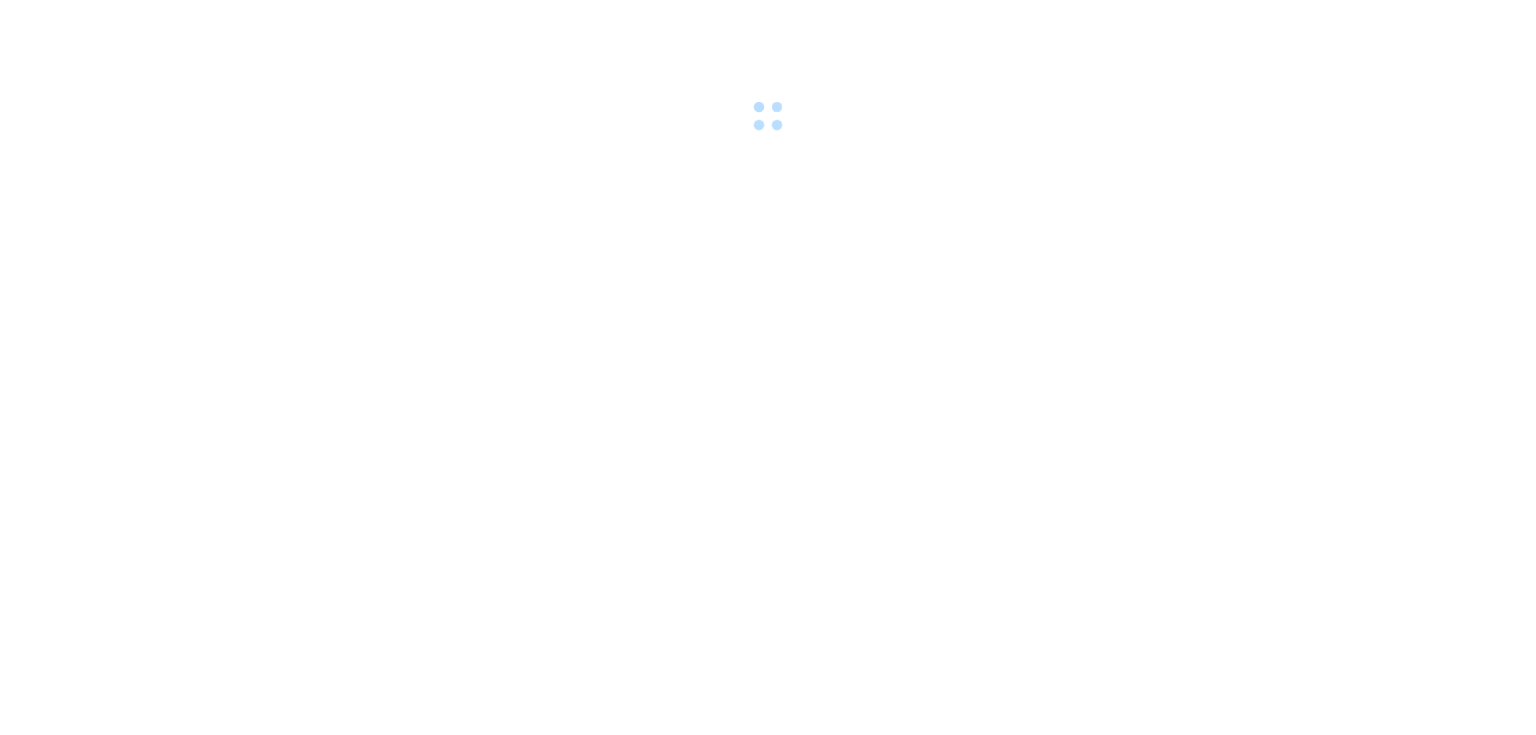 scroll, scrollTop: 0, scrollLeft: 0, axis: both 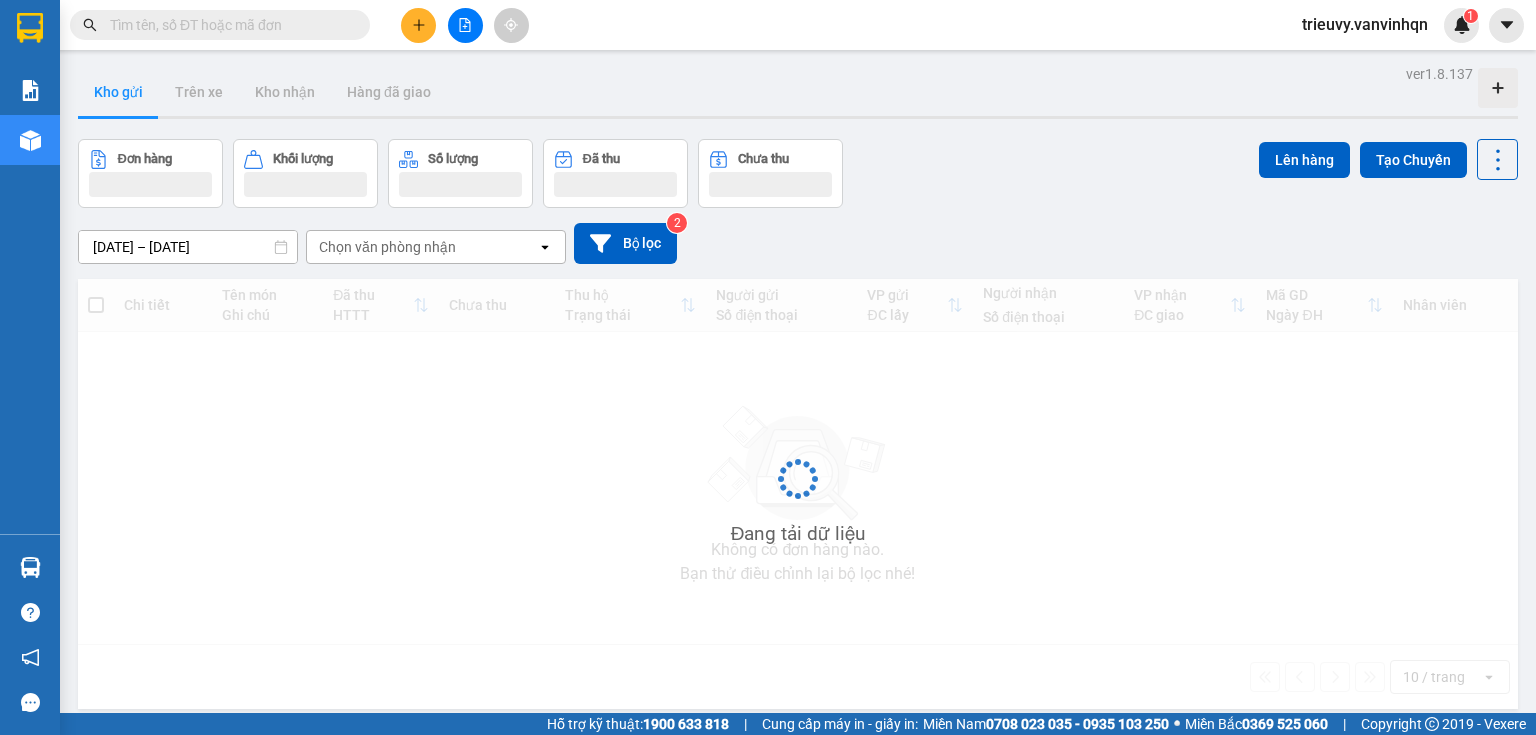 click at bounding box center (418, 25) 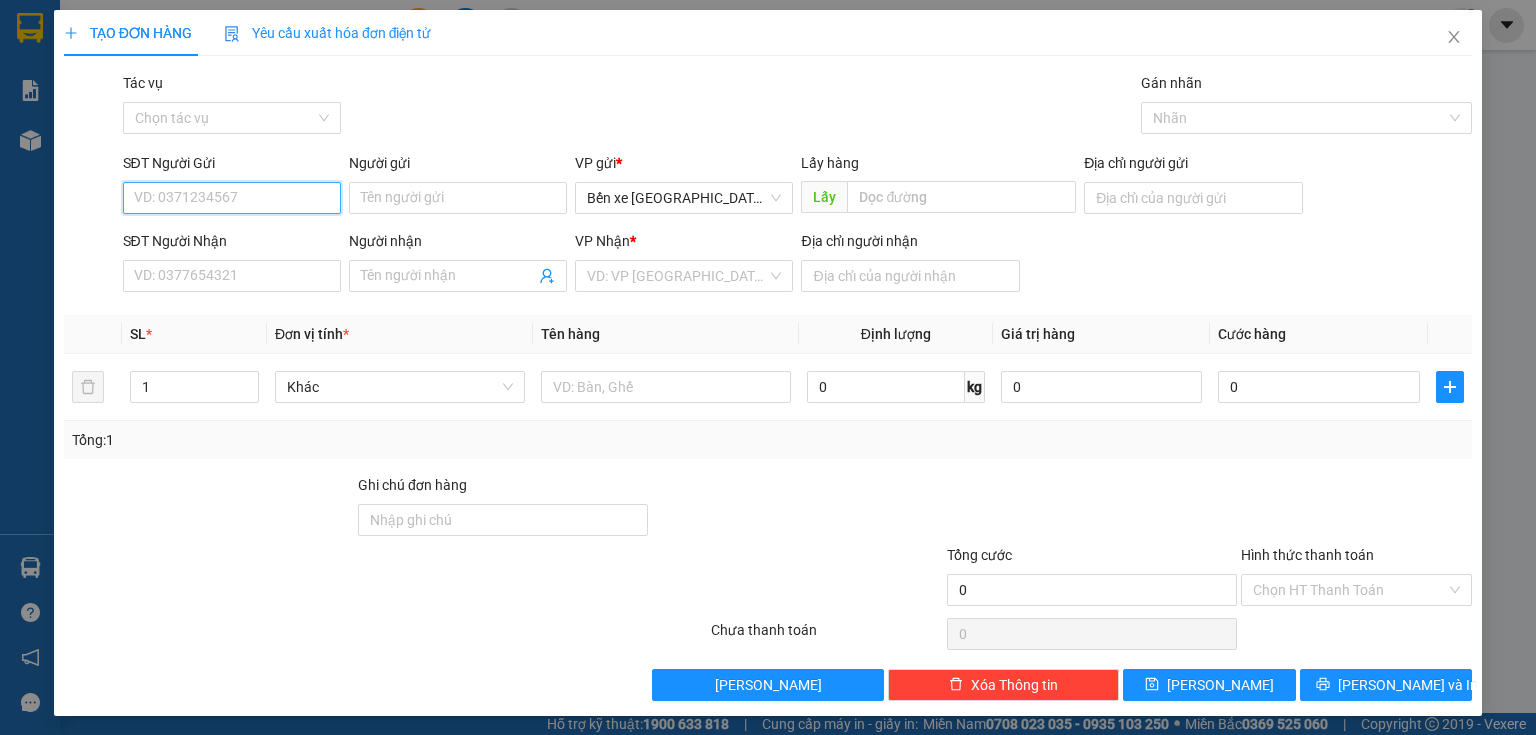 click on "SĐT Người Gửi" at bounding box center [232, 198] 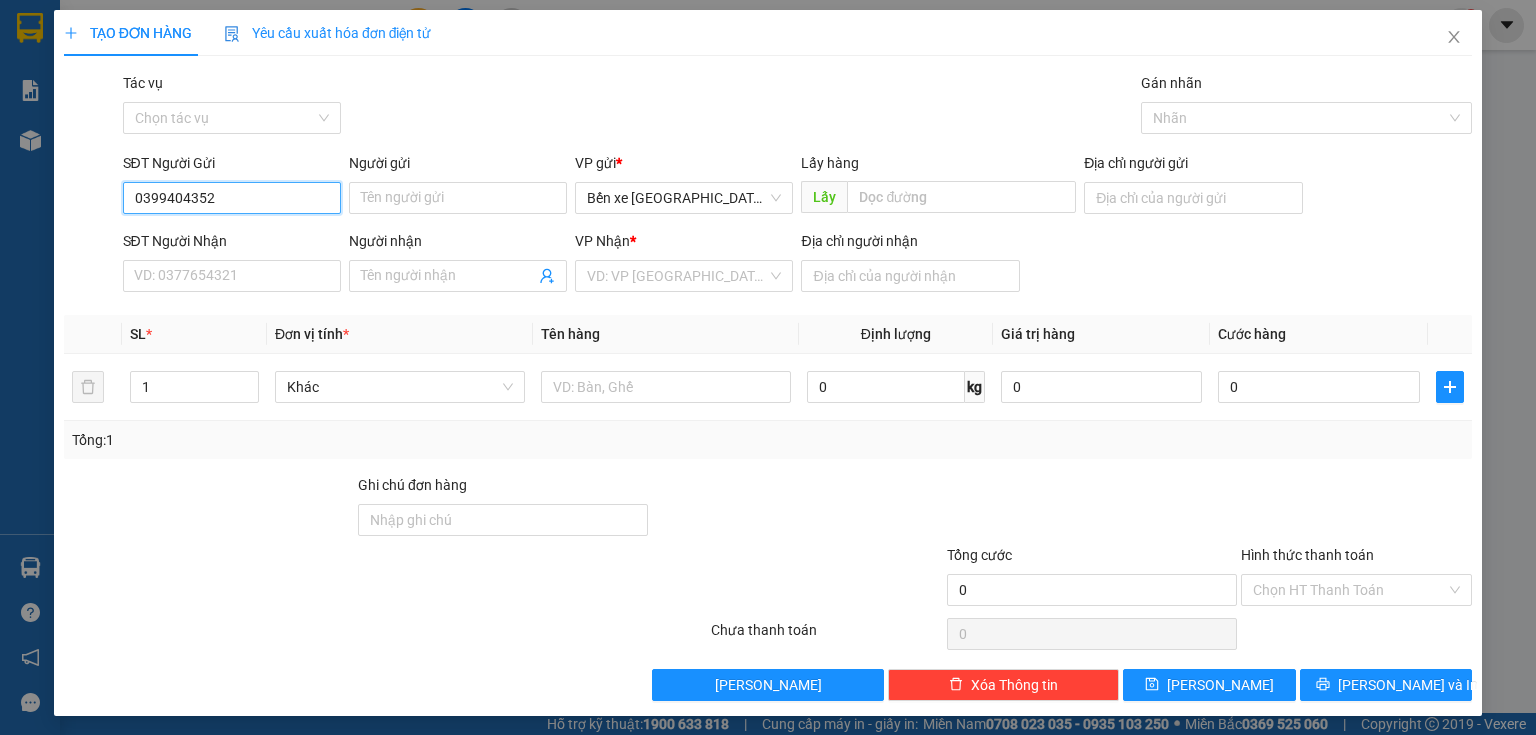 click on "0399404352" at bounding box center [232, 198] 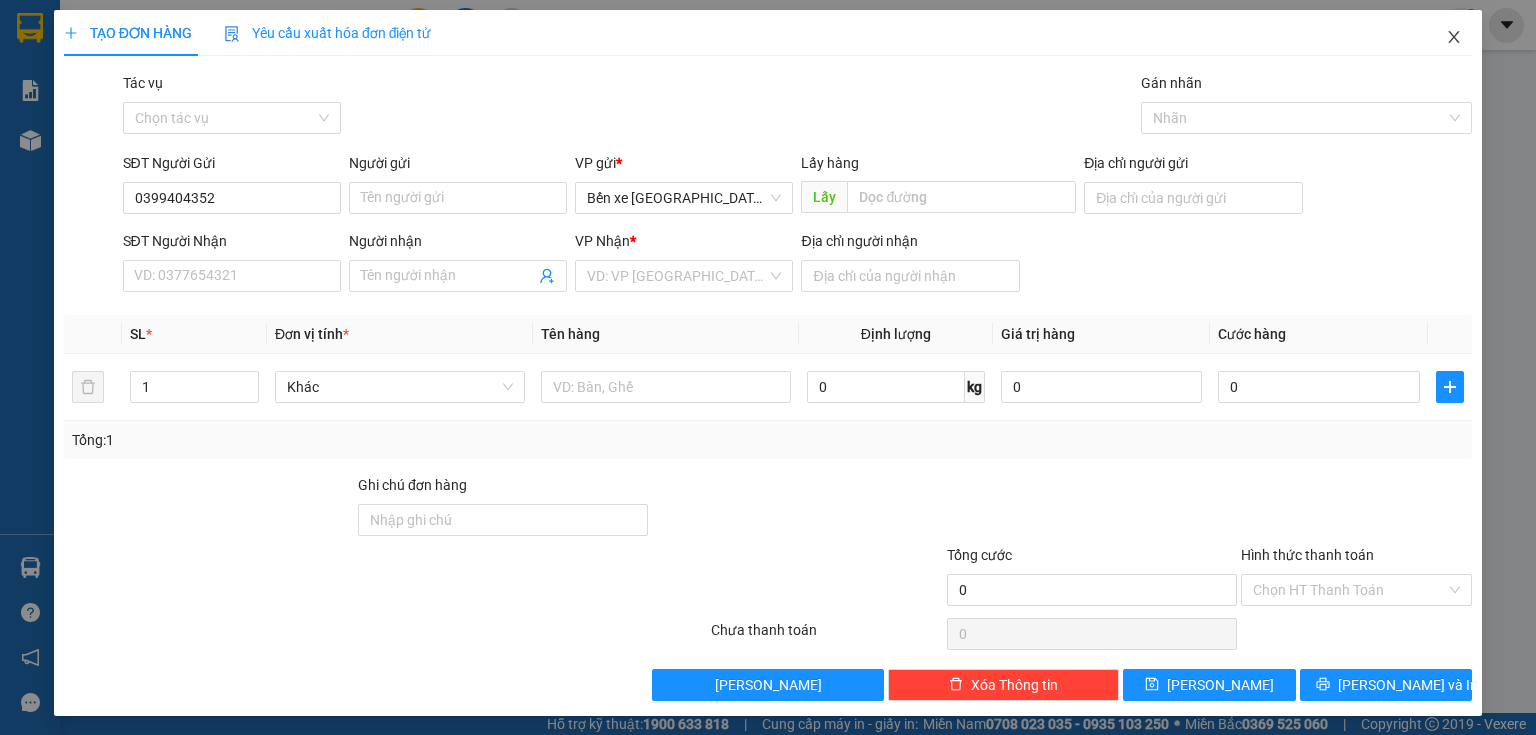 click 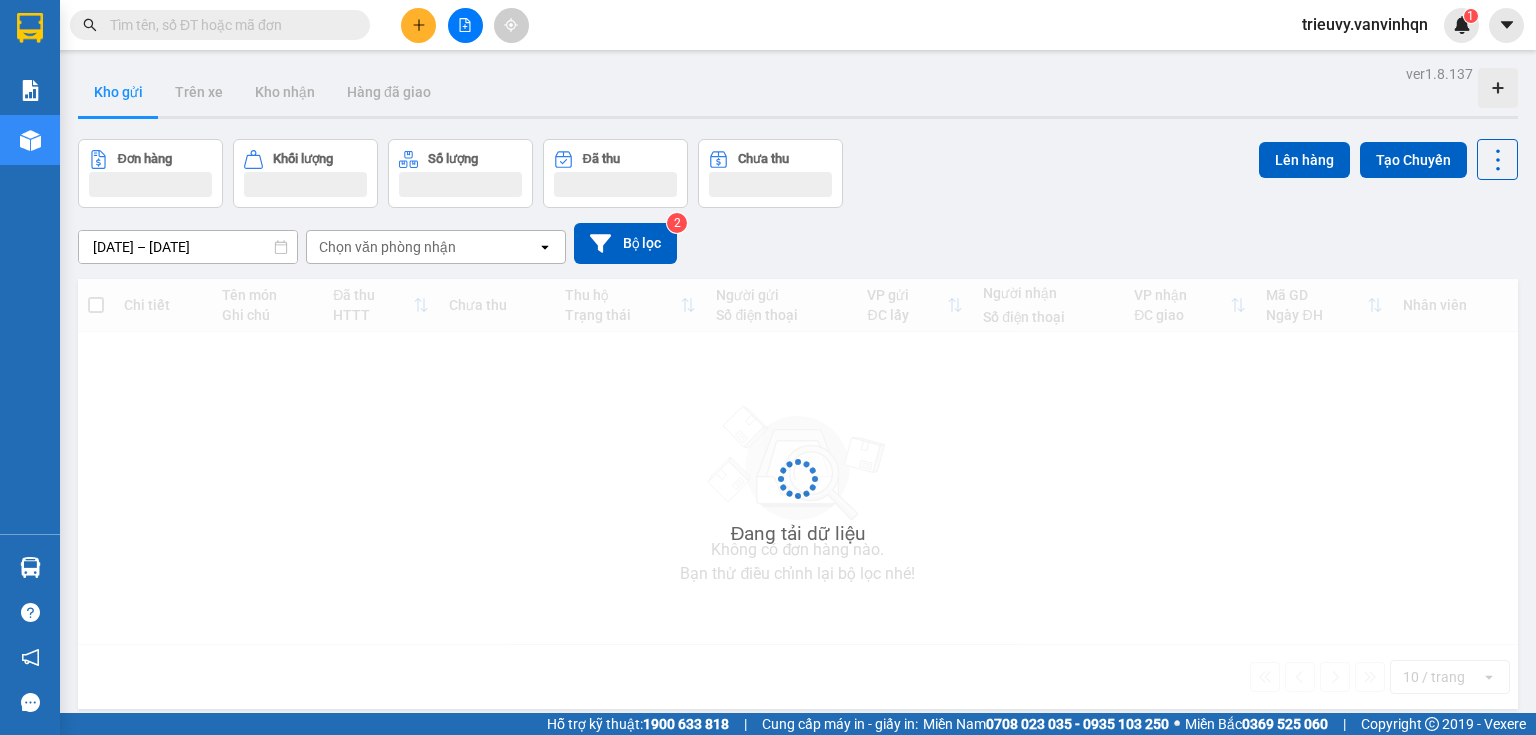 click at bounding box center (228, 25) 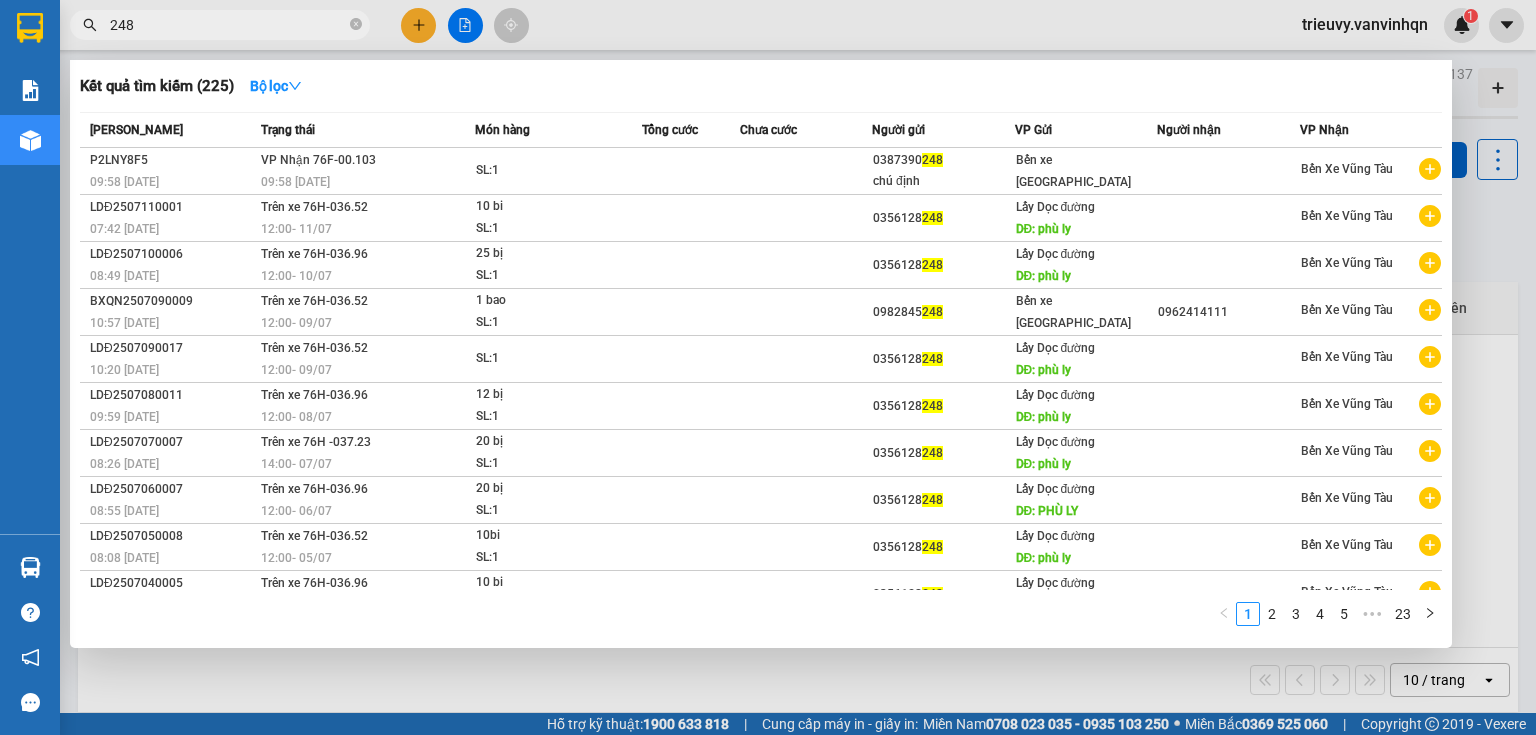 type on "248" 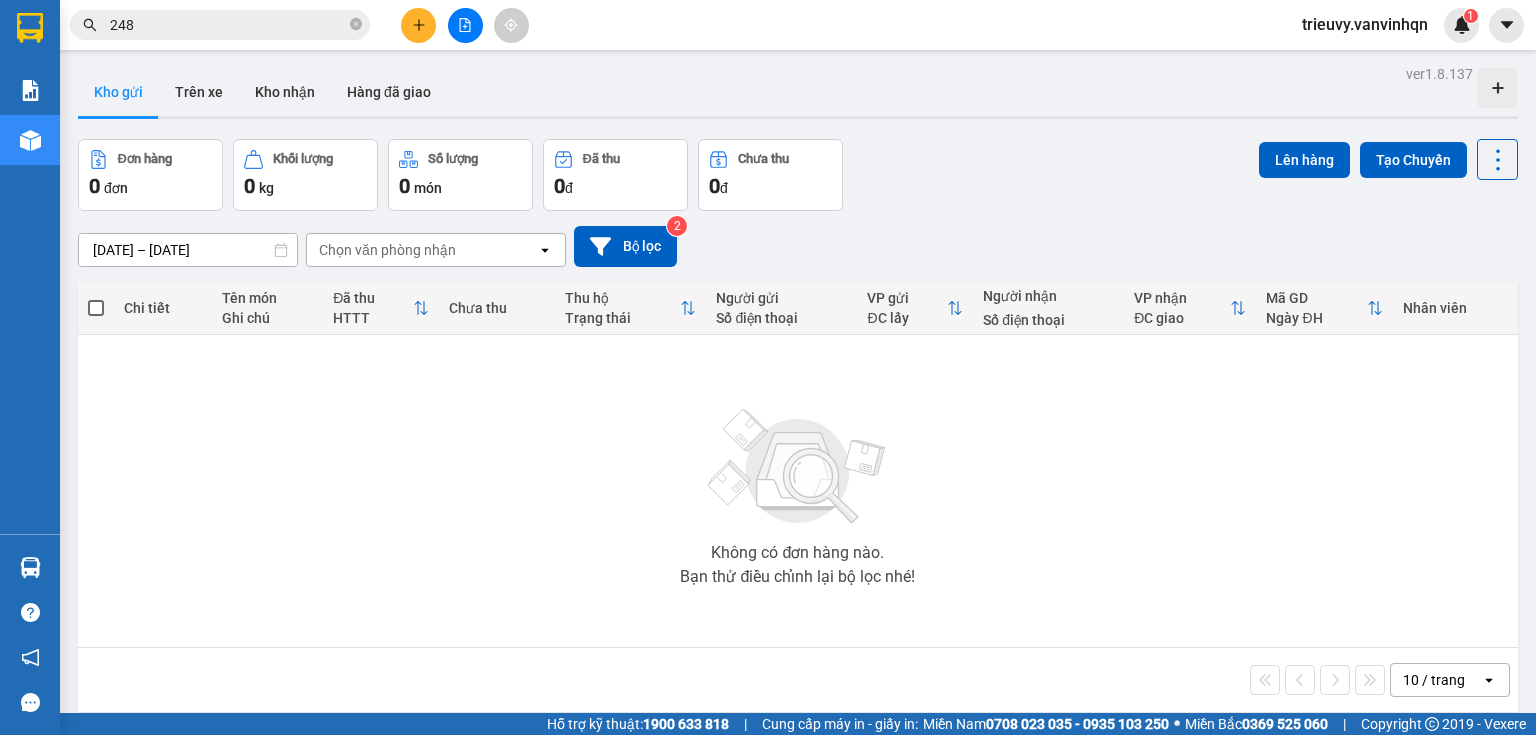 click on "Chọn văn phòng nhận" at bounding box center (387, 250) 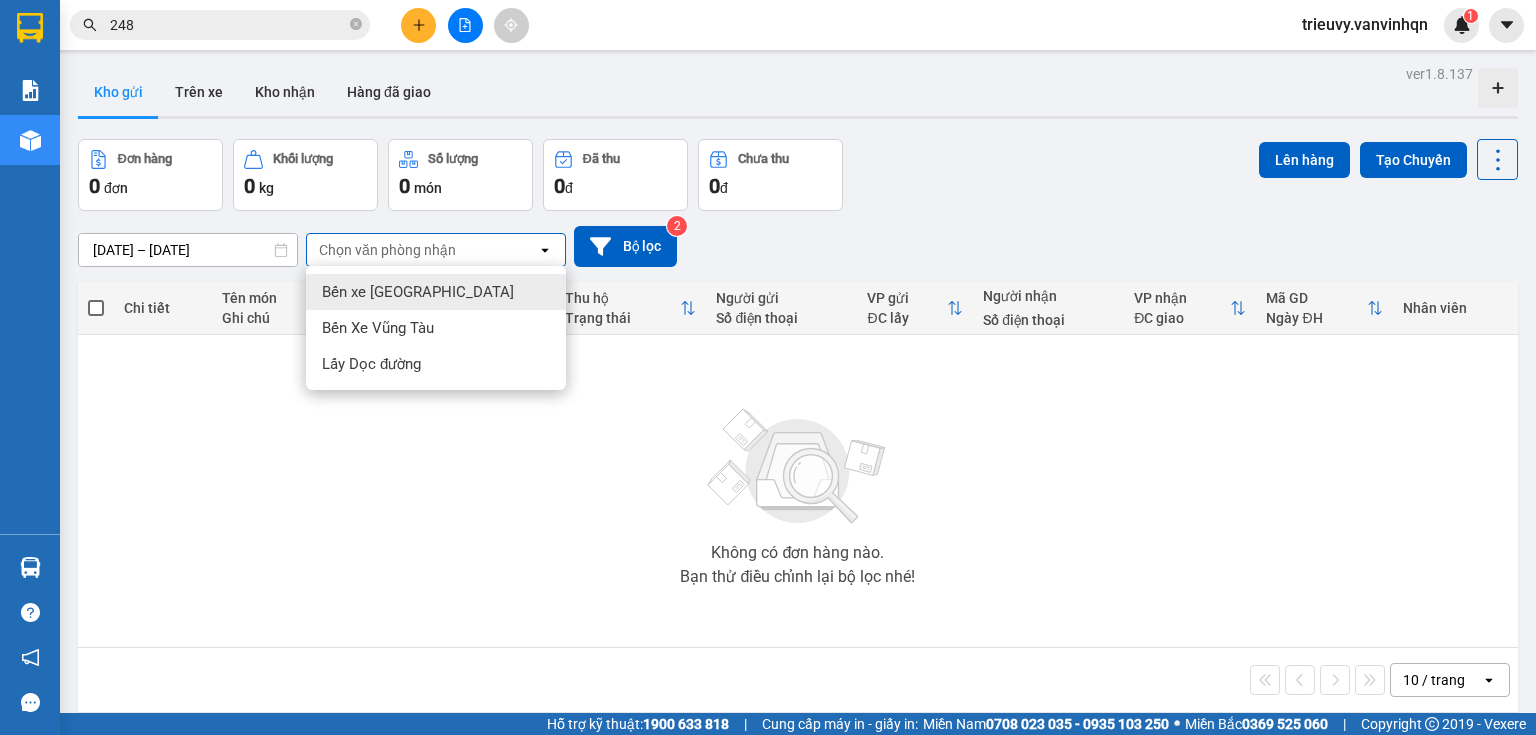click on "Bến xe [GEOGRAPHIC_DATA]" at bounding box center (418, 292) 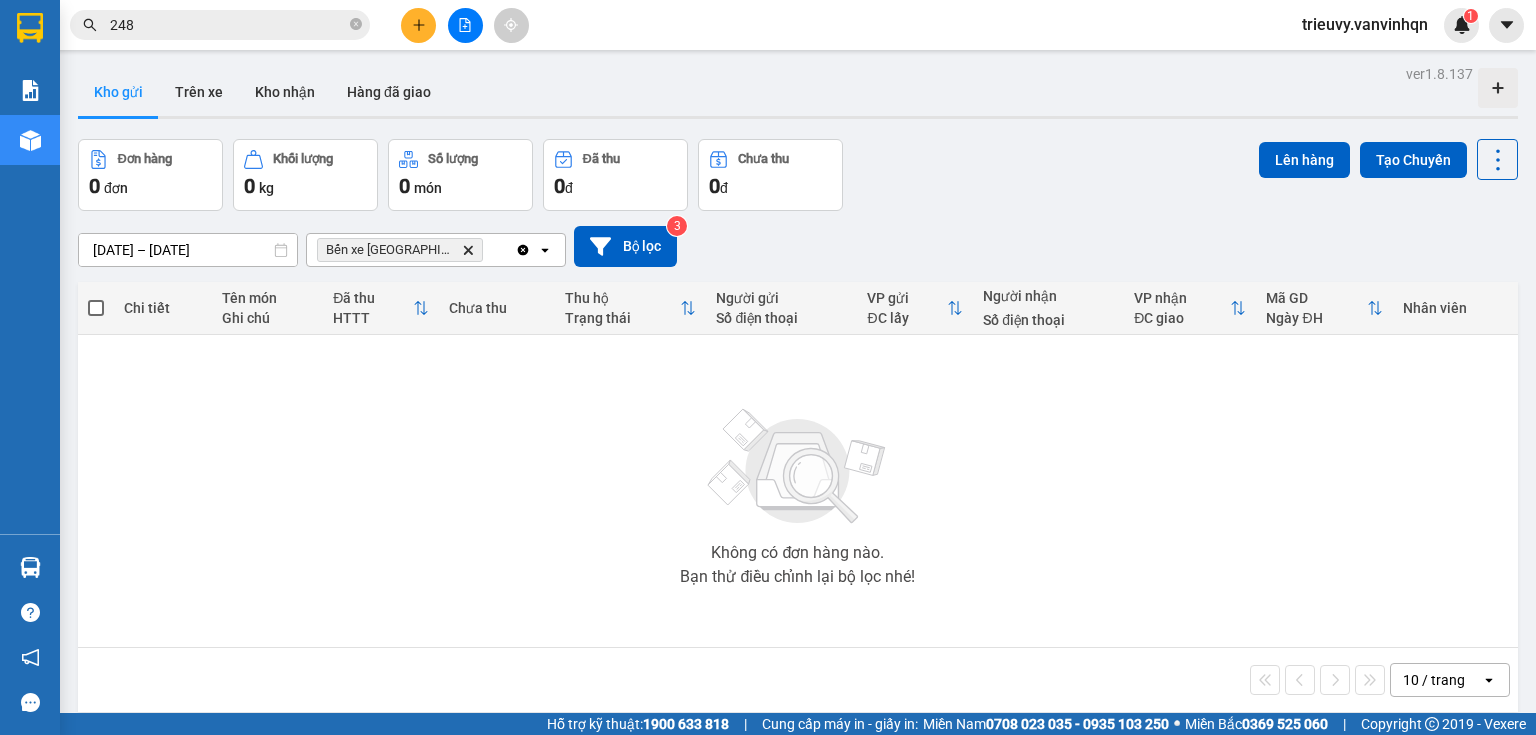 click on "Bến xe [GEOGRAPHIC_DATA] Delete" at bounding box center [411, 250] 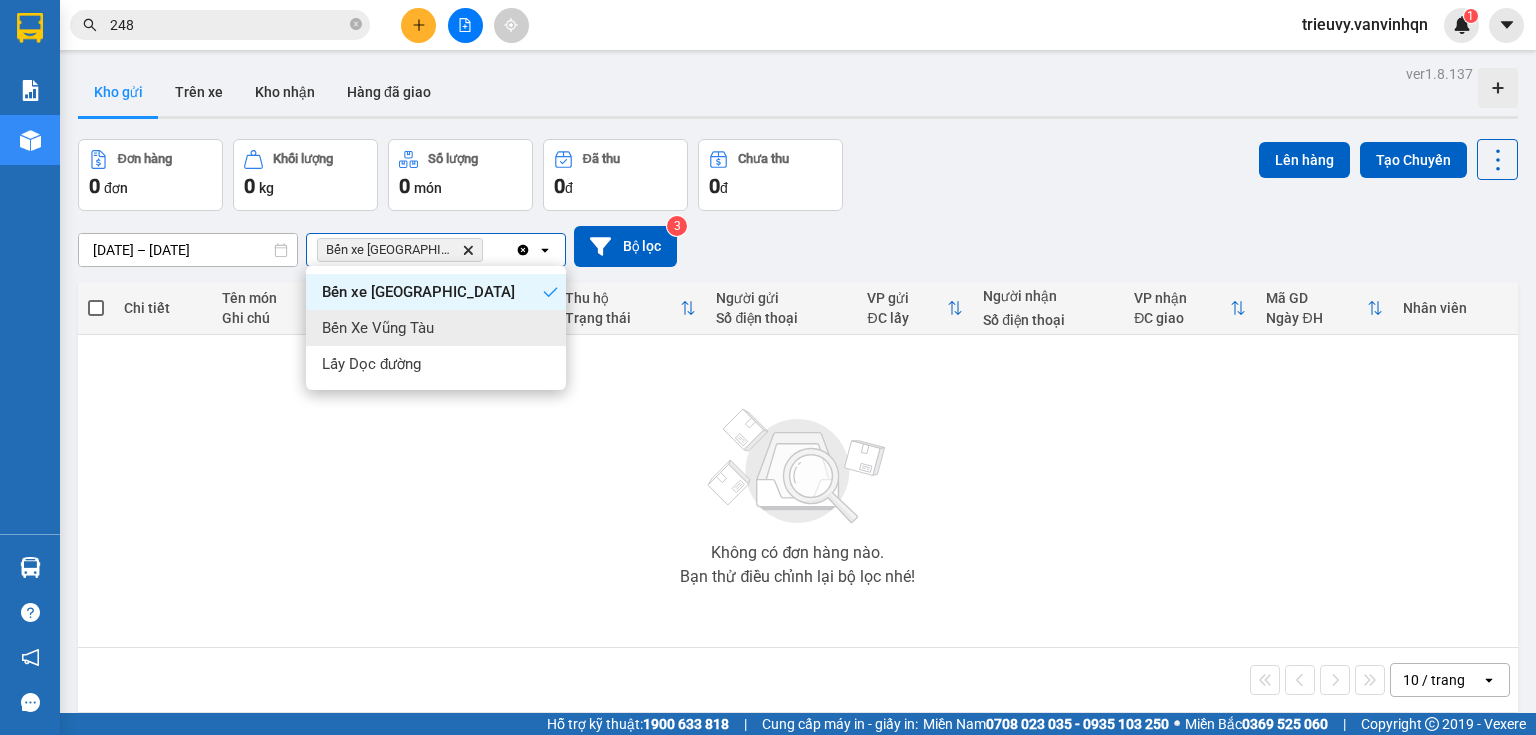 click on "Bến Xe Vũng Tàu" at bounding box center (436, 328) 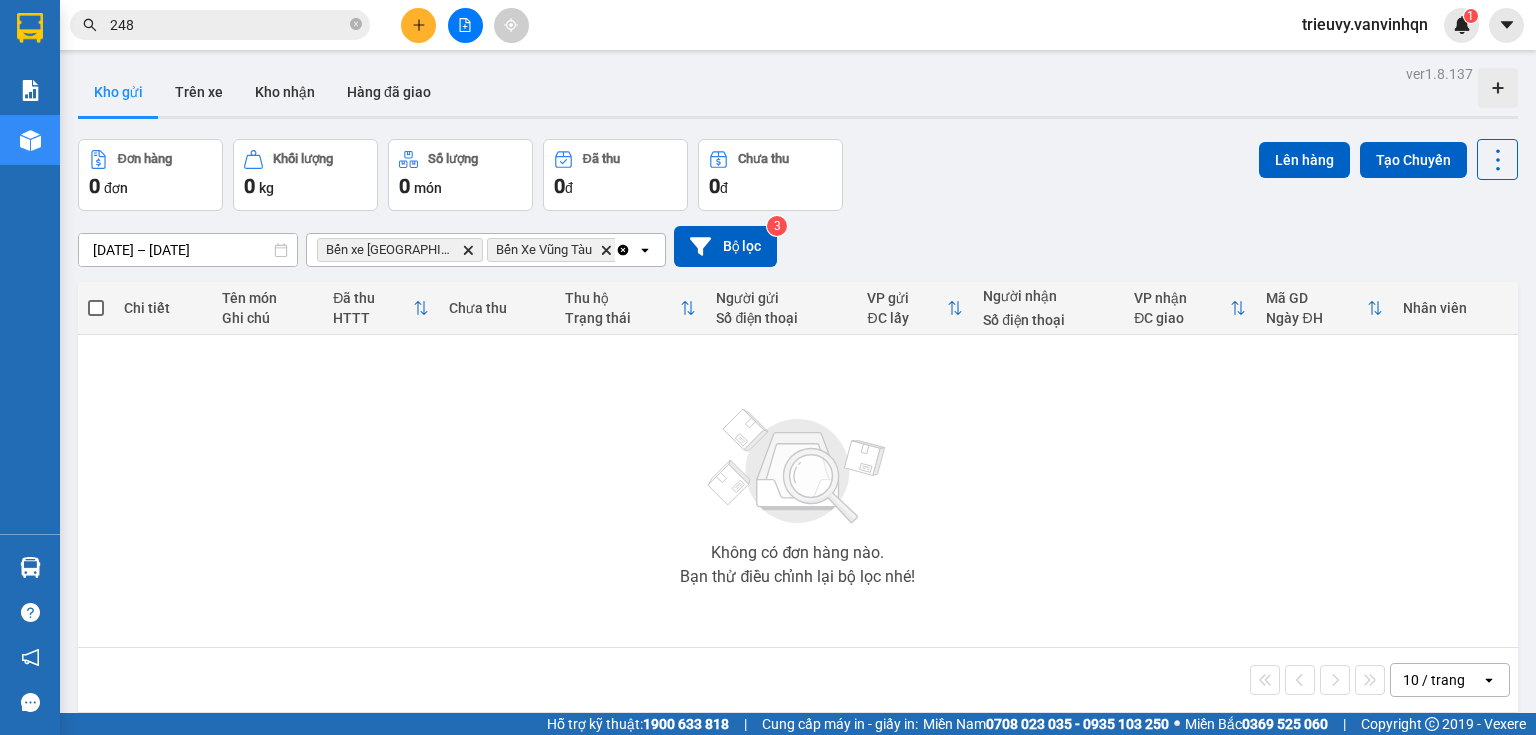 click on "Bến xe Quảng Ngãi Delete Bến Xe Vũng Tàu  Delete" at bounding box center [461, 250] 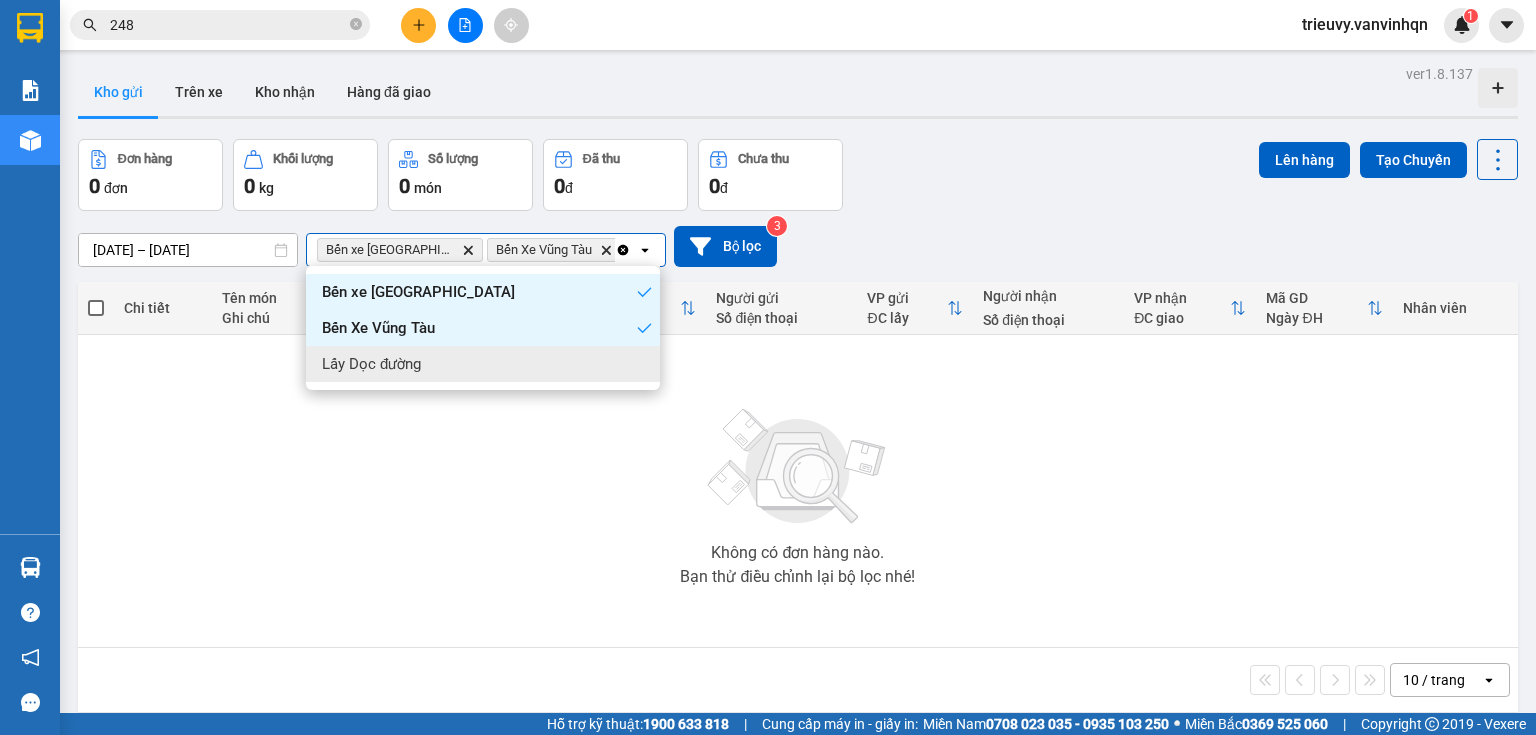 click on "Lấy Dọc đường" at bounding box center (483, 364) 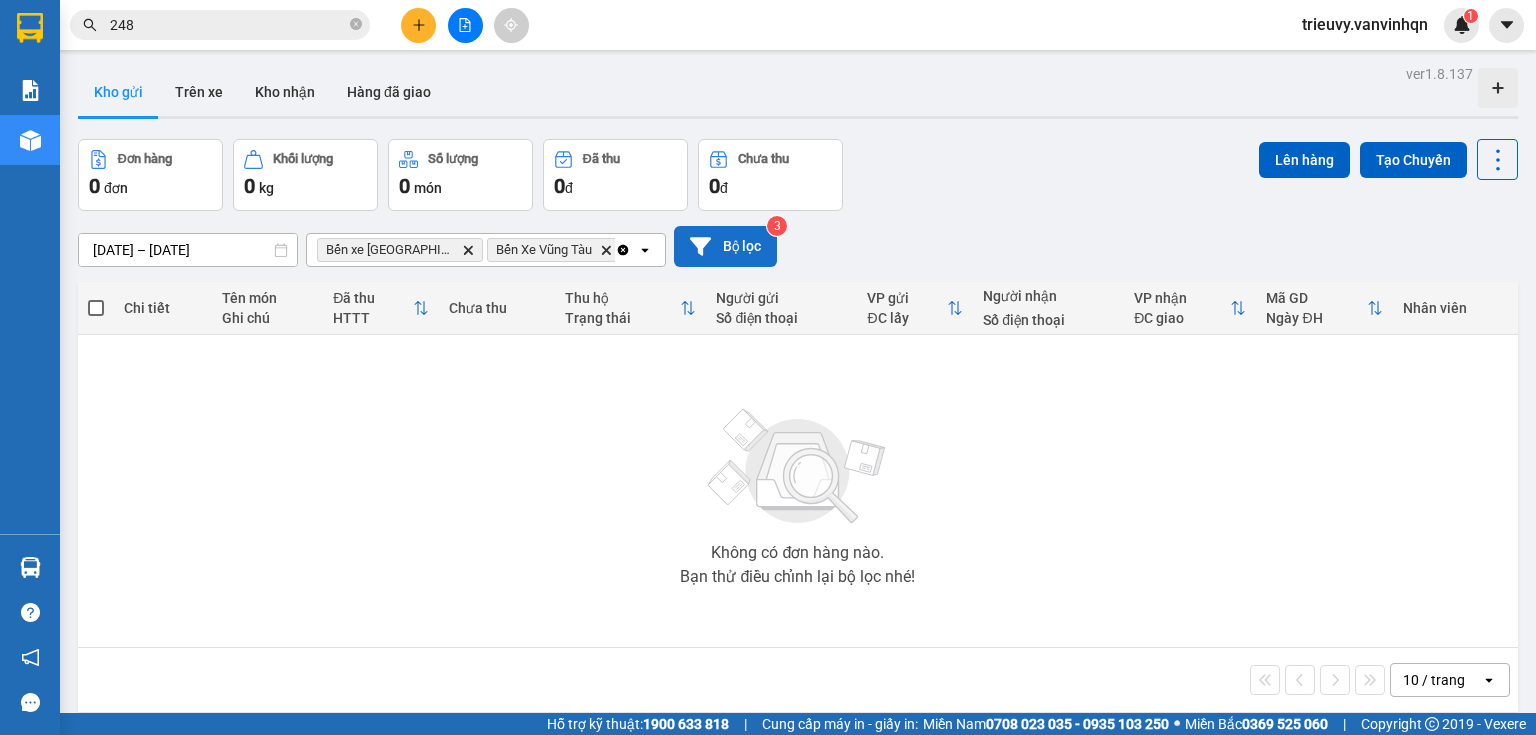 click on "Bộ lọc" at bounding box center [725, 246] 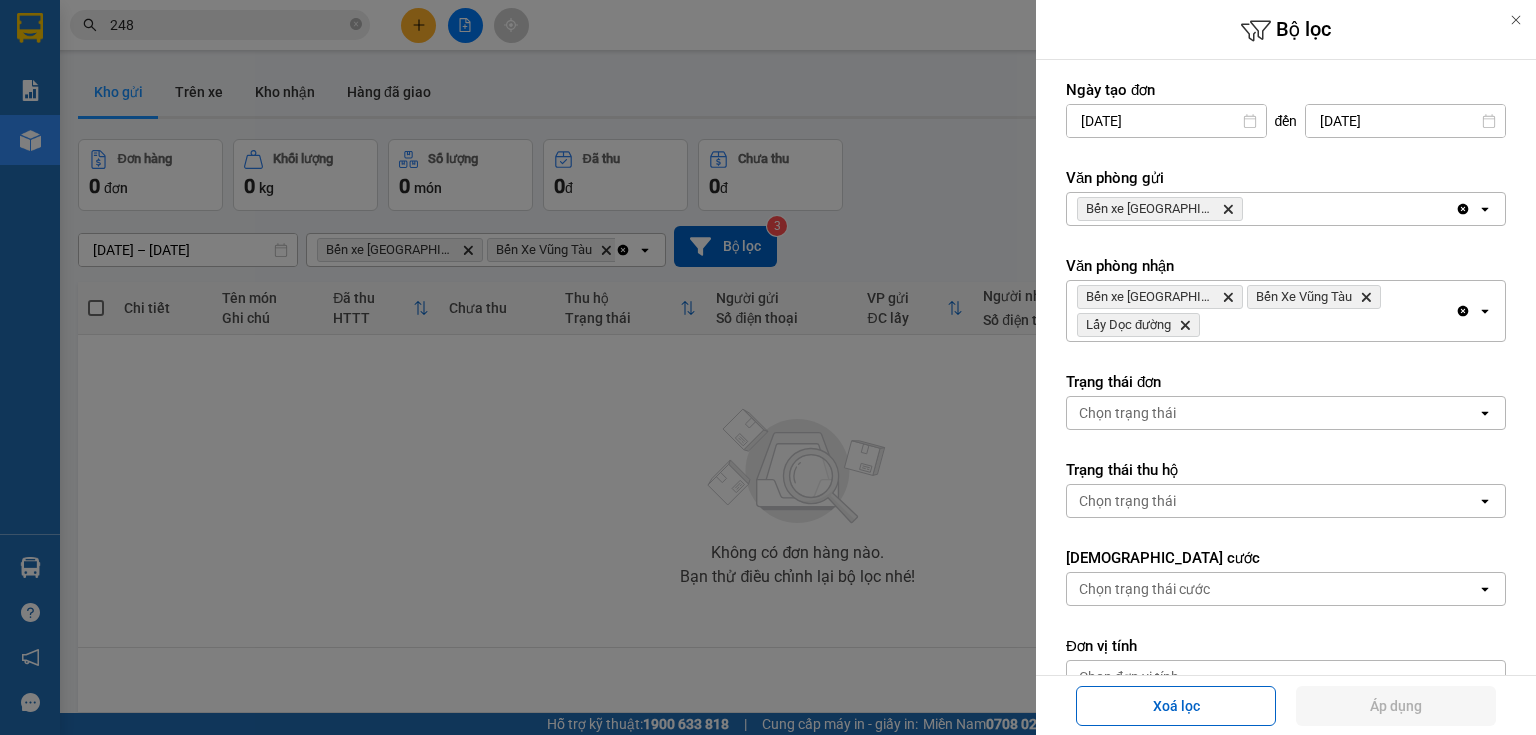 click on "Bến xe [GEOGRAPHIC_DATA] Delete" at bounding box center [1261, 209] 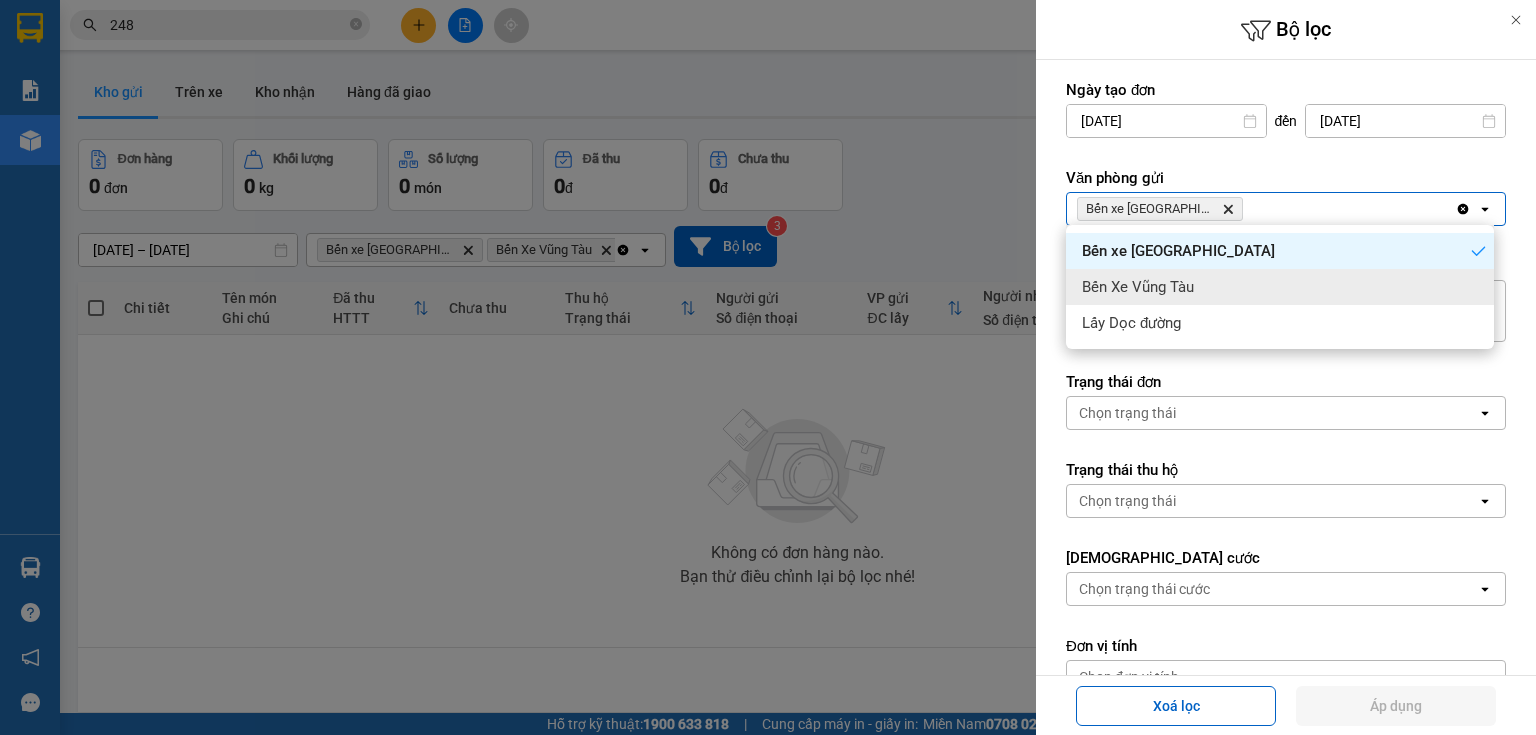 click on "Bến Xe Vũng Tàu" at bounding box center [1280, 287] 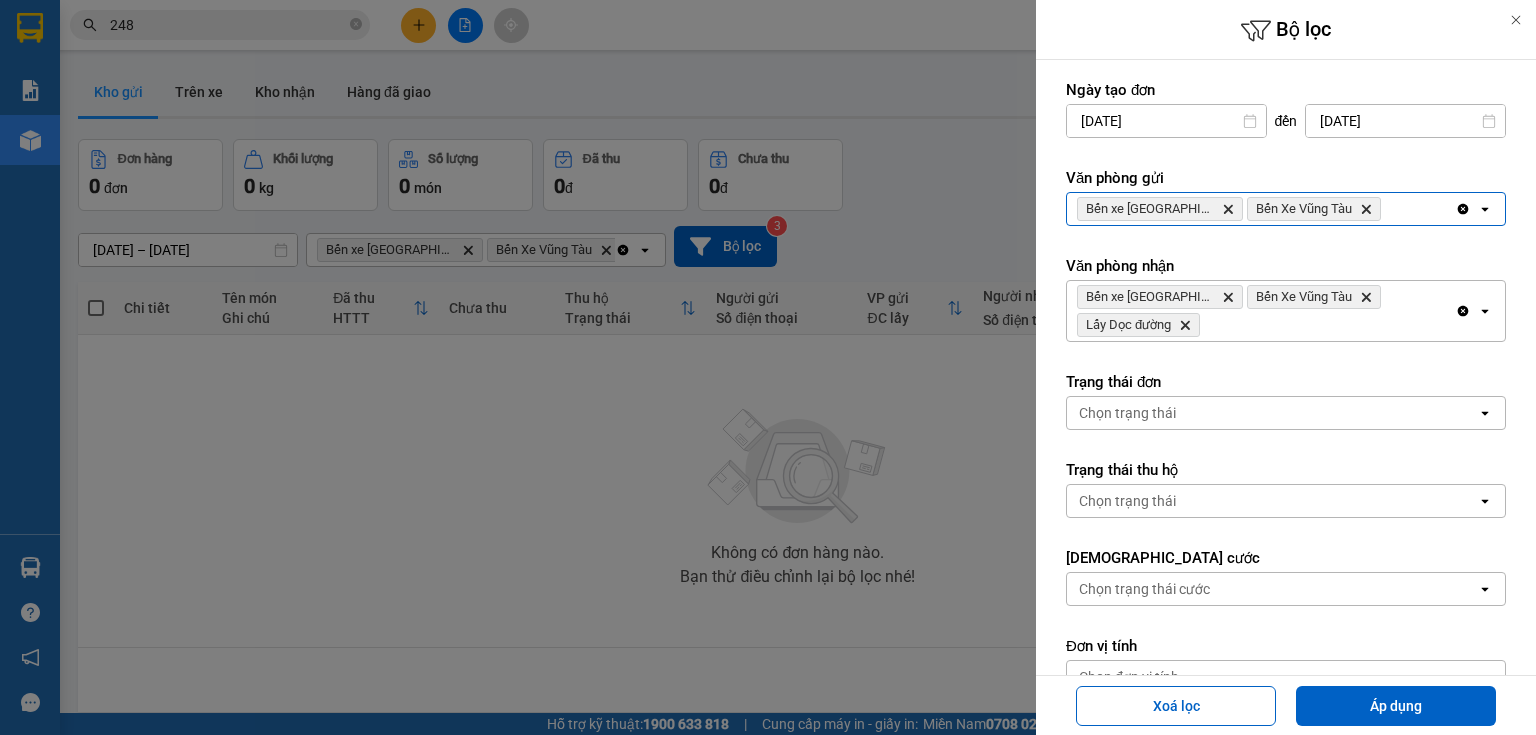 click on "Bến xe Quảng Ngãi Delete Bến Xe Vũng Tàu  Delete" at bounding box center [1261, 209] 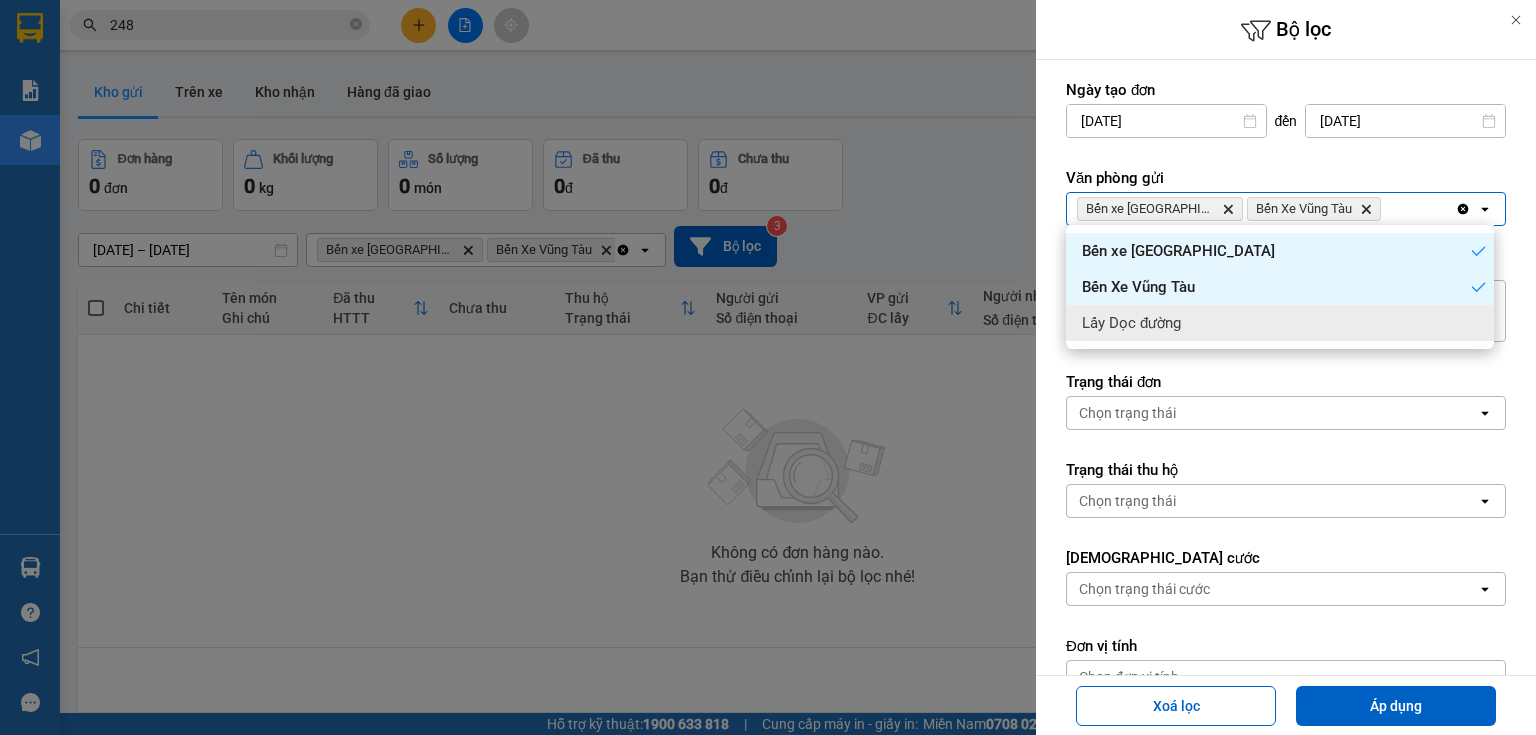 click on "Lấy Dọc đường" at bounding box center [1280, 323] 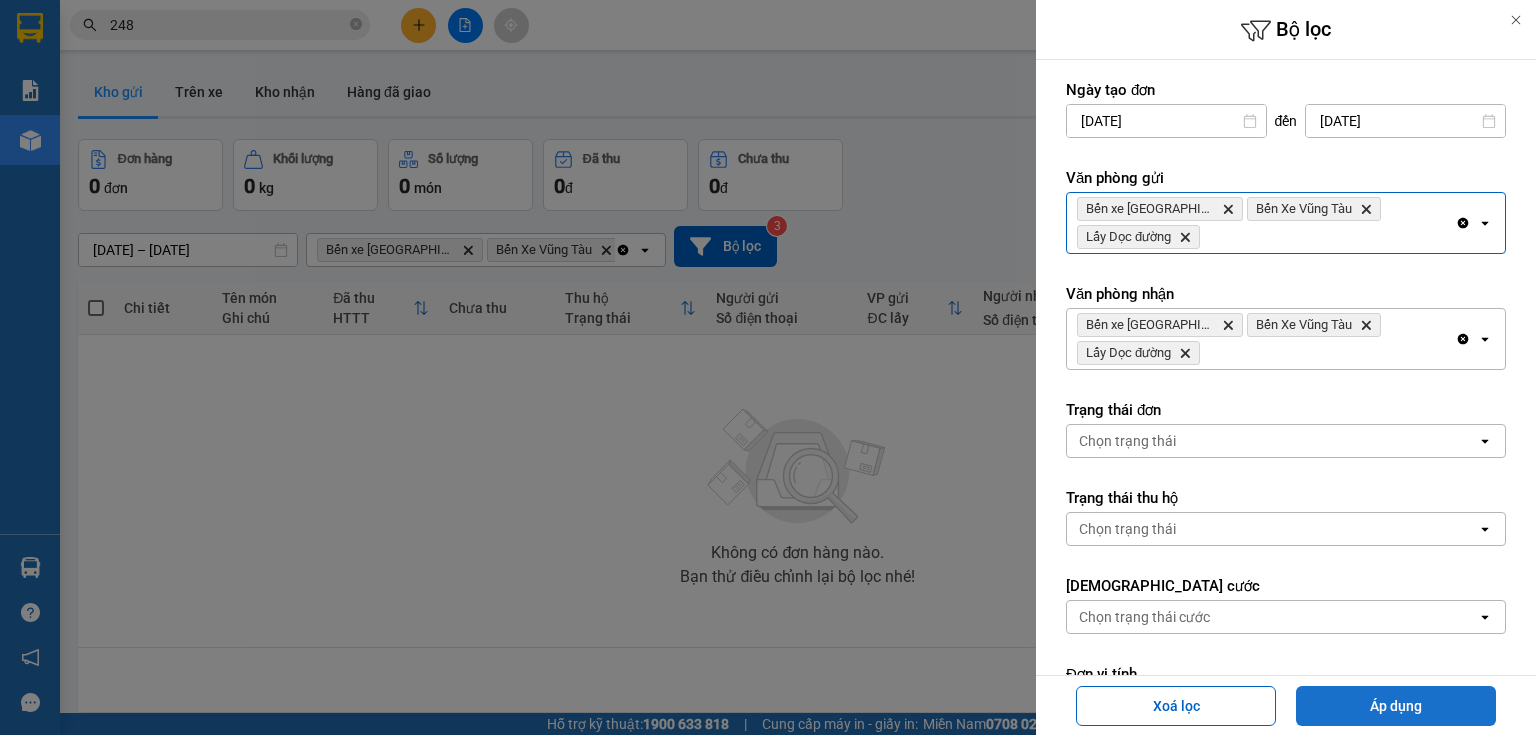 click on "Áp dụng" at bounding box center [1396, 706] 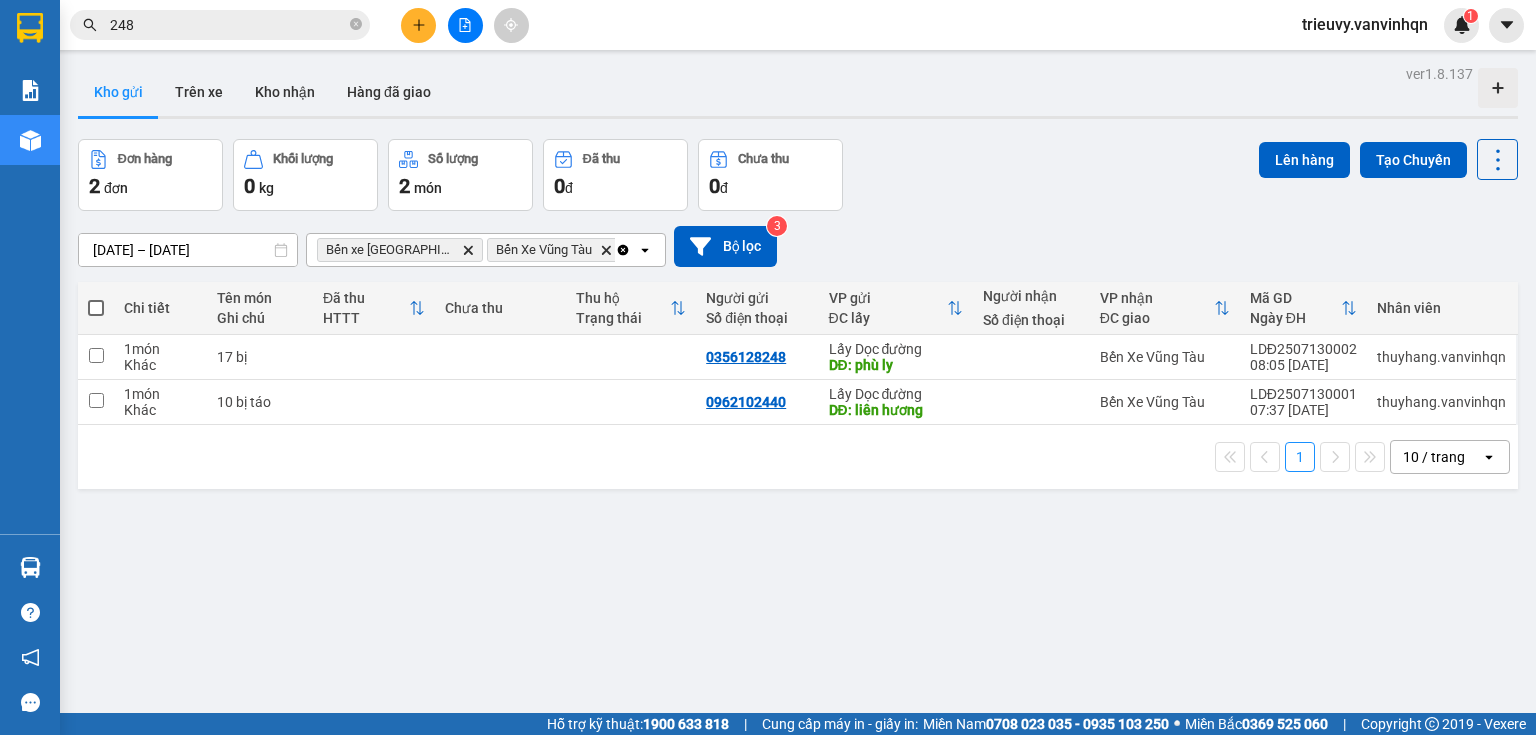 click at bounding box center [418, 25] 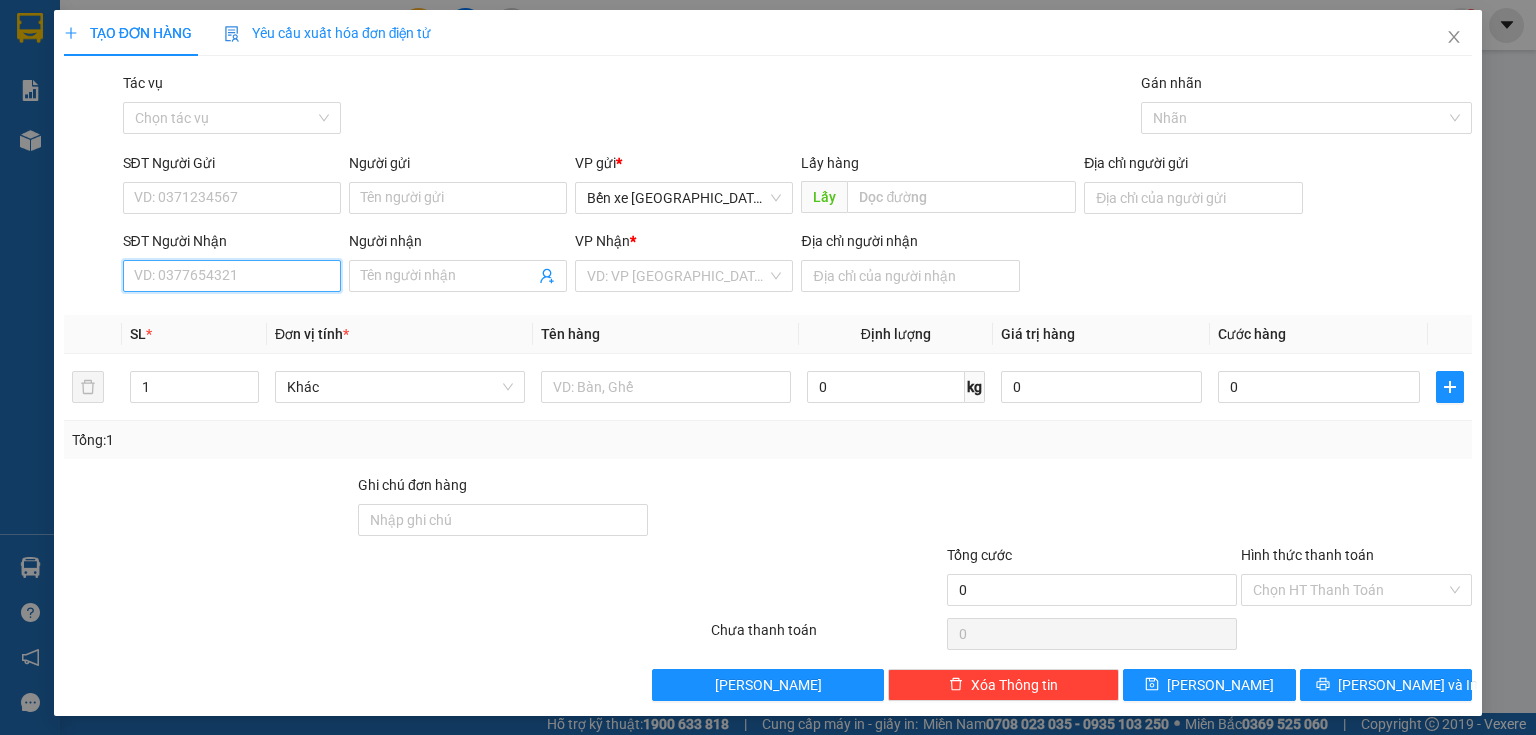 click on "SĐT Người Nhận" at bounding box center [232, 276] 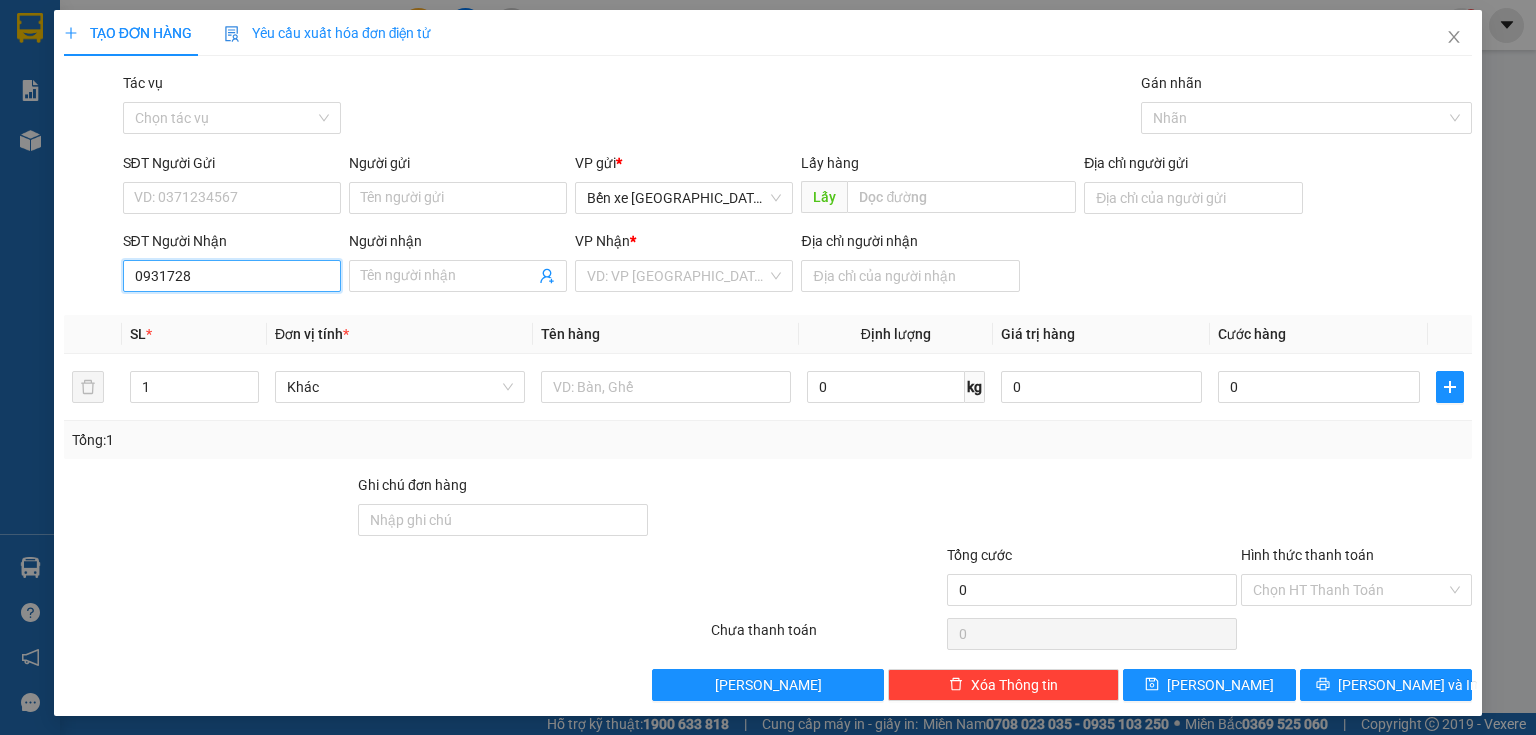 click on "0931728" at bounding box center [232, 276] 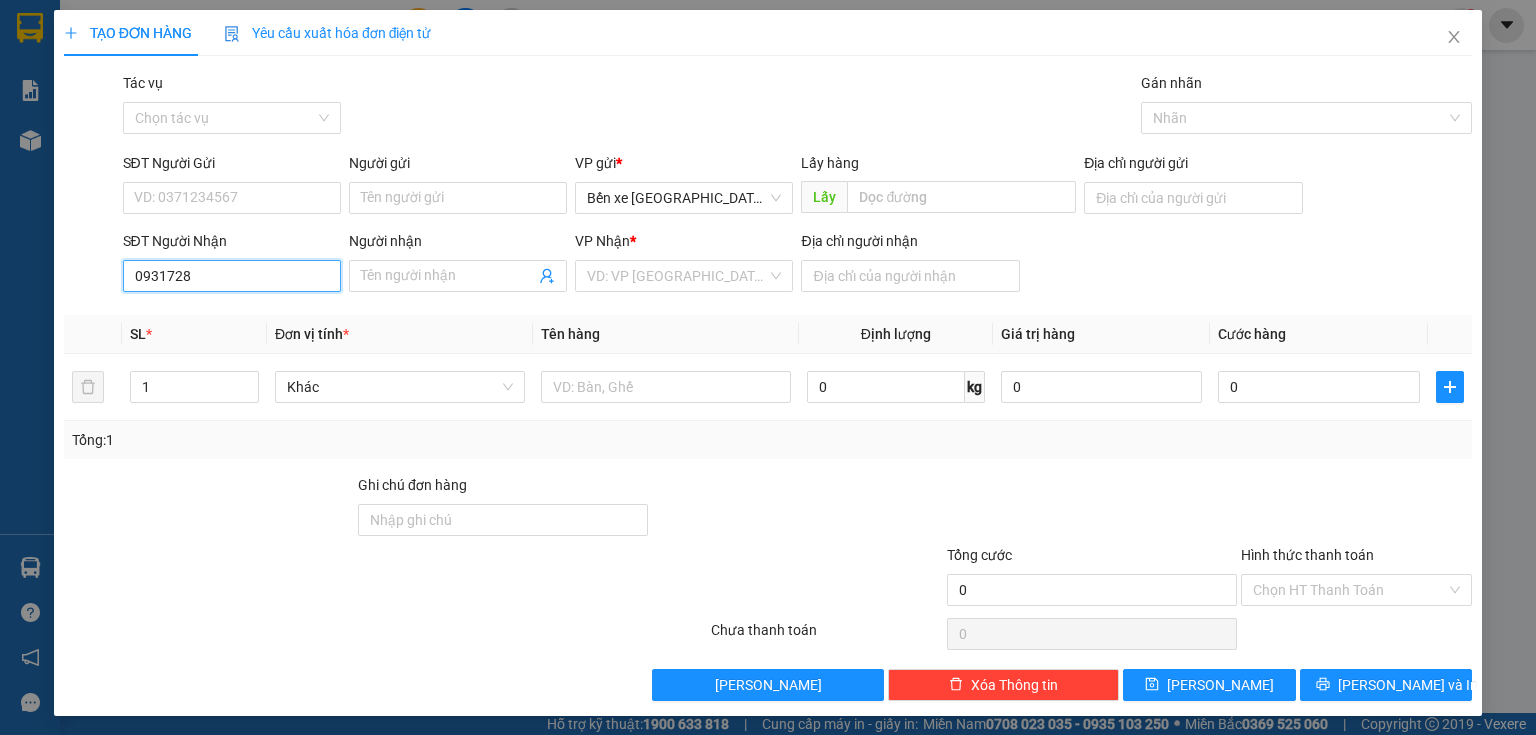click on "0931728" at bounding box center (232, 276) 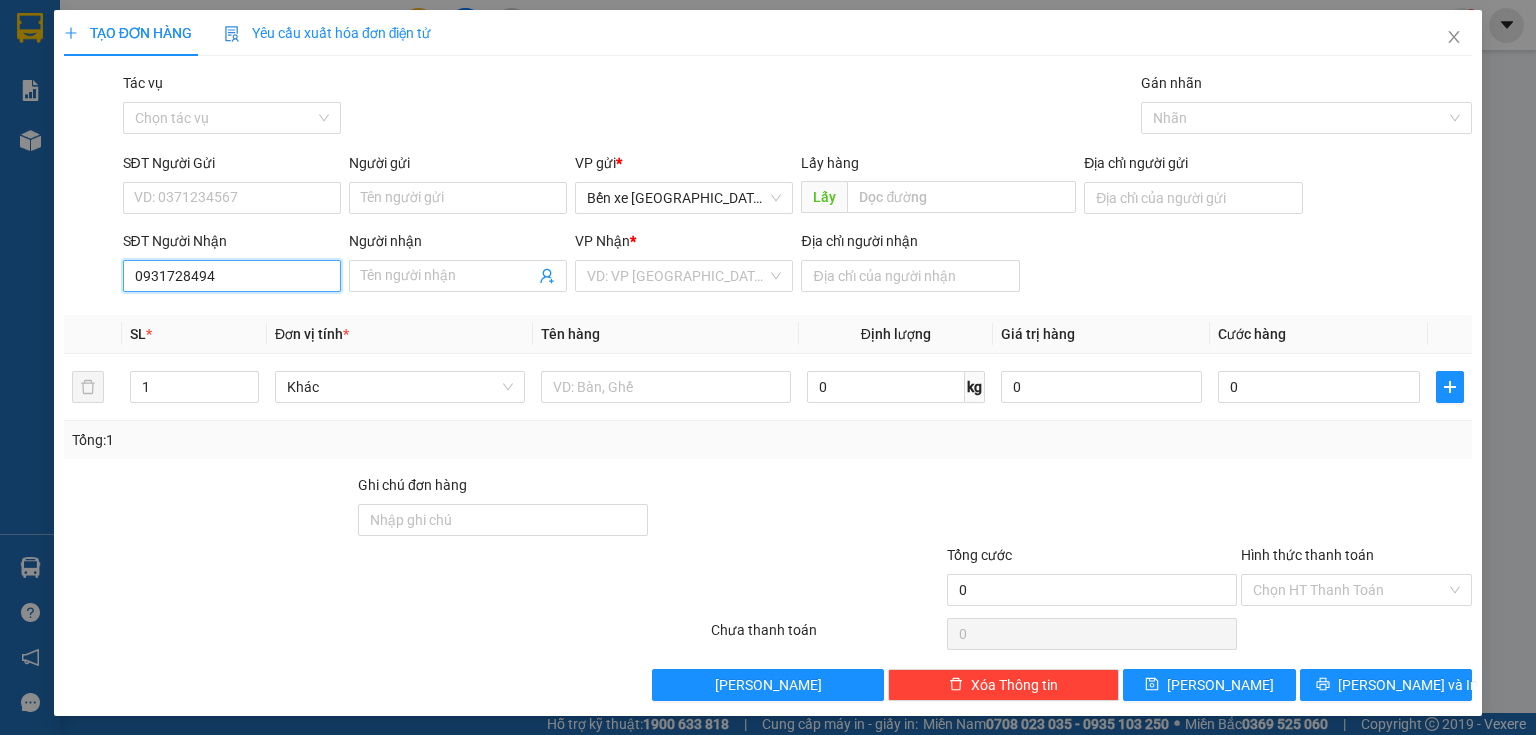 type on "0931728494" 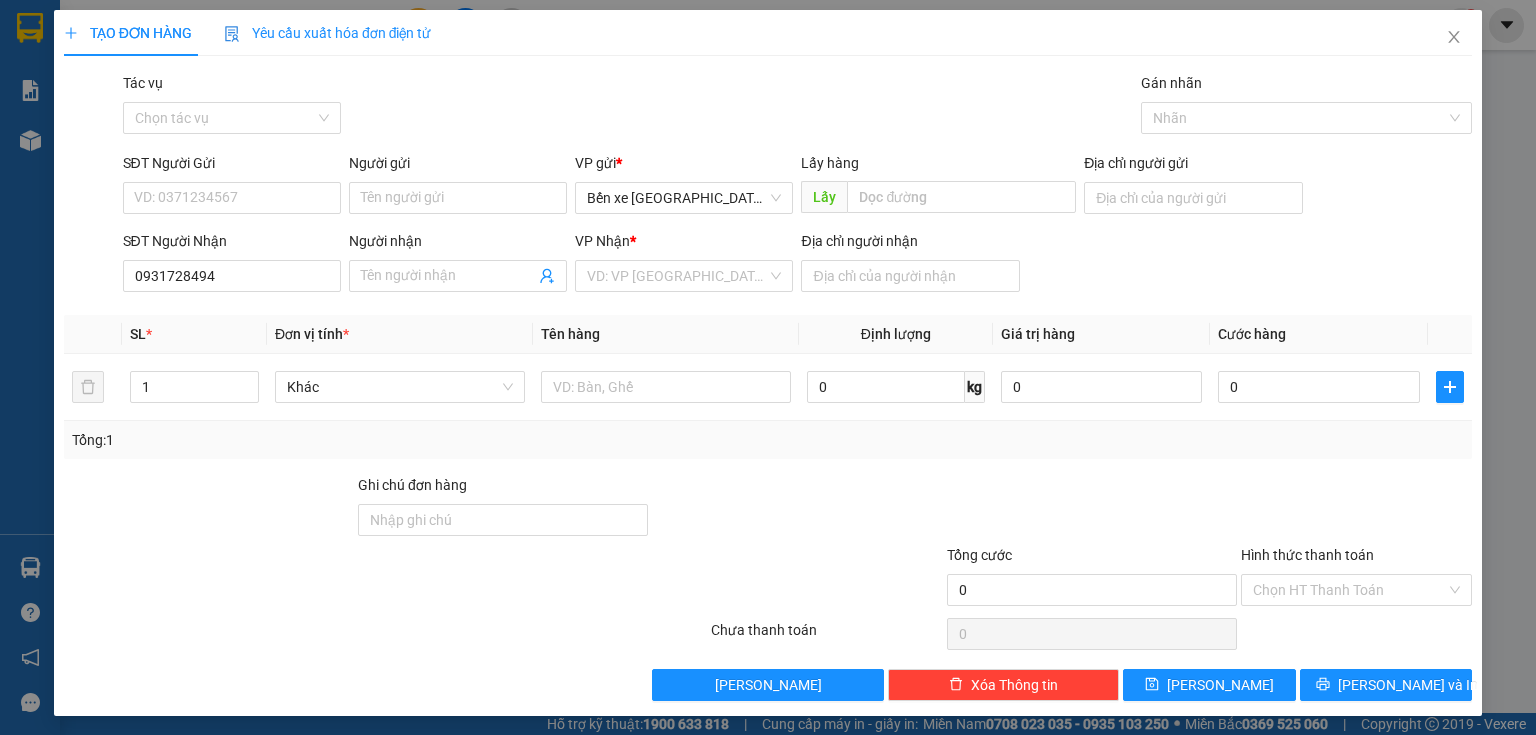 click on "Địa chỉ người gửi" at bounding box center (1193, 187) 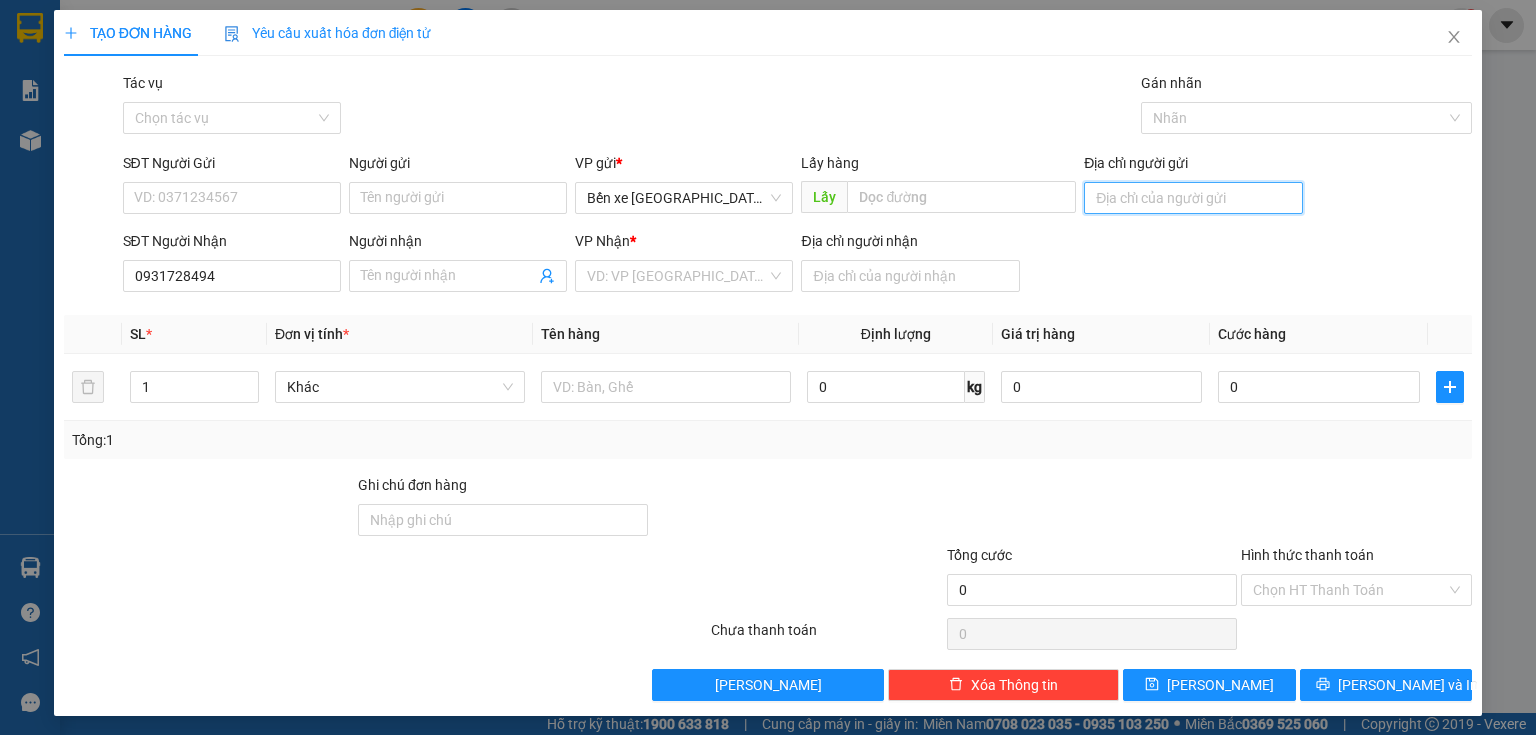 click on "Địa chỉ người gửi" at bounding box center (1193, 198) 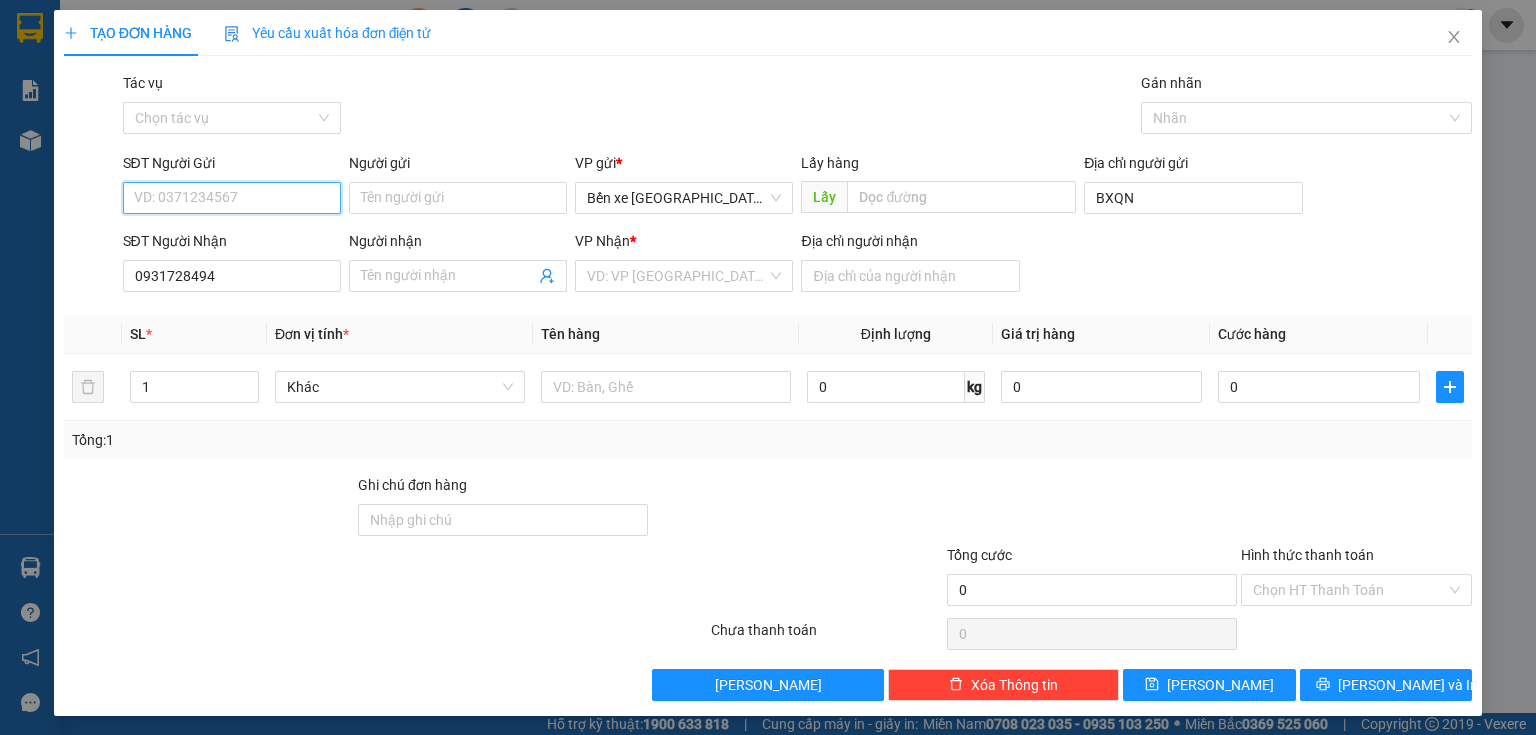 click on "SĐT Người Gửi" at bounding box center [232, 198] 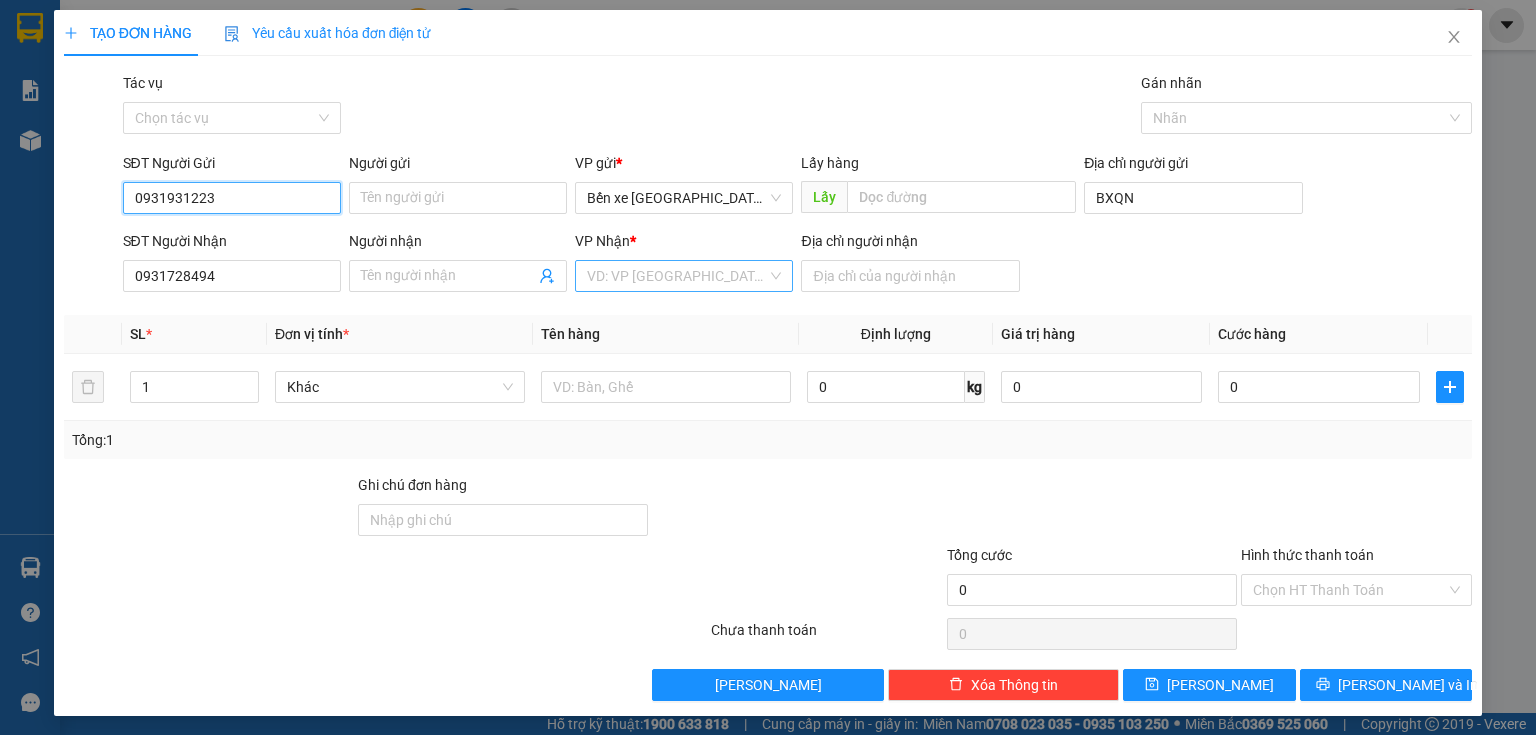 type on "0931931223" 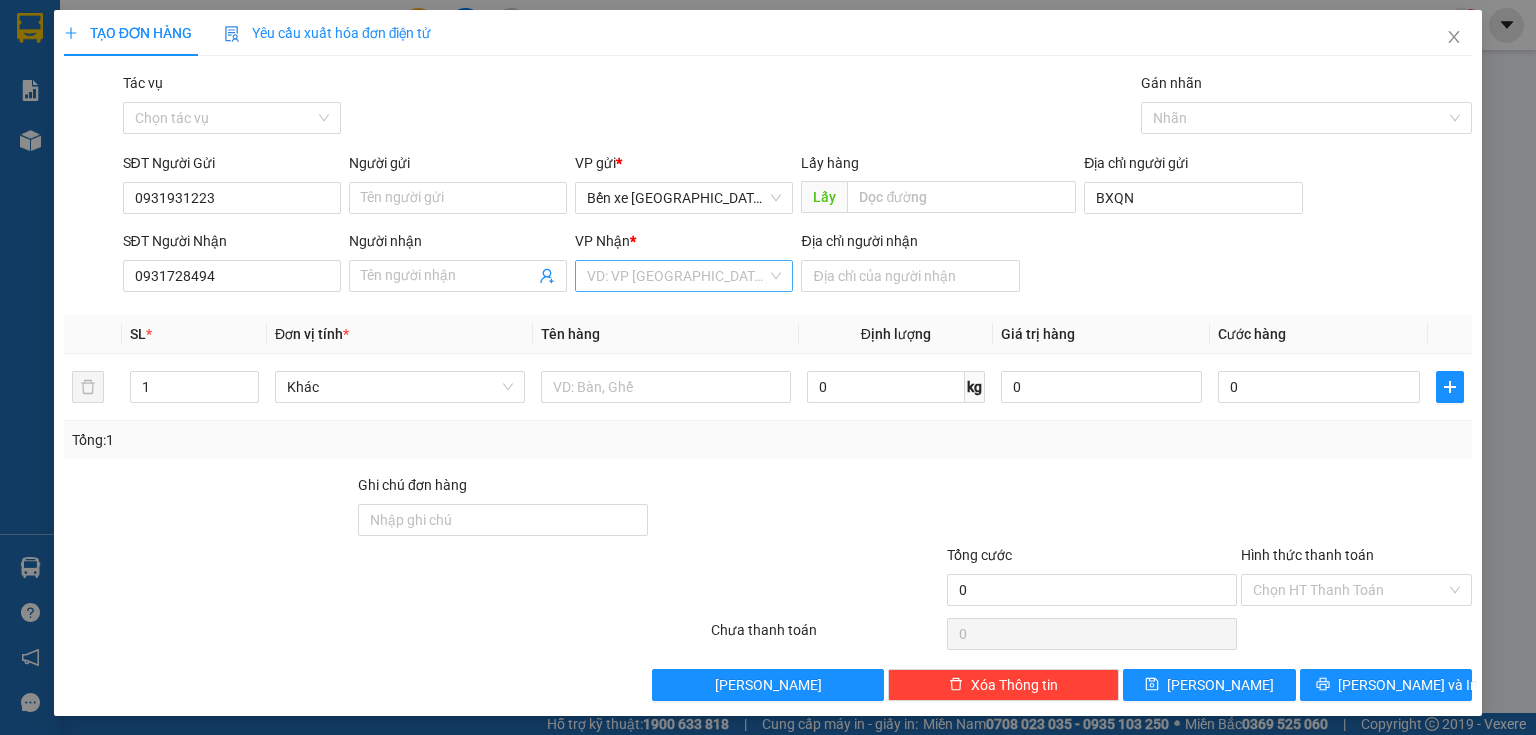 click at bounding box center (677, 276) 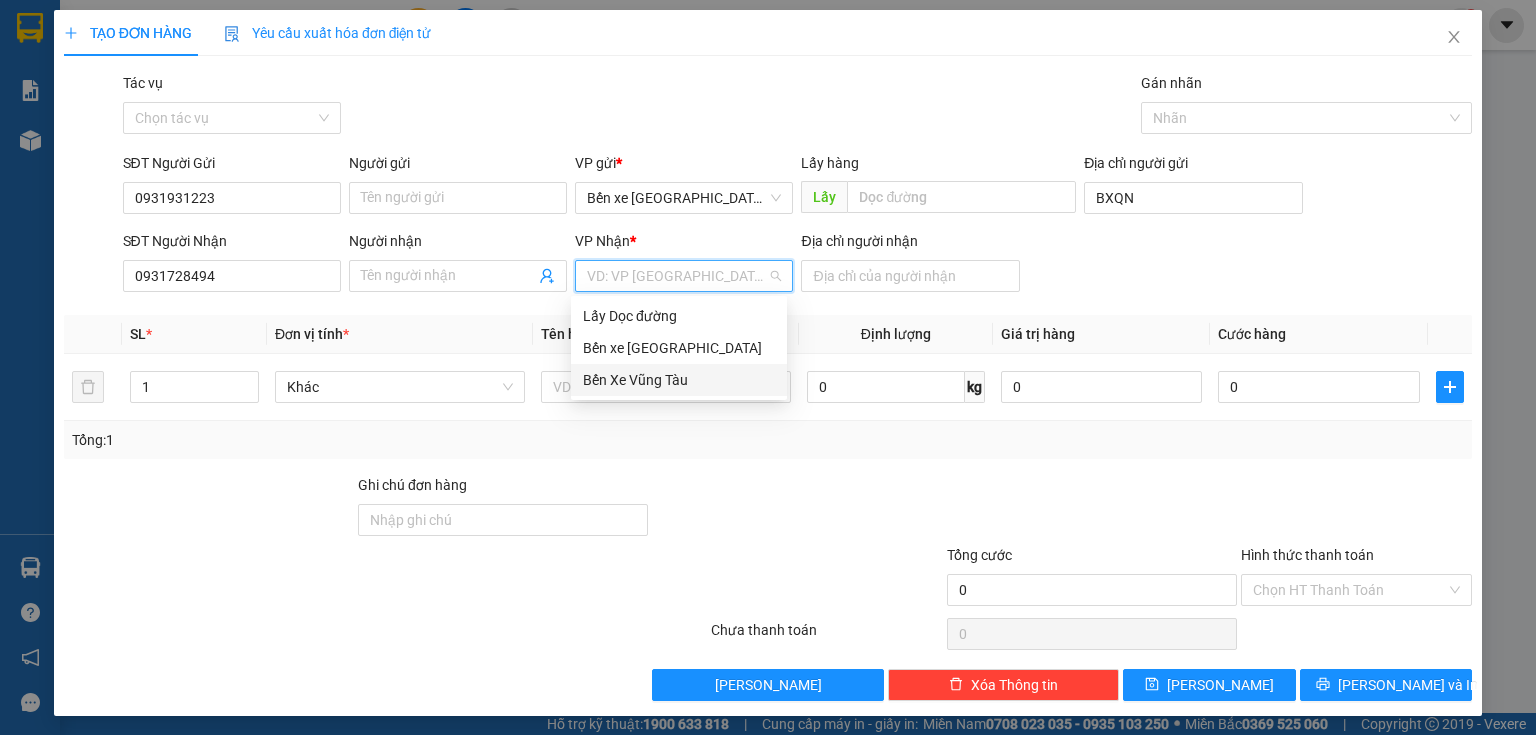 click on "Bến Xe Vũng Tàu" at bounding box center (679, 380) 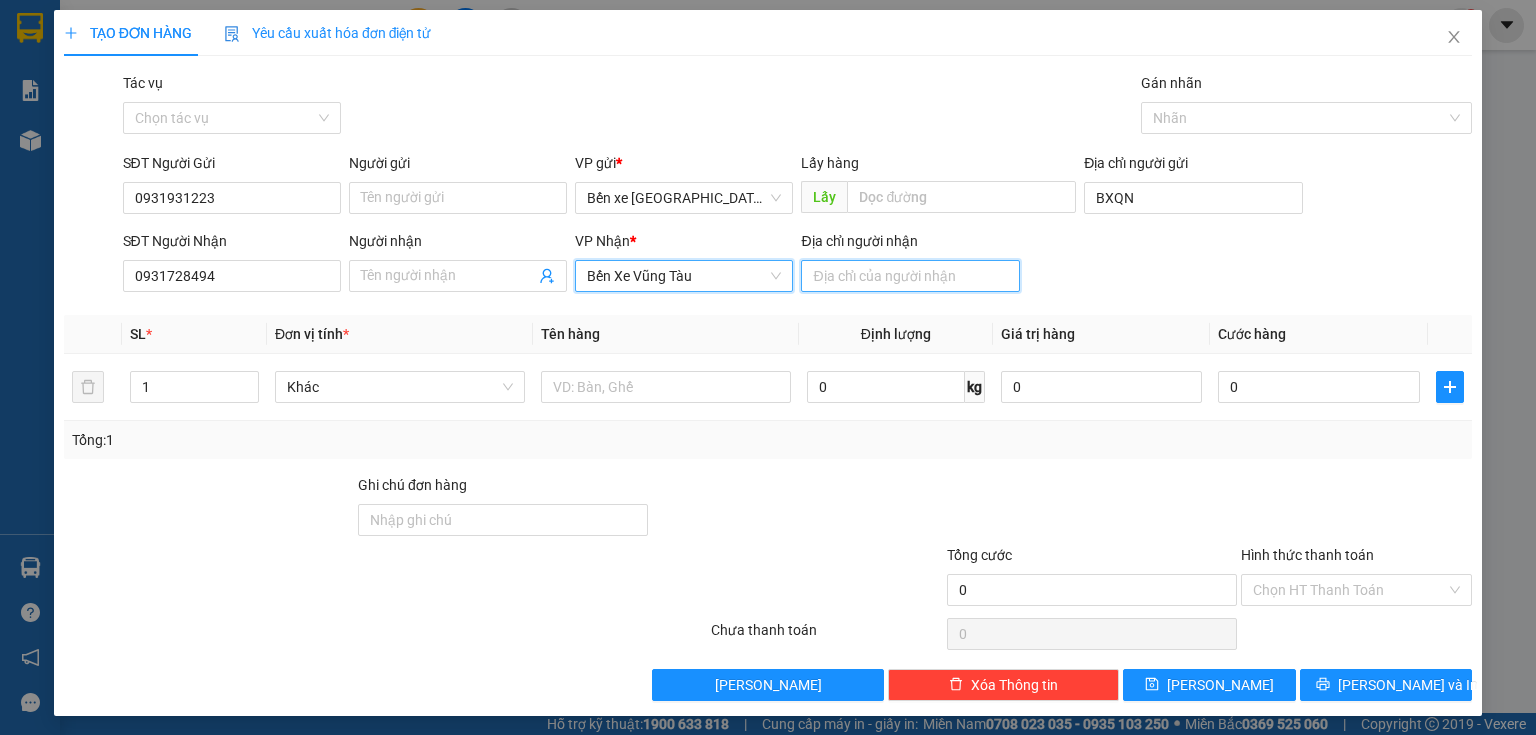 click on "Địa chỉ người nhận" at bounding box center (910, 276) 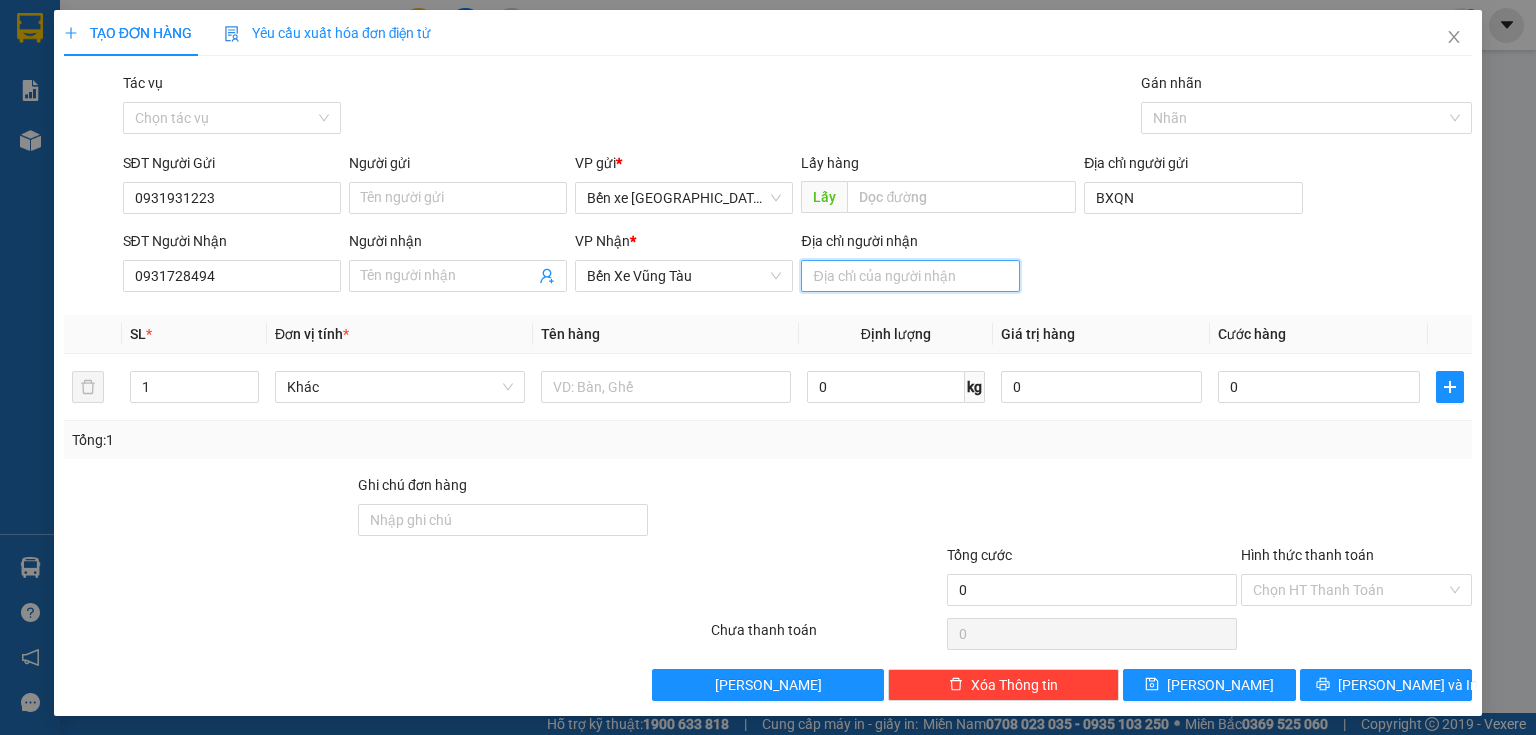 click on "Địa chỉ người nhận" at bounding box center (910, 276) 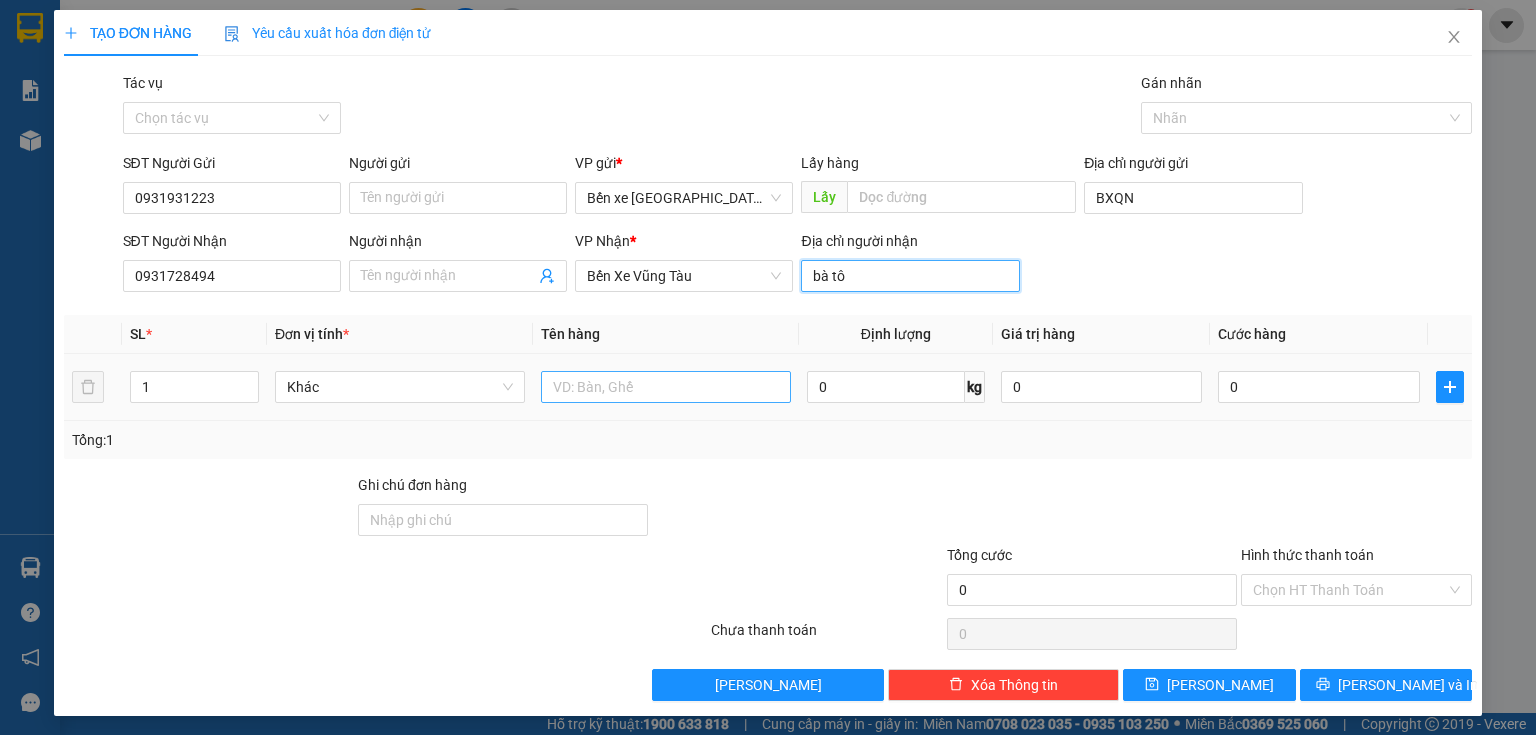 type on "bà tô" 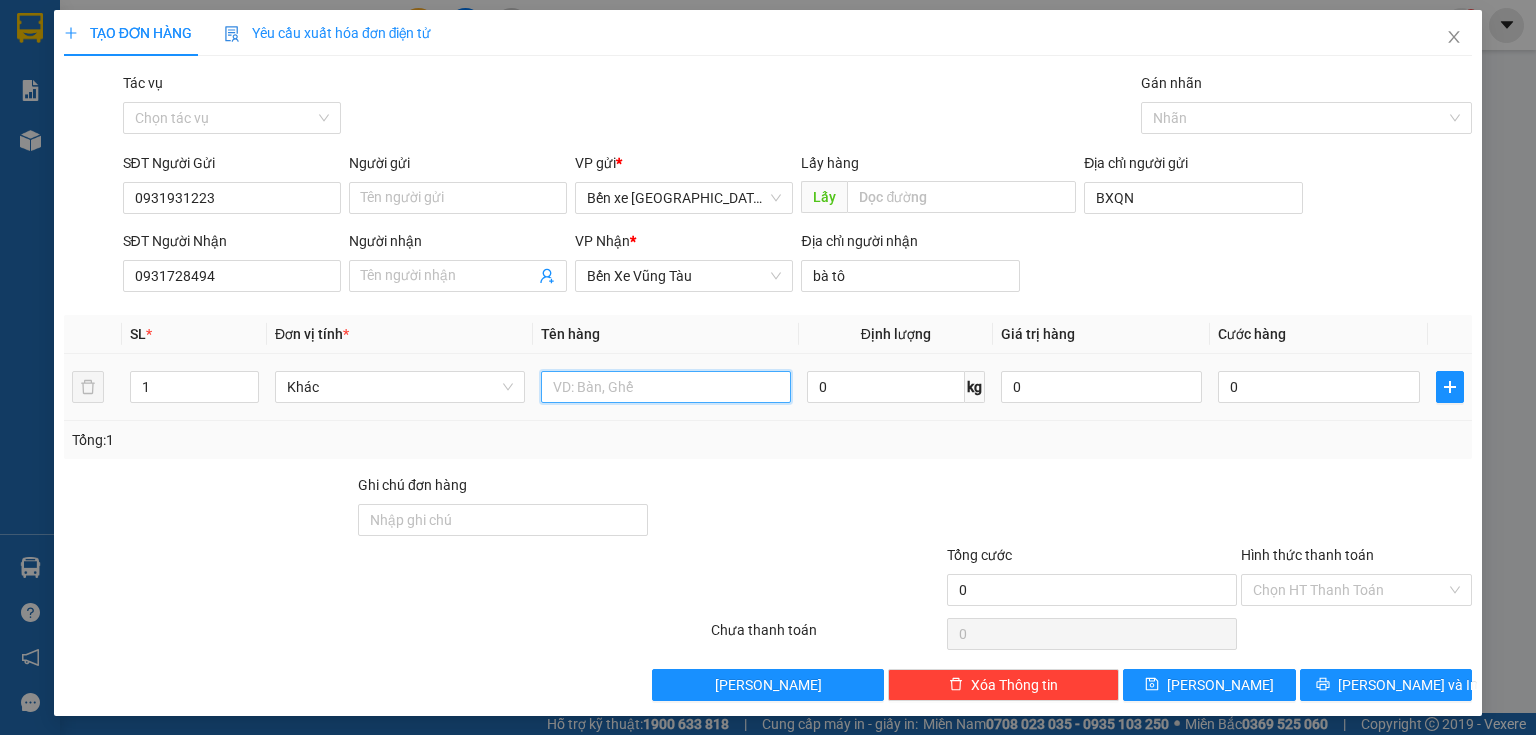 click at bounding box center [666, 387] 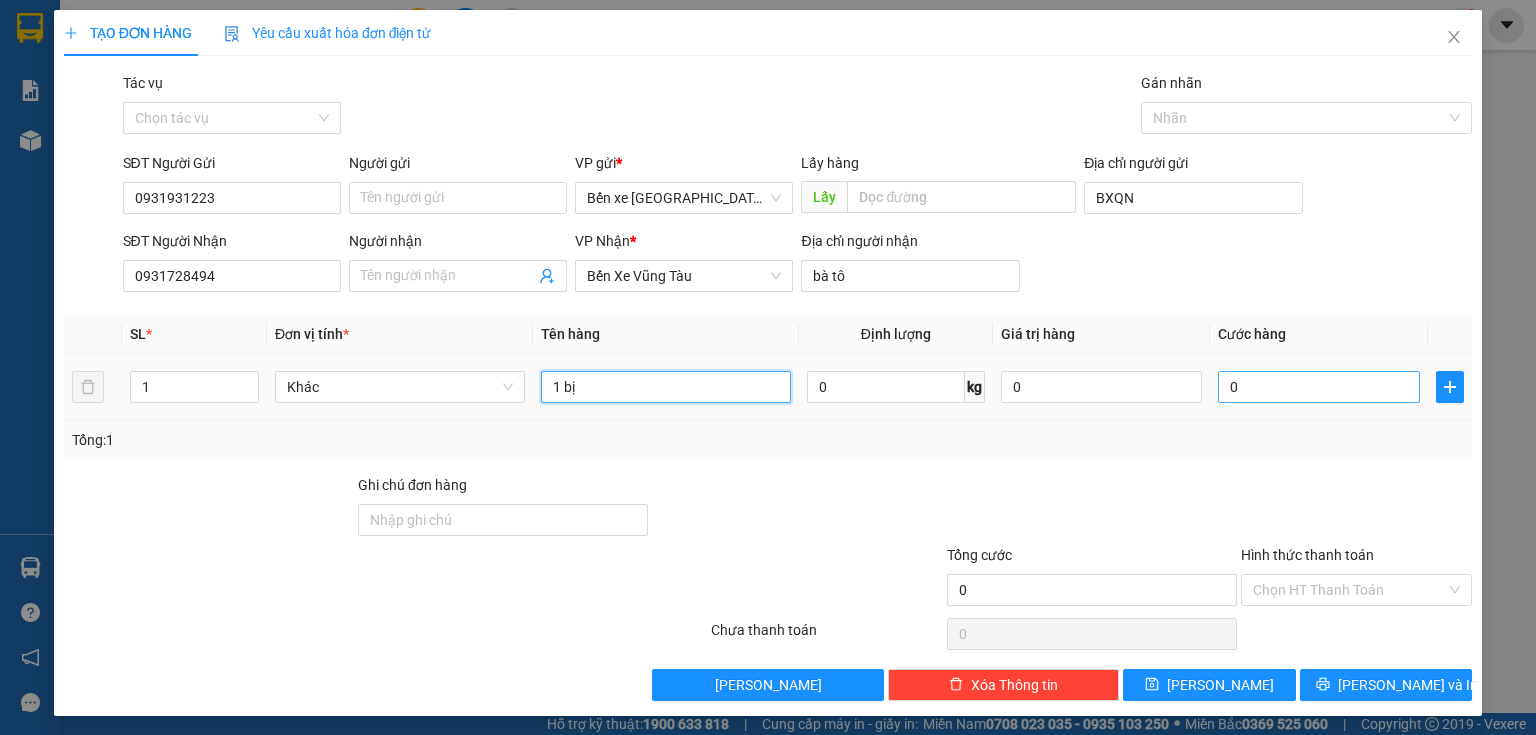 type on "1 bị" 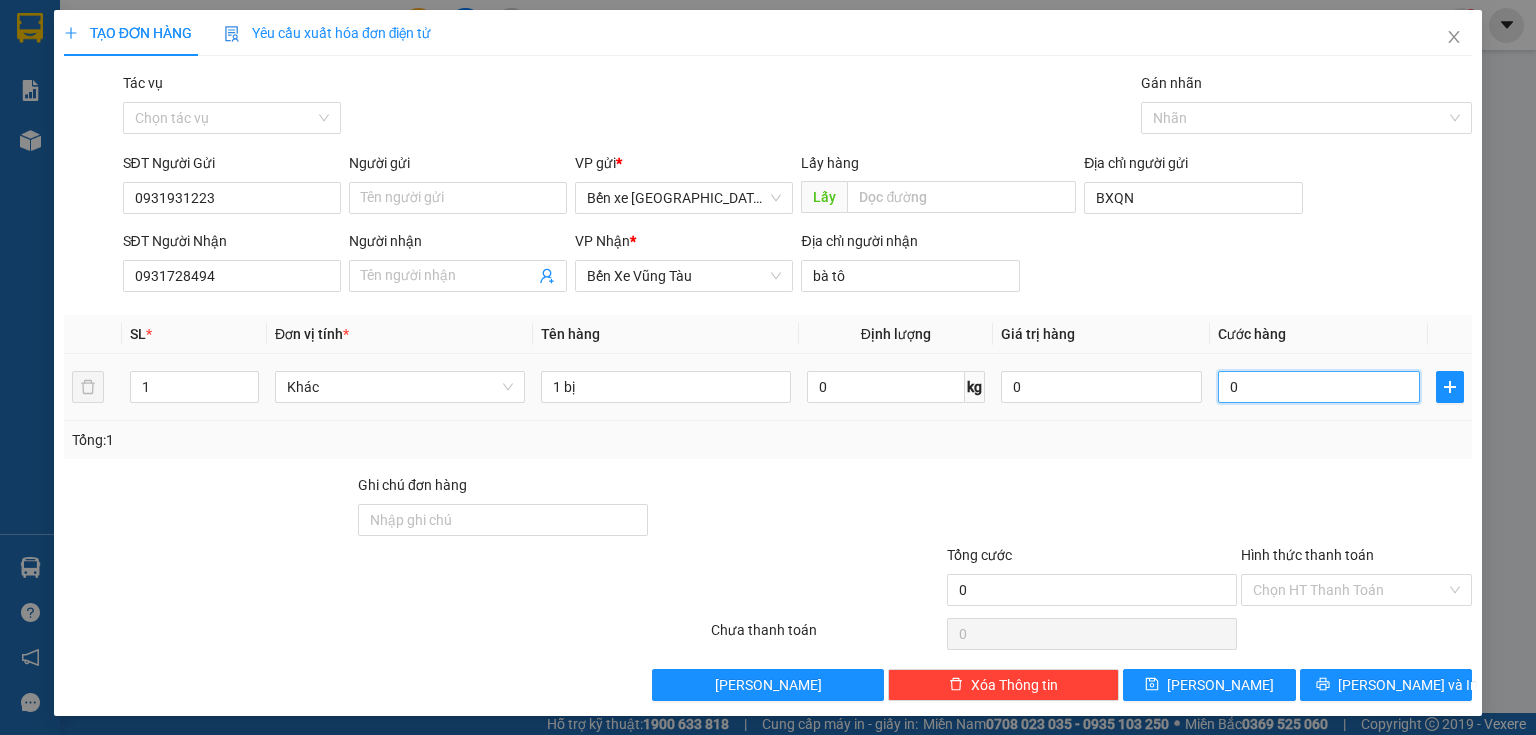 click on "0" at bounding box center [1319, 387] 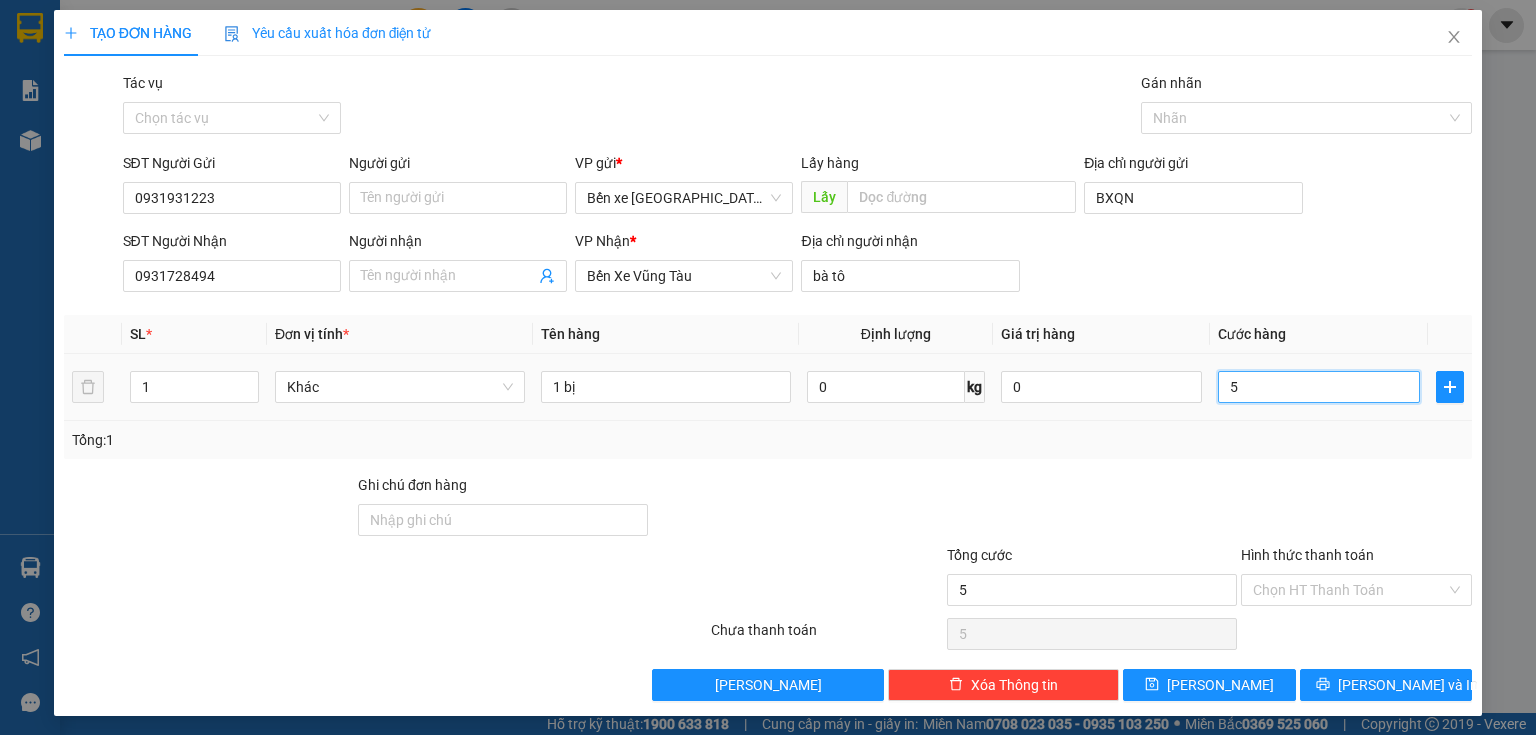 type on "50" 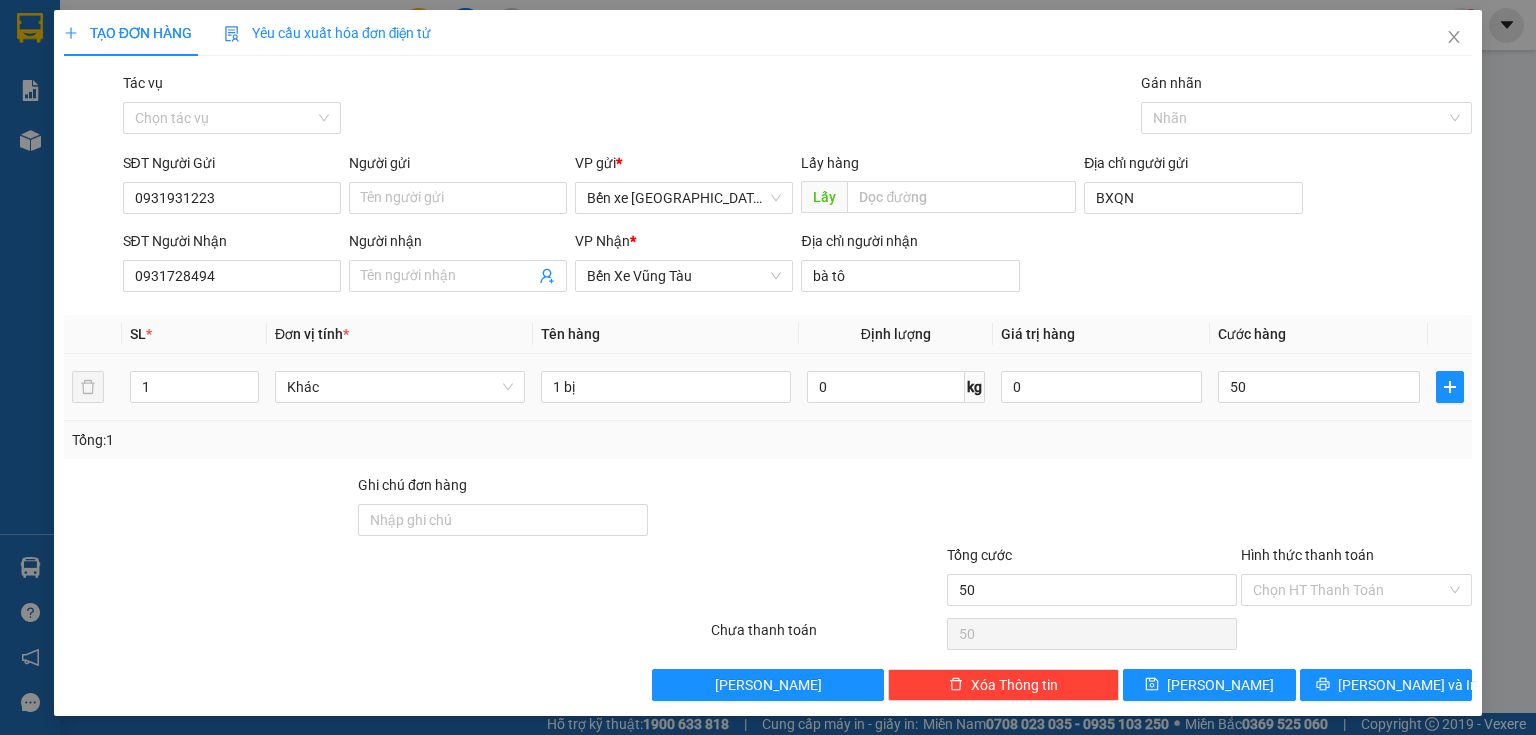 type on "50.000" 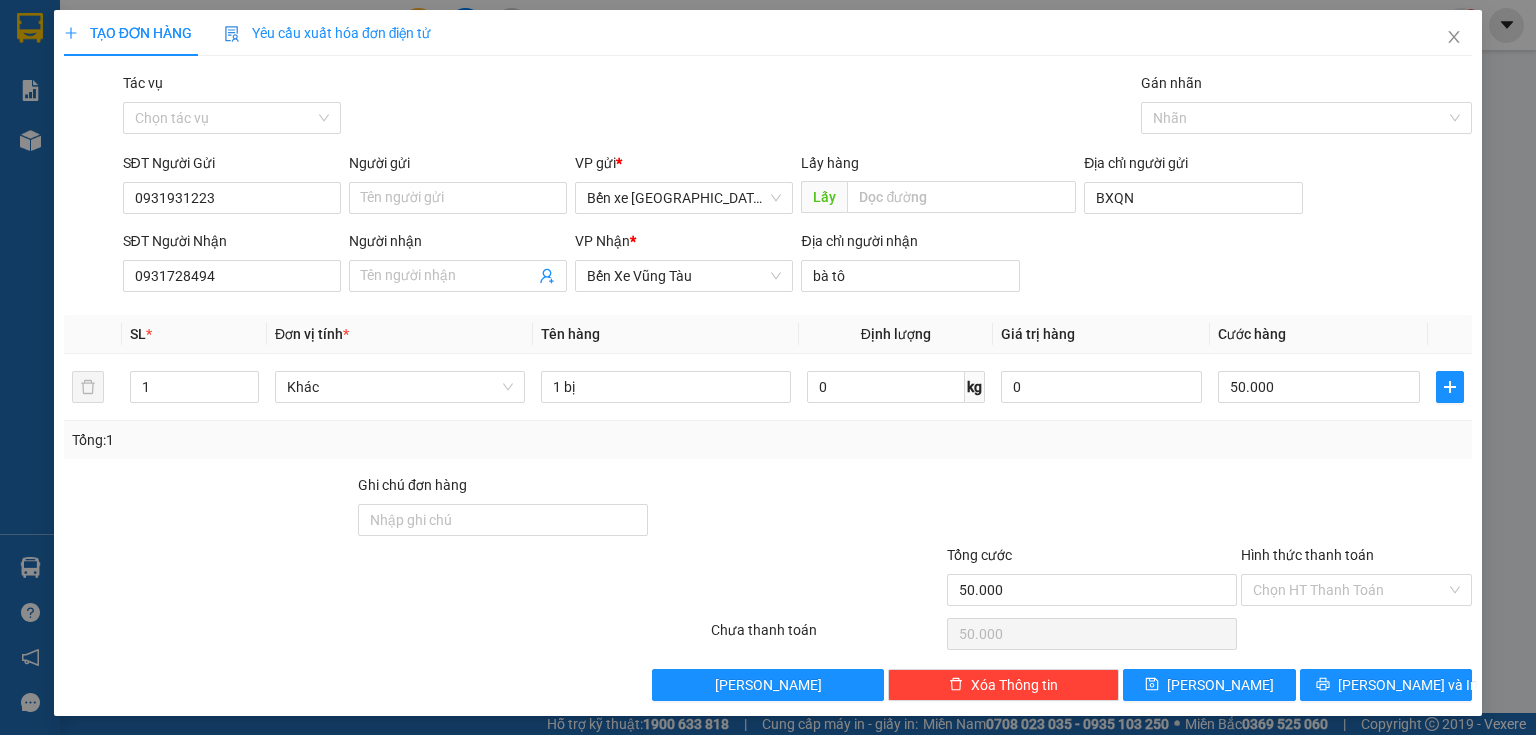 click on "Transit Pickup Surcharge Ids Transit Deliver Surcharge Ids Transit Deliver Surcharge Transit Deliver Surcharge Tác vụ Chọn tác vụ Gán nhãn   Nhãn SĐT Người Gửi 0931931223 Người gửi Tên người gửi VP gửi  * Bến xe [GEOGRAPHIC_DATA] Lấy hàng Lấy Địa chỉ người gửi BXQN SĐT Người Nhận 0931728494 Người nhận Tên người nhận VP Nhận  * Bến Xe Vũng Tàu  Địa chỉ người nhận bà tô SL  * Đơn vị tính  * Tên hàng  Định lượng Giá trị hàng Cước hàng                 1 Khác 1 bị 0 kg 0 50.000 Tổng:  1 Ghi chú đơn hàng Tổng cước 50.000 Hình thức thanh toán Chọn HT Thanh Toán Số tiền thu trước 0 Chưa thanh toán 50.000 Chọn HT Thanh Toán Lưu nháp Xóa Thông tin [PERSON_NAME] và In" at bounding box center (768, 386) 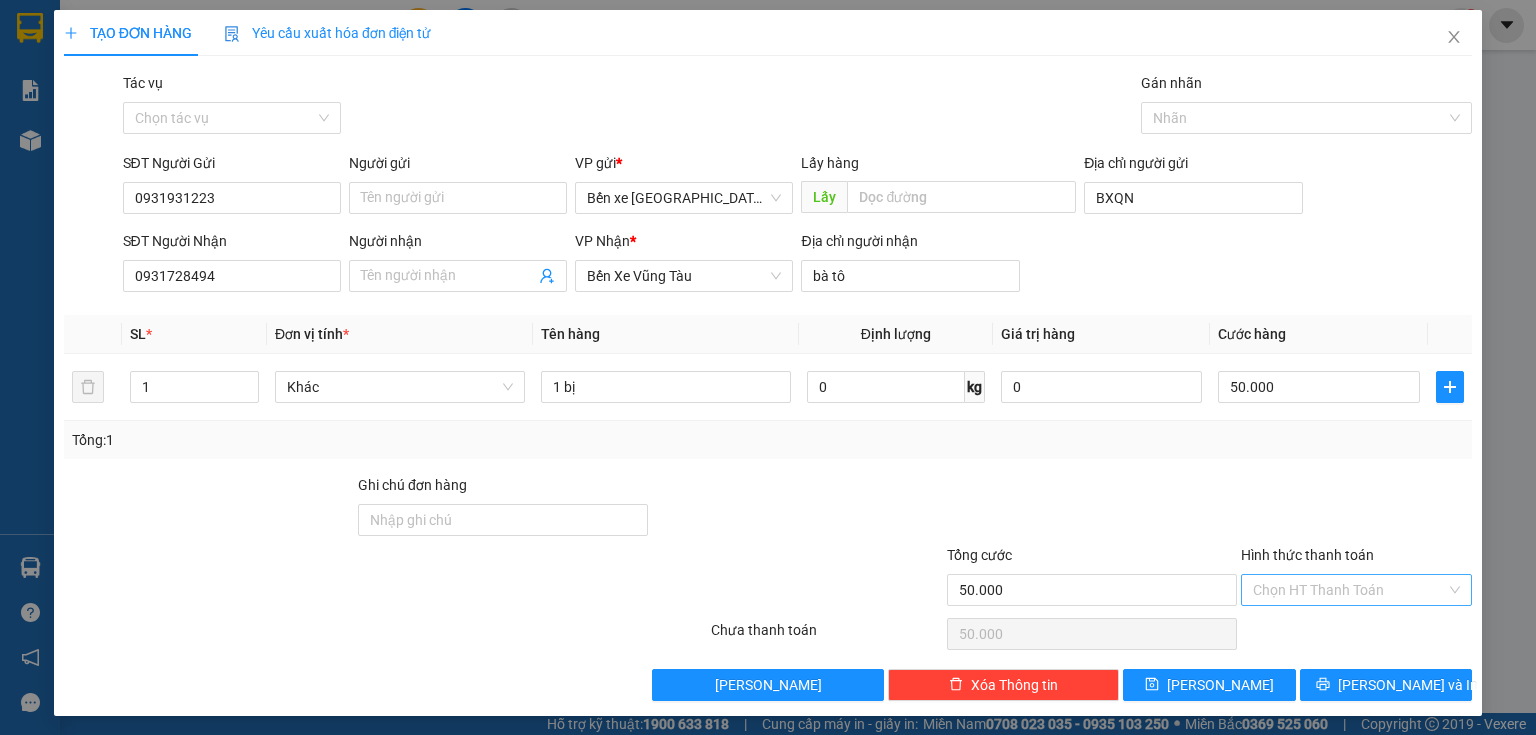 click on "Hình thức thanh toán" at bounding box center (1349, 590) 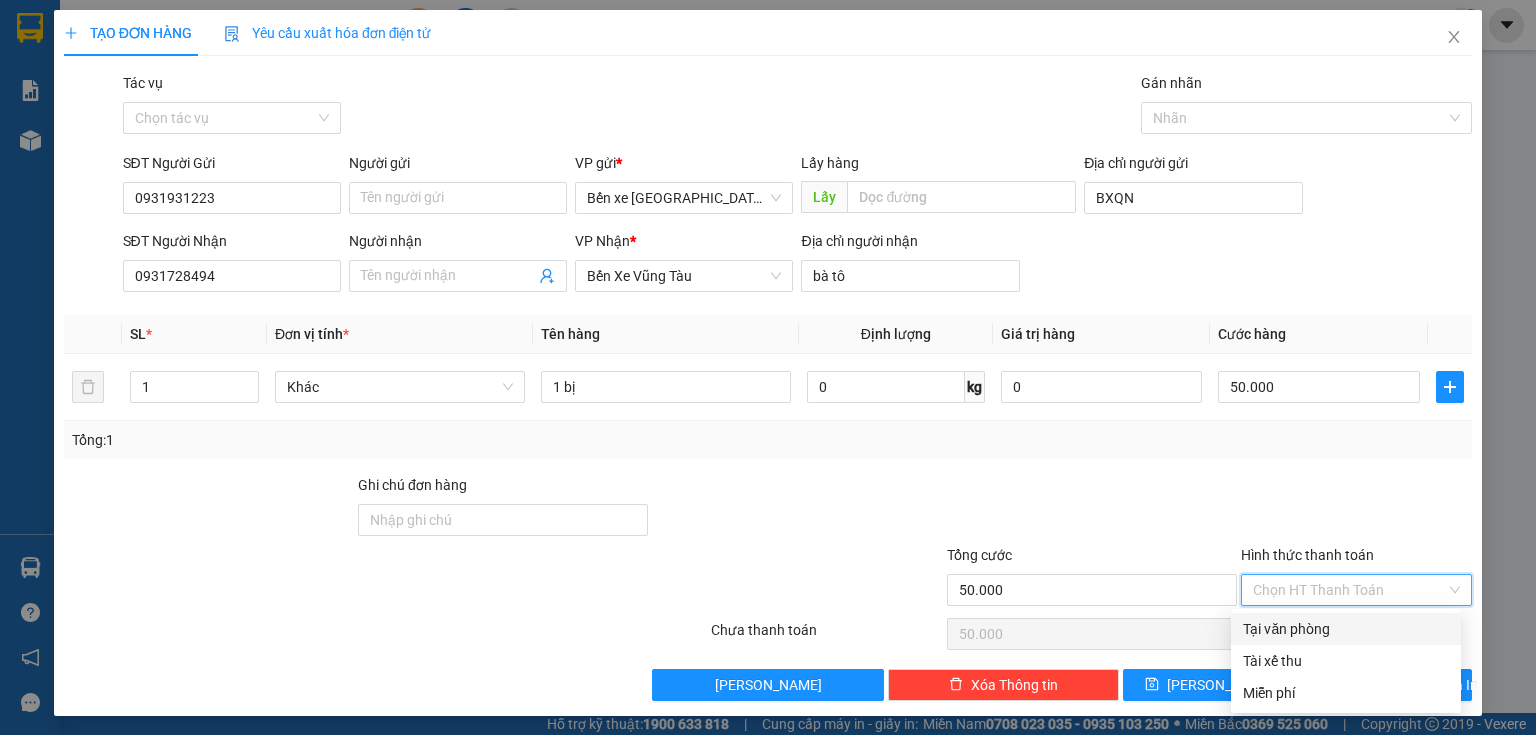 click on "Tại văn phòng" at bounding box center (1346, 629) 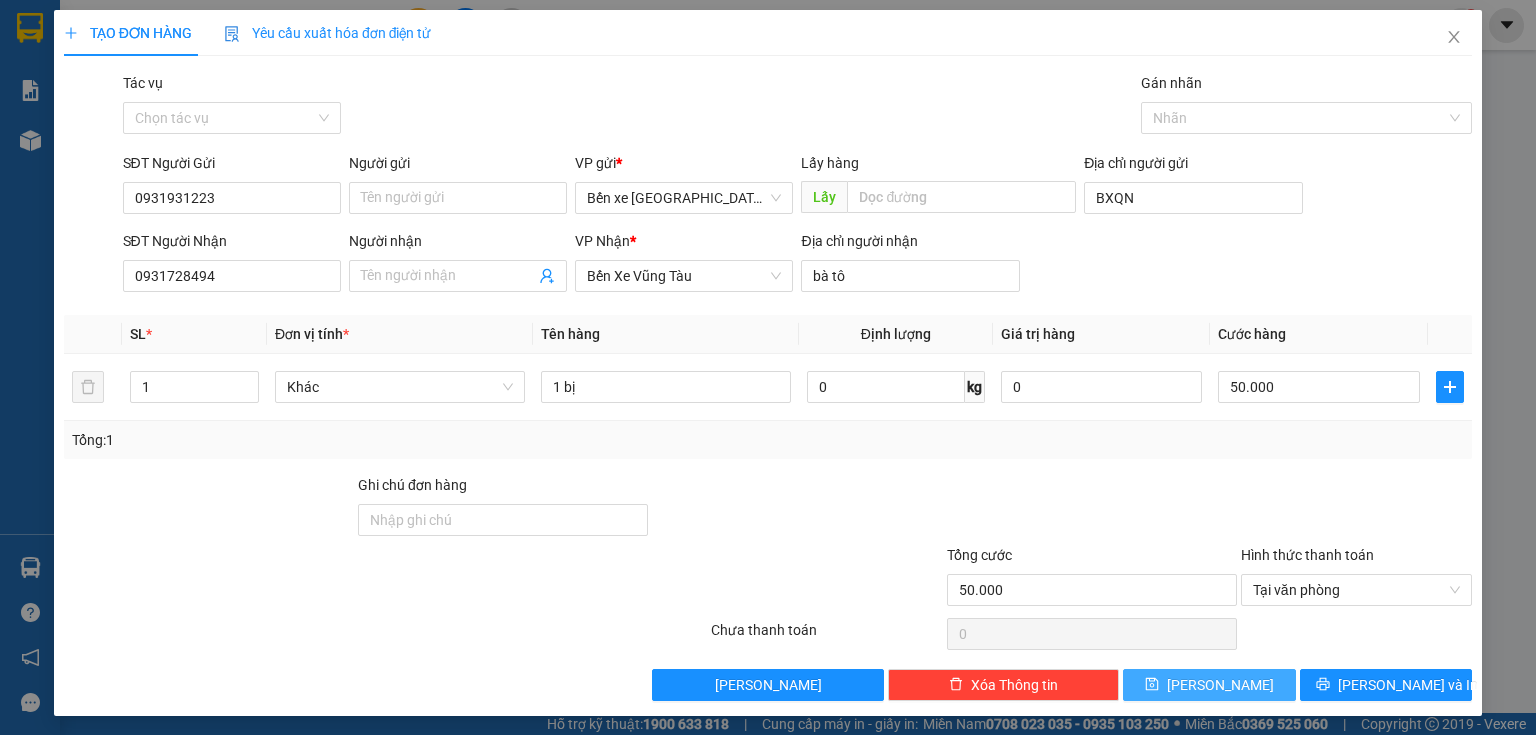 click on "[PERSON_NAME]" at bounding box center (1220, 685) 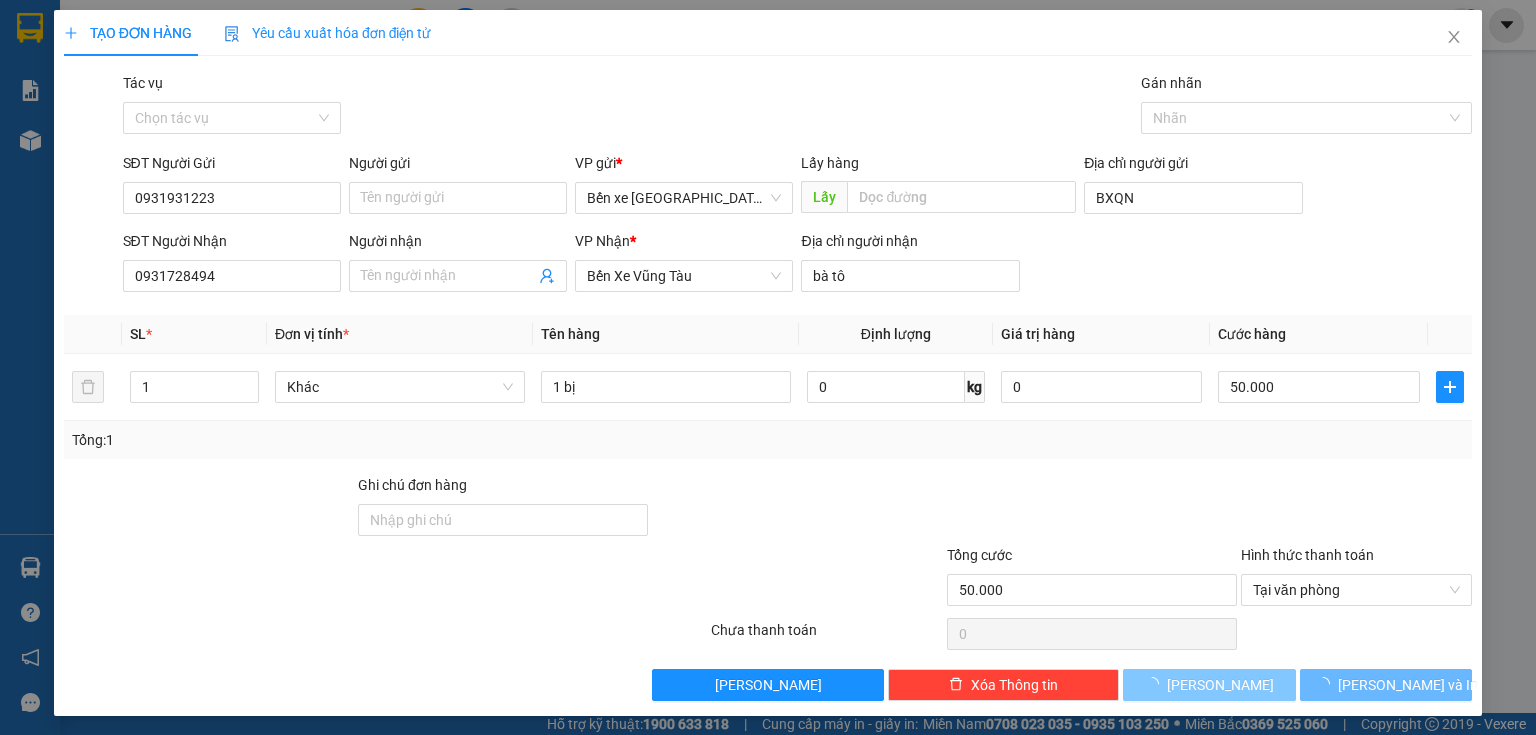 type 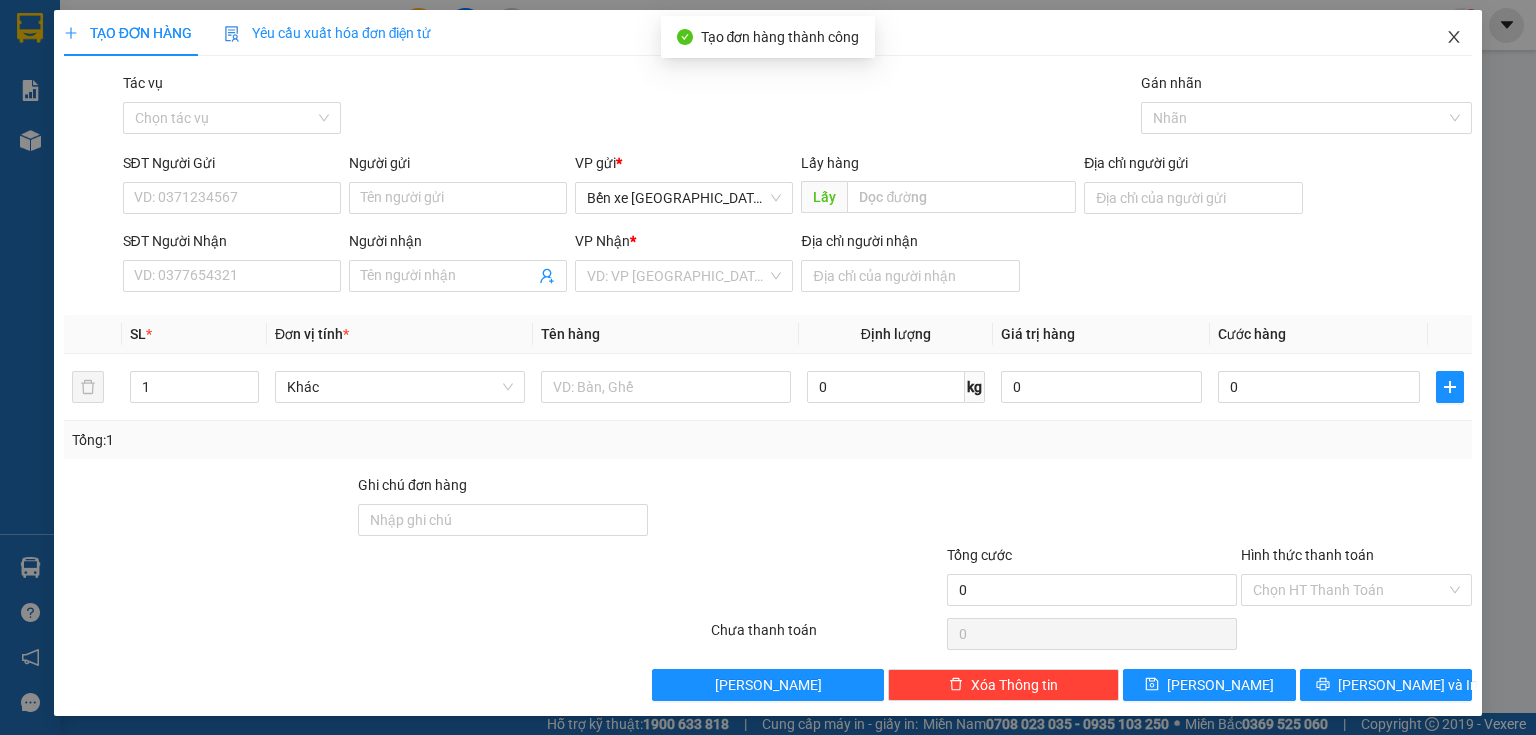 click at bounding box center (1454, 38) 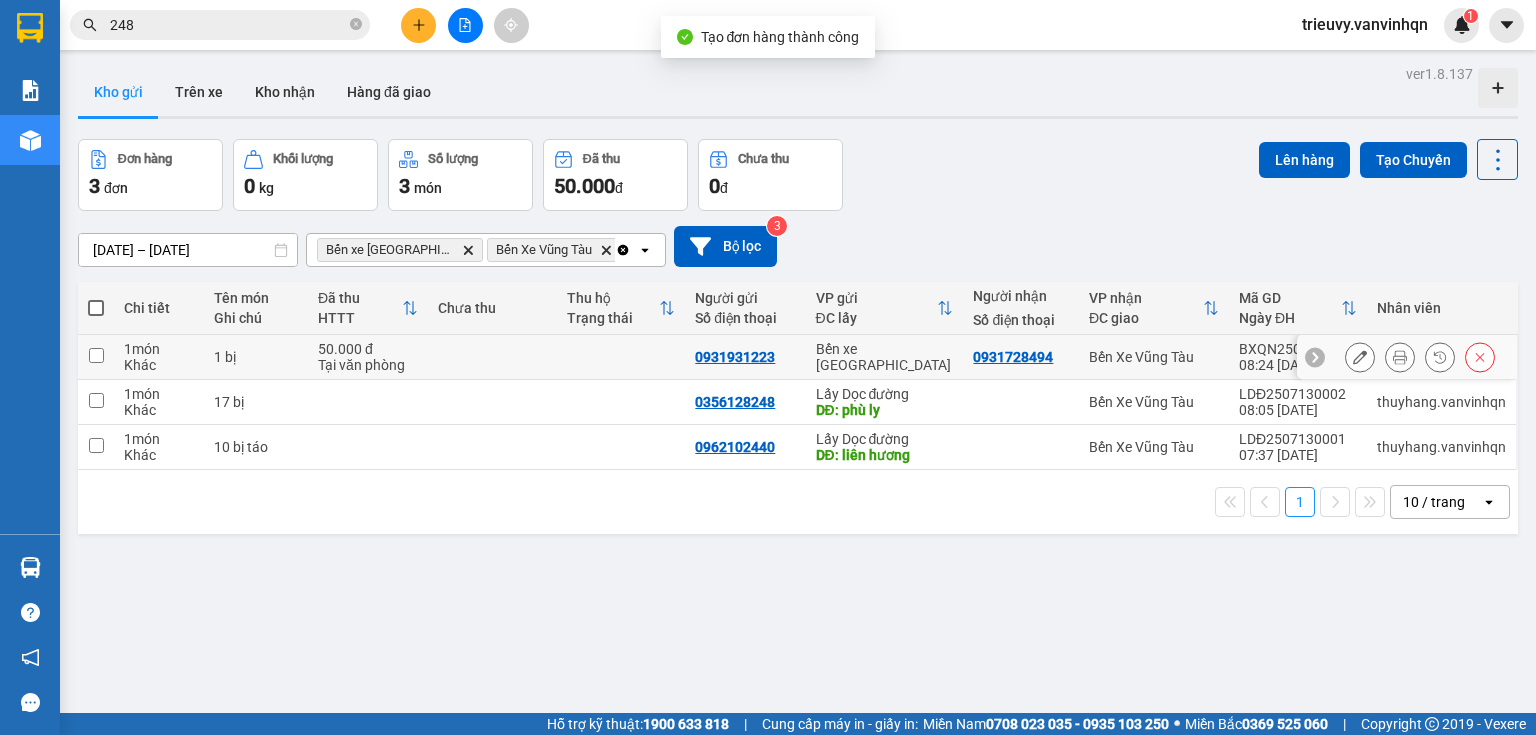 click on "1  món Khác" at bounding box center [159, 357] 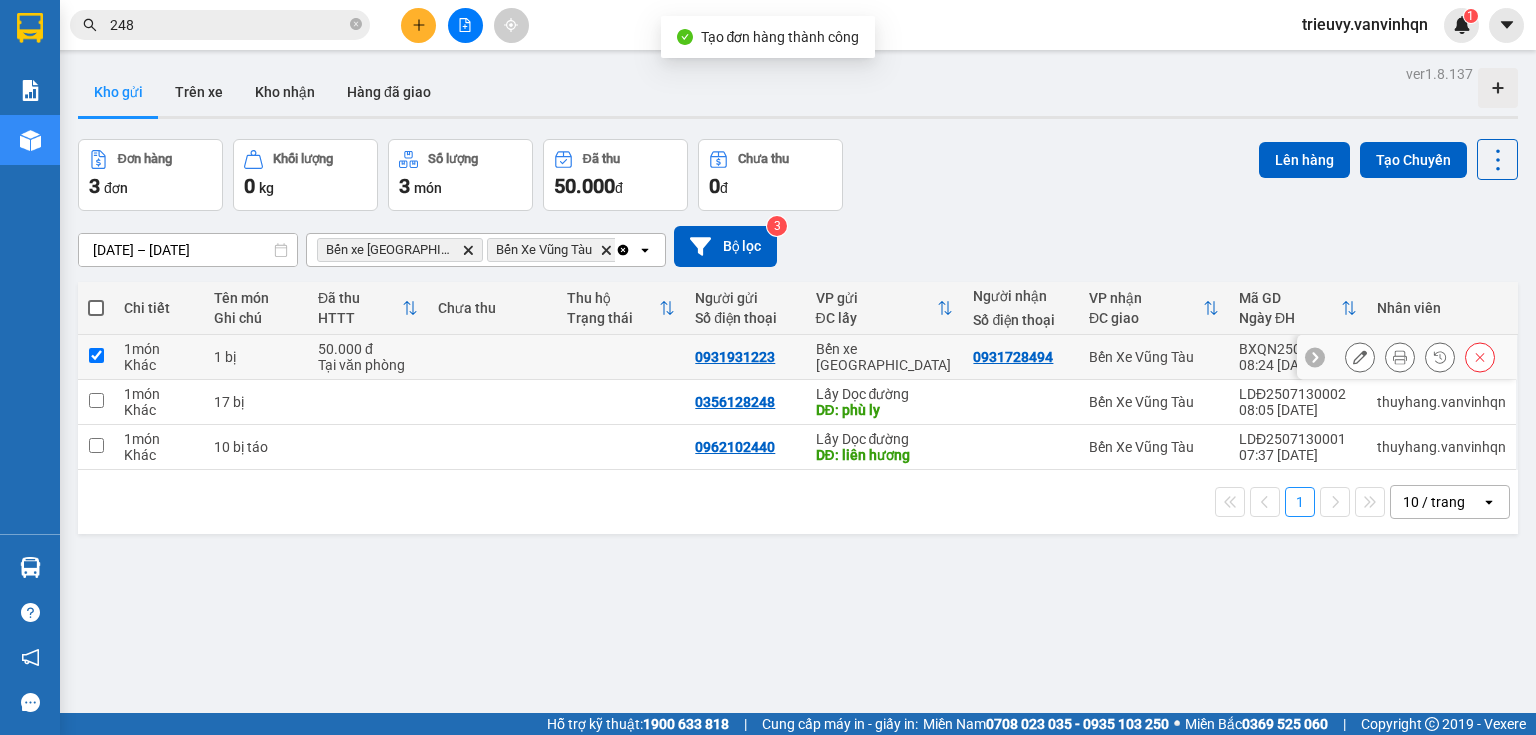 checkbox on "true" 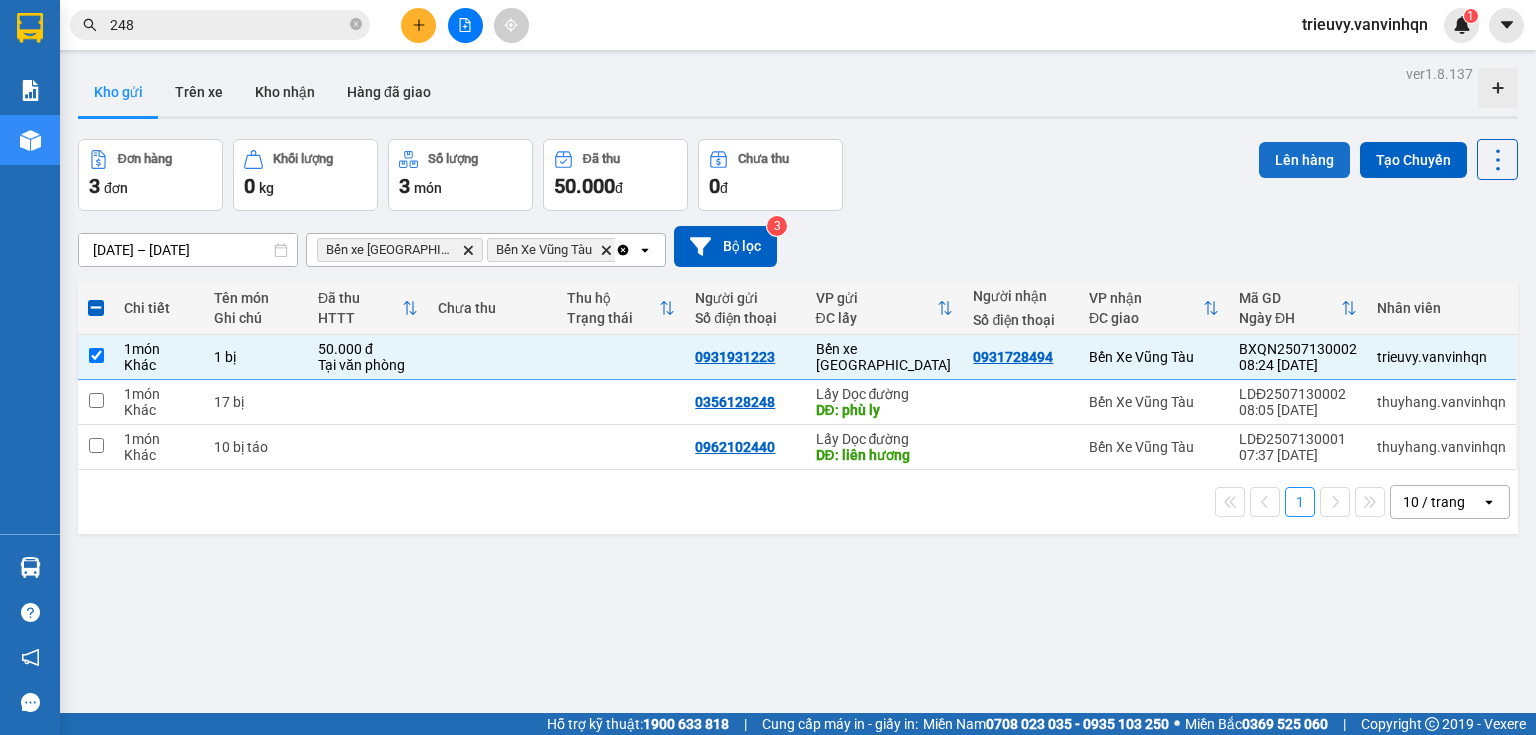 click on "Lên hàng" at bounding box center [1304, 160] 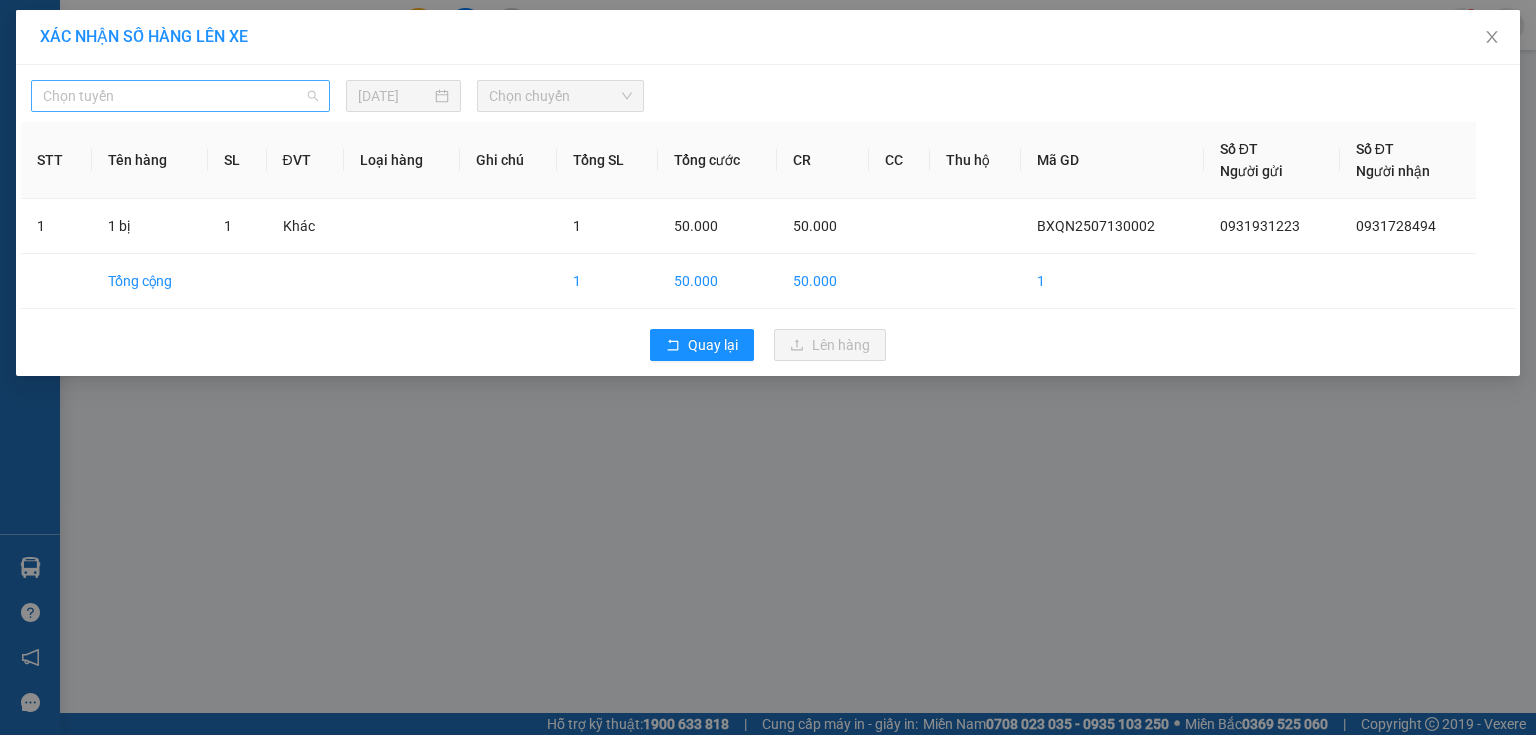 drag, startPoint x: 265, startPoint y: 92, endPoint x: 183, endPoint y: 164, distance: 109.12378 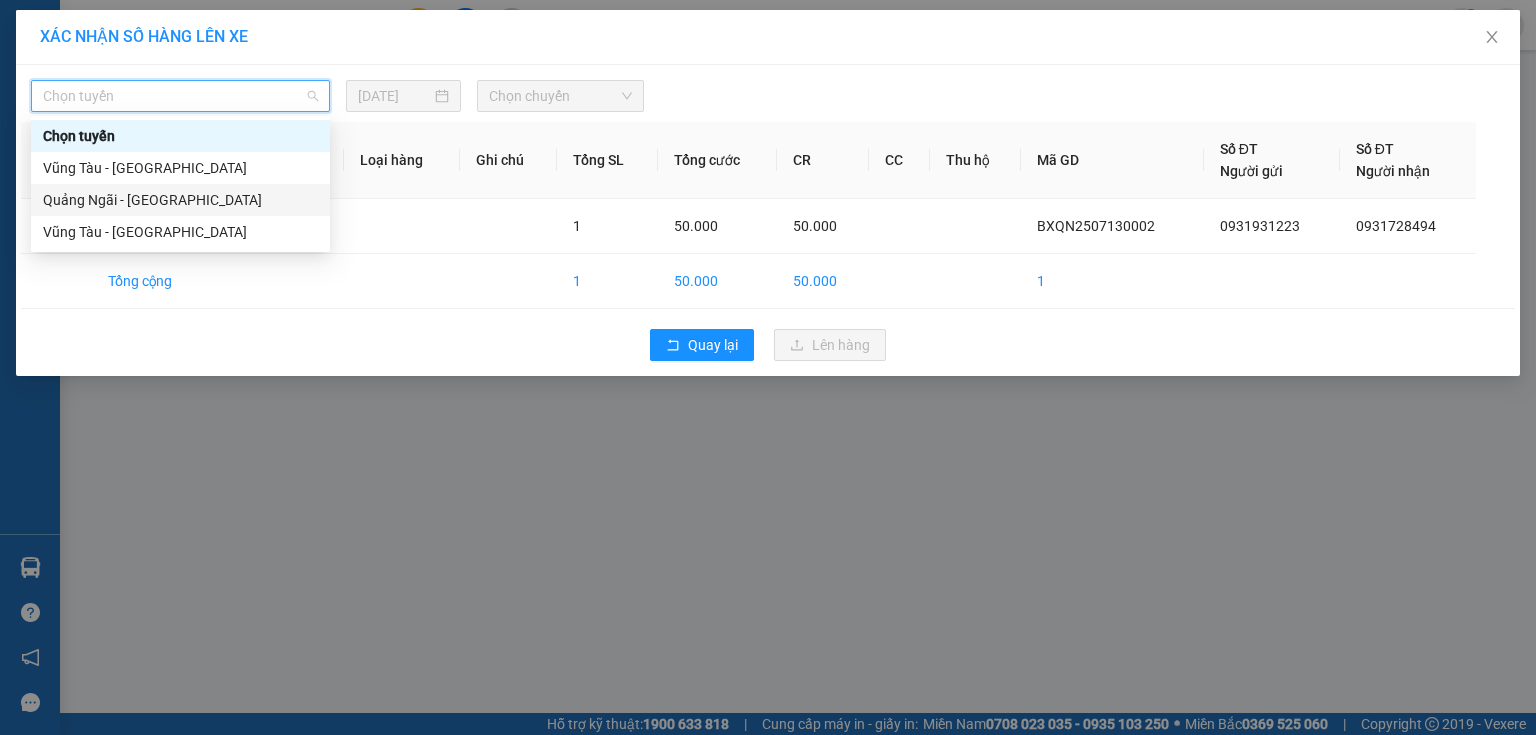 click on "Quảng Ngãi - [GEOGRAPHIC_DATA]" at bounding box center (180, 200) 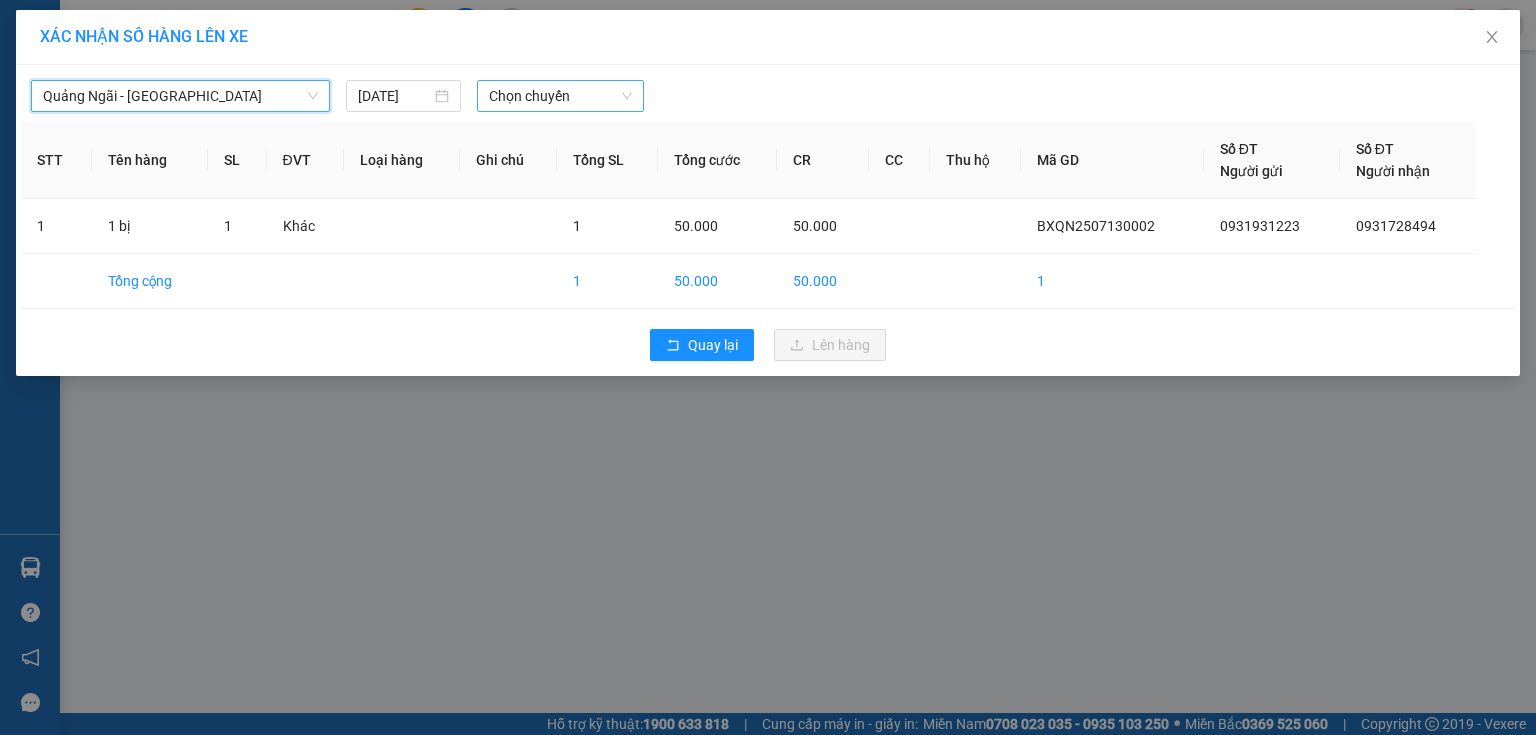click on "Chọn chuyến" at bounding box center [561, 96] 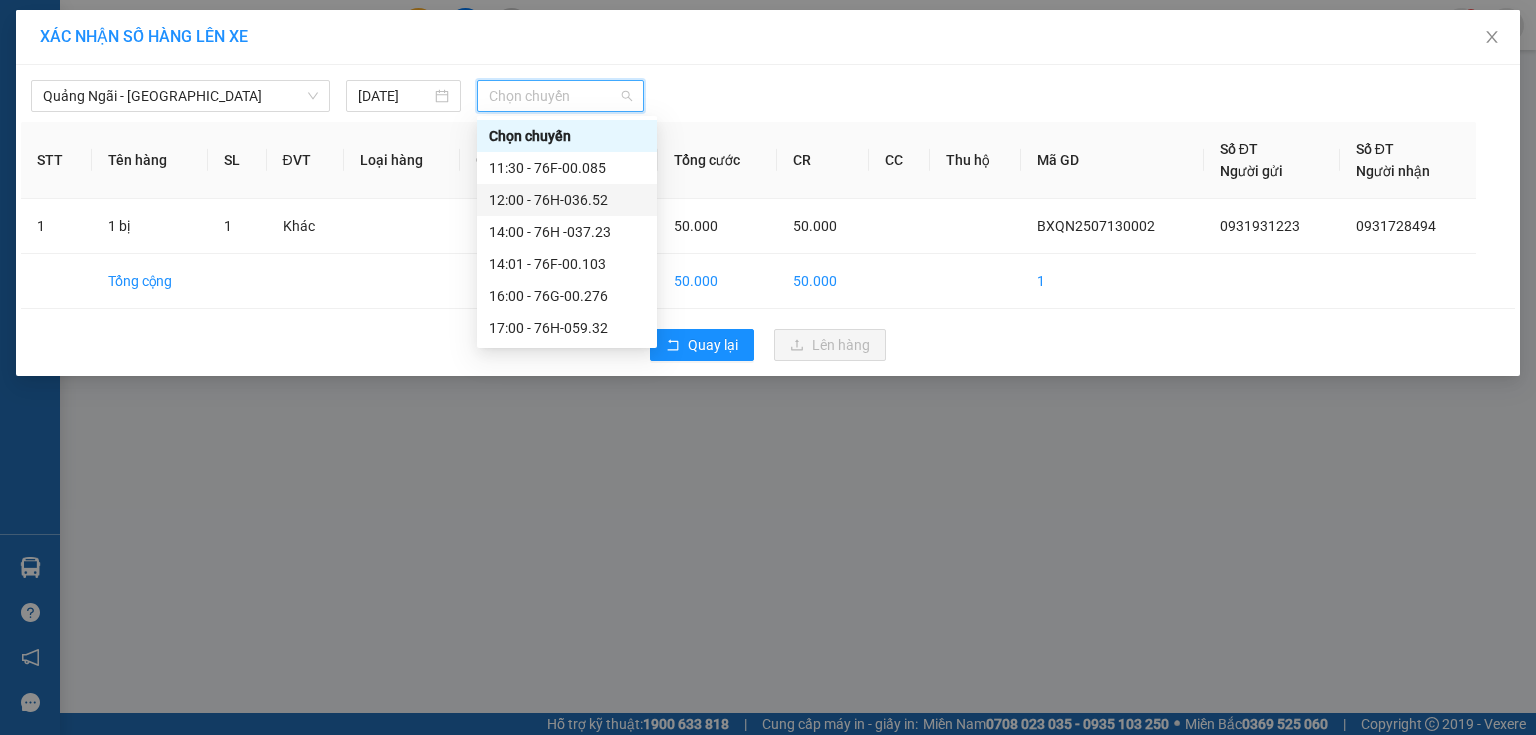 click on "12:00     - 76H-036.52" at bounding box center [567, 200] 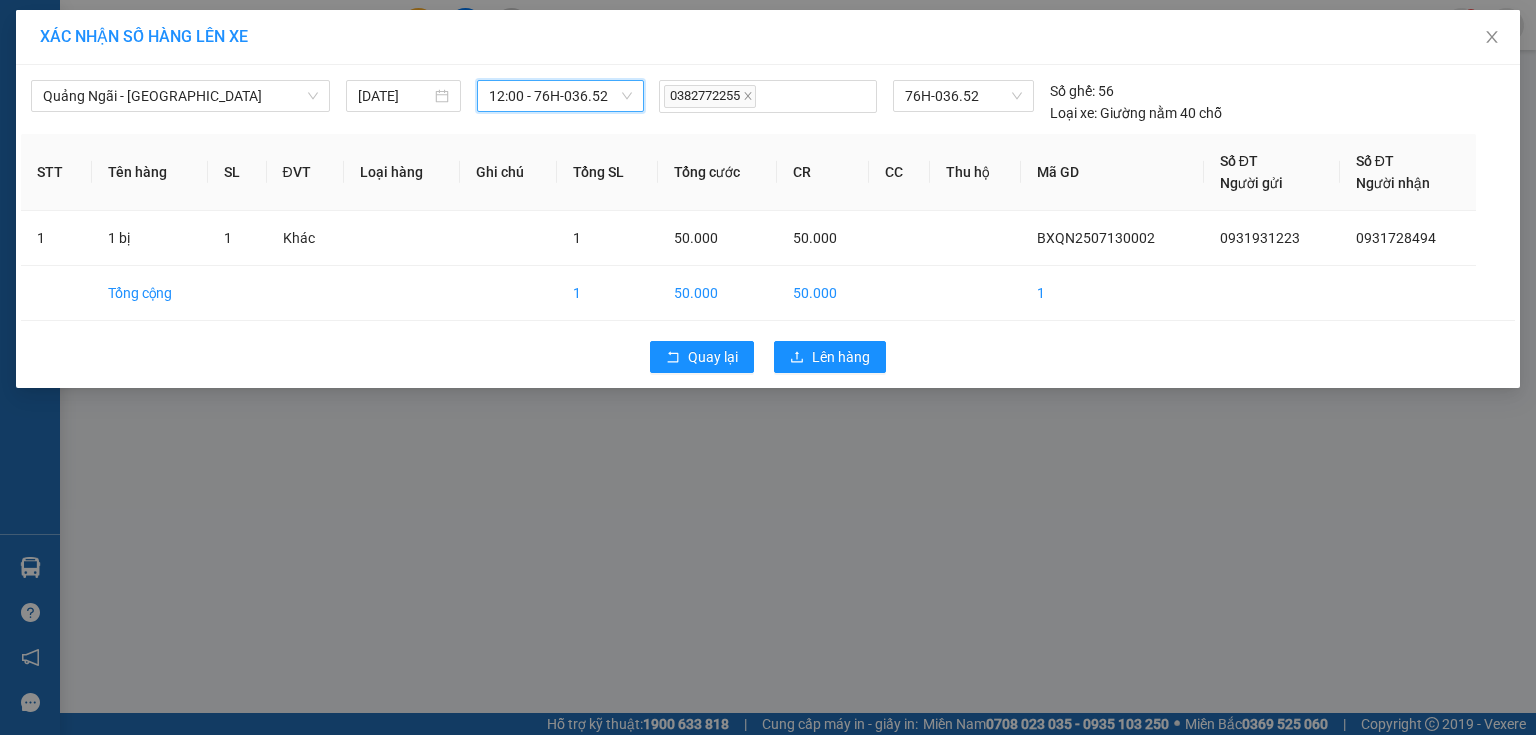 click on "12:00     - 76H-036.52" at bounding box center [561, 96] 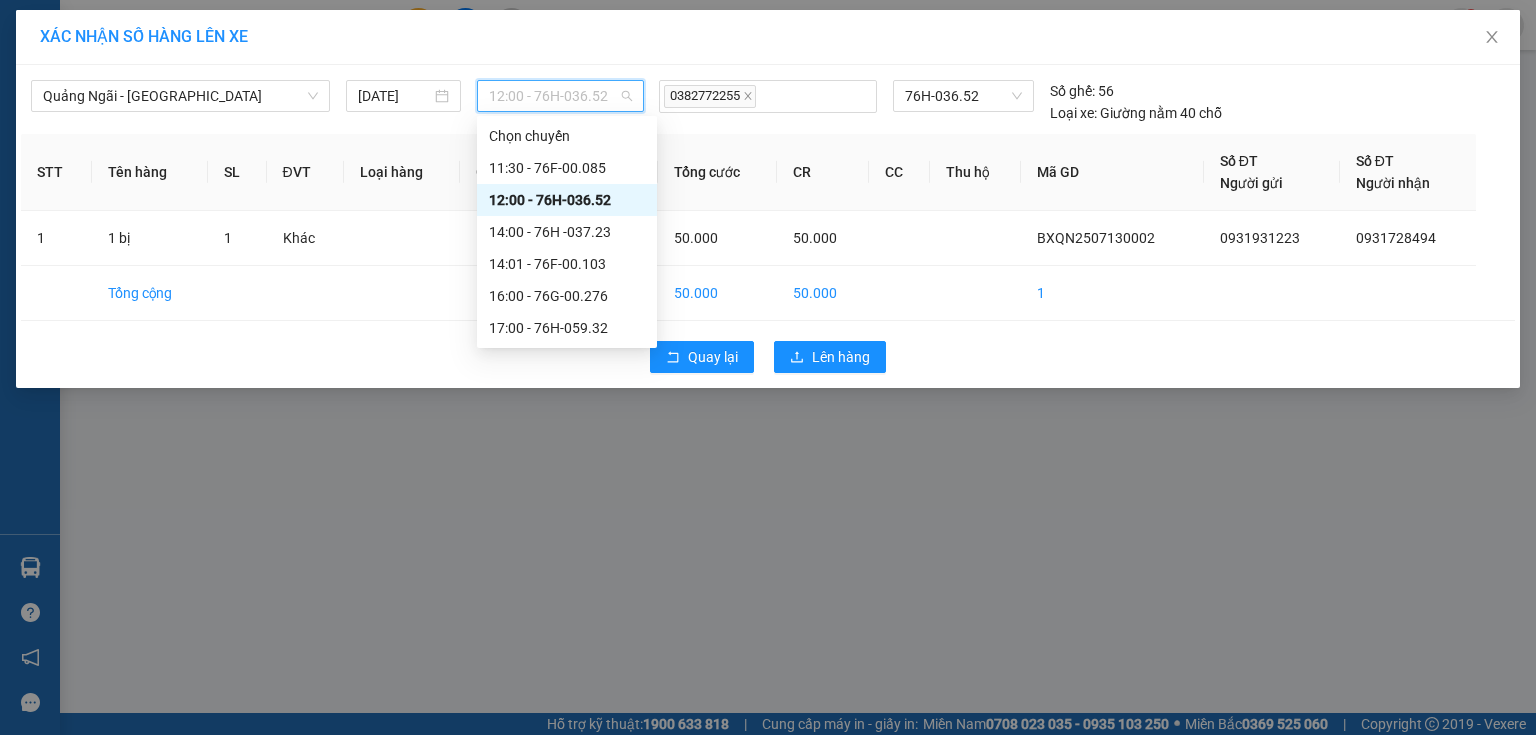 click on "12:00     - 76H-036.52" at bounding box center [561, 96] 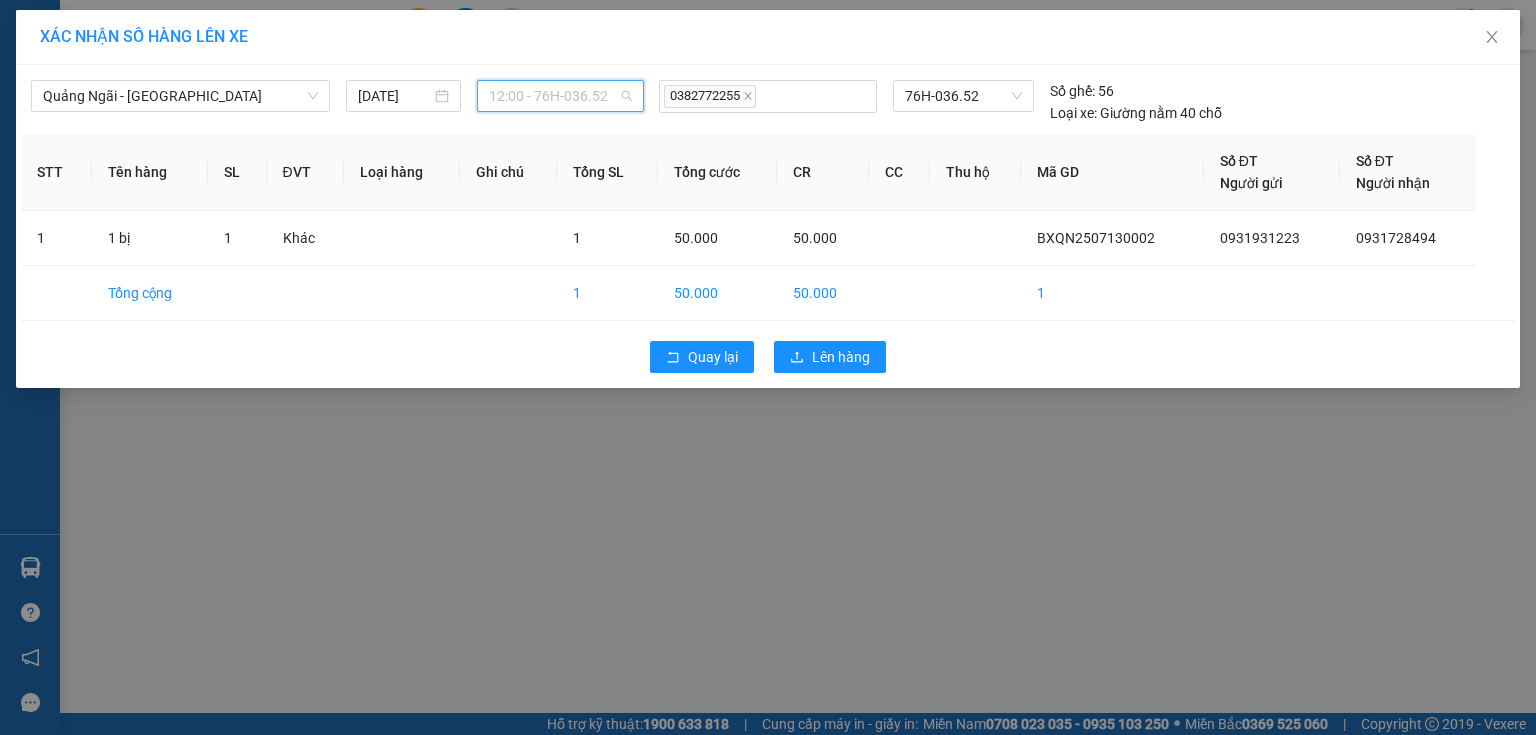 click on "12:00     - 76H-036.52" at bounding box center [561, 96] 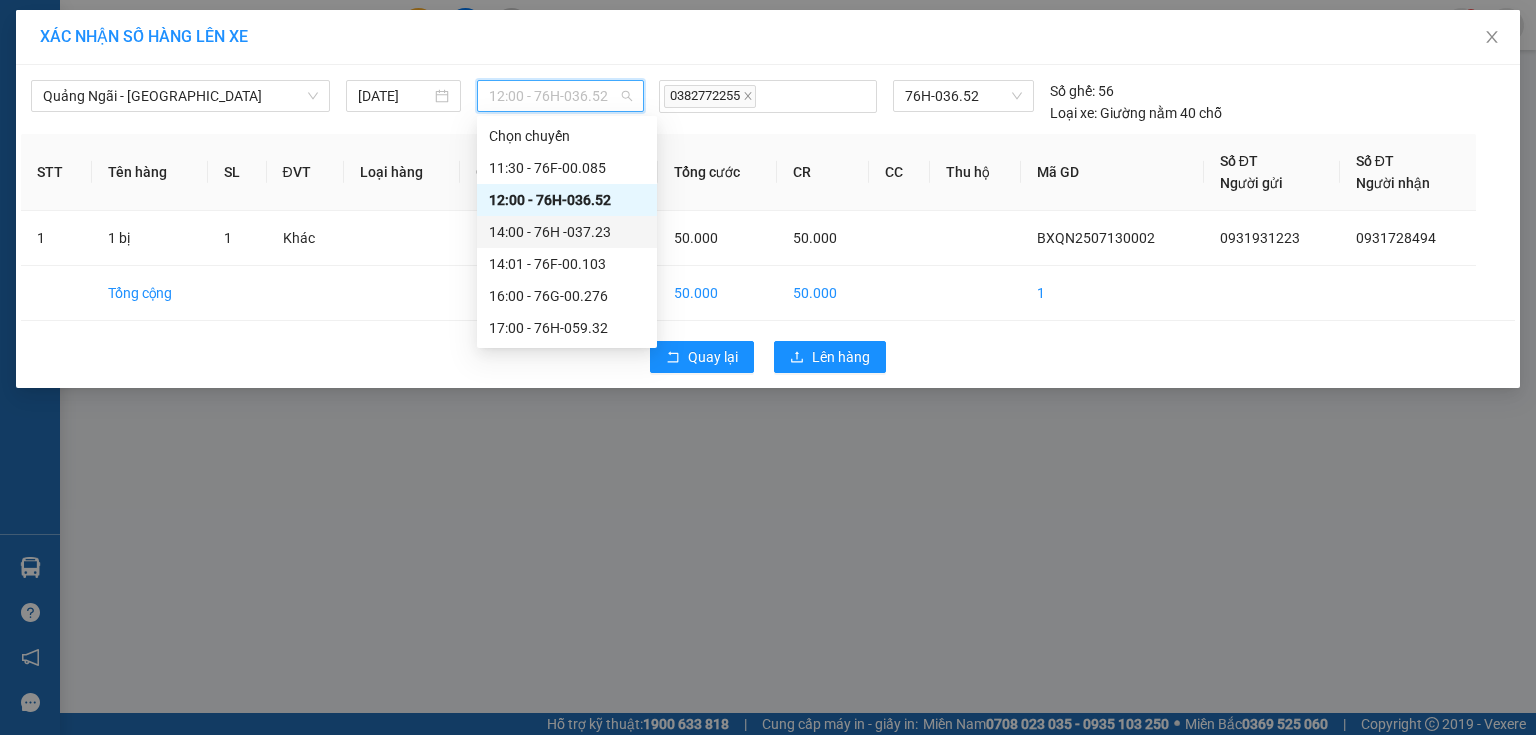 click on "14:00     - 76H -037.23" at bounding box center [567, 232] 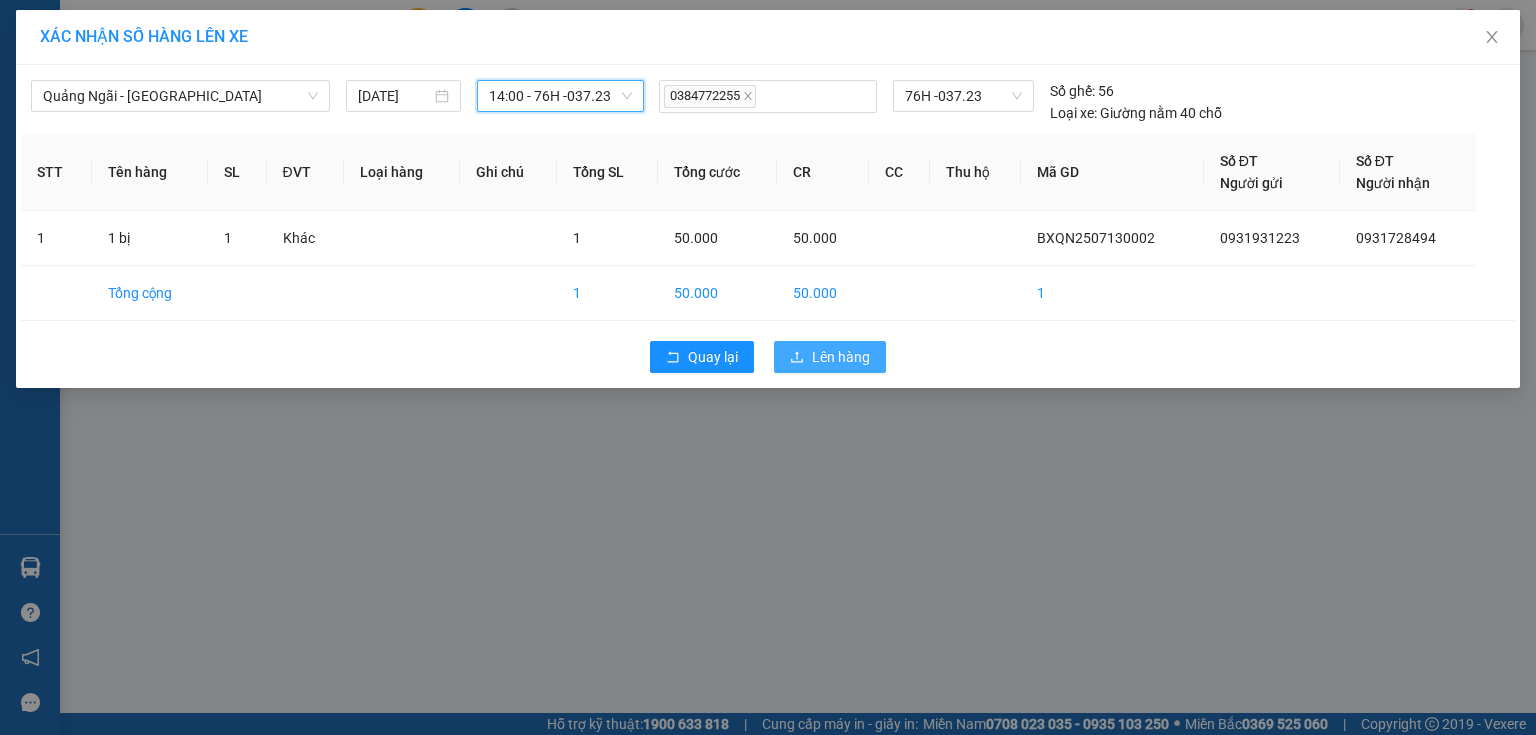 click 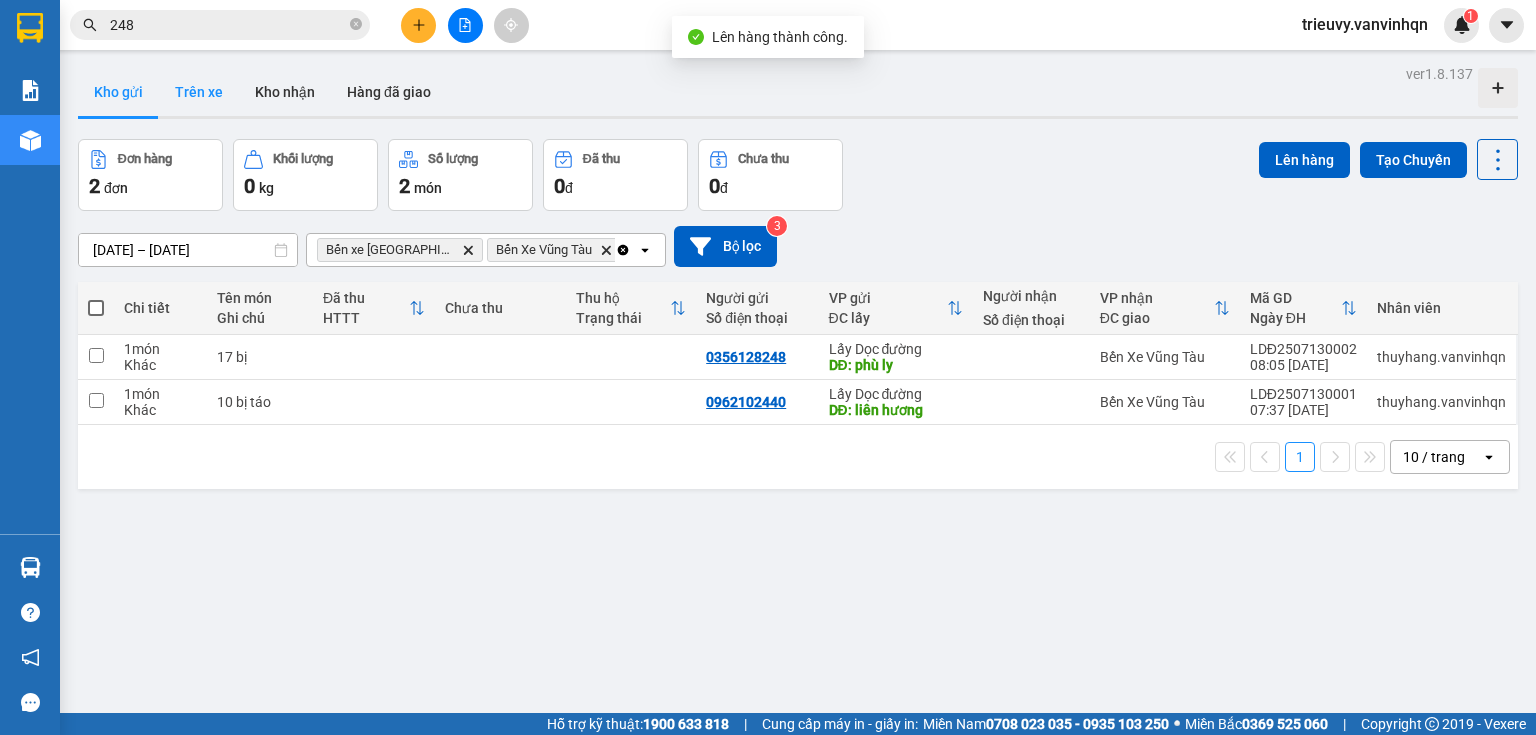 click on "Trên xe" at bounding box center (199, 92) 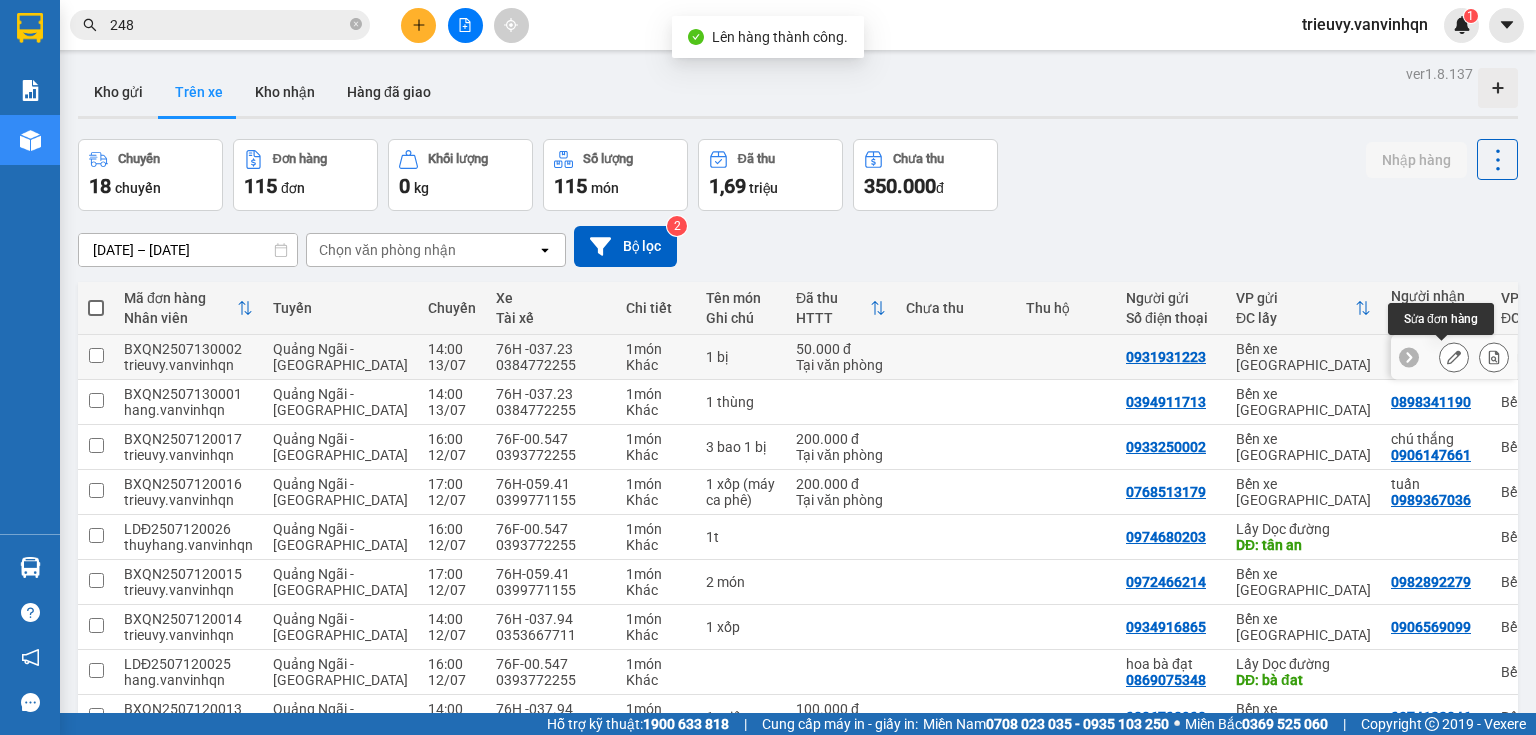 click 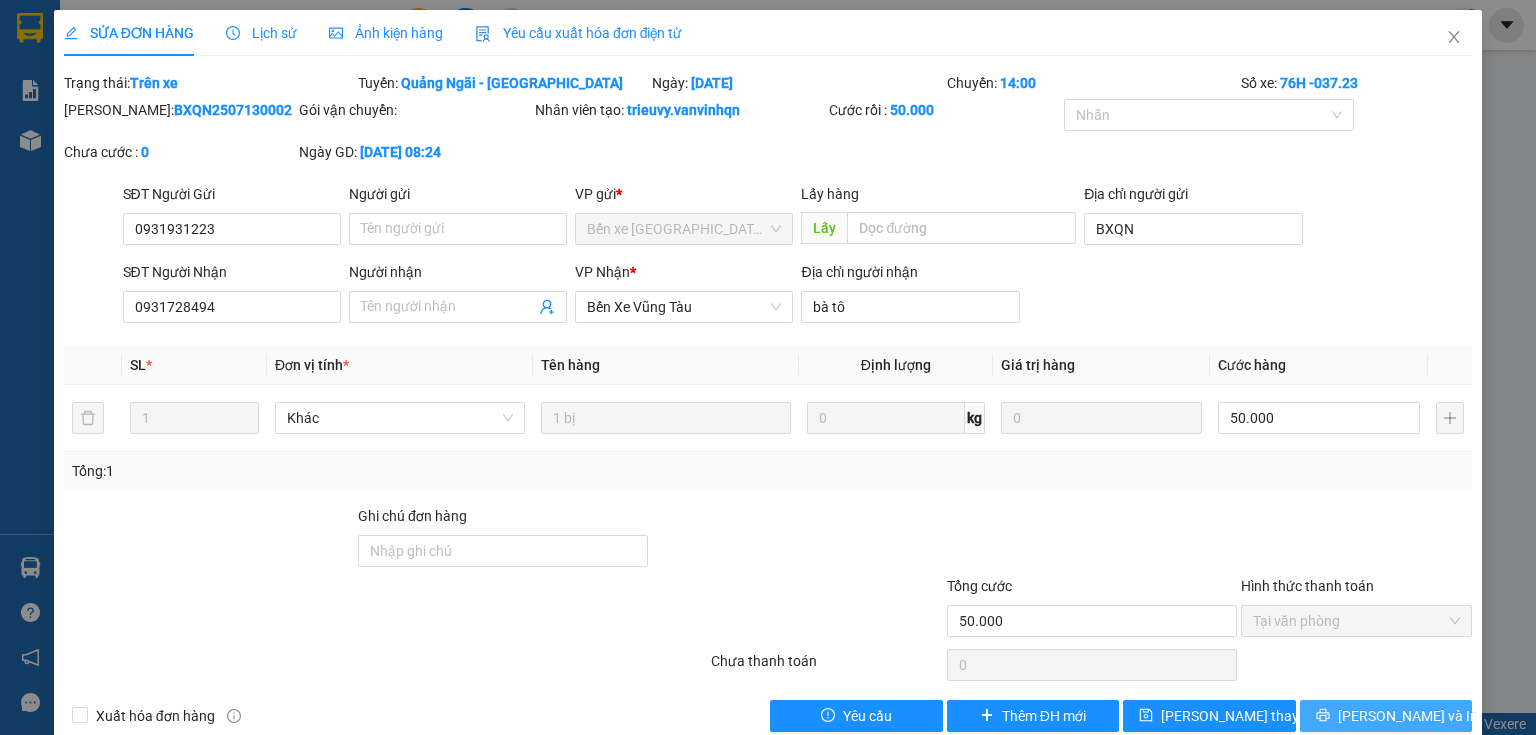 click on "[PERSON_NAME] và In" at bounding box center (1408, 716) 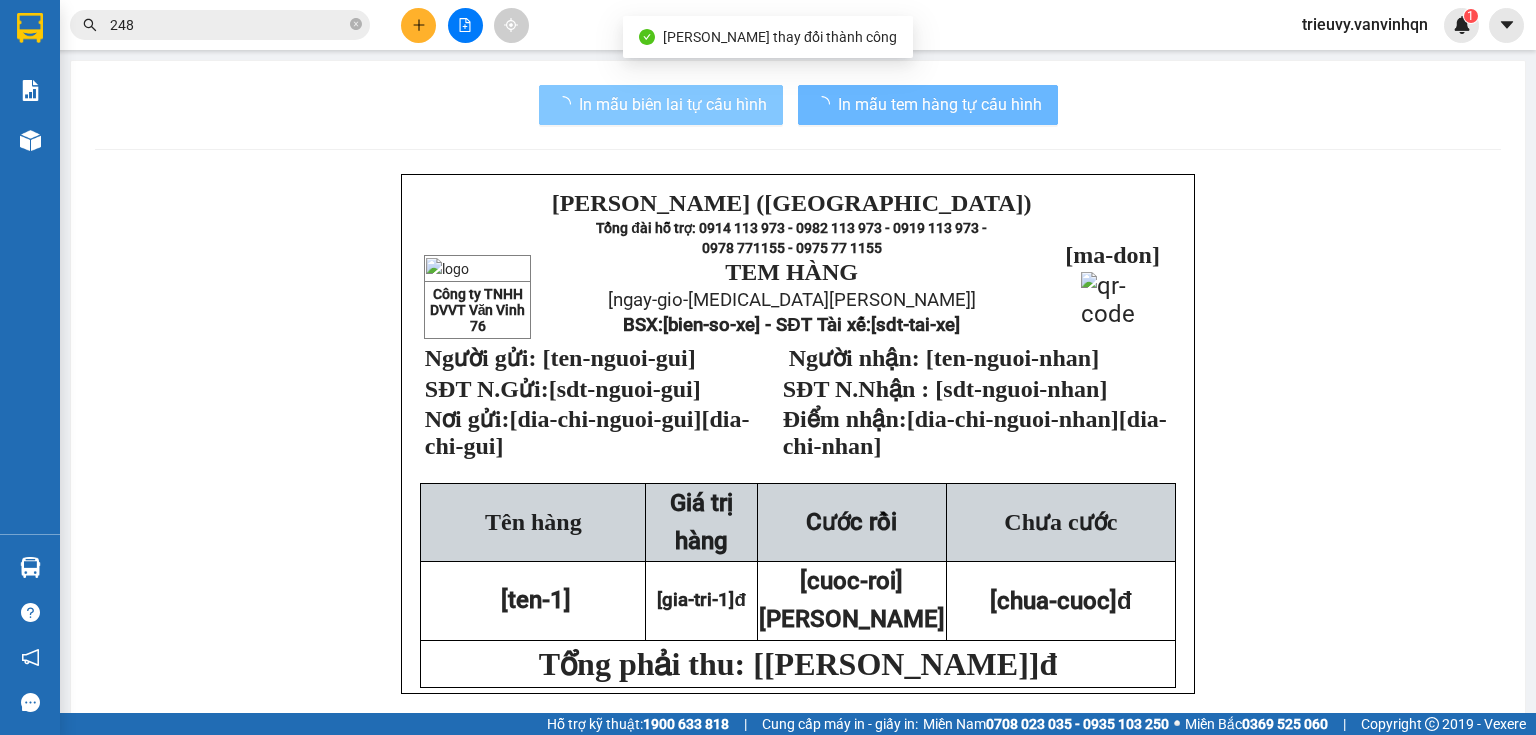 click on "In mẫu biên lai tự cấu hình" at bounding box center (661, 105) 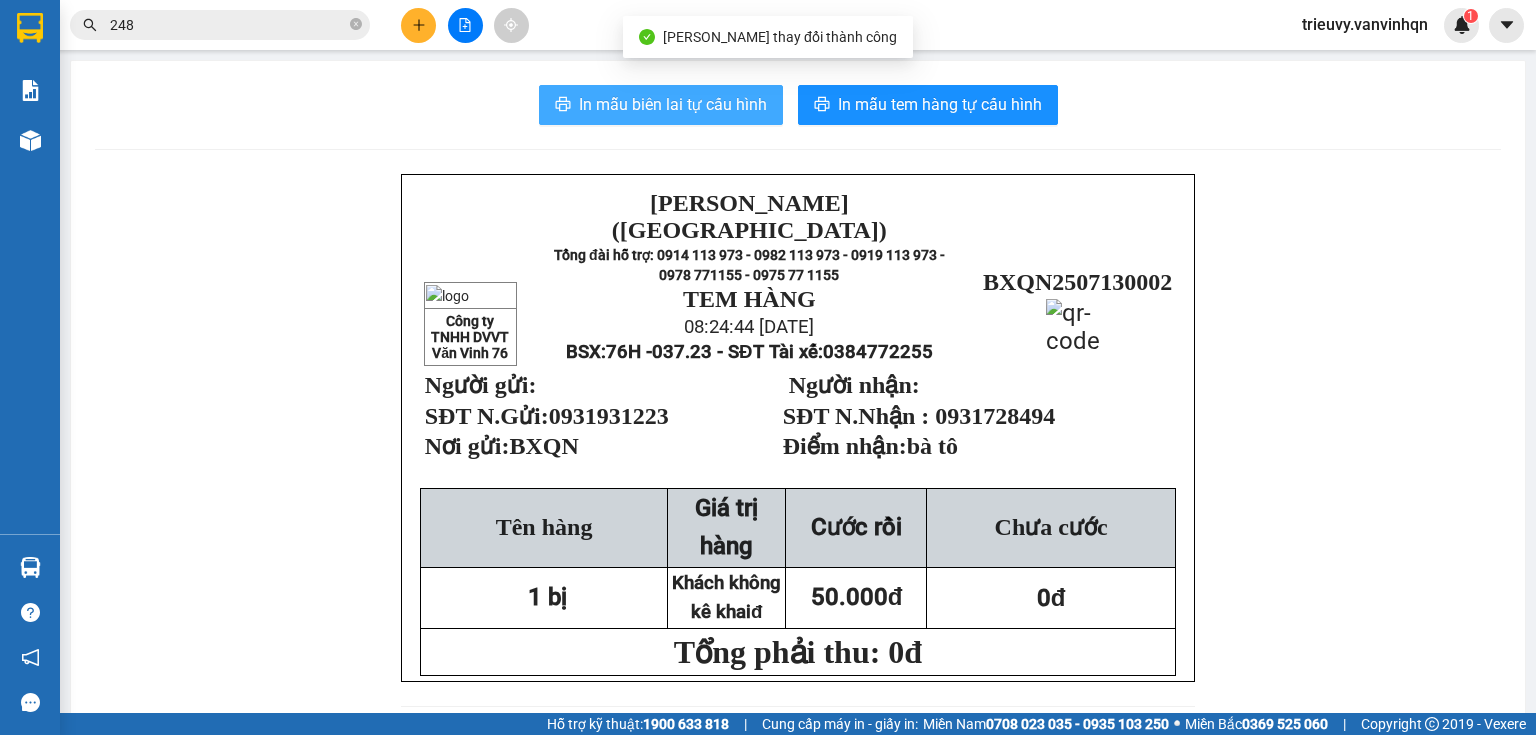 scroll, scrollTop: 0, scrollLeft: 0, axis: both 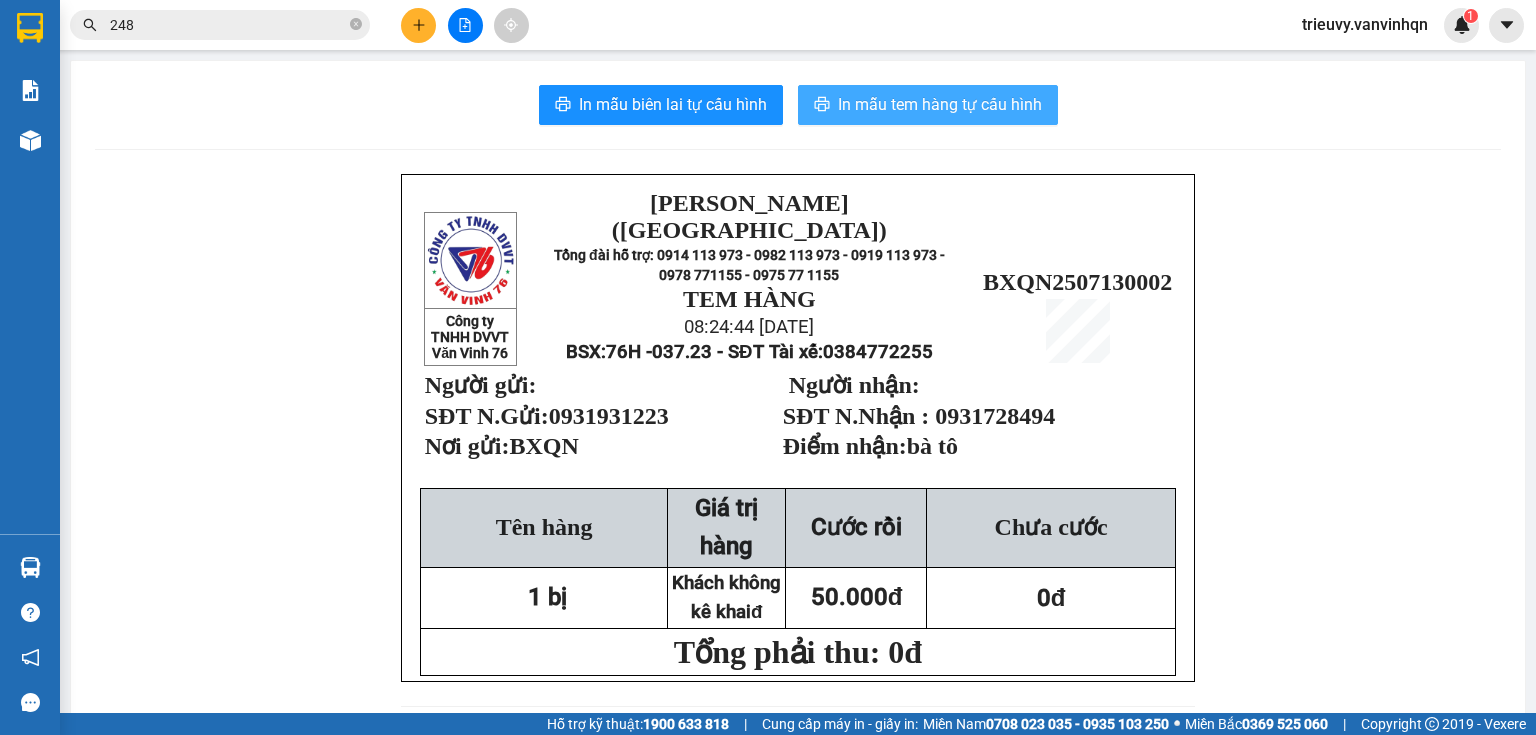 click on "In mẫu tem hàng tự cấu hình" at bounding box center (928, 105) 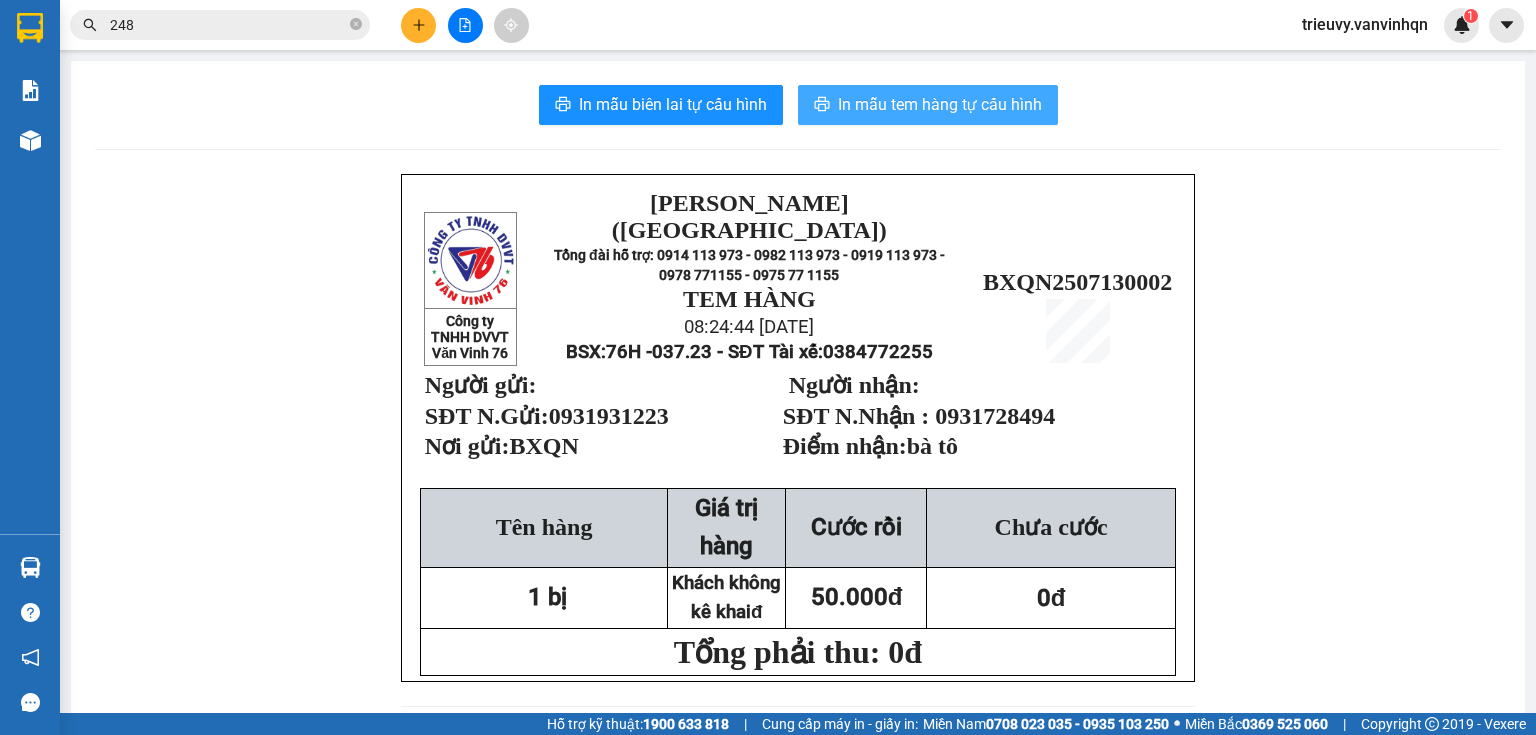 scroll, scrollTop: 0, scrollLeft: 0, axis: both 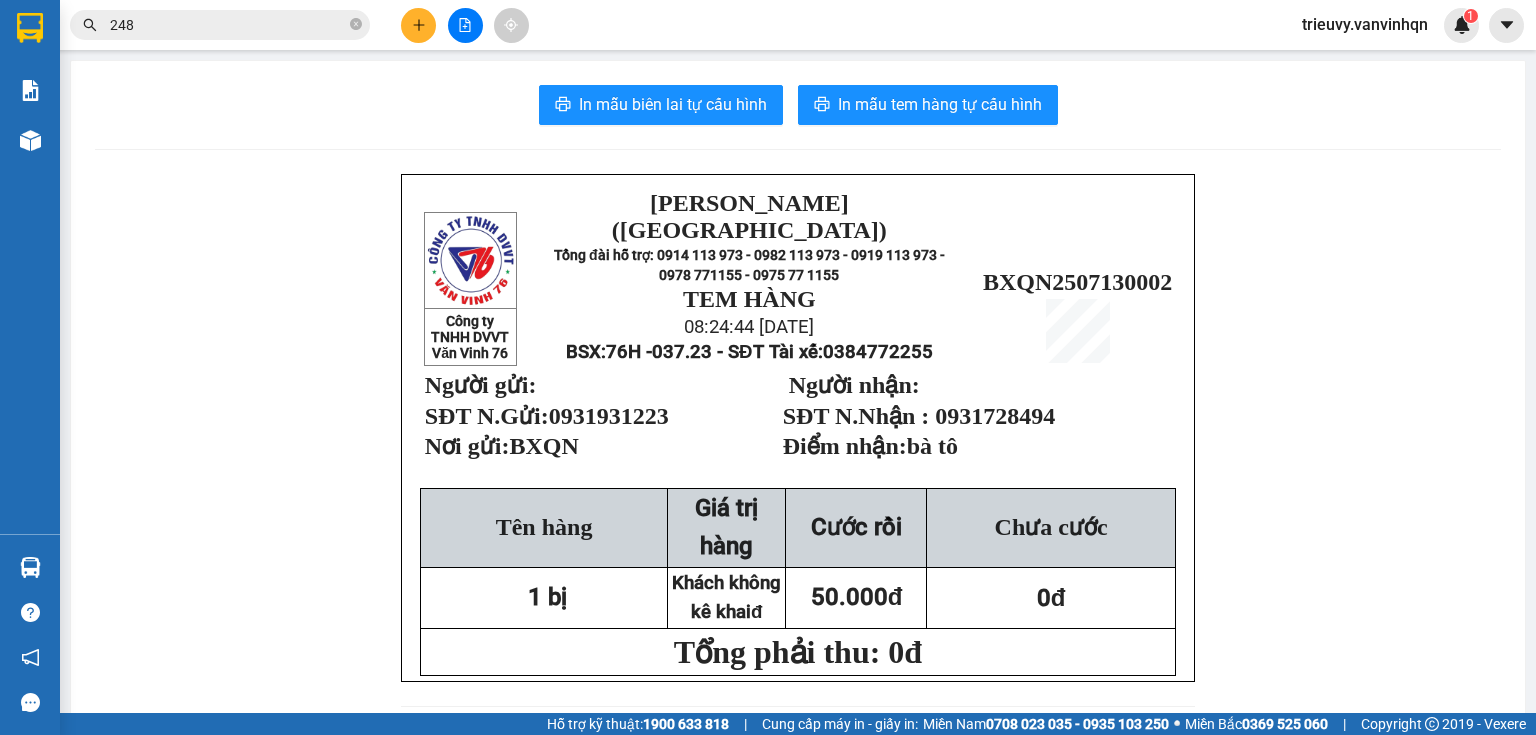 click at bounding box center [465, 25] 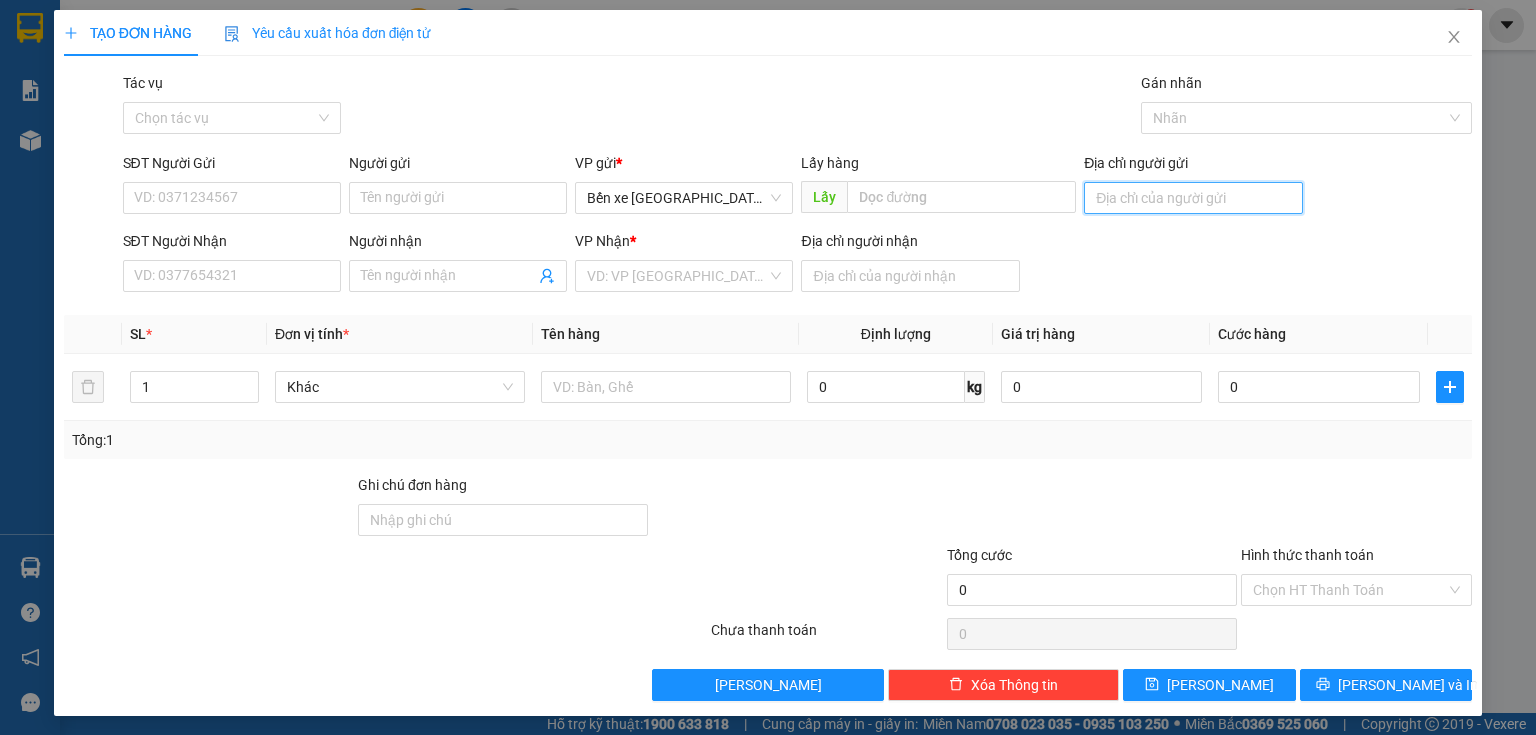drag, startPoint x: 1161, startPoint y: 184, endPoint x: 1164, endPoint y: 204, distance: 20.22375 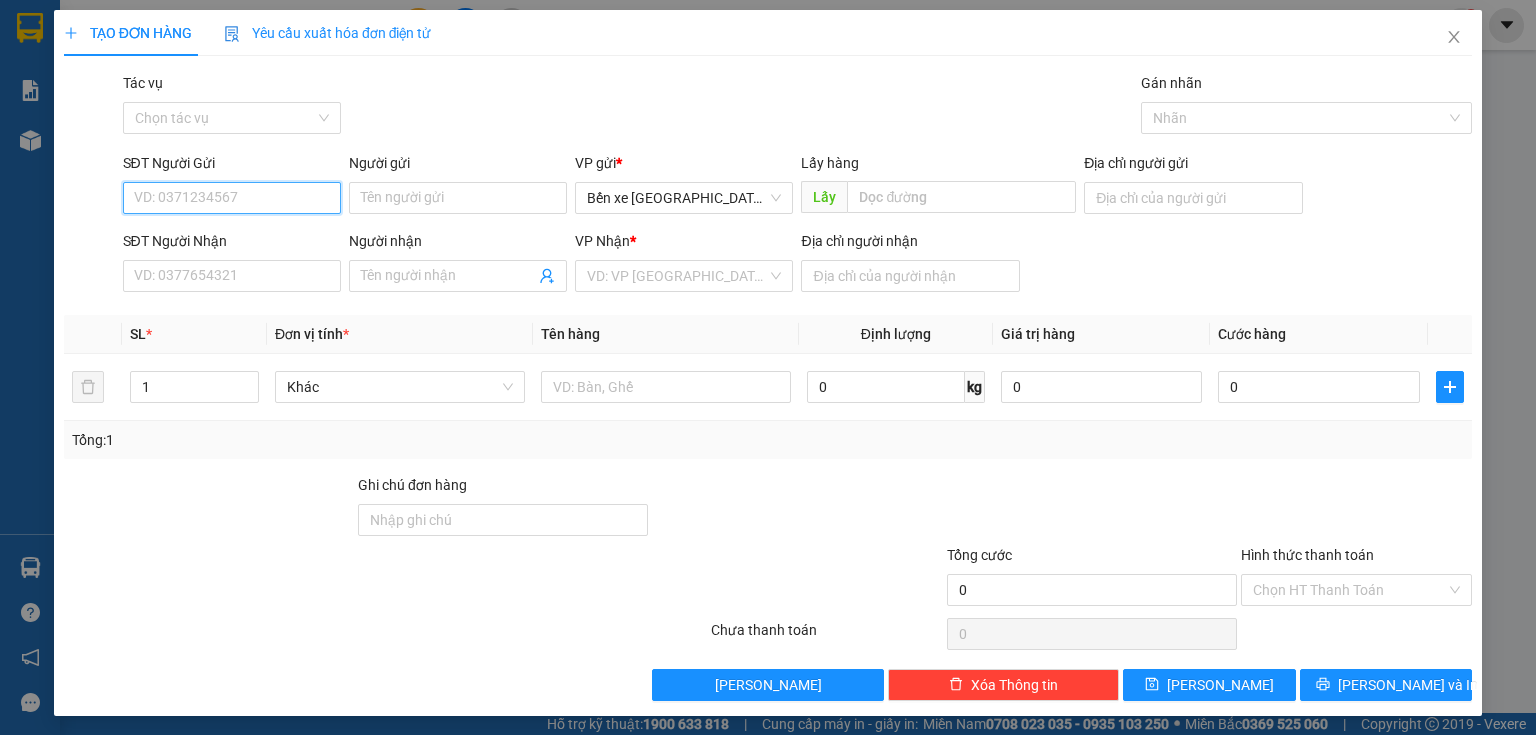 click on "SĐT Người Gửi" at bounding box center [232, 198] 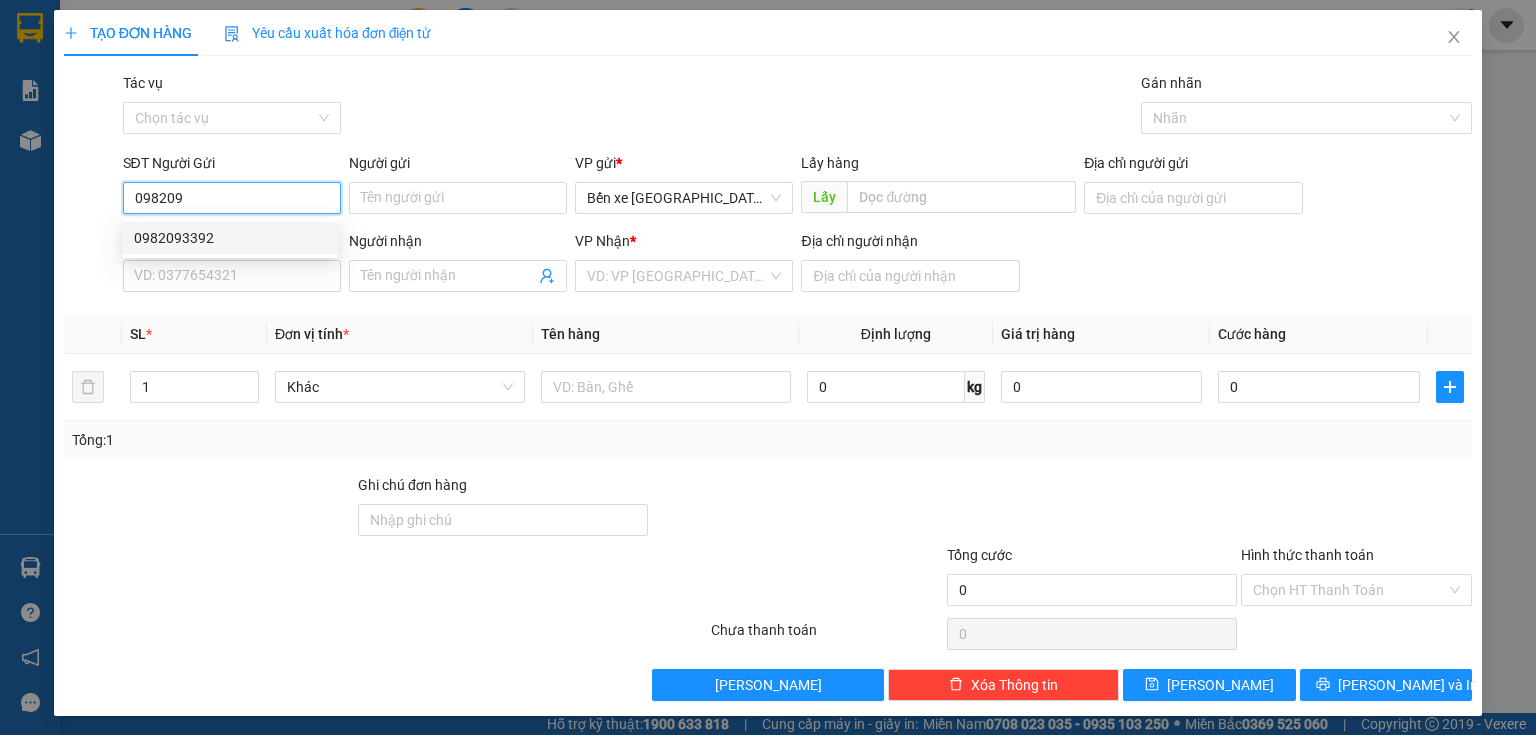 click on "0982093392" at bounding box center [230, 238] 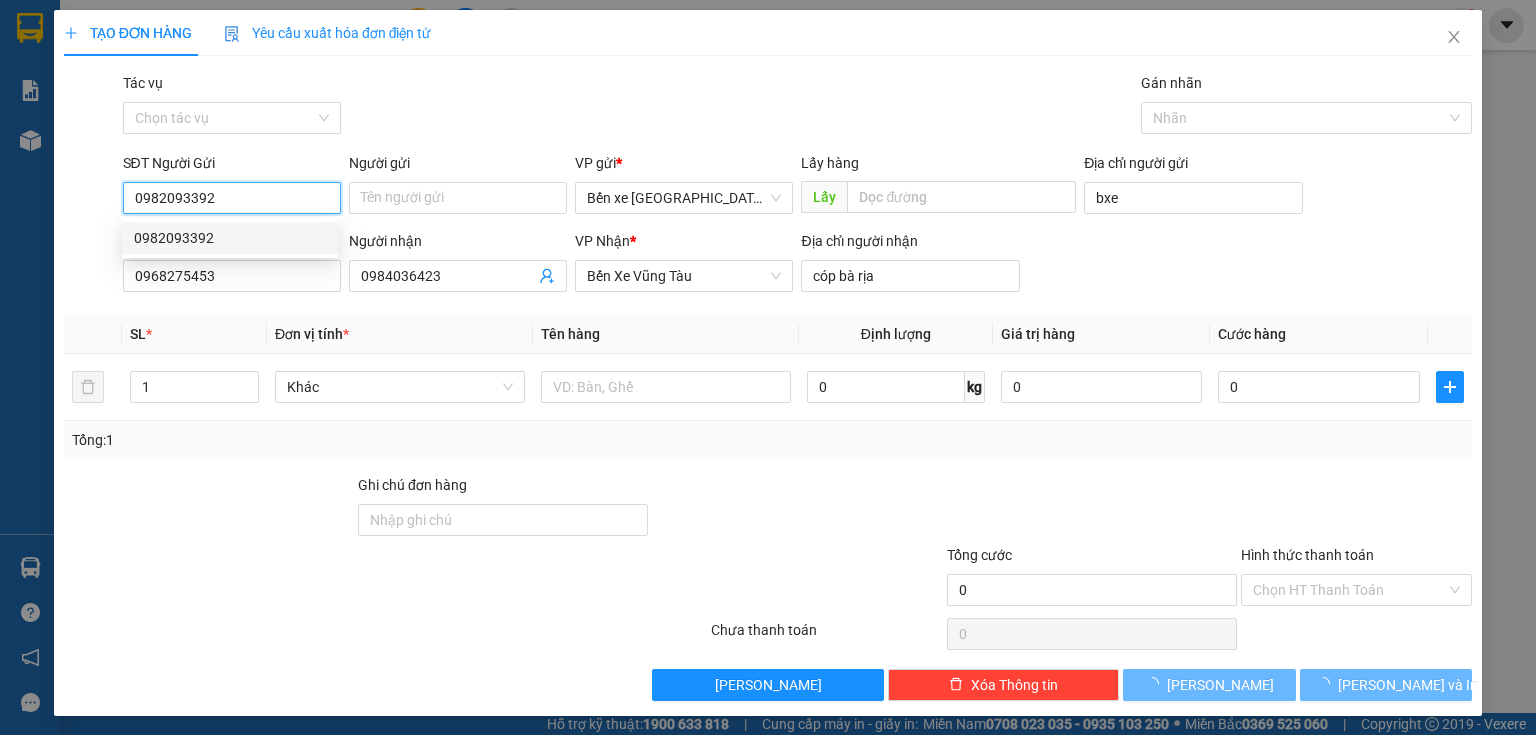 type on "150.000" 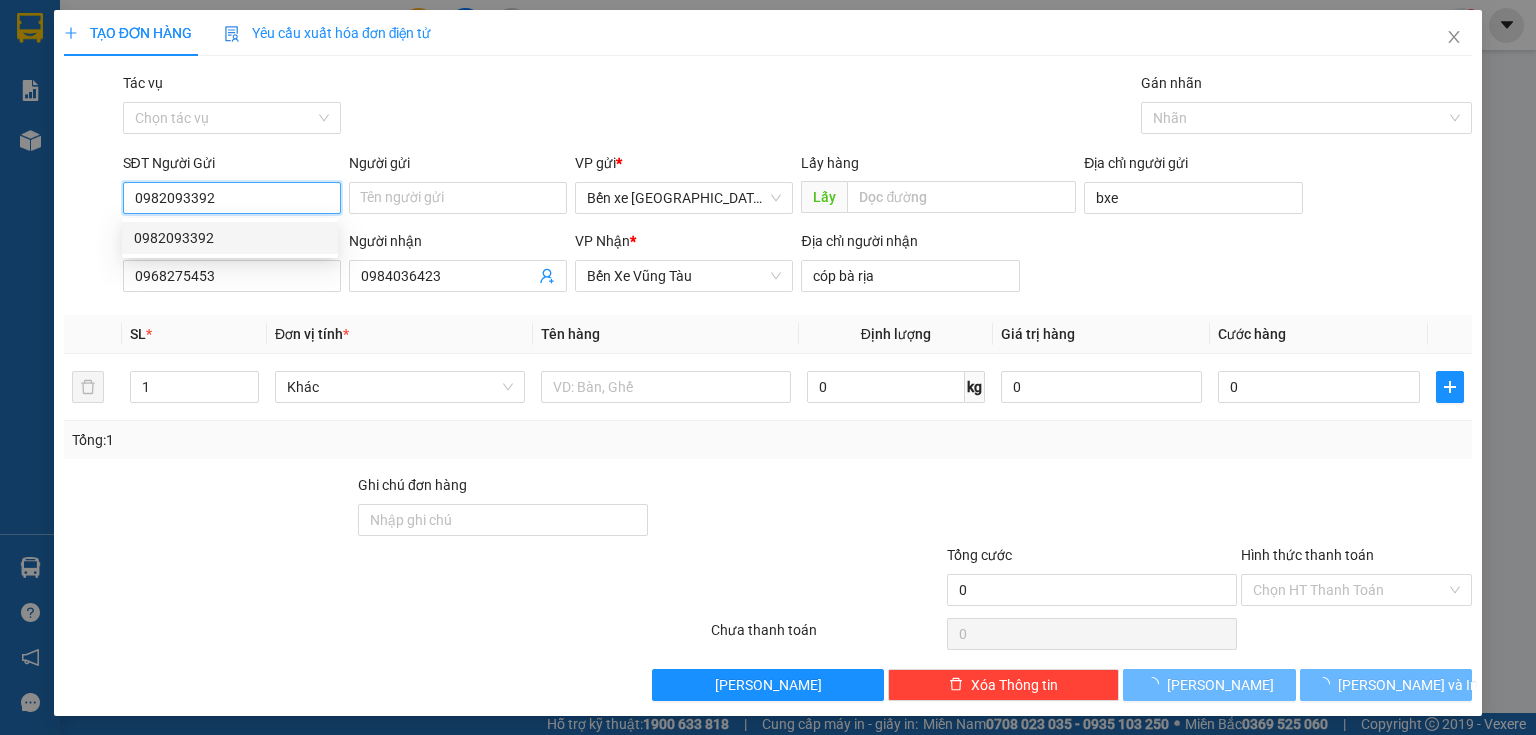 type on "150.000" 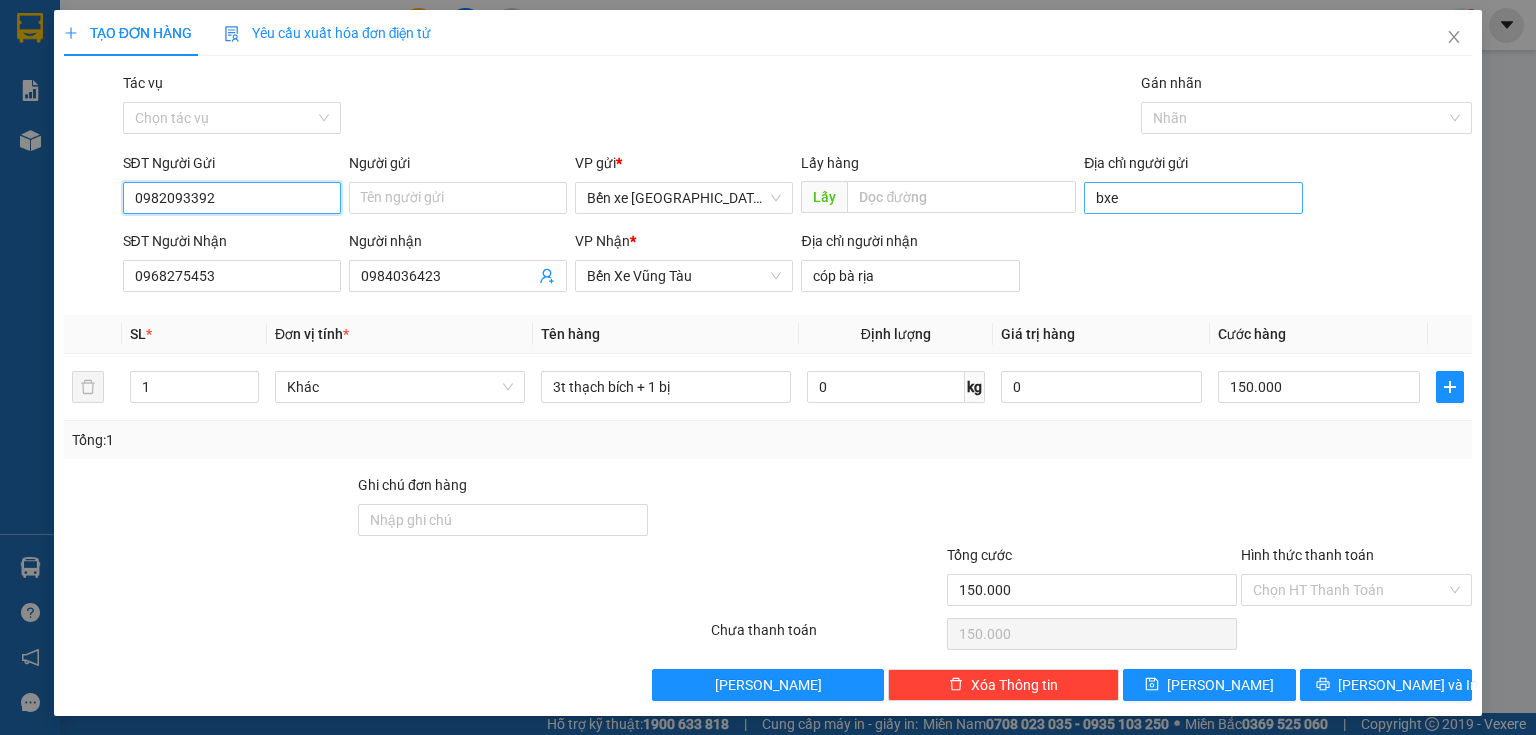 type on "0982093392" 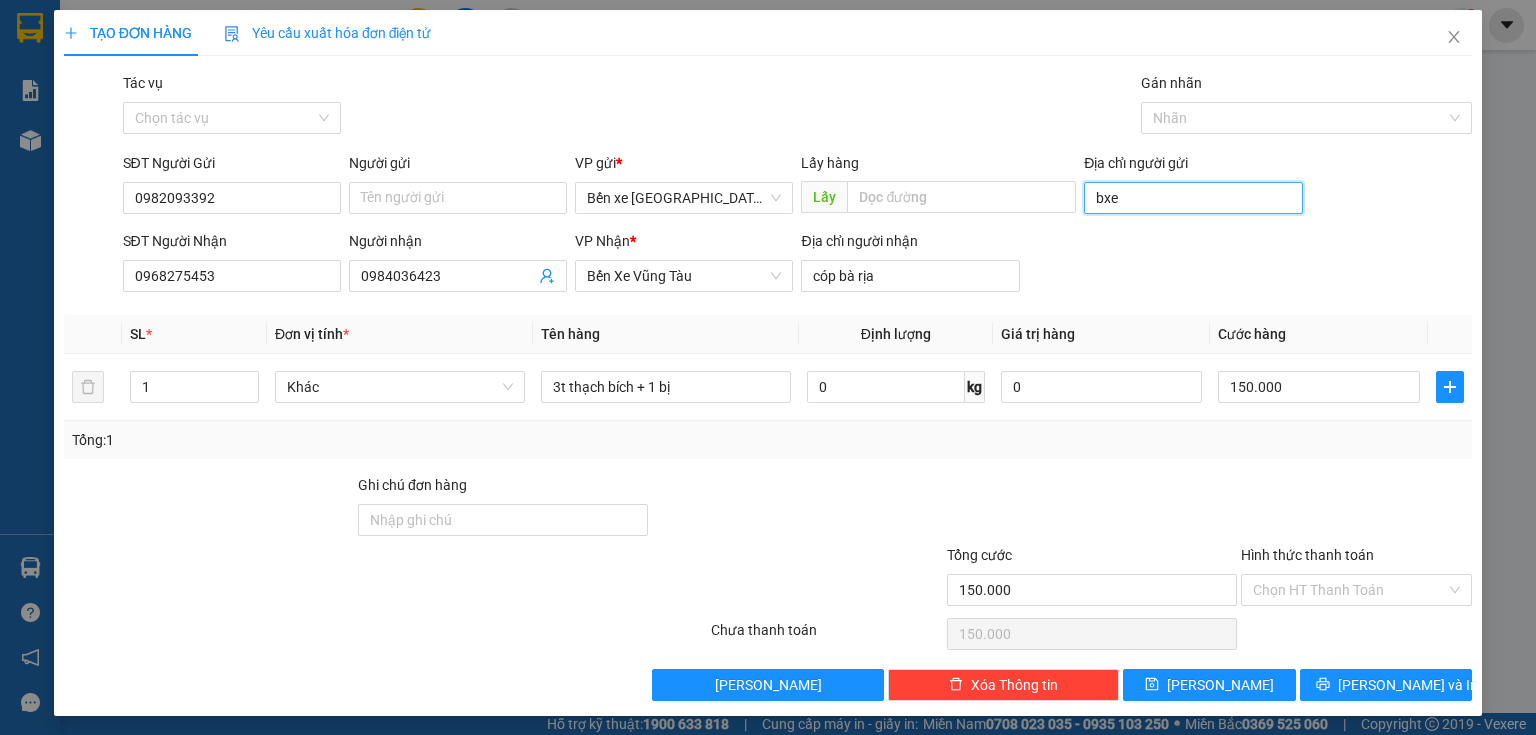 click on "bxe" at bounding box center [1193, 198] 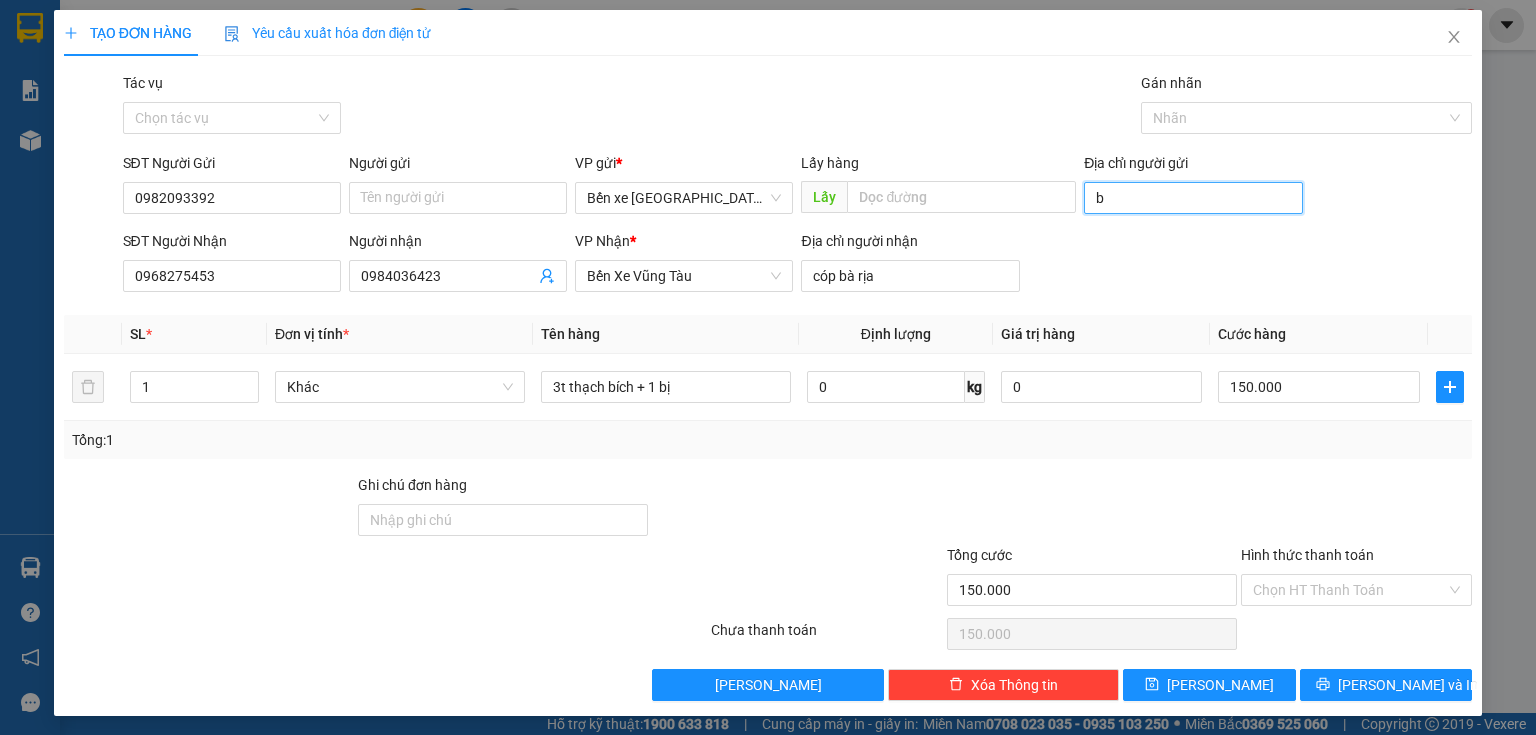 type on "BXQN" 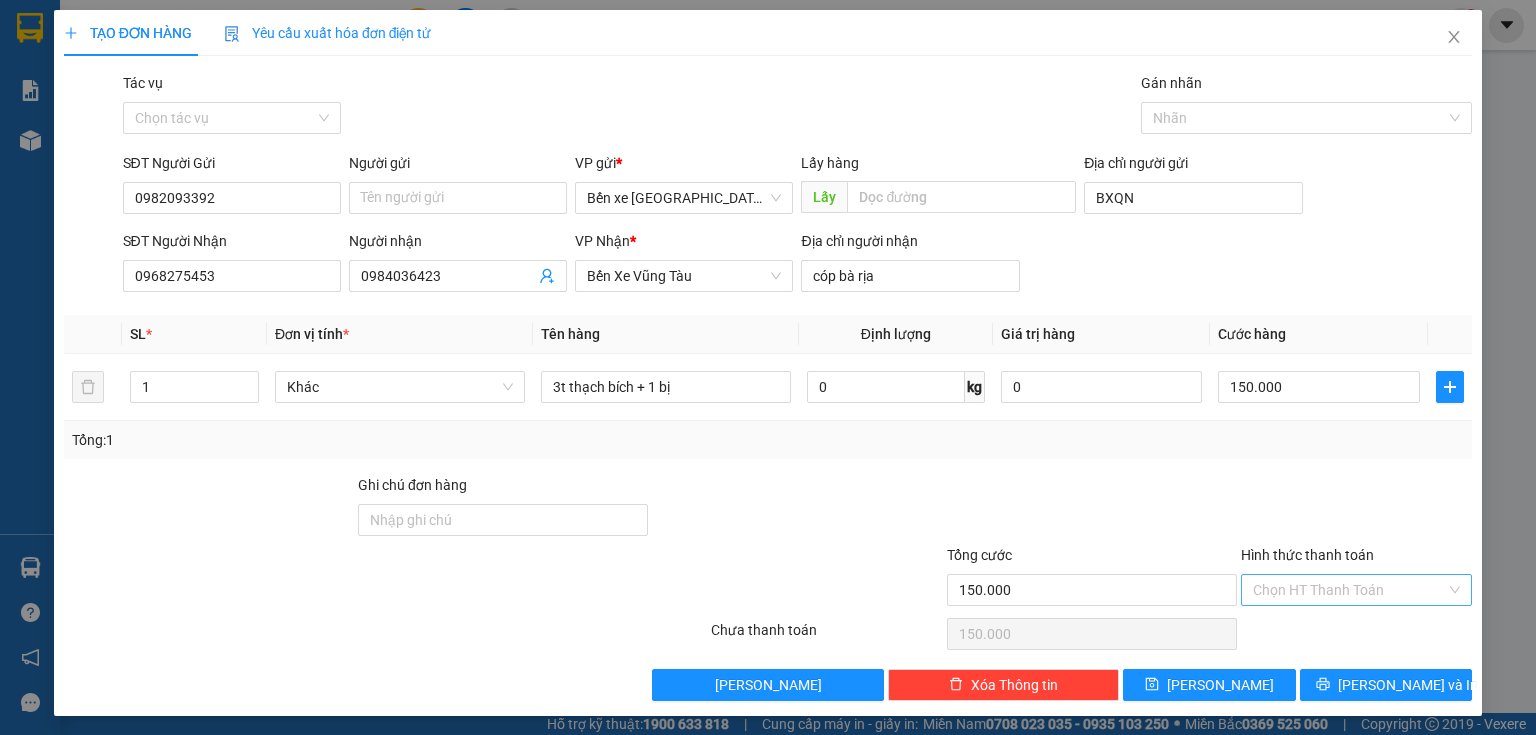 click on "Hình thức thanh toán" at bounding box center [1349, 590] 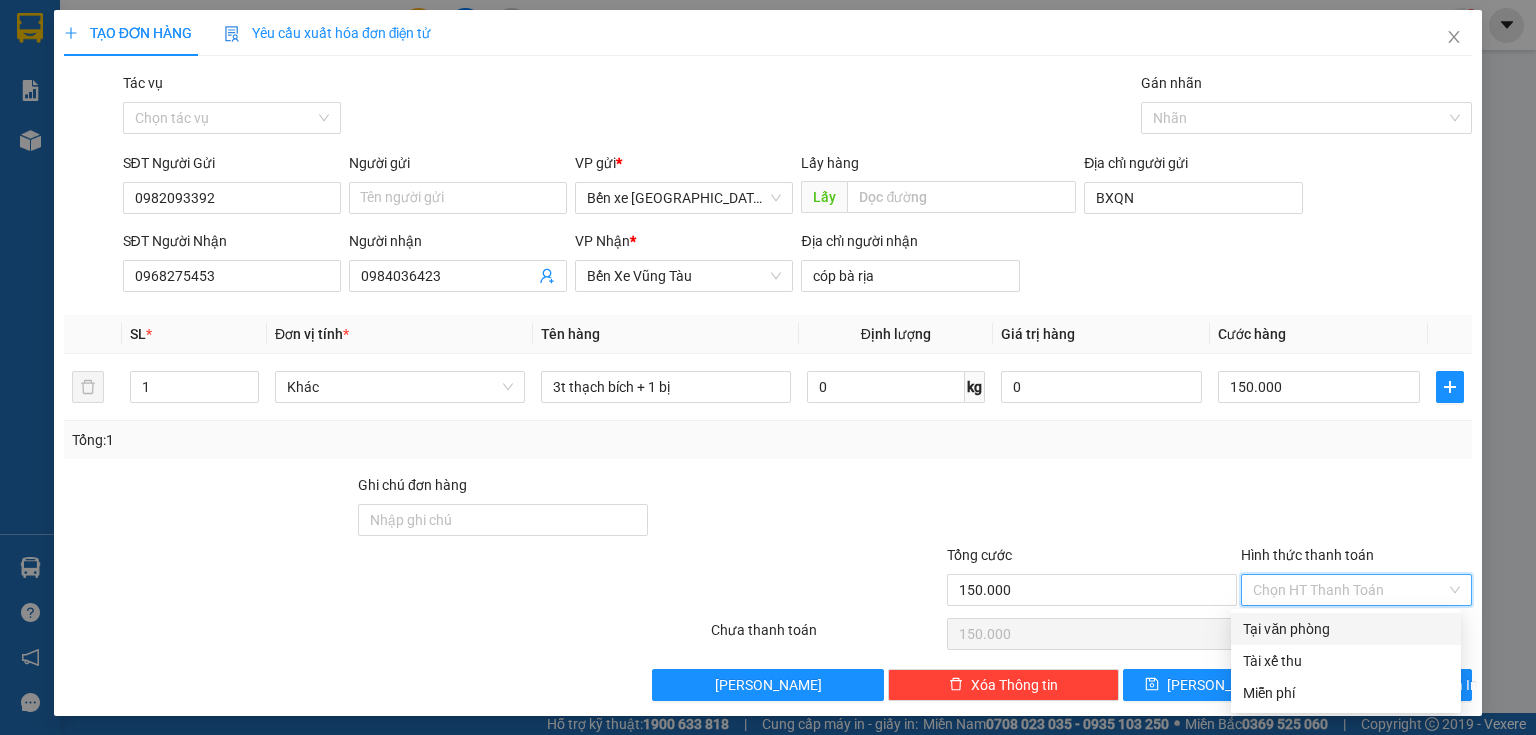 click on "Tại văn phòng" at bounding box center [1346, 629] 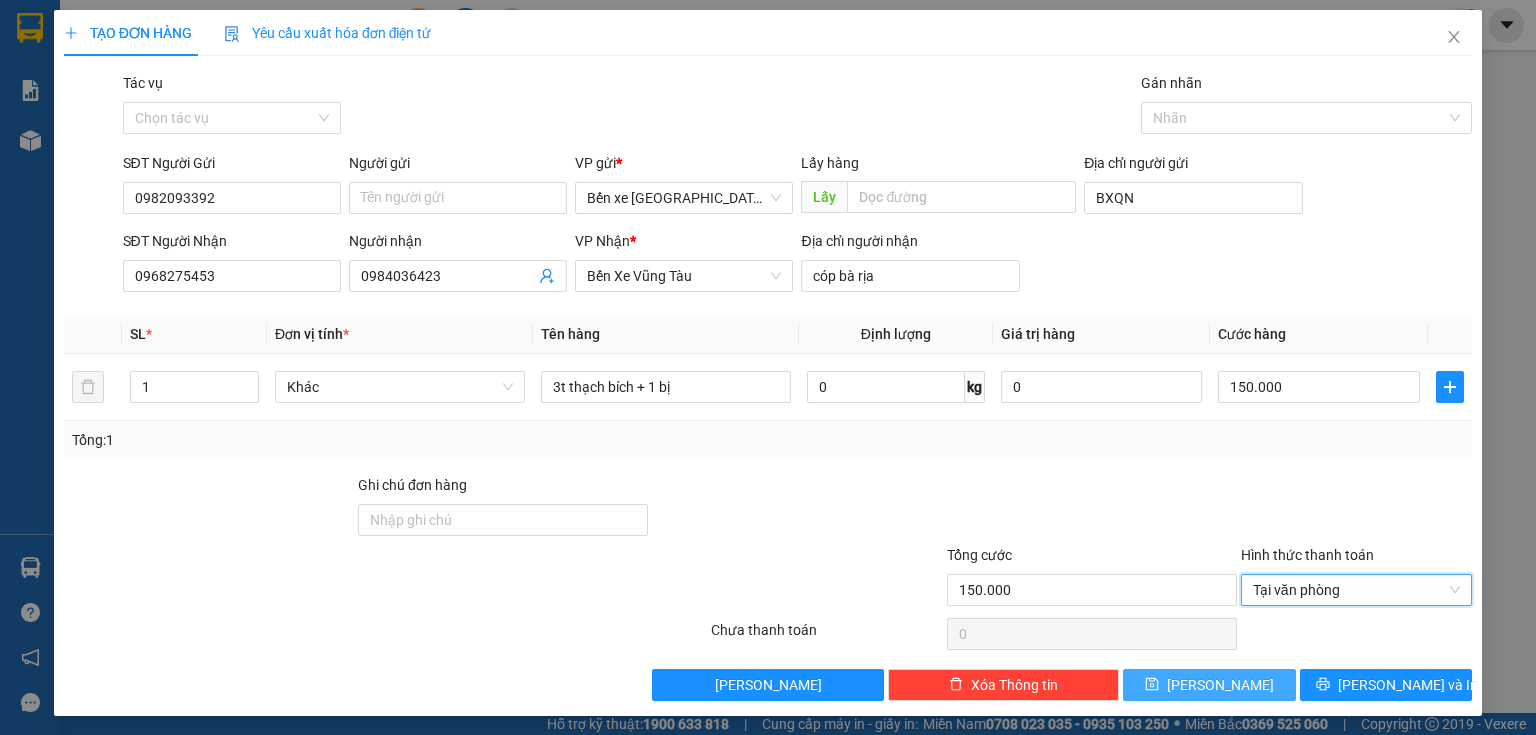 click 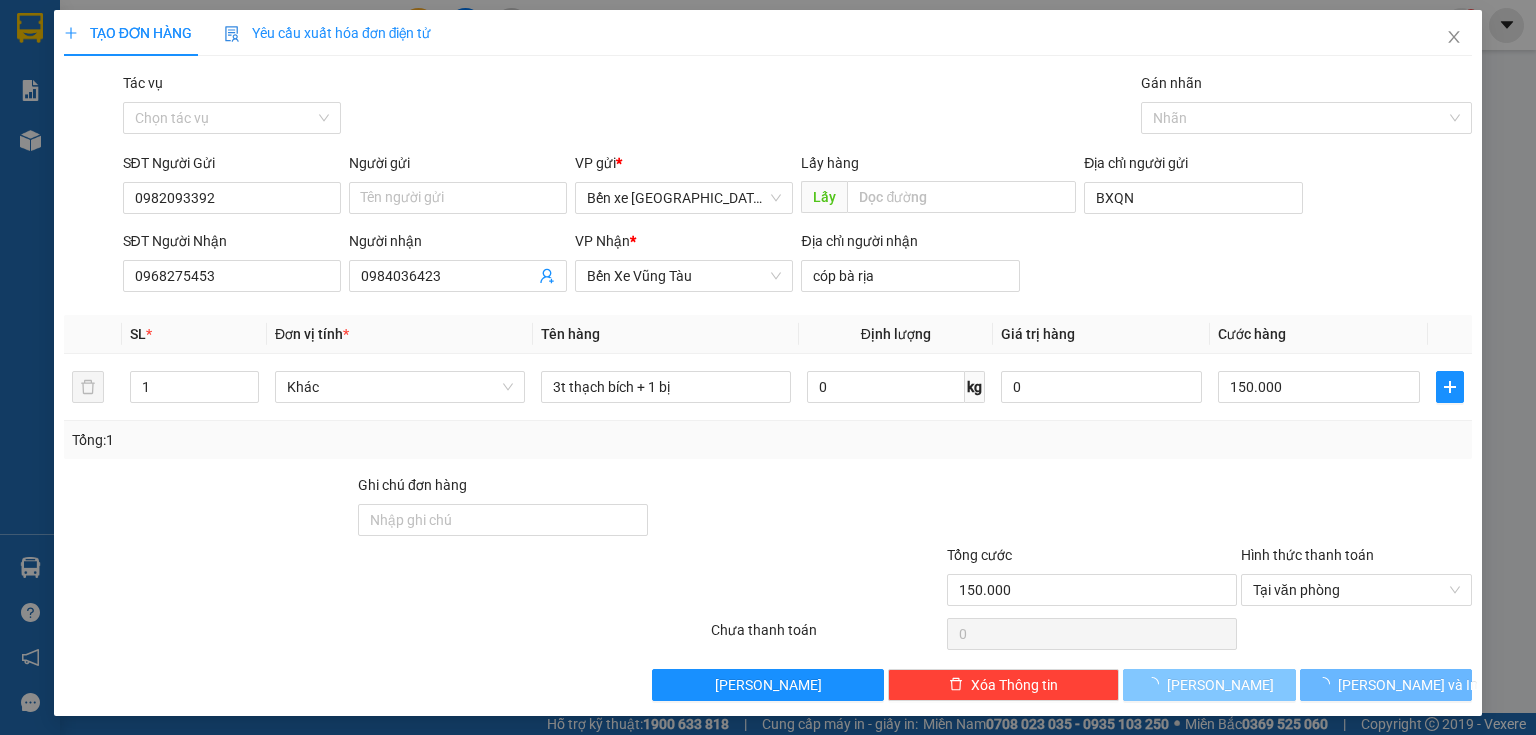 type 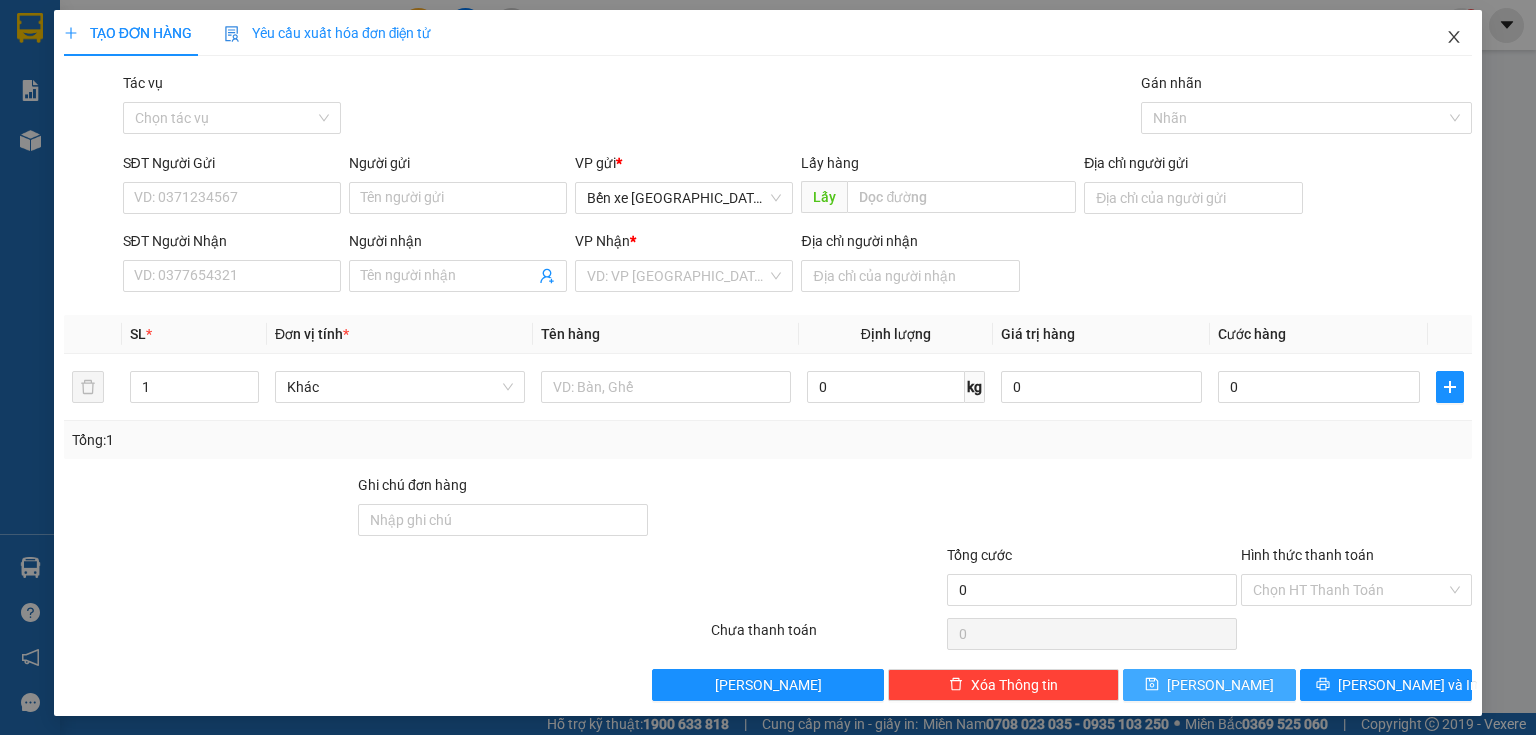 click 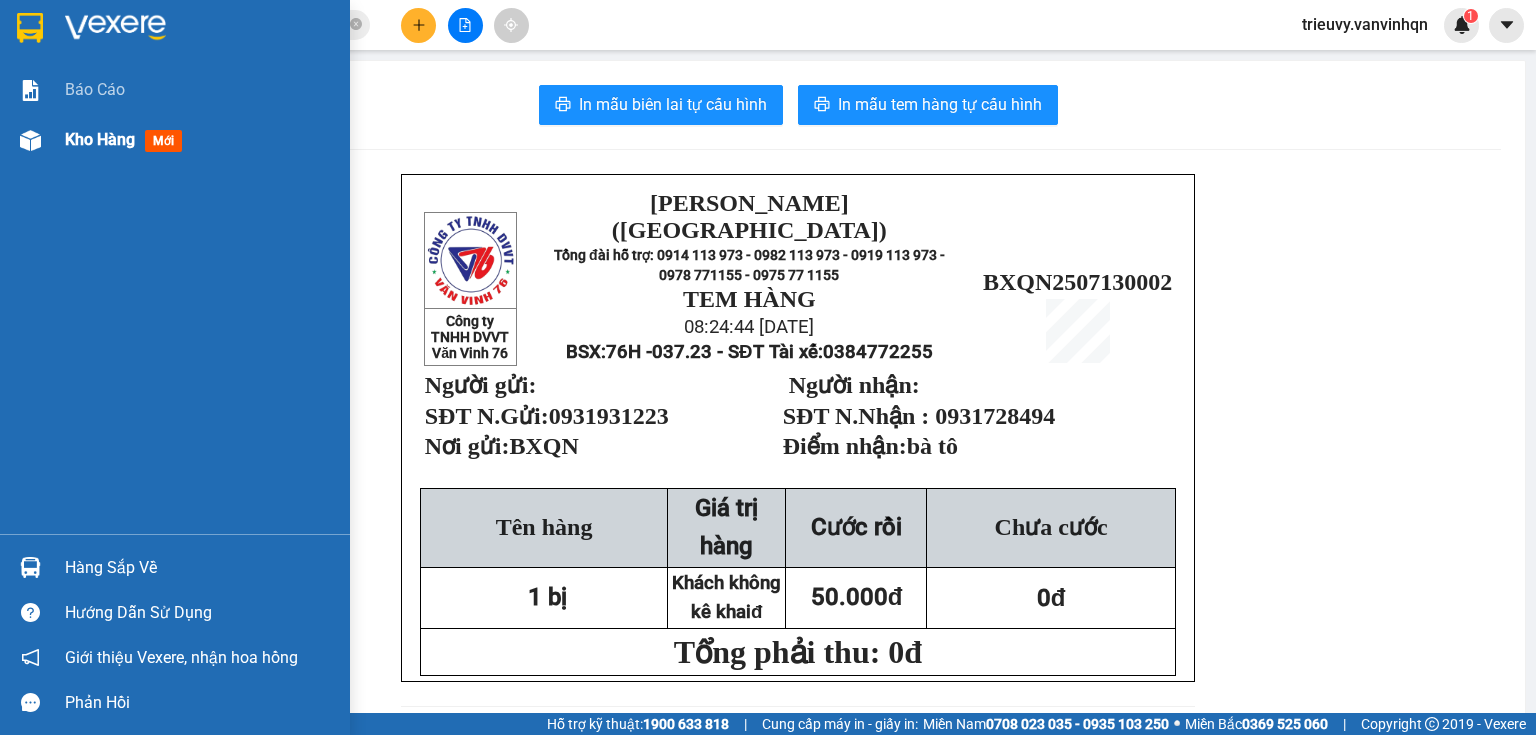 click on "Kho hàng mới" at bounding box center (200, 140) 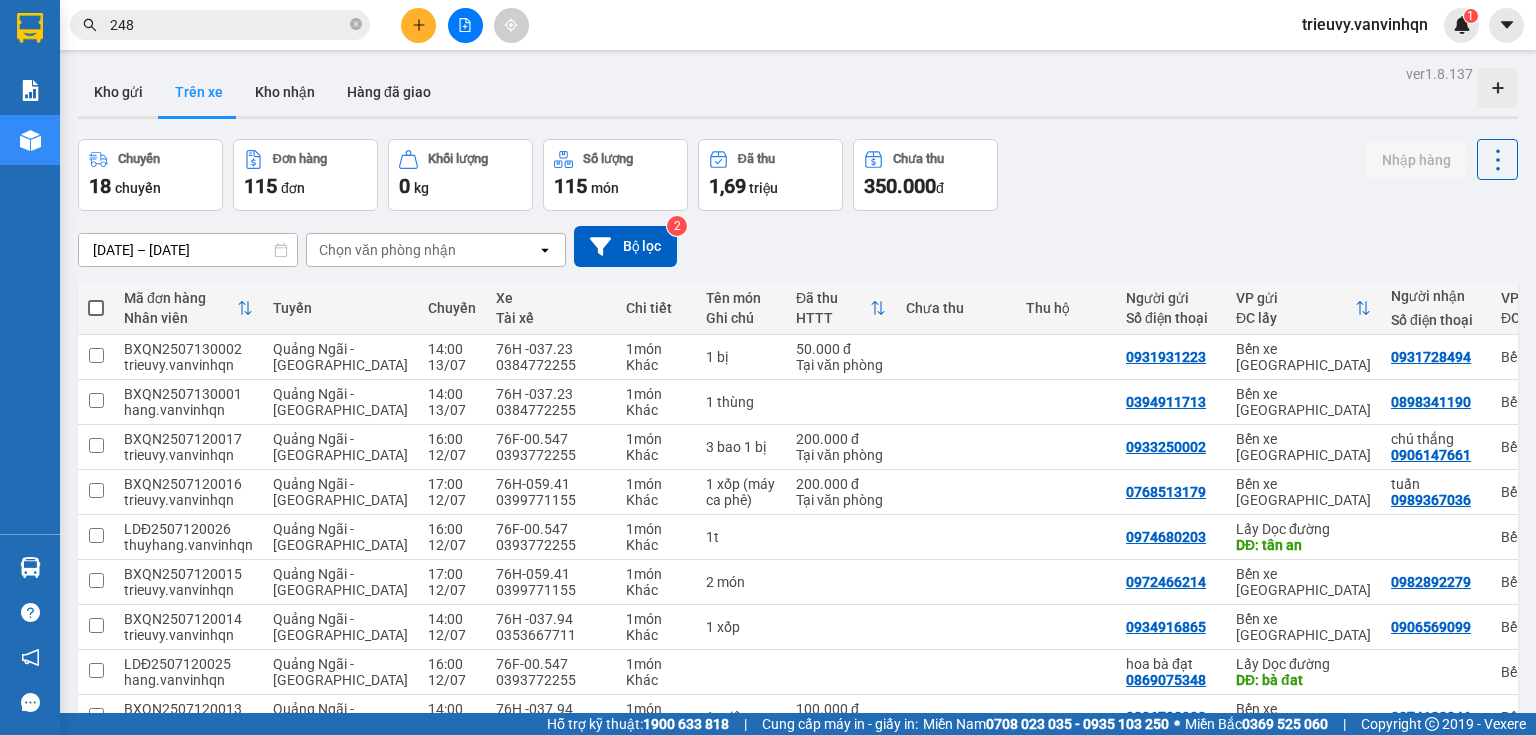 click on "Trên xe" at bounding box center (199, 92) 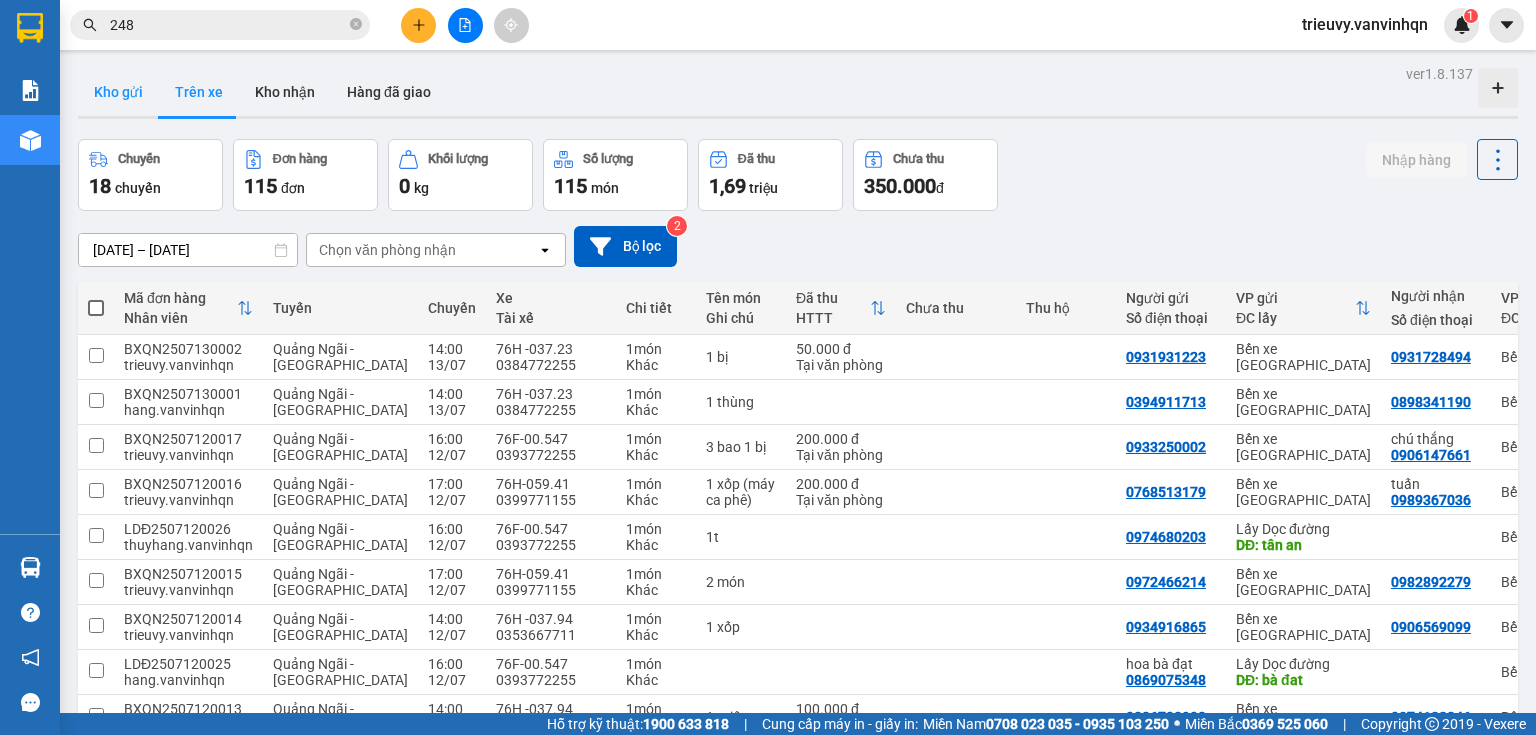 click on "Kho gửi" at bounding box center (118, 92) 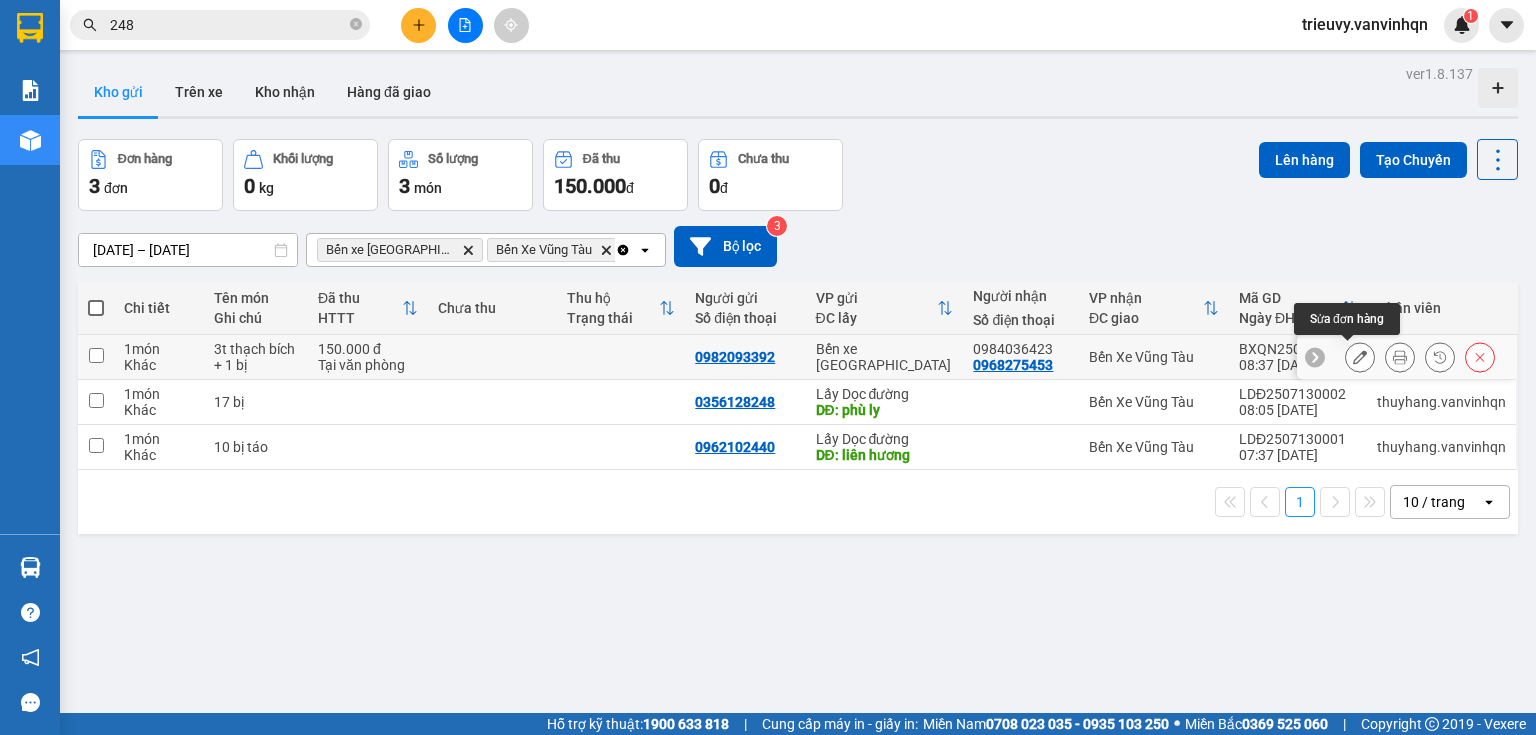 click 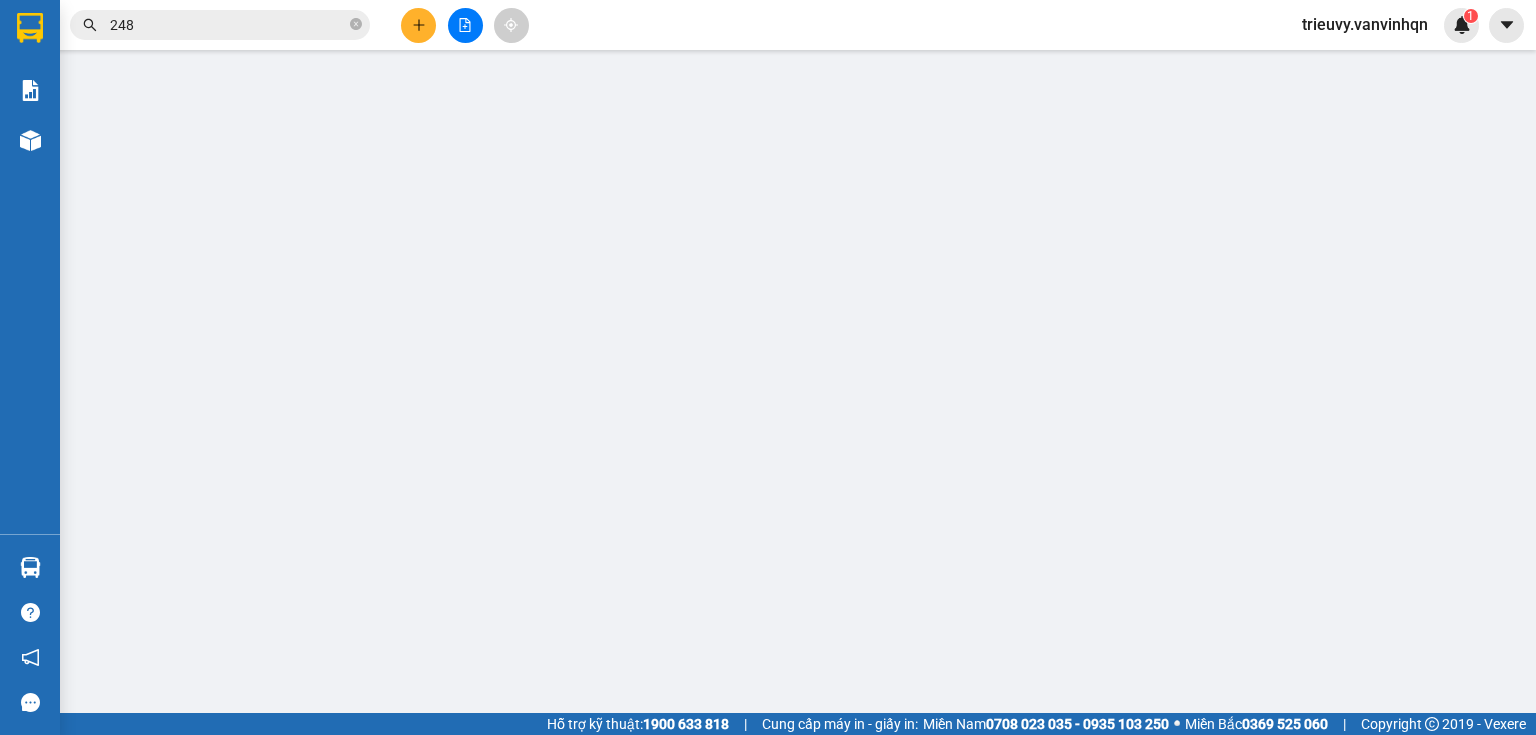 type on "0982093392" 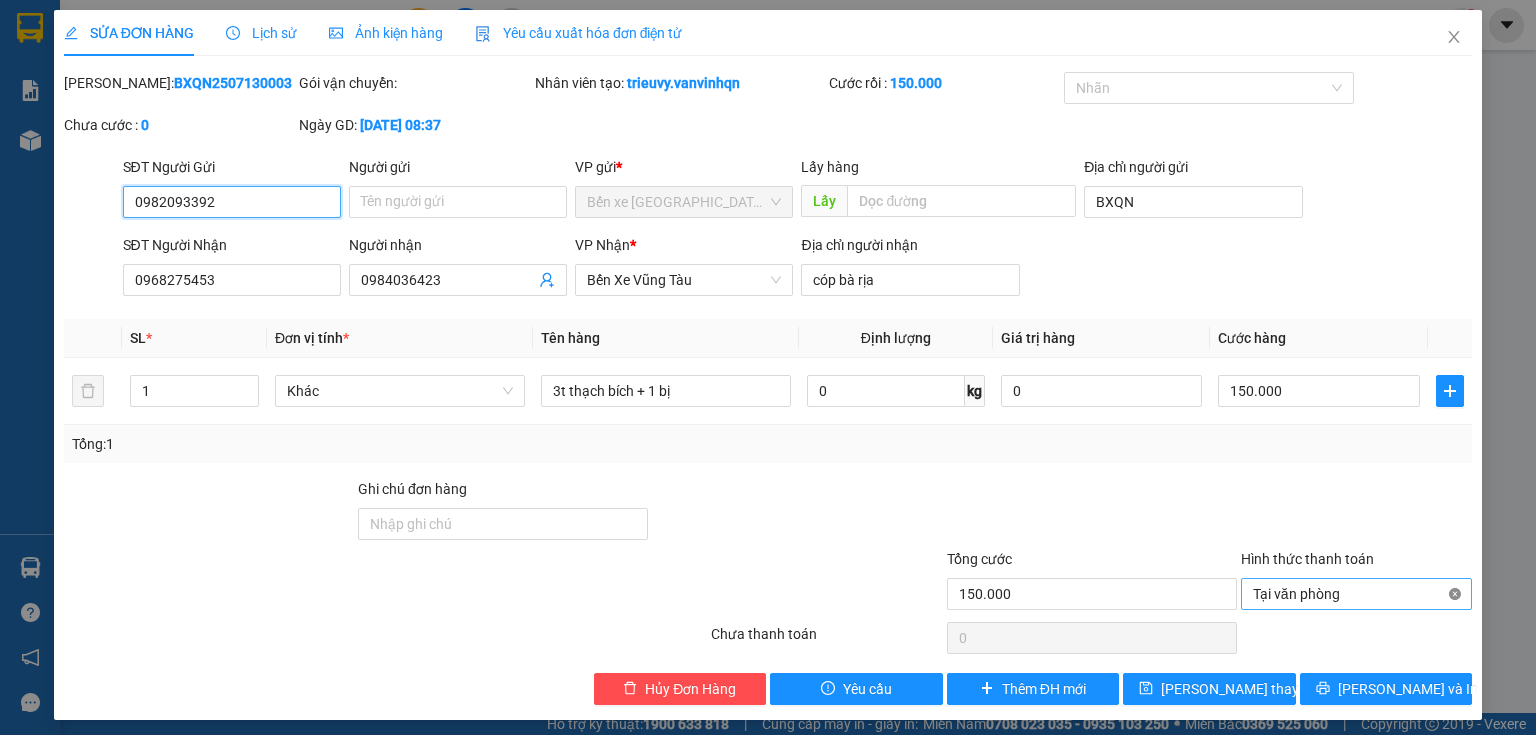 type on "150.000" 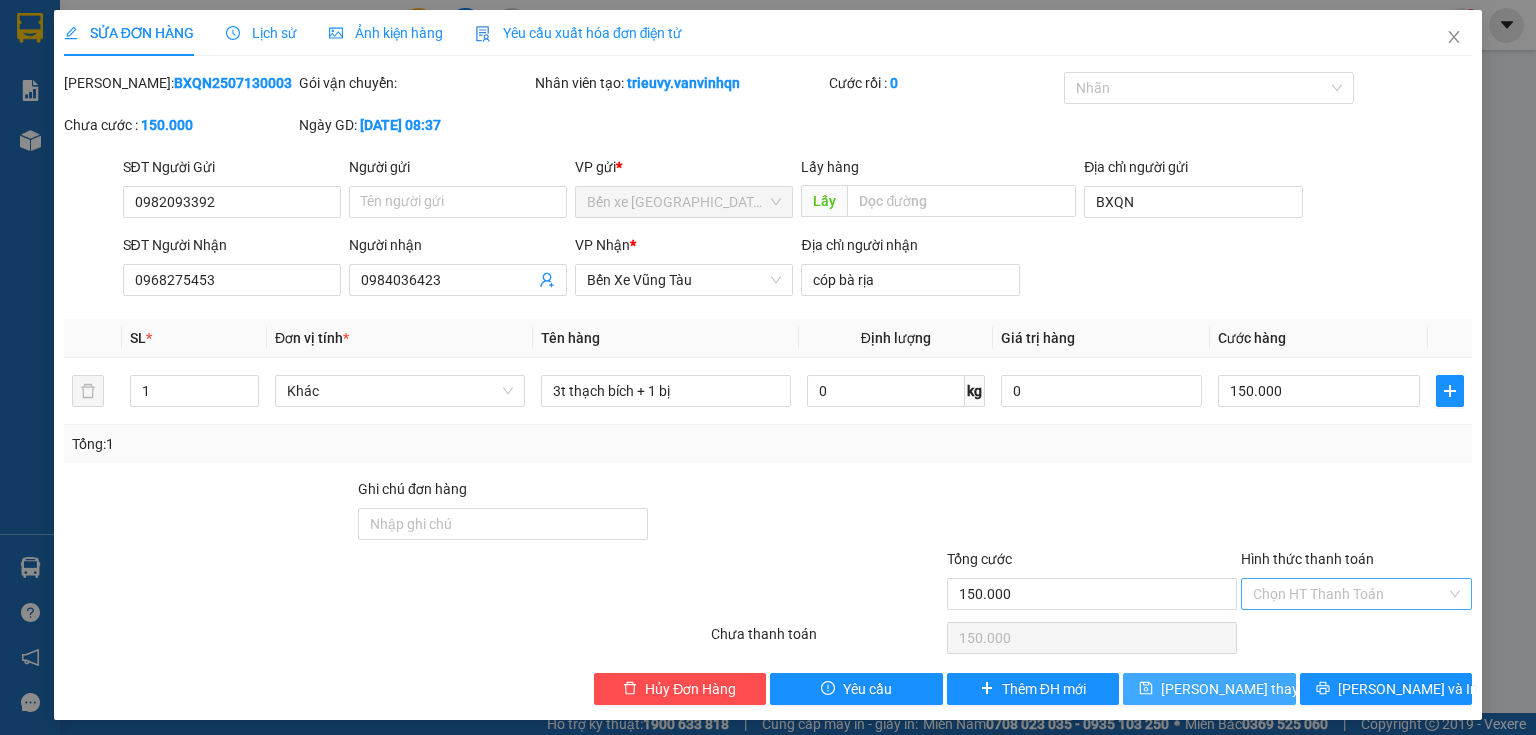 click on "[PERSON_NAME] thay đổi" at bounding box center (1241, 689) 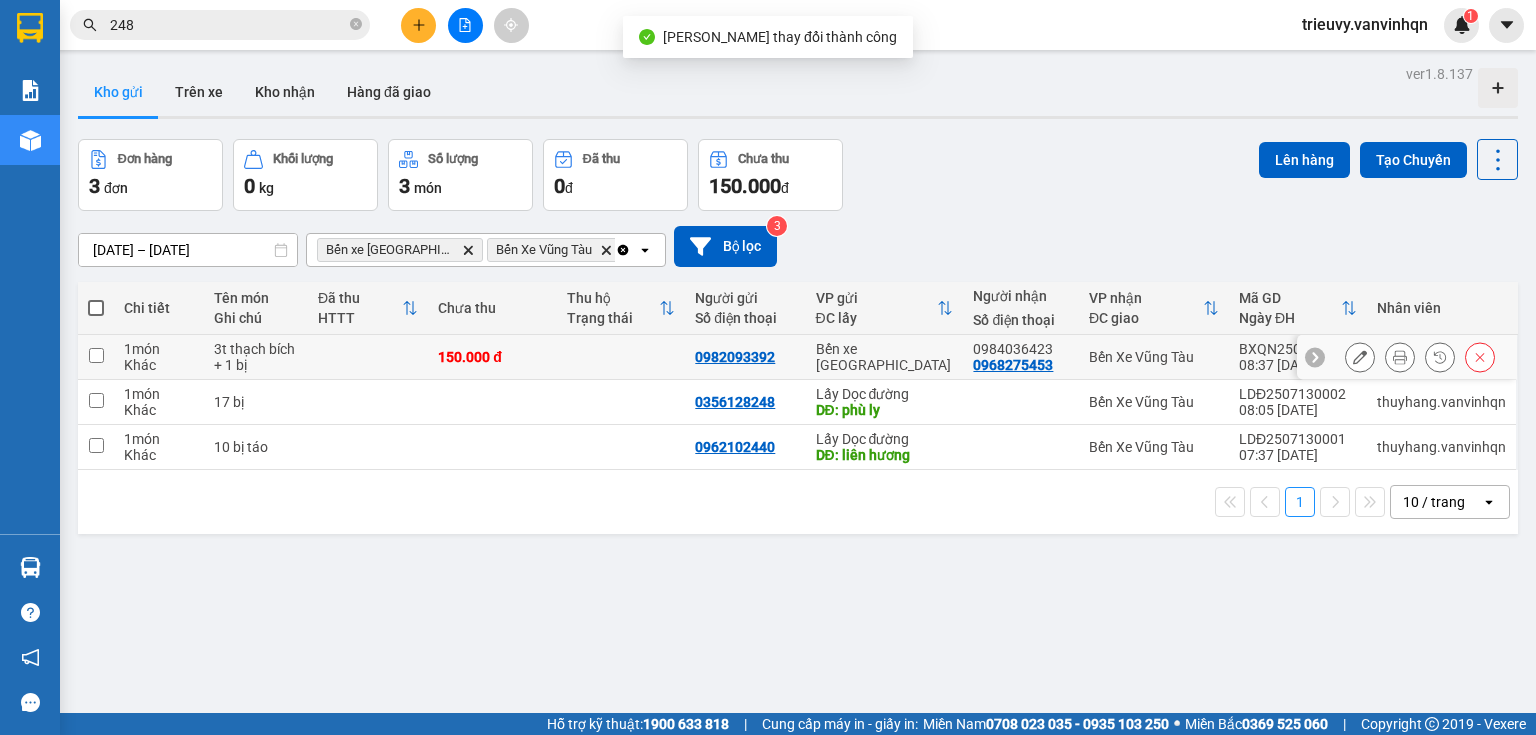 click at bounding box center [621, 357] 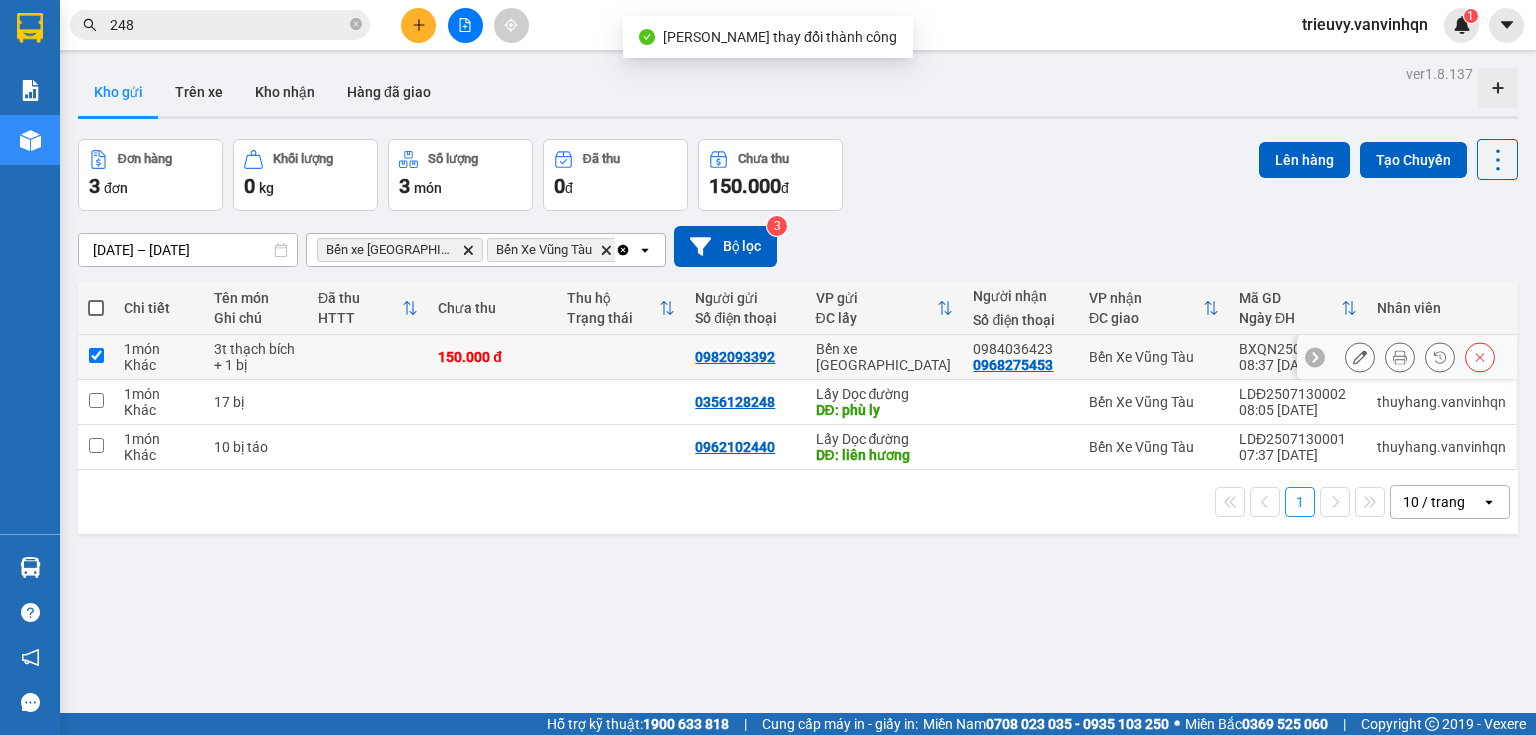 checkbox on "true" 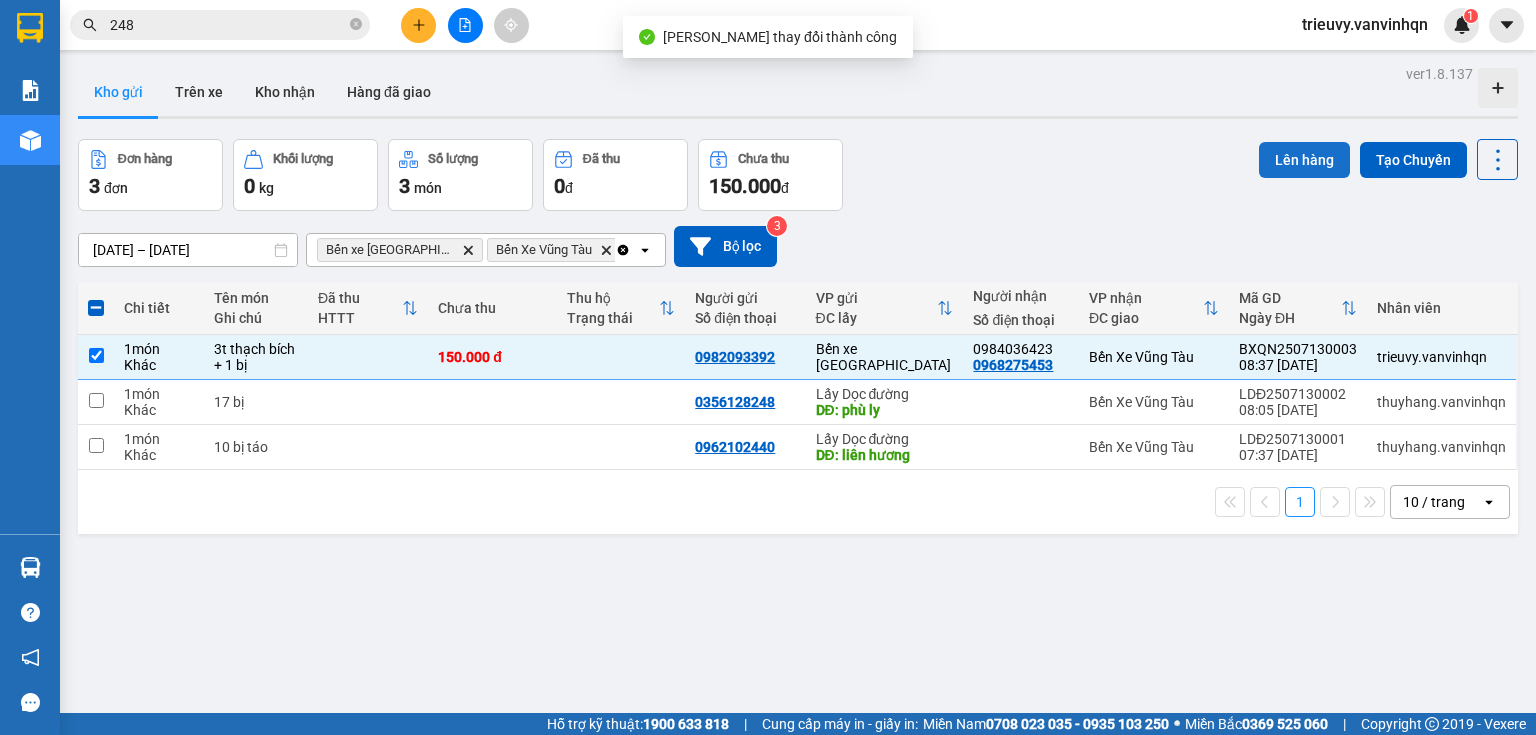 click on "Lên hàng" at bounding box center (1304, 160) 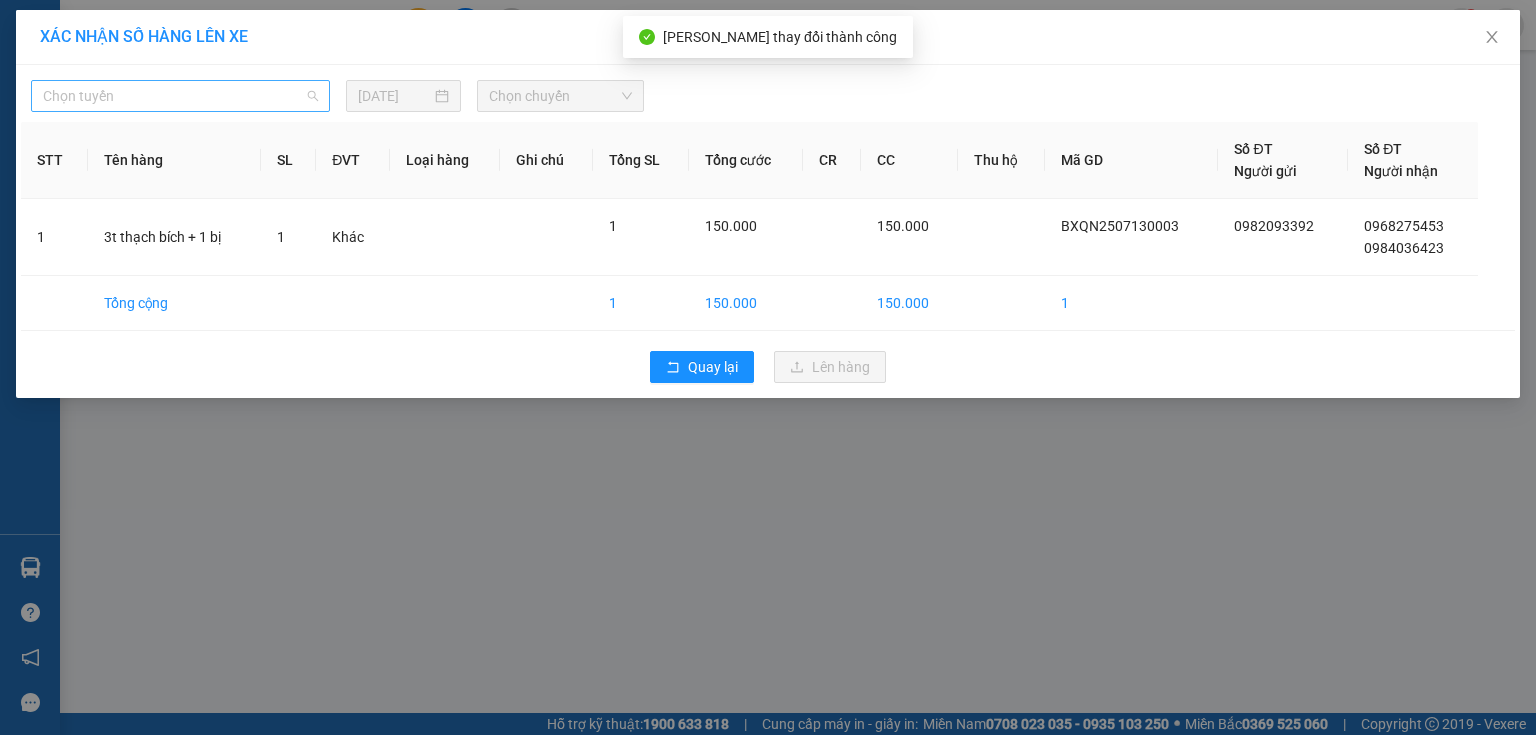 click on "Chọn tuyến" at bounding box center [180, 96] 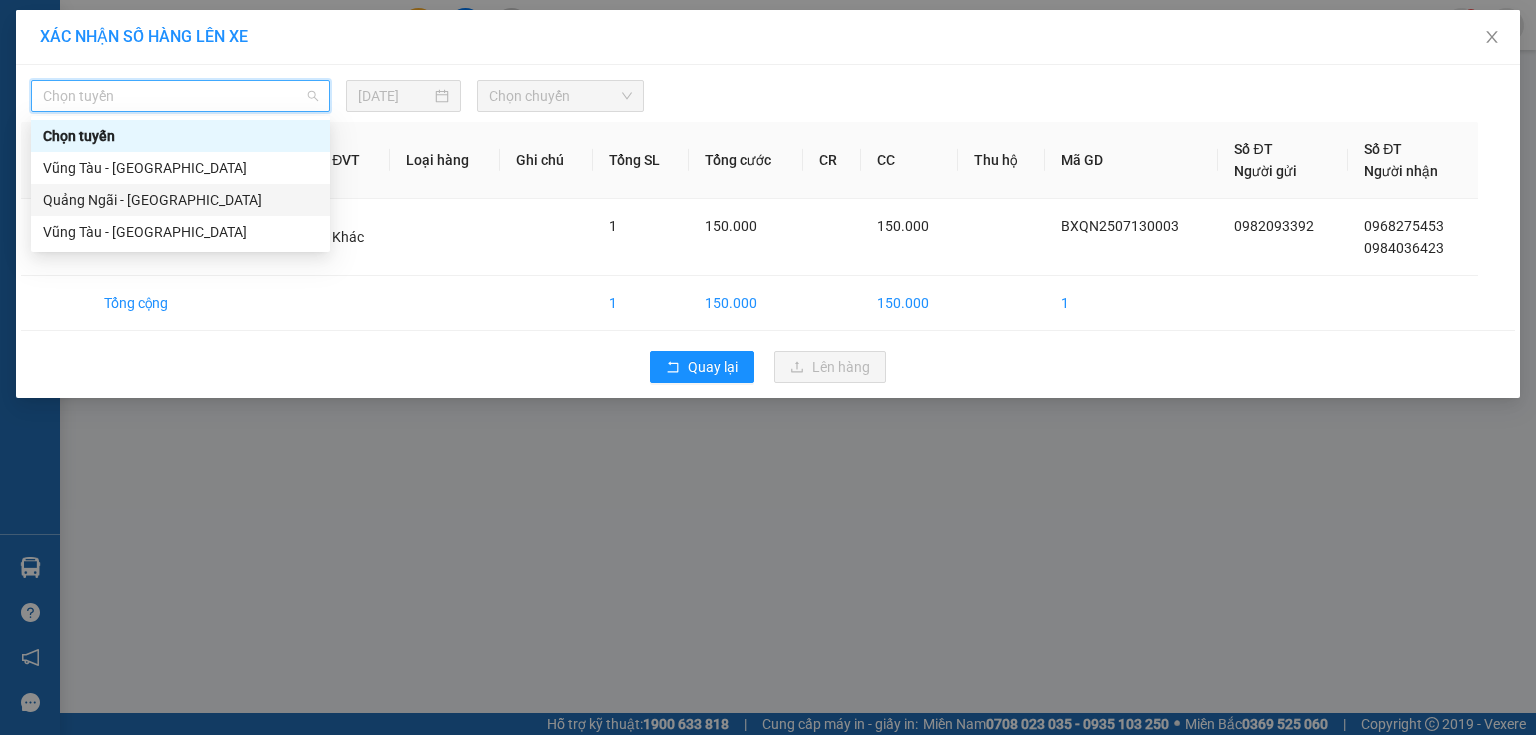 click on "Quảng Ngãi - [GEOGRAPHIC_DATA]" at bounding box center (180, 200) 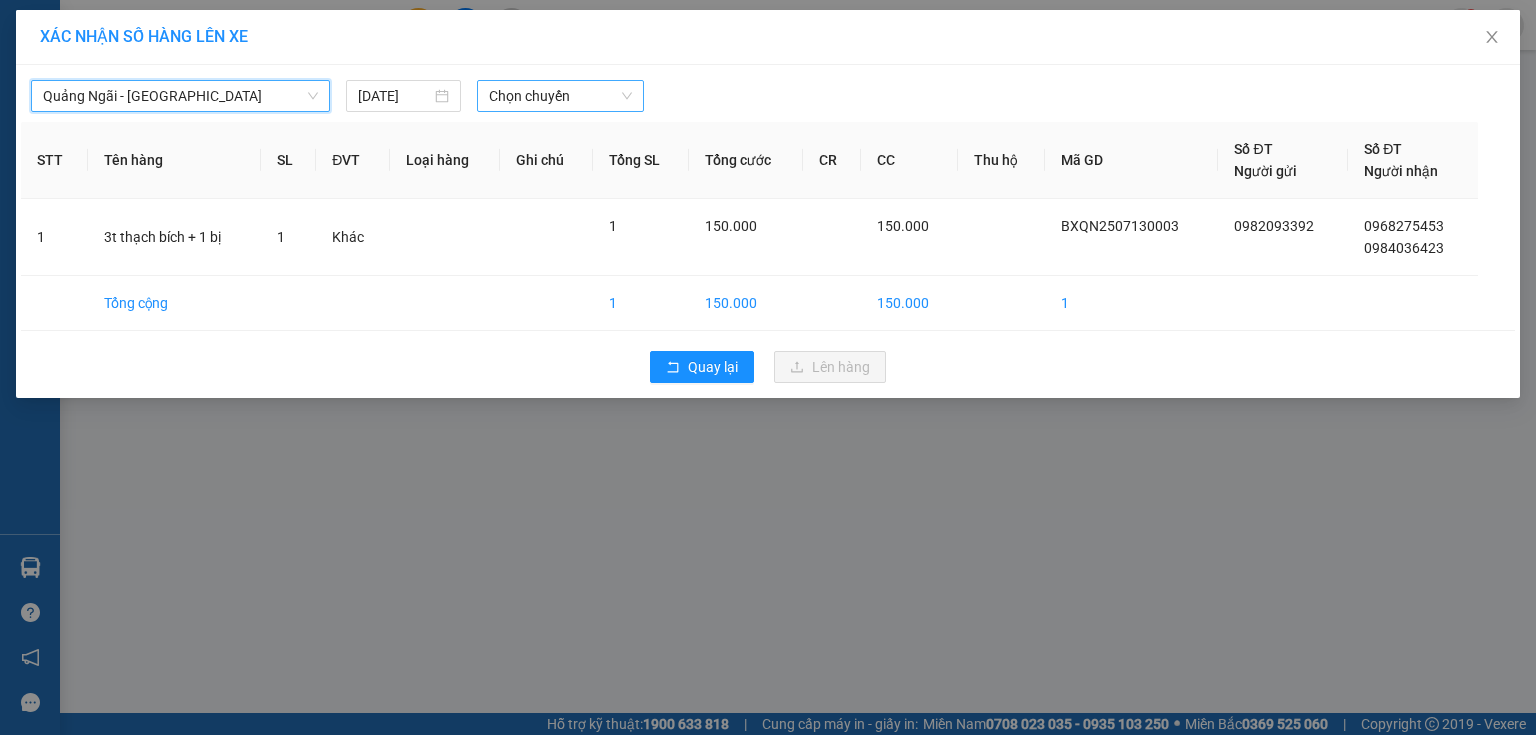 click on "Chọn chuyến" at bounding box center [561, 96] 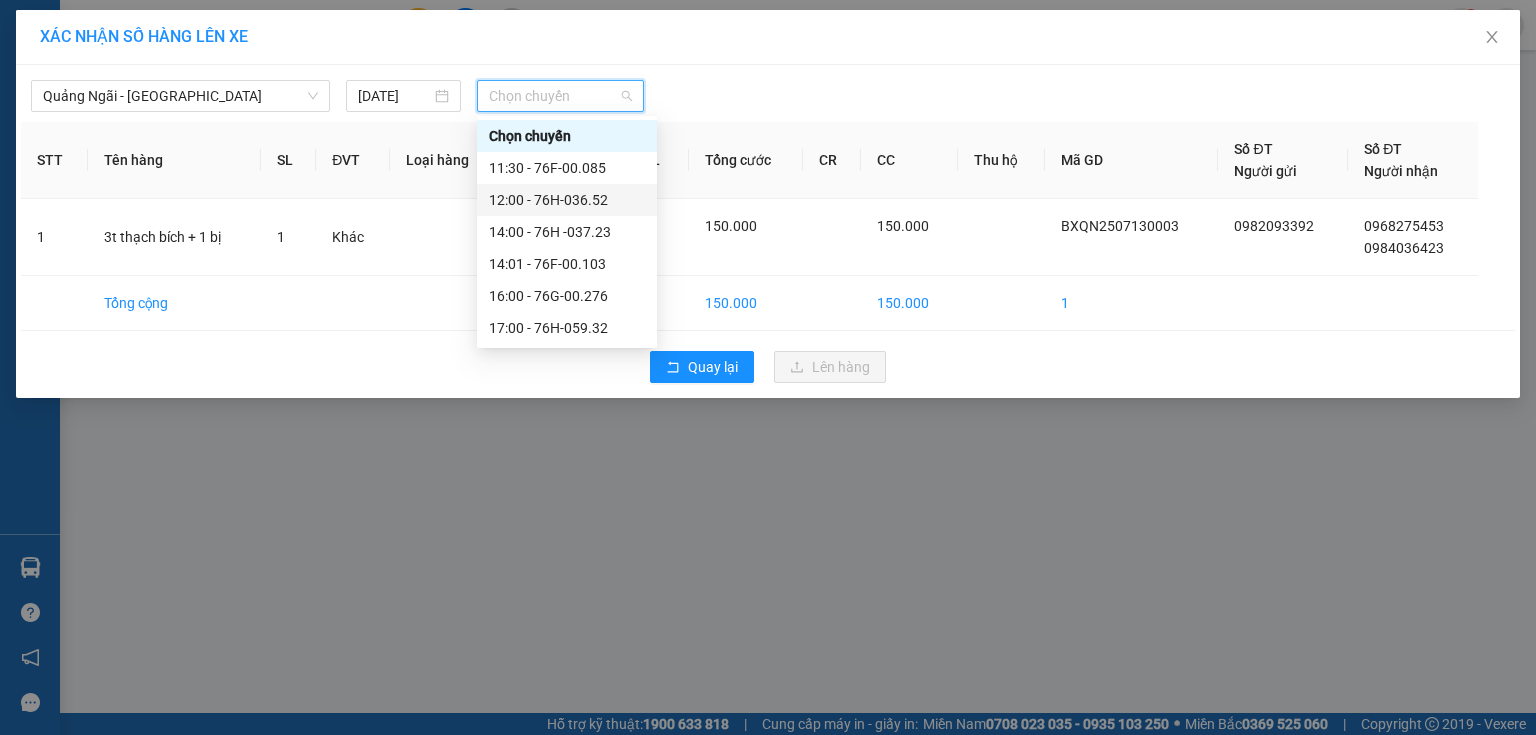 click on "12:00     - 76H-036.52" at bounding box center [567, 200] 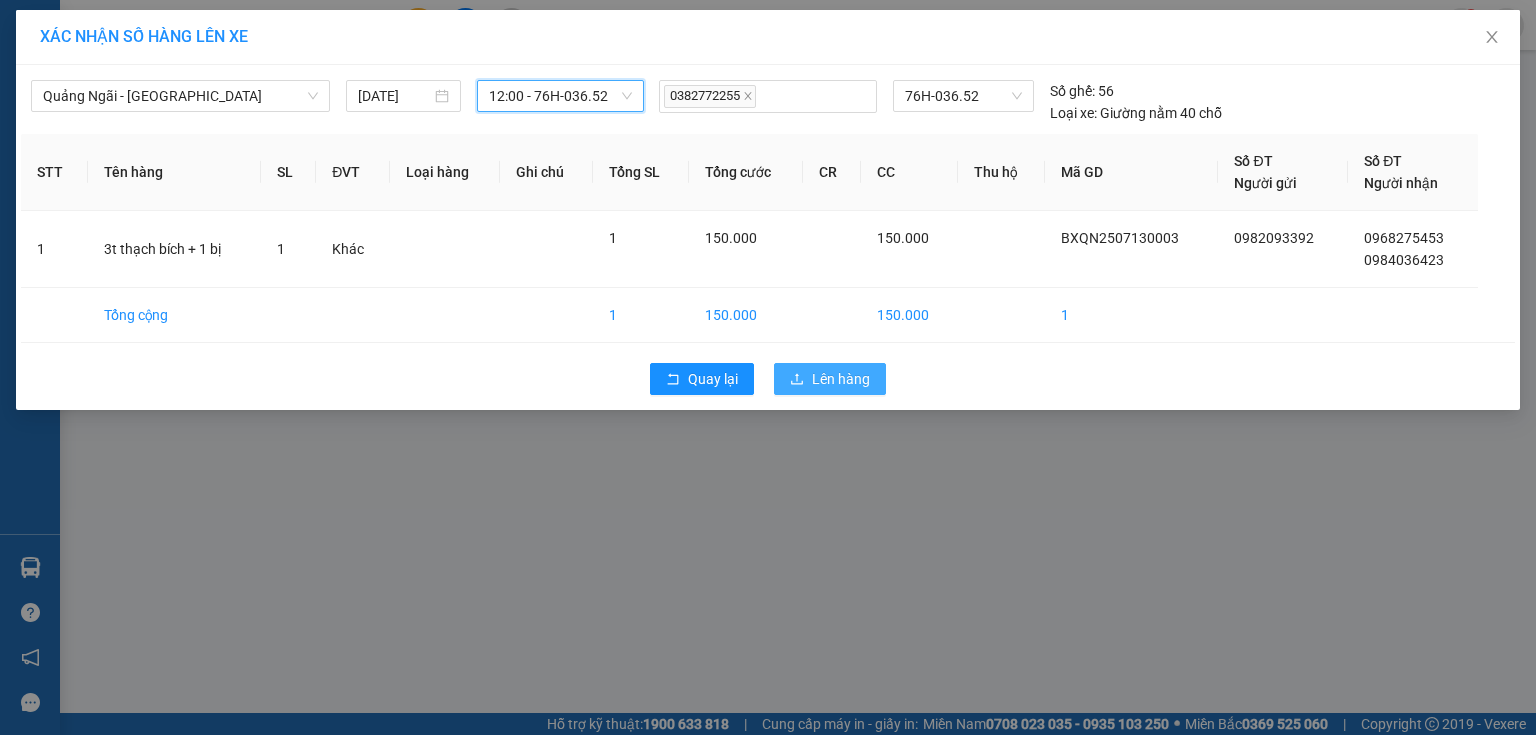 click on "Lên hàng" at bounding box center (830, 379) 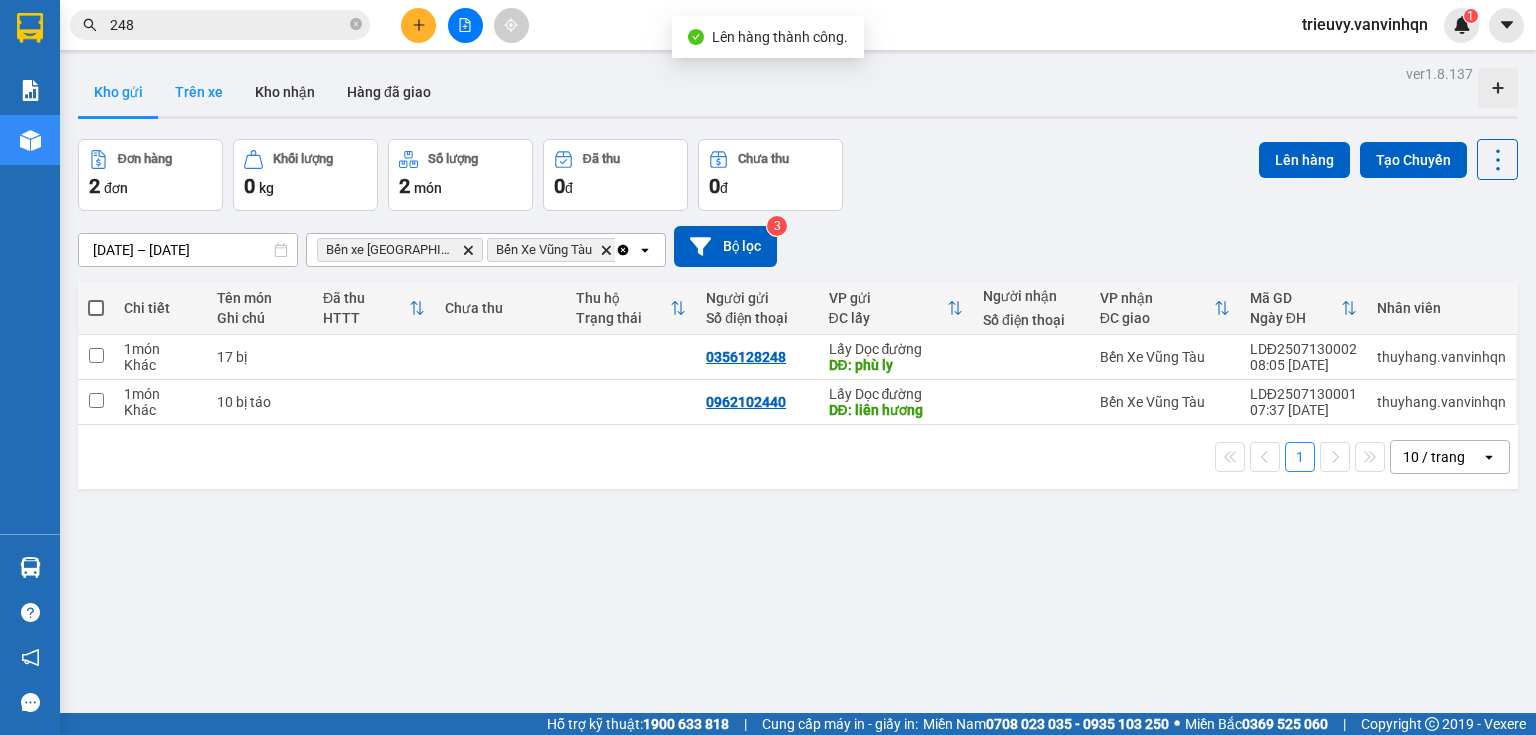 click on "Trên xe" at bounding box center (199, 92) 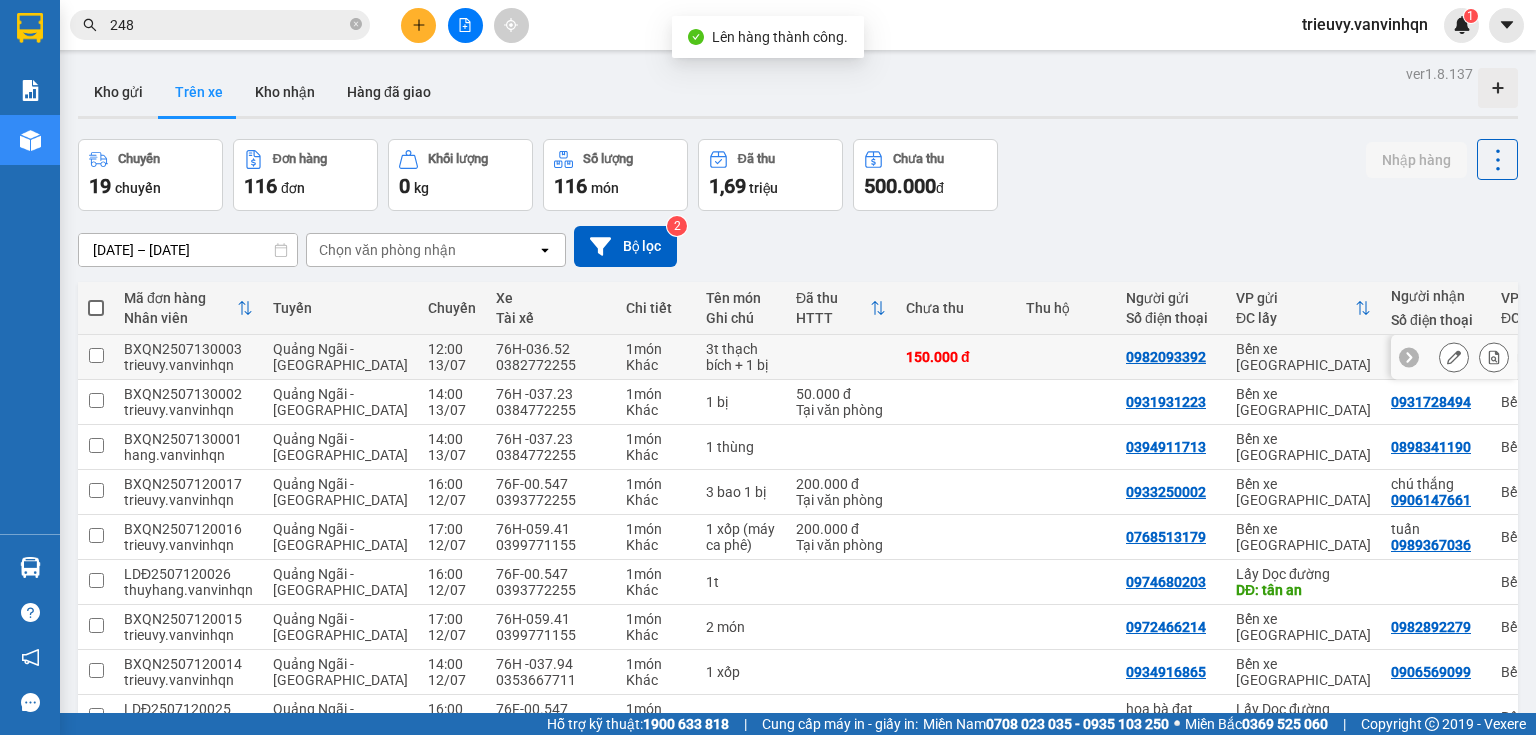 click 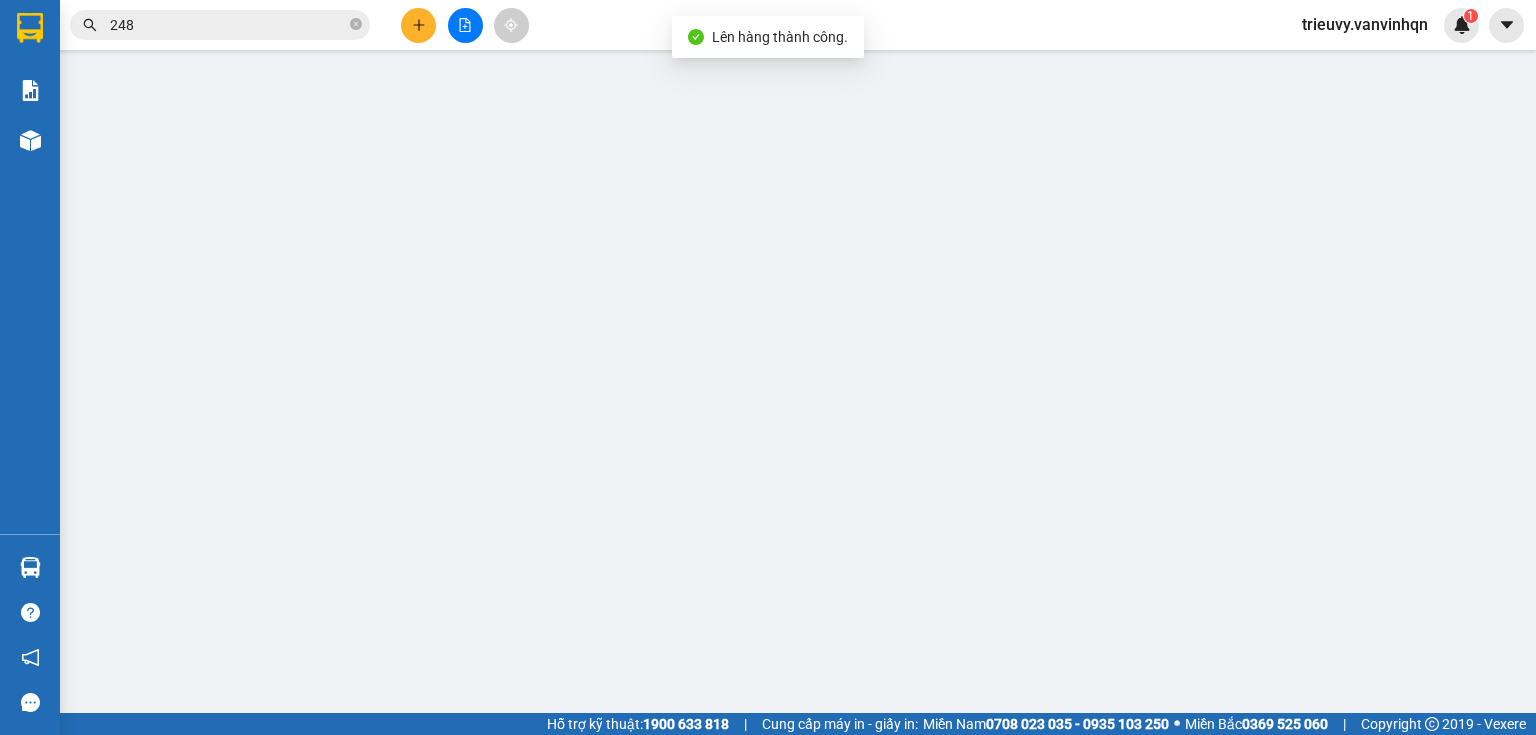 type on "0982093392" 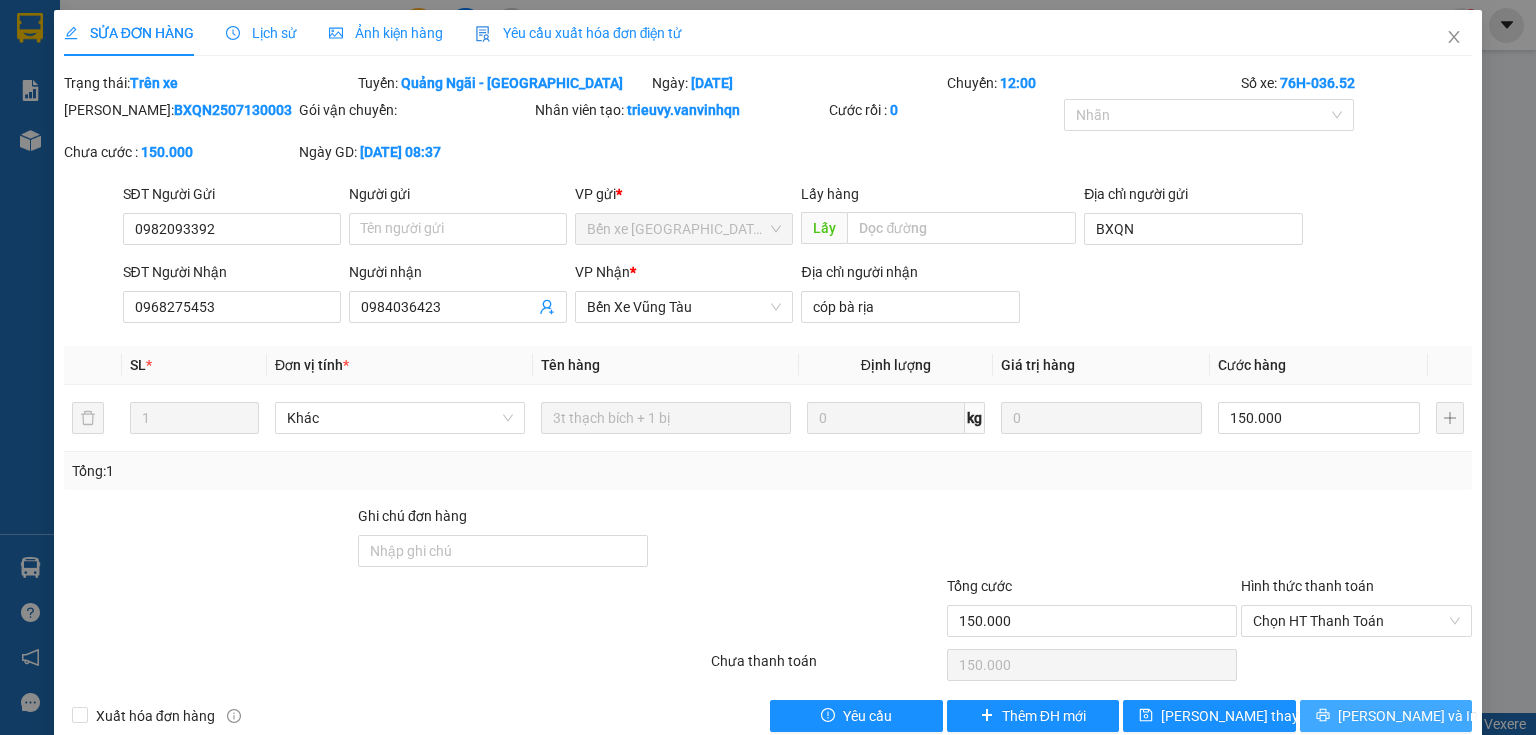 click on "[PERSON_NAME] và In" at bounding box center (1386, 716) 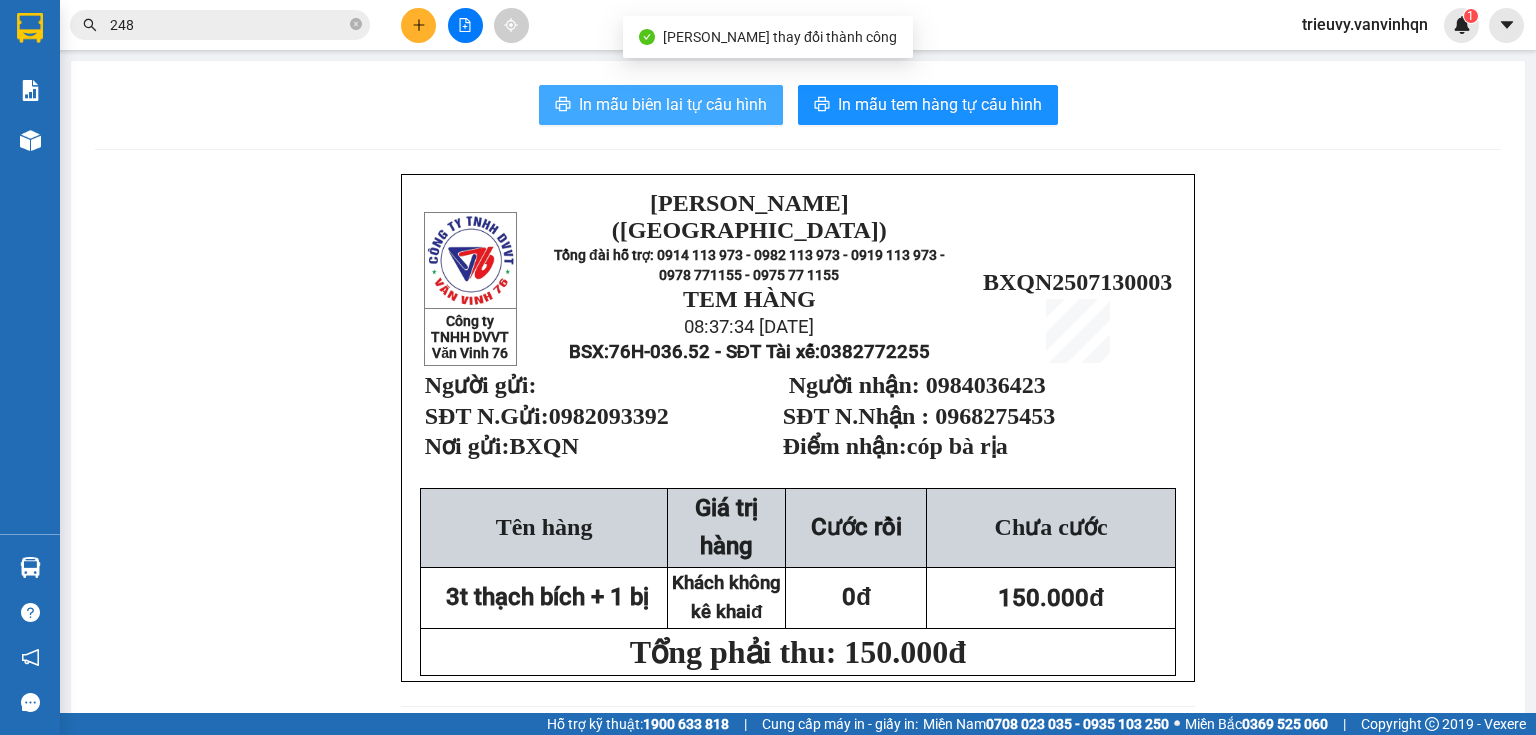 click on "In mẫu biên lai tự cấu hình" at bounding box center (673, 104) 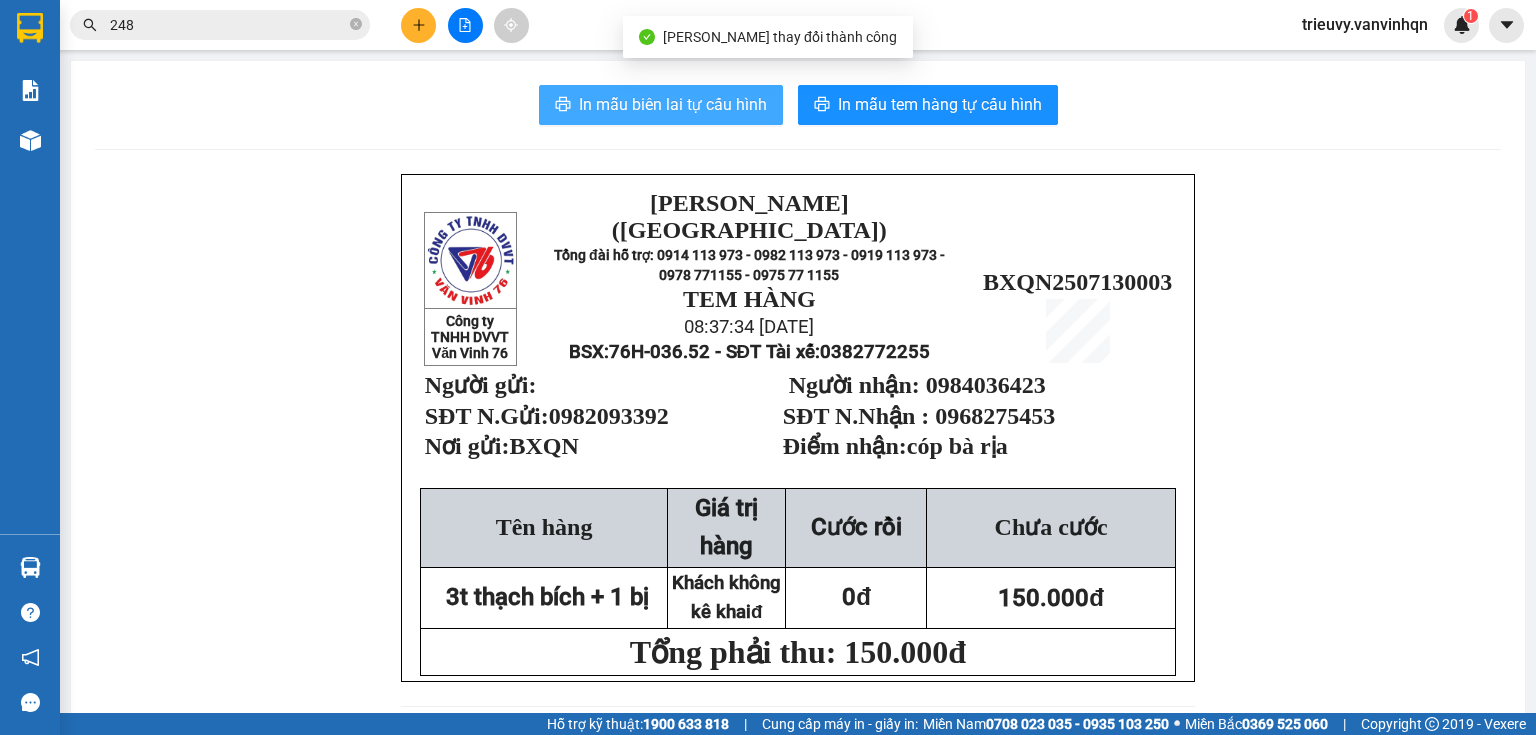 scroll, scrollTop: 0, scrollLeft: 0, axis: both 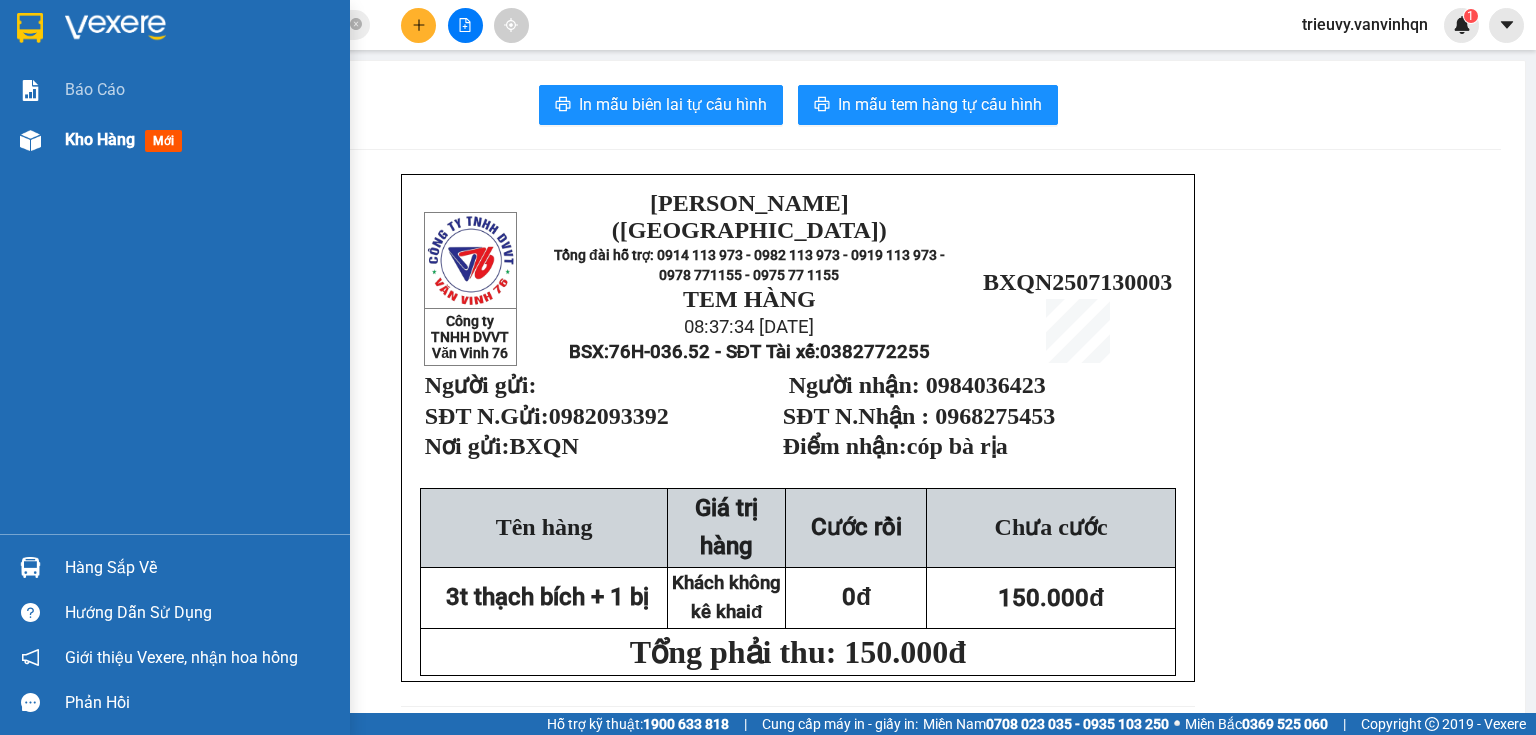 click on "Kho hàng" at bounding box center (100, 139) 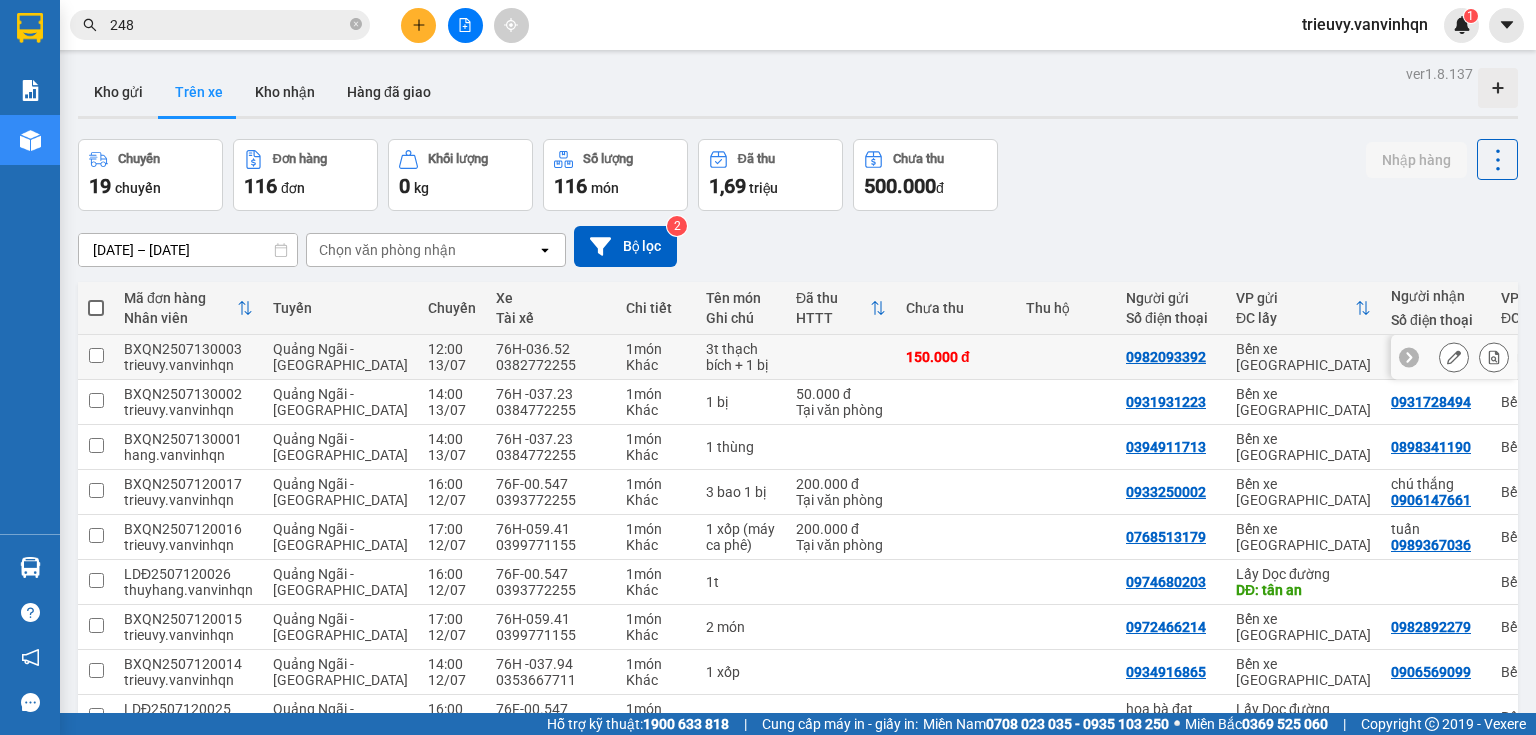 click 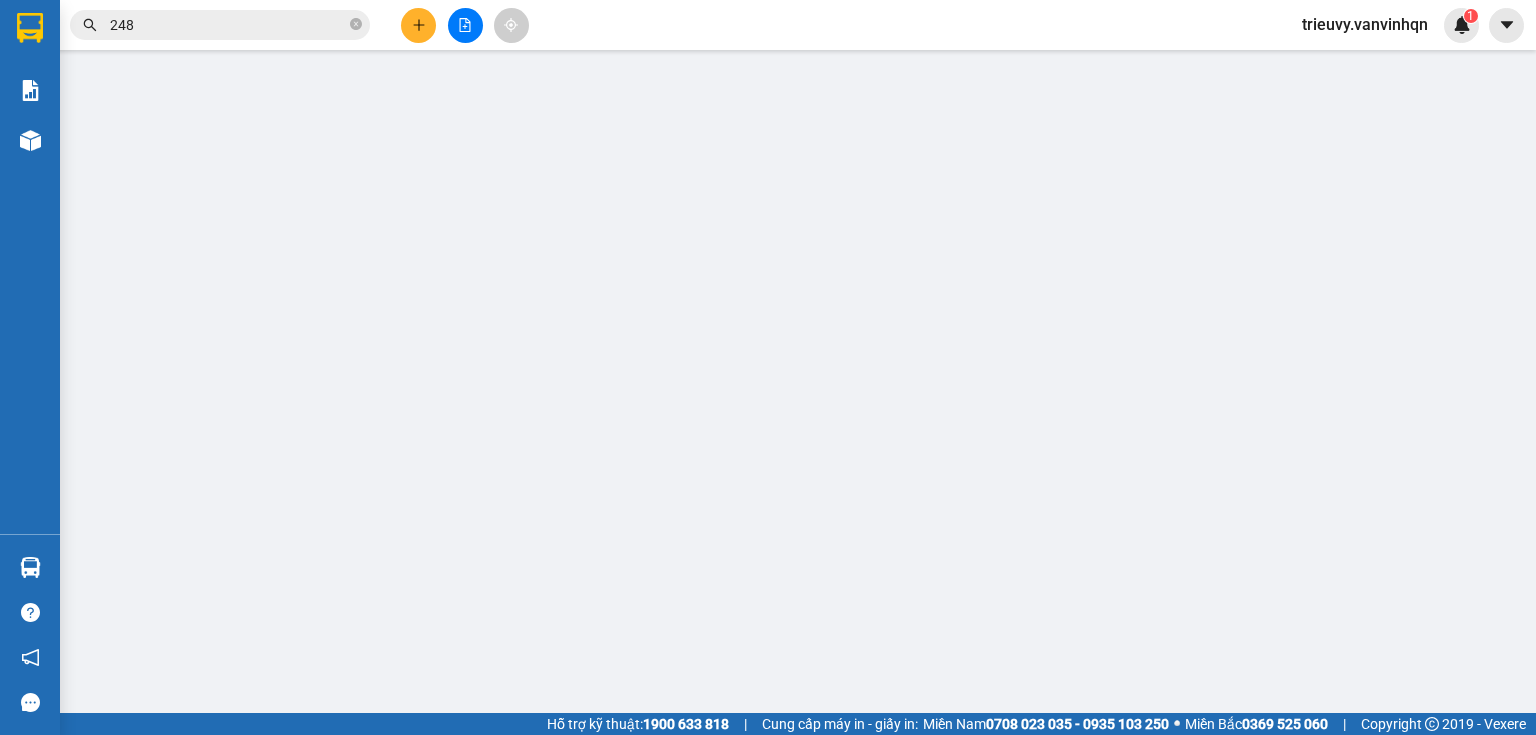 type on "0982093392" 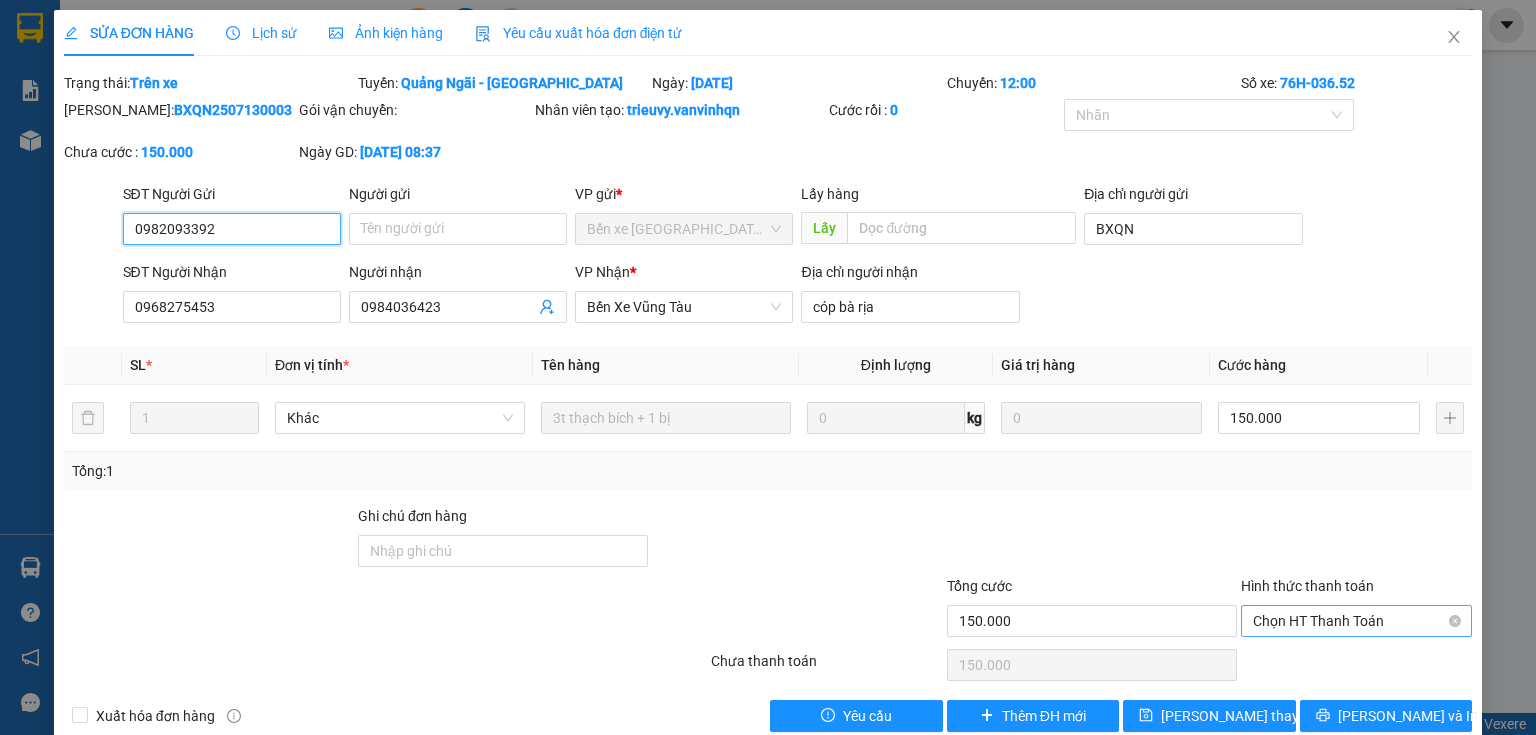 click on "Chọn HT Thanh Toán" at bounding box center [1356, 621] 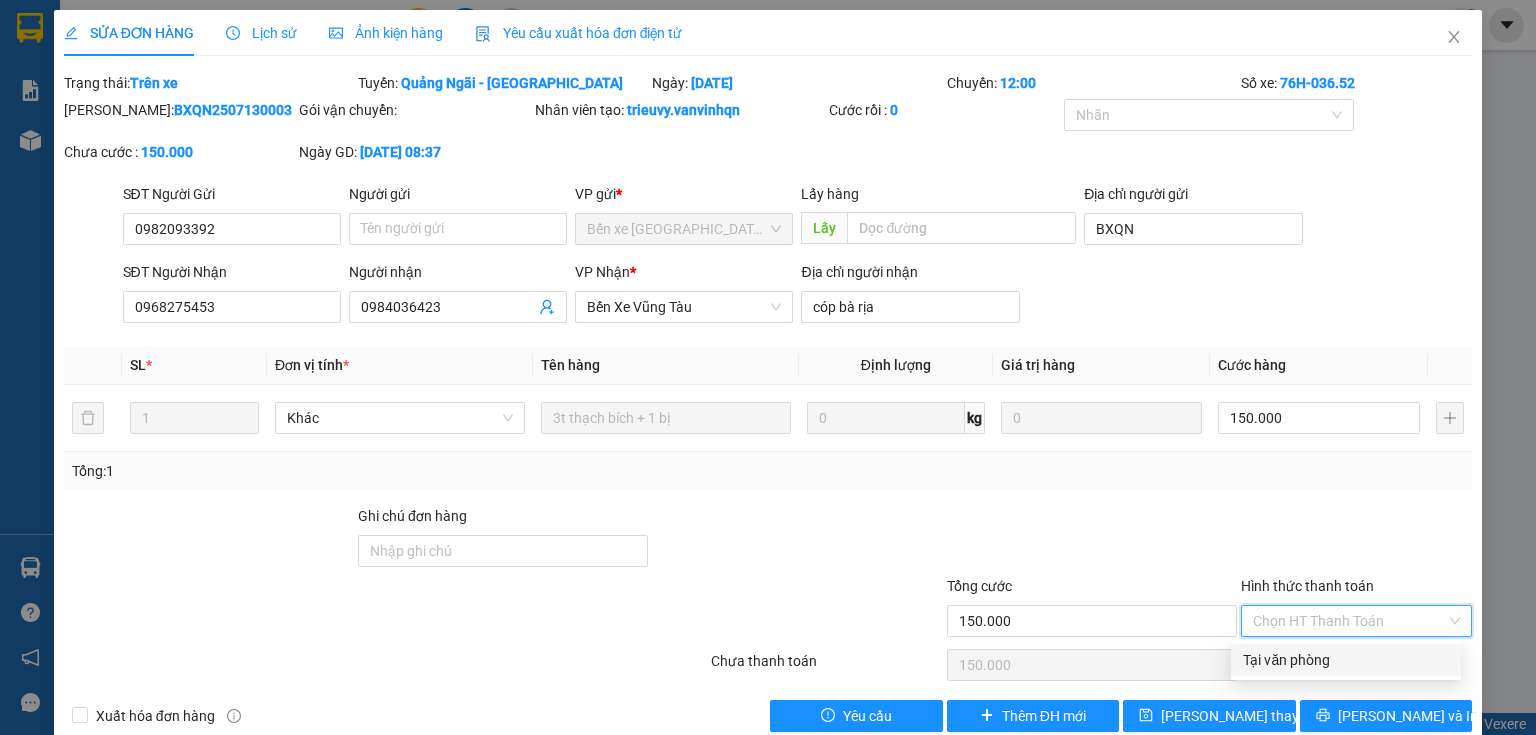 click on "Tại văn phòng" at bounding box center [1346, 660] 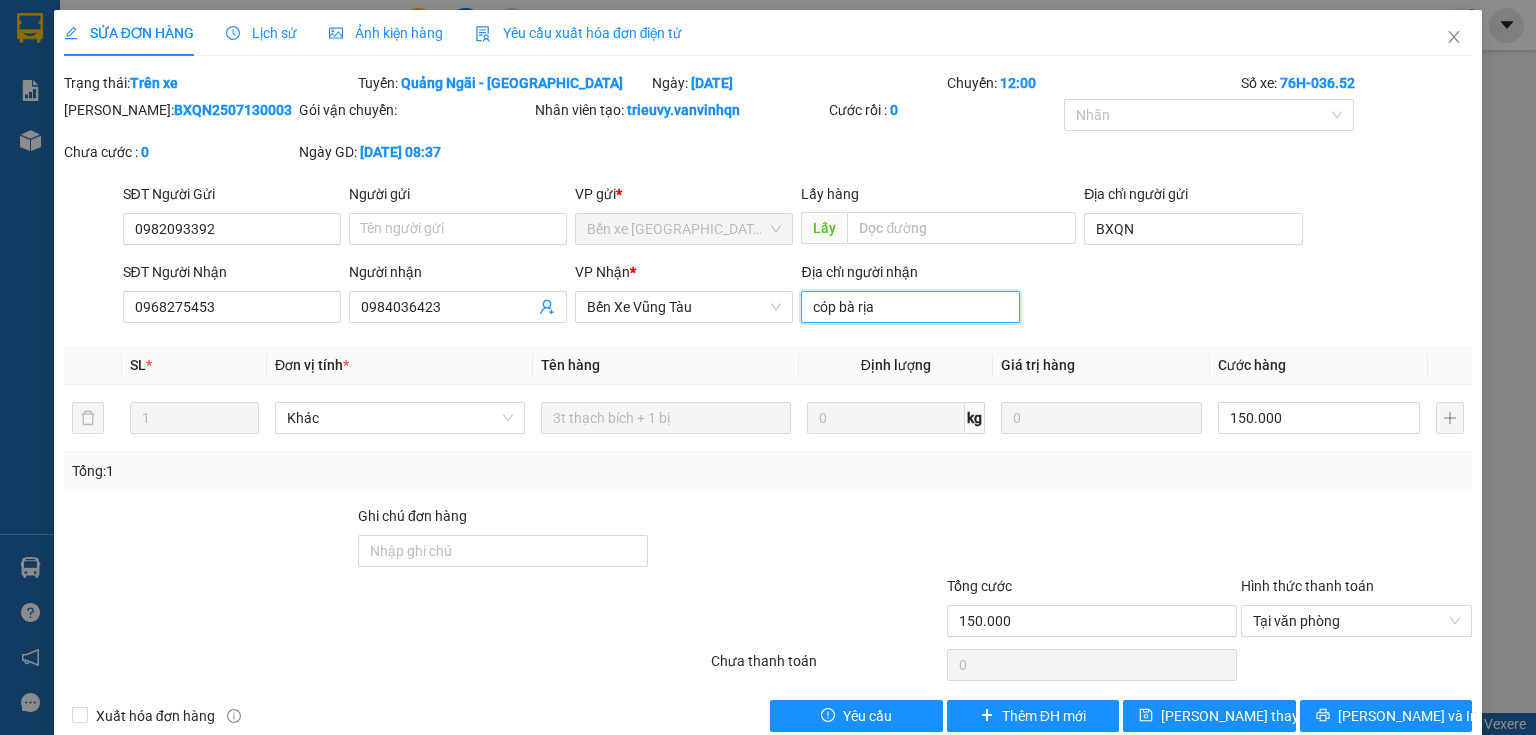 click on "cóp bà rịa" at bounding box center [910, 307] 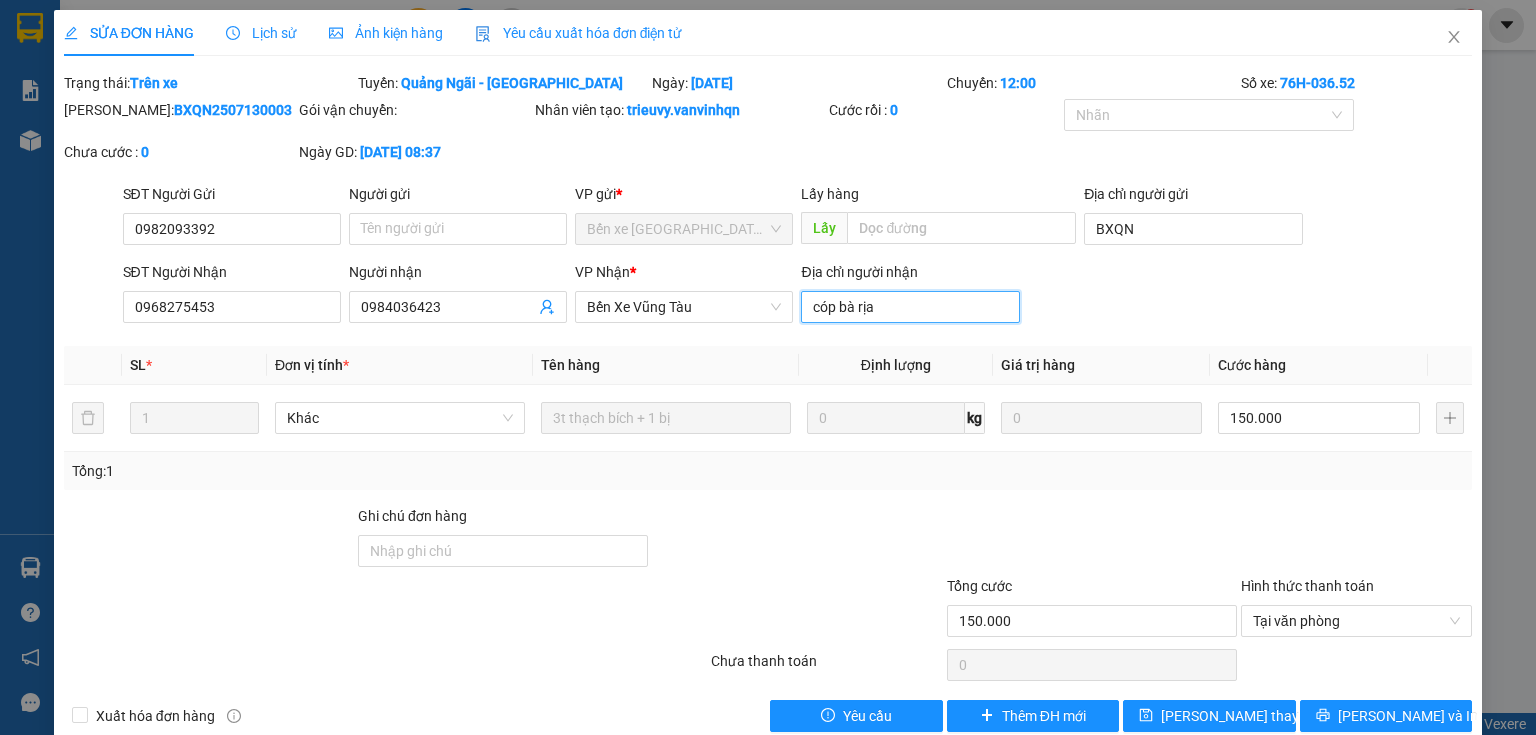 click on "cóp bà rịa" at bounding box center [910, 307] 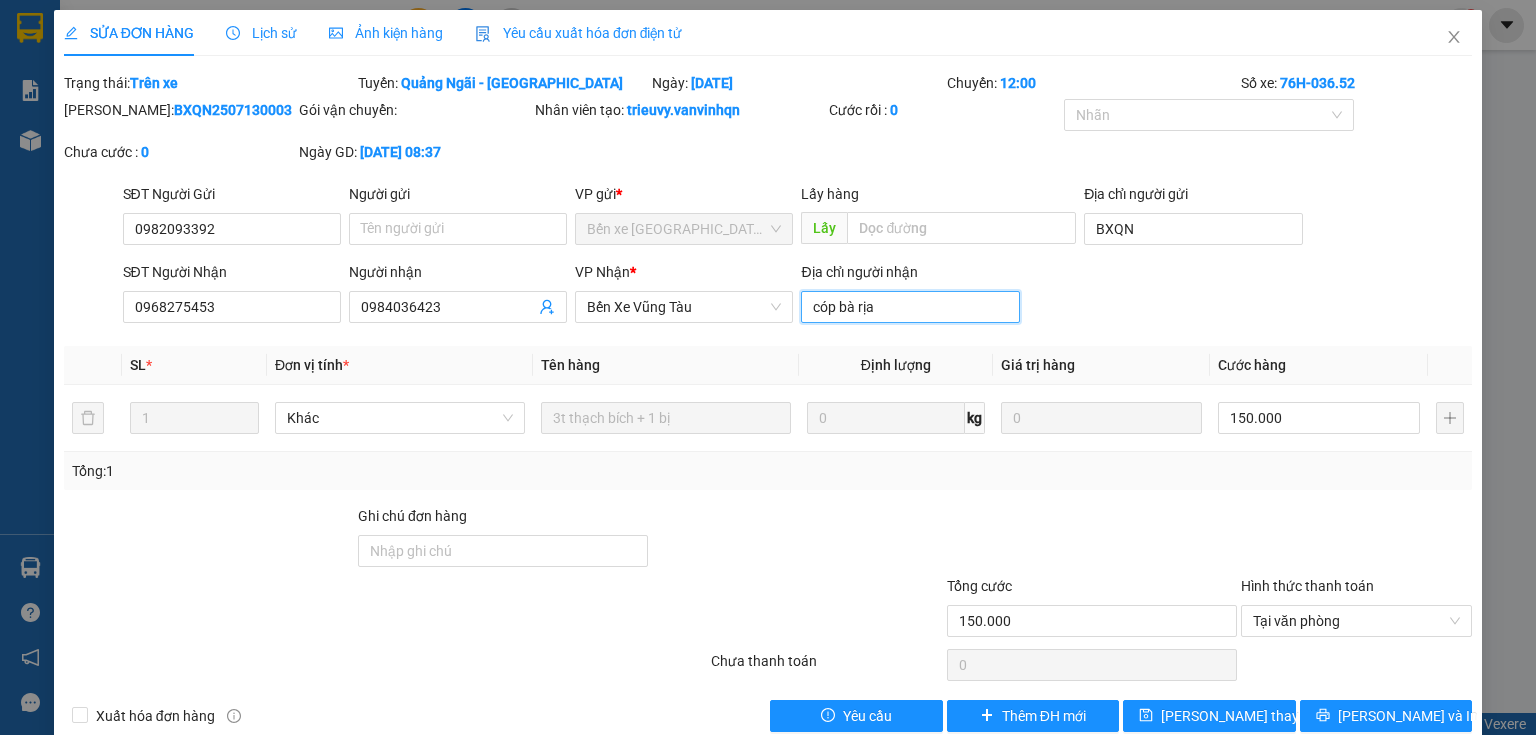 click on "cóp bà rịa" at bounding box center (910, 307) 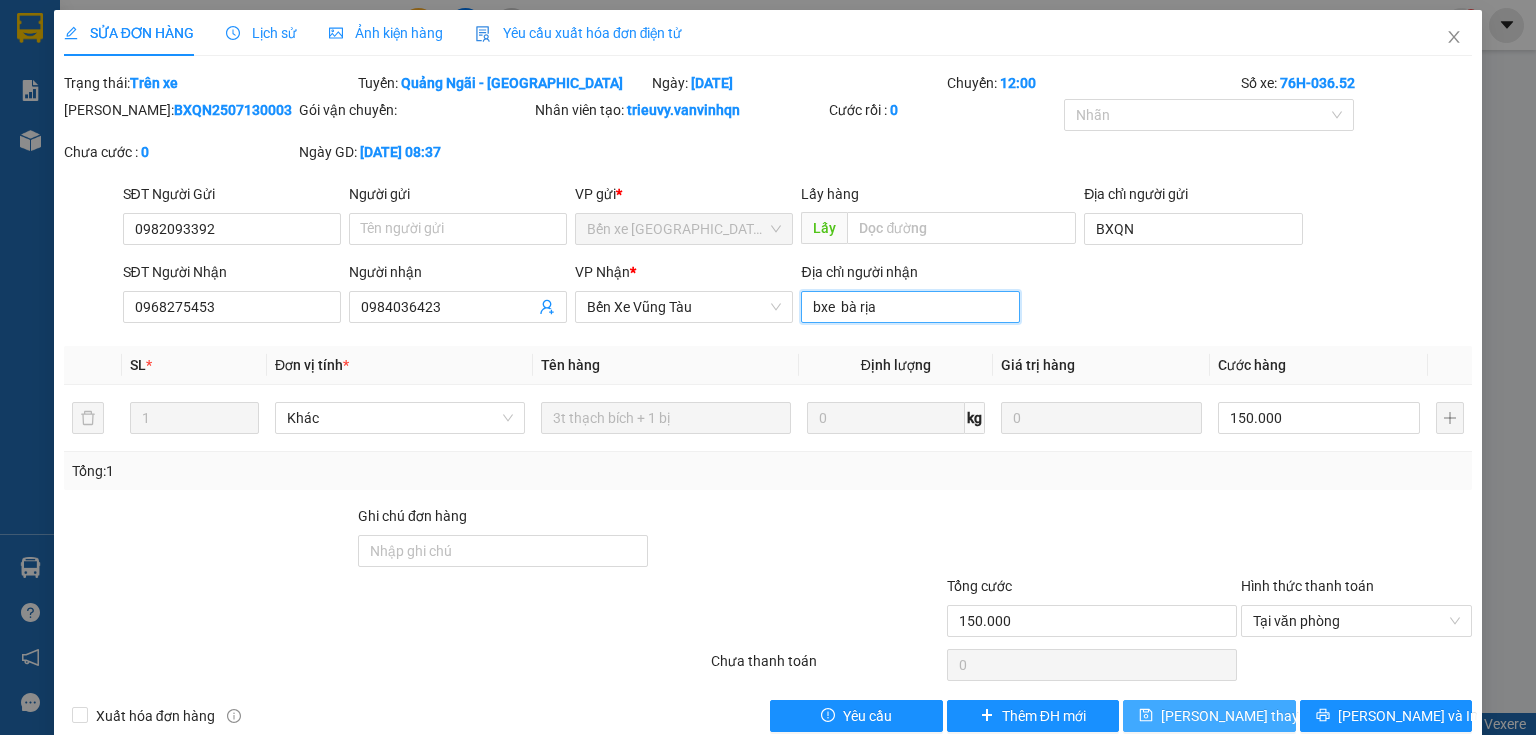 type on "bxe  bà rịa" 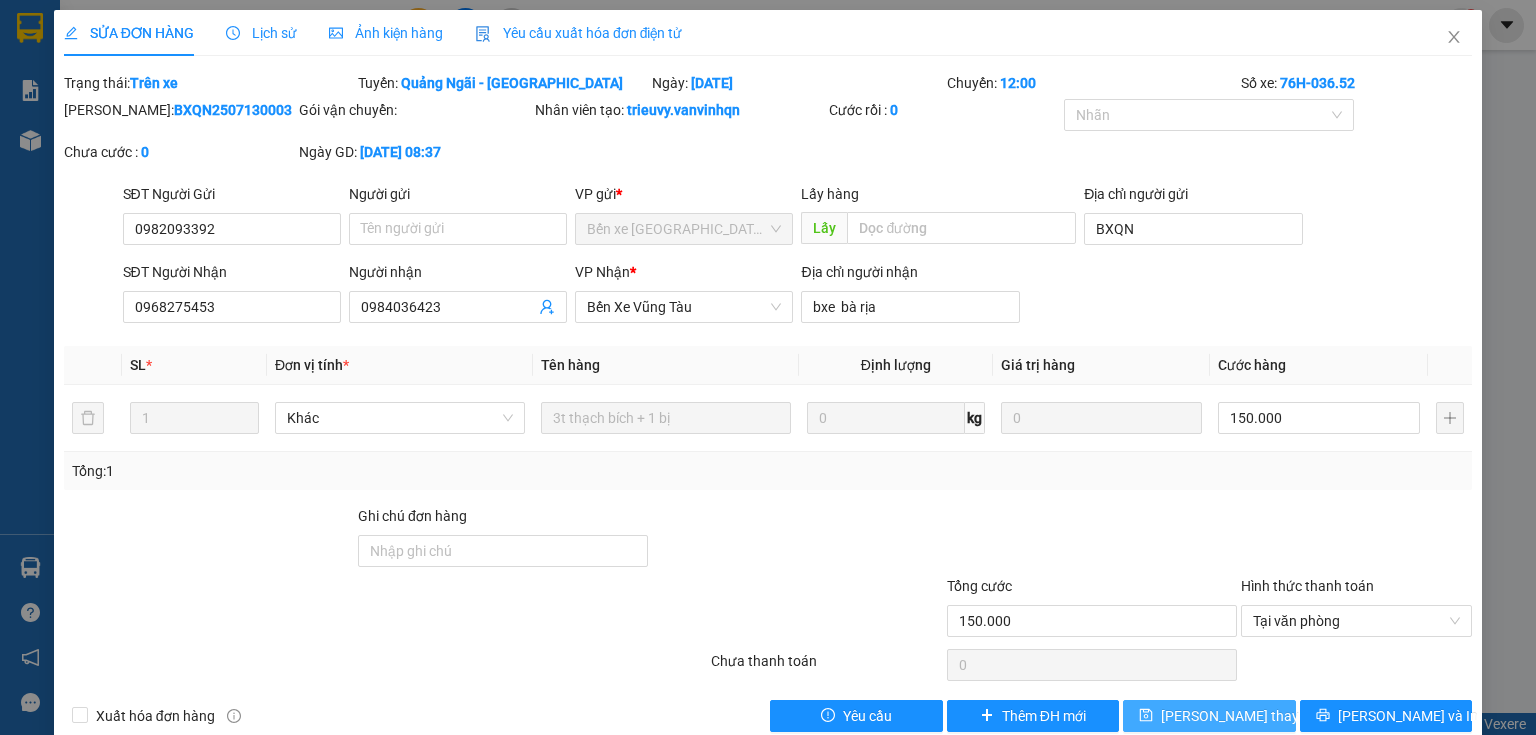 click on "[PERSON_NAME] thay đổi" at bounding box center (1209, 716) 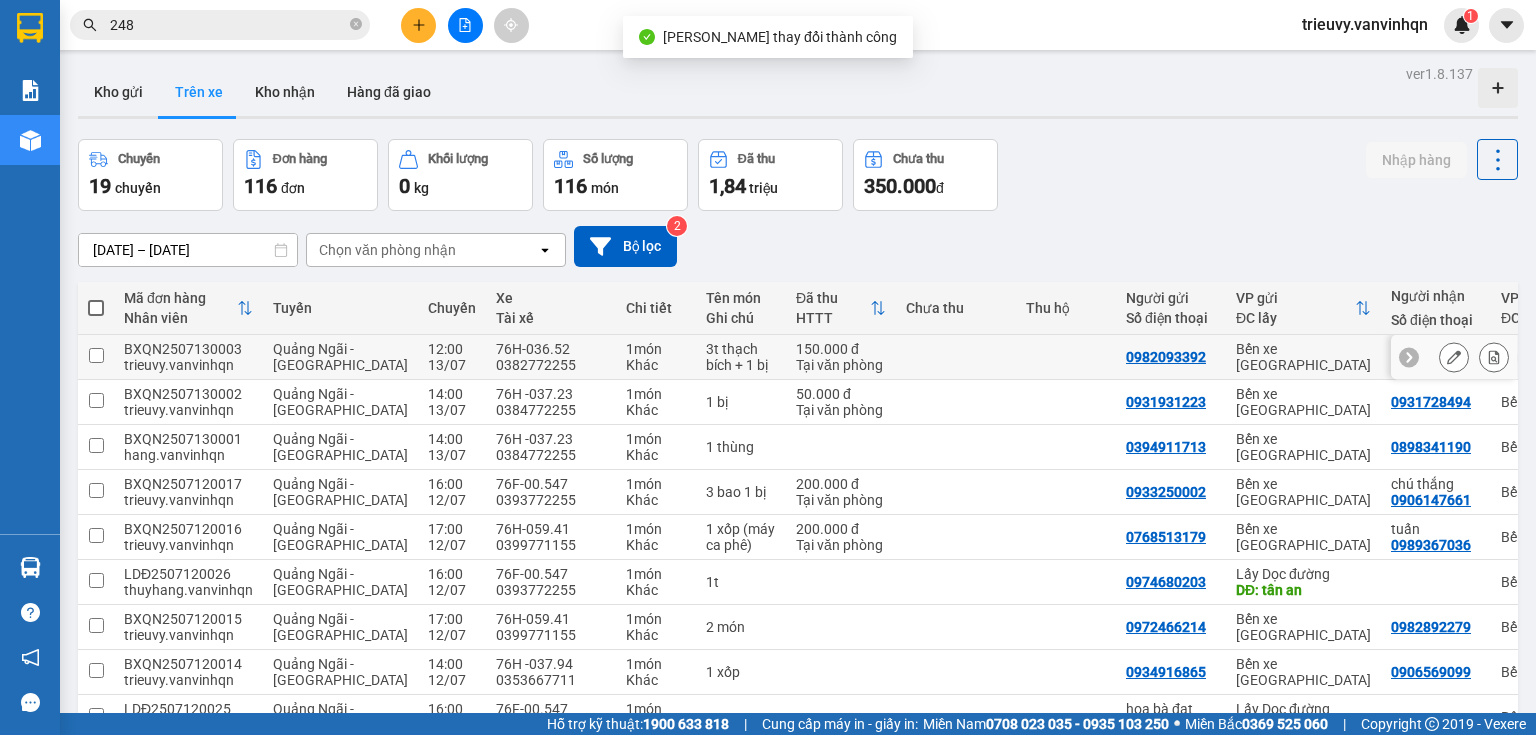 click at bounding box center [1454, 357] 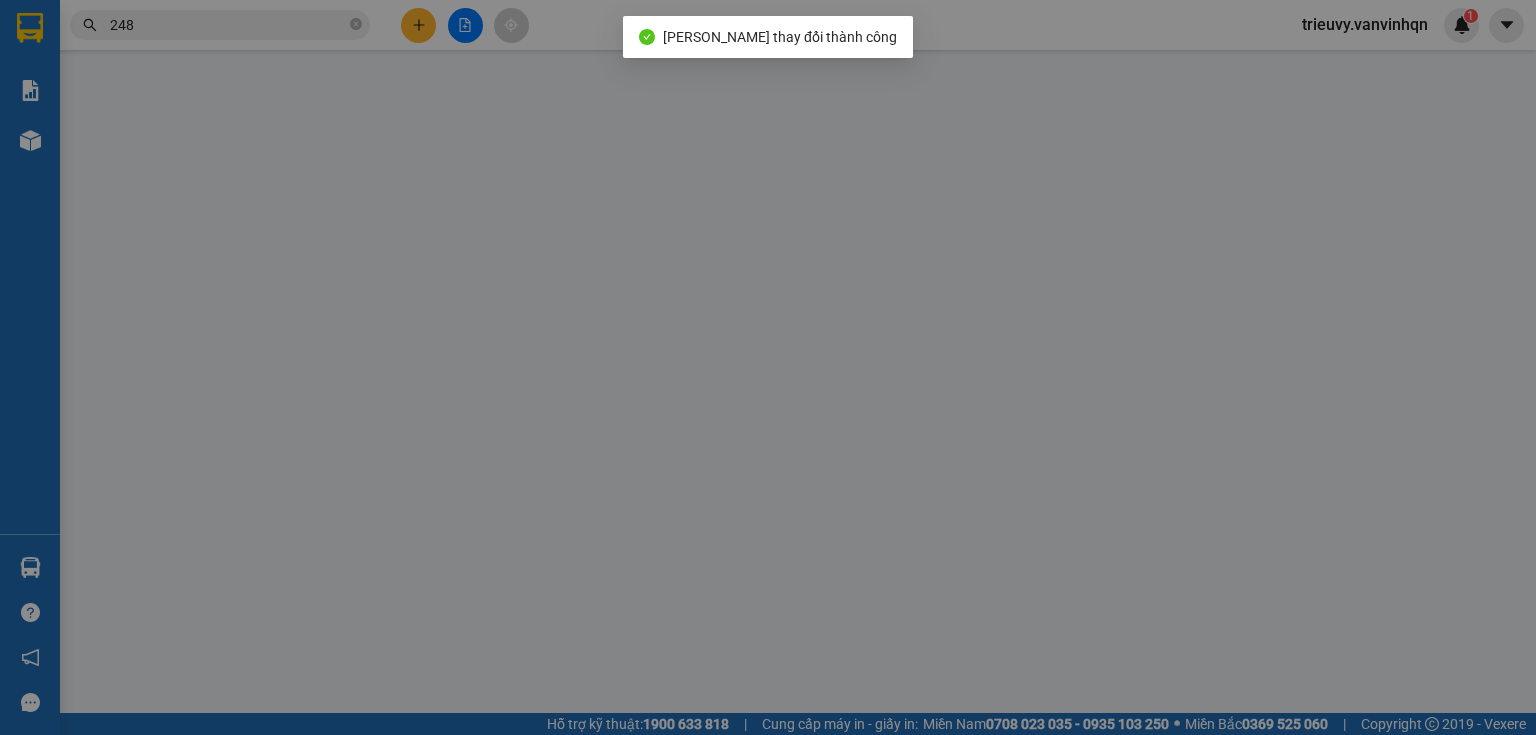 type on "0982093392" 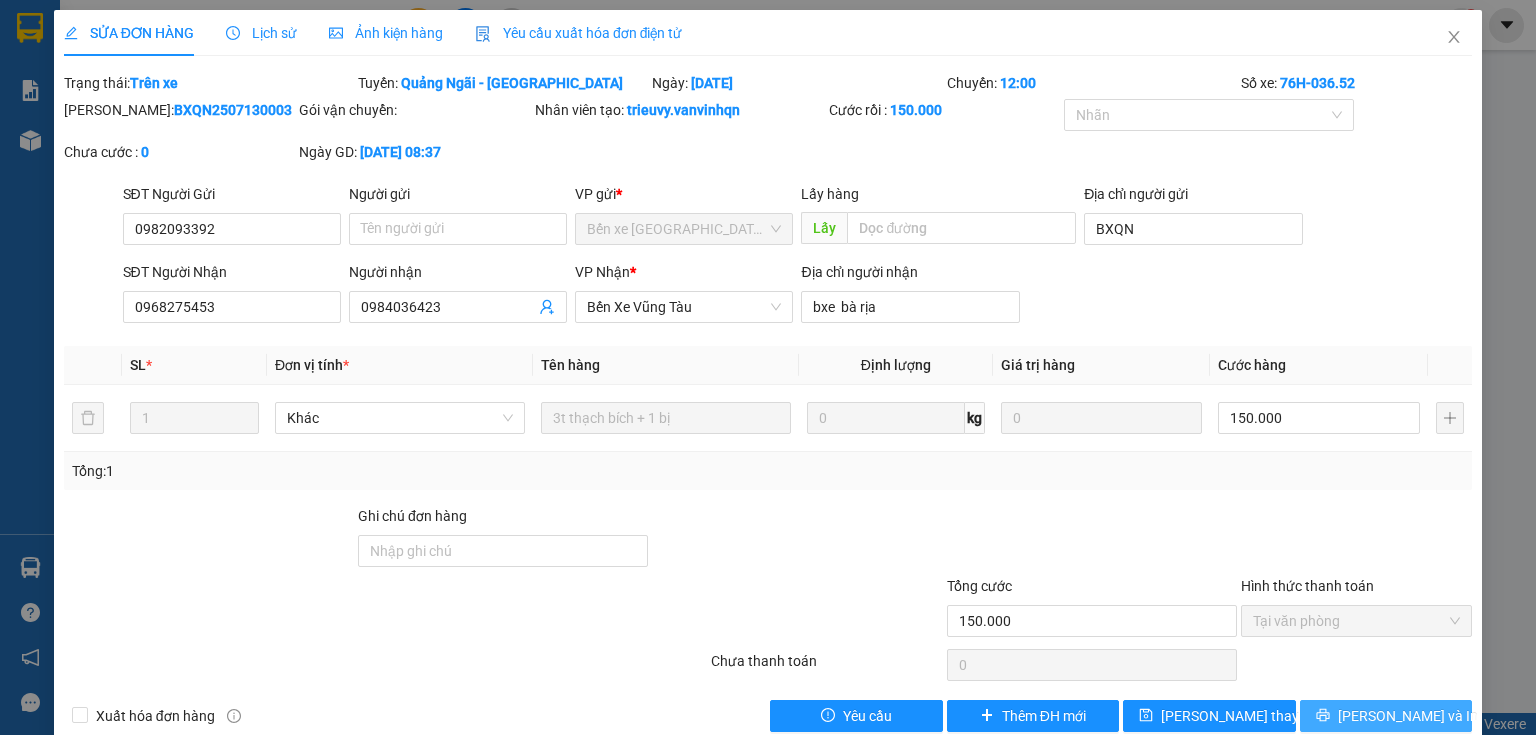 click on "[PERSON_NAME] và In" at bounding box center (1386, 716) 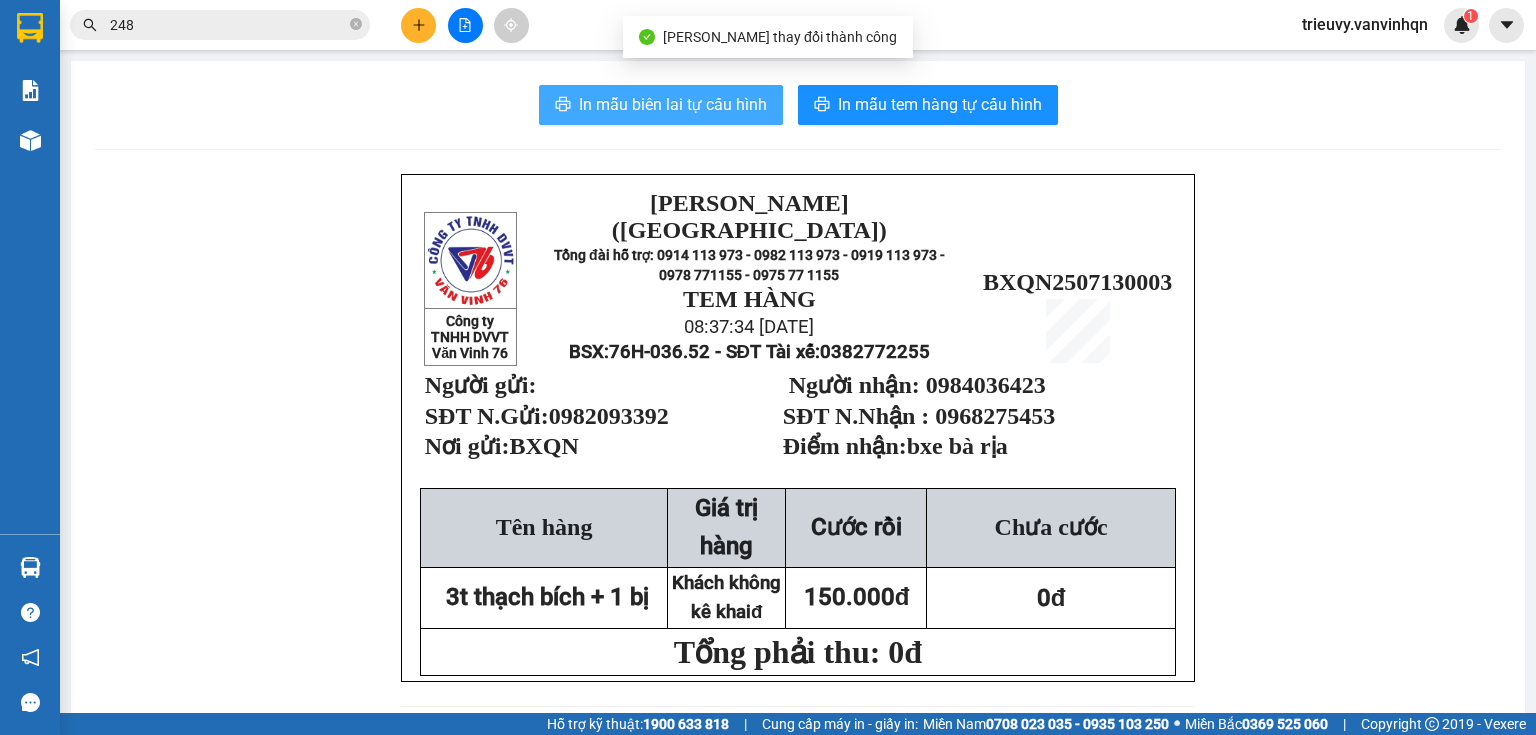 click on "In mẫu biên lai tự cấu hình" at bounding box center (673, 104) 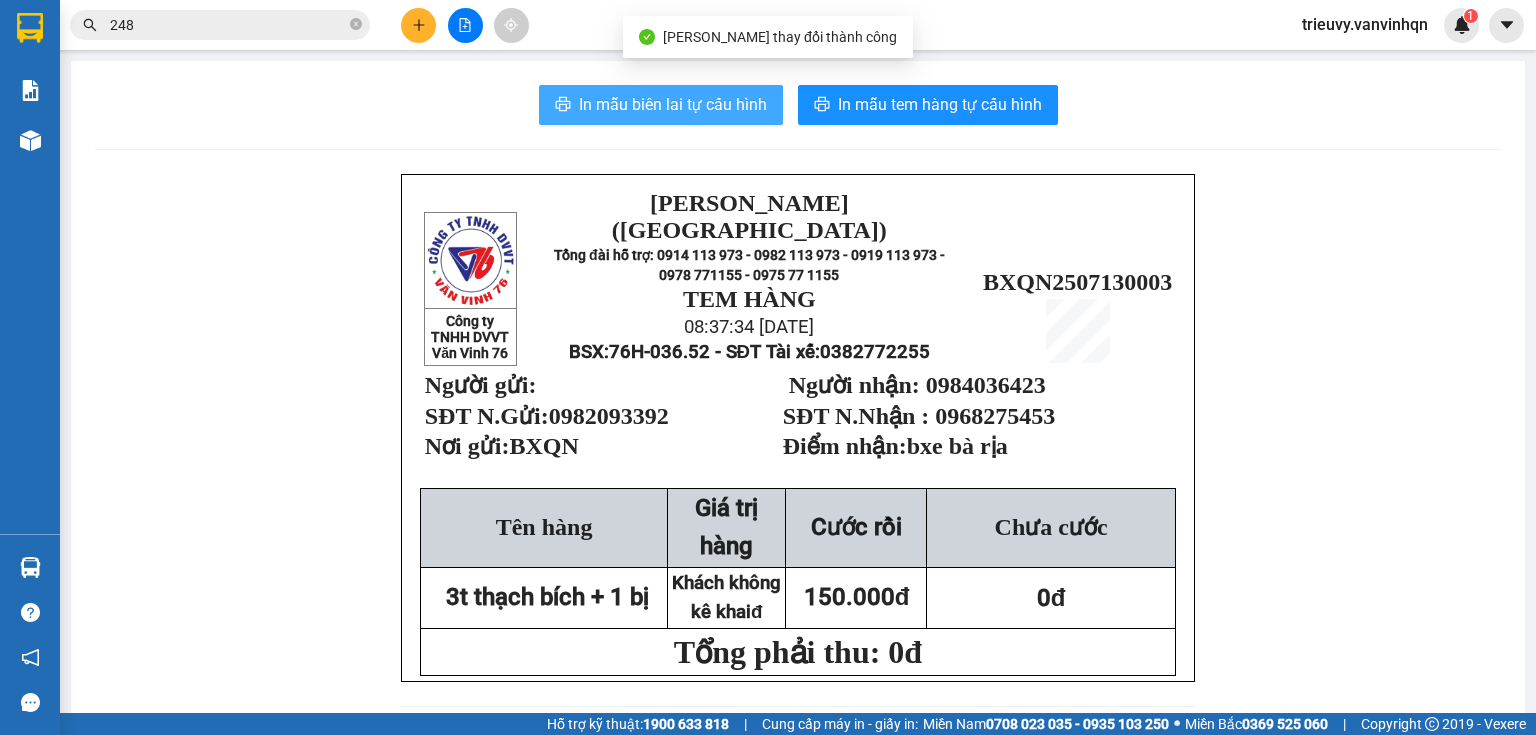 scroll, scrollTop: 0, scrollLeft: 0, axis: both 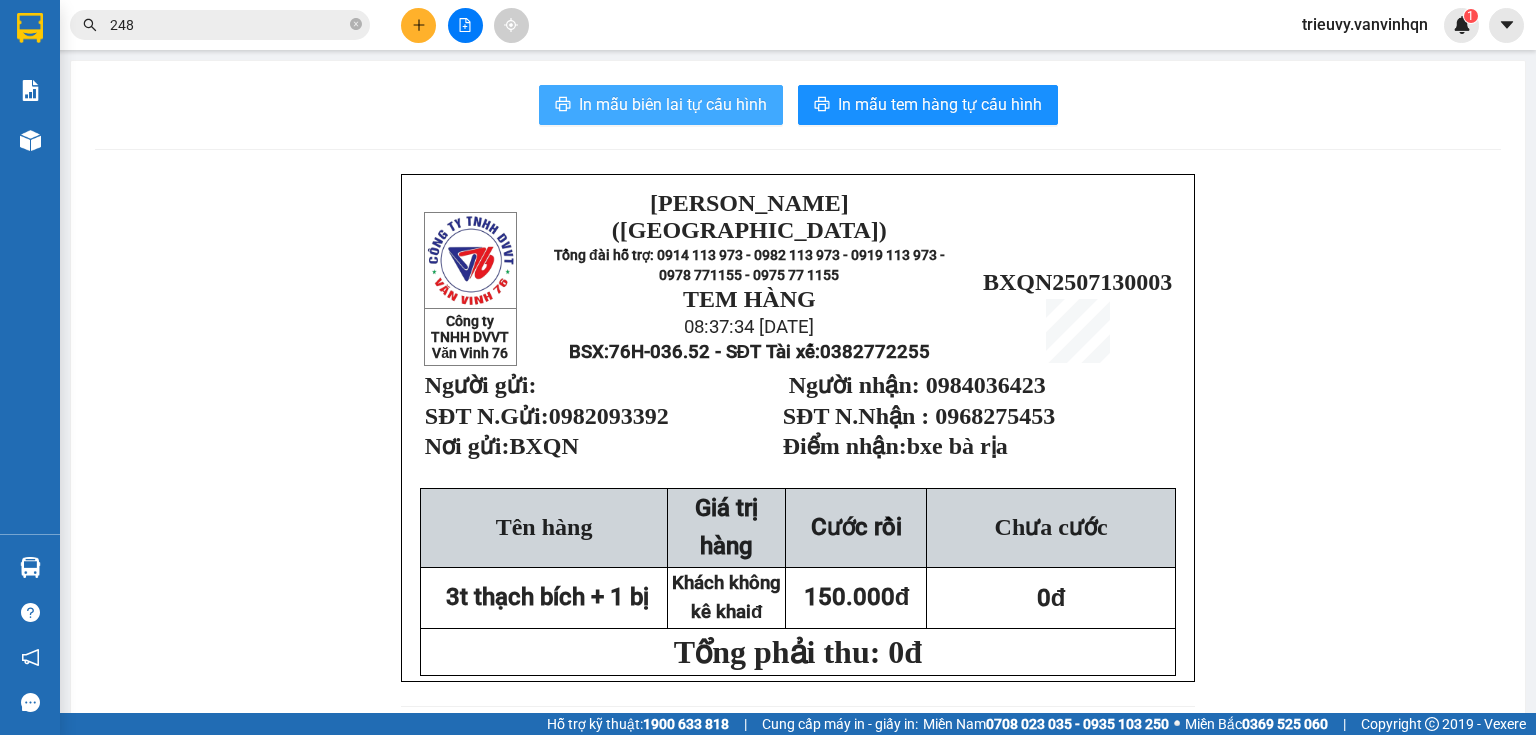 click on "In mẫu biên lai tự cấu hình" at bounding box center (673, 104) 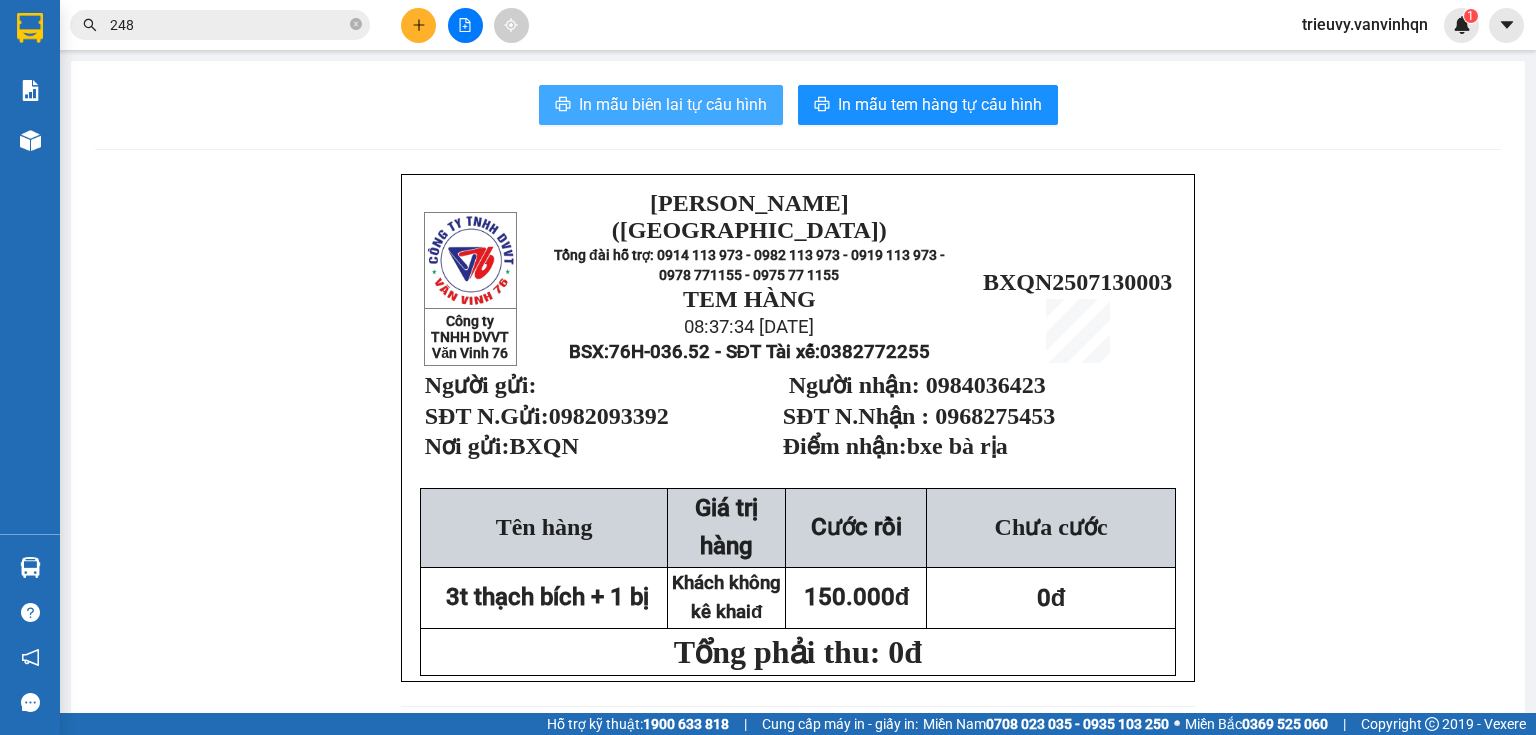 scroll, scrollTop: 0, scrollLeft: 0, axis: both 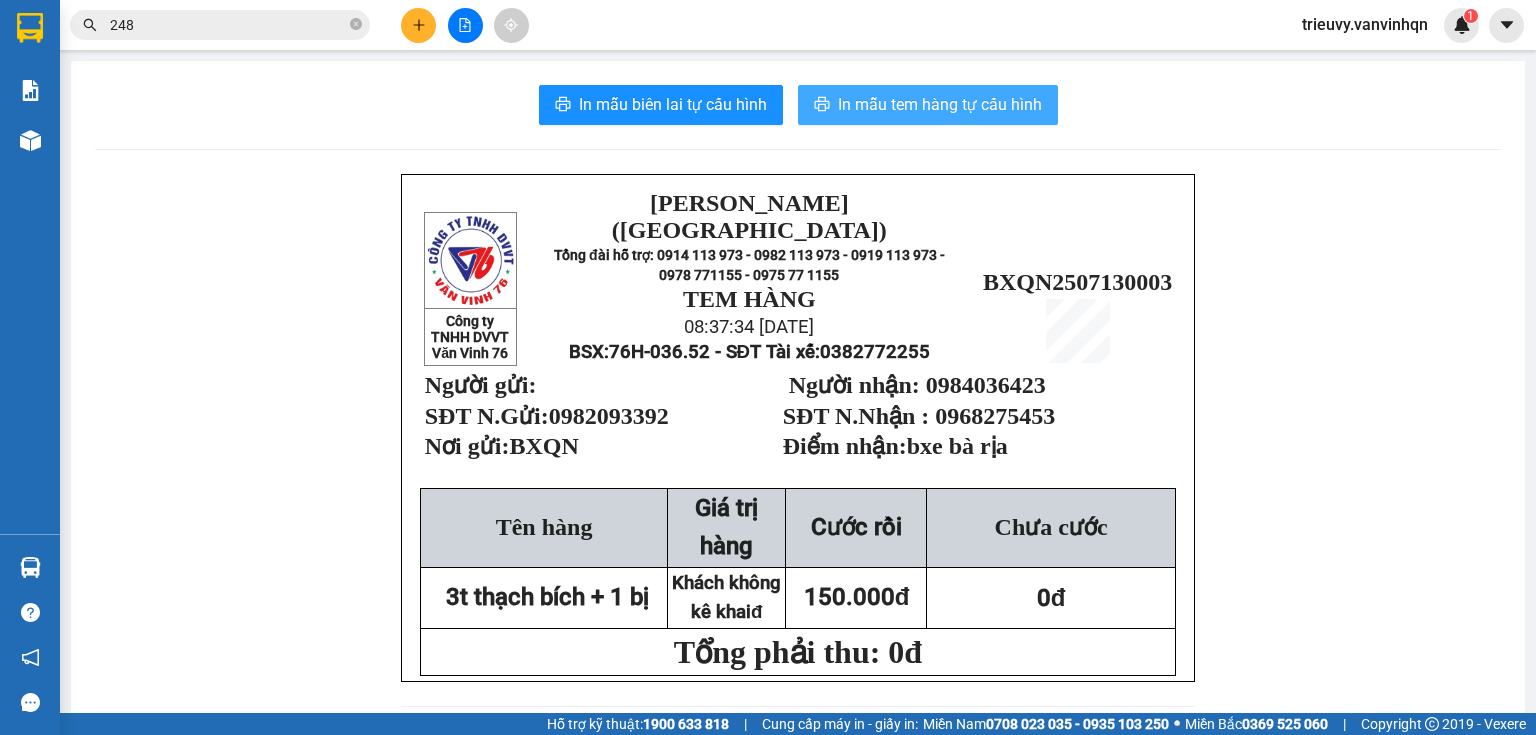 click on "In mẫu tem hàng tự cấu hình" at bounding box center [928, 105] 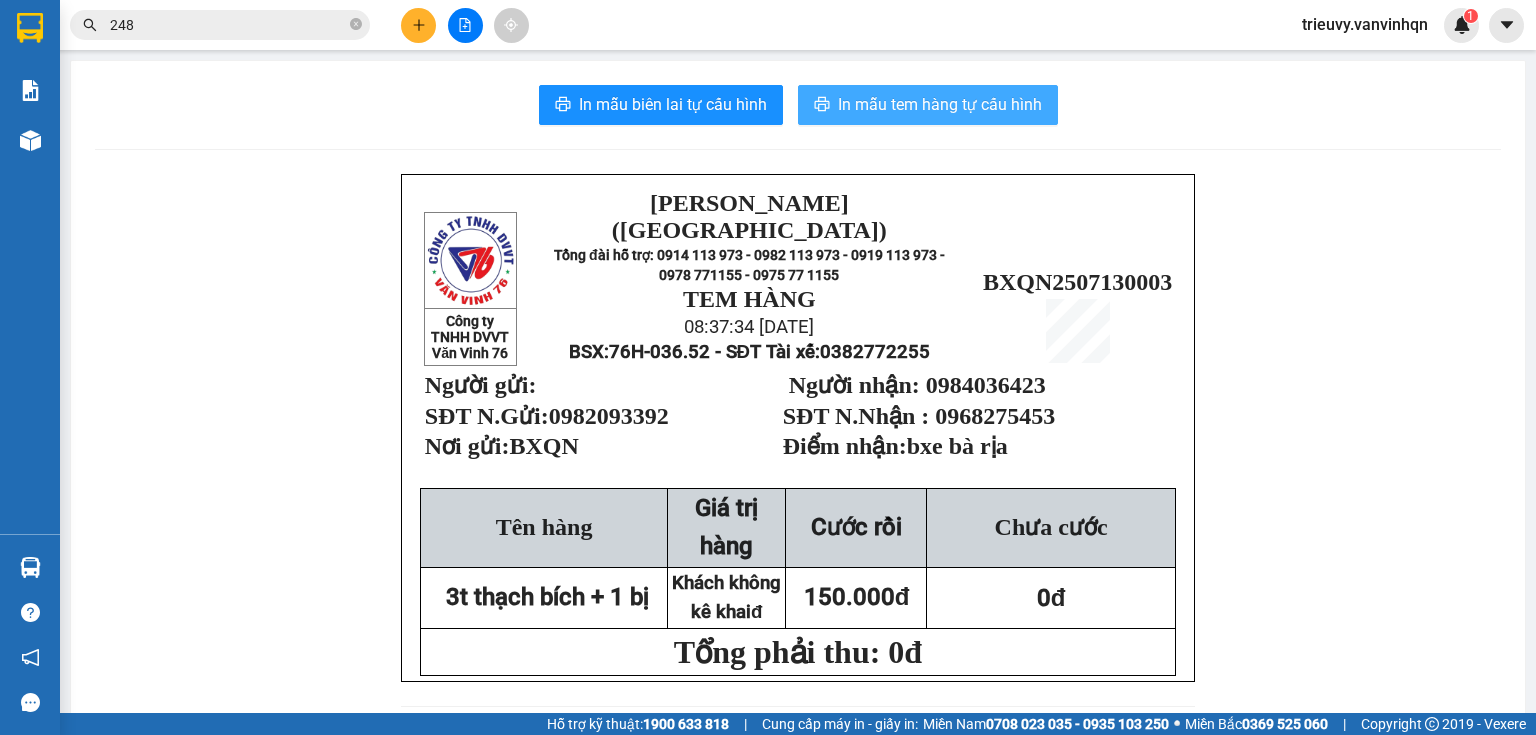 scroll, scrollTop: 0, scrollLeft: 0, axis: both 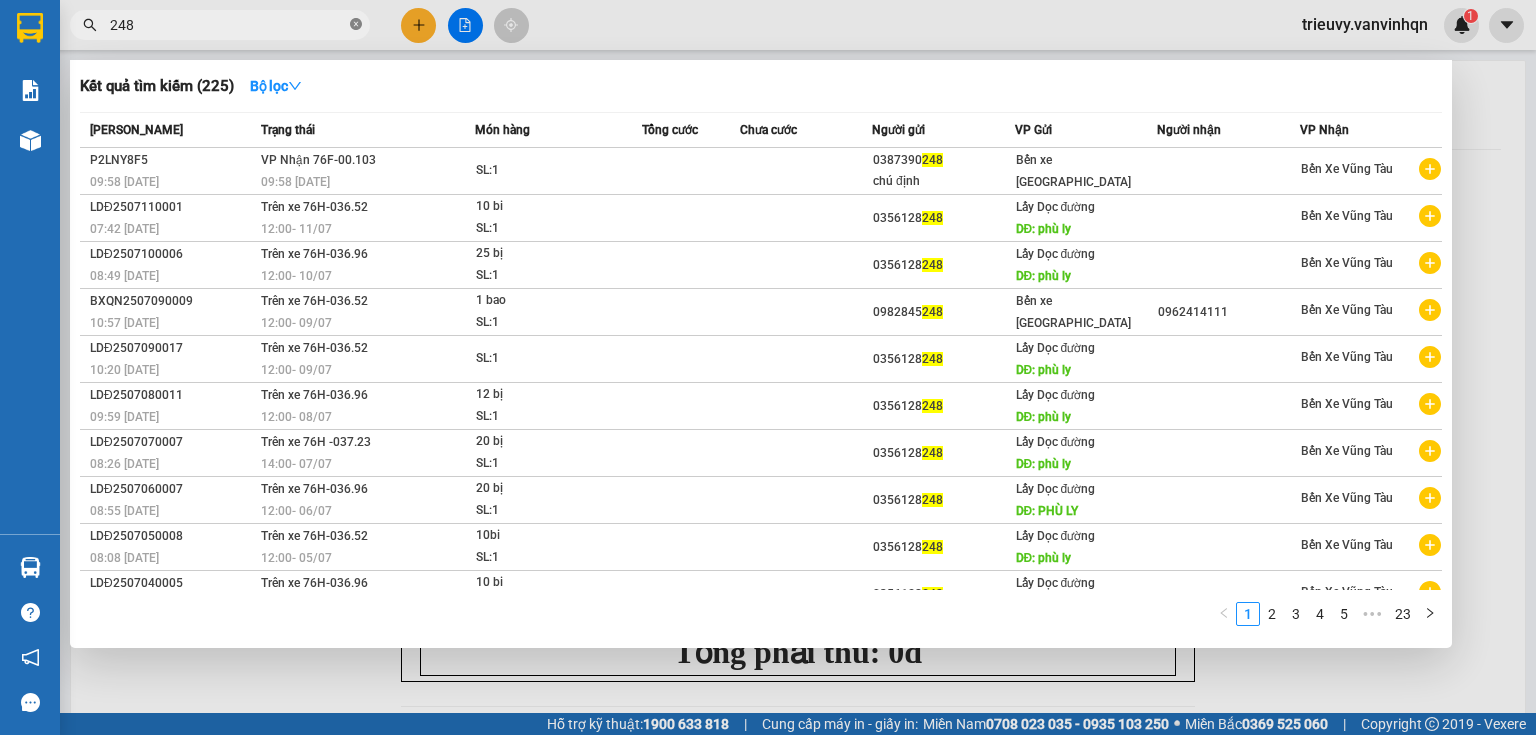 click 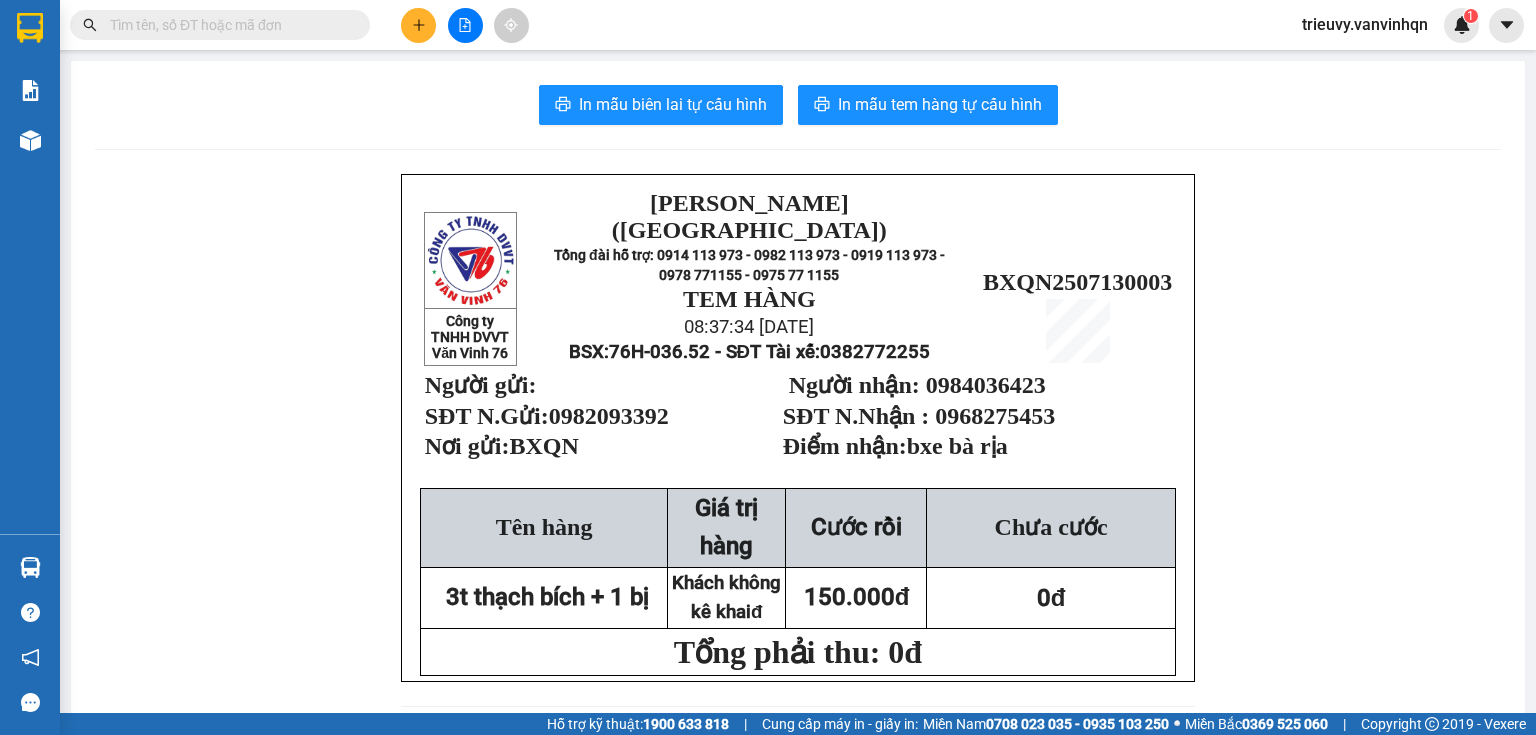 click at bounding box center [228, 25] 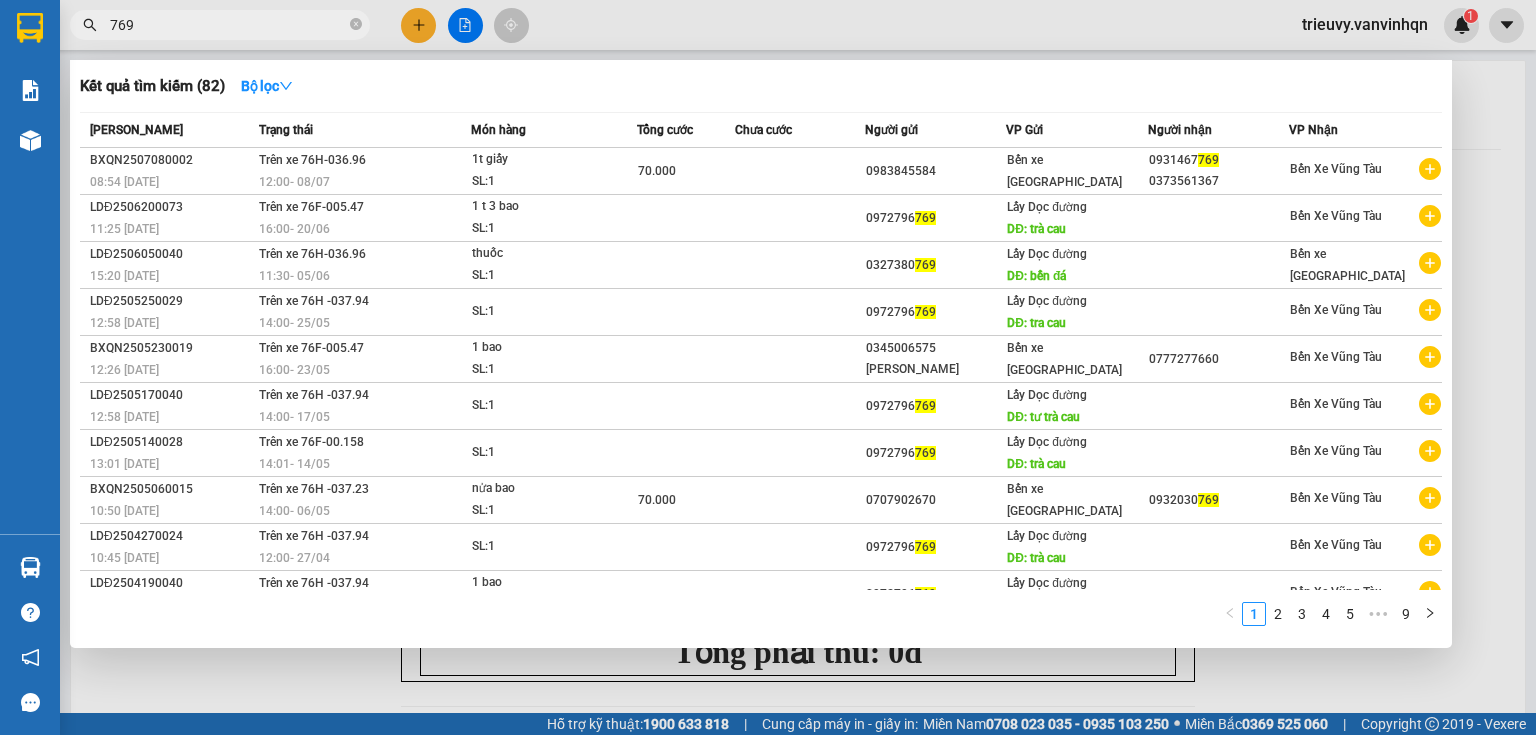 type on "769" 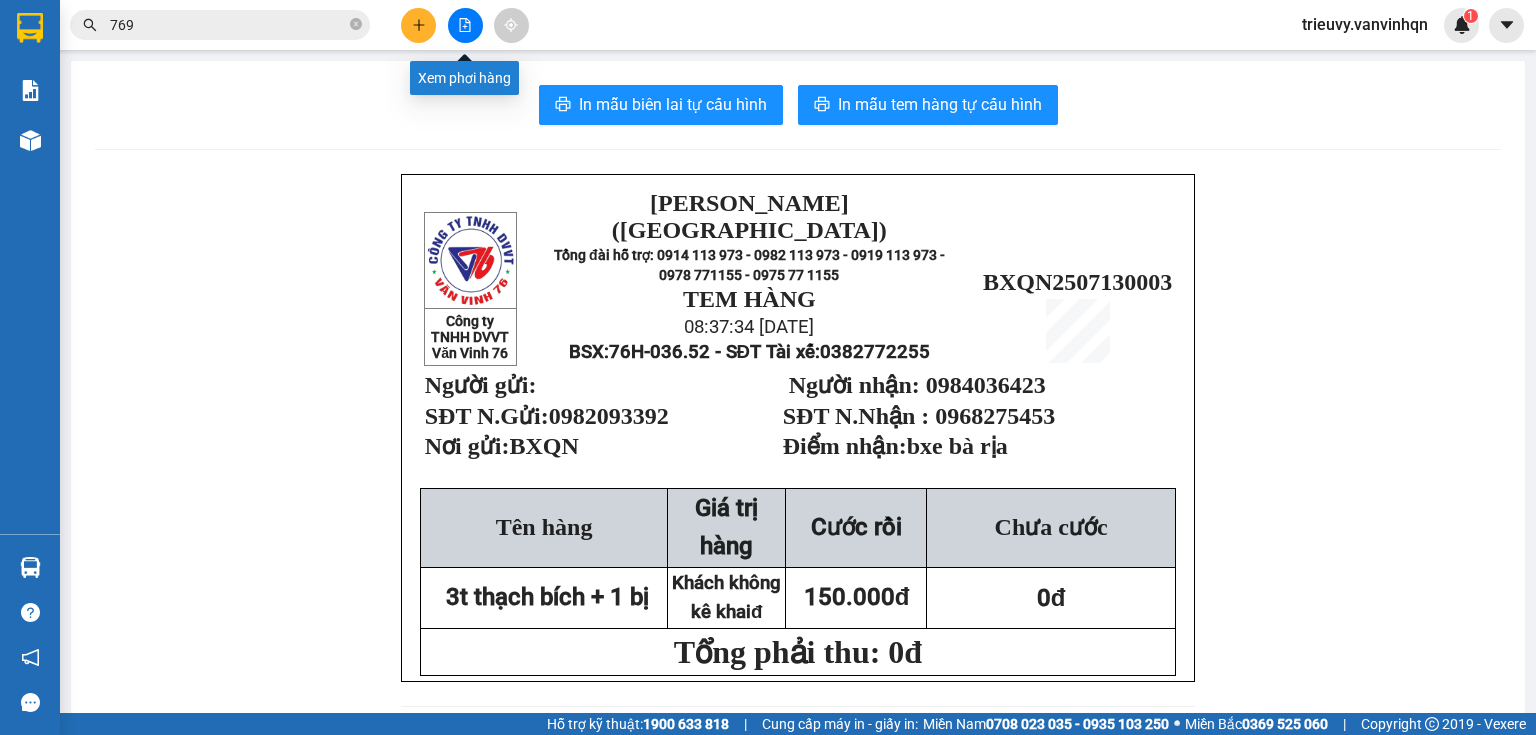 click 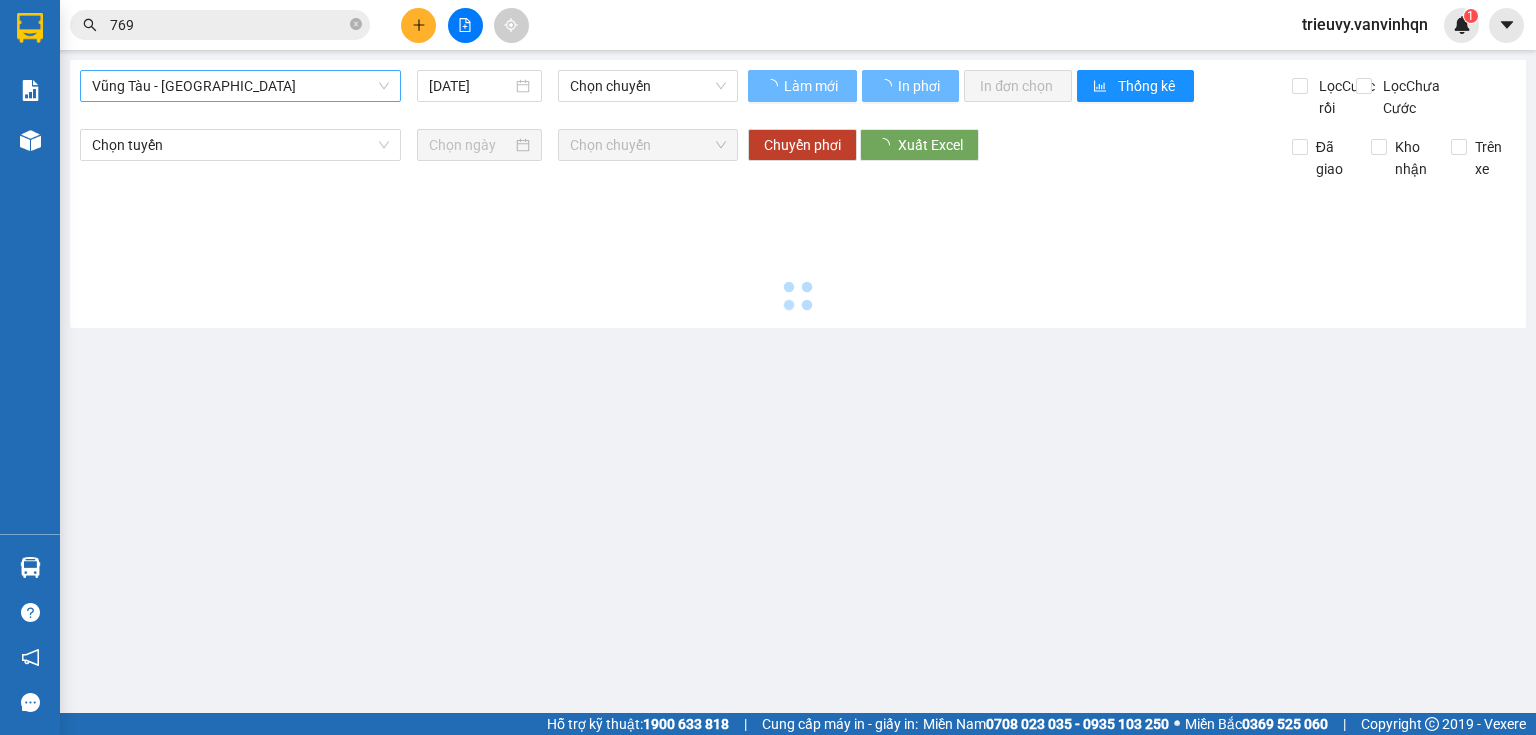 click on "Vũng Tàu - [GEOGRAPHIC_DATA]" at bounding box center (240, 86) 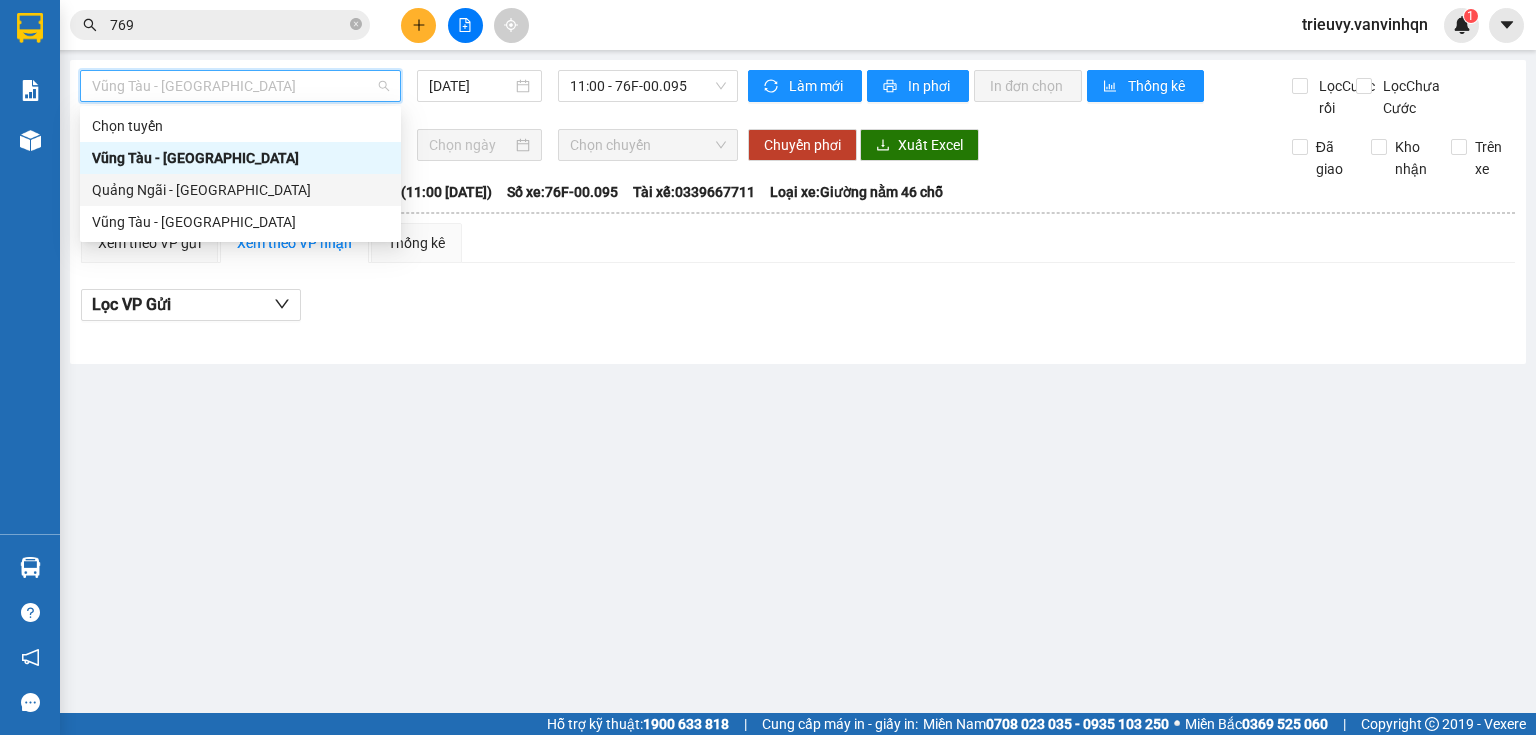 drag, startPoint x: 171, startPoint y: 195, endPoint x: 351, endPoint y: 173, distance: 181.33946 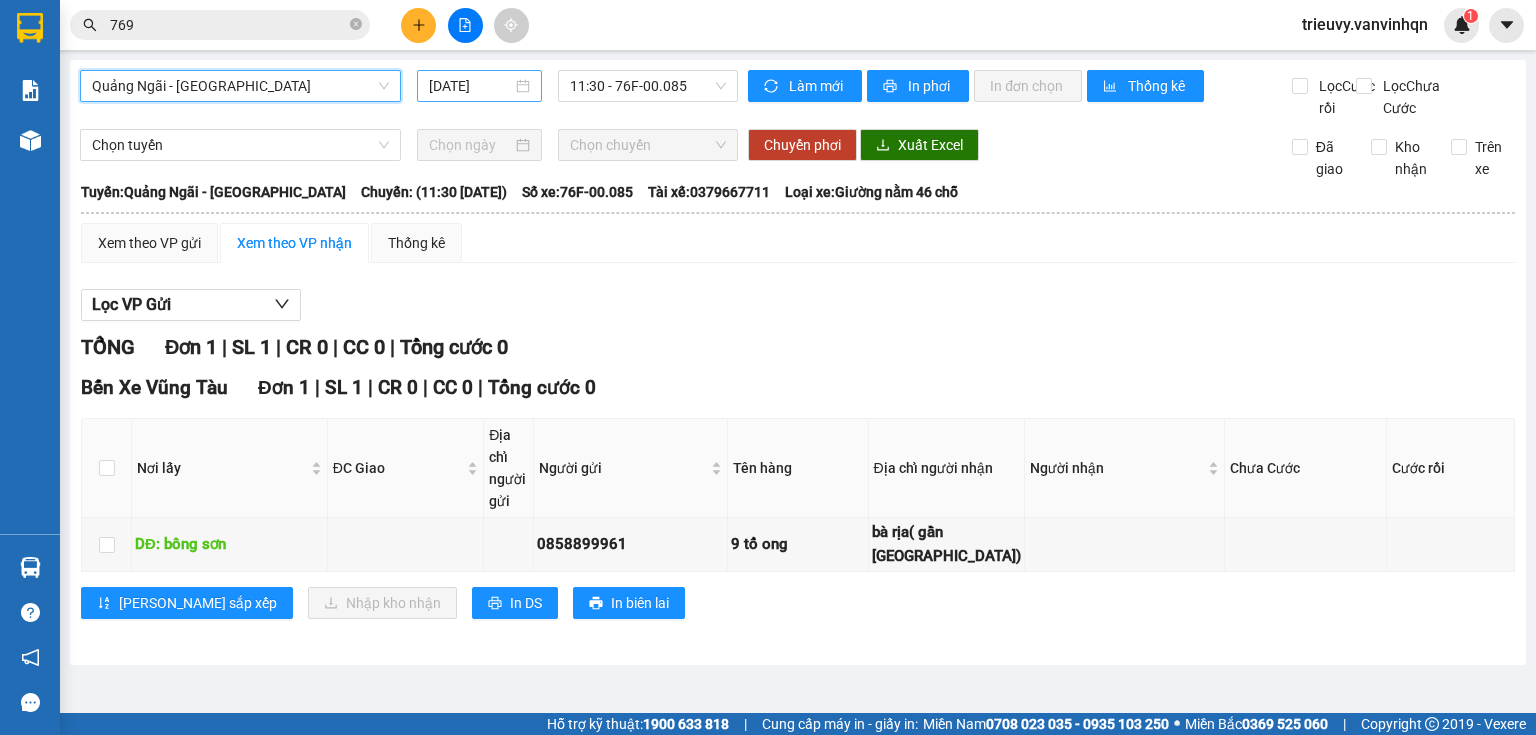 click on "[DATE]" at bounding box center [470, 86] 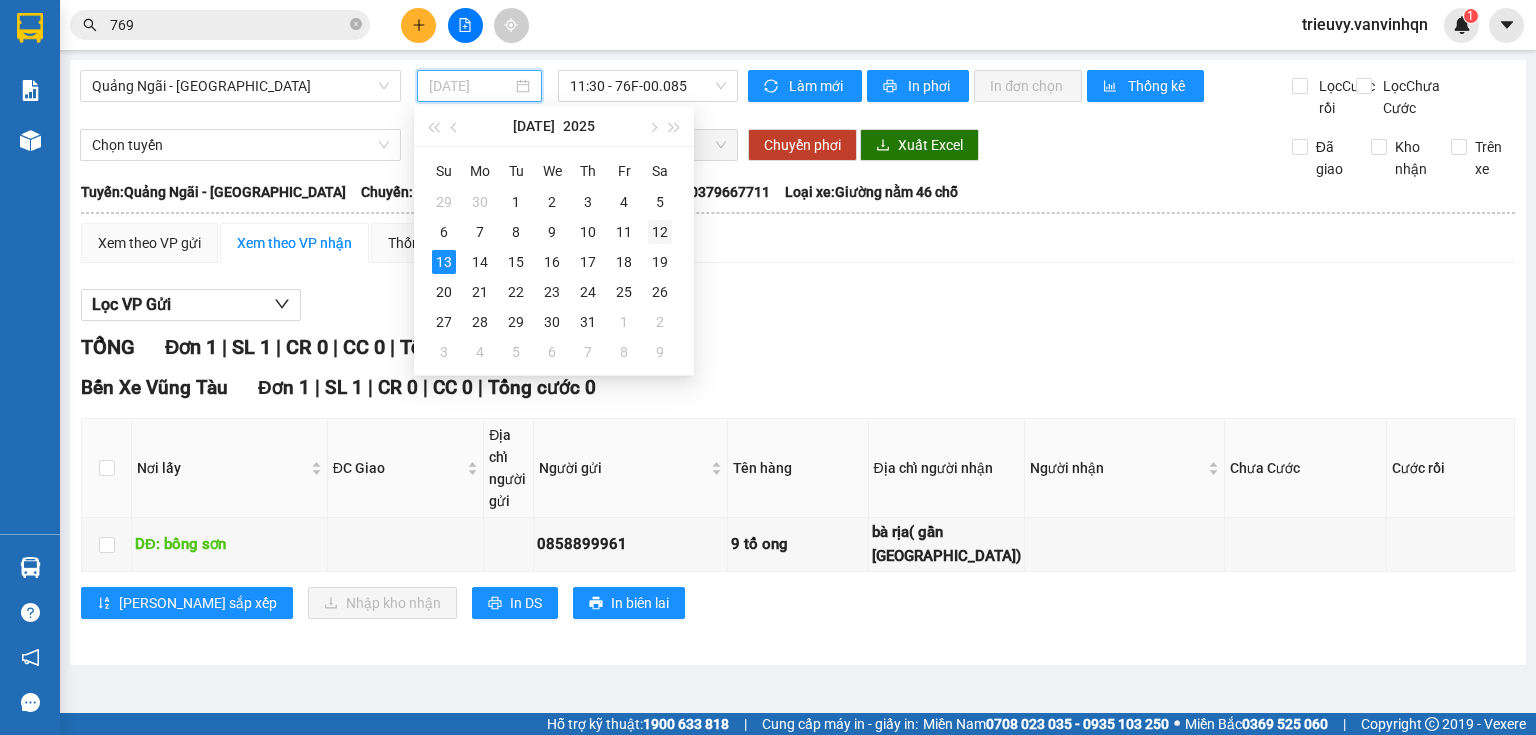 click on "12" at bounding box center (660, 232) 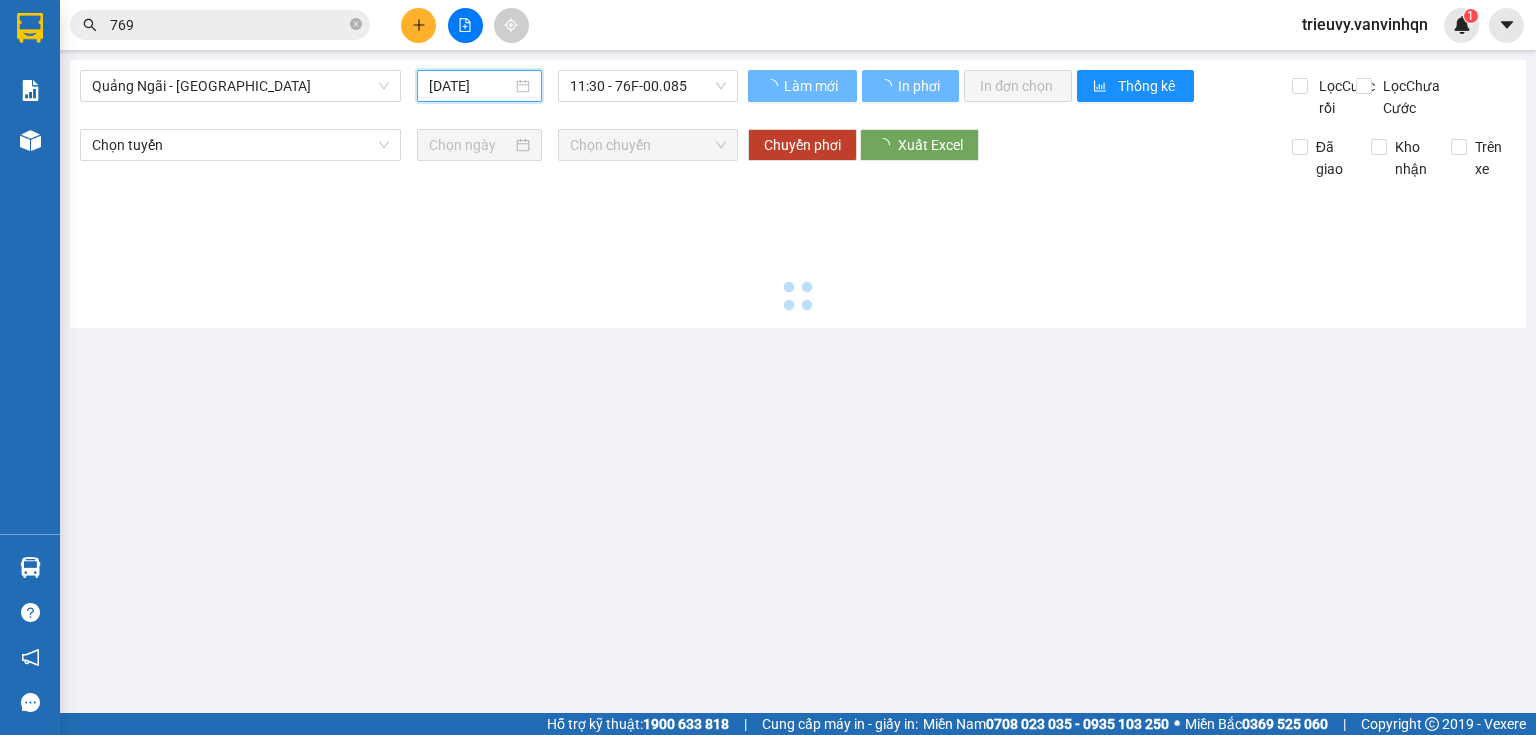 type on "[DATE]" 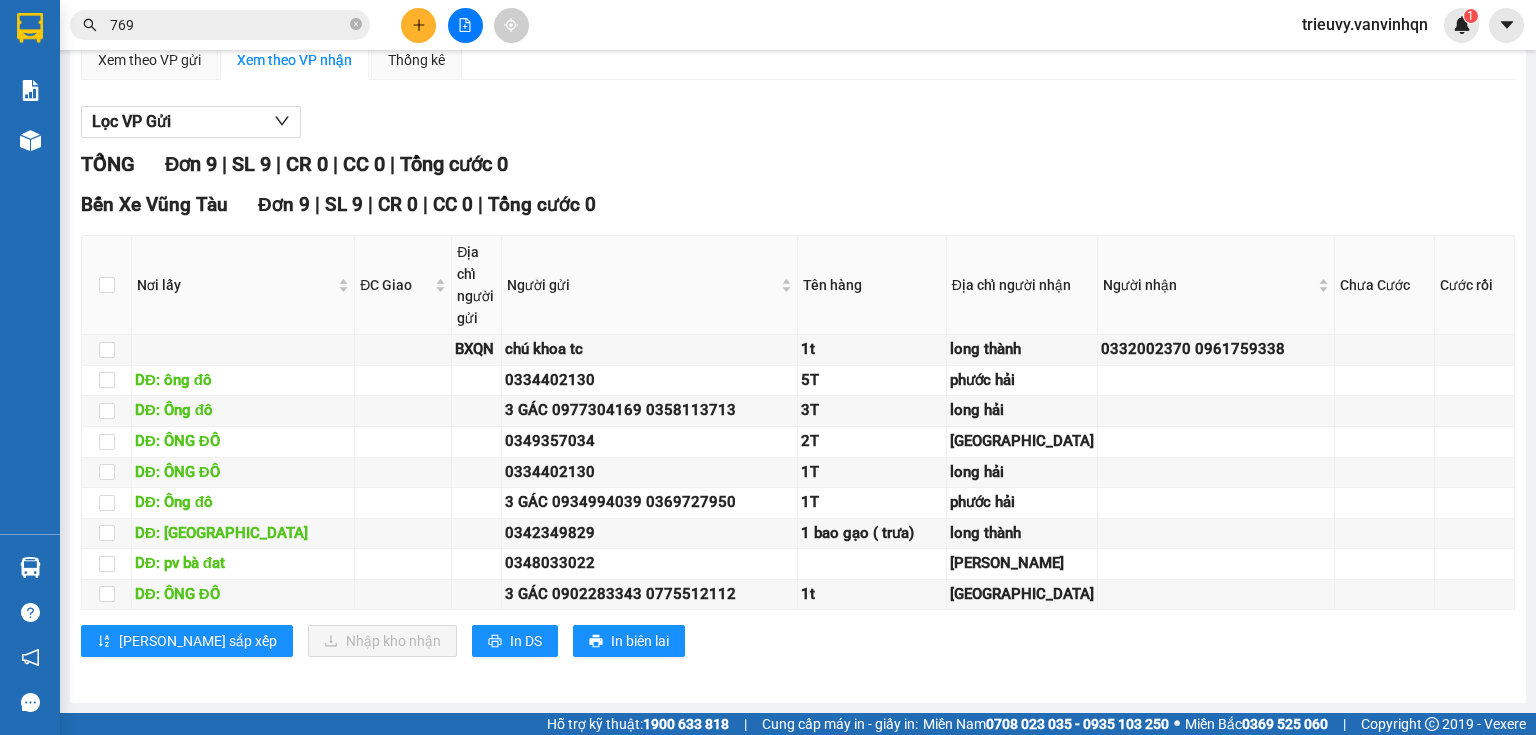 scroll, scrollTop: 320, scrollLeft: 0, axis: vertical 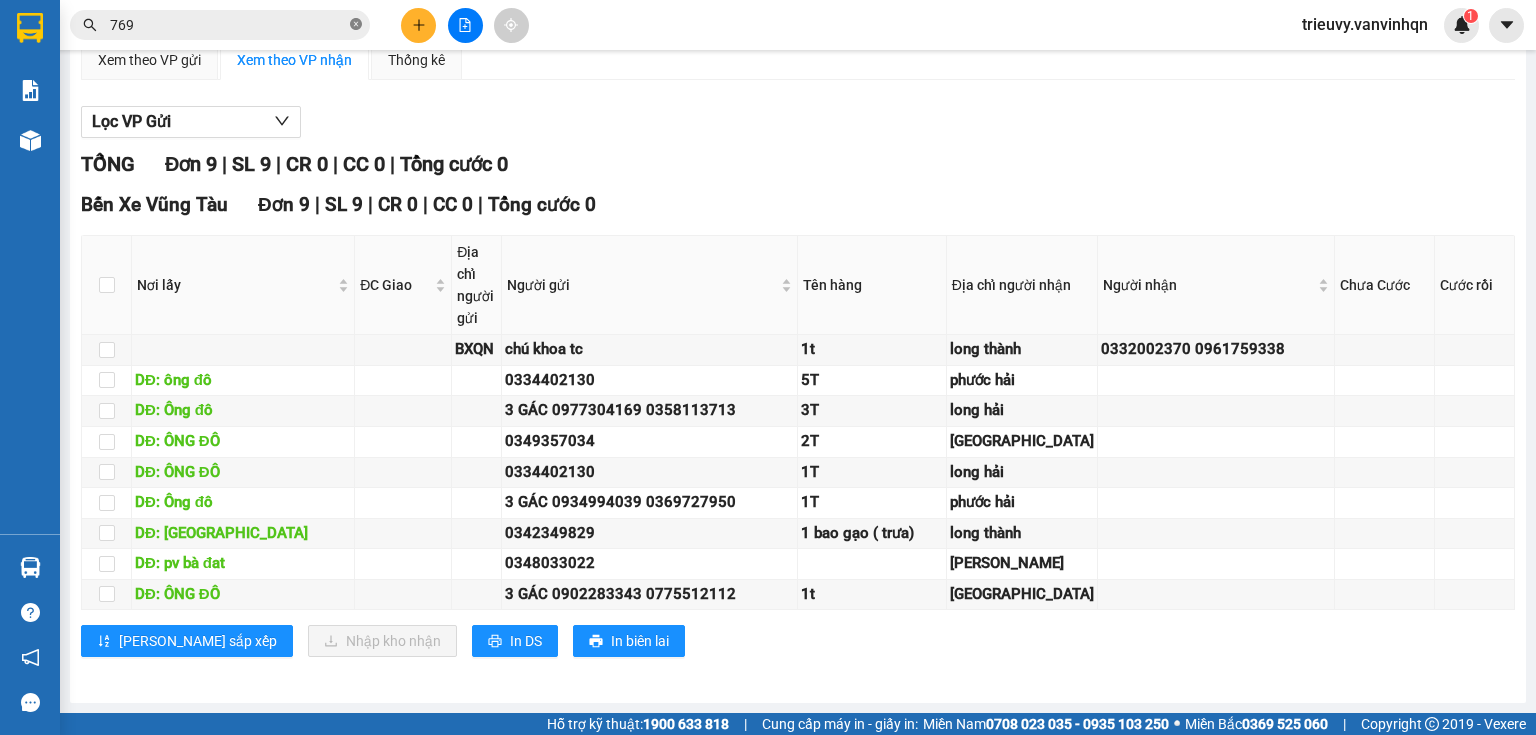 click 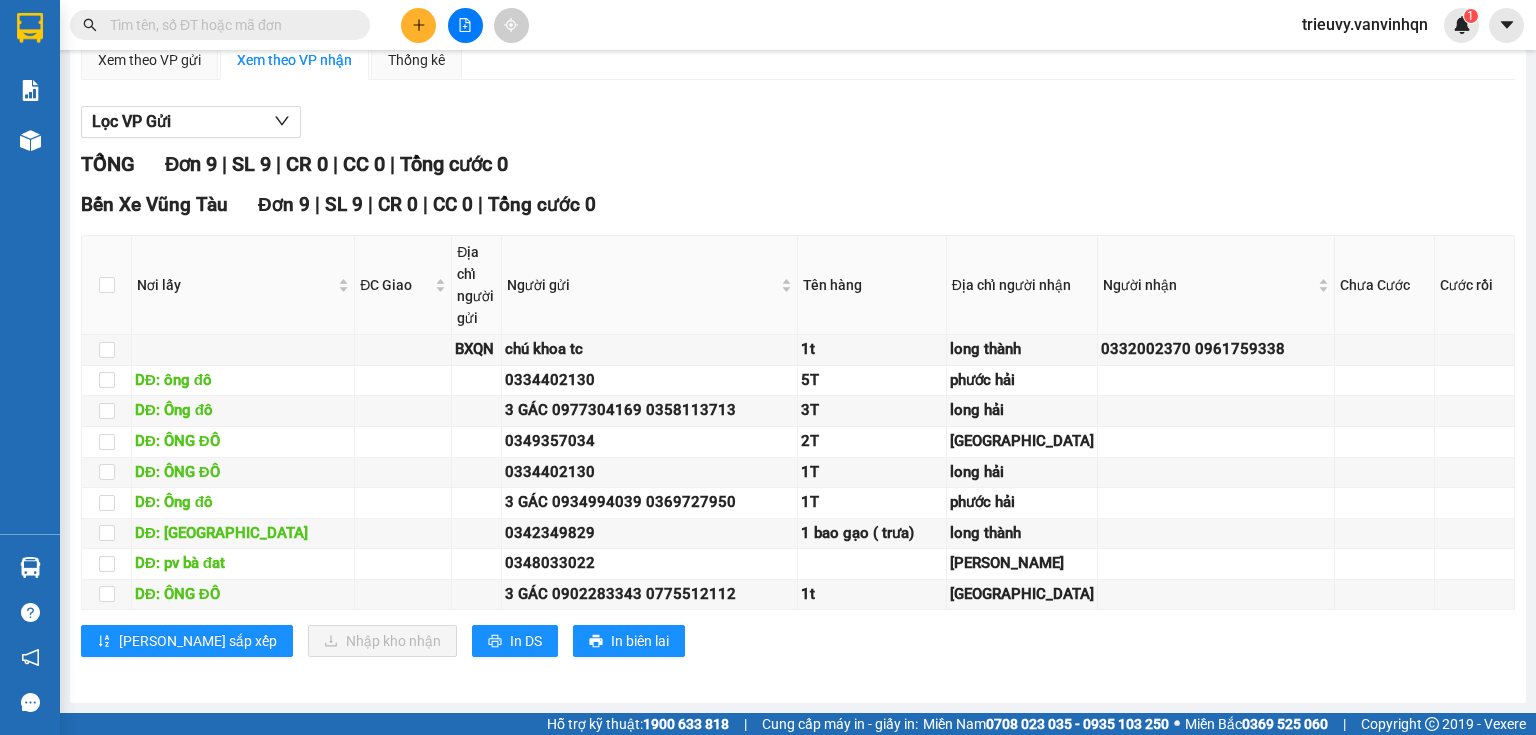 click at bounding box center [228, 25] 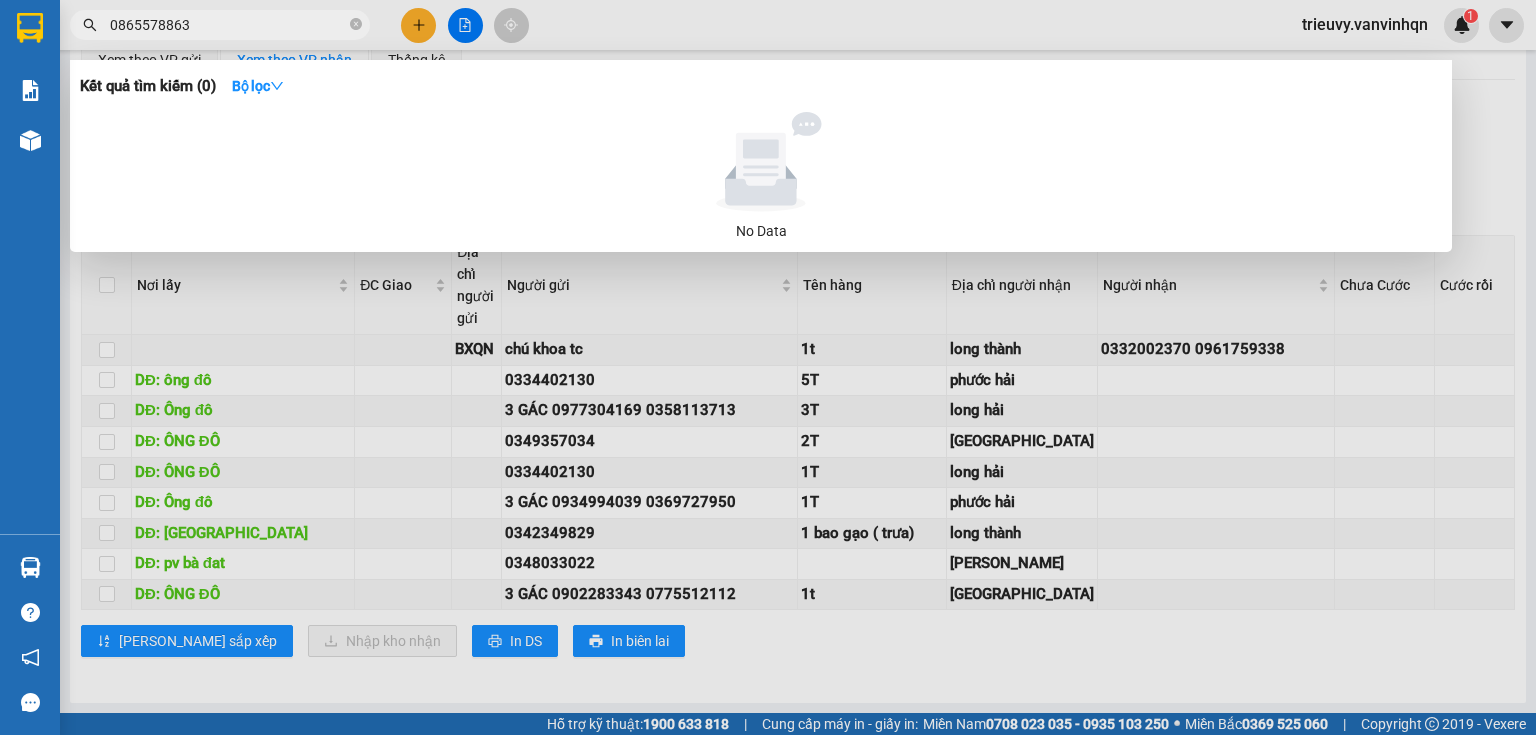 type on "0865578863" 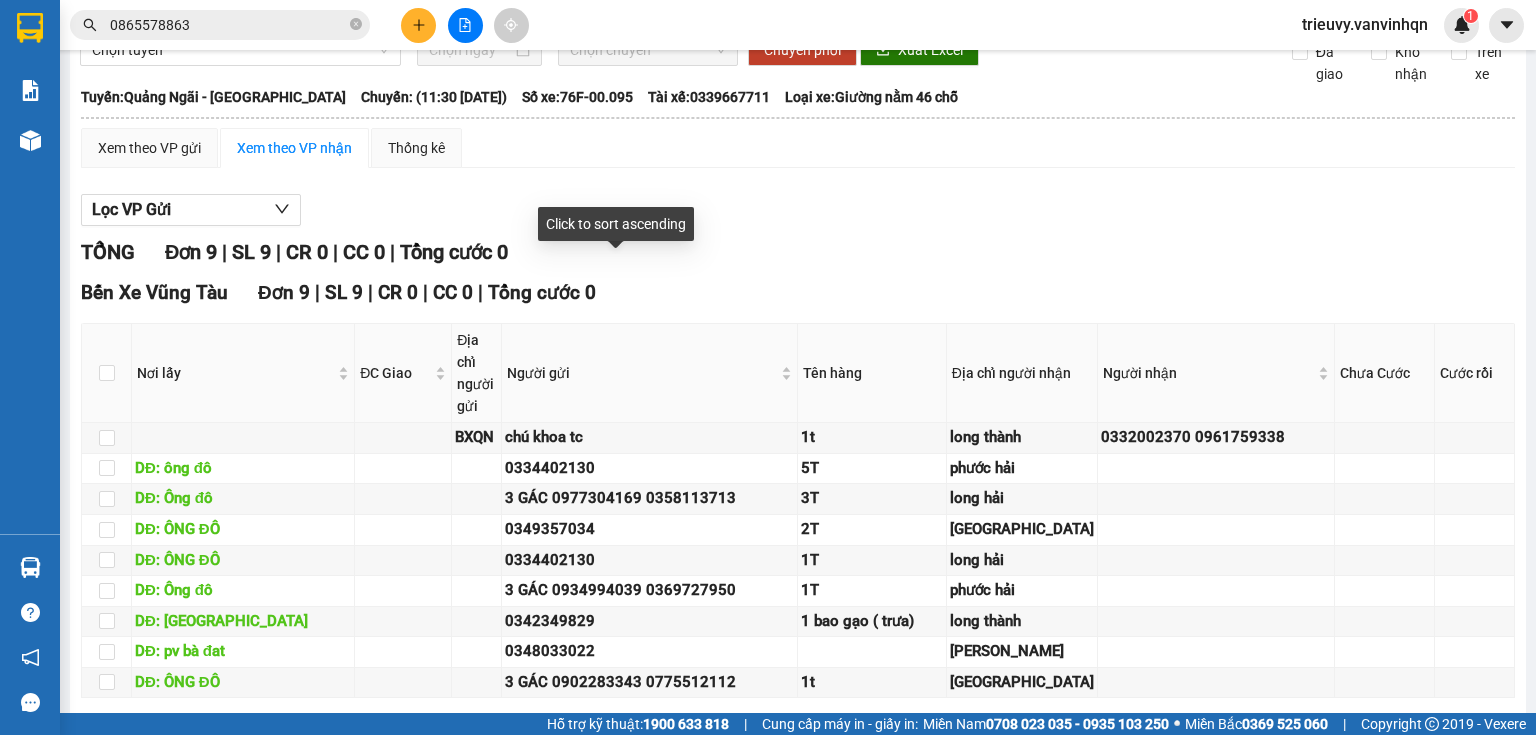 scroll, scrollTop: 0, scrollLeft: 0, axis: both 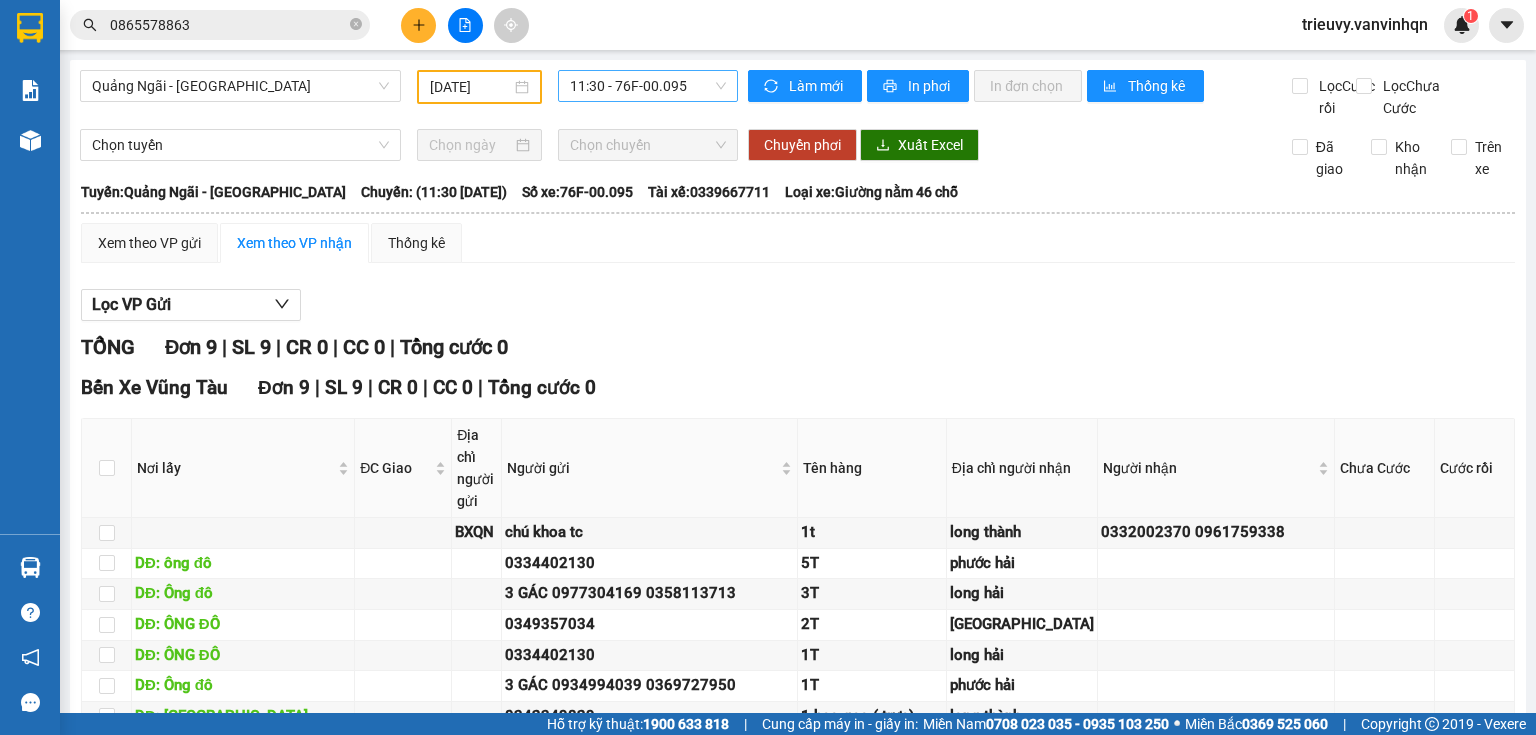 click on "11:30     - 76F-00.095" at bounding box center [648, 86] 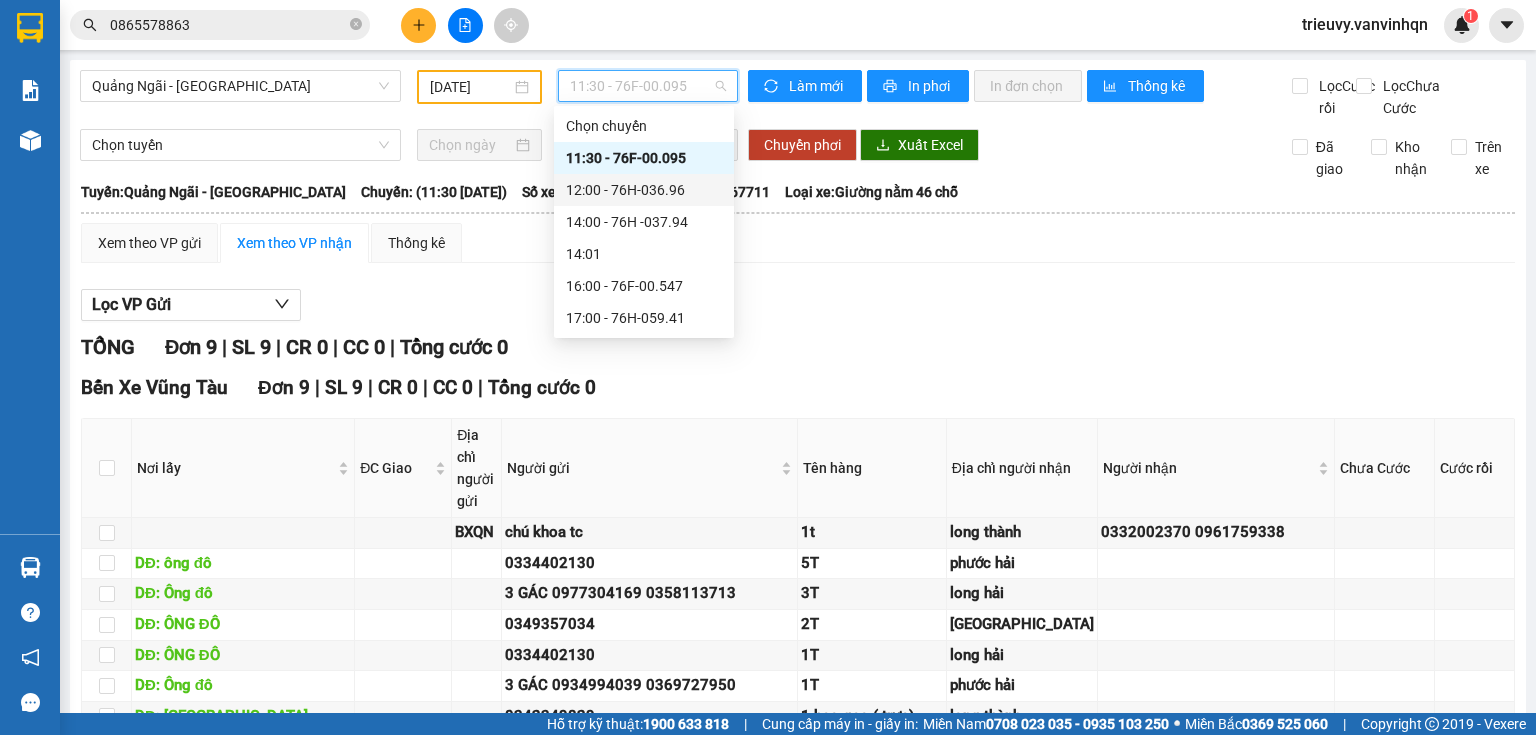 click on "12:00     - 76H-036.96" at bounding box center [644, 190] 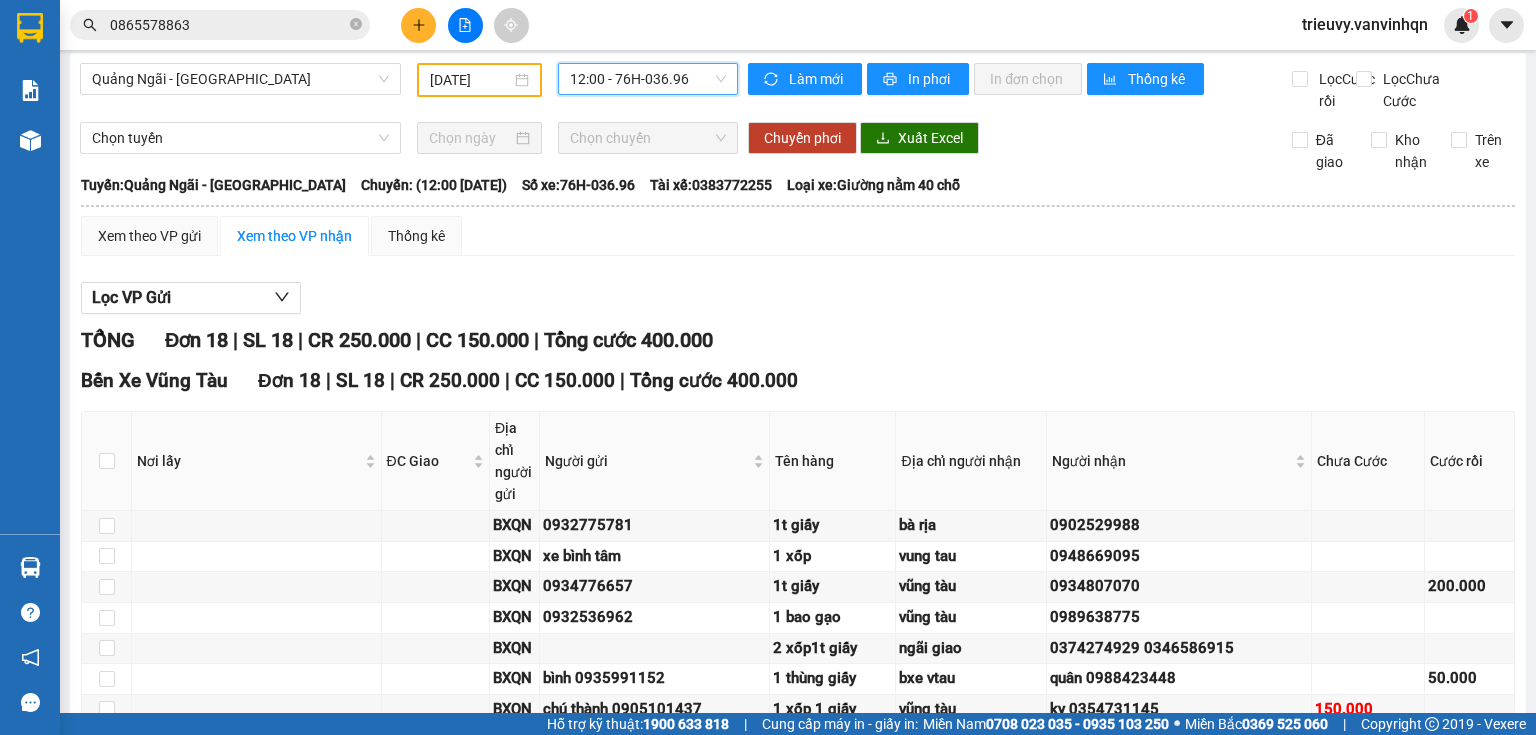 scroll, scrollTop: 0, scrollLeft: 0, axis: both 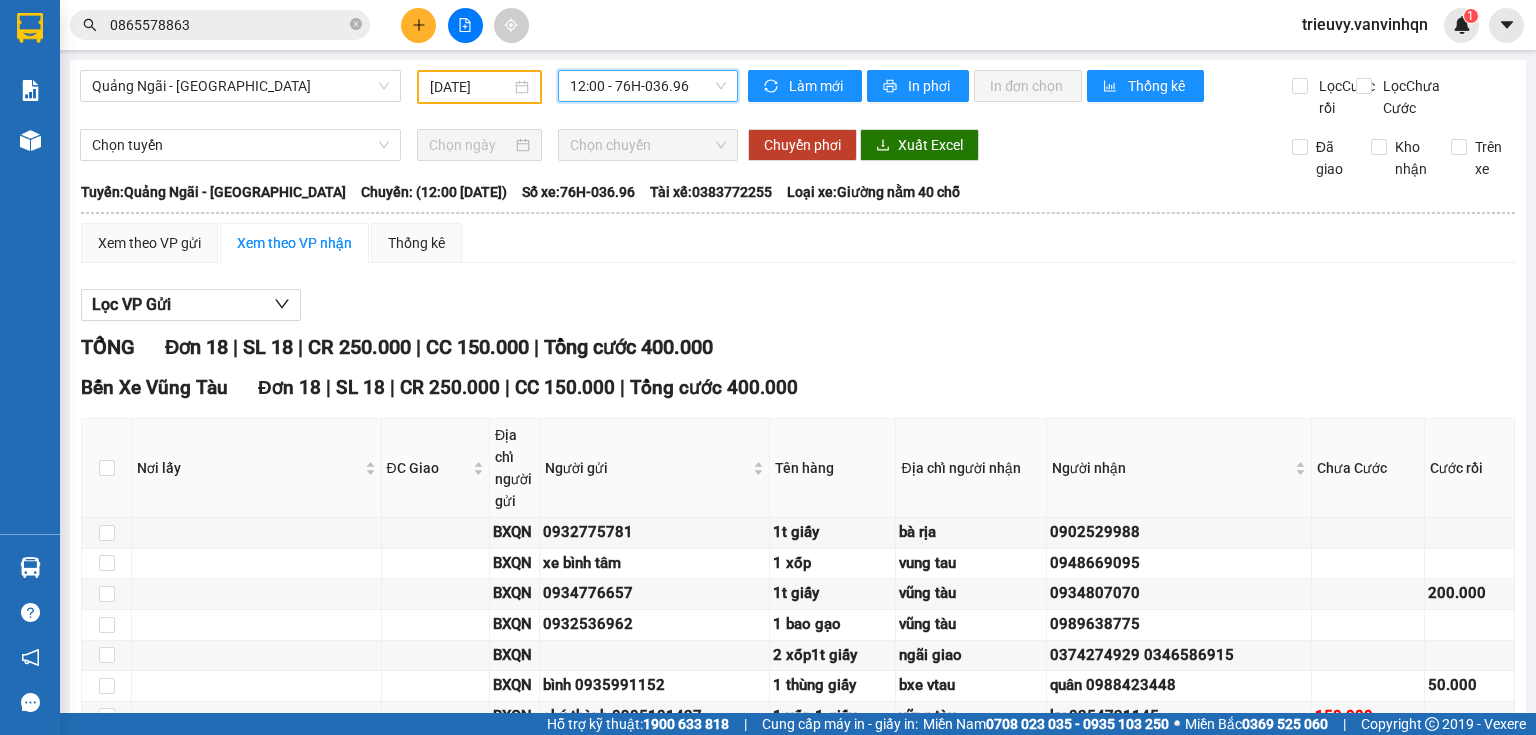 click on "12:00     - 76H-036.96" at bounding box center (648, 86) 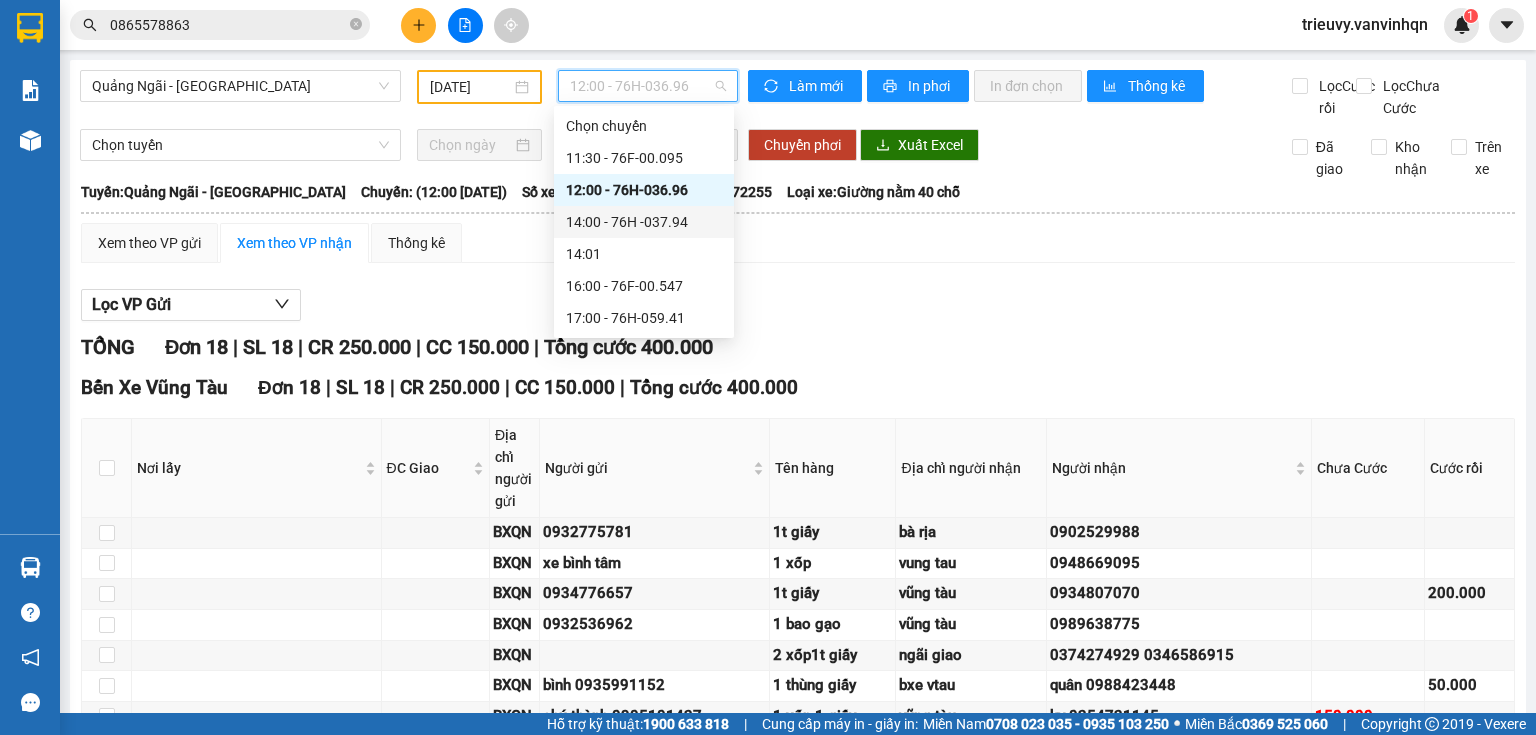 click on "14:00     - 76H -037.94" at bounding box center (644, 222) 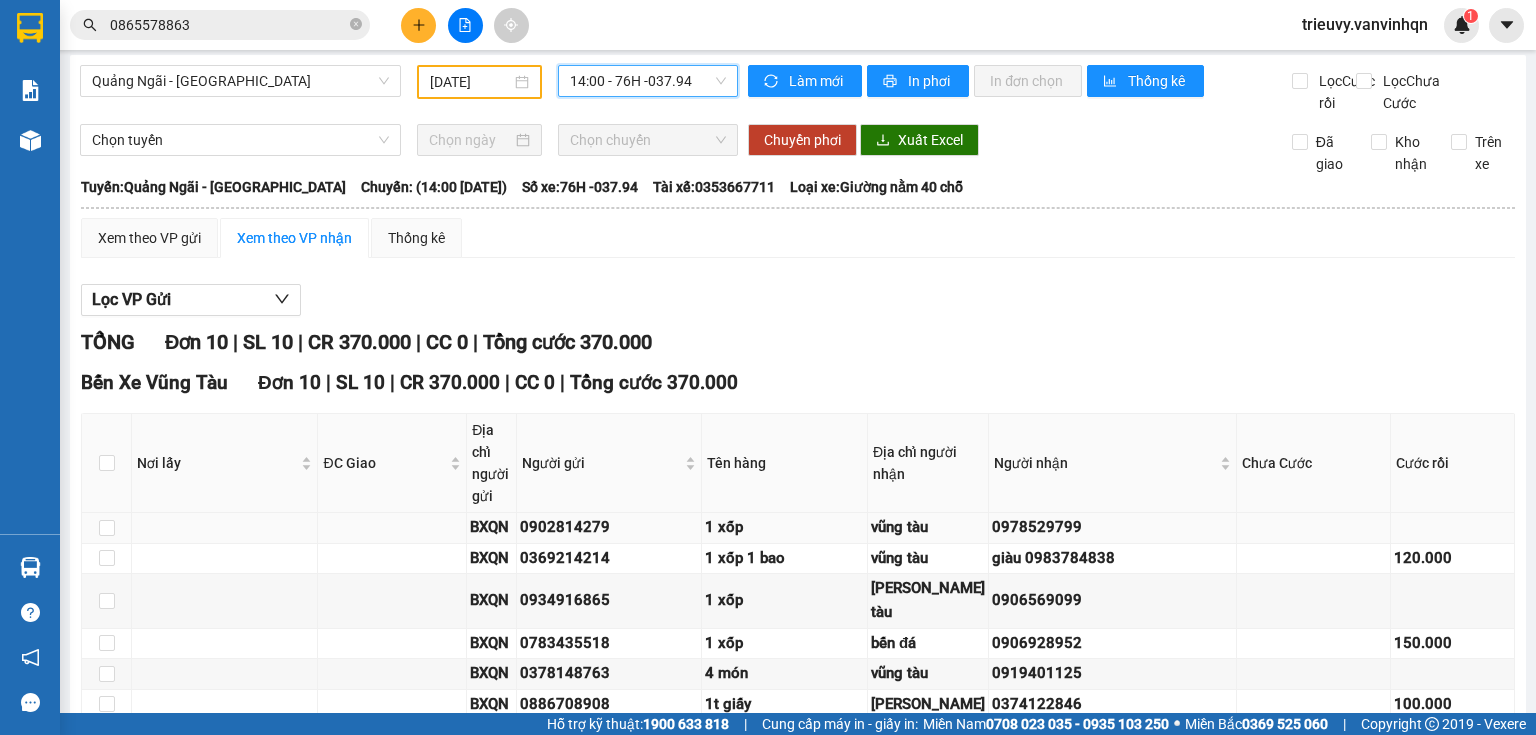scroll, scrollTop: 0, scrollLeft: 0, axis: both 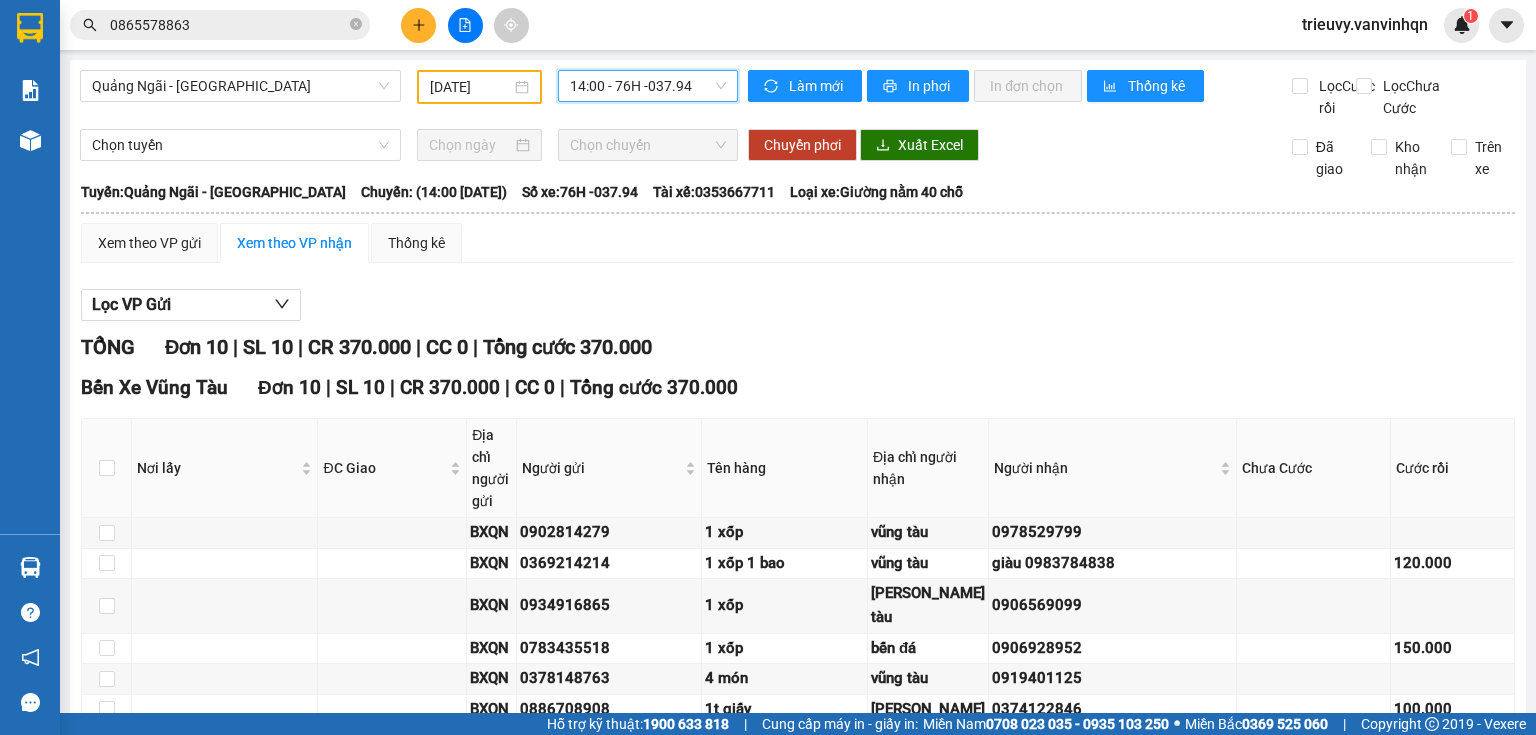 click on "Quảng Ngãi - [GEOGRAPHIC_DATA] [DATE] 14:00 14:00     - 76H -037.94" at bounding box center (409, 94) 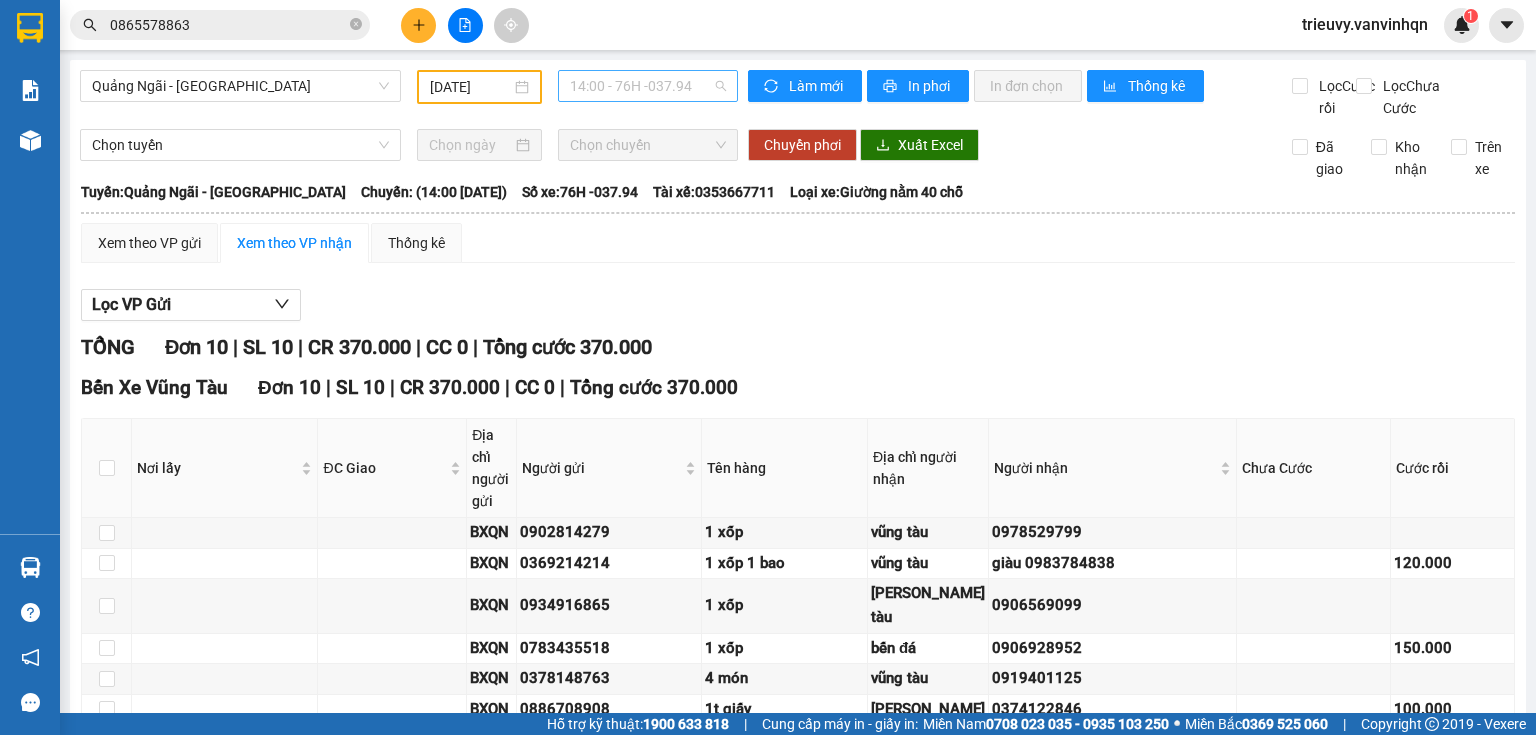 click on "14:00     - 76H -037.94" at bounding box center (648, 86) 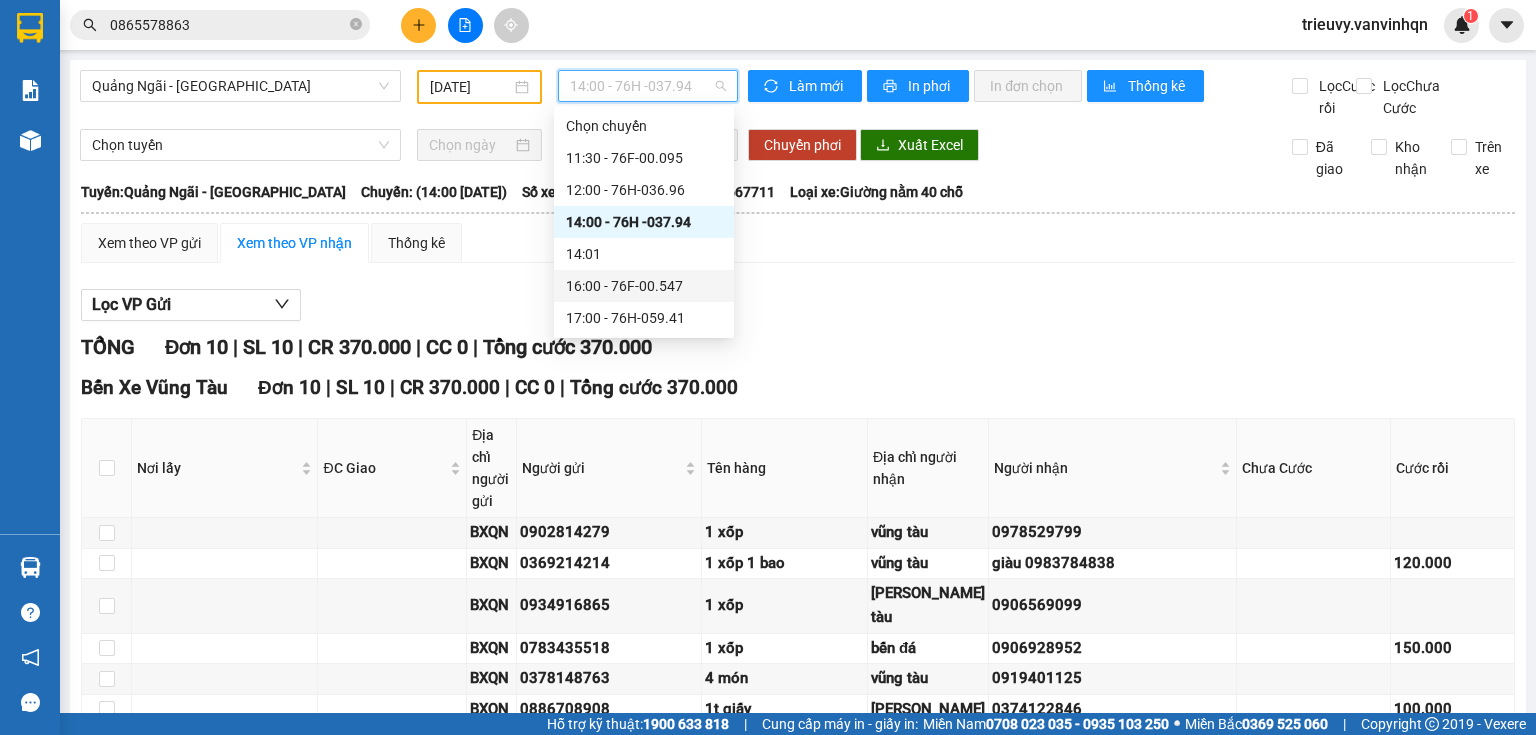 click on "16:00     - 76F-00.547" at bounding box center [644, 286] 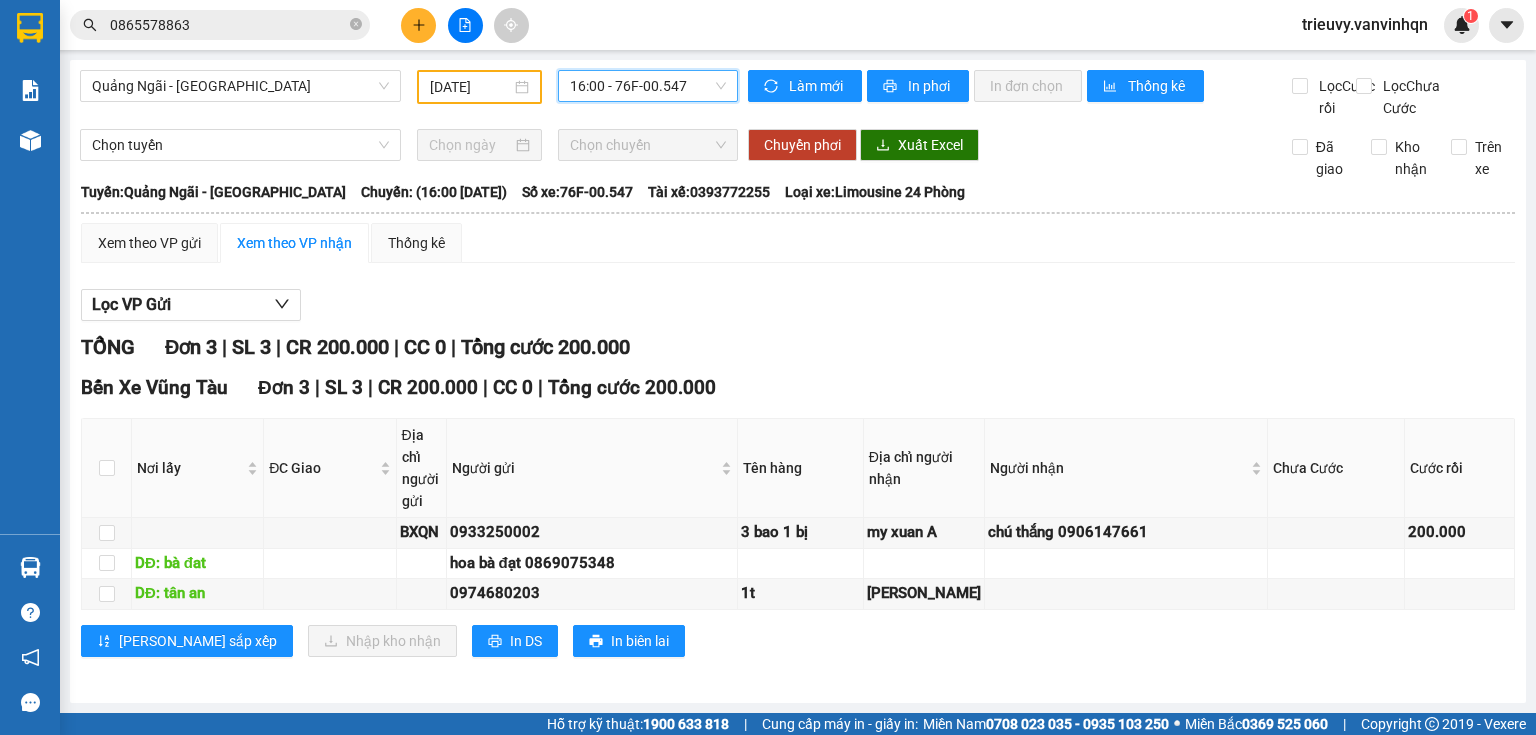 scroll, scrollTop: 0, scrollLeft: 0, axis: both 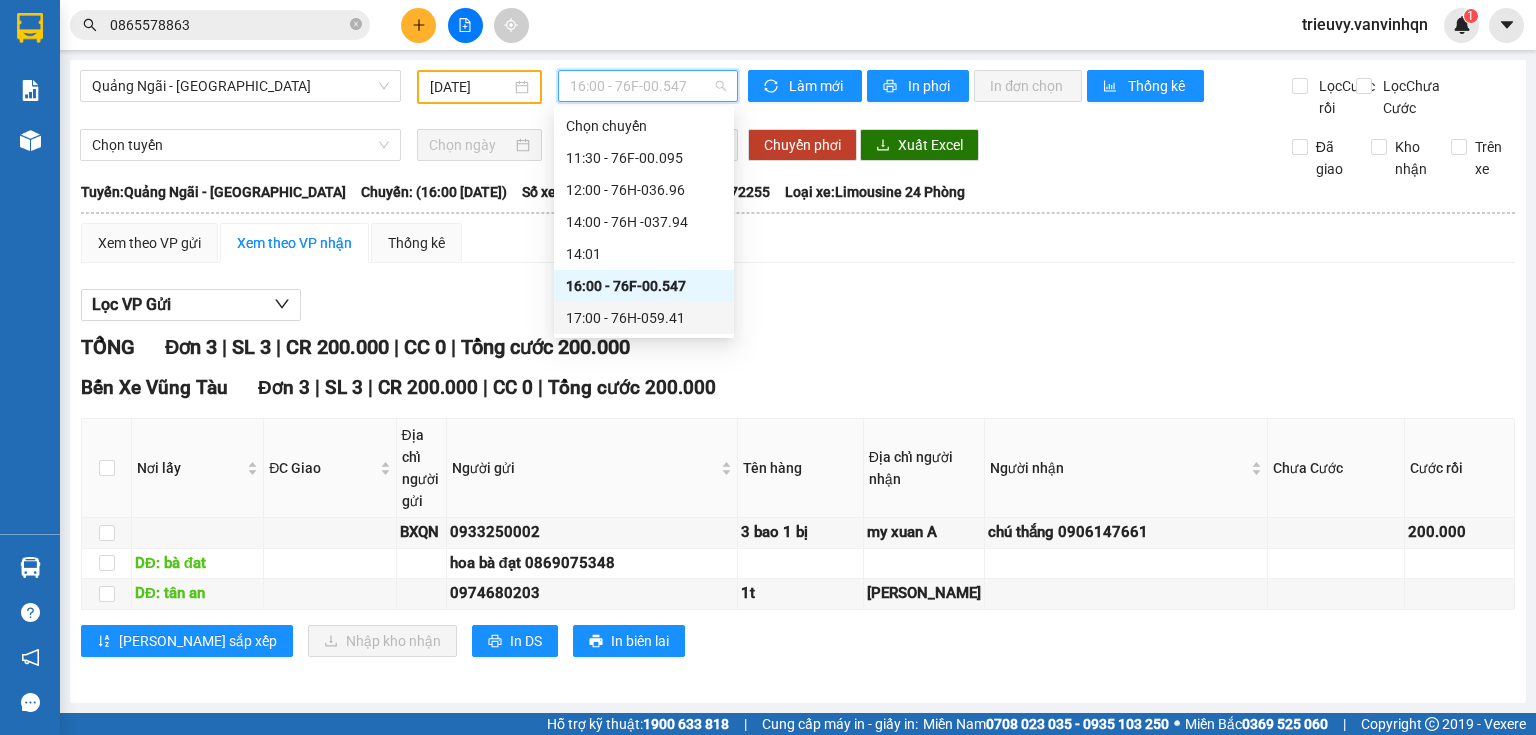 click on "17:00     - 76H-059.41" at bounding box center [644, 318] 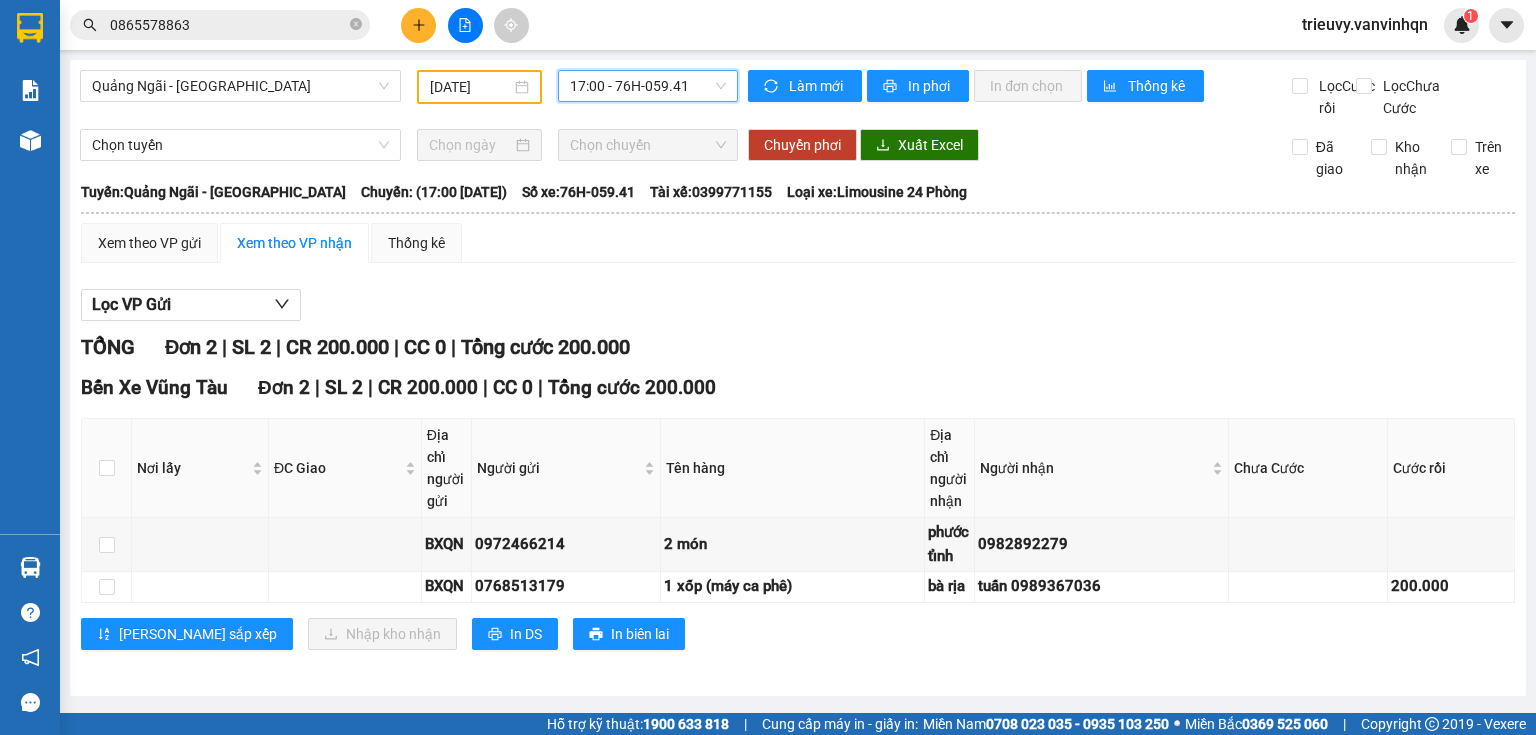 scroll, scrollTop: 12, scrollLeft: 0, axis: vertical 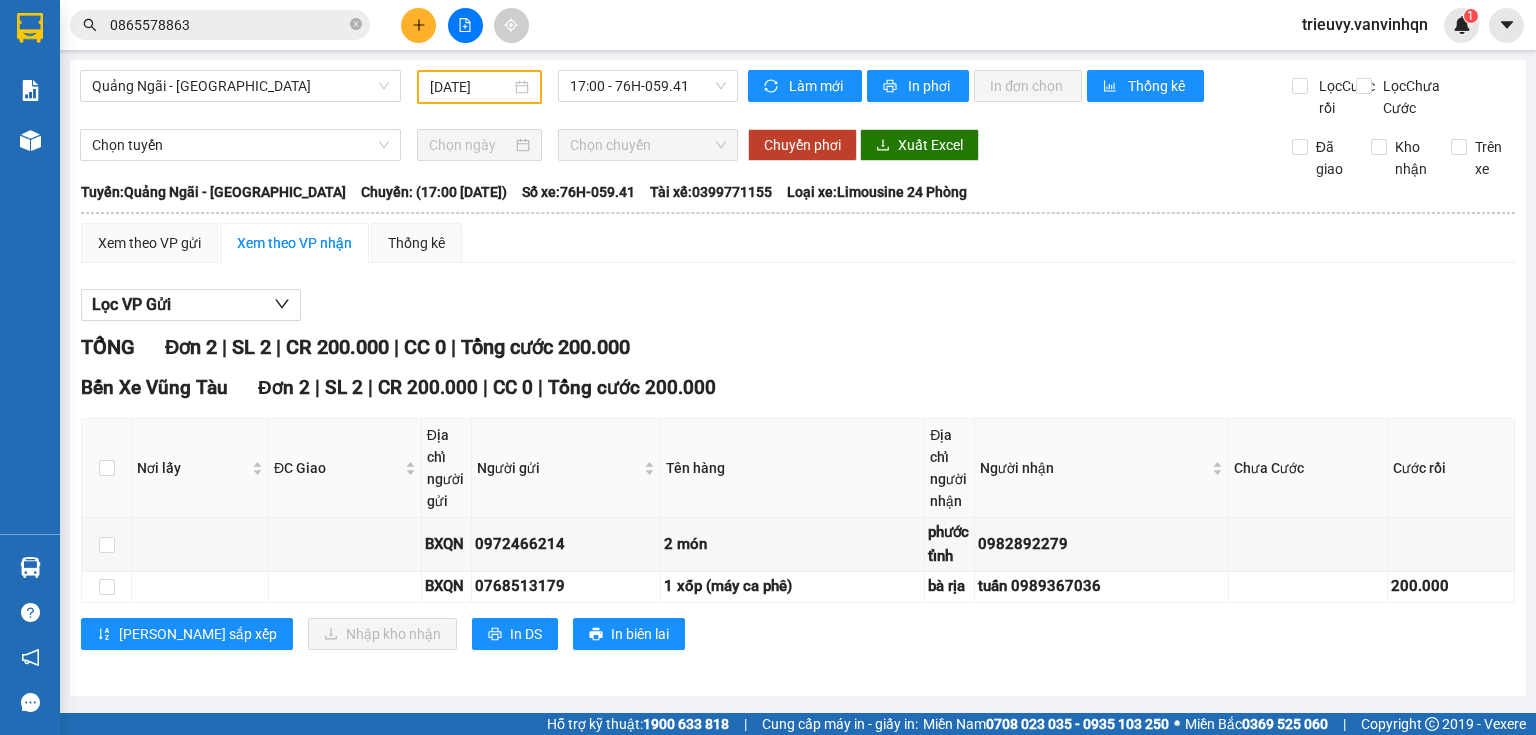 click on "Chọn tuyến Chọn chuyến Chuyển phơi Xuất Excel Đã giao Kho nhận Trên xe" at bounding box center (798, 154) 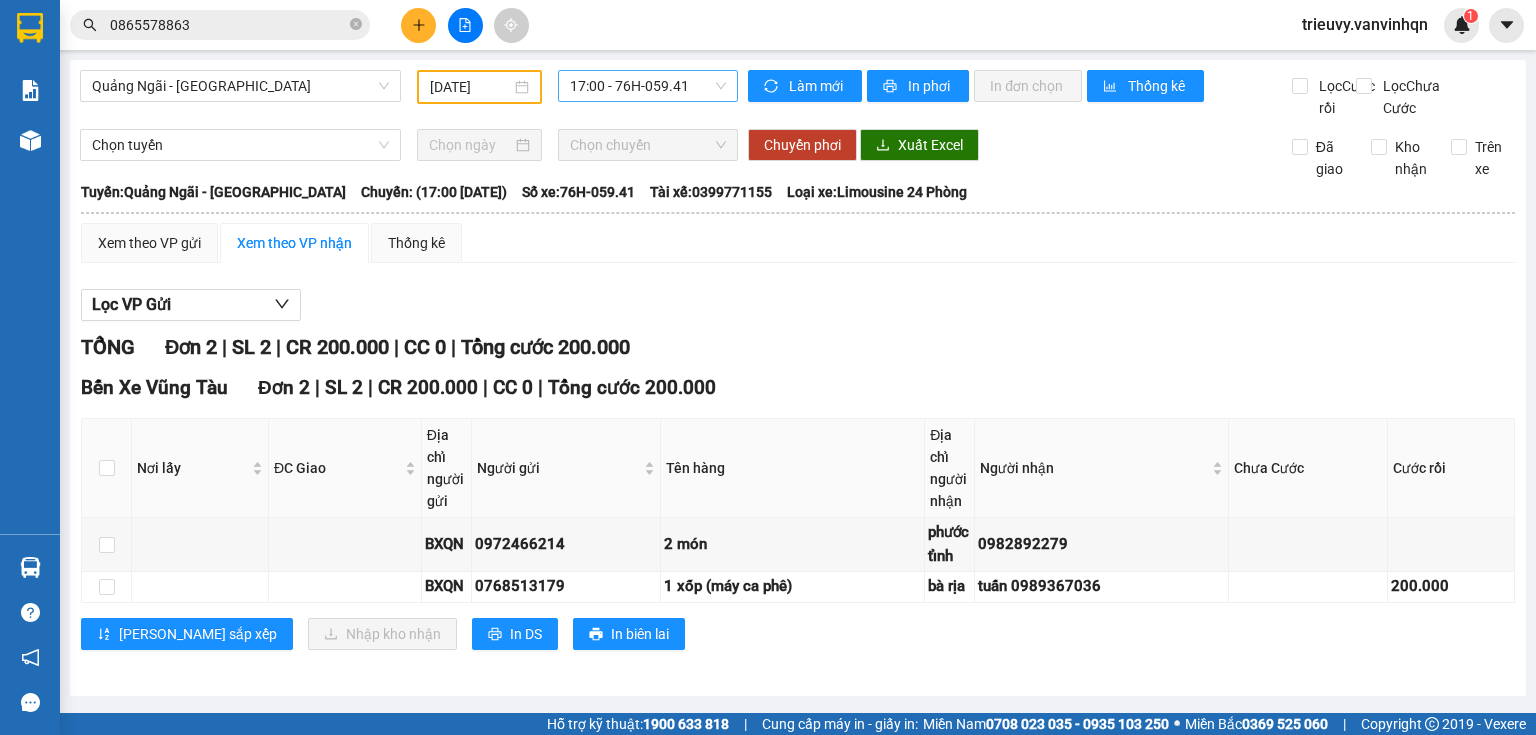 click on "17:00     - 76H-059.41" at bounding box center (648, 86) 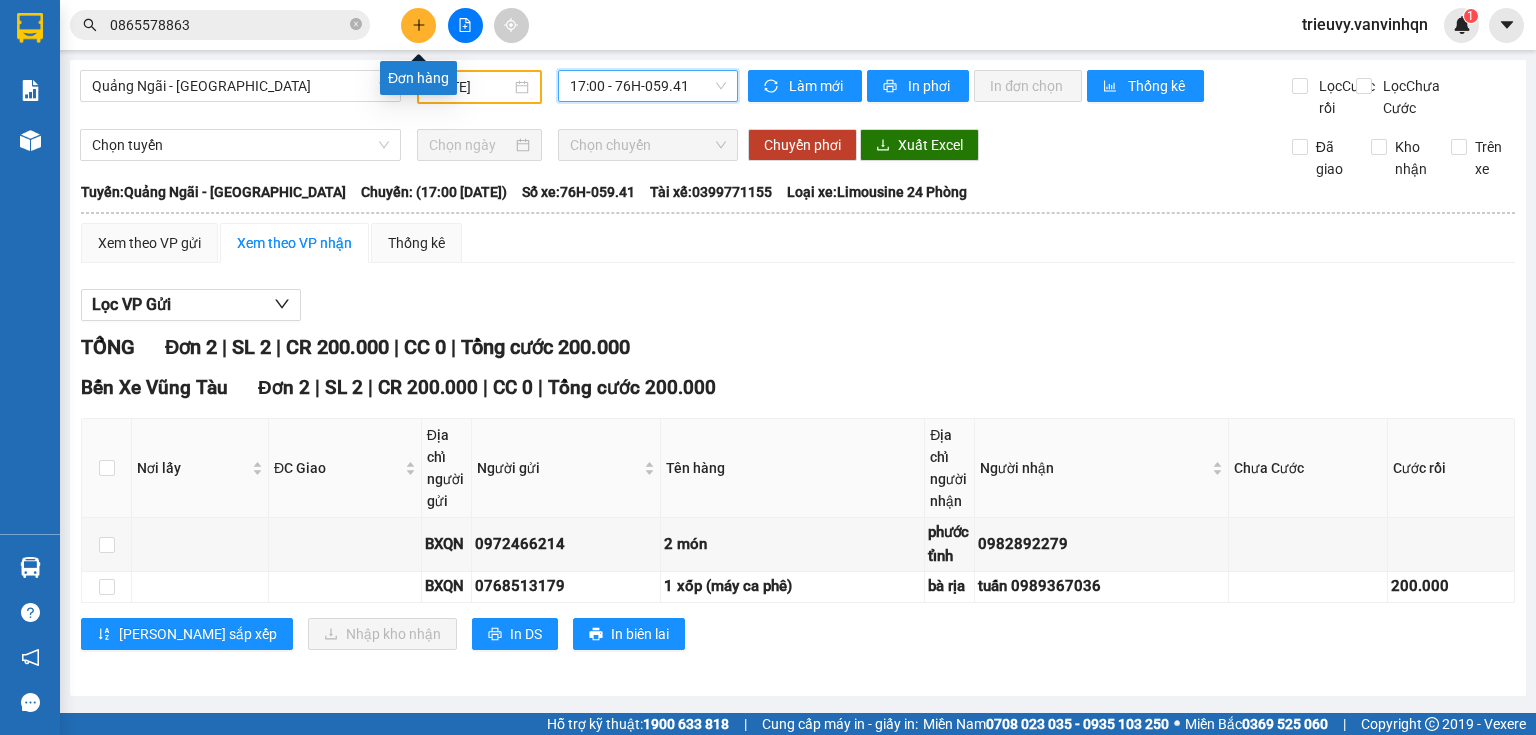 click 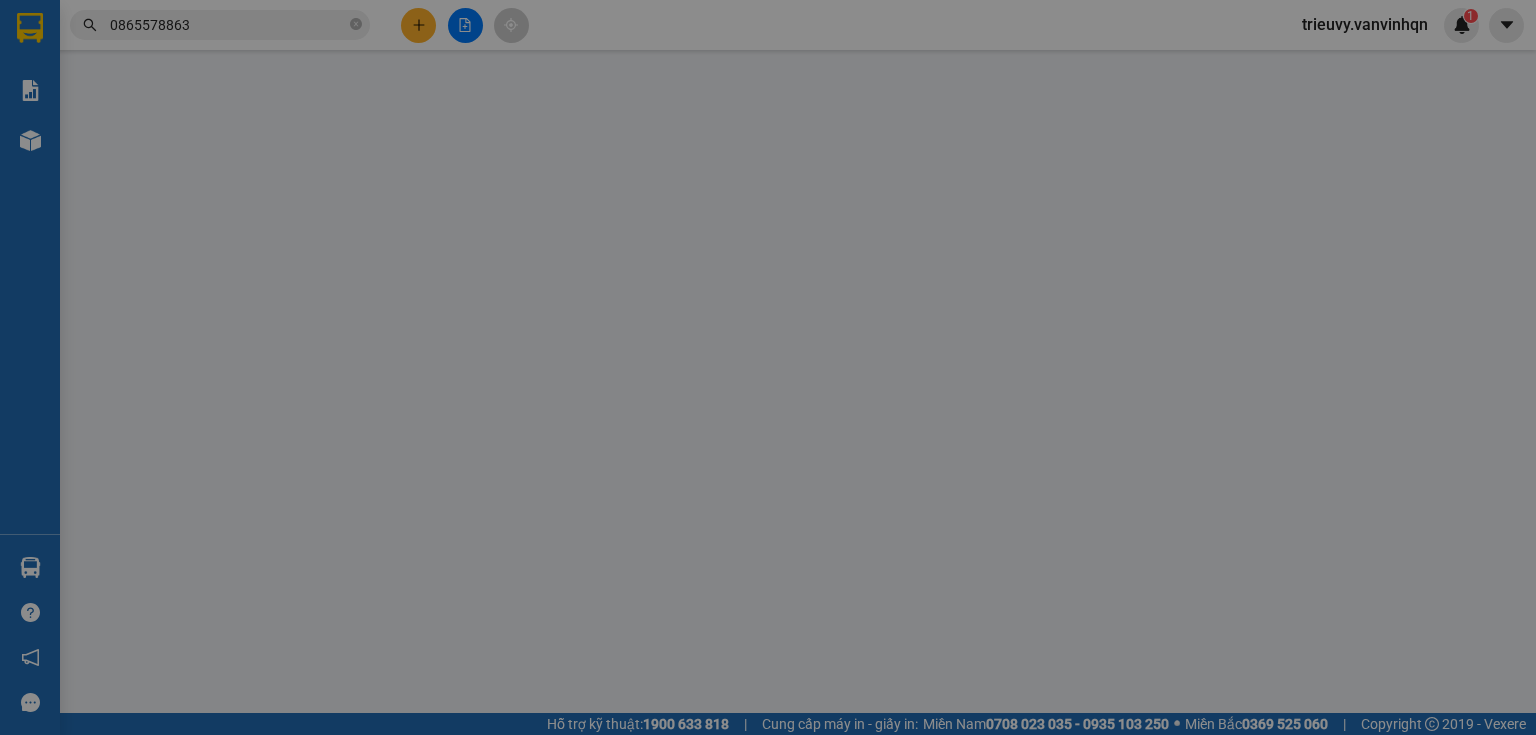 scroll, scrollTop: 0, scrollLeft: 0, axis: both 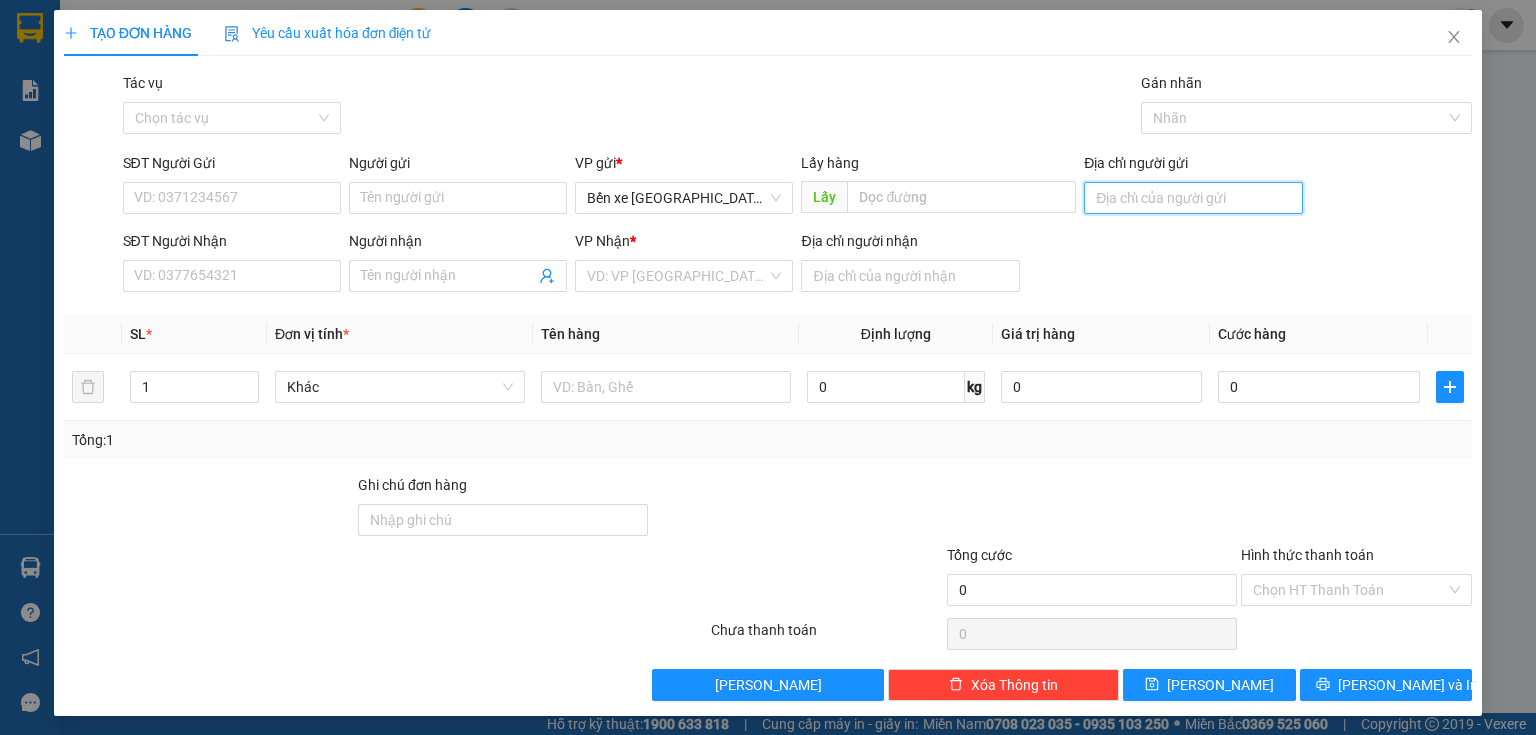click on "Địa chỉ người gửi" at bounding box center [1193, 198] 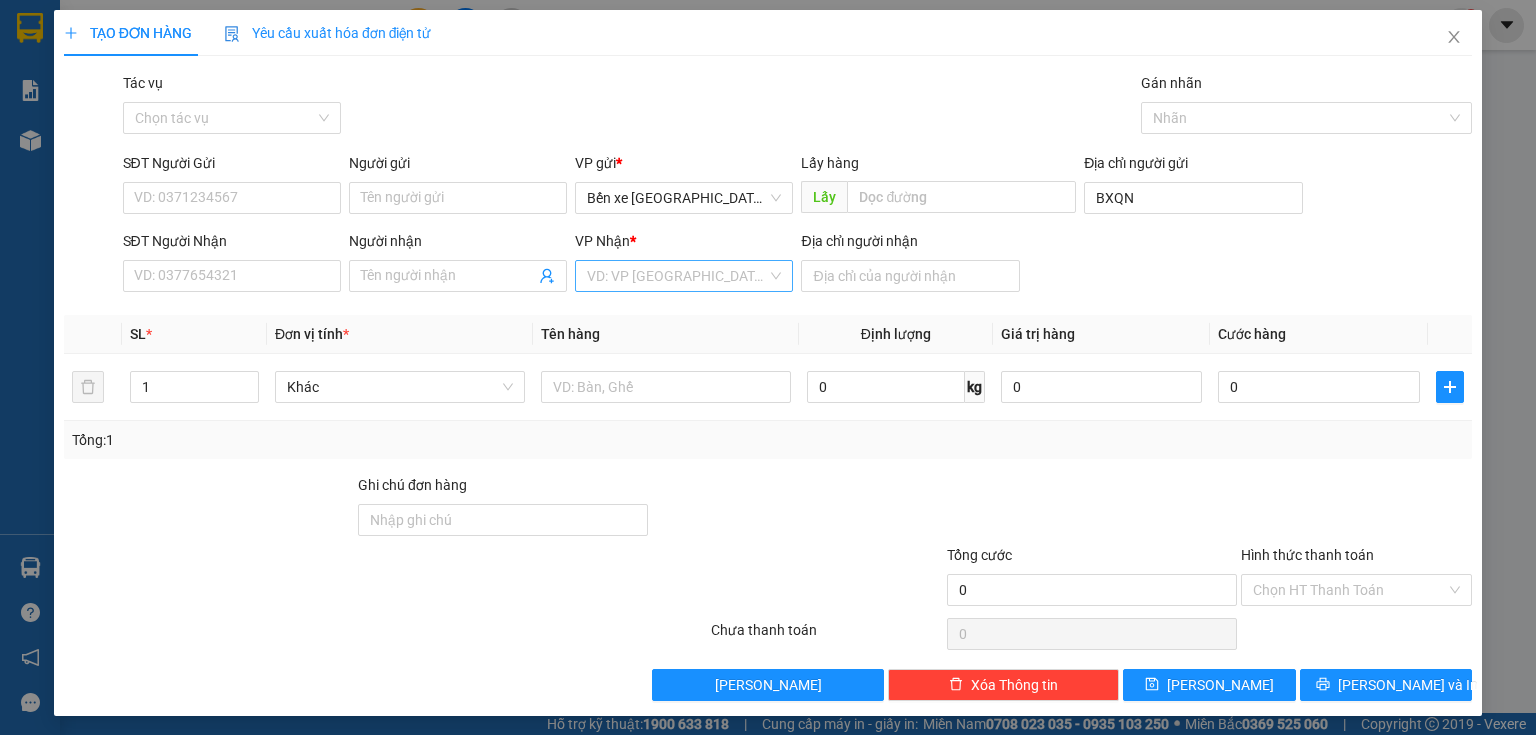 click at bounding box center (677, 276) 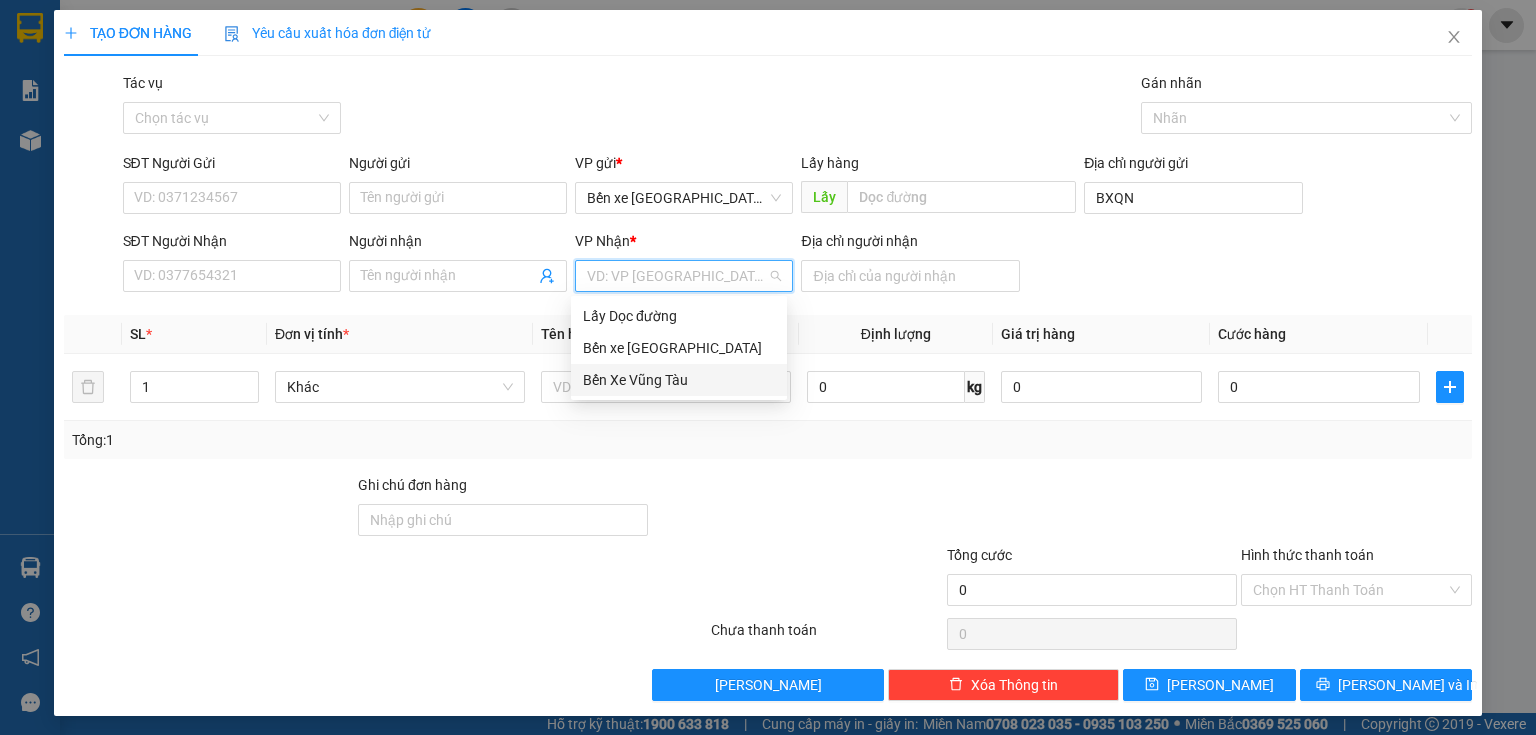click on "Bến Xe Vũng Tàu" at bounding box center (679, 380) 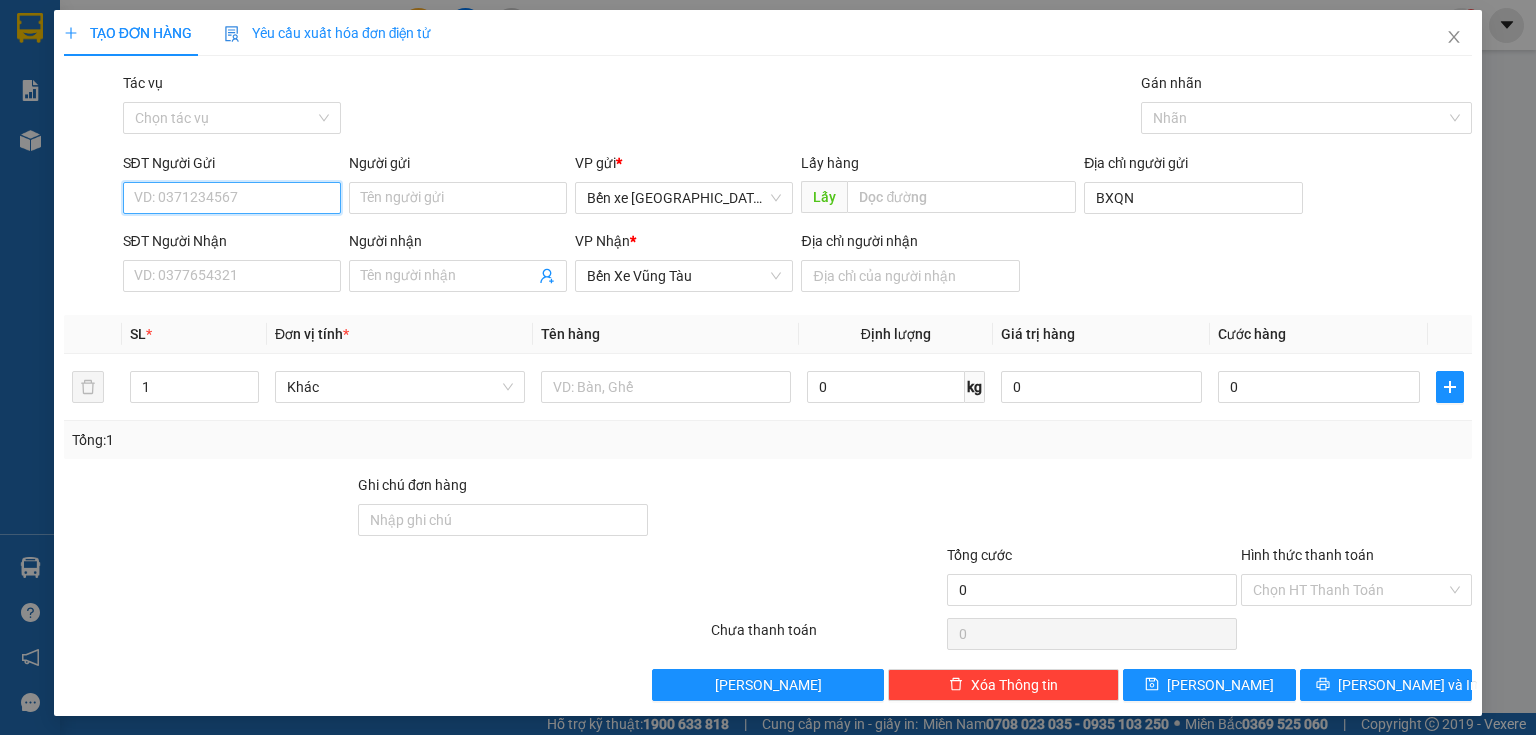 click on "SĐT Người Gửi" at bounding box center (232, 198) 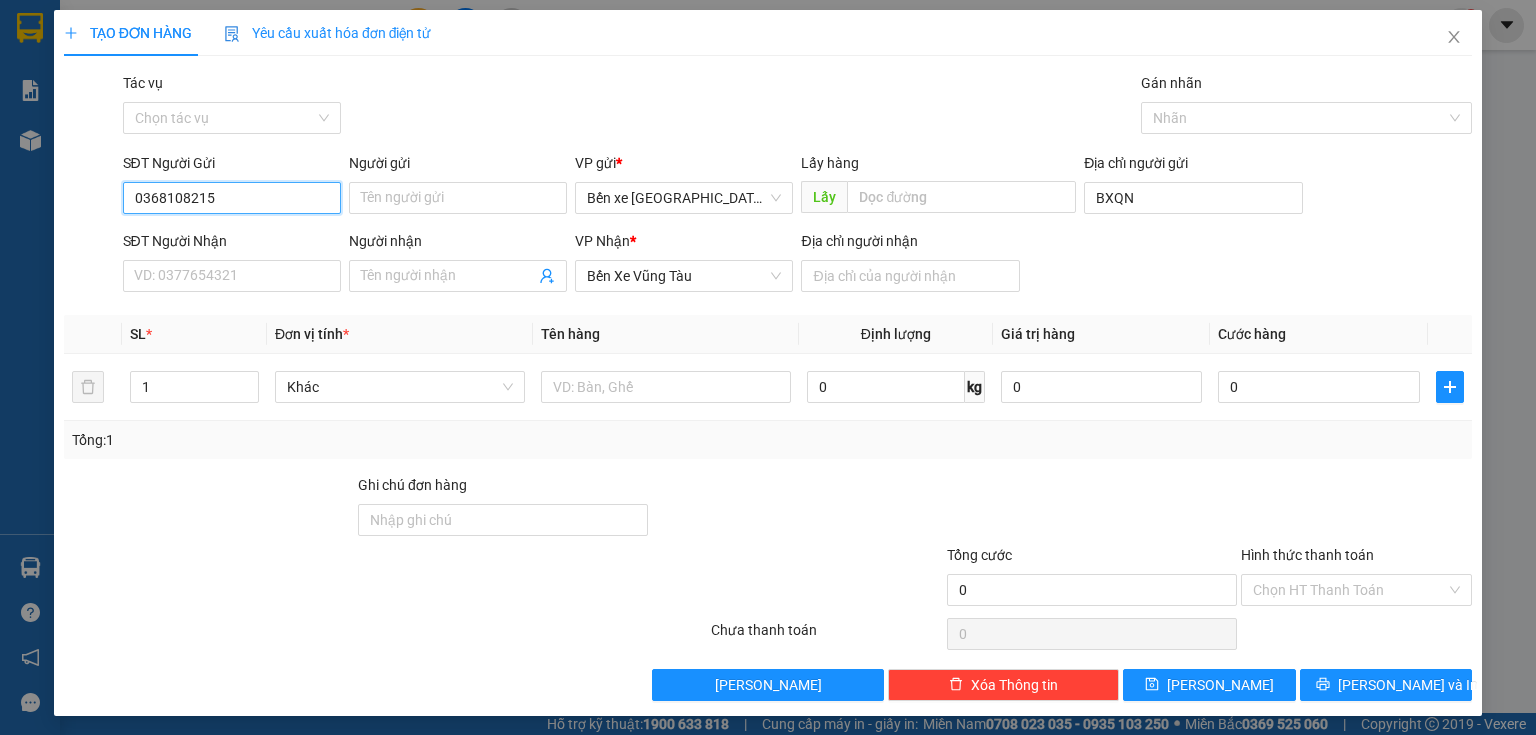 click on "0368108215" at bounding box center (232, 198) 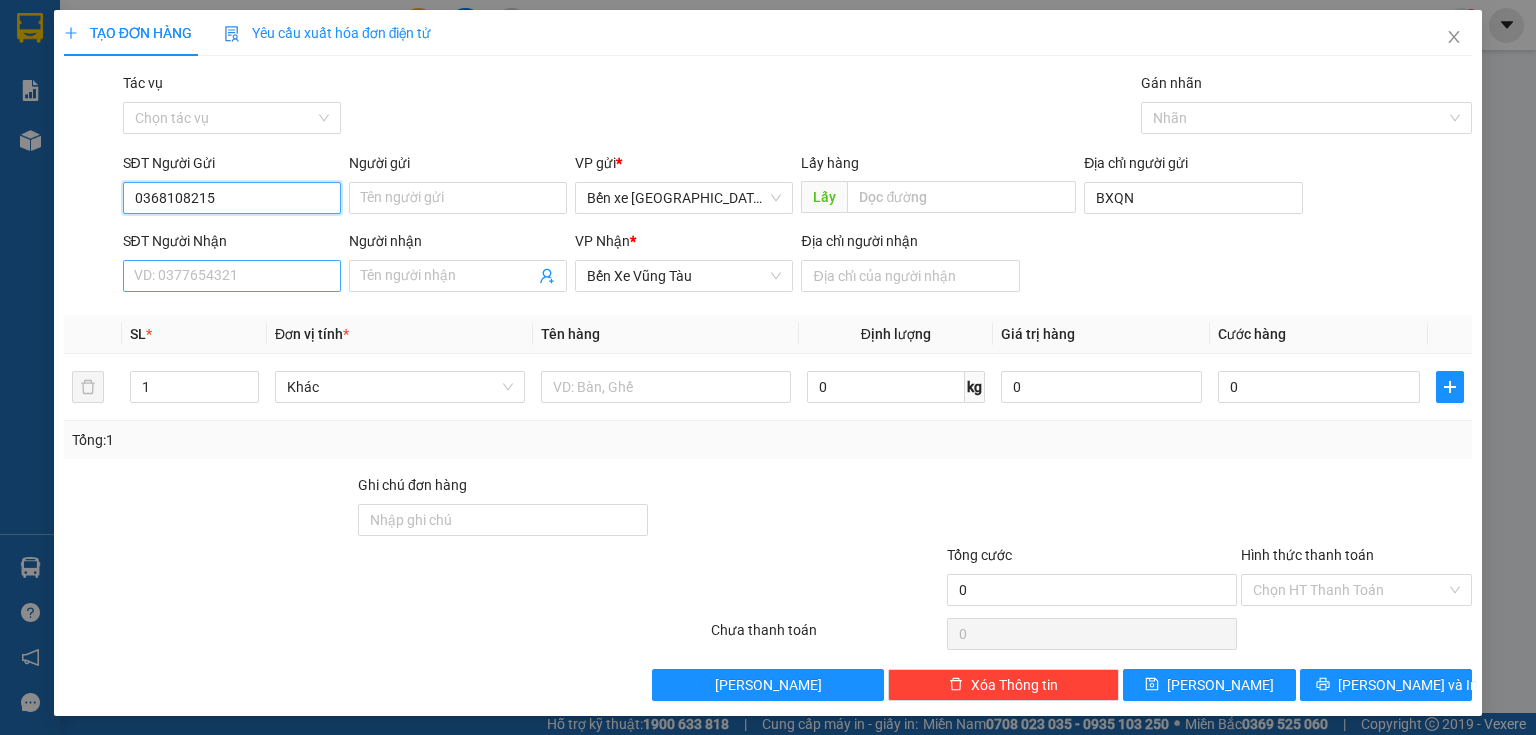 type on "0368108215" 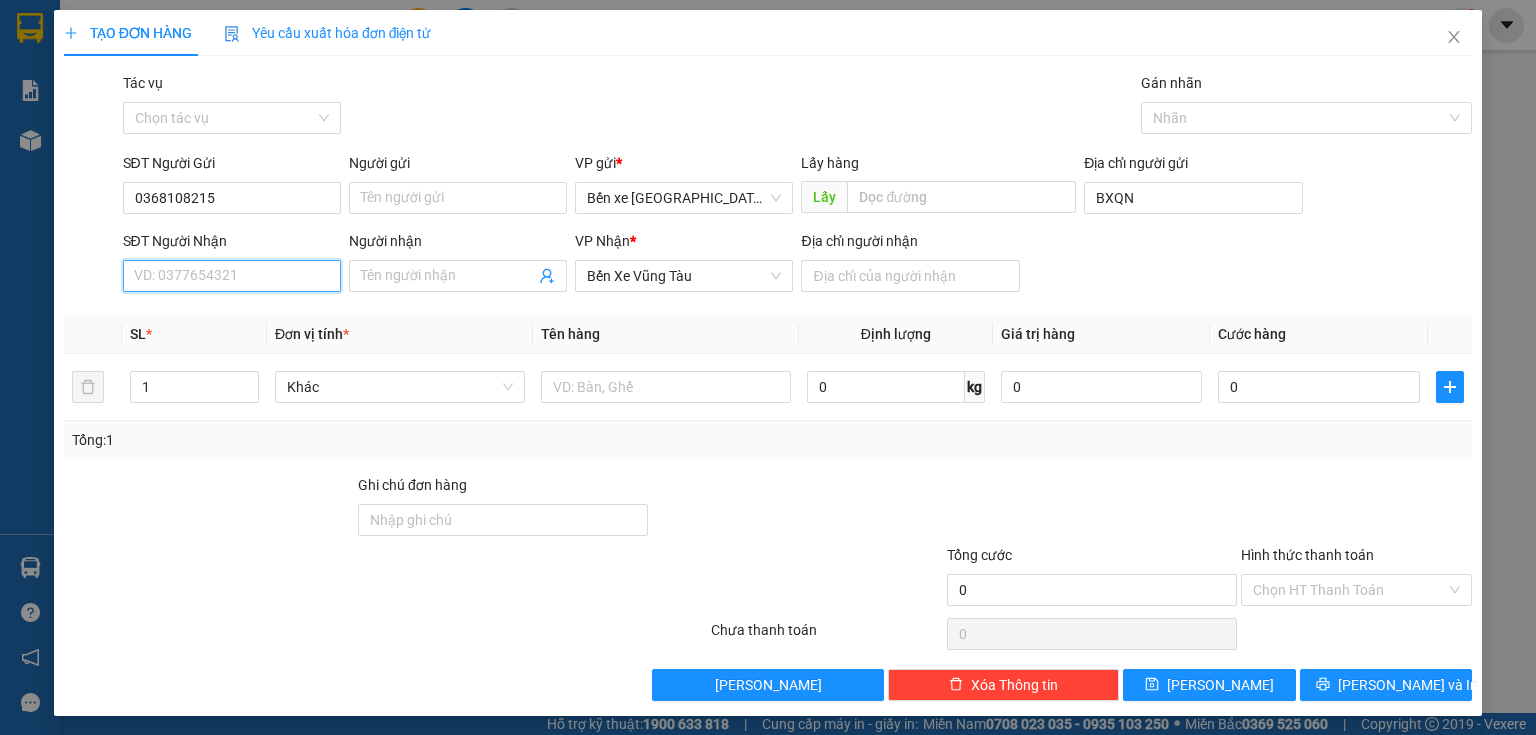click on "SĐT Người Nhận" at bounding box center (232, 276) 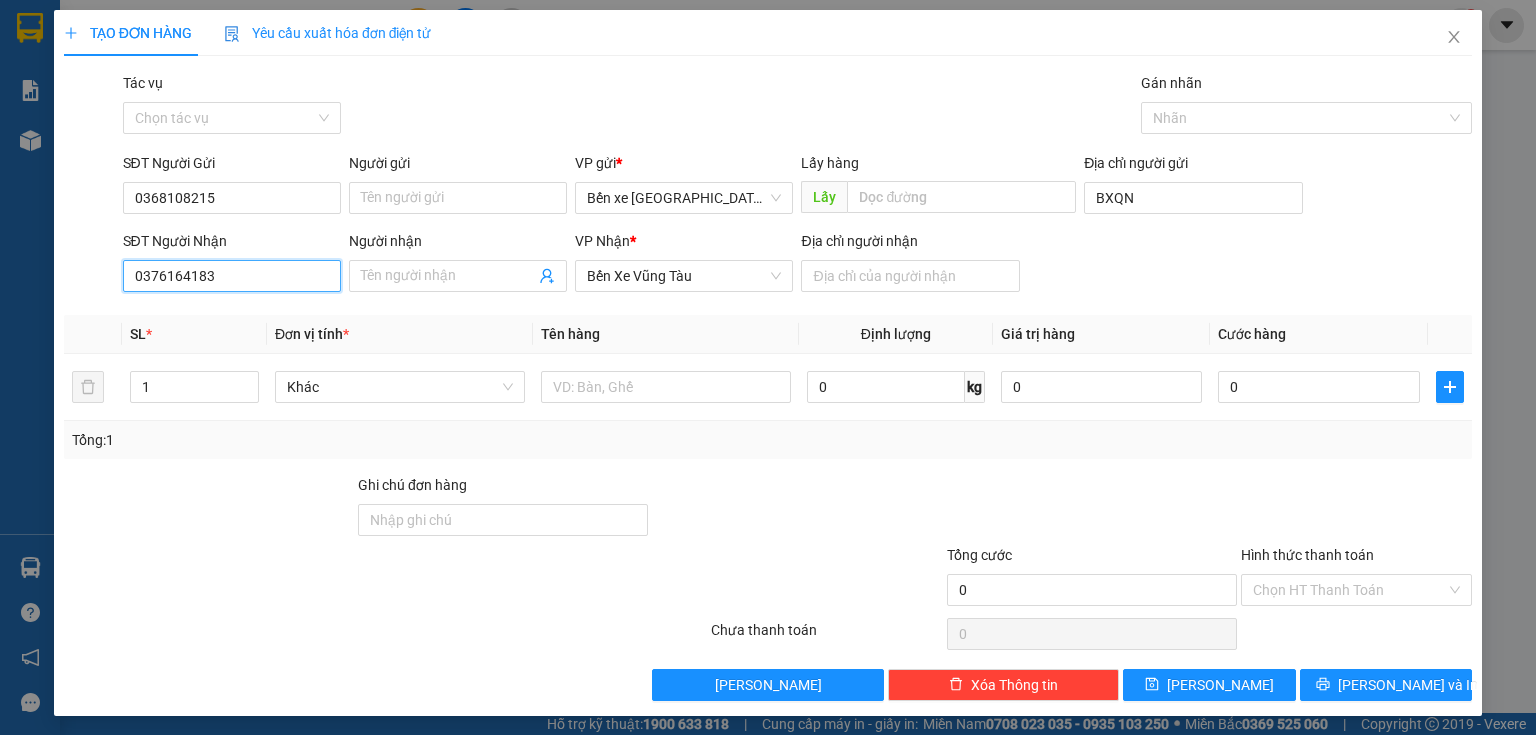 click on "0376164183" at bounding box center [232, 276] 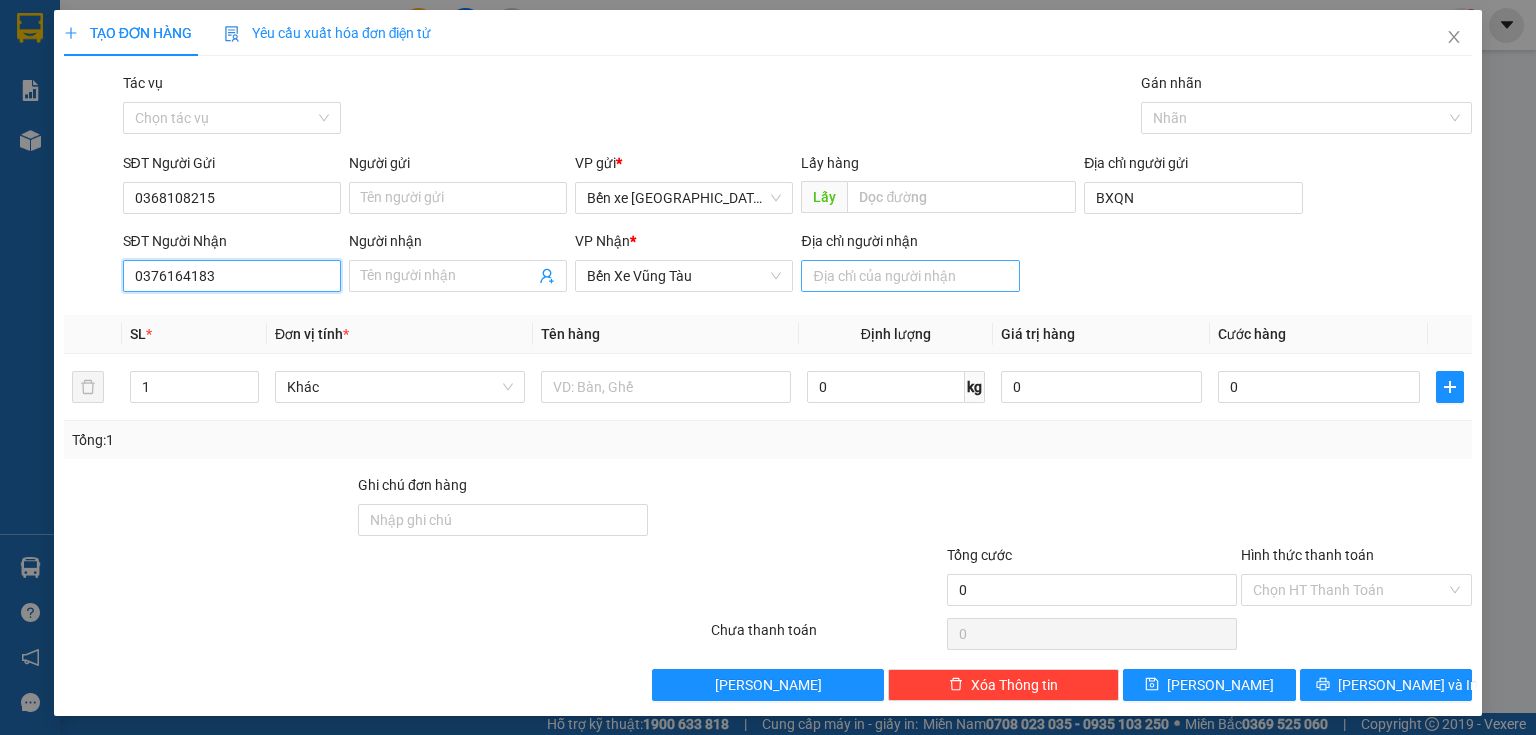 type on "0376164183" 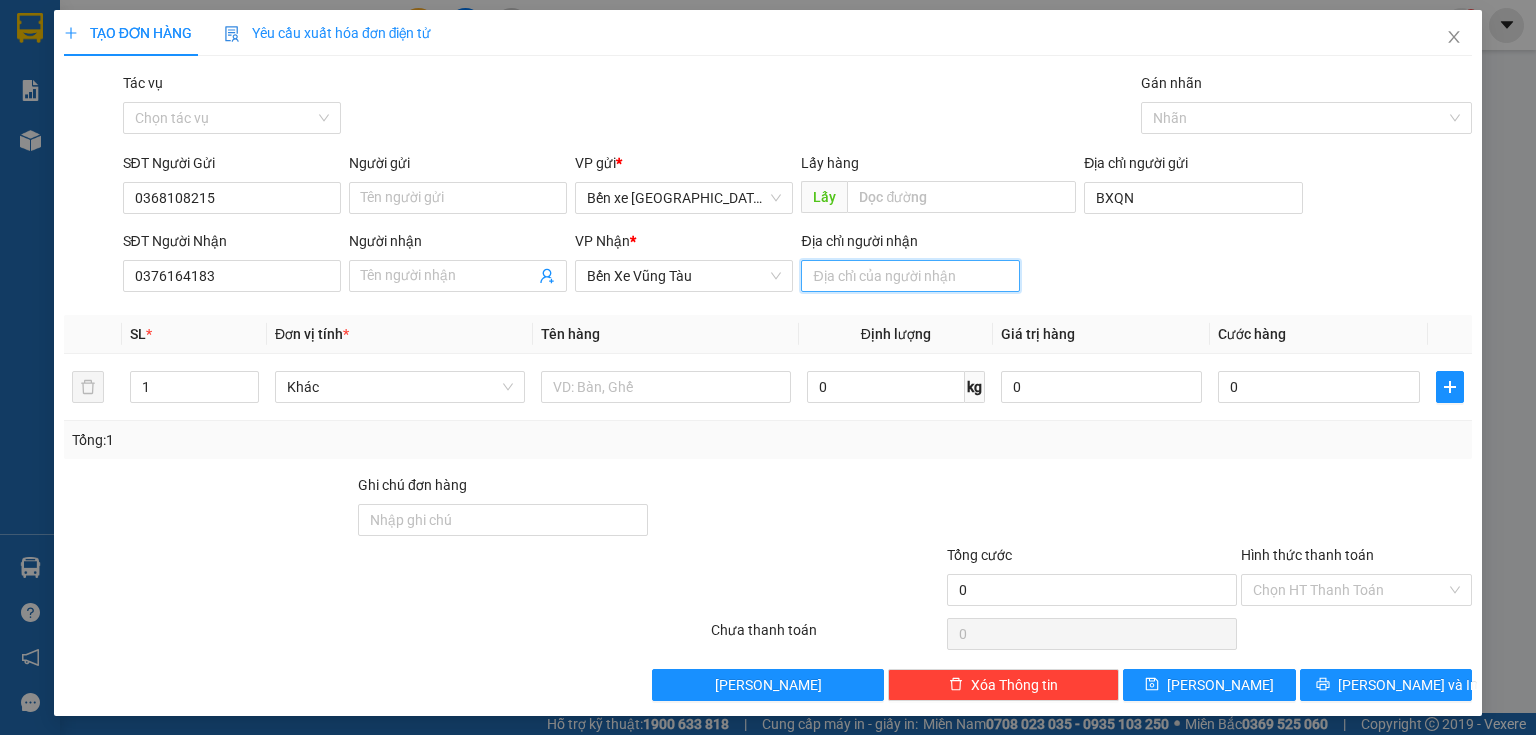 click on "Địa chỉ người nhận" at bounding box center [910, 276] 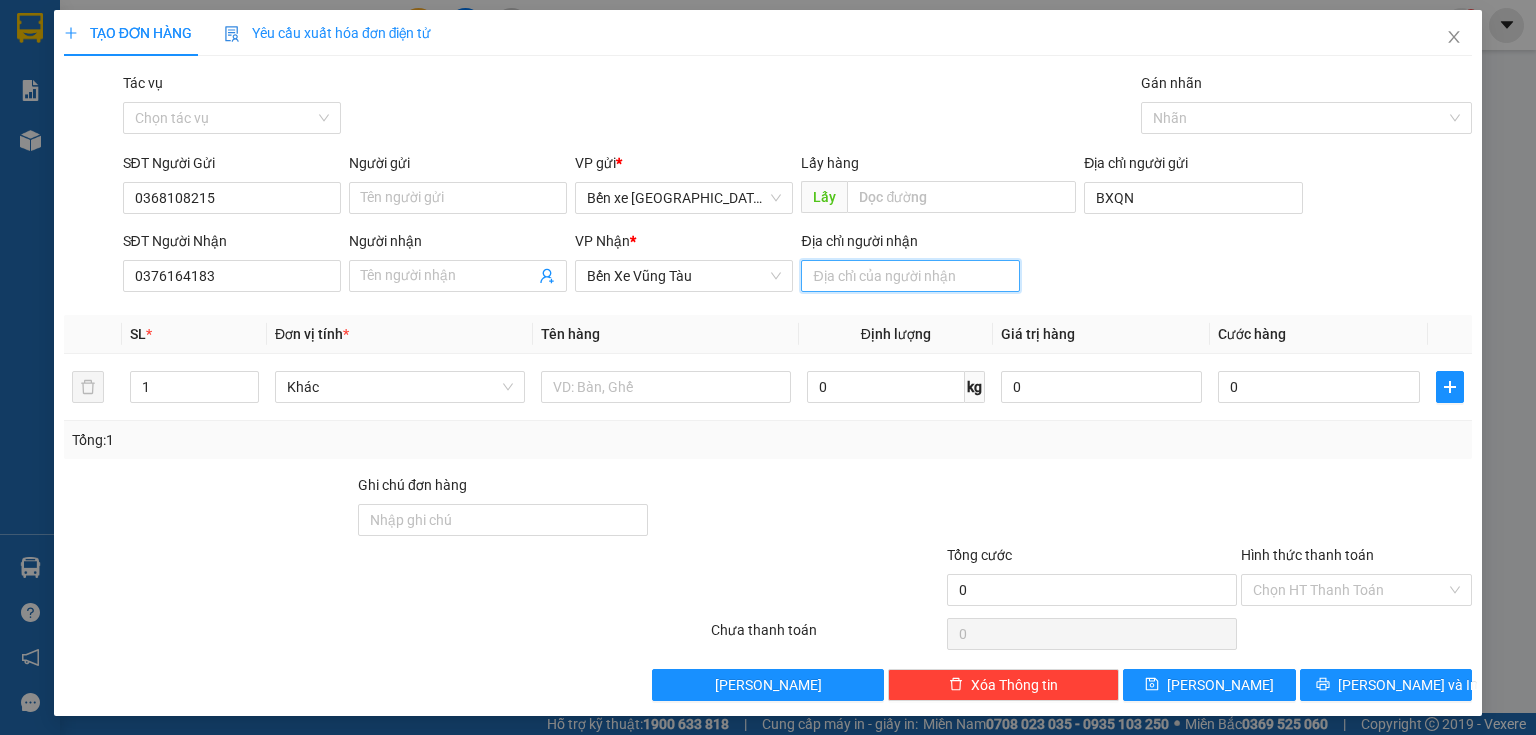 click on "Địa chỉ người nhận" at bounding box center [910, 276] 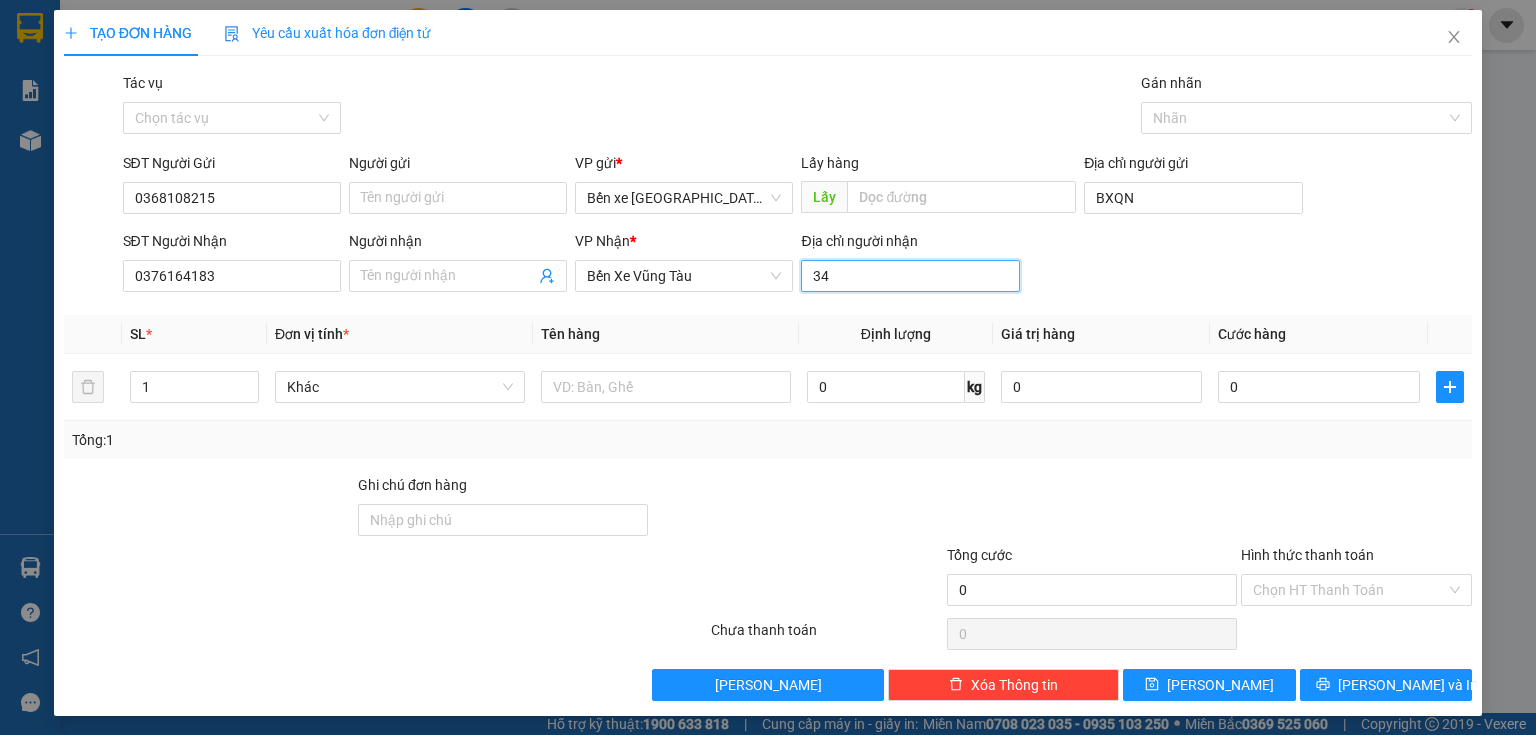 type on "3" 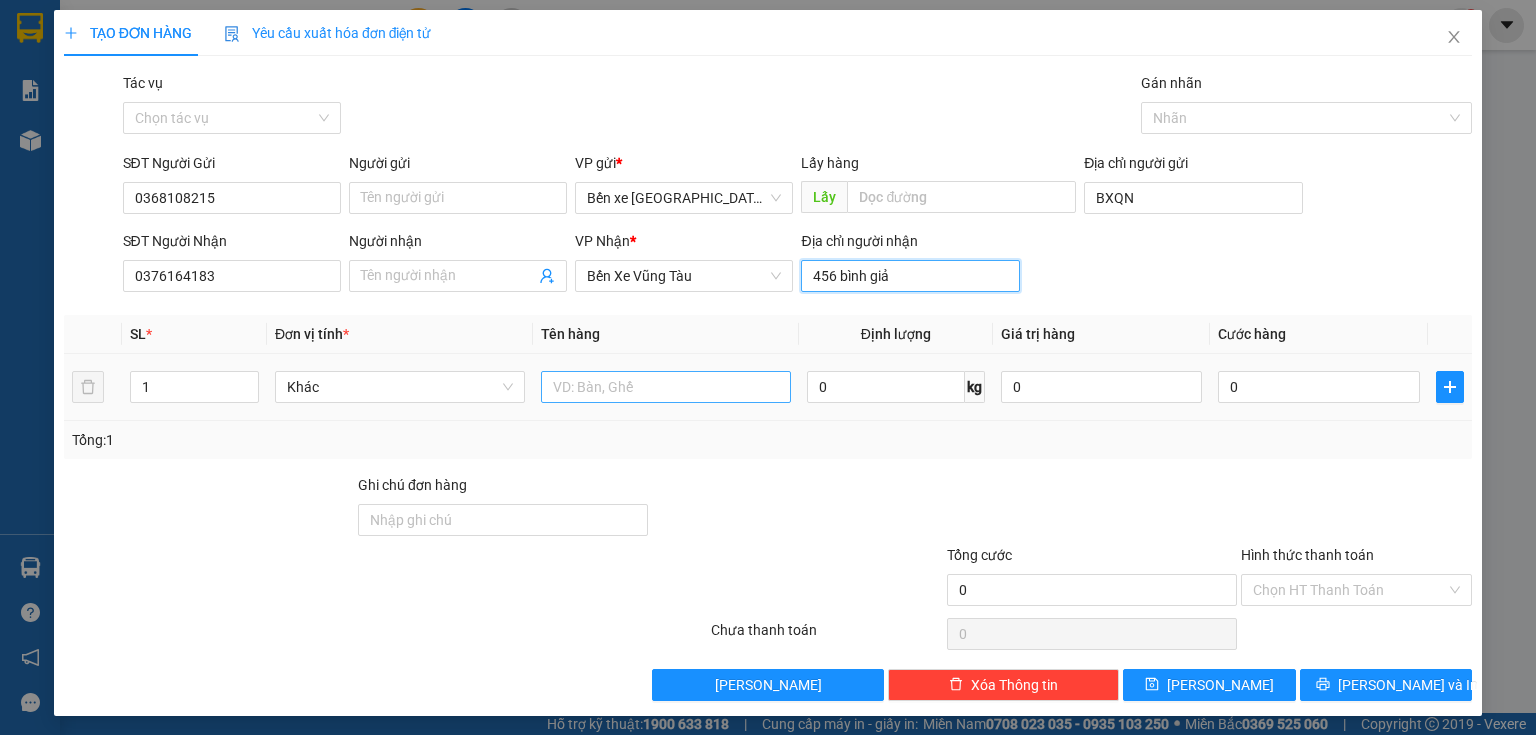 type on "456 bình giả" 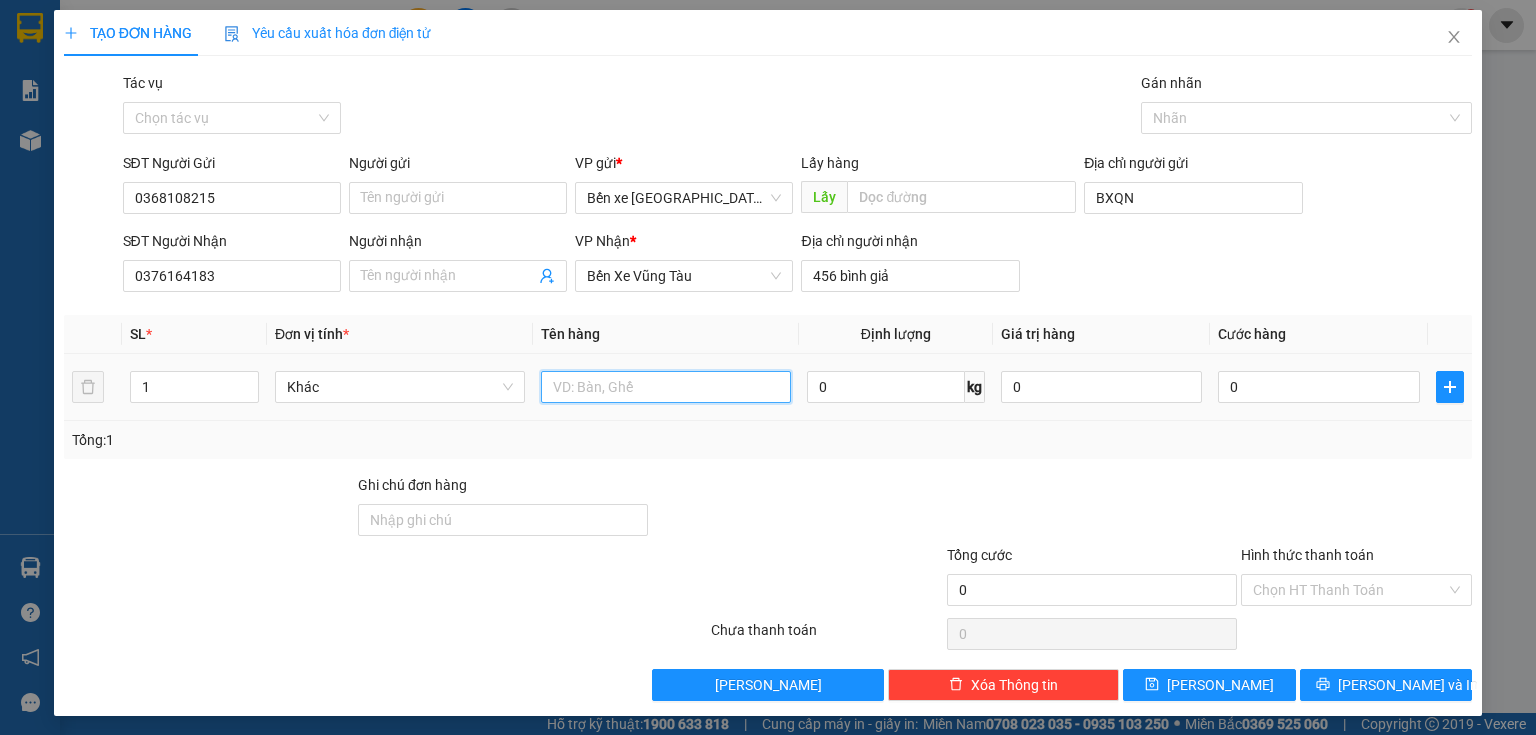 click at bounding box center [666, 387] 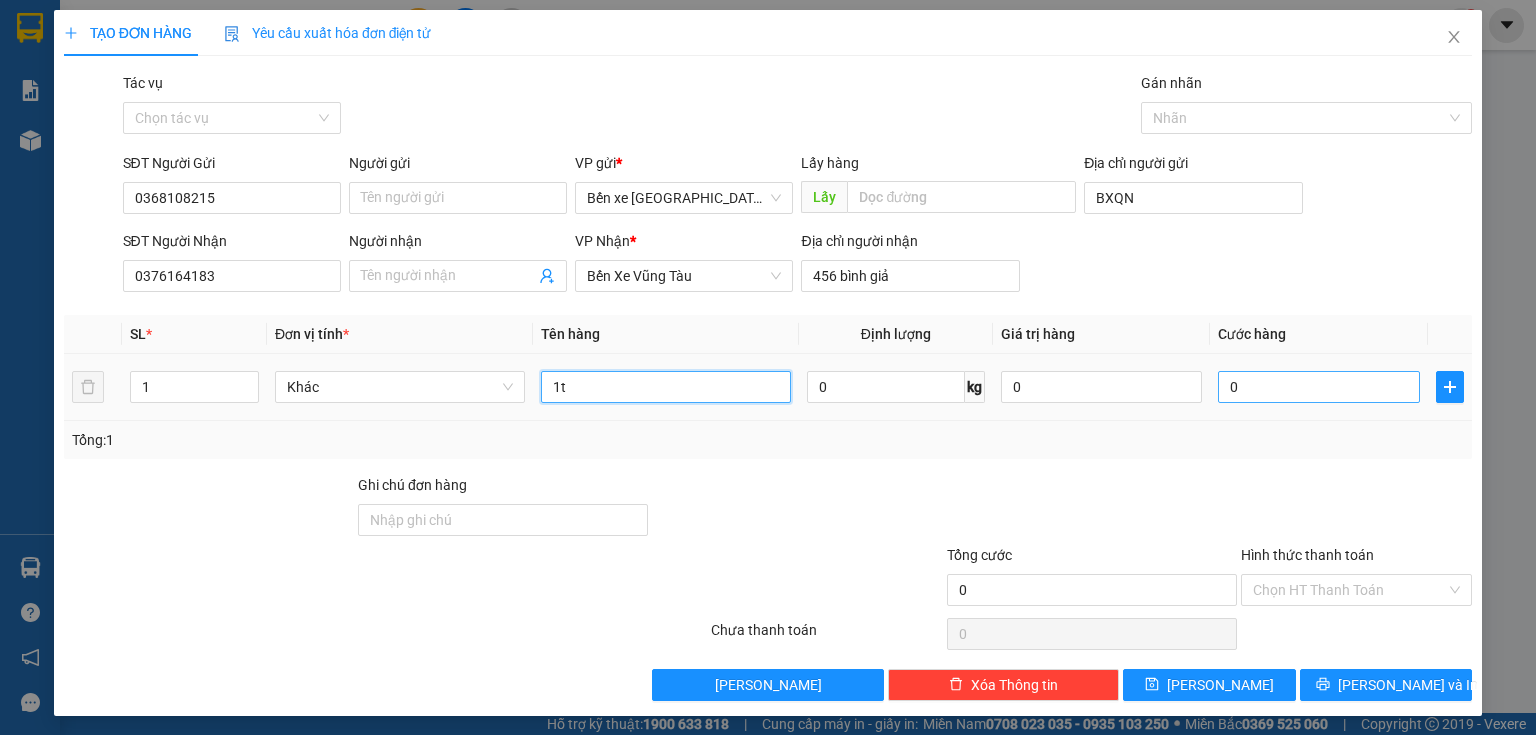 type on "1t" 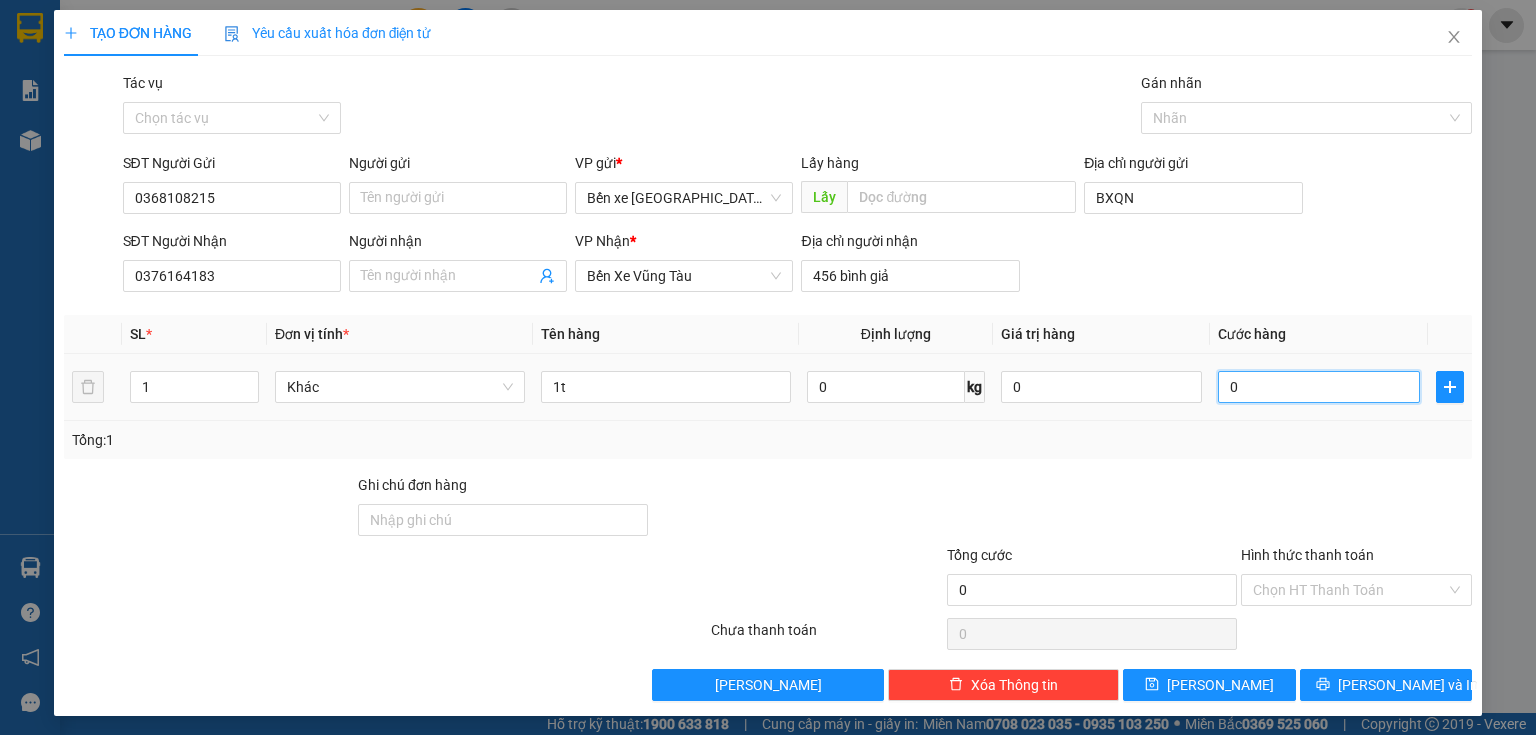 click on "0" at bounding box center (1319, 387) 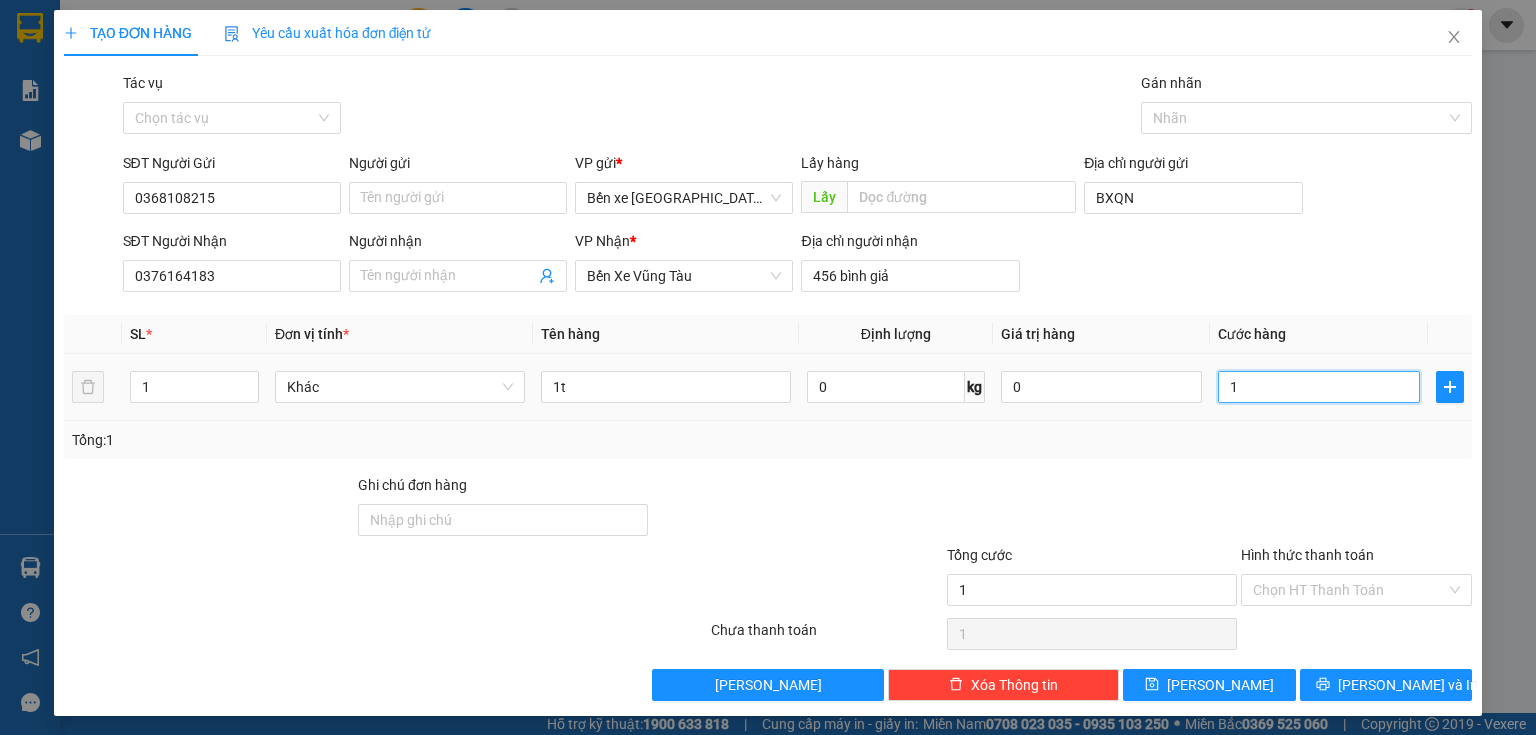 type on "10" 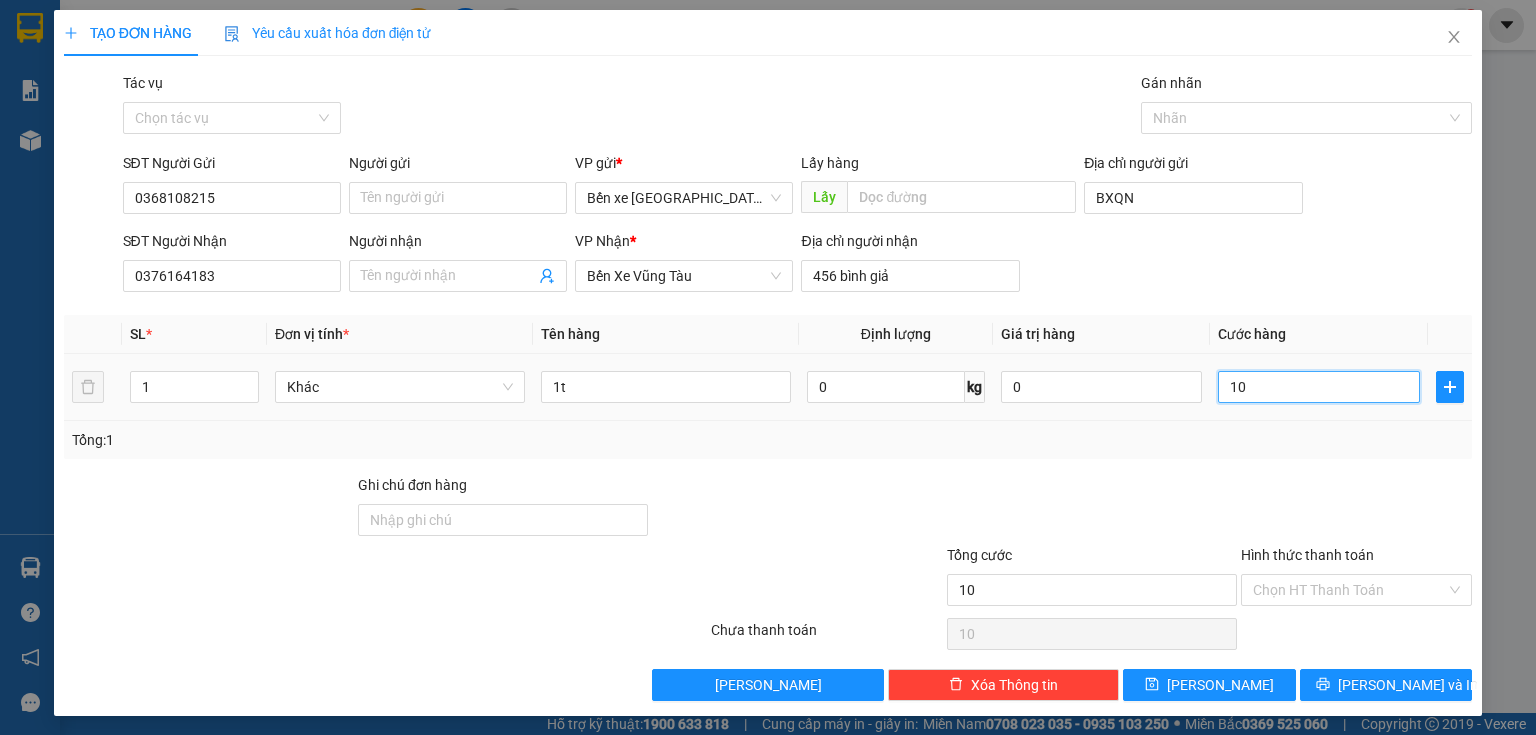 type on "100" 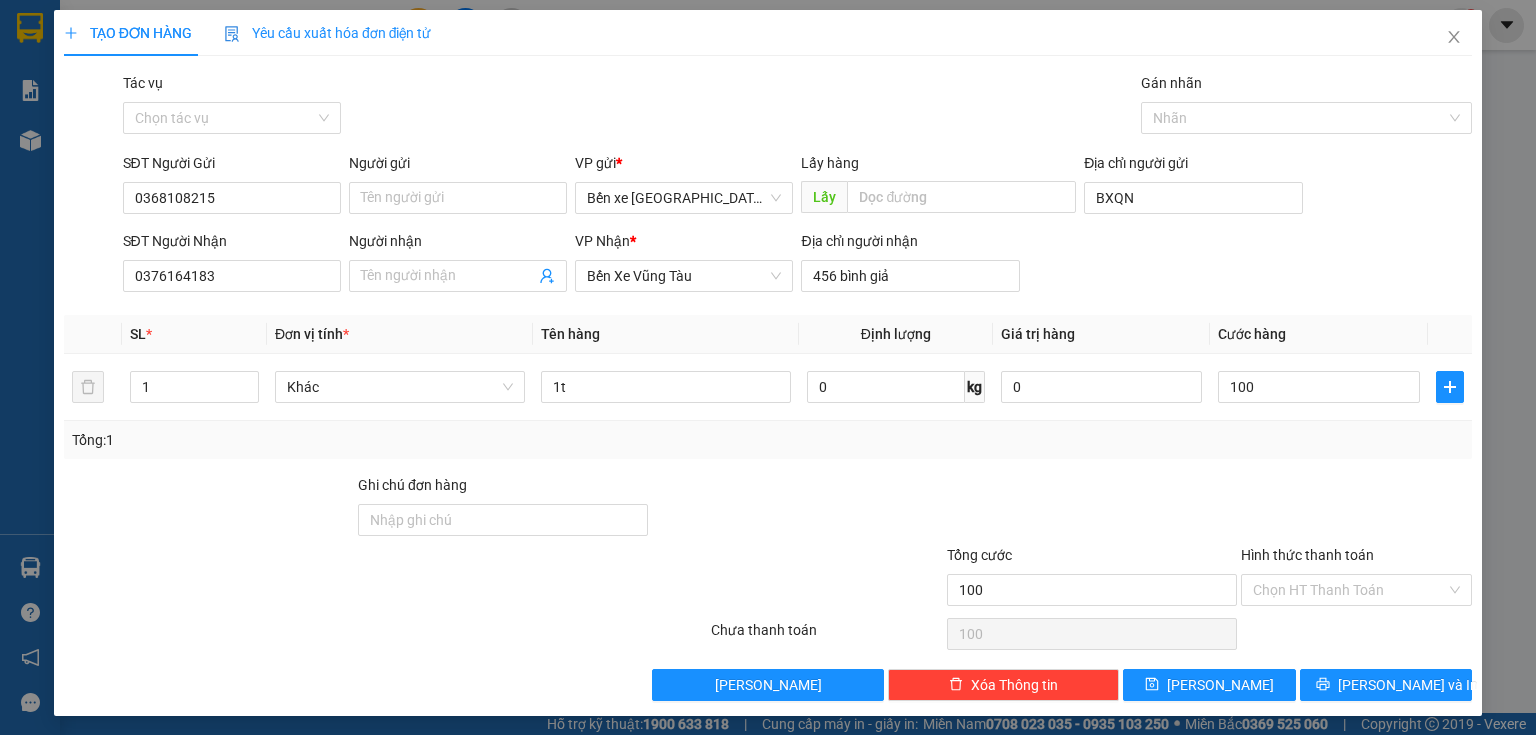 type on "100.000" 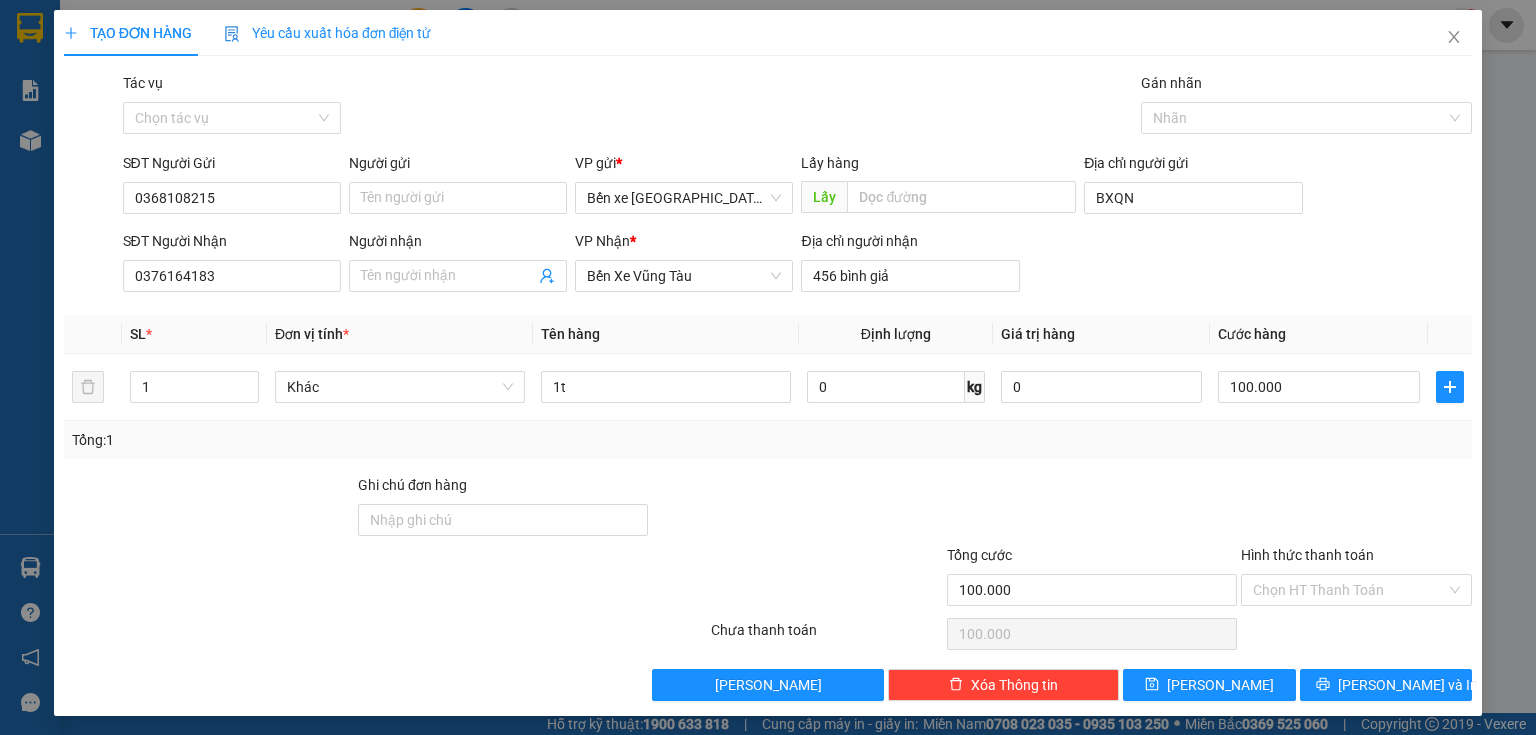 click on "Transit Pickup Surcharge Ids Transit Deliver Surcharge Ids Transit Deliver Surcharge Transit Deliver Surcharge Tác vụ Chọn tác vụ Gán nhãn   Nhãn SĐT Người Gửi 0368108215 Người gửi Tên người gửi VP gửi  * Bến xe [GEOGRAPHIC_DATA] Lấy hàng Lấy Địa chỉ người gửi BXQN SĐT Người Nhận 0376164183 Người nhận Tên người nhận VP Nhận  * Bến Xe Vũng Tàu  Địa chỉ người nhận 456 bình giả SL  * Đơn vị tính  * Tên hàng  Định lượng Giá trị hàng Cước hàng                 1 Khác 1t 0 kg 0 100.000 Tổng:  1 Ghi chú đơn hàng Tổng cước 100.000 Hình thức thanh toán Chọn HT Thanh Toán Số tiền thu trước 0 Chưa thanh toán 100.000 Chọn HT Thanh Toán Lưu nháp Xóa Thông tin [PERSON_NAME] và In" at bounding box center [768, 386] 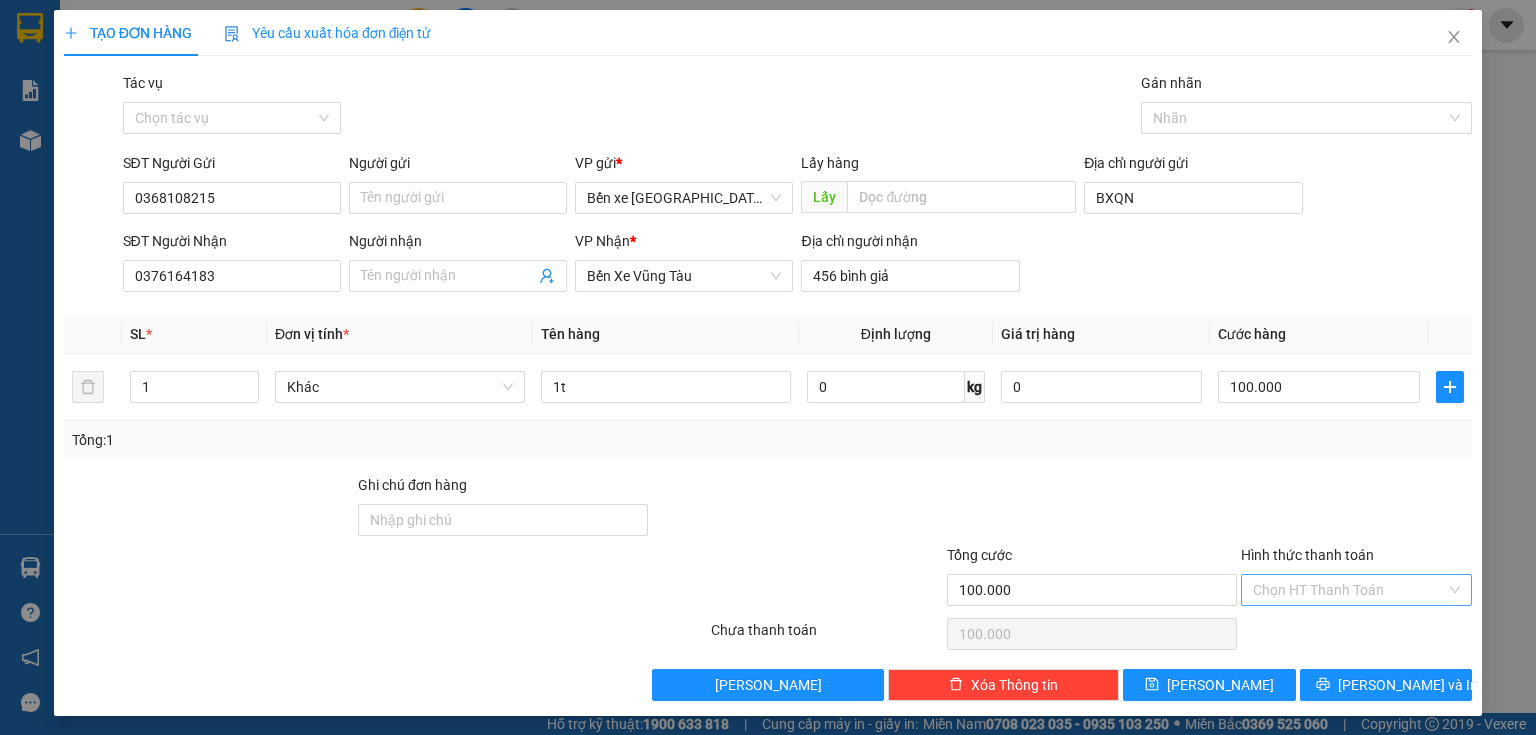 click on "Hình thức thanh toán" at bounding box center [1349, 590] 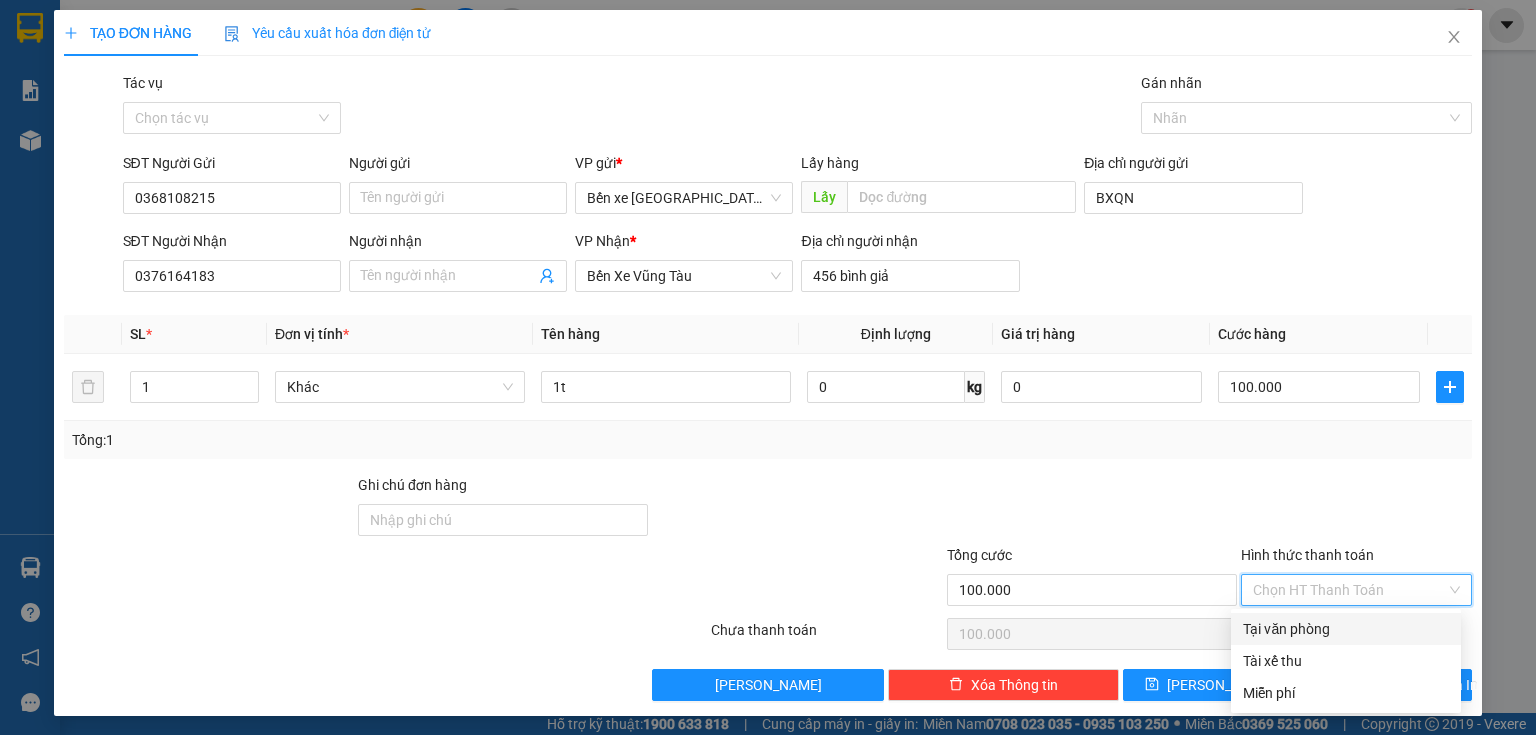 click on "Hình thức thanh toán" at bounding box center (1349, 590) 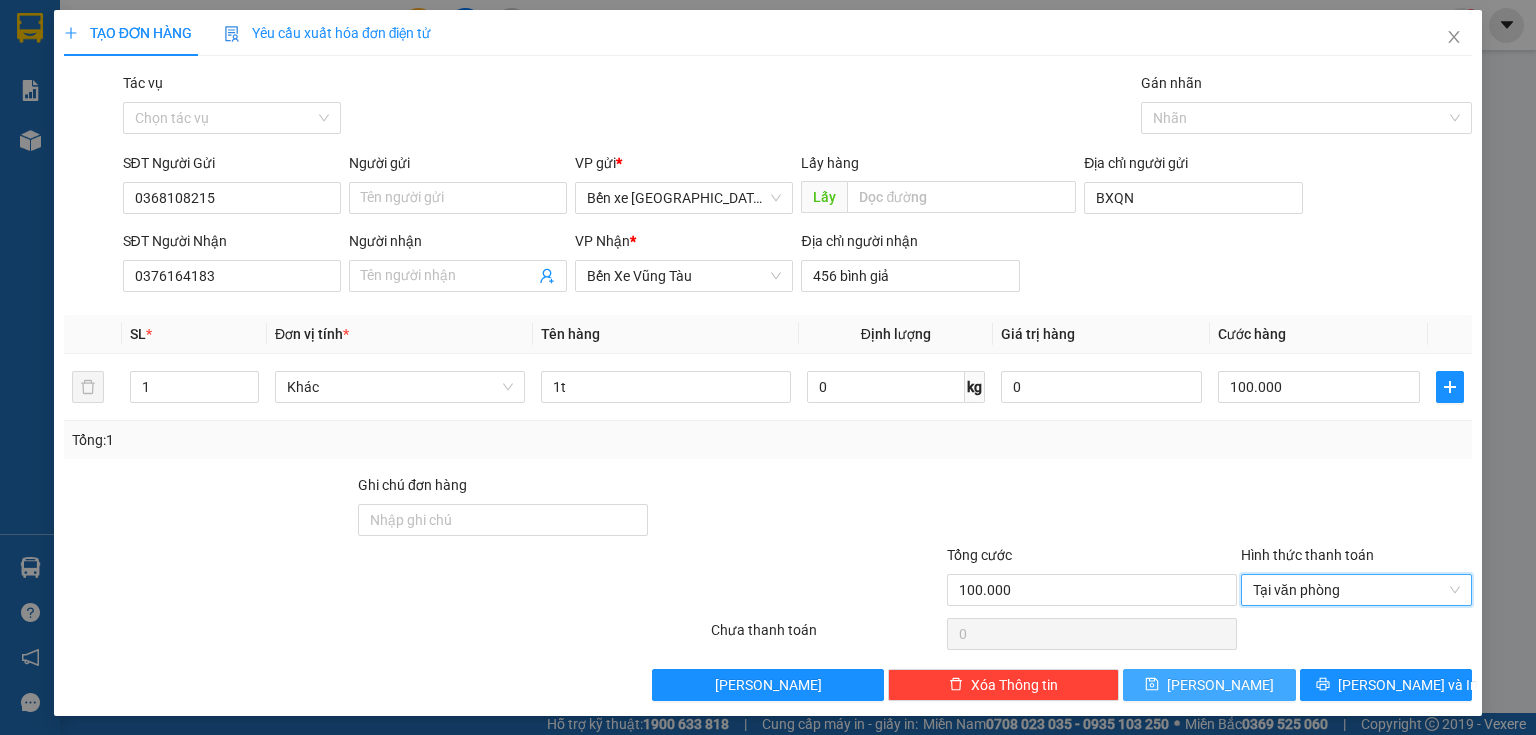 click on "[PERSON_NAME]" at bounding box center [1220, 685] 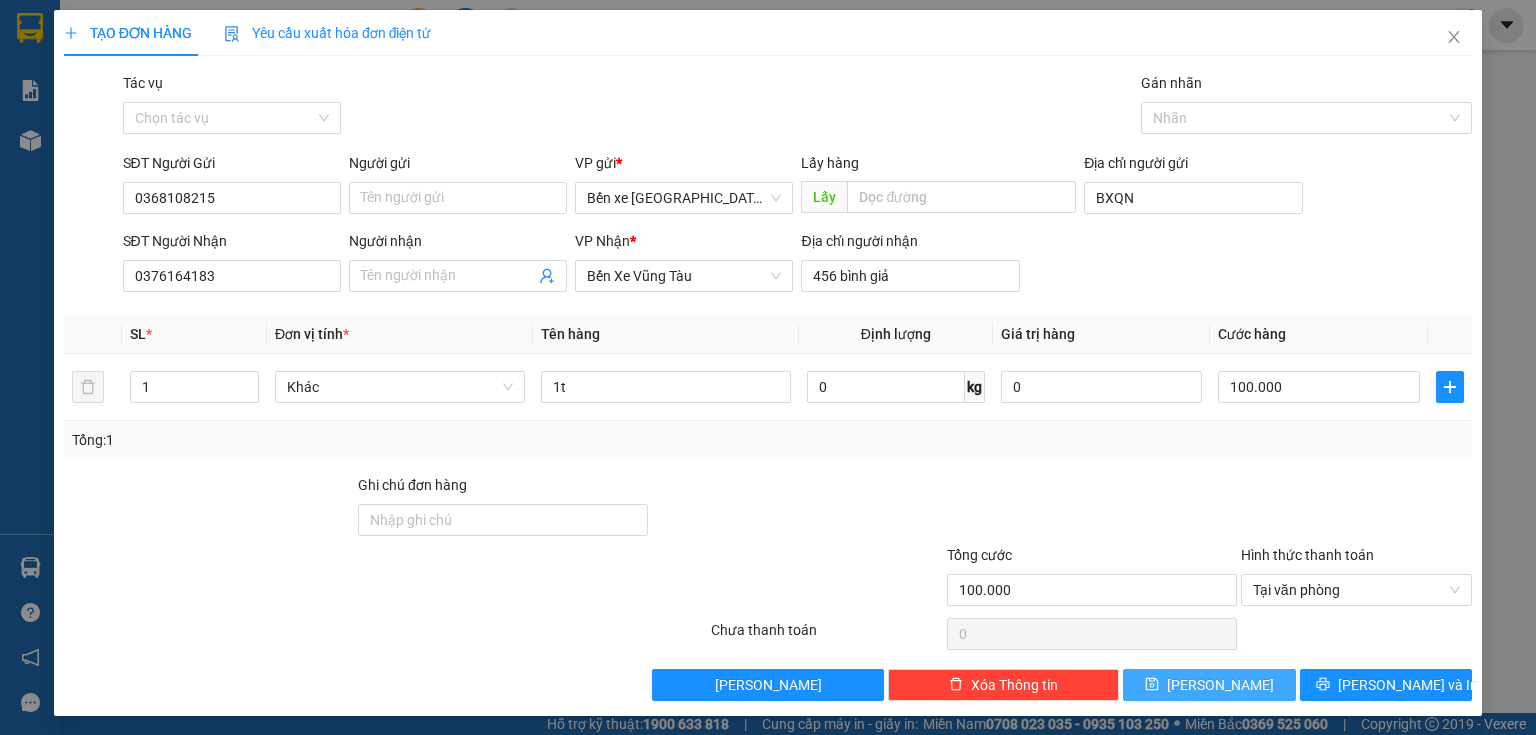 type 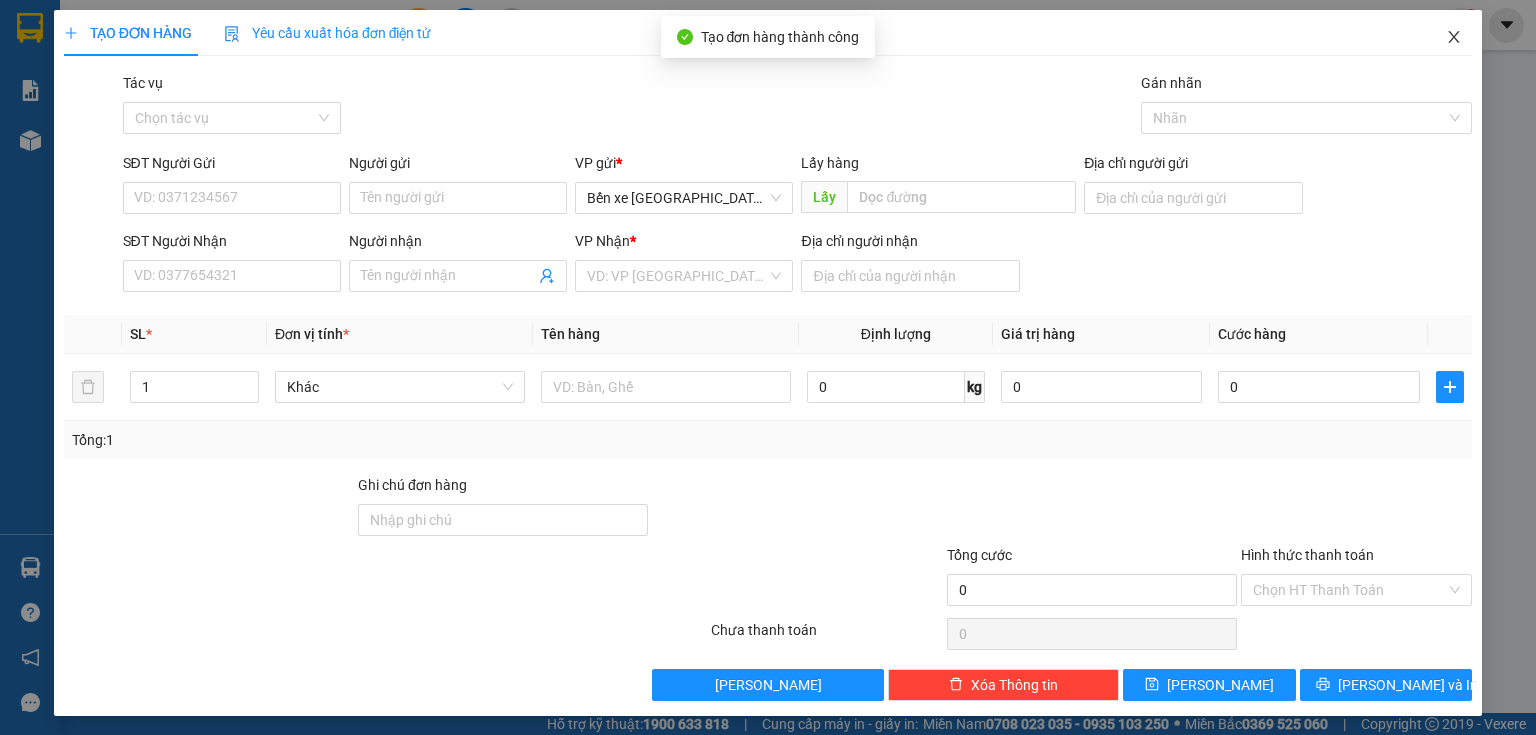 click at bounding box center [1454, 38] 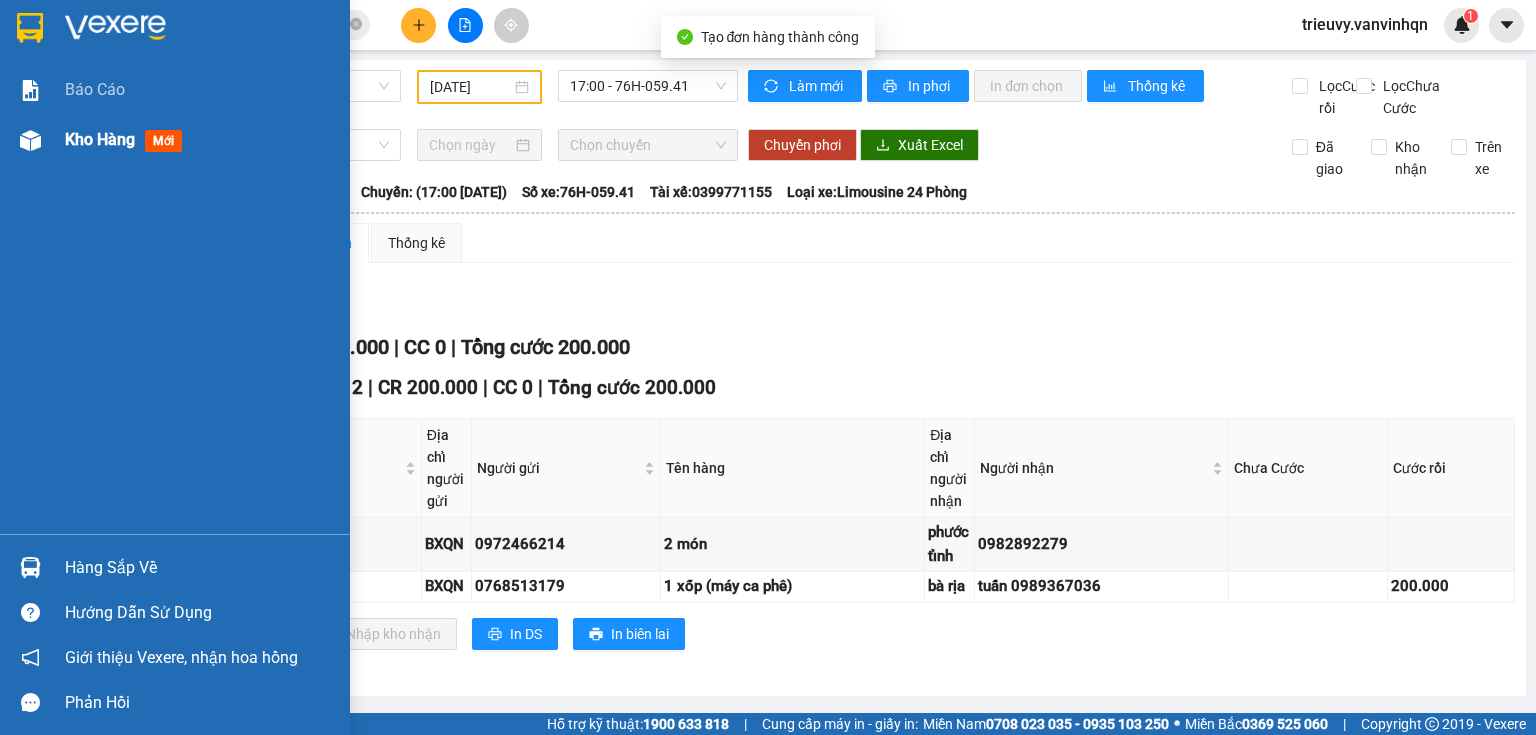 click on "Kho hàng" at bounding box center [100, 139] 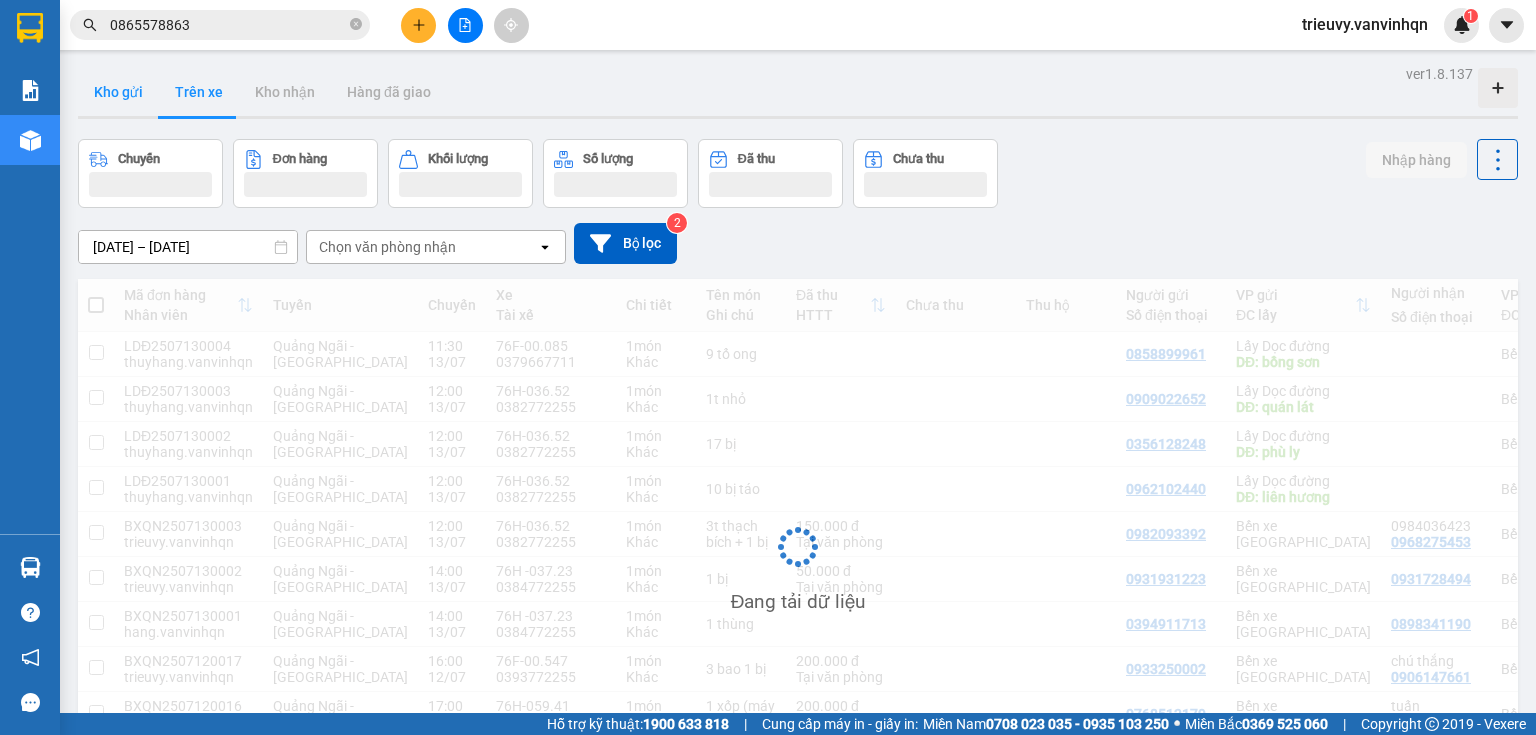 click on "Kho gửi" at bounding box center (118, 92) 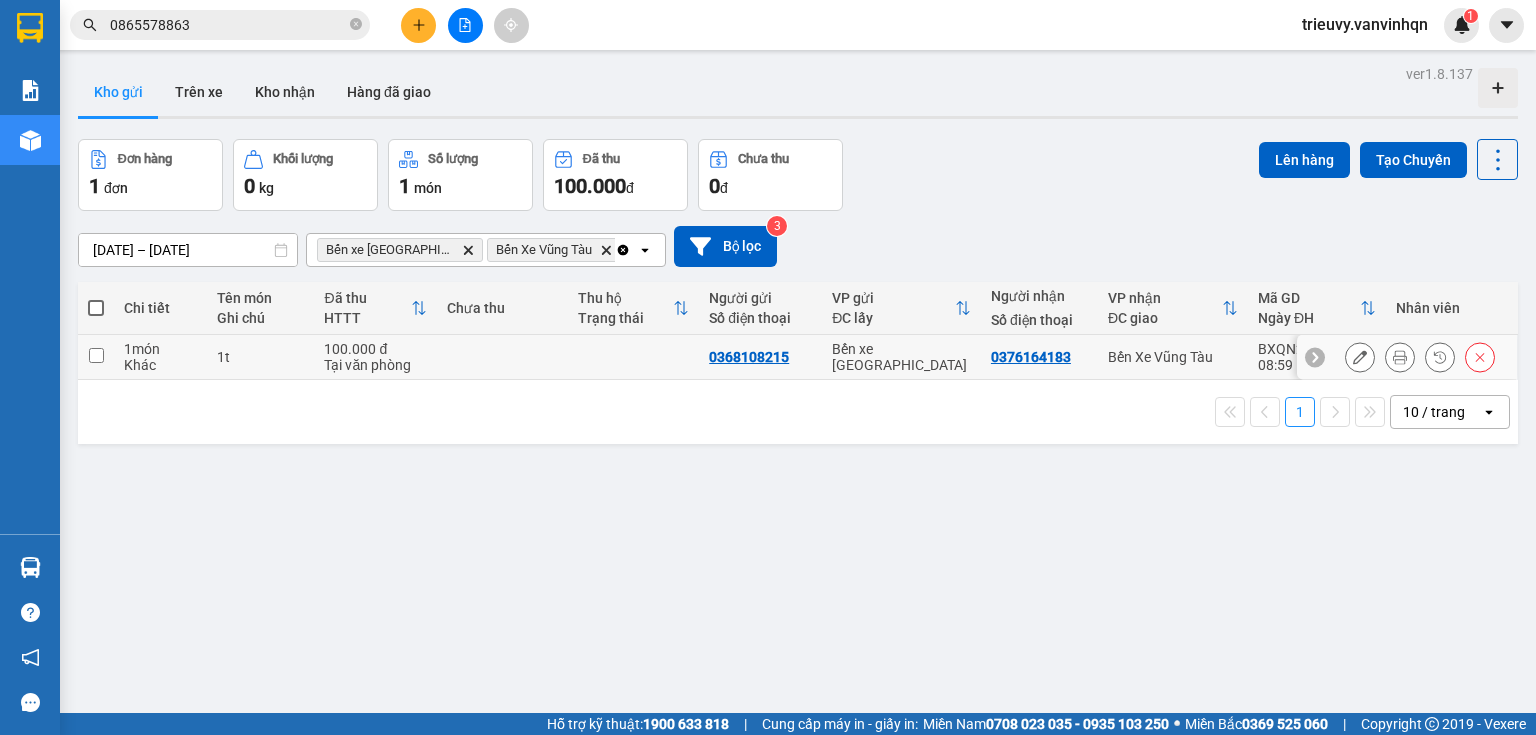 click on "1t" at bounding box center [260, 357] 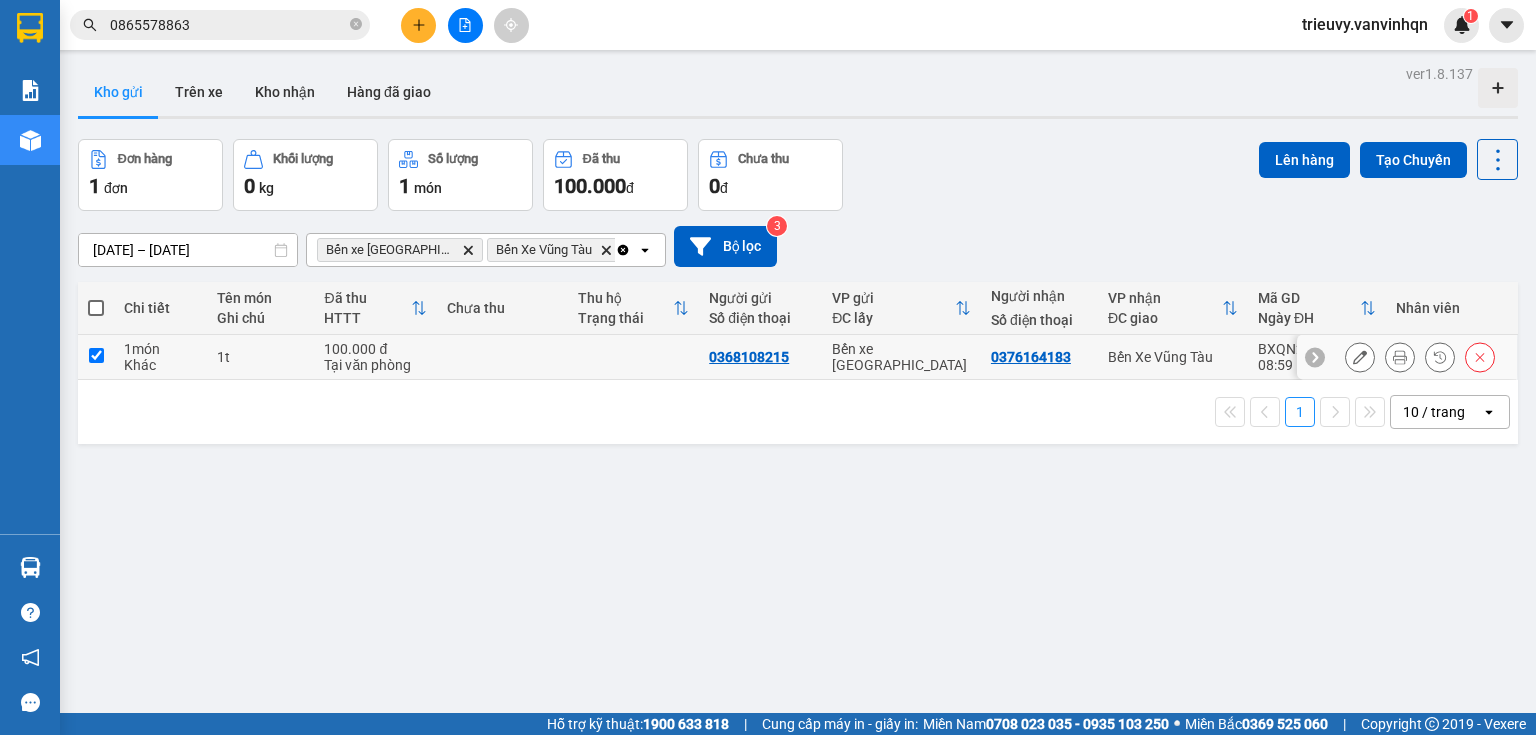checkbox on "true" 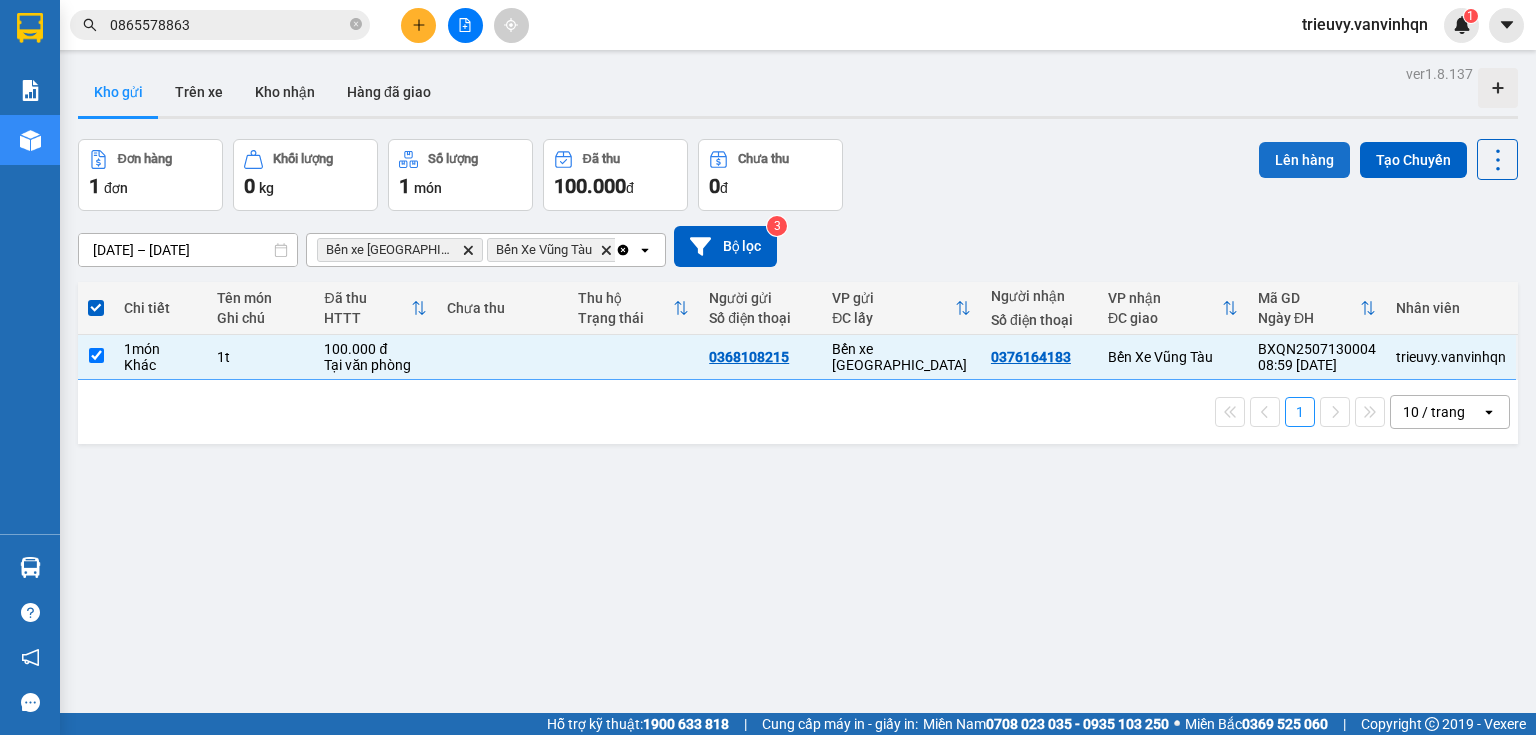 click on "Lên hàng" at bounding box center (1304, 160) 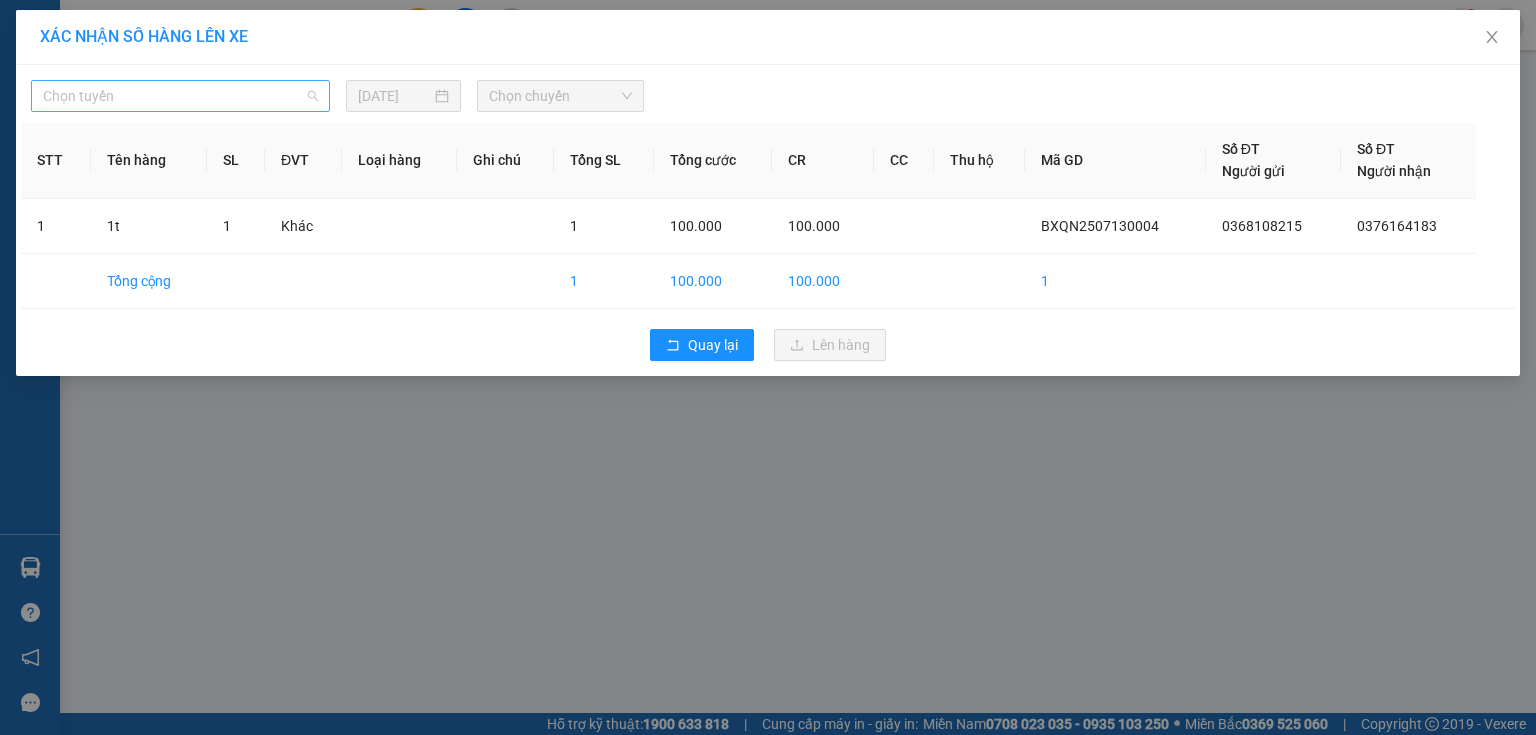 click on "Chọn tuyến" at bounding box center (180, 96) 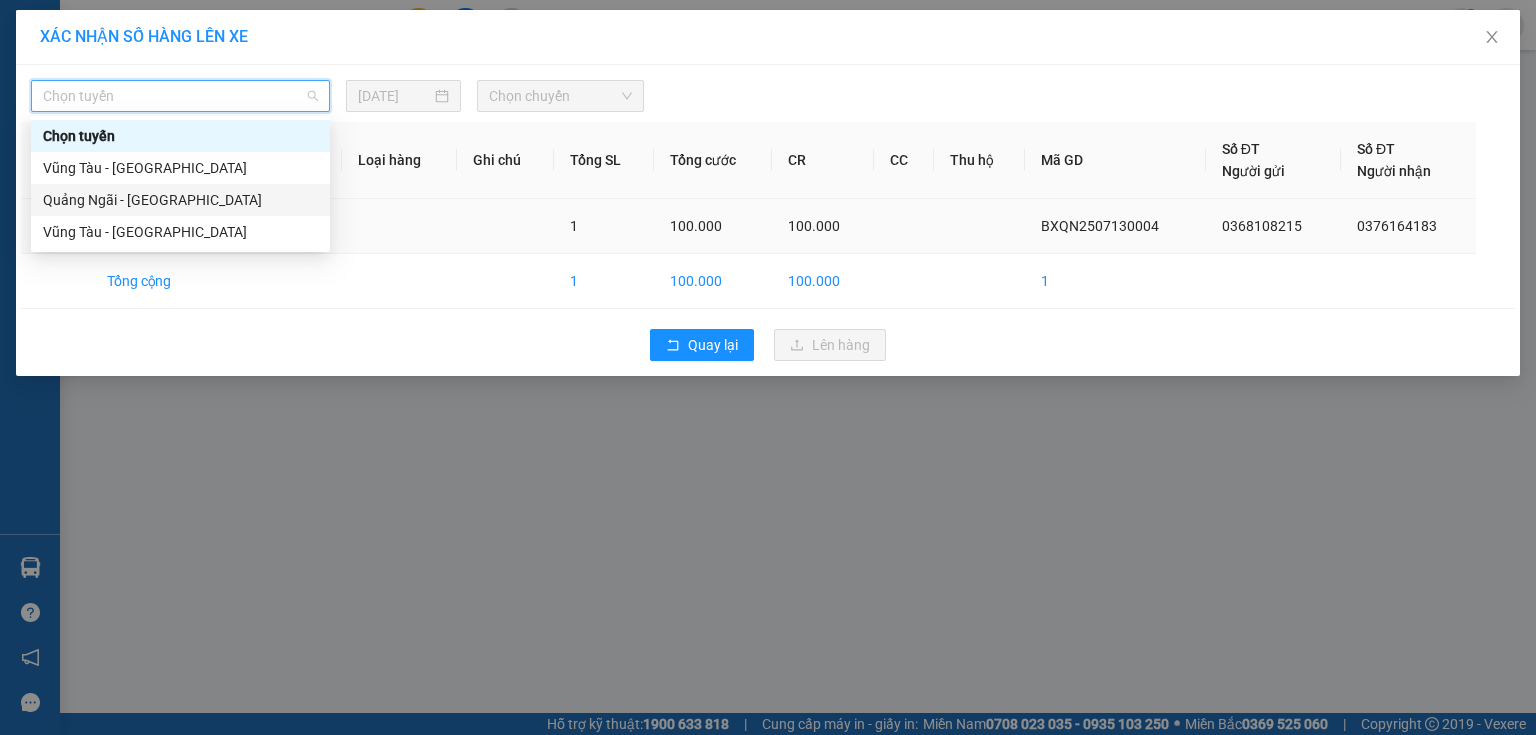 click on "Quảng Ngãi - [GEOGRAPHIC_DATA]" at bounding box center [180, 200] 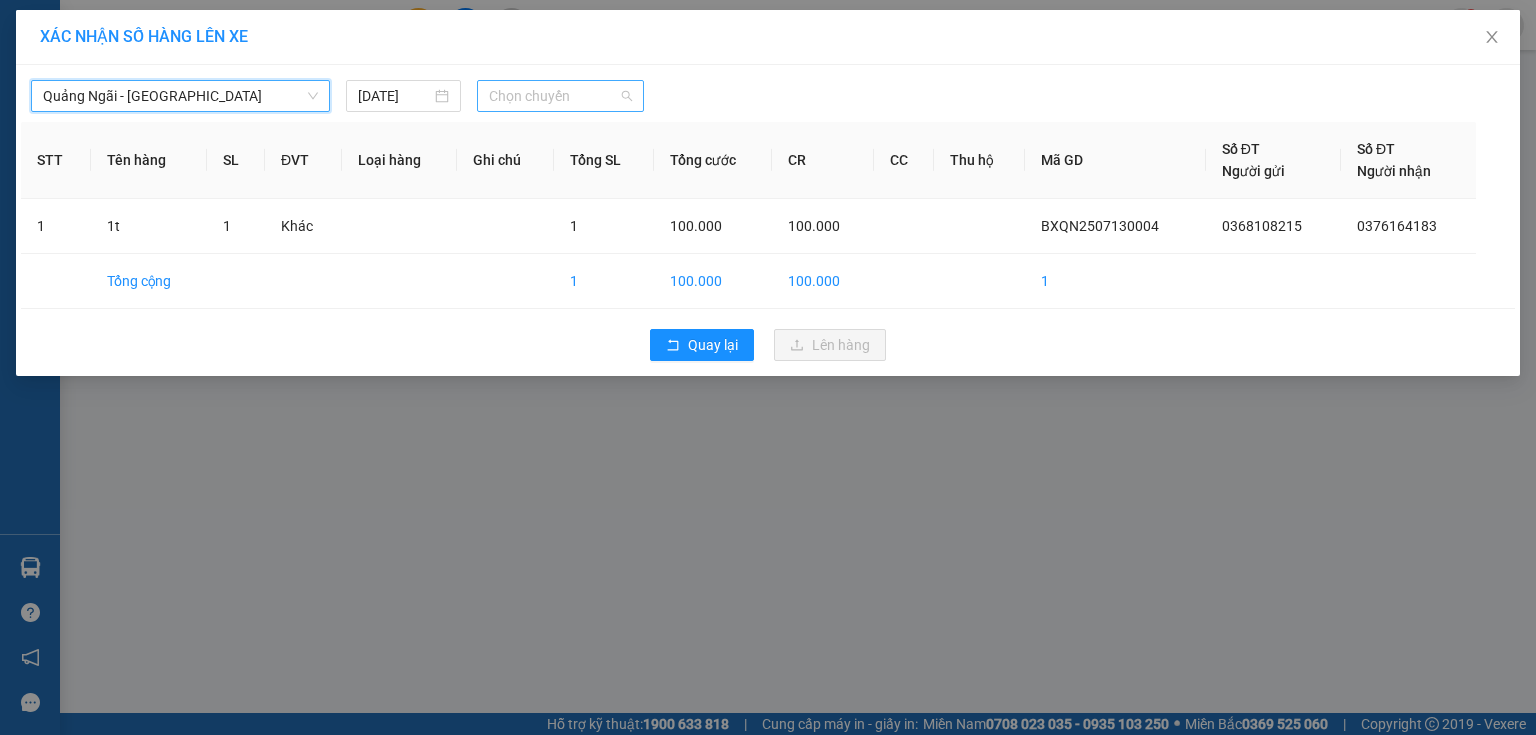 click on "Chọn chuyến" at bounding box center (561, 96) 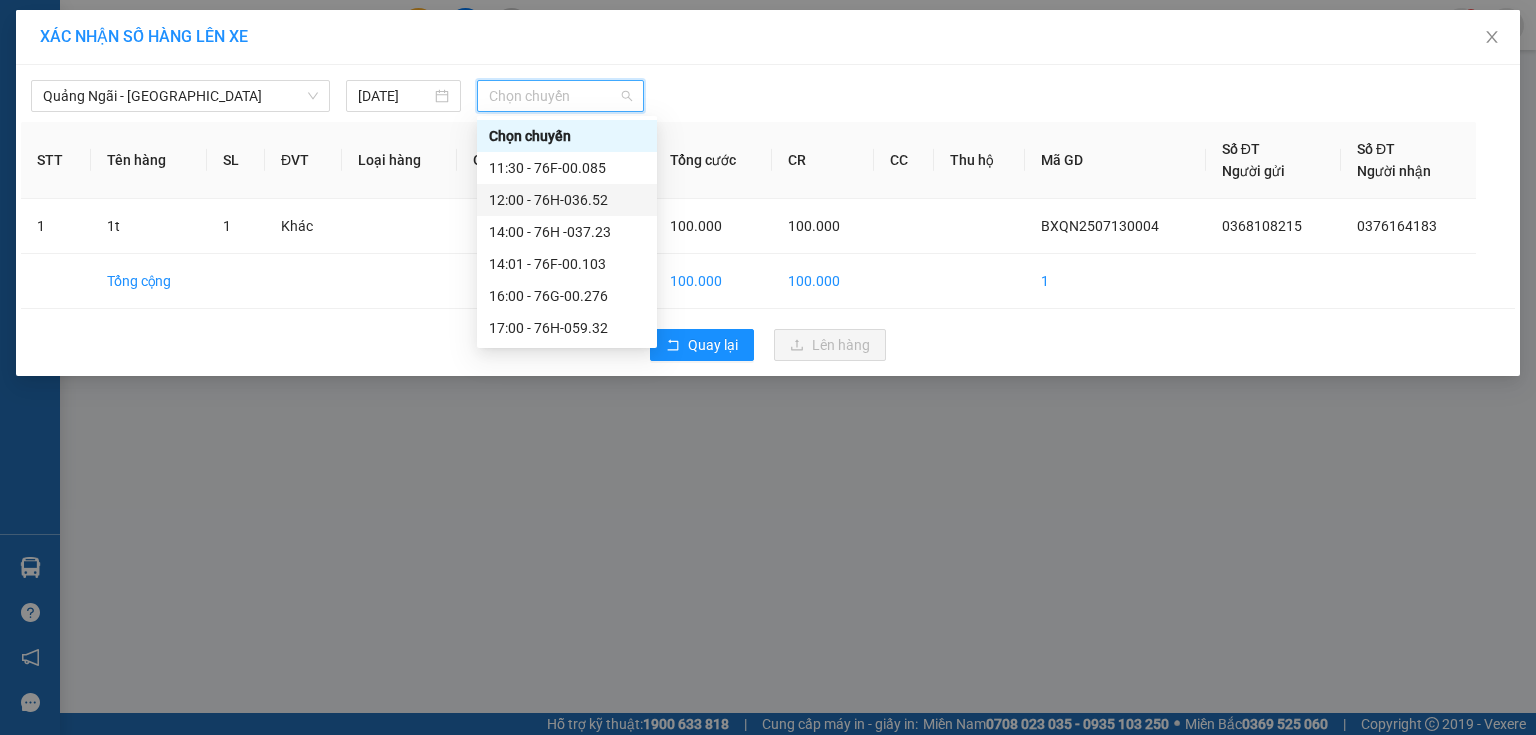 click on "12:00     - 76H-036.52" at bounding box center (567, 200) 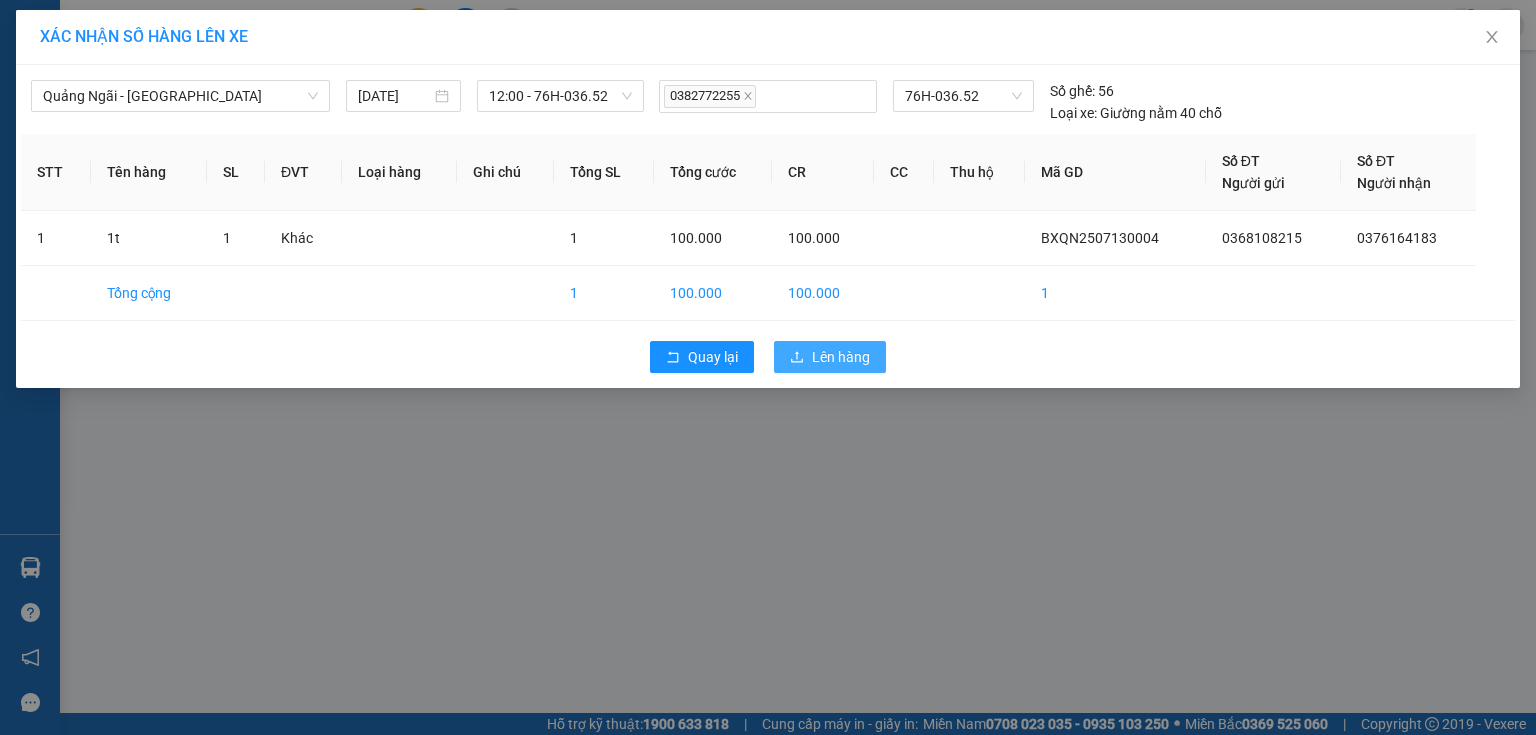 click on "Lên hàng" at bounding box center [830, 357] 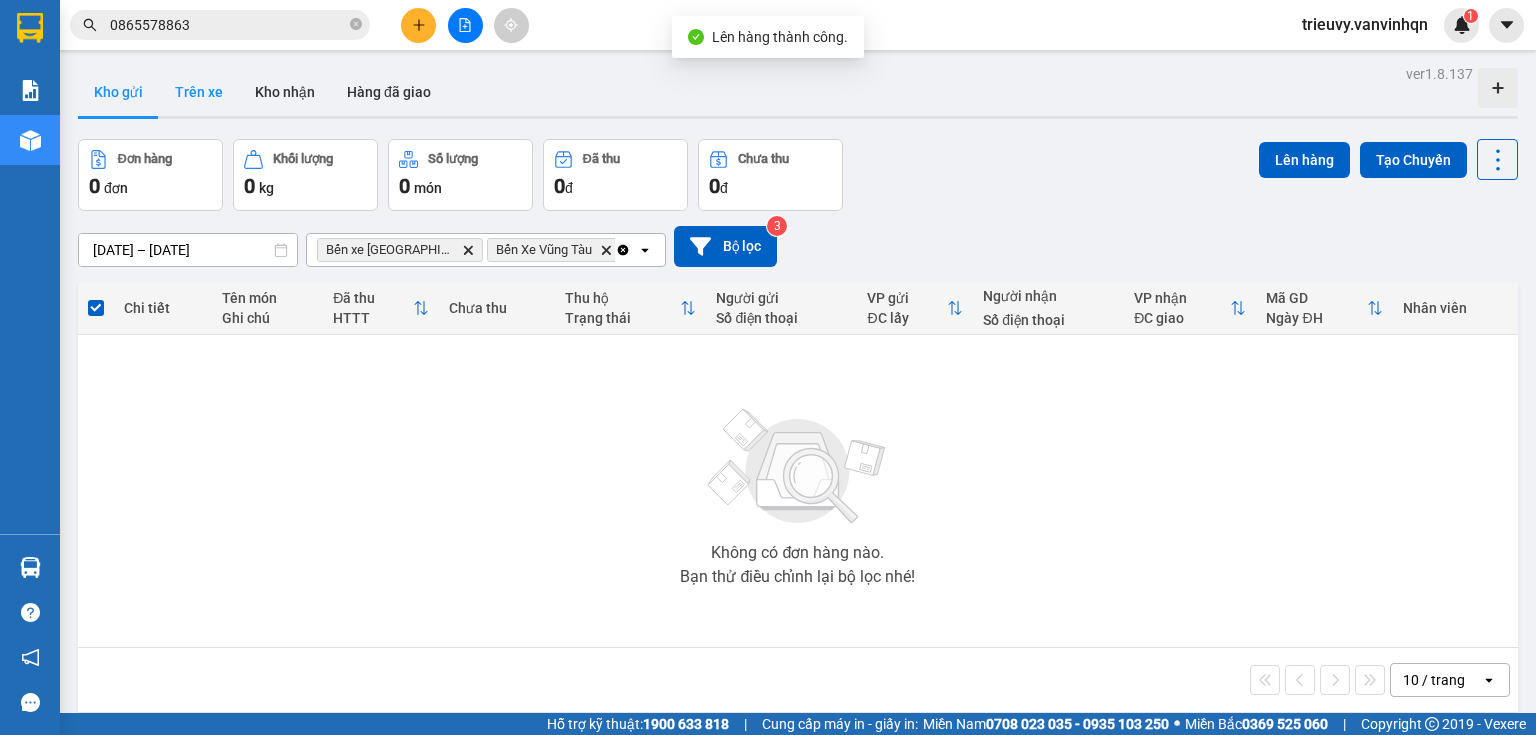 click on "Trên xe" at bounding box center [199, 92] 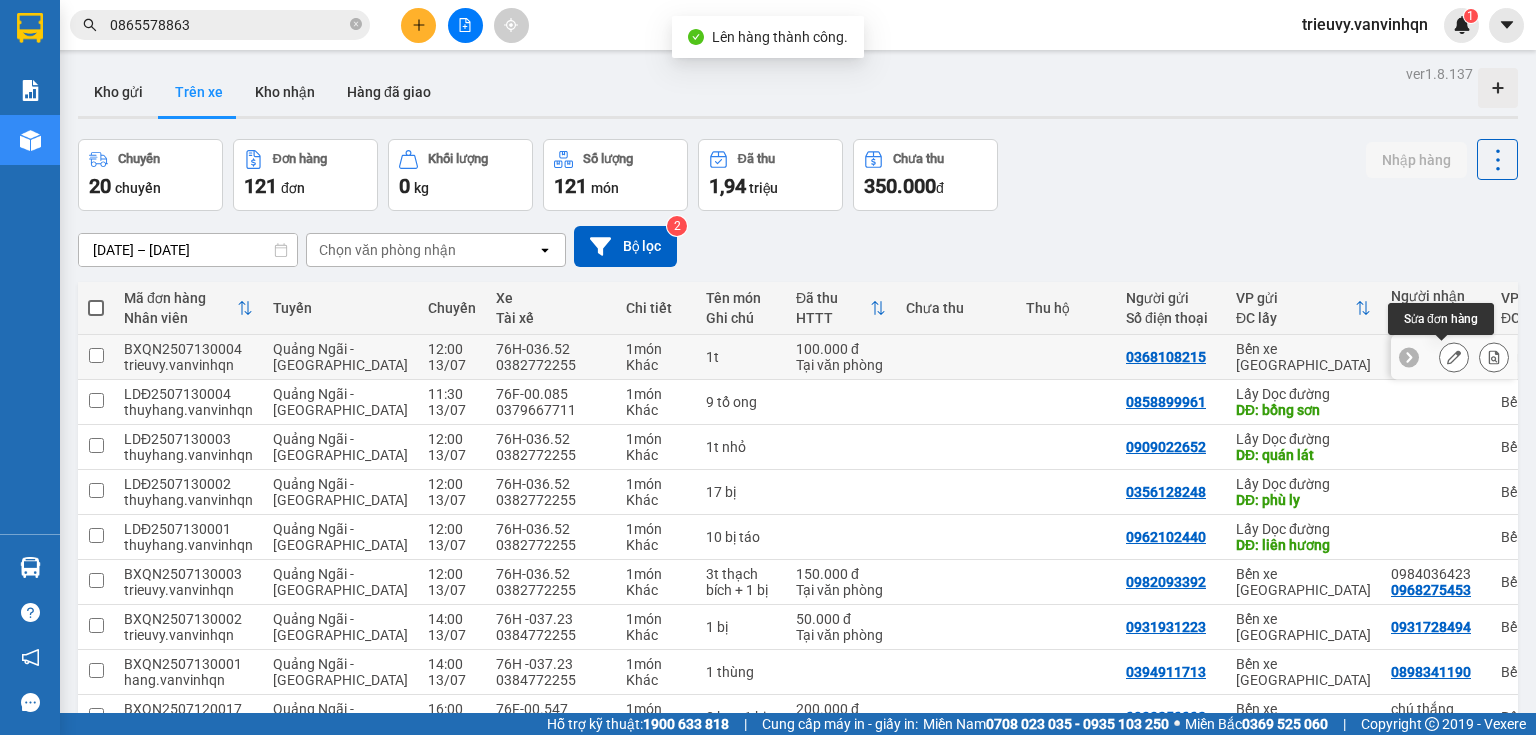 click 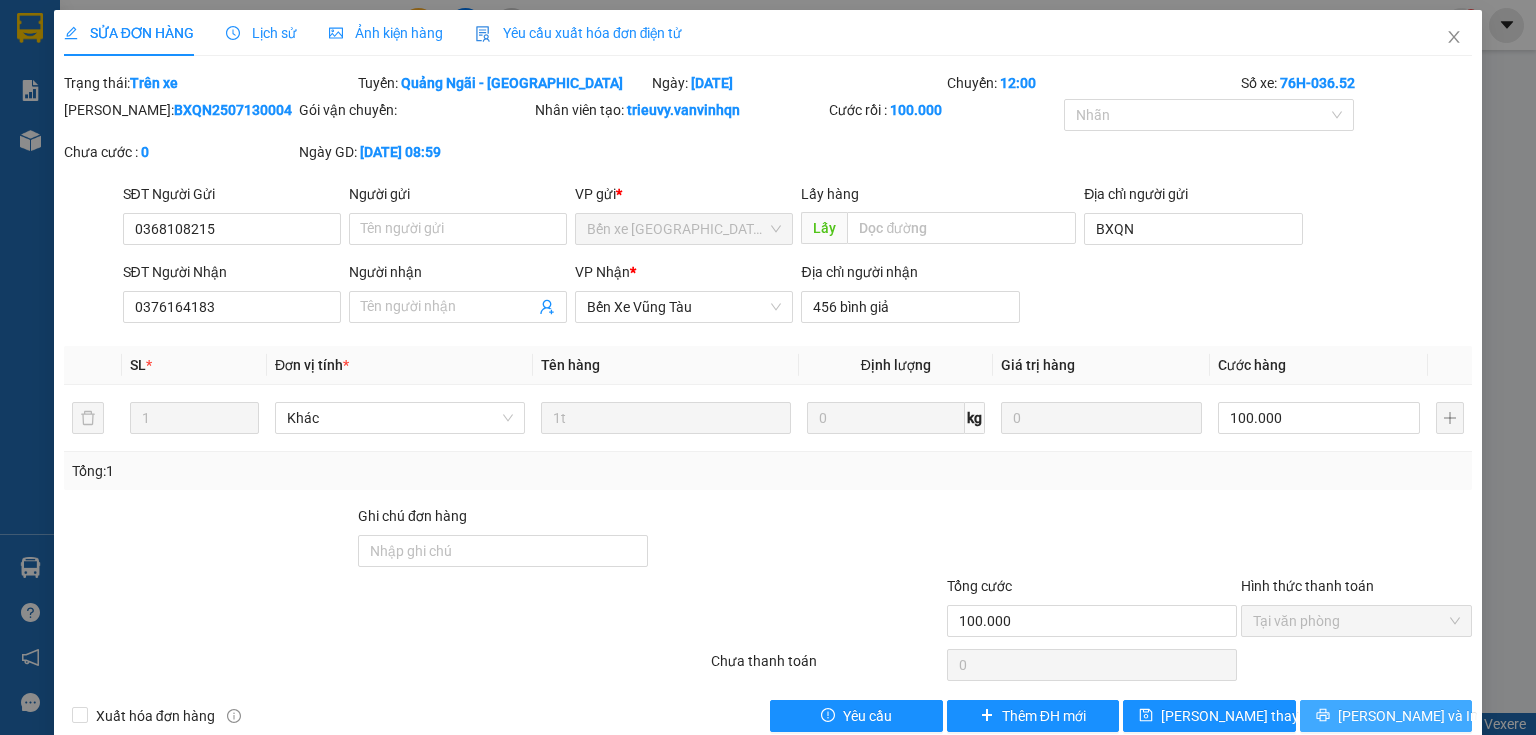 click on "[PERSON_NAME] và In" at bounding box center [1408, 716] 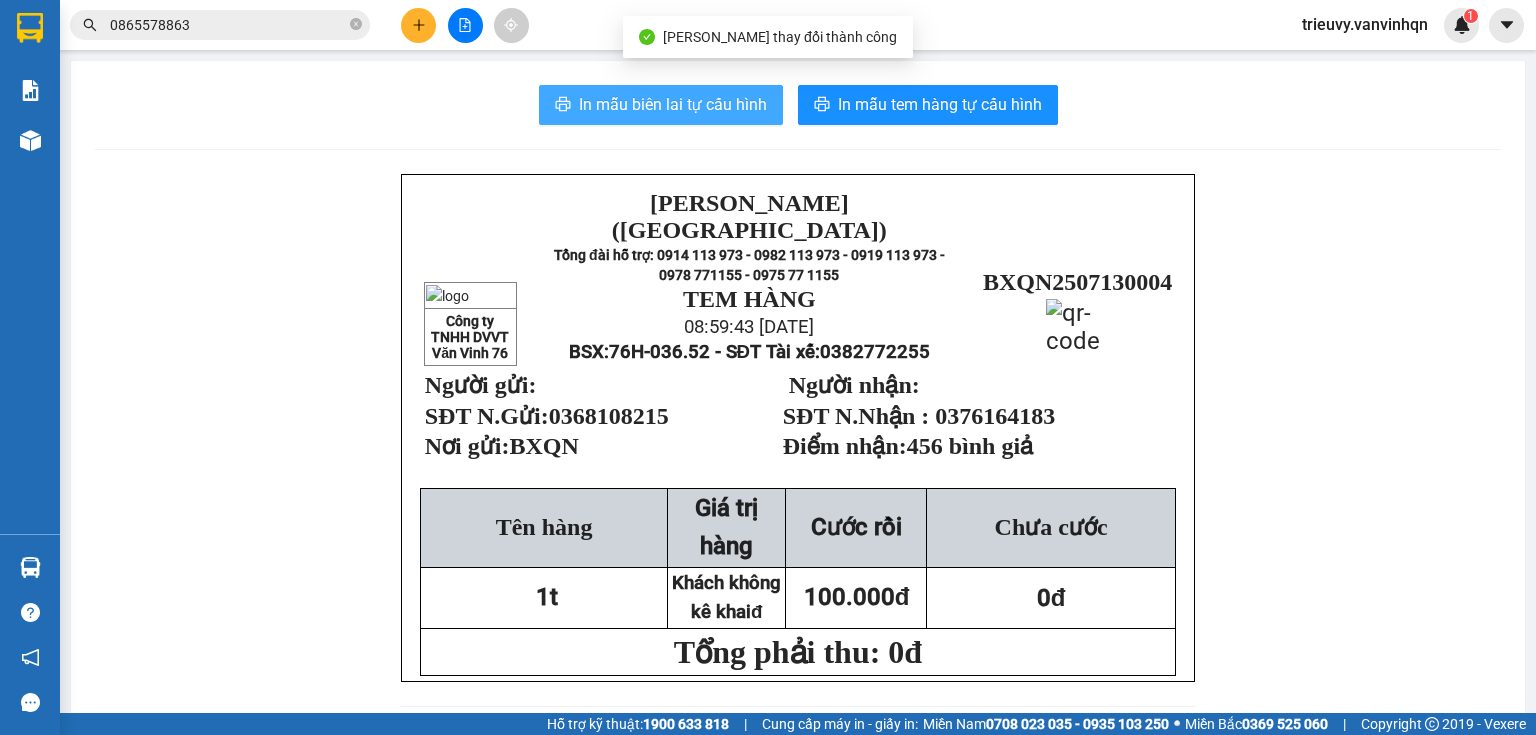 click on "In mẫu biên lai tự cấu hình" at bounding box center (673, 104) 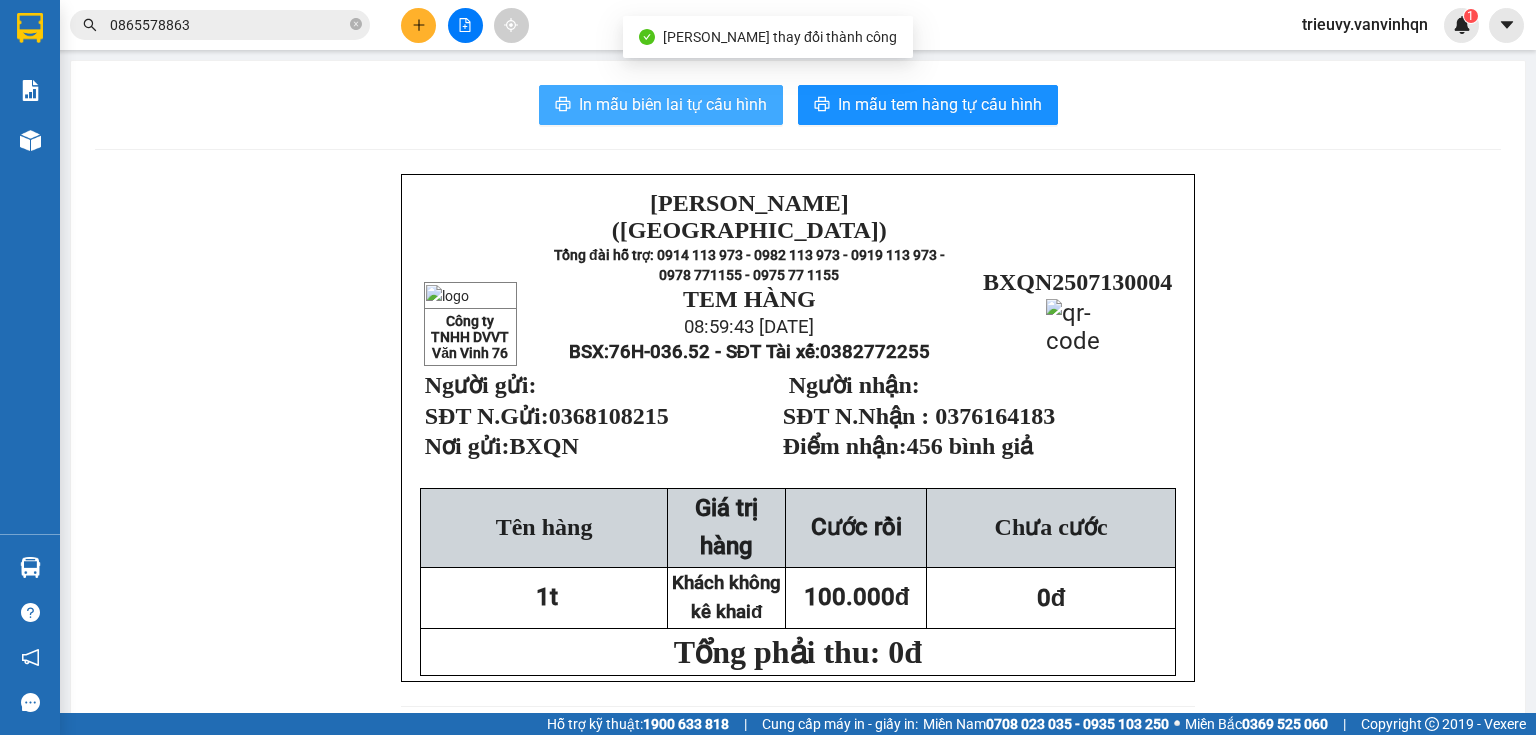 scroll, scrollTop: 0, scrollLeft: 0, axis: both 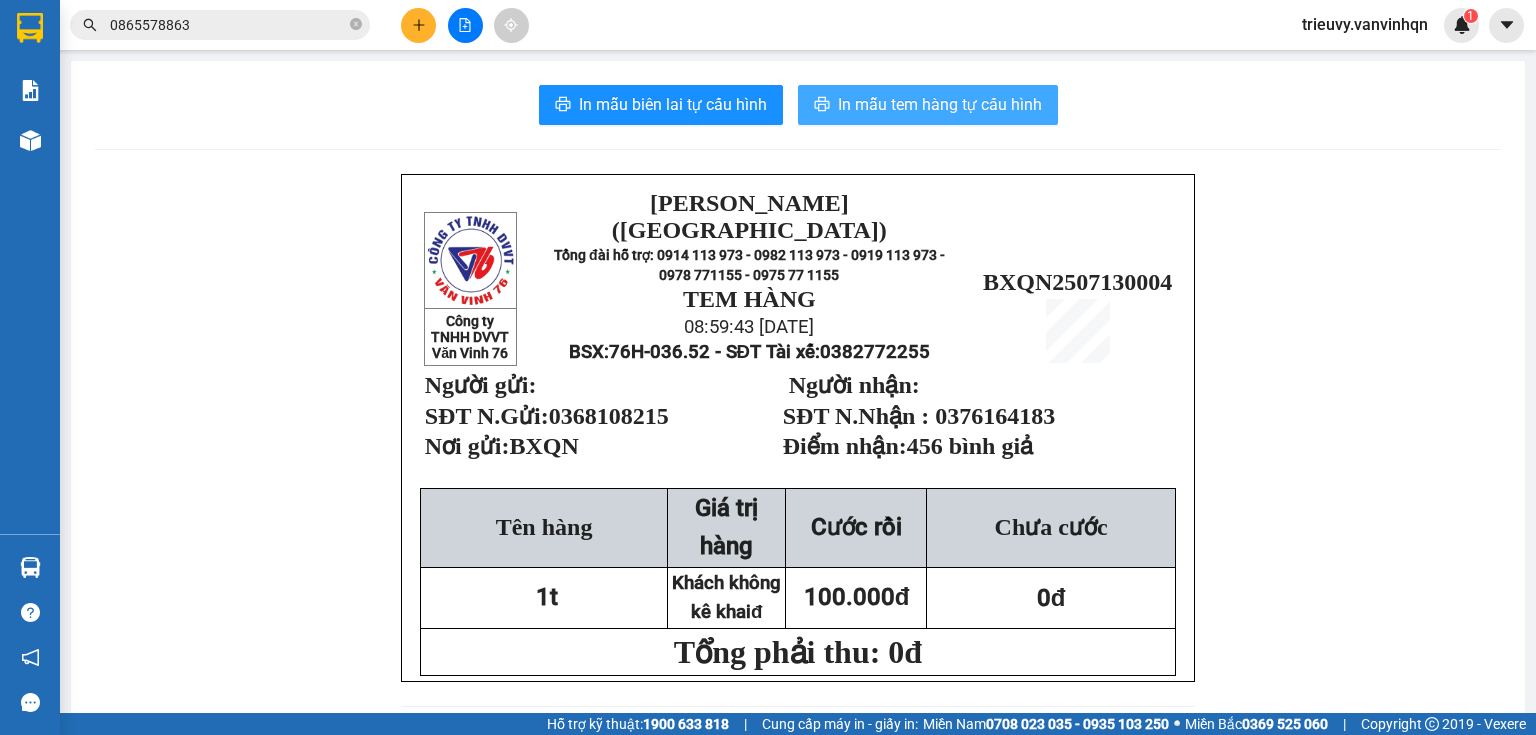 click on "In mẫu tem hàng tự cấu hình" at bounding box center [940, 104] 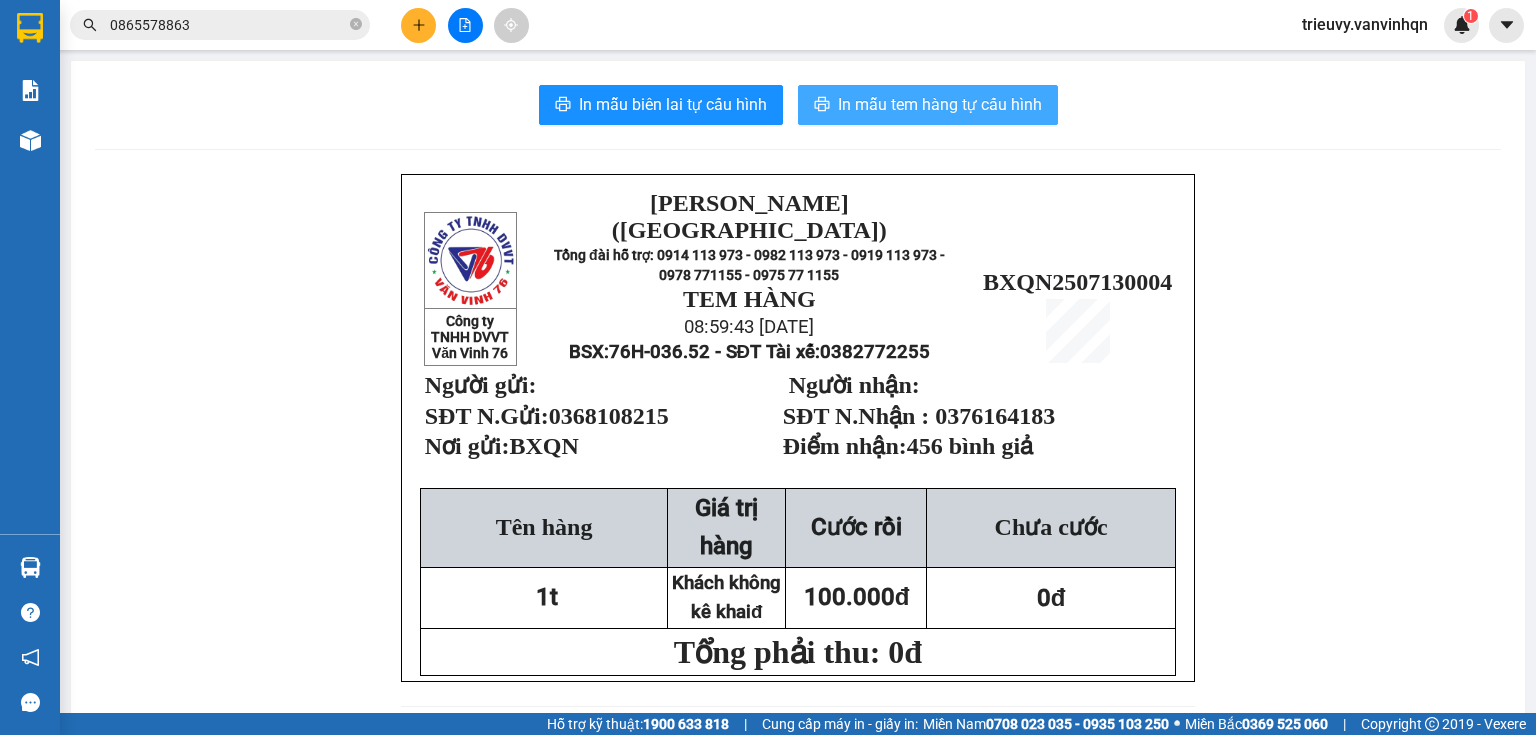 scroll, scrollTop: 0, scrollLeft: 0, axis: both 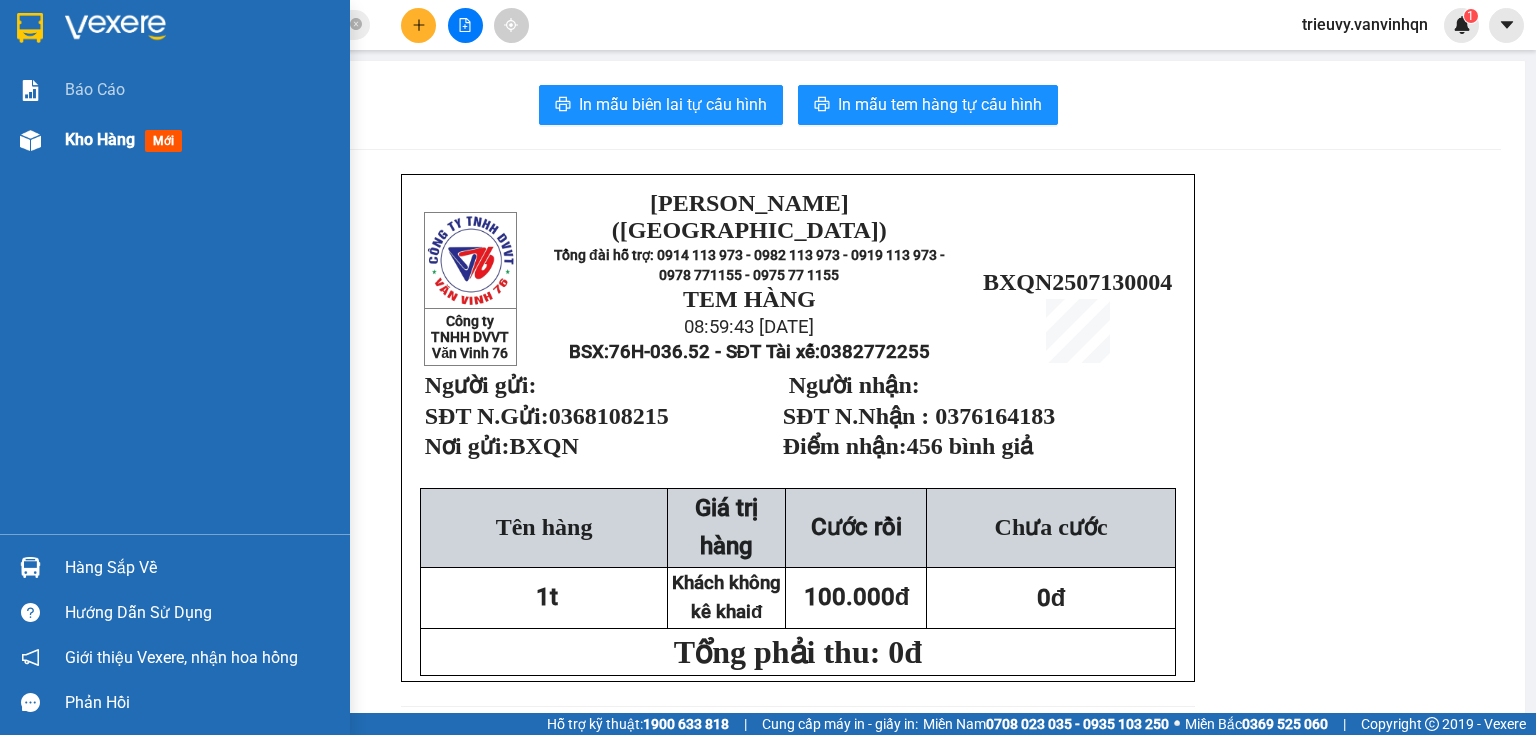 click on "Kho hàng" at bounding box center [100, 139] 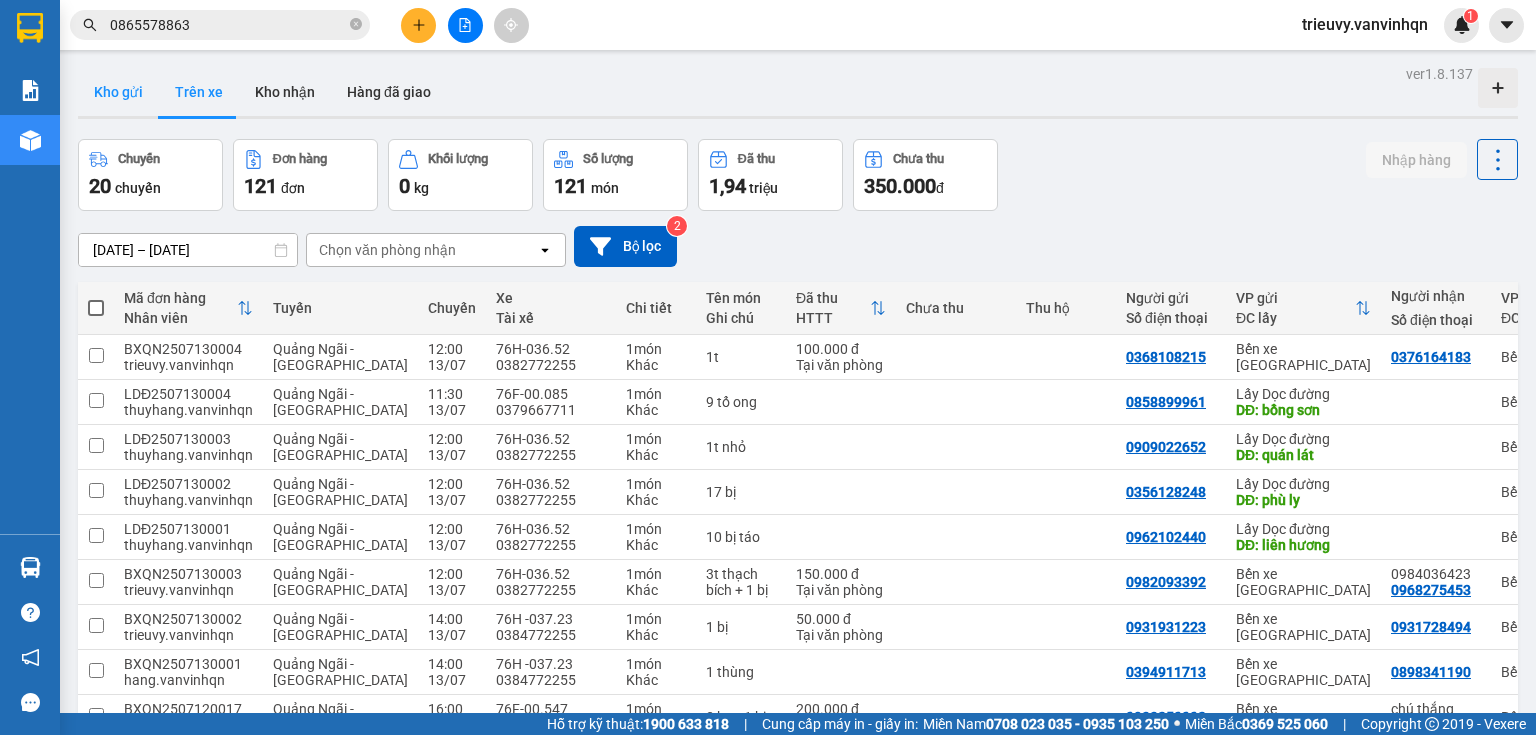 click on "Kho gửi" at bounding box center [118, 92] 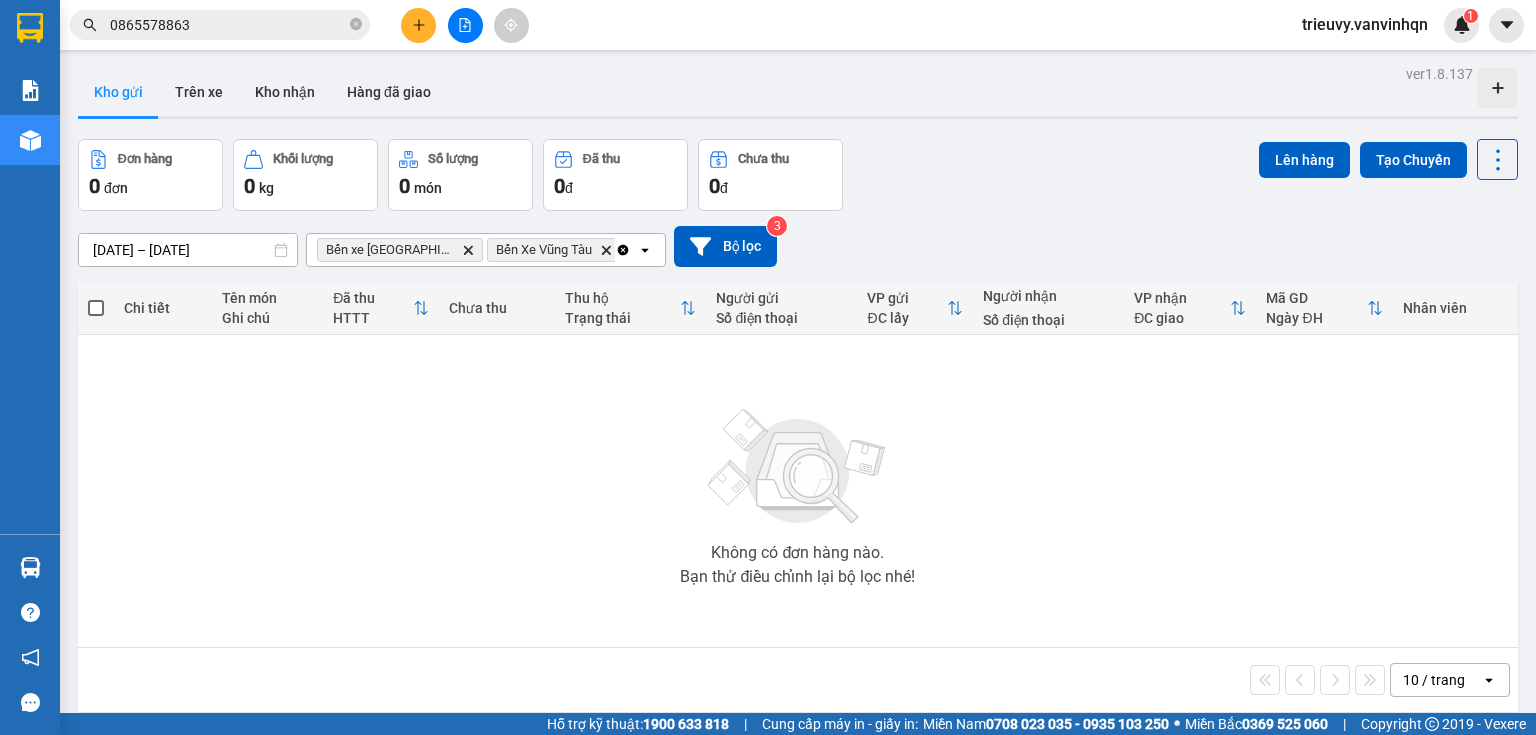 click 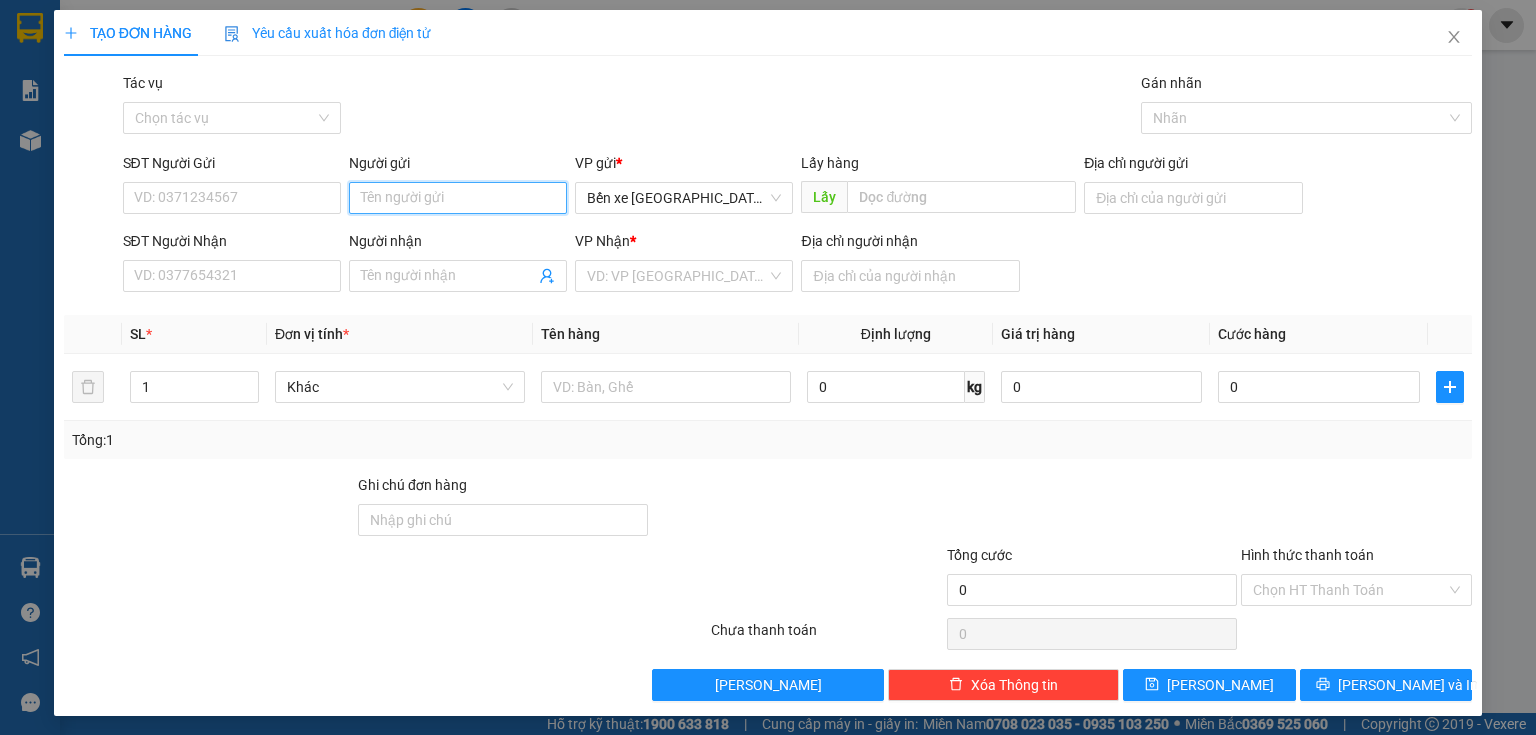 click on "Người gửi" at bounding box center (458, 198) 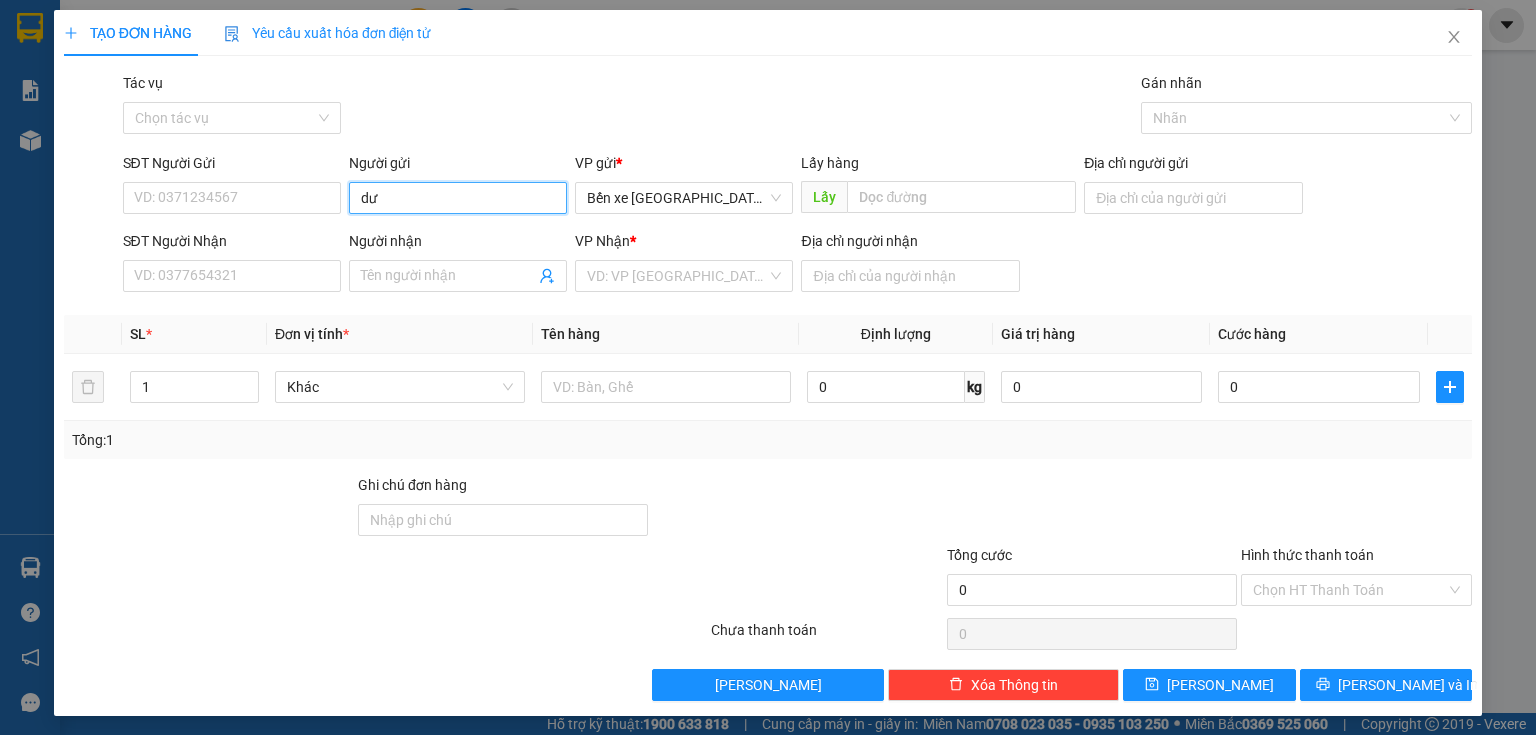 type on "dưa" 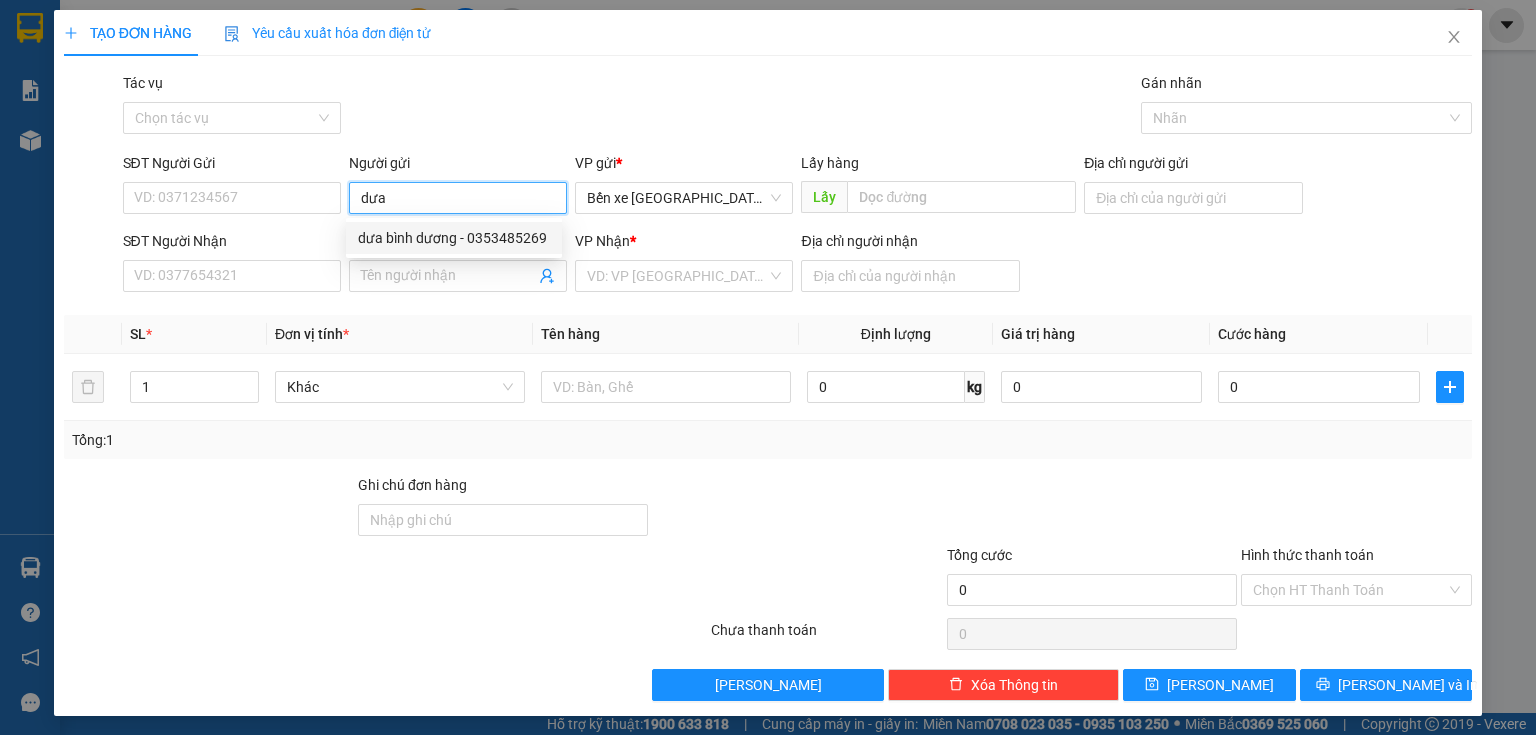 click on "dưa bình dương  - 0353485269" at bounding box center [454, 238] 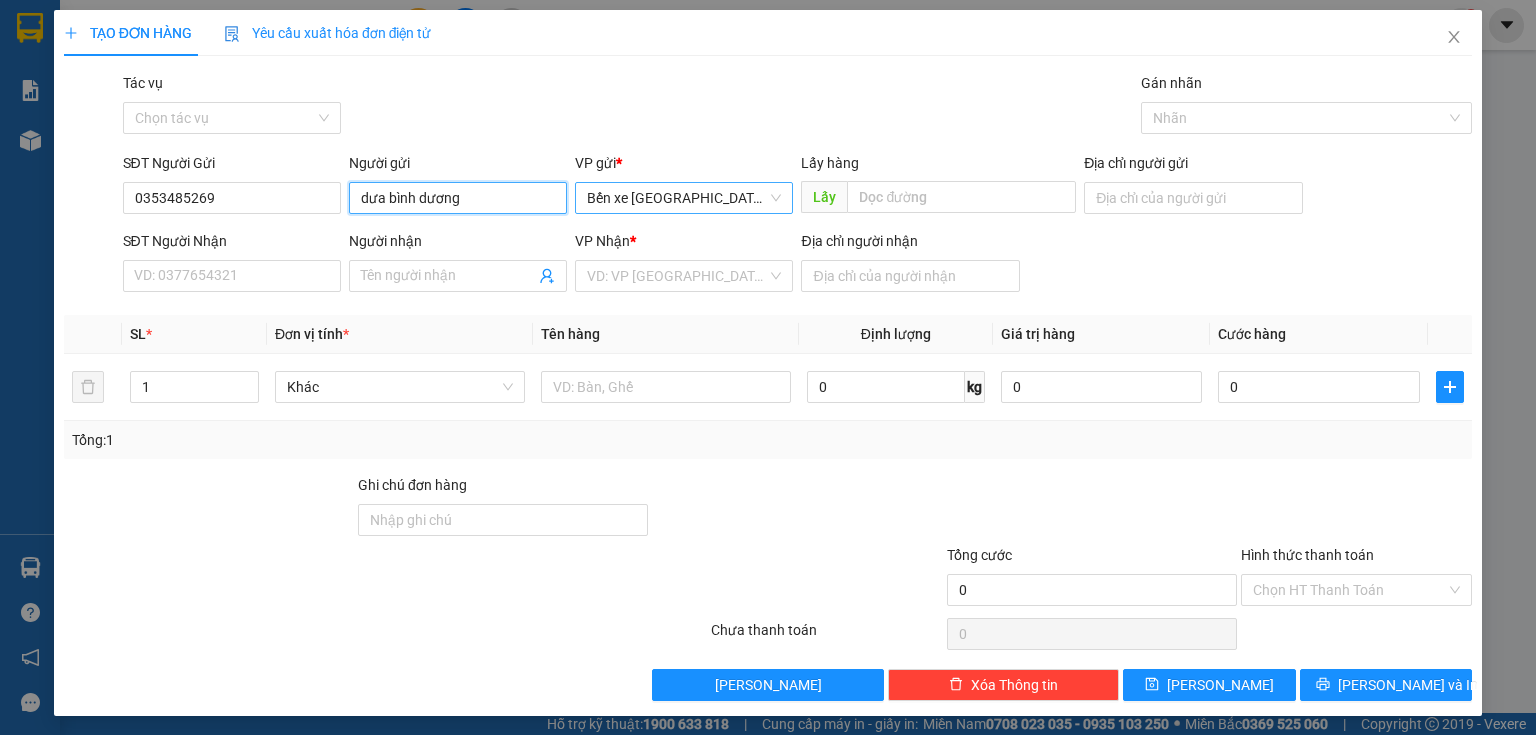 click on "Bến xe [GEOGRAPHIC_DATA]" at bounding box center (684, 198) 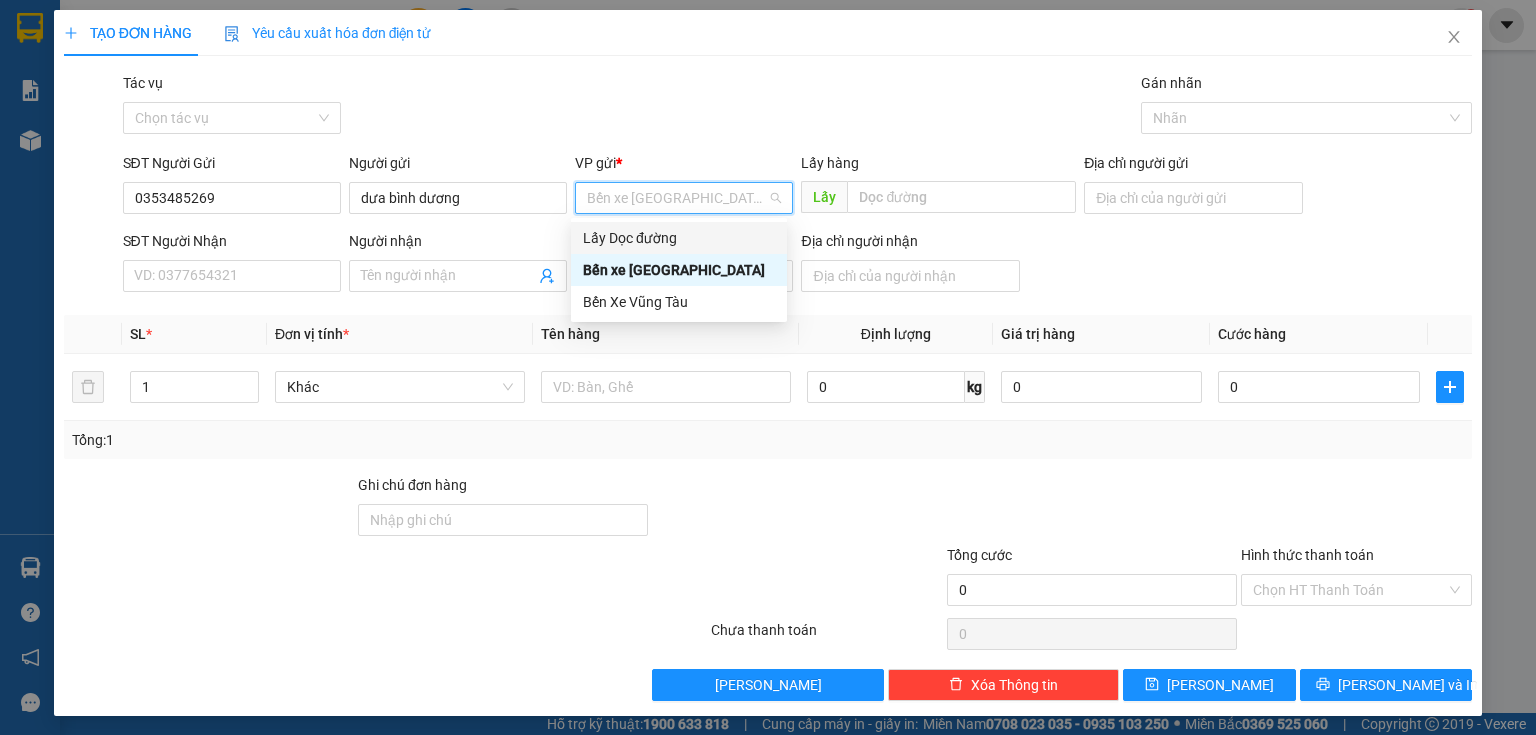click on "Lấy Dọc đường" at bounding box center (679, 238) 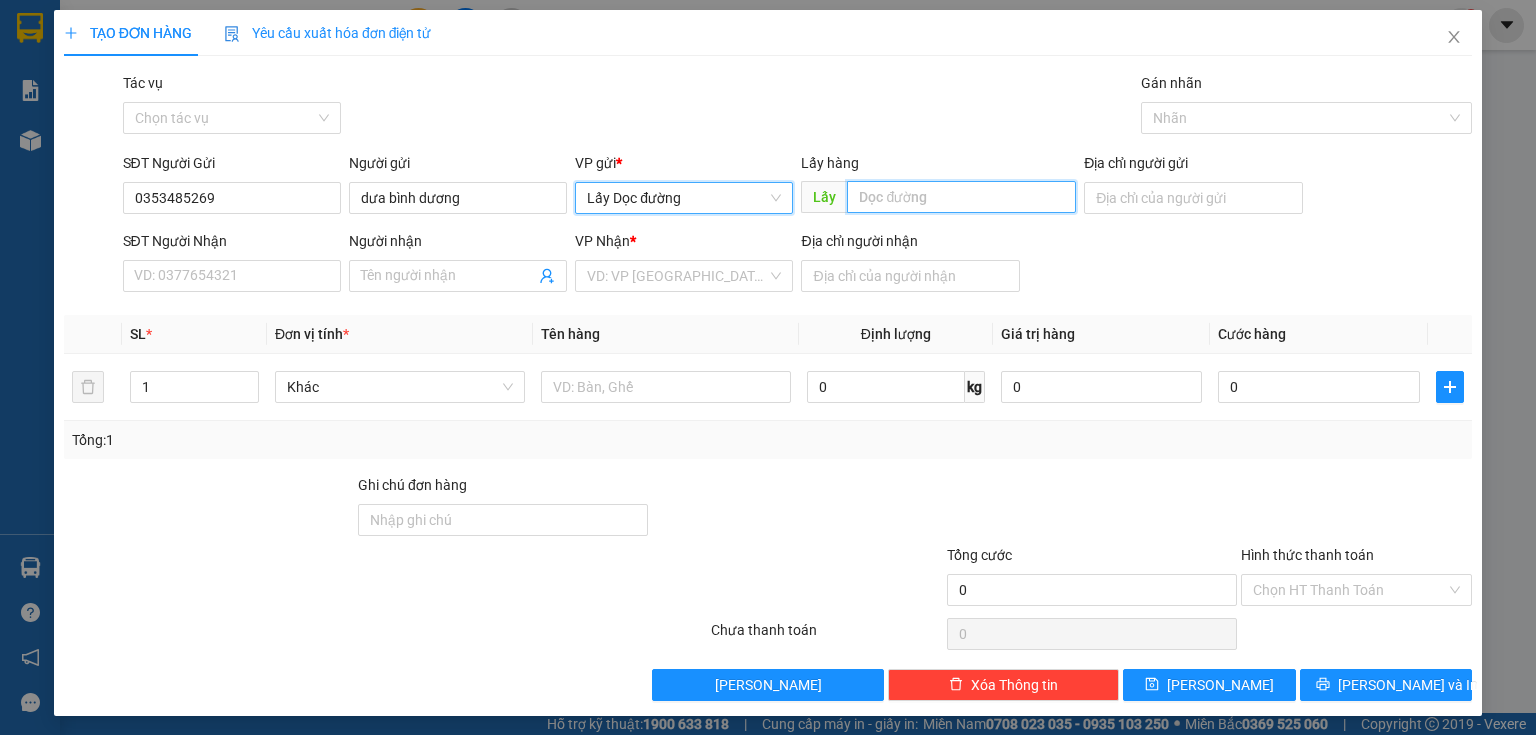 click at bounding box center (961, 197) 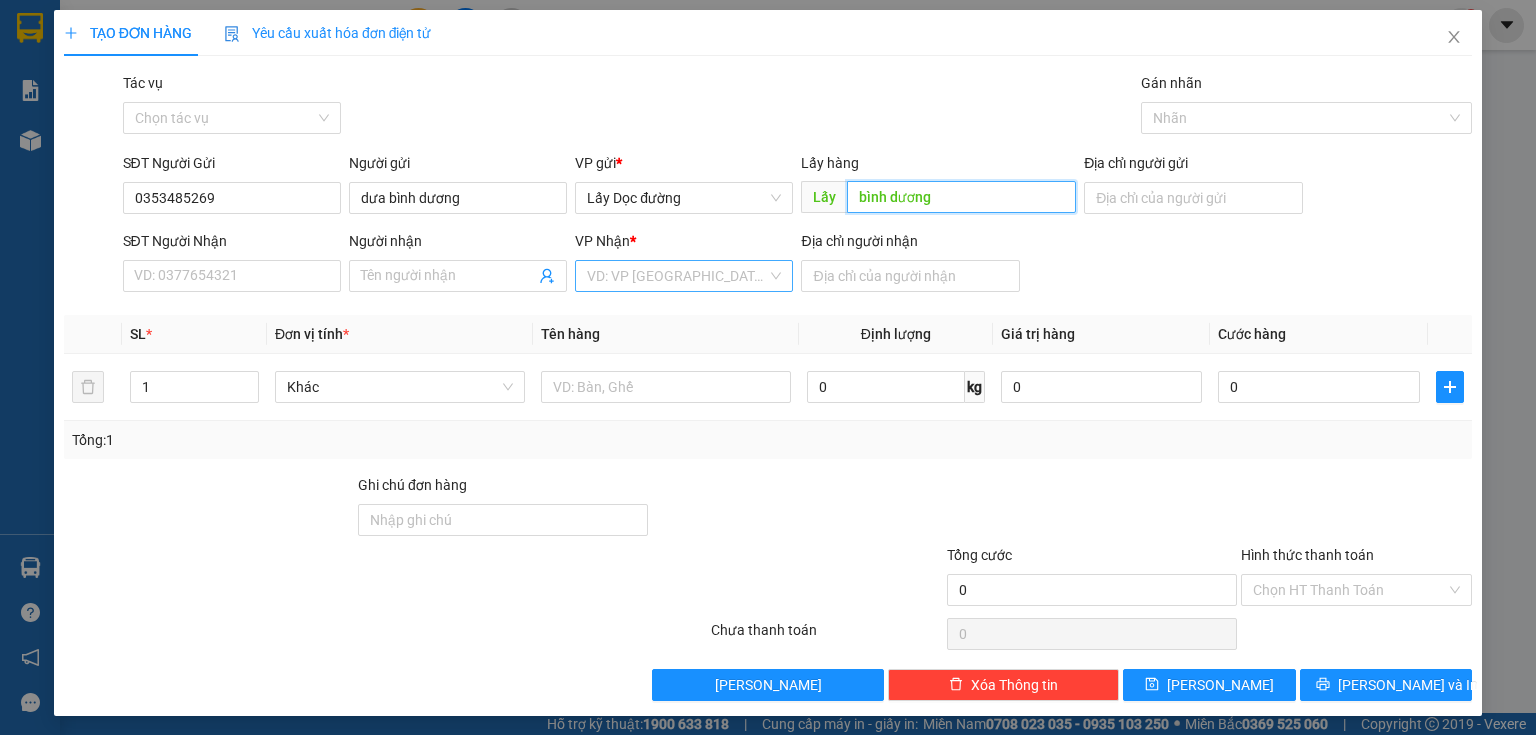 type on "bình dương" 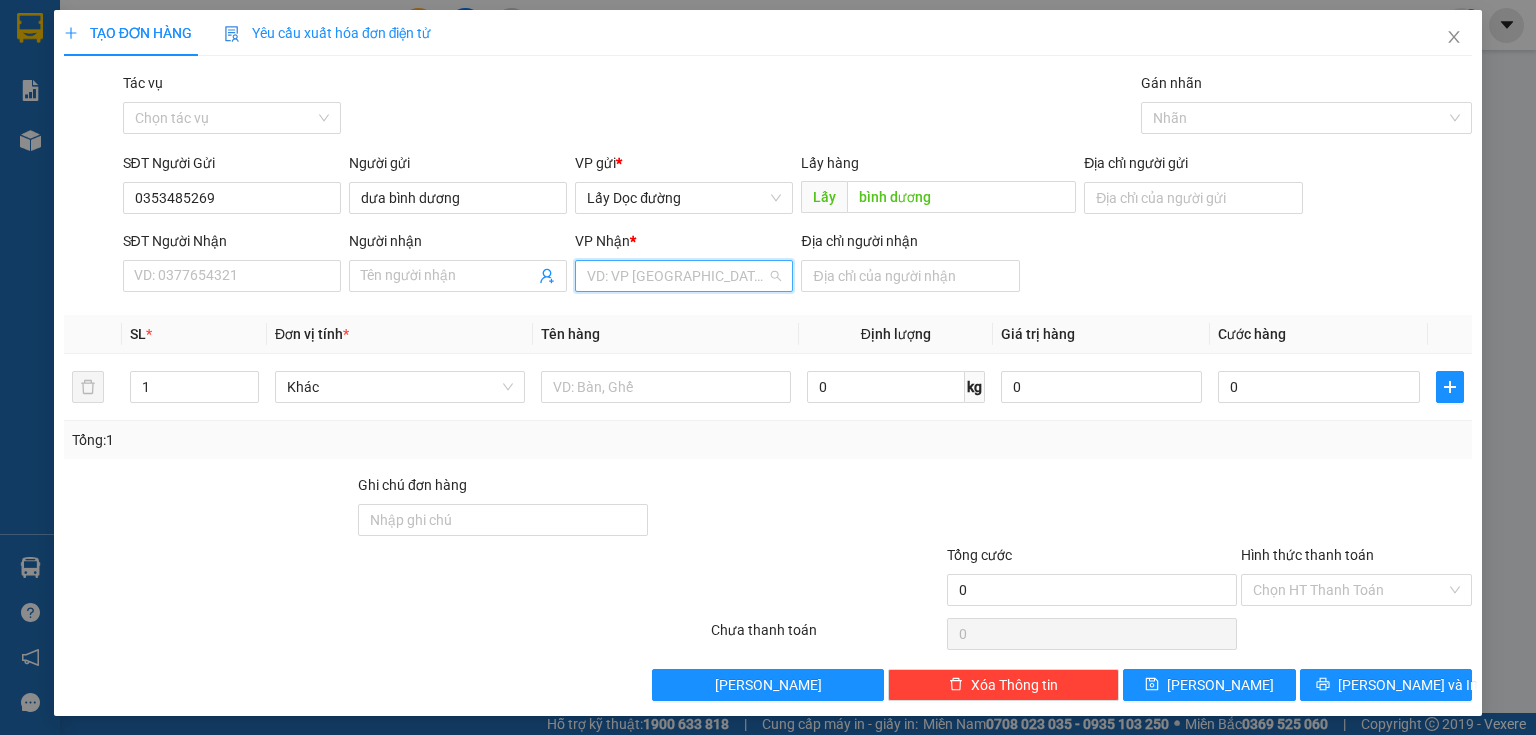 click at bounding box center [677, 276] 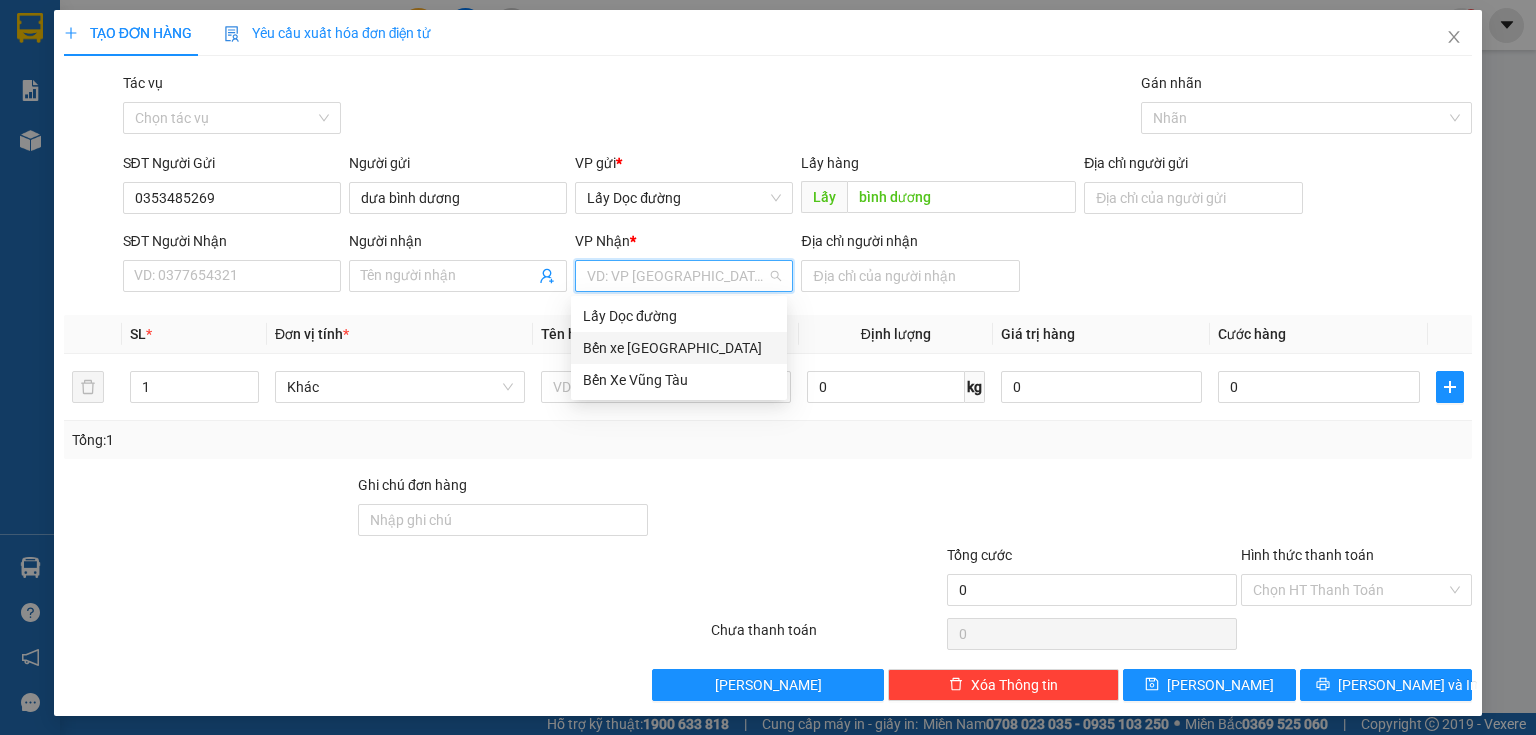 click on "Bến xe [GEOGRAPHIC_DATA]" at bounding box center (679, 348) 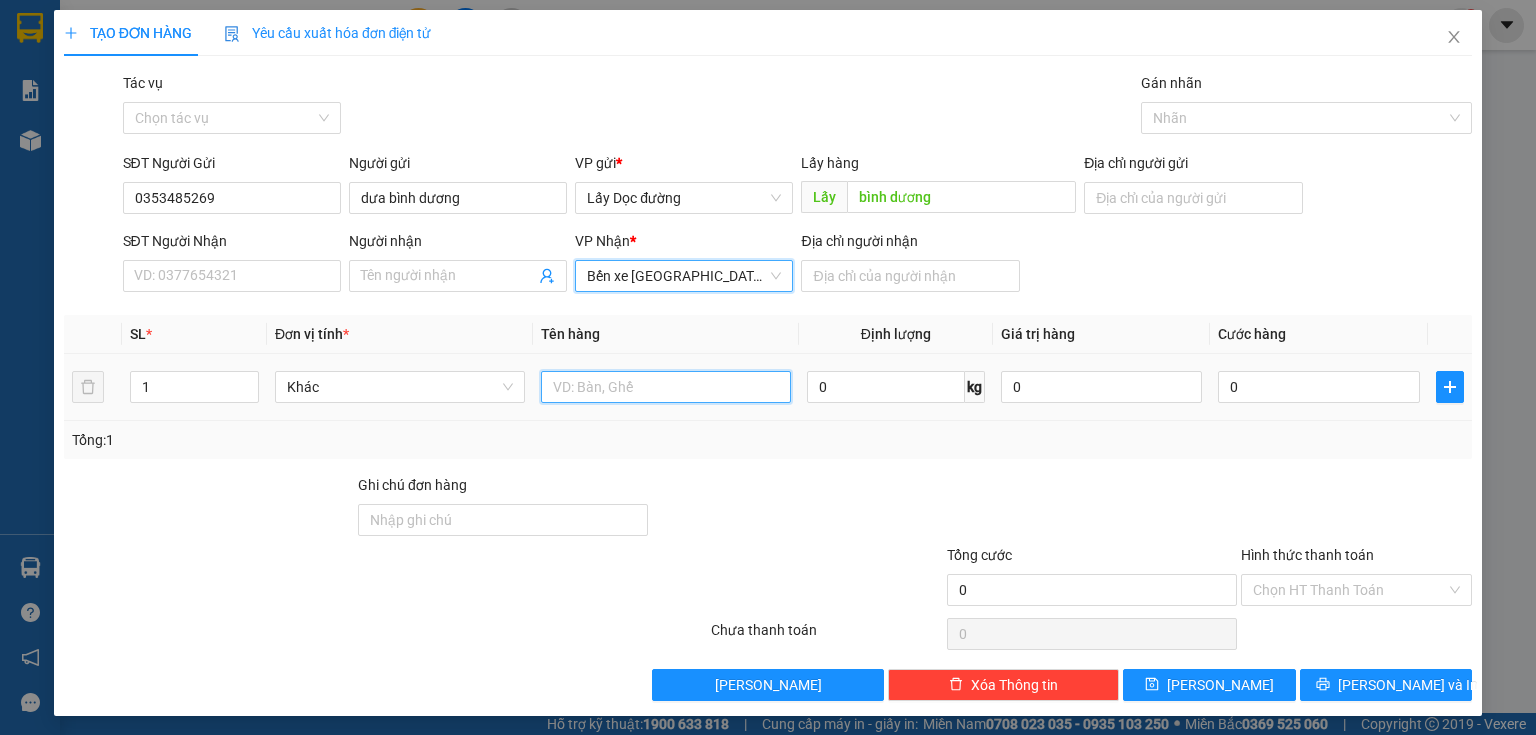 click at bounding box center [666, 387] 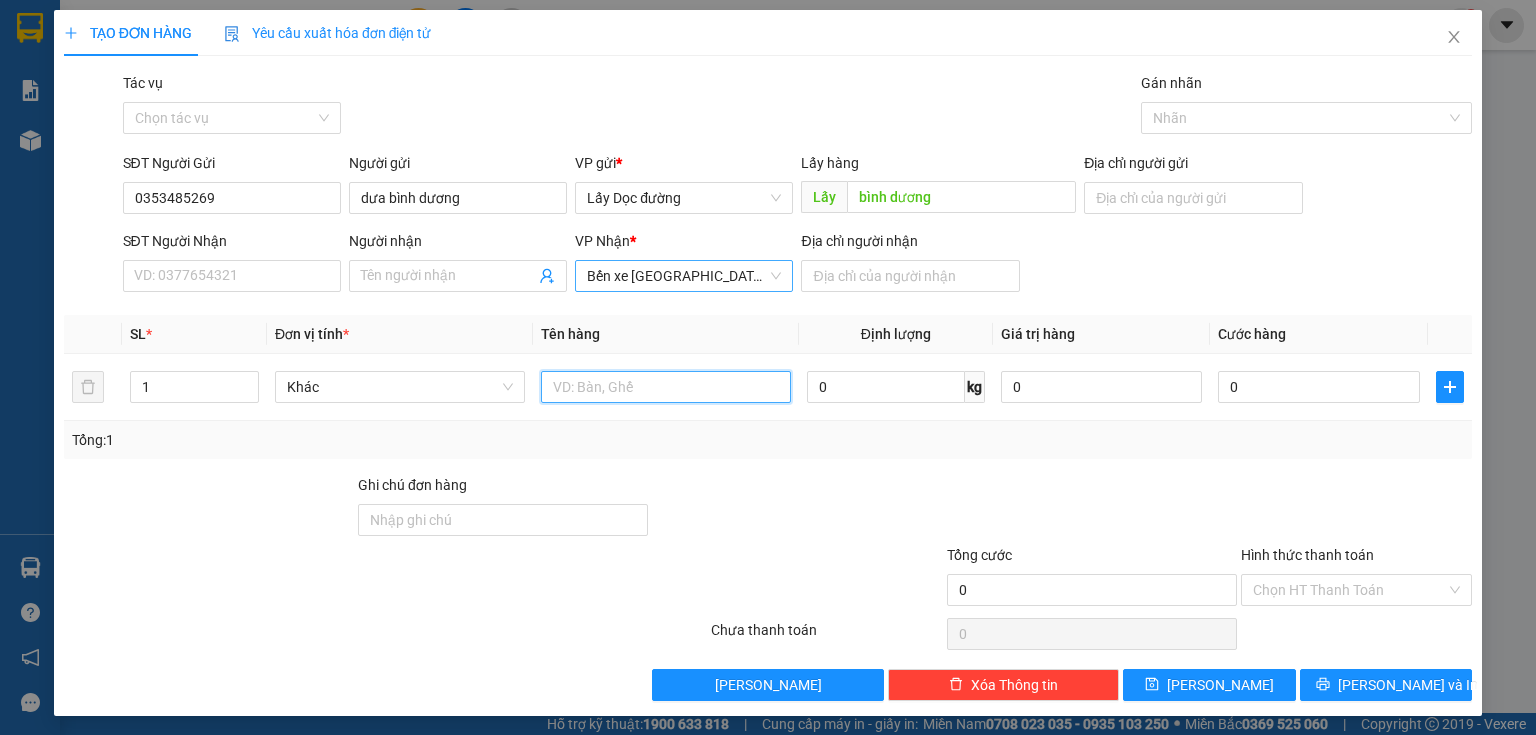 click on "Bến xe [GEOGRAPHIC_DATA]" at bounding box center (684, 276) 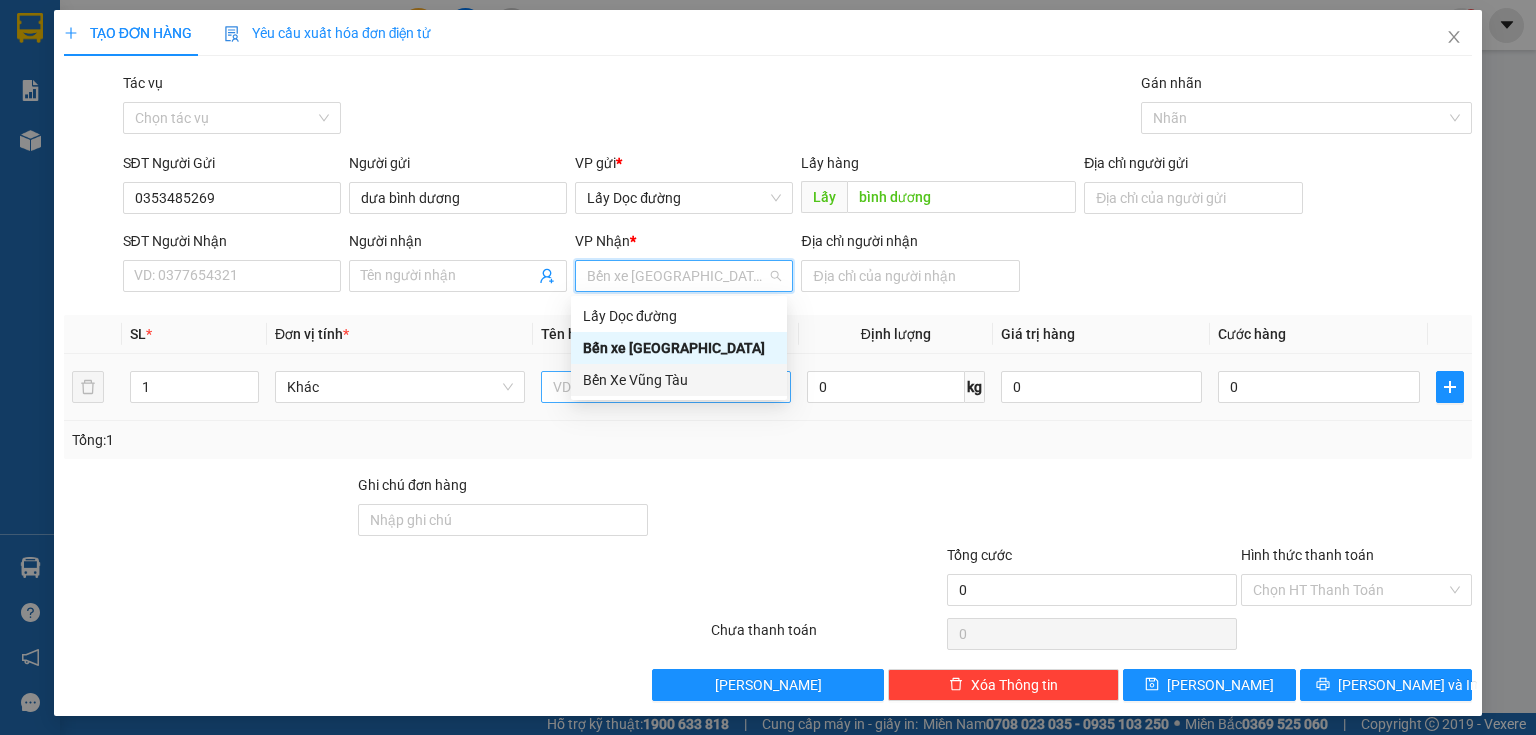 click on "Bến Xe Vũng Tàu" at bounding box center (679, 380) 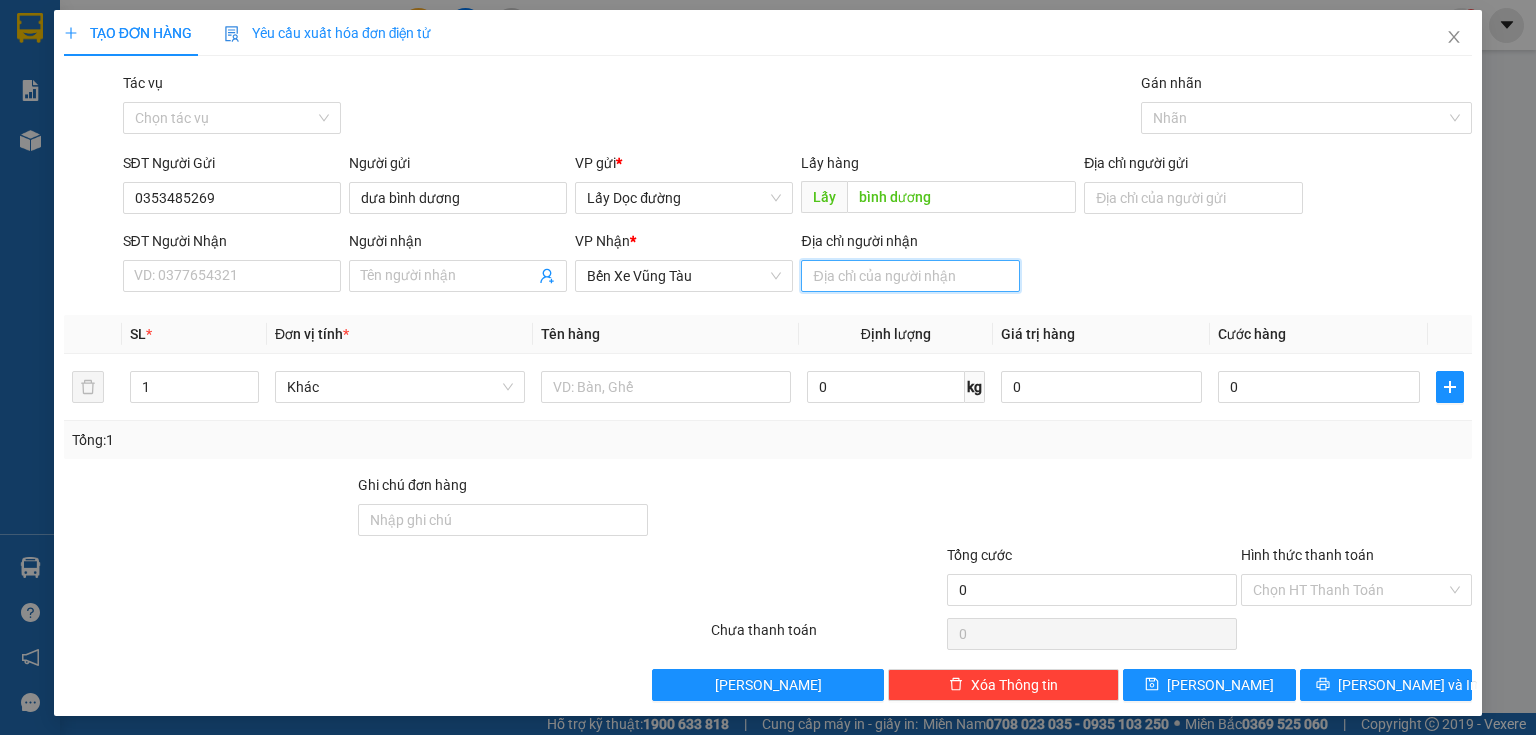 click on "Địa chỉ người nhận" at bounding box center (910, 276) 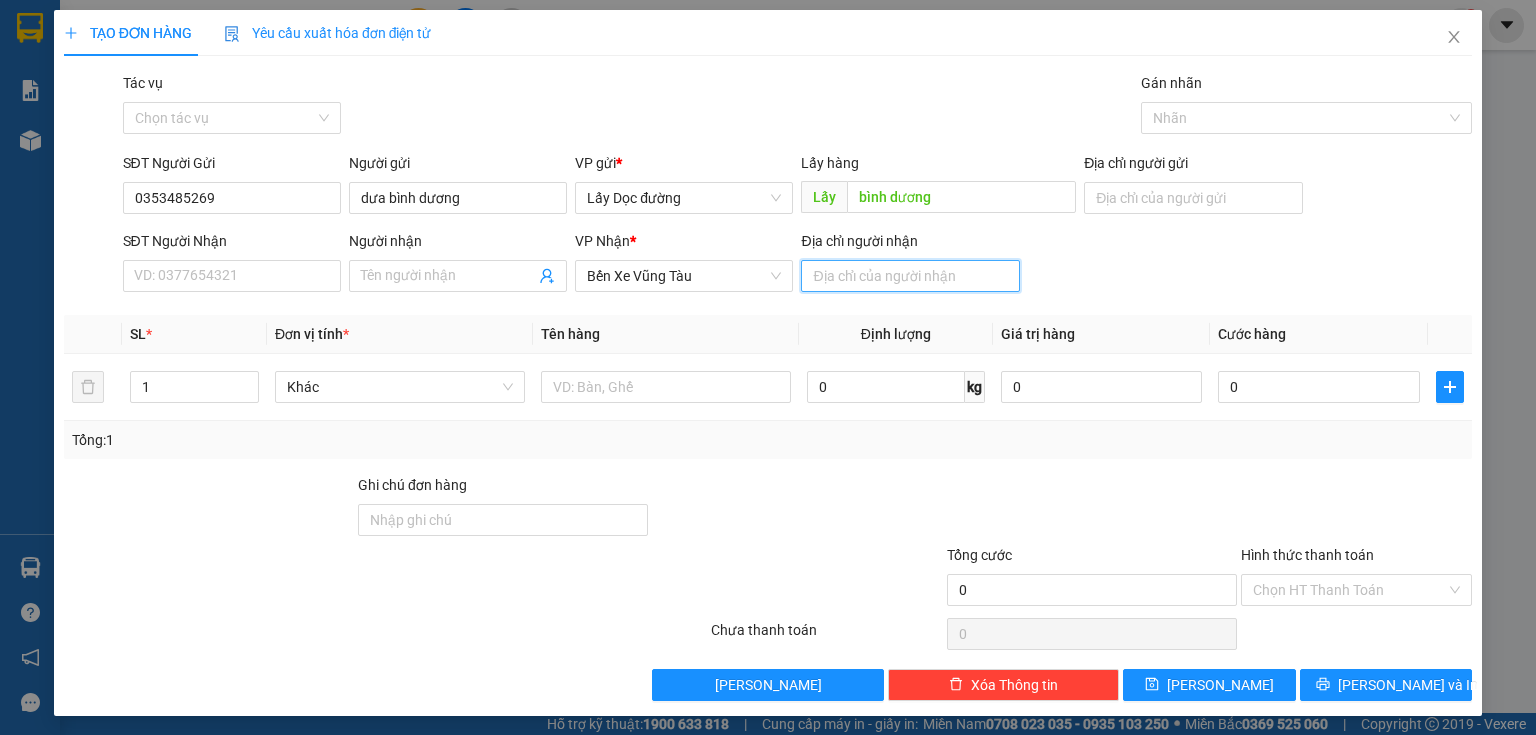 click on "Địa chỉ người nhận" at bounding box center [910, 276] 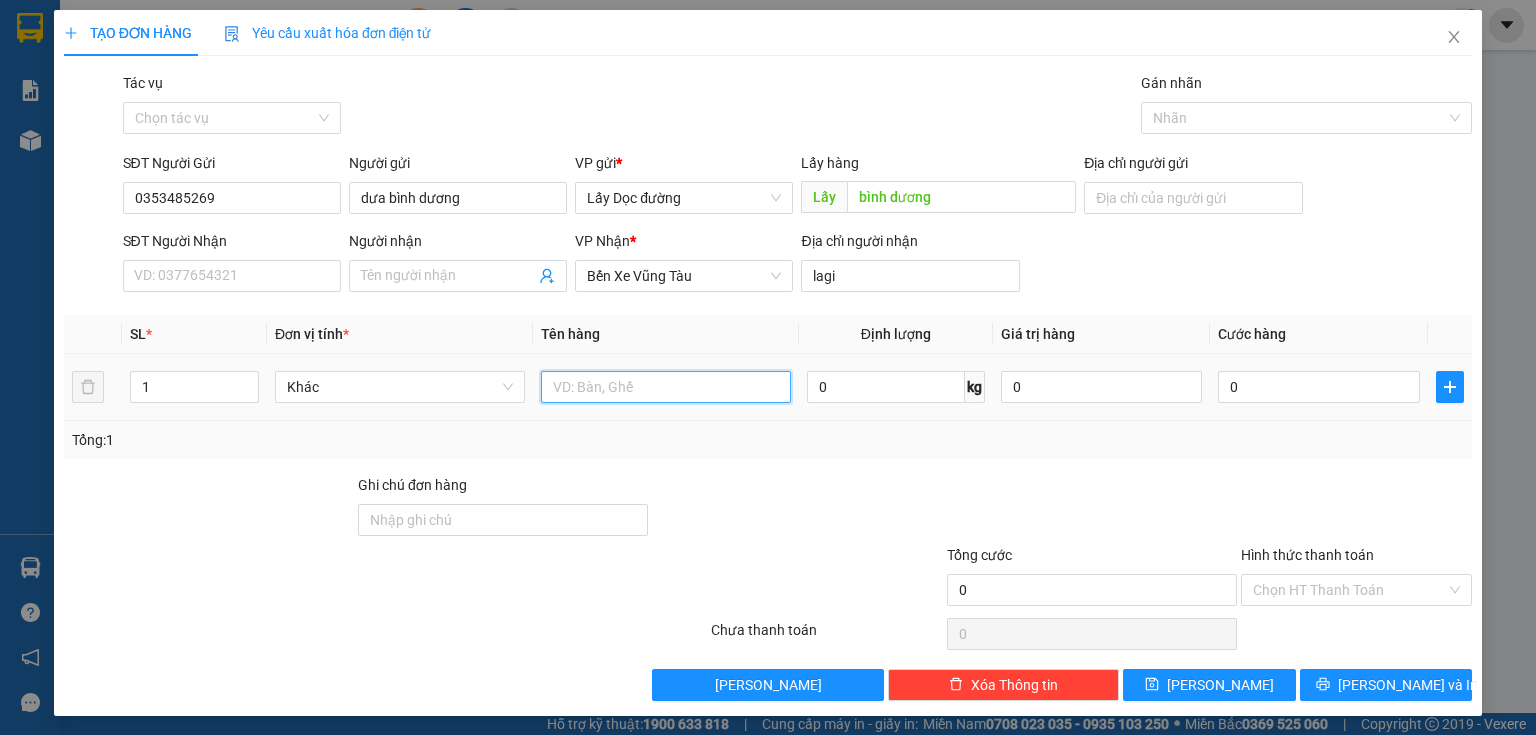click at bounding box center (666, 387) 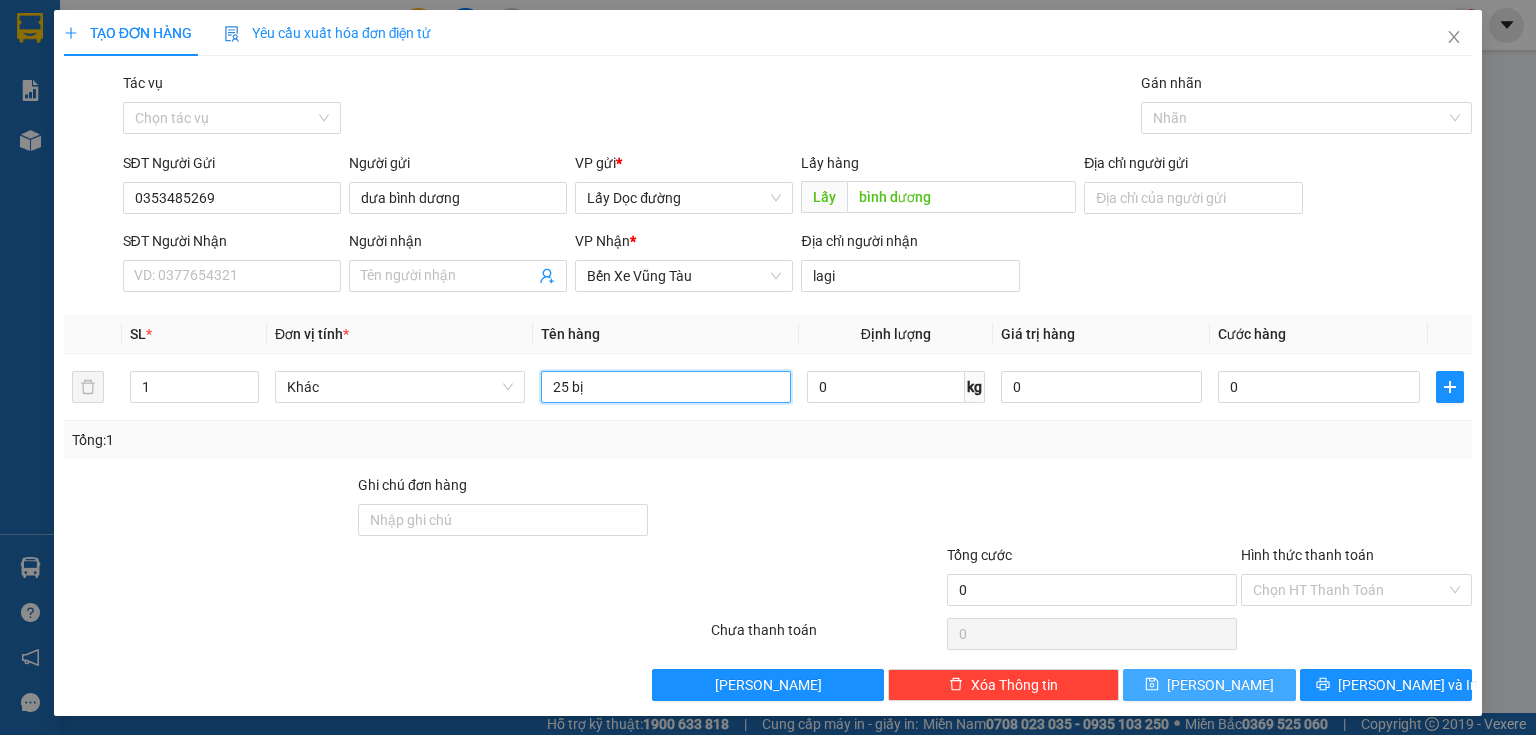 type on "25 bị" 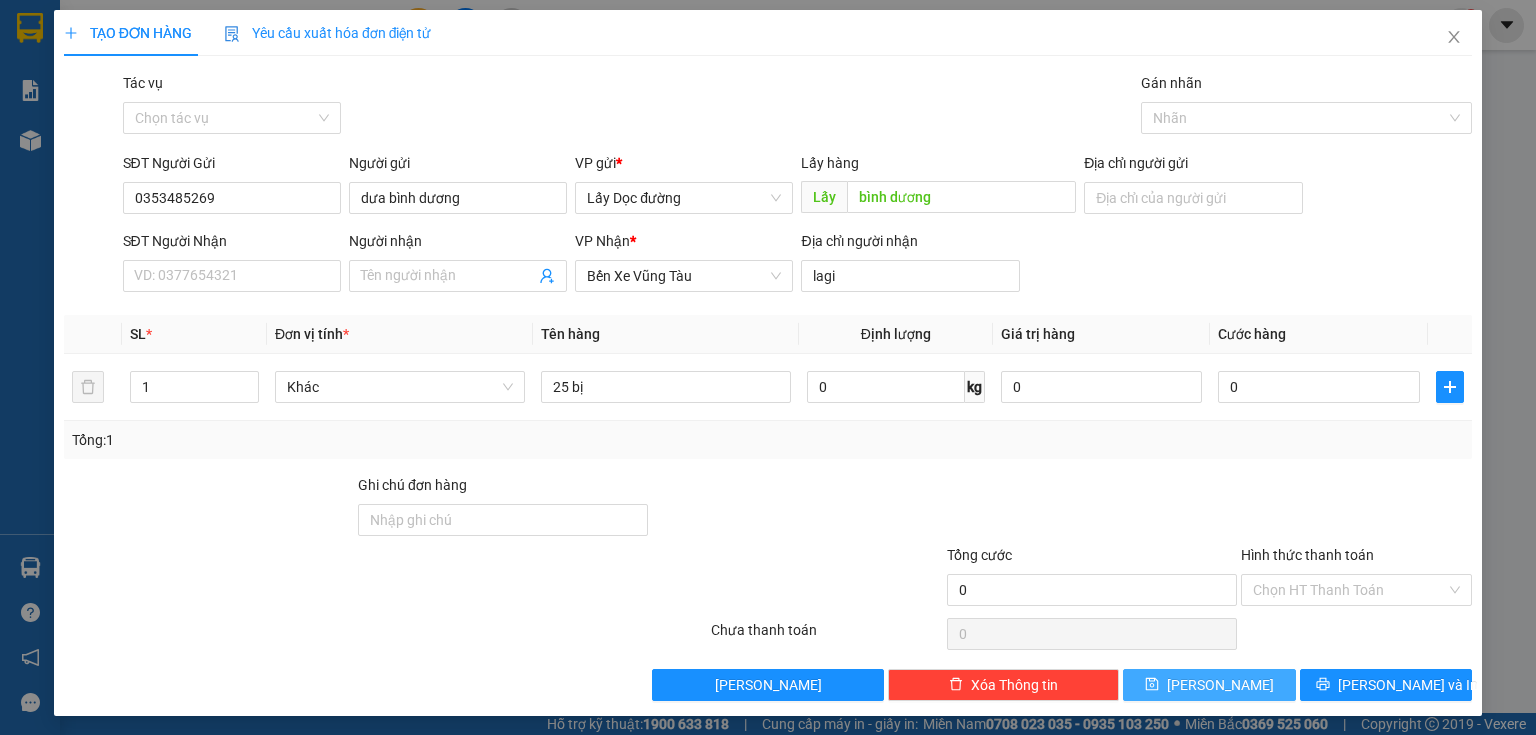 click on "[PERSON_NAME]" at bounding box center [1209, 685] 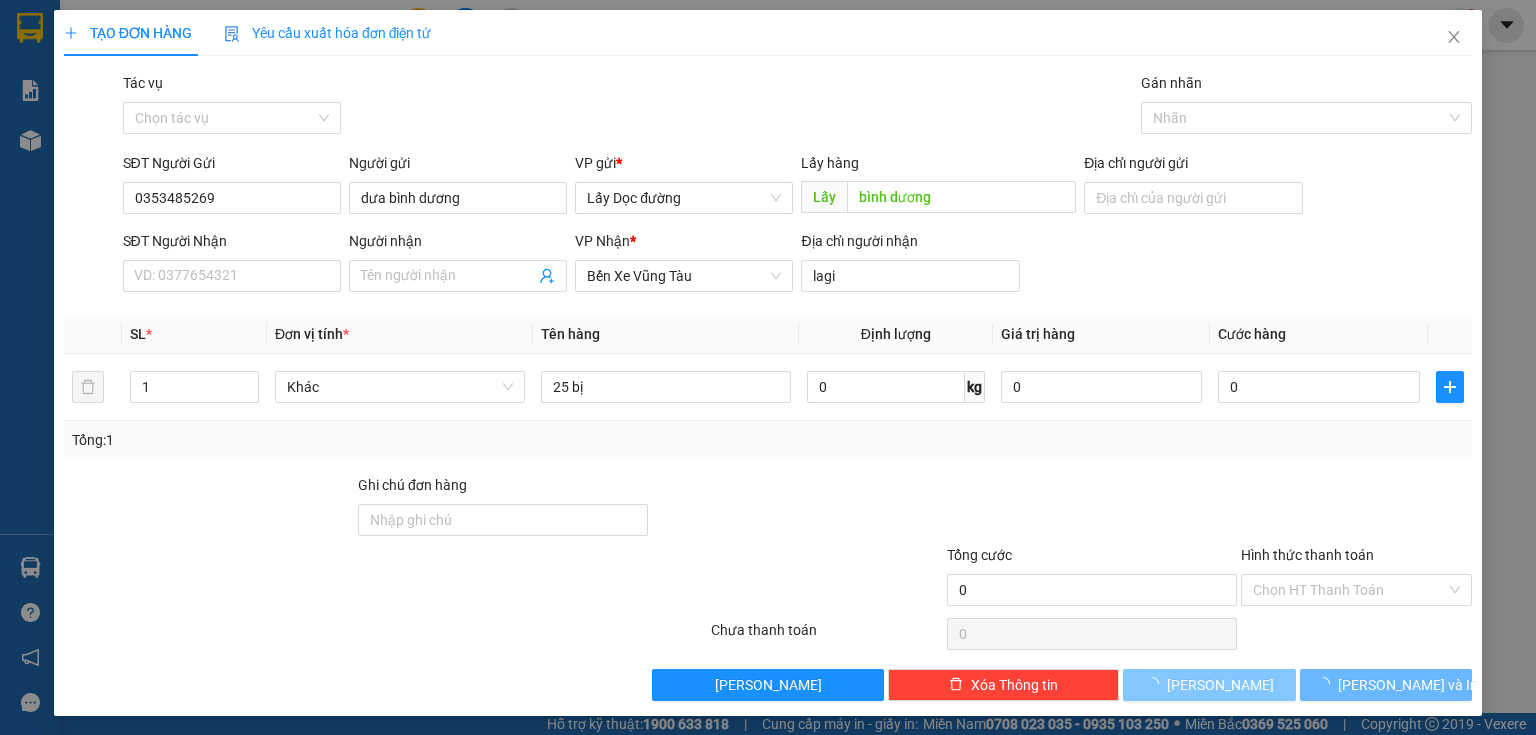 type 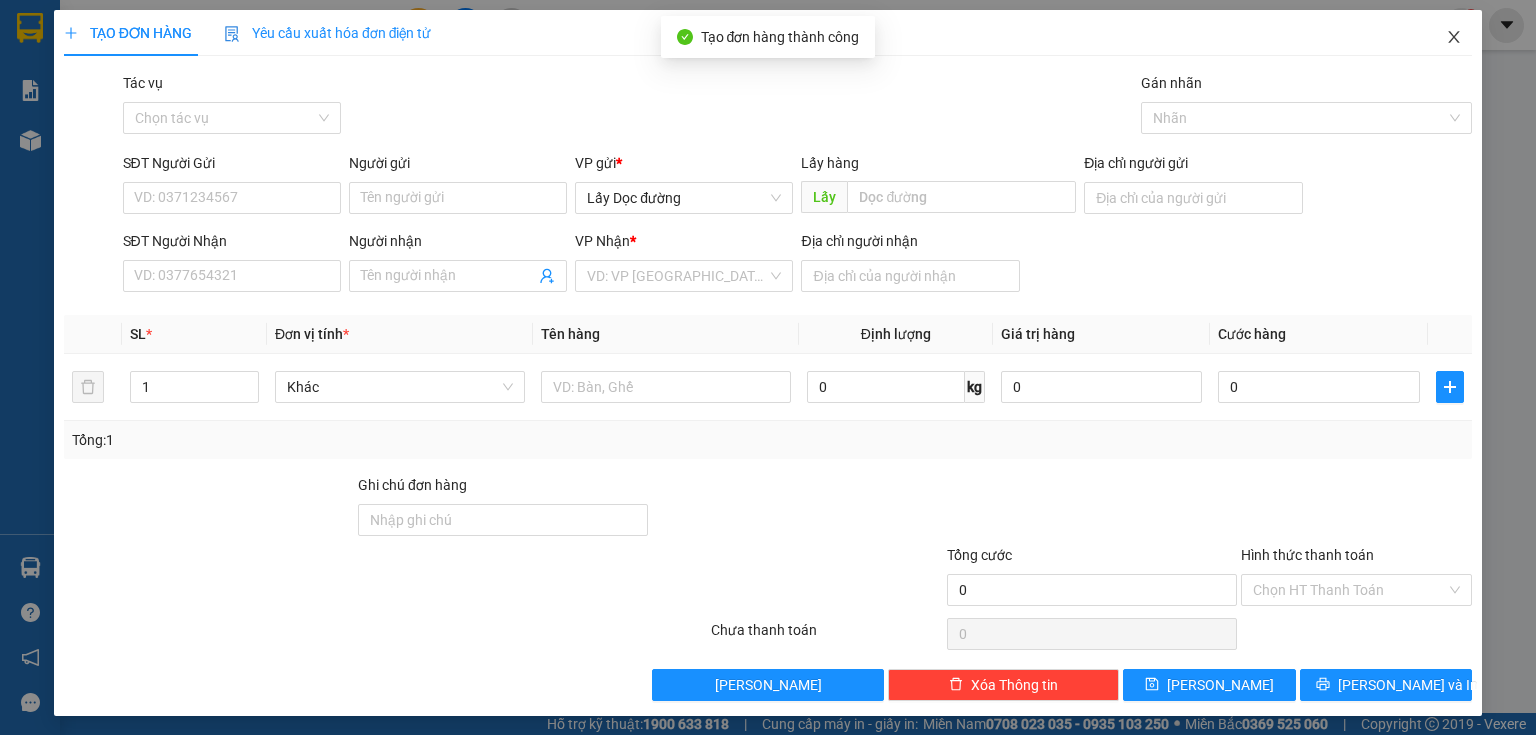 click at bounding box center [1454, 38] 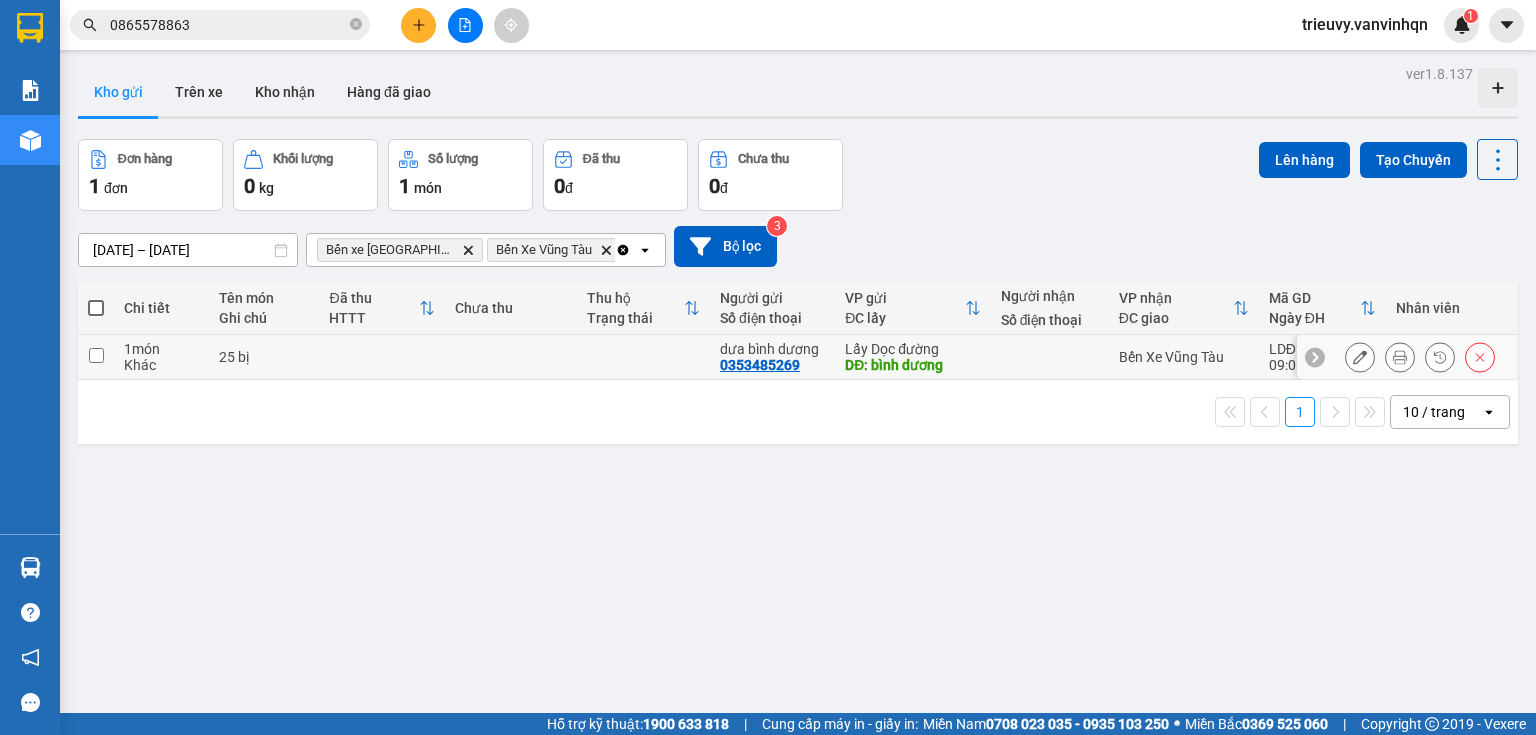 click on "1  món Khác" at bounding box center [161, 357] 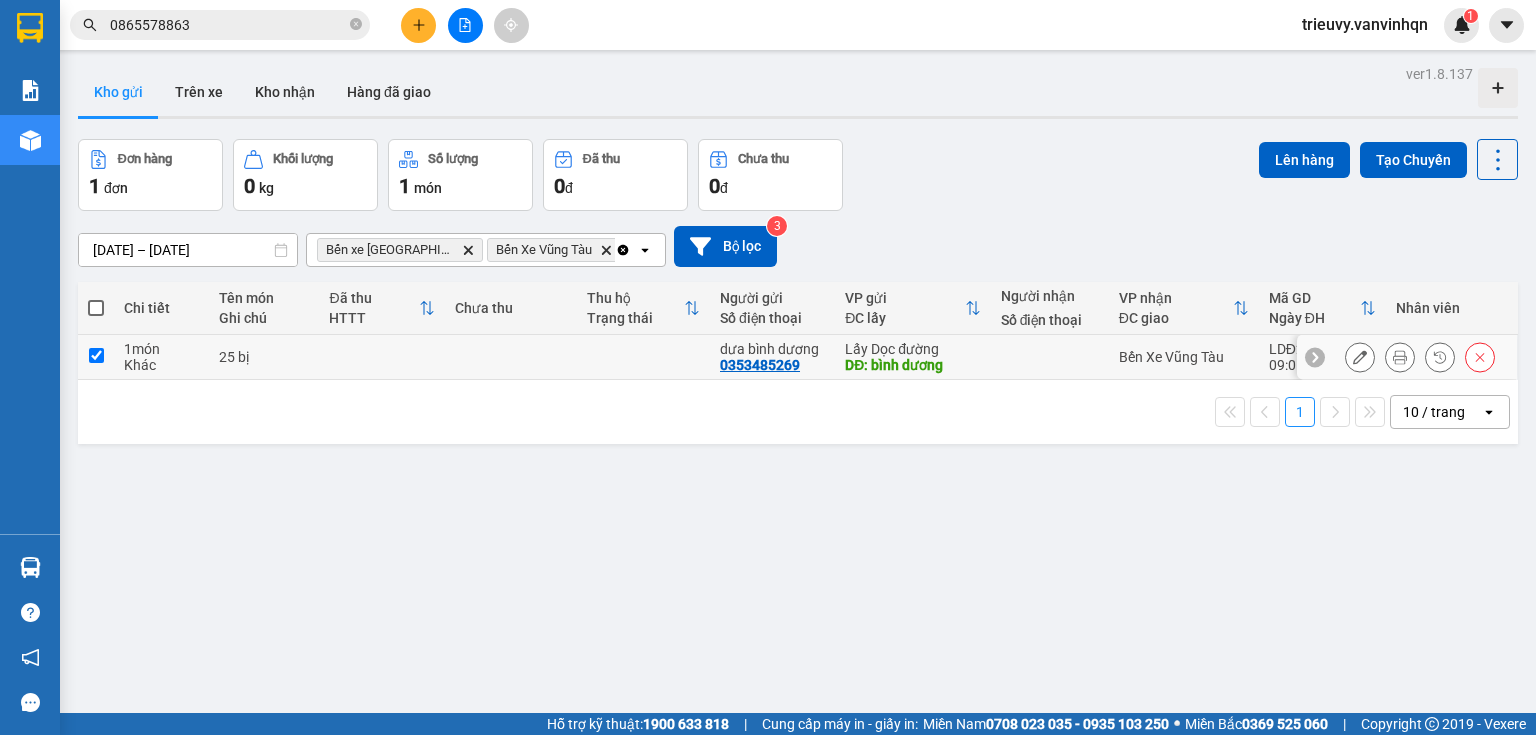 checkbox on "true" 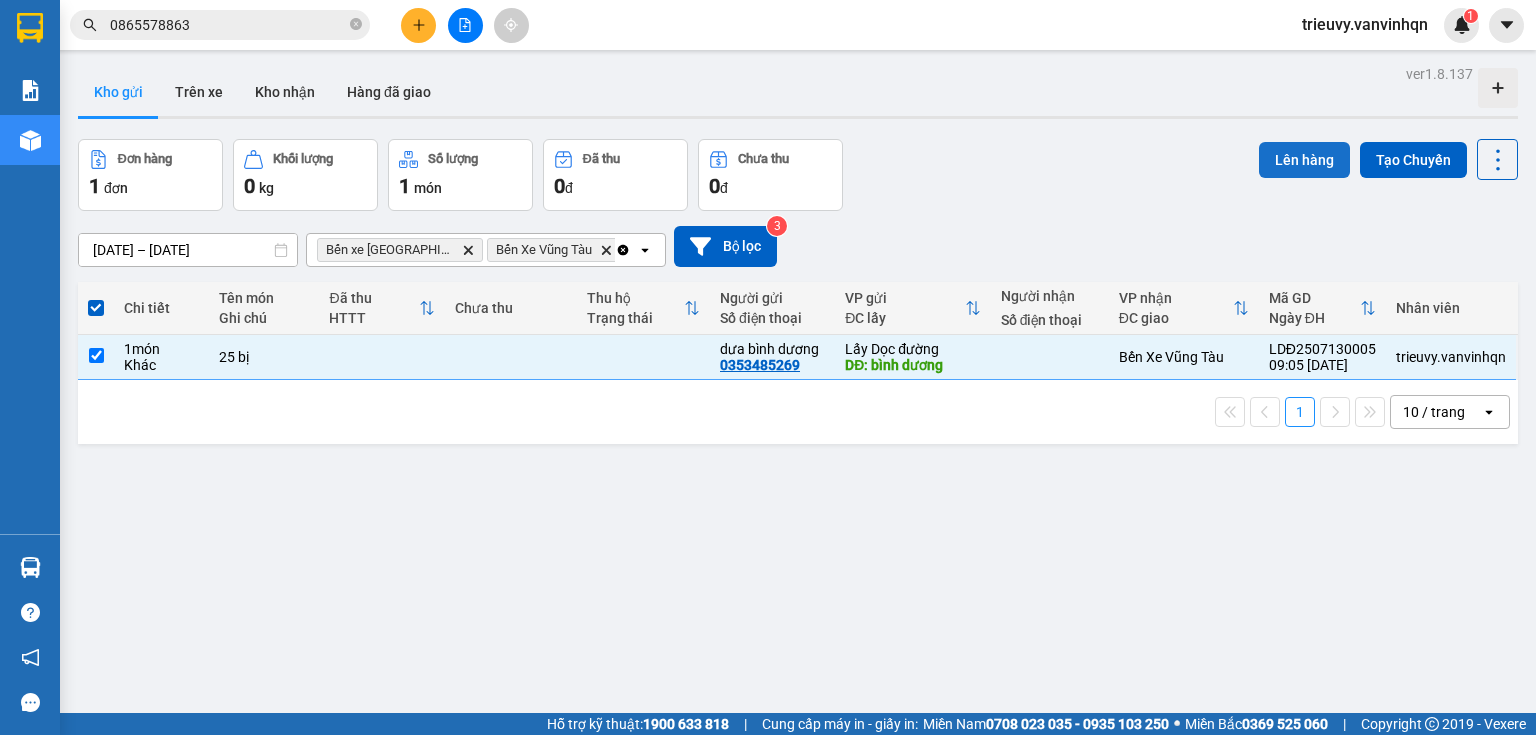 click on "Lên hàng" at bounding box center [1304, 160] 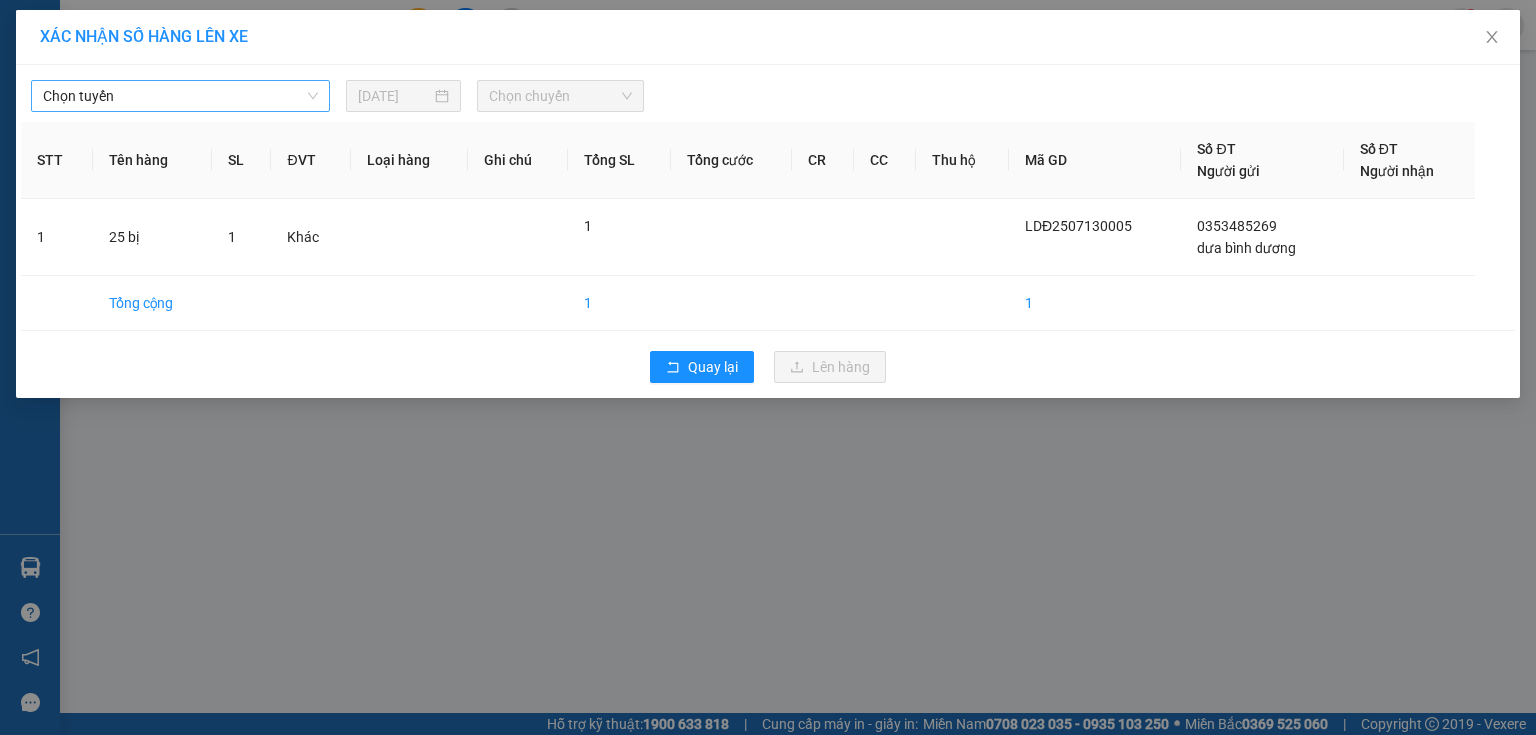 click on "Chọn tuyến" at bounding box center [180, 96] 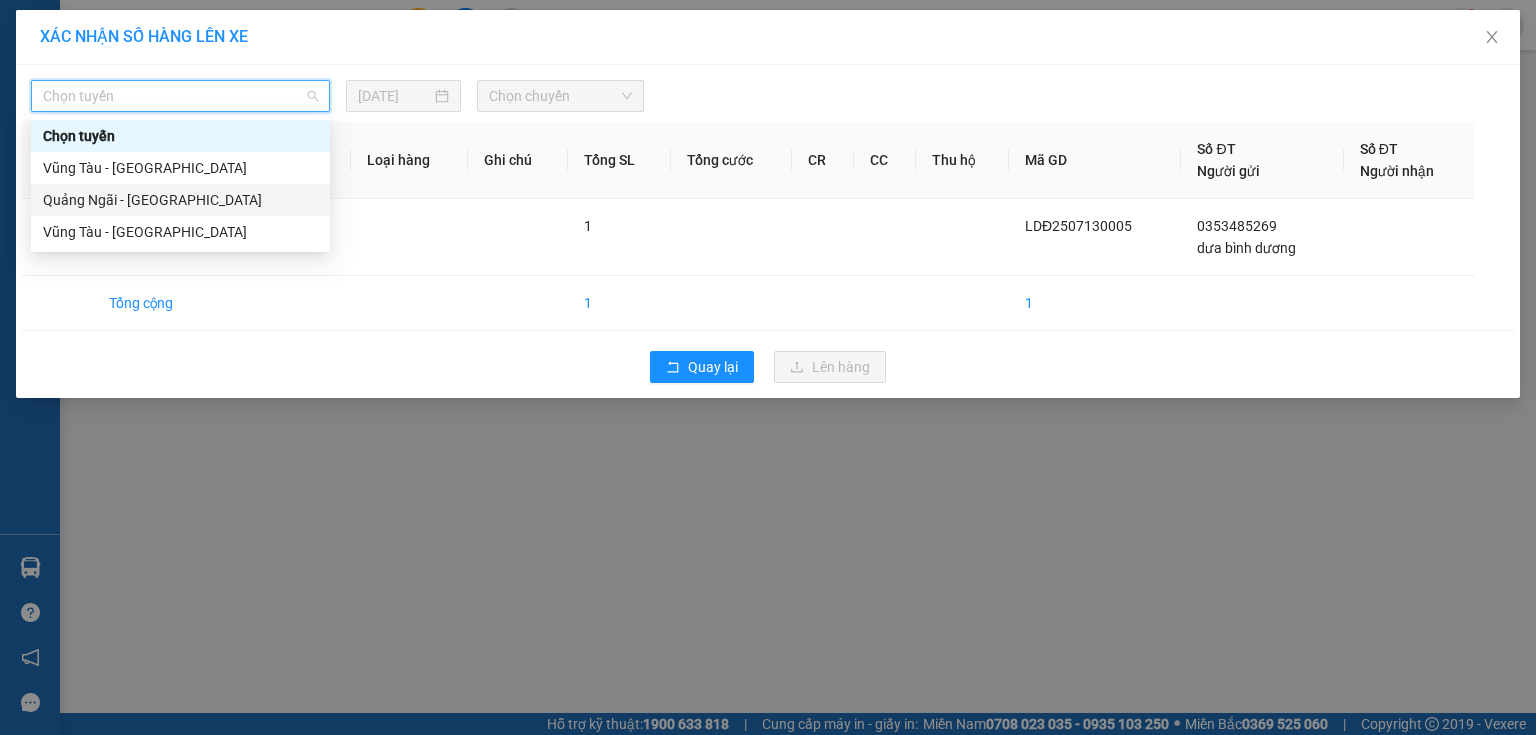click on "Quảng Ngãi - [GEOGRAPHIC_DATA]" at bounding box center (180, 200) 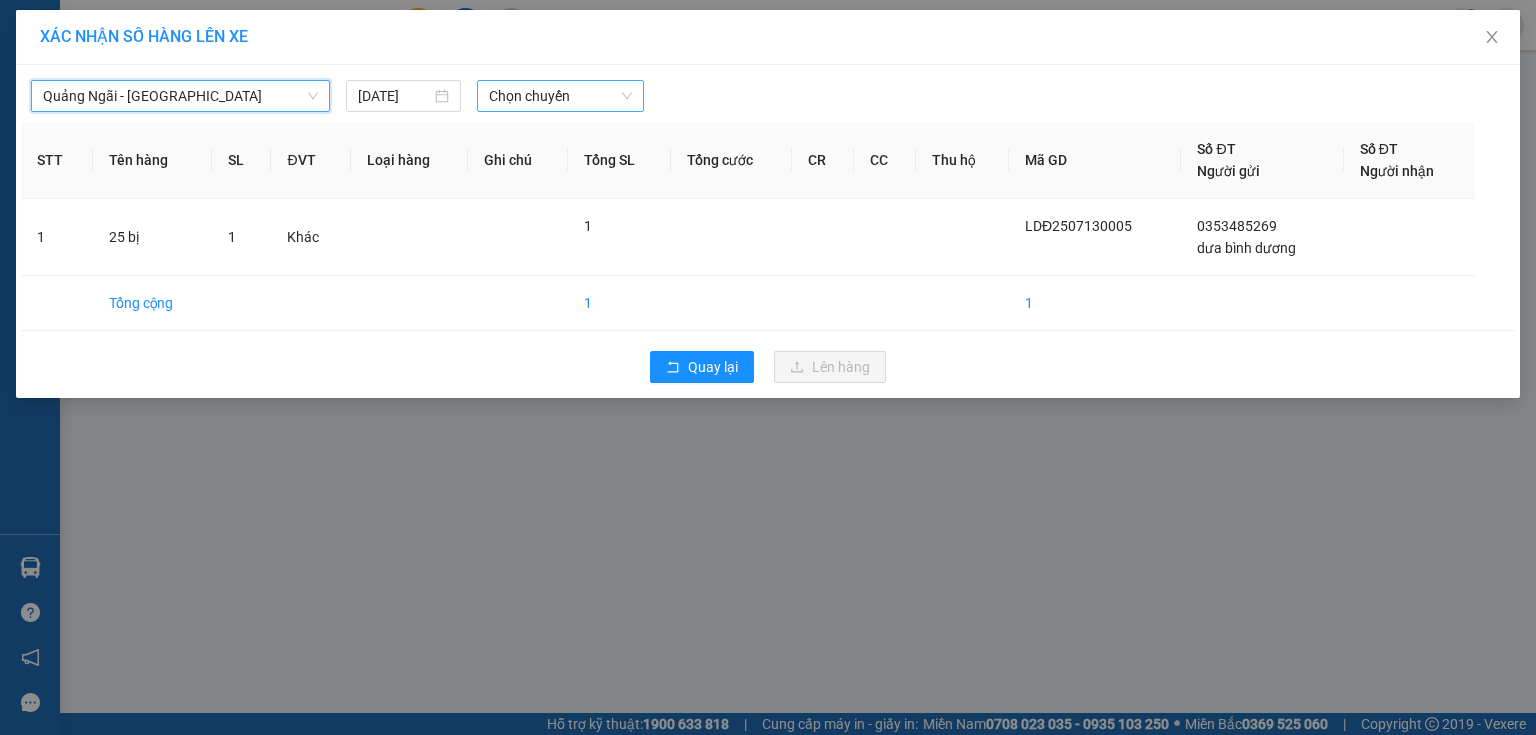 click on "Chọn chuyến" at bounding box center [561, 96] 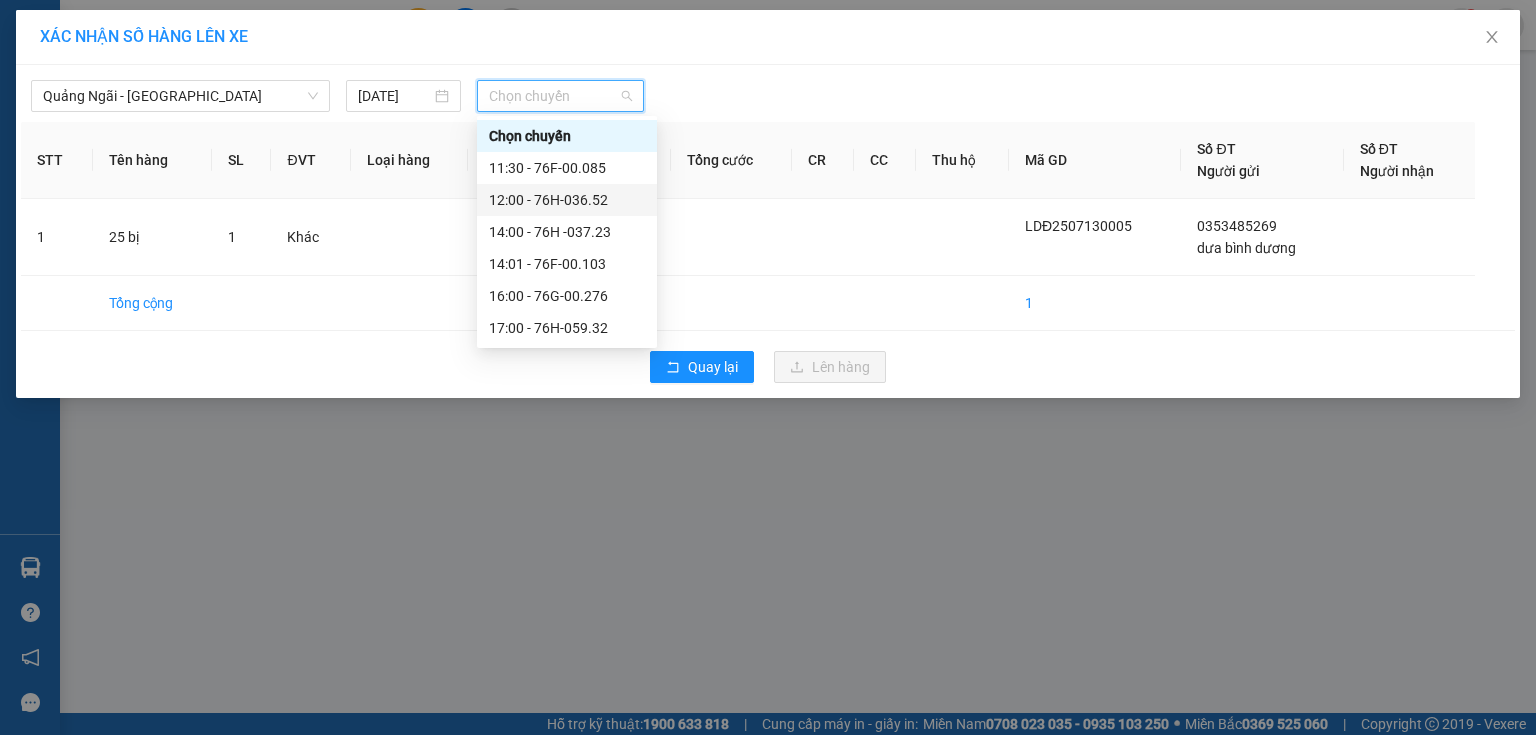 click on "12:00     - 76H-036.52" at bounding box center (567, 200) 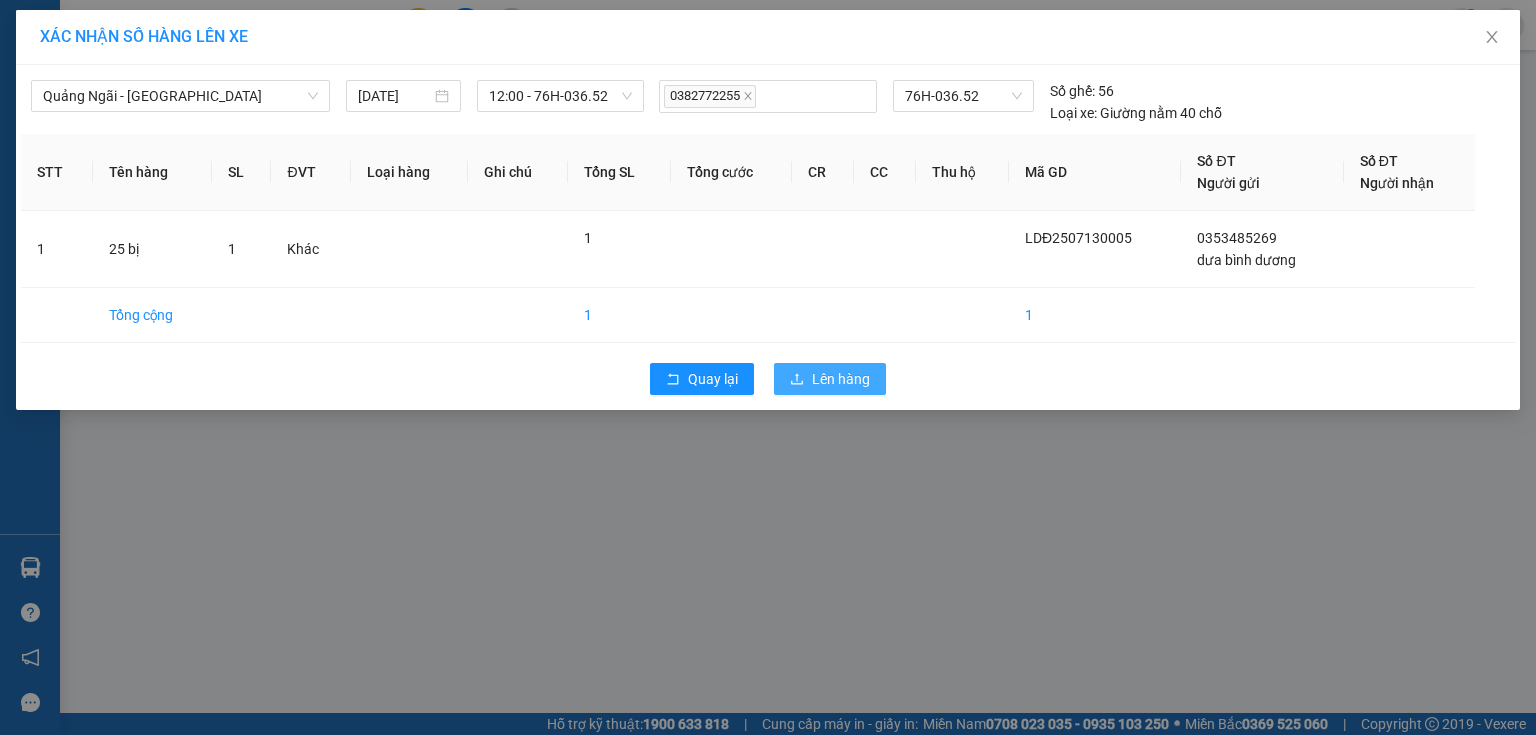 click on "Lên hàng" at bounding box center (841, 379) 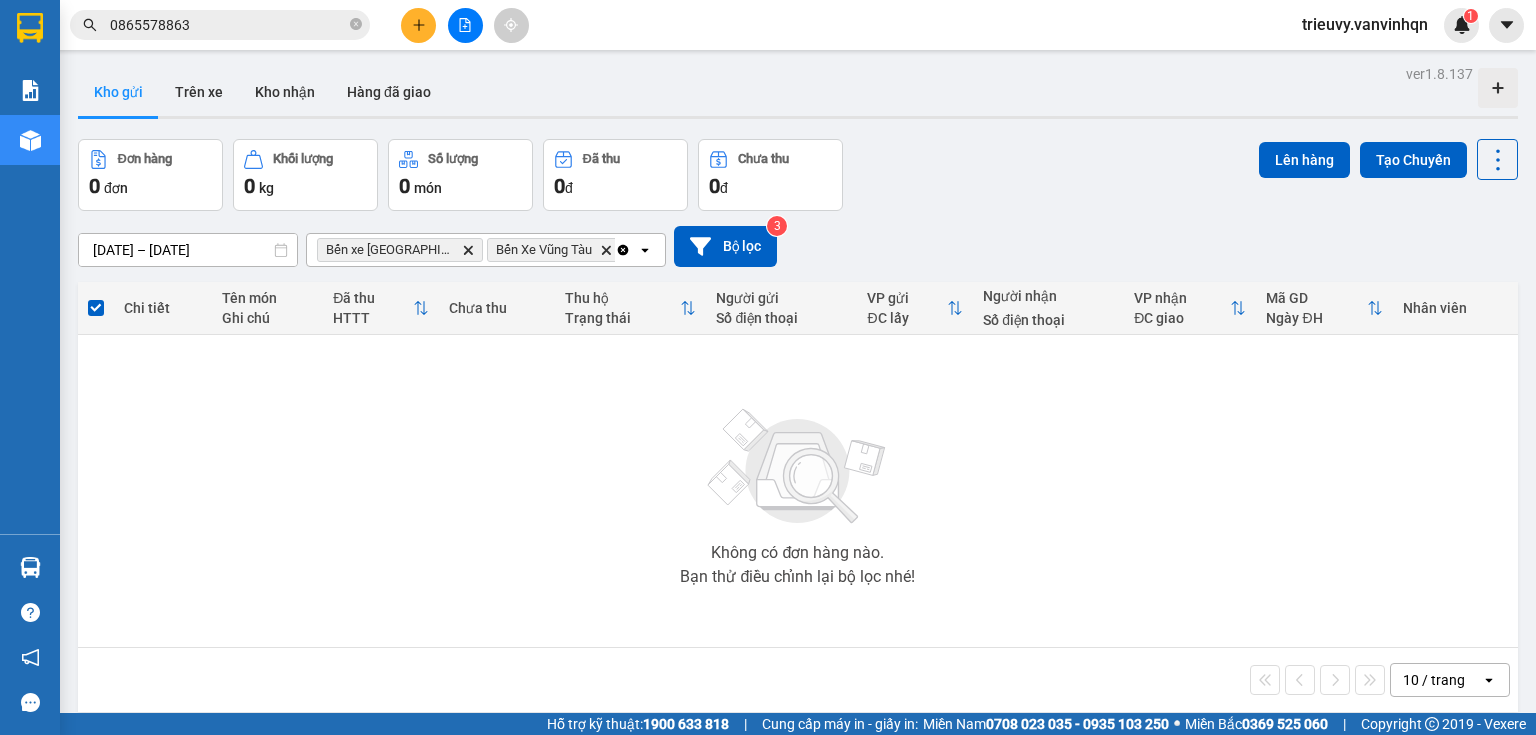 click 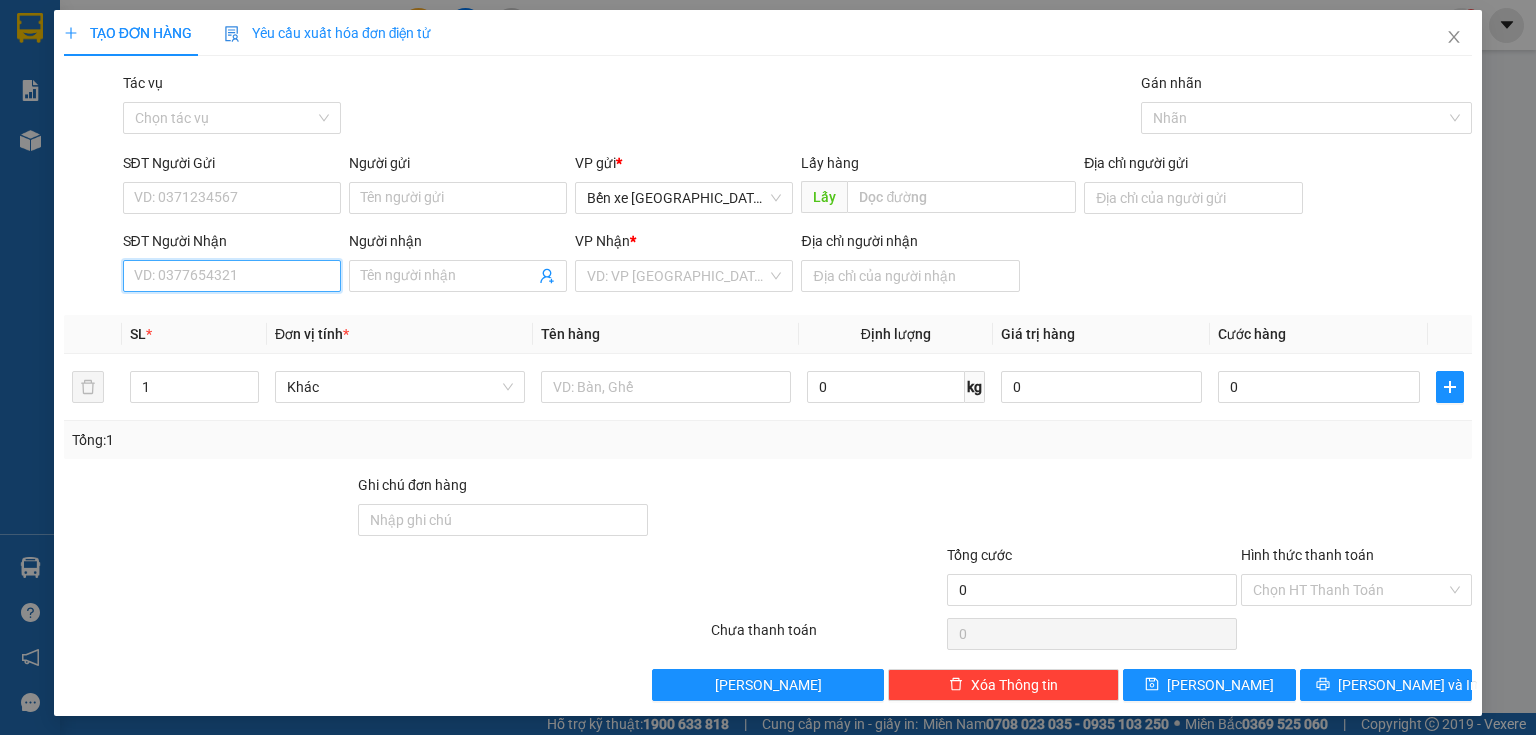 click on "SĐT Người Nhận" at bounding box center [232, 276] 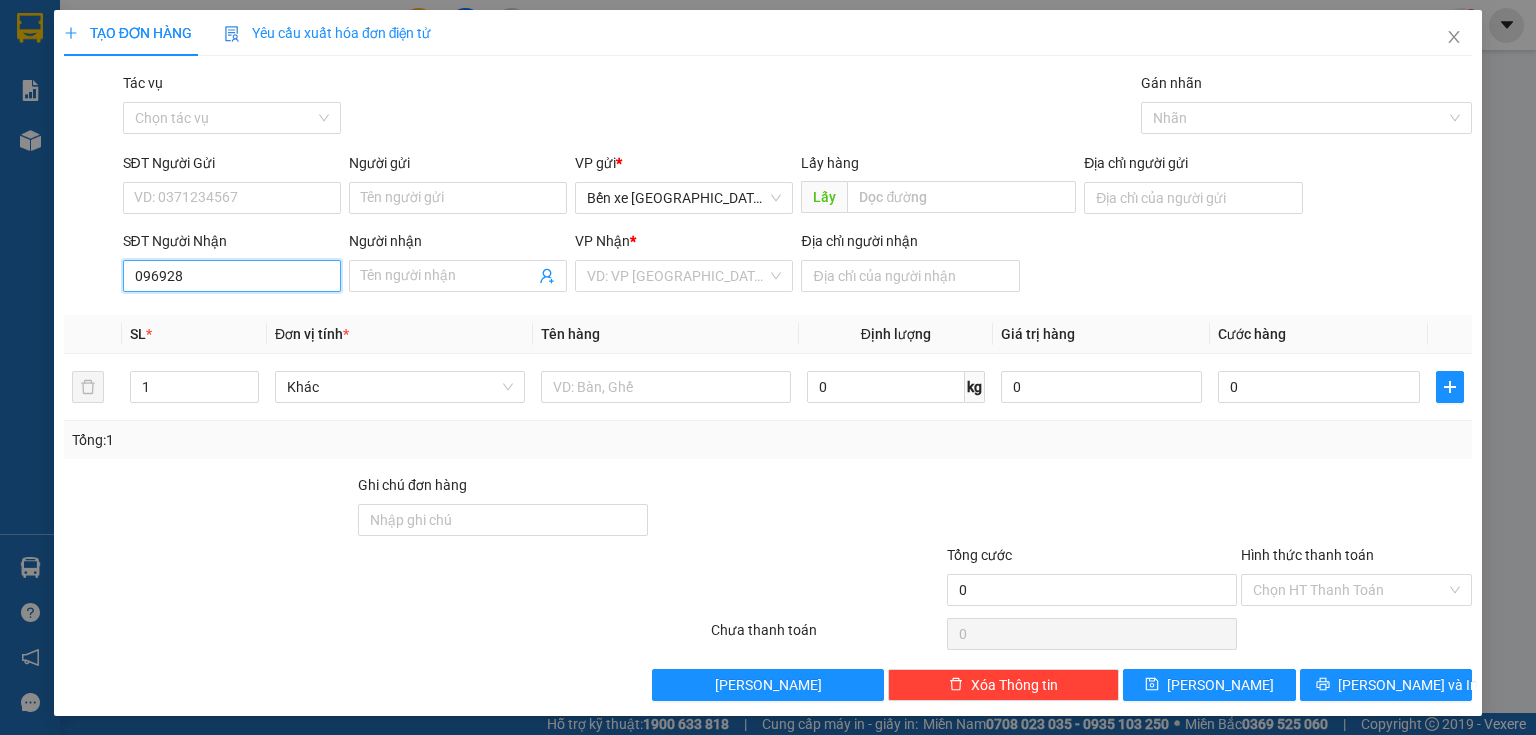 type on "0969286" 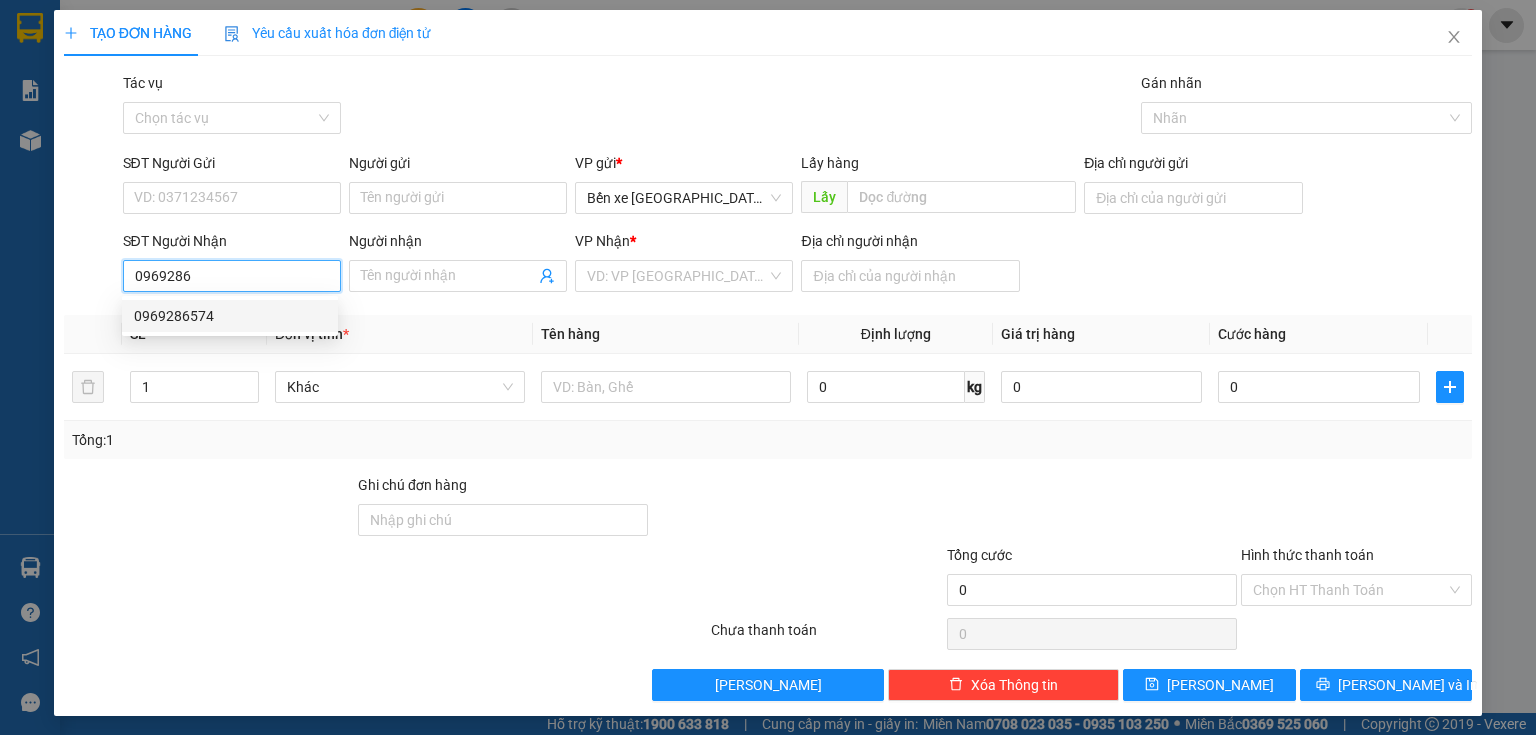 click on "0969286574" at bounding box center (230, 316) 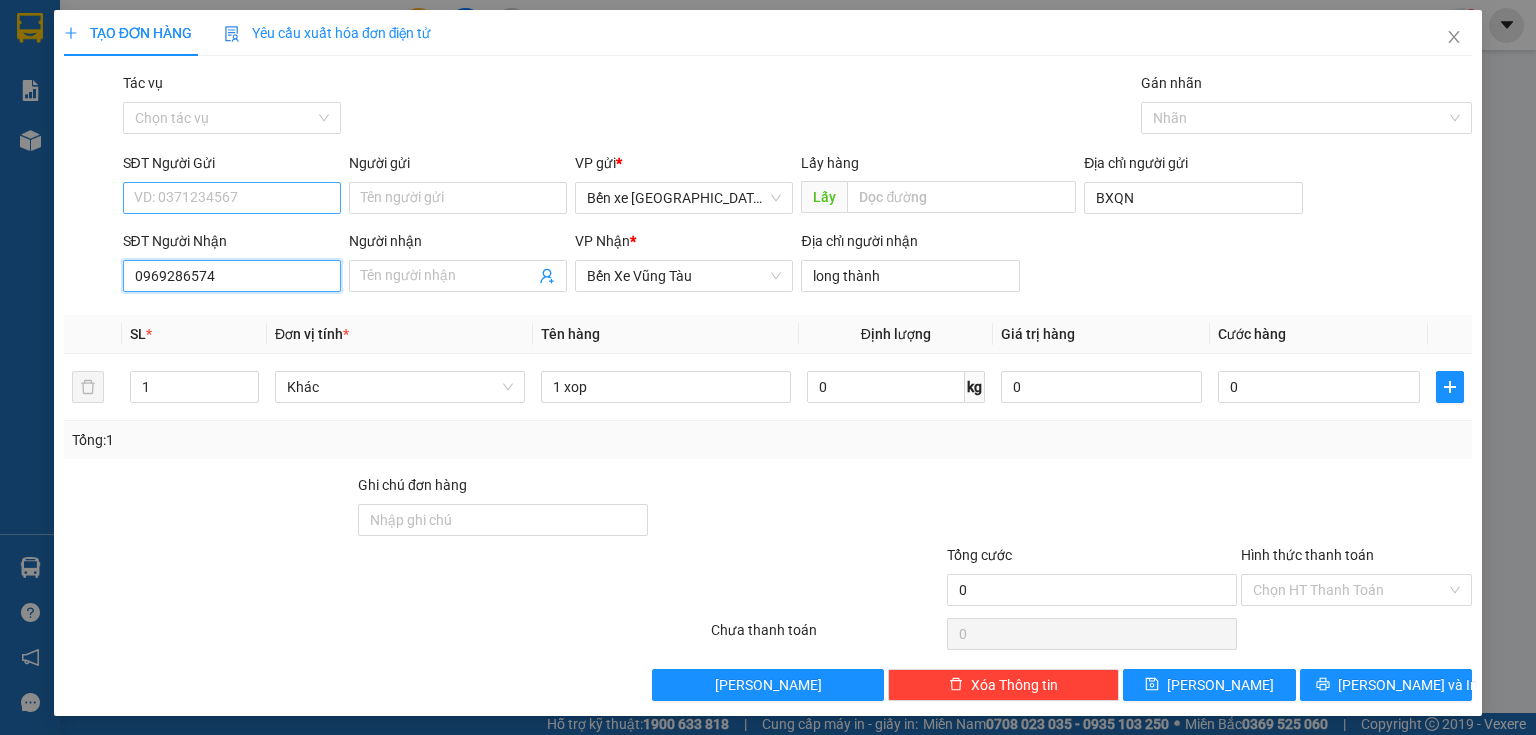 type on "0969286574" 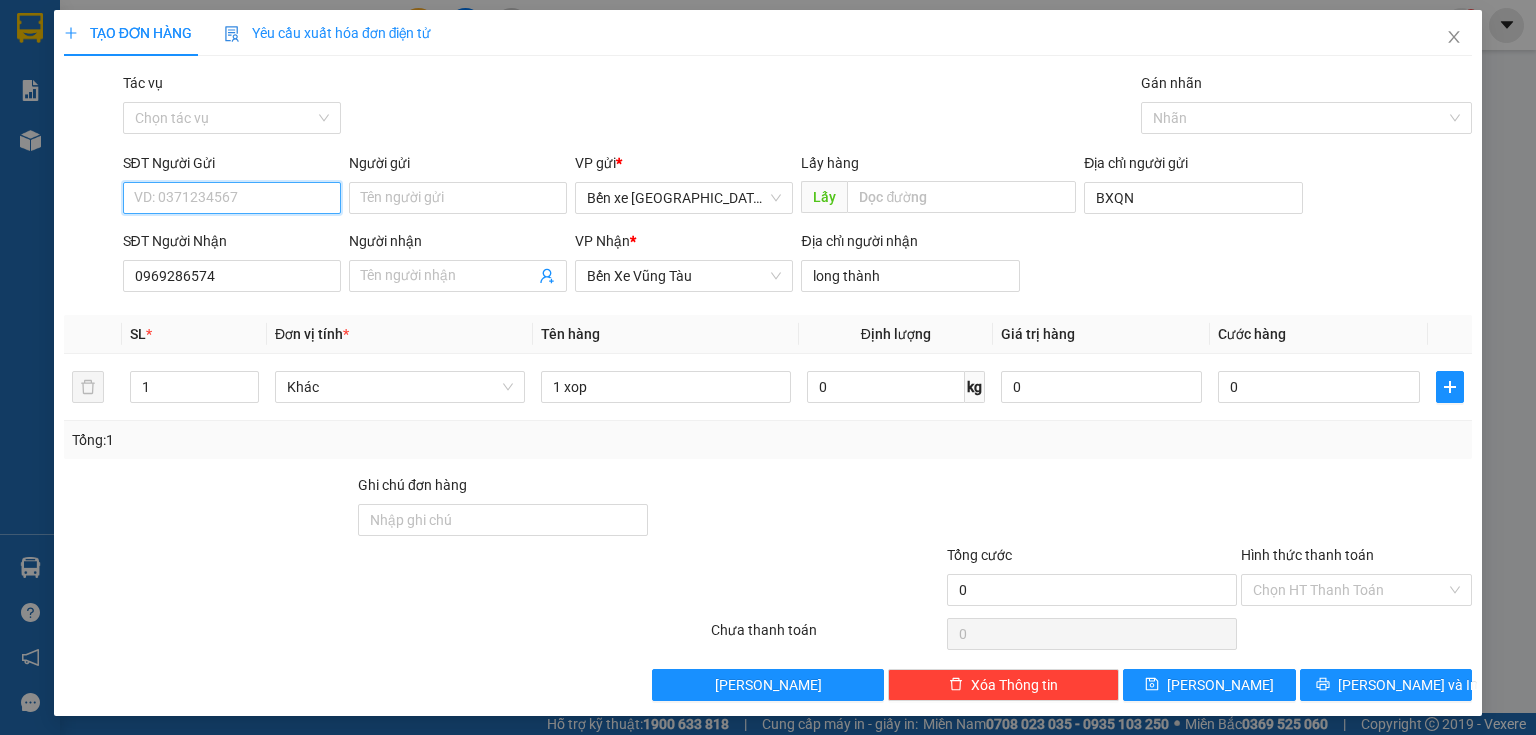 click on "SĐT Người Gửi" at bounding box center (232, 198) 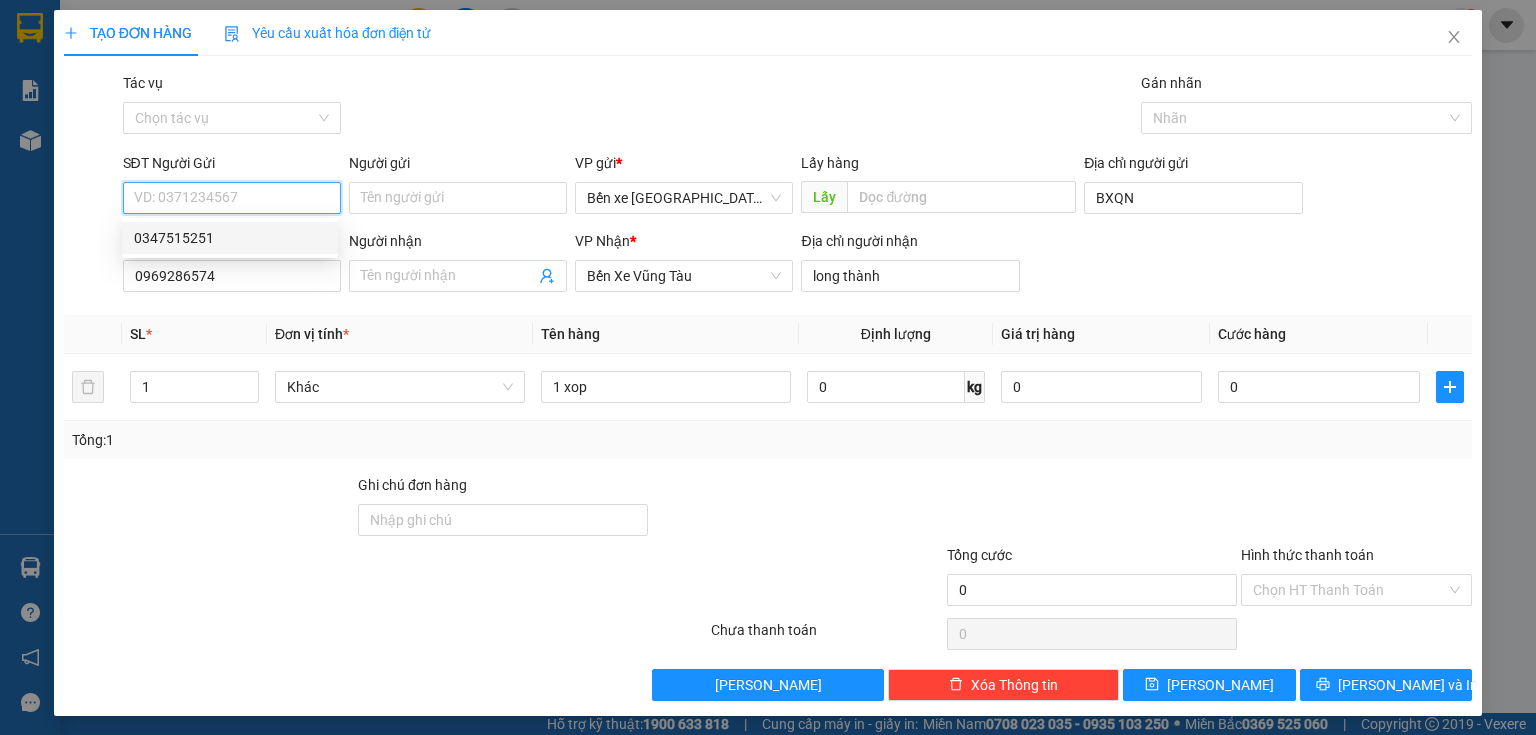 click on "0347515251" at bounding box center (230, 238) 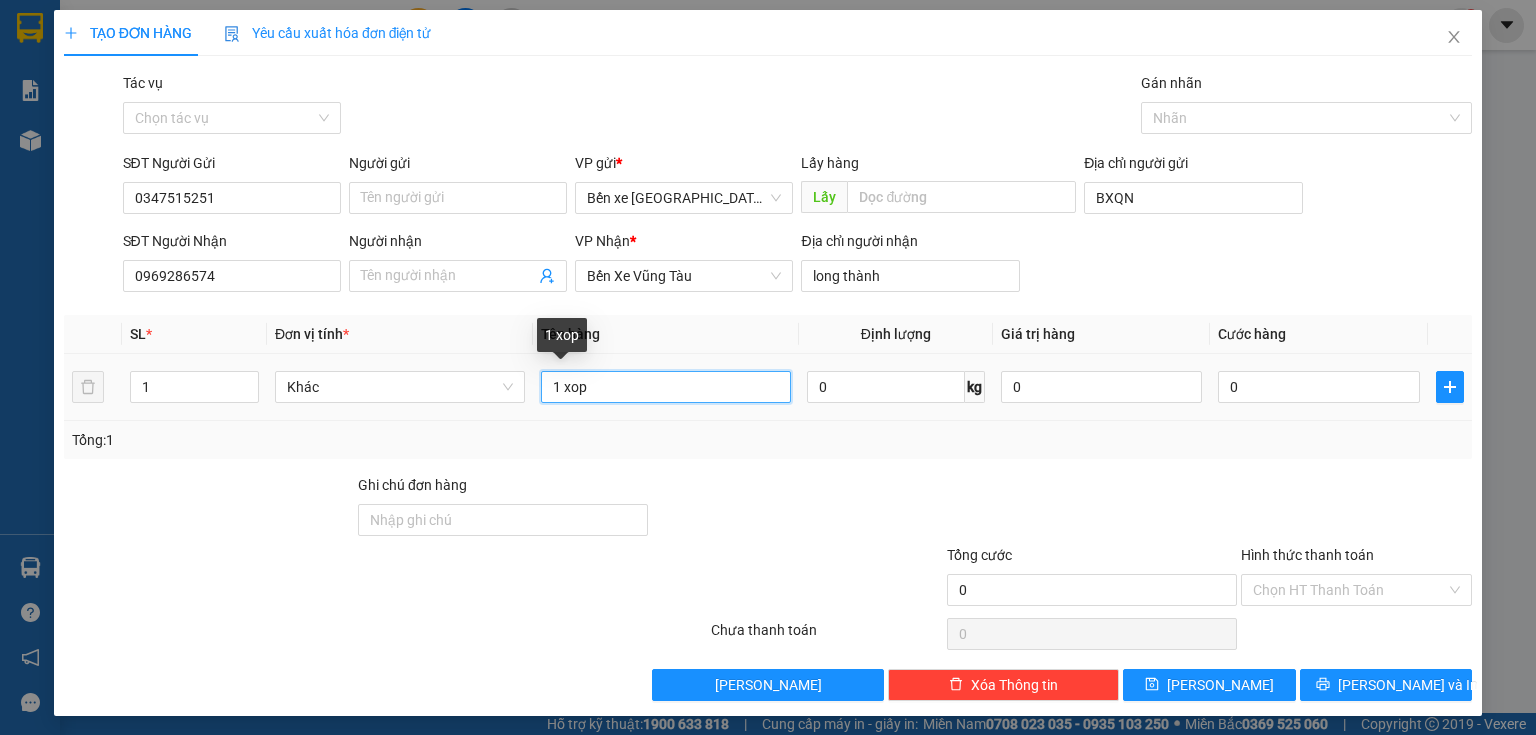 click on "1 xop" at bounding box center [666, 387] 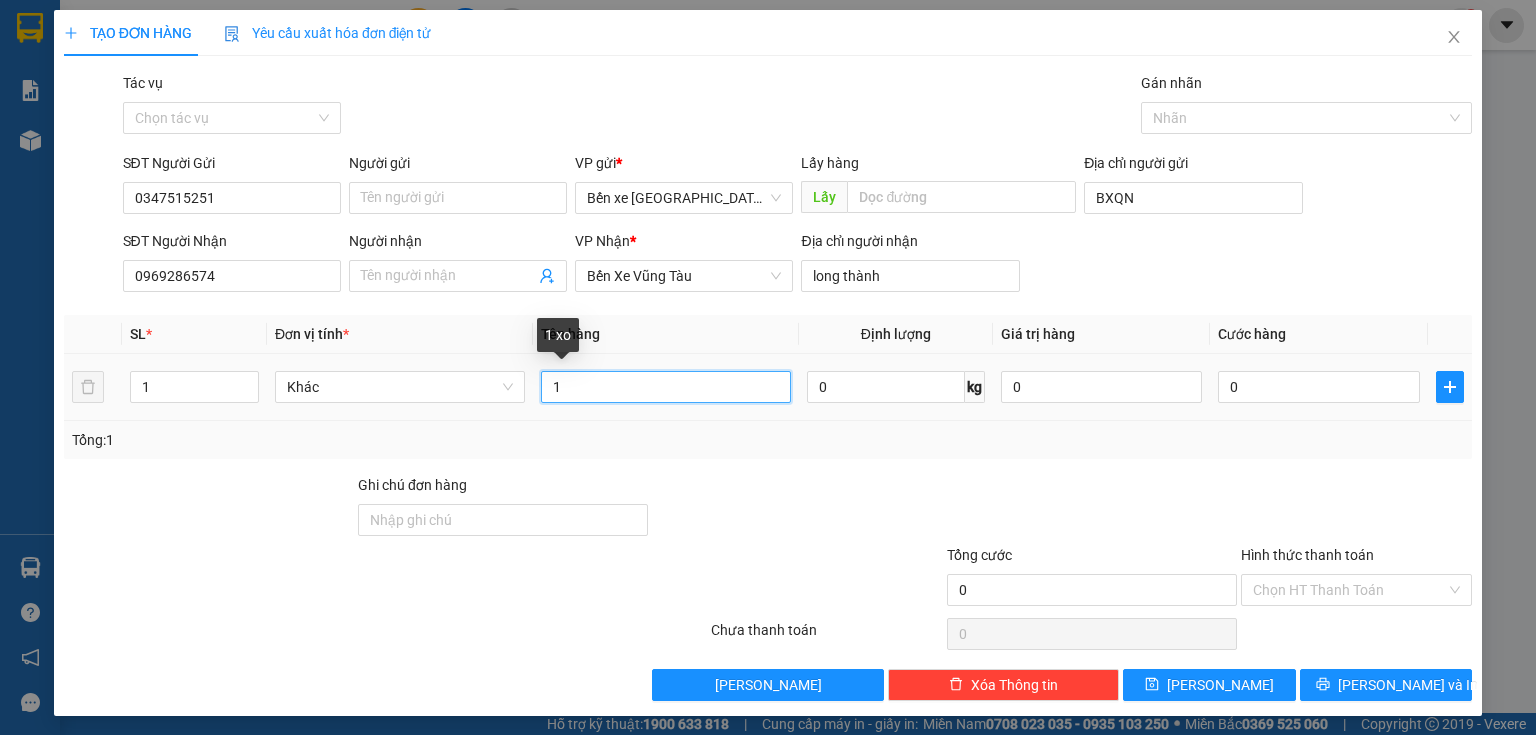 type on "1" 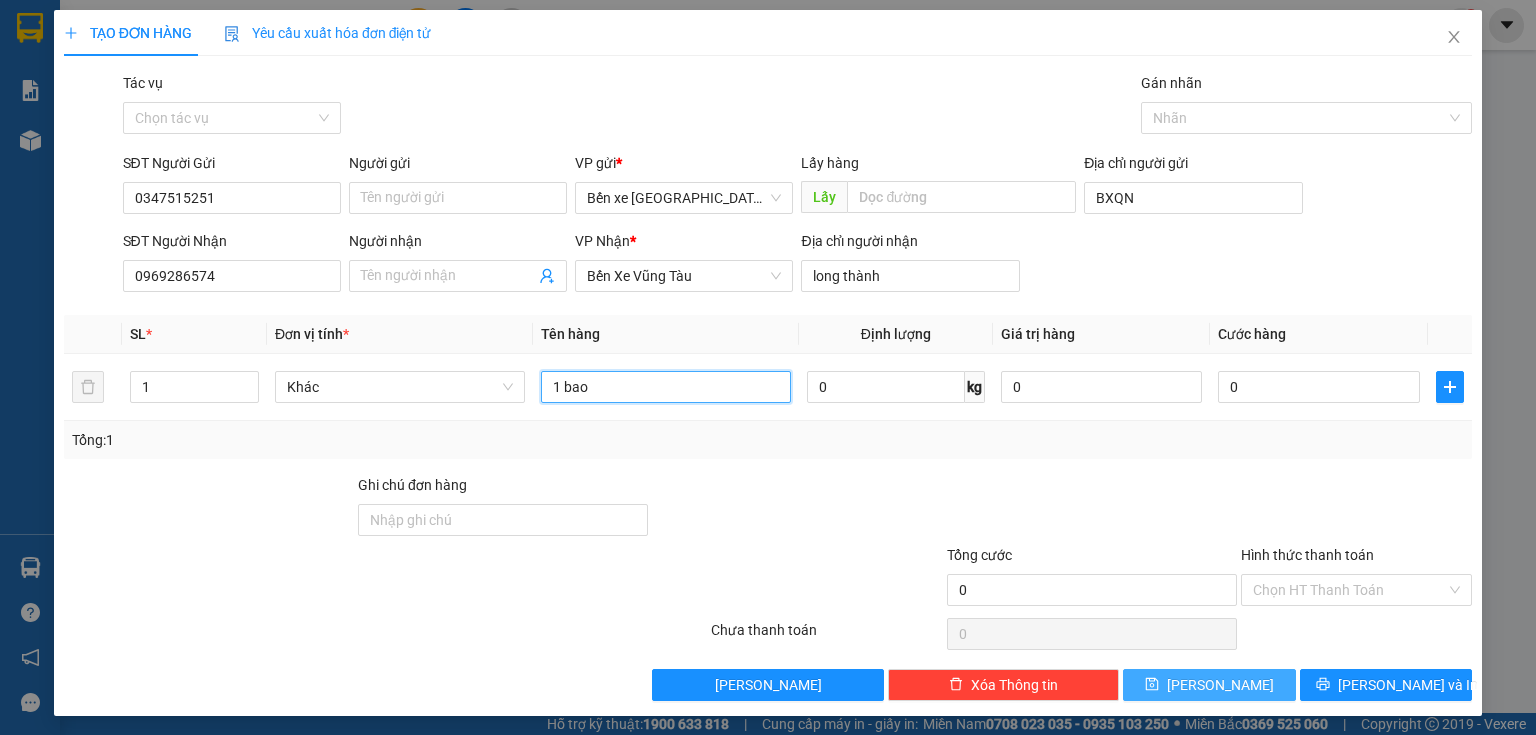type on "1 bao" 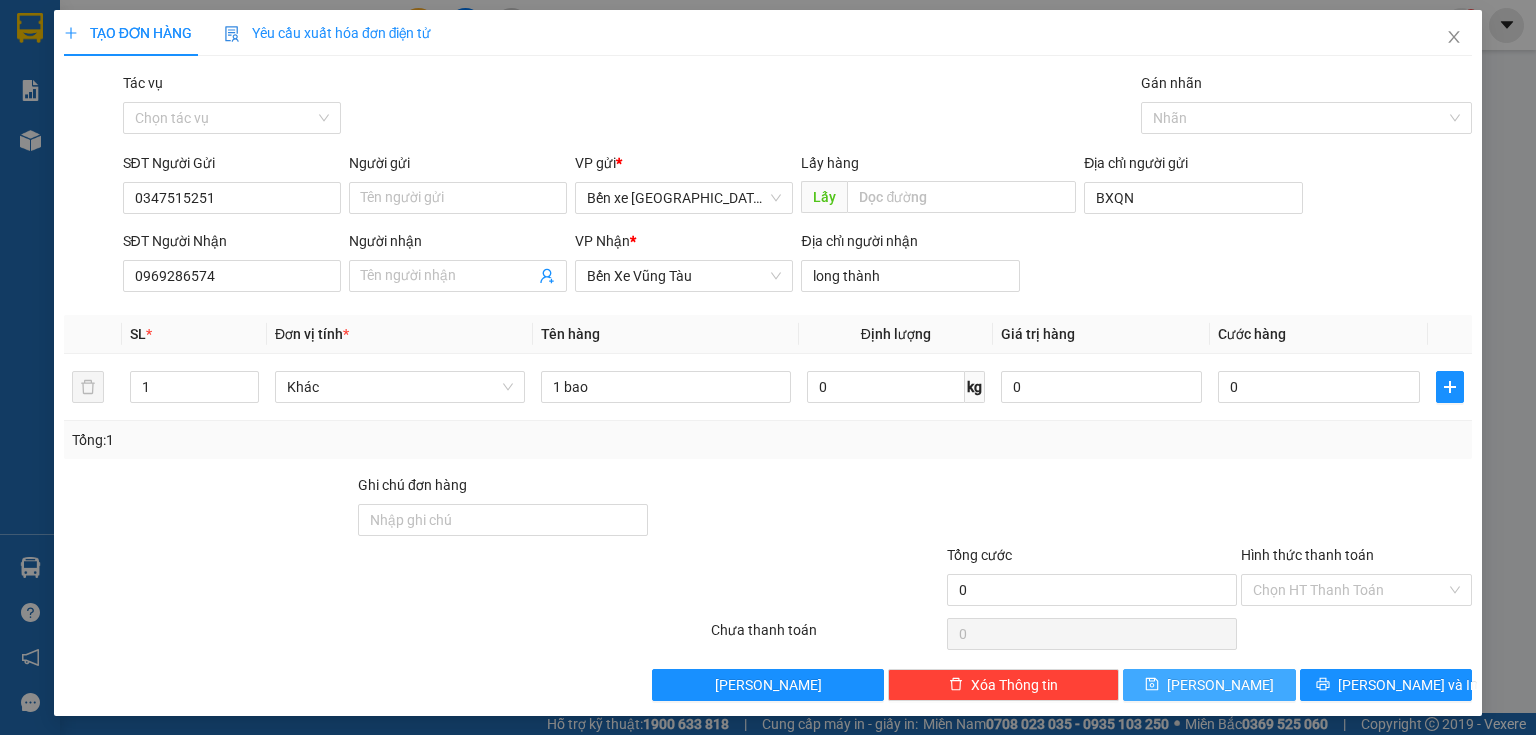 click on "[PERSON_NAME]" at bounding box center [1209, 685] 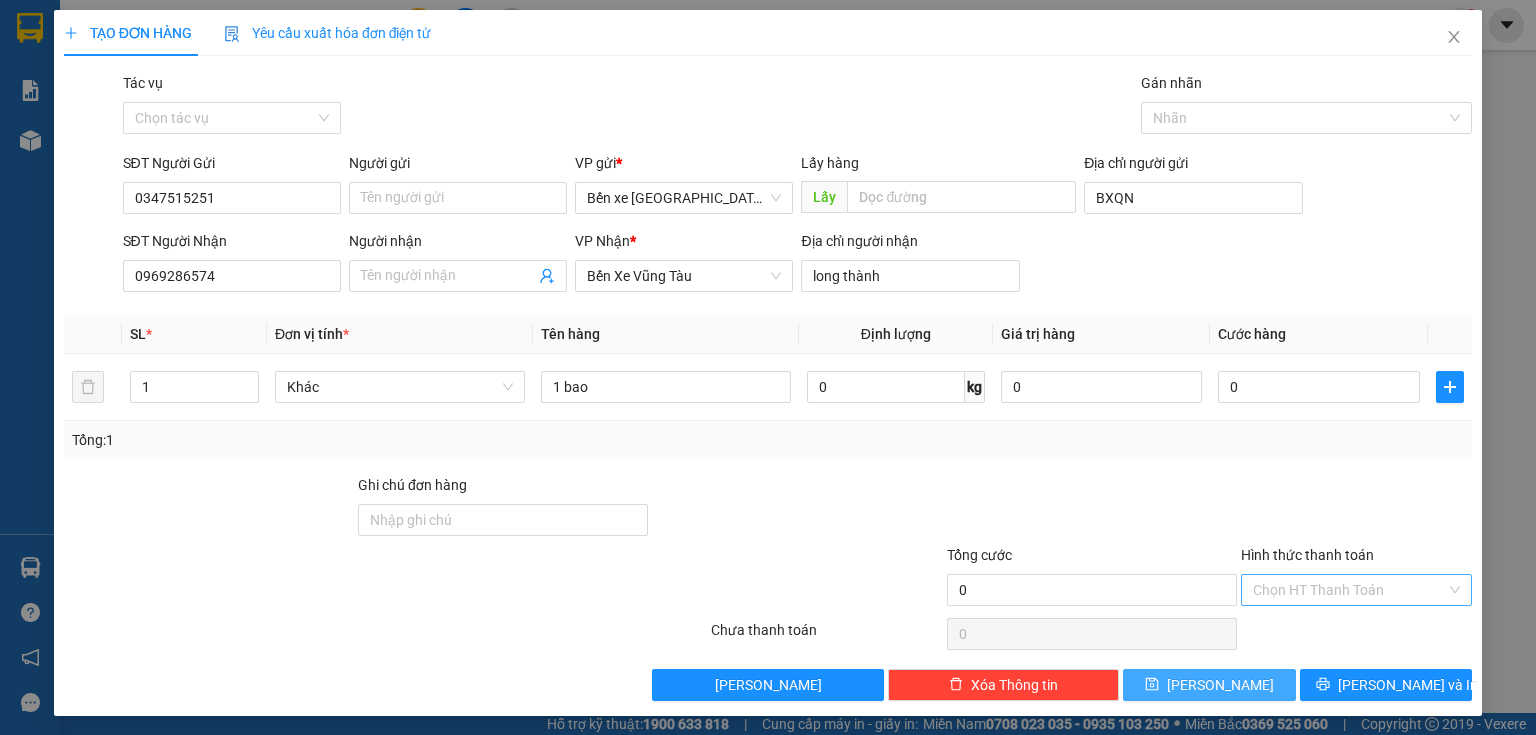 type 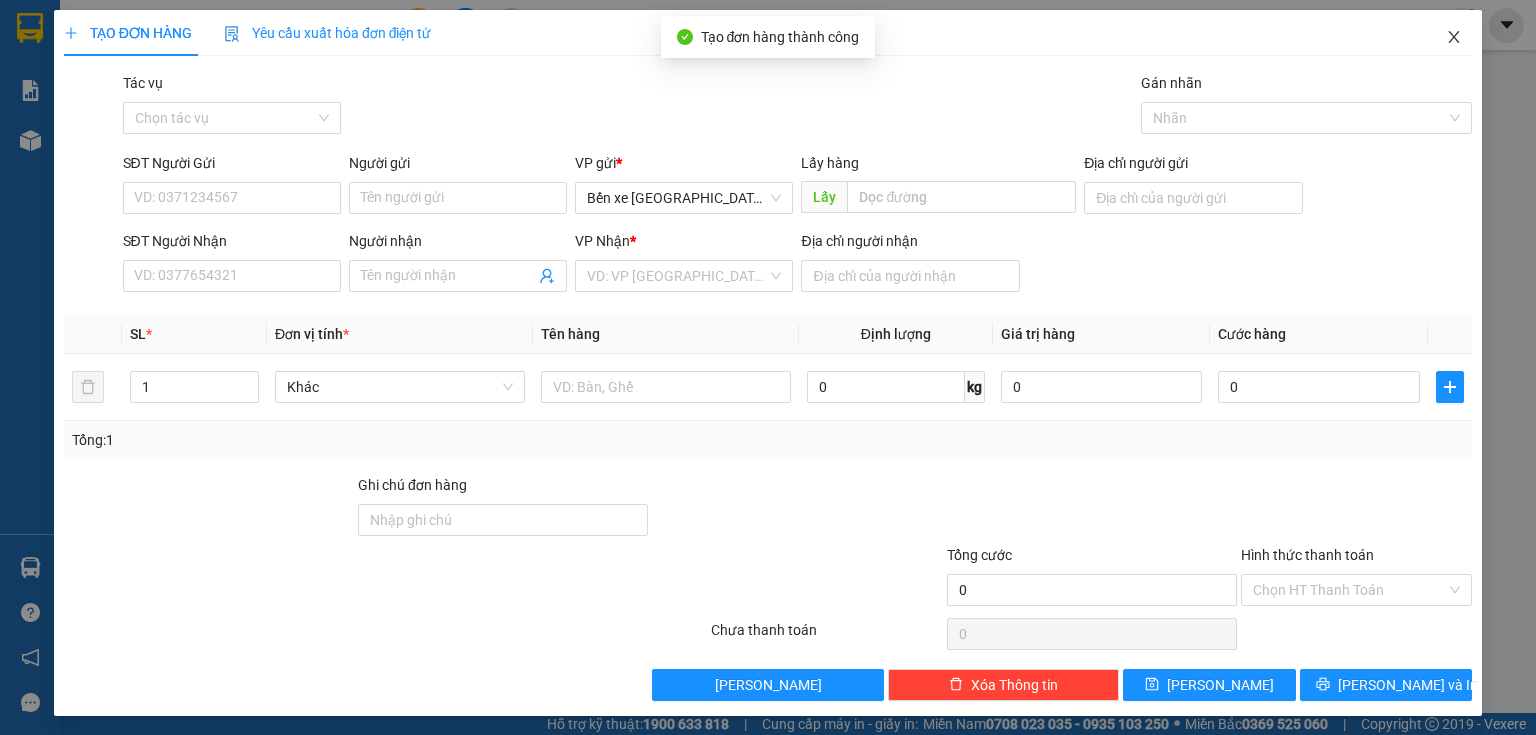 click at bounding box center (1454, 38) 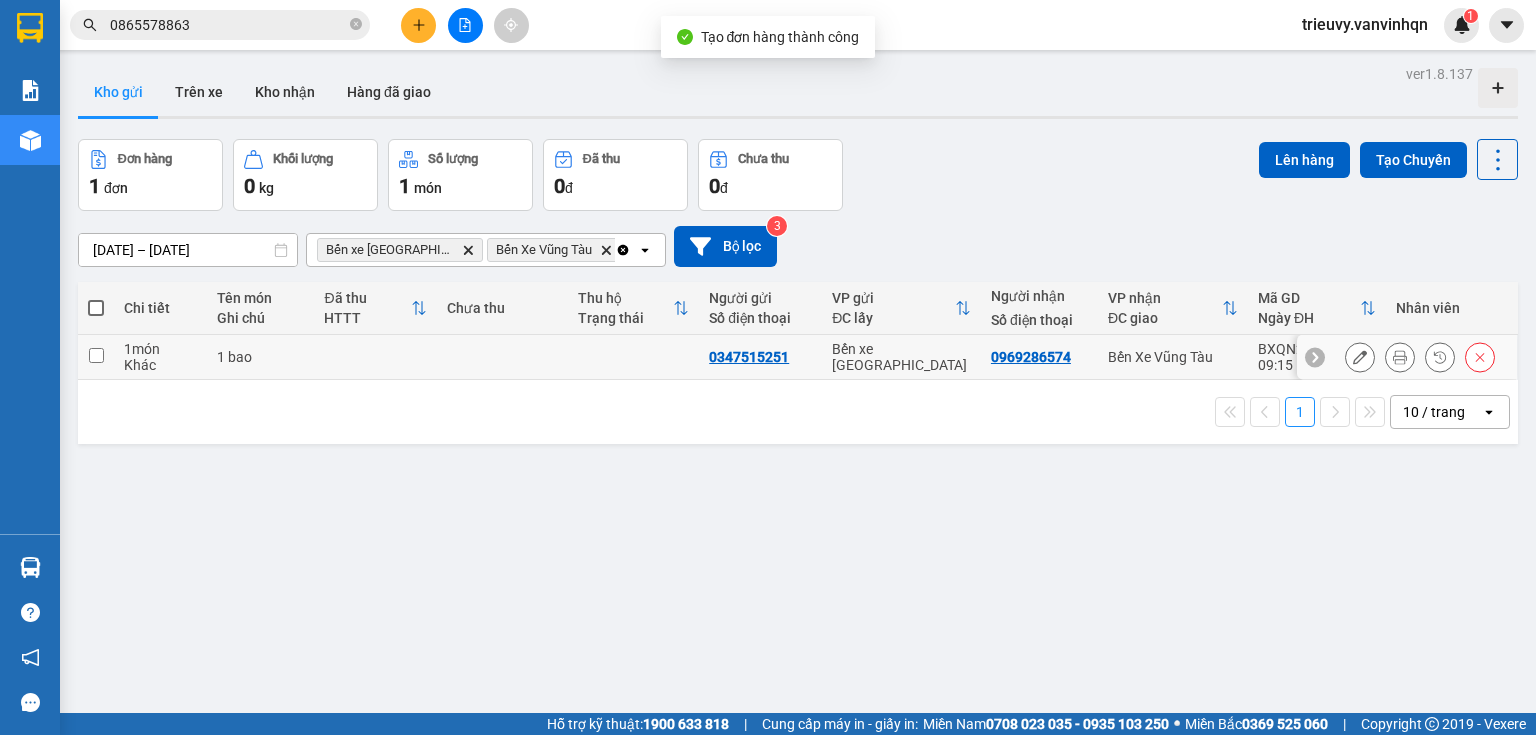 click at bounding box center [375, 357] 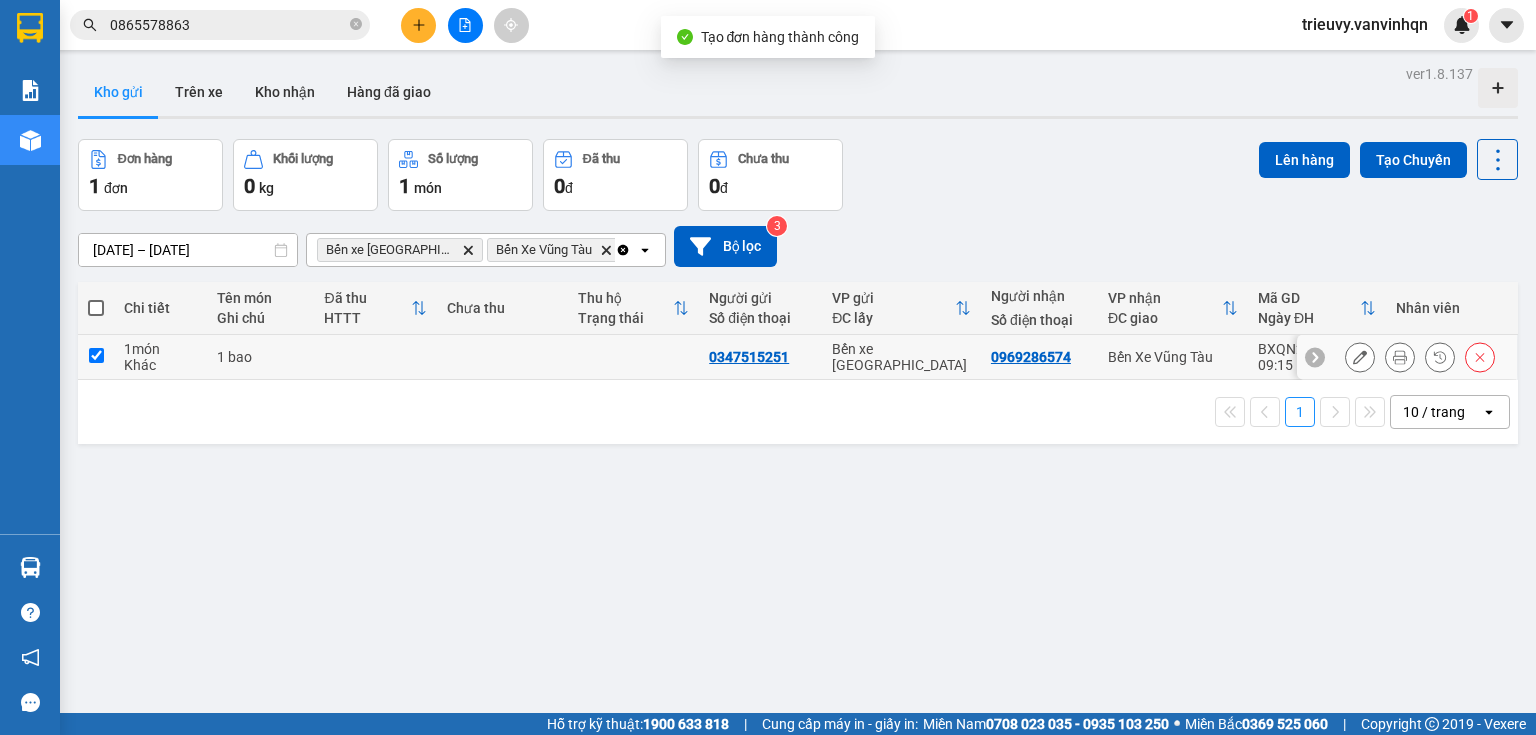 checkbox on "true" 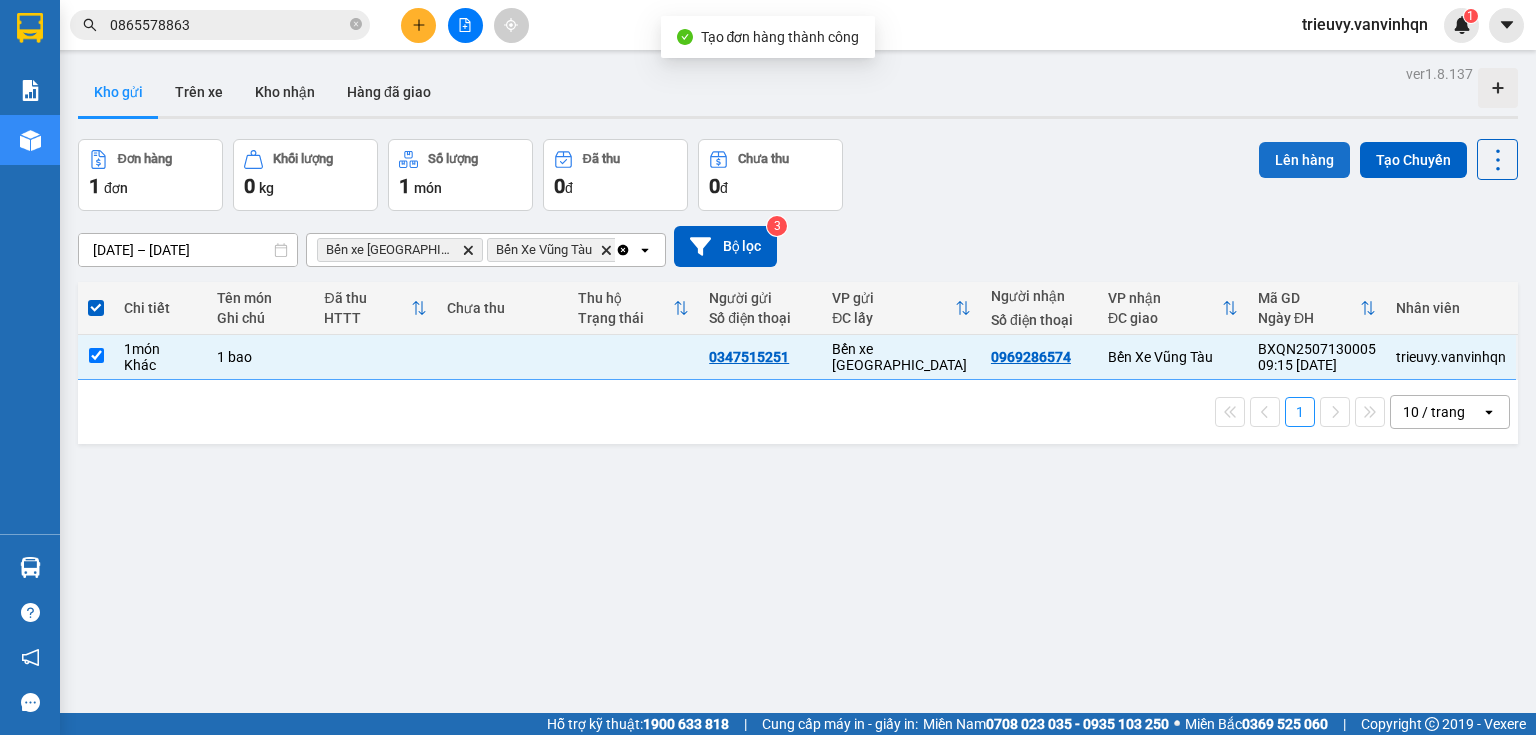 click on "Lên hàng" at bounding box center (1304, 160) 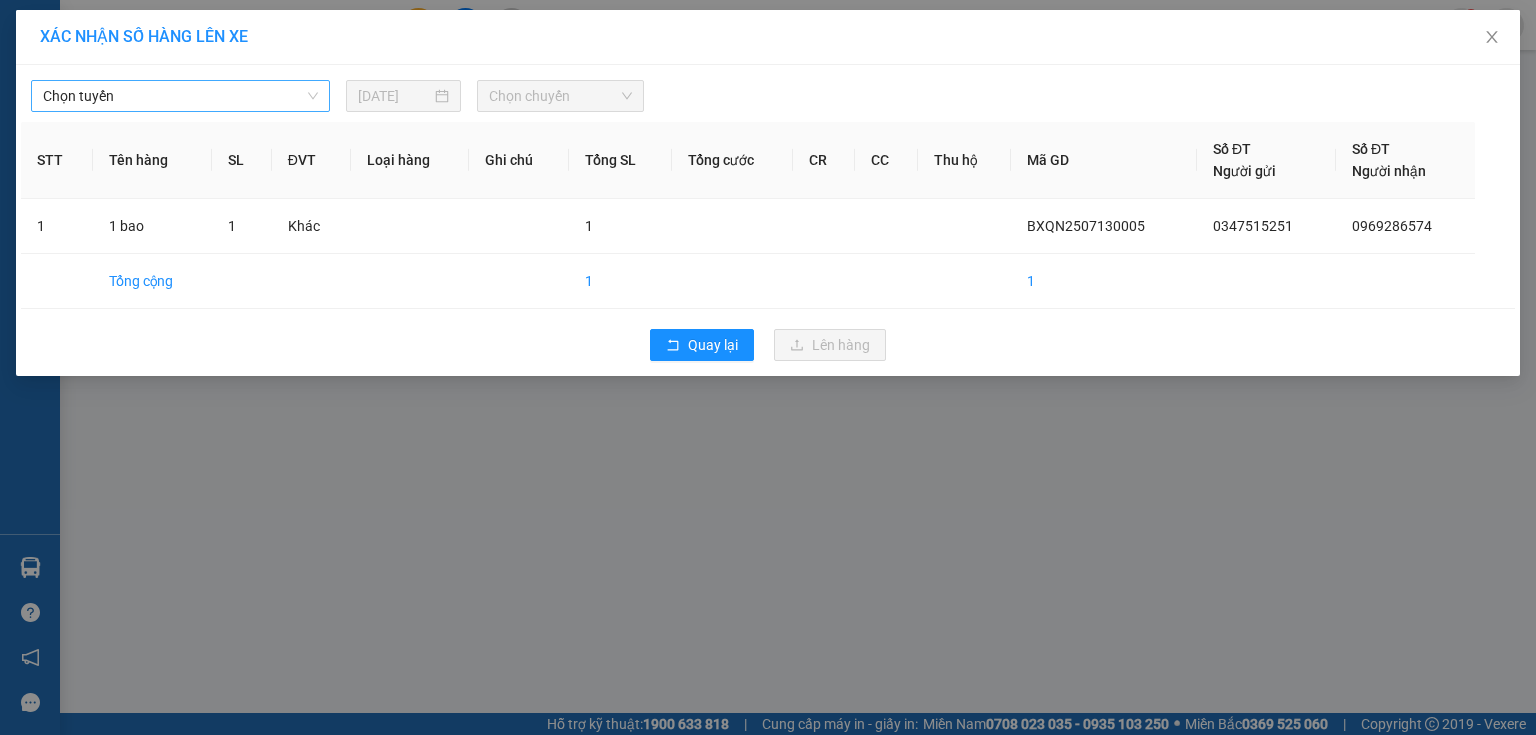 click on "Chọn tuyến" at bounding box center (180, 96) 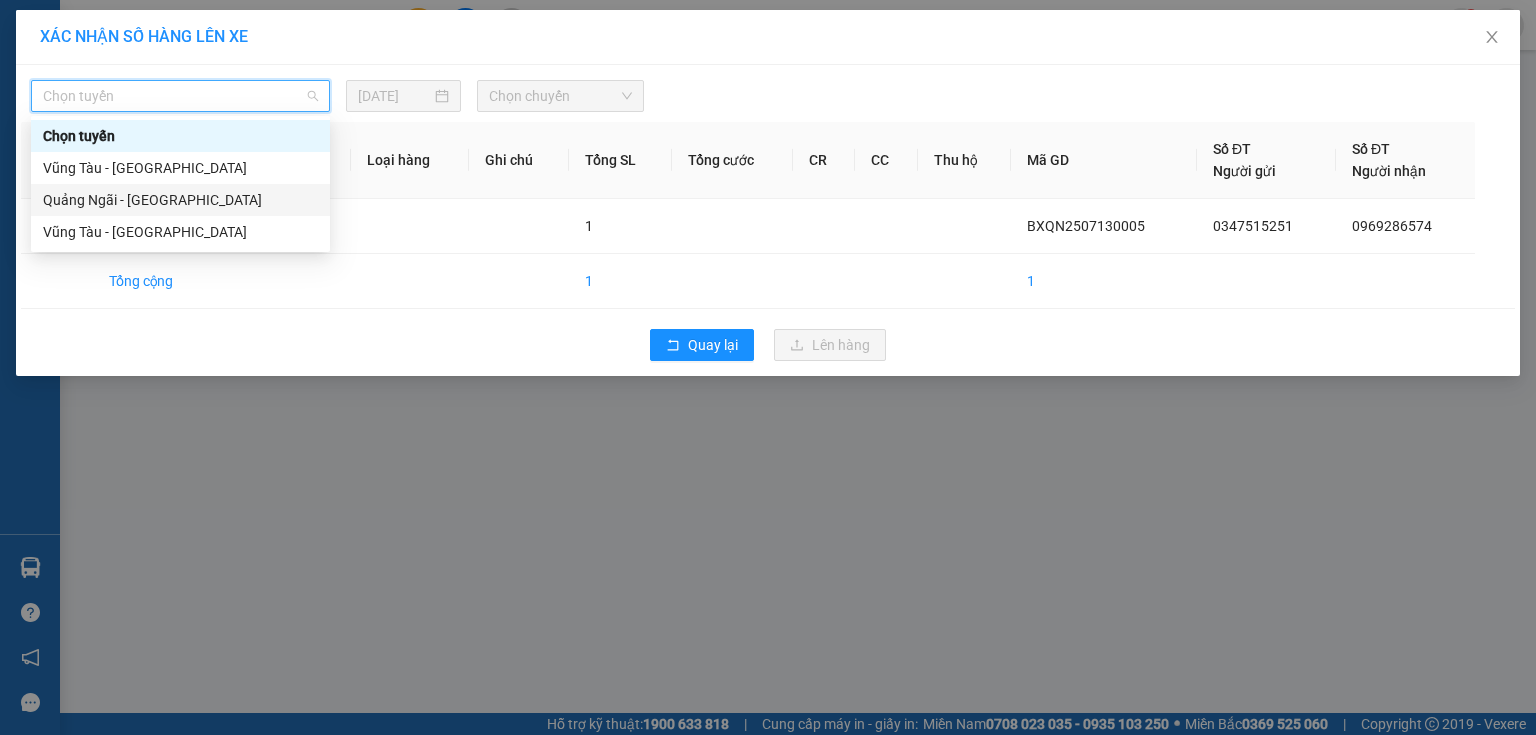 click on "Quảng Ngãi - [GEOGRAPHIC_DATA]" at bounding box center [180, 200] 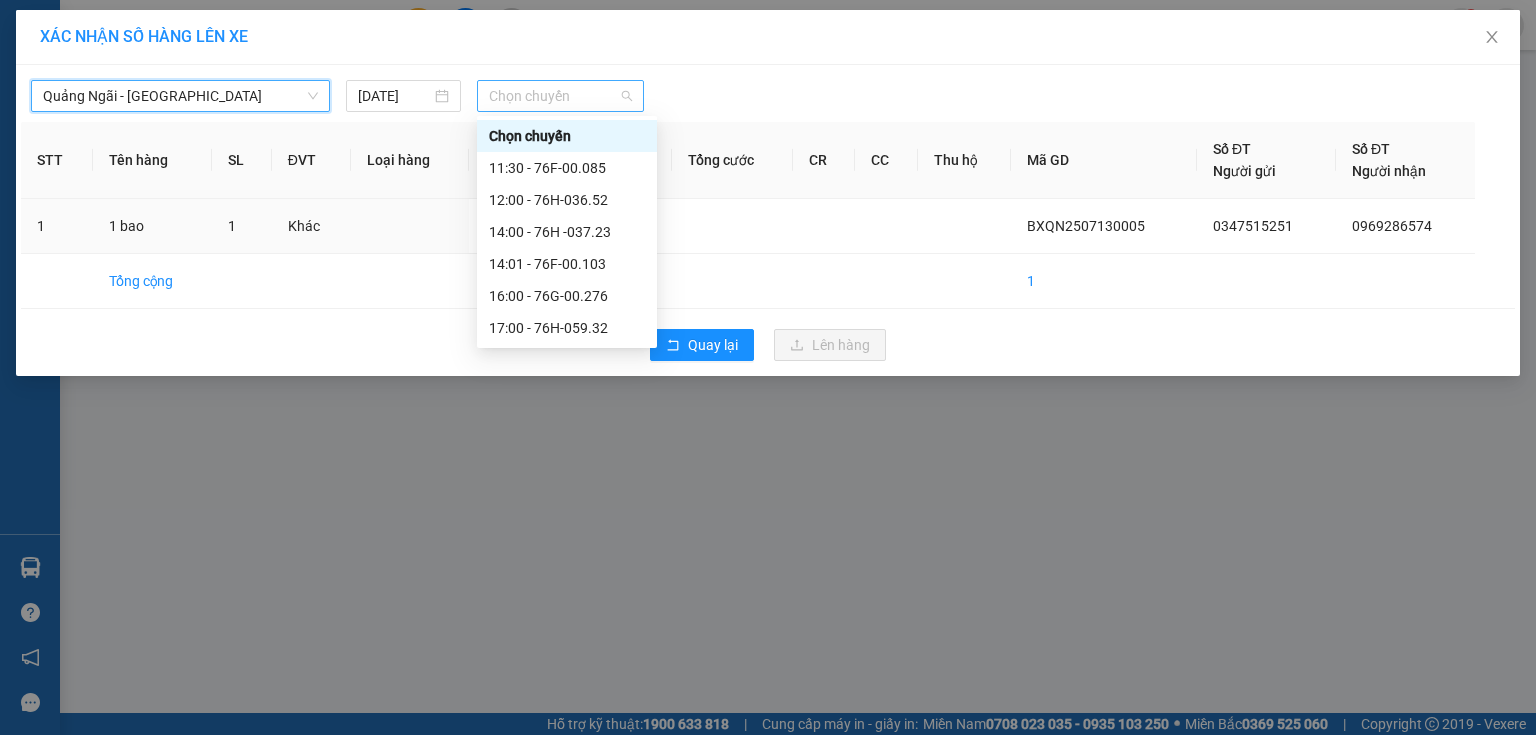 click on "Chọn chuyến" at bounding box center (561, 96) 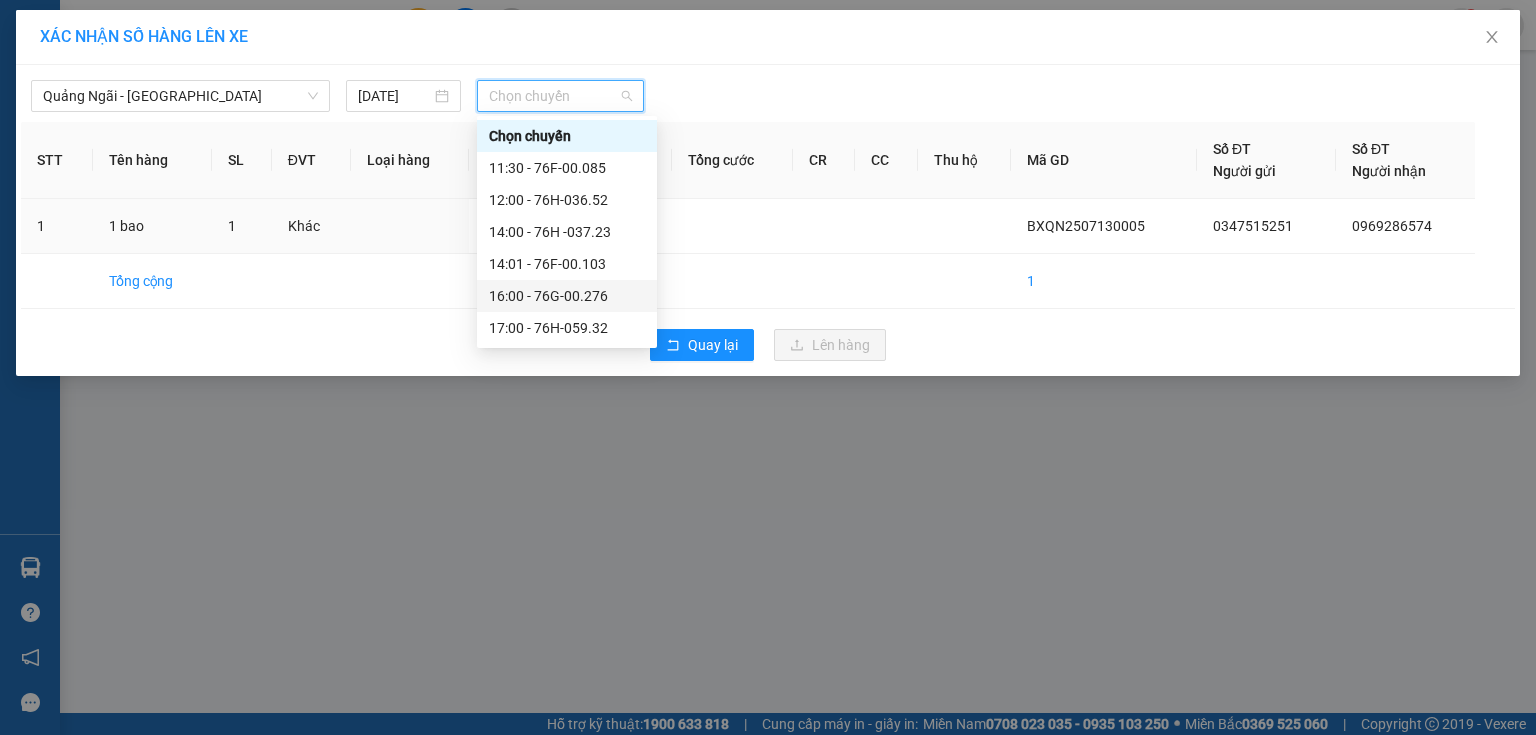 click on "16:00     - 76G-00.276" at bounding box center (567, 296) 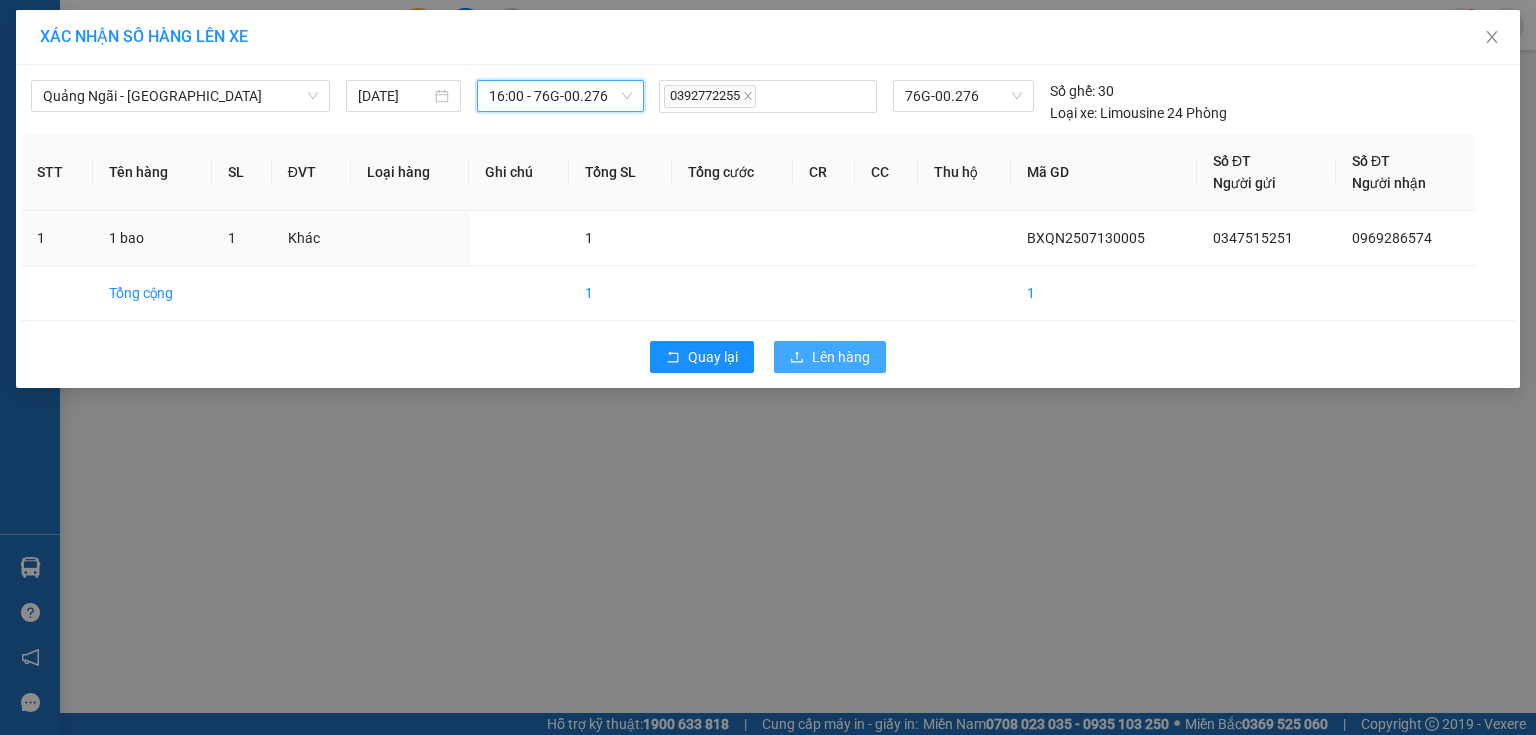 click on "Lên hàng" at bounding box center (830, 357) 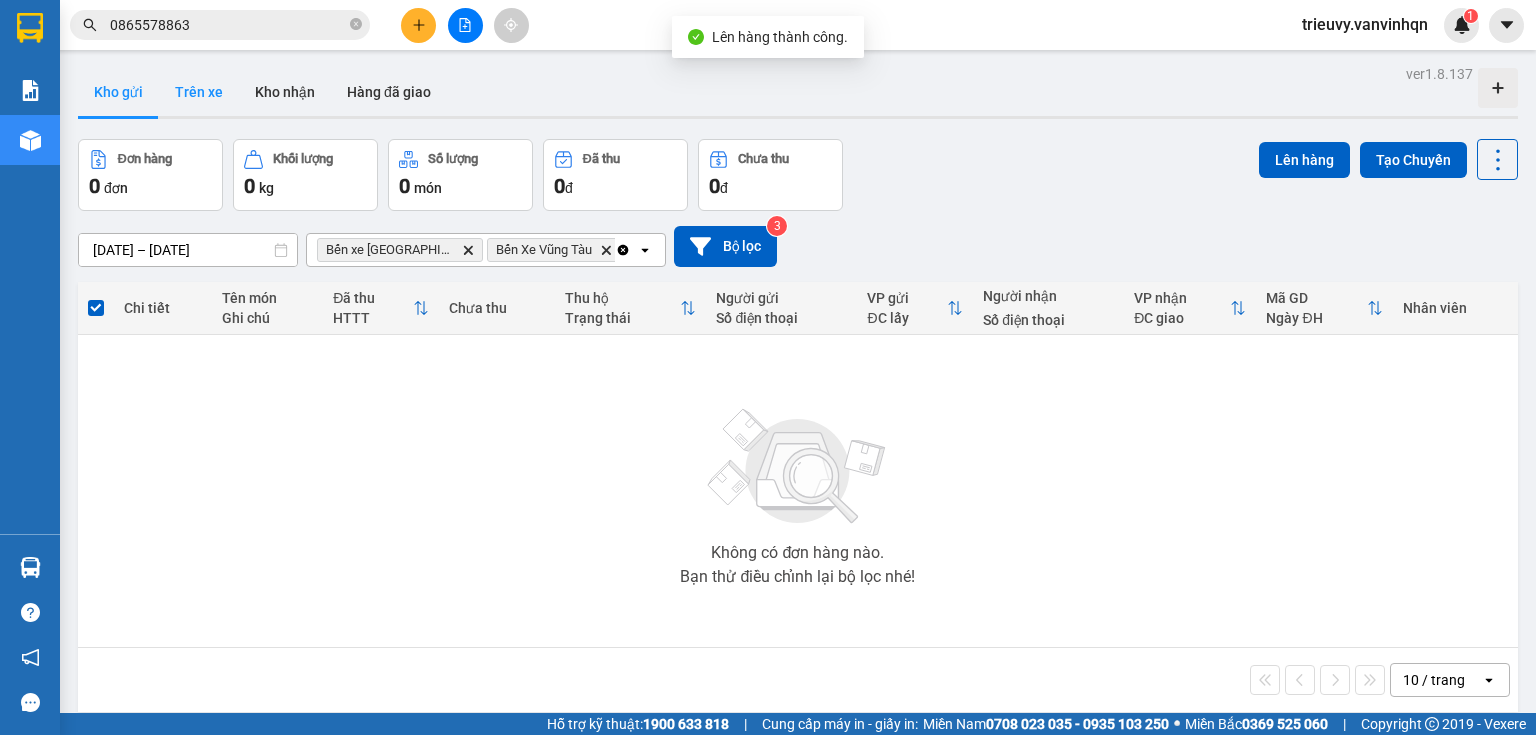 click on "Trên xe" at bounding box center [199, 92] 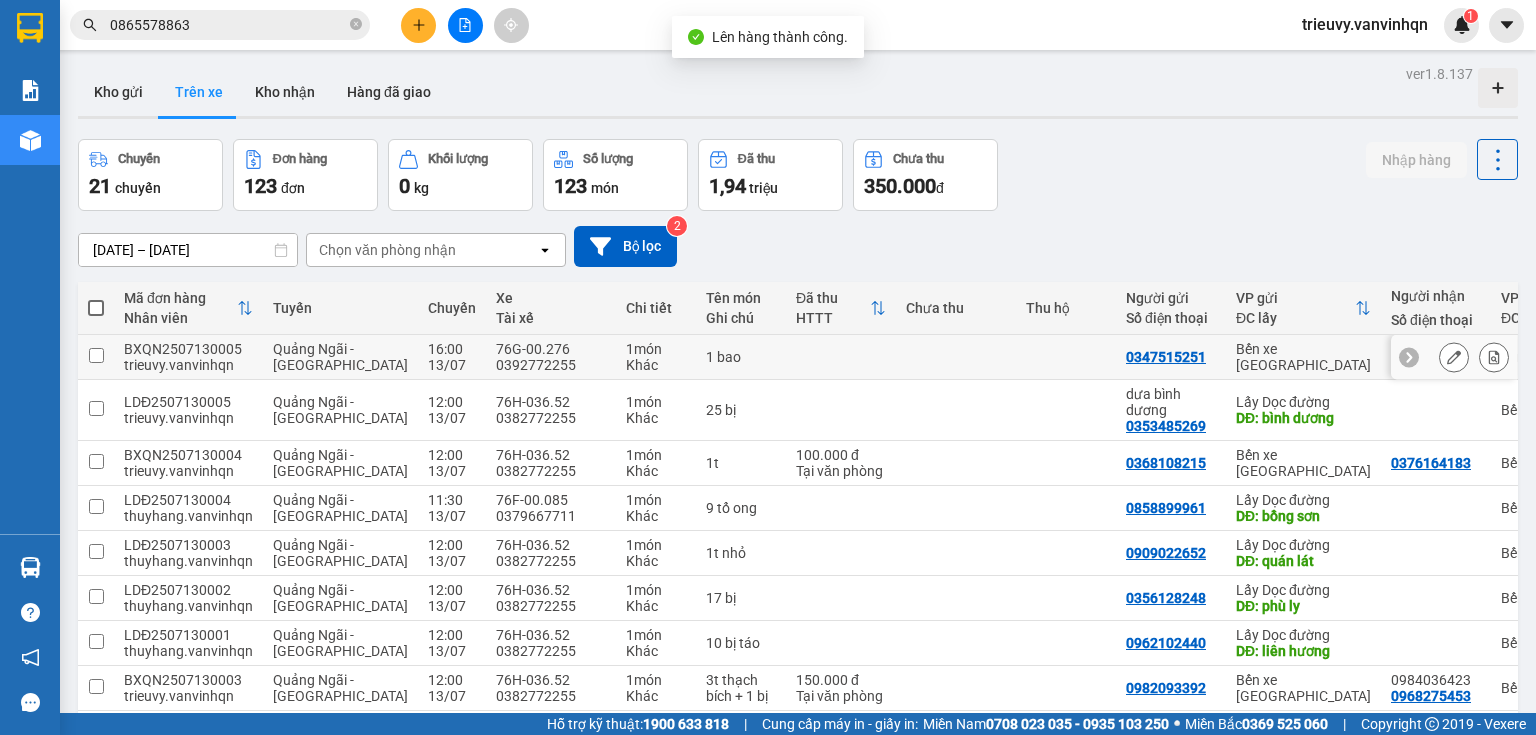 click at bounding box center [1454, 357] 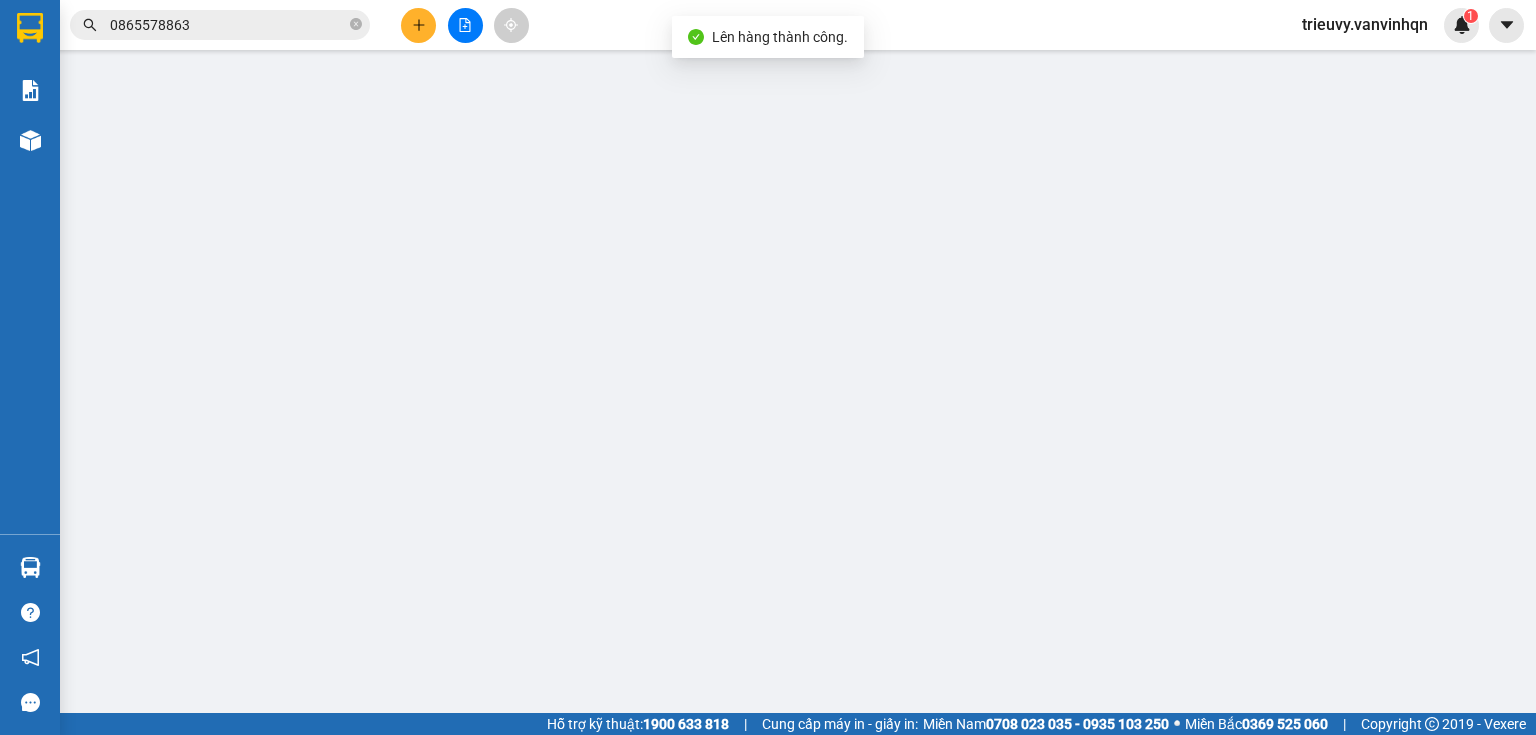 type on "0347515251" 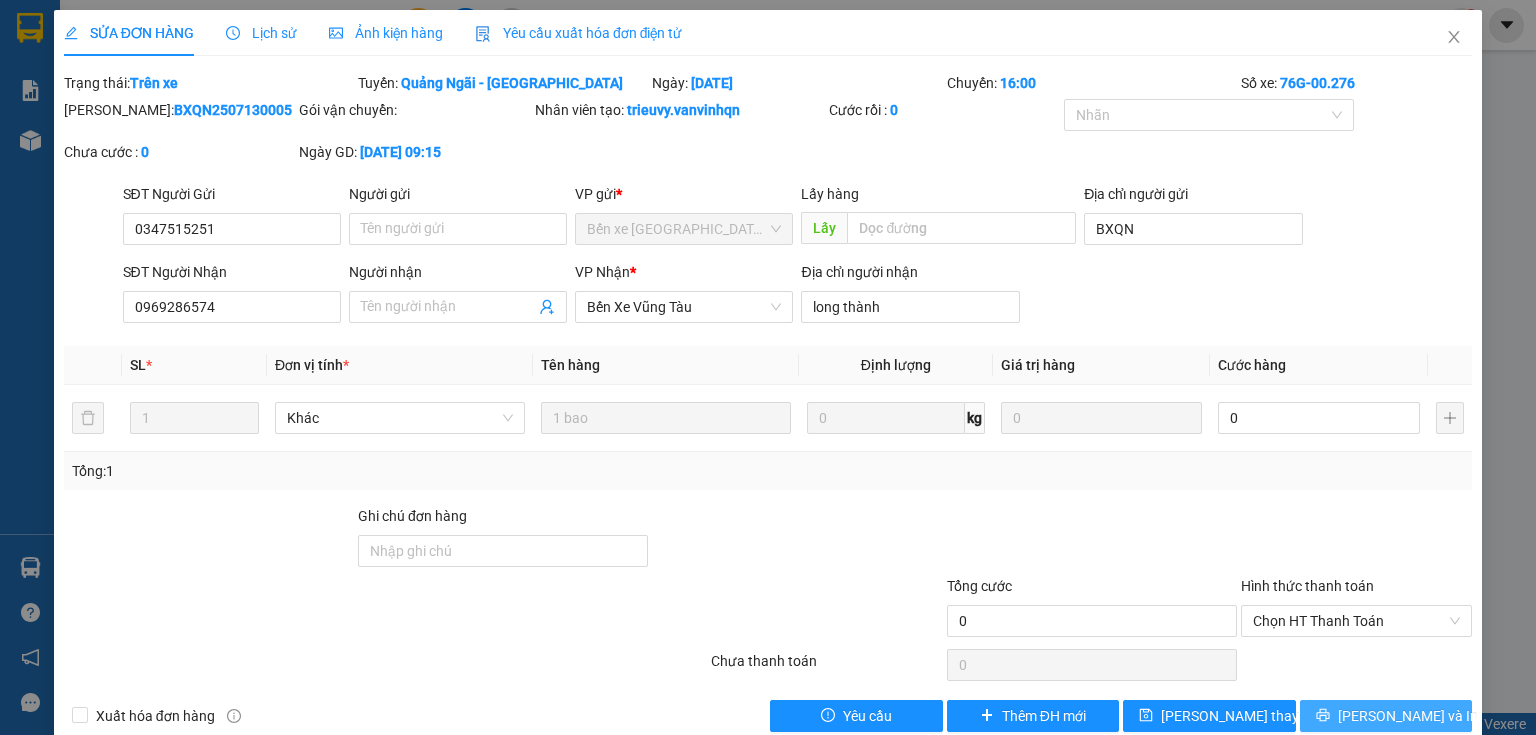 click on "[PERSON_NAME] và In" at bounding box center (1408, 716) 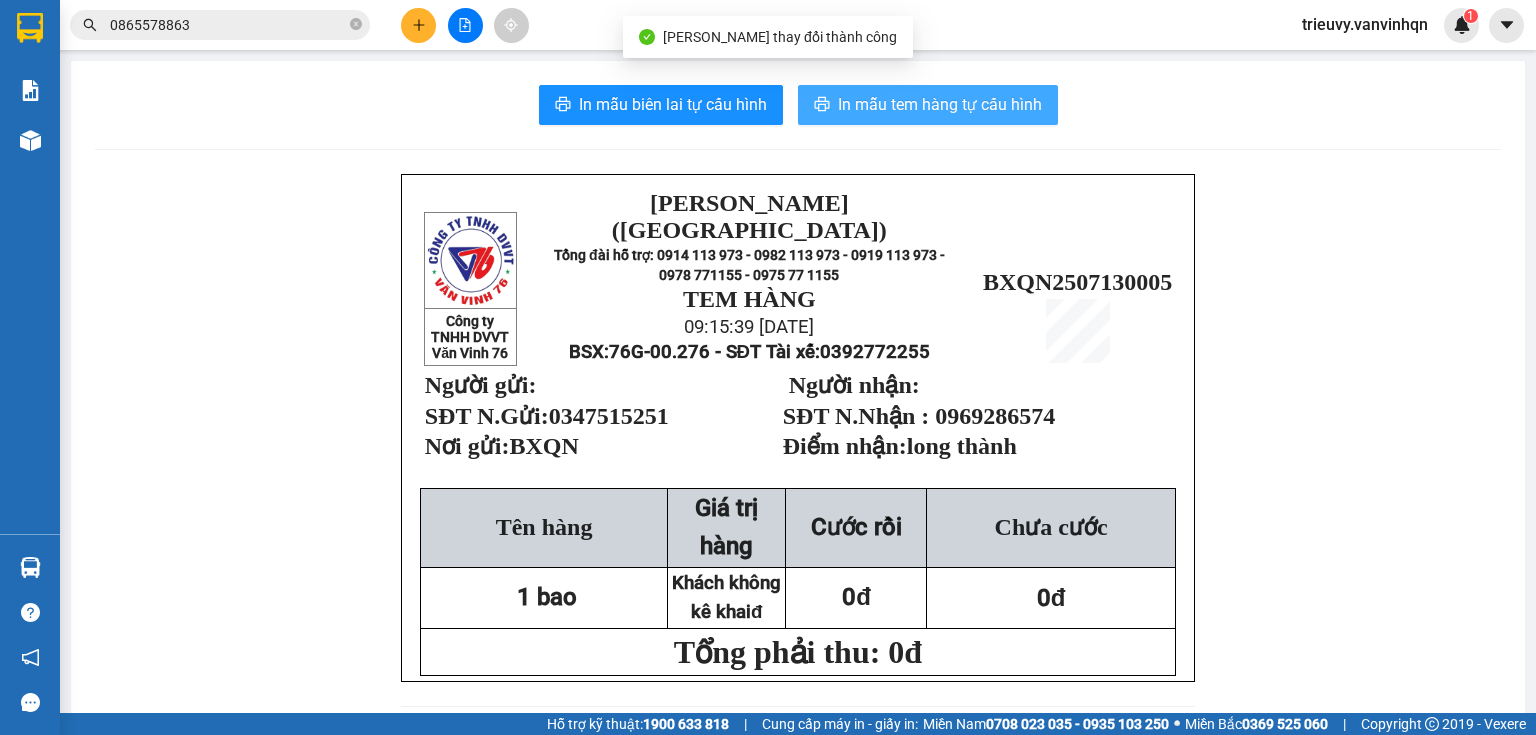 click on "In mẫu tem hàng tự cấu hình" at bounding box center (940, 104) 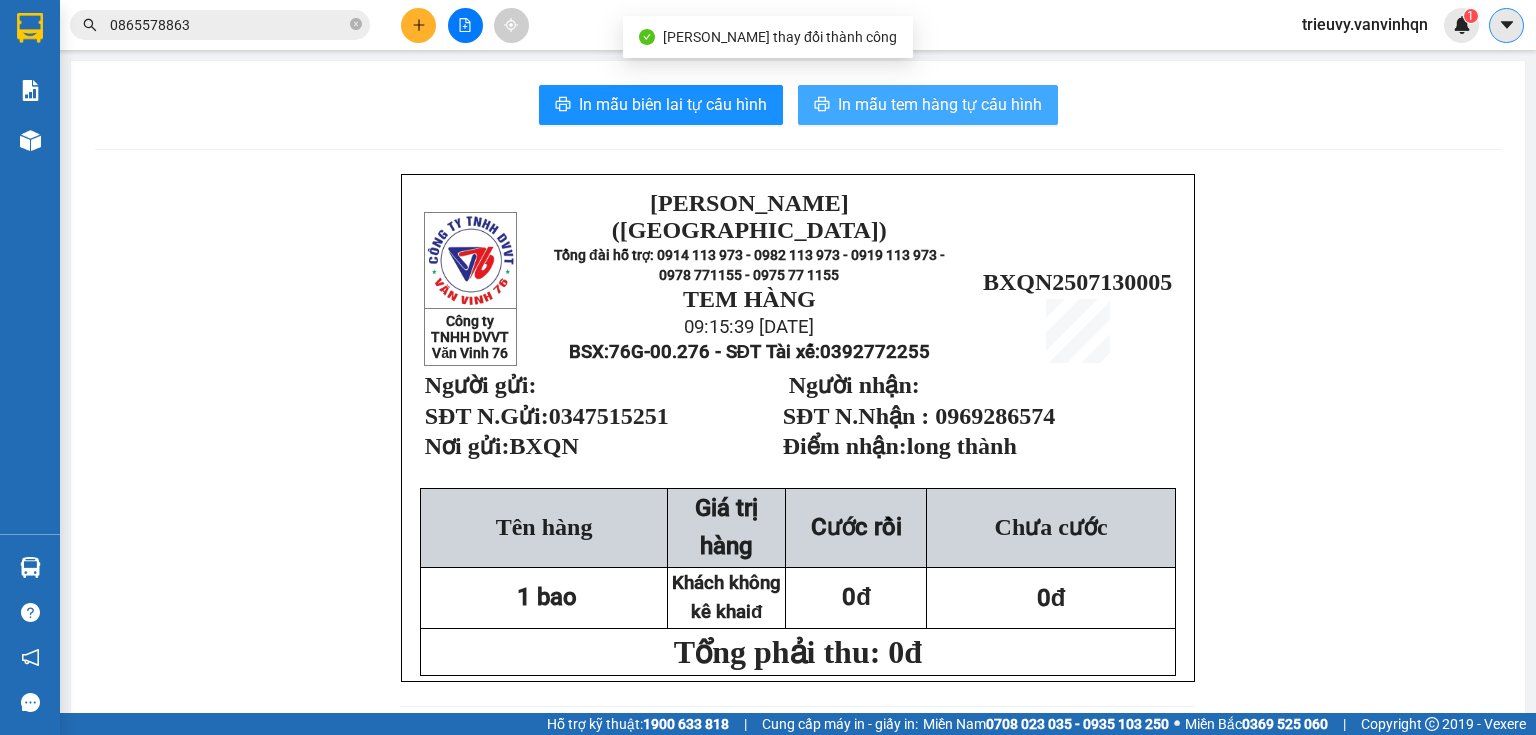scroll, scrollTop: 0, scrollLeft: 0, axis: both 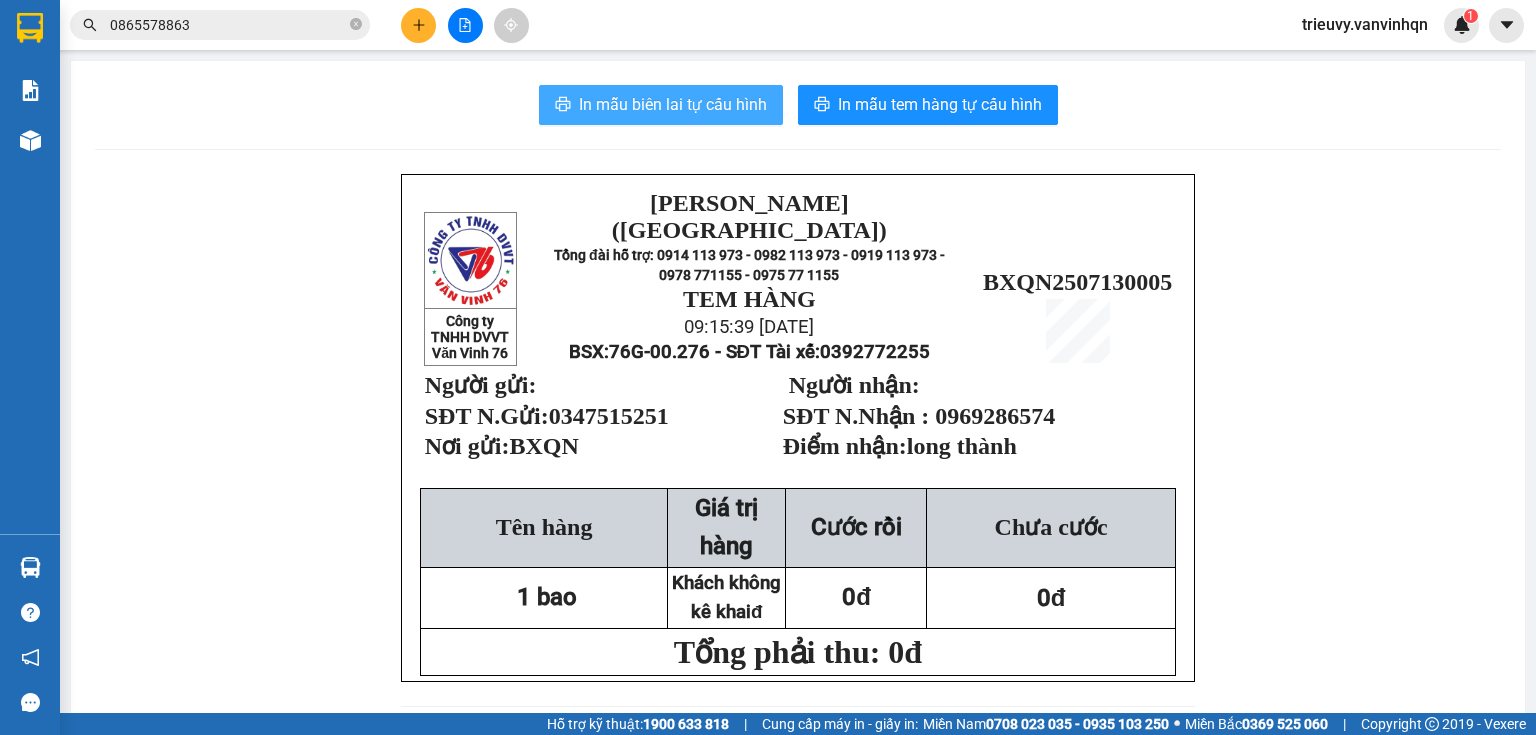click on "In mẫu biên lai tự cấu hình" at bounding box center [673, 104] 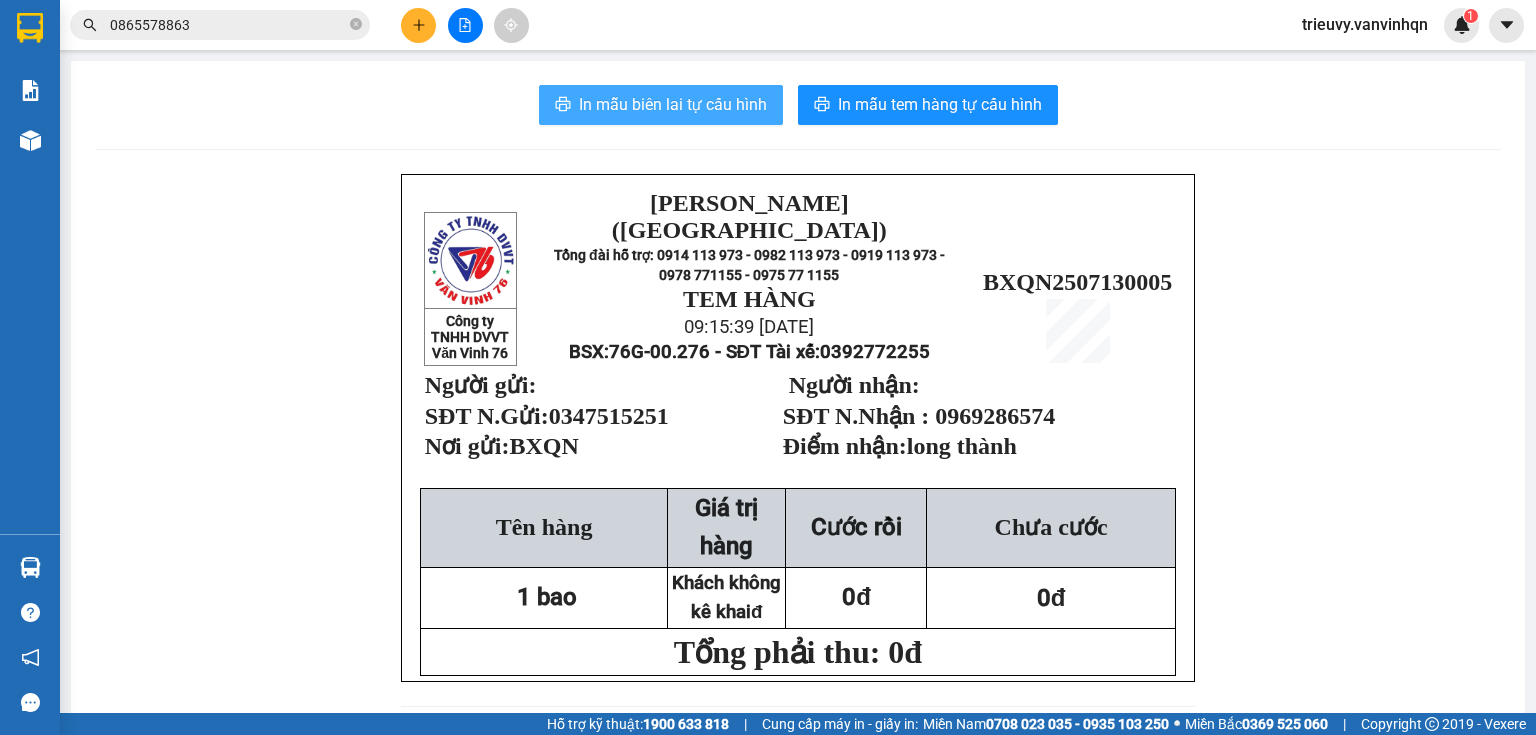 scroll, scrollTop: 0, scrollLeft: 0, axis: both 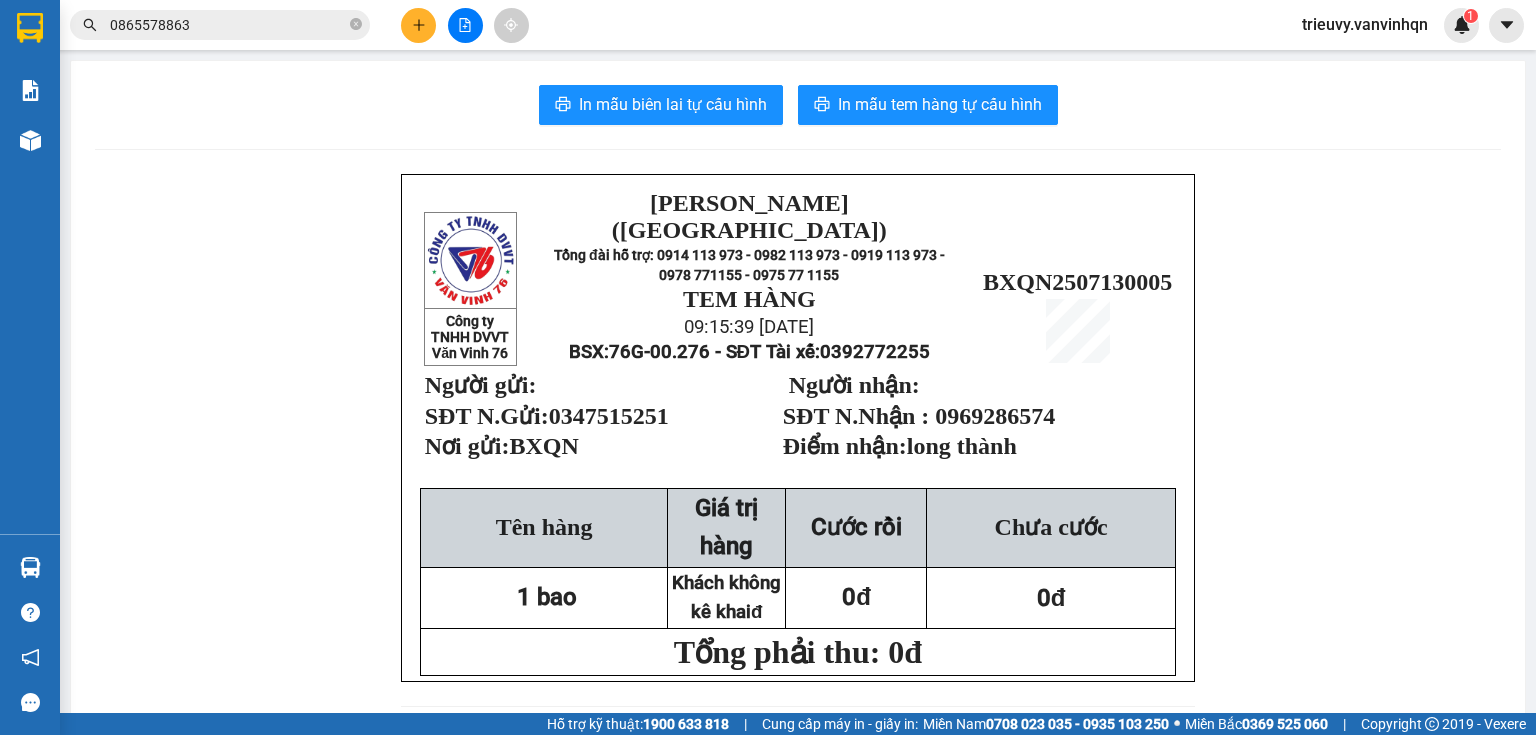 click at bounding box center (418, 25) 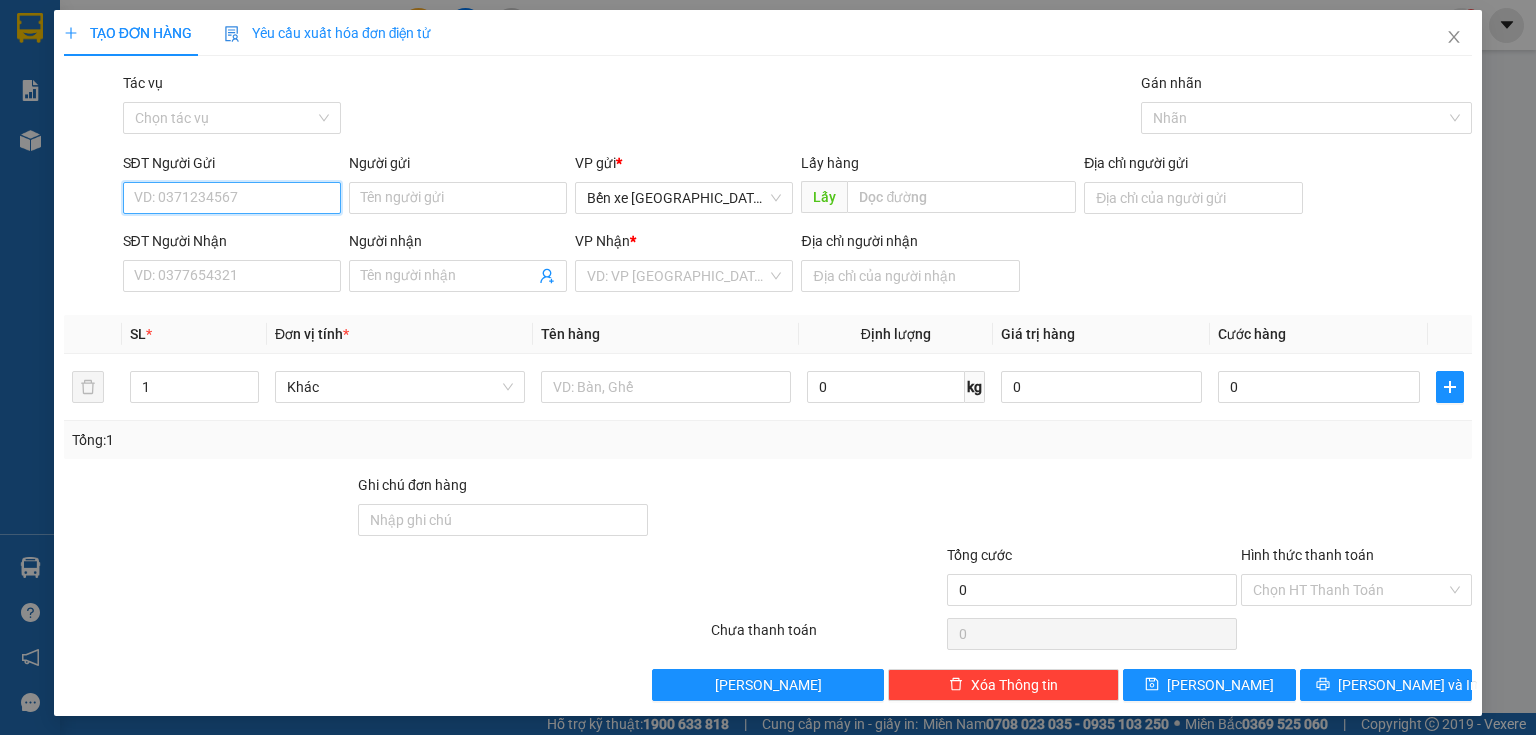 click on "SĐT Người Gửi" at bounding box center (232, 198) 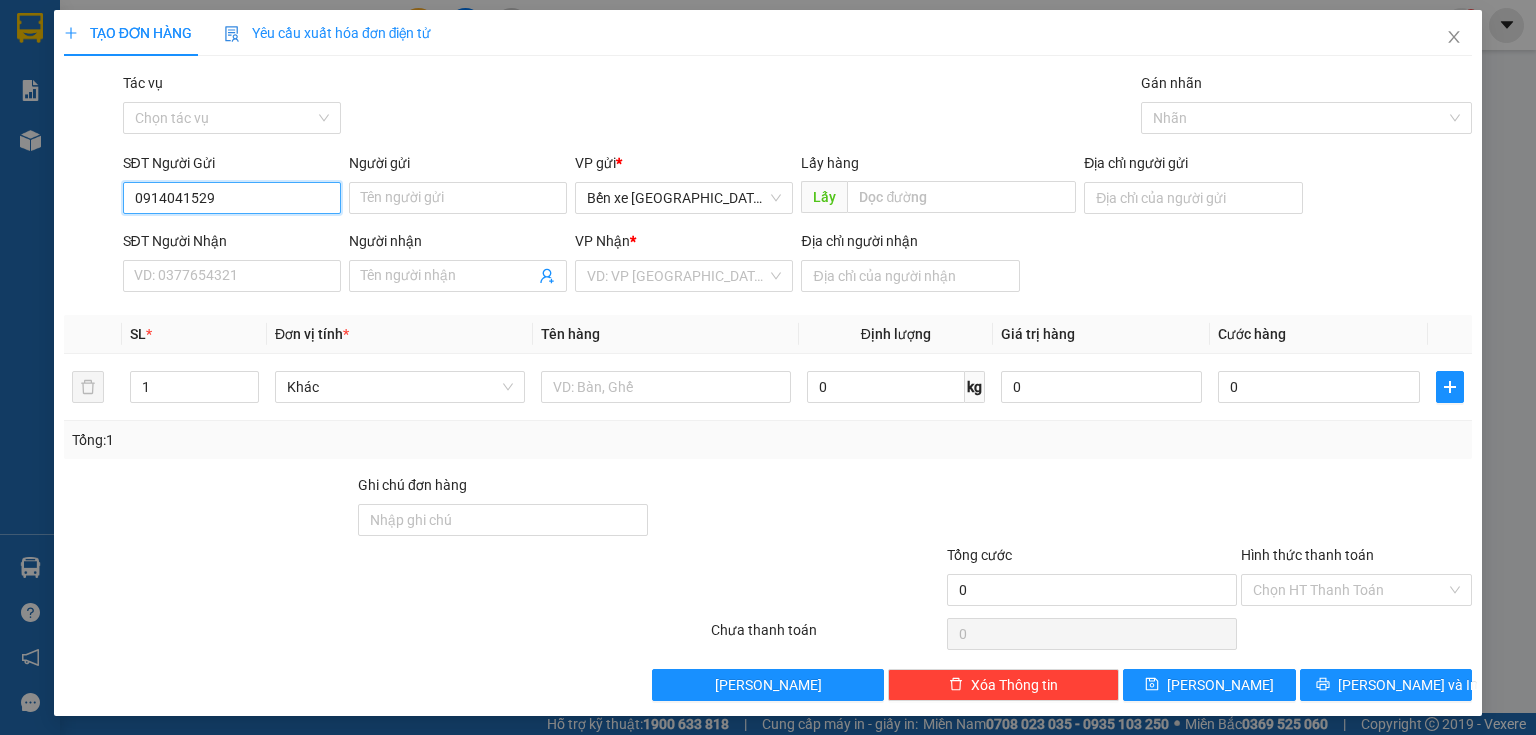 click on "0914041529" at bounding box center (232, 198) 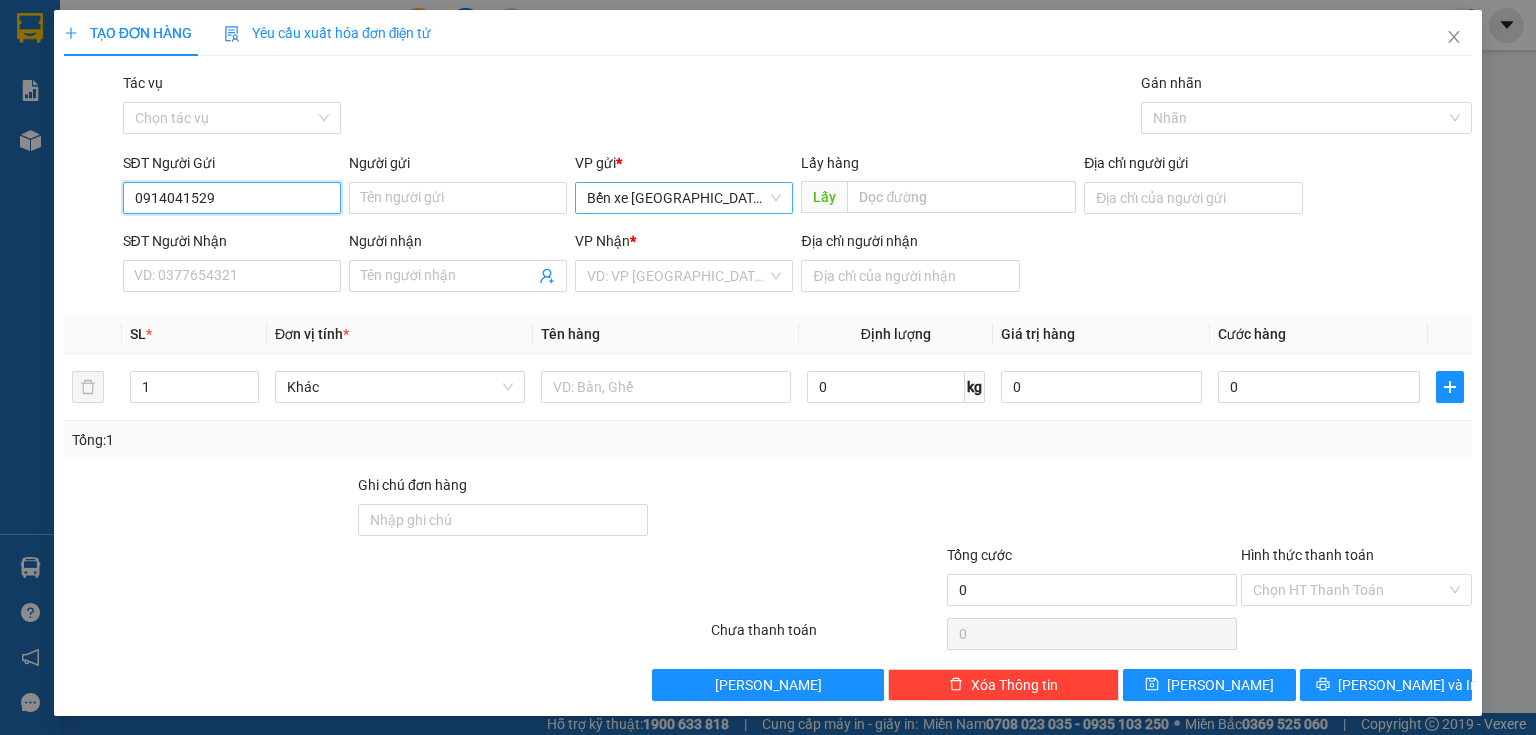 click on "Bến xe [GEOGRAPHIC_DATA]" at bounding box center [684, 198] 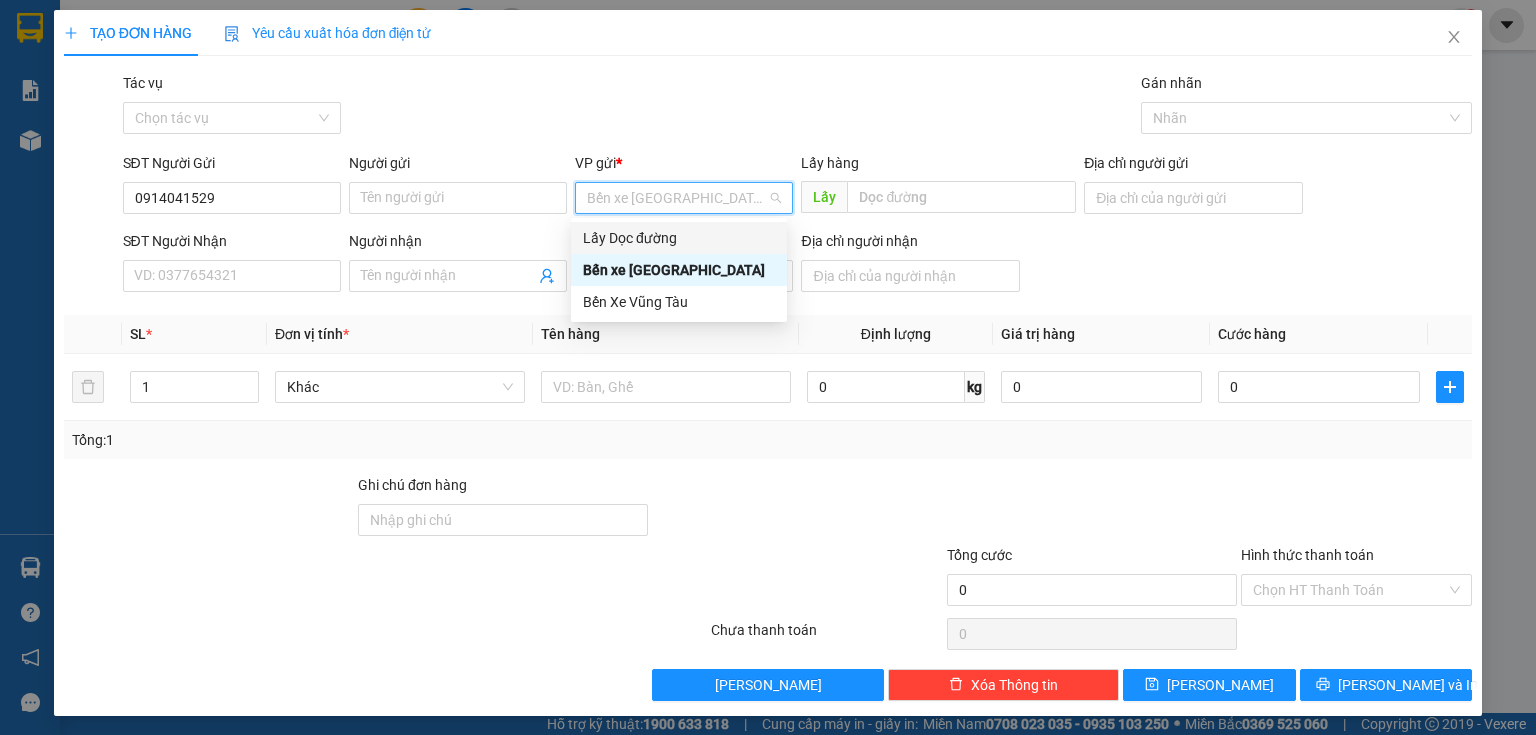 click on "Lấy Dọc đường" at bounding box center [679, 238] 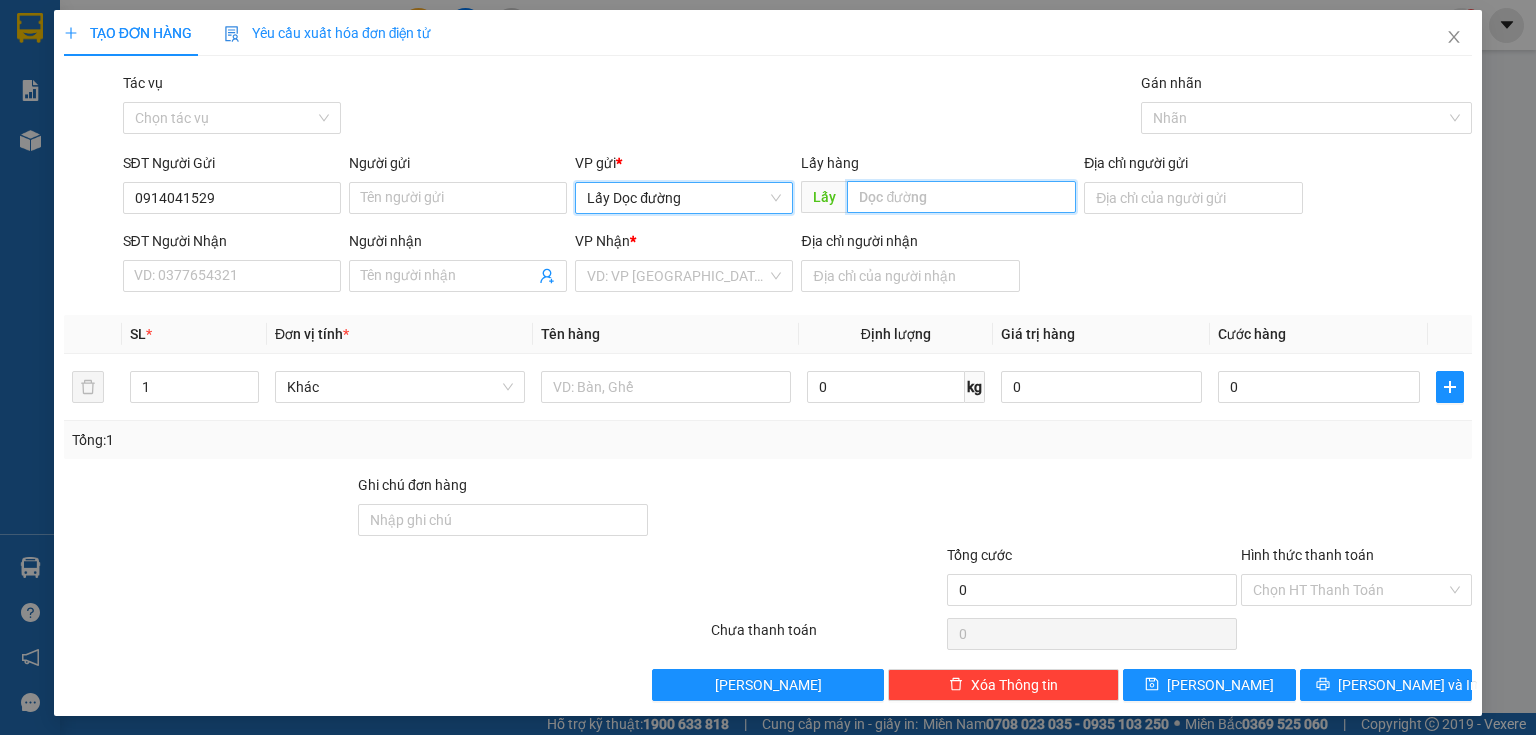 click at bounding box center (961, 197) 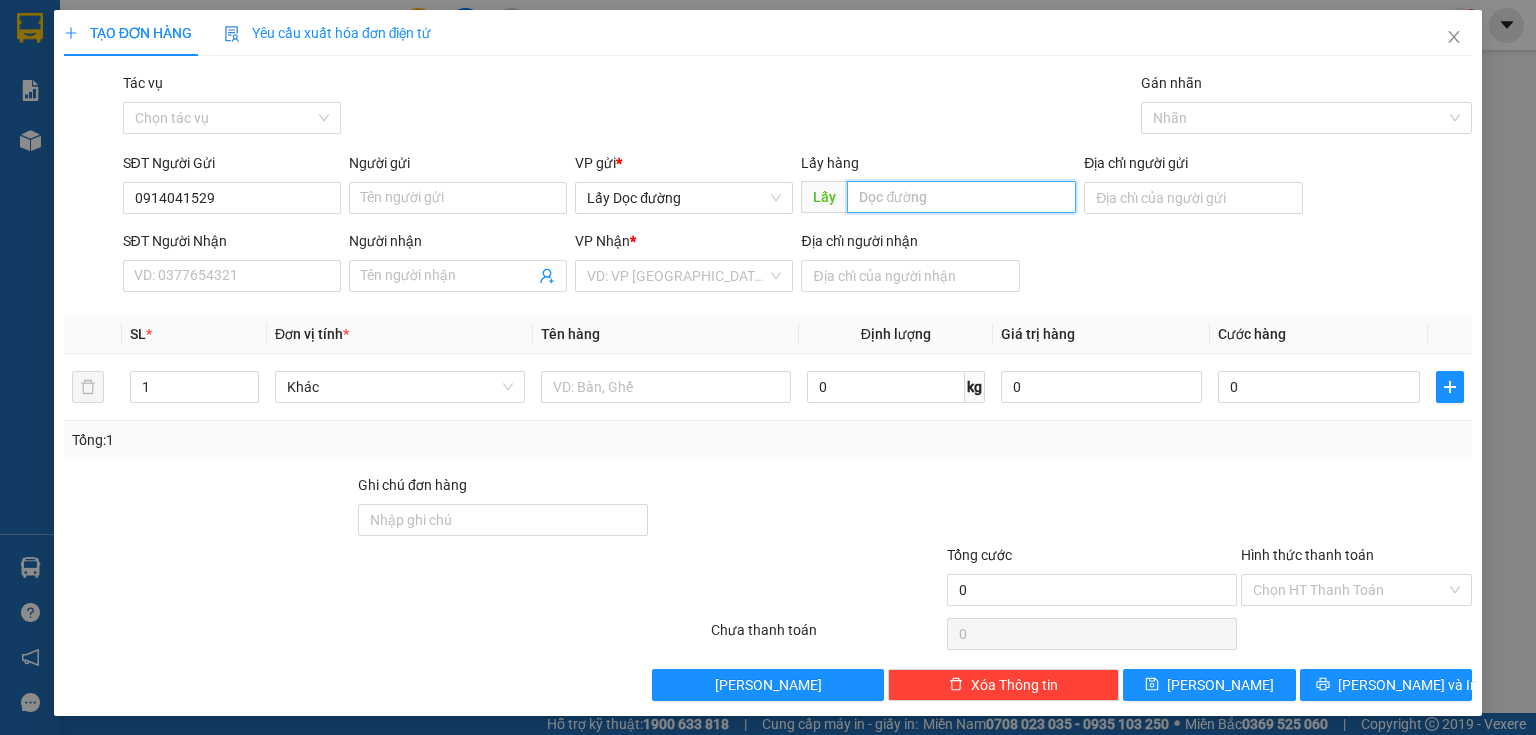 click at bounding box center (961, 197) 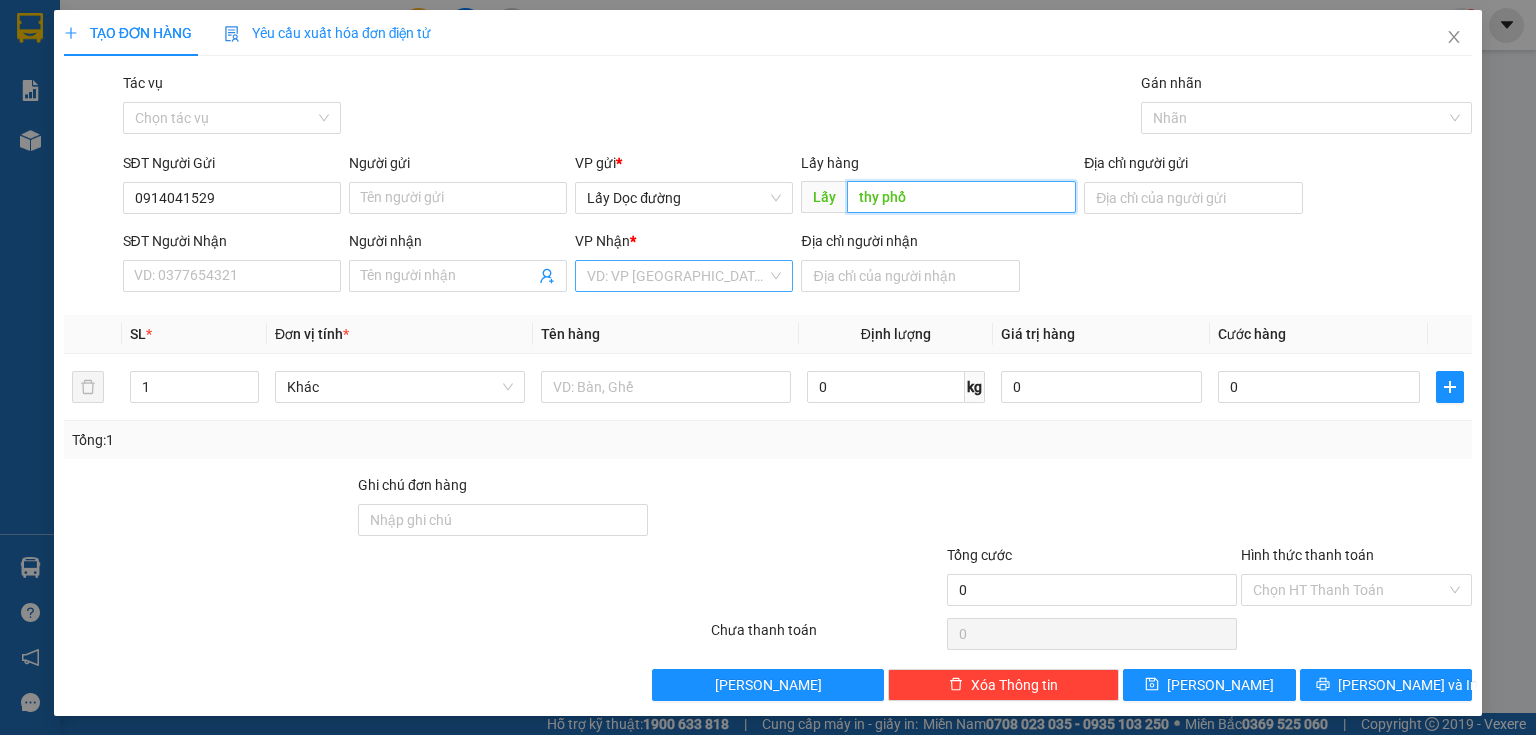 type on "thy phổ" 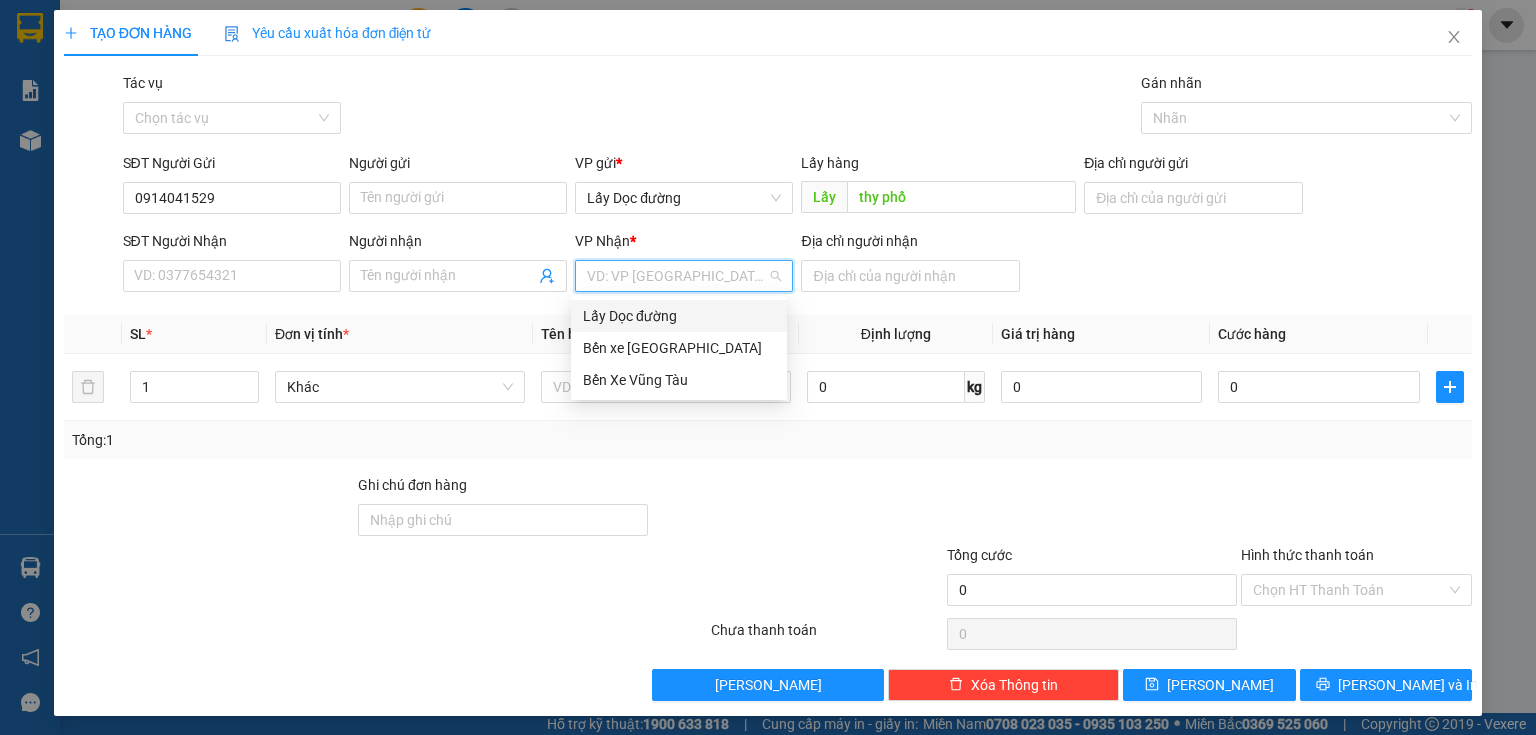 click at bounding box center [677, 276] 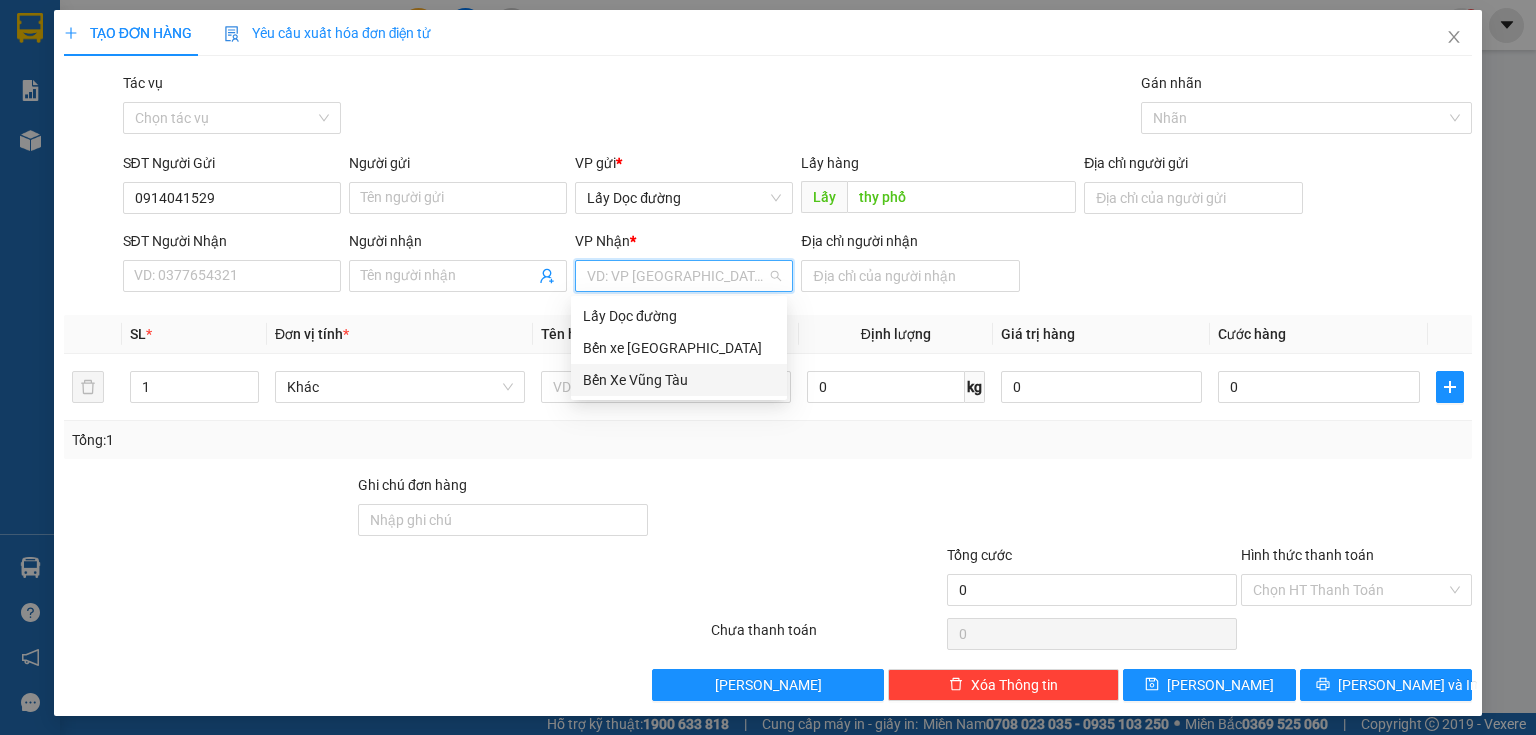 click on "Bến Xe Vũng Tàu" at bounding box center [679, 380] 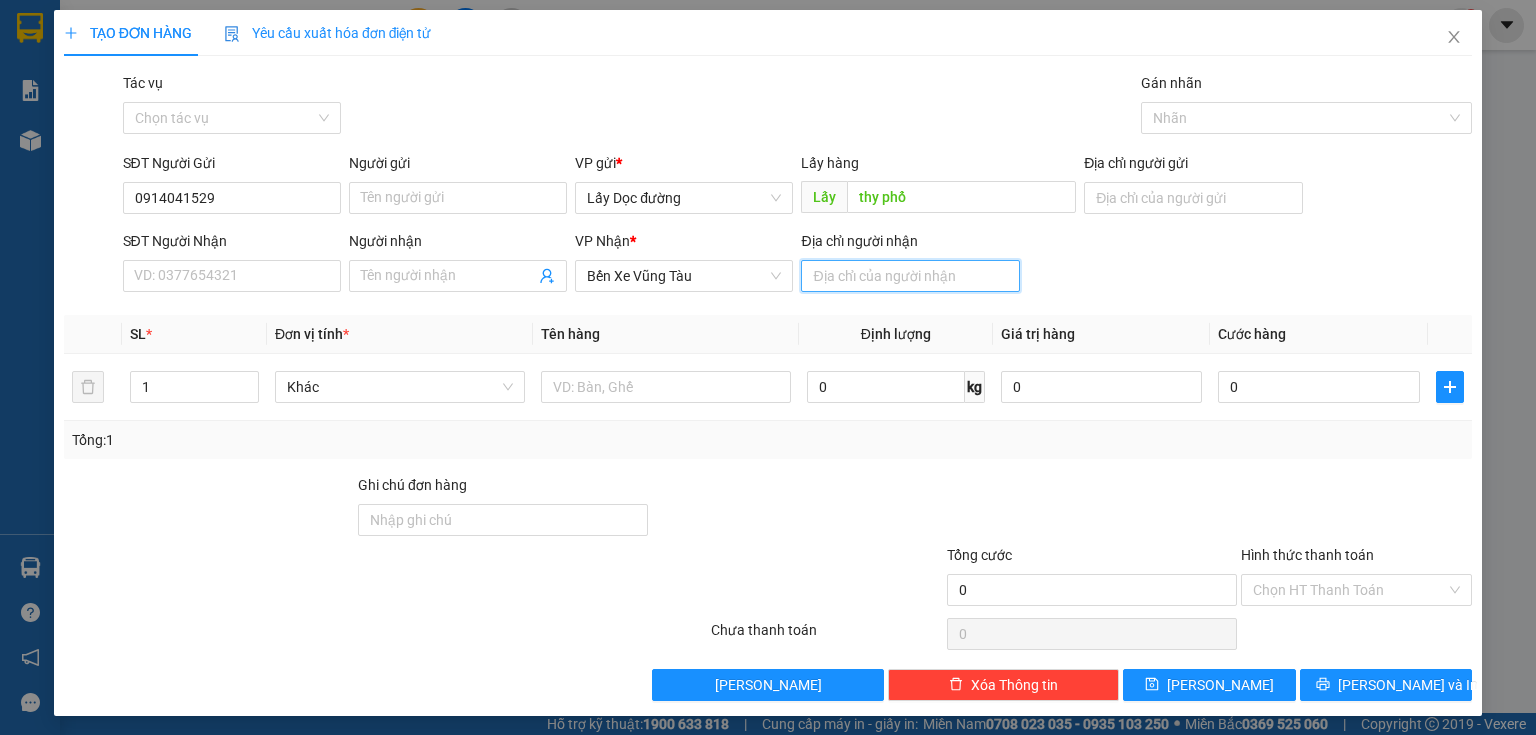 click on "Địa chỉ người nhận" at bounding box center (910, 276) 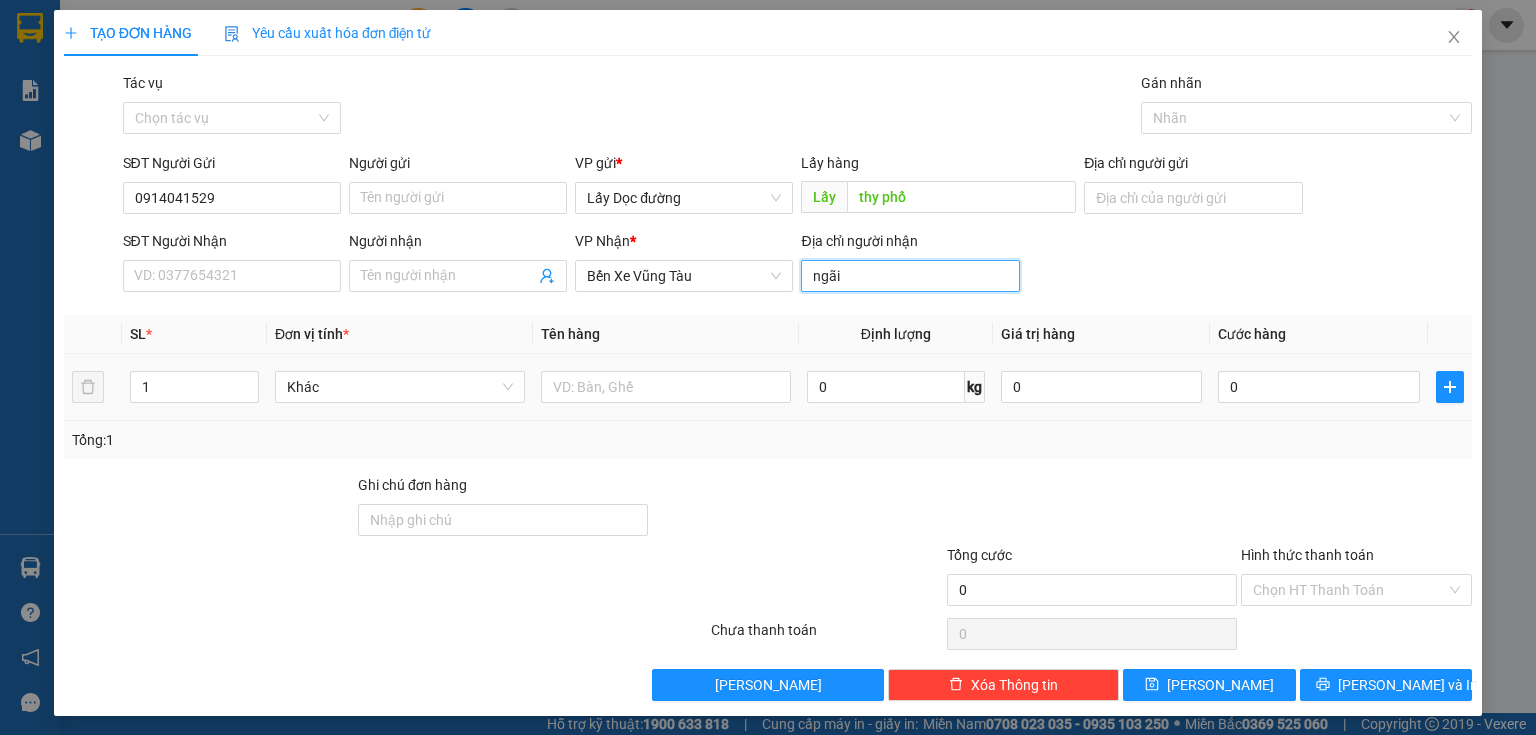 type on "ngãi giao" 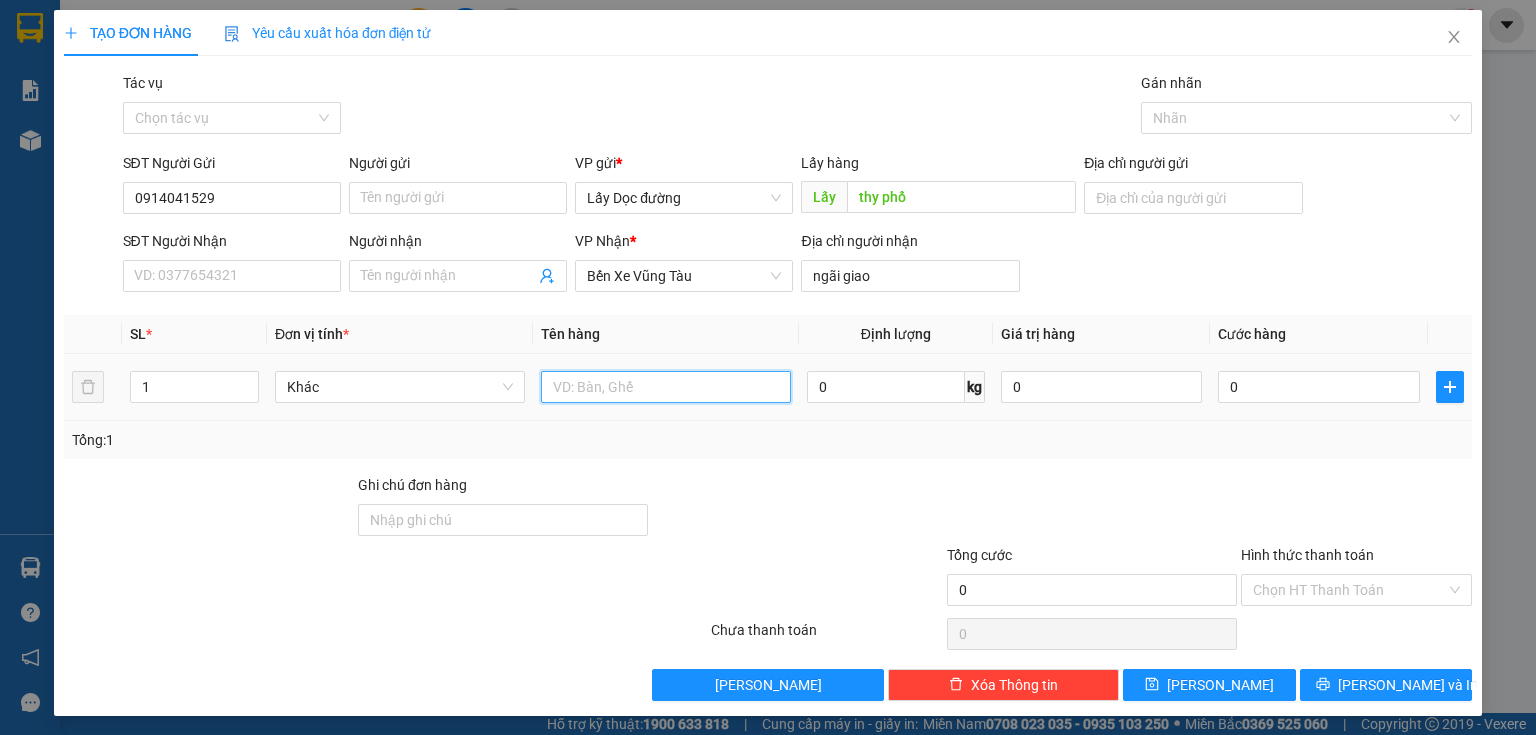 click at bounding box center (666, 387) 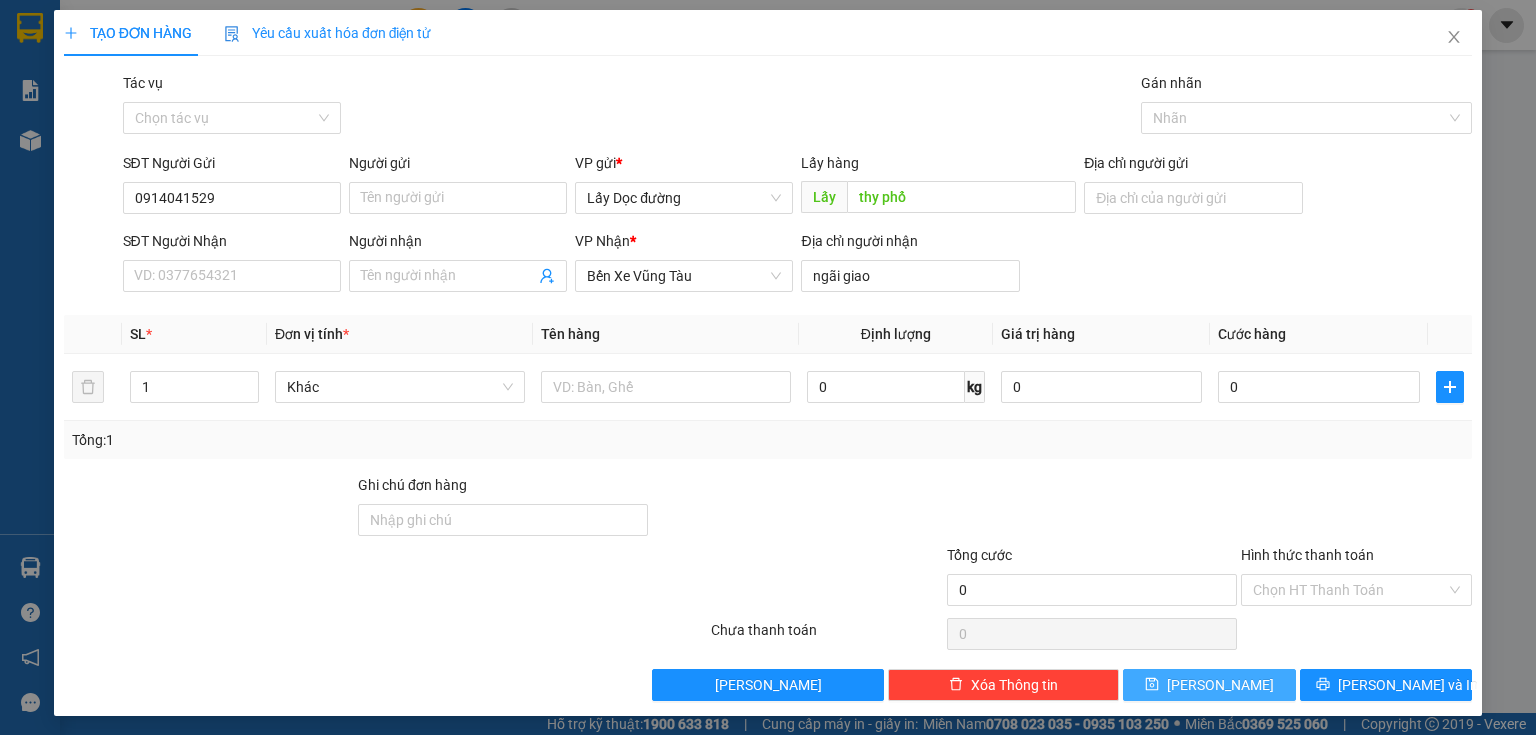 click 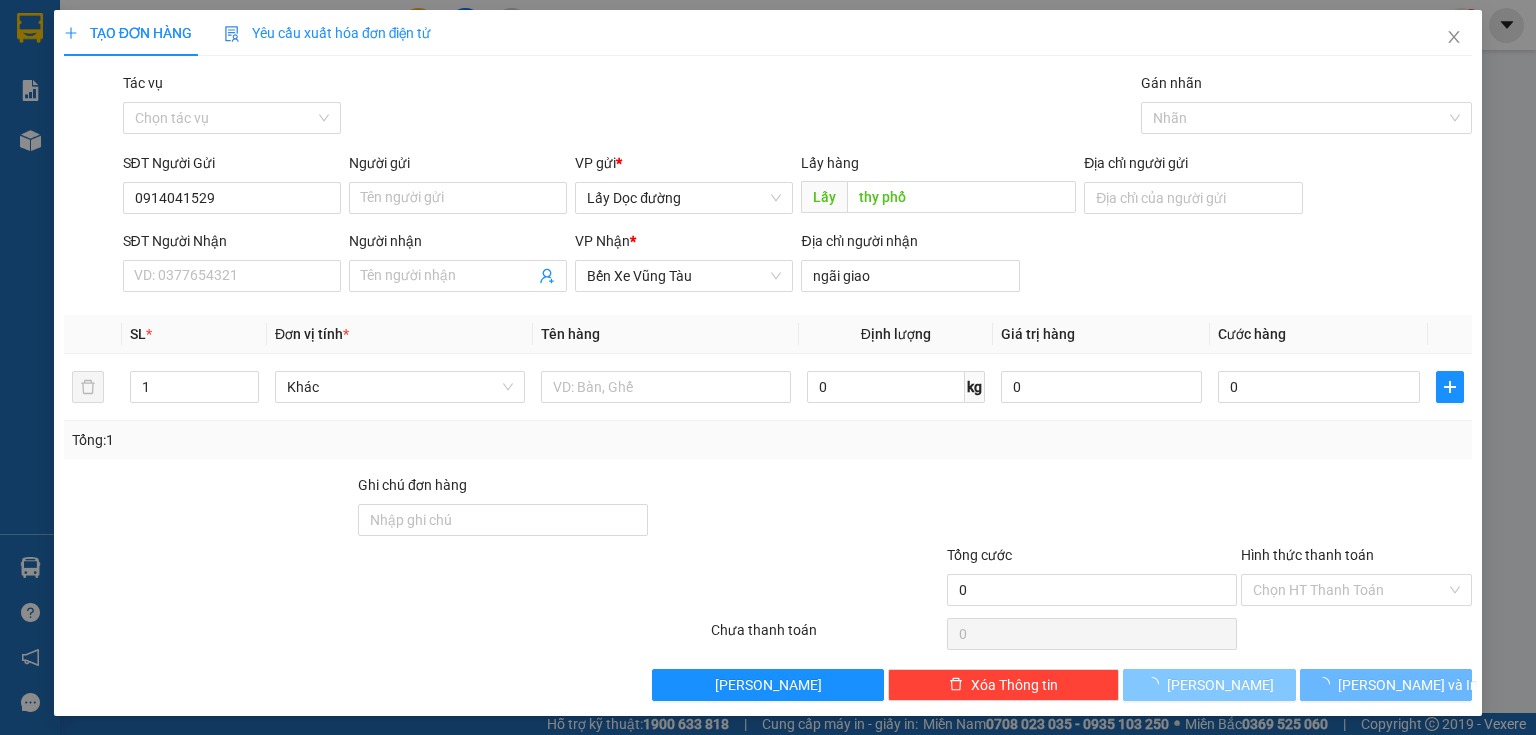 type 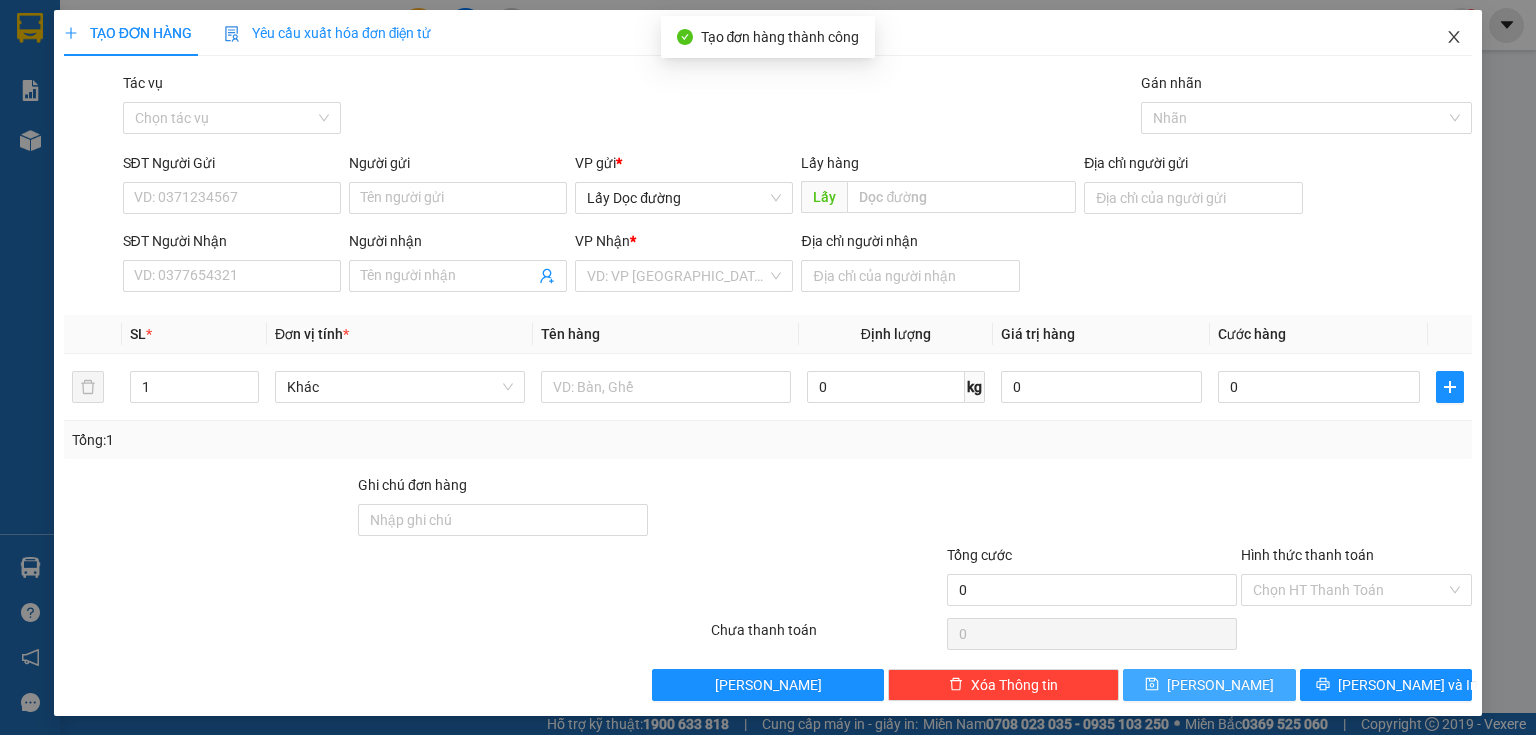 click 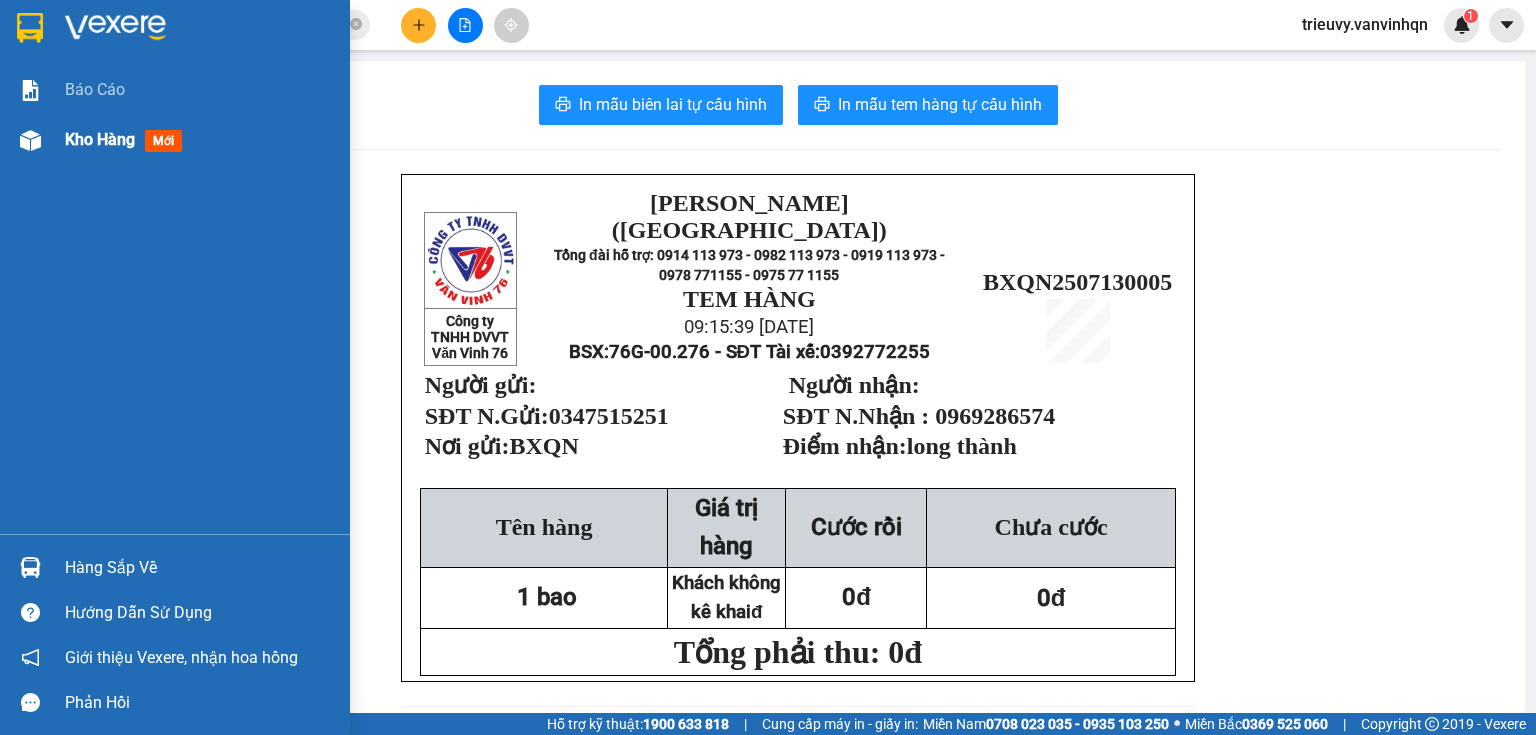 click on "Kho hàng mới" at bounding box center (175, 140) 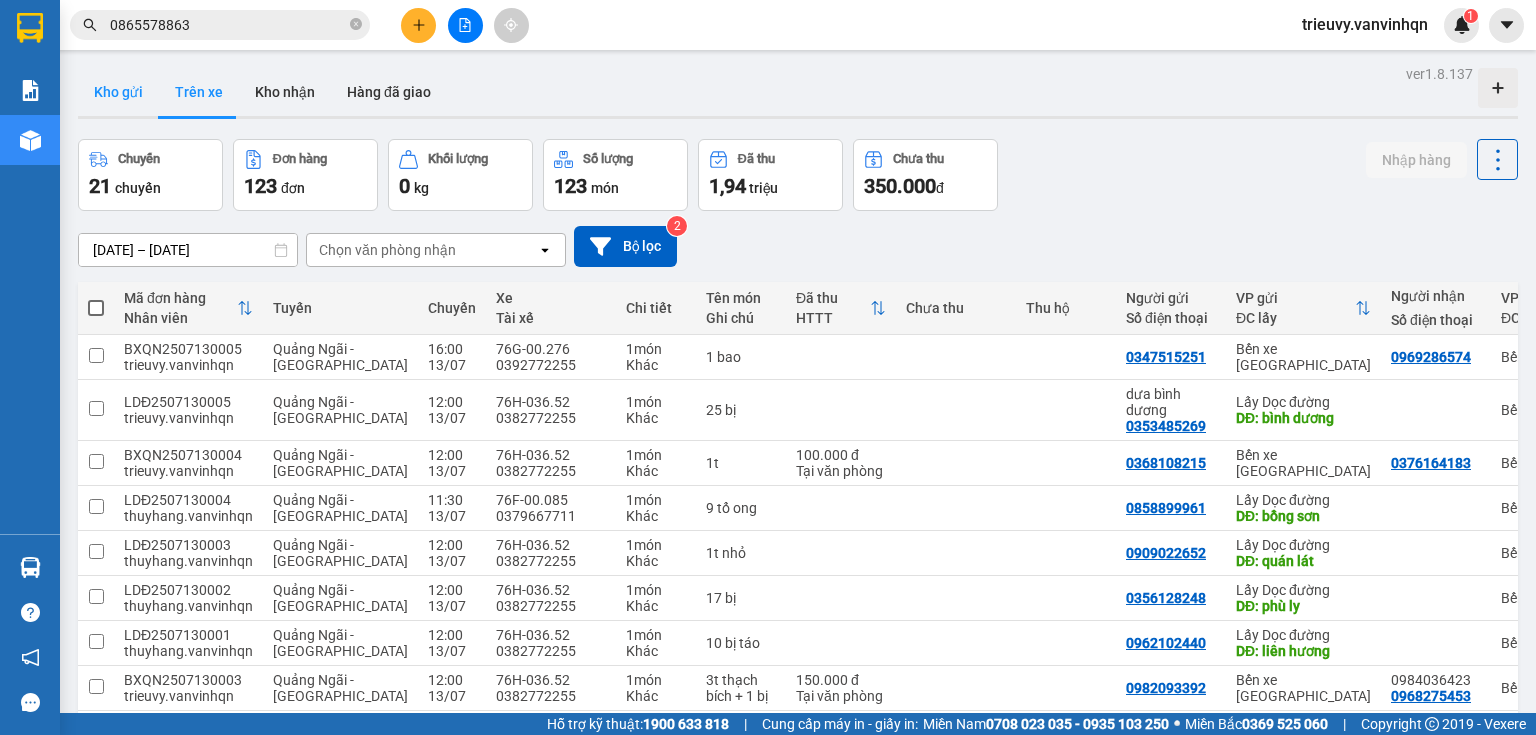 click on "Kho gửi" at bounding box center (118, 92) 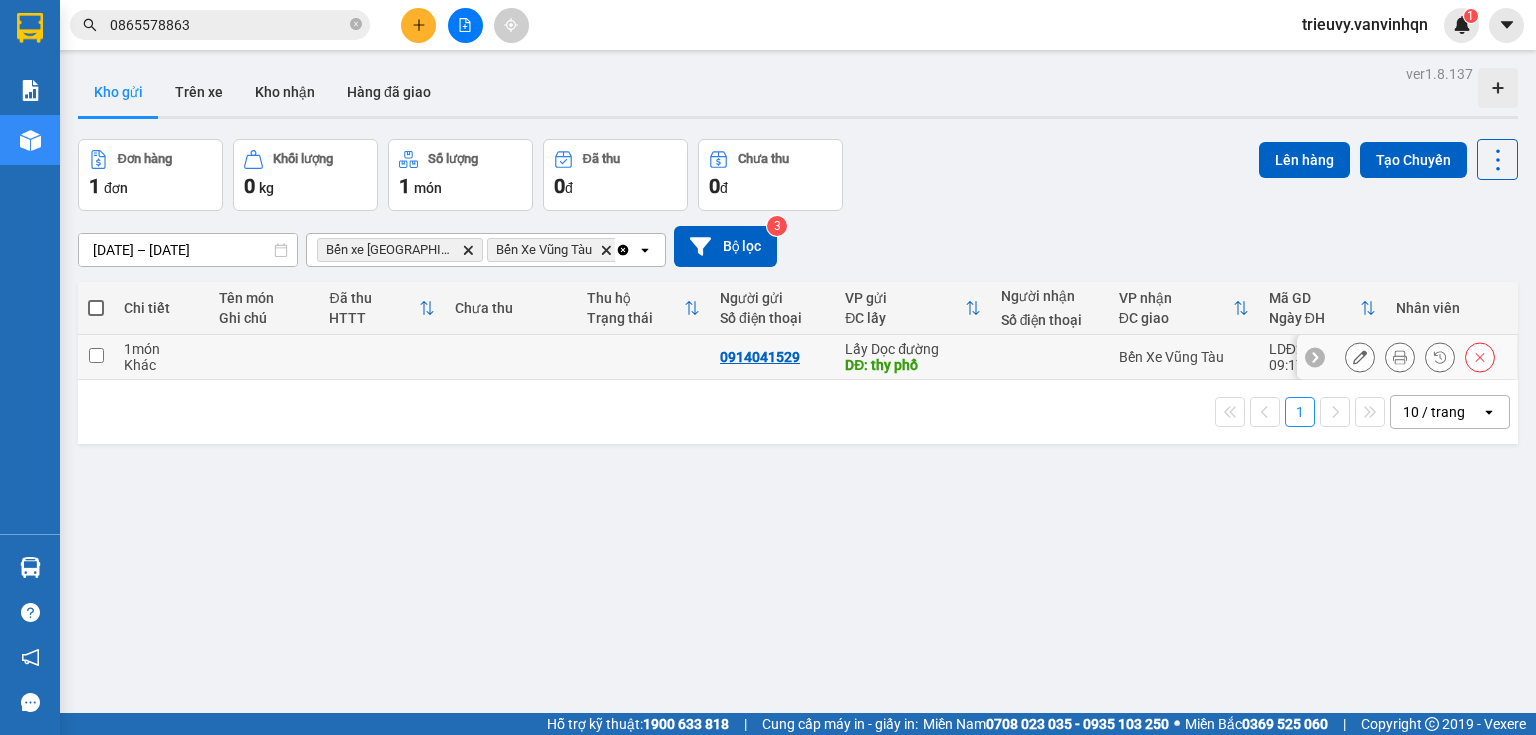 drag, startPoint x: 187, startPoint y: 358, endPoint x: 496, endPoint y: 288, distance: 316.82962 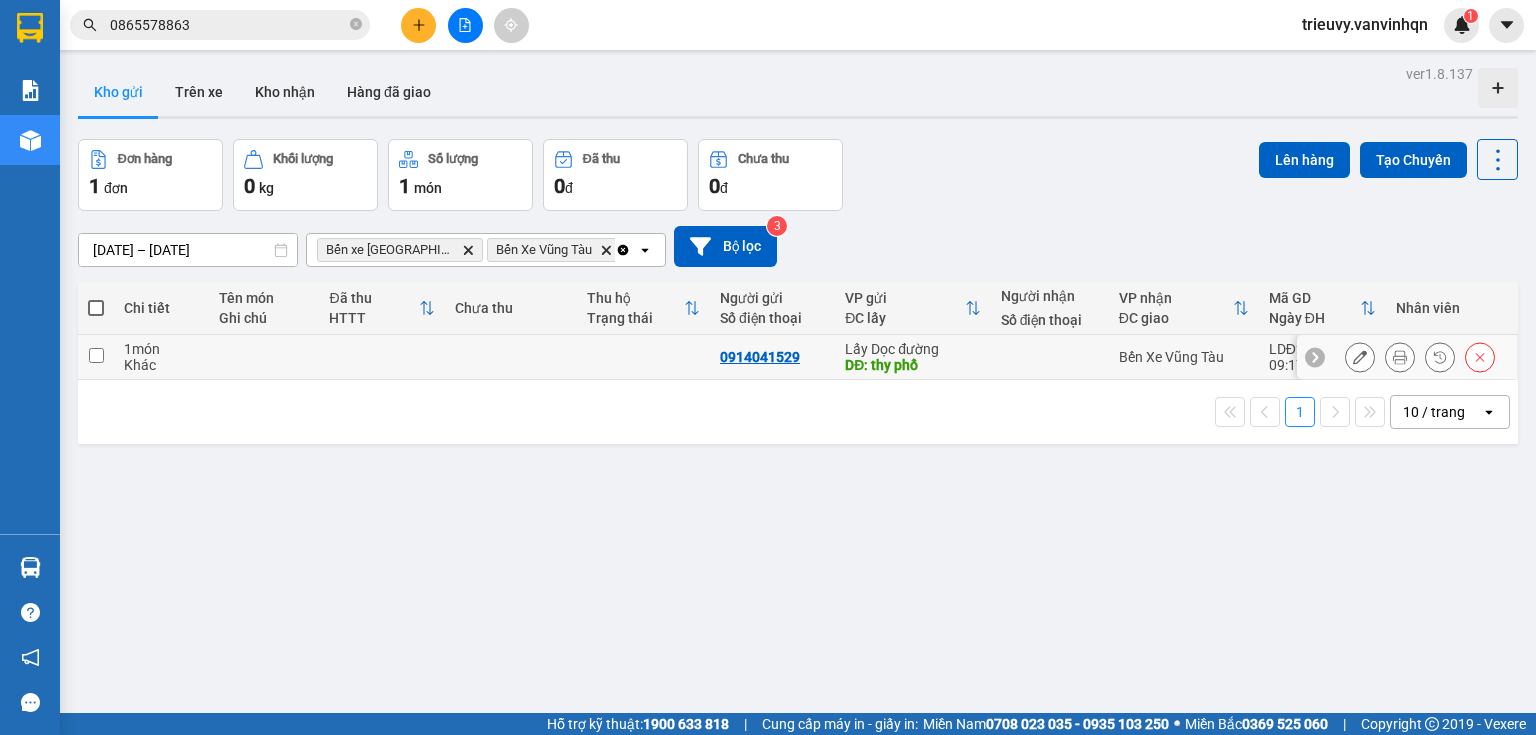 click on "Khác" at bounding box center (161, 365) 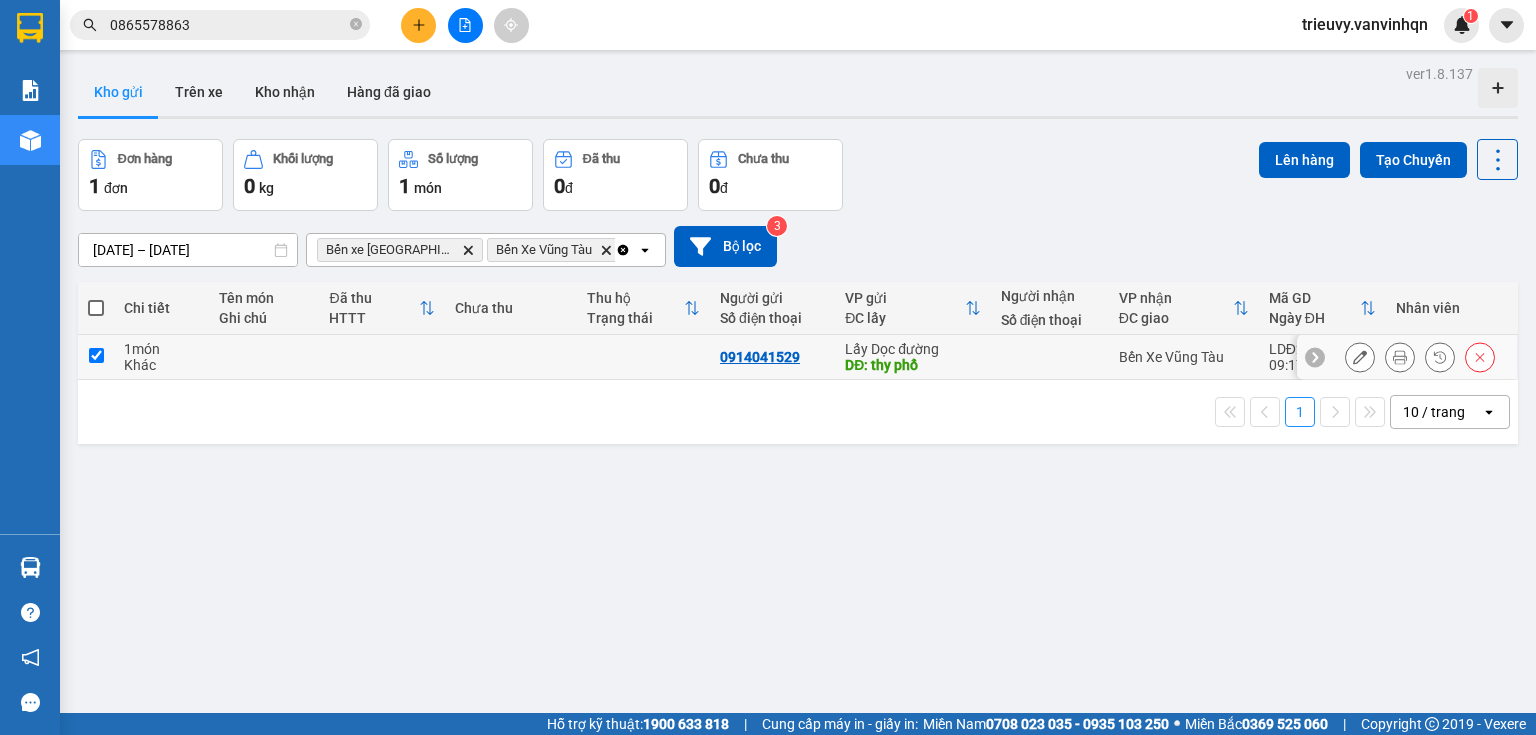 checkbox on "true" 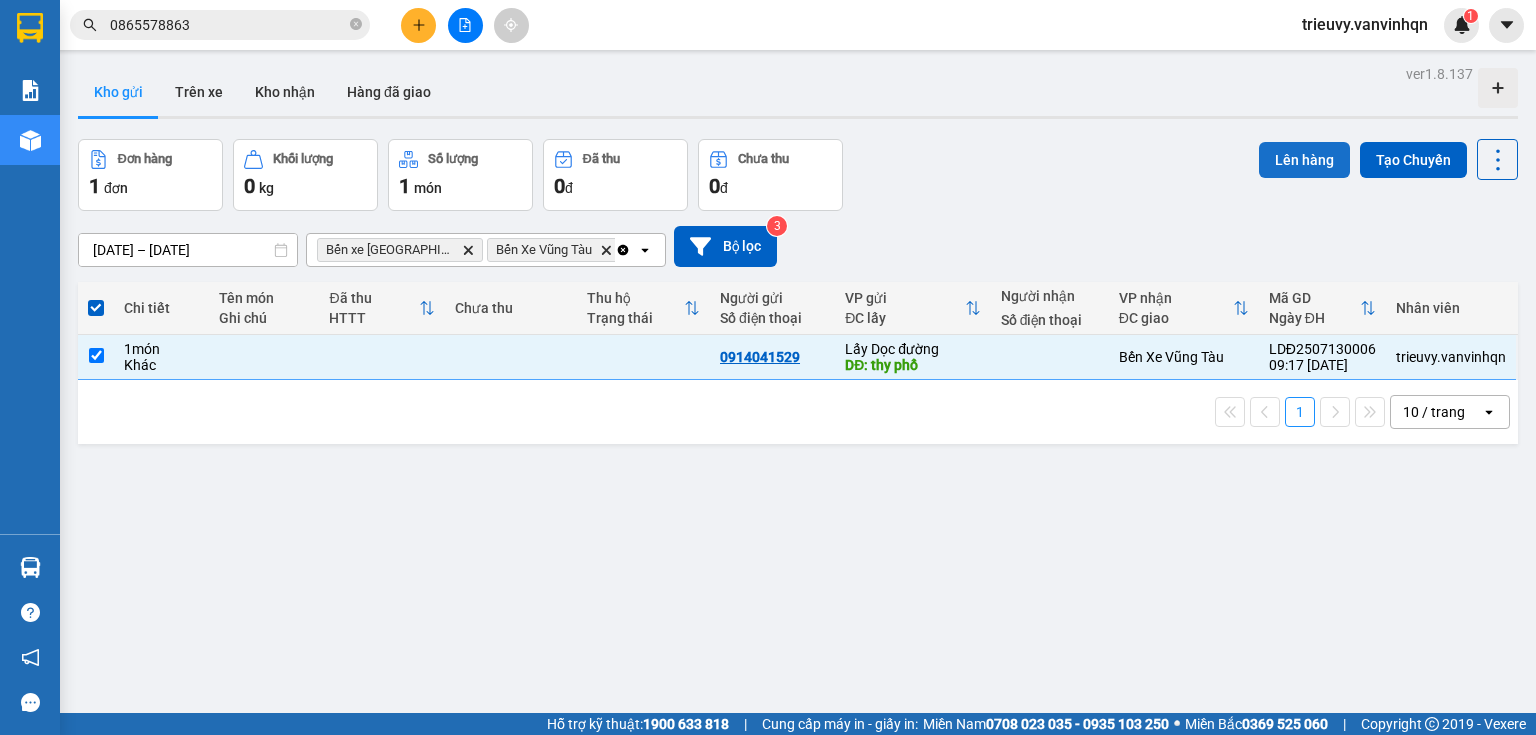 click on "Lên hàng" at bounding box center [1304, 160] 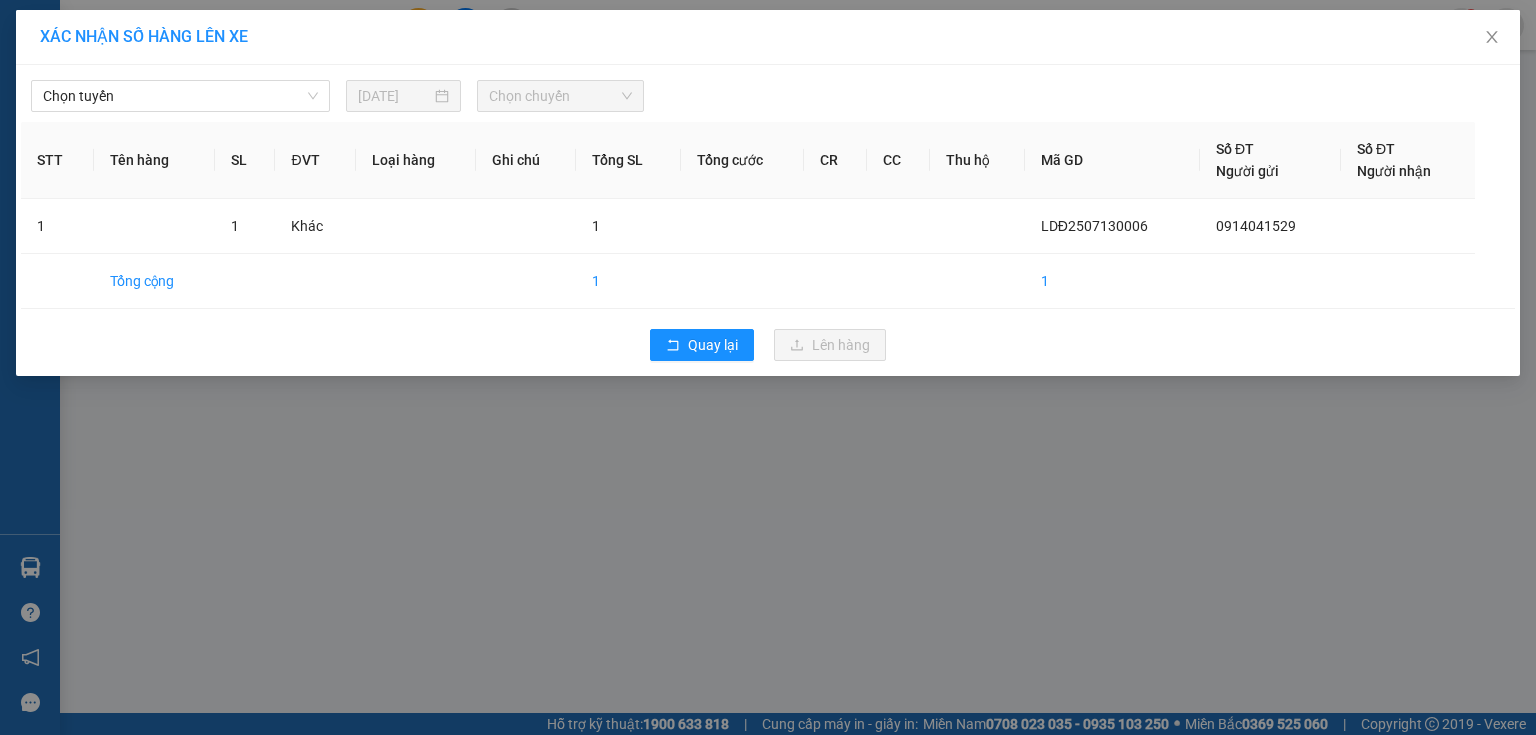 drag, startPoint x: 74, startPoint y: 94, endPoint x: 66, endPoint y: 112, distance: 19.697716 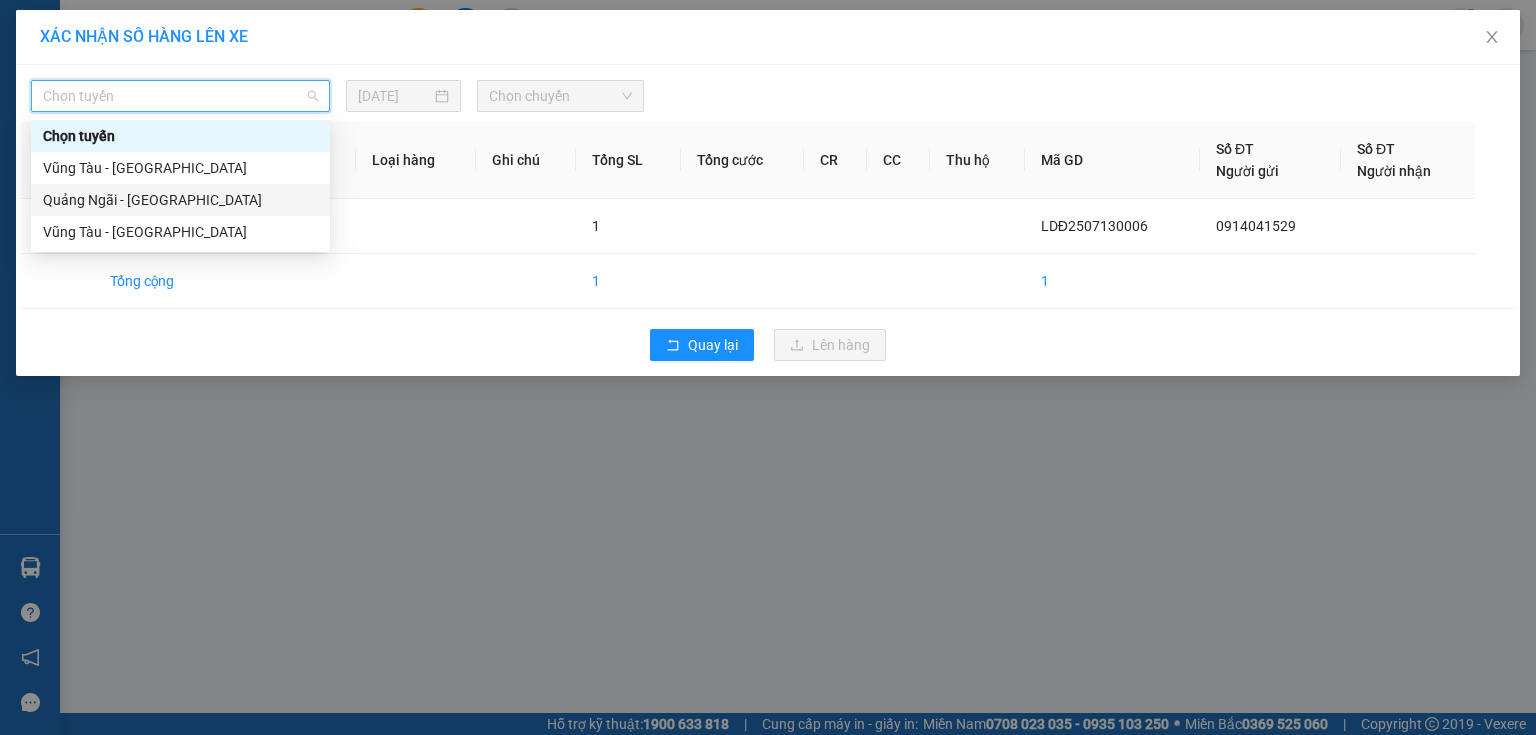 click on "Quảng Ngãi - [GEOGRAPHIC_DATA]" at bounding box center [180, 200] 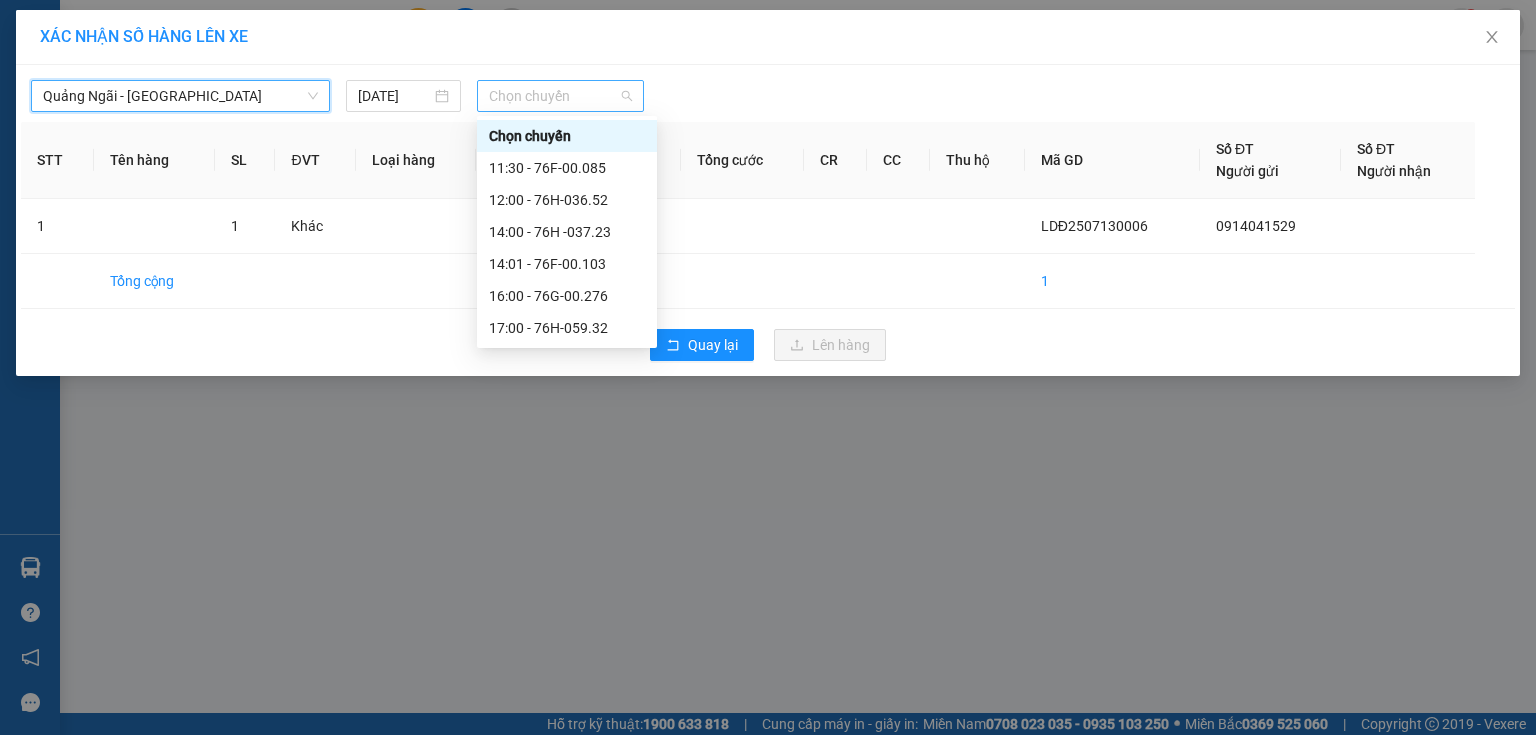 click on "Chọn chuyến" at bounding box center (561, 96) 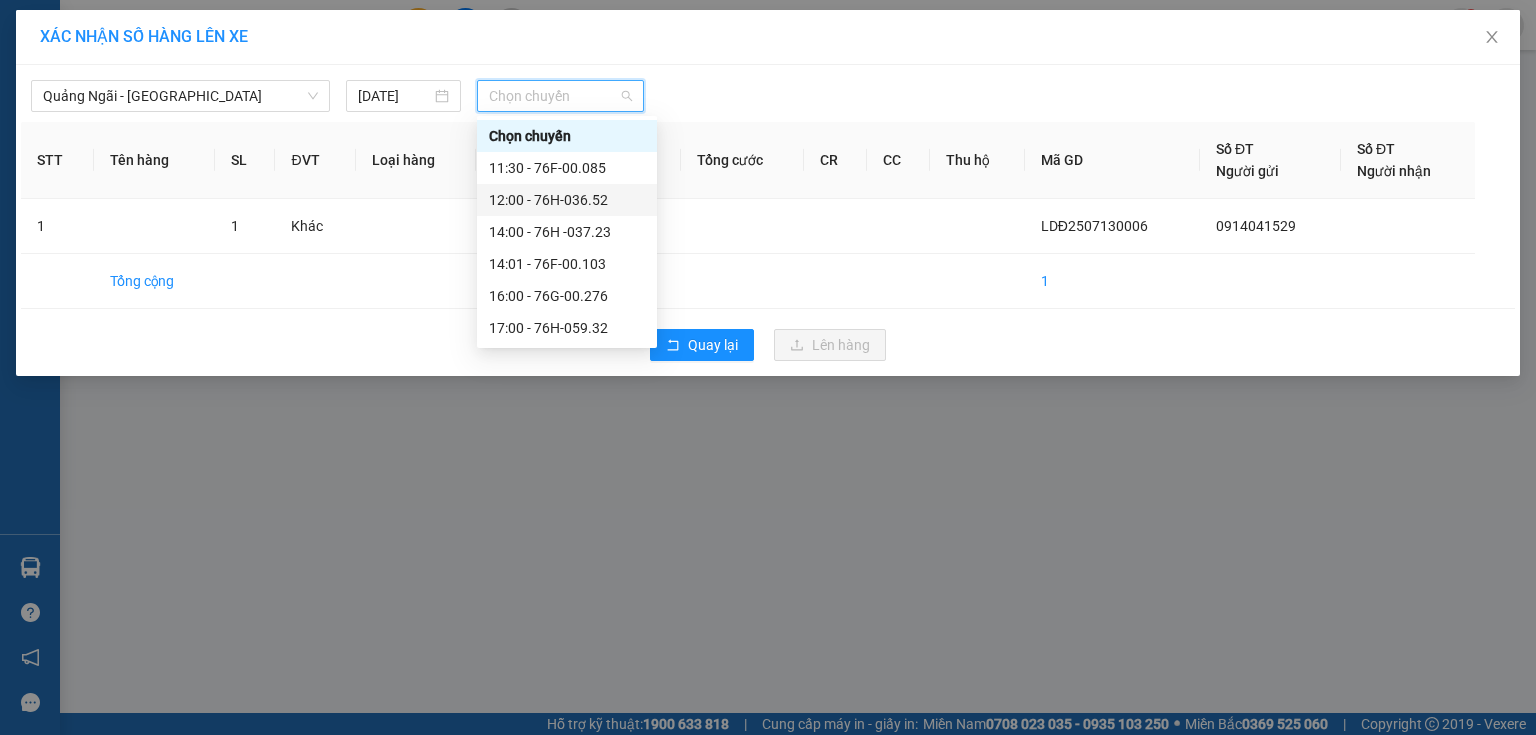 click on "12:00     - 76H-036.52" at bounding box center [567, 200] 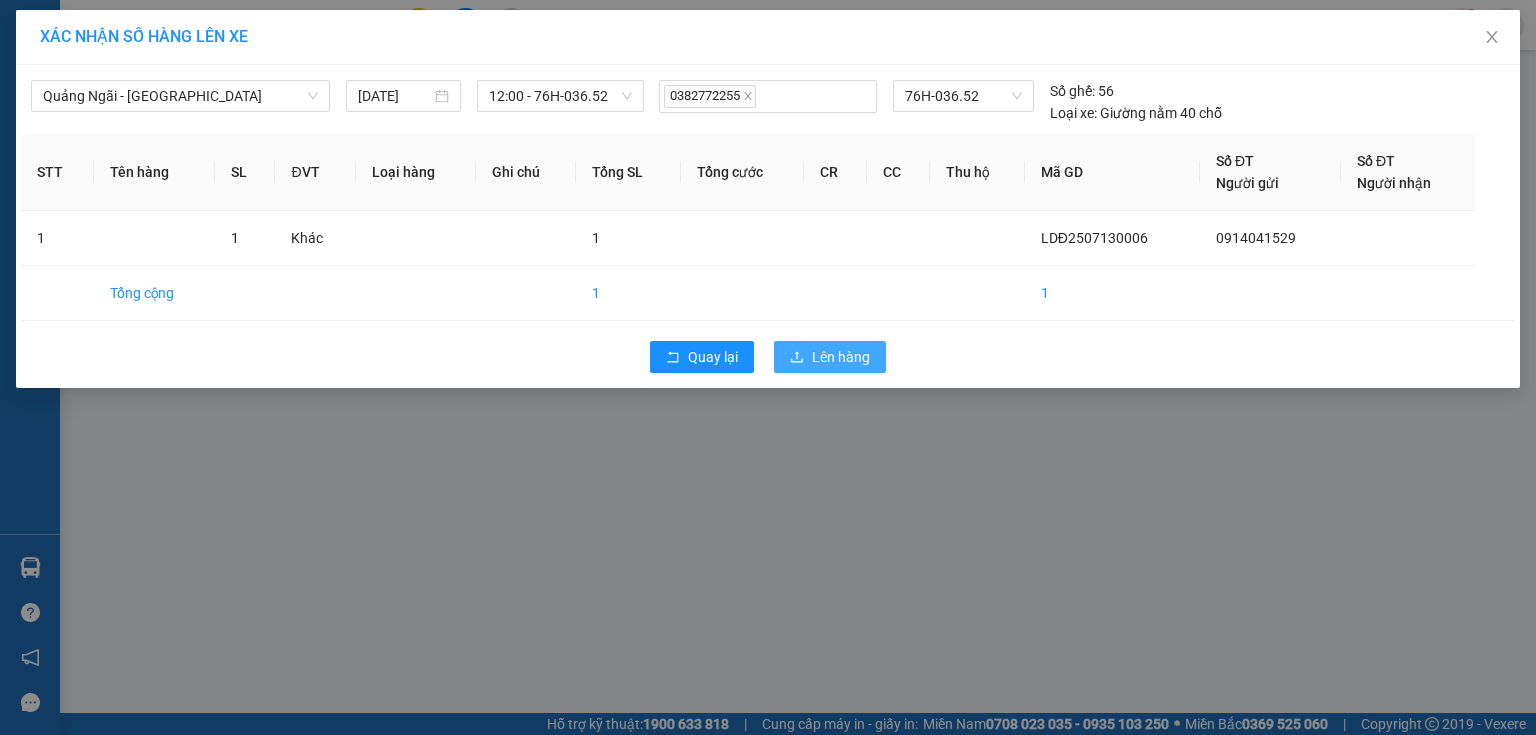 click on "Lên hàng" at bounding box center (830, 357) 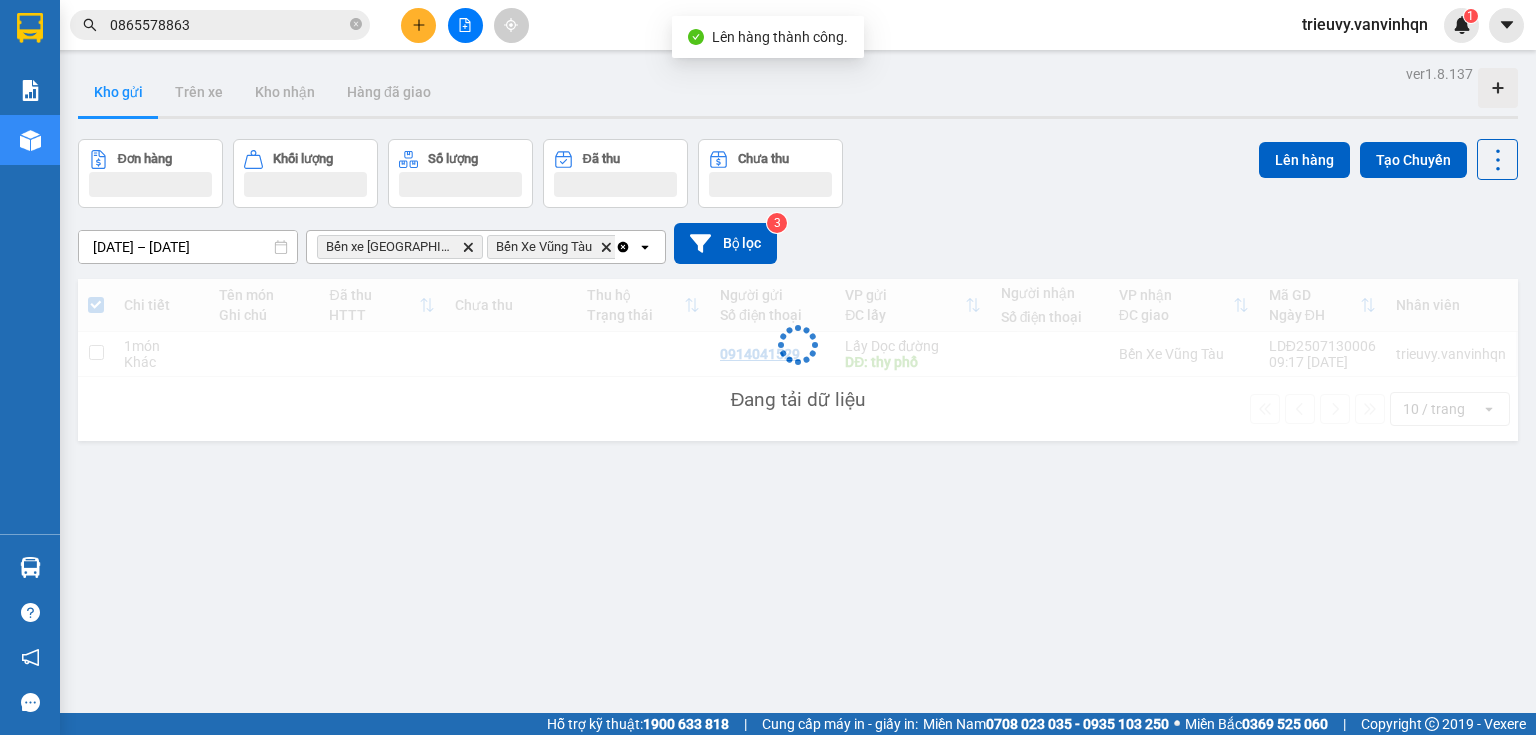 click on "Đang tải dữ liệu" at bounding box center [798, 360] 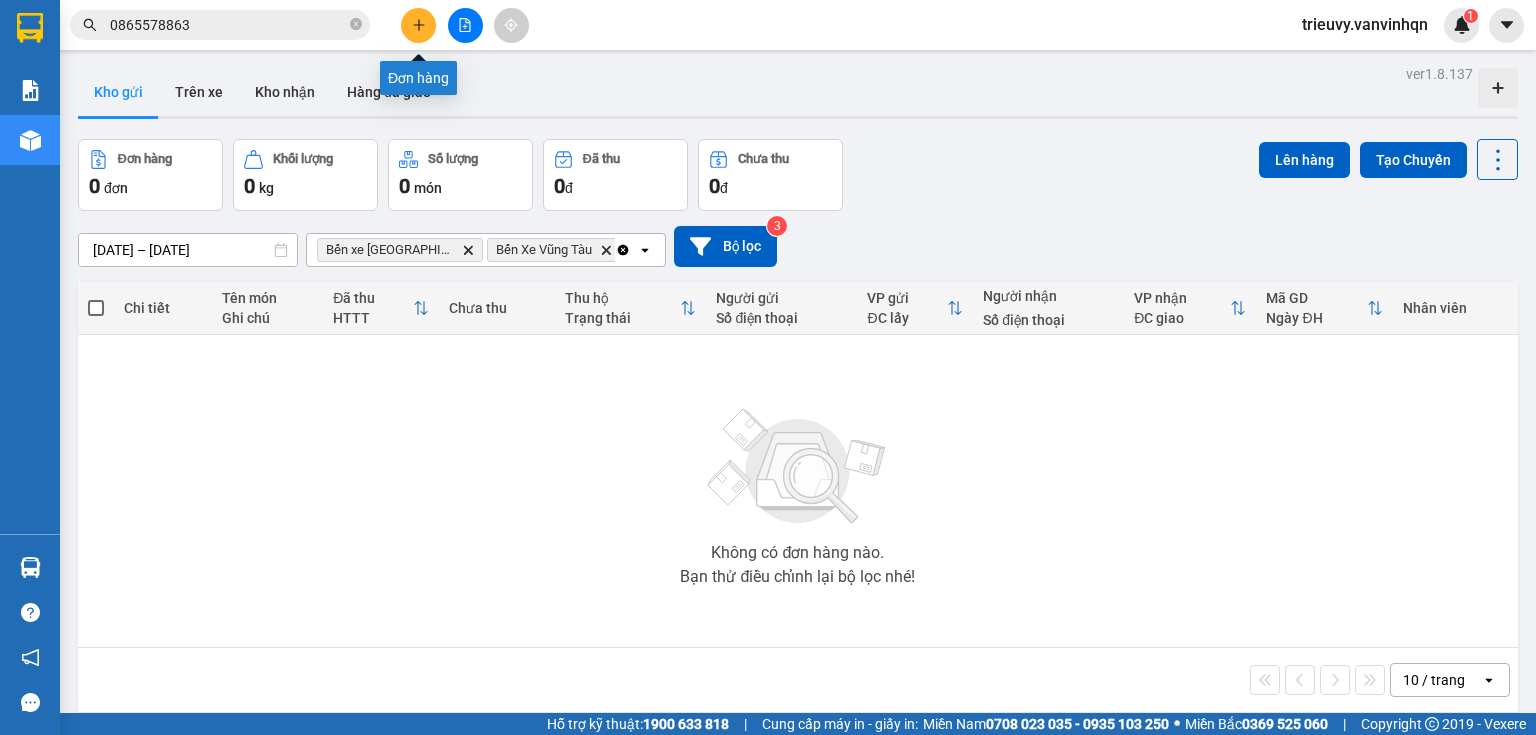 click at bounding box center (418, 25) 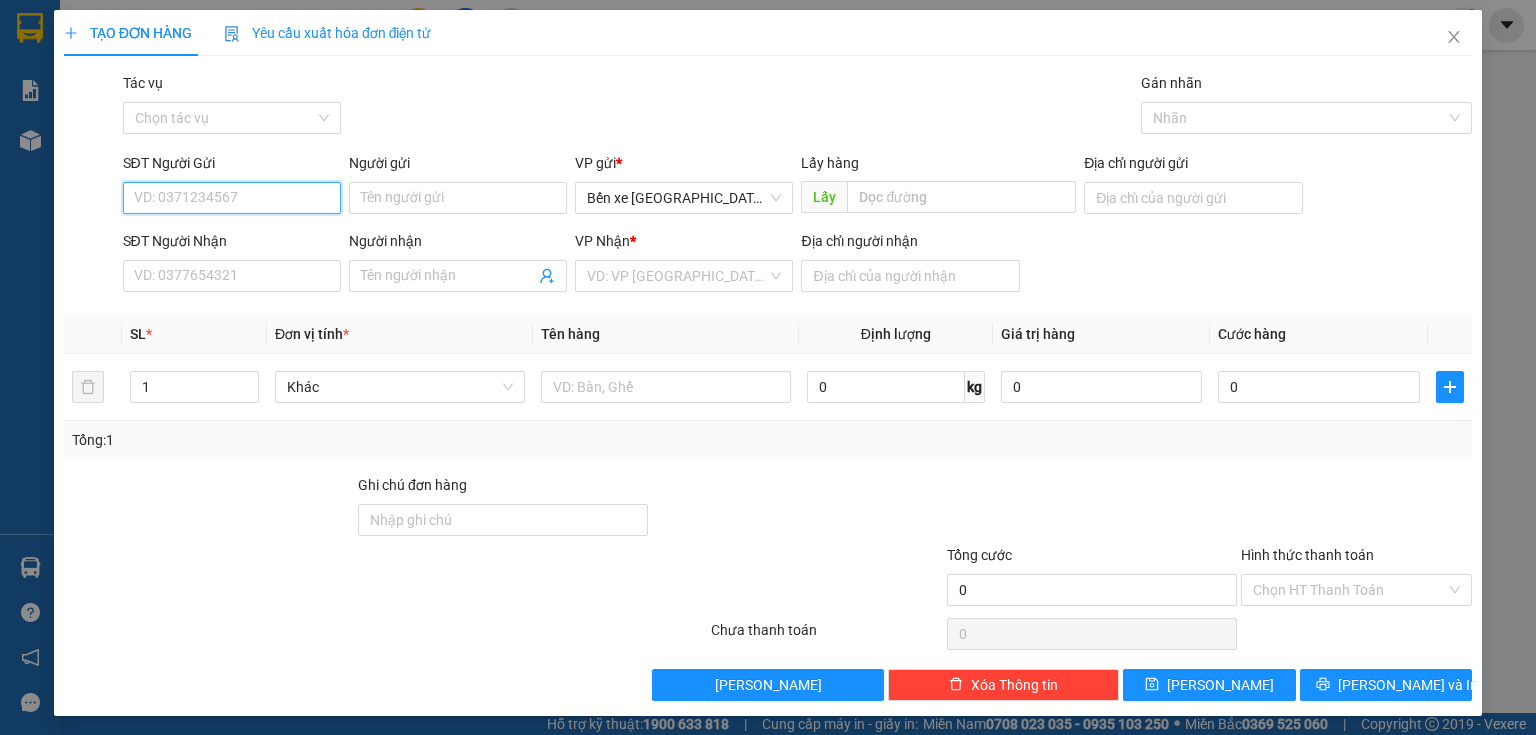 click on "SĐT Người Gửi" at bounding box center [232, 198] 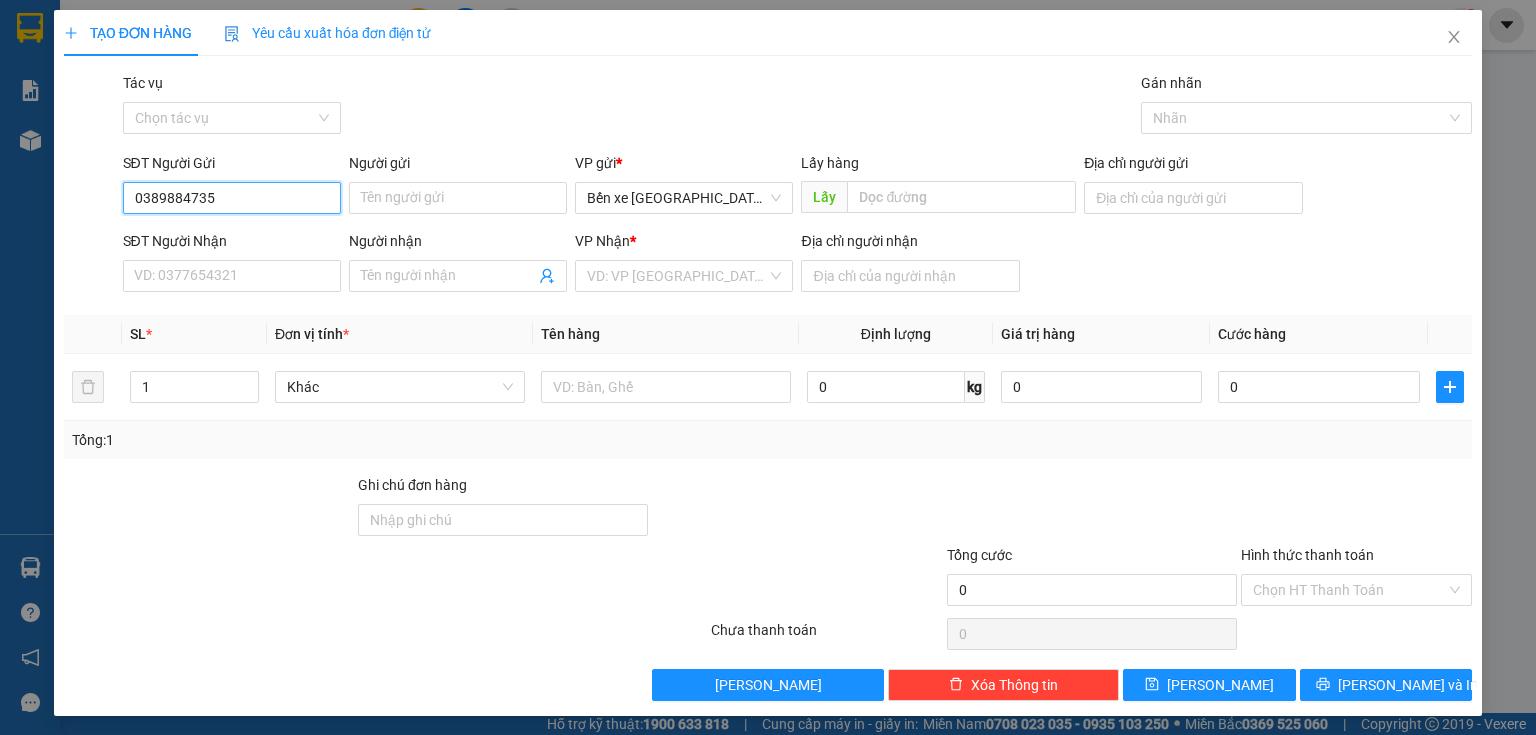 click on "0389884735" at bounding box center (232, 198) 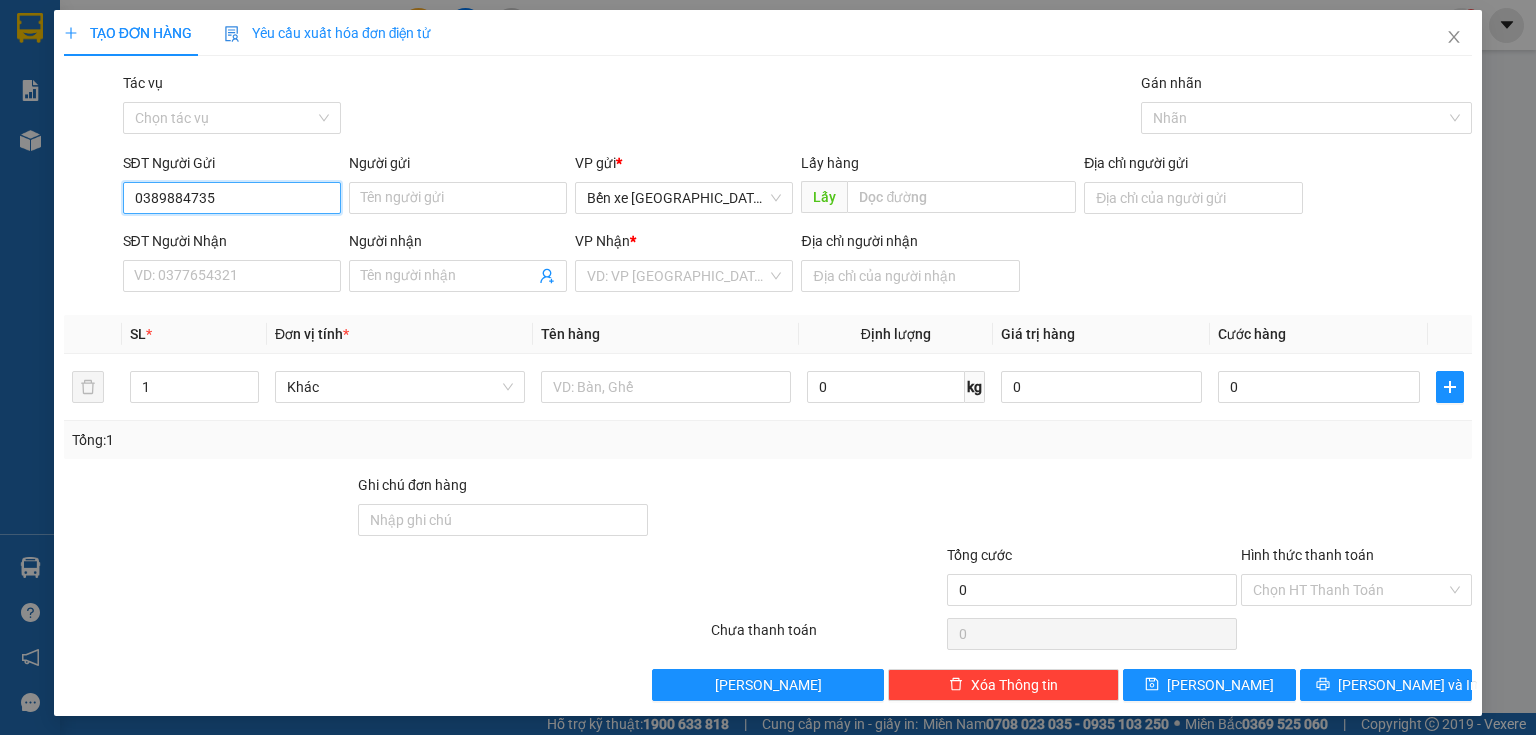 click on "0389884735" at bounding box center (232, 198) 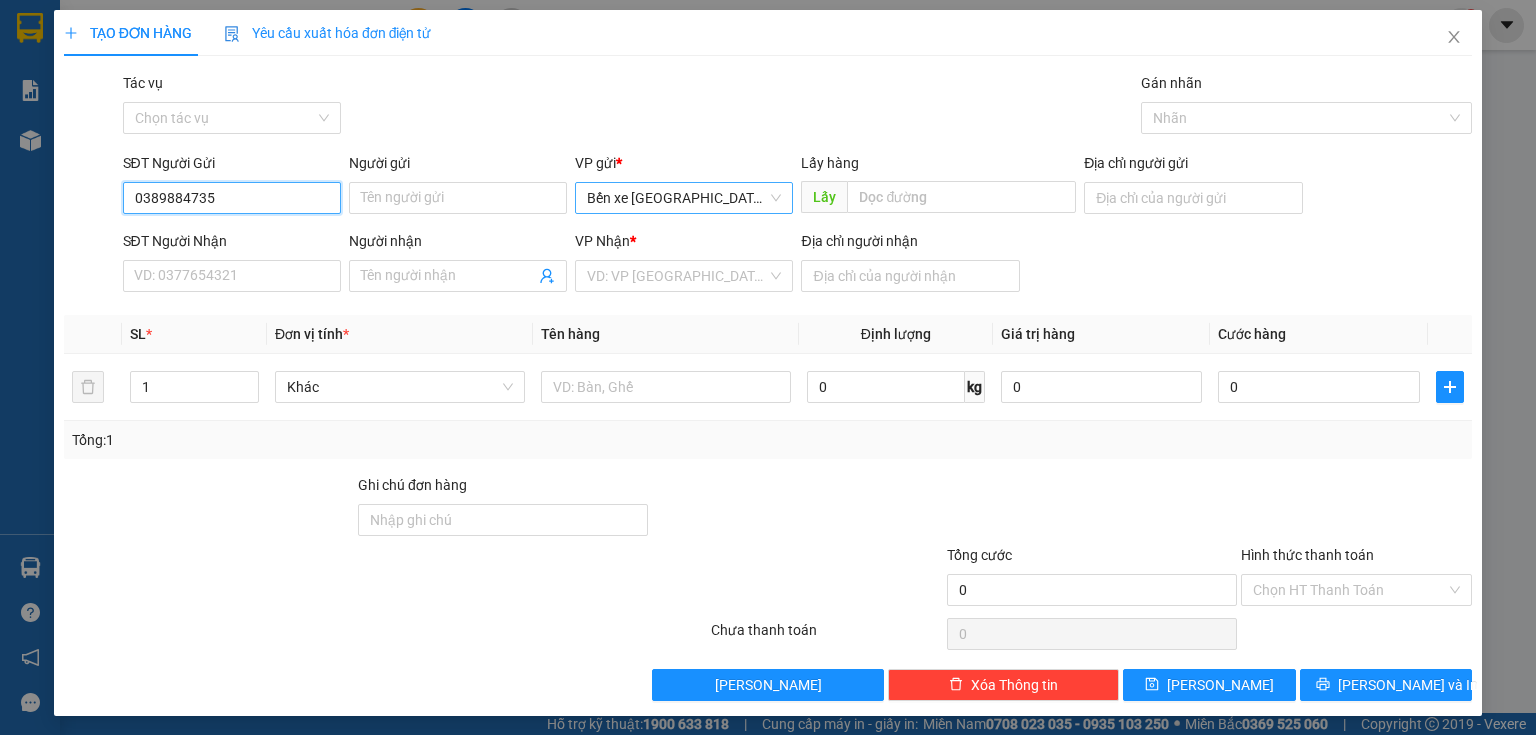 click on "Bến xe [GEOGRAPHIC_DATA]" at bounding box center [684, 198] 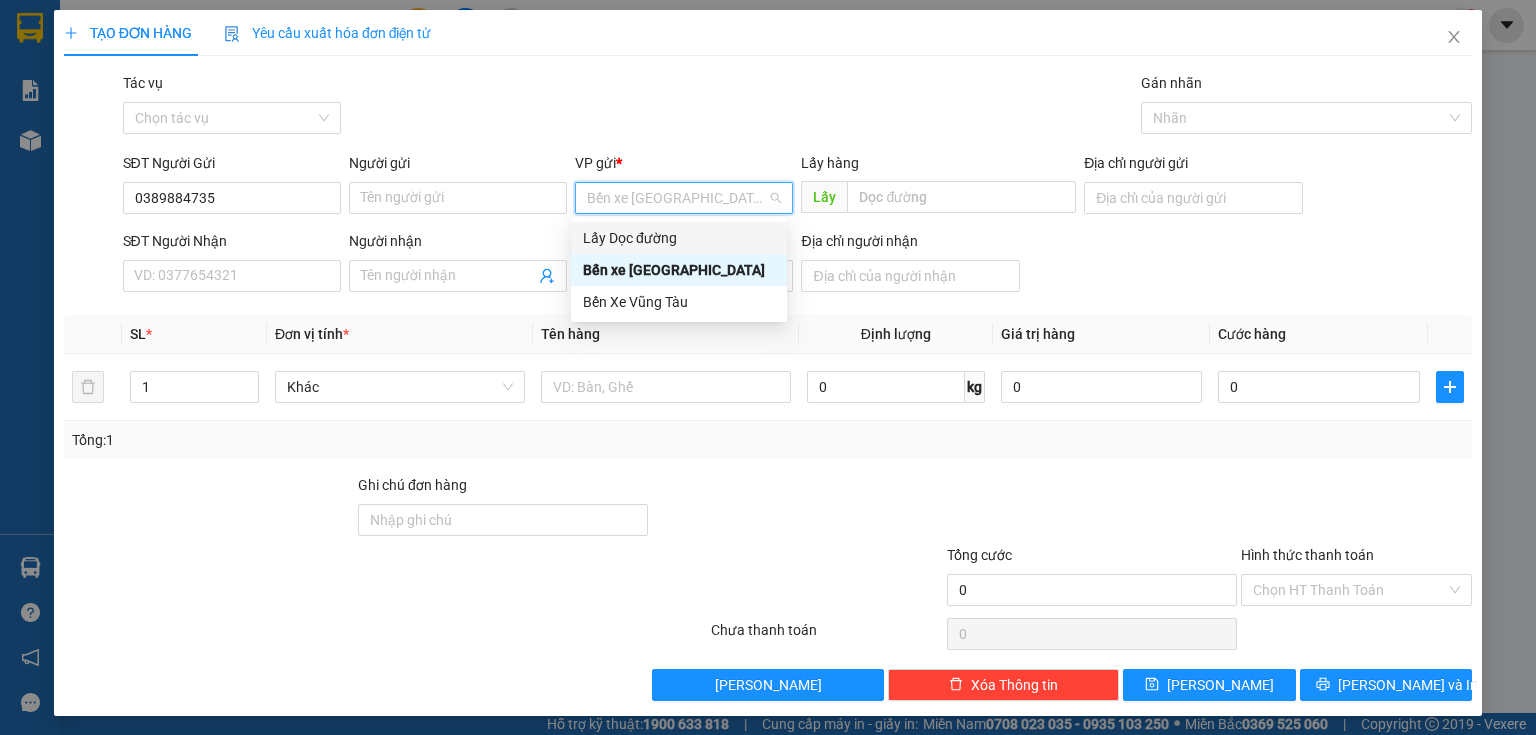 click on "Lấy Dọc đường" at bounding box center (679, 238) 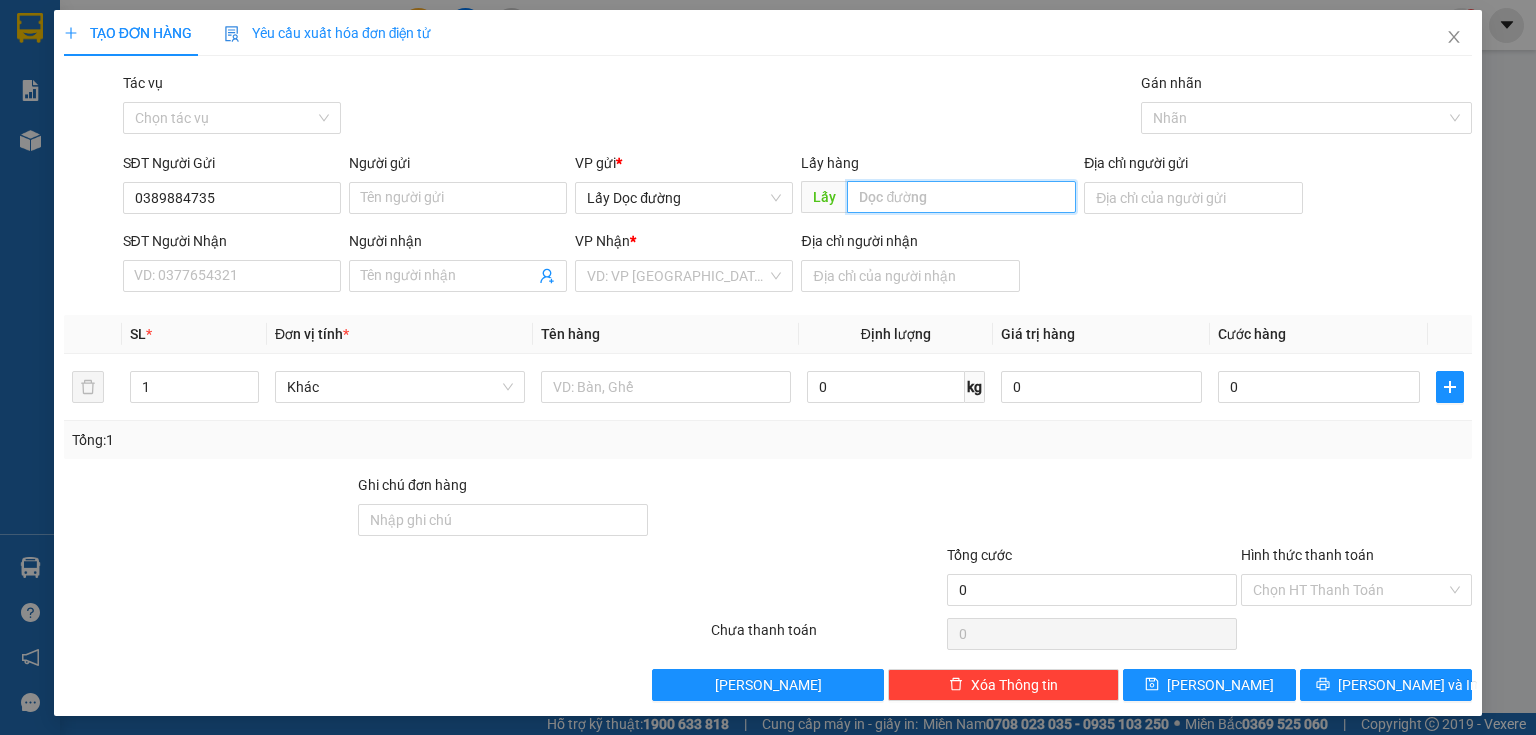 click at bounding box center [961, 197] 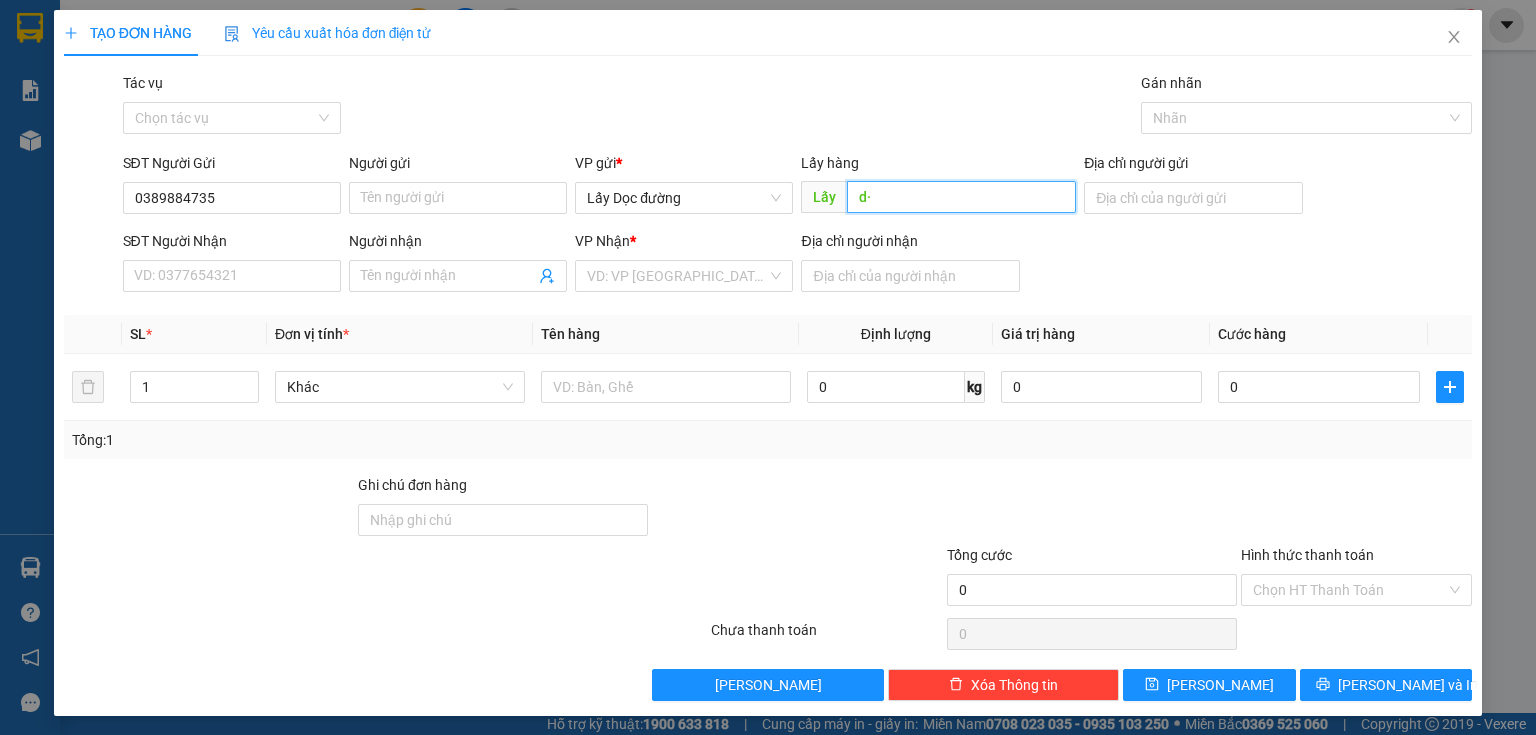 type on "d" 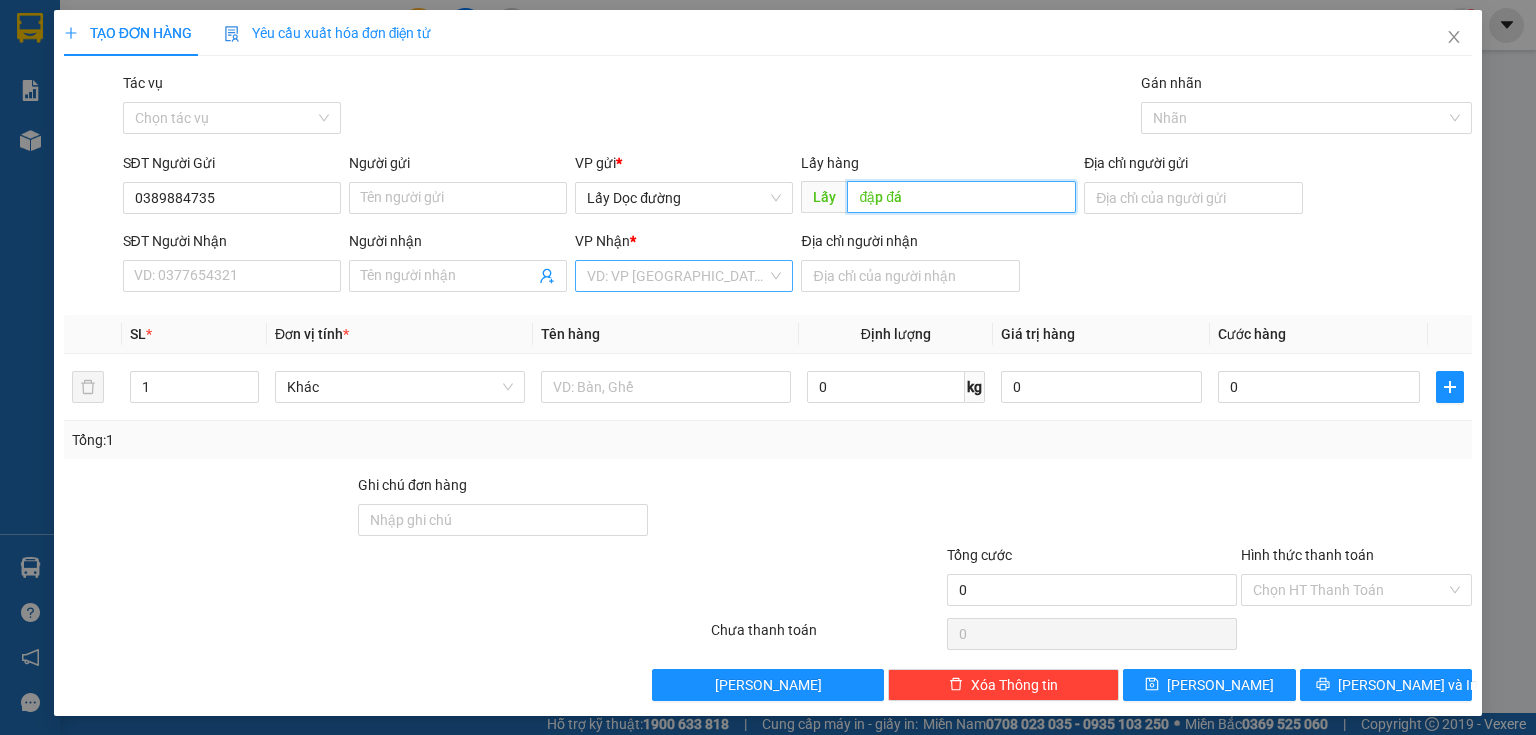 type on "đập đá" 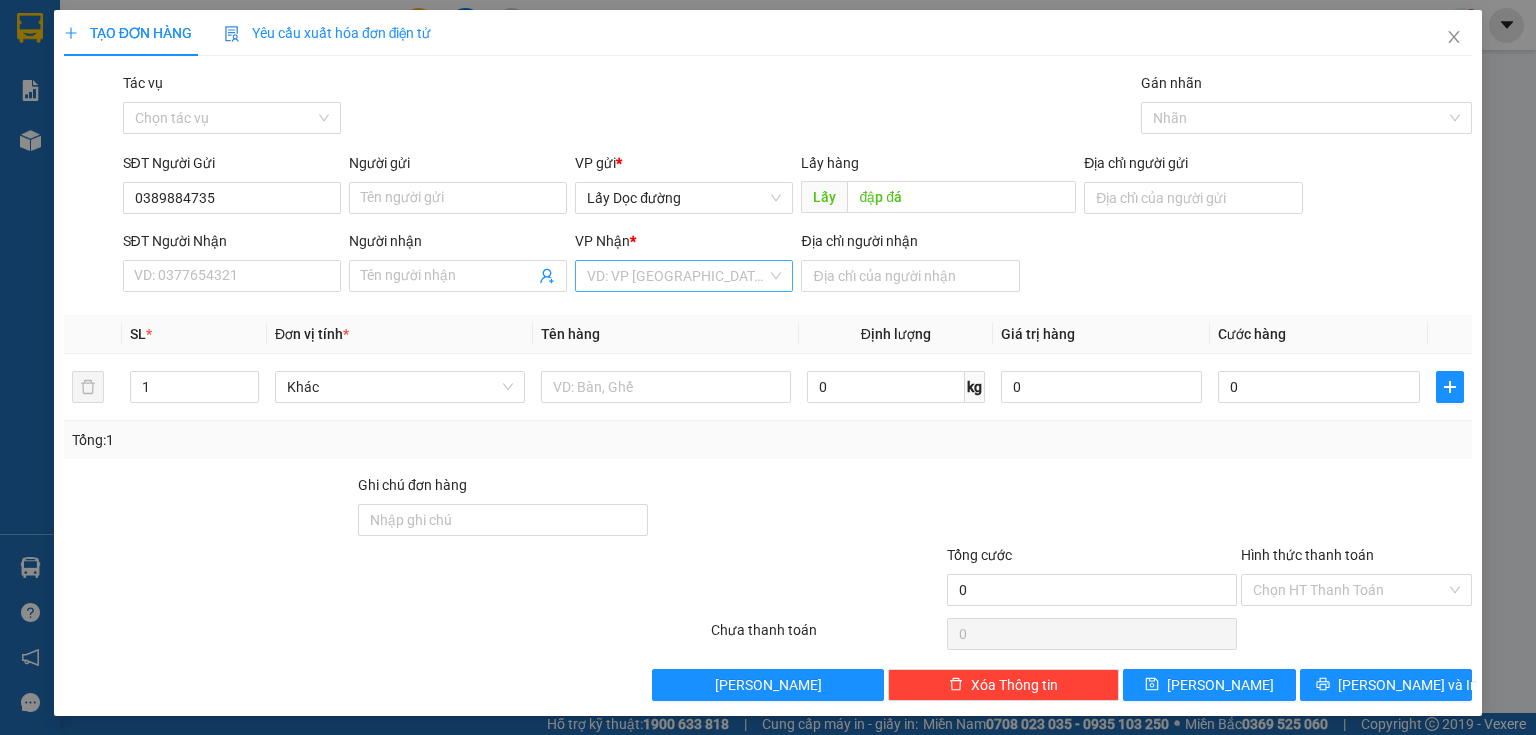 click at bounding box center [677, 276] 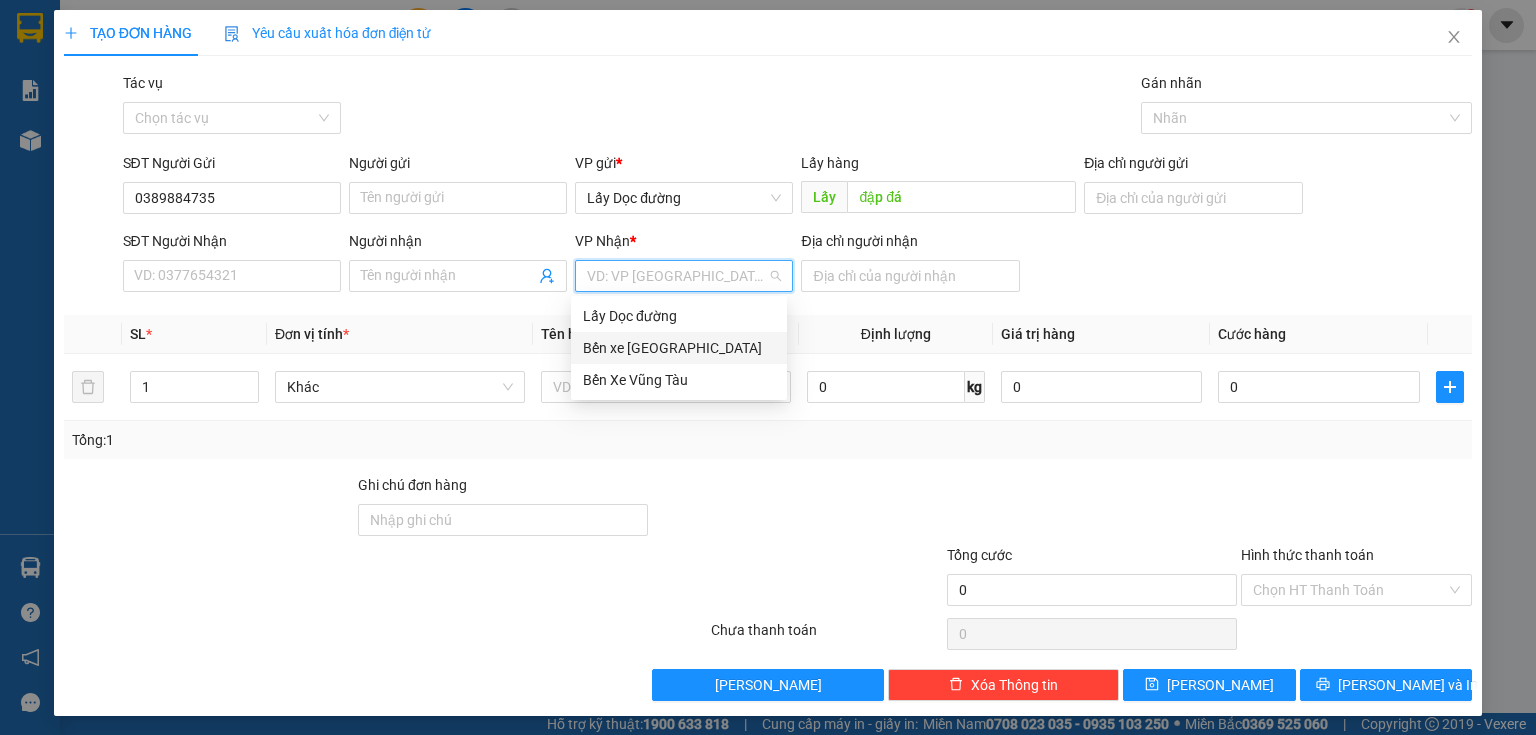 click on "Bến xe [GEOGRAPHIC_DATA]" at bounding box center (679, 348) 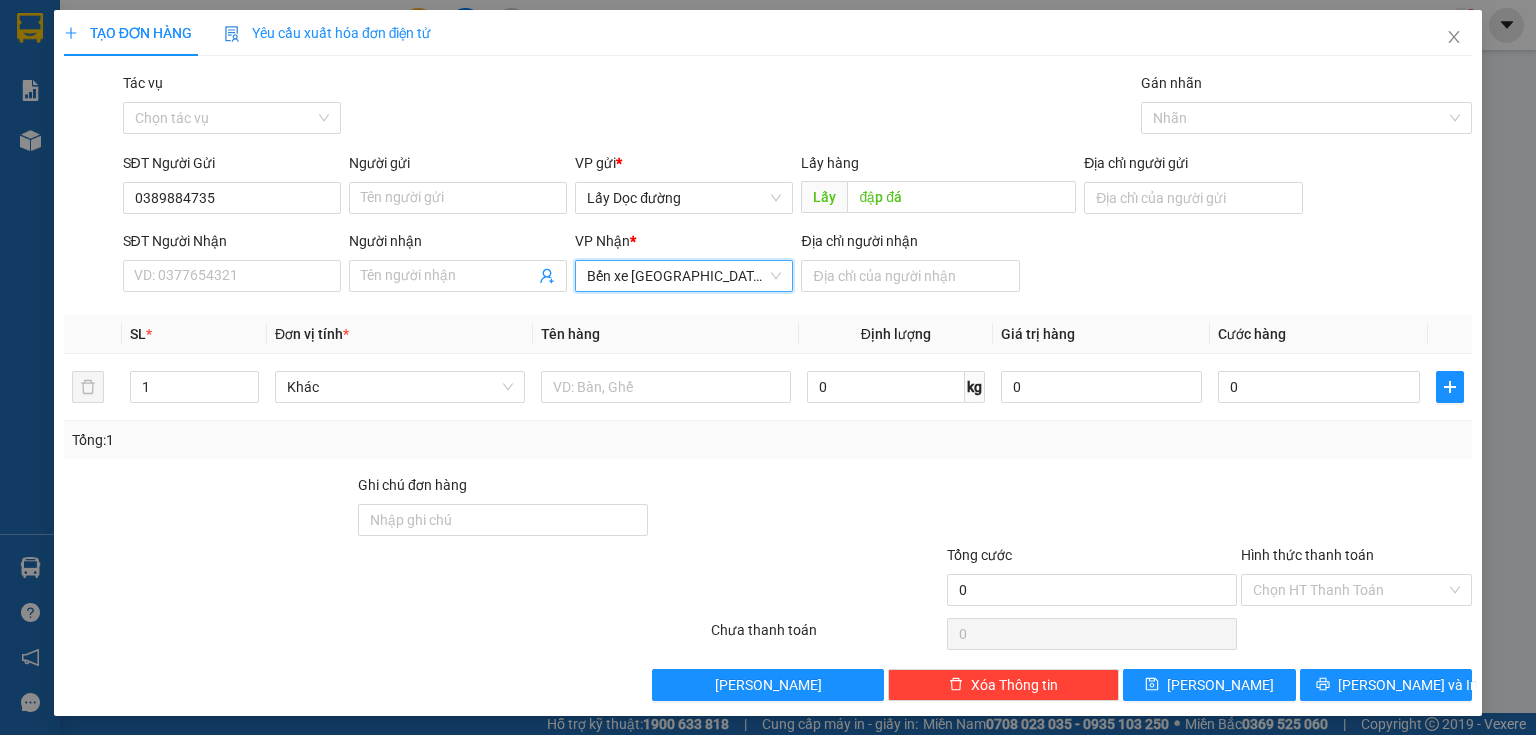 click on "Bến xe [GEOGRAPHIC_DATA]" at bounding box center [684, 276] 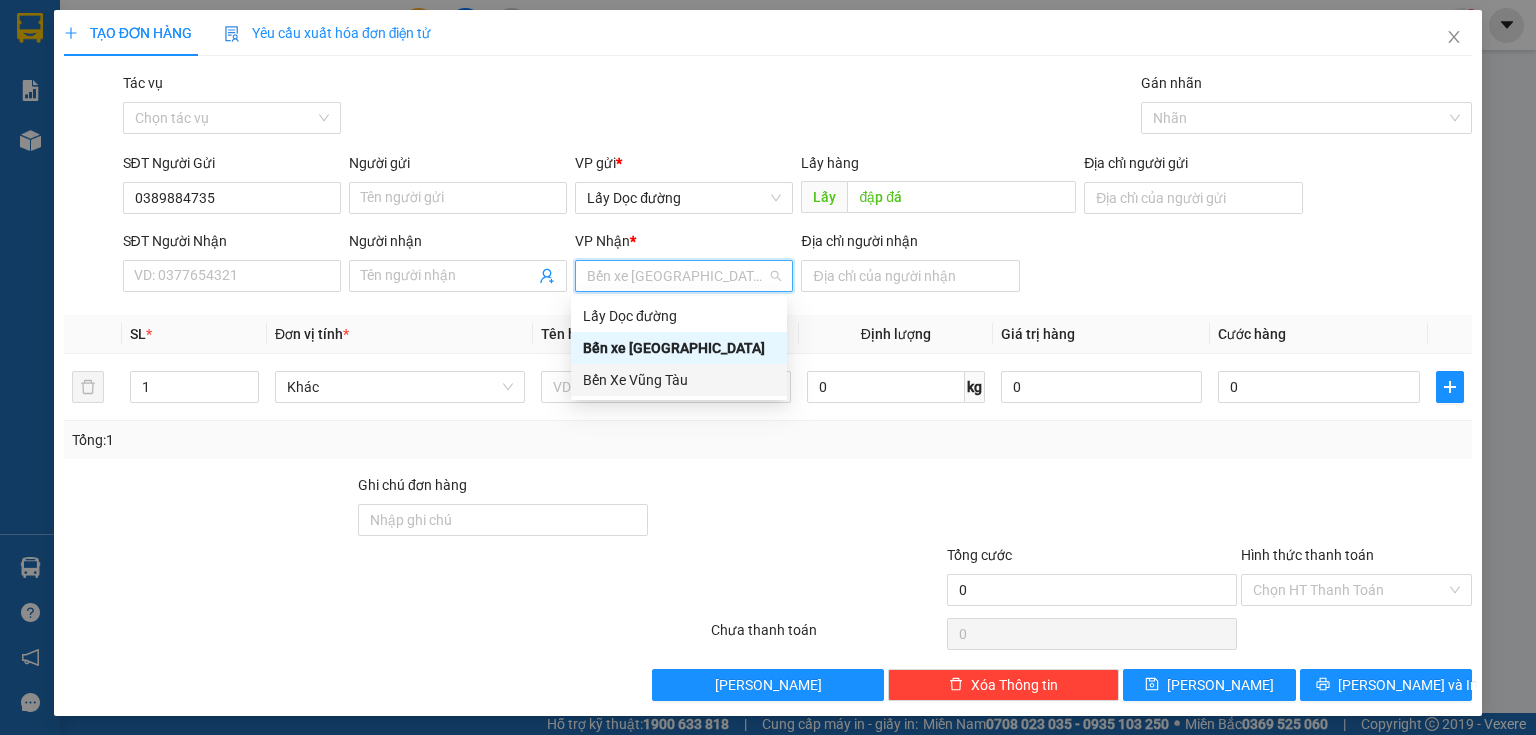 click on "Bến Xe Vũng Tàu" at bounding box center [679, 380] 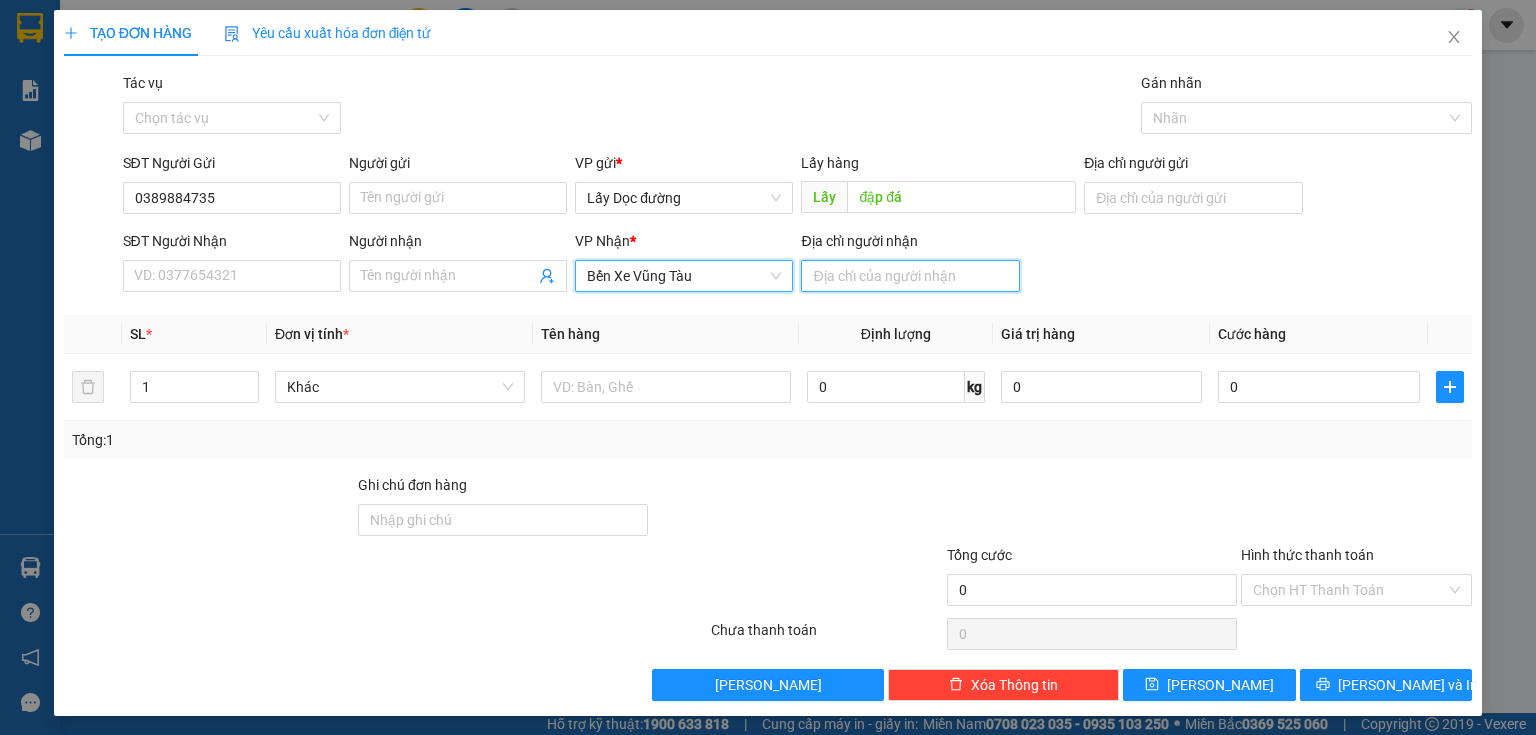 click on "Địa chỉ người nhận" at bounding box center [910, 276] 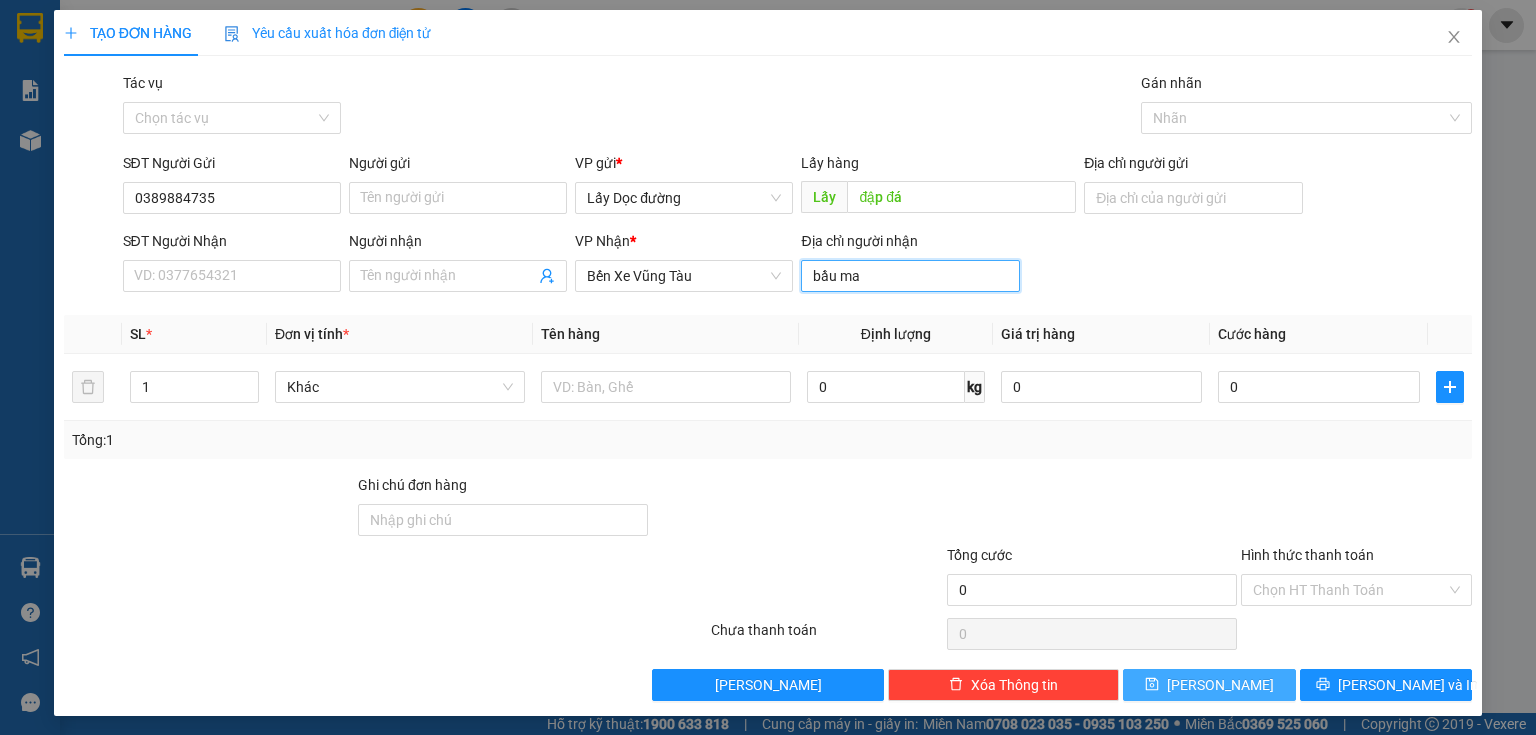 type on "bầu ma" 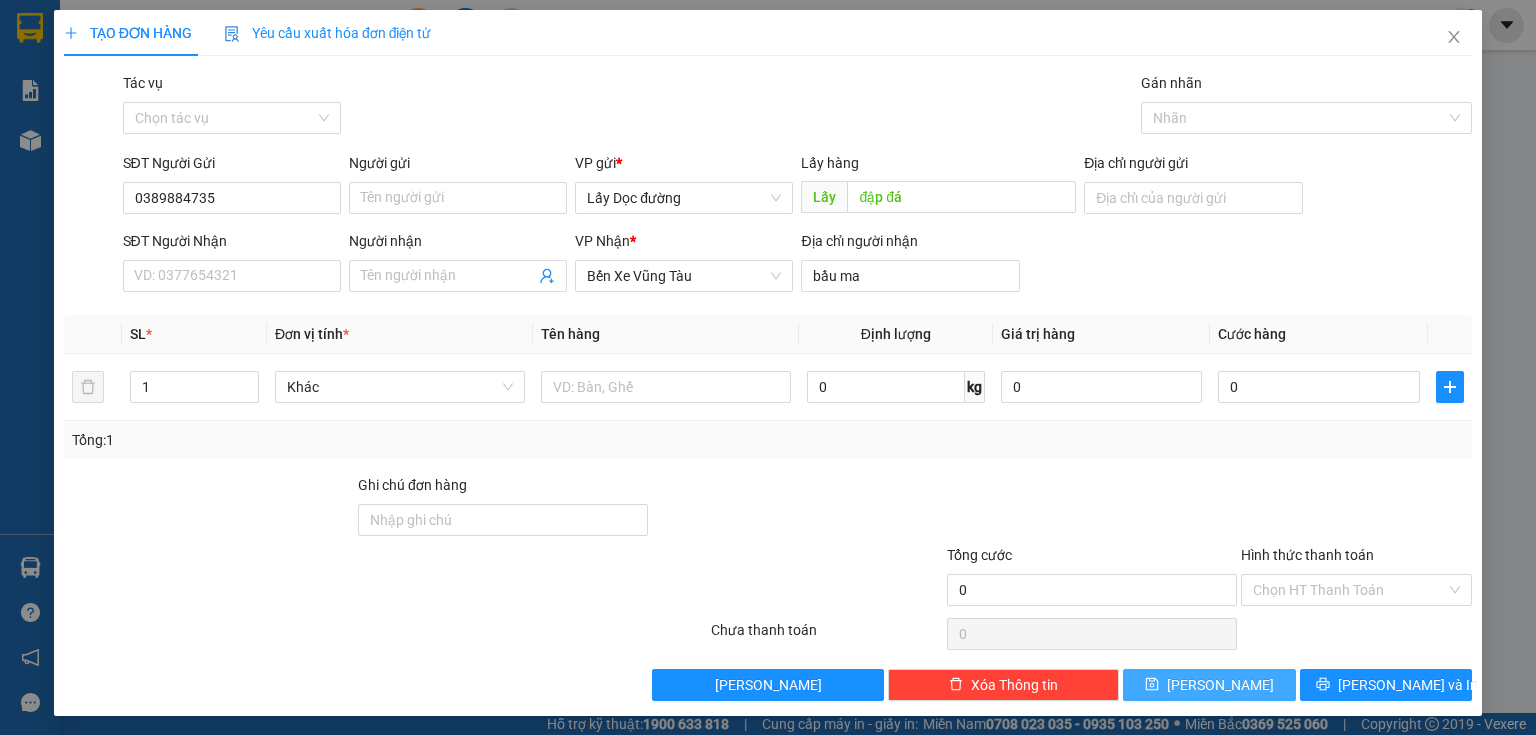 click on "[PERSON_NAME]" at bounding box center (1209, 685) 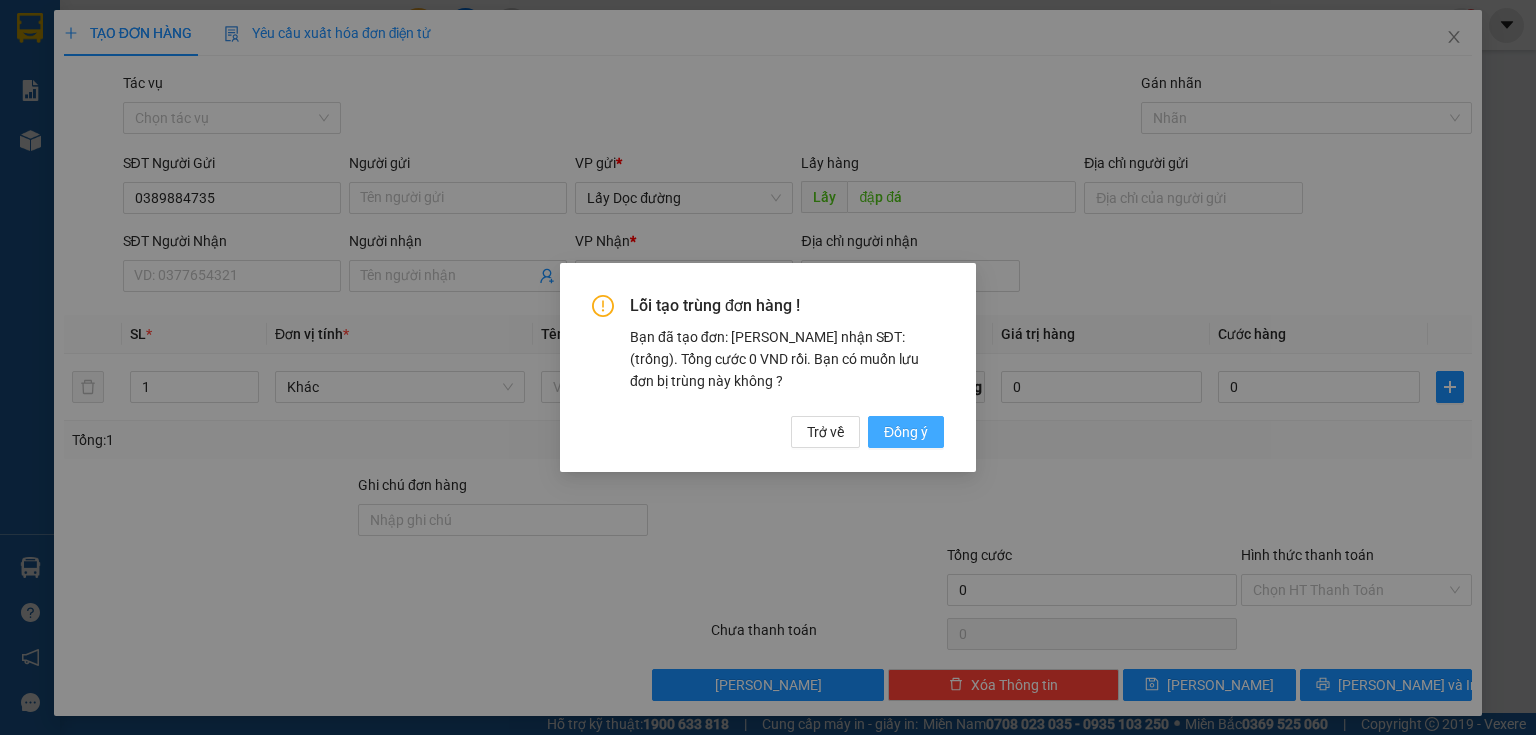 click on "Đồng ý" at bounding box center (906, 432) 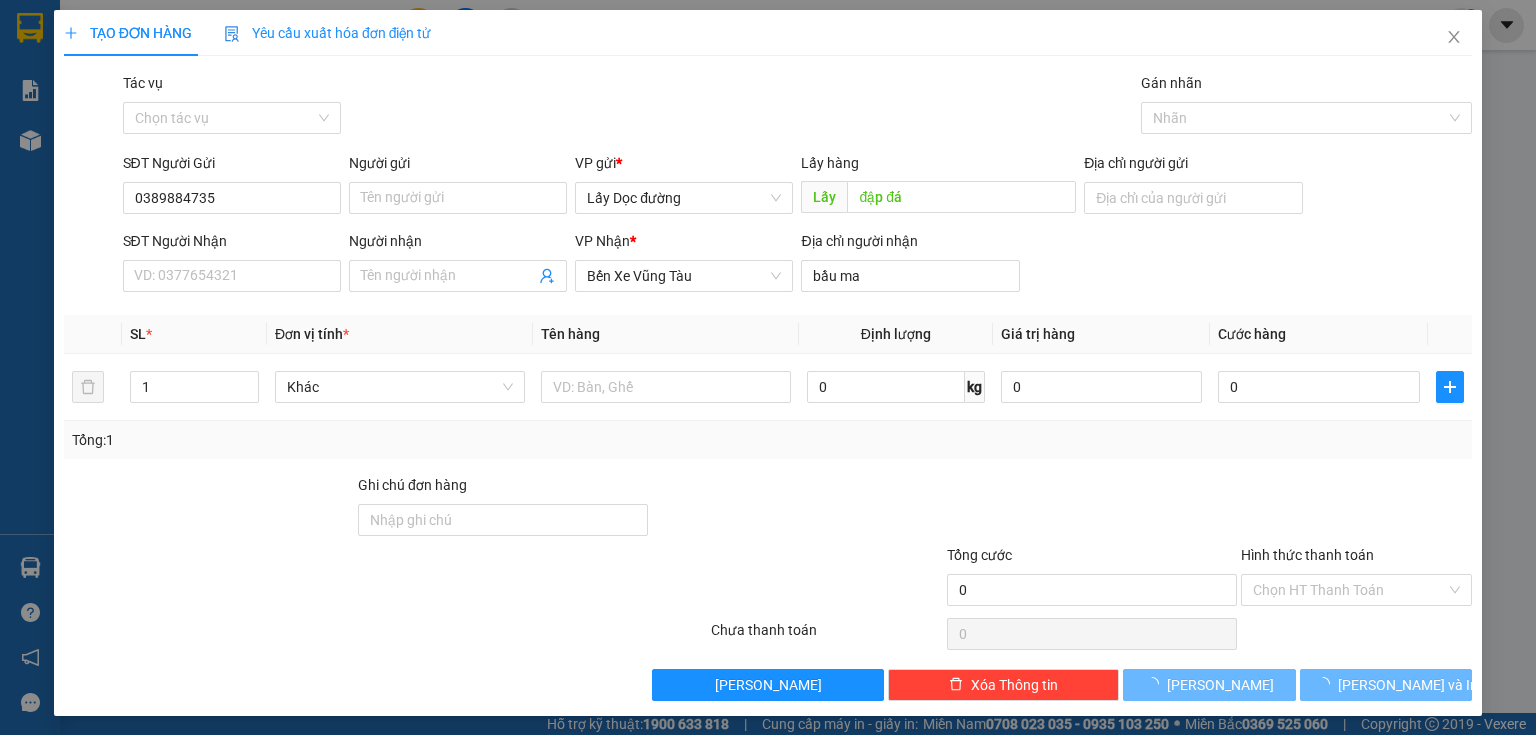type 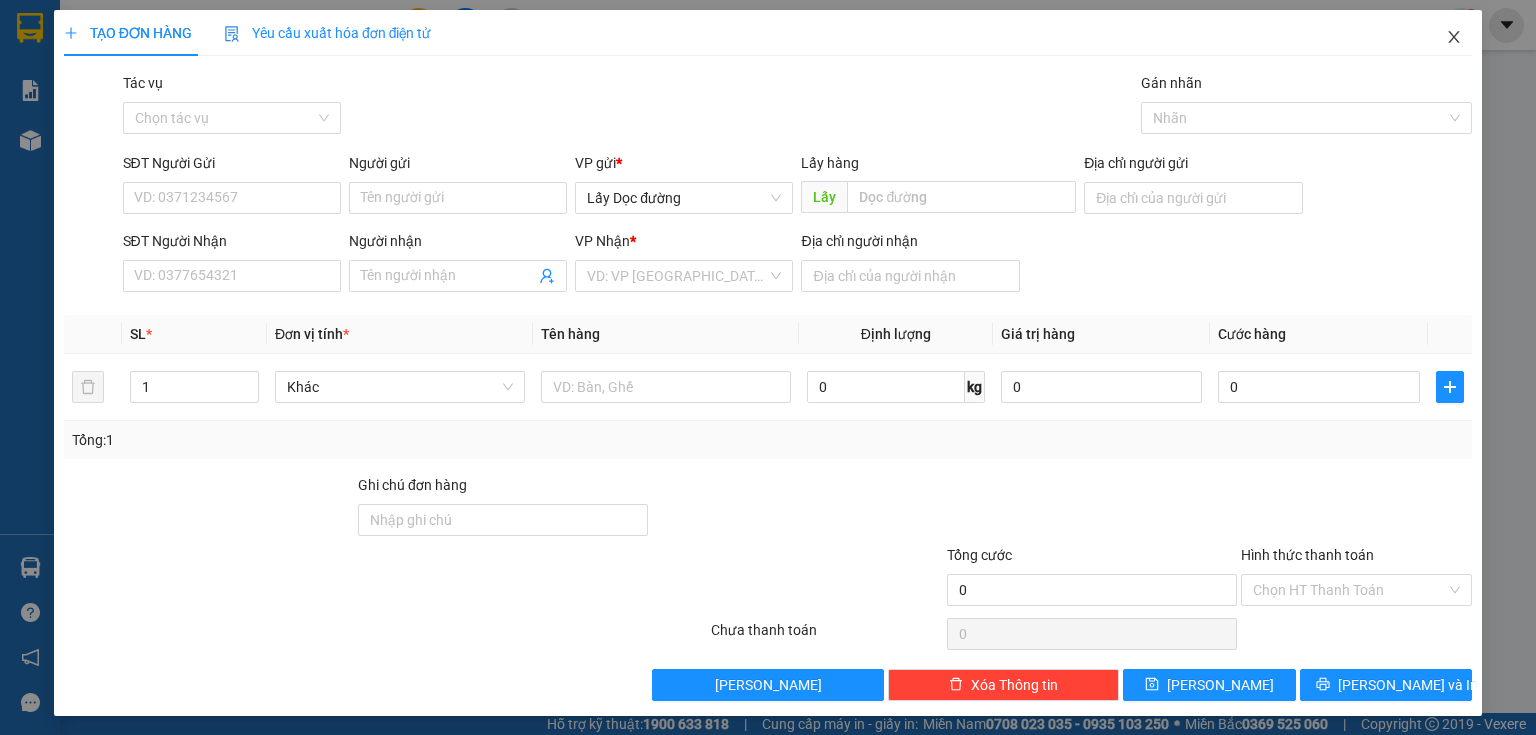 click 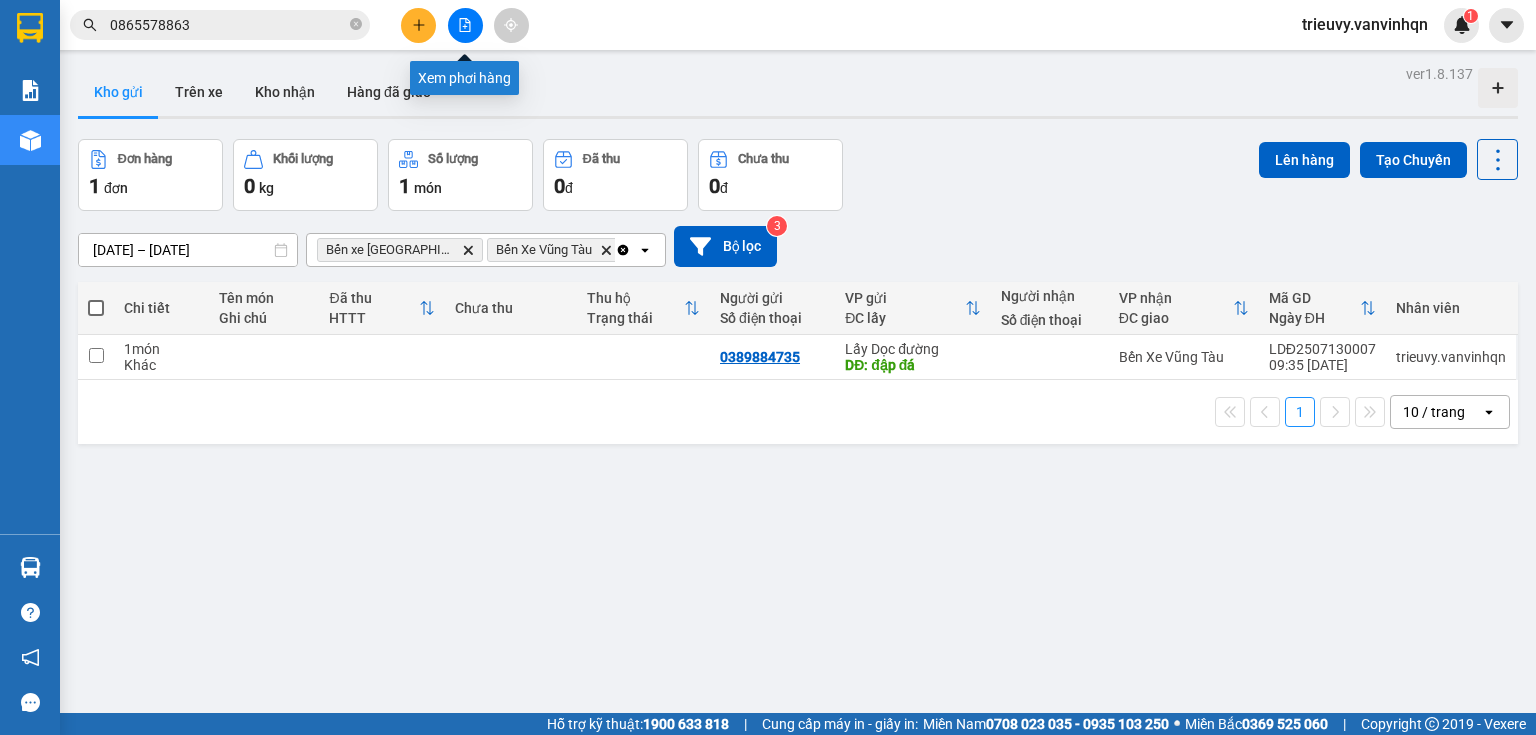 click 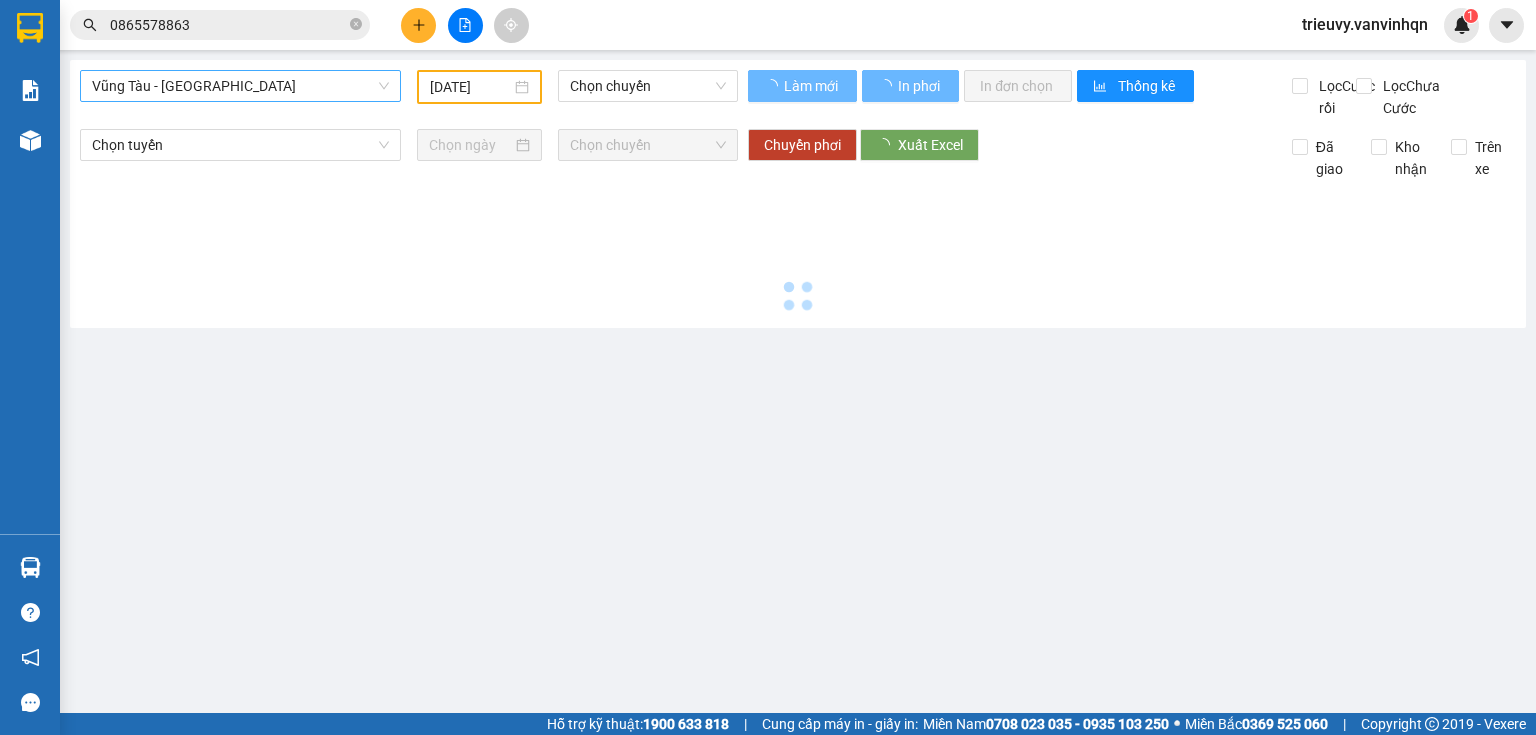 type on "[DATE]" 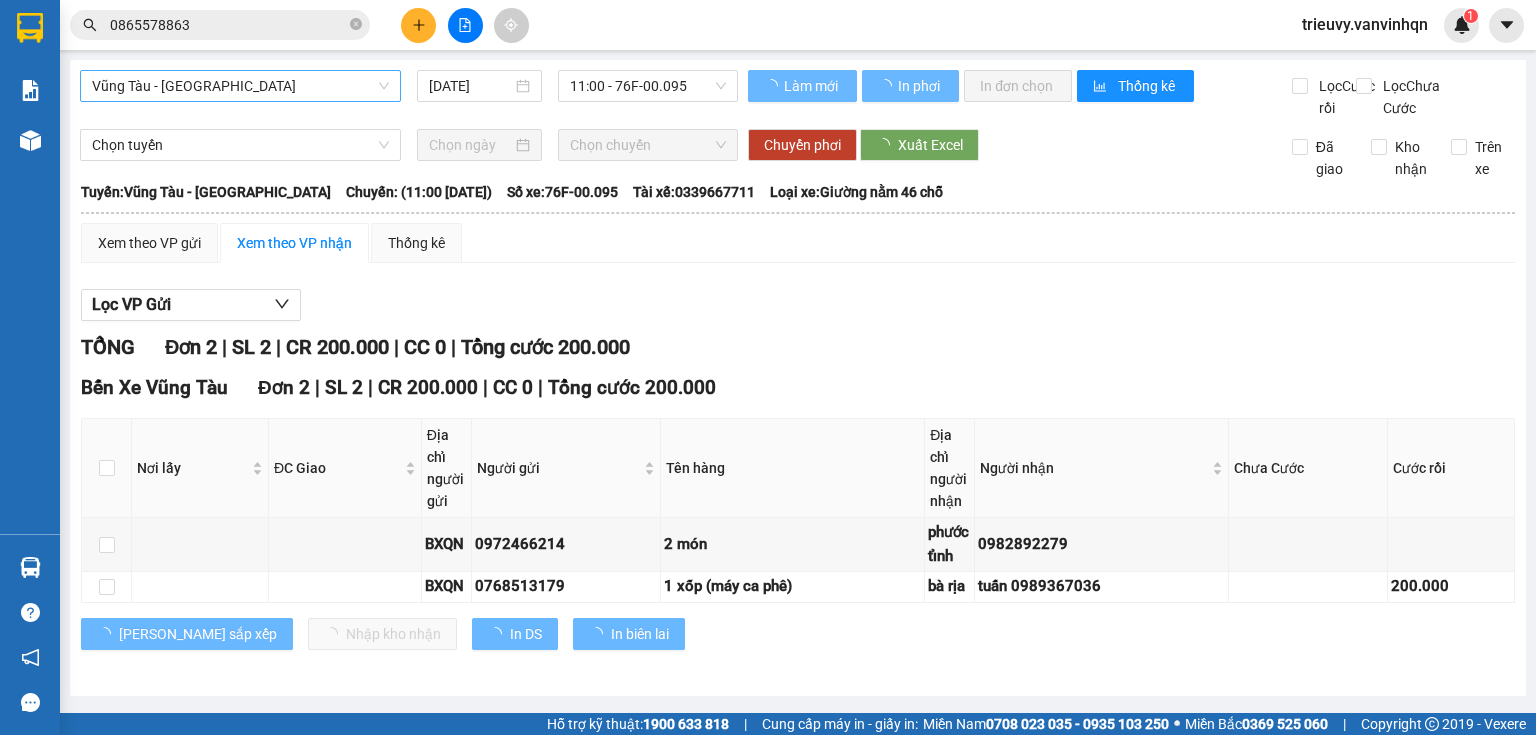 drag, startPoint x: 301, startPoint y: 81, endPoint x: 285, endPoint y: 97, distance: 22.627417 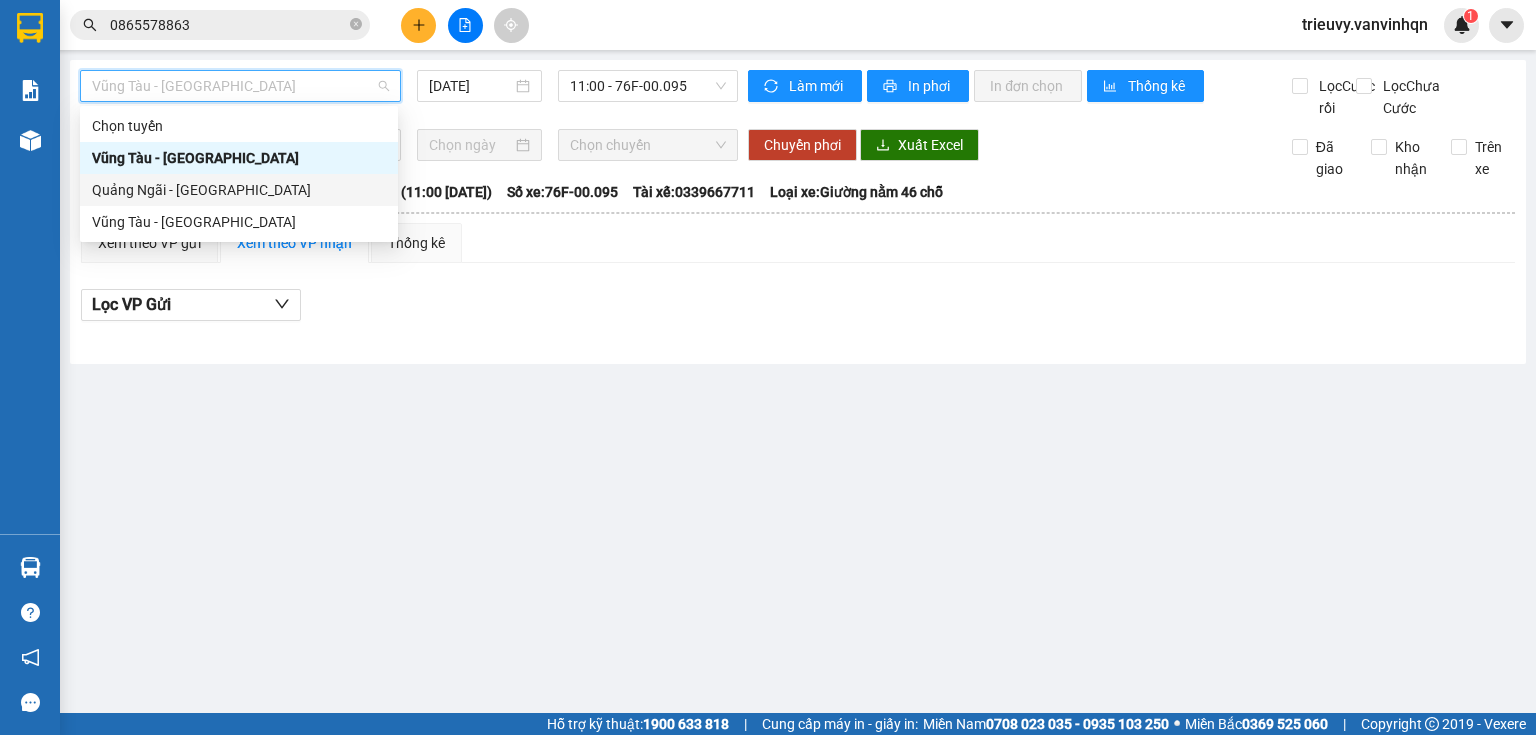 drag, startPoint x: 208, startPoint y: 184, endPoint x: 420, endPoint y: 148, distance: 215.03488 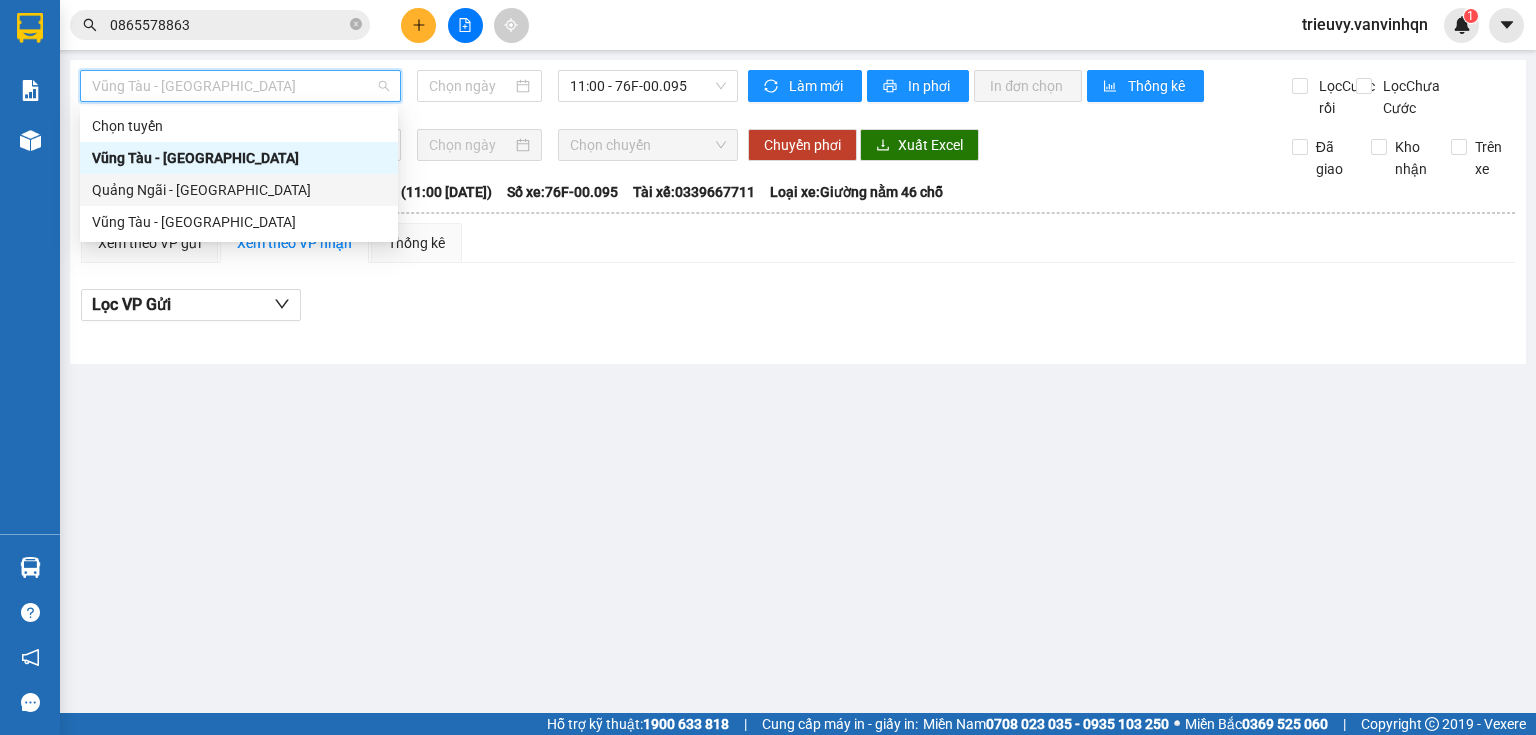 type on "[DATE]" 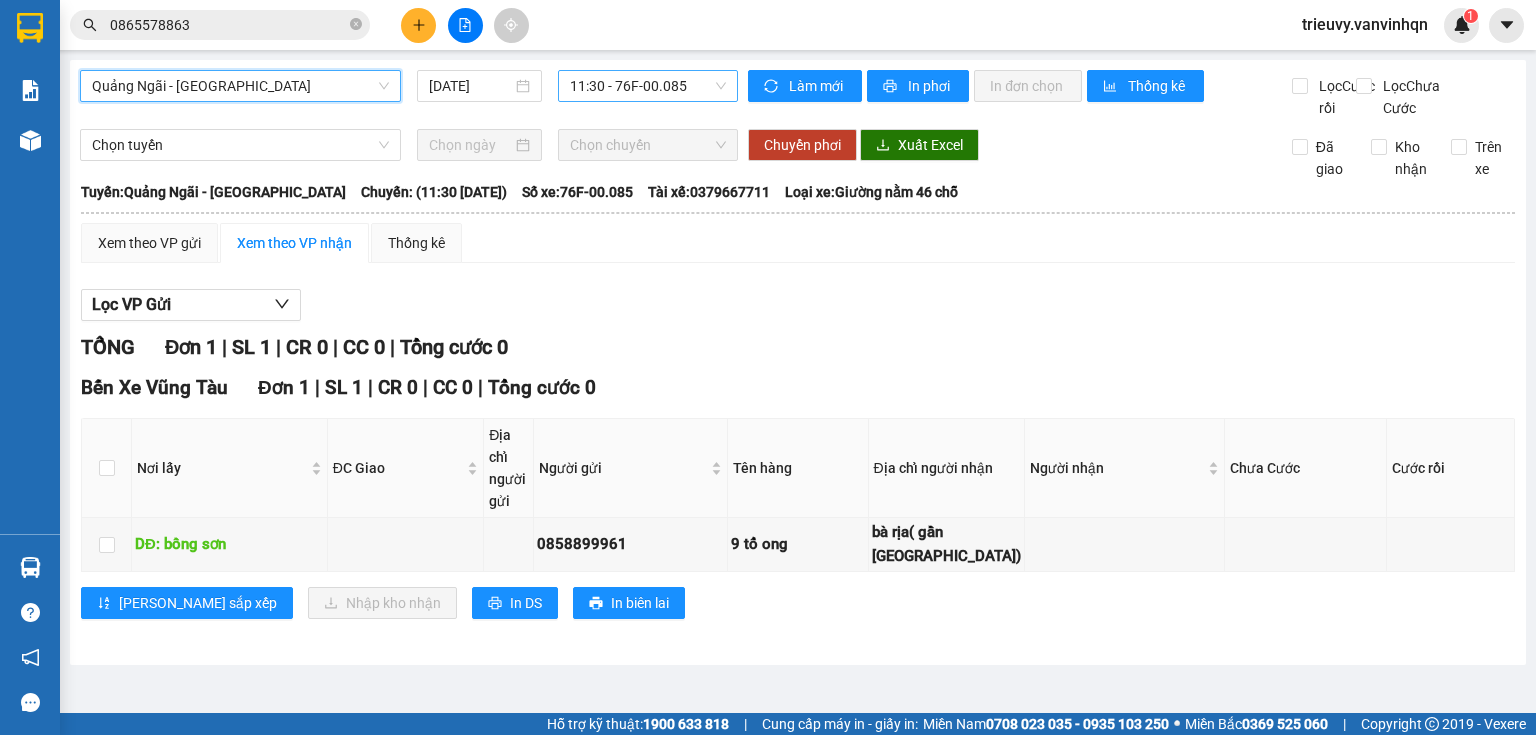 click on "11:30     - 76F-00.085" at bounding box center [648, 86] 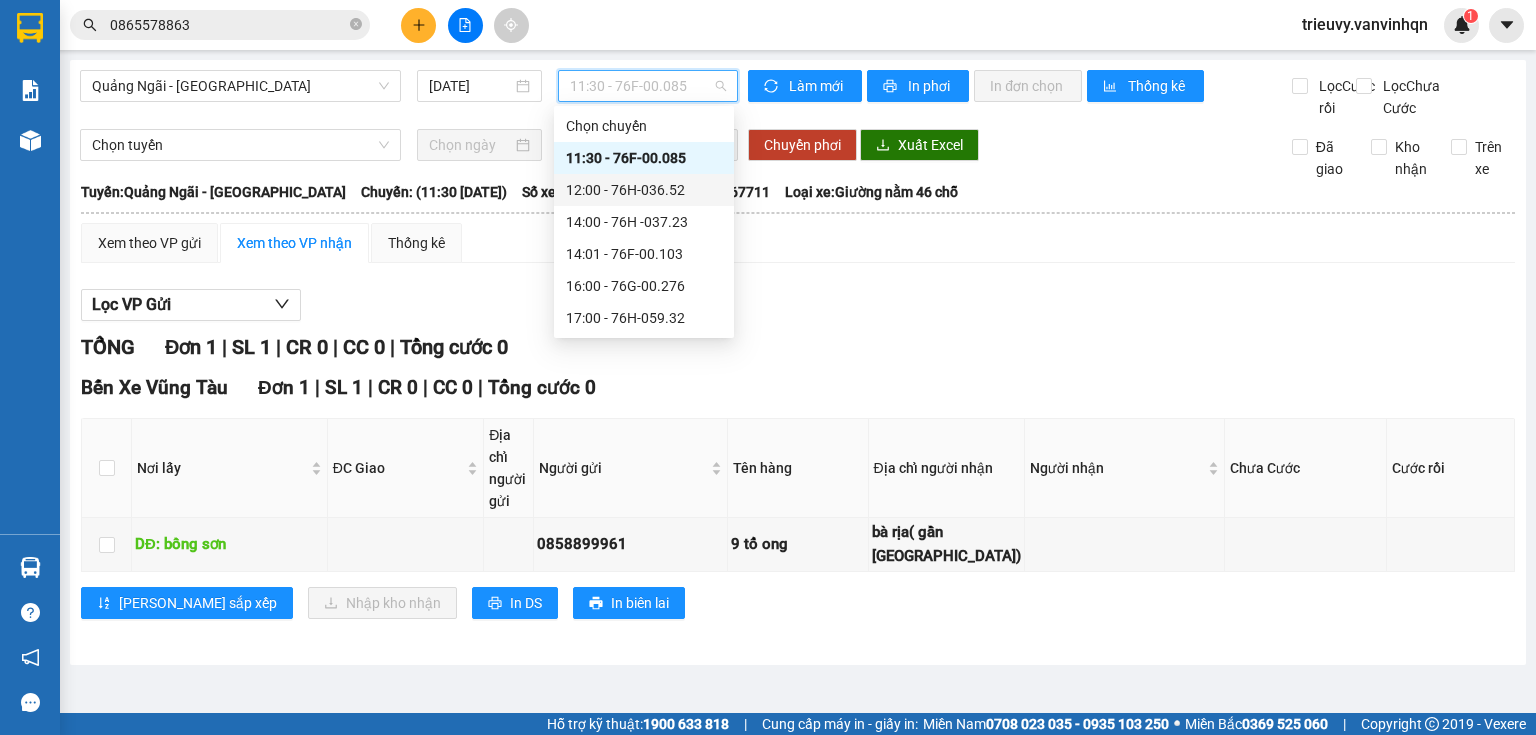 click on "12:00     - 76H-036.52" at bounding box center [644, 190] 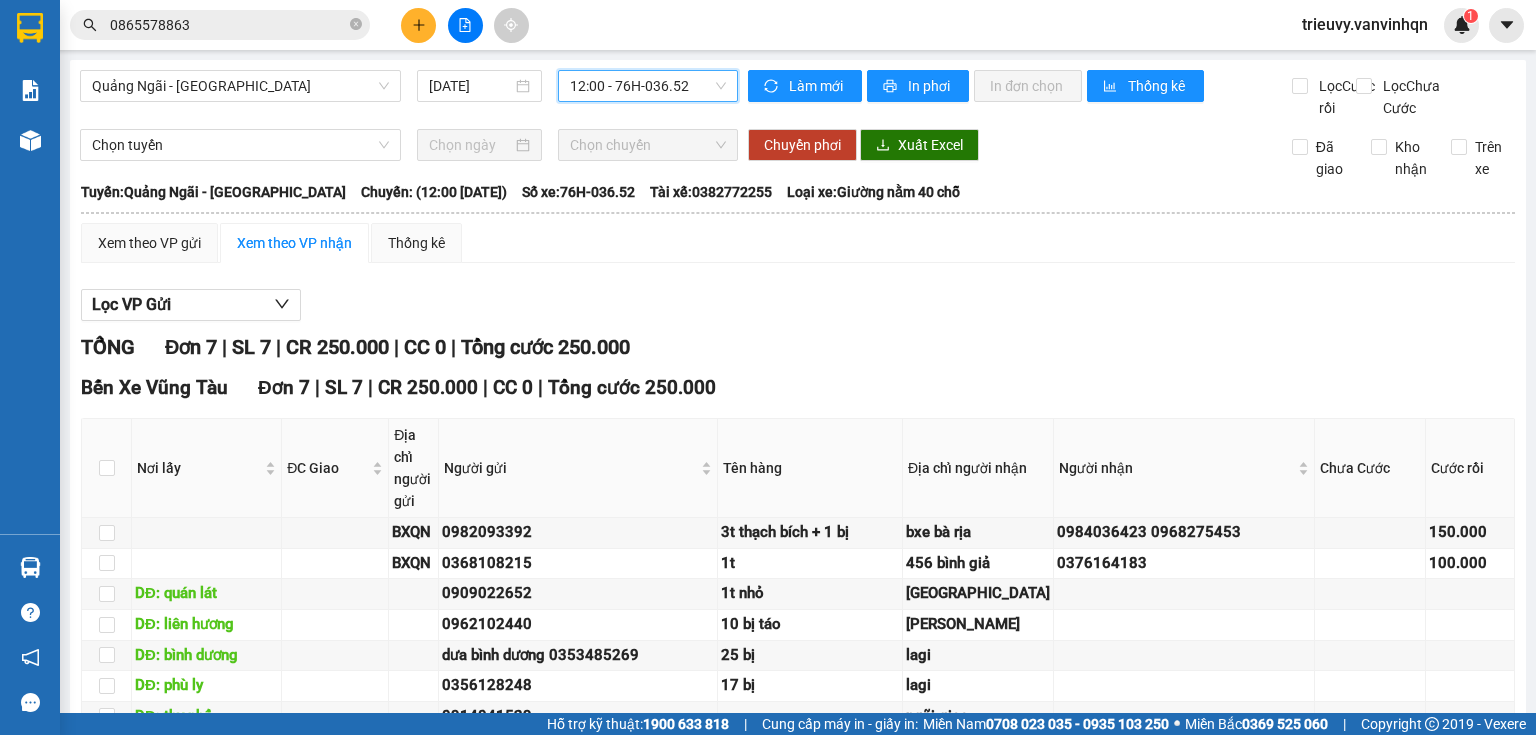 click on "12:00     - 76H-036.52" at bounding box center [648, 86] 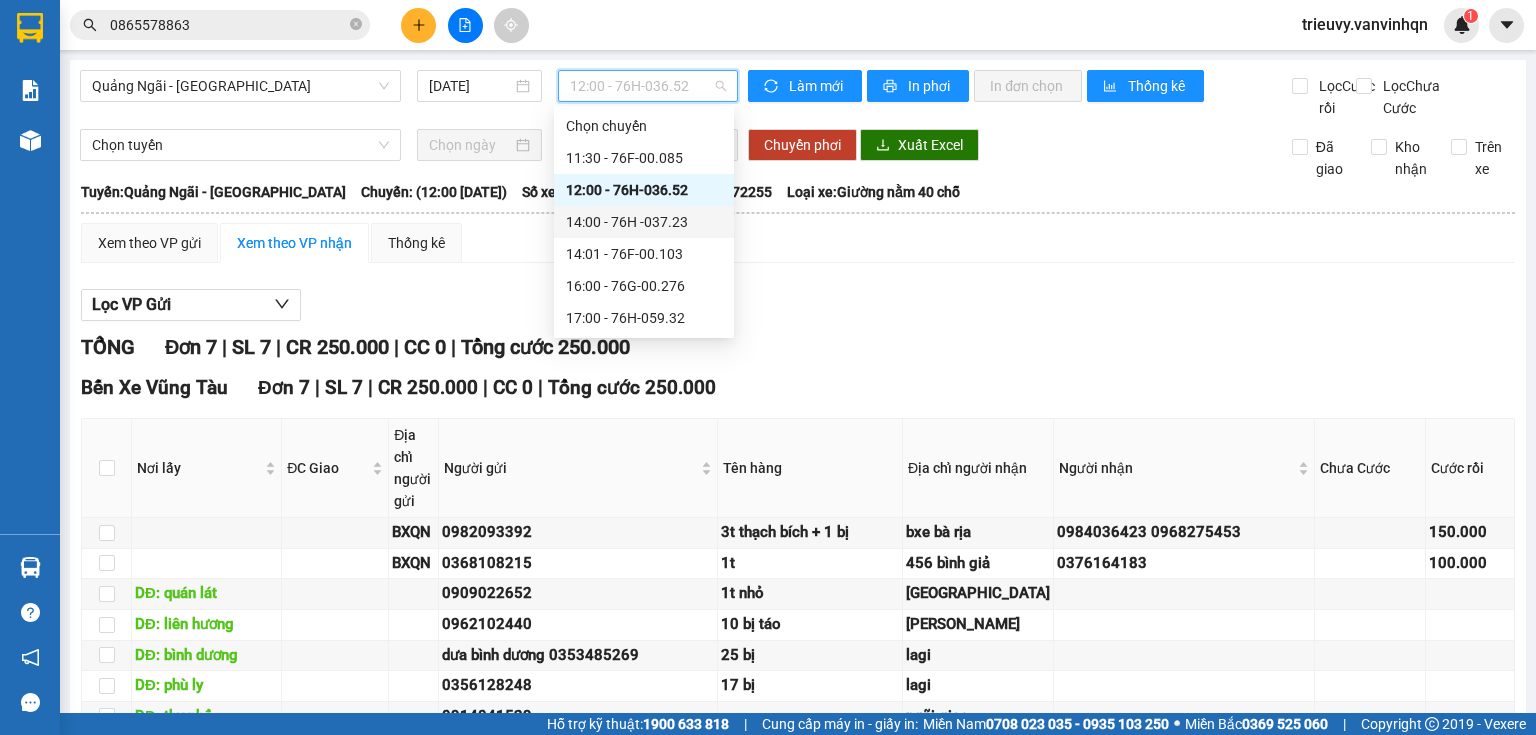 click on "14:00     - 76H -037.23" at bounding box center [644, 222] 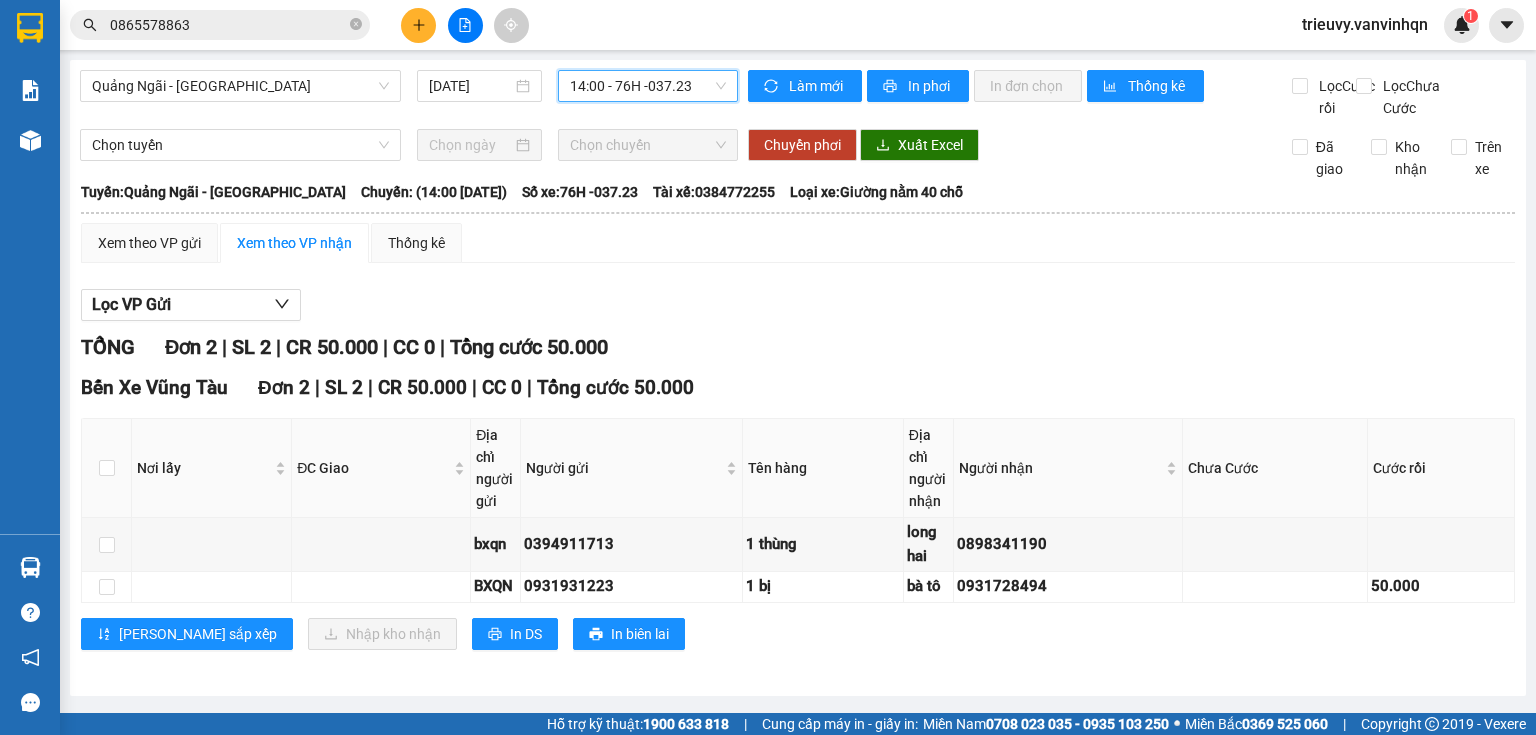 scroll, scrollTop: 0, scrollLeft: 0, axis: both 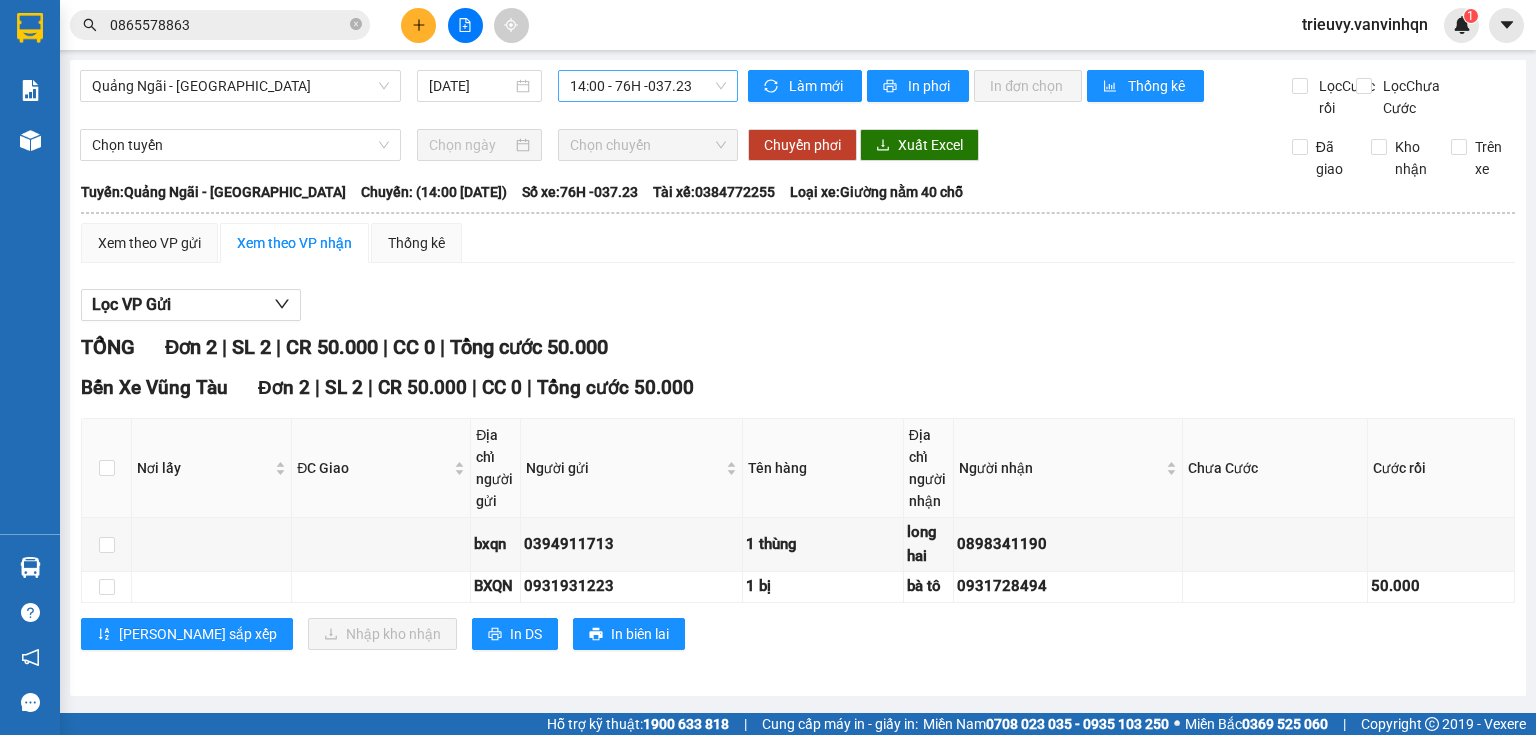 click on "14:00     - 76H -037.23" at bounding box center [648, 86] 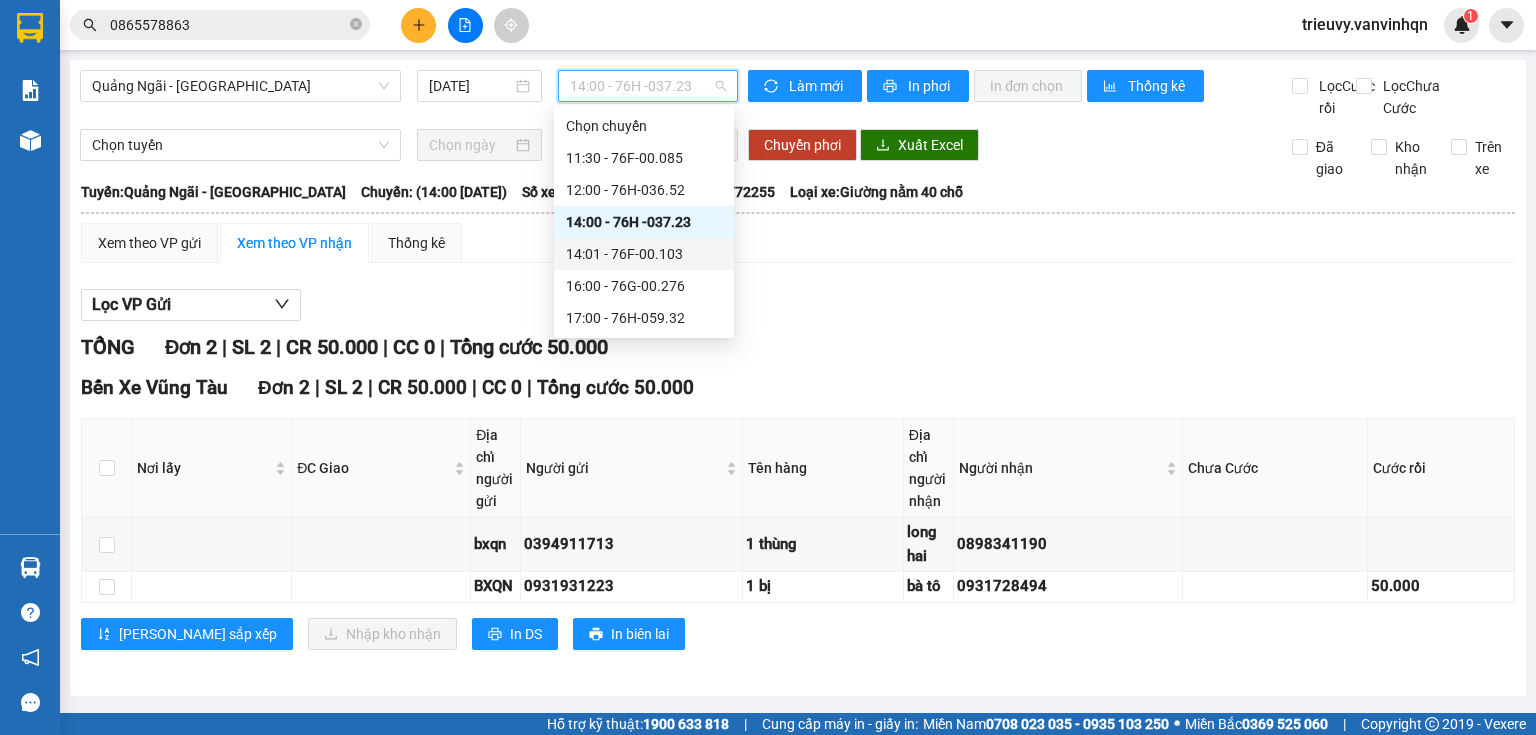click on "14:01     - 76F-00.103" at bounding box center [644, 254] 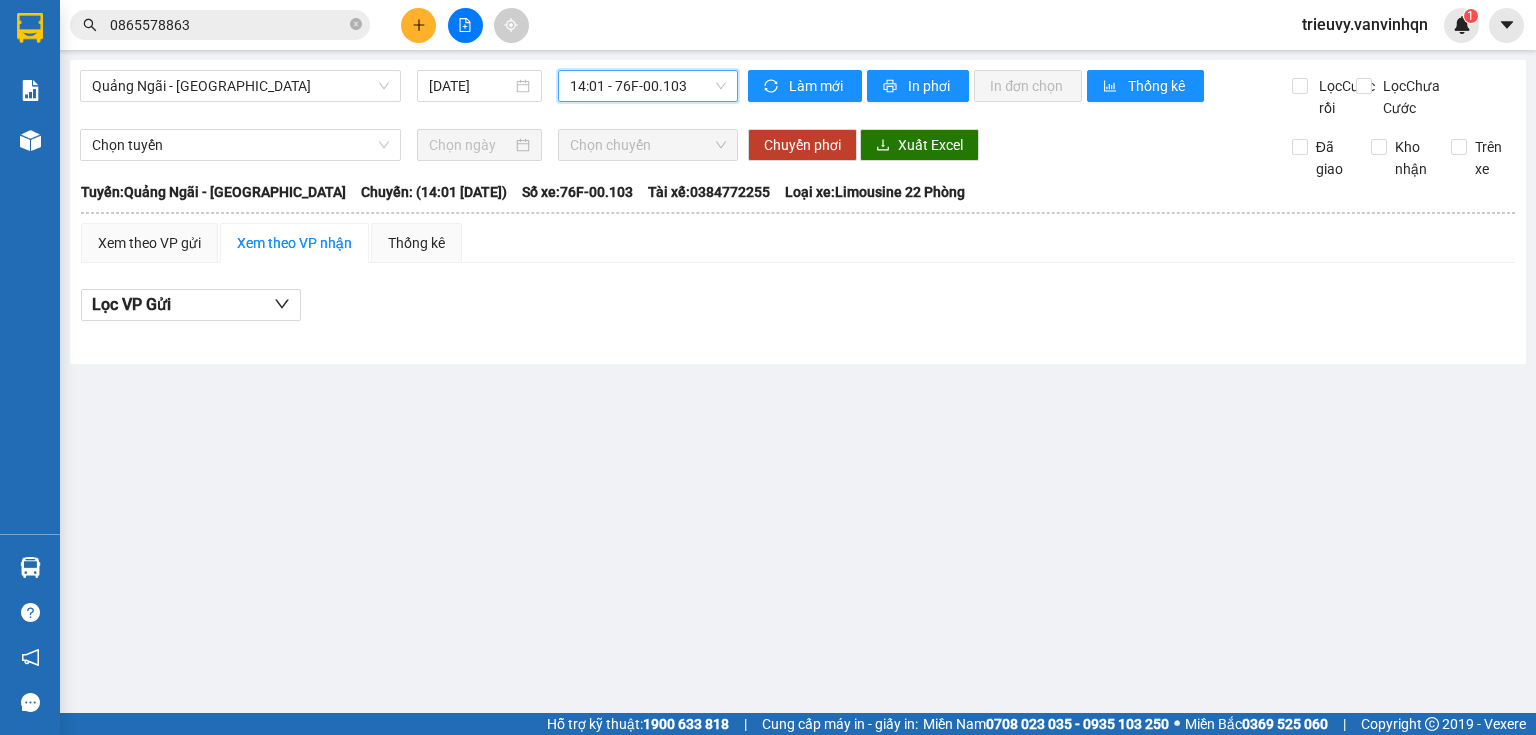 click on "14:01     - 76F-00.103" at bounding box center [648, 86] 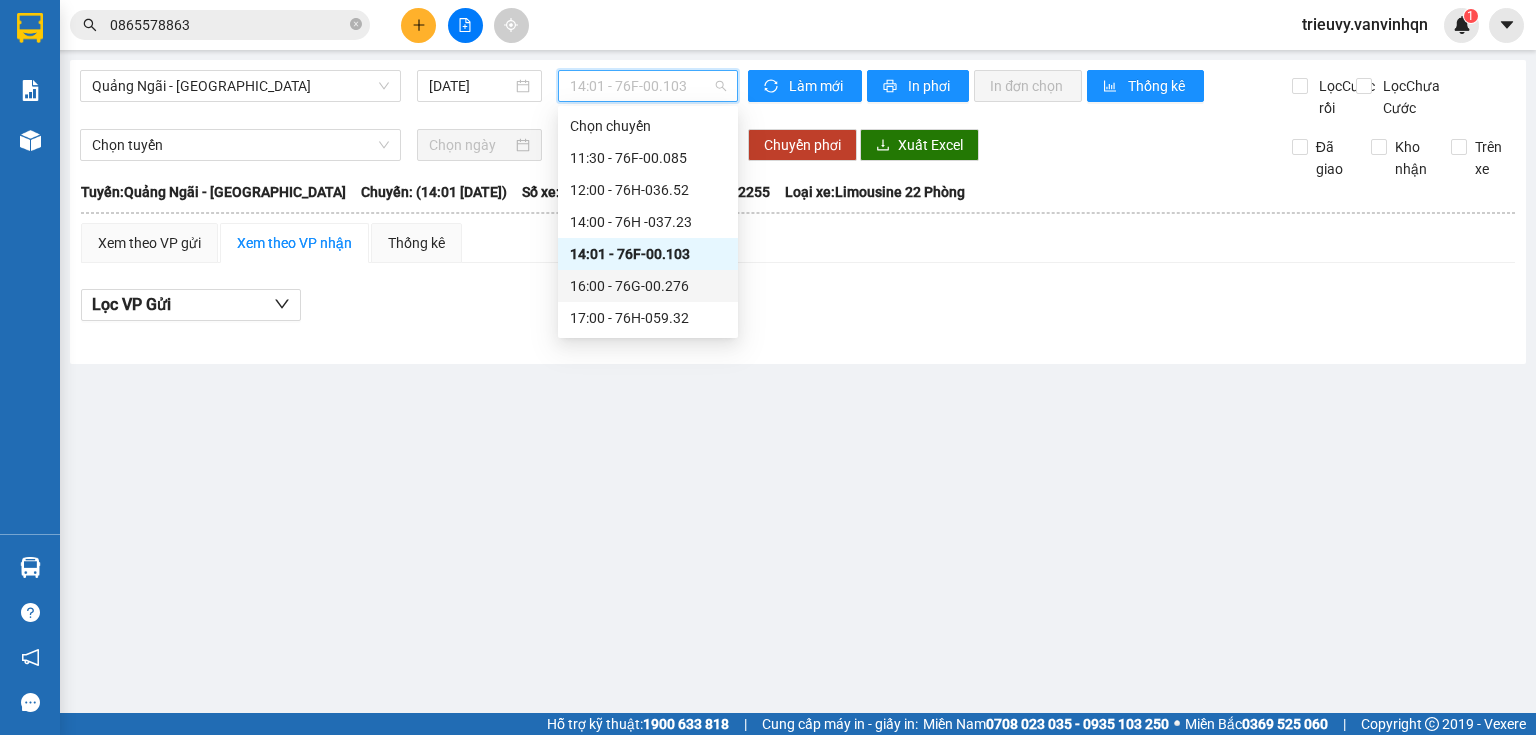 click on "16:00     - 76G-00.276" at bounding box center (648, 286) 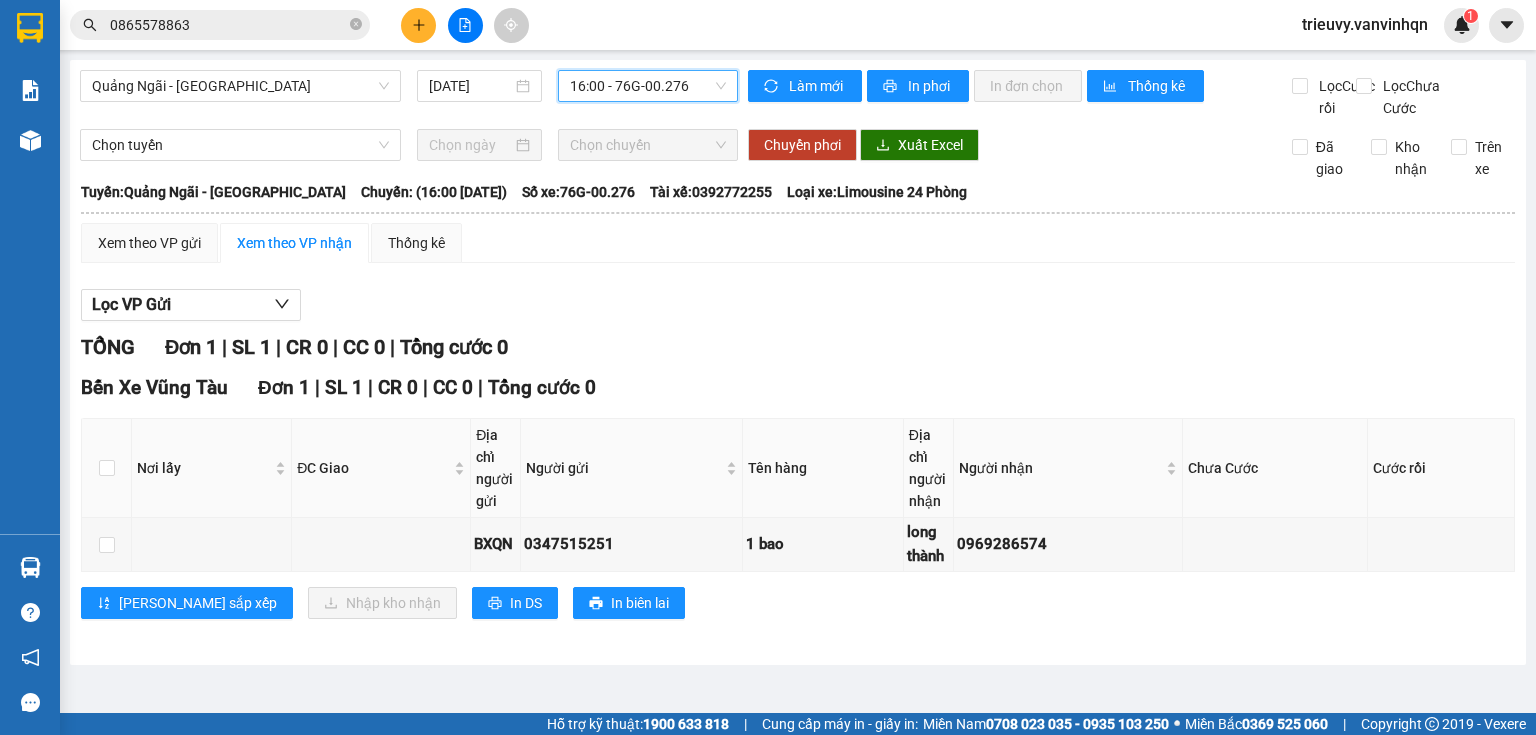 click on "16:00     - 76G-00.276" at bounding box center (648, 86) 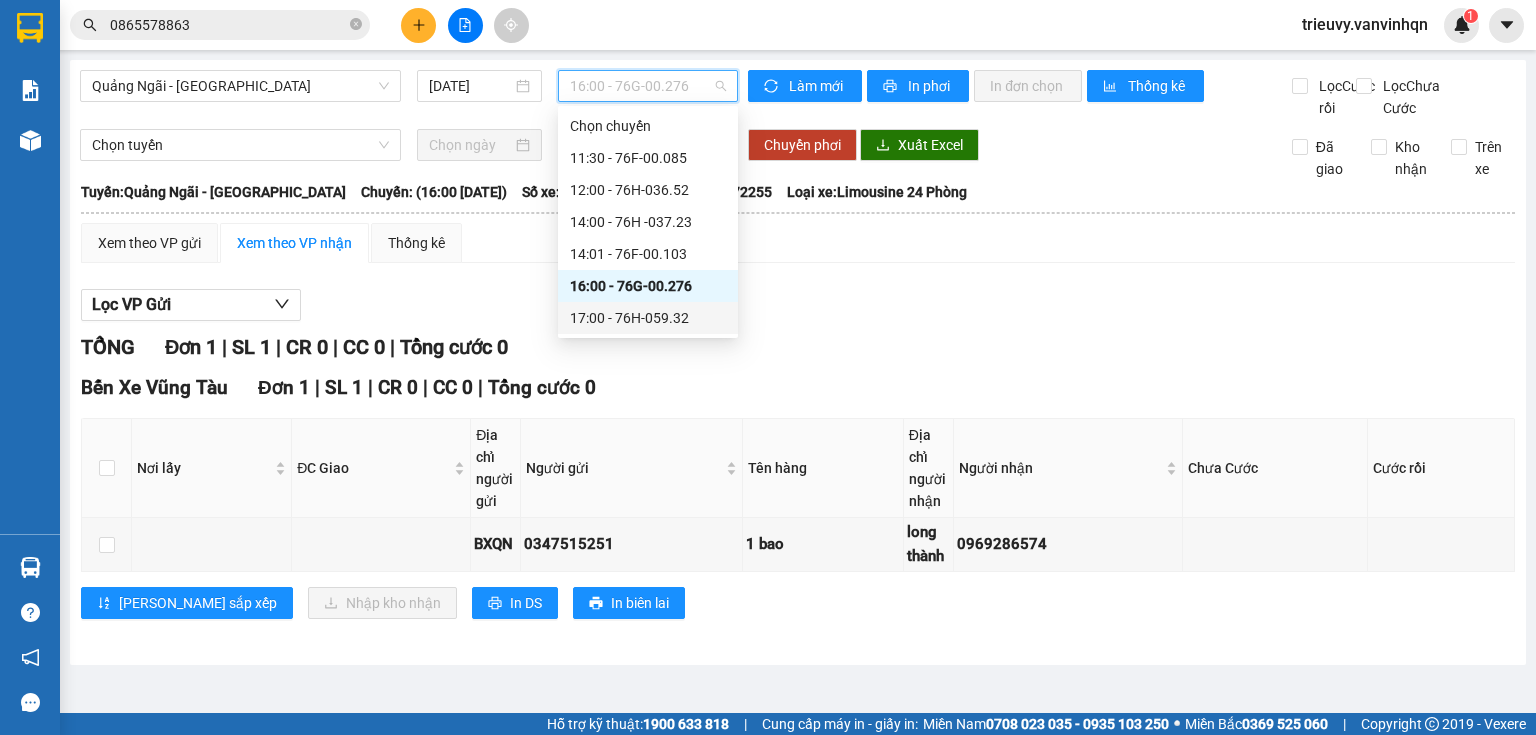 click on "17:00     - 76H-059.32" at bounding box center [648, 318] 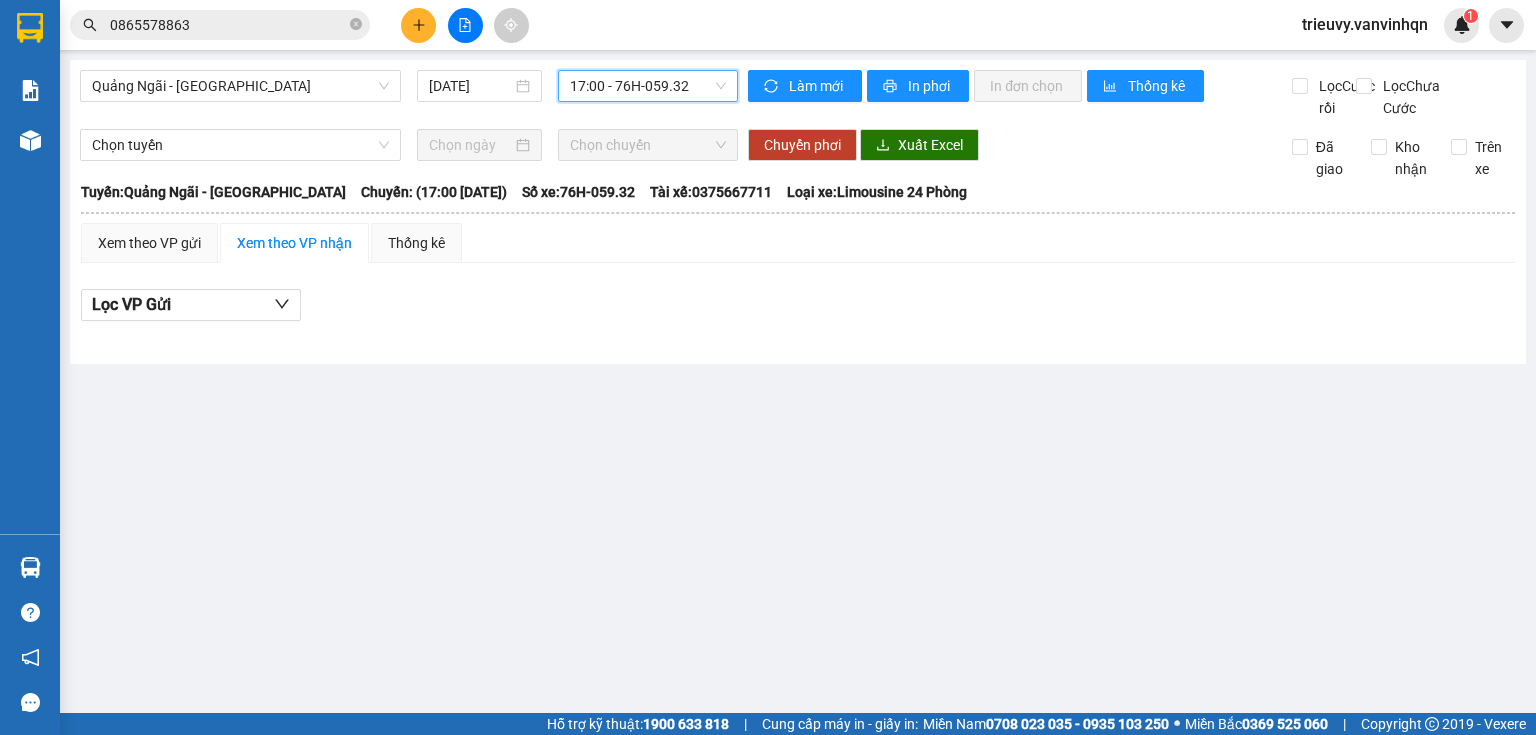 click on "Quảng Ngãi - [GEOGRAPHIC_DATA] [DATE] 17:00 17:00     - 76H-059.32  Làm mới In phơi In đơn chọn Thống kê Lọc  Cước rồi Lọc  Chưa Cước Chọn tuyến Chọn chuyến Chuyển phơi Xuất Excel Đã giao Kho nhận Trên xe Văn Vinh ([GEOGRAPHIC_DATA])   02 [GEOGRAPHIC_DATA]. Quảng NGãi 09:43 [DATE] [GEOGRAPHIC_DATA]:  [GEOGRAPHIC_DATA] - [GEOGRAPHIC_DATA]:   (17:00 [DATE]) Tài xế:  0375667711   Số xe:  76H-059.32 Loại xe:  Limousine 24 Phòng [GEOGRAPHIC_DATA]:  [GEOGRAPHIC_DATA] - [GEOGRAPHIC_DATA]:   (17:00 [DATE]) Số xe:  76H-059.32 Tài xế:  0375667711 Loại xe:  Limousine 24 Phòng Xem theo VP gửi Xem theo VP nhận Thống kê Lọc VP Gửi Cước rồi :   0  VNĐ Chưa Cước :   0  VNĐ Thu hộ:  0  VNĐ Văn Vinh ([GEOGRAPHIC_DATA])   02 Trần Khánh Dư TP. Quảng NGãi Bến xe [GEOGRAPHIC_DATA]  -  09:43 [DATE] [GEOGRAPHIC_DATA]:  [GEOGRAPHIC_DATA] - [GEOGRAPHIC_DATA]:   (17:00 [DATE]) Tài xế:  0375667711   Số xe:  76H-059.32   Loại xe:  Nơi lấy :" at bounding box center [798, 212] 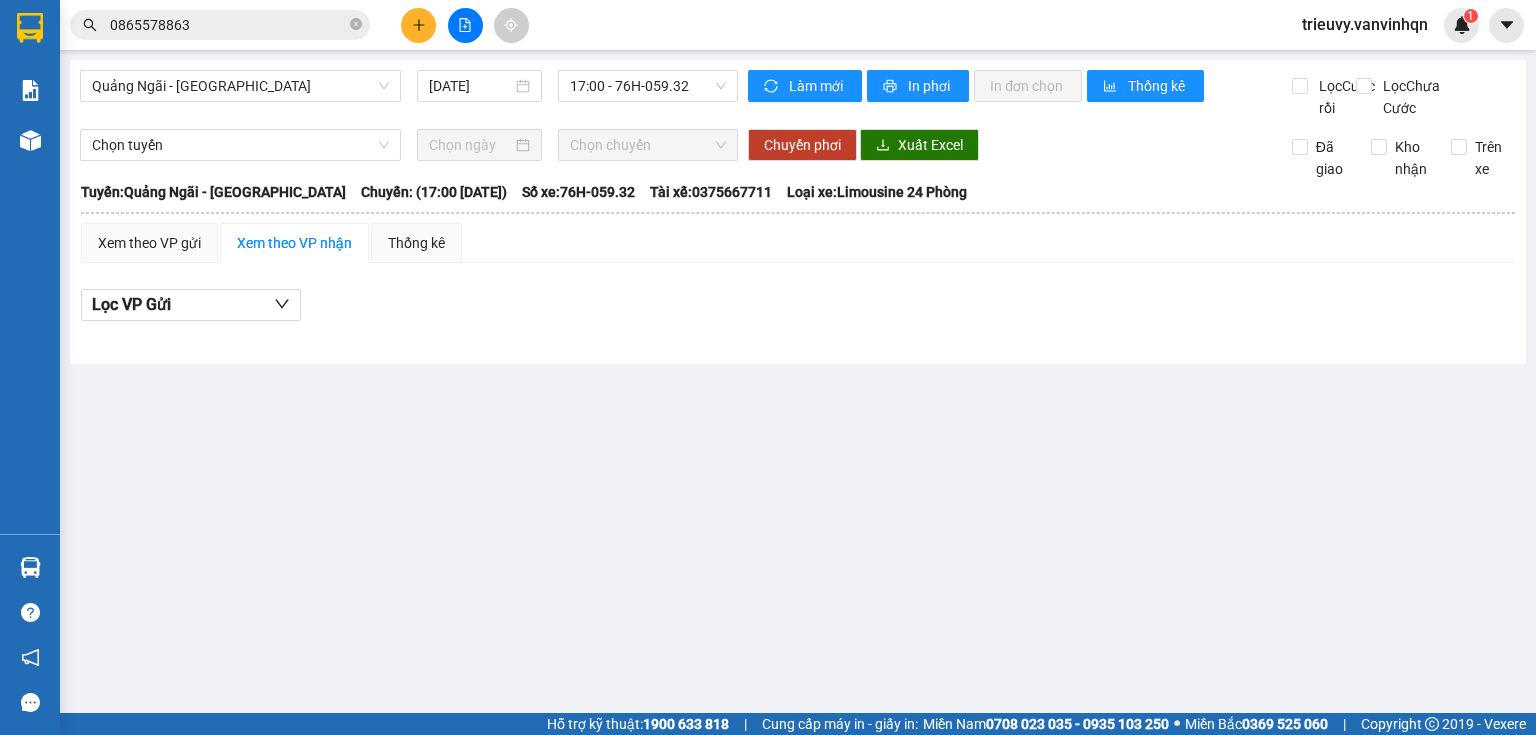 click at bounding box center (418, 25) 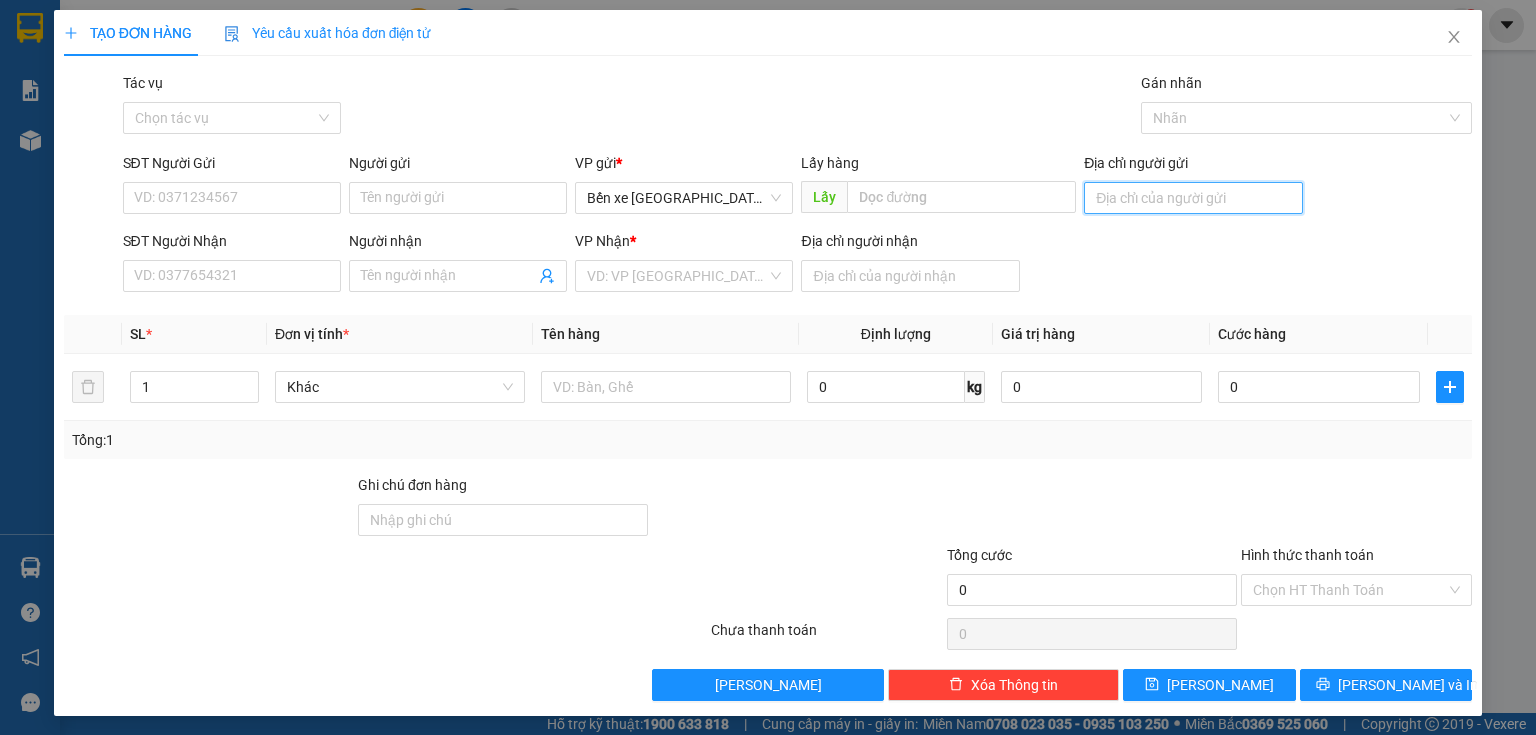 drag, startPoint x: 1183, startPoint y: 190, endPoint x: 1165, endPoint y: 202, distance: 21.633308 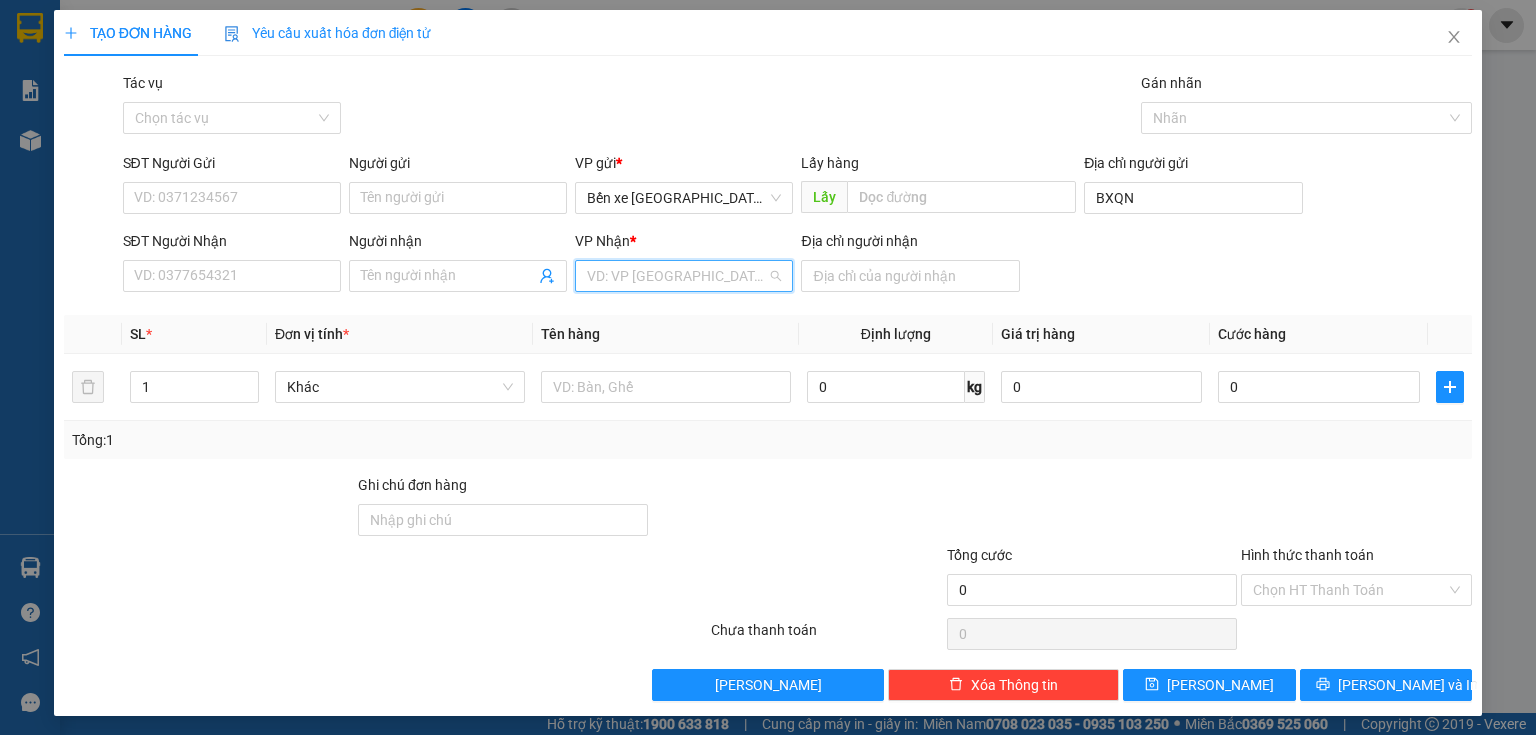 click at bounding box center [677, 276] 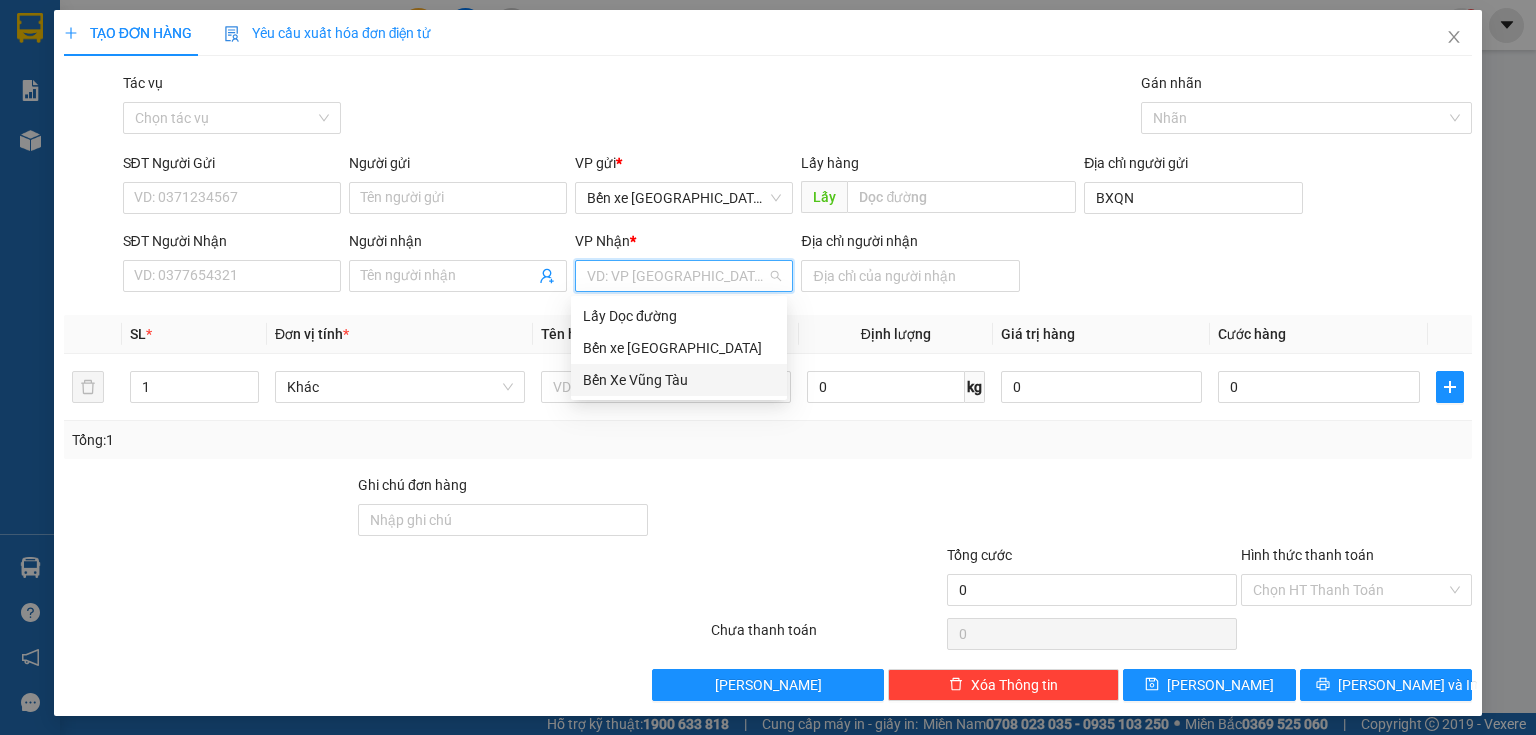 click on "Bến Xe Vũng Tàu" at bounding box center (679, 380) 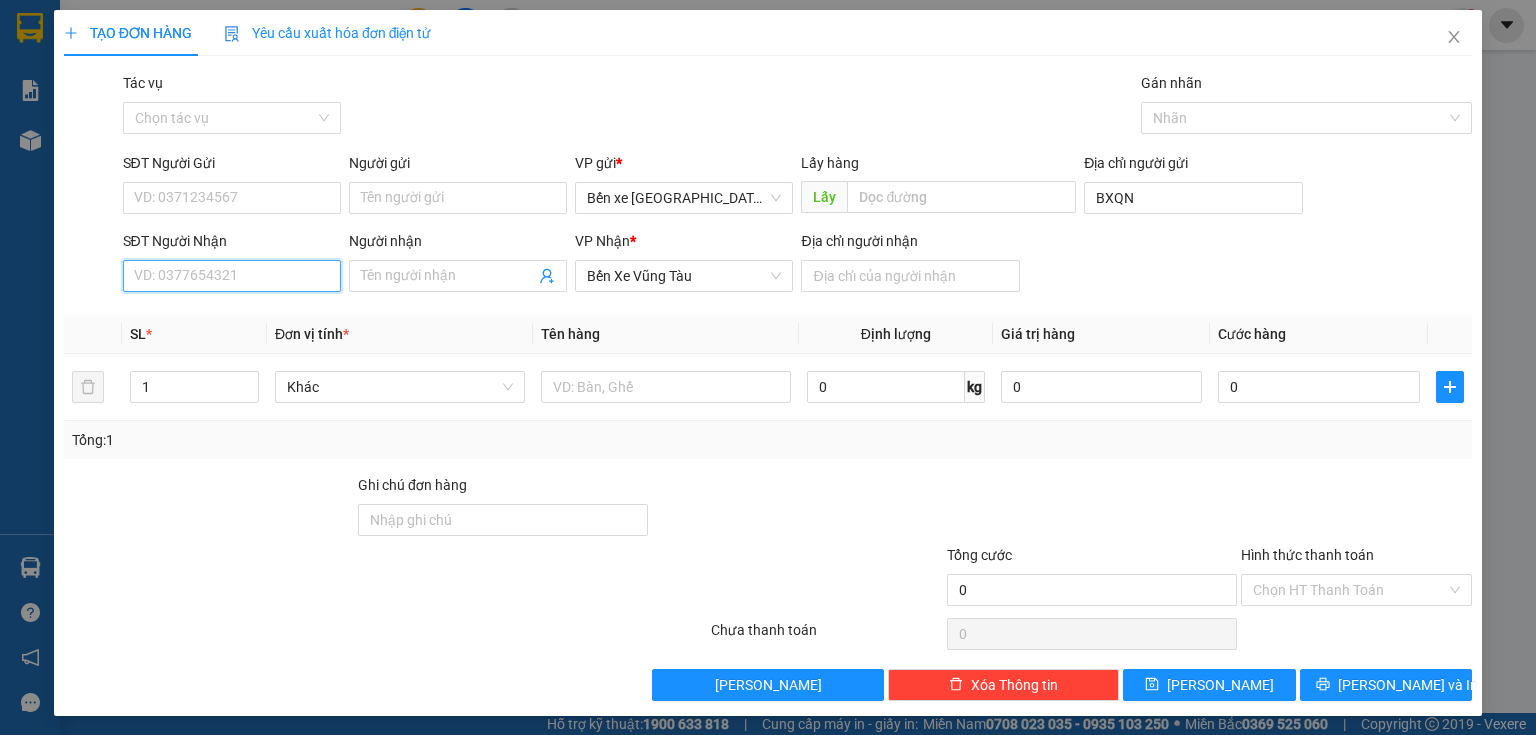 click on "SĐT Người Nhận" at bounding box center [232, 276] 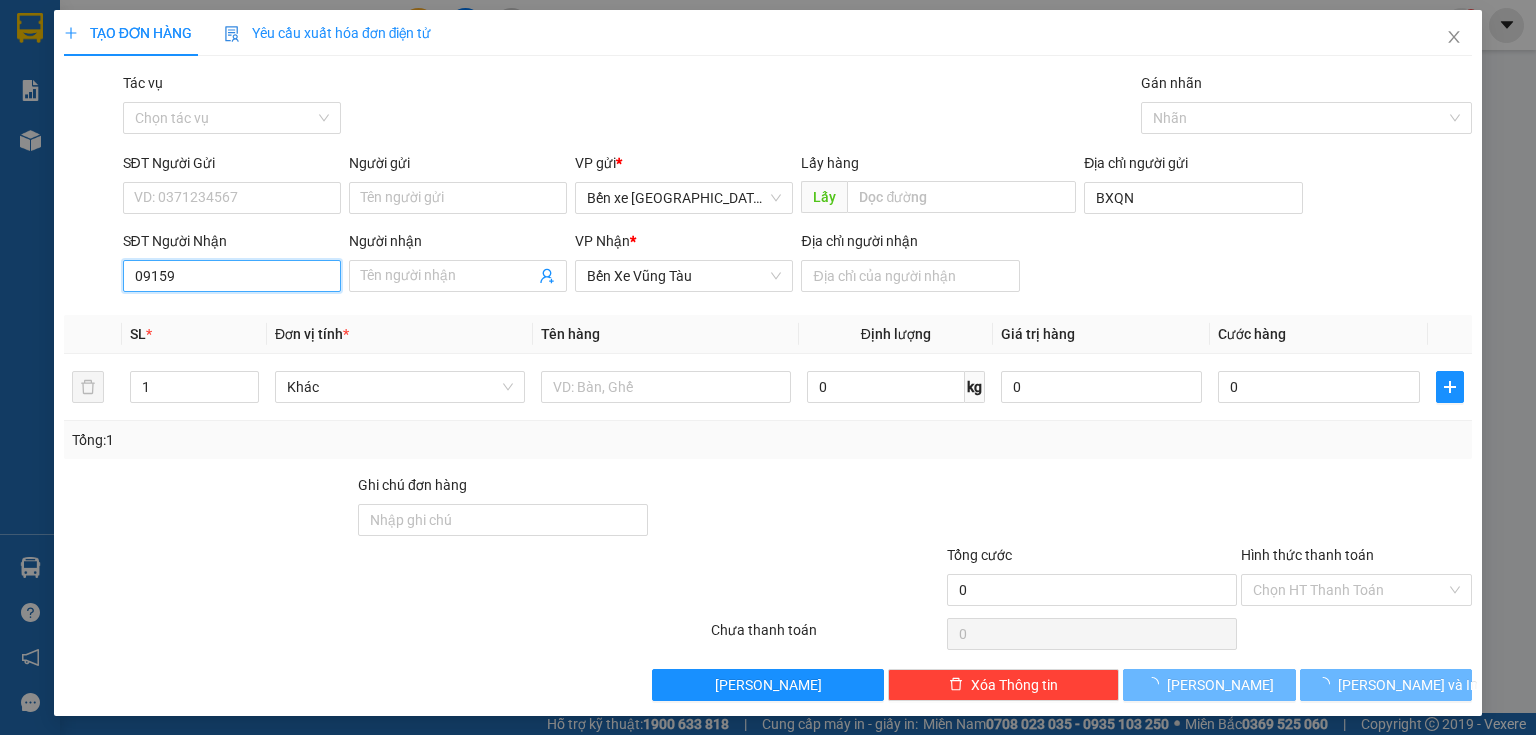 type on "091591" 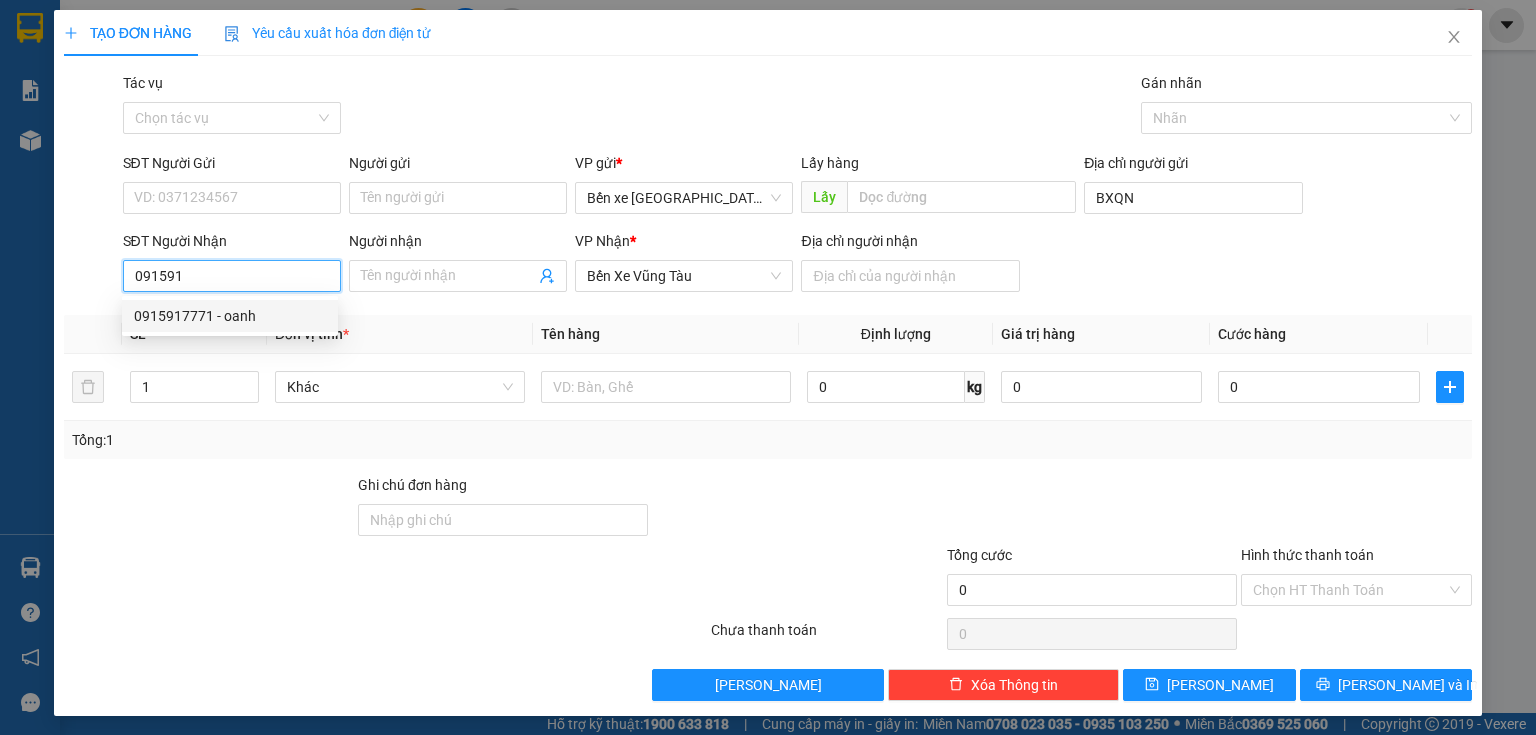 click on "0915917771 - oanh" at bounding box center (230, 316) 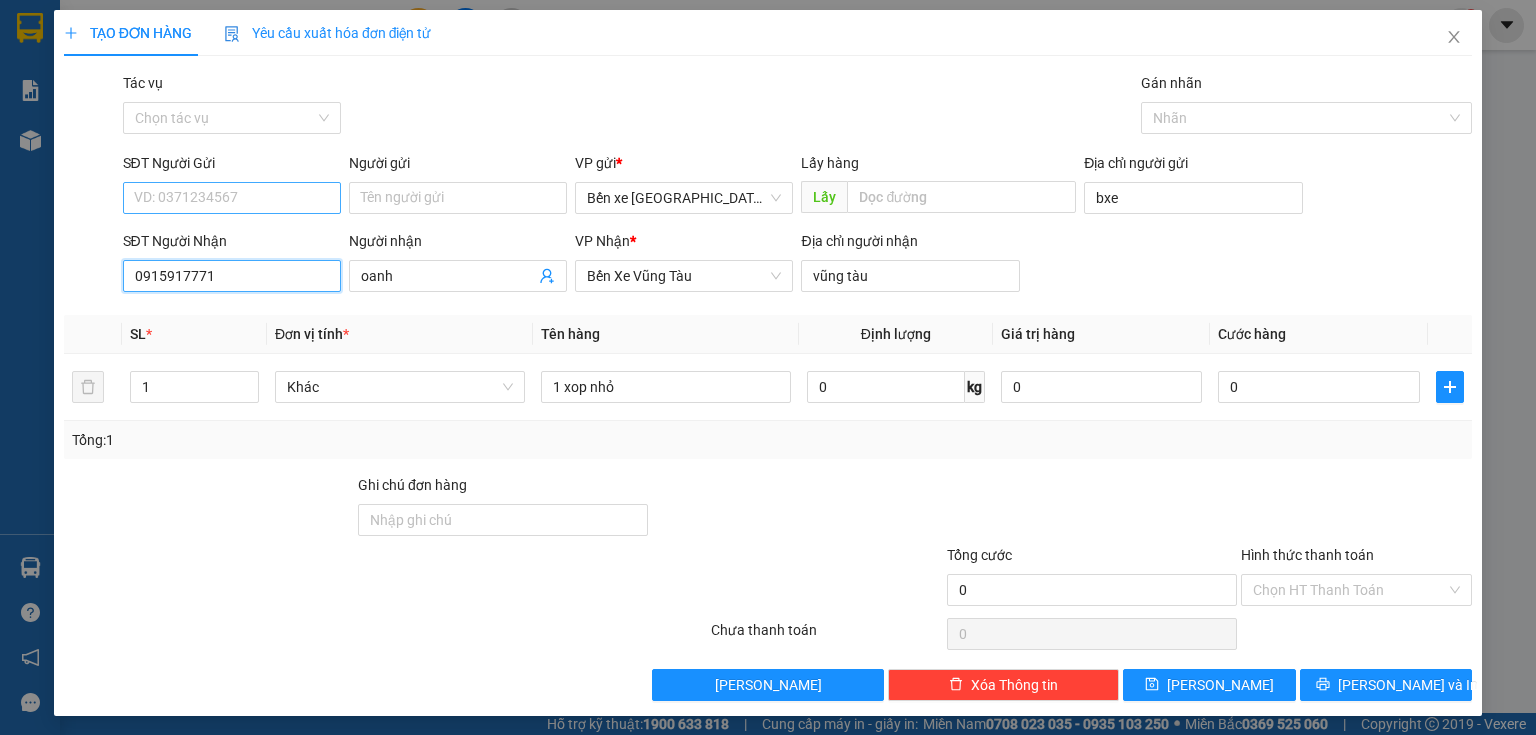 type on "0915917771" 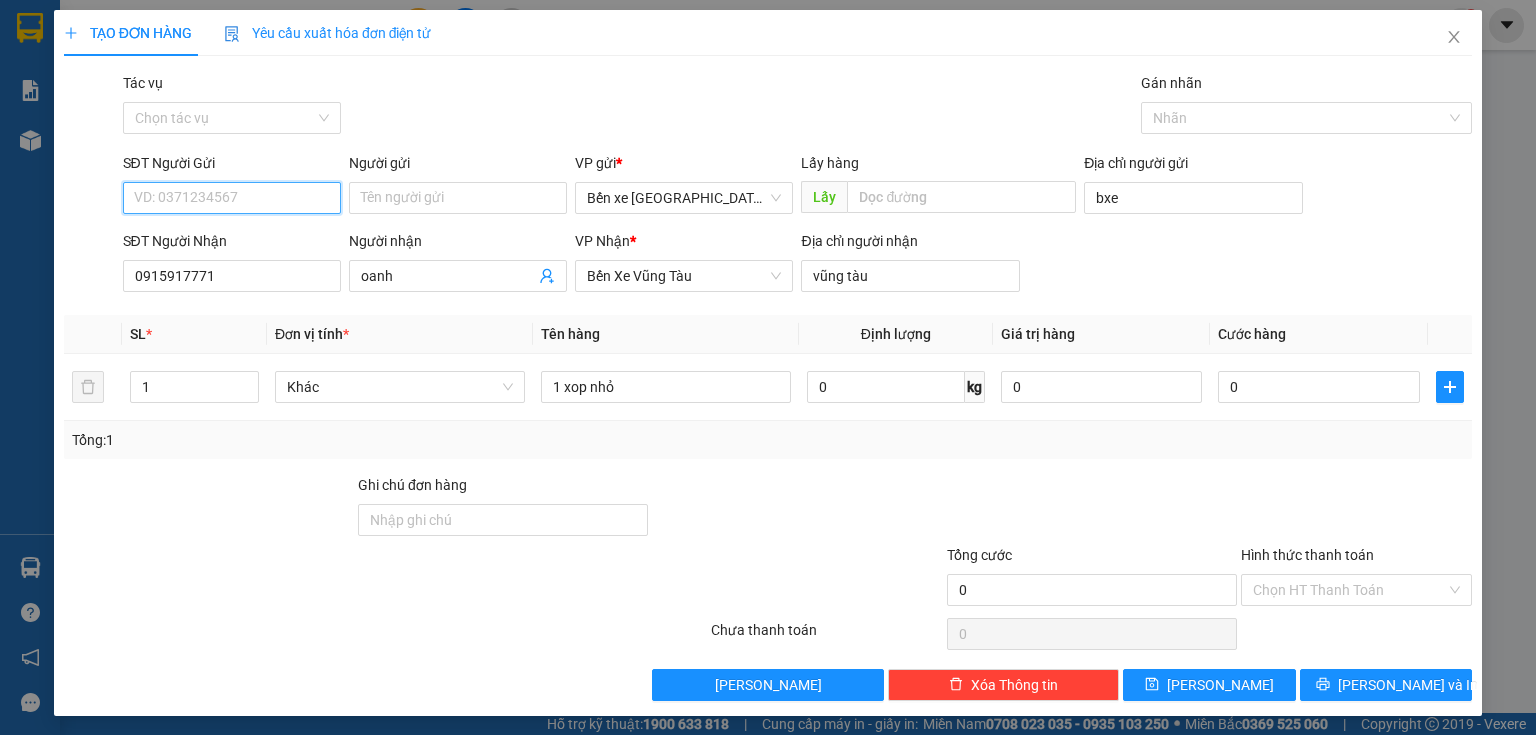 click on "SĐT Người Gửi" at bounding box center [232, 198] 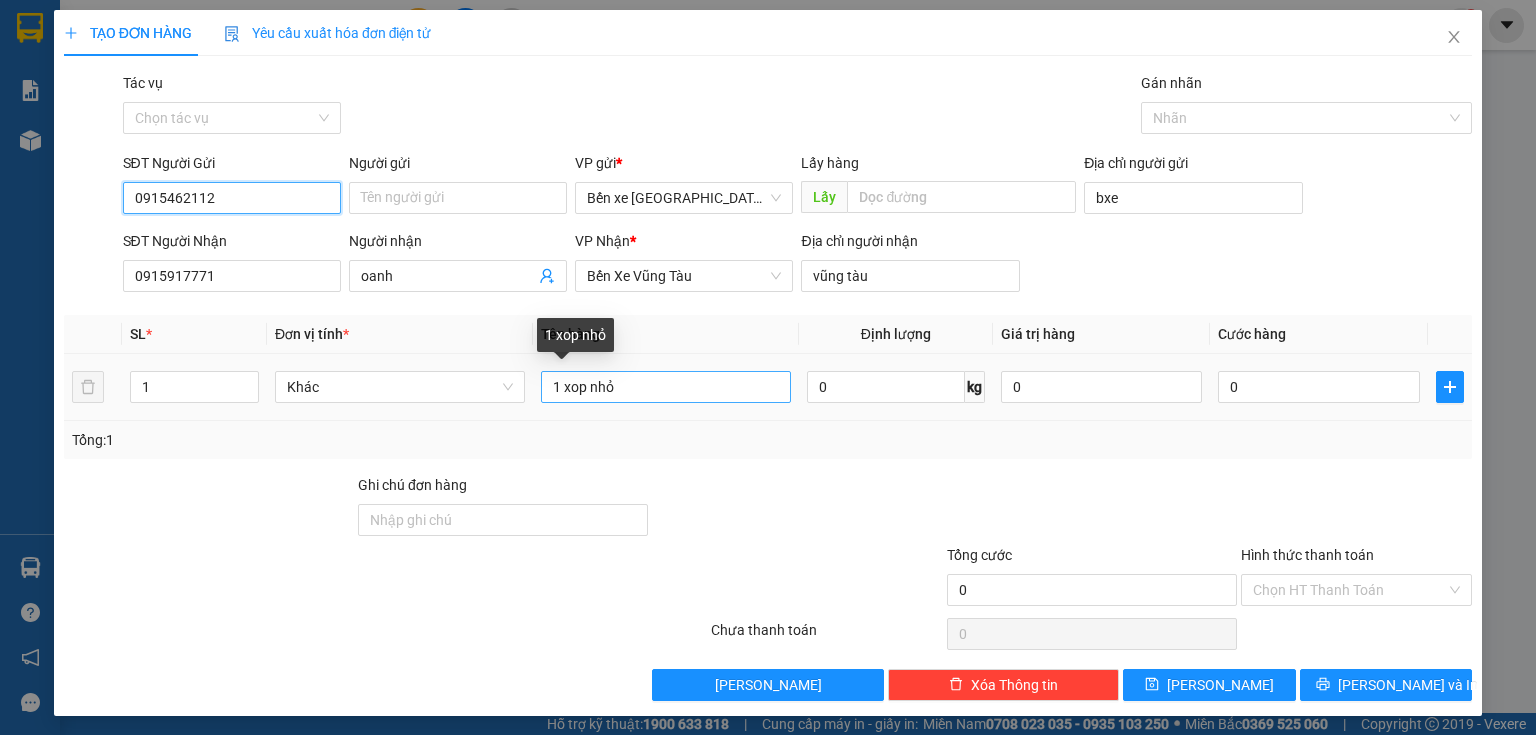 type on "0915462112" 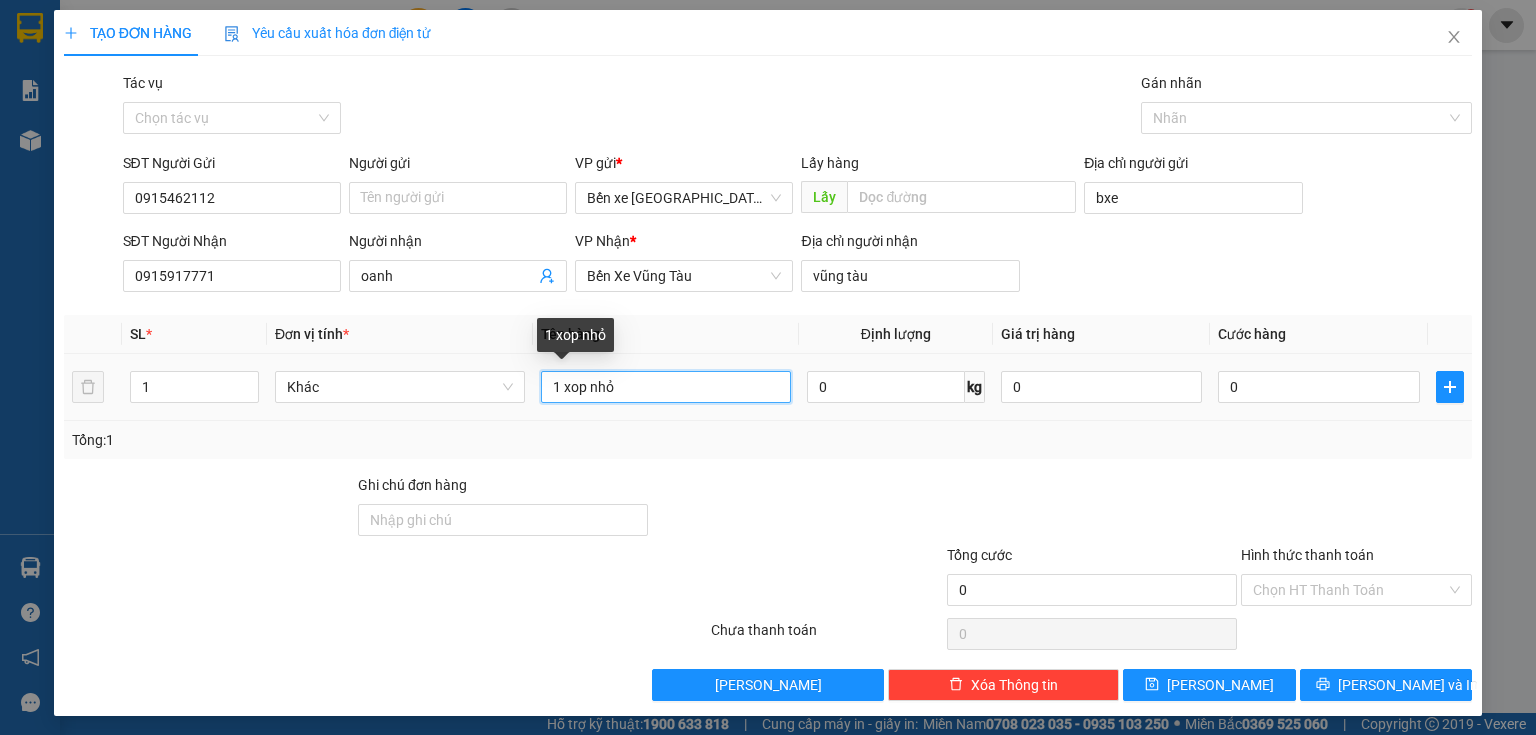 click on "1 xop nhỏ" at bounding box center [666, 387] 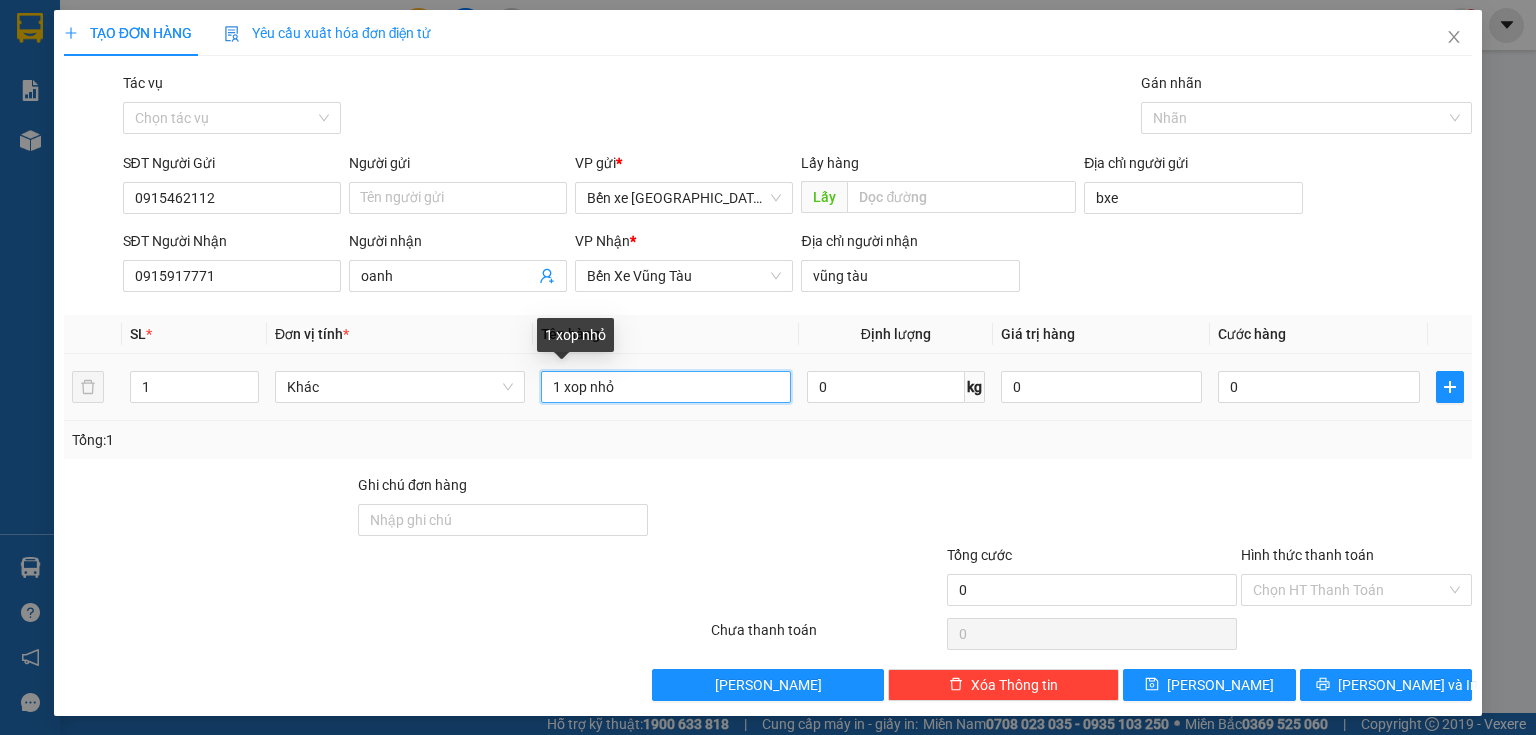 click on "1 xop nhỏ" at bounding box center [666, 387] 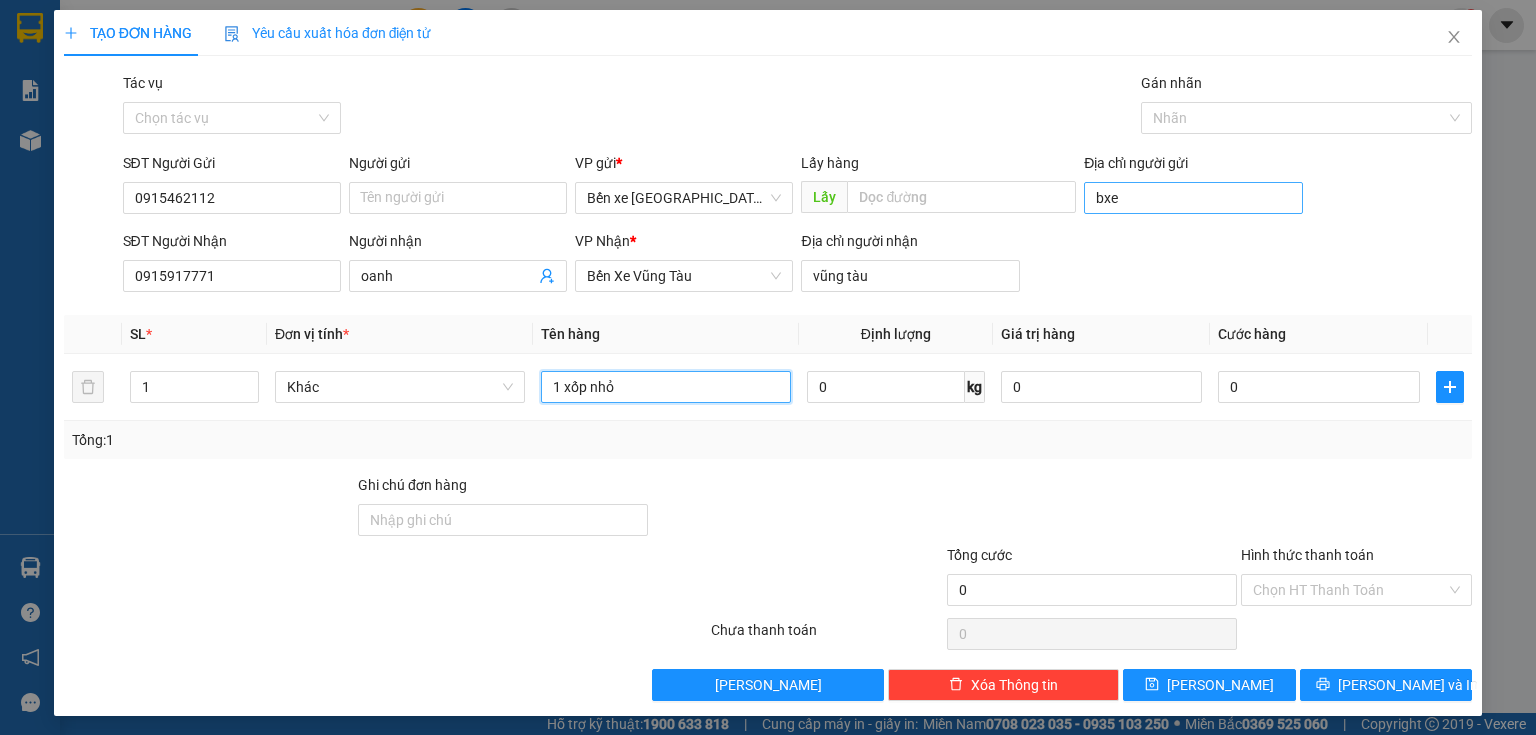 type on "1 xốp nhỏ" 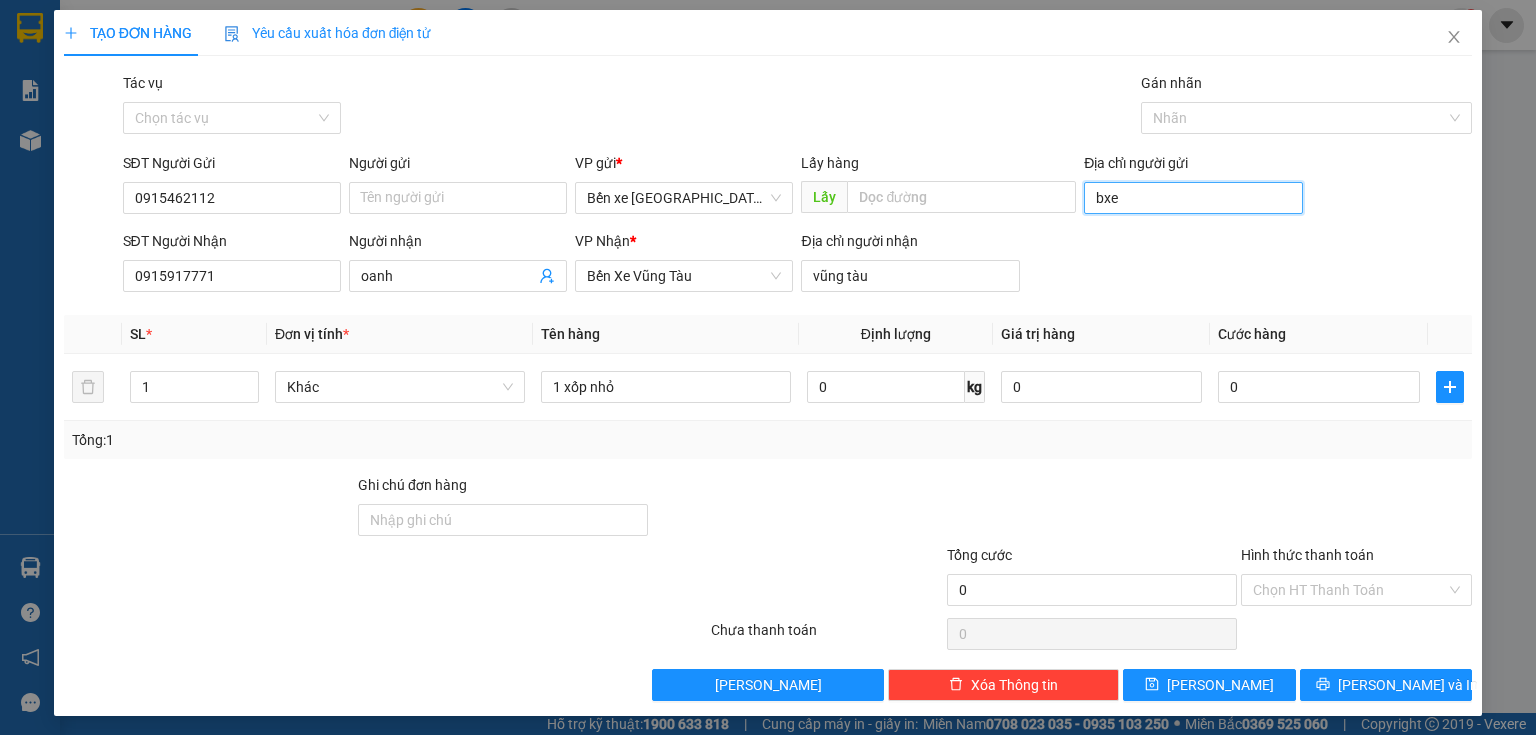 click on "bxe" at bounding box center (1193, 198) 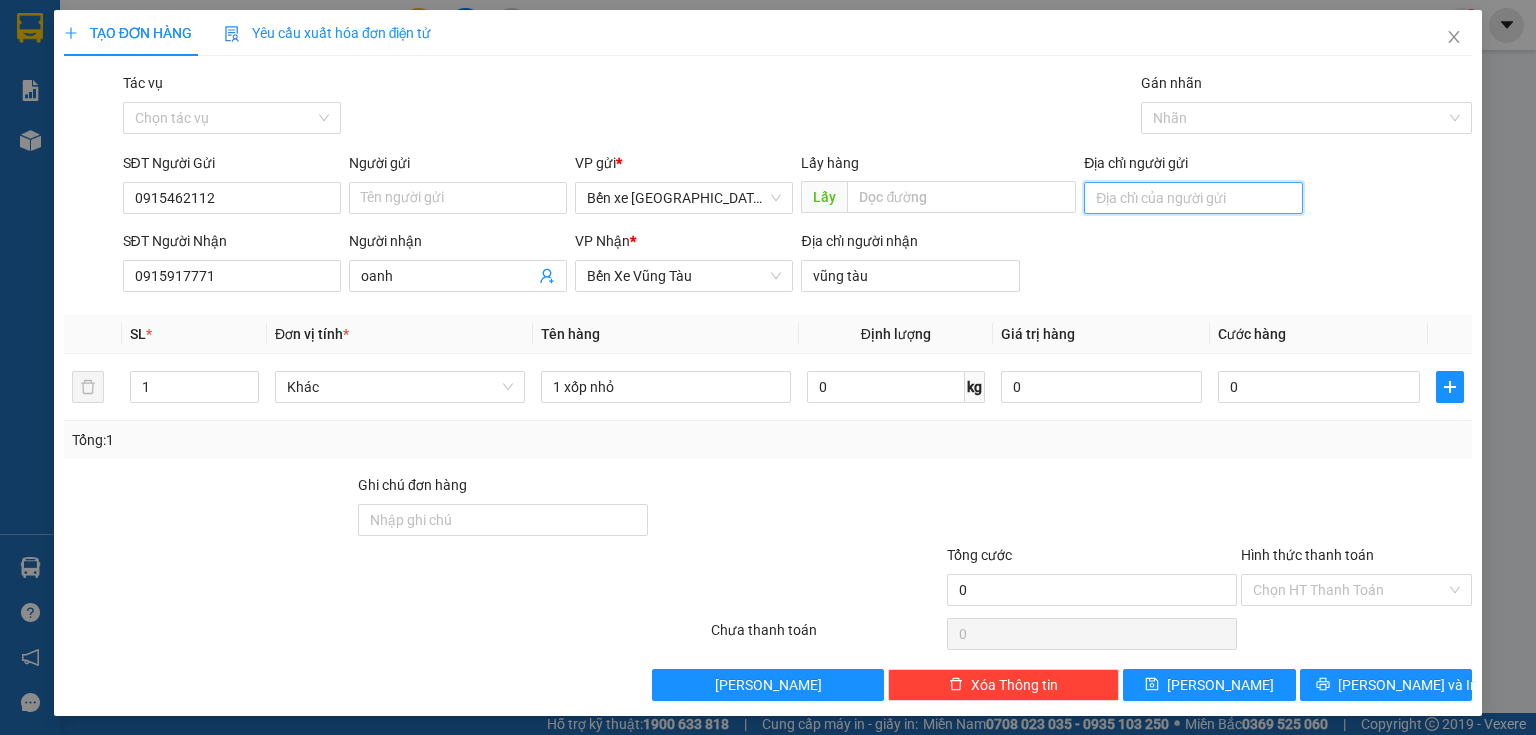 click on "Địa chỉ người gửi" at bounding box center (1193, 198) 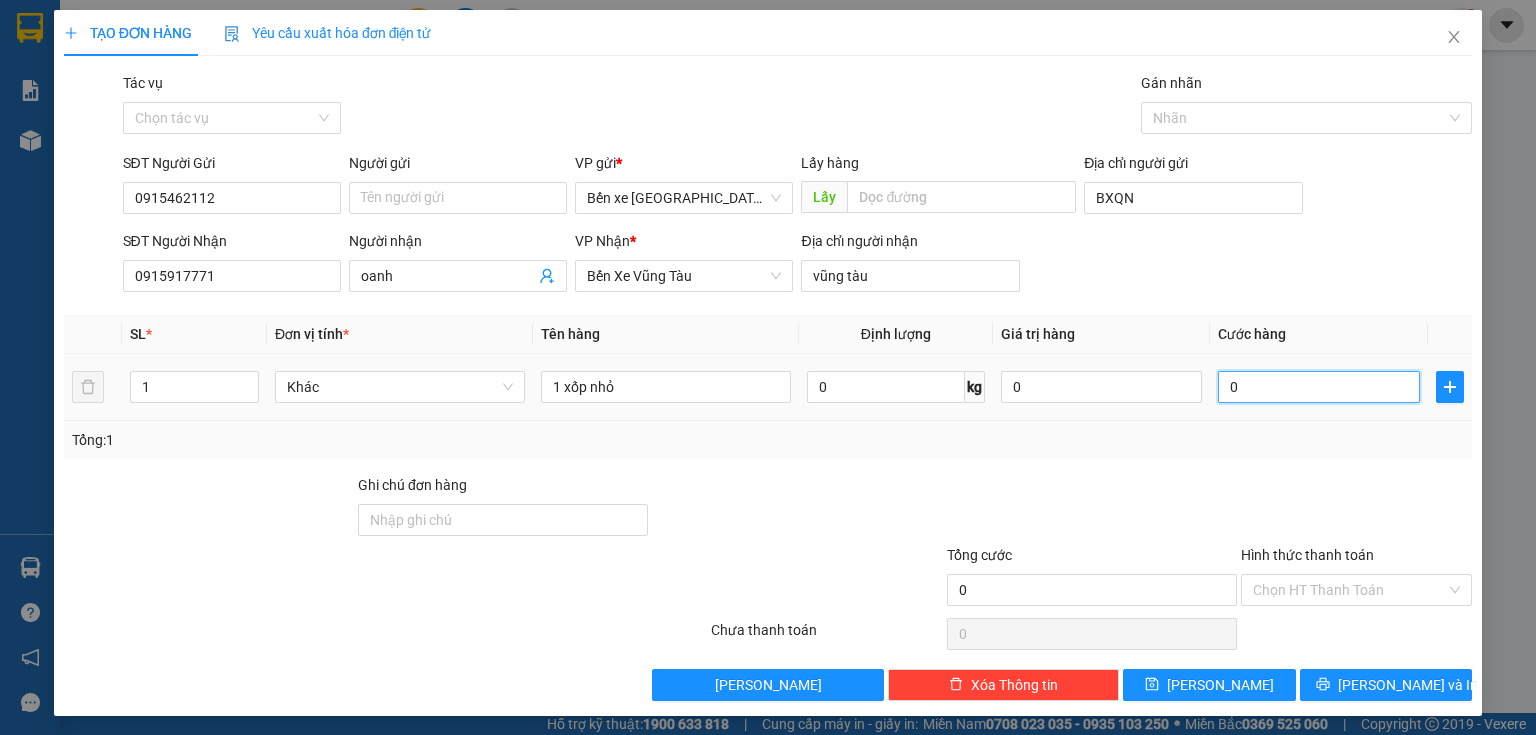 click on "0" at bounding box center [1319, 387] 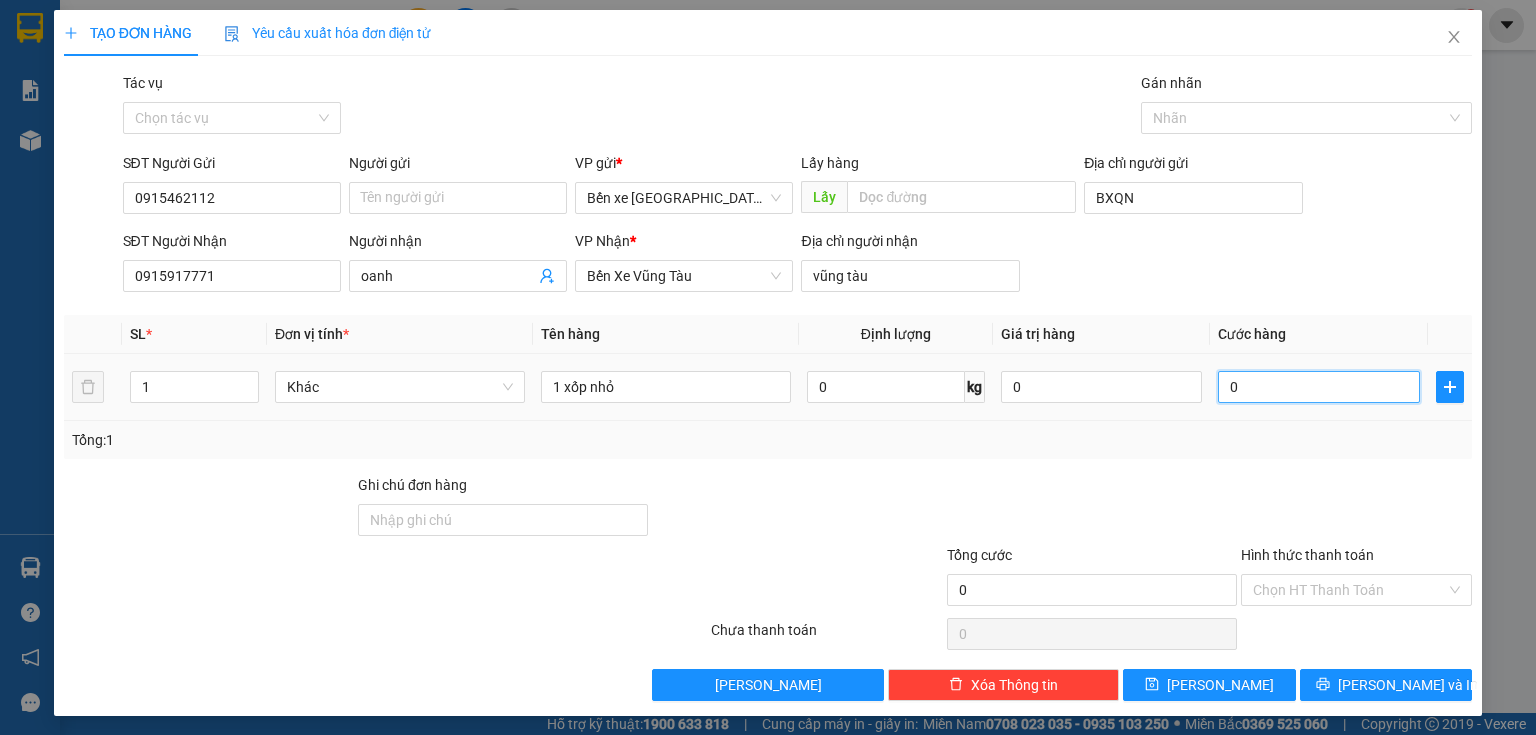 type on "5" 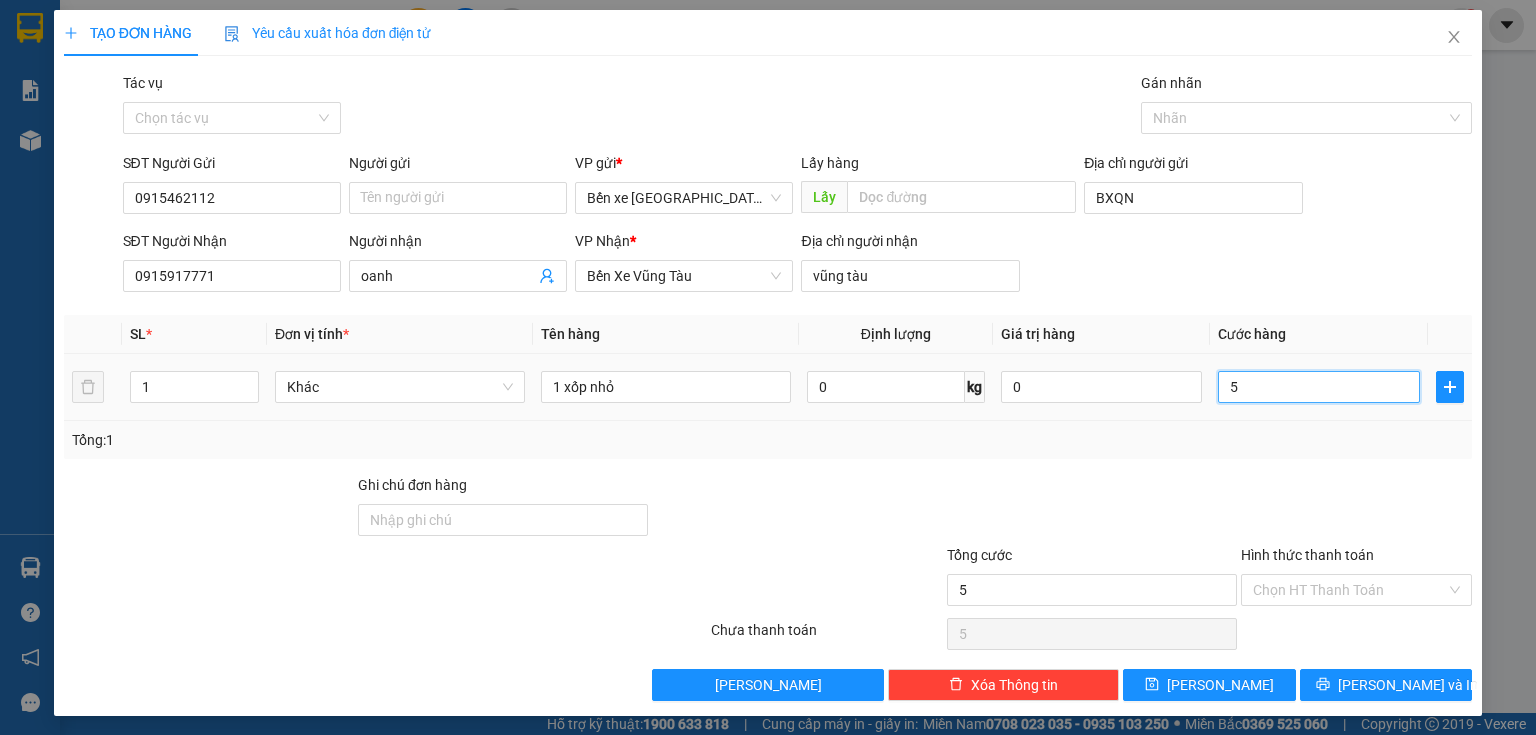 type on "50" 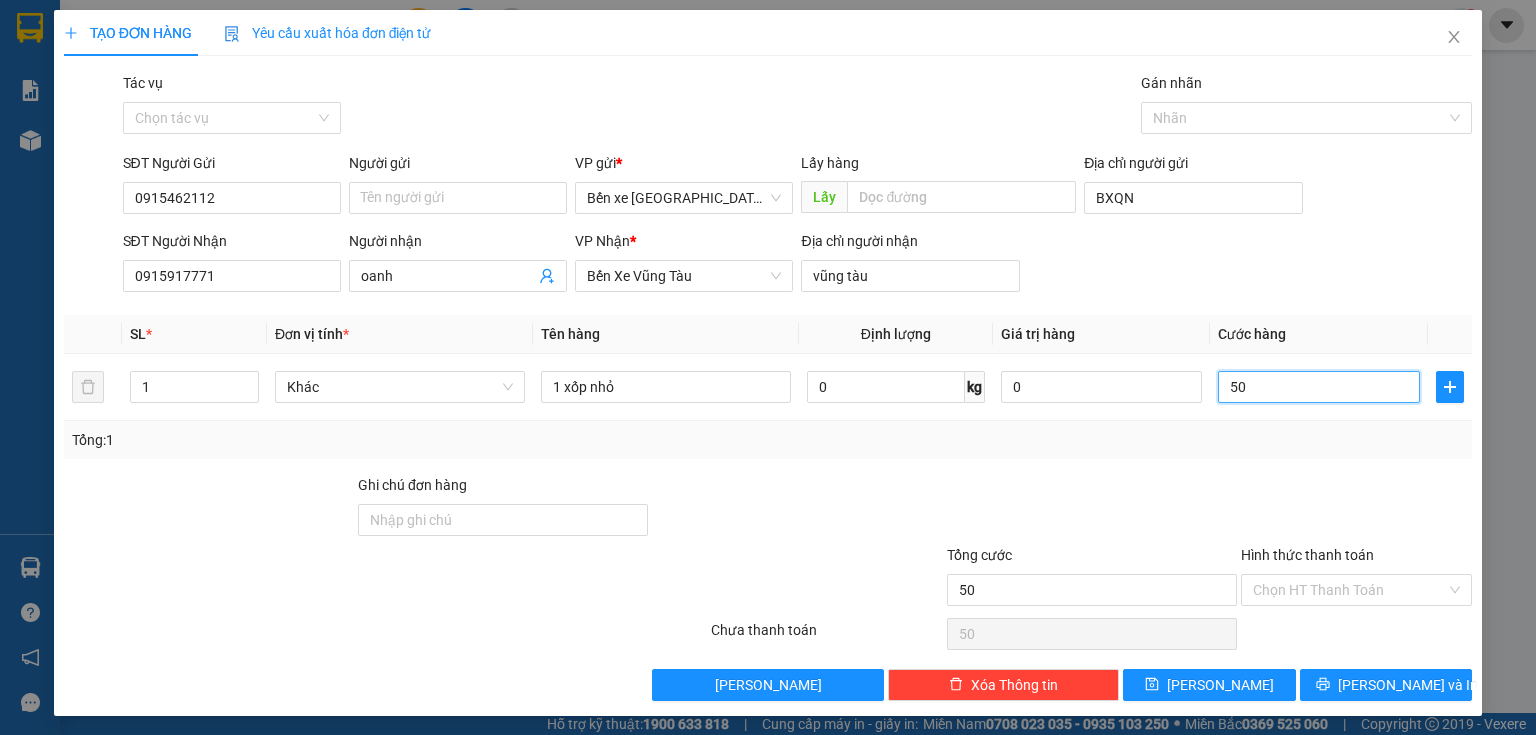 type on "50" 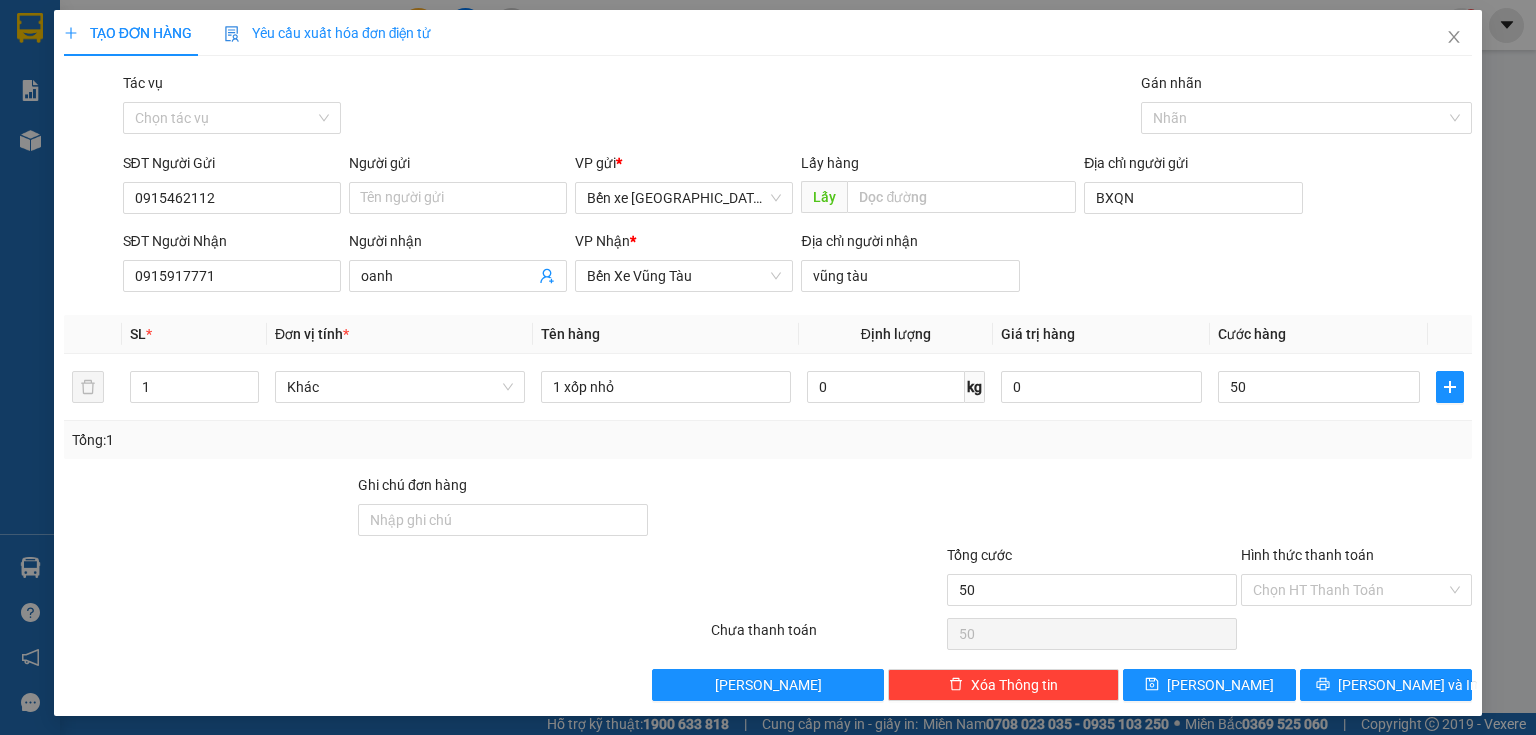 type on "50.000" 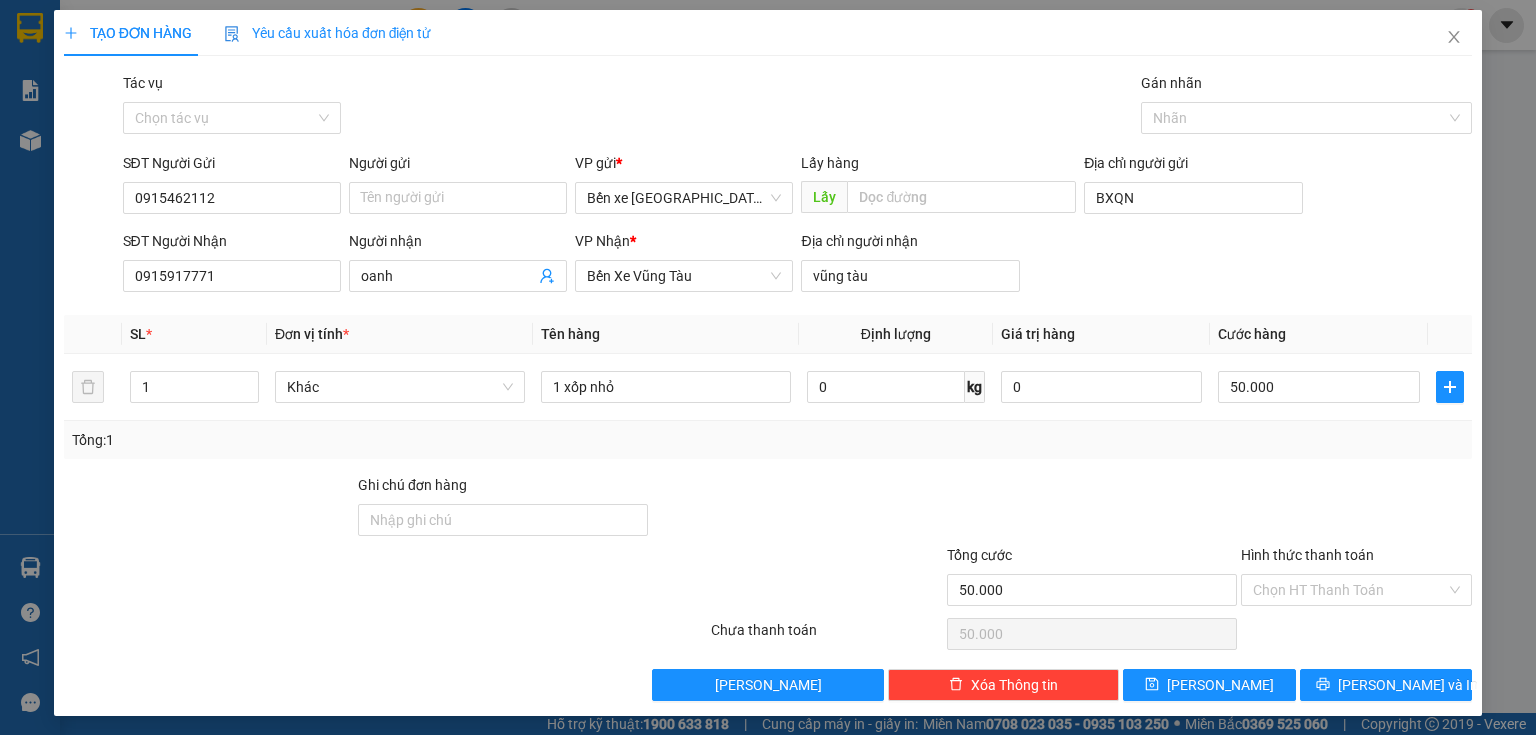 click on "Tổng:  1" at bounding box center [768, 440] 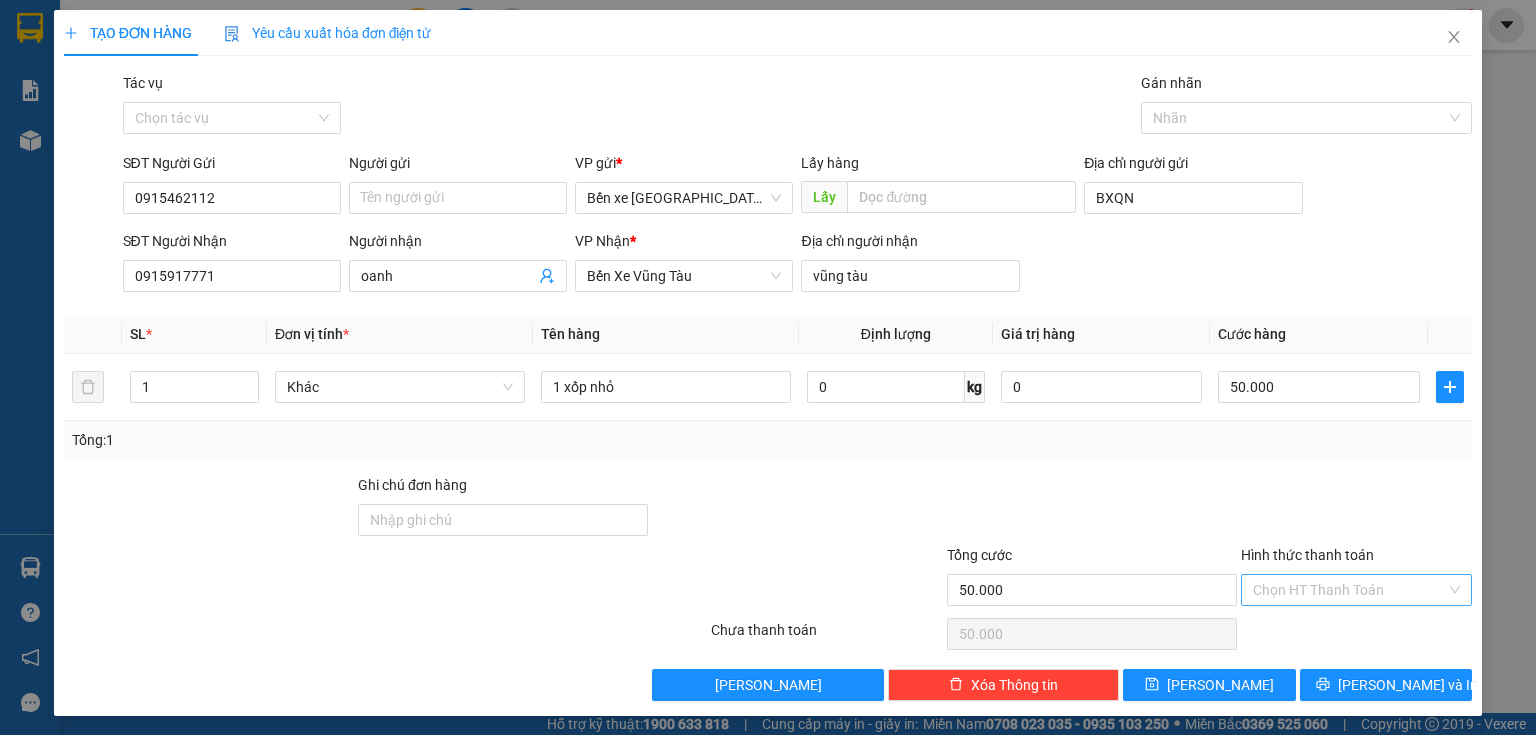 click on "Hình thức thanh toán" at bounding box center [1349, 590] 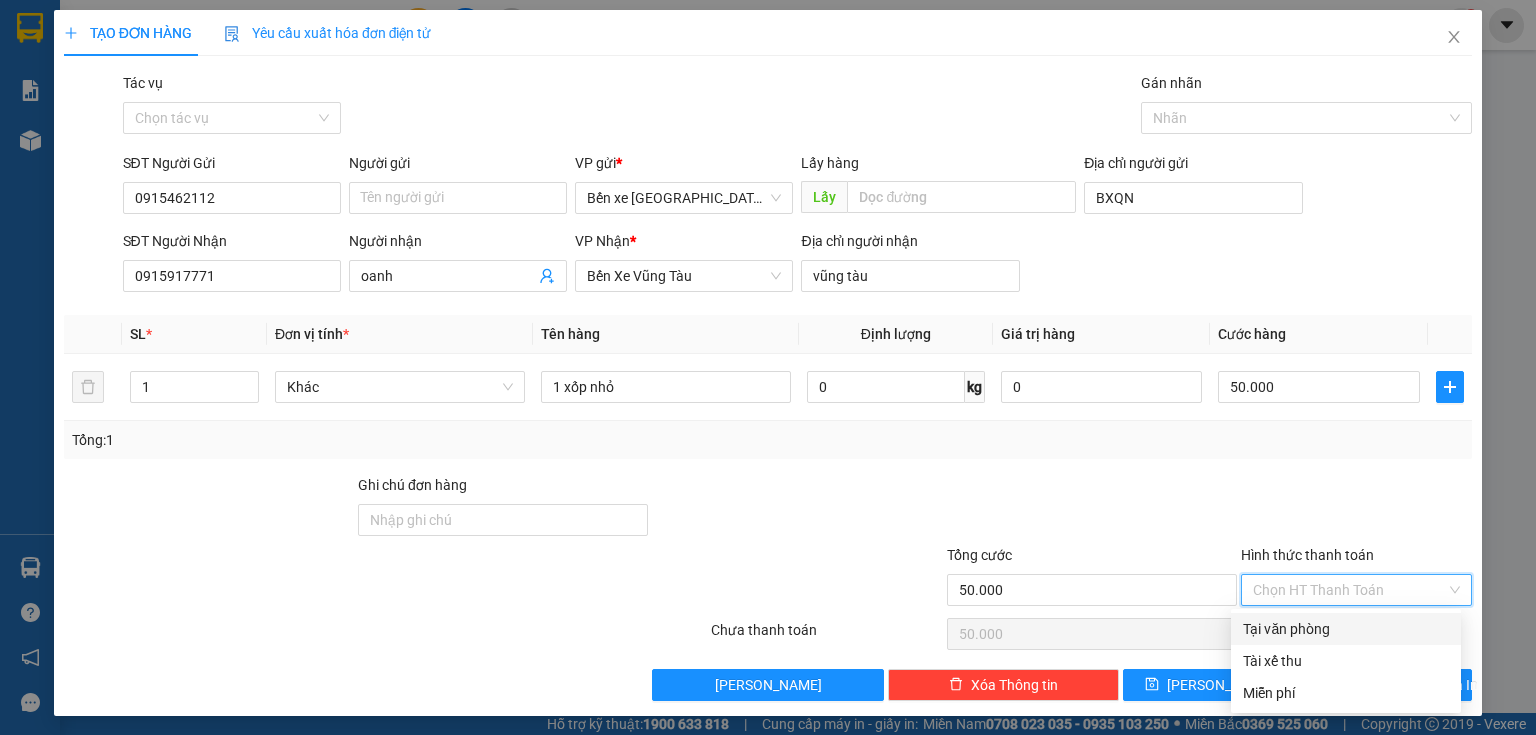 click on "Tại văn phòng" at bounding box center (1346, 629) 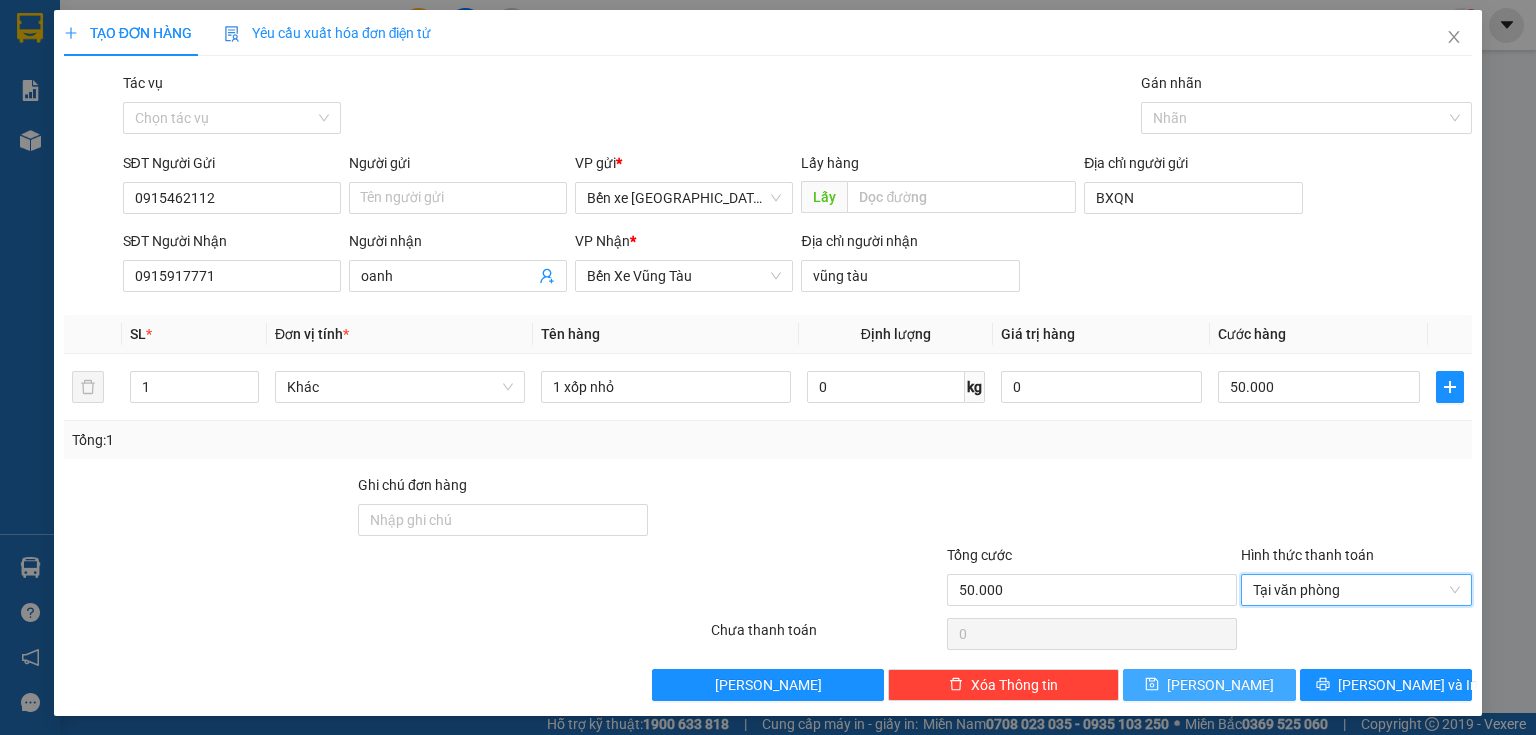 click on "[PERSON_NAME]" at bounding box center [1220, 685] 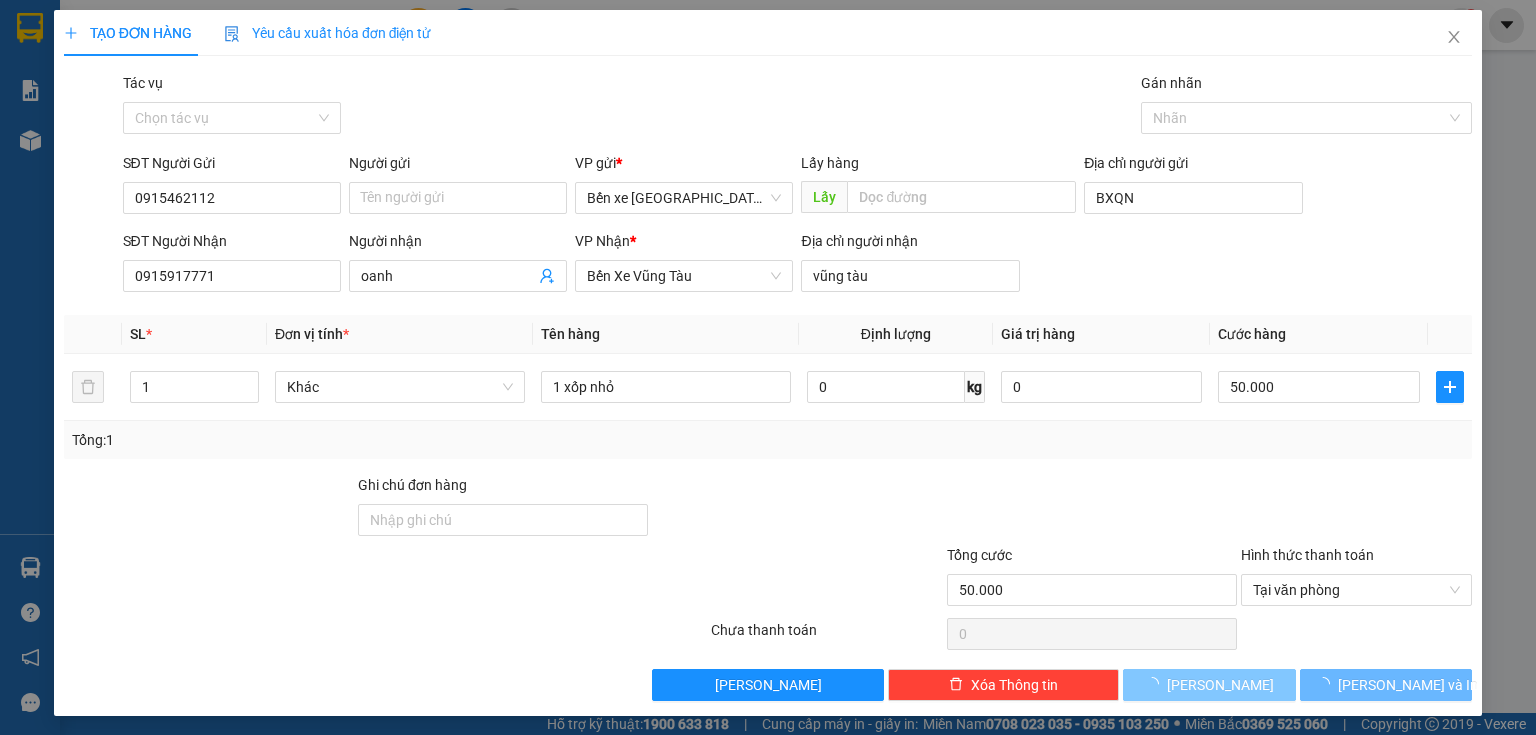 type 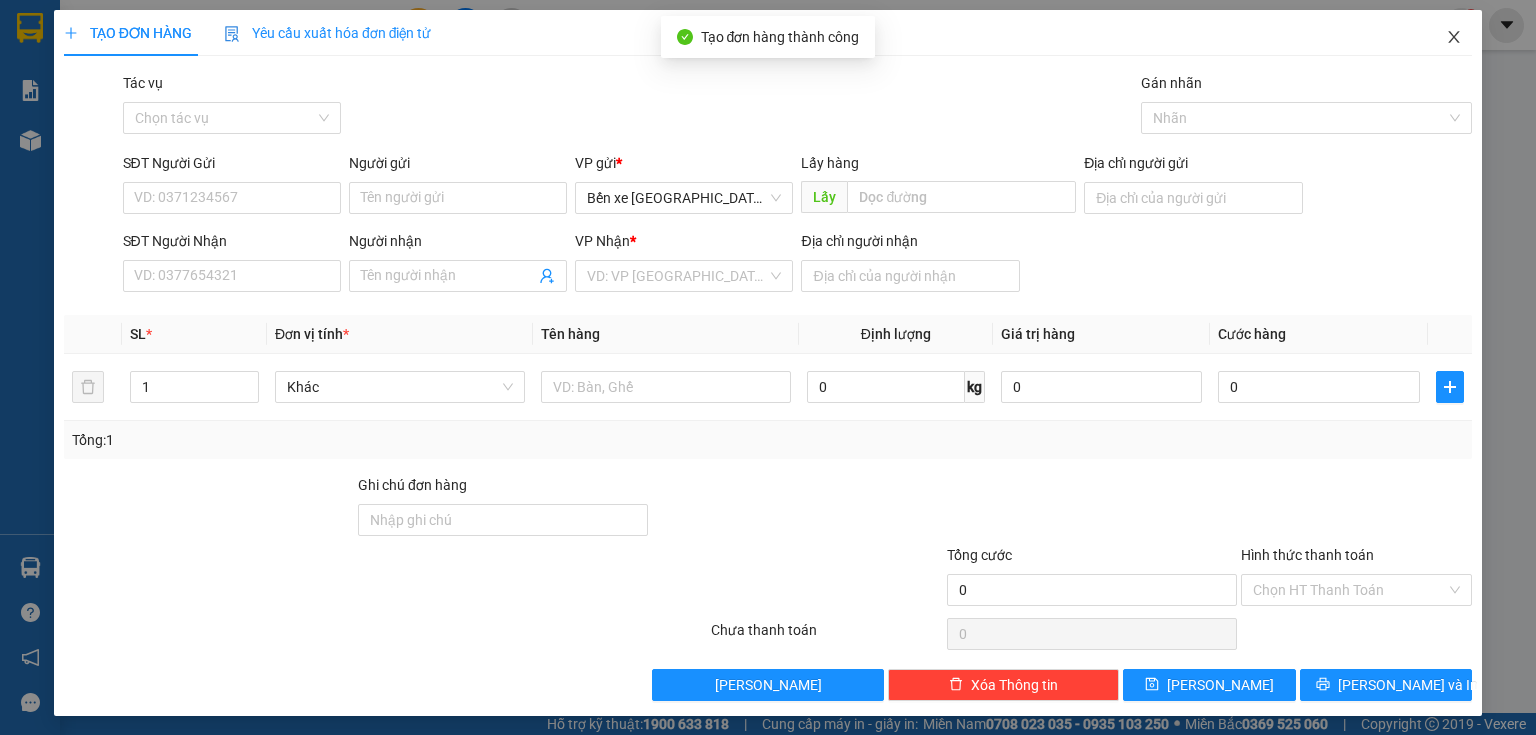 click 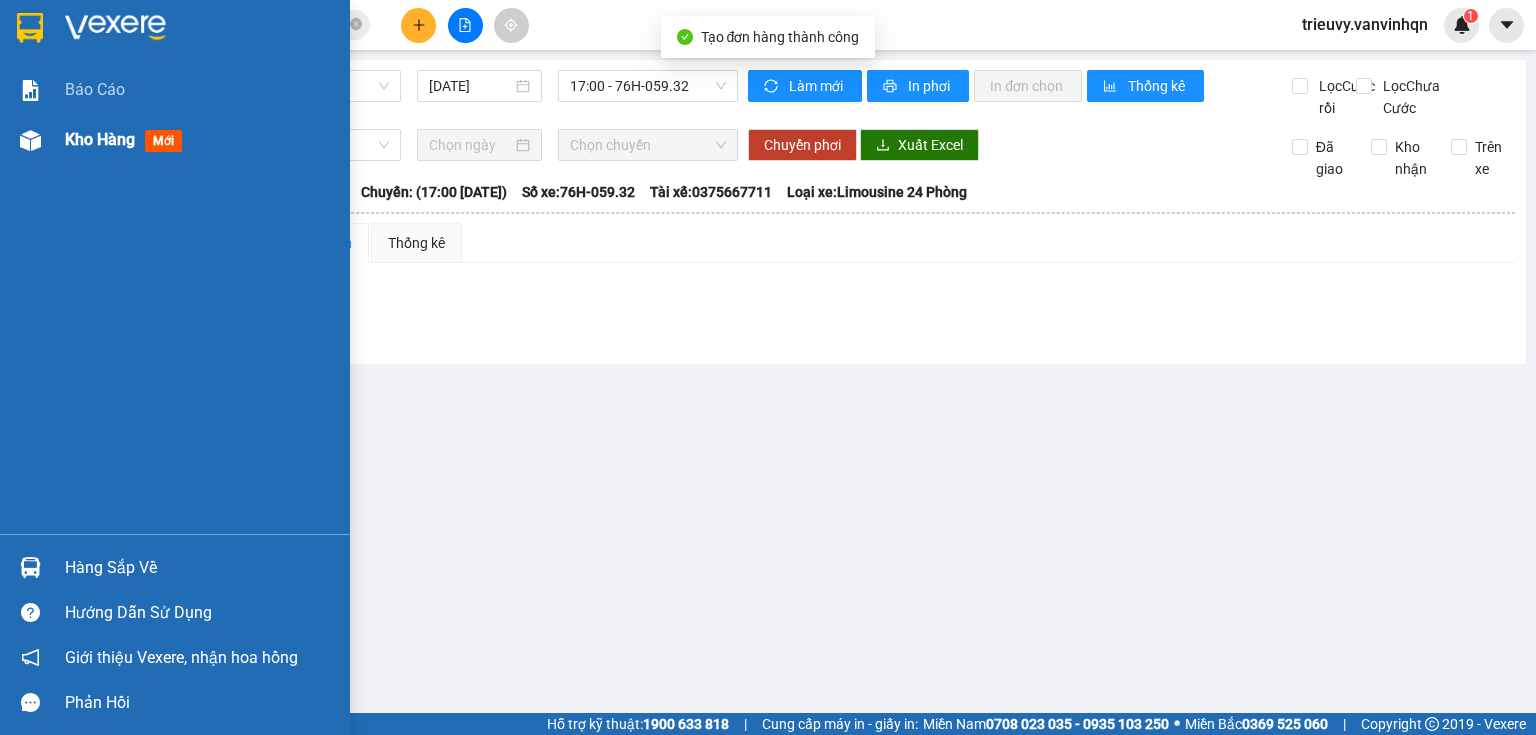 click on "Kho hàng" at bounding box center (100, 139) 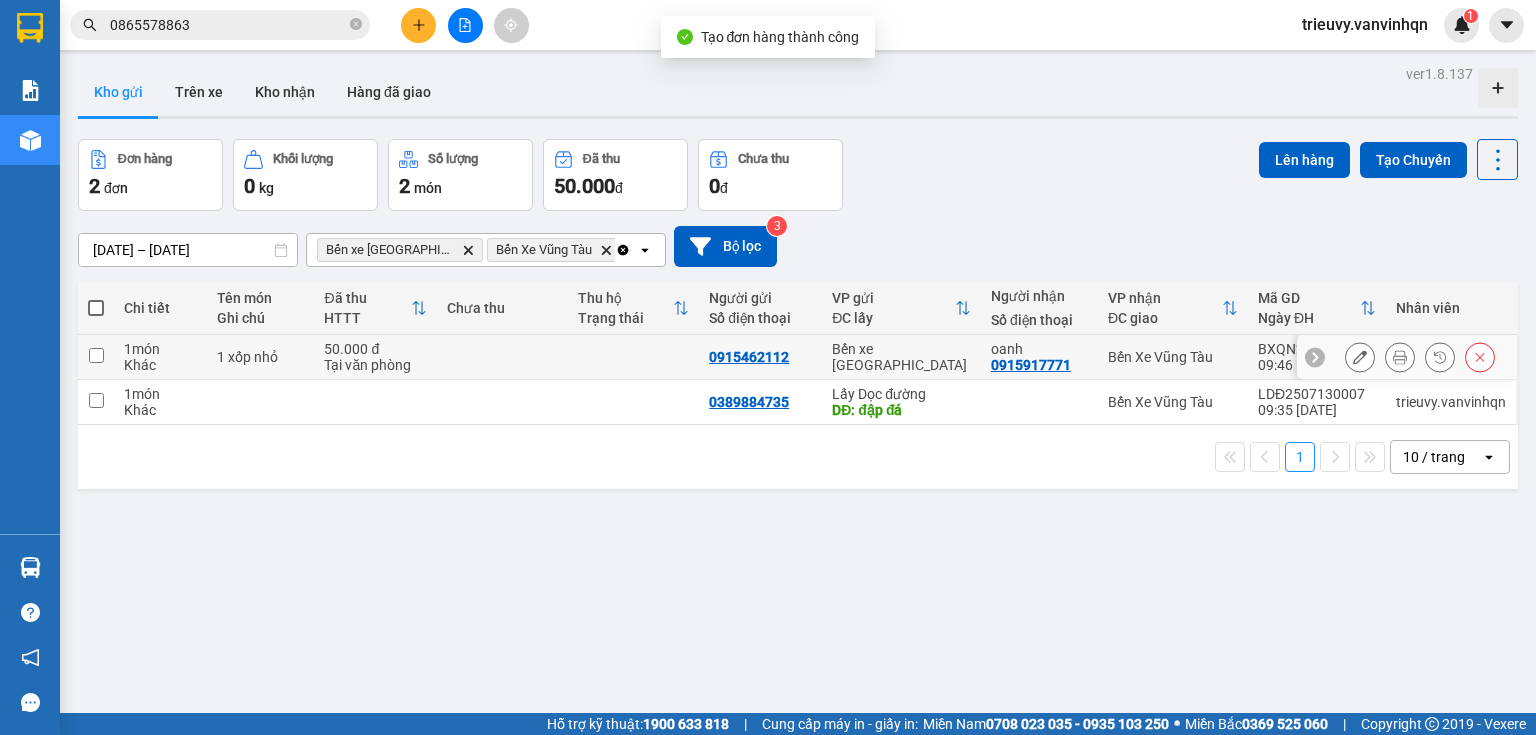 drag, startPoint x: 184, startPoint y: 365, endPoint x: 194, endPoint y: 361, distance: 10.770329 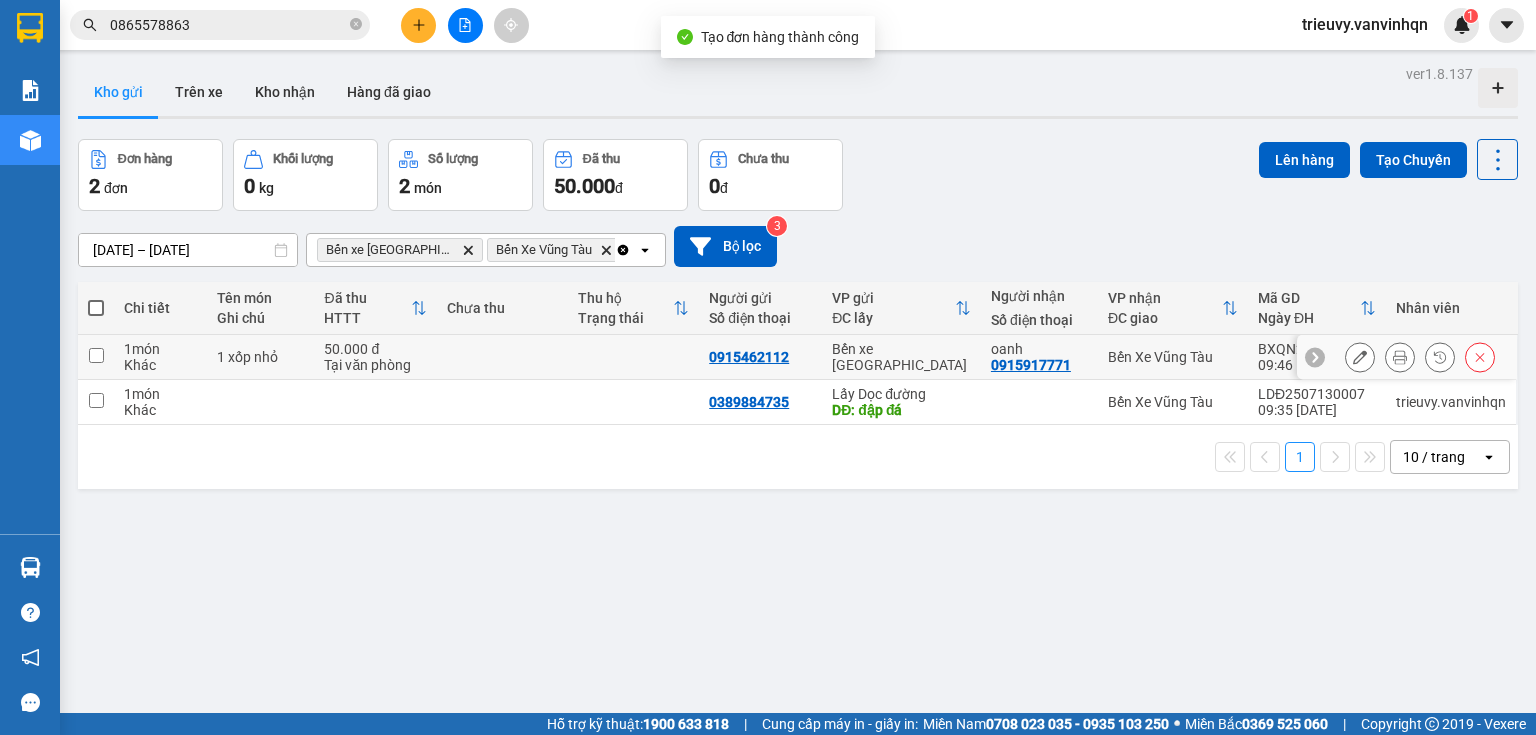 click on "Khác" at bounding box center [160, 365] 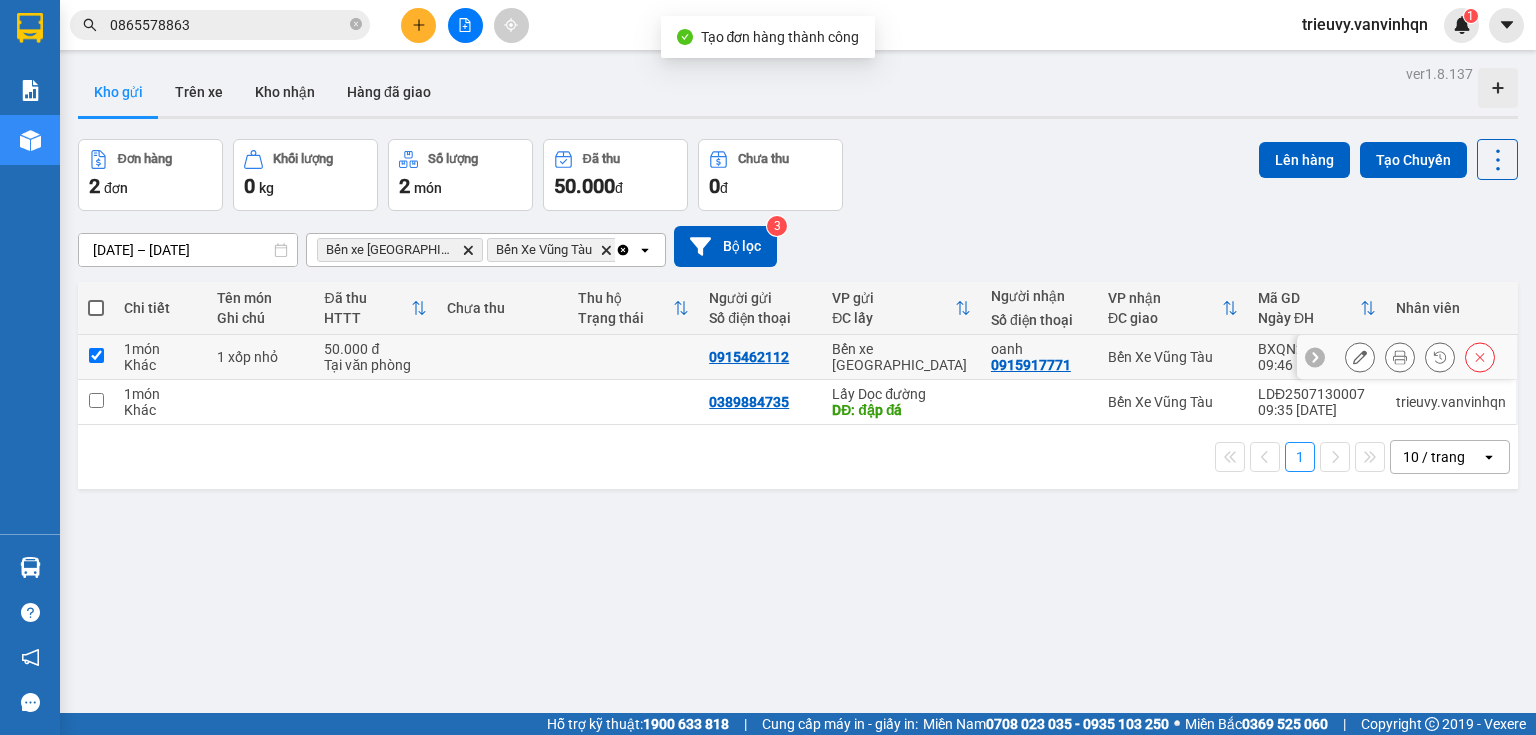checkbox on "true" 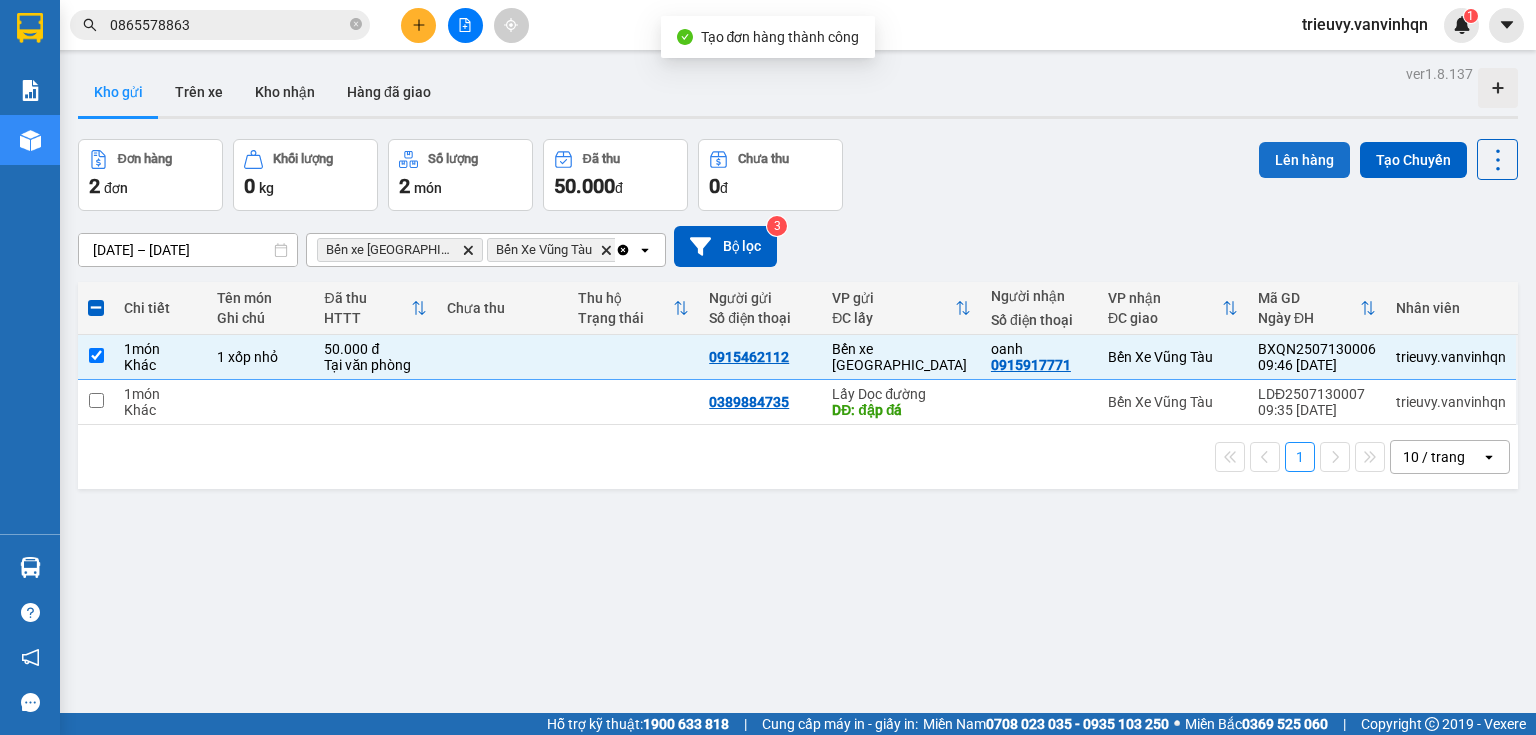 click on "Lên hàng" at bounding box center (1304, 160) 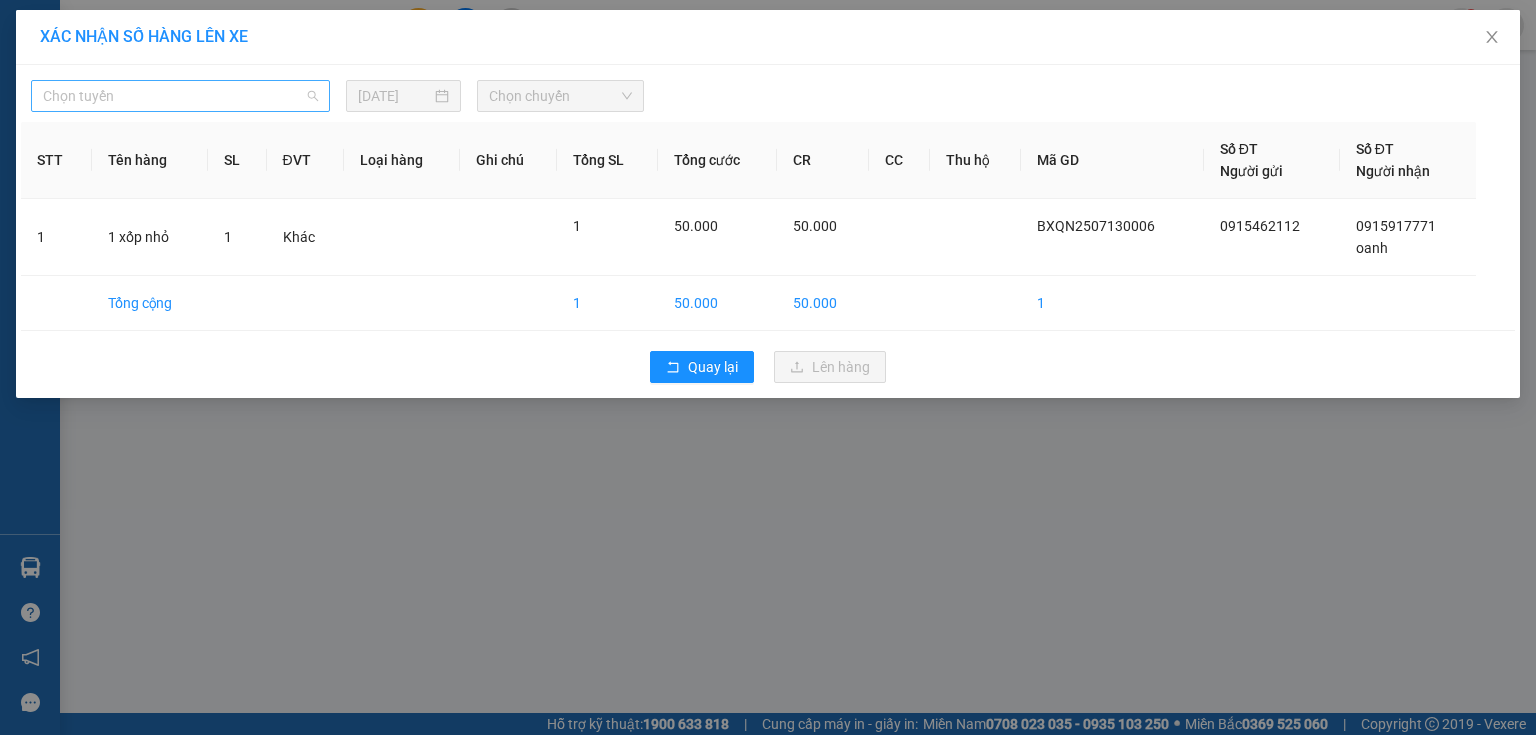 click on "Chọn tuyến" at bounding box center (180, 96) 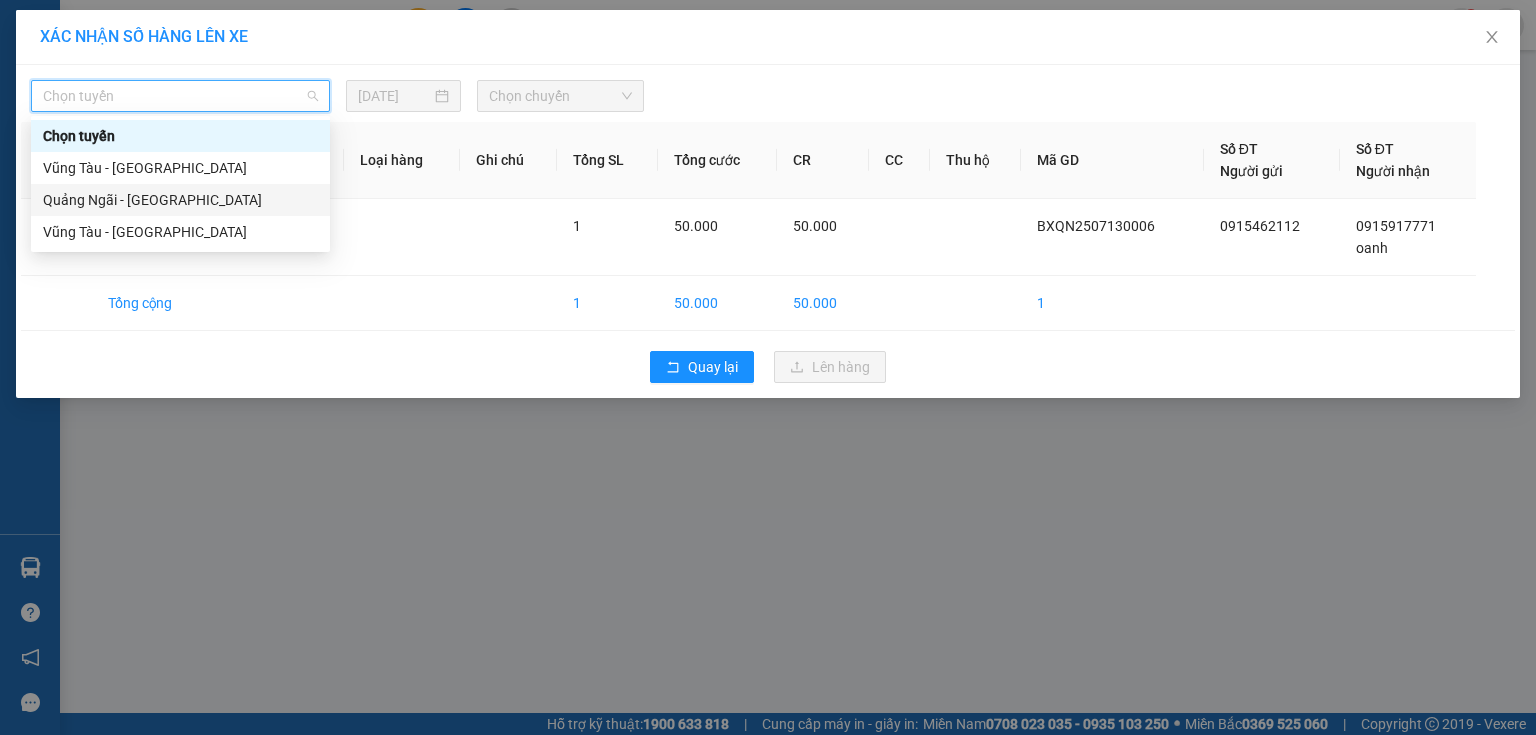 drag, startPoint x: 132, startPoint y: 203, endPoint x: 313, endPoint y: 146, distance: 189.76302 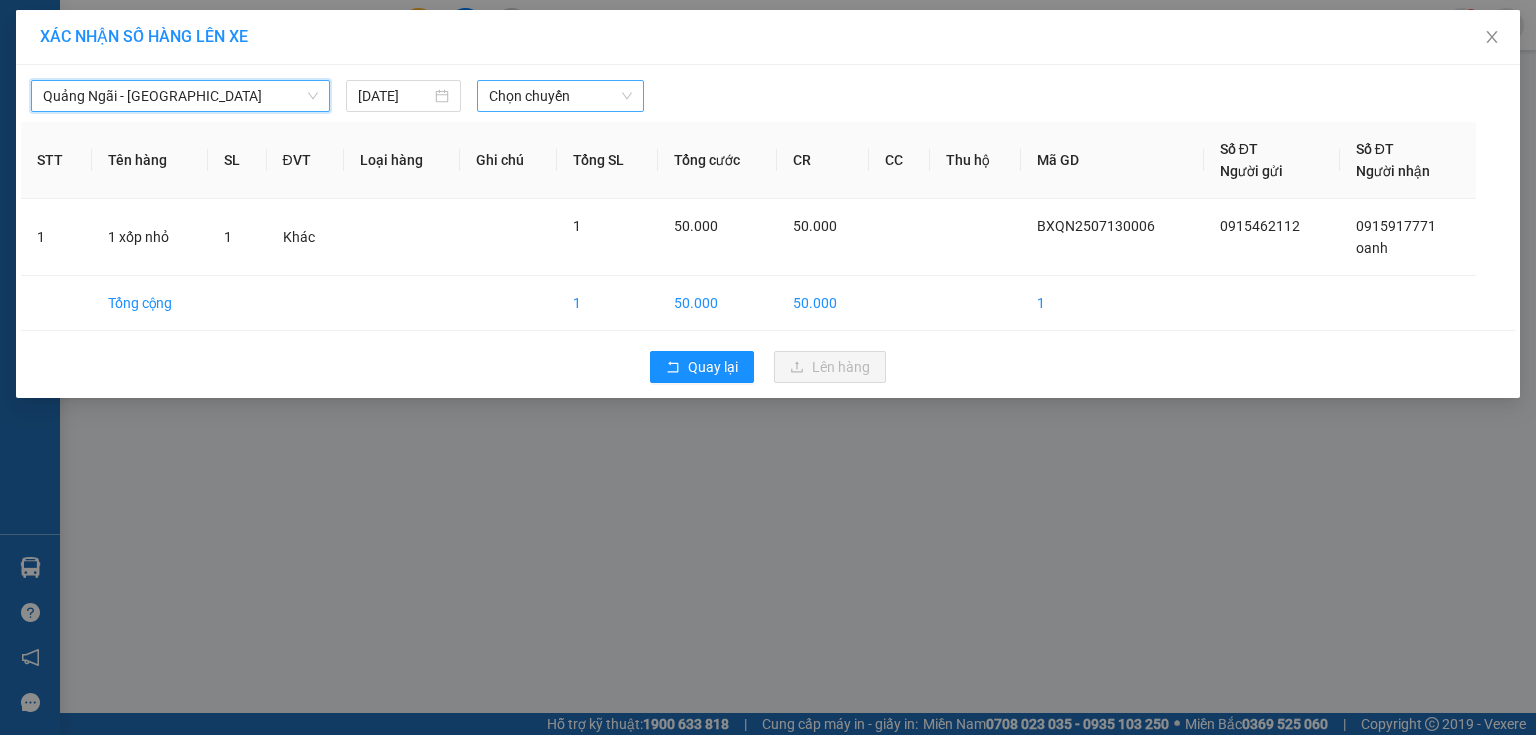 click on "Chọn chuyến" at bounding box center [561, 96] 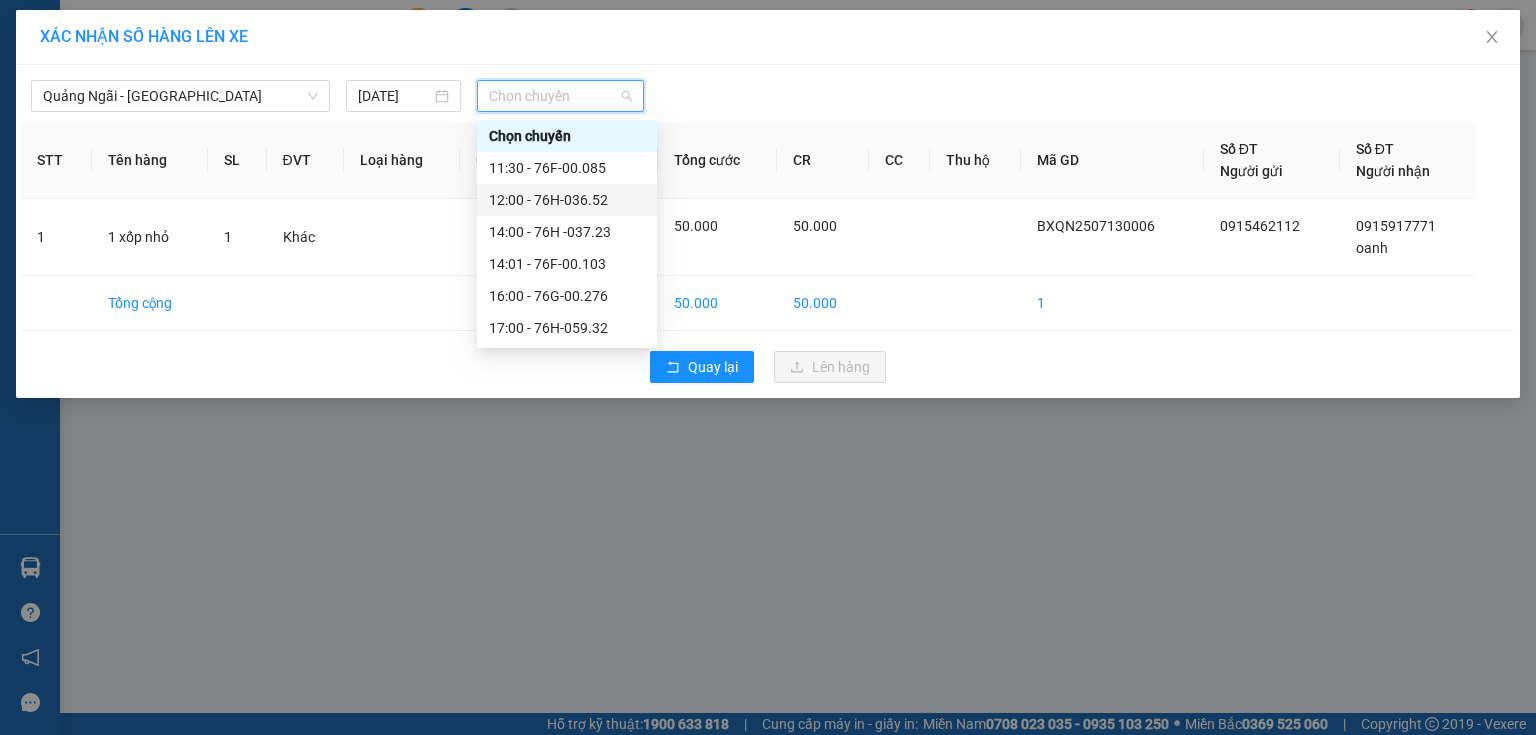 click on "12:00     - 76H-036.52" at bounding box center (567, 200) 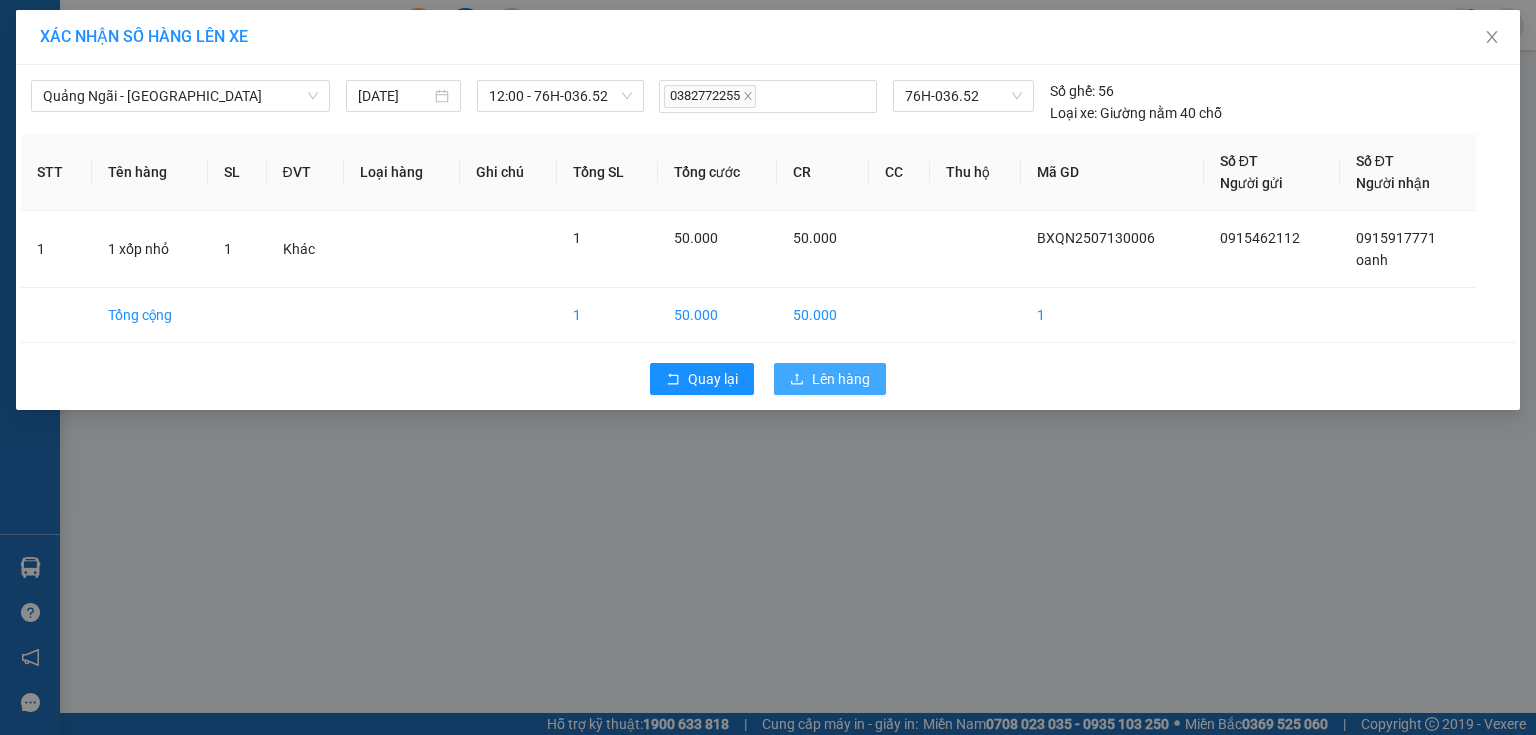 click 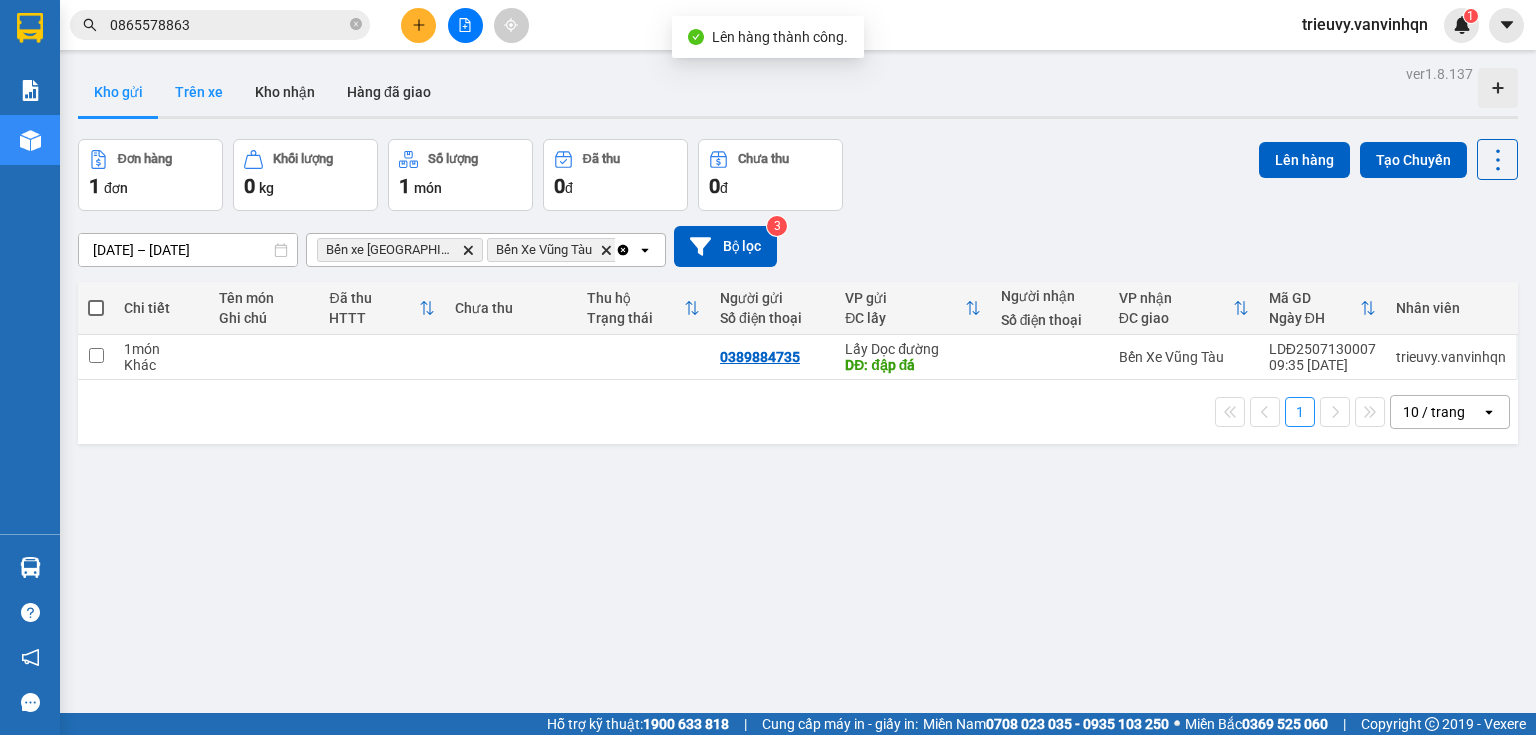 click on "Trên xe" at bounding box center (199, 92) 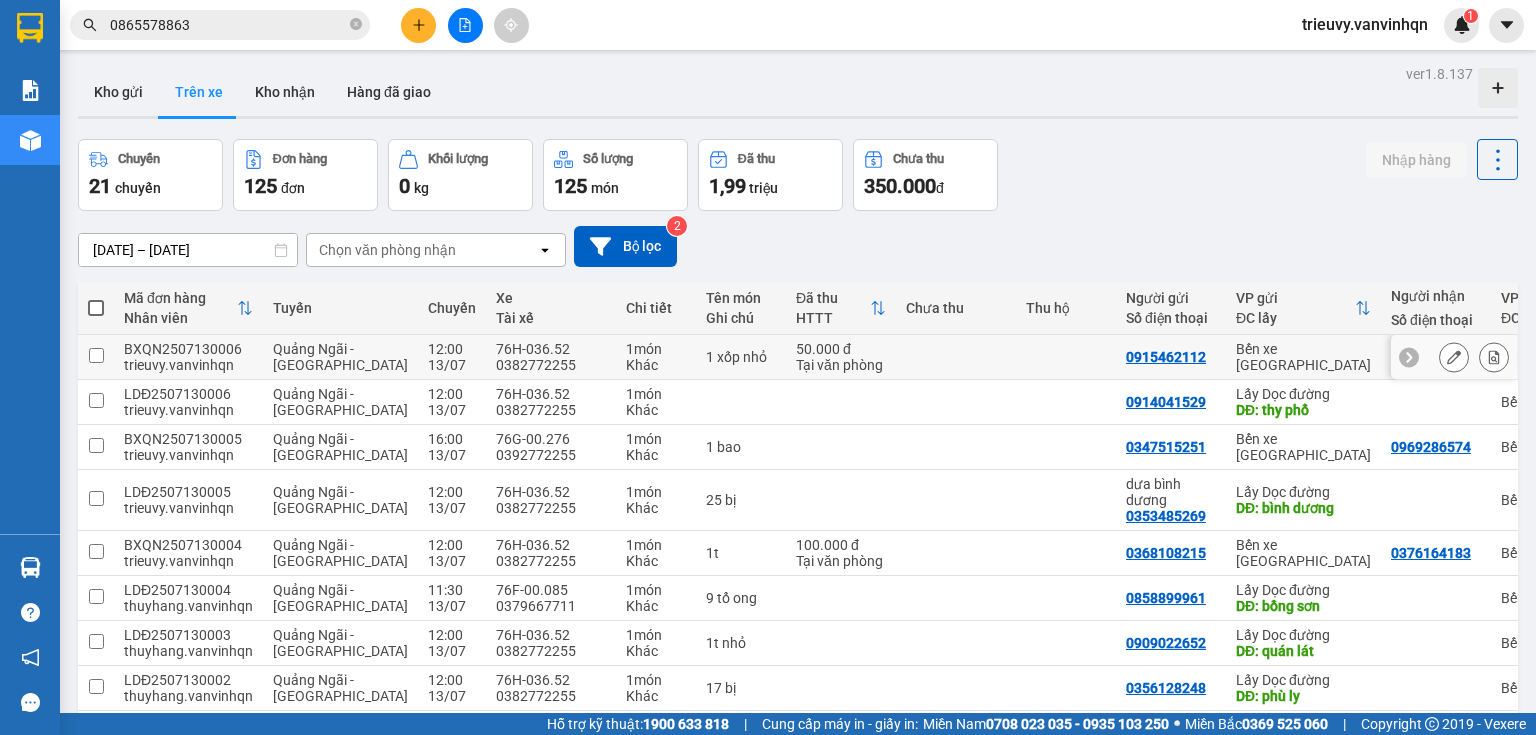 click at bounding box center (1454, 357) 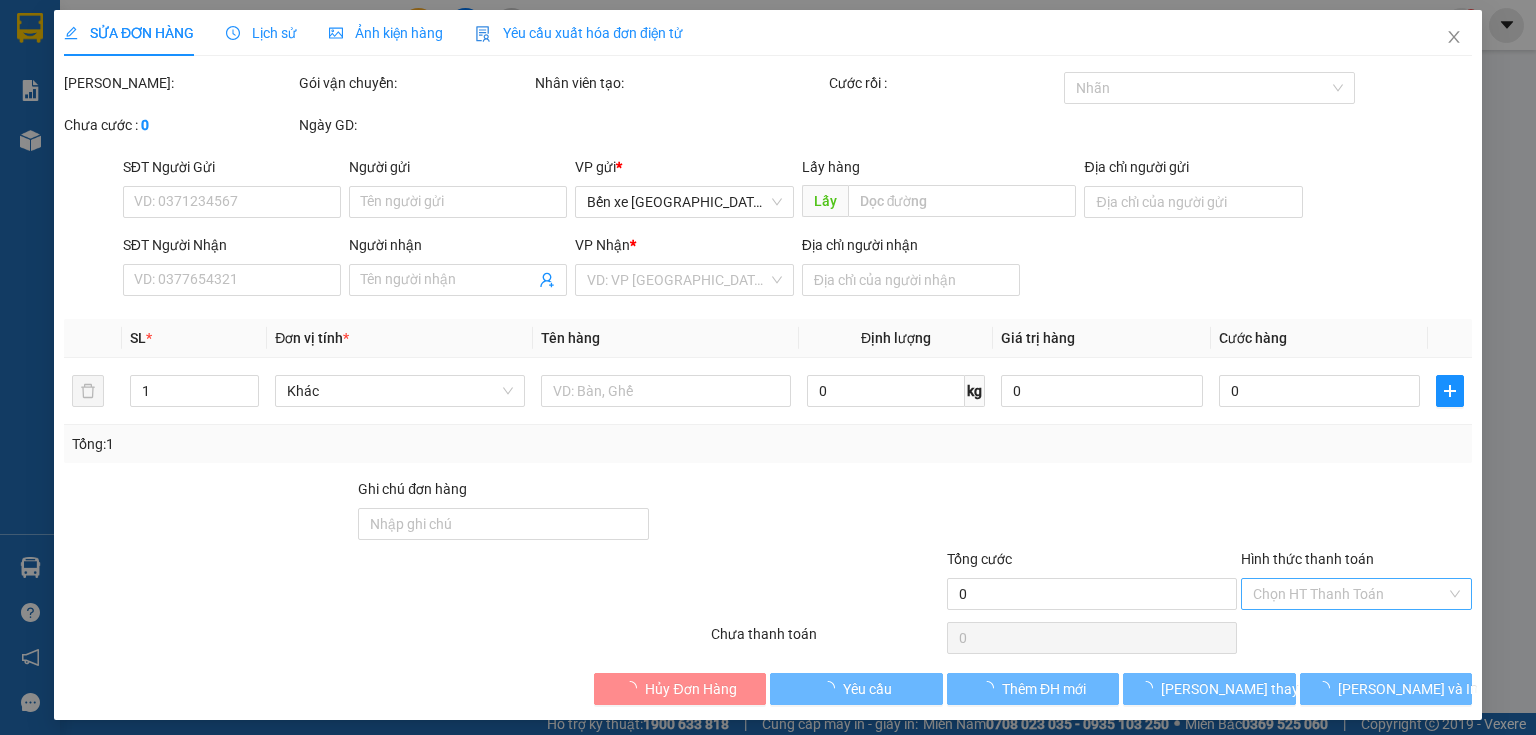 type on "0915462112" 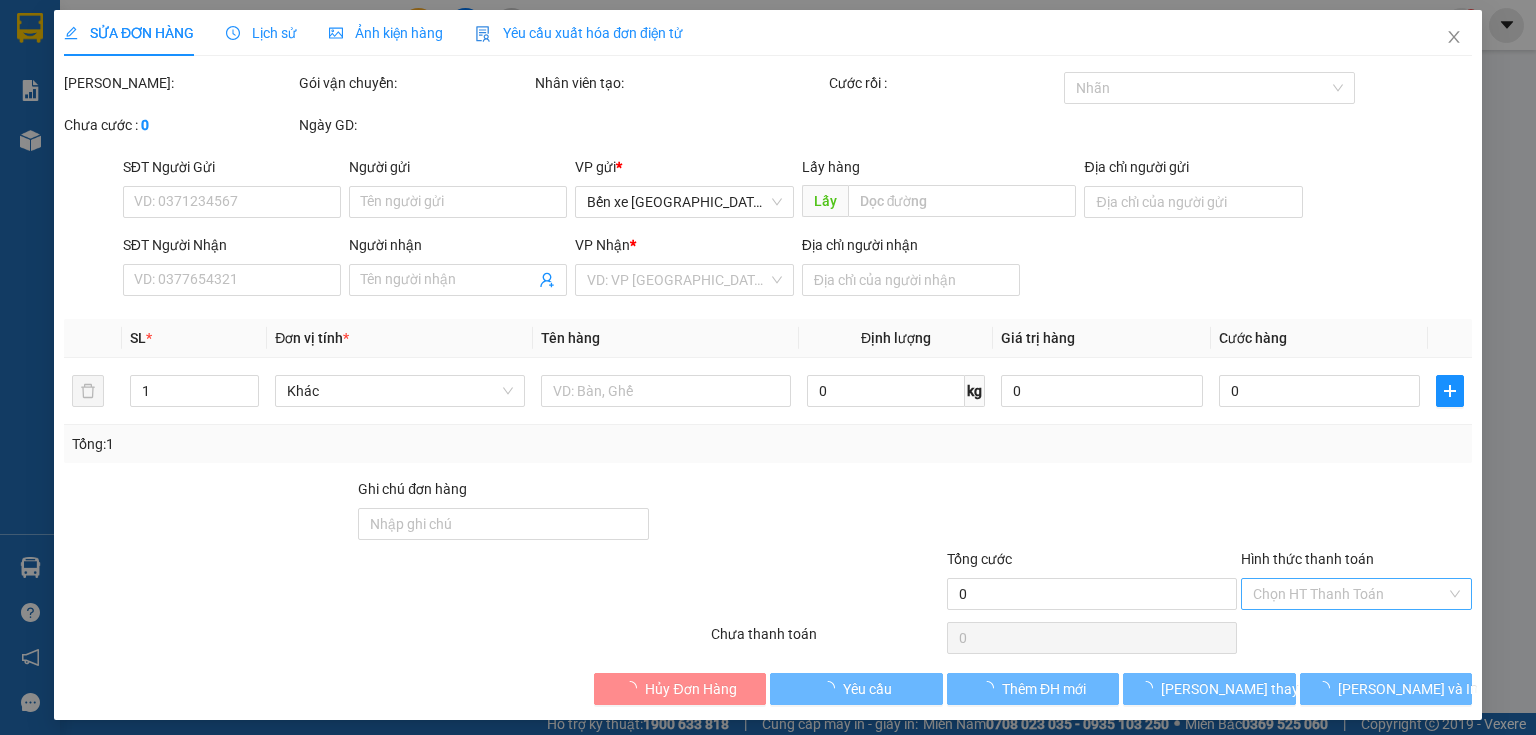 type on "BXQN" 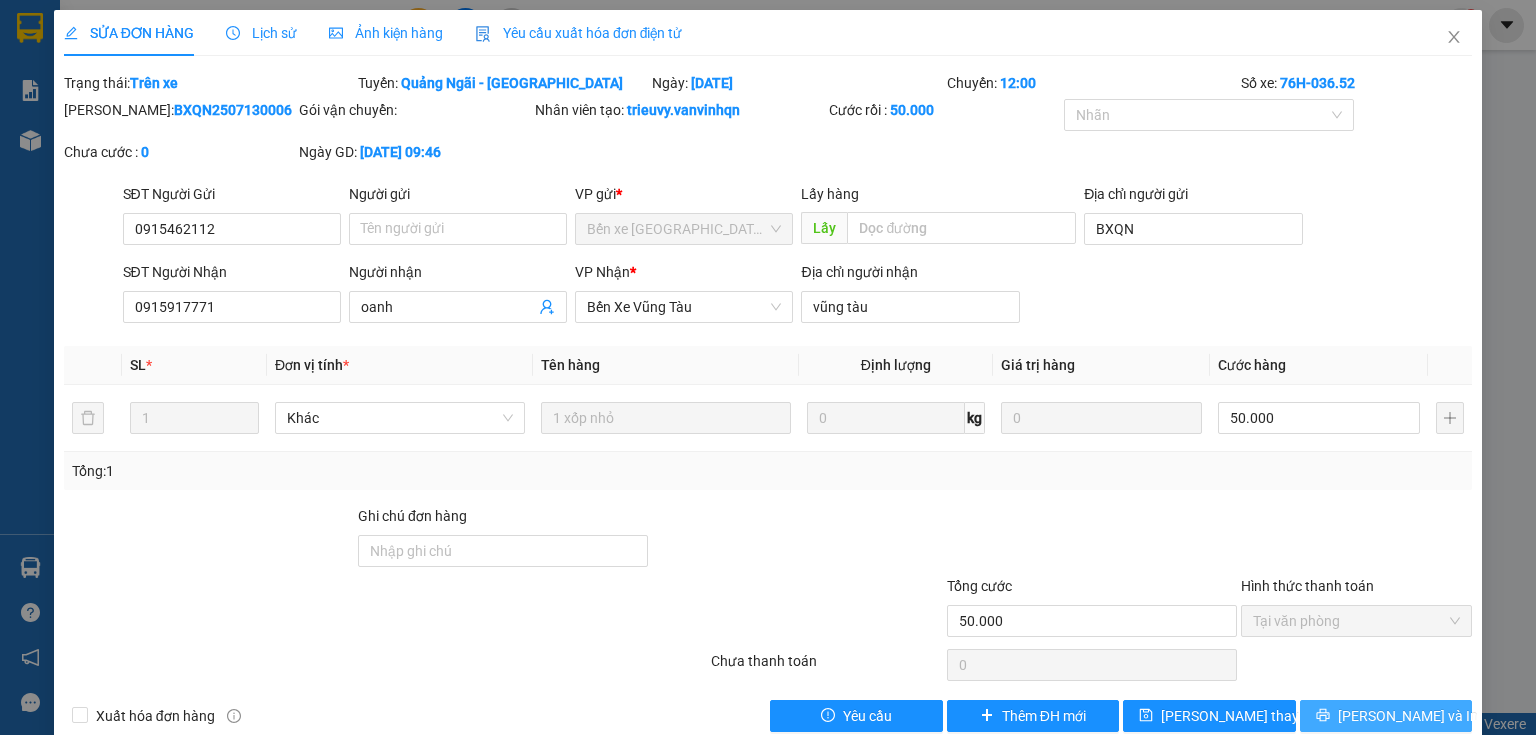 click 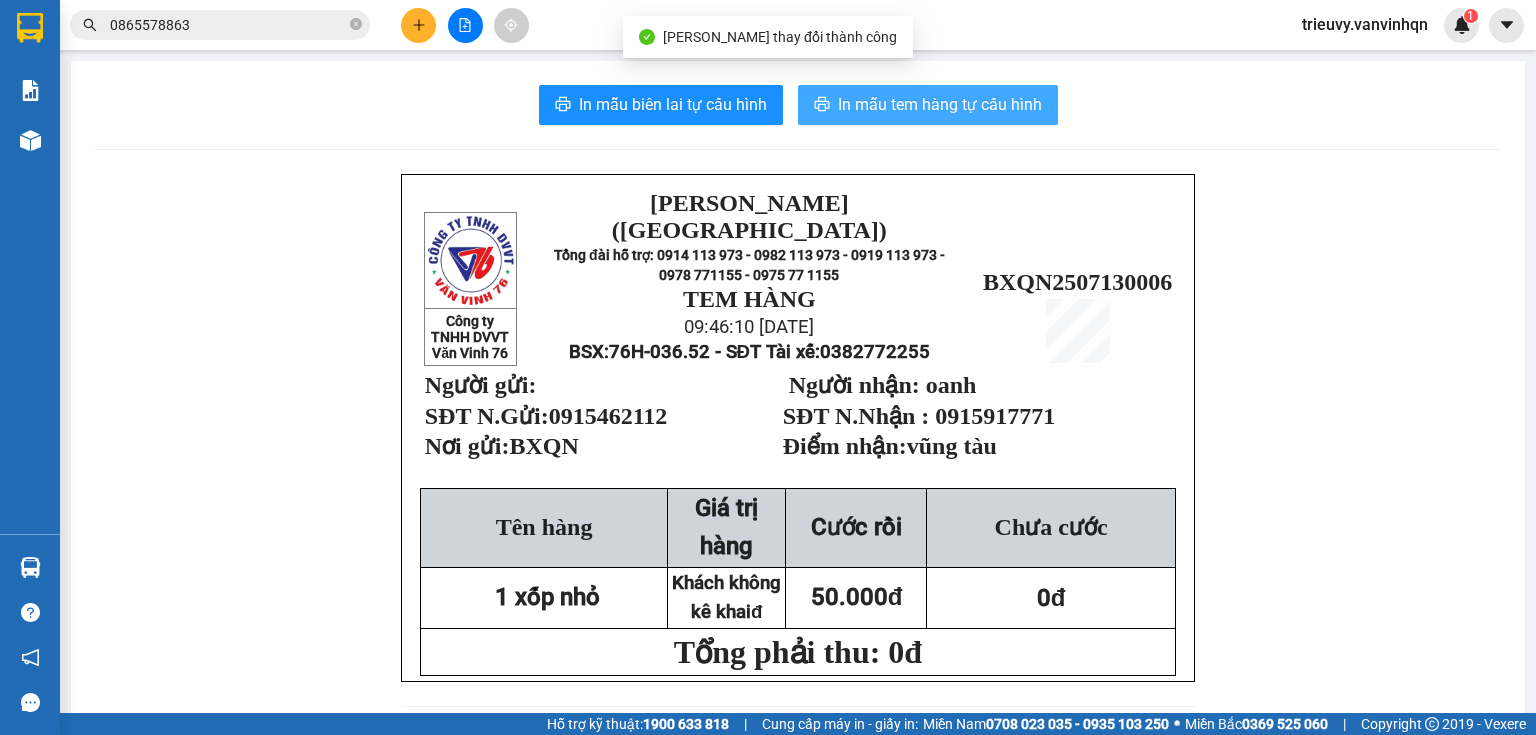 click on "In mẫu tem hàng tự cấu hình" at bounding box center [928, 105] 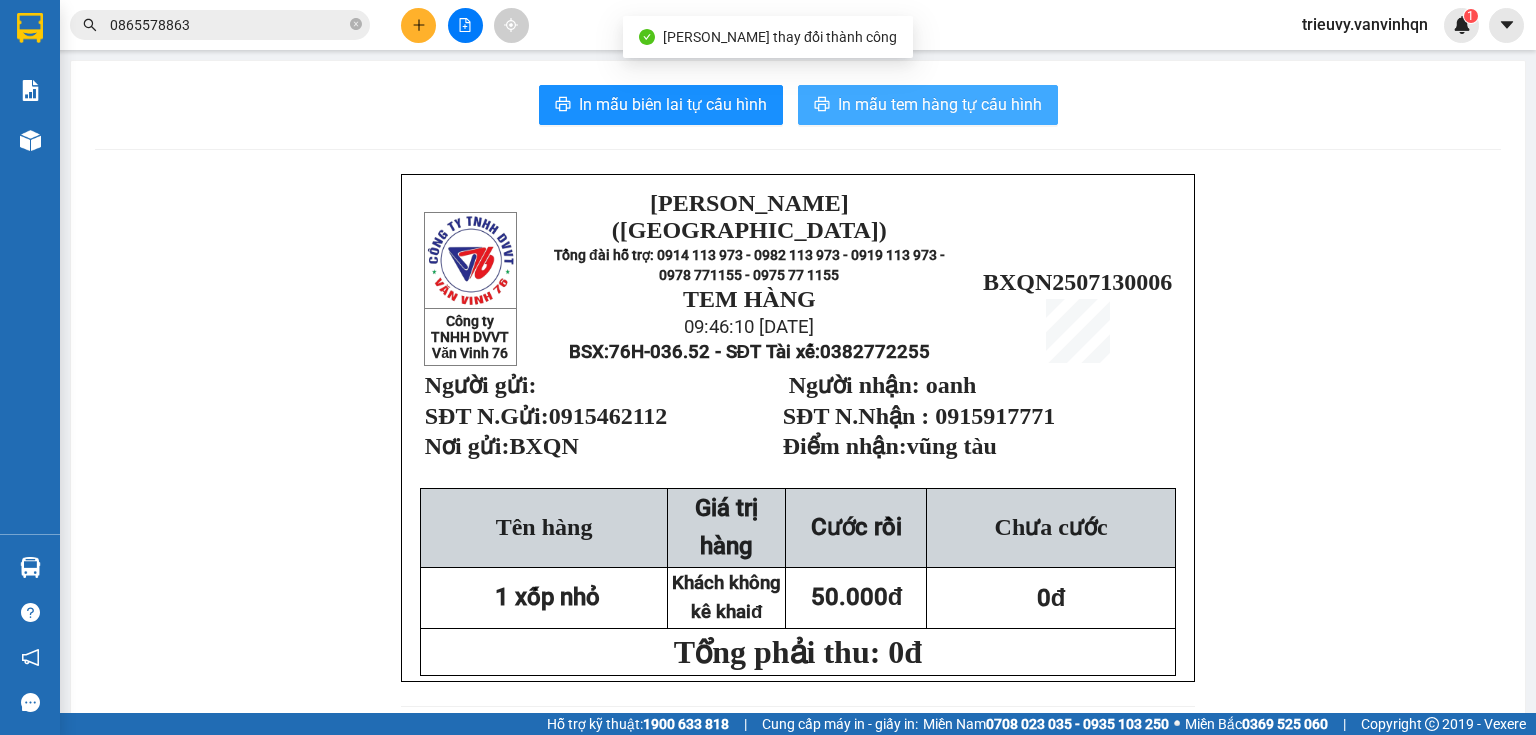 scroll, scrollTop: 0, scrollLeft: 0, axis: both 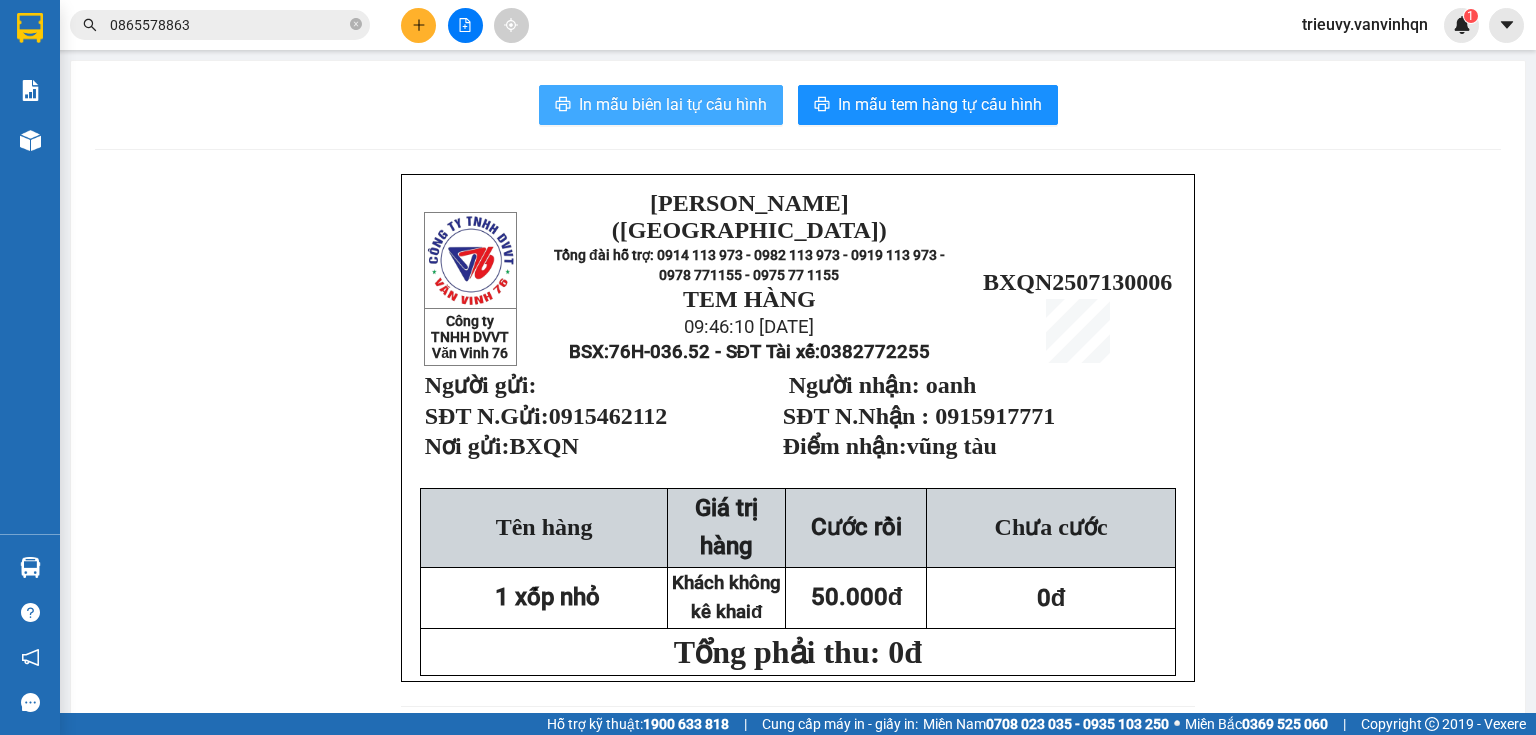 click on "In mẫu biên lai tự cấu hình" at bounding box center (673, 104) 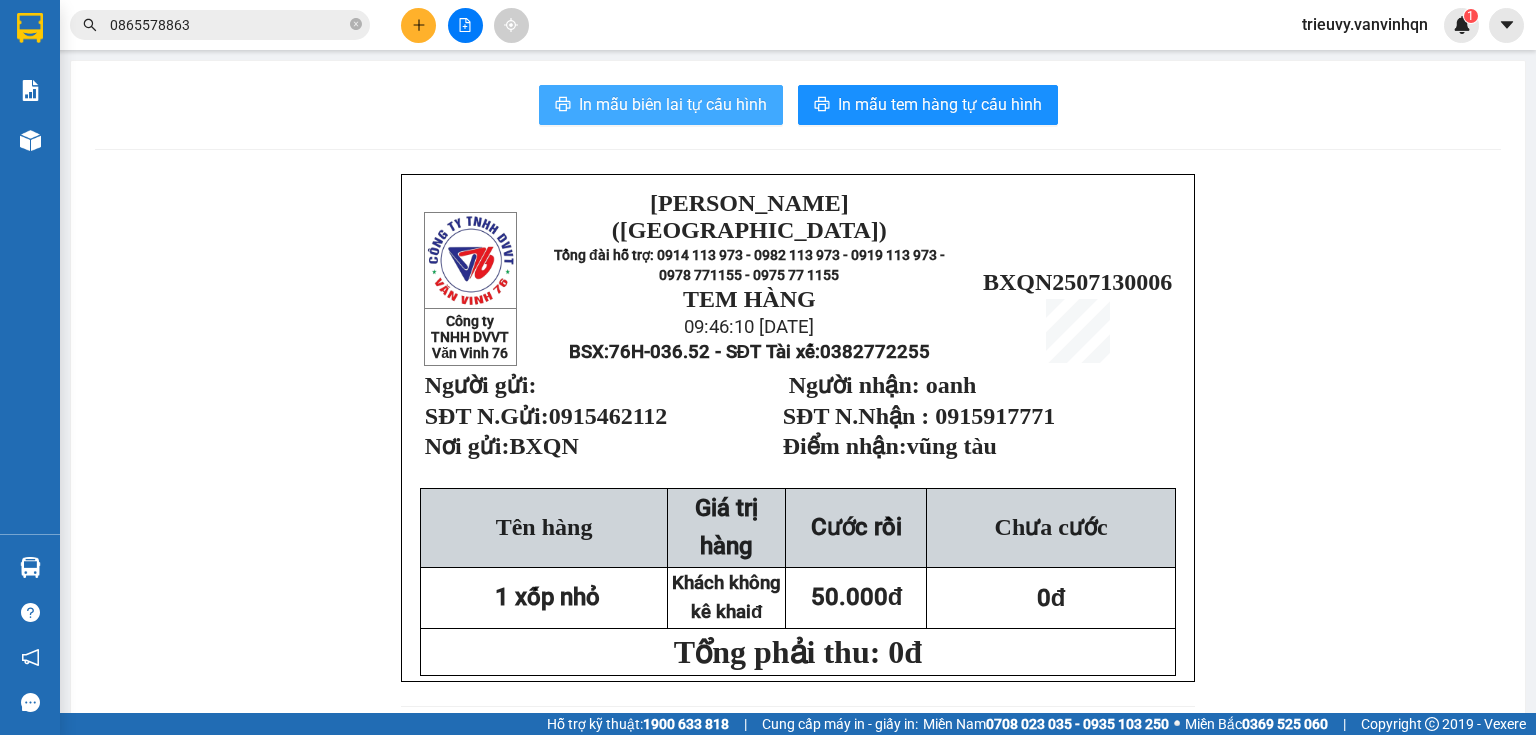 scroll, scrollTop: 0, scrollLeft: 0, axis: both 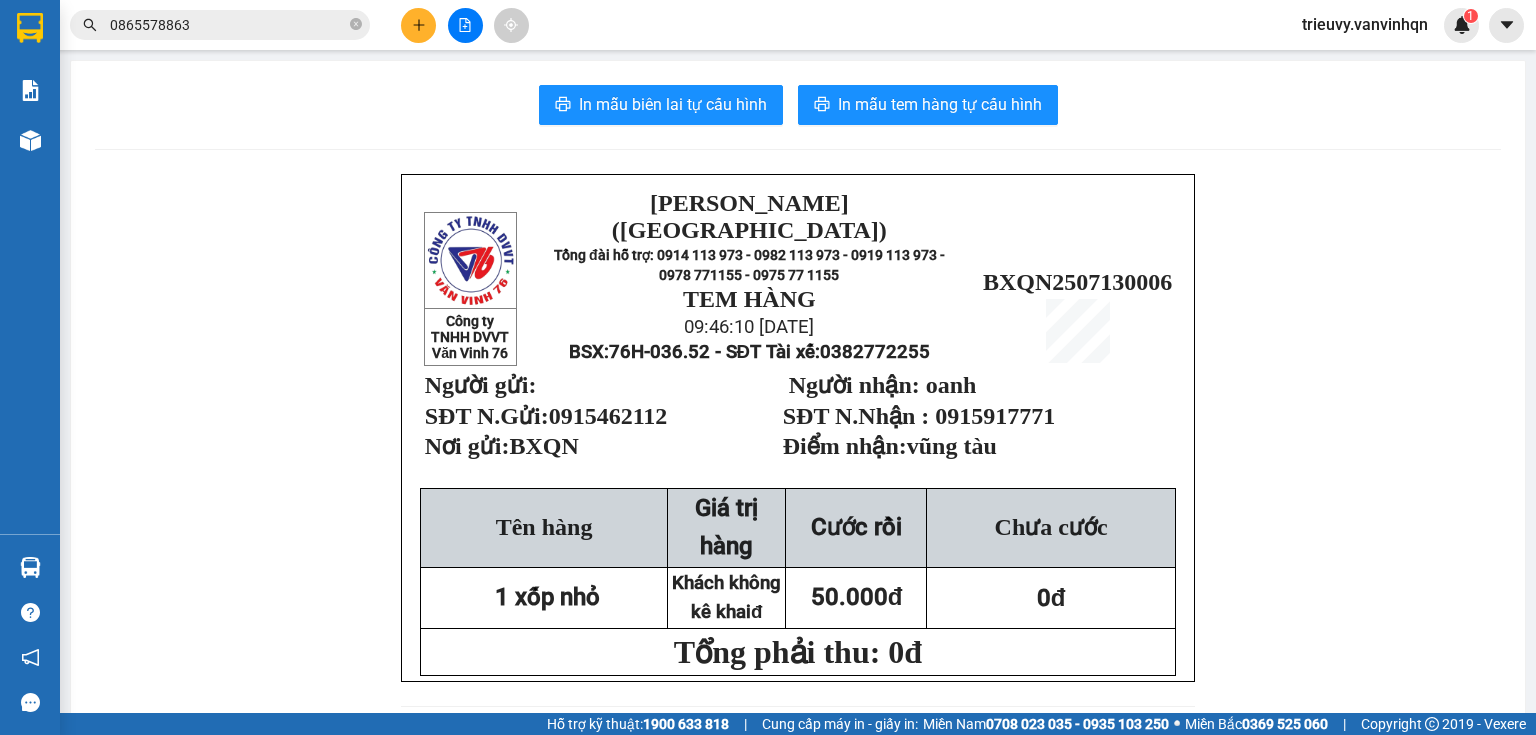 click on "In mẫu biên lai tự cấu hình In mẫu tem hàng tự cấu hình
Công ty TNHH DVVT Văn Vinh 76
[PERSON_NAME] ([GEOGRAPHIC_DATA])
Tổng đài hỗ trợ: 0914 113 973 - 0982 113 973 - 0919 113 973 -
0978 771155 - 0975 77 1155
TEM HÀNG
09:46:10 [DATE]
BSX:  76H-036.52 - SĐT Tài xế:  0382772255
BXQN2507130006
Người gửi:
SĐT N.Gửi:  0915462112
Nơi gửi:  BXQN
Người nhận:    oanh
SĐT N.Nhận :    0915917771
Điểm nhận:  vũng tàu
Tên hàng
Giá trị hàng
Cước rồi
Chưa cước
1 xốp nhỏ
[GEOGRAPHIC_DATA] không kê khaiđ
50.000đ
0đ
Tổng phải thu: 0đ
[PERSON_NAME] ([GEOGRAPHIC_DATA])
Tổng đài hỗ trợ:
0914 113 973 - 0982 113 973 - 0919 113 973 -
0978 771155 - 0975 77 1155
----------------------------------------------
BIÊN NHẬN HÀNG GỬI
Mã đơn :
In :" at bounding box center [798, 946] 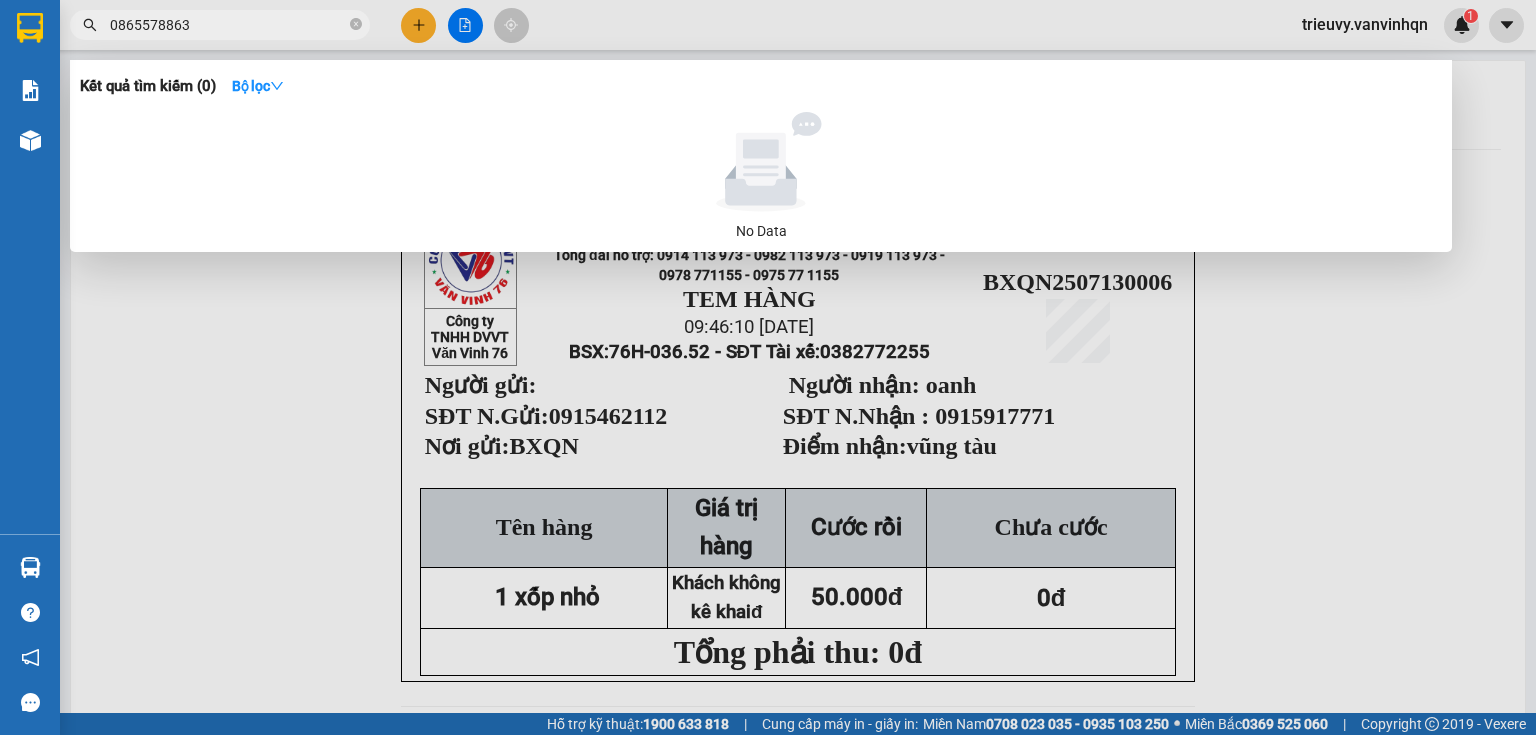 click on "0865578863" at bounding box center [228, 25] 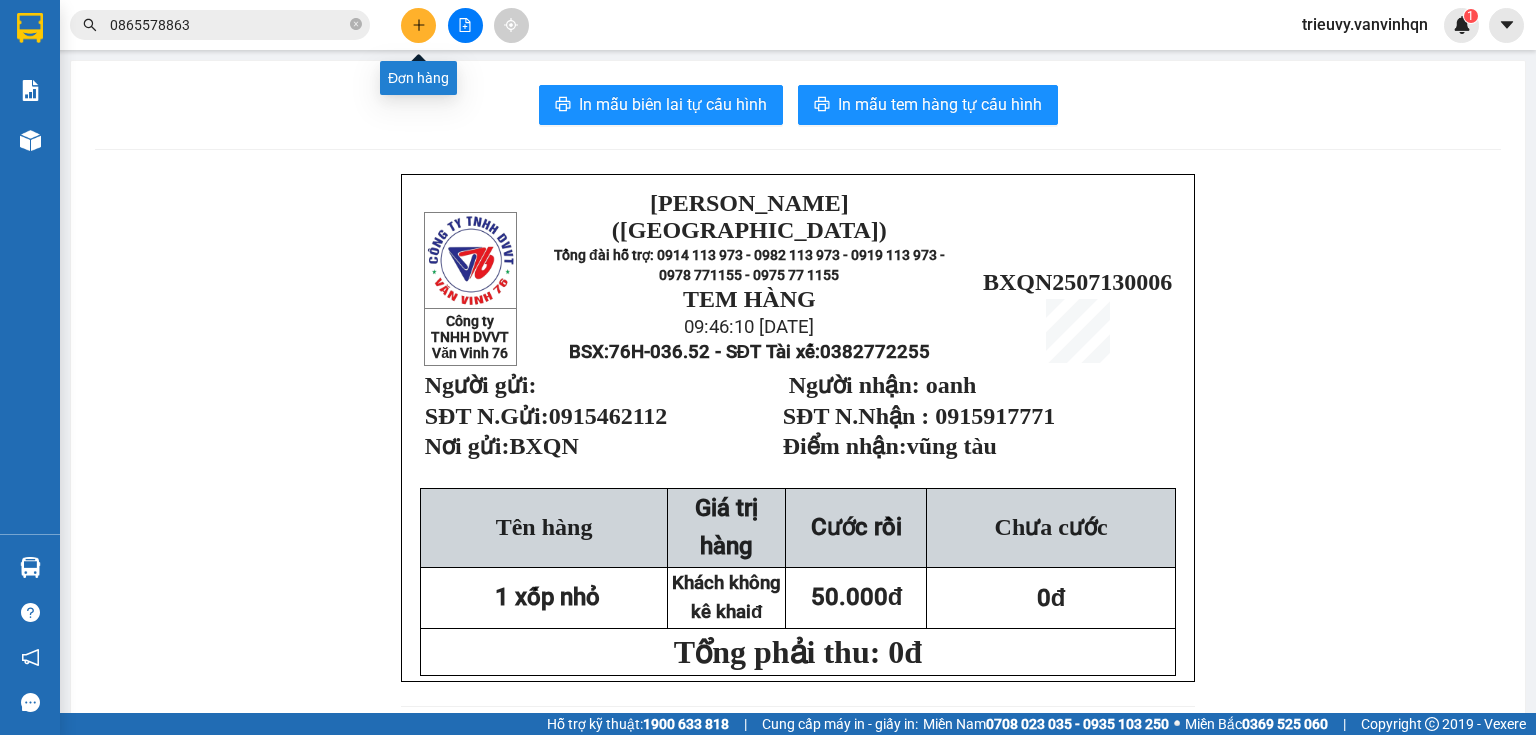 click at bounding box center [418, 25] 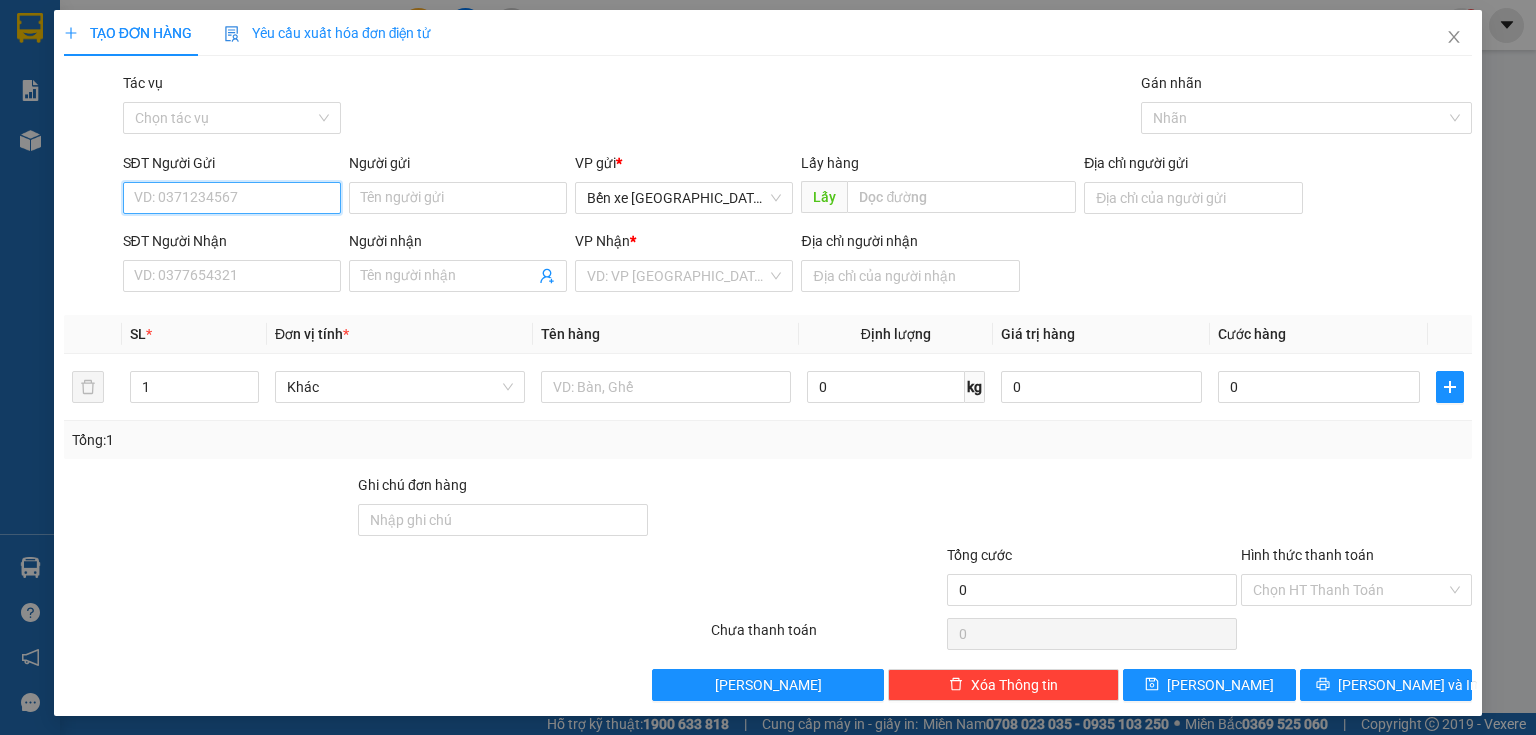 click on "SĐT Người Gửi" at bounding box center (232, 198) 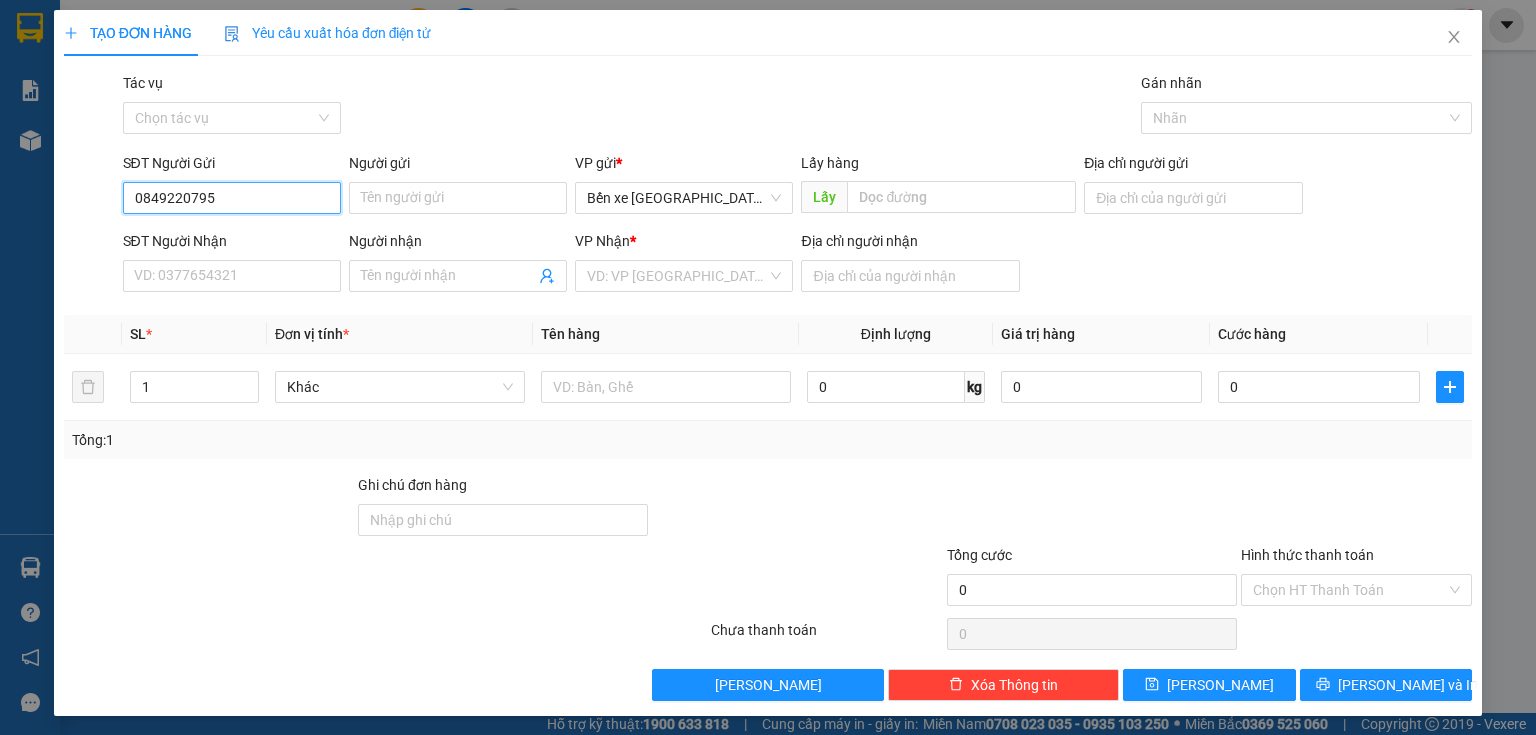 click on "0849220795" at bounding box center (232, 198) 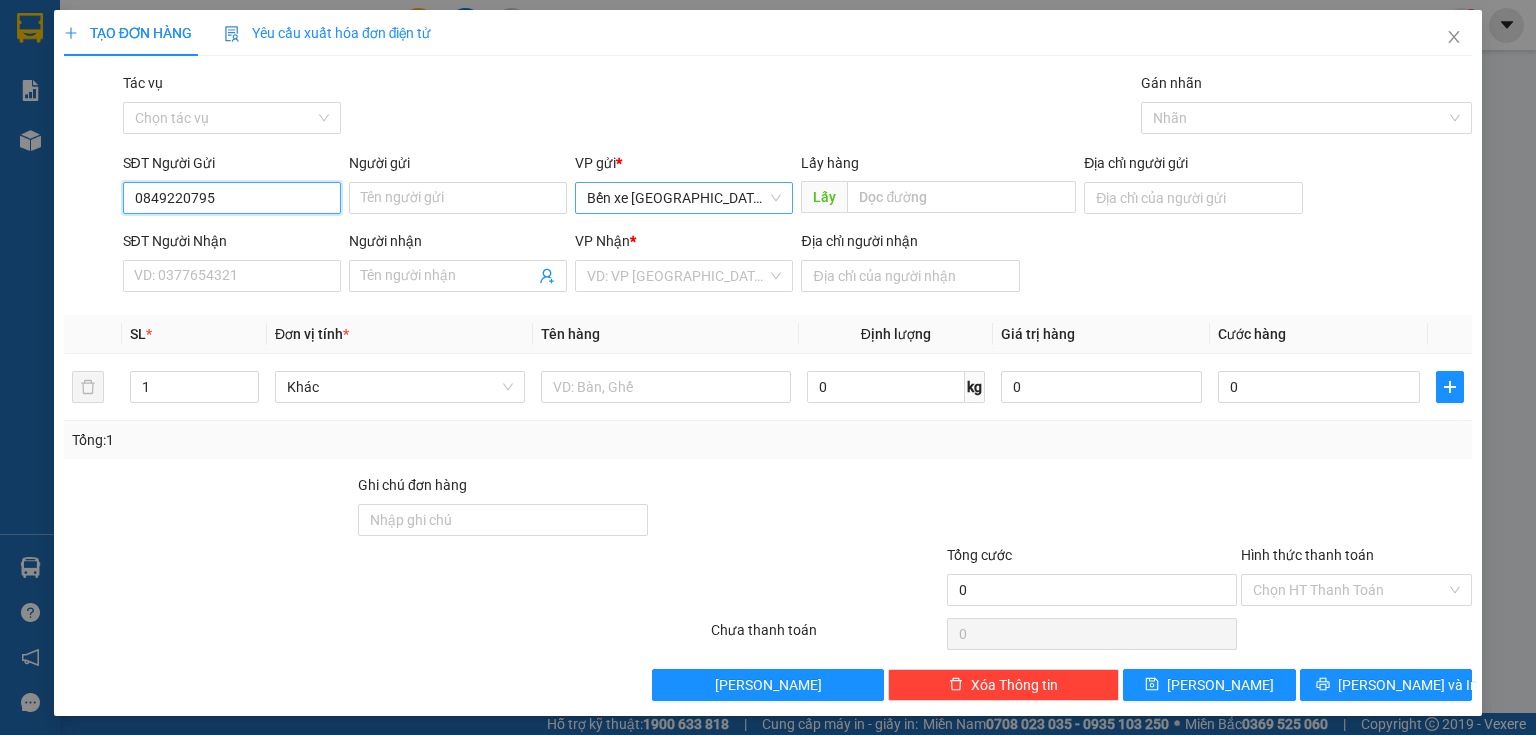 drag, startPoint x: 636, startPoint y: 200, endPoint x: 637, endPoint y: 216, distance: 16.03122 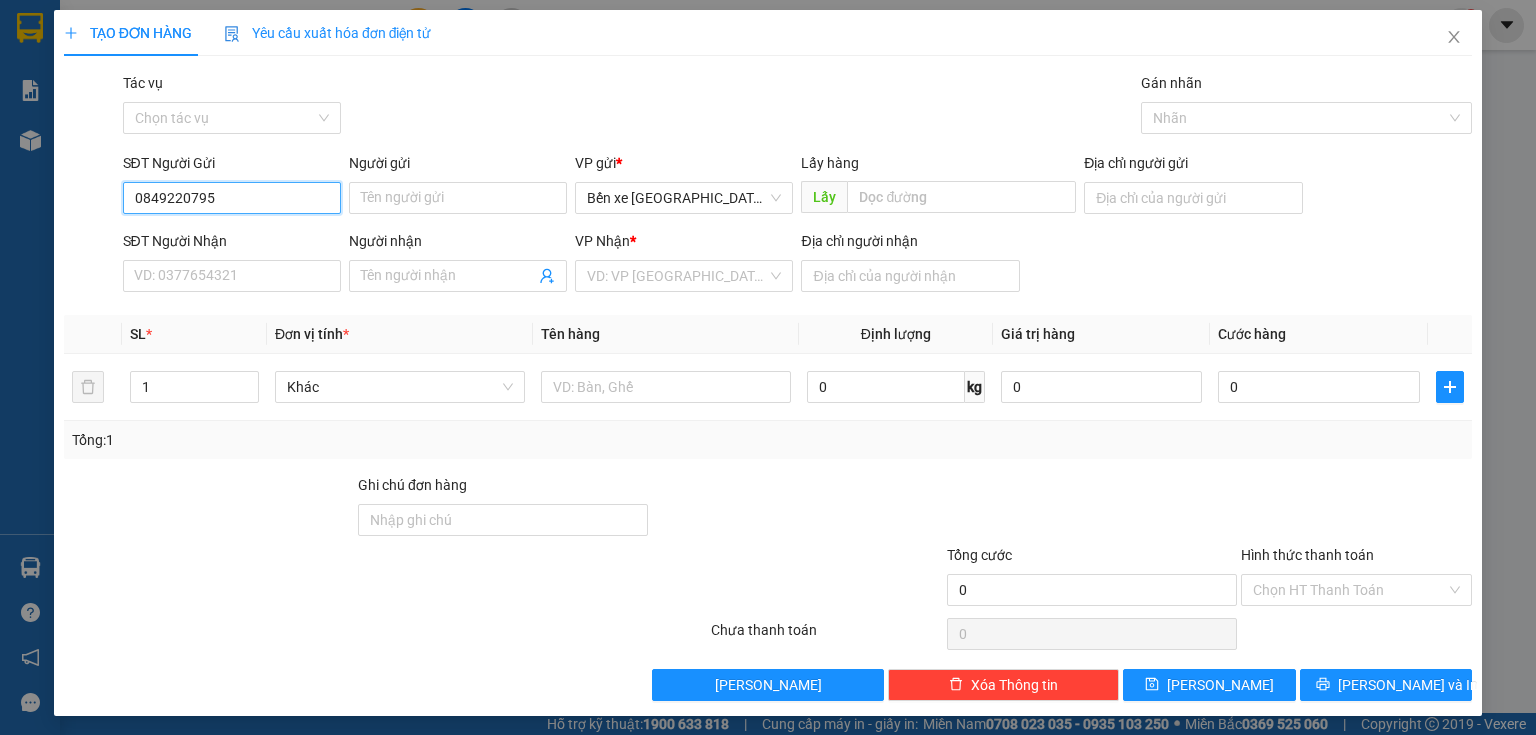 type on "0849220795" 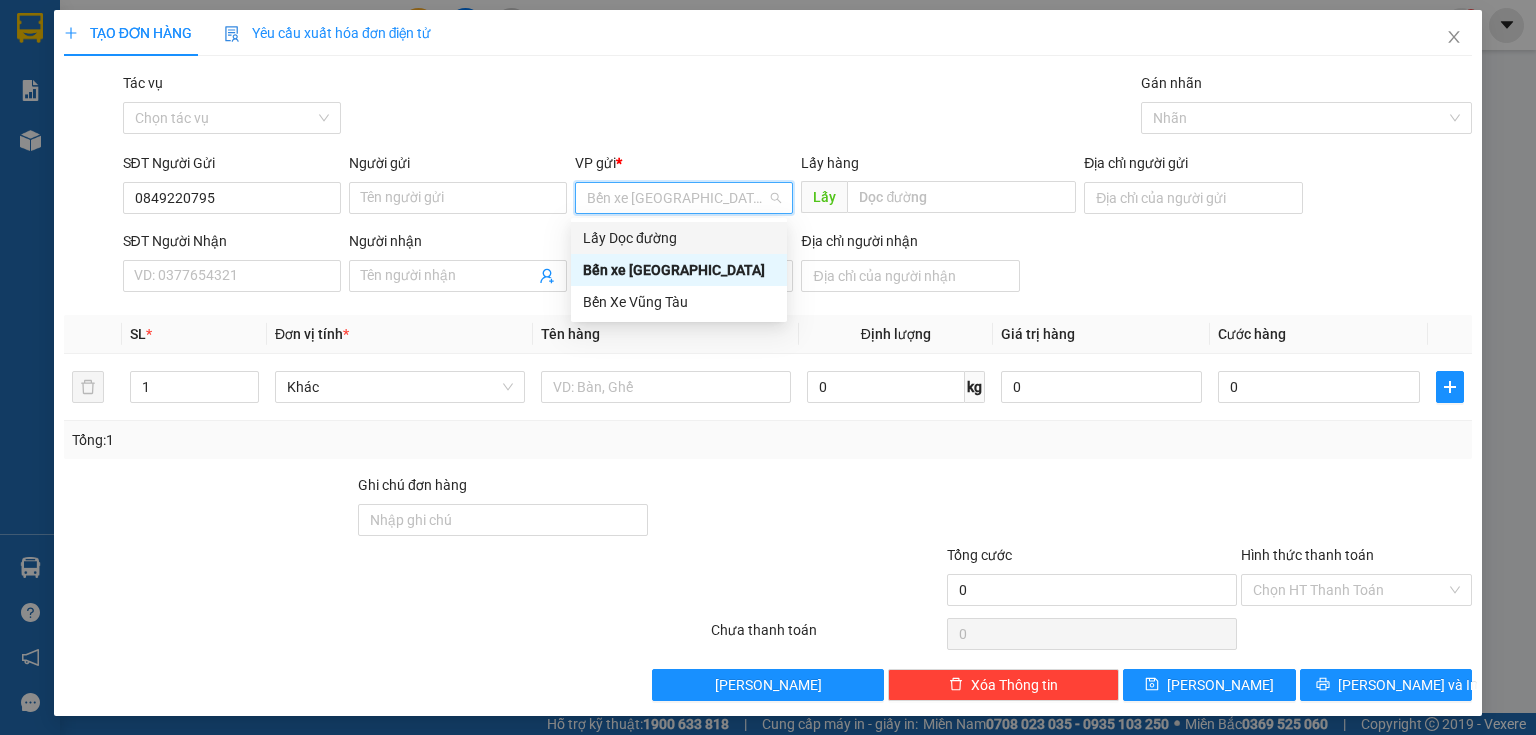 click on "Lấy Dọc đường" at bounding box center (679, 238) 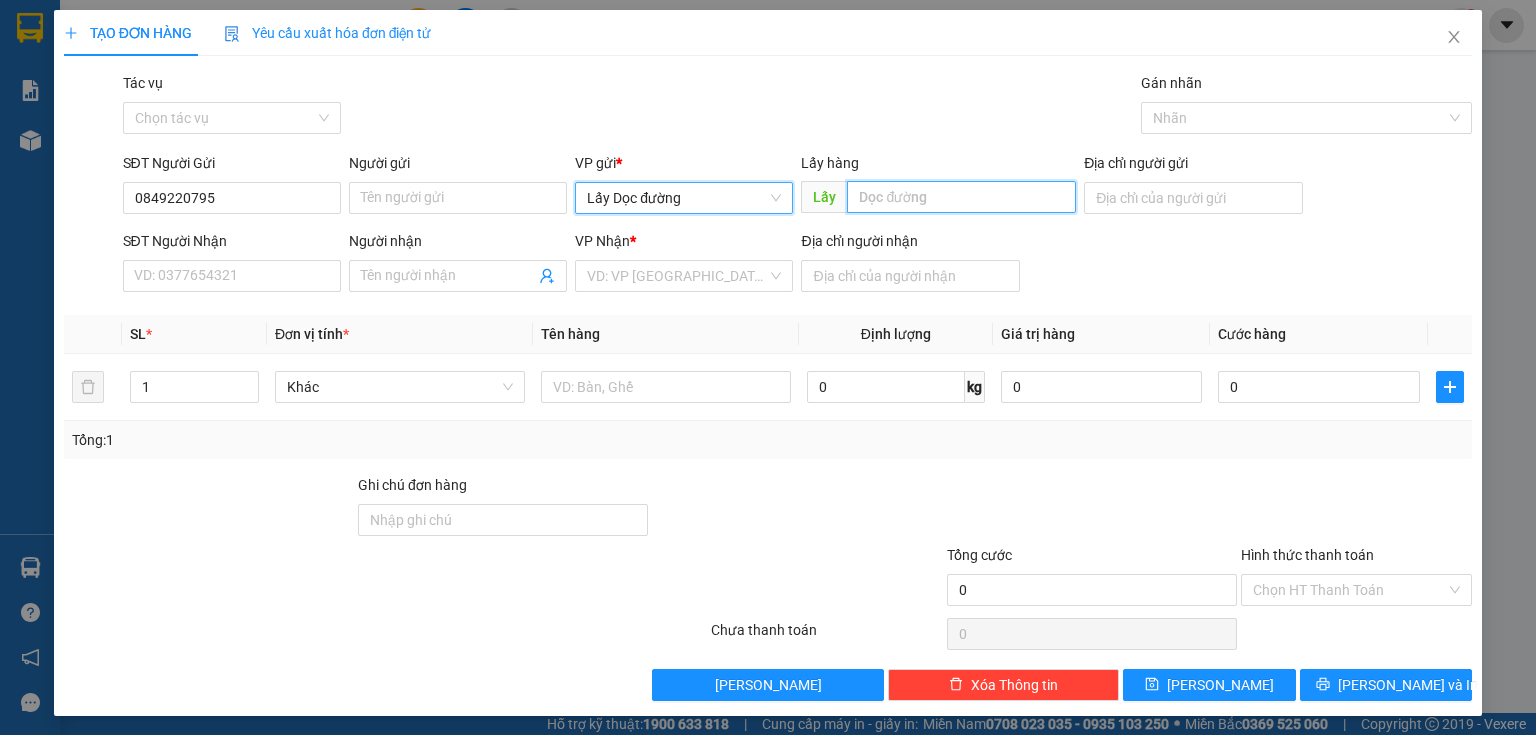 click at bounding box center (961, 197) 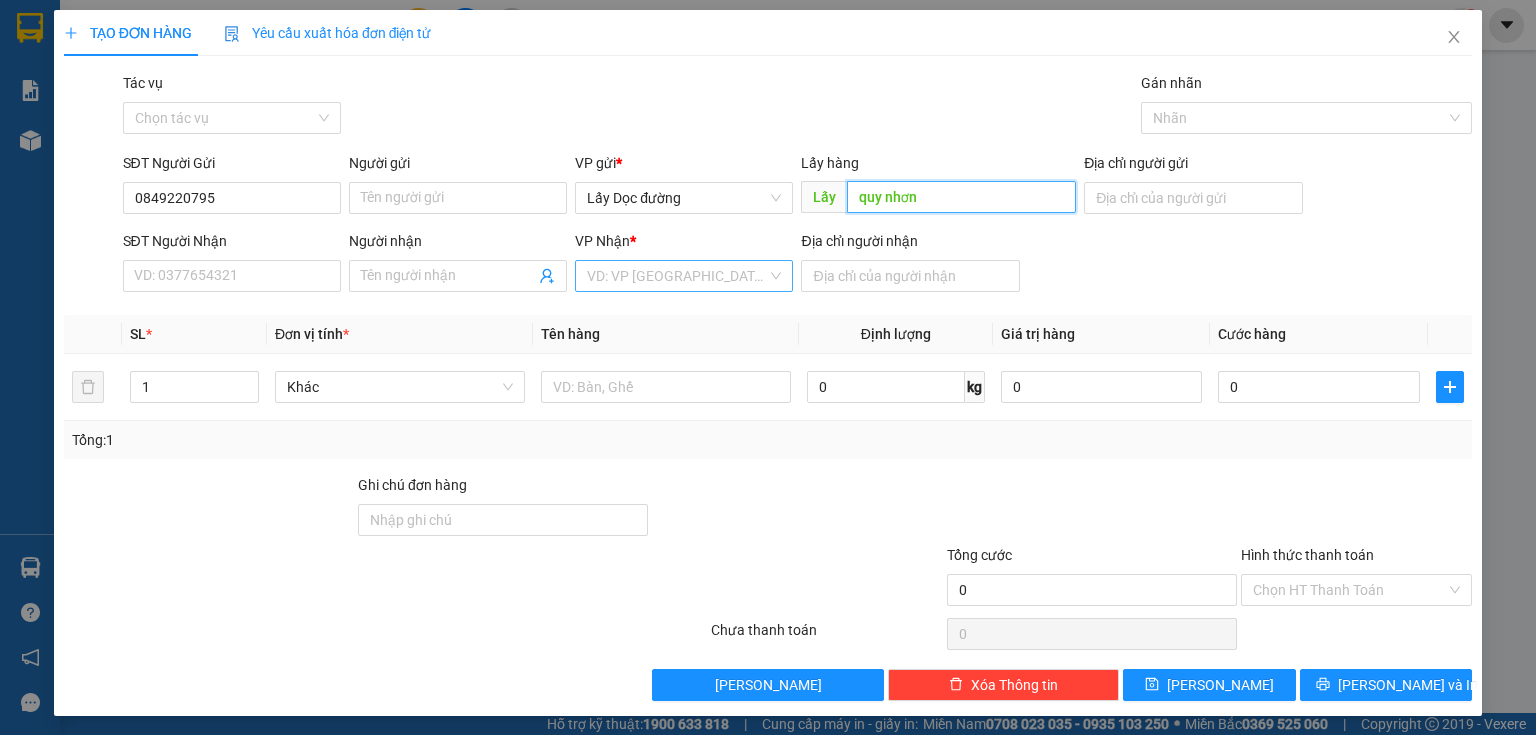 type on "quy nhơn" 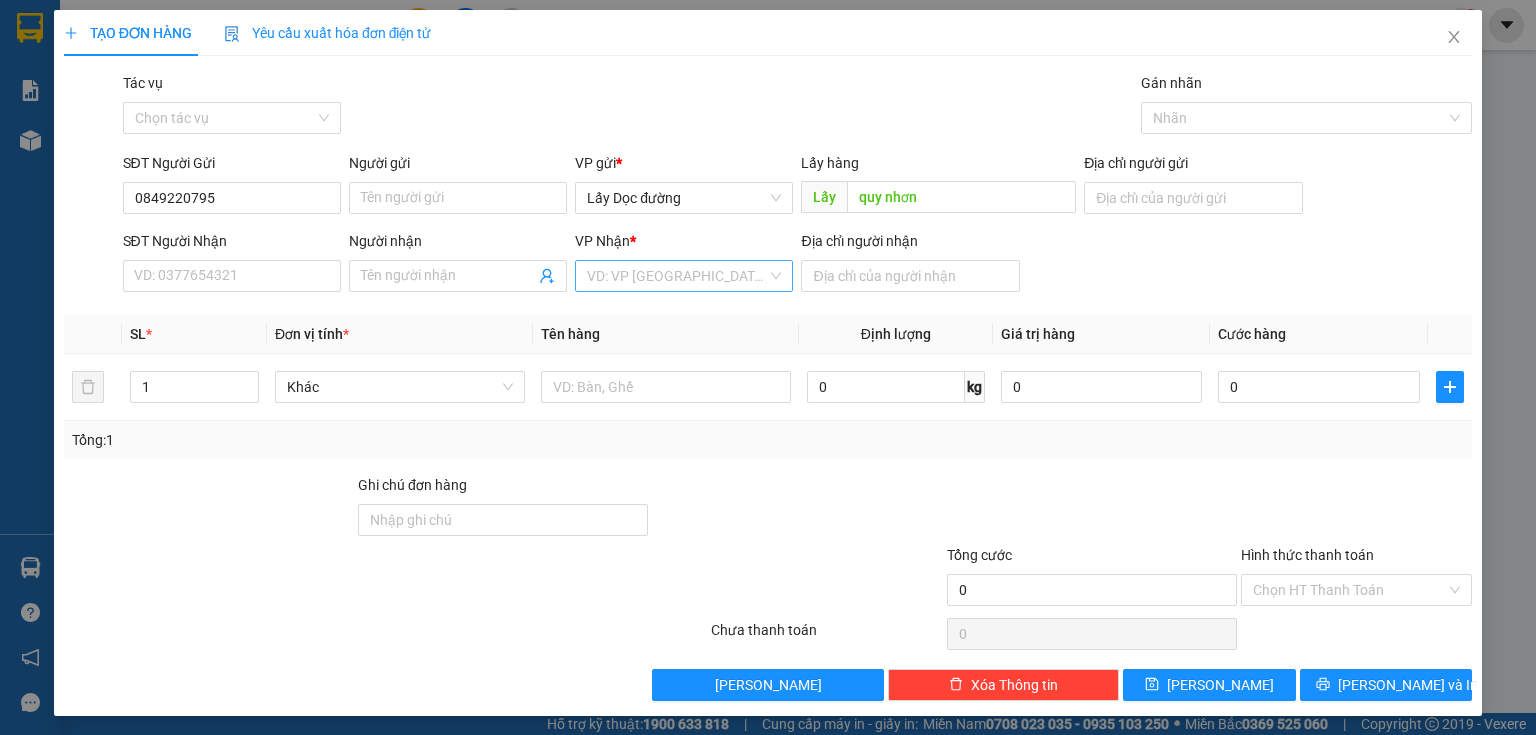 click at bounding box center (677, 276) 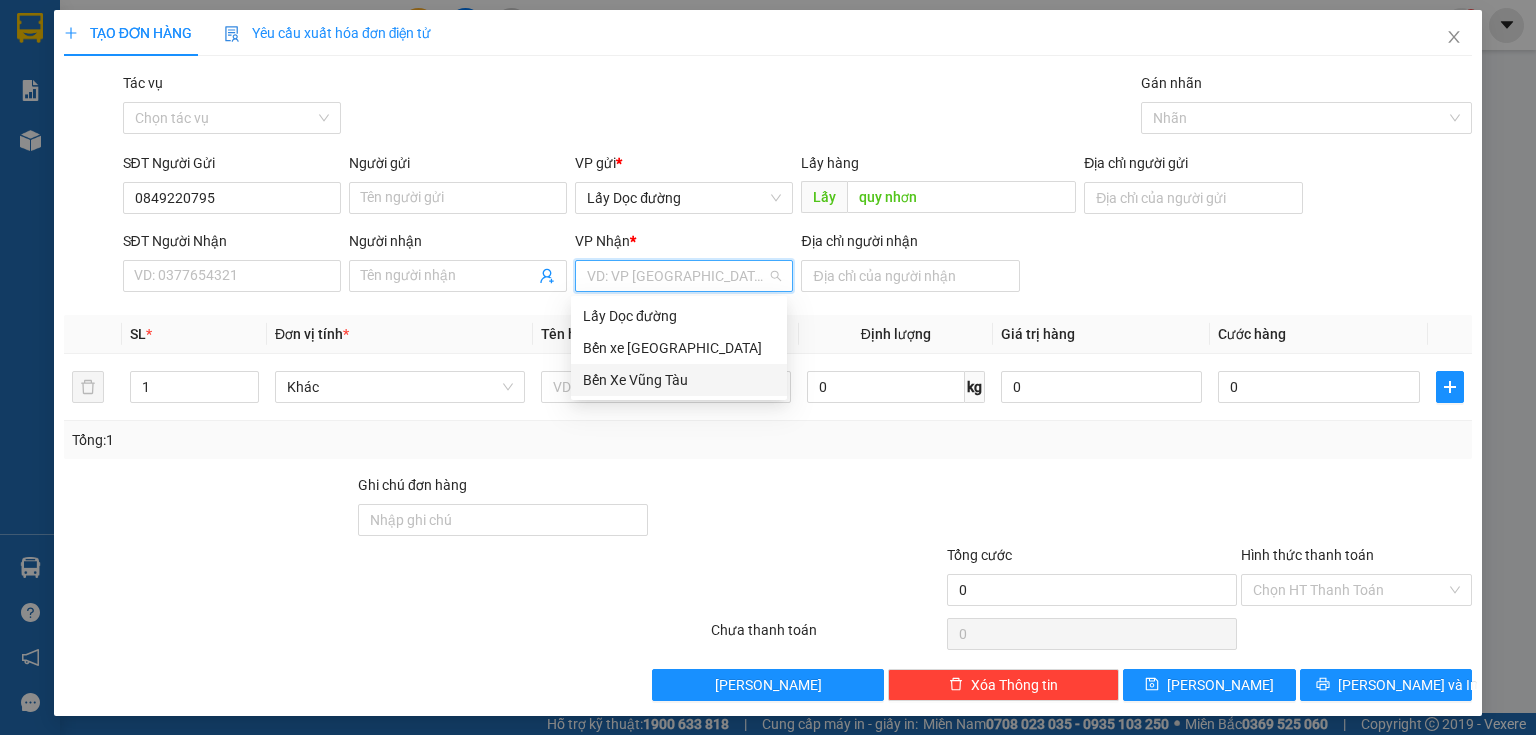 click on "Bến Xe Vũng Tàu" at bounding box center (679, 380) 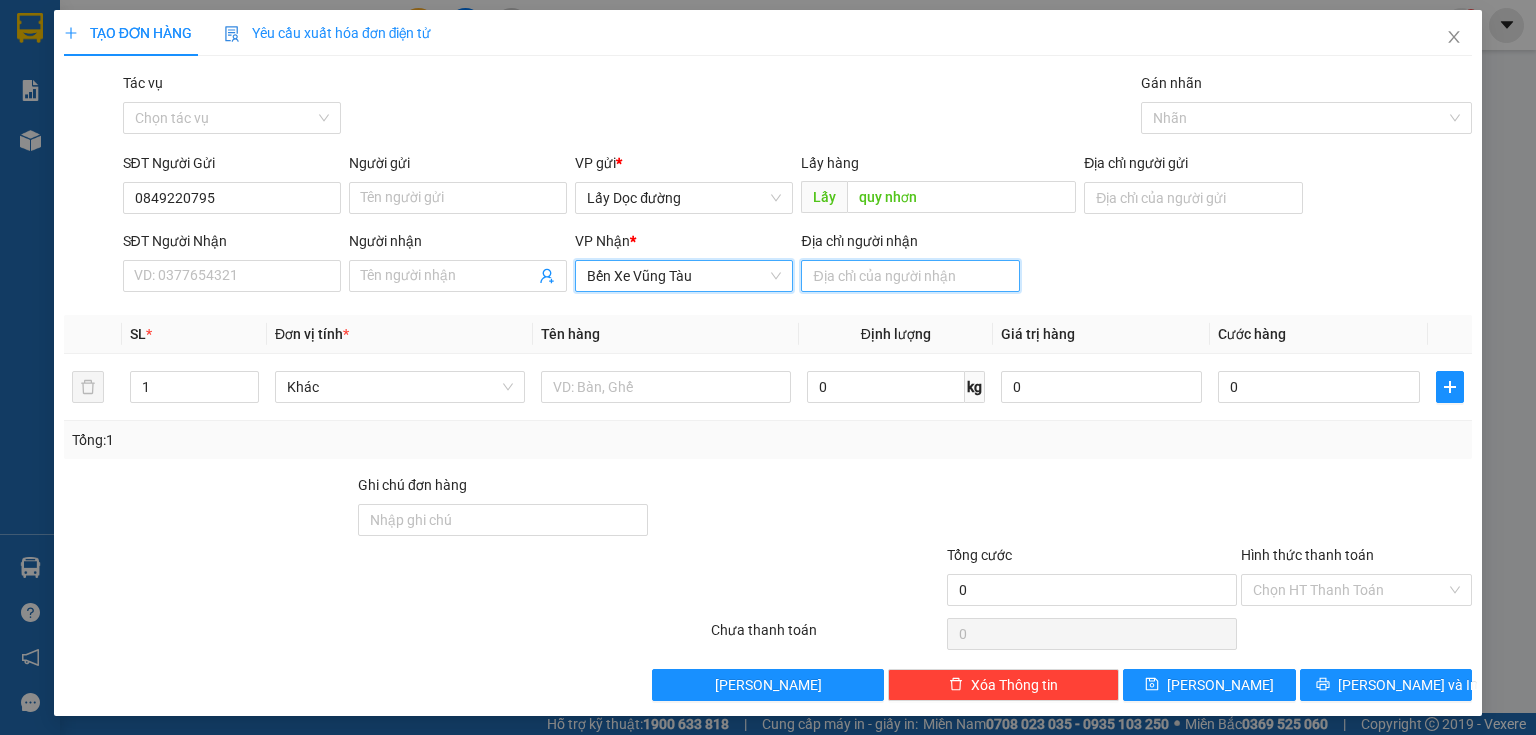 click on "Địa chỉ người nhận" at bounding box center (910, 276) 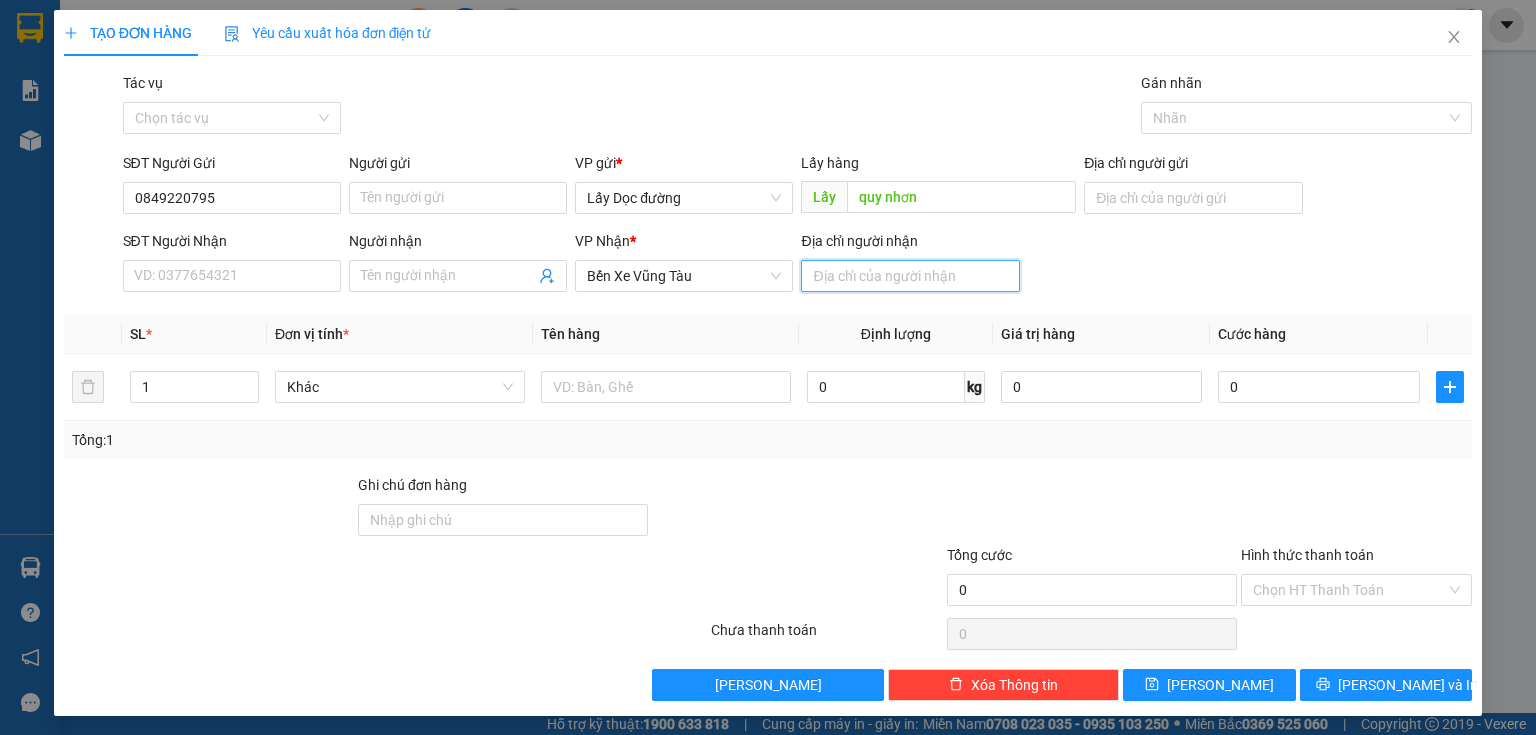 type on "vũng tàu" 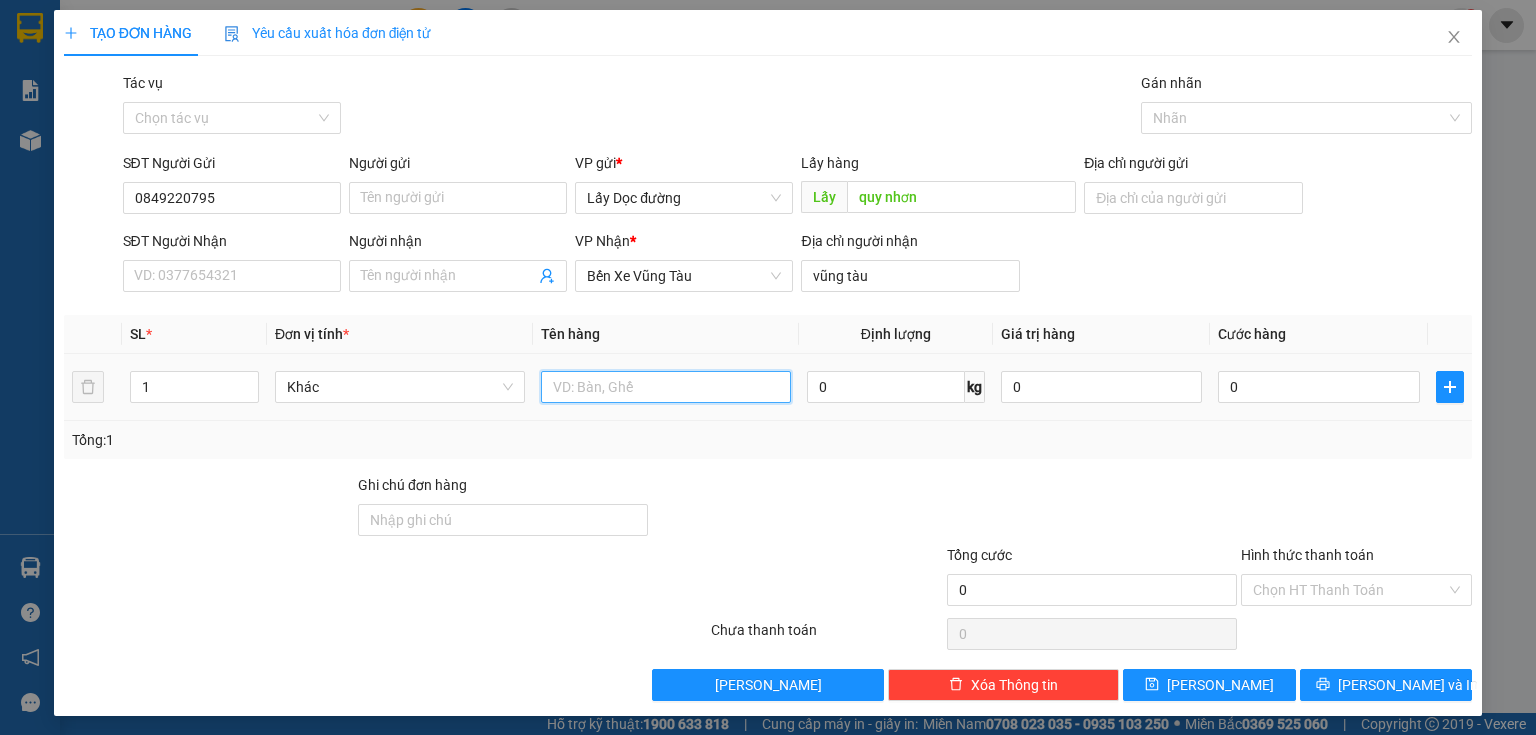 click at bounding box center (666, 387) 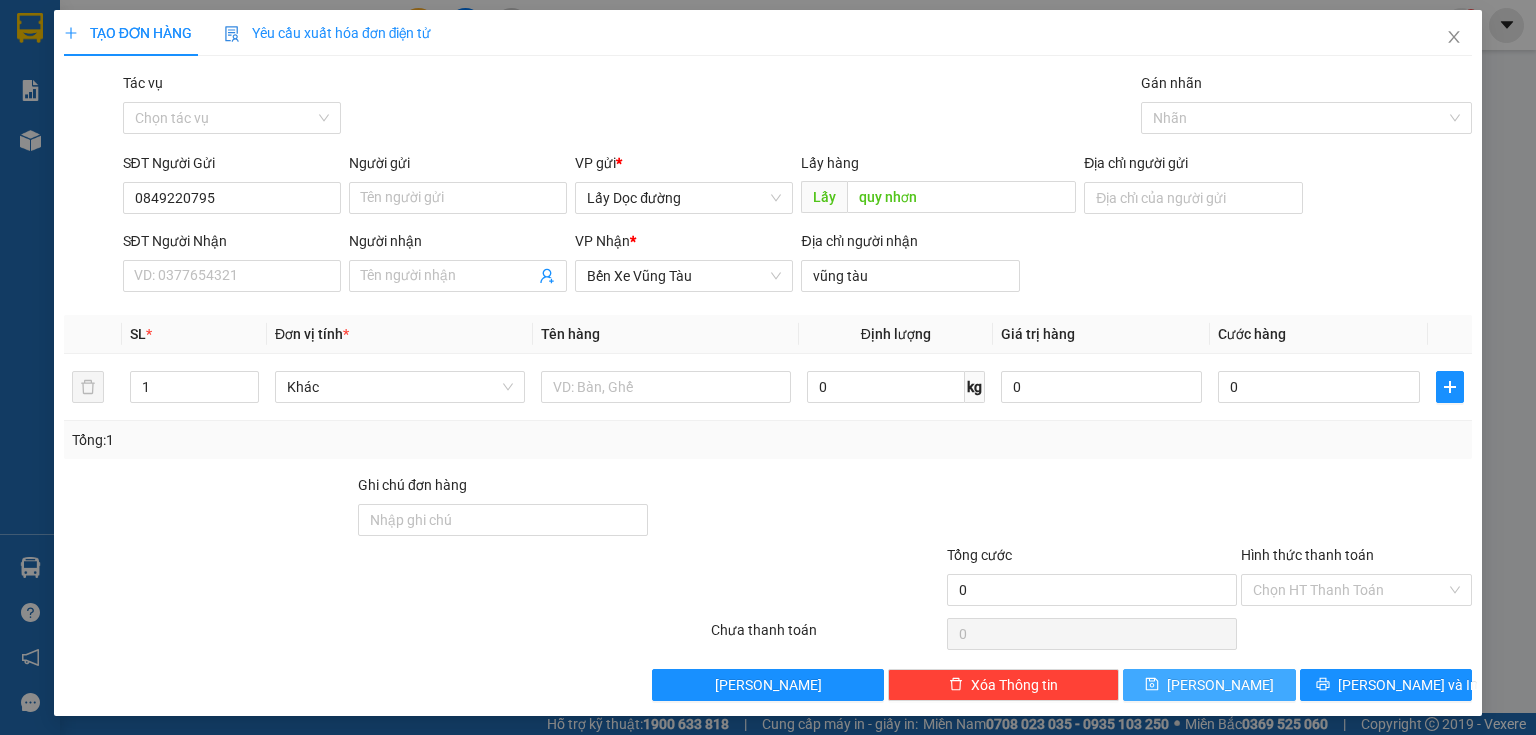 click on "[PERSON_NAME]" at bounding box center (1209, 685) 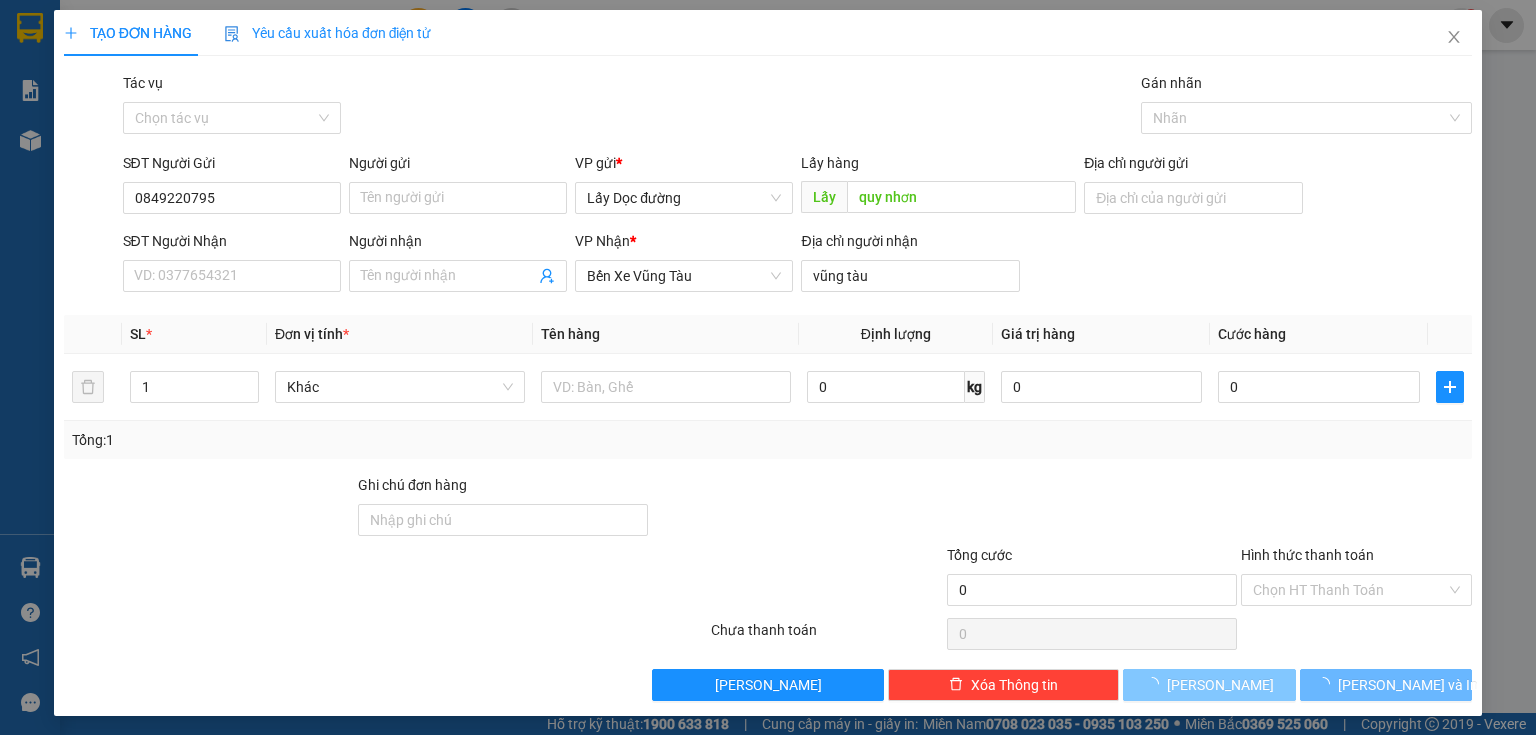 type 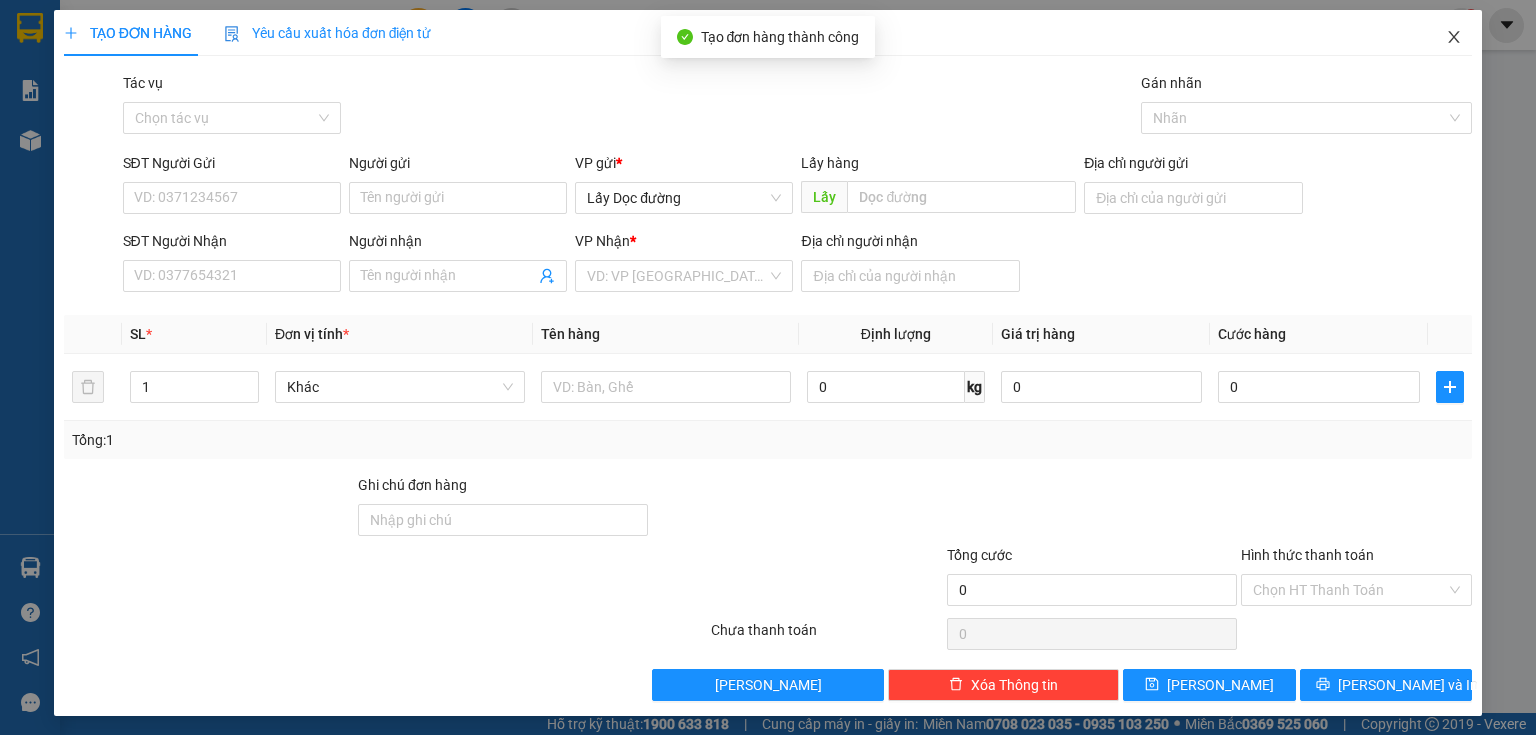drag, startPoint x: 1451, startPoint y: 39, endPoint x: 1398, endPoint y: 51, distance: 54.34151 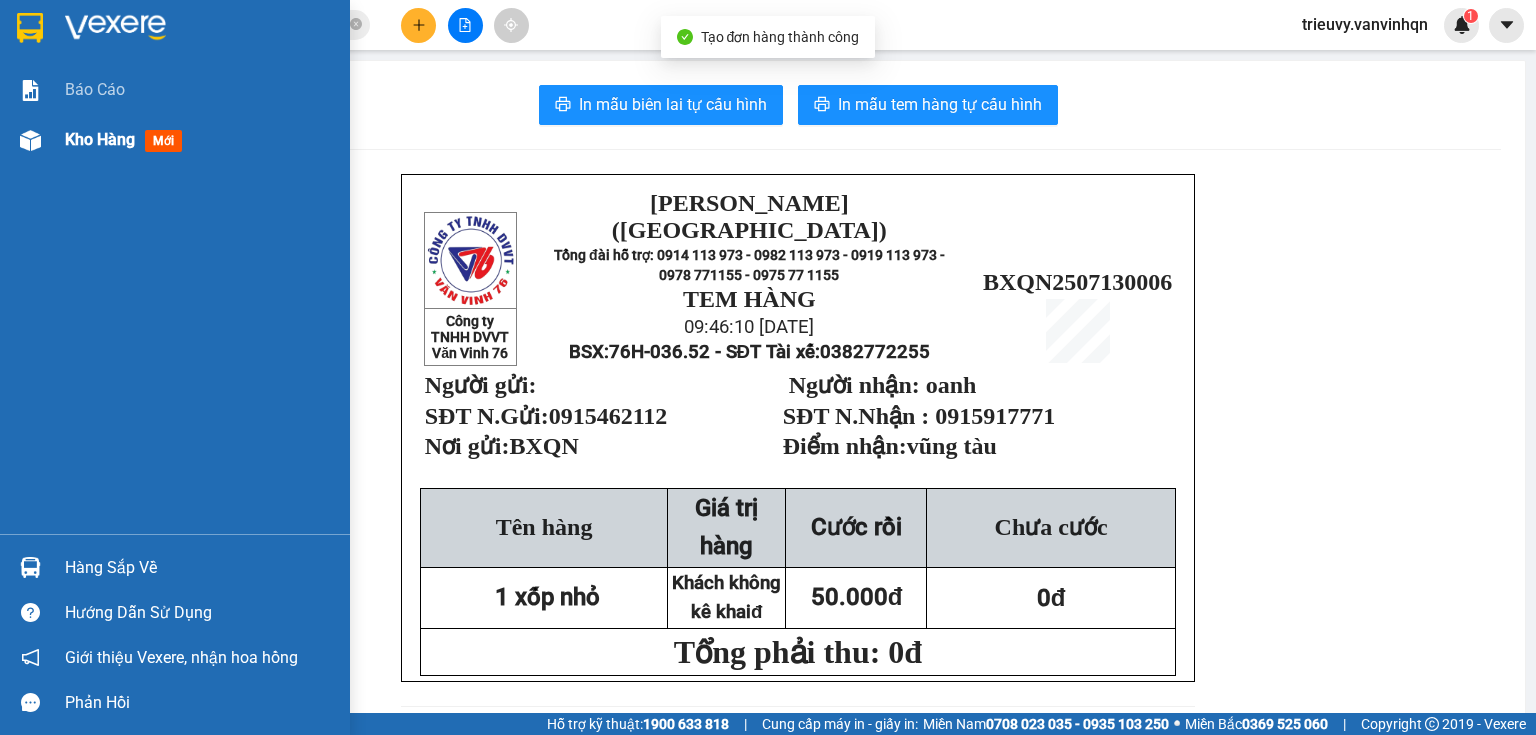 click on "Kho hàng mới" at bounding box center (200, 140) 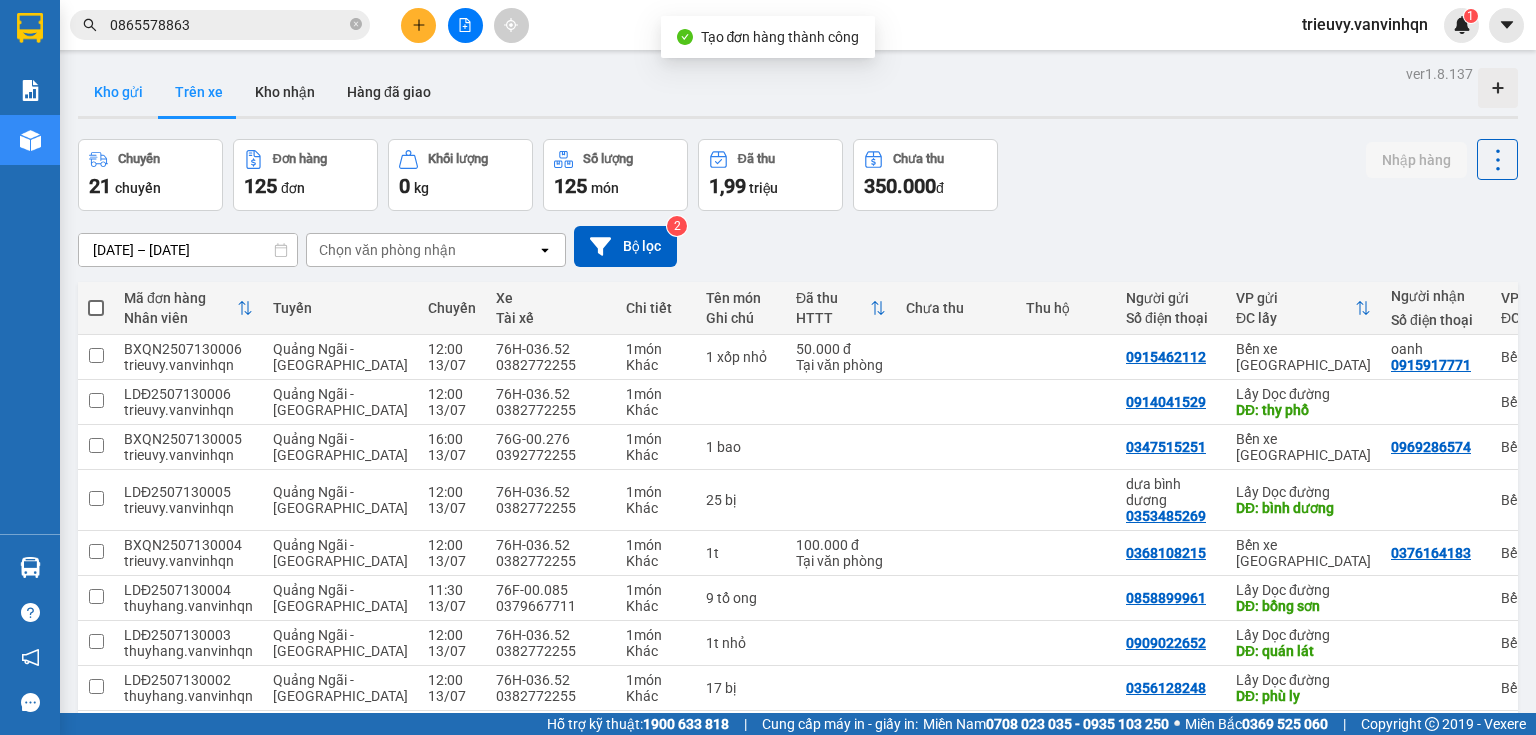 click on "Kho gửi" at bounding box center [118, 92] 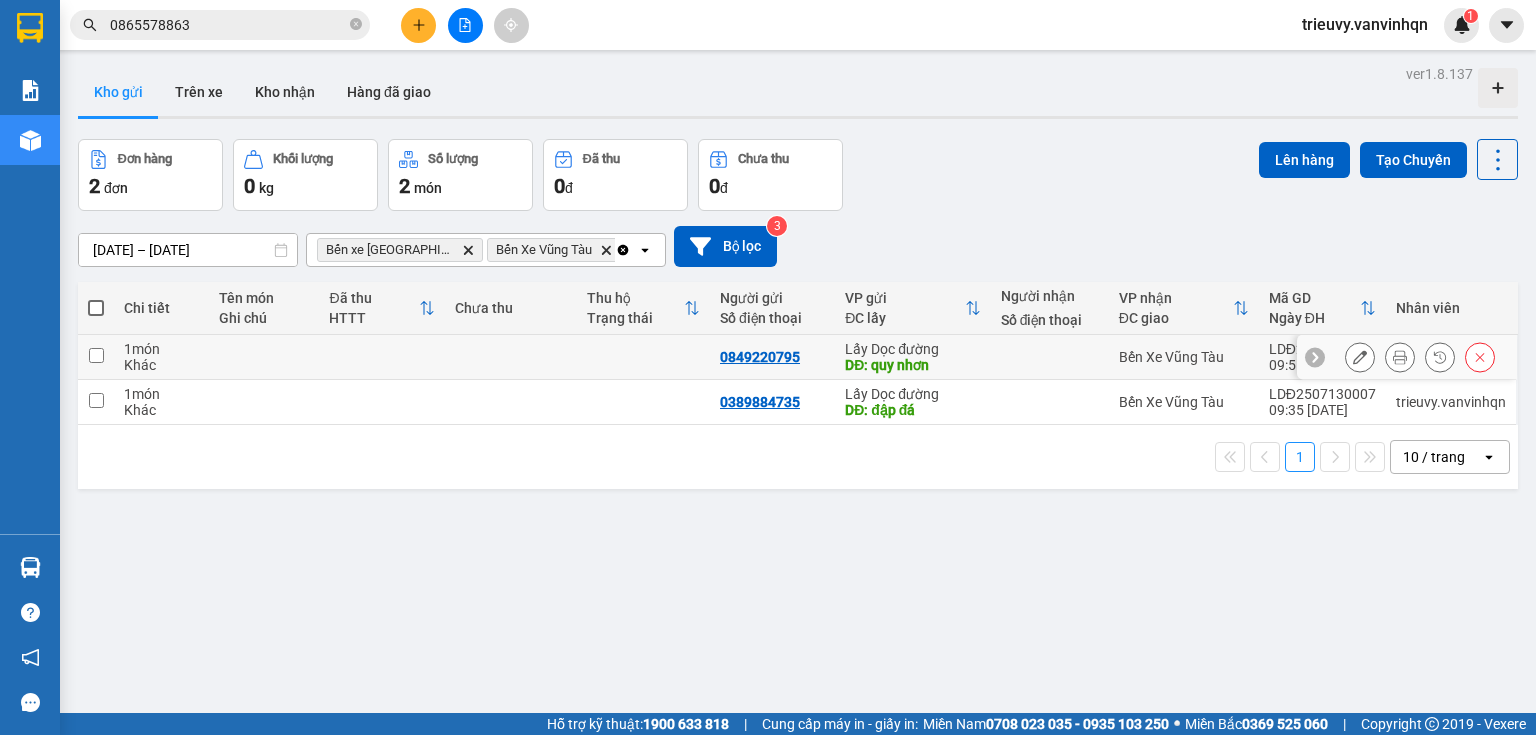 click at bounding box center [264, 357] 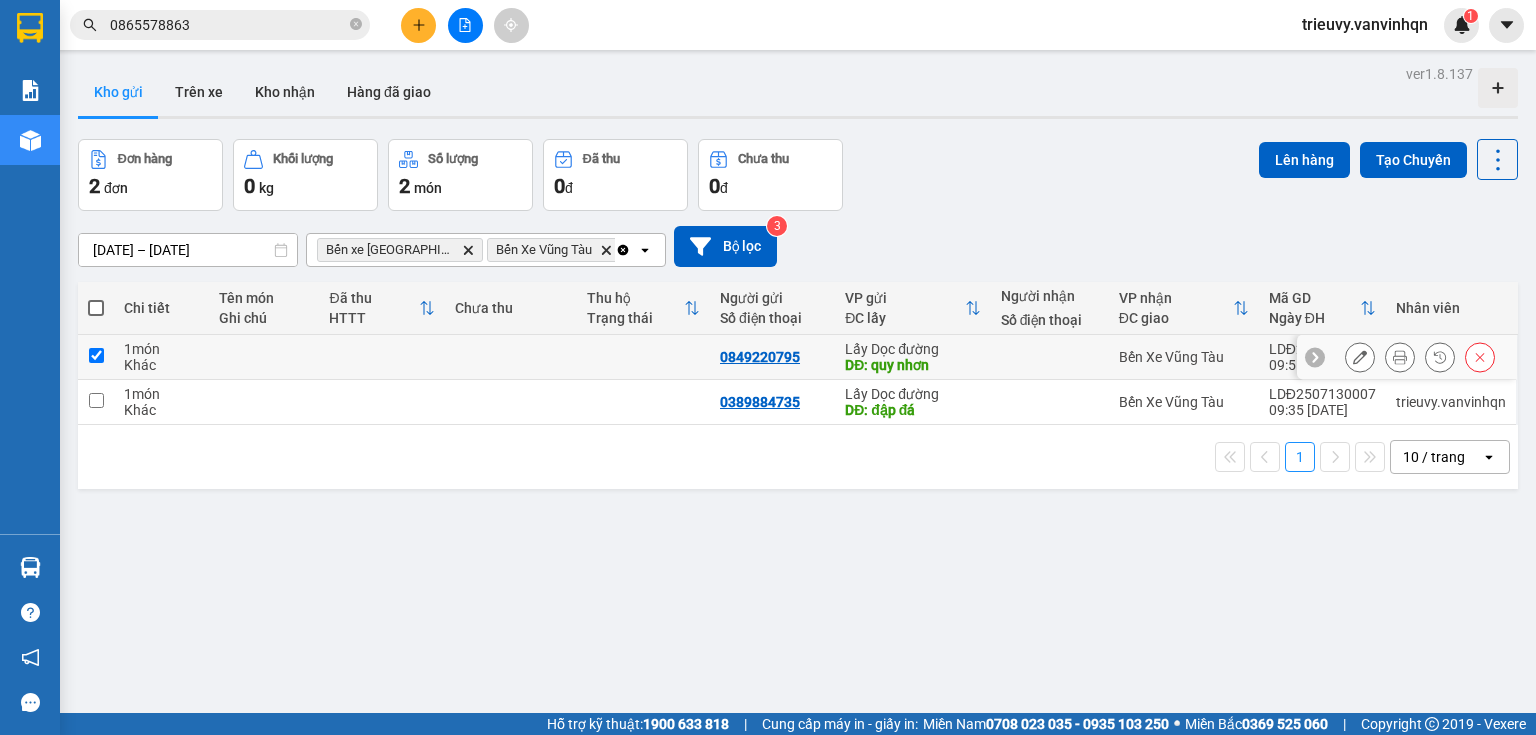 checkbox on "true" 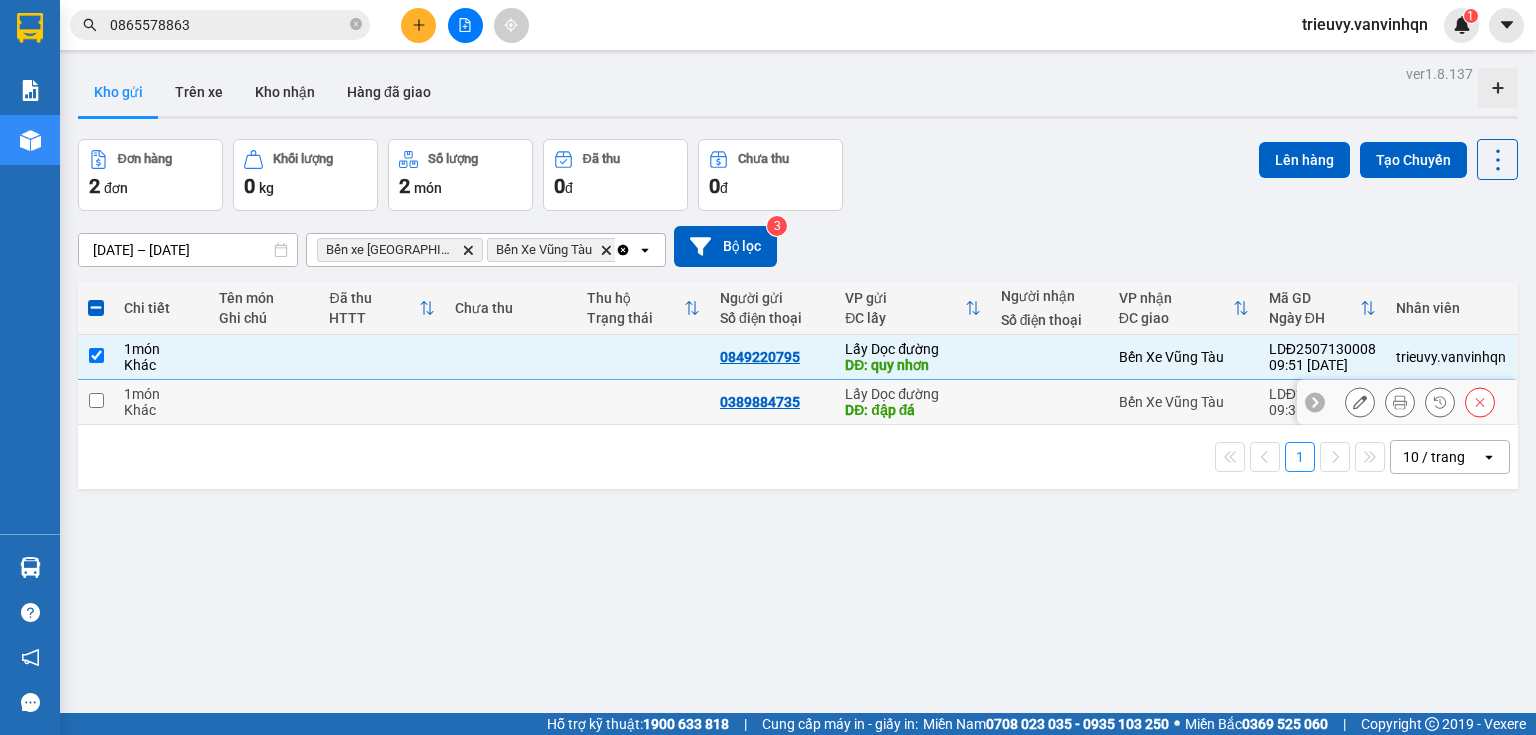 click at bounding box center (1050, 402) 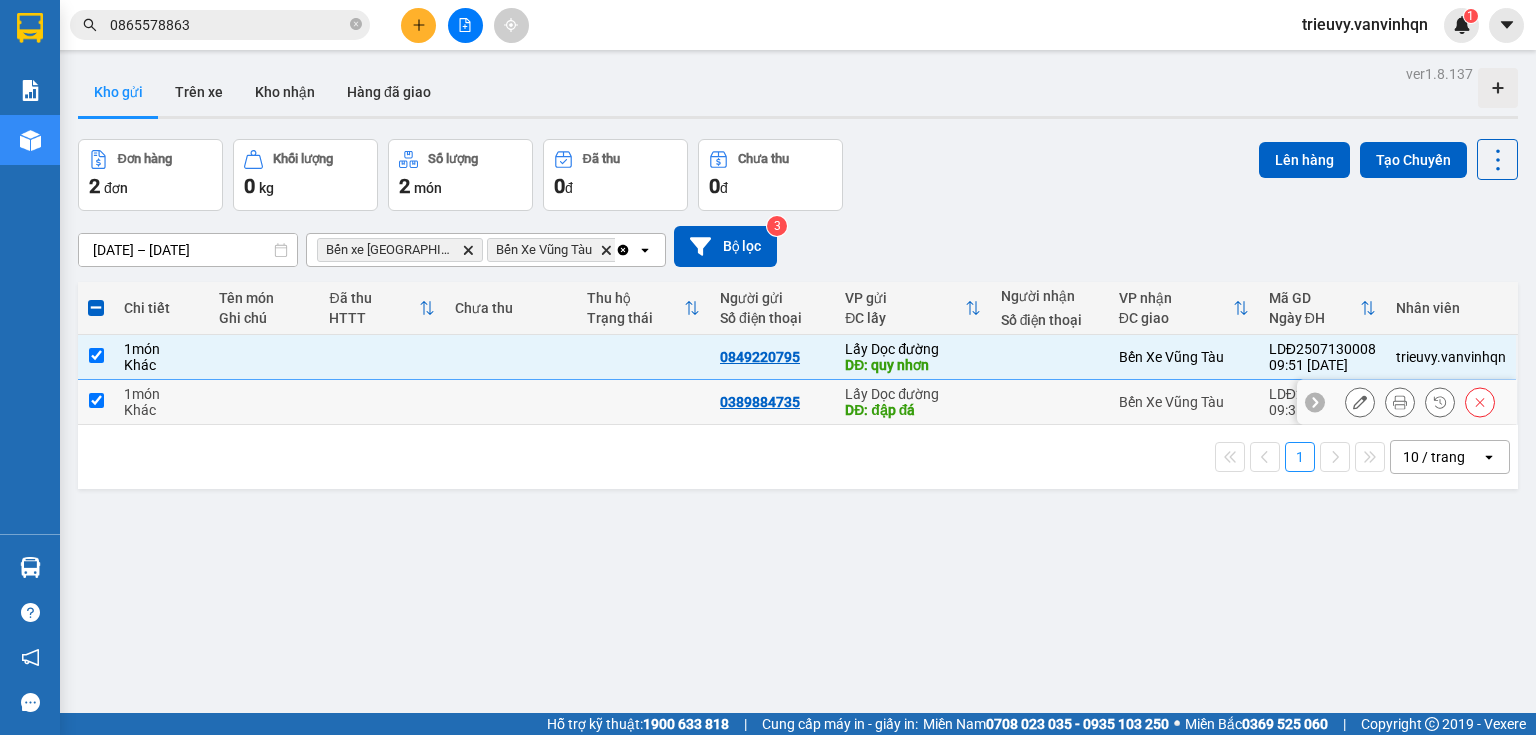 checkbox on "true" 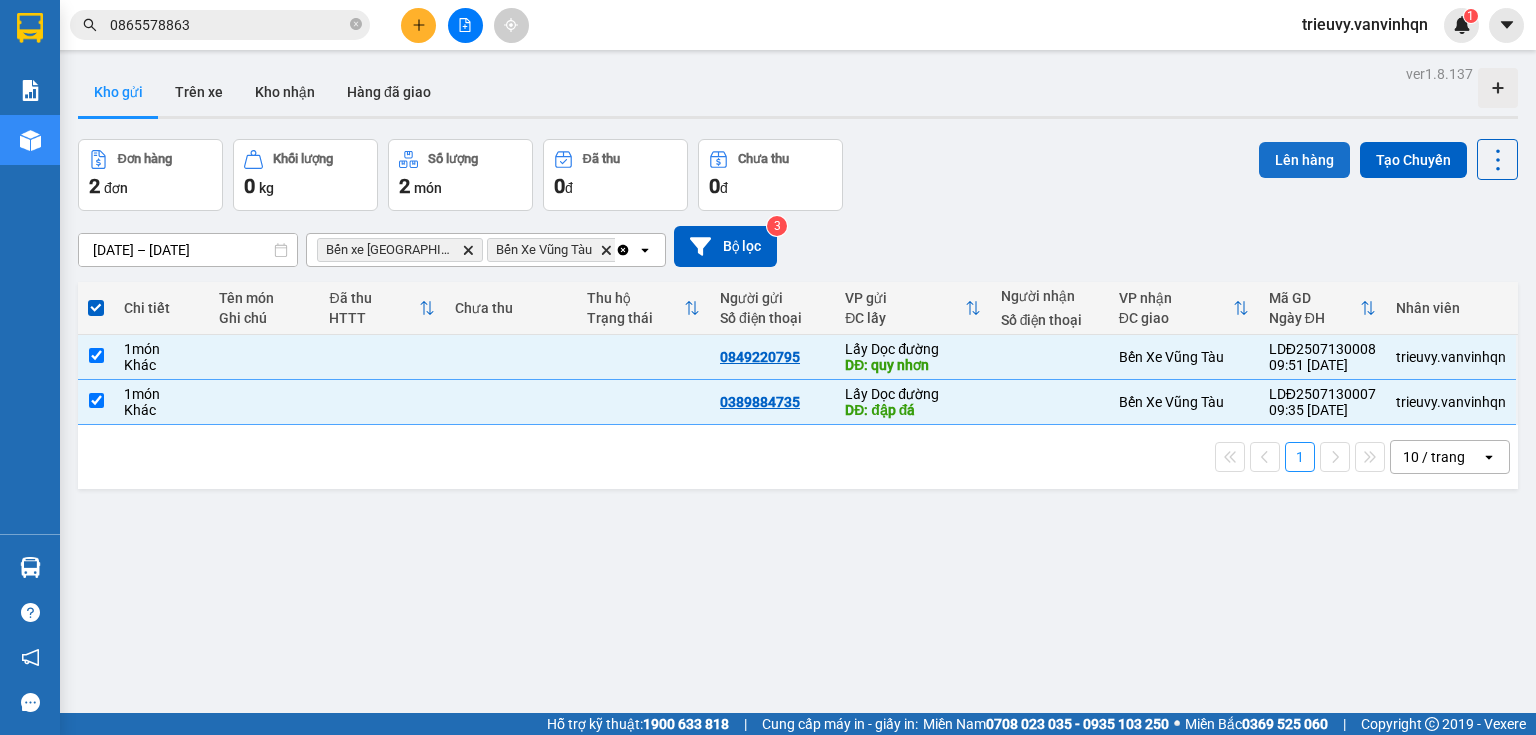 click on "Lên hàng" at bounding box center (1304, 160) 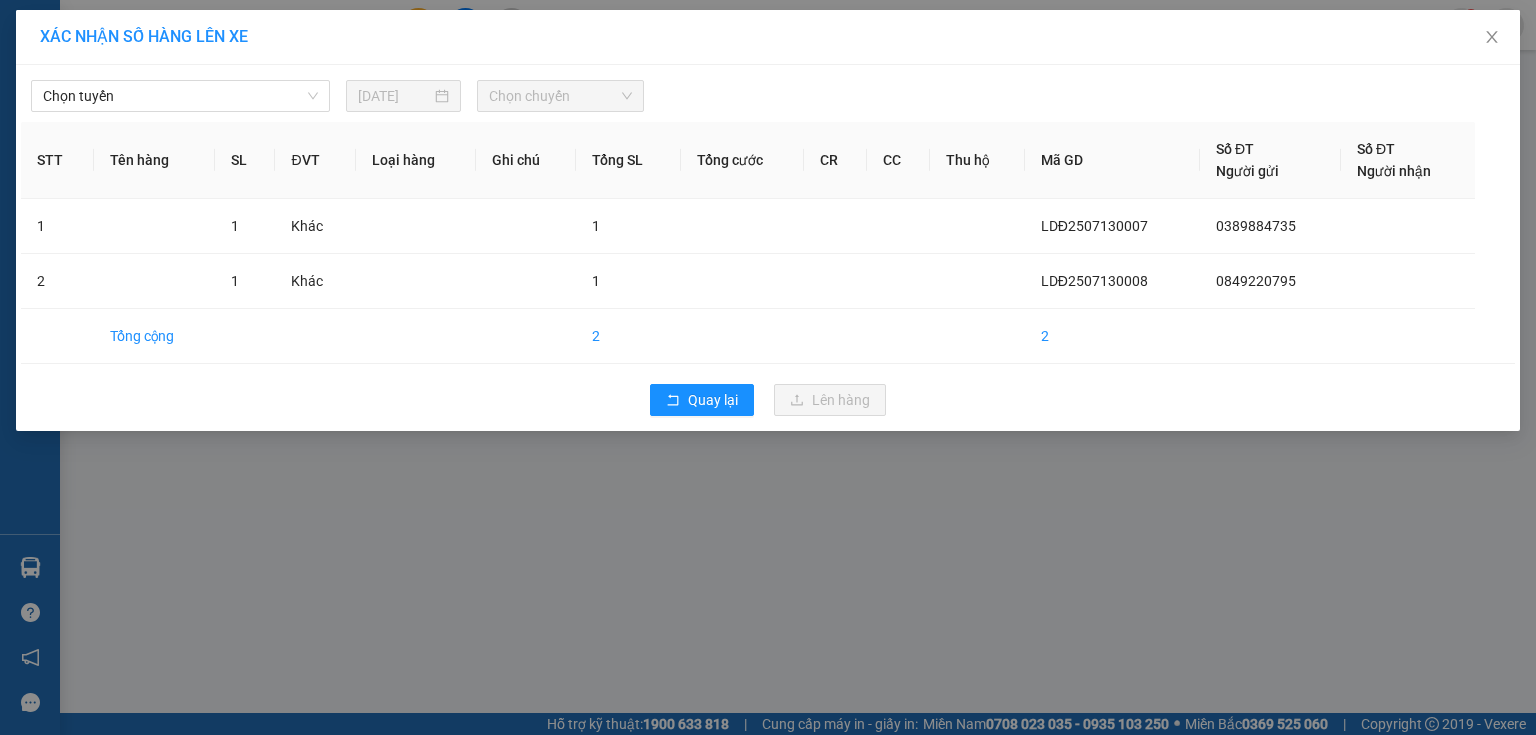 drag, startPoint x: 224, startPoint y: 96, endPoint x: 207, endPoint y: 114, distance: 24.758837 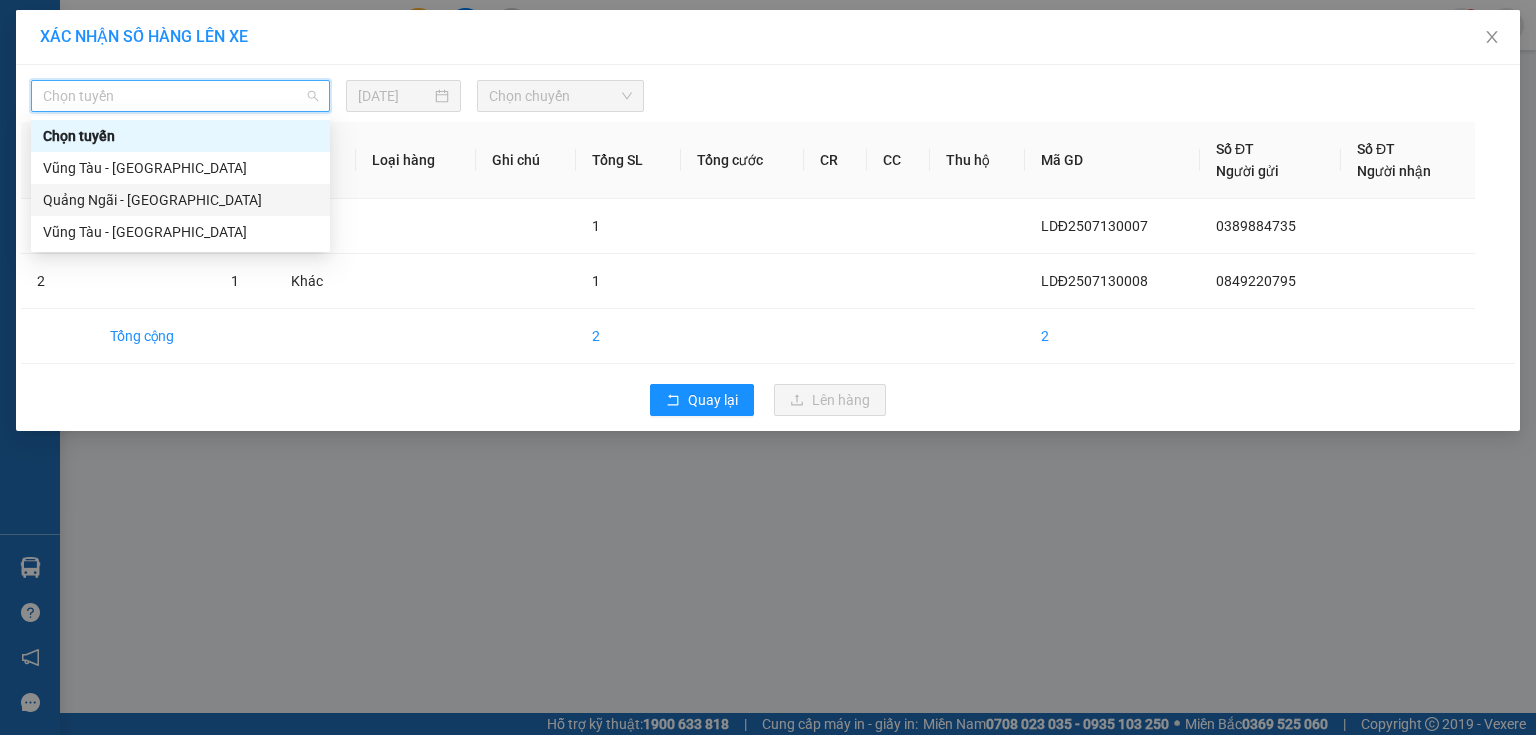click on "Quảng Ngãi - [GEOGRAPHIC_DATA]" at bounding box center [180, 200] 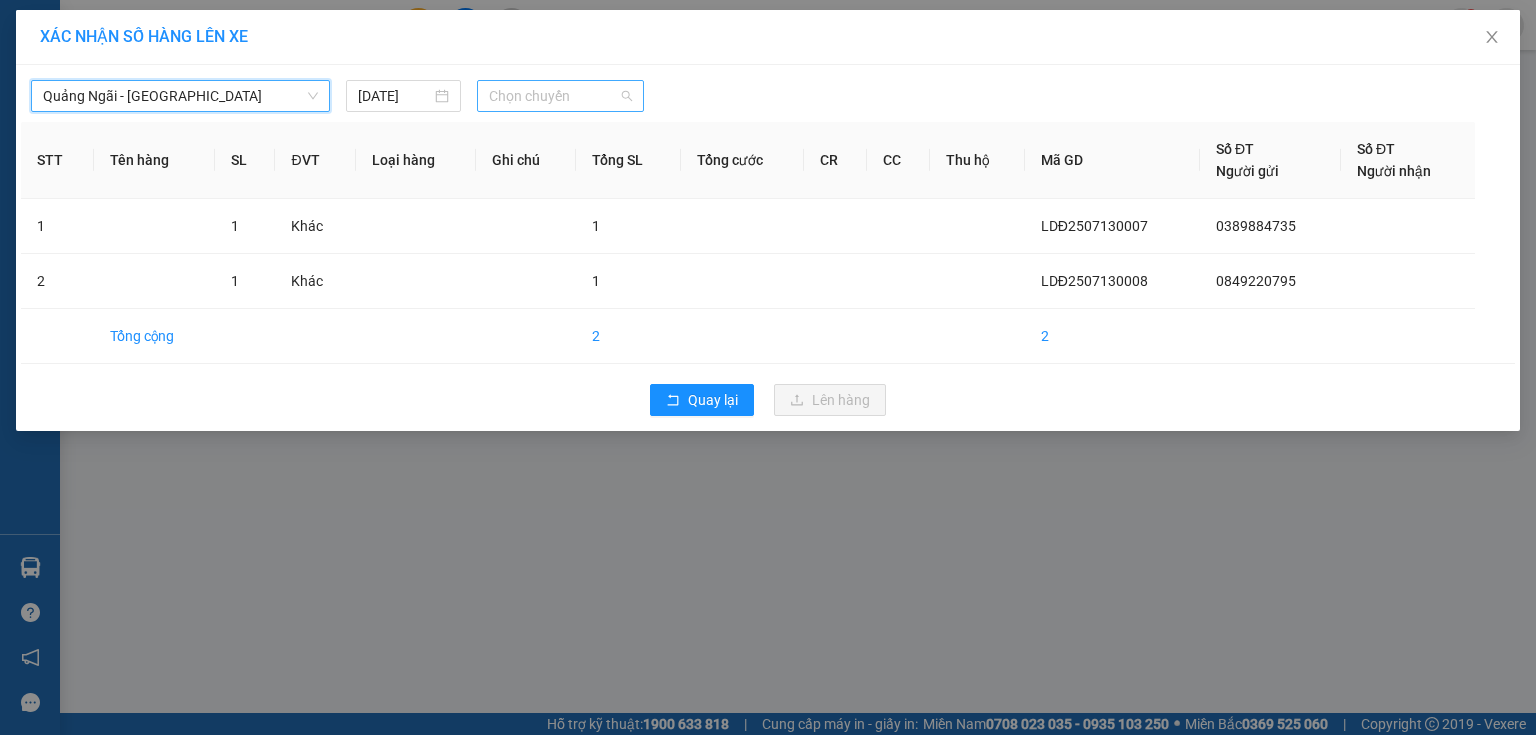 click on "Chọn chuyến" at bounding box center [561, 96] 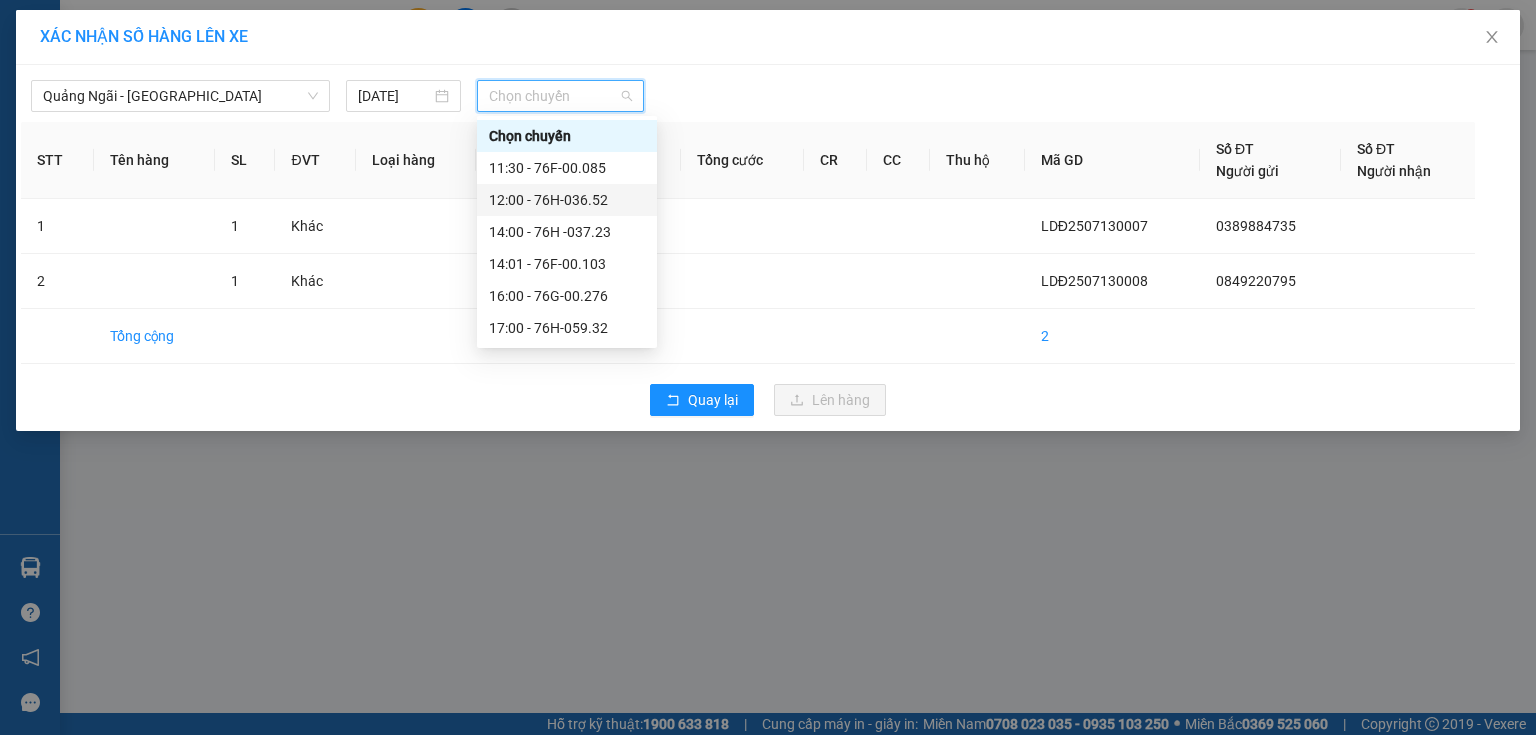click on "12:00     - 76H-036.52" at bounding box center [567, 200] 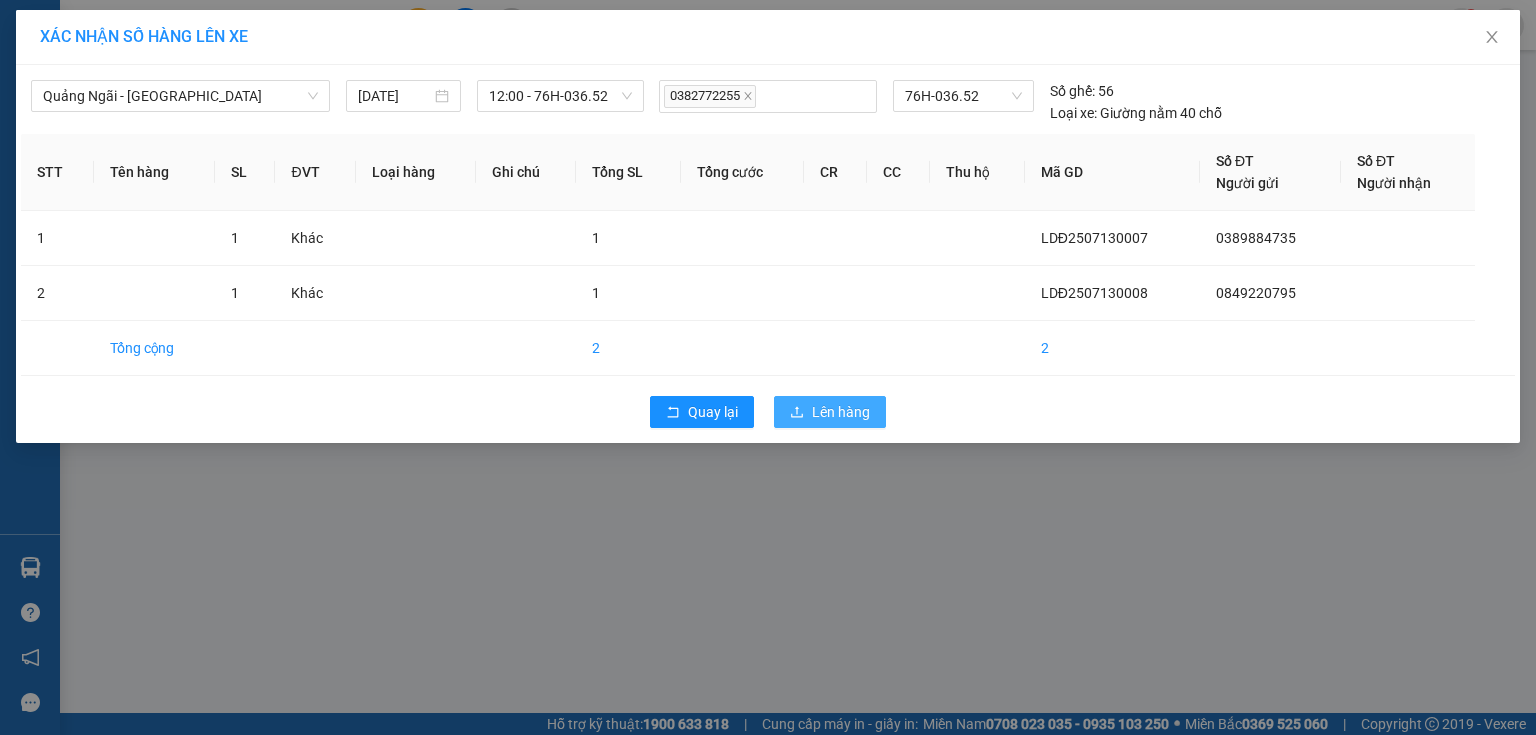 click on "Lên hàng" at bounding box center (830, 412) 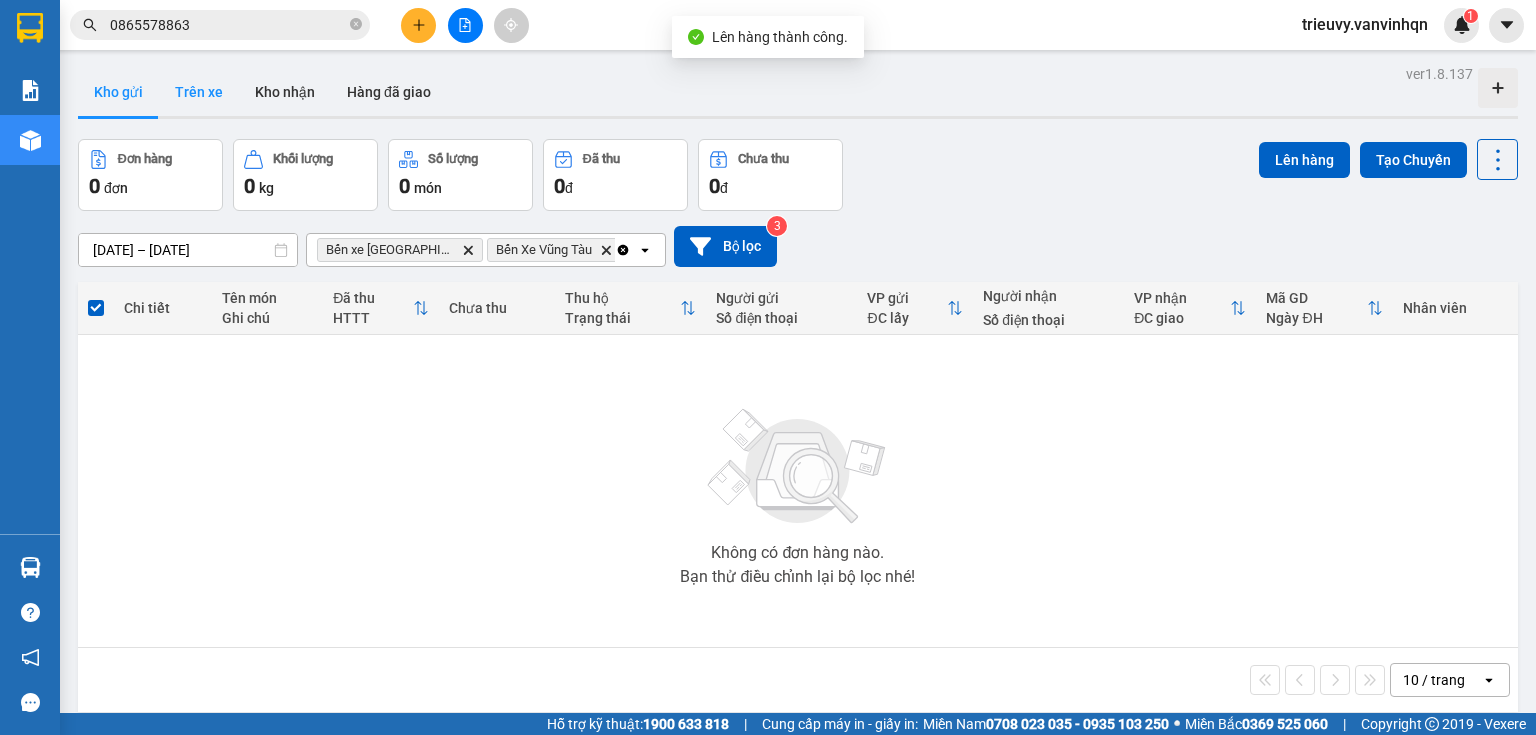 click on "Trên xe" at bounding box center [199, 92] 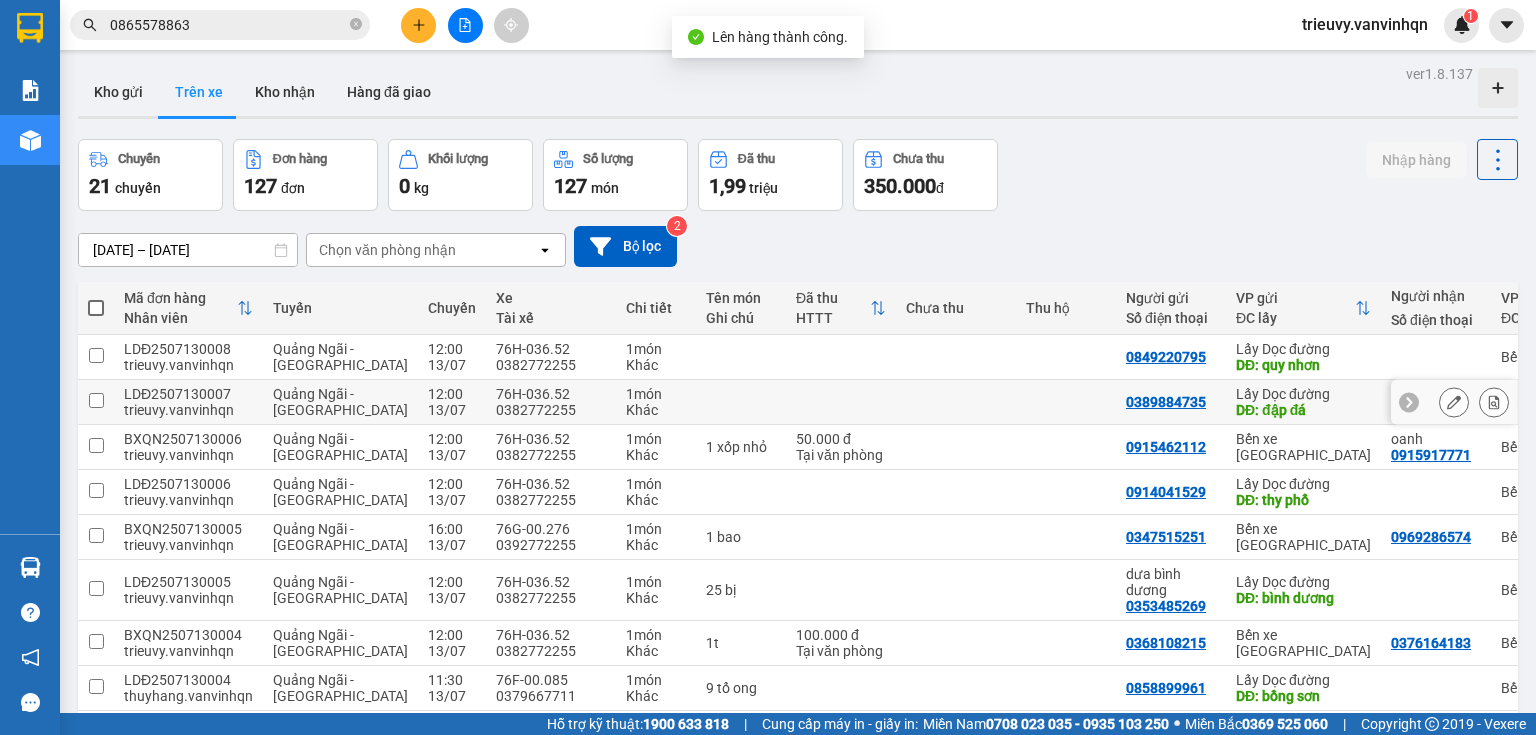 click 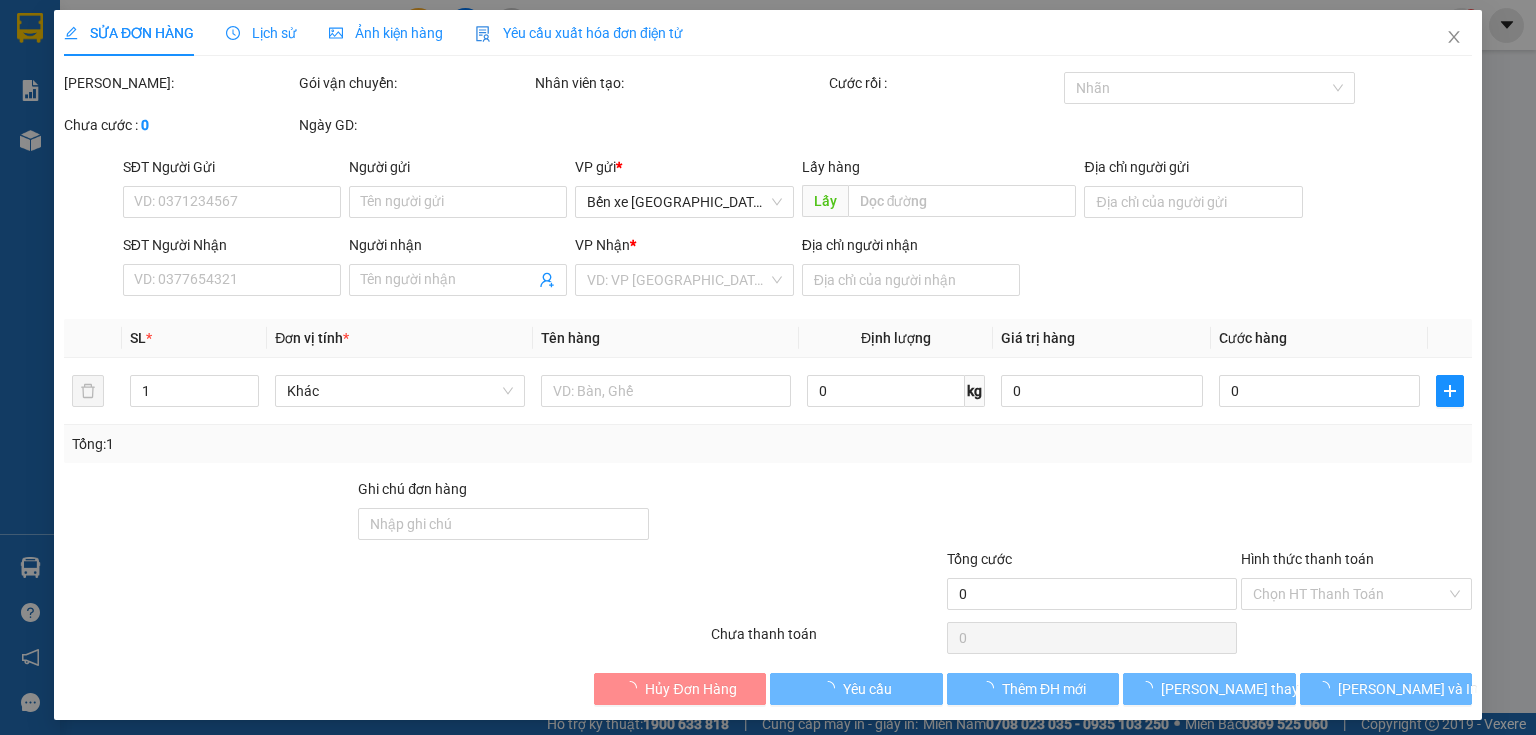 type on "0389884735" 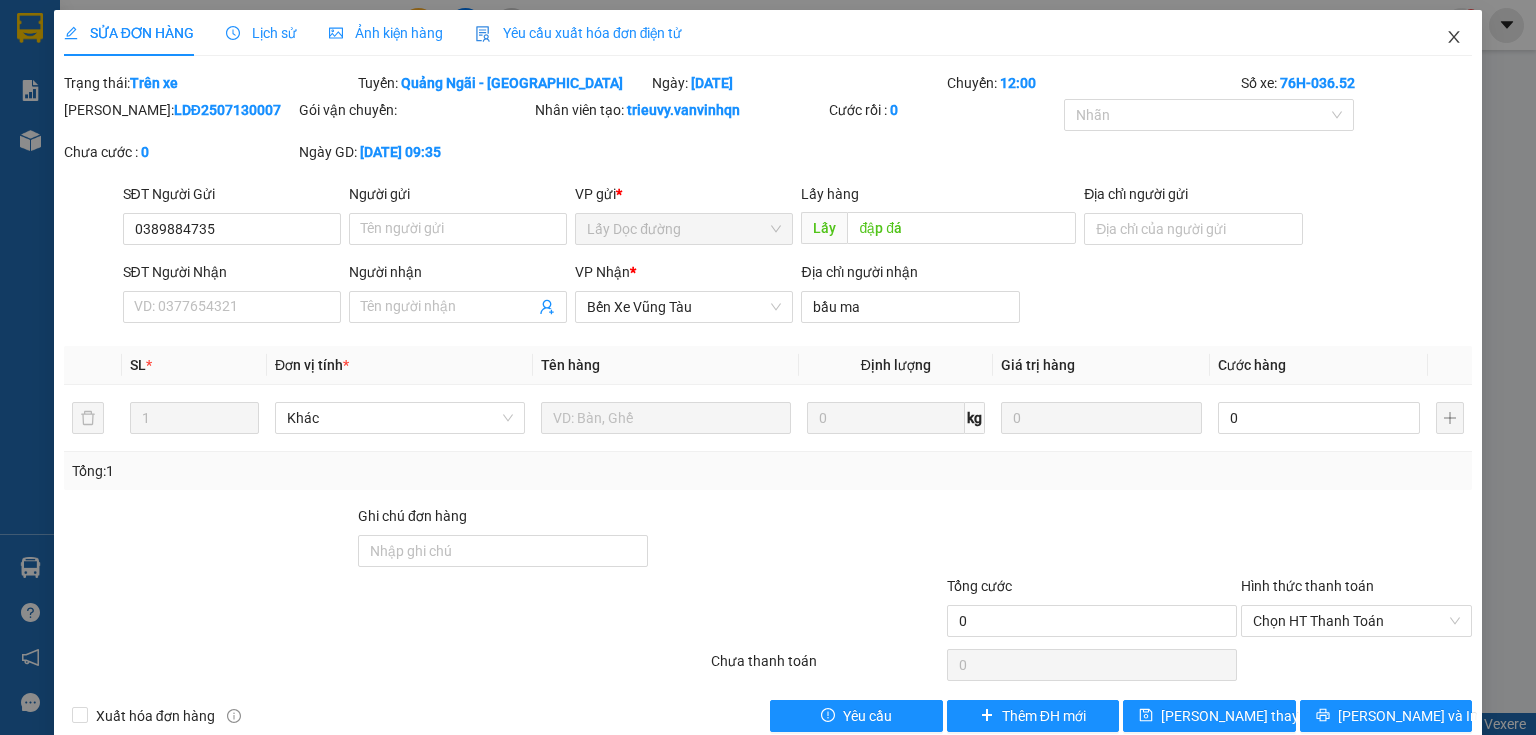 click at bounding box center [1454, 38] 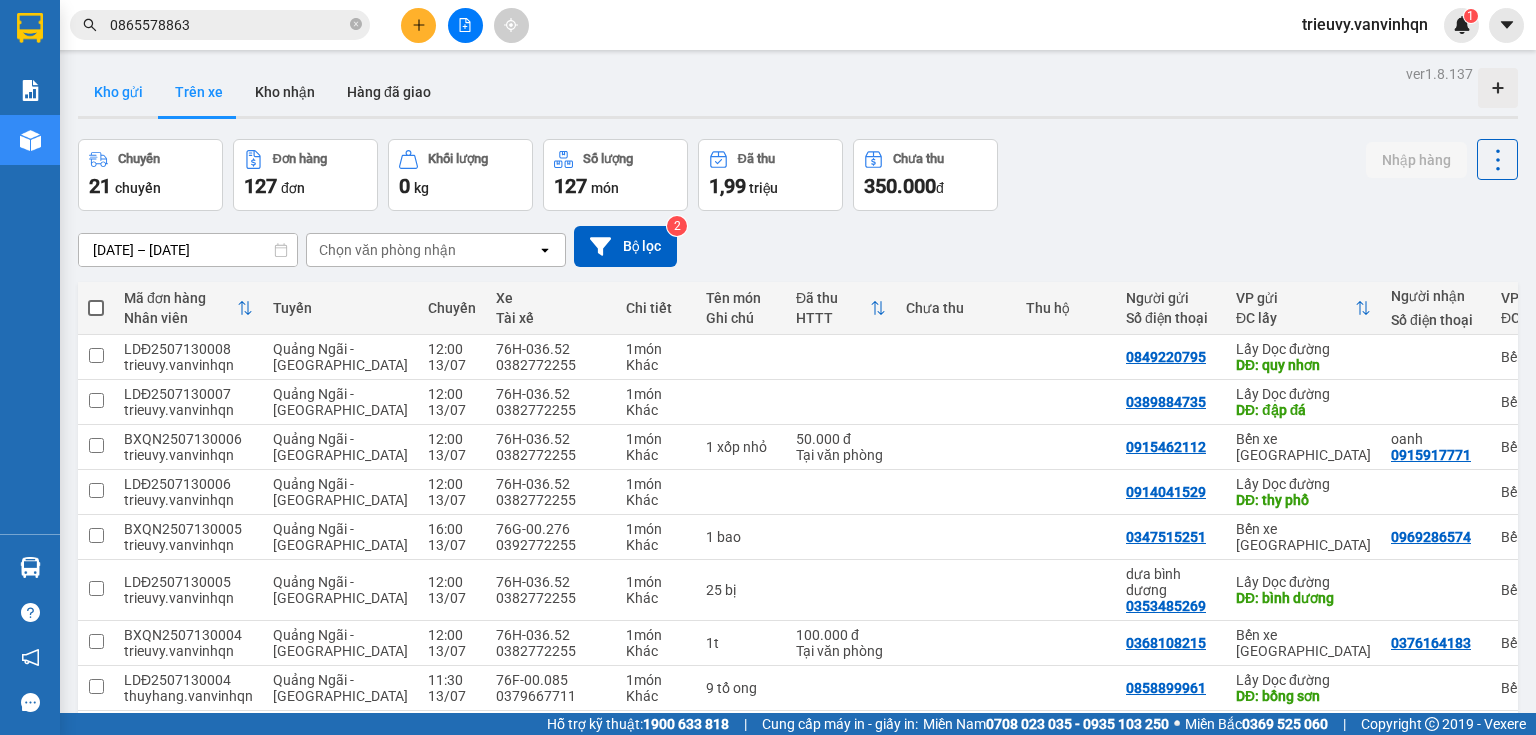 drag, startPoint x: 128, startPoint y: 92, endPoint x: 146, endPoint y: 87, distance: 18.681541 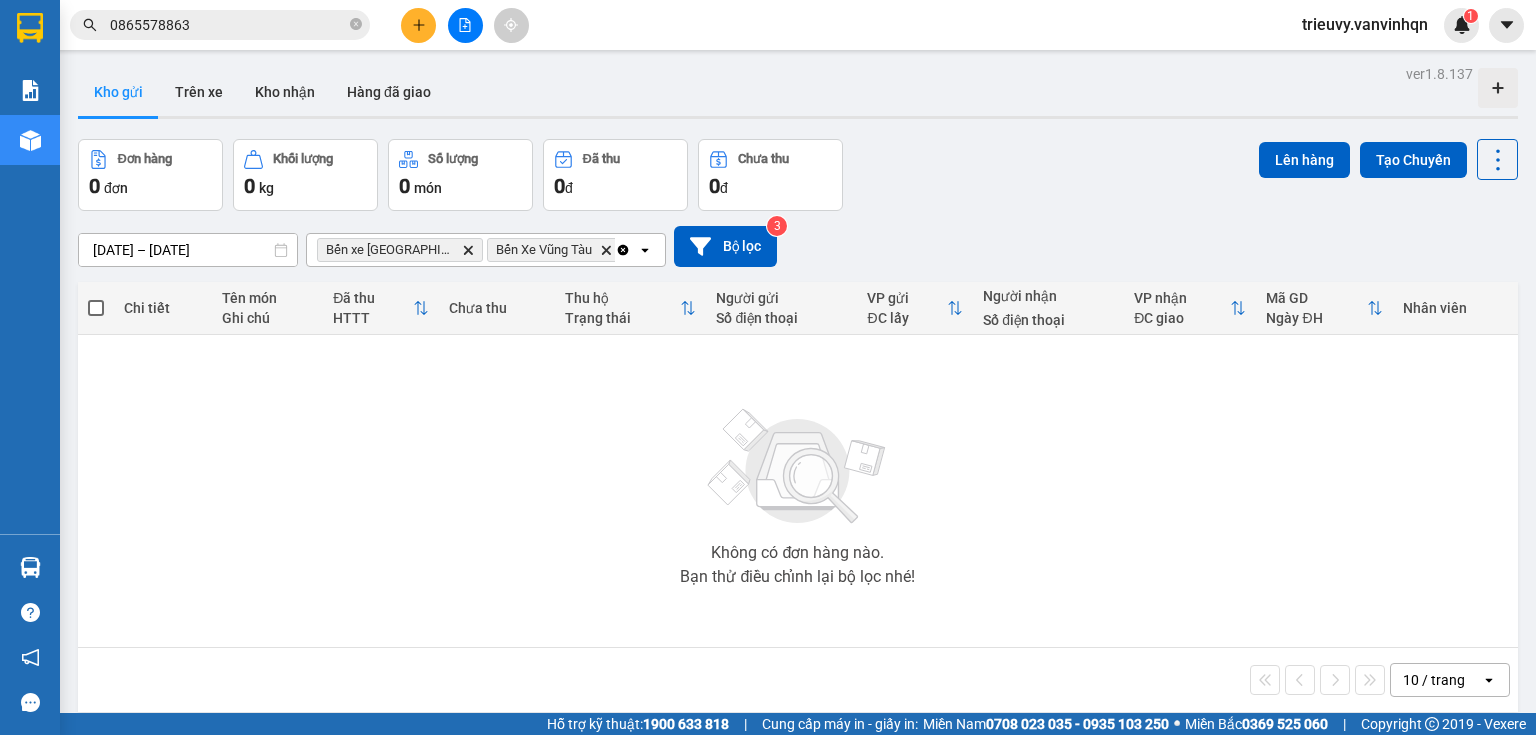 click at bounding box center (465, 25) 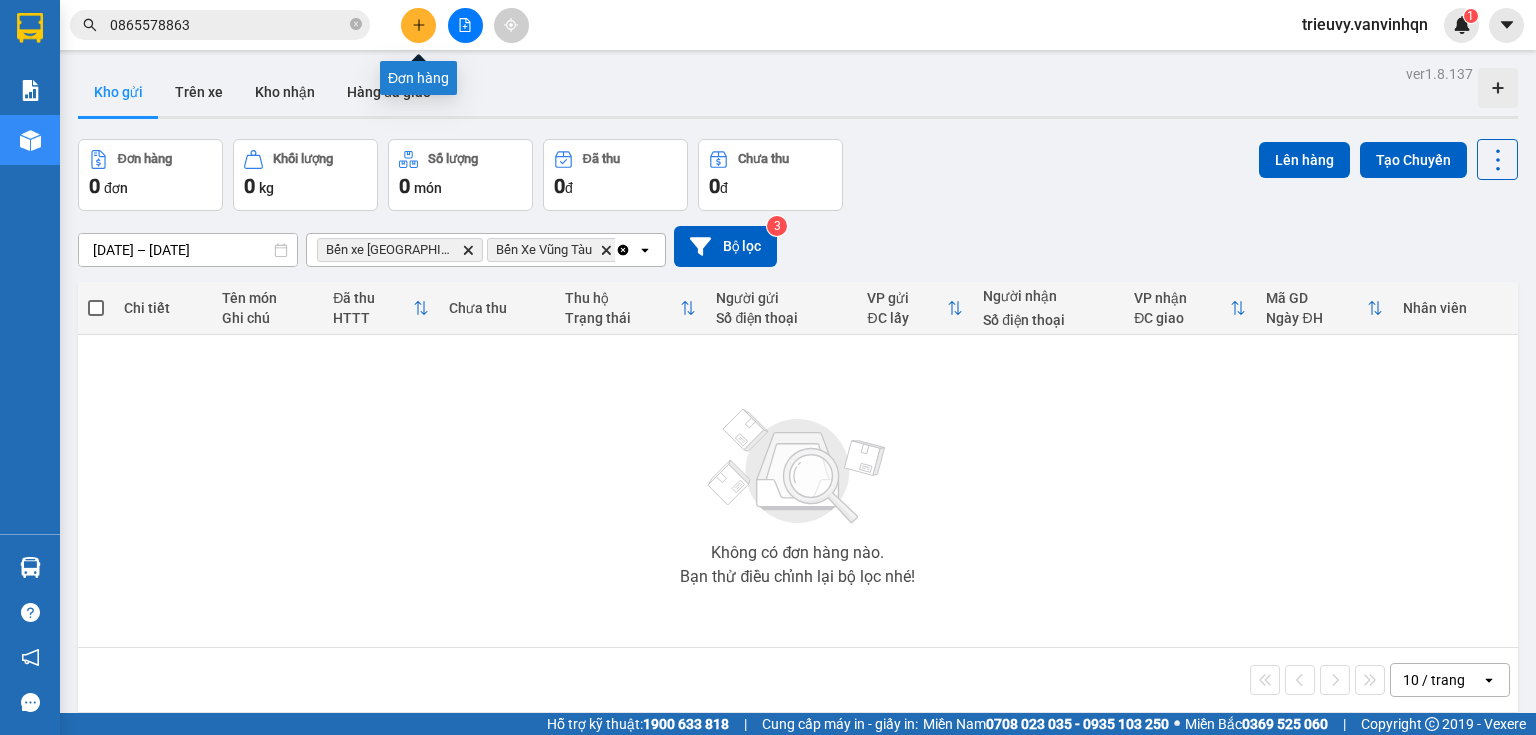 click at bounding box center (418, 25) 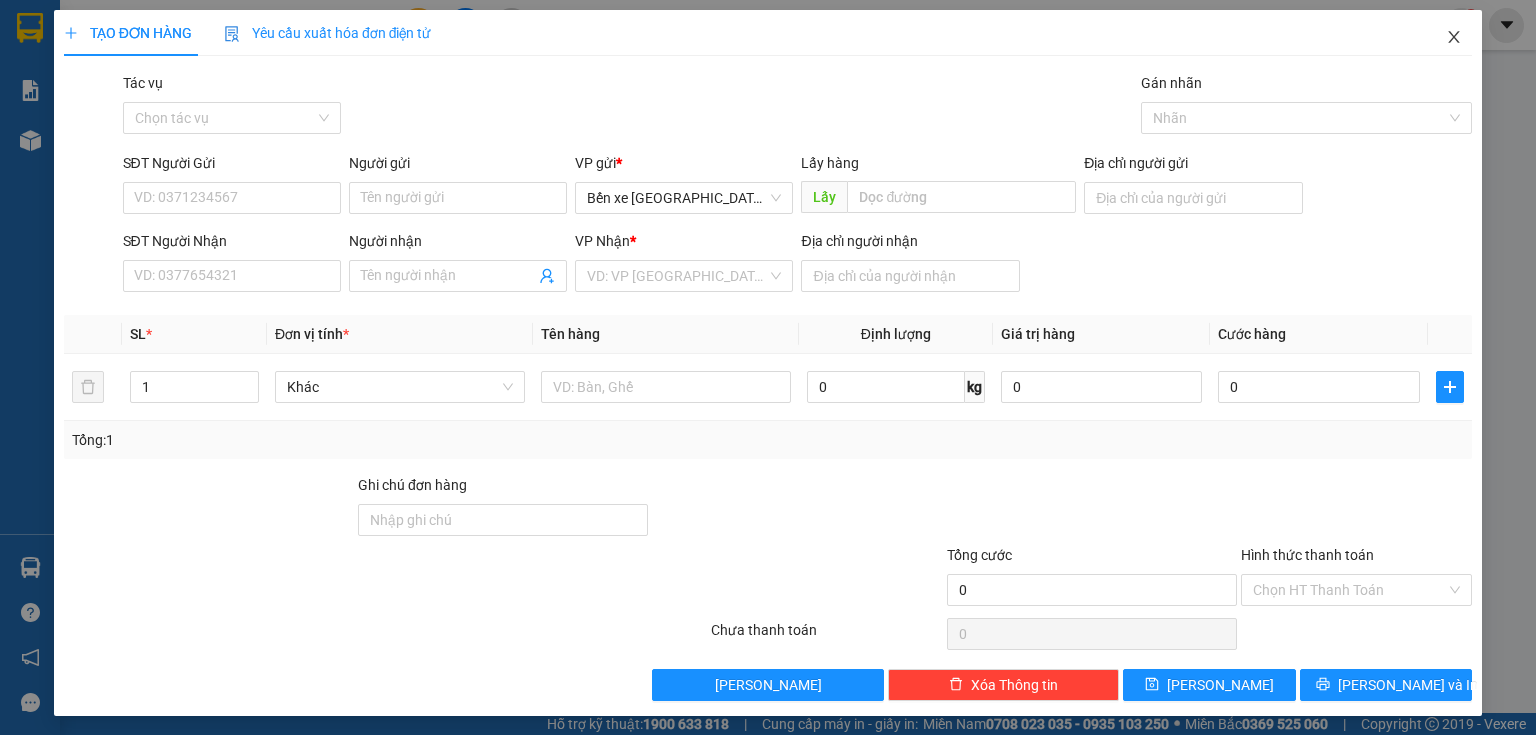 click at bounding box center (1454, 38) 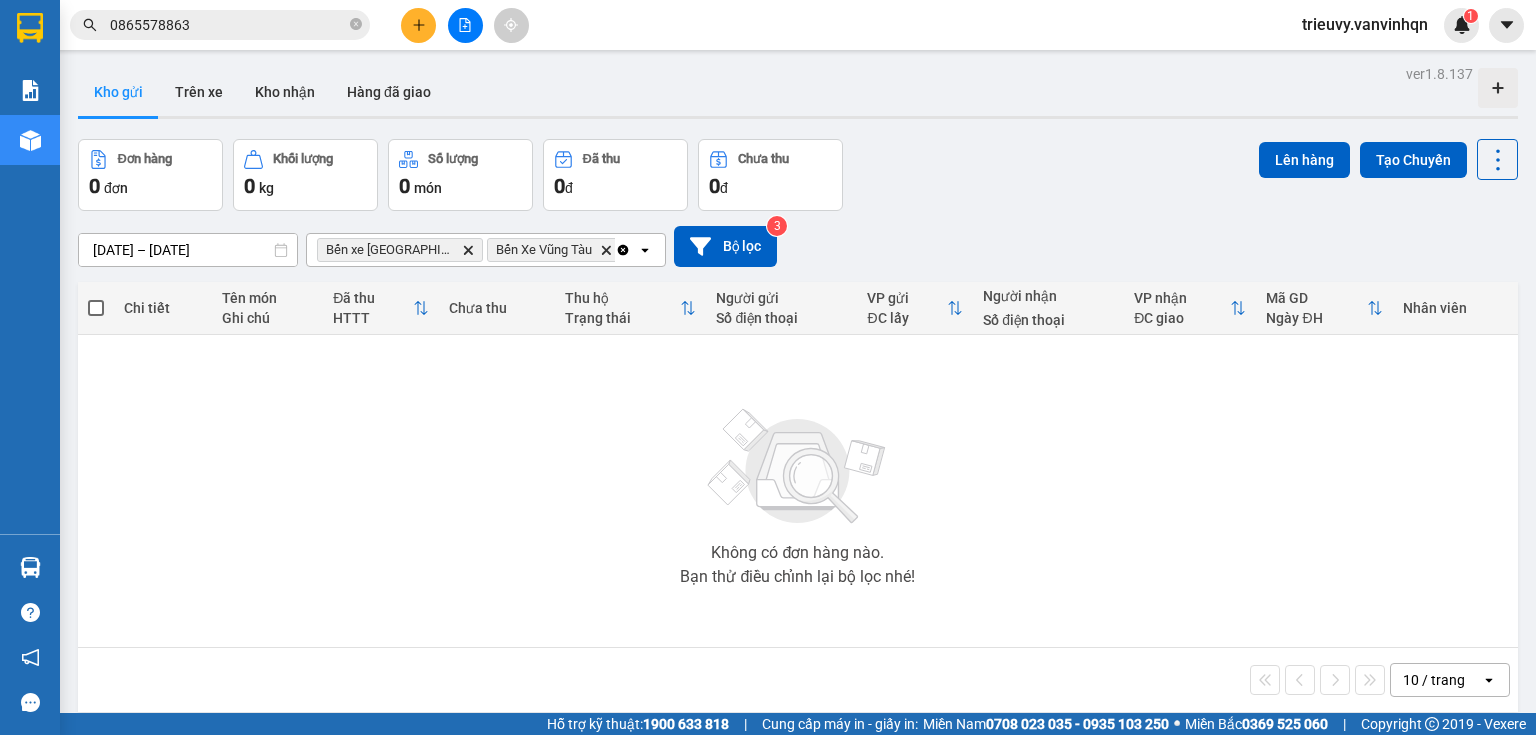 click 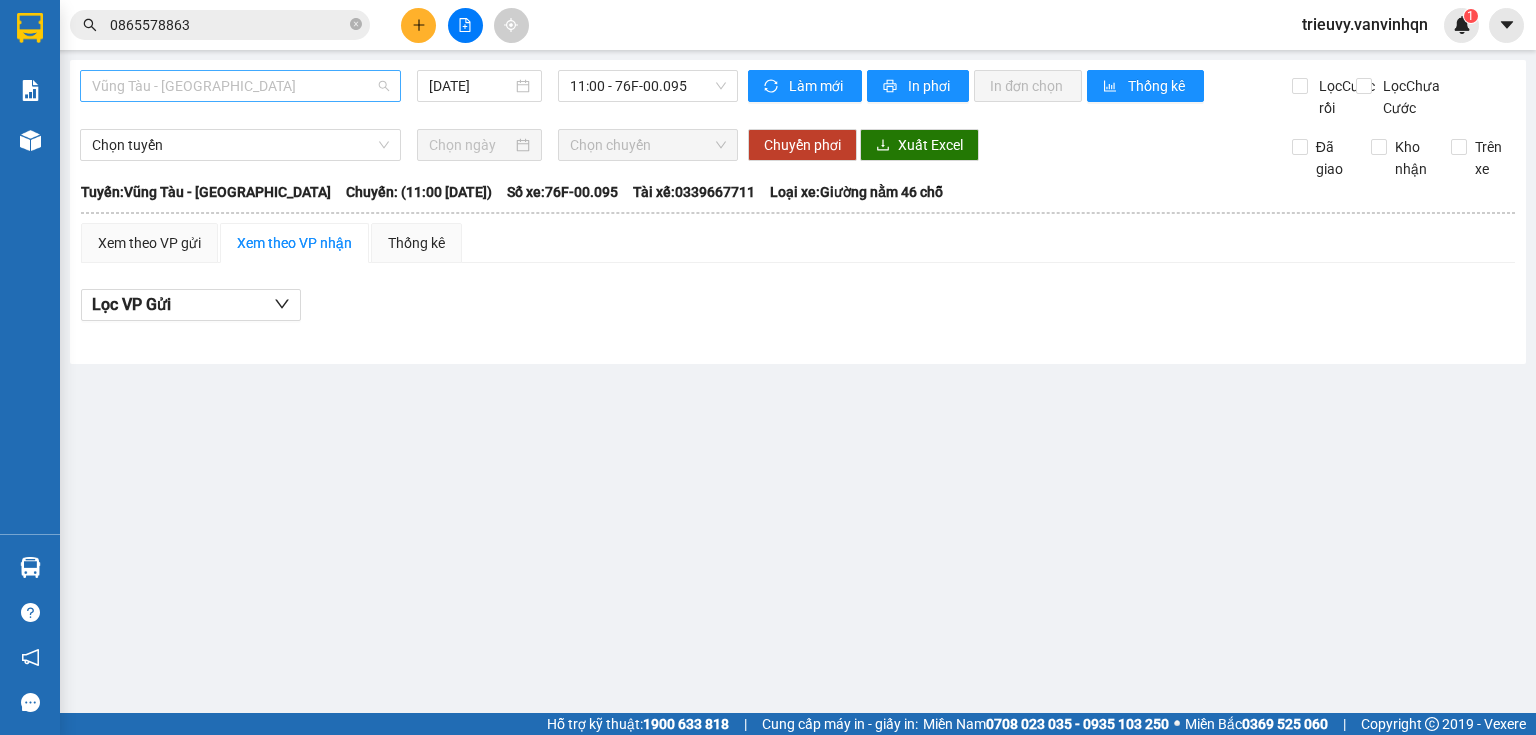 click on "Vũng Tàu - [GEOGRAPHIC_DATA]" at bounding box center (240, 86) 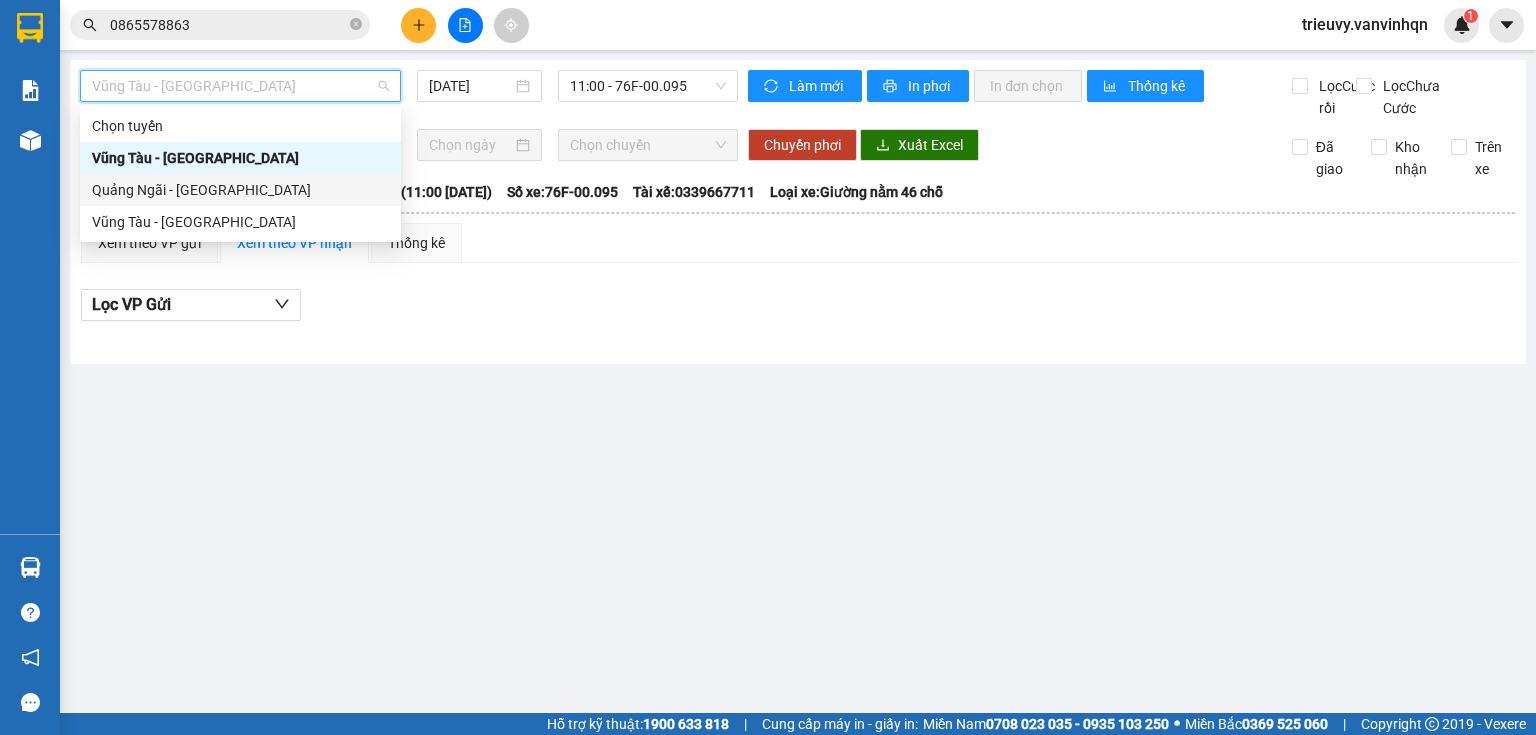 click on "Quảng Ngãi - [GEOGRAPHIC_DATA]" at bounding box center (240, 190) 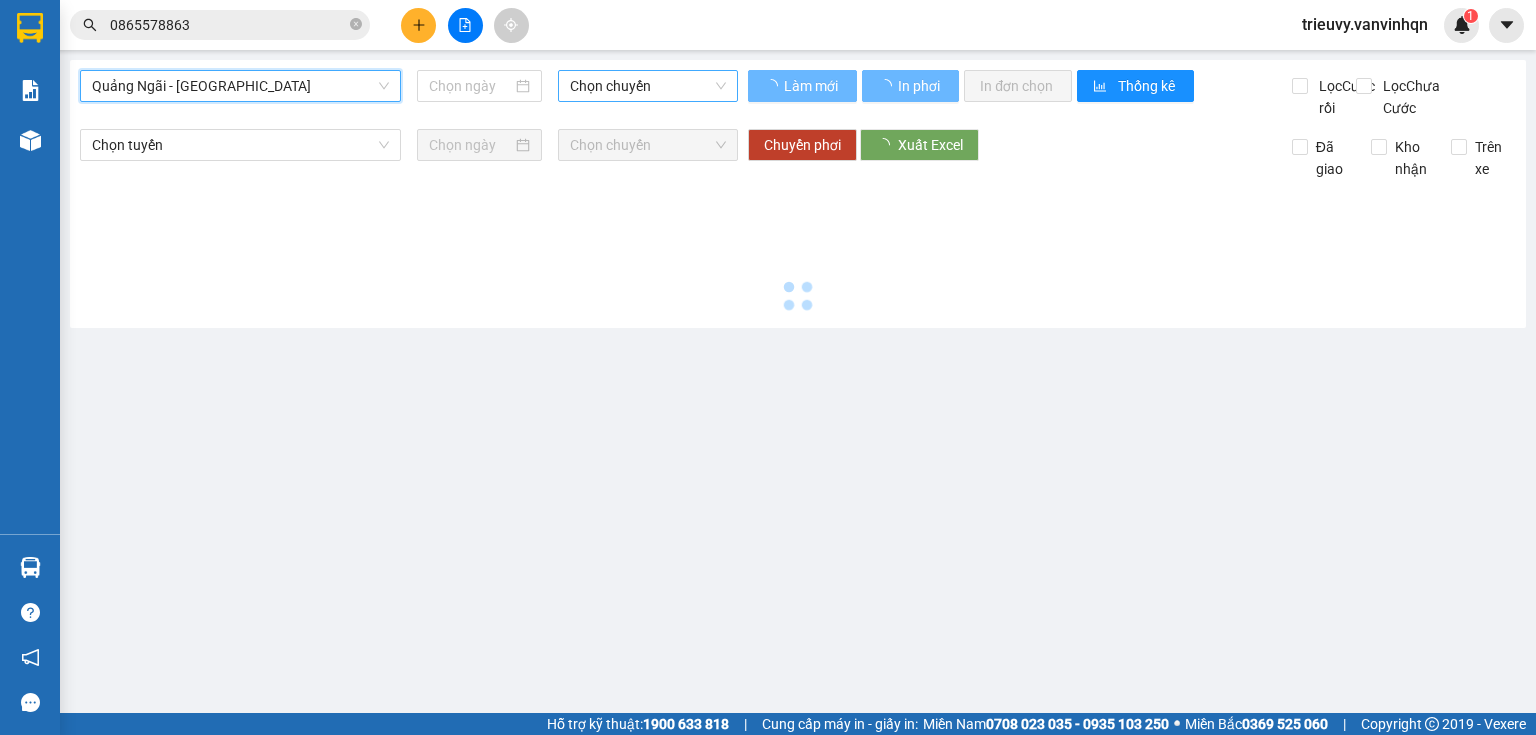 type on "[DATE]" 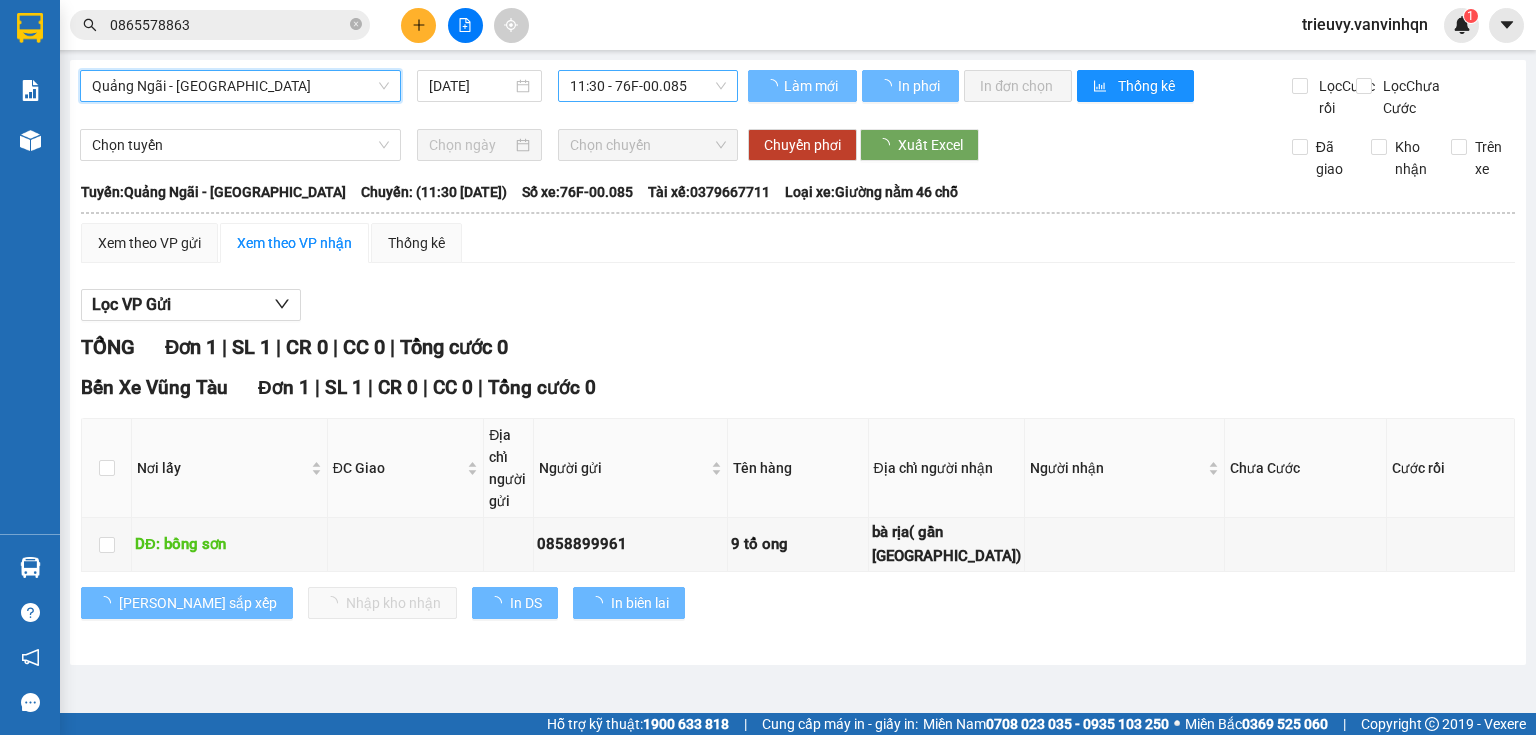 click on "11:30     - 76F-00.085" at bounding box center [648, 86] 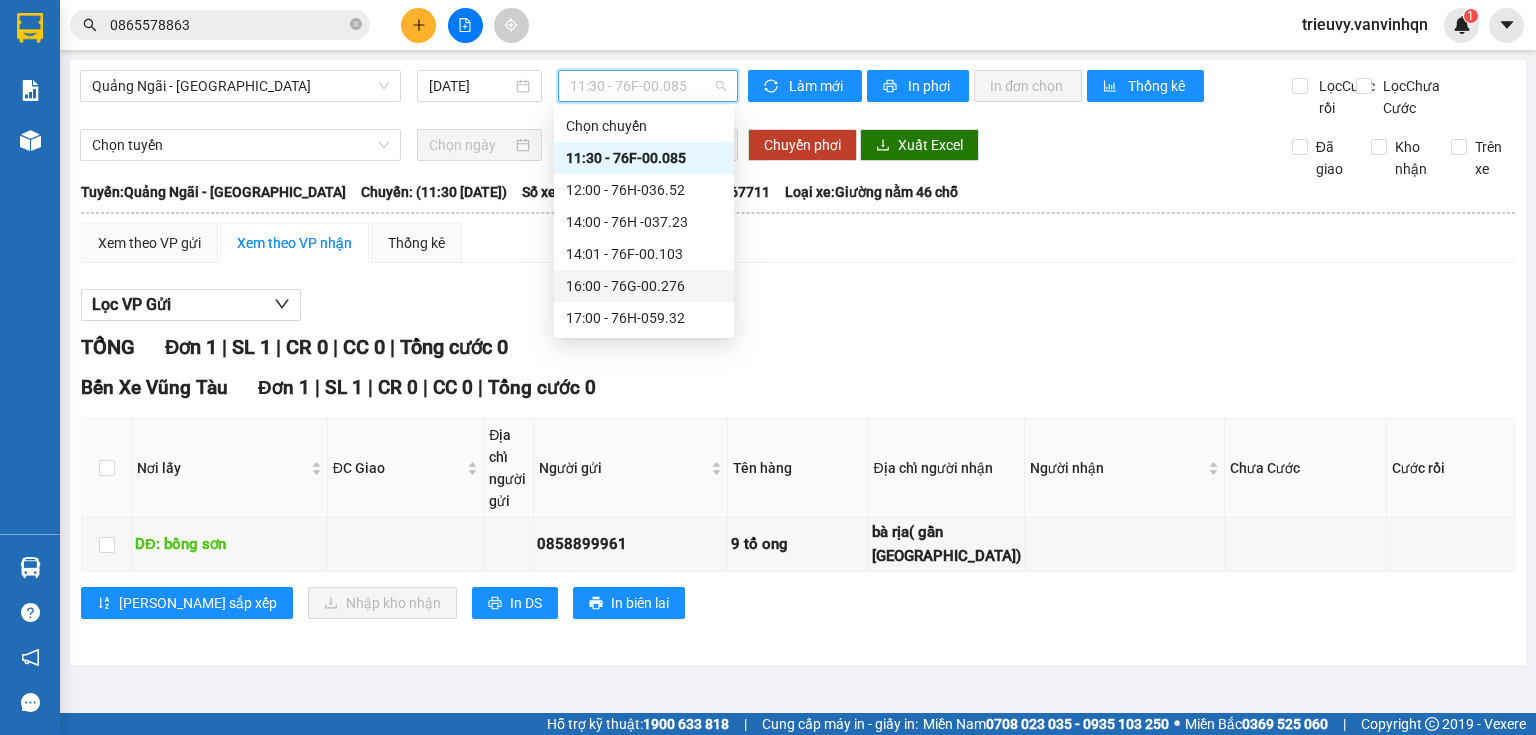 click on "16:00     - 76G-00.276" at bounding box center [644, 286] 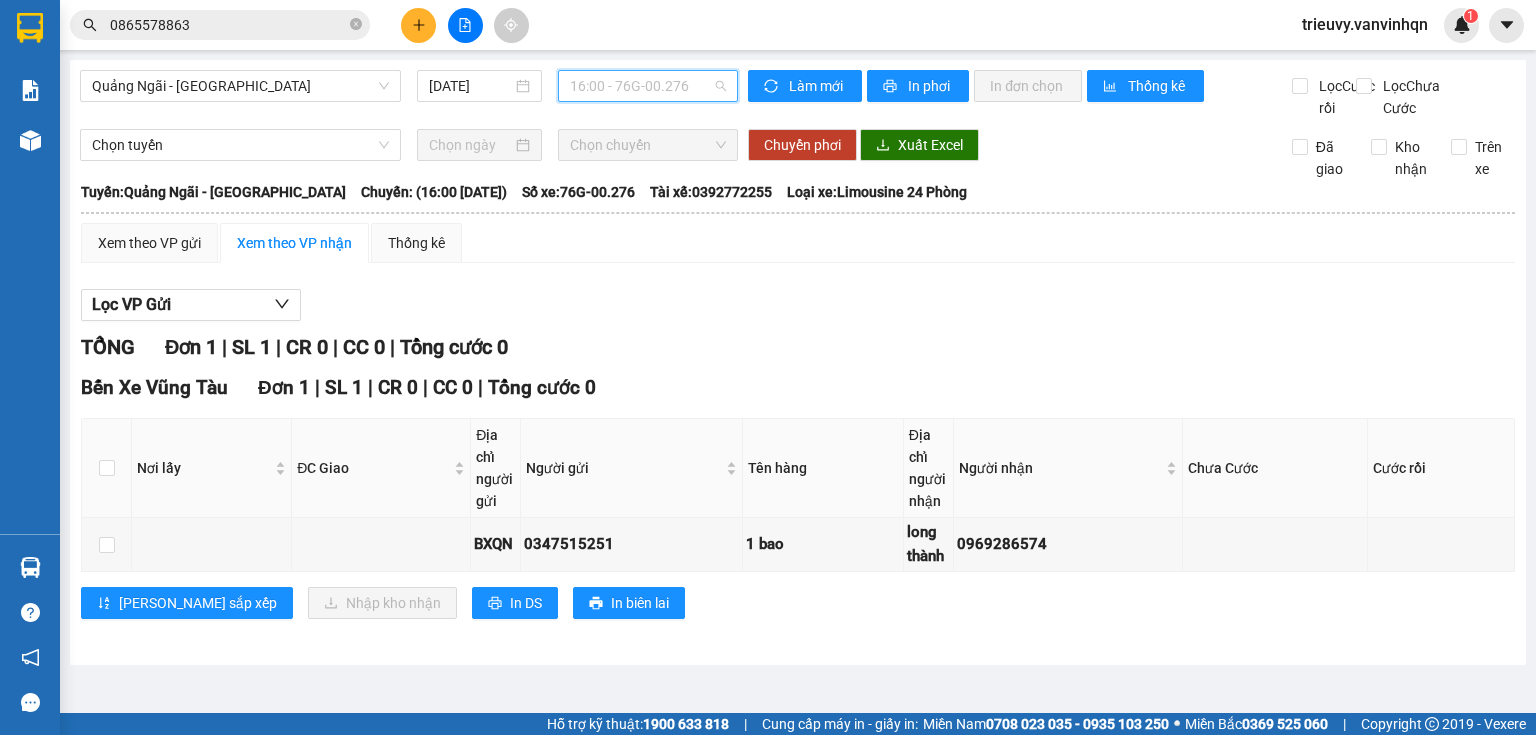 click on "16:00     - 76G-00.276" at bounding box center (648, 86) 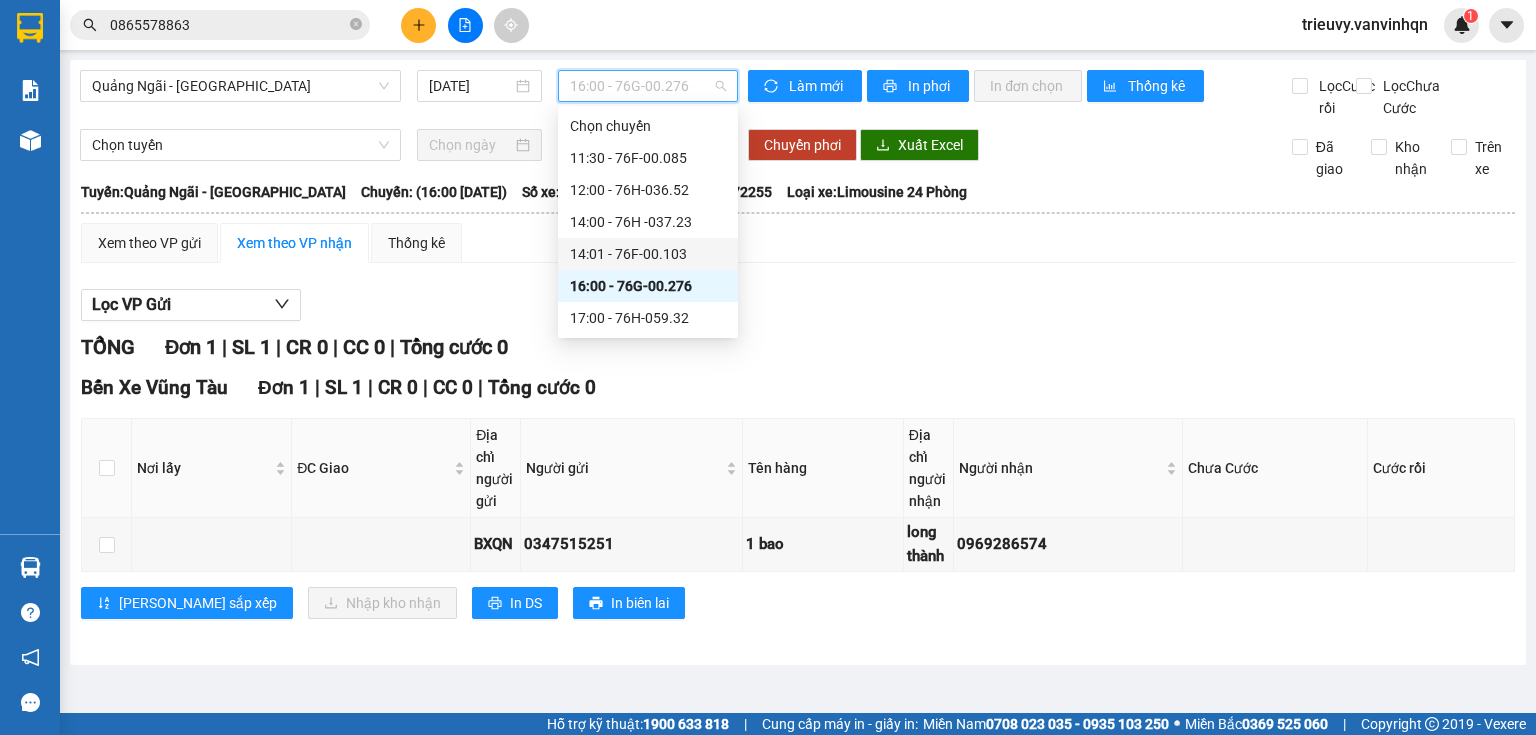 click on "14:01     - 76F-00.103" at bounding box center [648, 254] 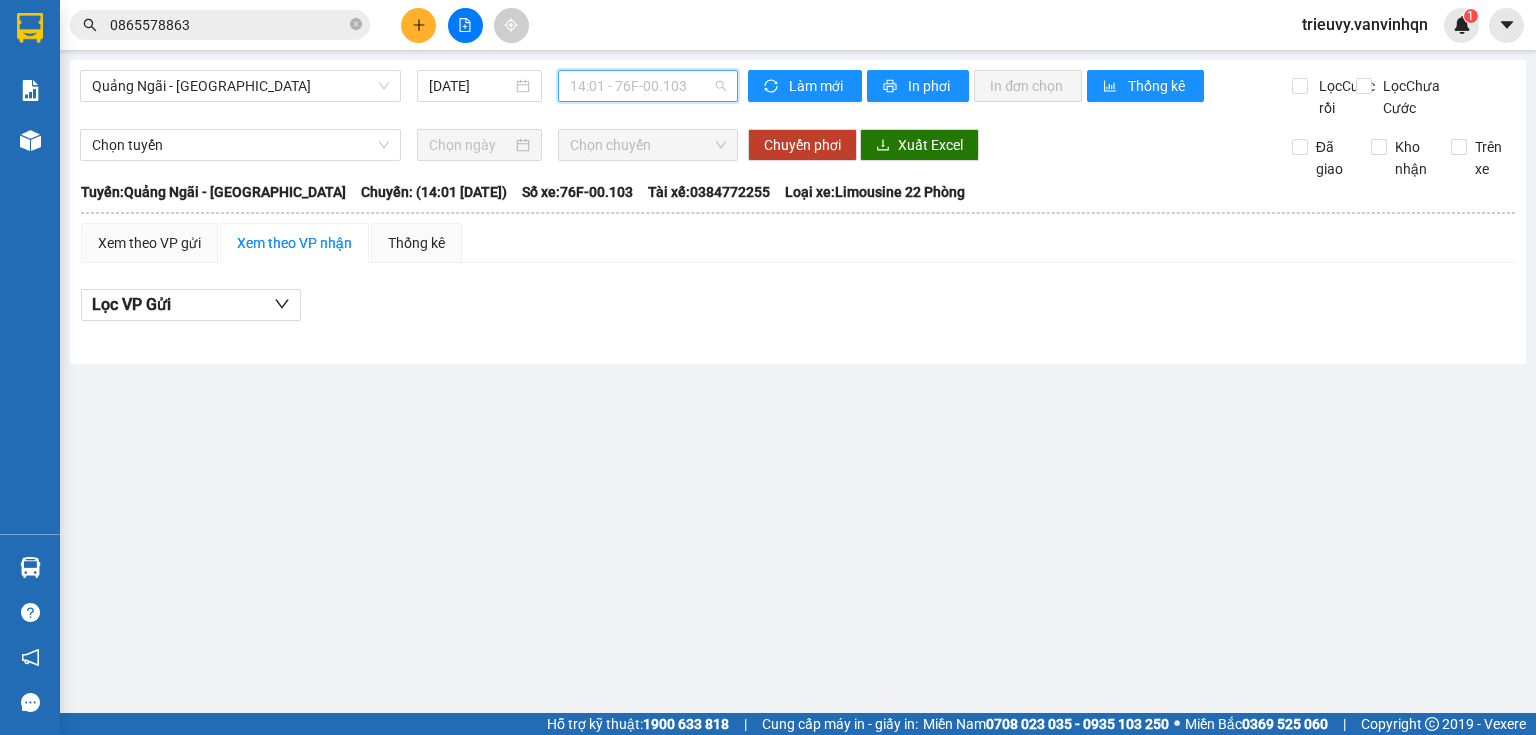 click on "14:01     - 76F-00.103" at bounding box center (648, 86) 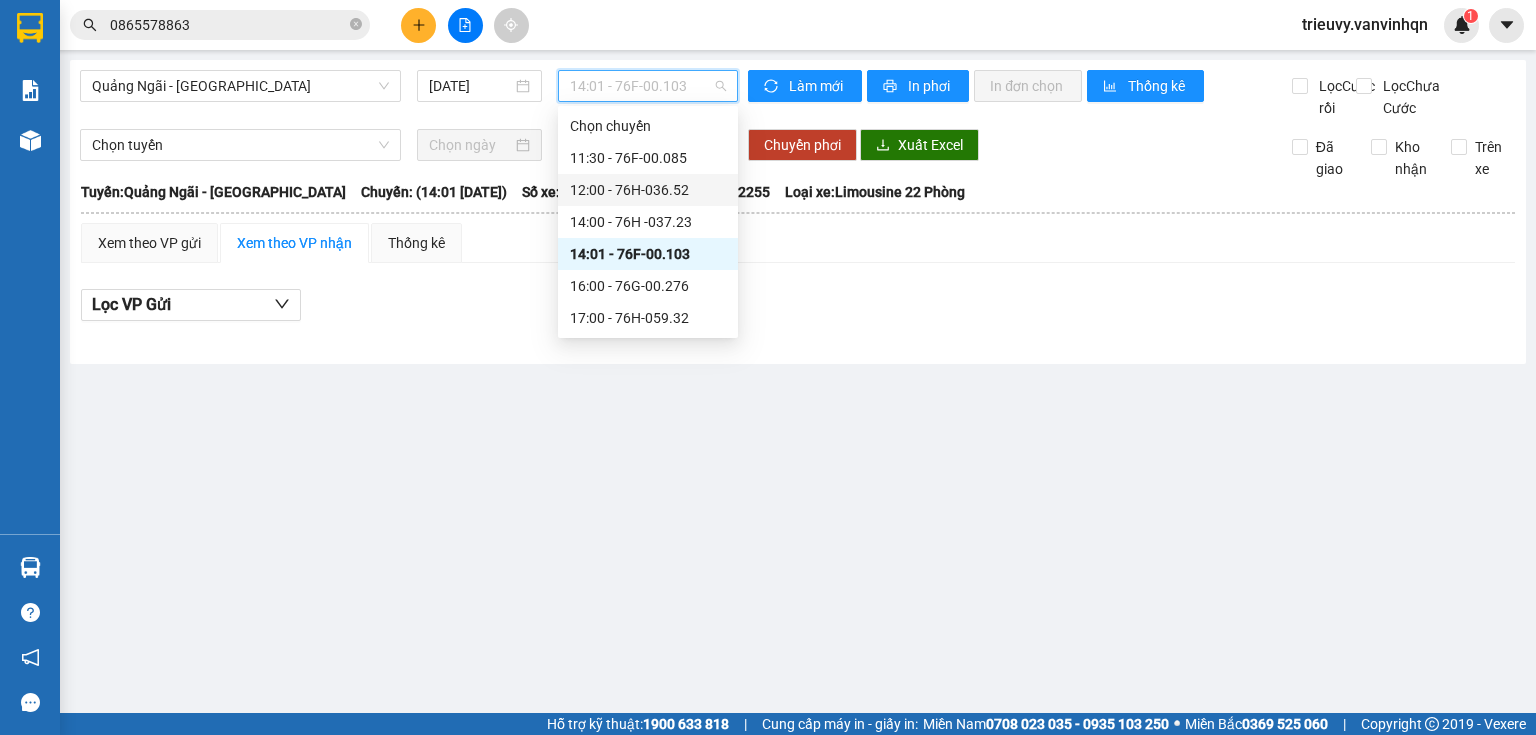 click on "12:00     - 76H-036.52" at bounding box center (648, 190) 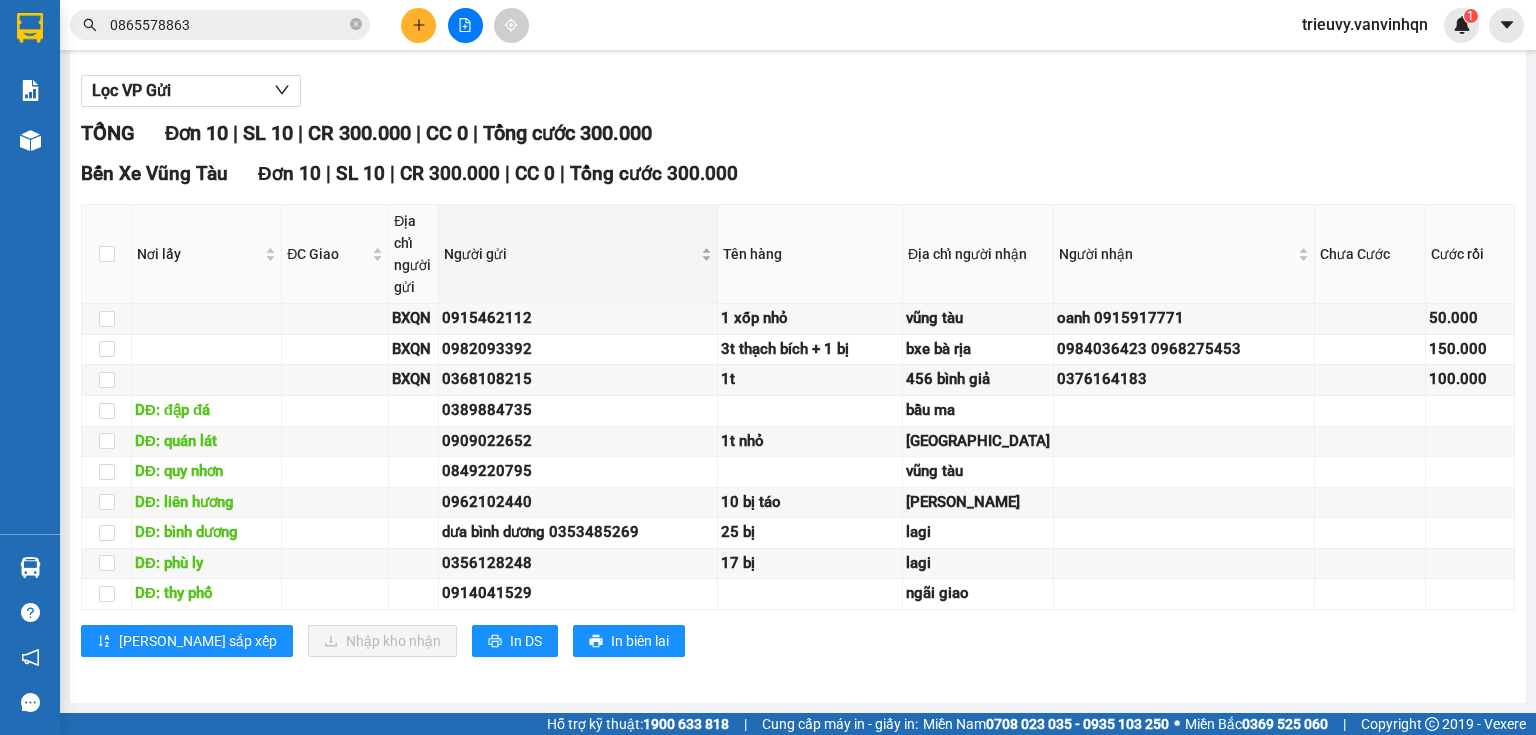 scroll, scrollTop: 400, scrollLeft: 0, axis: vertical 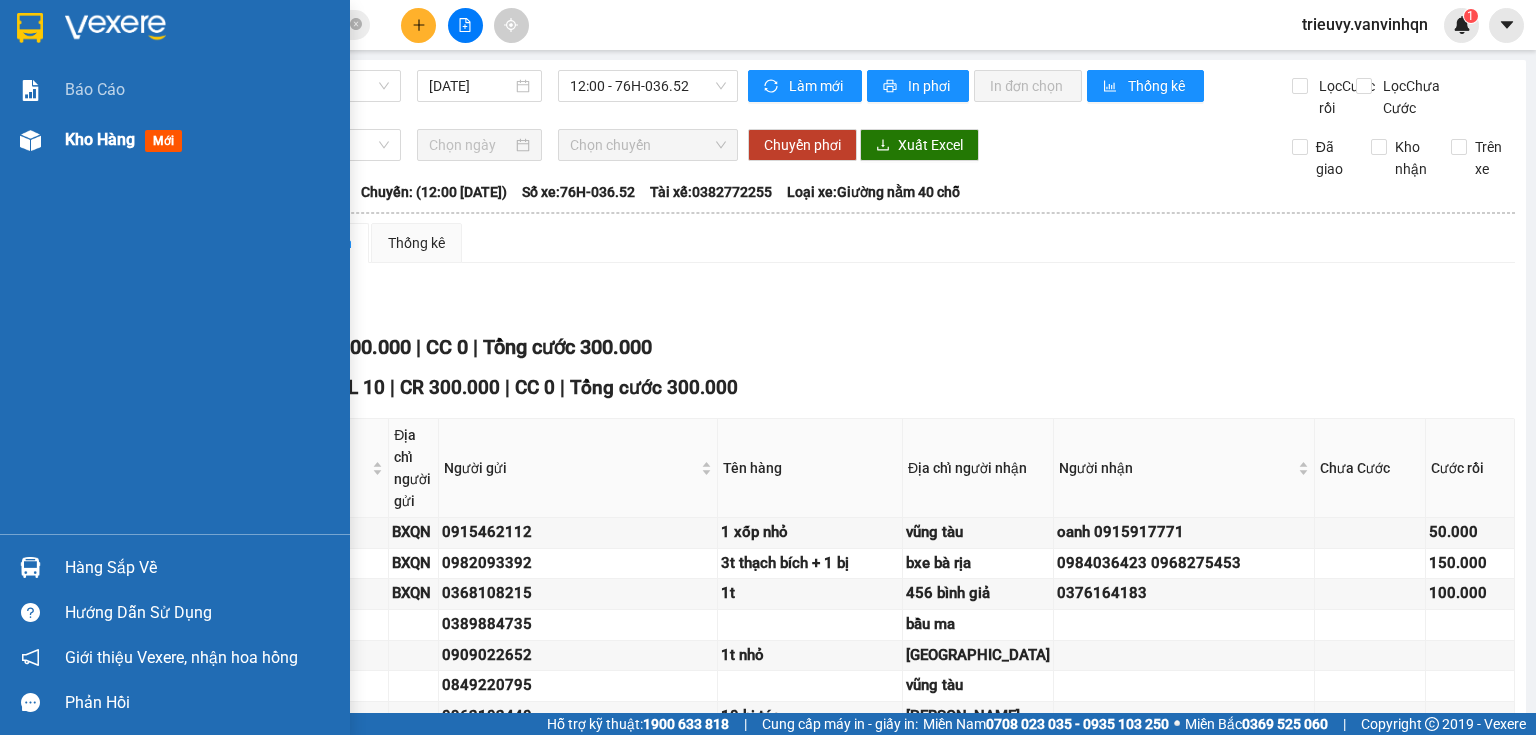 click at bounding box center (30, 140) 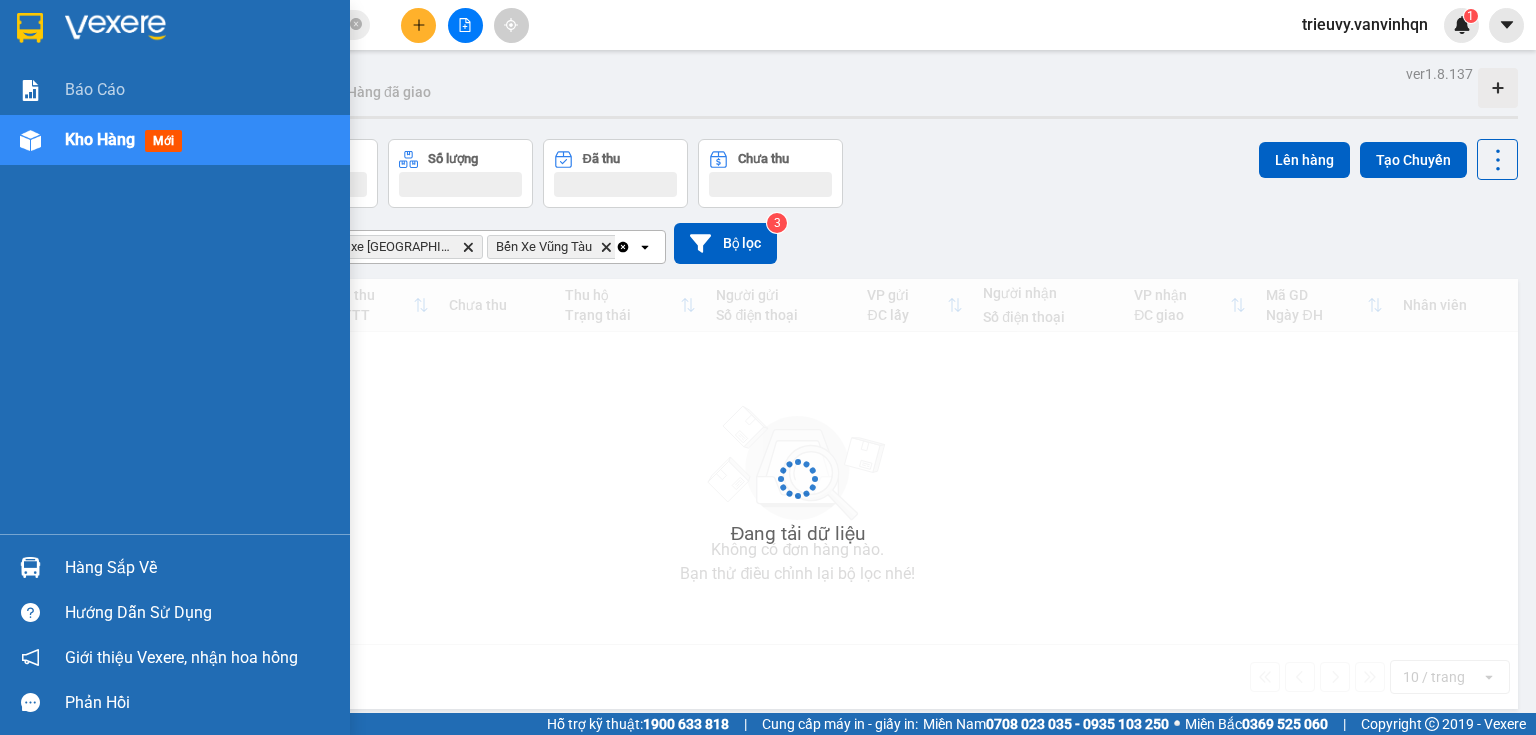 click on "Kho hàng mới" at bounding box center [175, 140] 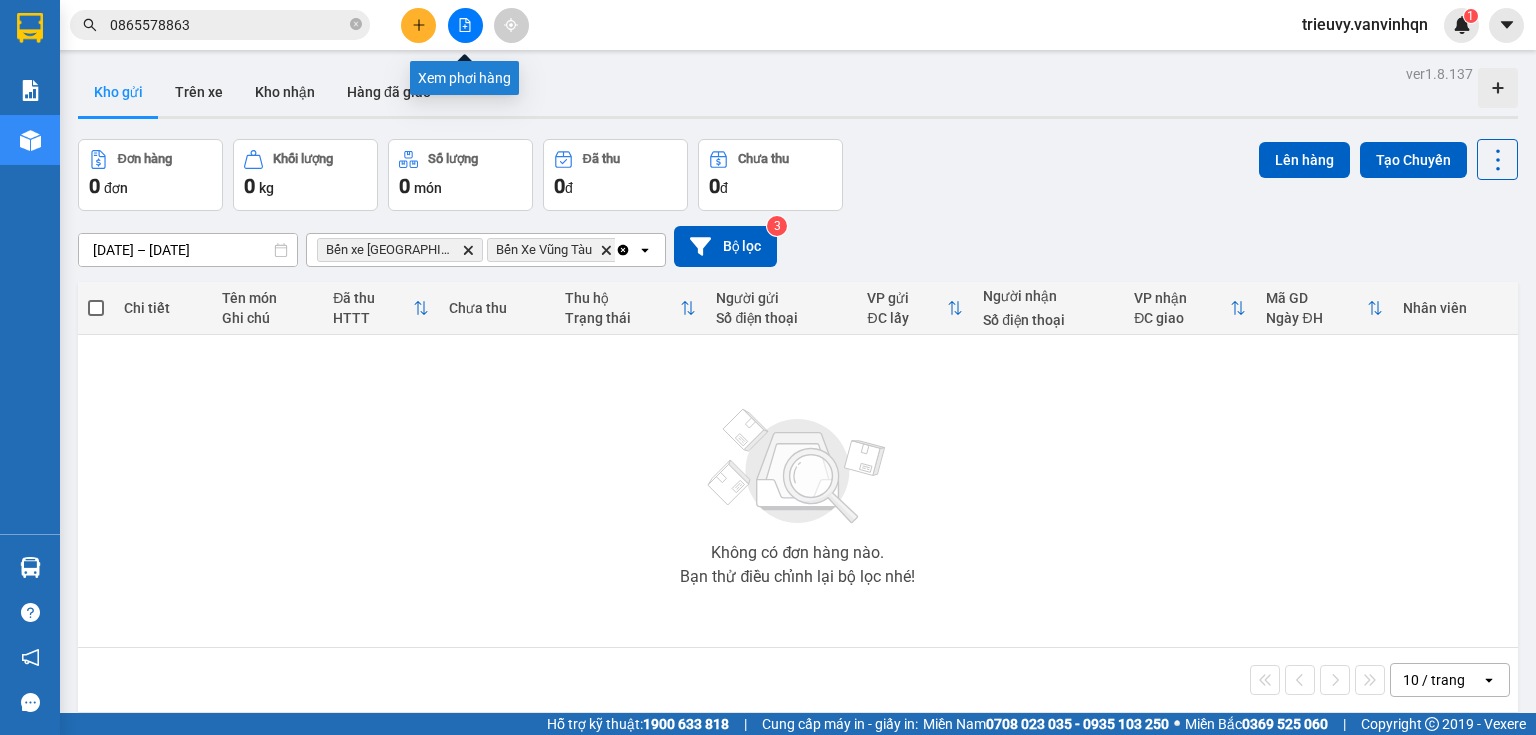 click at bounding box center (418, 25) 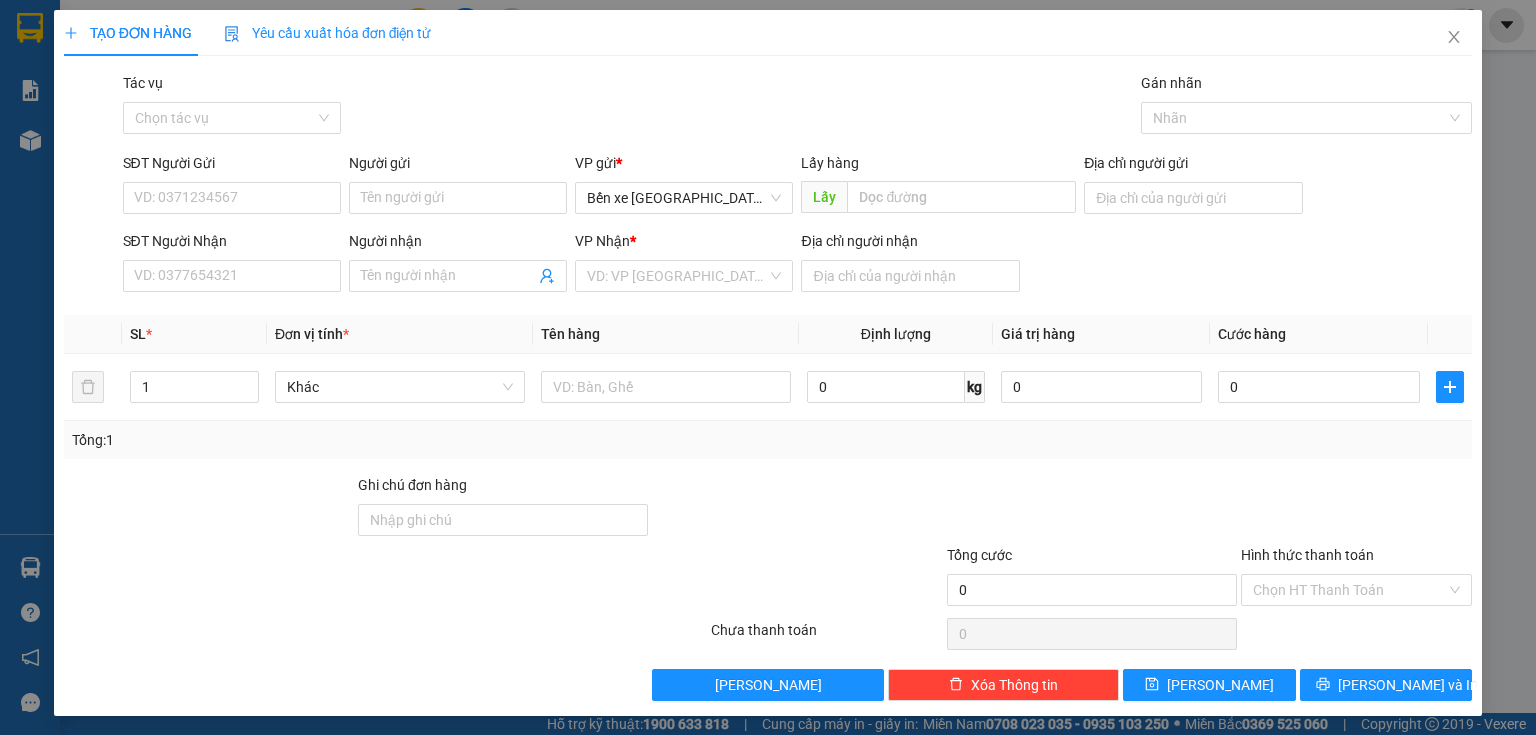 click on "Địa chỉ người gửi" at bounding box center (1193, 167) 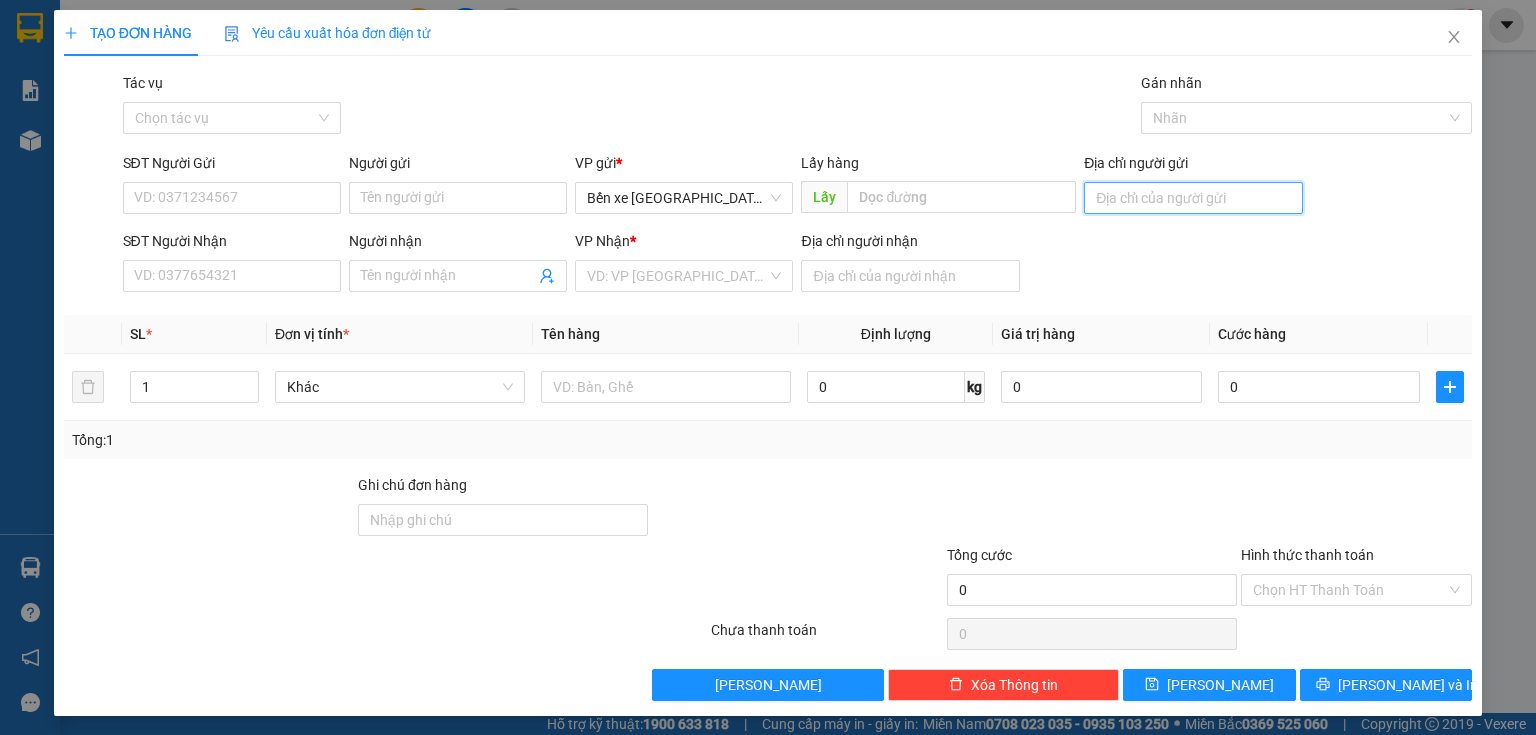 drag, startPoint x: 1238, startPoint y: 192, endPoint x: 1234, endPoint y: 212, distance: 20.396078 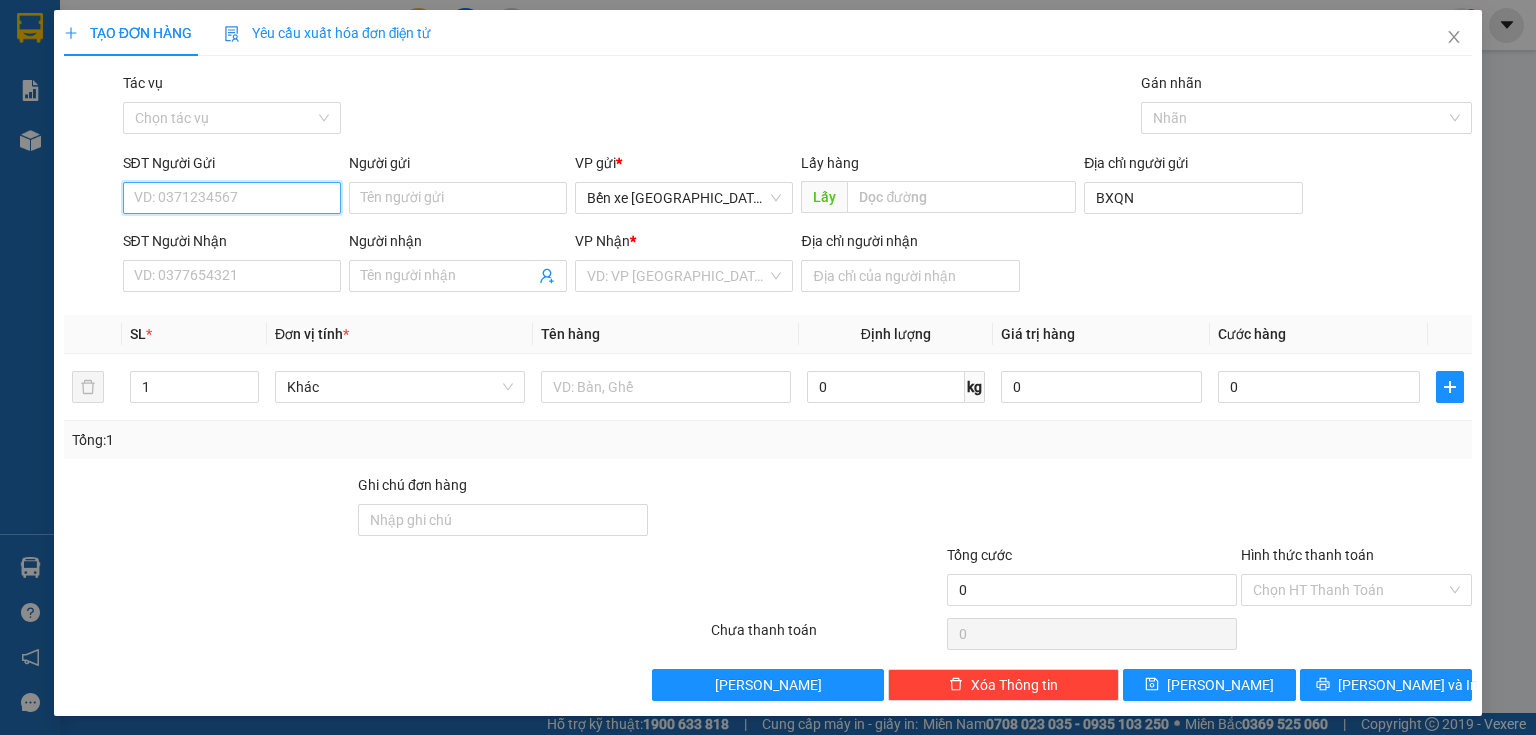 click on "SĐT Người Gửi" at bounding box center (232, 198) 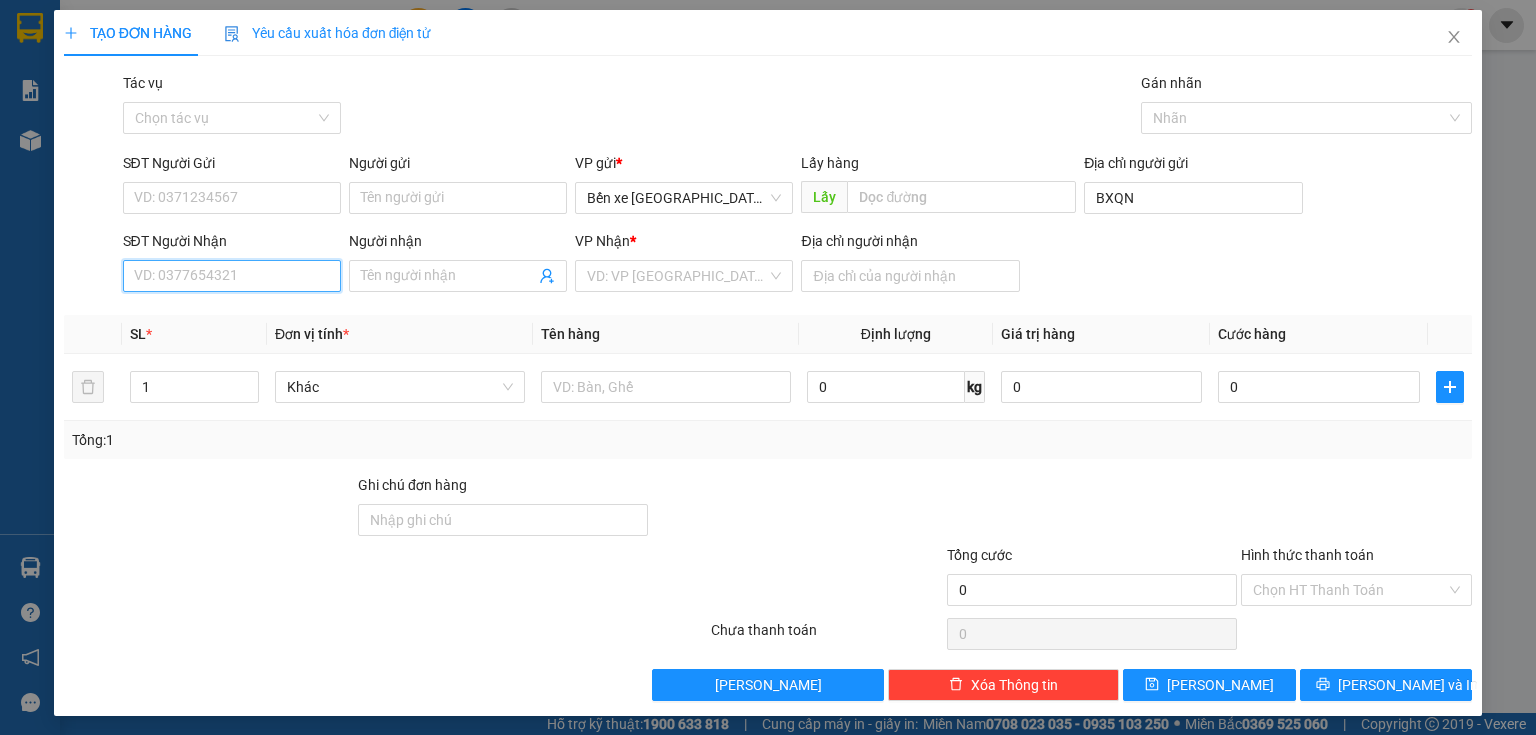 click on "SĐT Người Nhận" at bounding box center [232, 276] 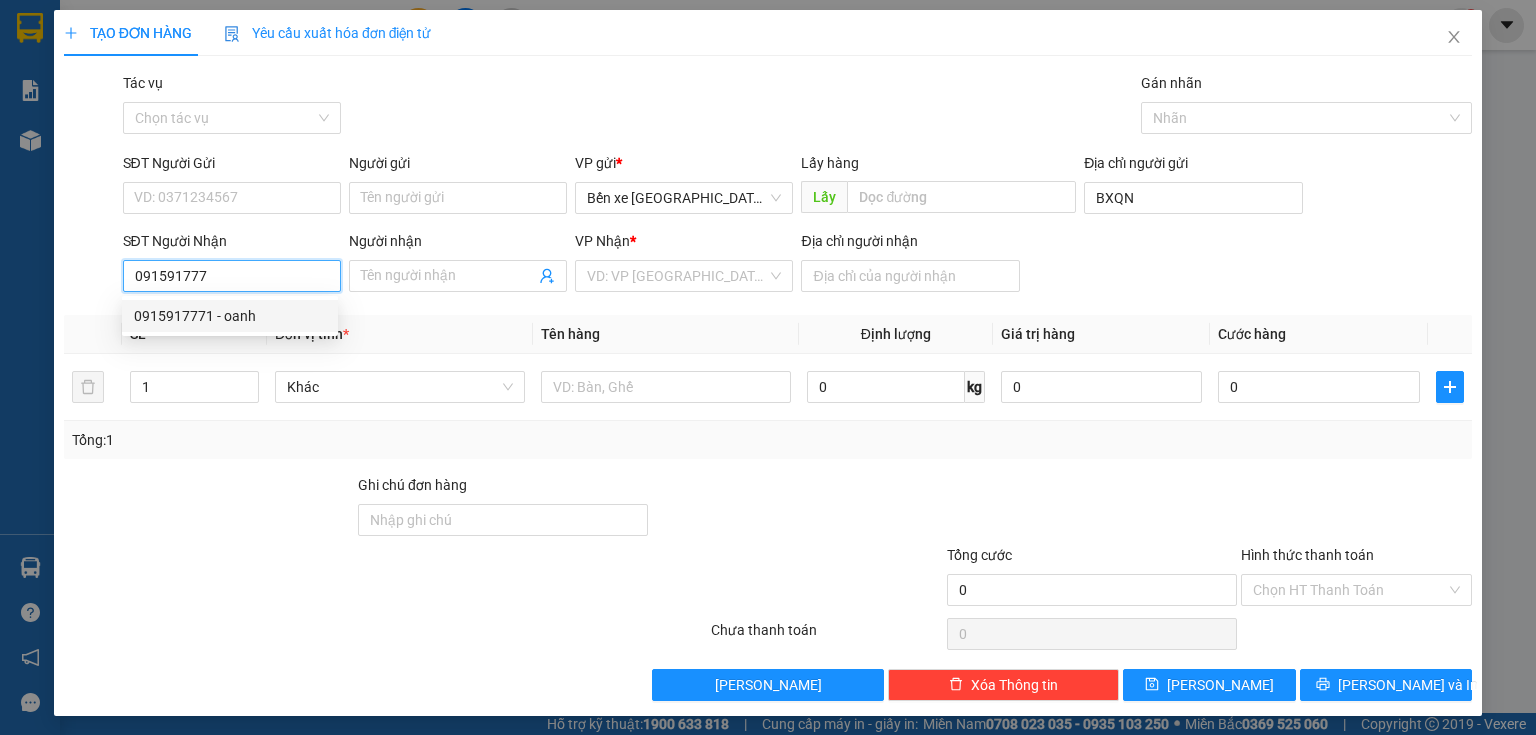 click on "0915917771 - oanh" at bounding box center [230, 316] 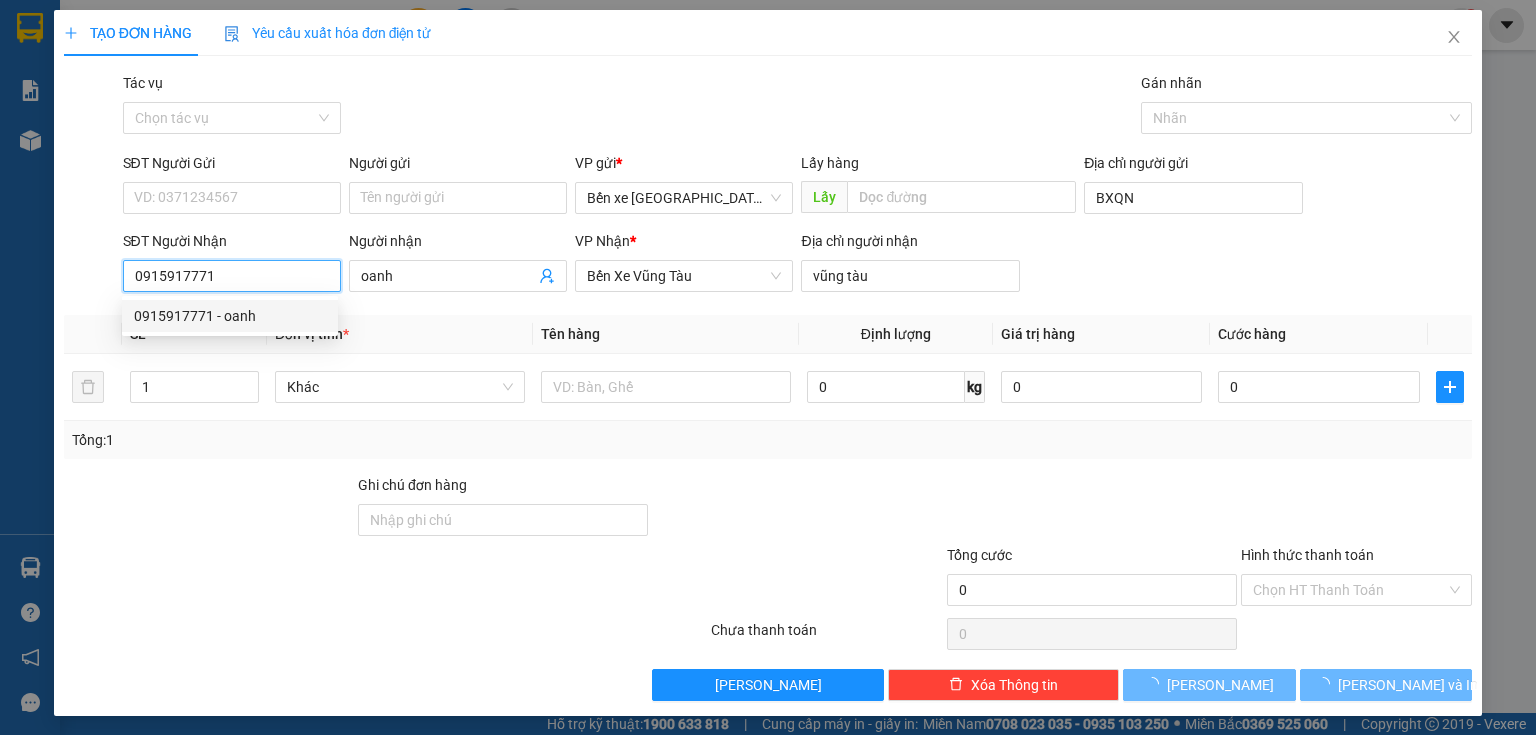 type on "50.000" 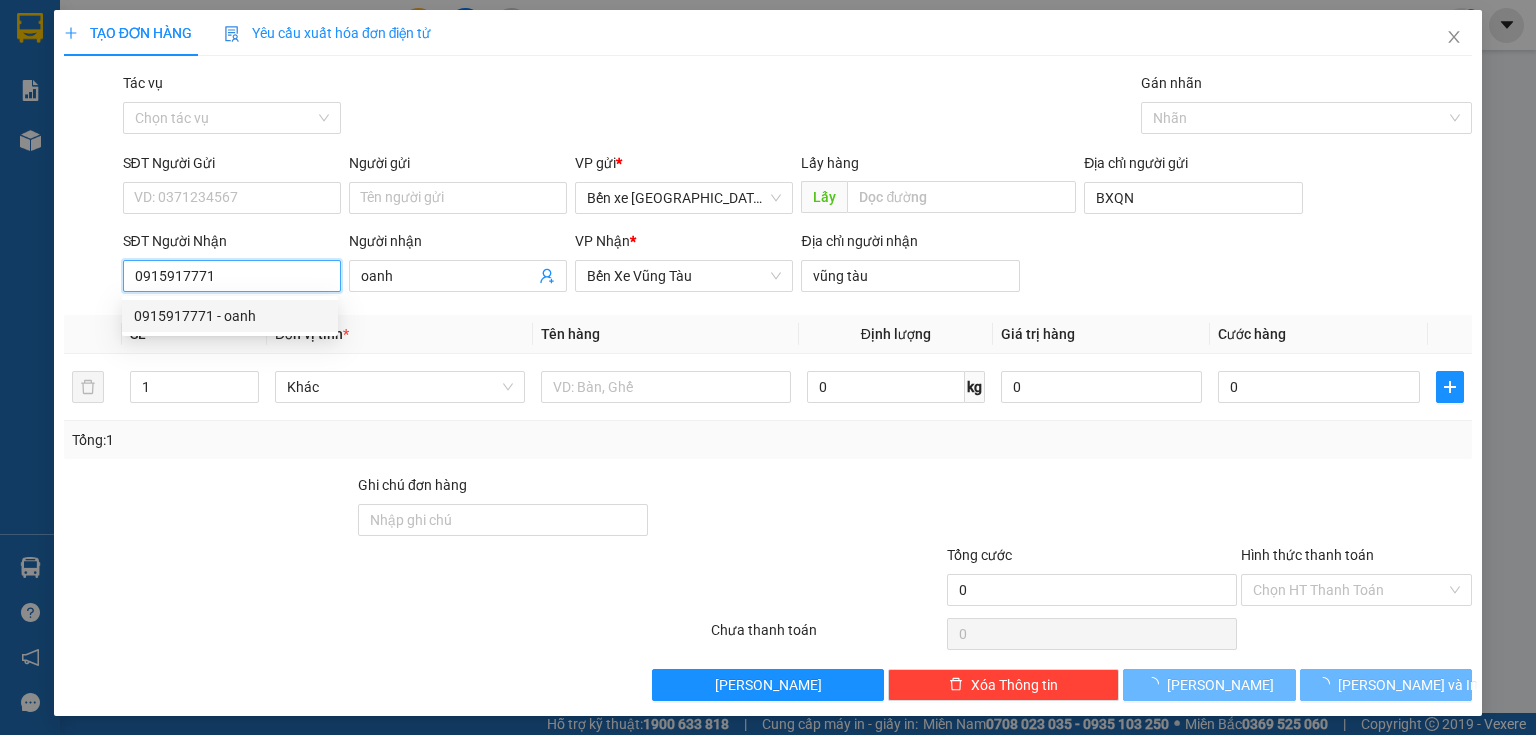 type on "50.000" 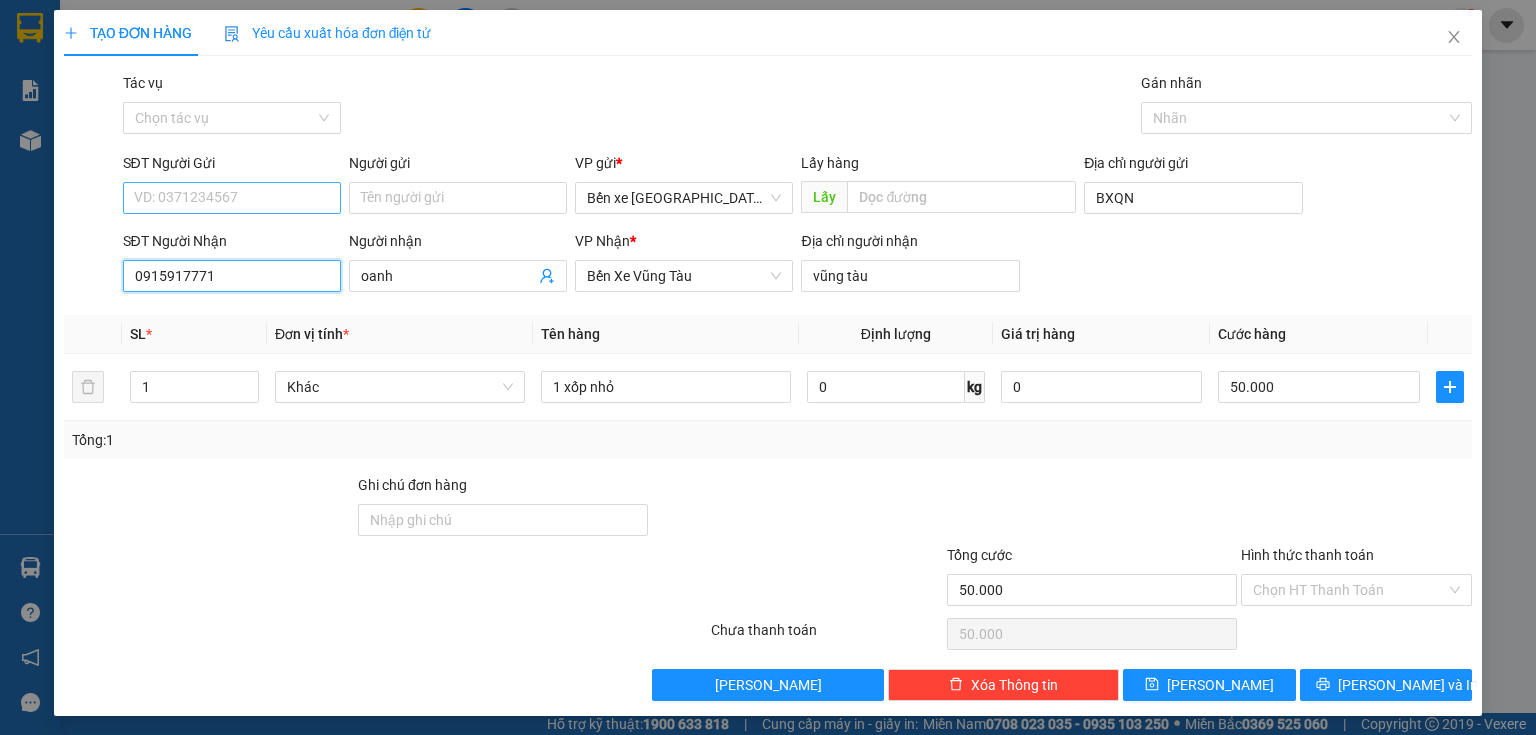 type on "0915917771" 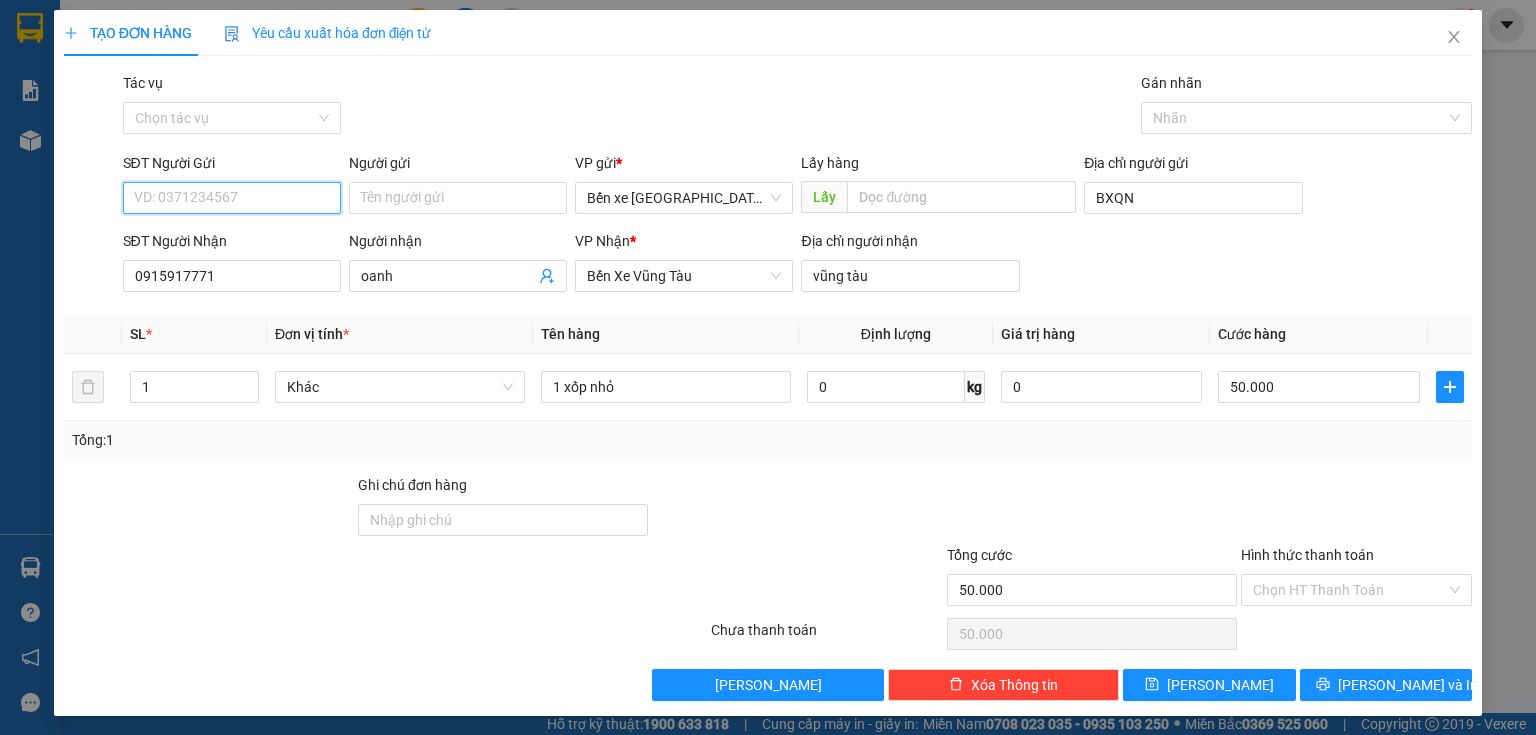 click on "SĐT Người Gửi" at bounding box center (232, 198) 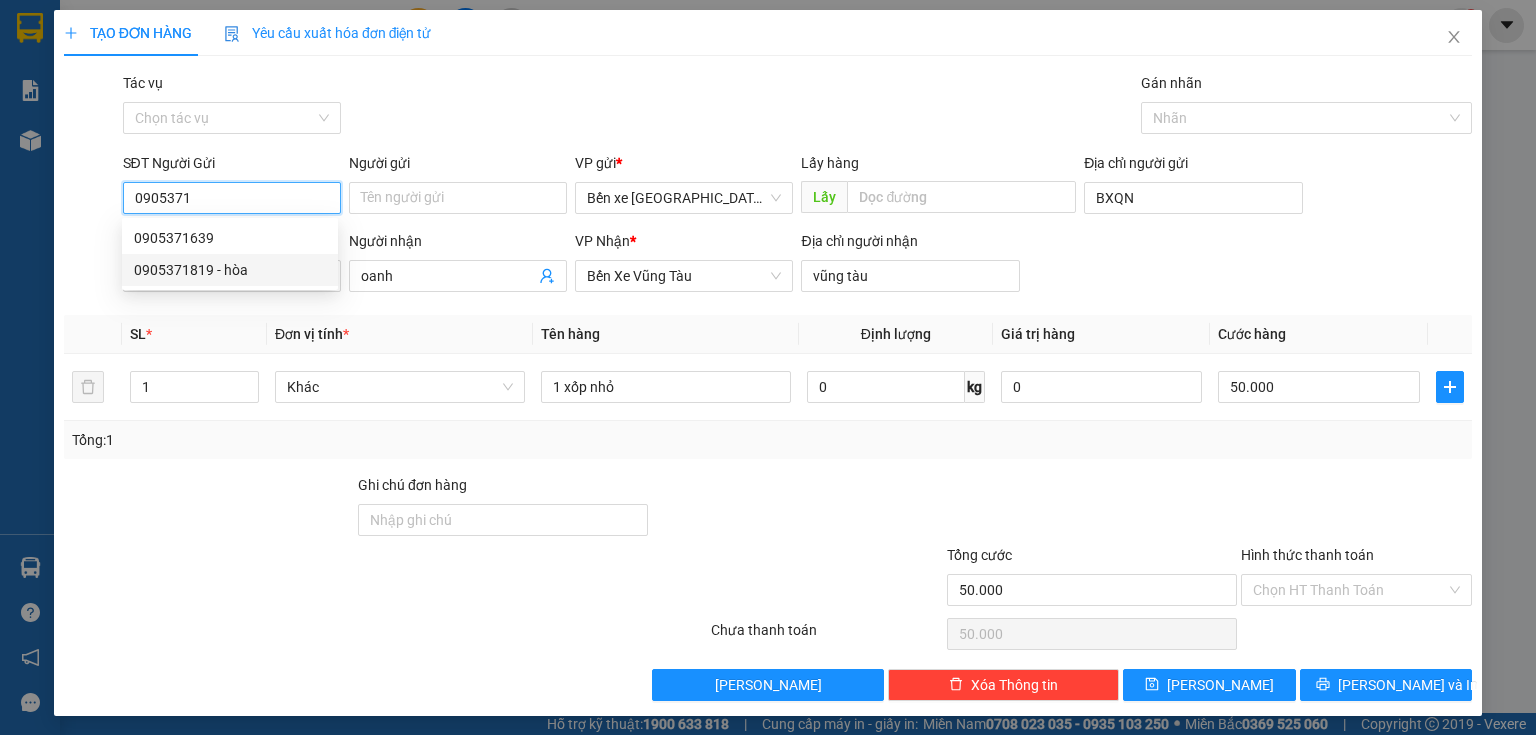 click on "0905371819 - hòa" at bounding box center [230, 270] 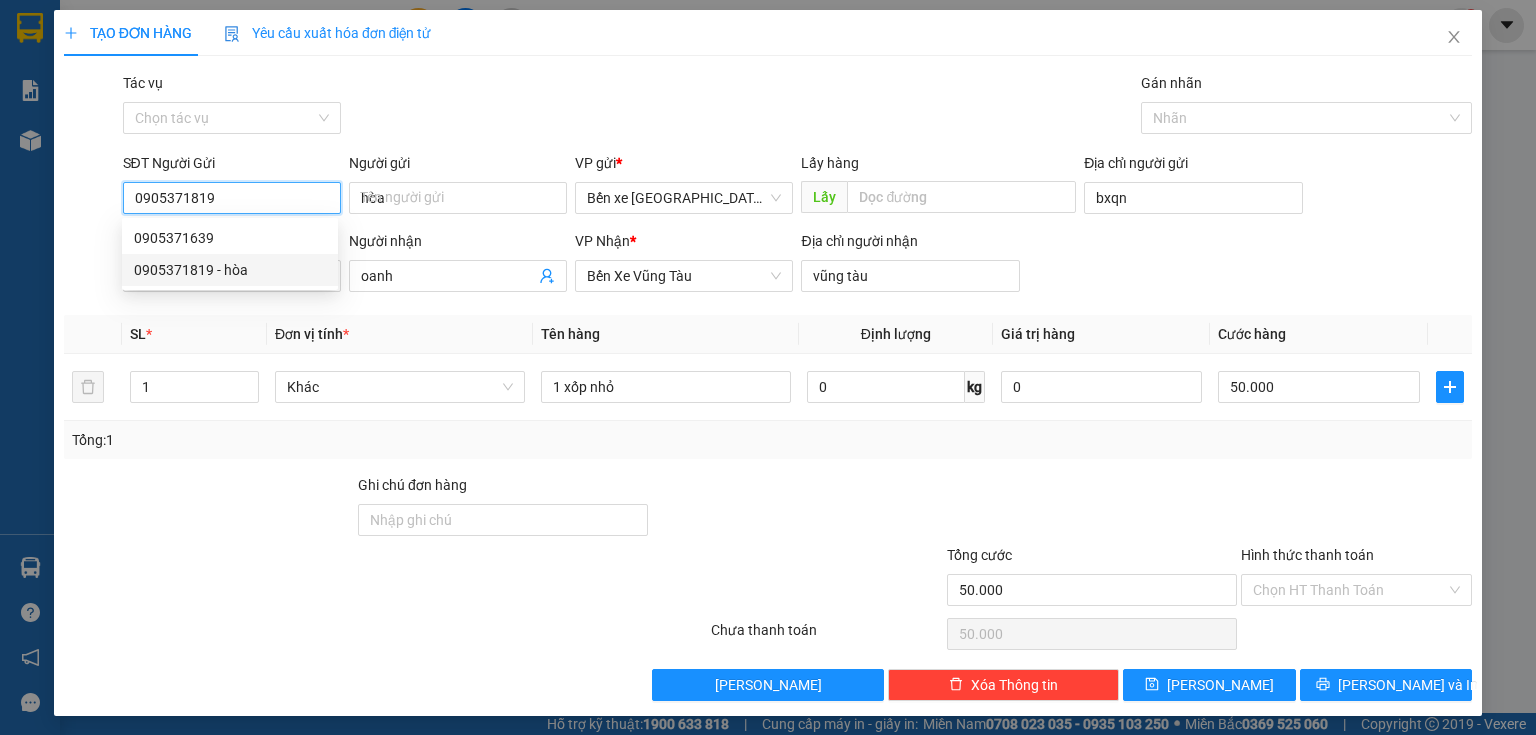 type on "150.000" 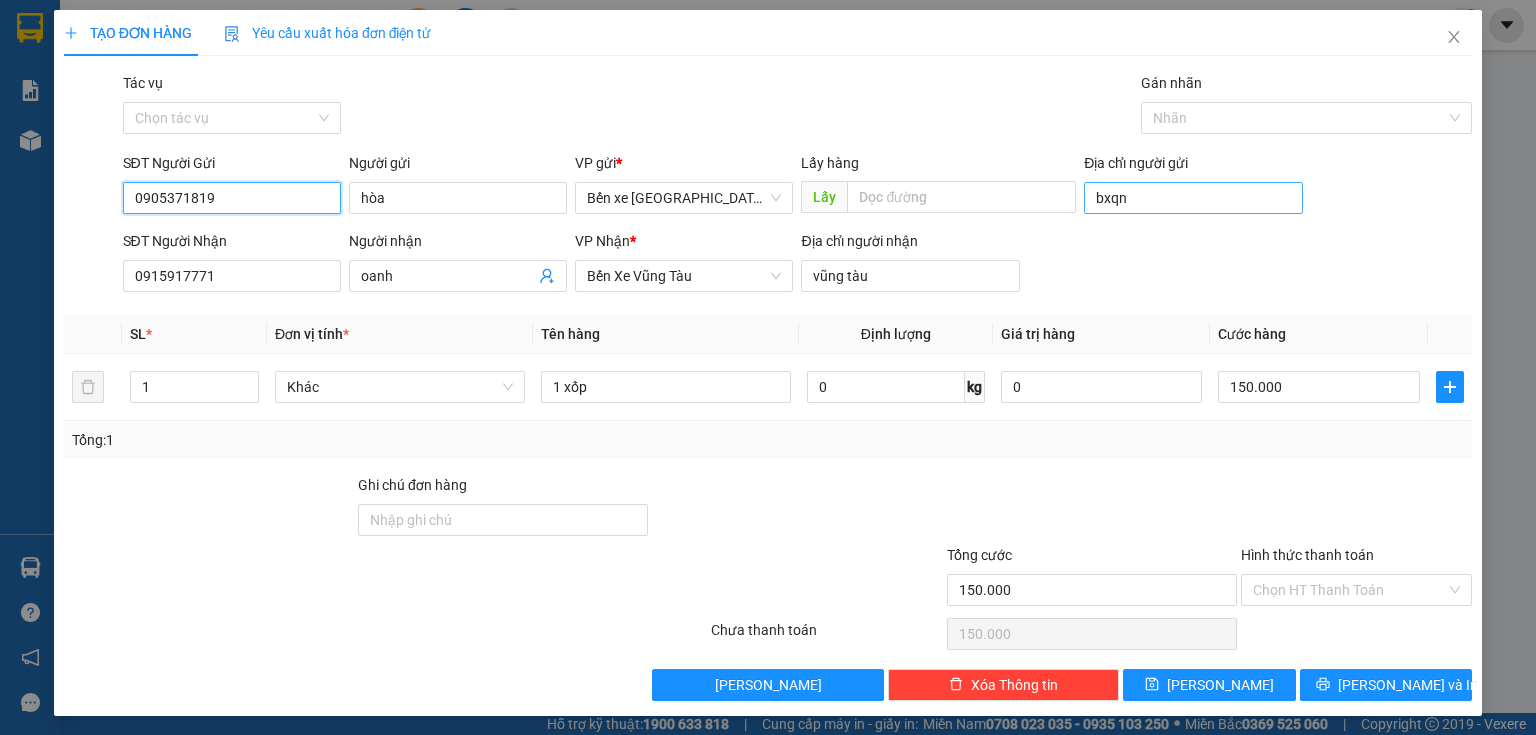 type 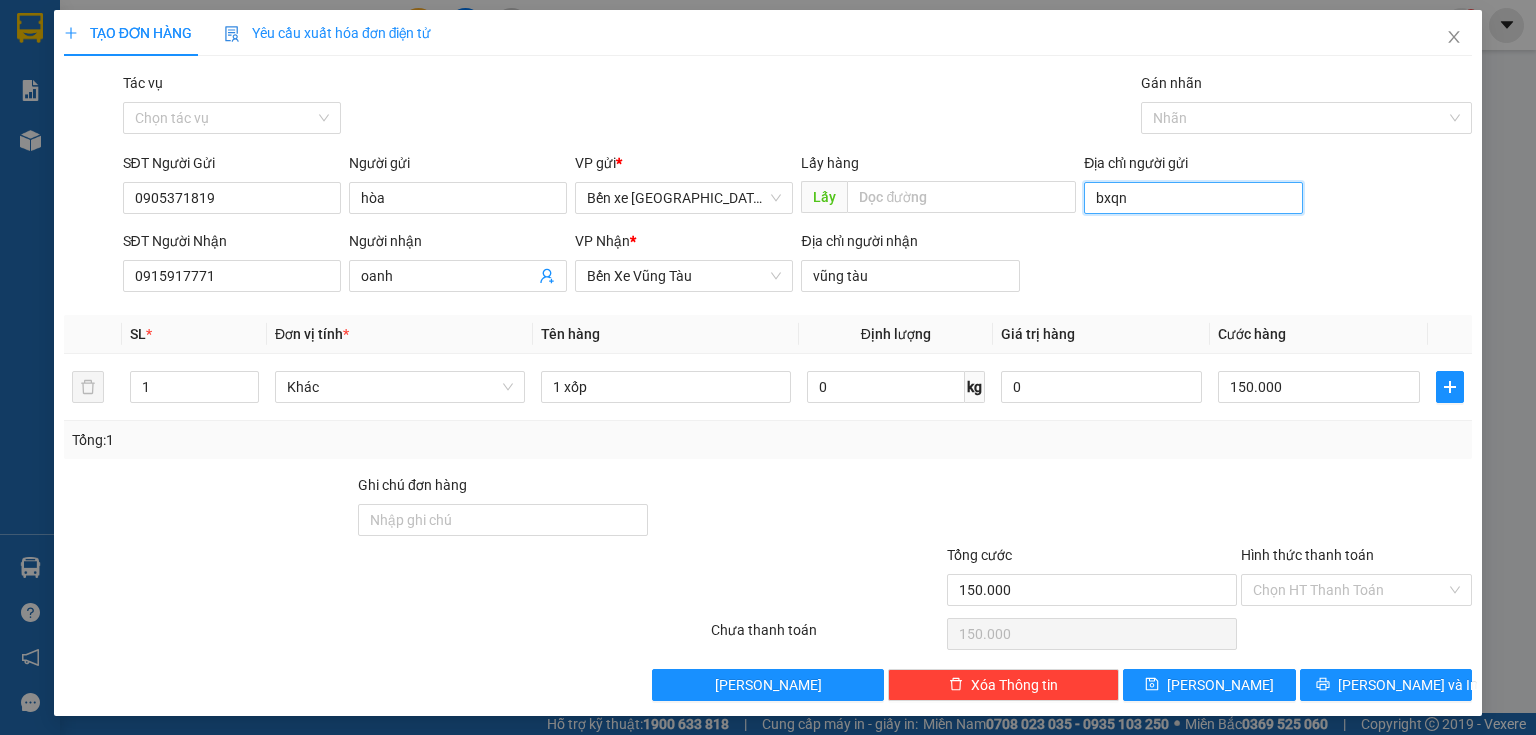 click on "bxqn" at bounding box center [1193, 198] 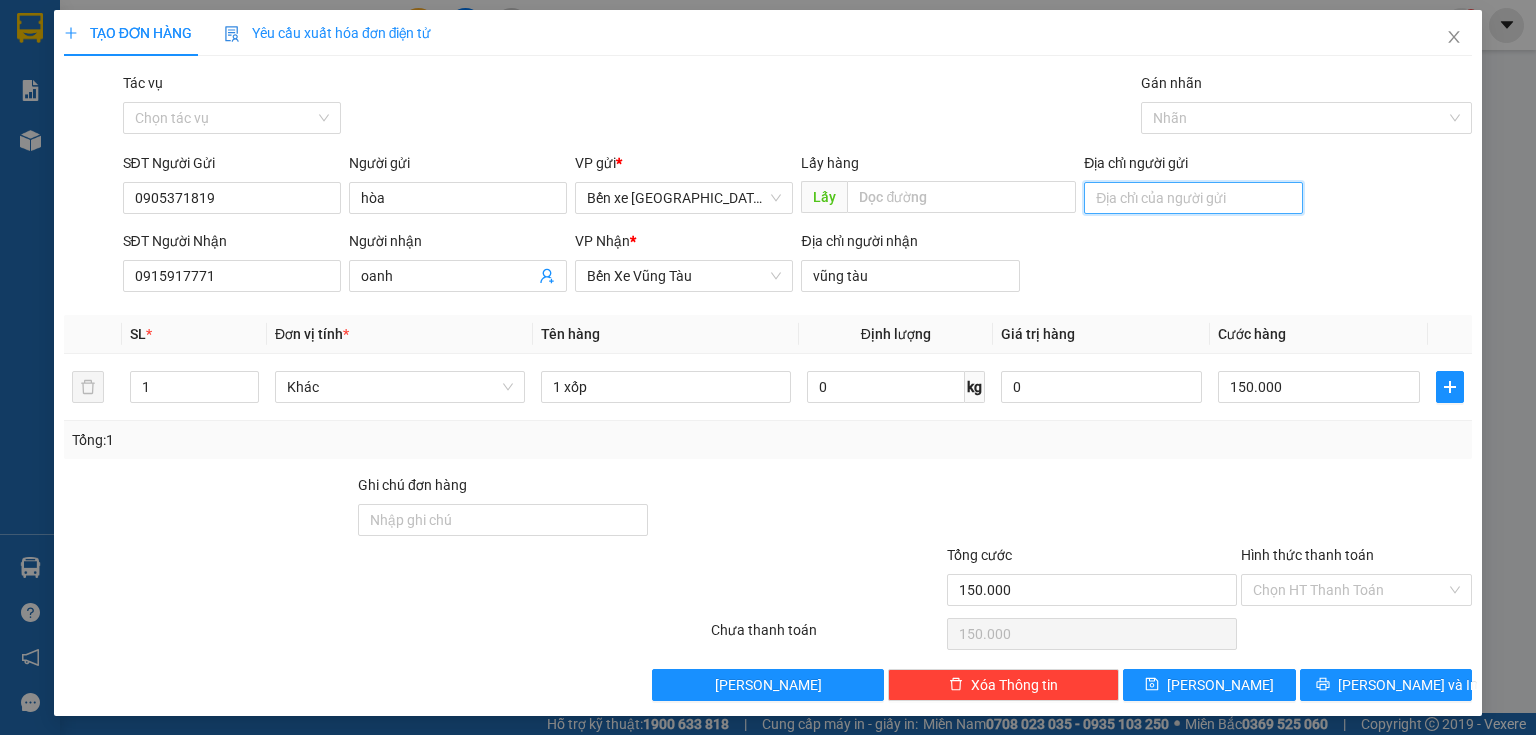 click on "Địa chỉ người gửi" at bounding box center [1193, 198] 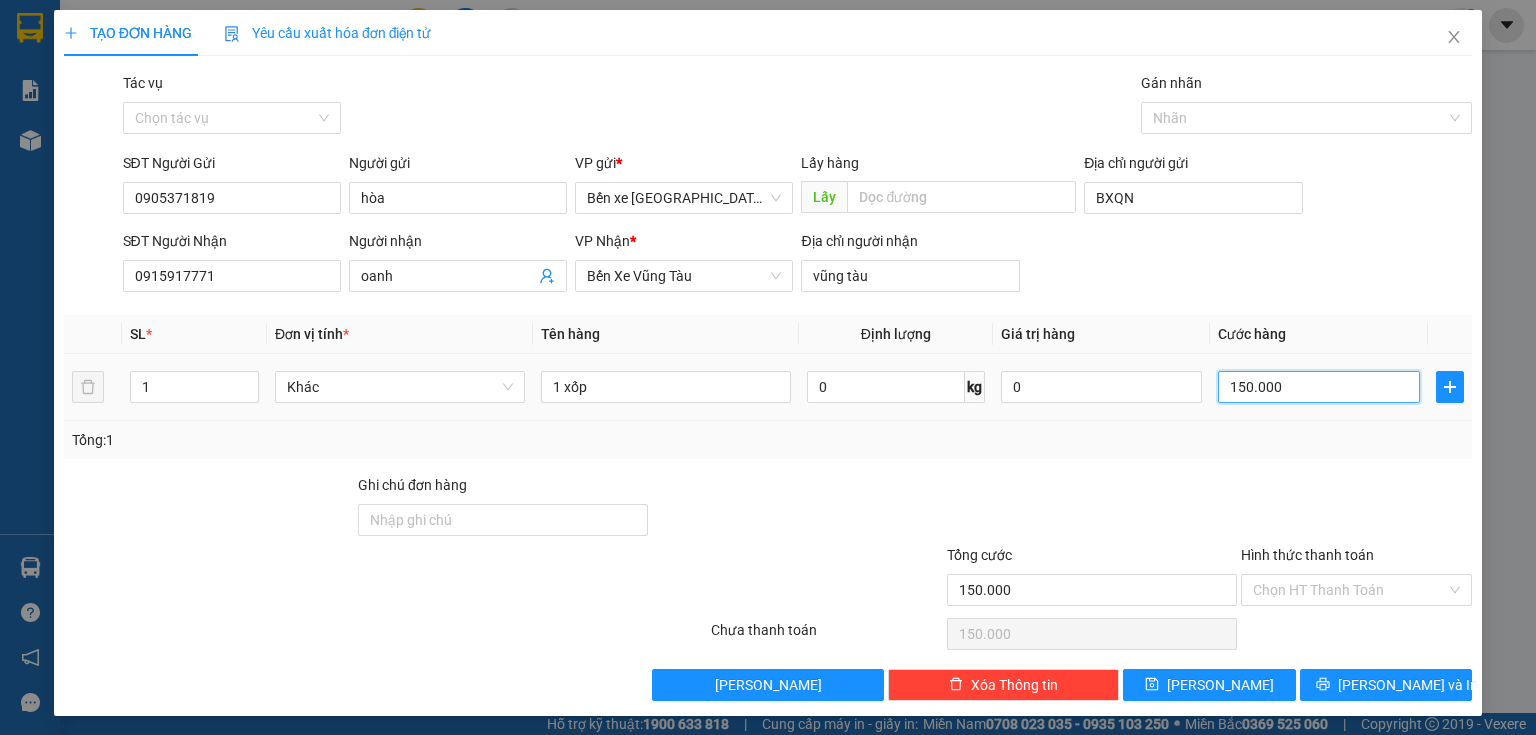 click on "150.000" at bounding box center [1319, 387] 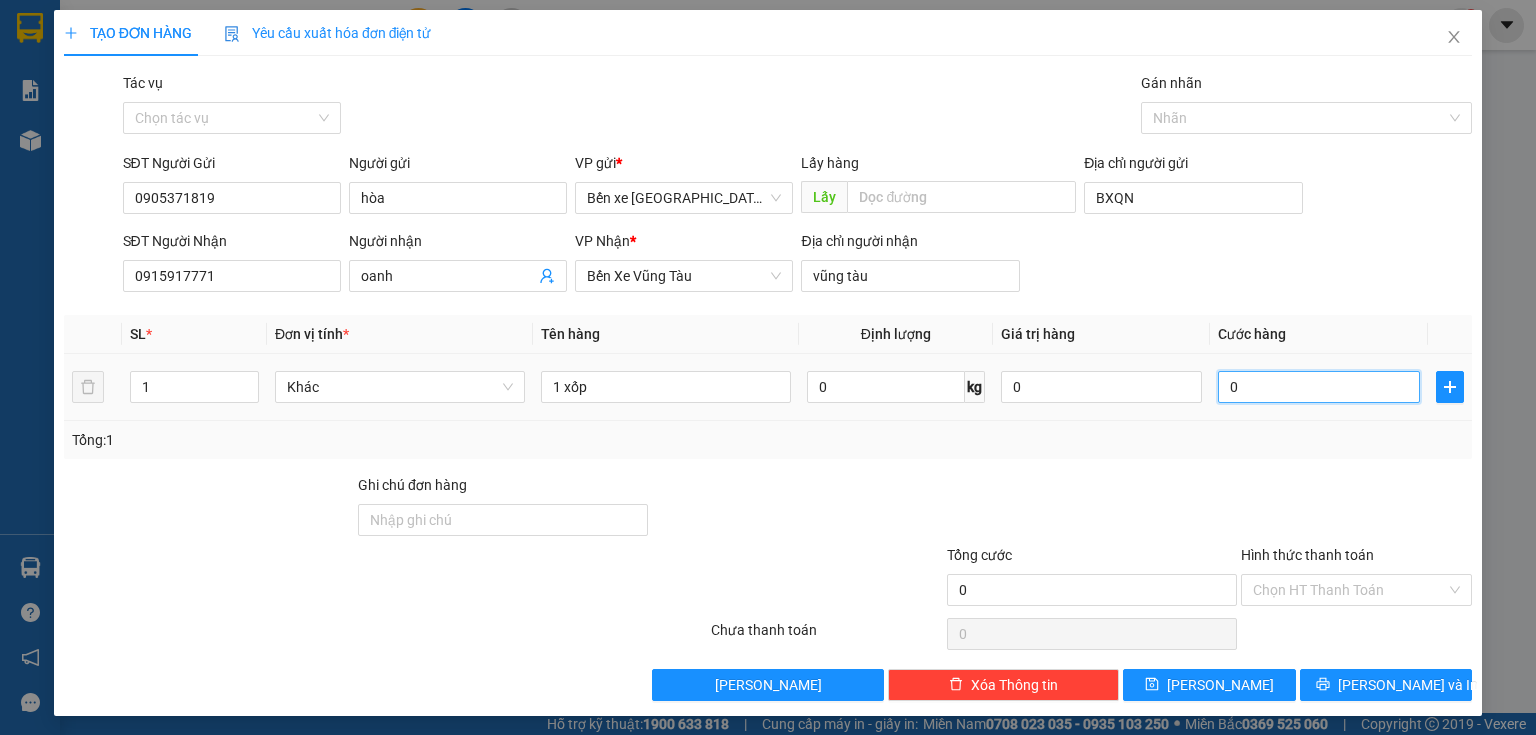click on "0" at bounding box center (1319, 387) 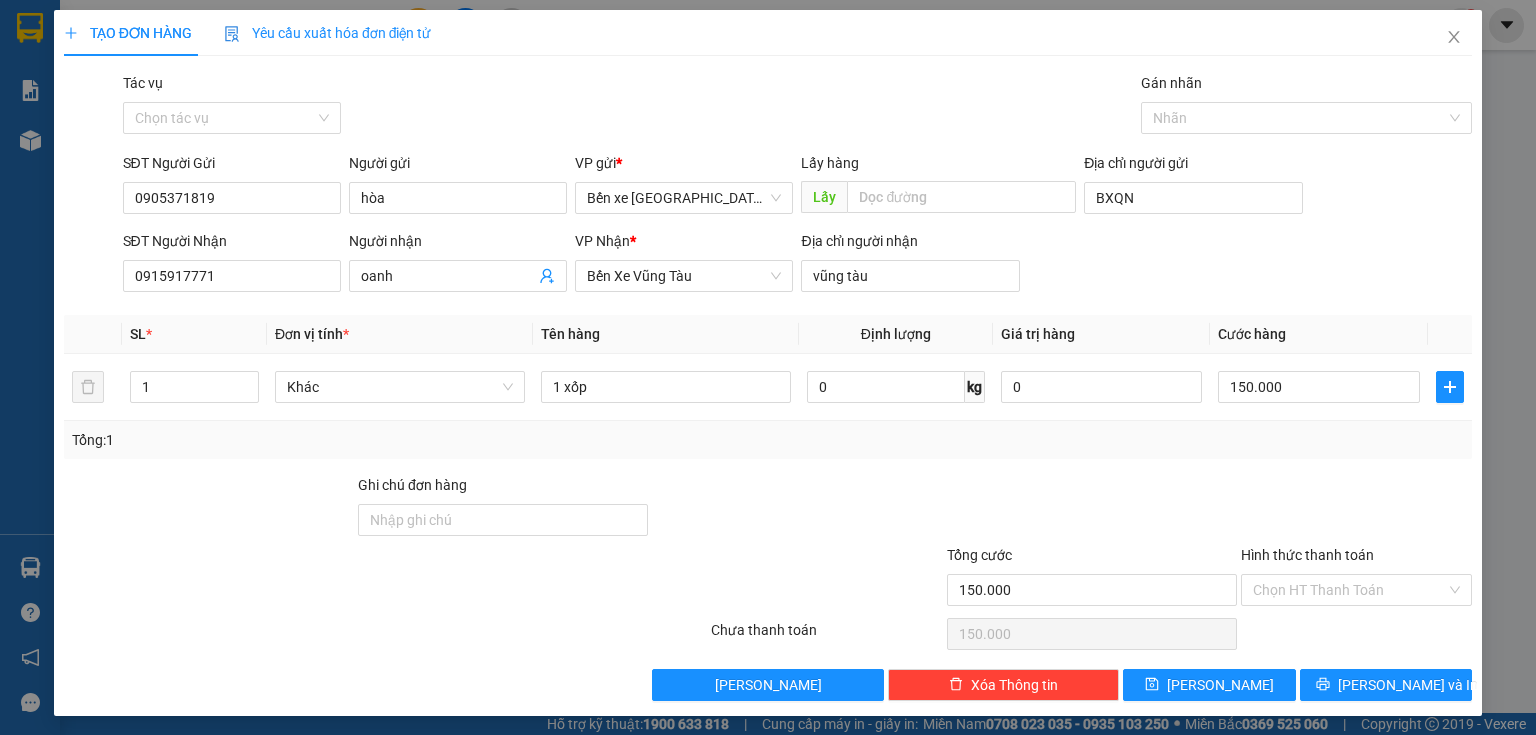 click at bounding box center (1356, 509) 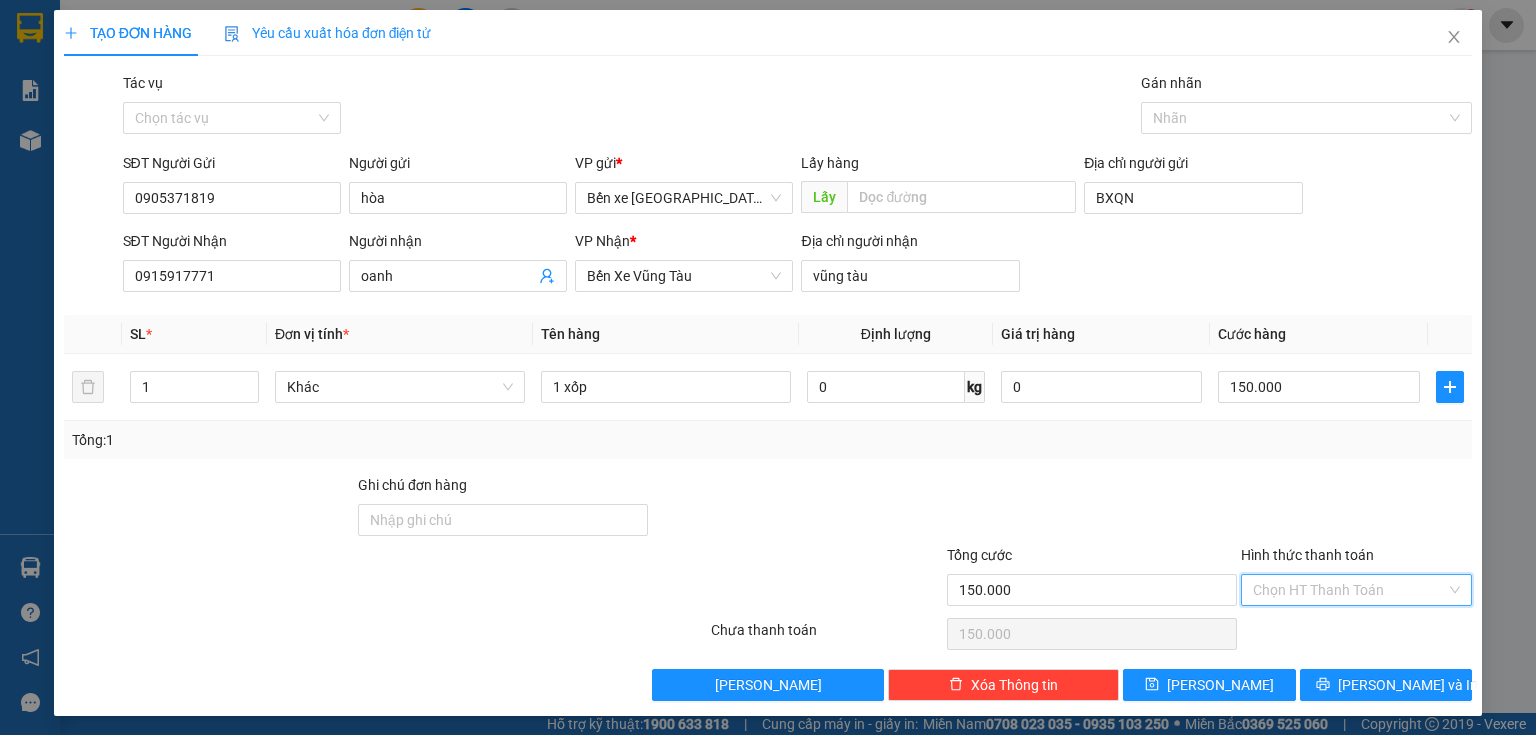 click on "Hình thức thanh toán" at bounding box center [1349, 590] 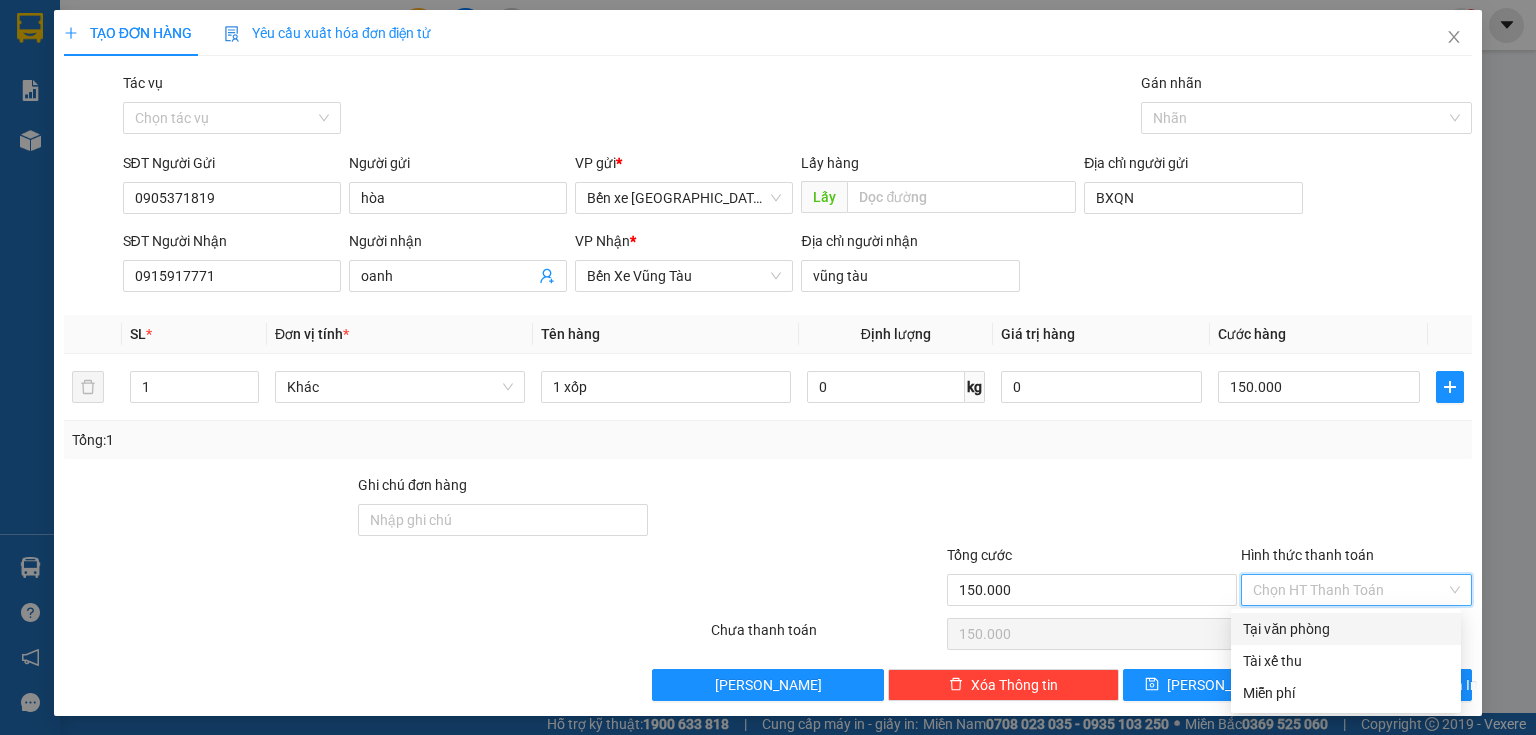click on "Tại văn phòng" at bounding box center (1346, 629) 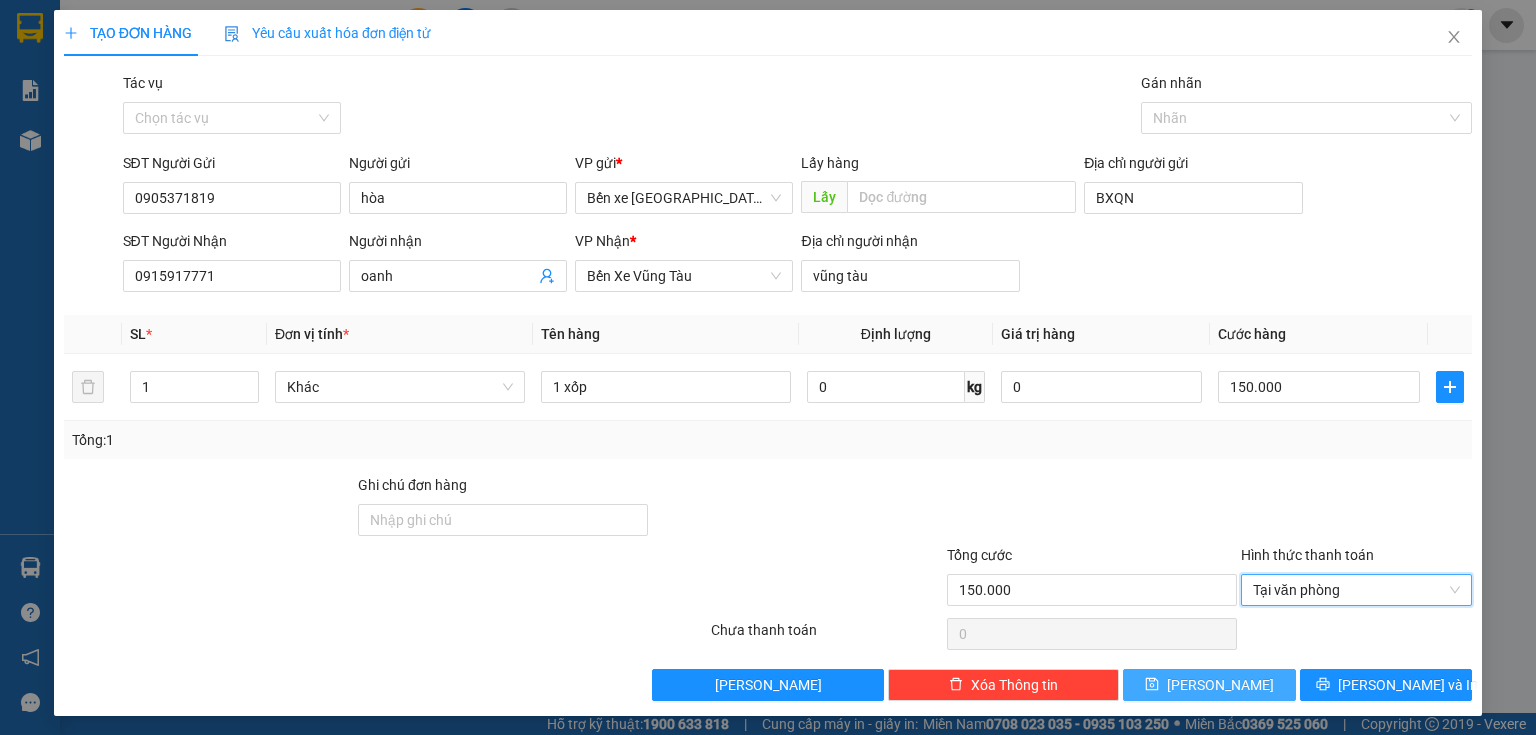 click on "[PERSON_NAME]" at bounding box center (1209, 685) 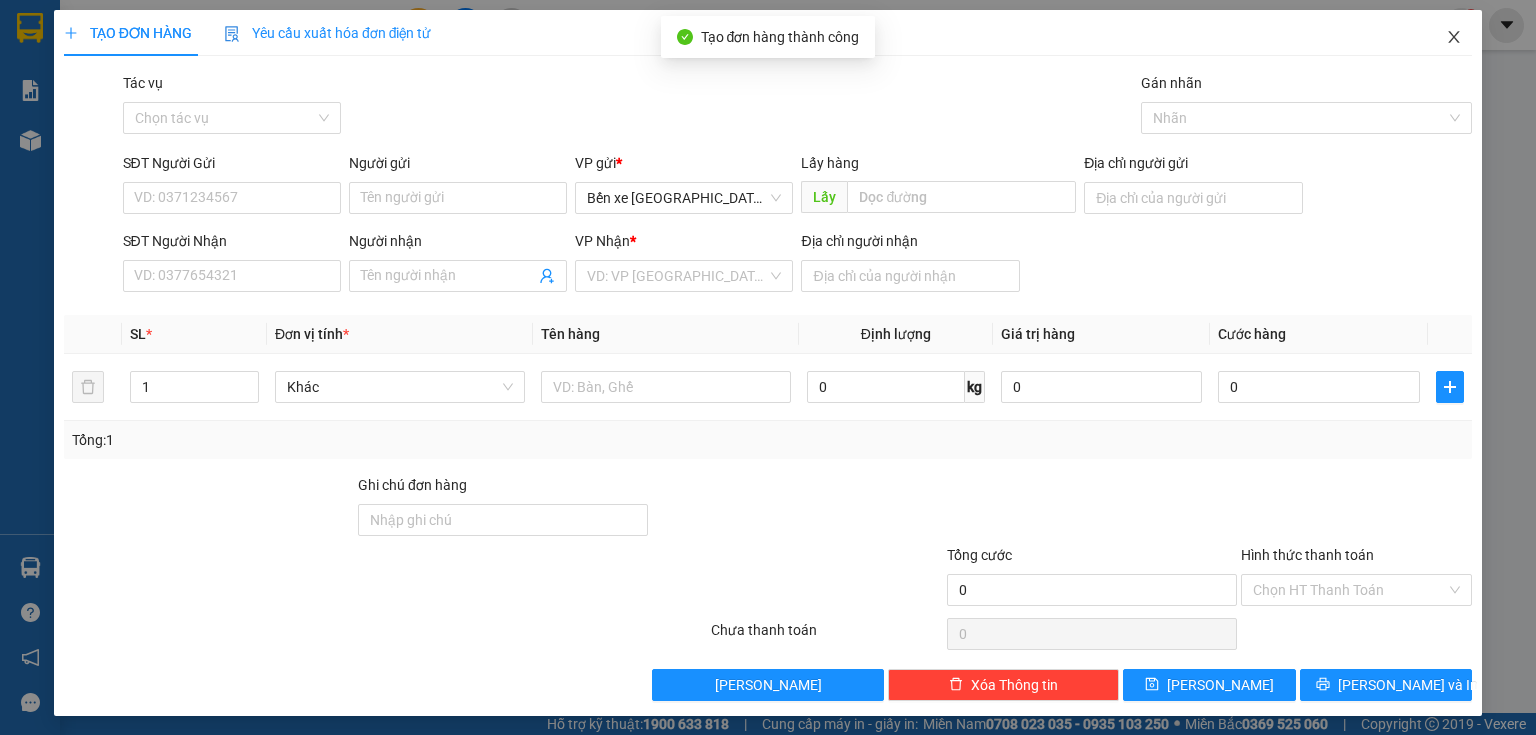 click 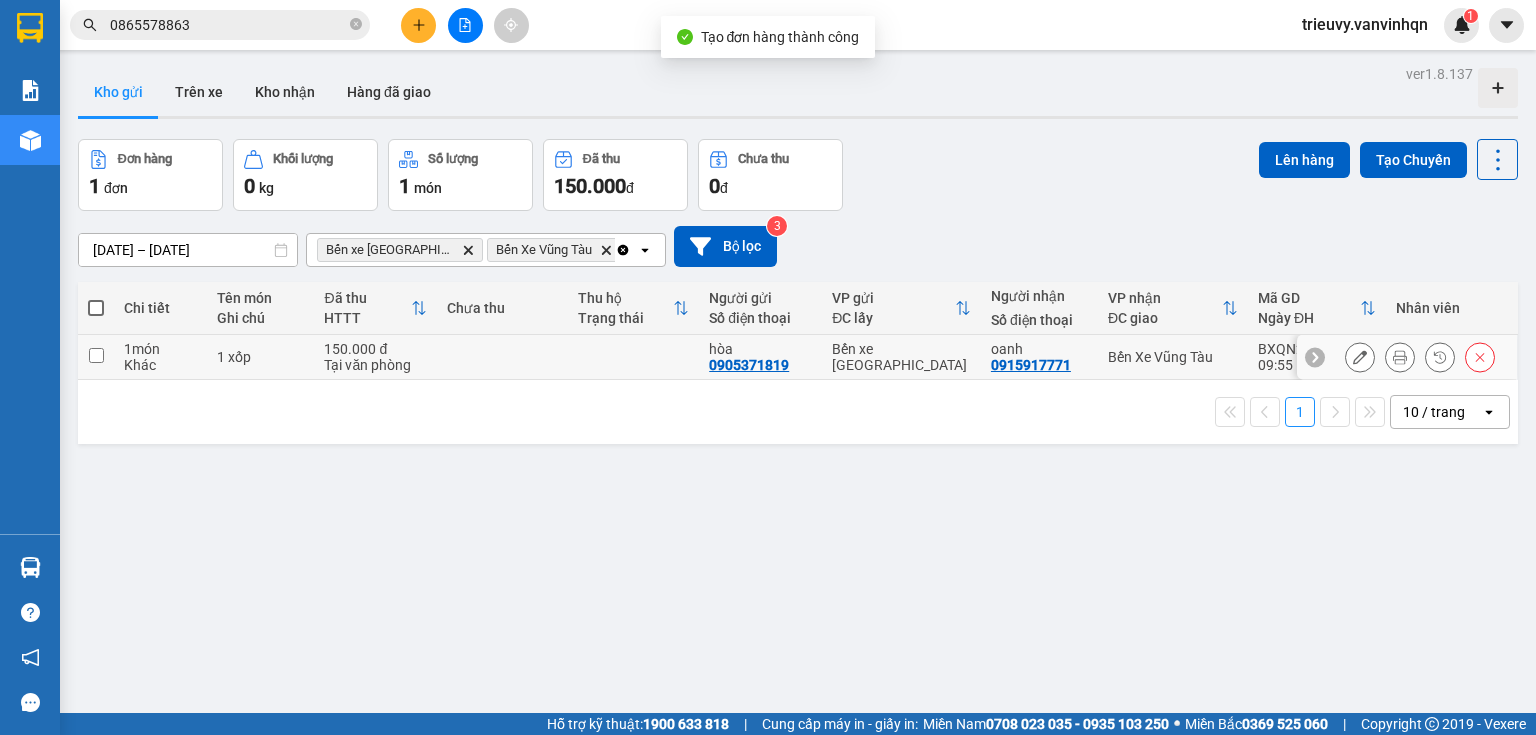 click on "1 xốp" at bounding box center (260, 357) 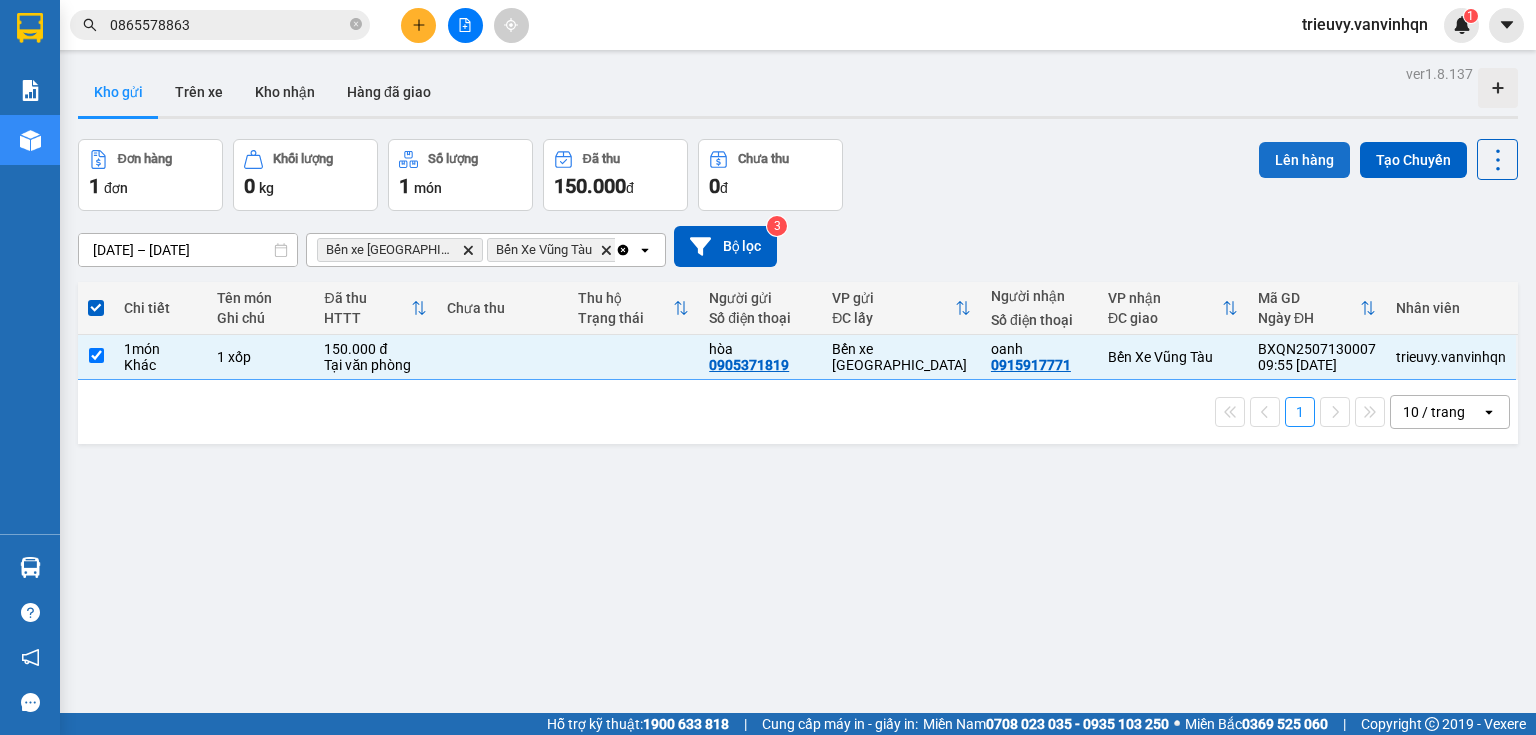 click on "Lên hàng" at bounding box center [1304, 160] 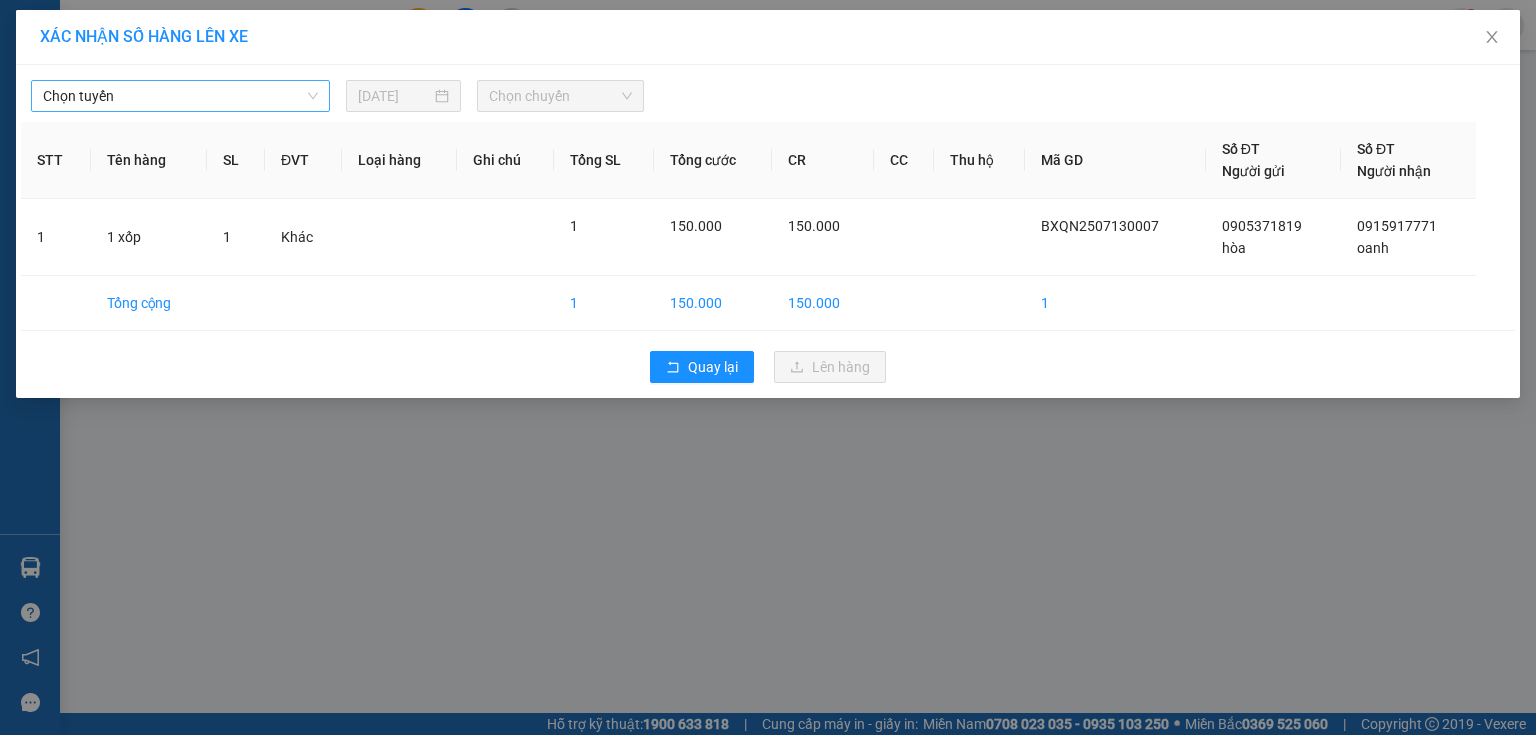 drag, startPoint x: 145, startPoint y: 120, endPoint x: 144, endPoint y: 108, distance: 12.0415945 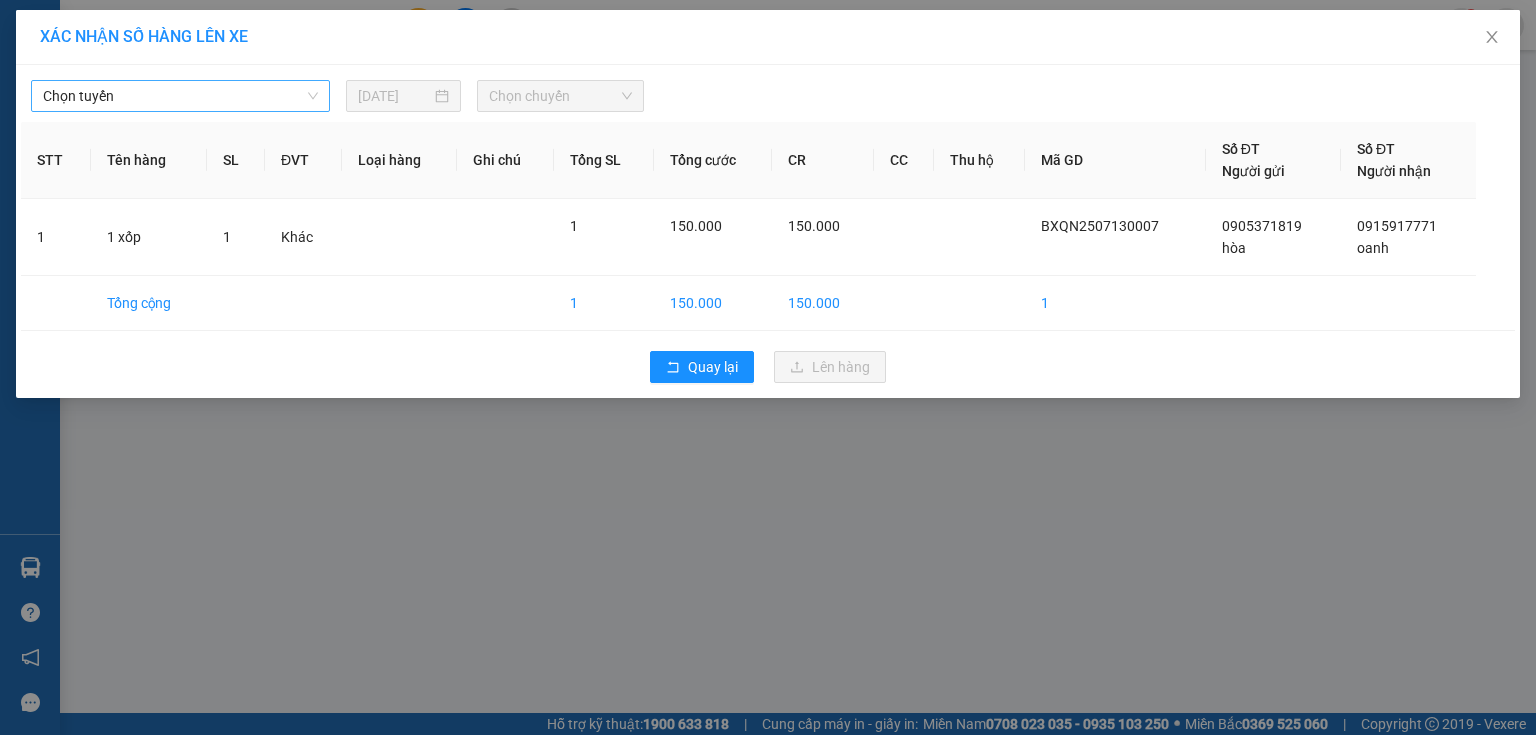 click on "Chọn tuyến" at bounding box center (180, 96) 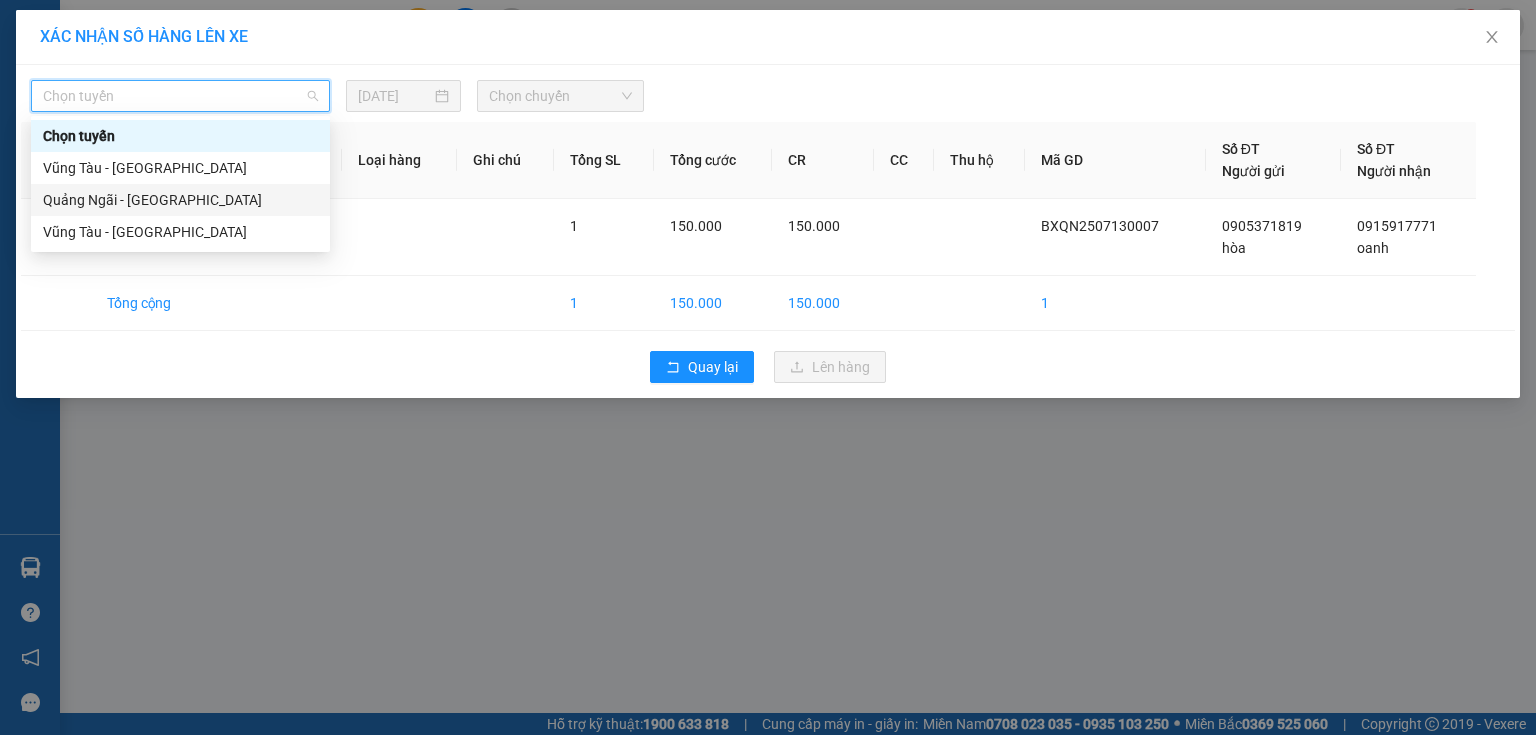 click on "Quảng Ngãi - [GEOGRAPHIC_DATA]" at bounding box center (180, 200) 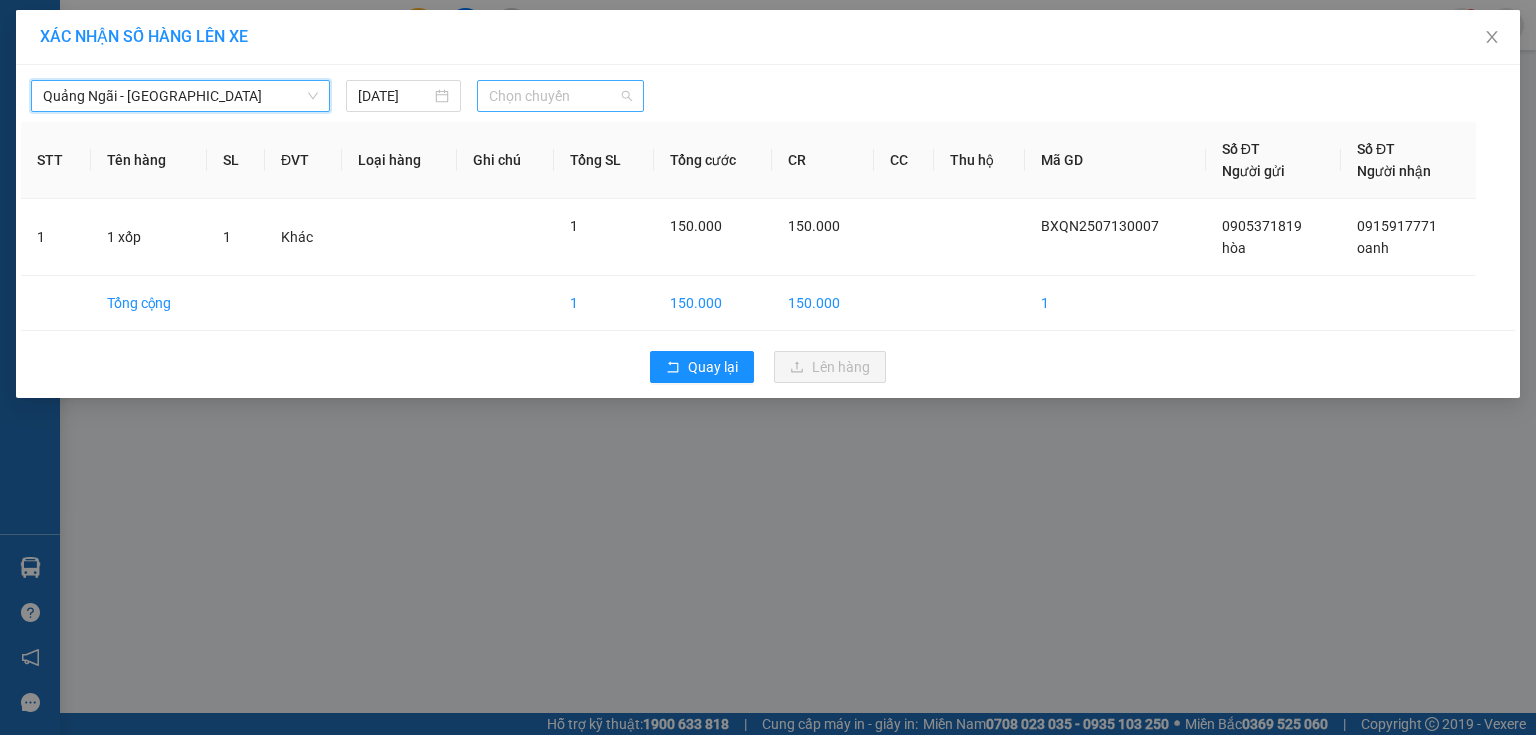 click on "Chọn chuyến" at bounding box center (561, 96) 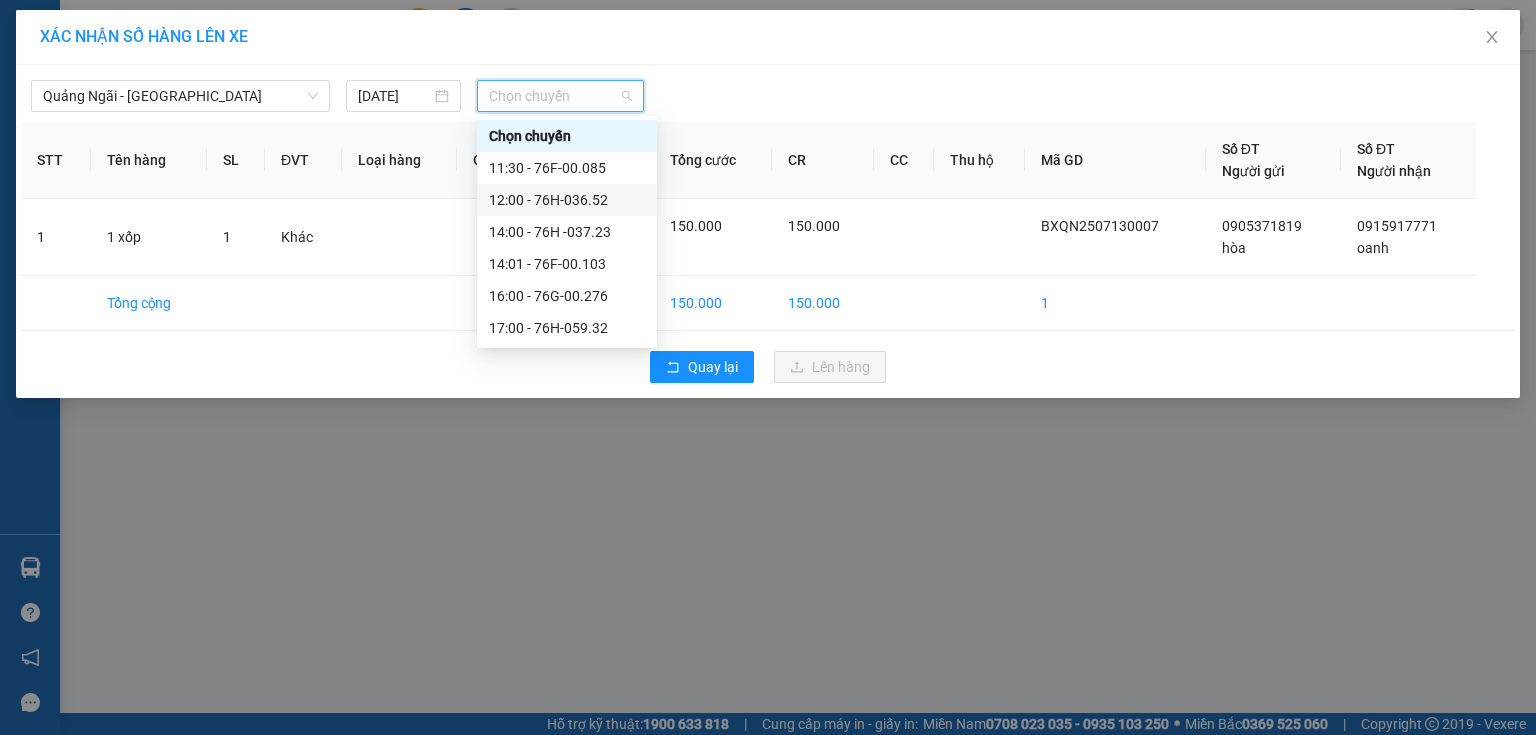 click on "12:00     - 76H-036.52" at bounding box center [567, 200] 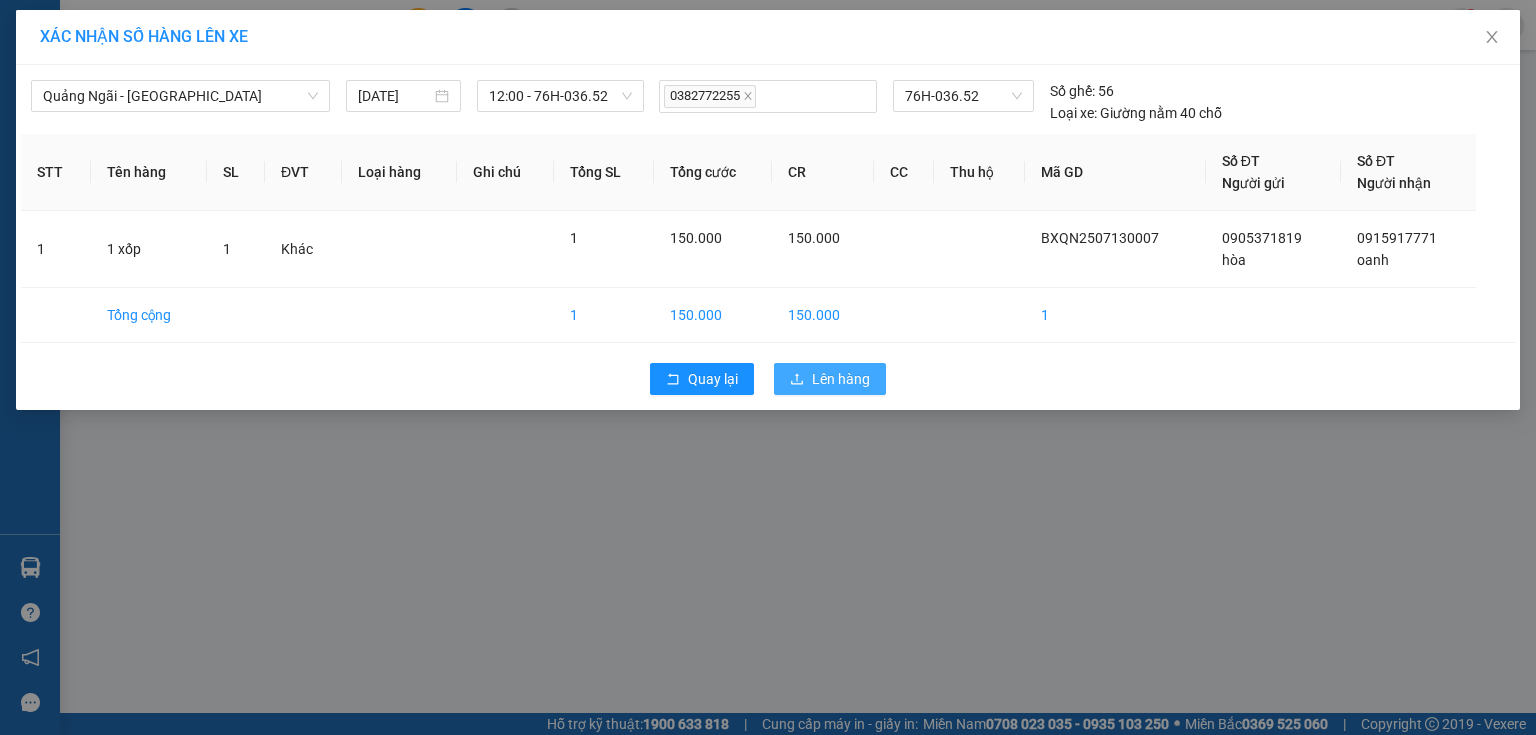 click on "Lên hàng" at bounding box center [841, 379] 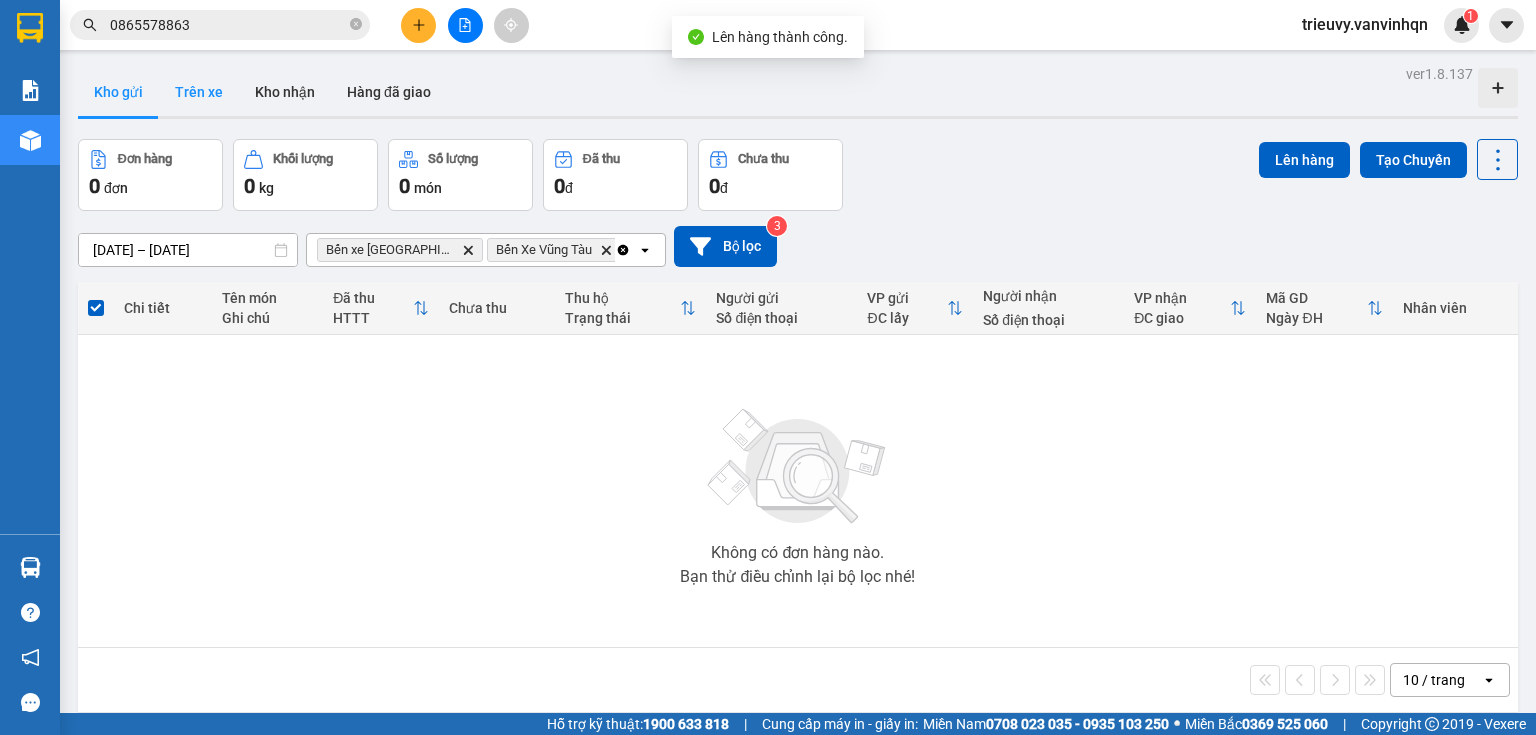 click on "Trên xe" at bounding box center [199, 92] 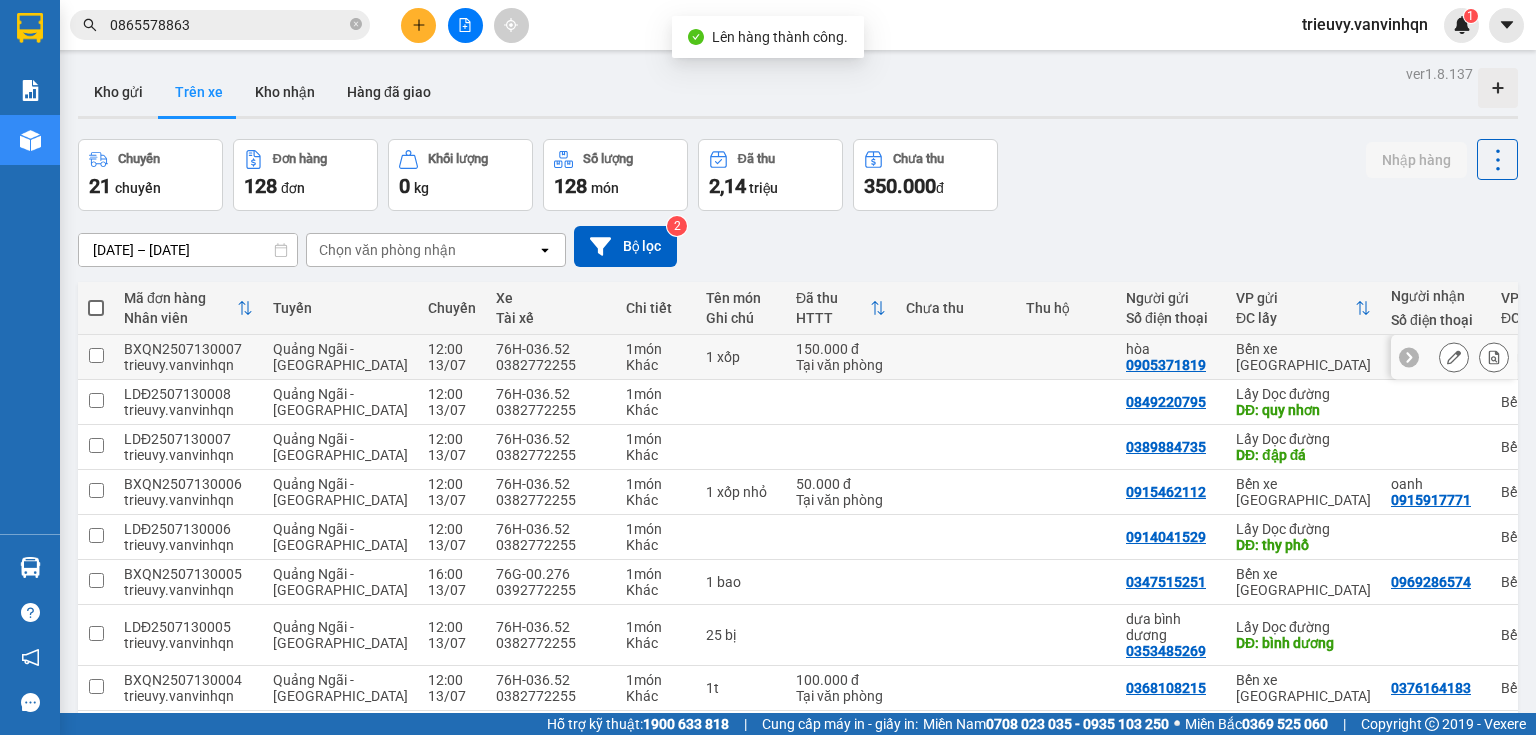 click at bounding box center [1454, 357] 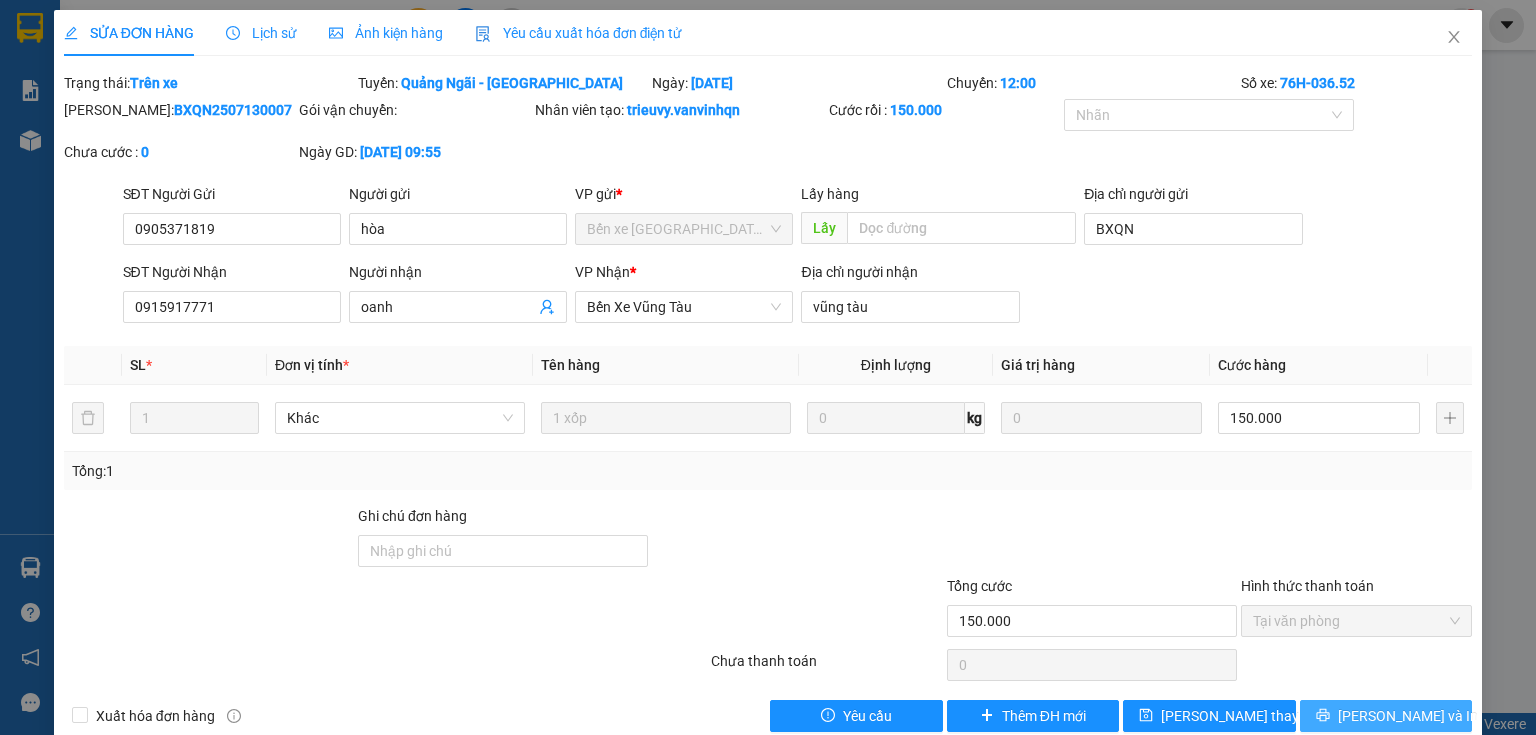 click on "[PERSON_NAME] và In" at bounding box center [1408, 716] 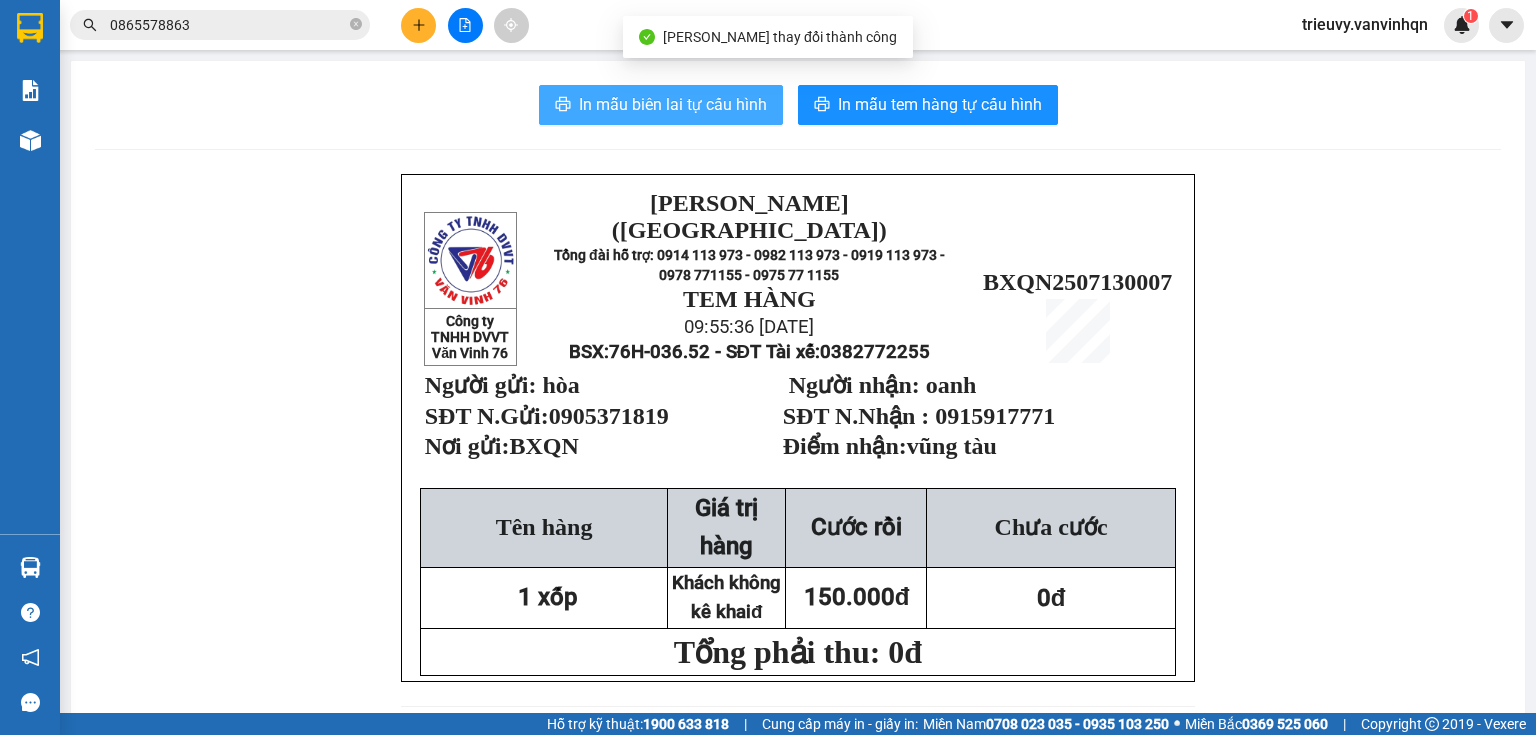 click on "In mẫu biên lai tự cấu hình" at bounding box center (673, 104) 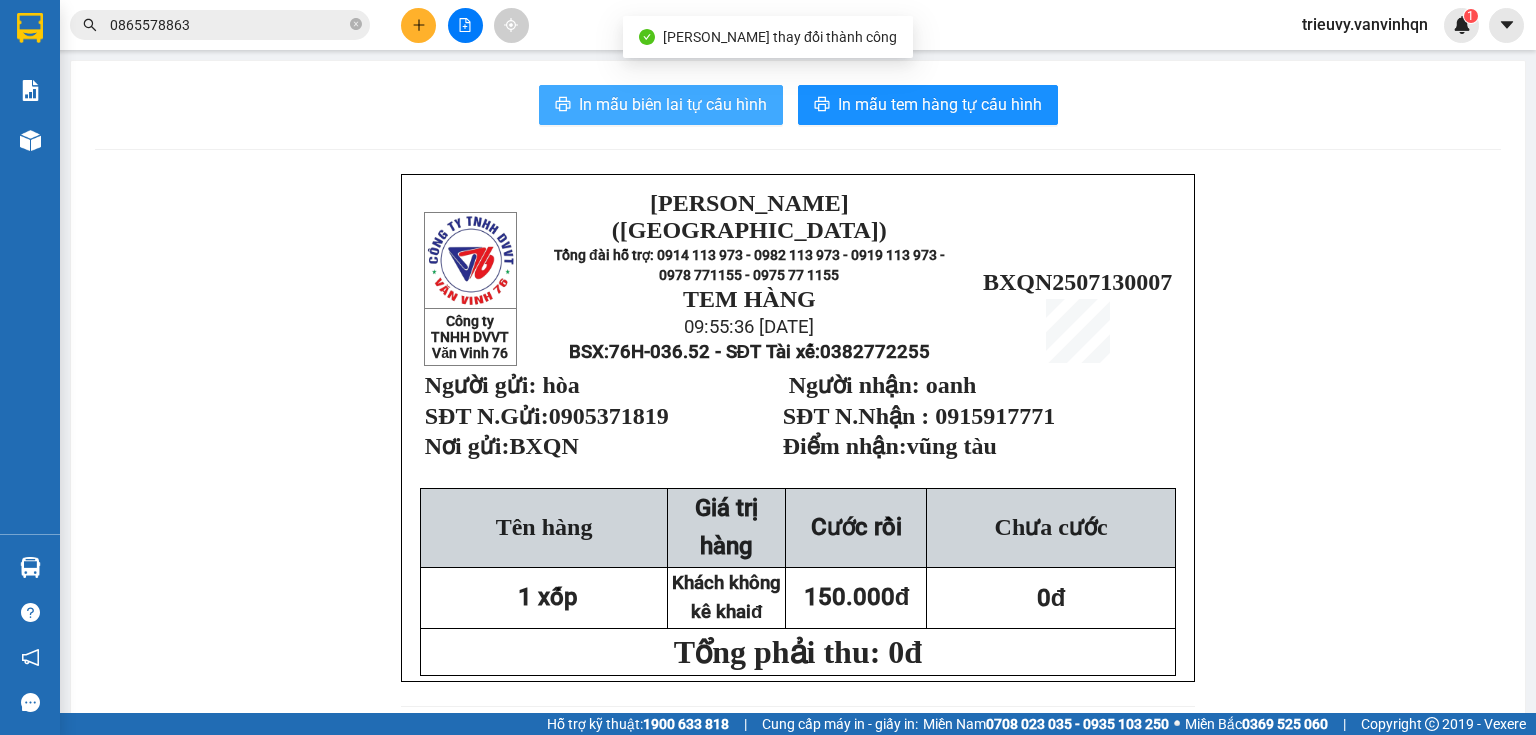 scroll, scrollTop: 0, scrollLeft: 0, axis: both 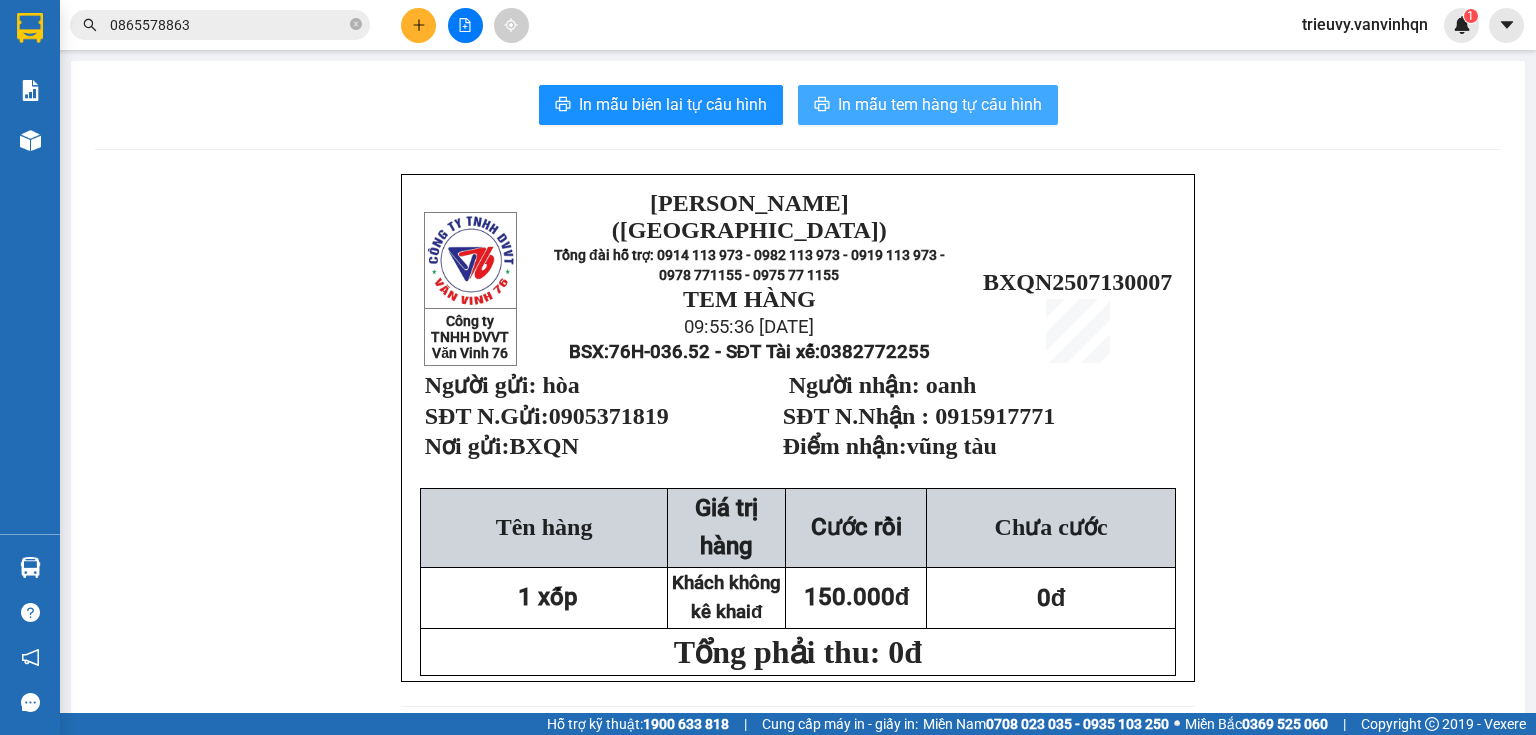 click on "In mẫu tem hàng tự cấu hình" at bounding box center [940, 104] 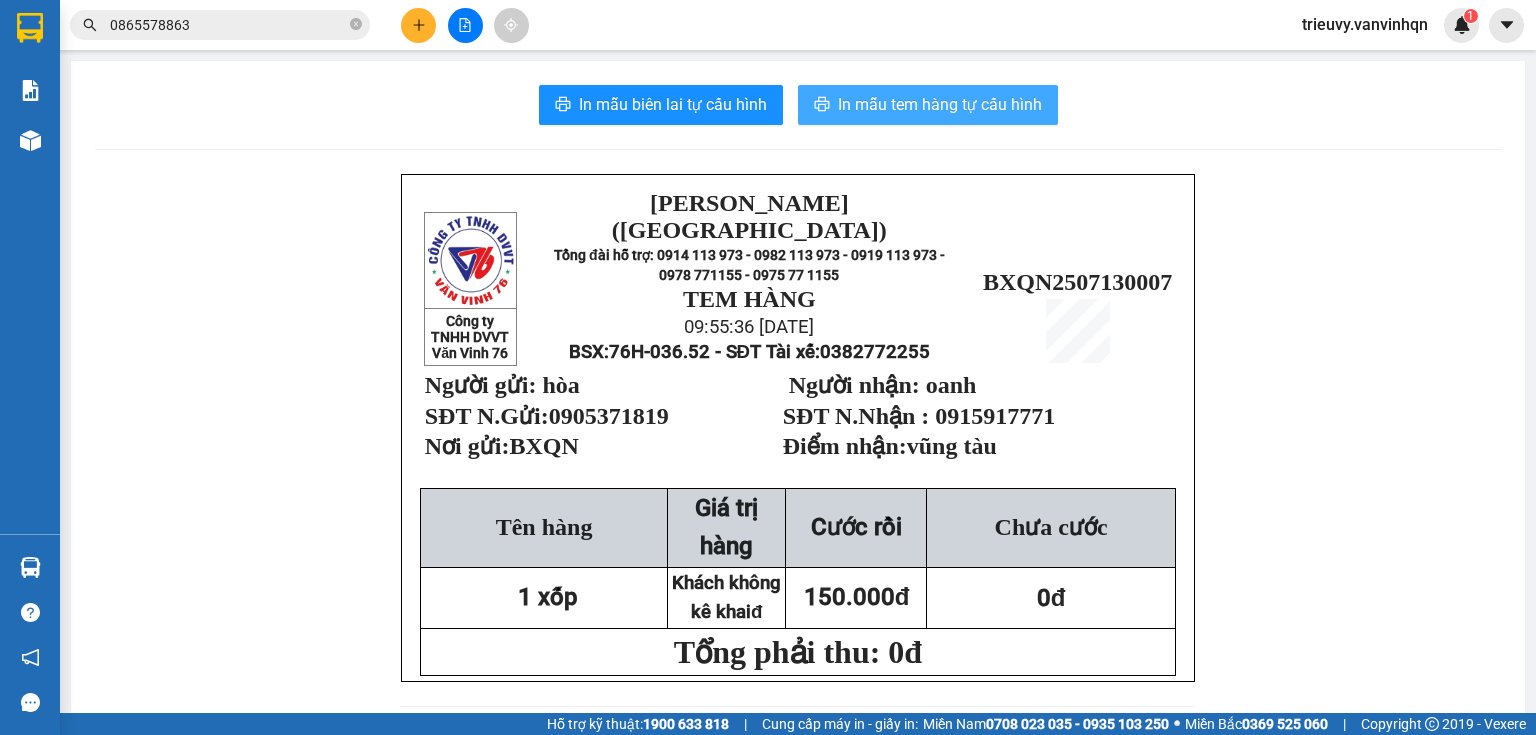 scroll, scrollTop: 0, scrollLeft: 0, axis: both 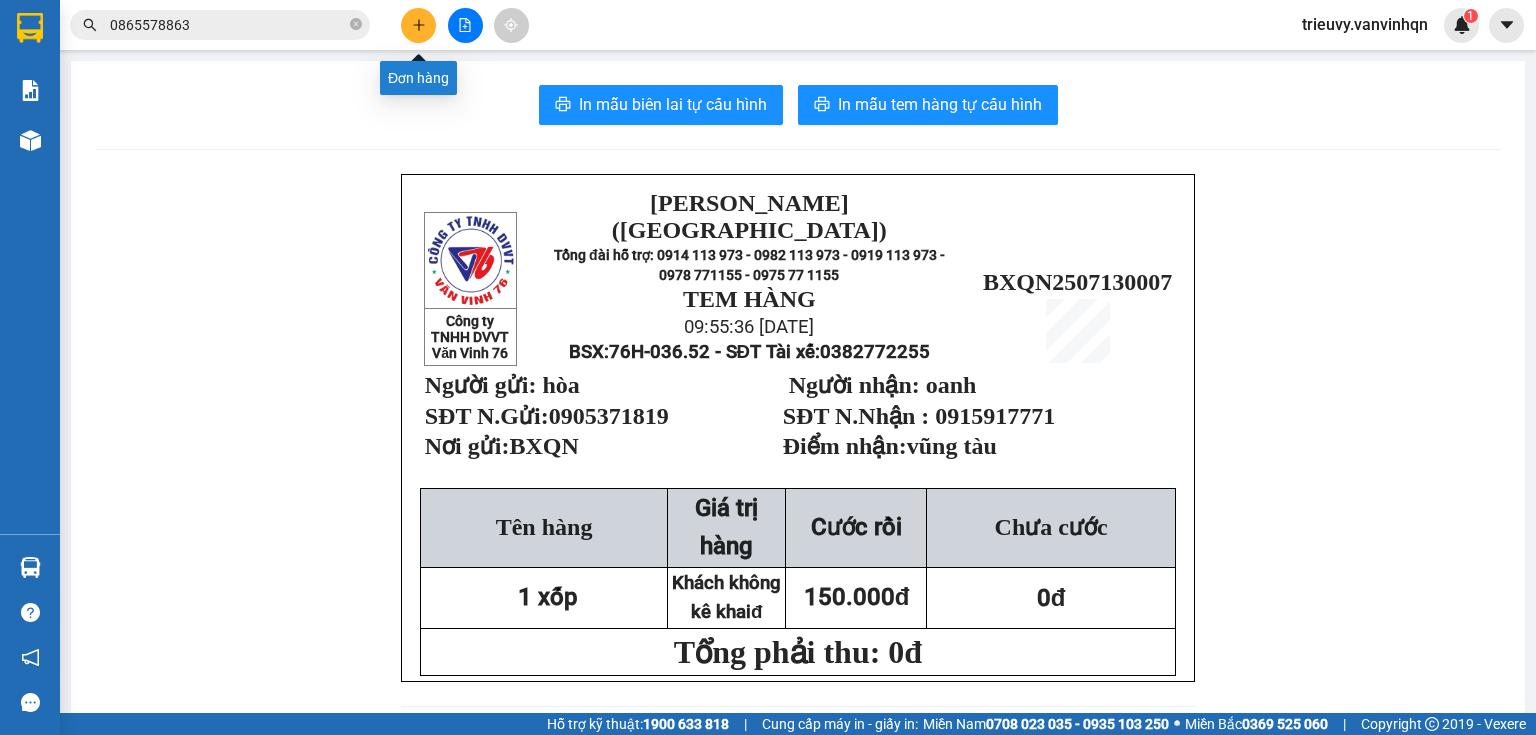 click 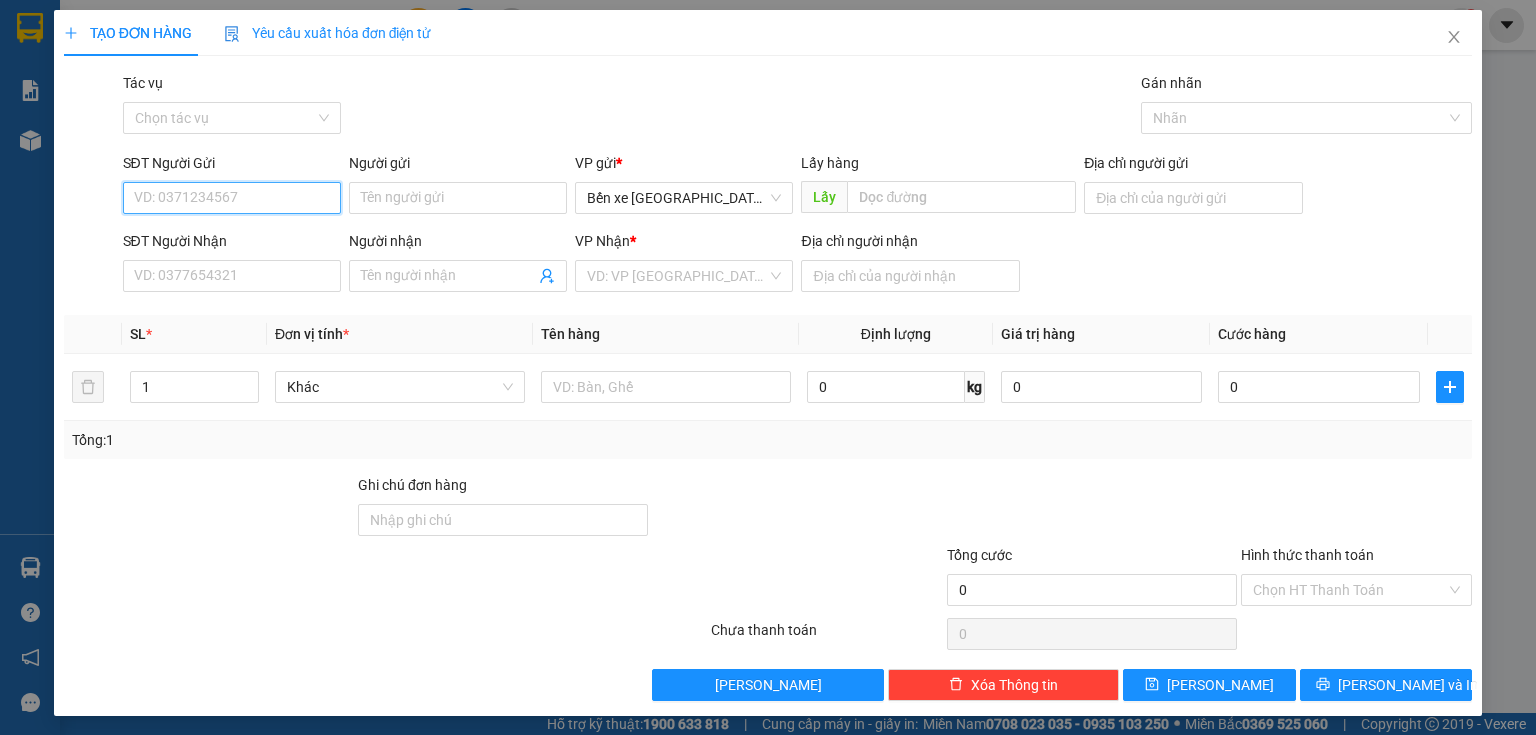 click on "SĐT Người Gửi" at bounding box center [232, 198] 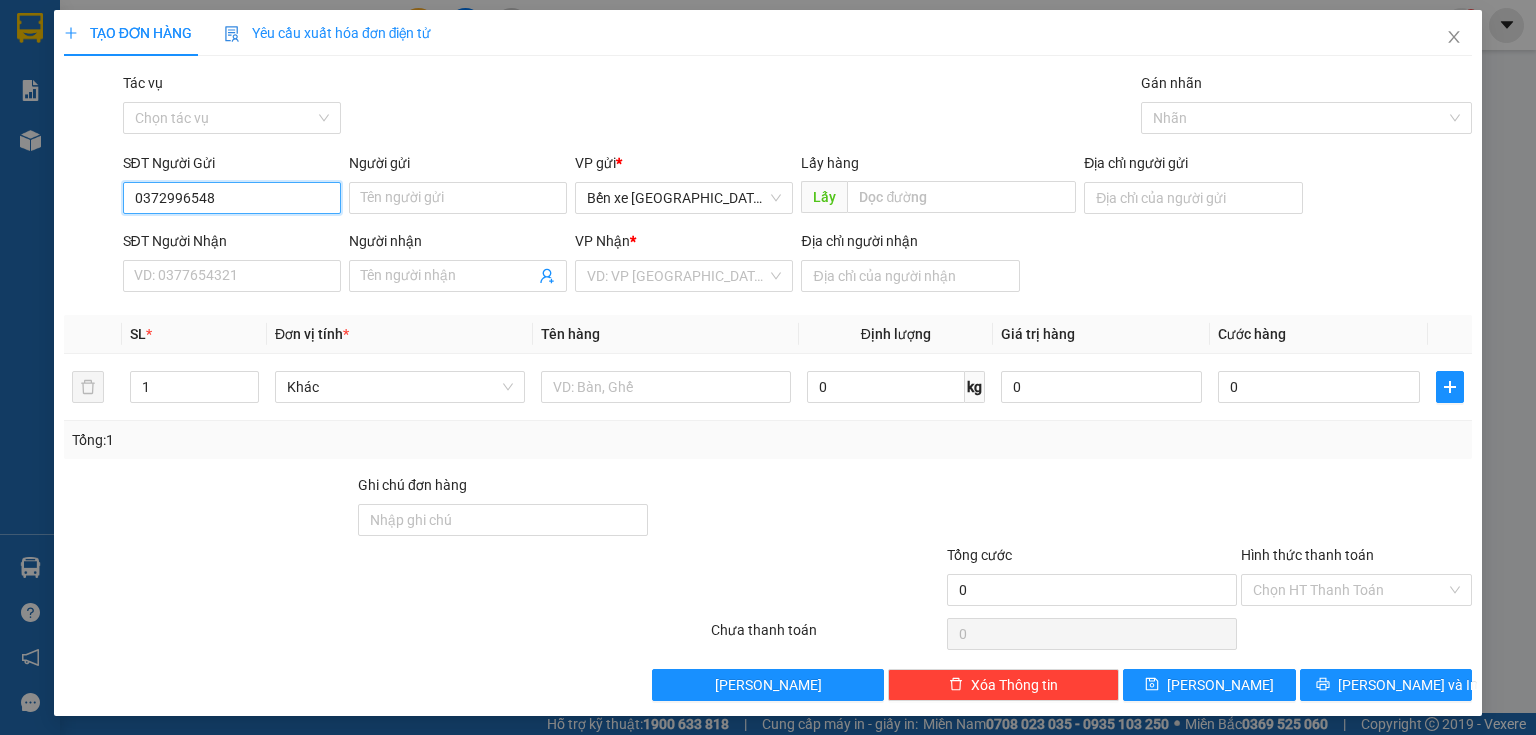 click on "0372996548" at bounding box center [232, 198] 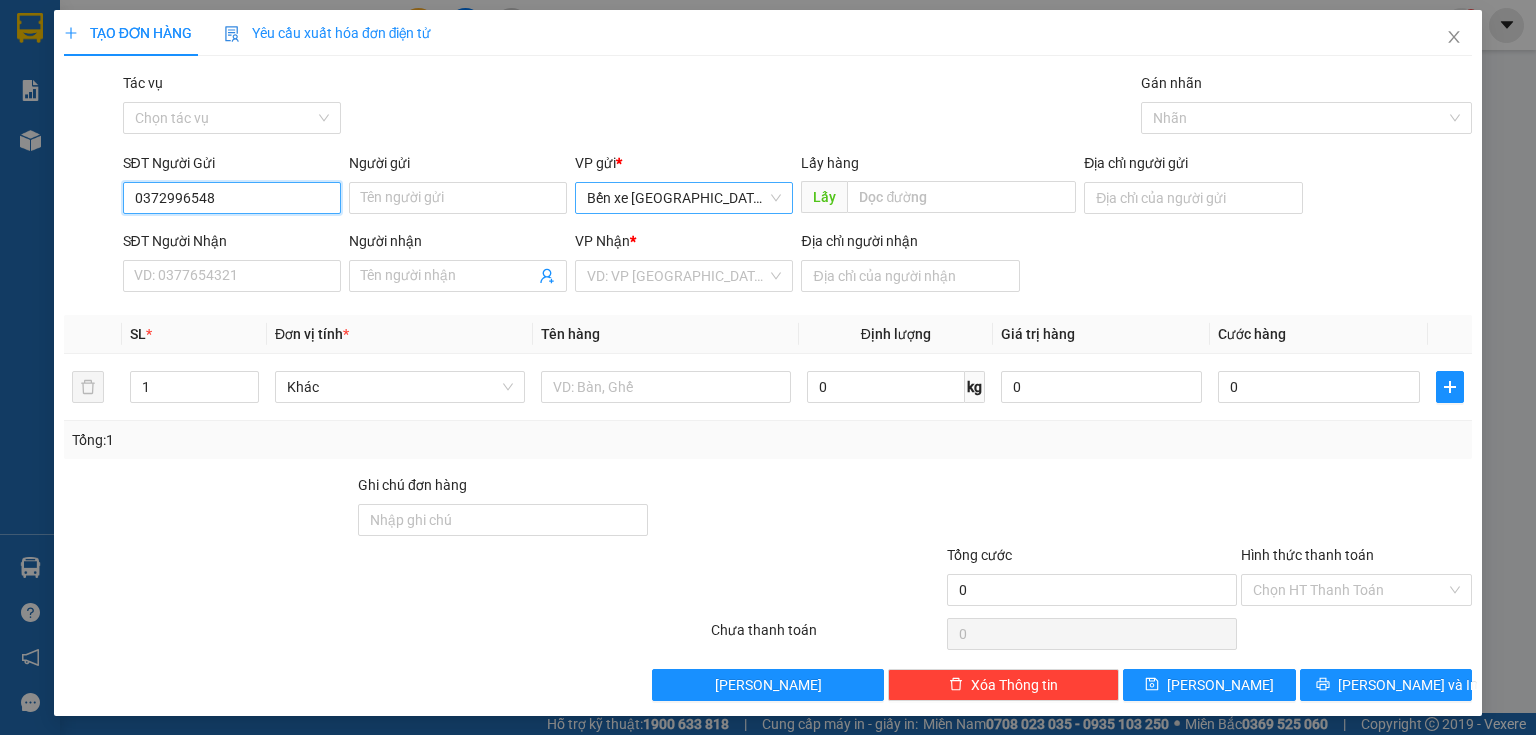 click on "Bến xe [GEOGRAPHIC_DATA]" at bounding box center (684, 198) 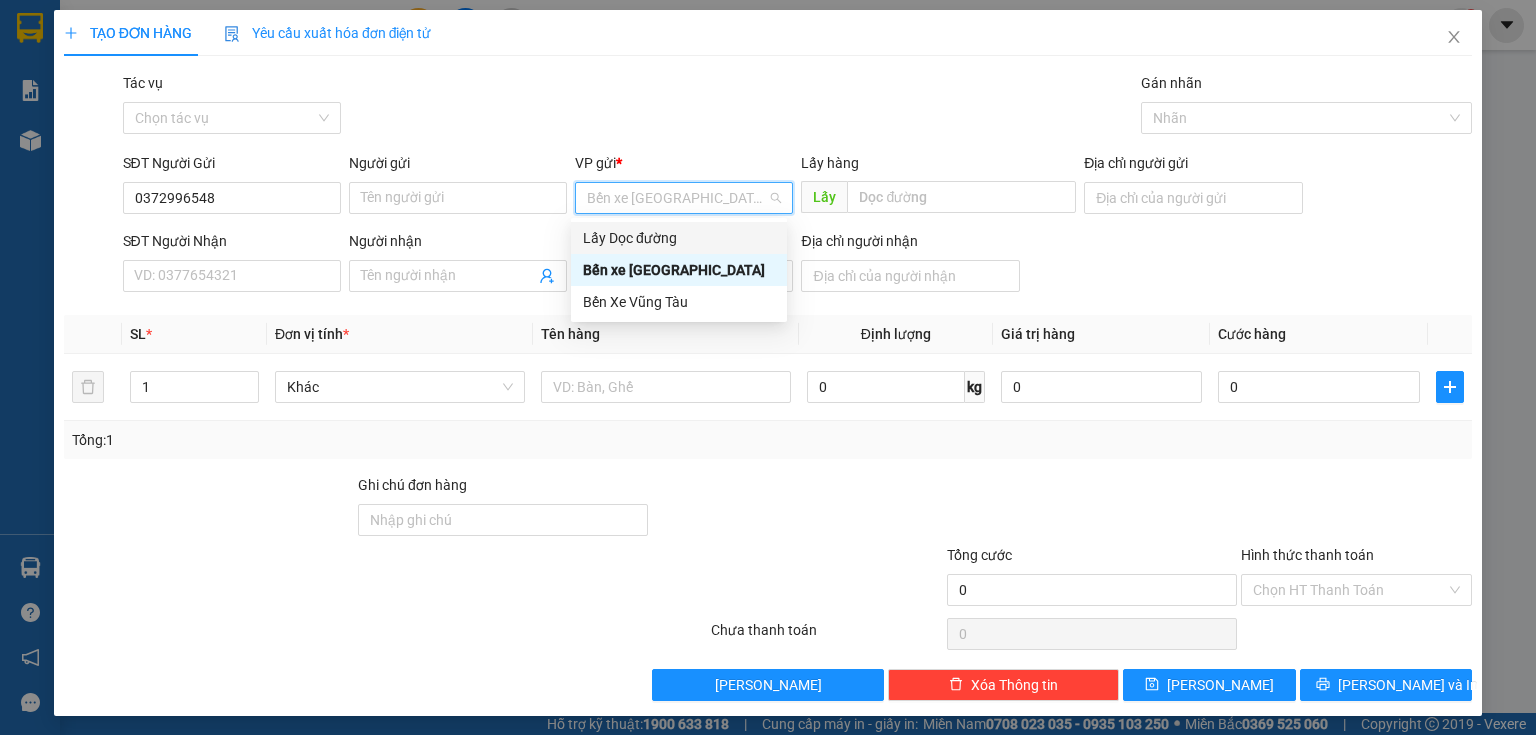 click on "Lấy Dọc đường" at bounding box center [679, 238] 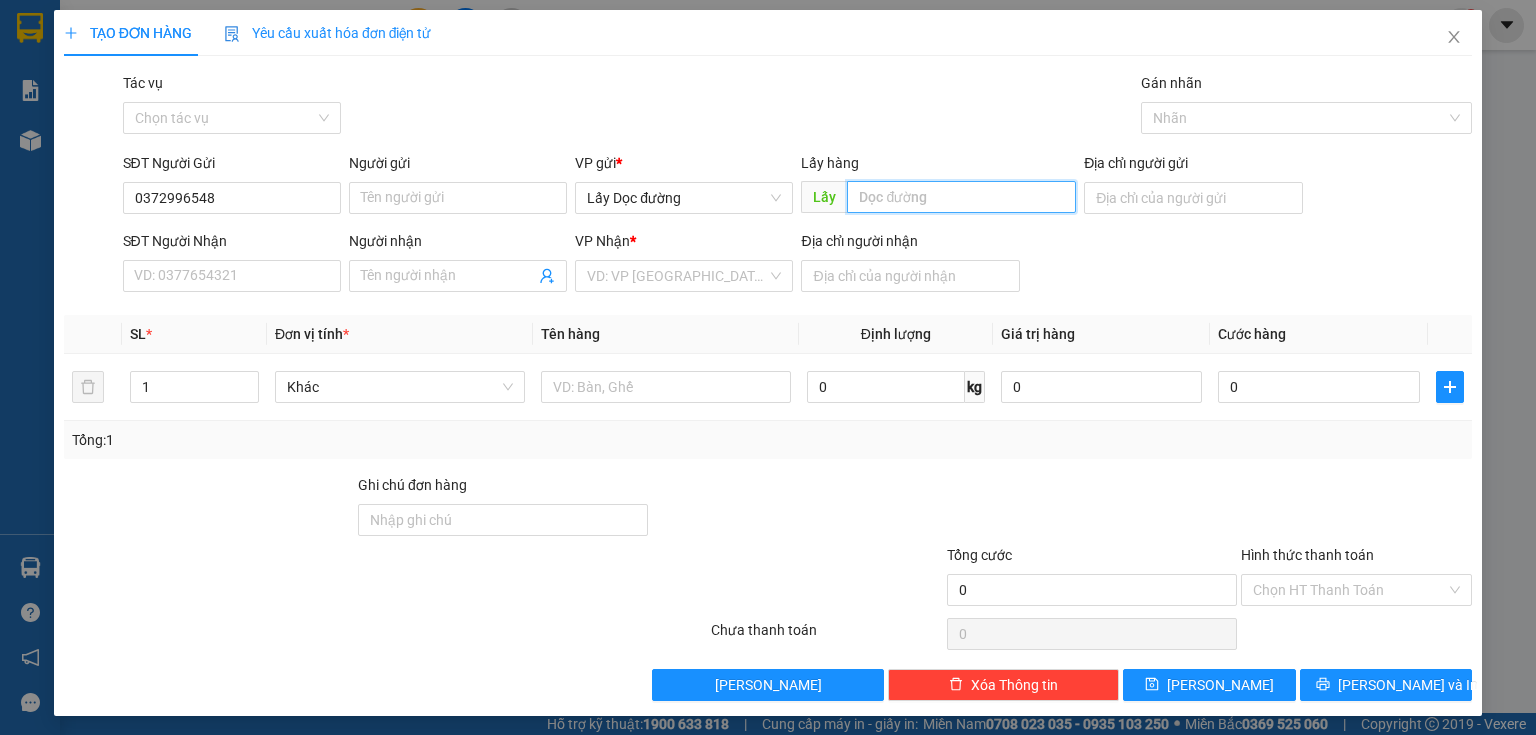 click at bounding box center [961, 197] 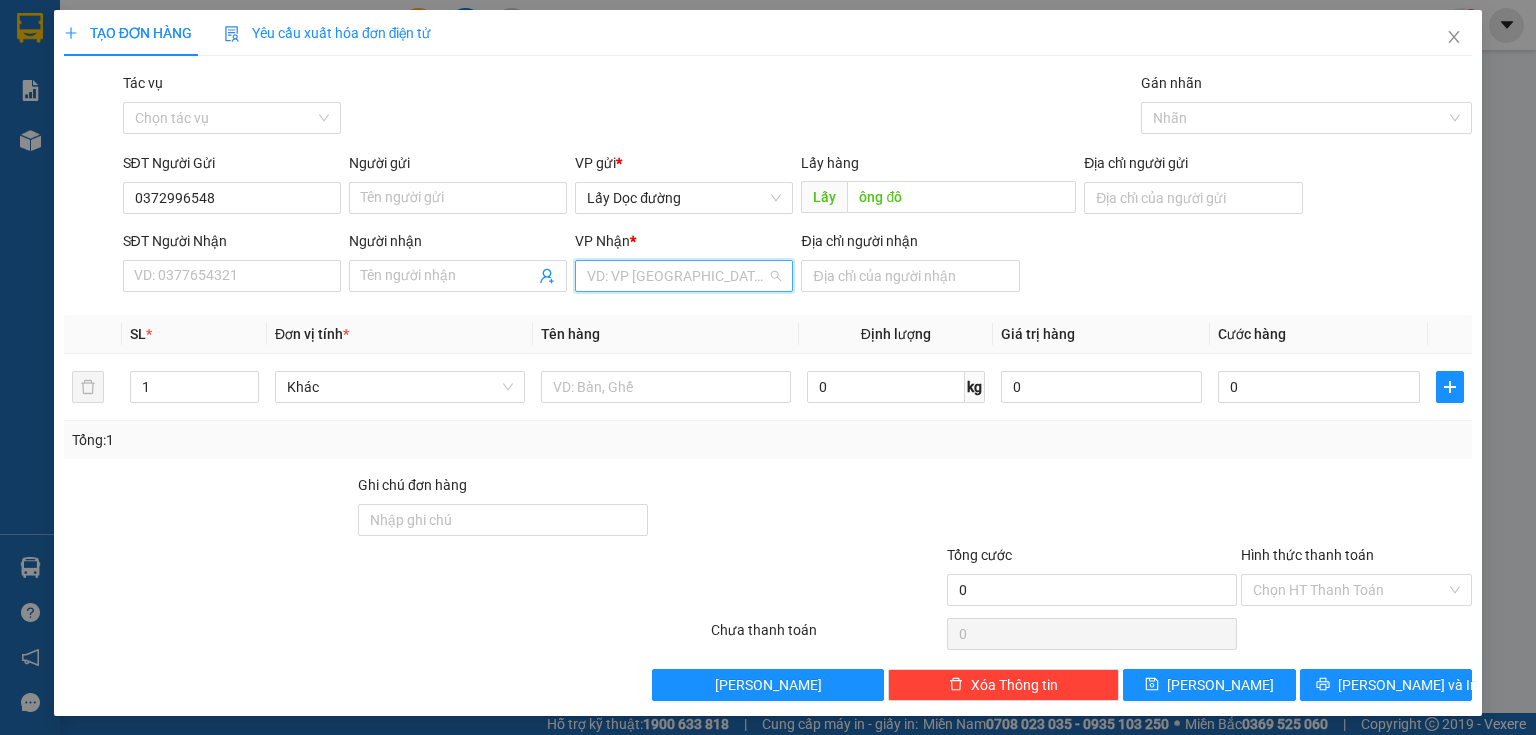click at bounding box center [677, 276] 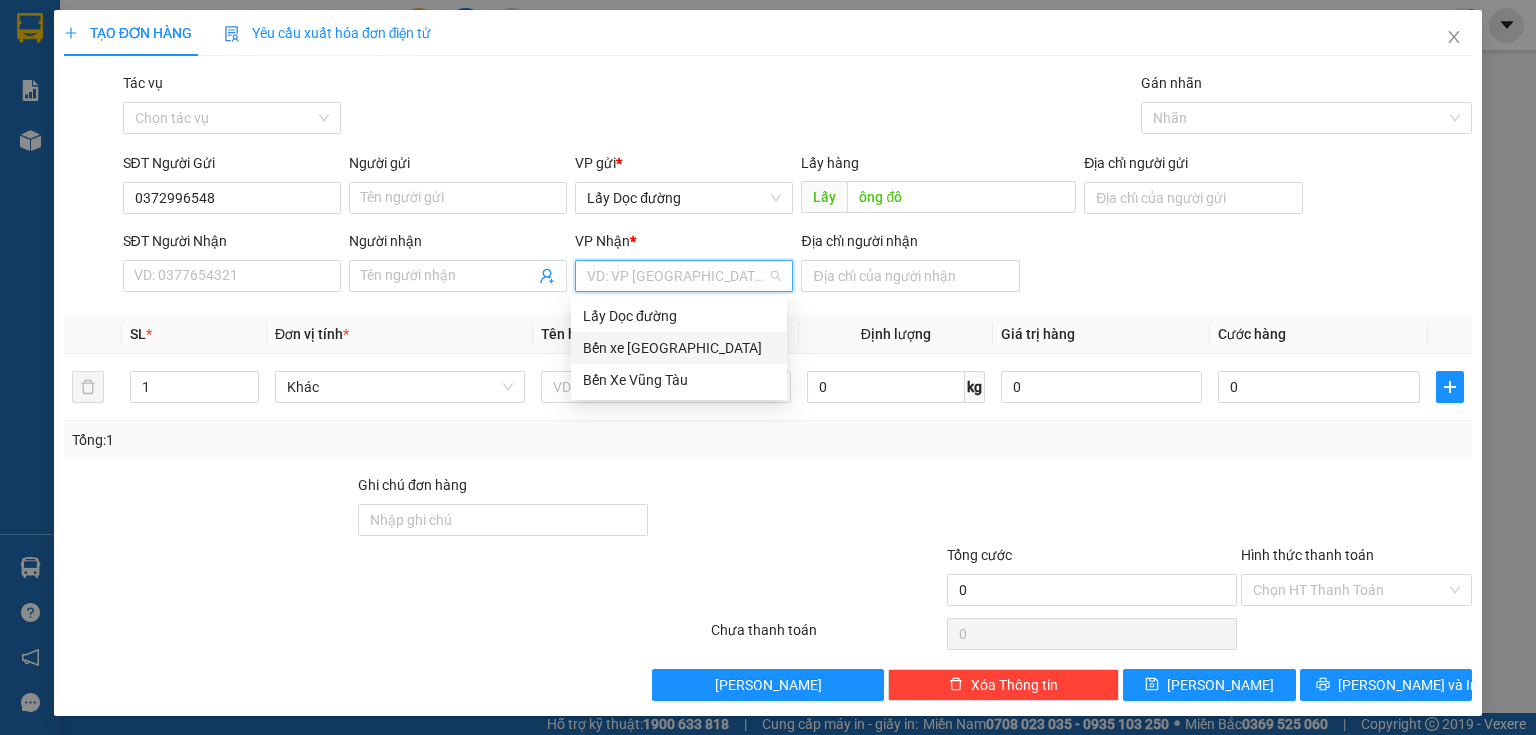 click on "Bến xe [GEOGRAPHIC_DATA]" at bounding box center (679, 348) 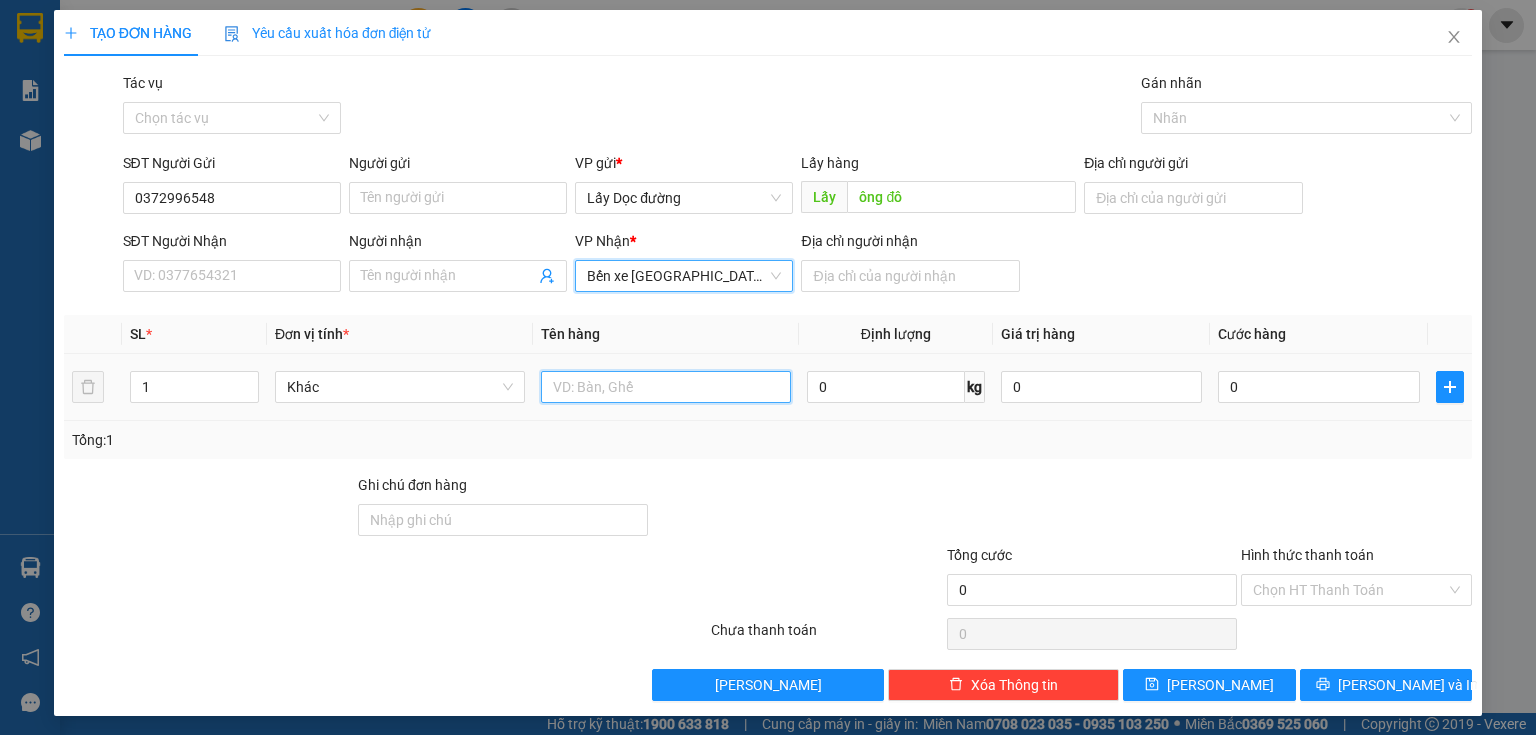 click at bounding box center [666, 387] 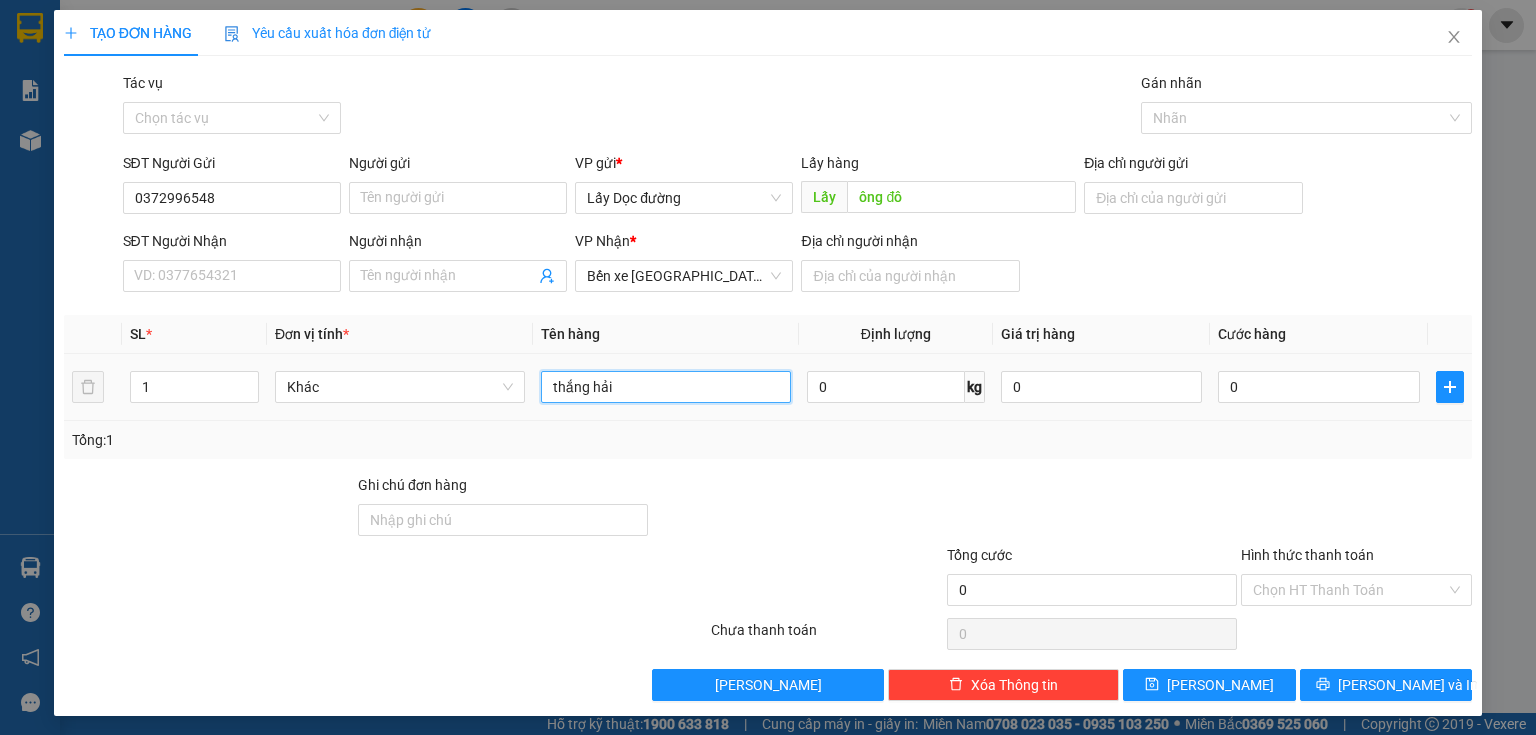 drag, startPoint x: 544, startPoint y: 384, endPoint x: 607, endPoint y: 384, distance: 63 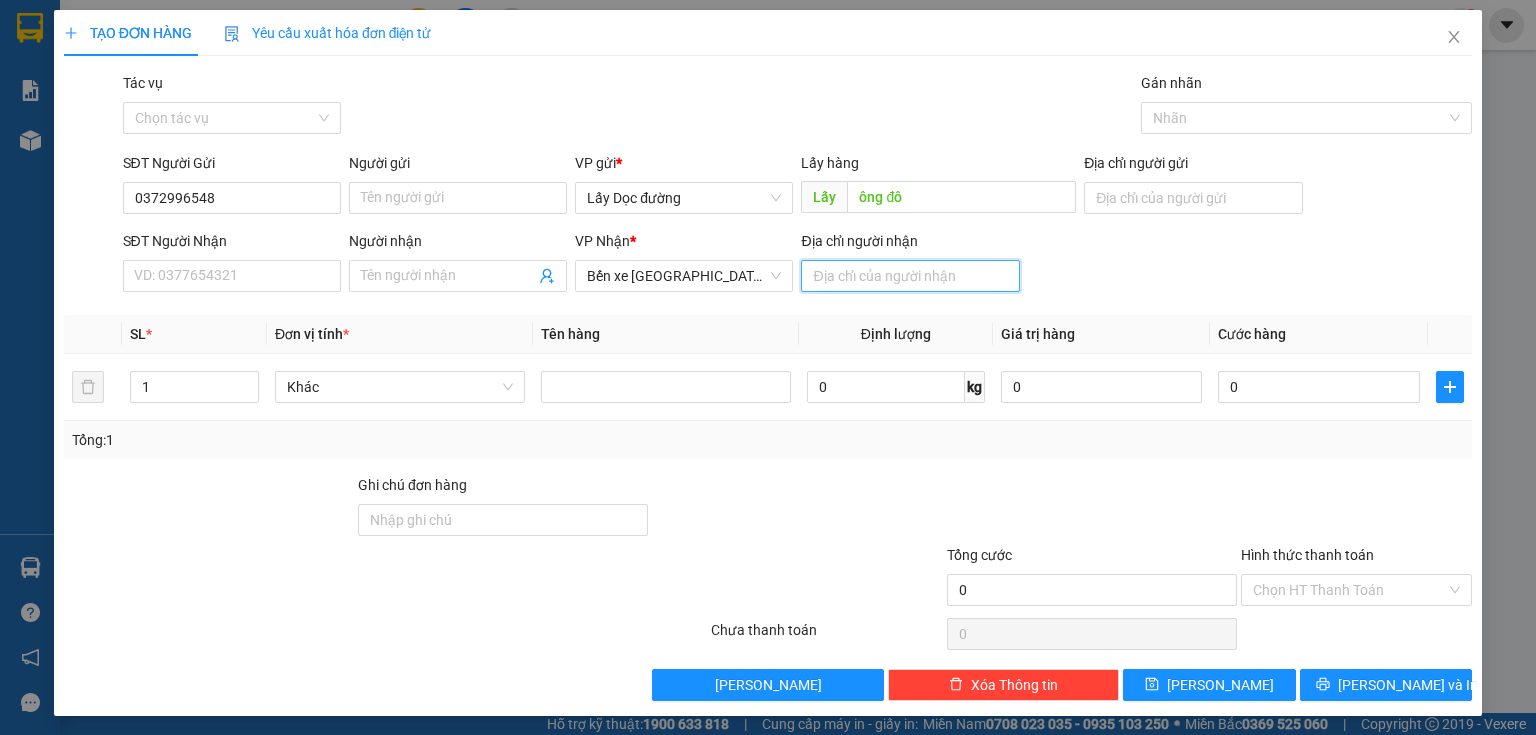paste on "thắng hải" 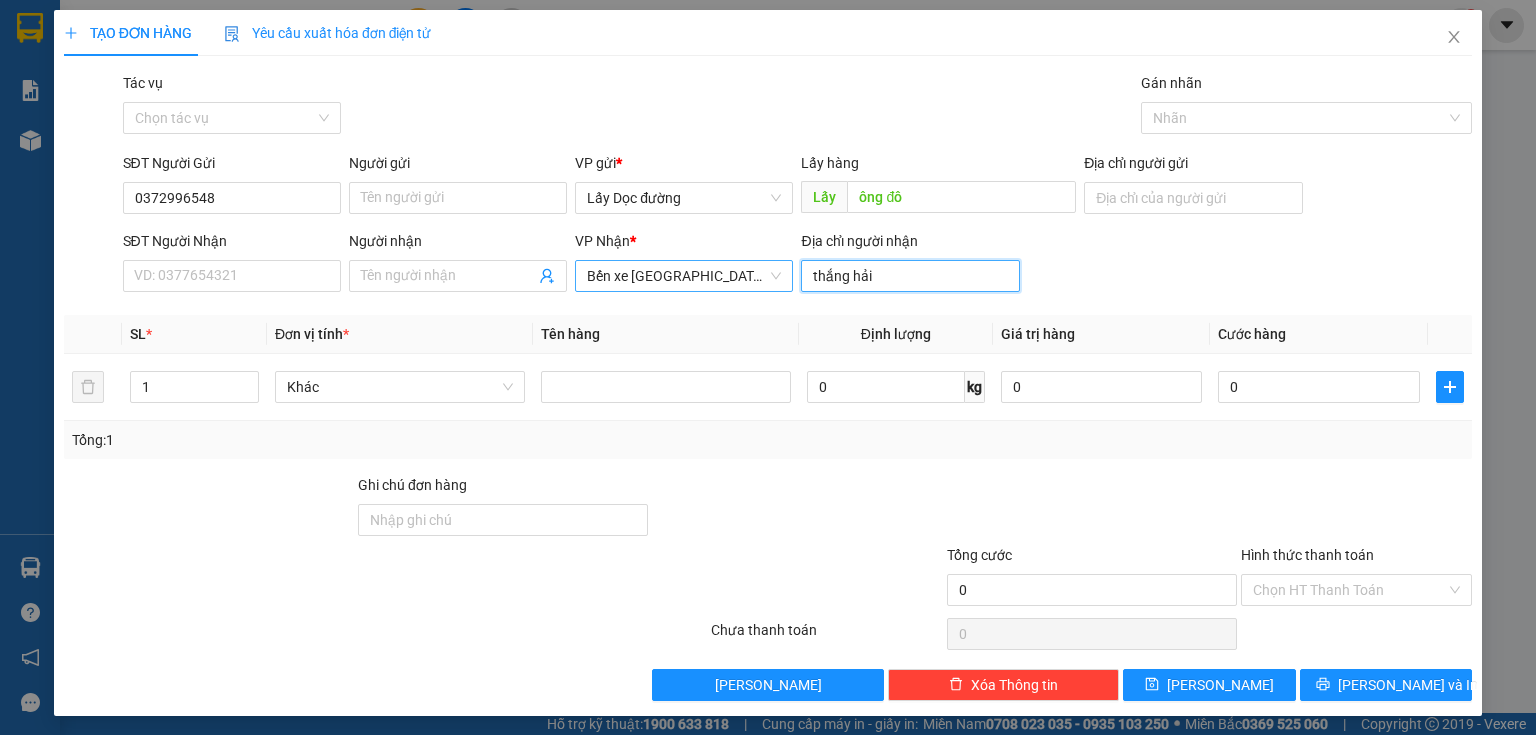 click on "Bến xe [GEOGRAPHIC_DATA]" at bounding box center [684, 276] 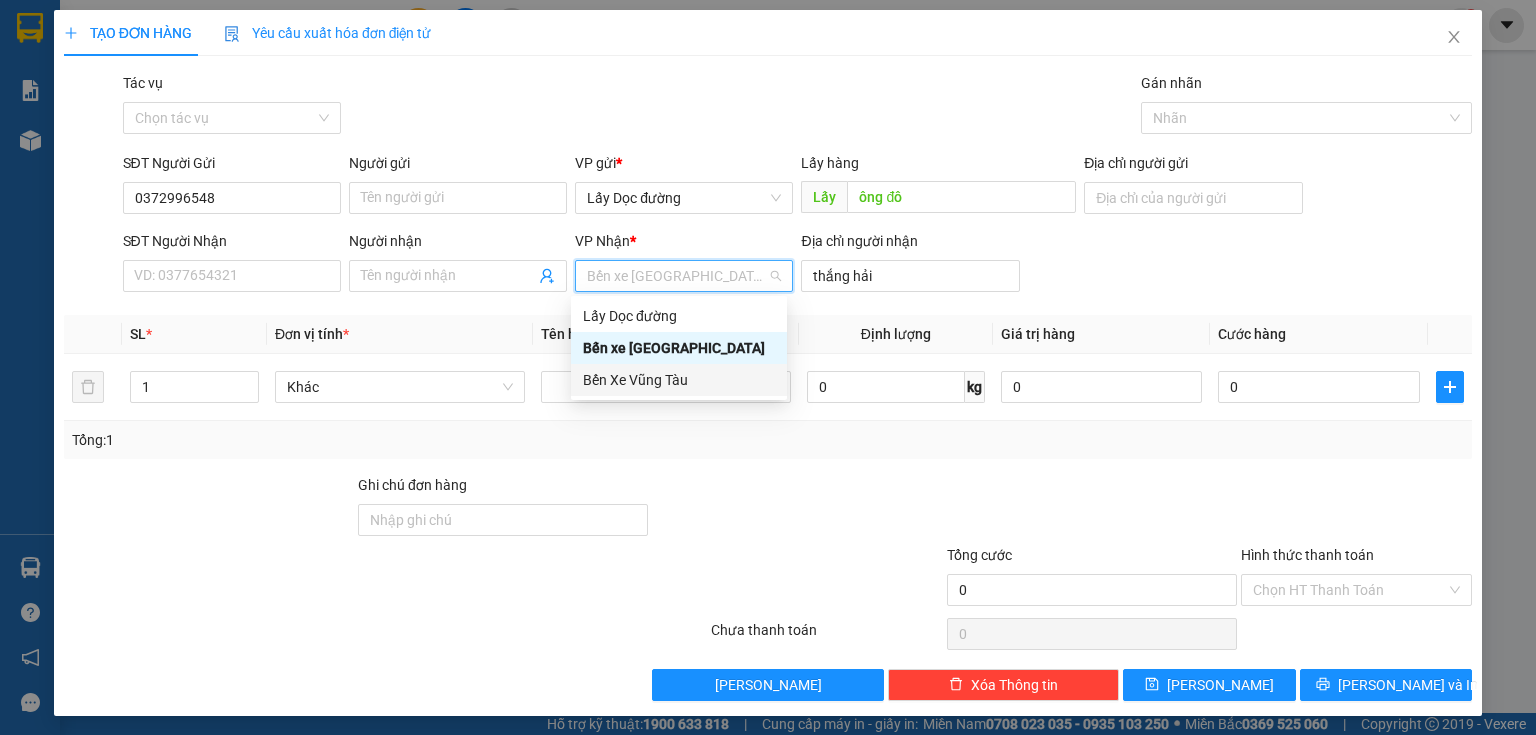 click on "Bến Xe Vũng Tàu" at bounding box center (679, 380) 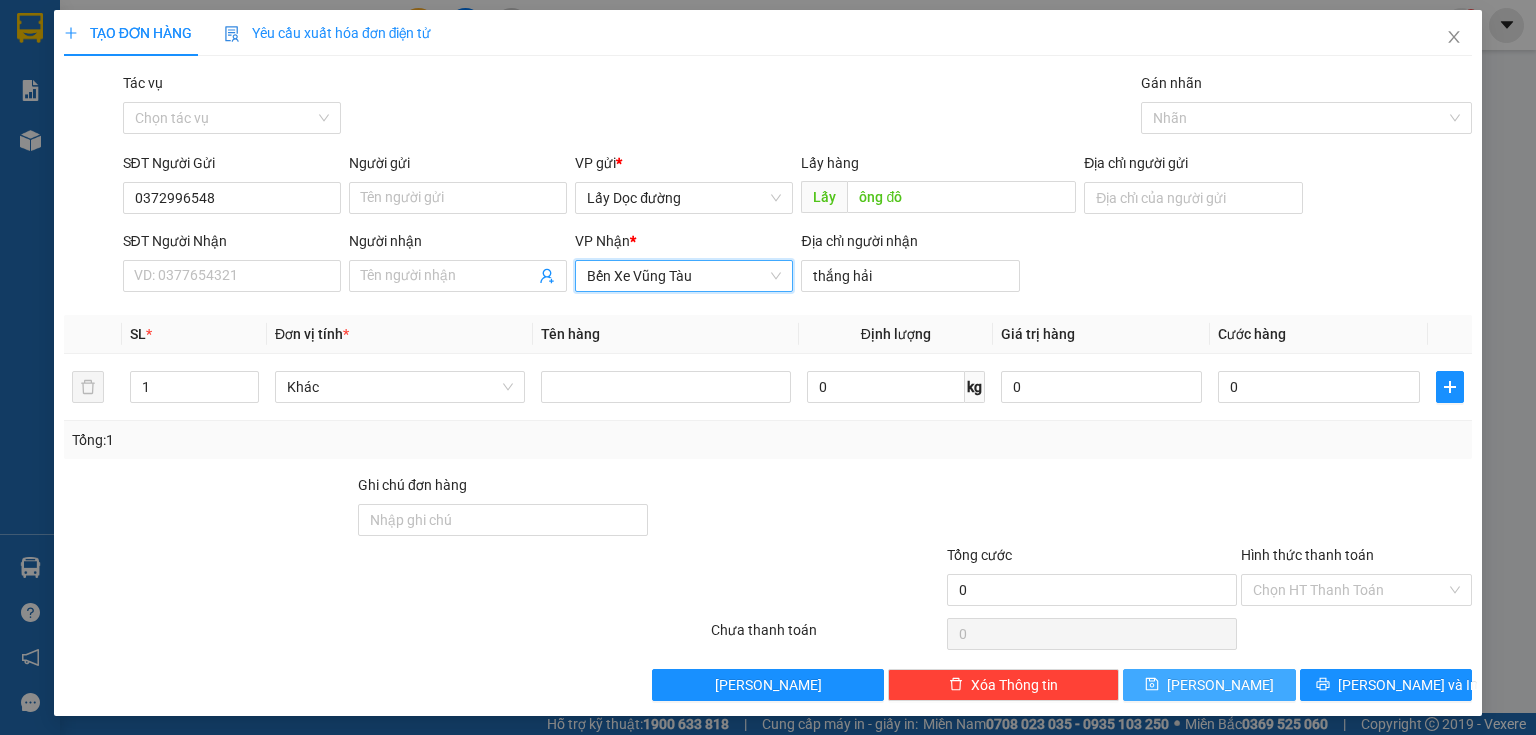 click 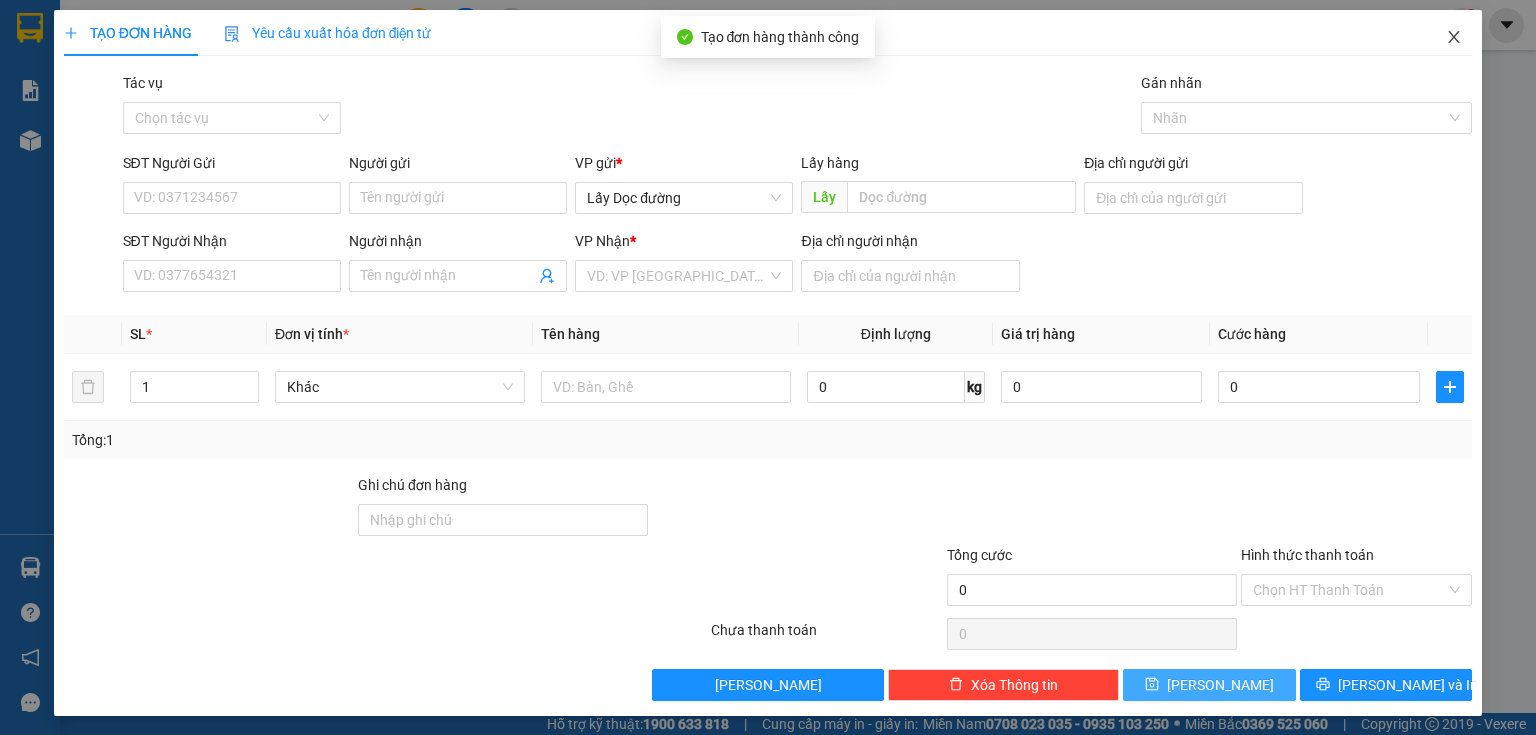click at bounding box center (1454, 38) 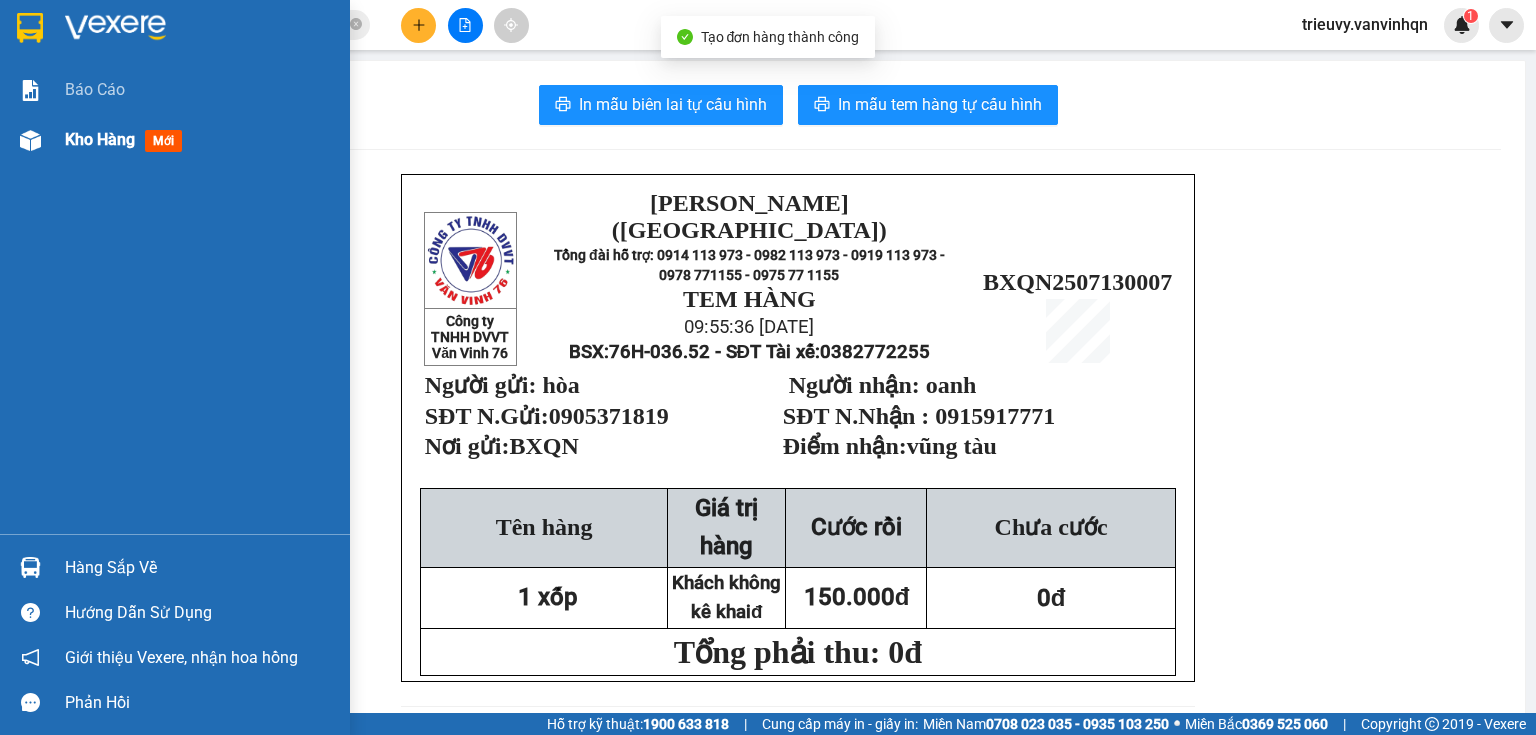 click on "Kho hàng" at bounding box center (100, 139) 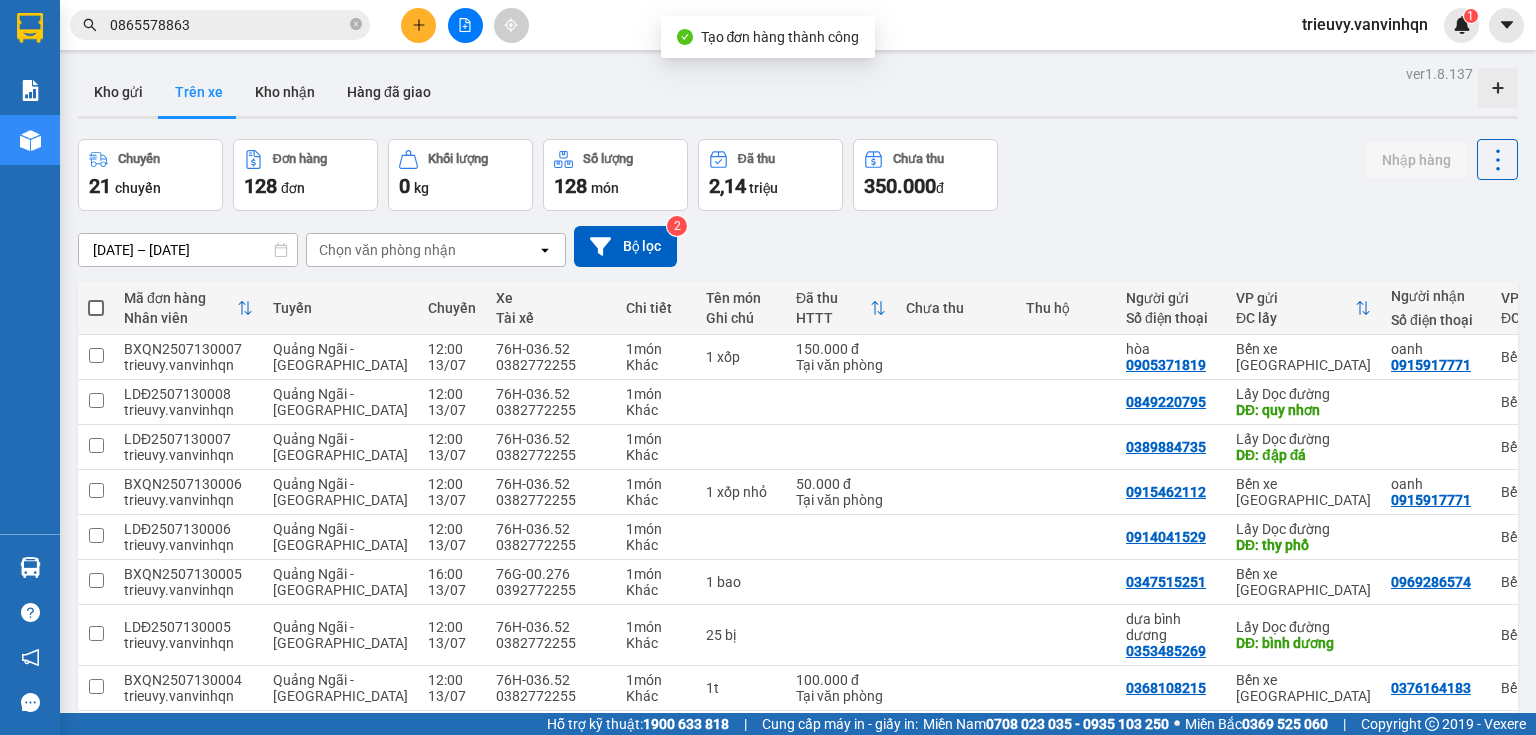 click at bounding box center [798, 117] 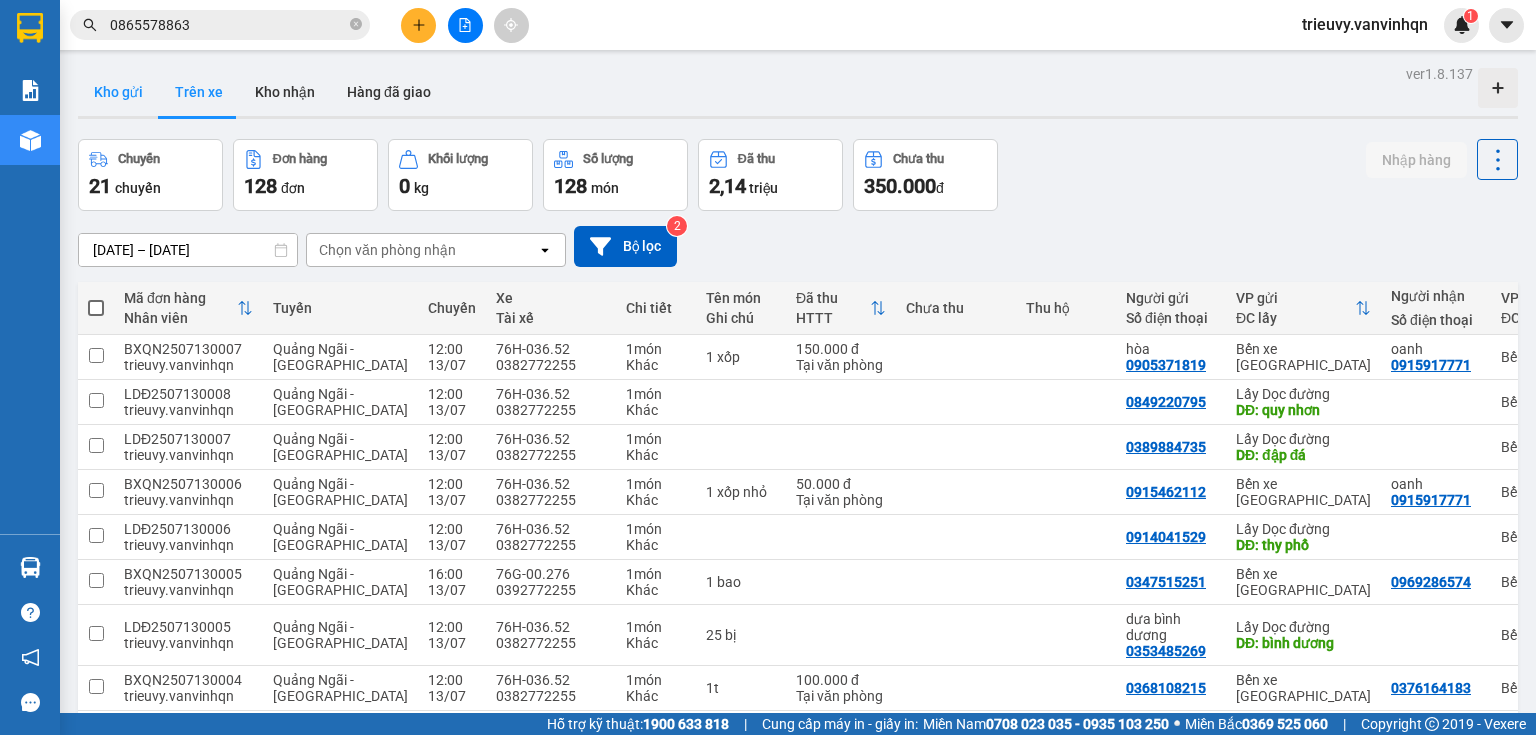 click on "Kho gửi" at bounding box center [118, 92] 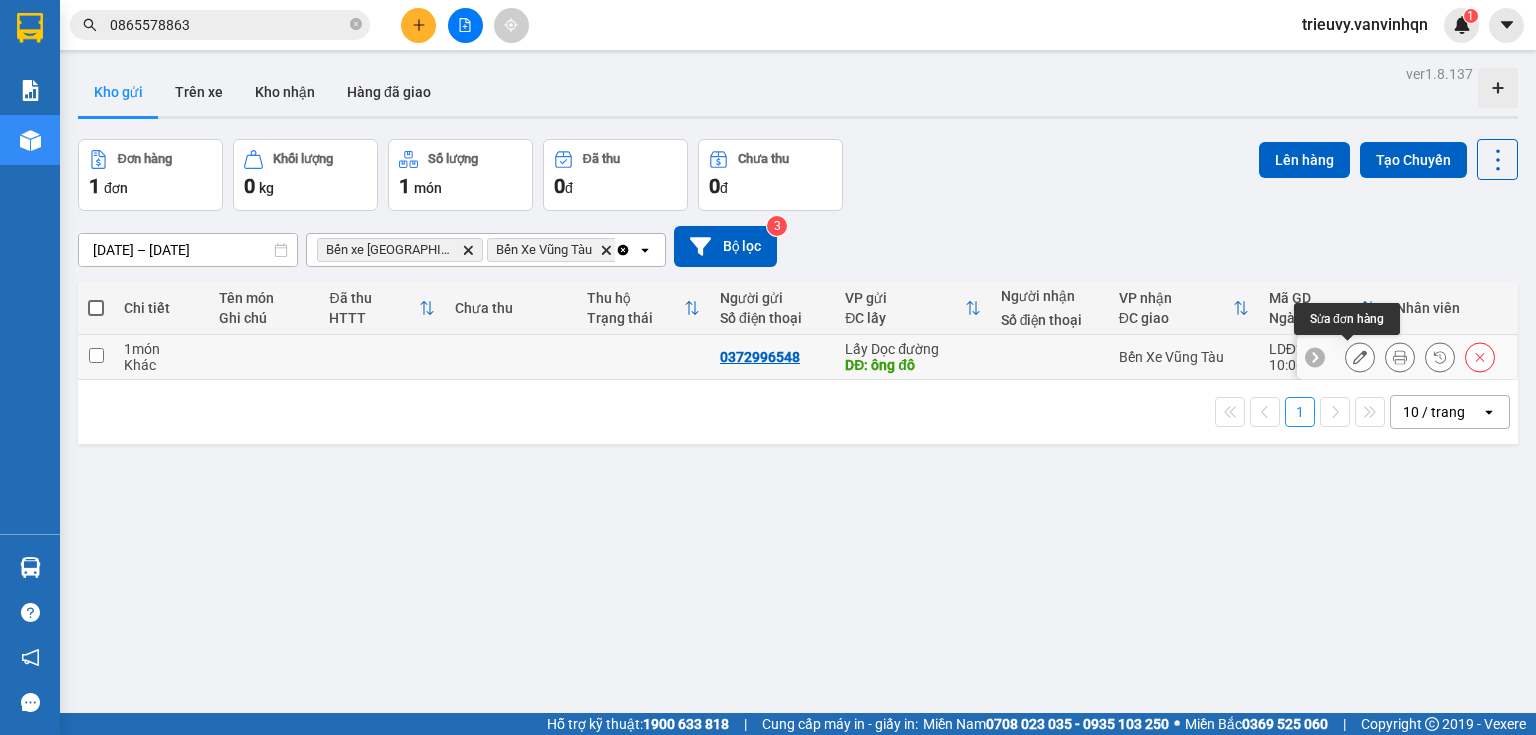 click 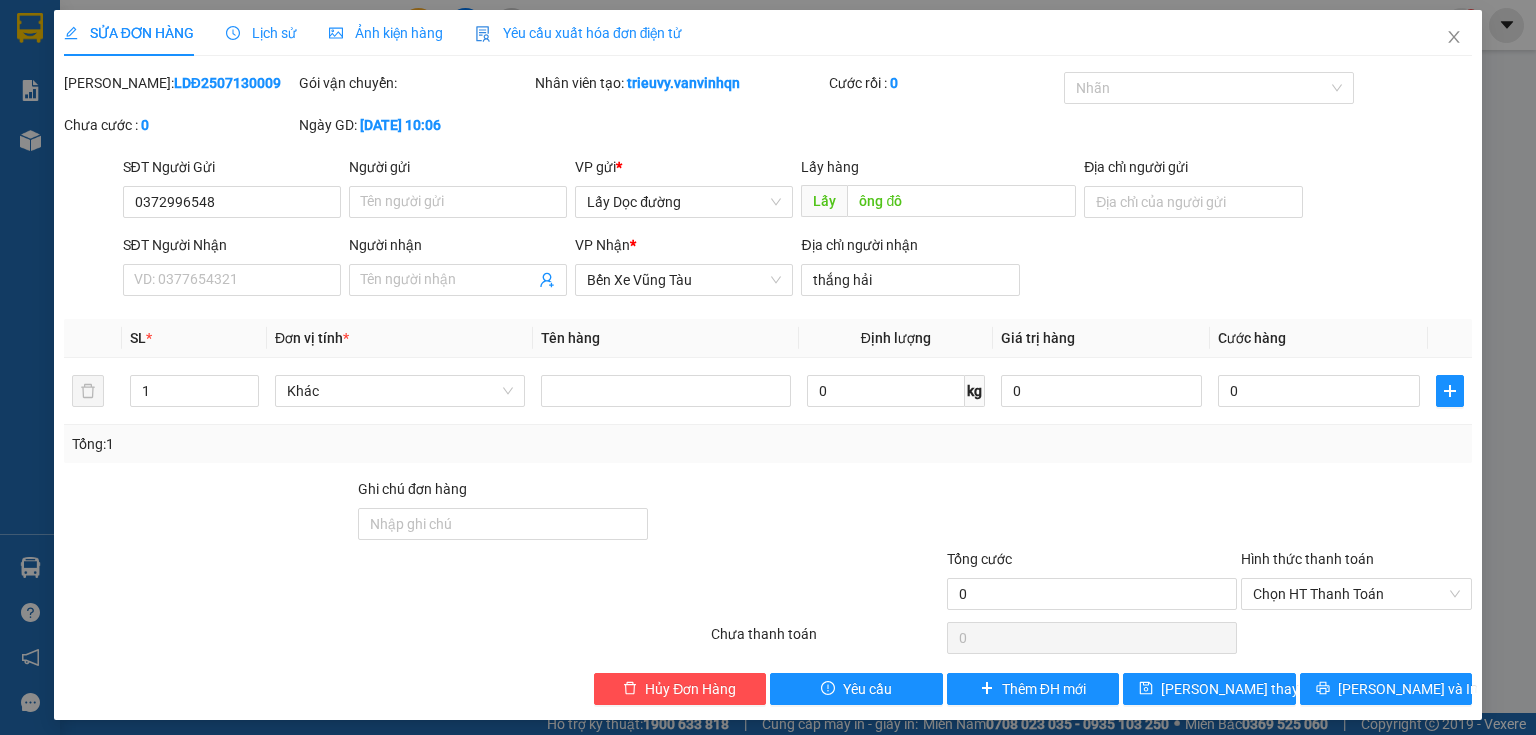 scroll, scrollTop: 0, scrollLeft: 0, axis: both 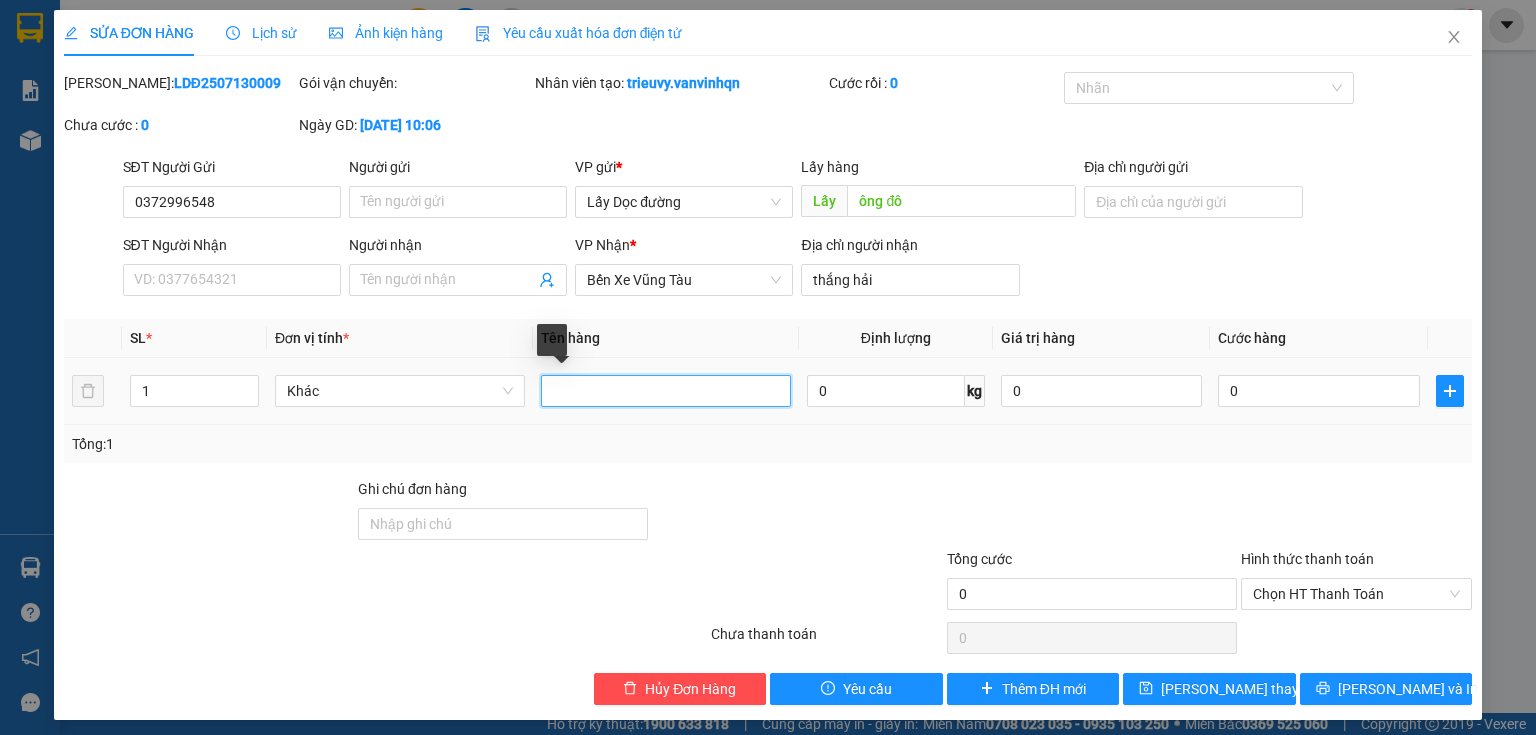 click at bounding box center (666, 391) 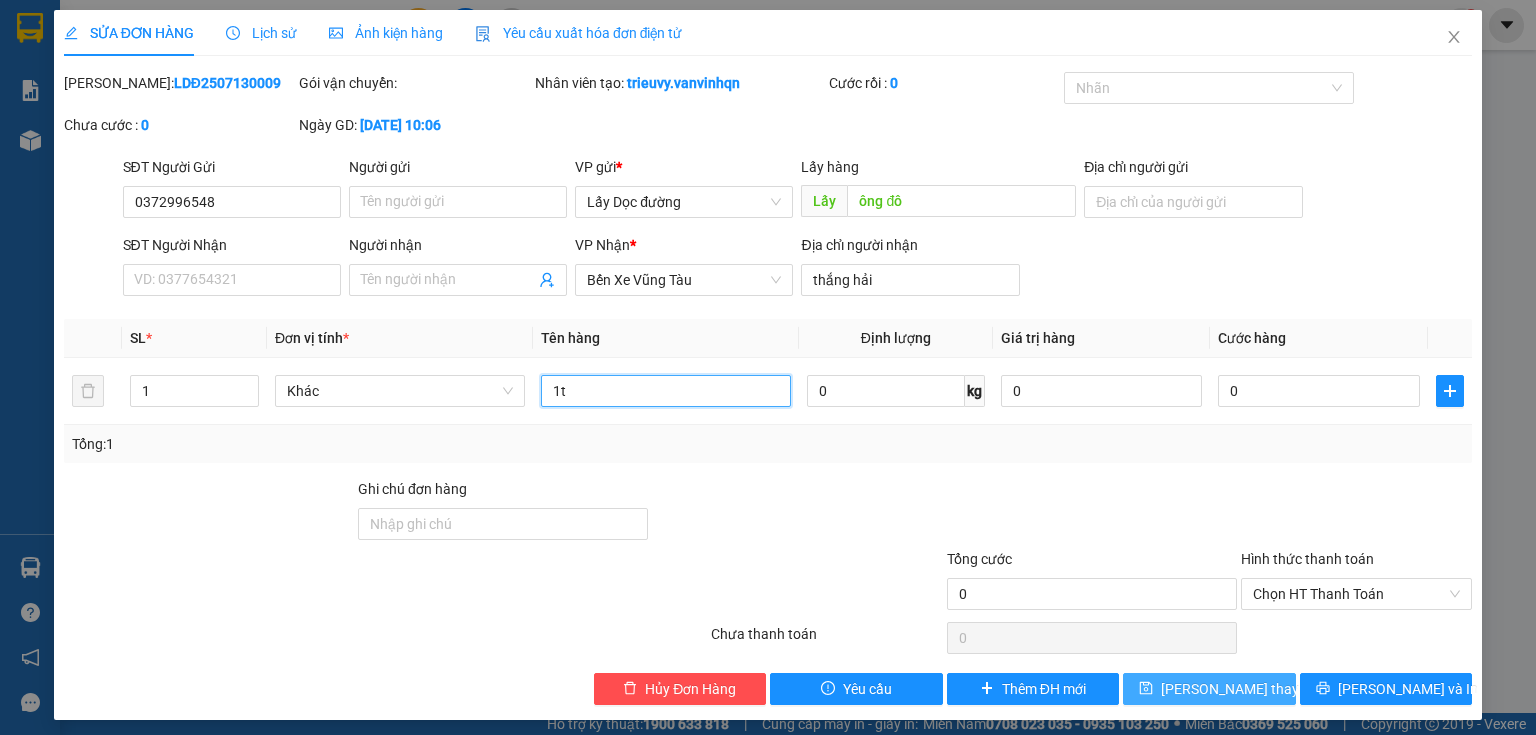 type on "1t" 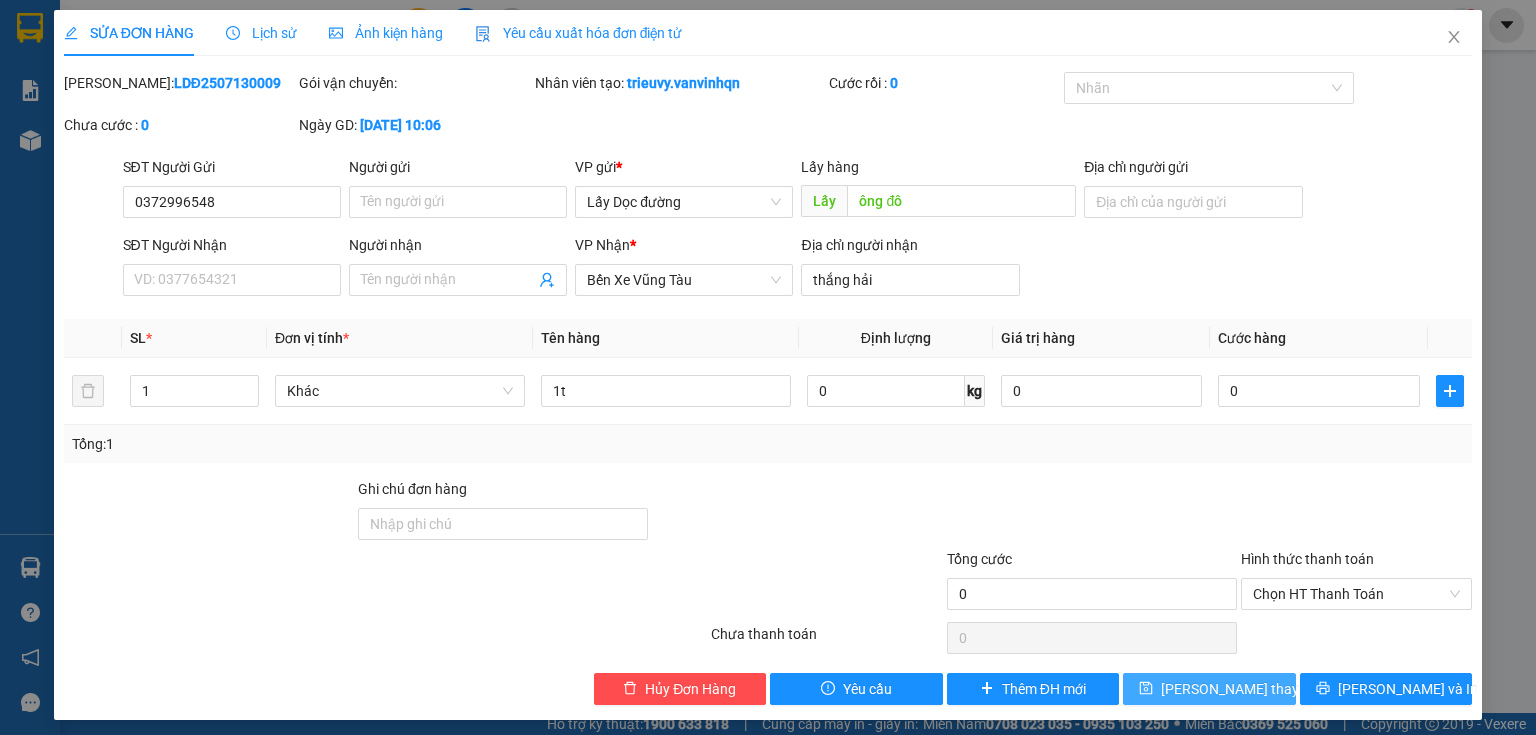 click on "[PERSON_NAME] thay đổi" at bounding box center [1241, 689] 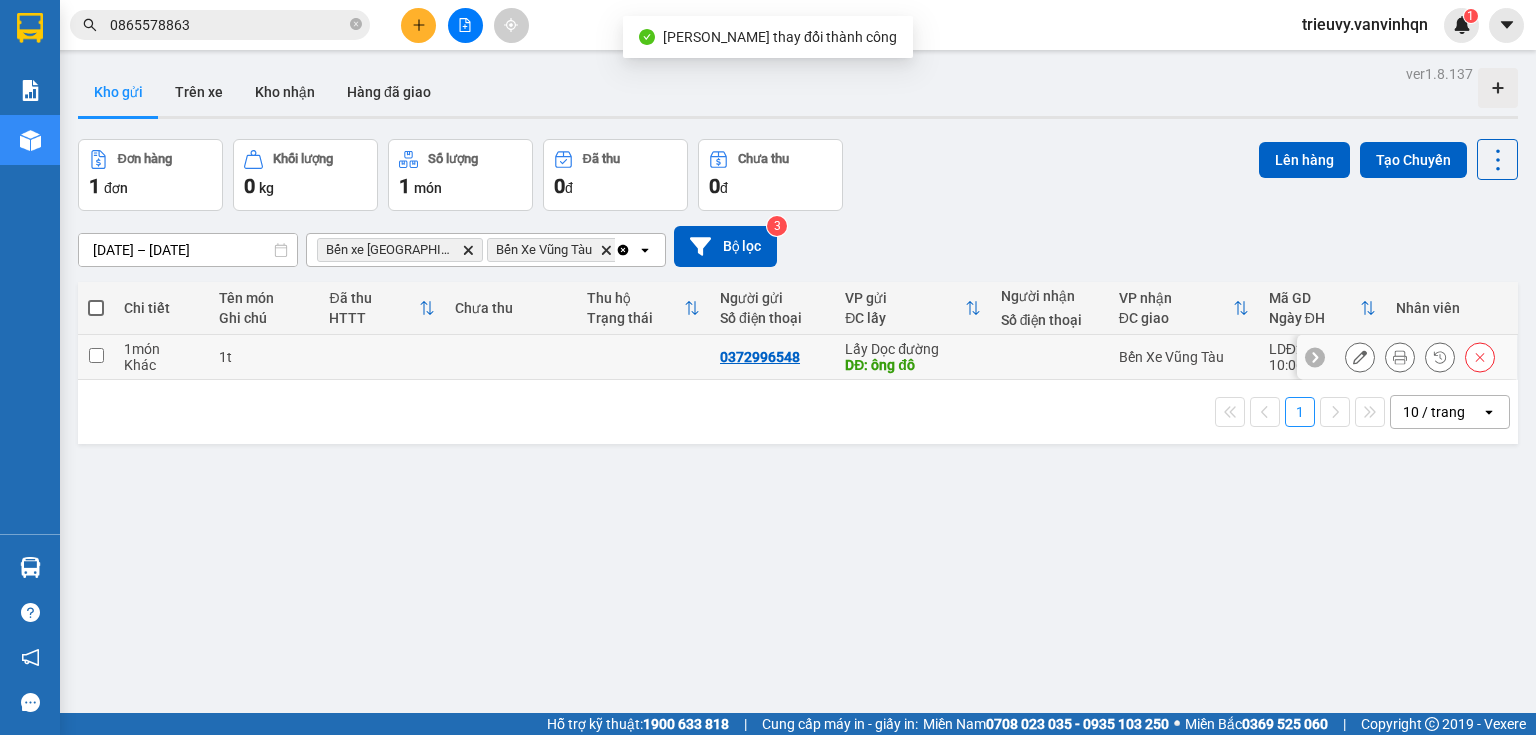 click at bounding box center (643, 357) 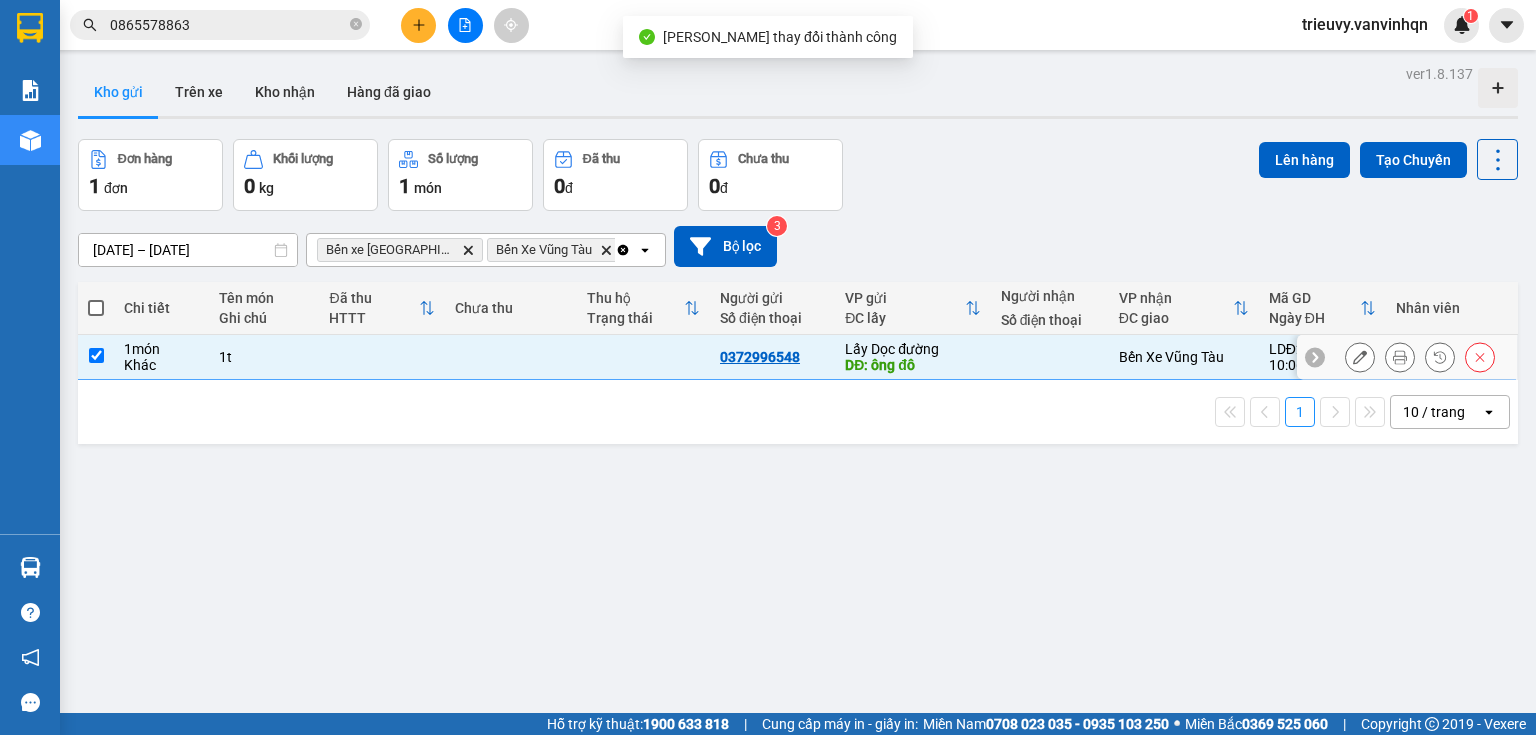 checkbox on "true" 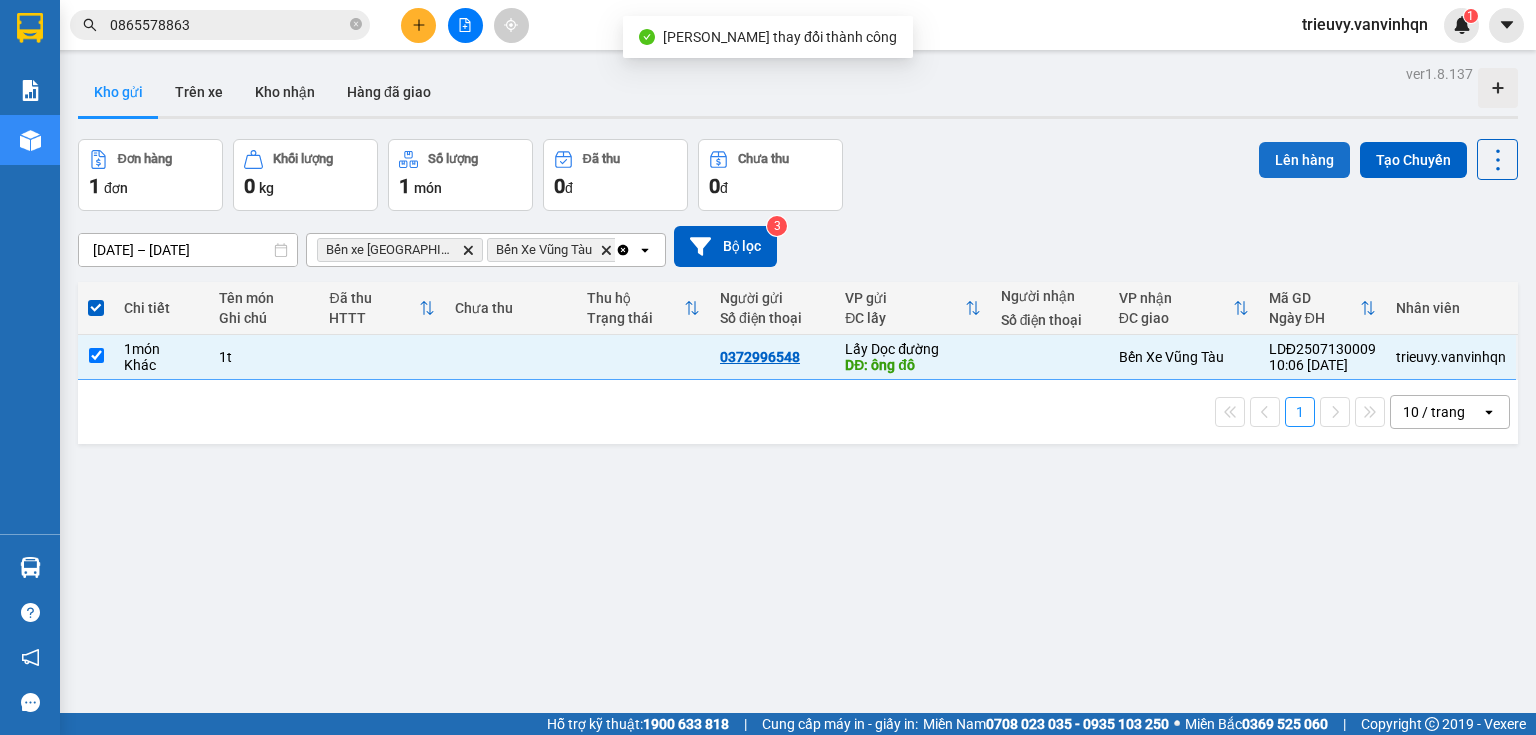 click on "Lên hàng" at bounding box center [1304, 160] 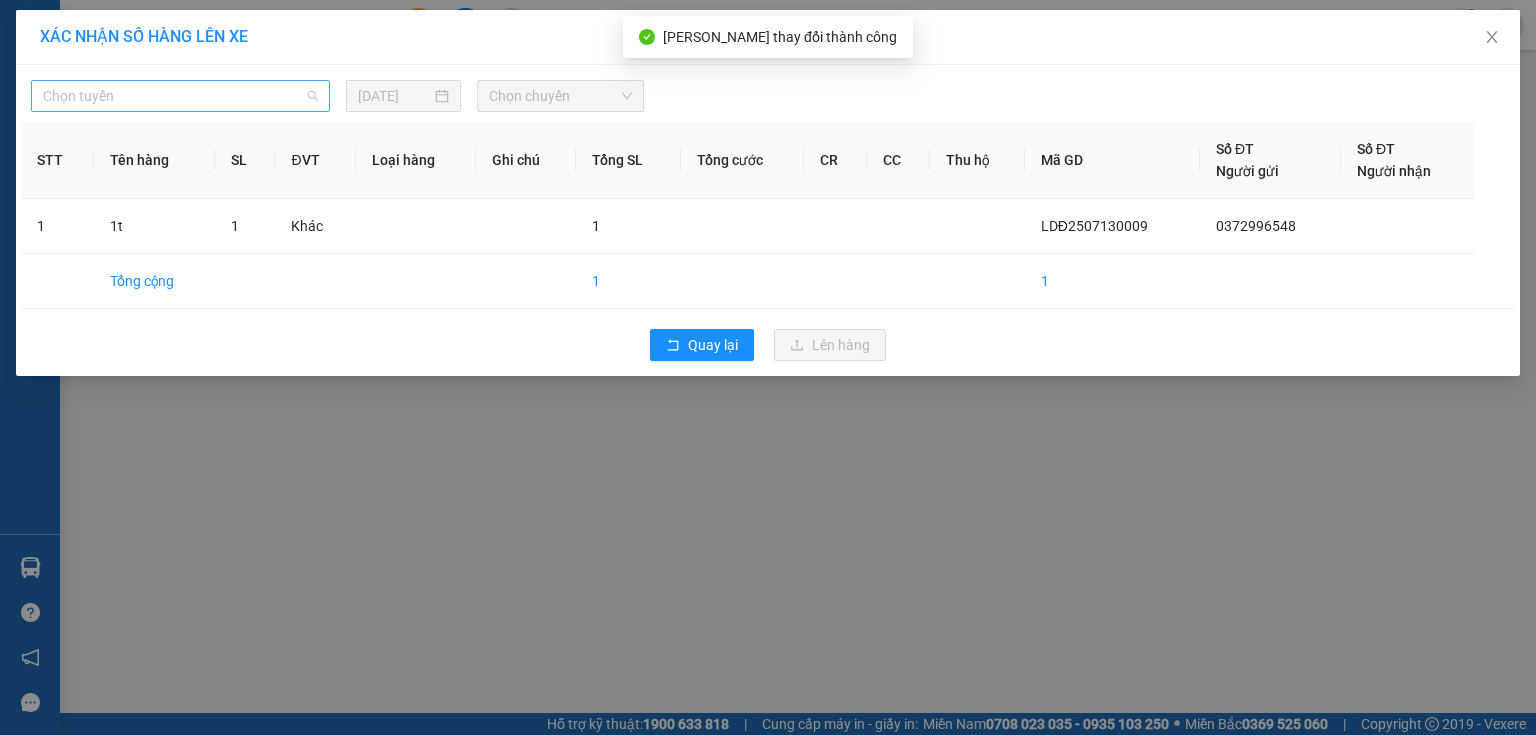click on "Chọn tuyến" at bounding box center [180, 96] 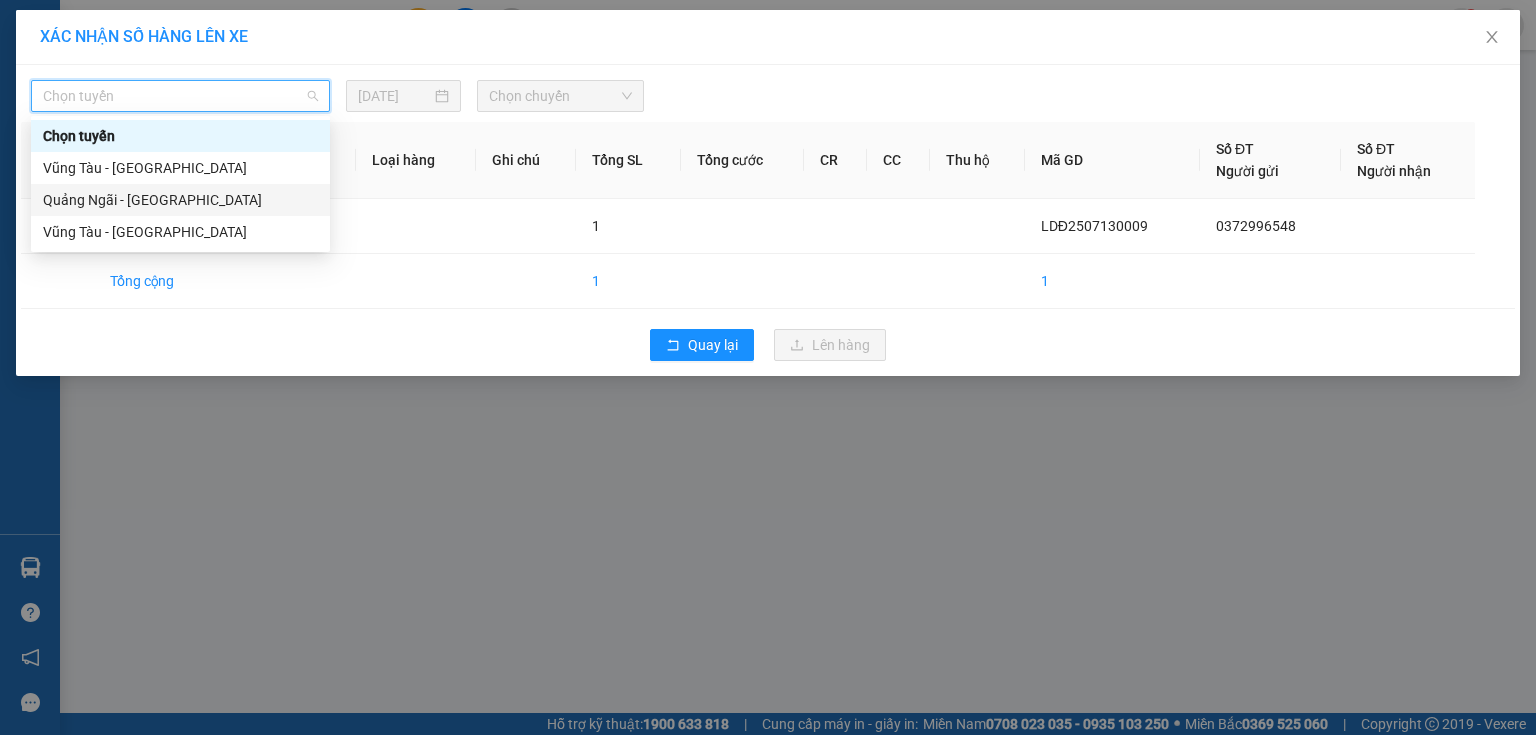 click on "Quảng Ngãi - [GEOGRAPHIC_DATA]" at bounding box center (180, 200) 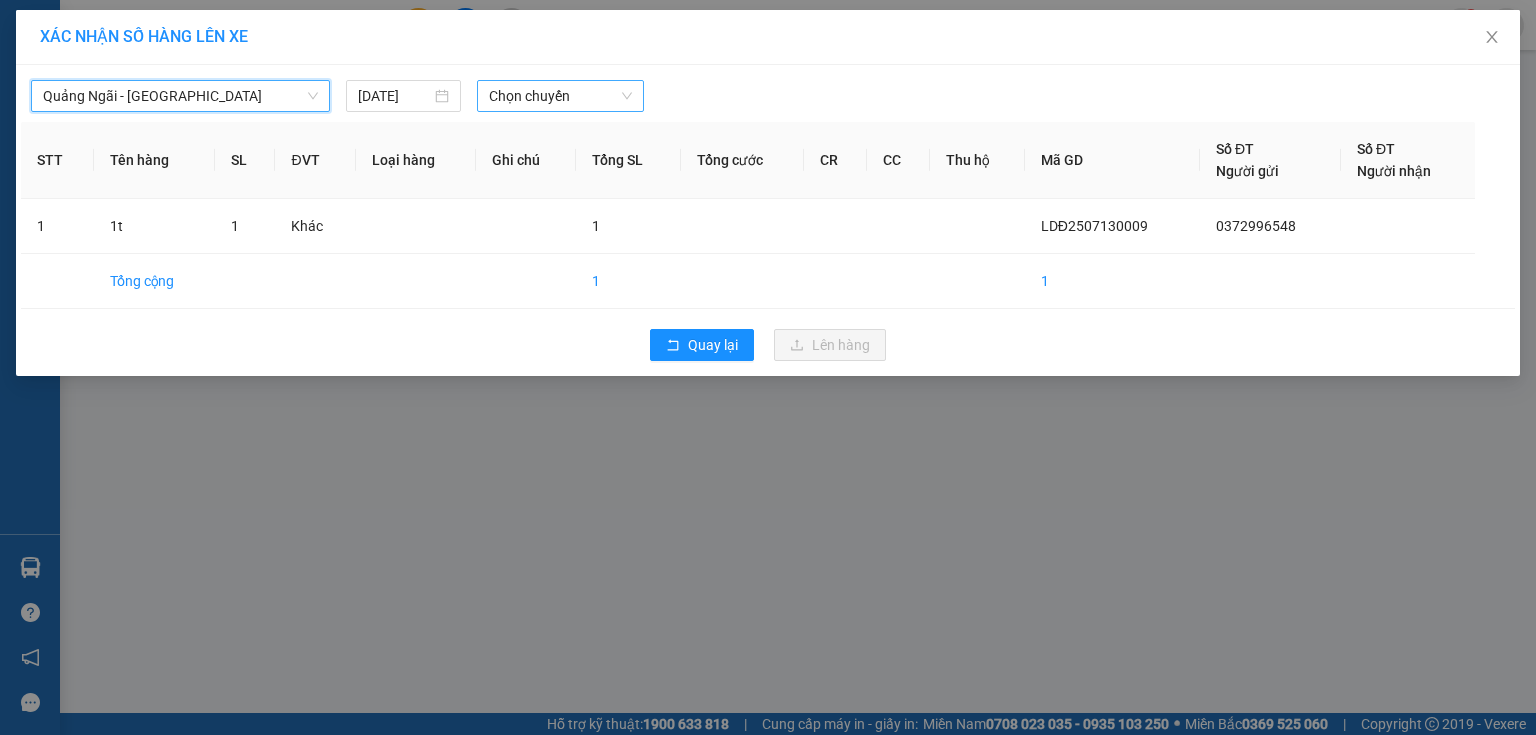 click on "Chọn chuyến" at bounding box center [561, 96] 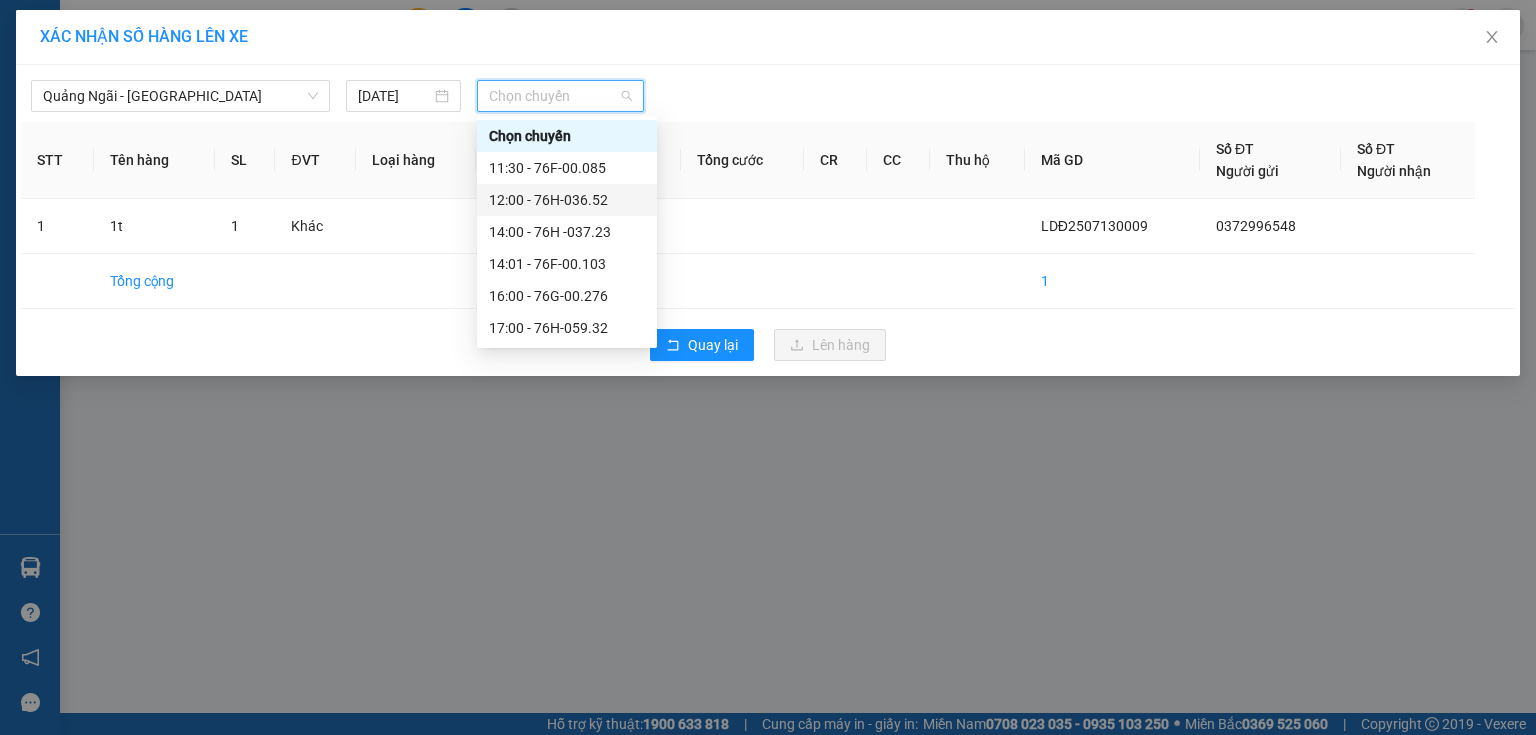 click on "12:00     - 76H-036.52" at bounding box center (567, 200) 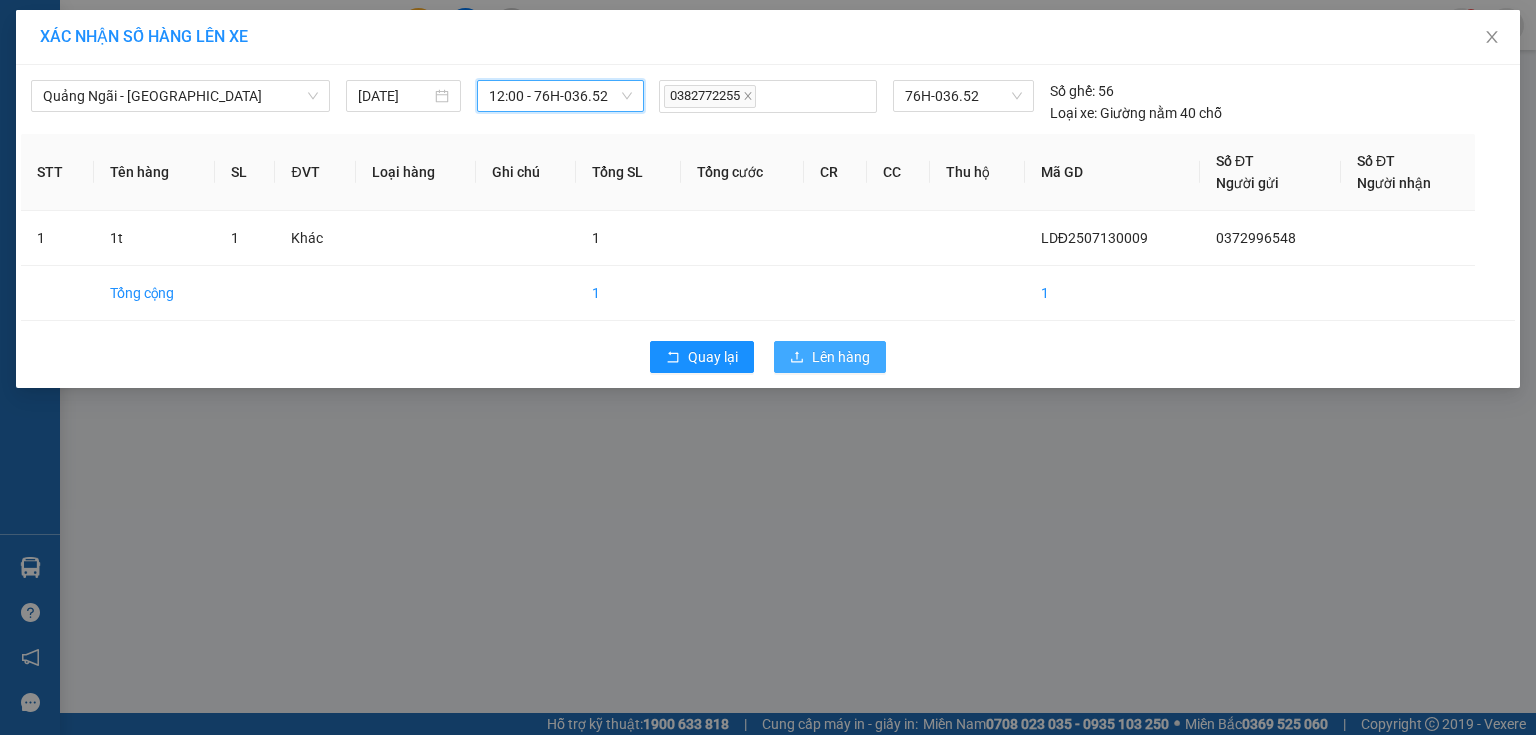 click 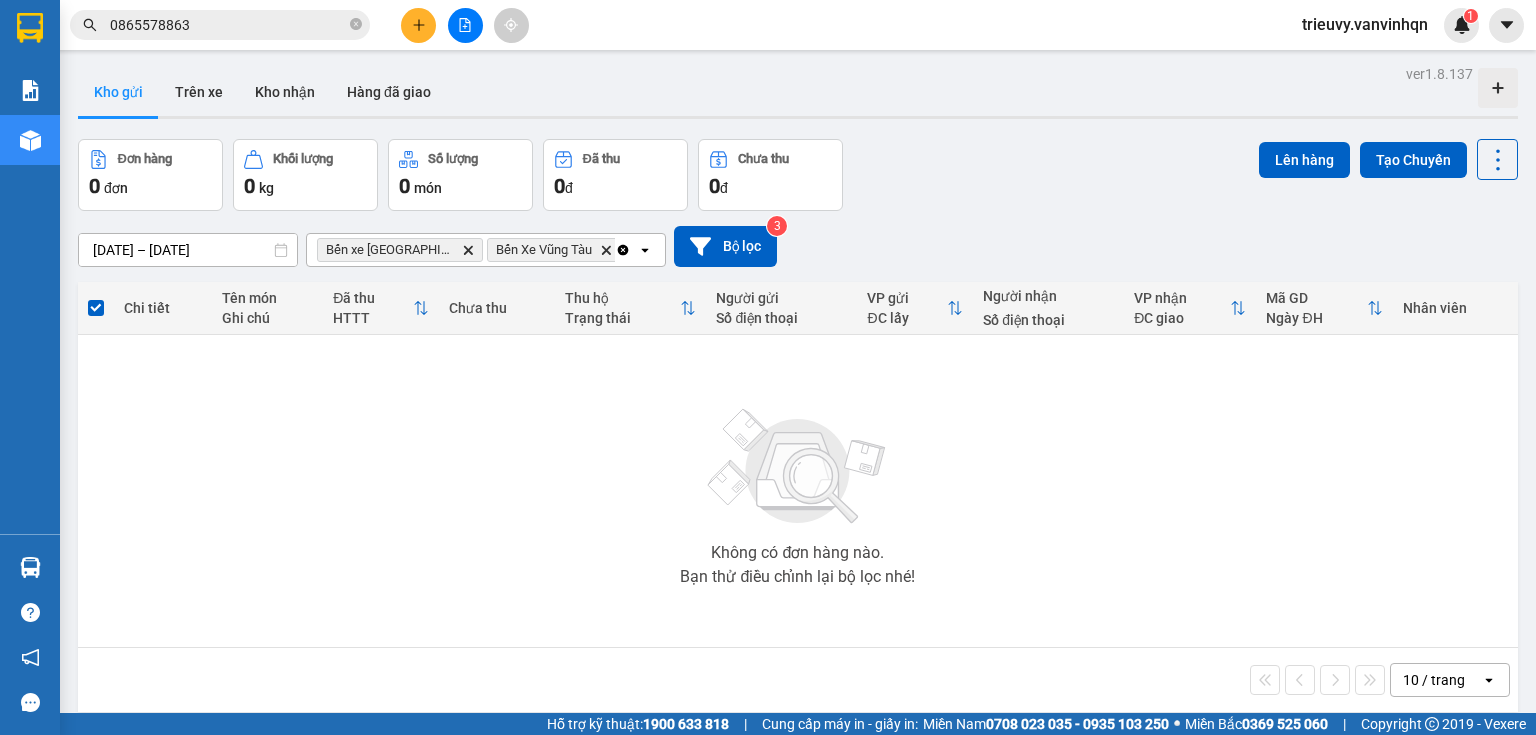 click at bounding box center [418, 25] 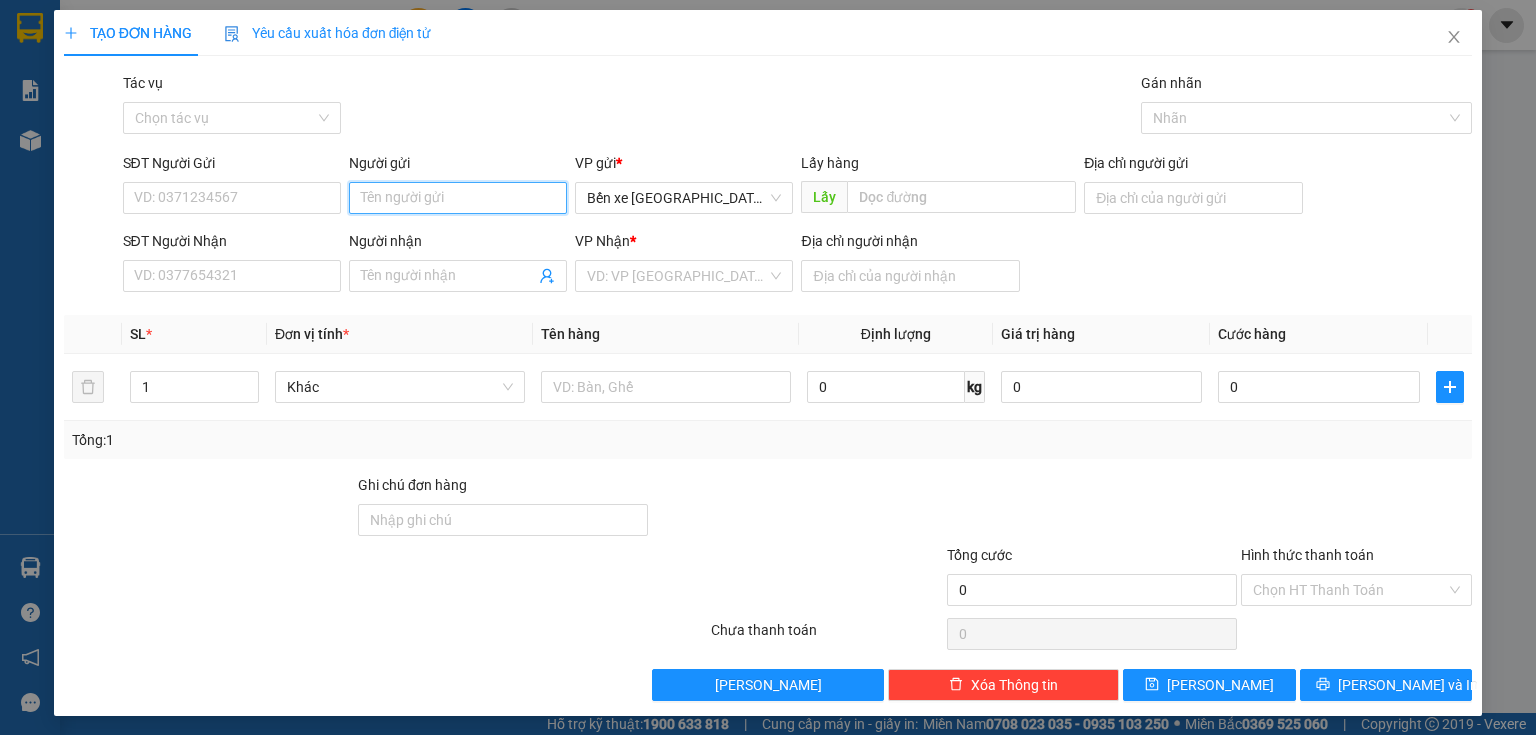 click on "Người gửi" at bounding box center [458, 198] 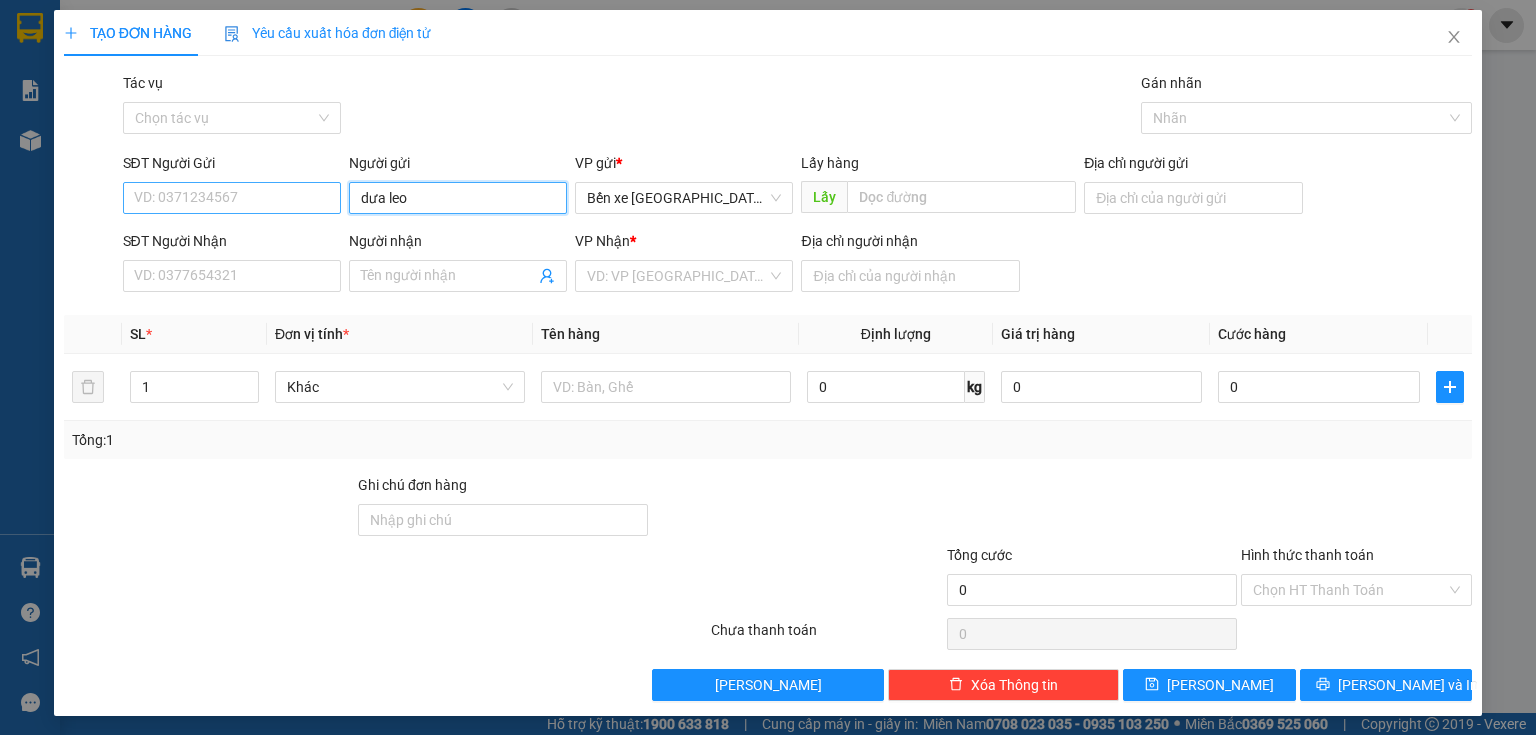 type on "dưa leo" 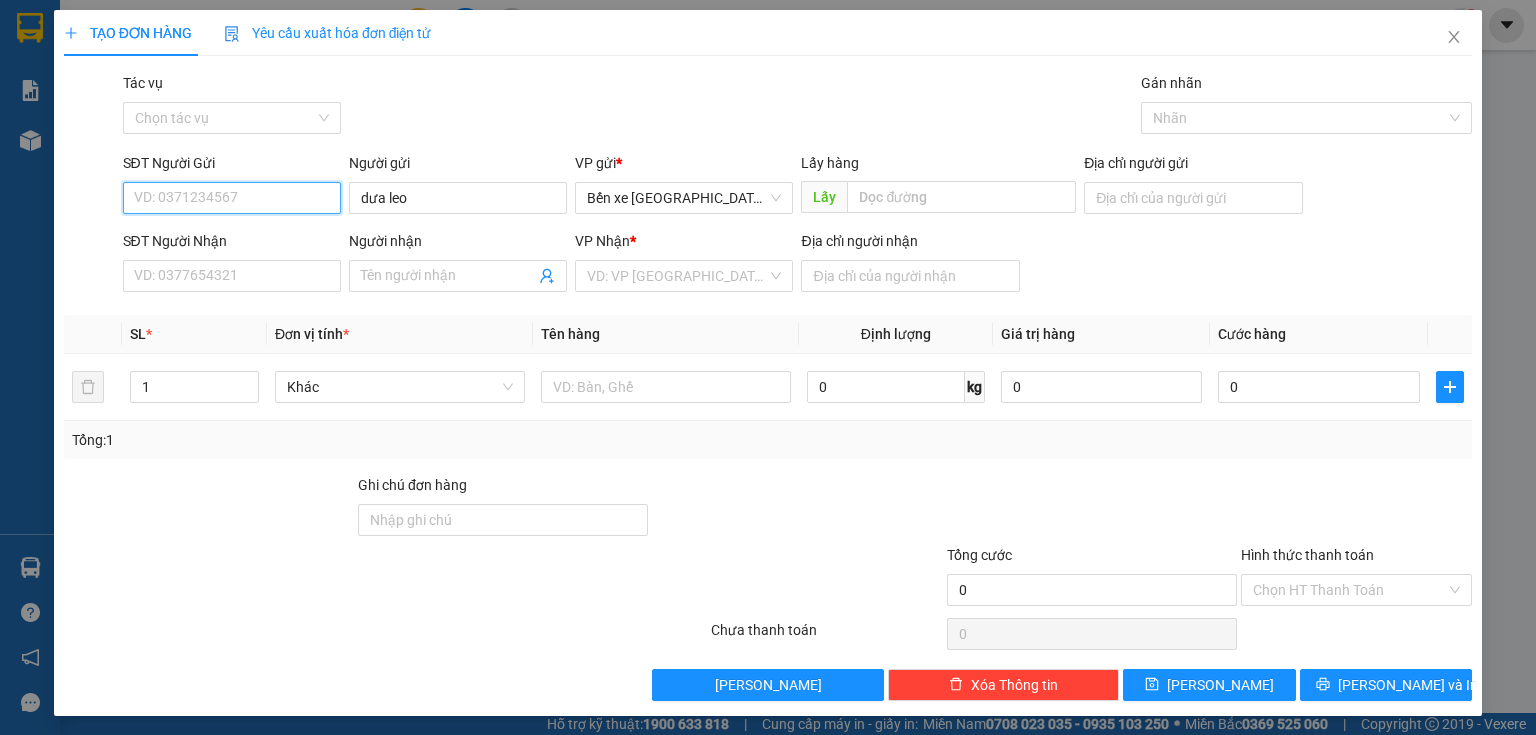 click on "SĐT Người Gửi" at bounding box center [232, 198] 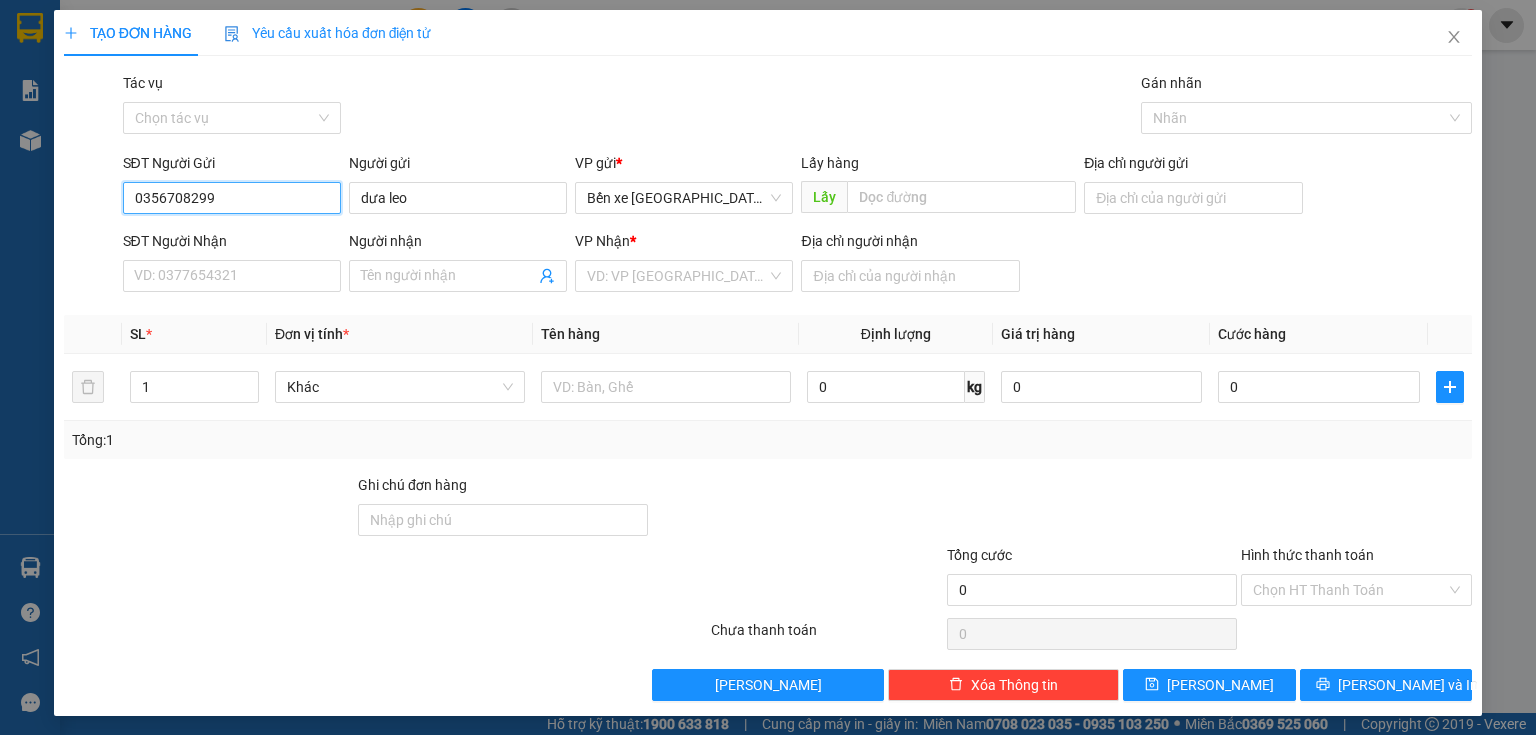 click on "0356708299" at bounding box center (232, 198) 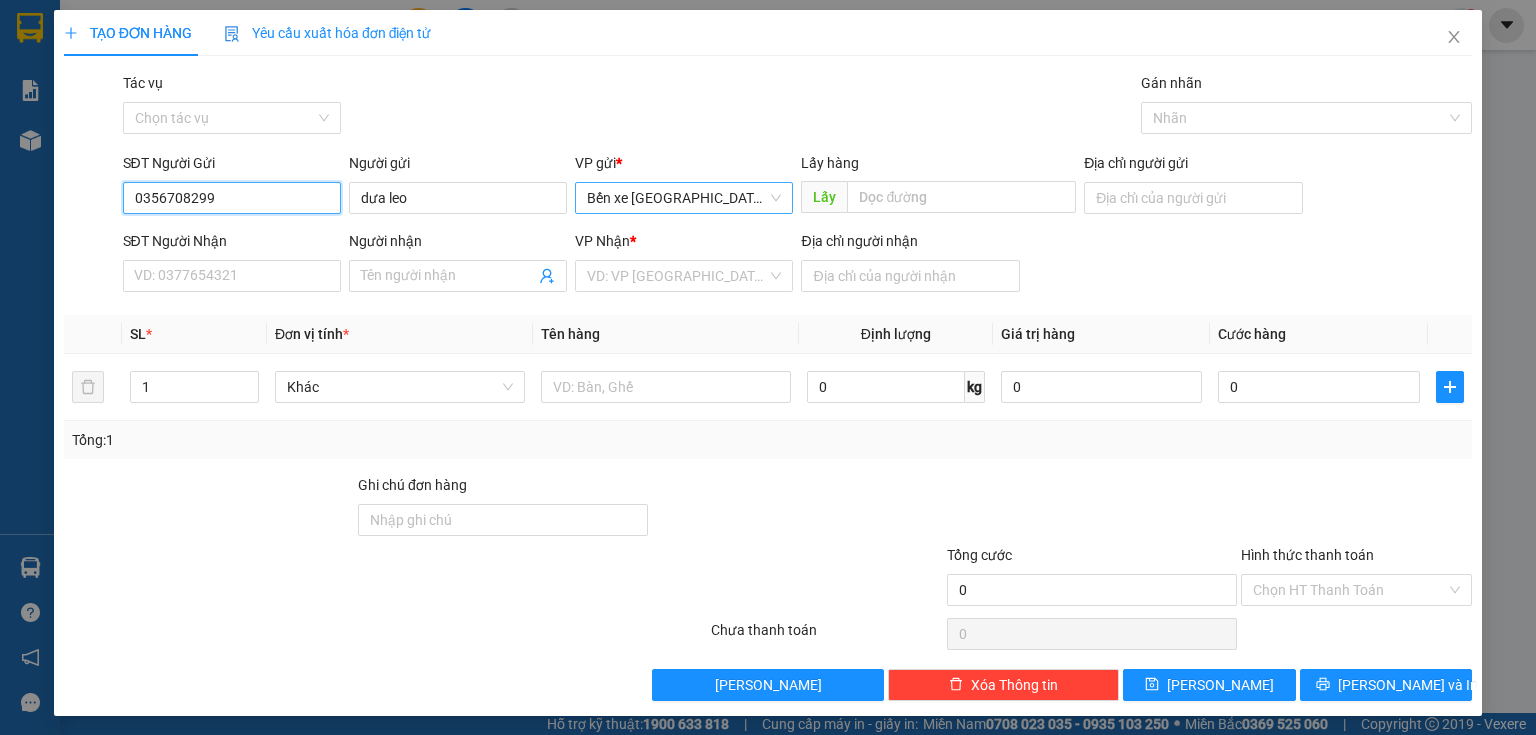 click on "Bến xe [GEOGRAPHIC_DATA]" at bounding box center [684, 198] 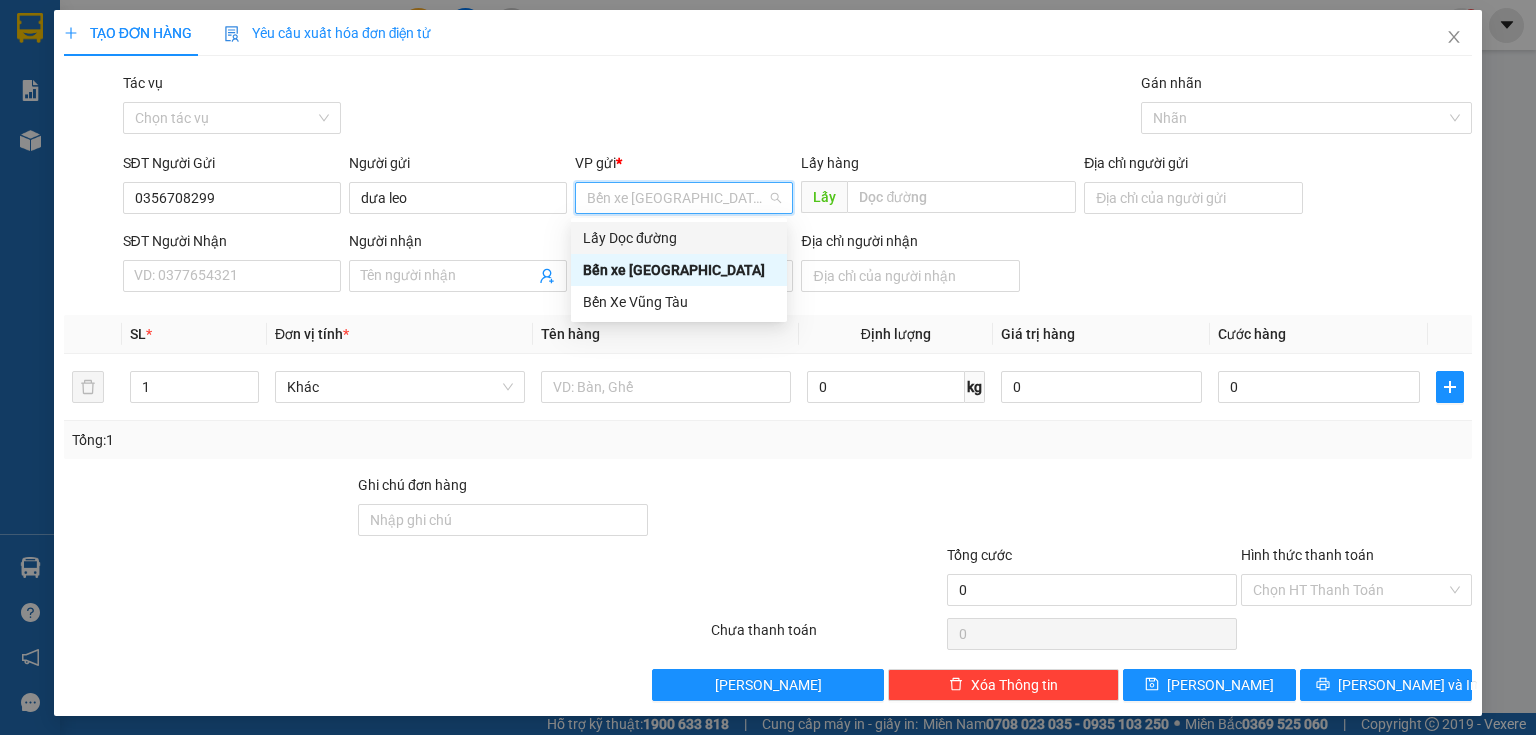 drag, startPoint x: 743, startPoint y: 213, endPoint x: 948, endPoint y: 212, distance: 205.00244 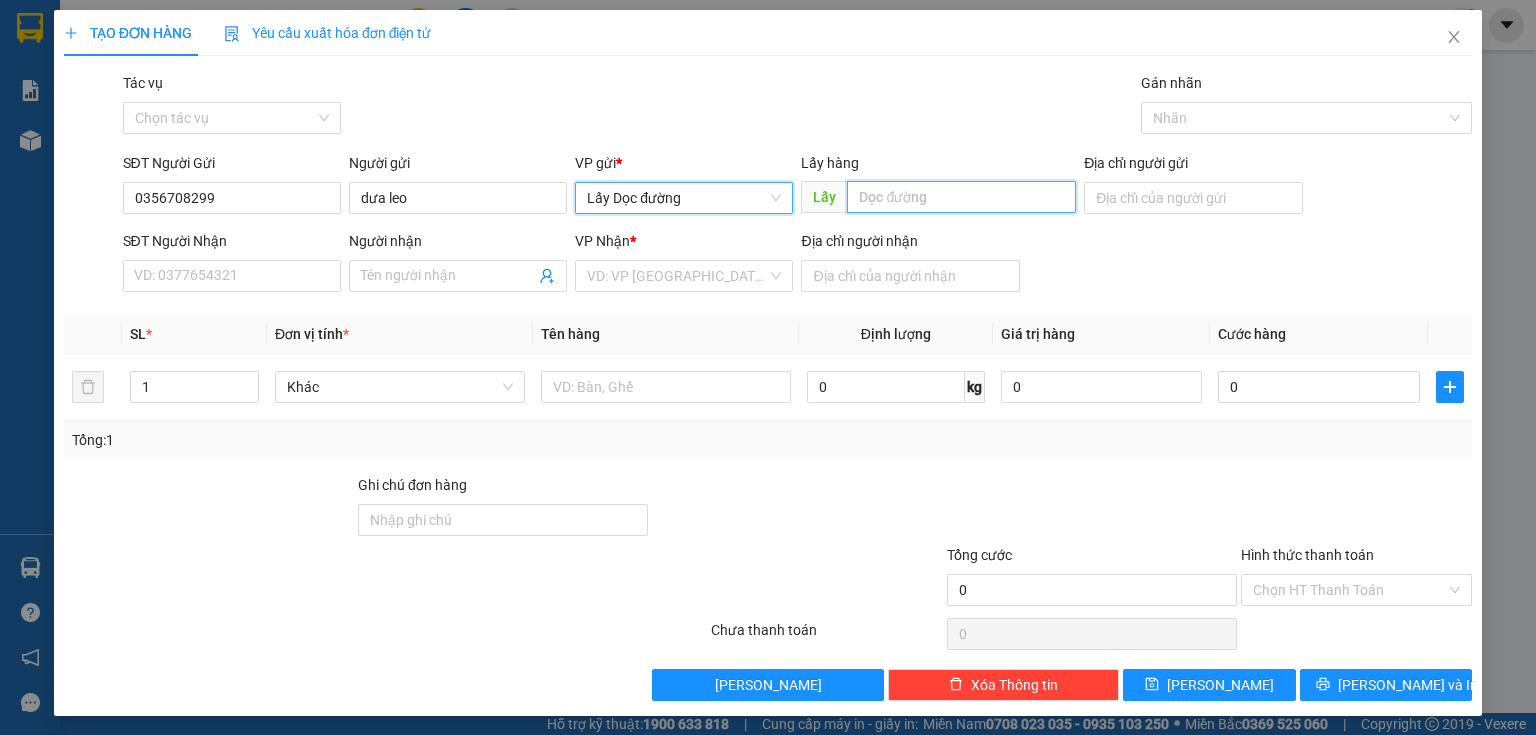 click at bounding box center (961, 197) 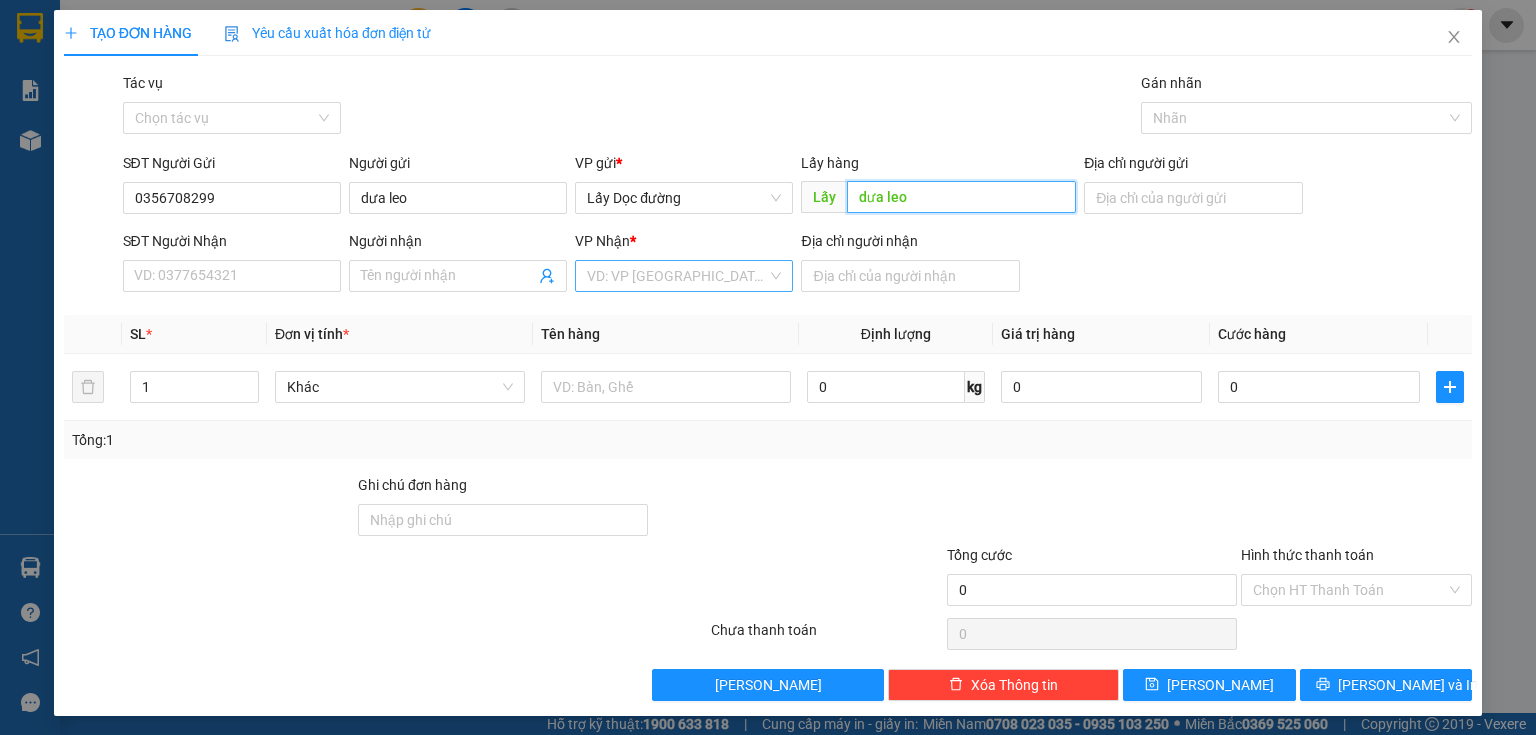 type on "dưa leo" 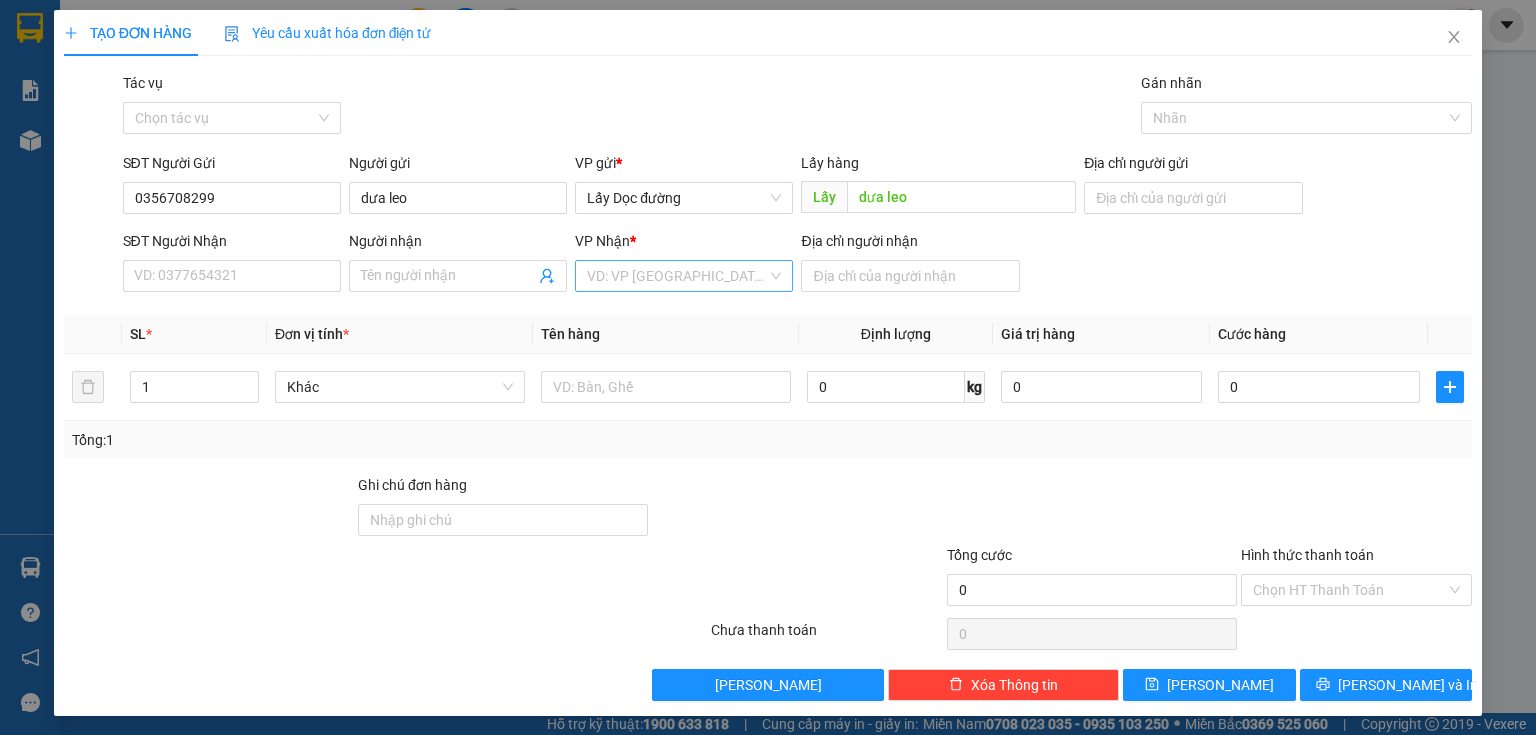 click at bounding box center (677, 276) 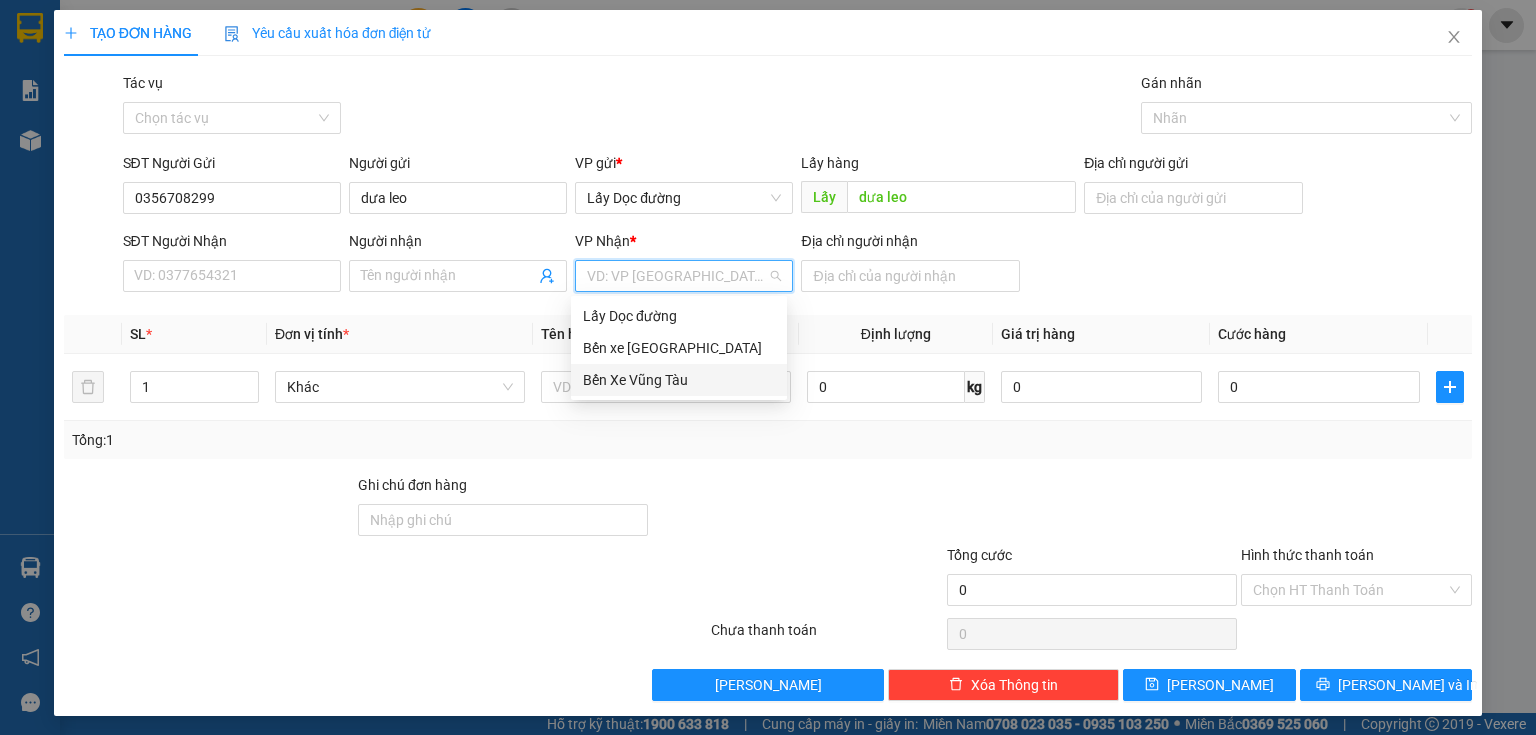 click on "Bến Xe Vũng Tàu" at bounding box center (679, 380) 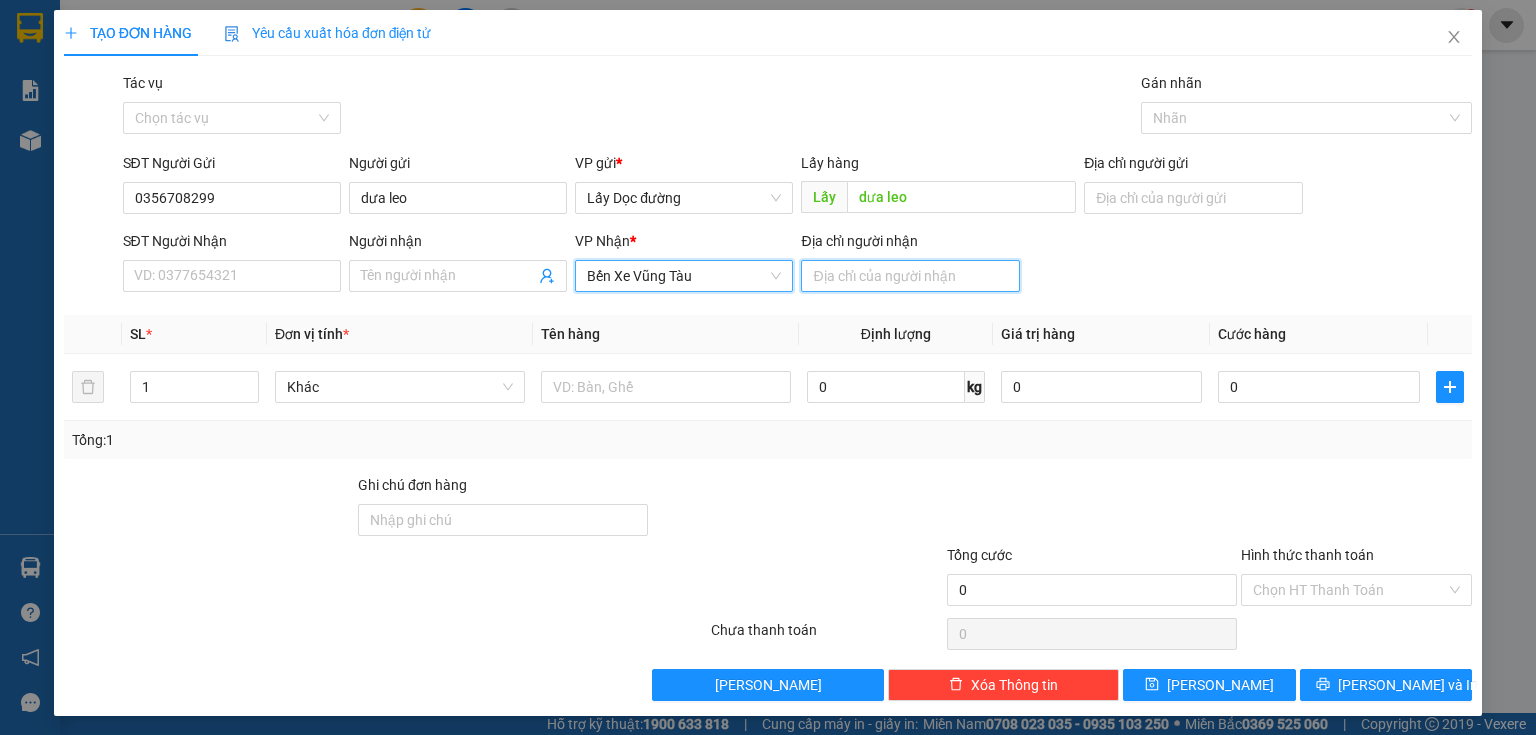 click on "Địa chỉ người nhận" at bounding box center (910, 276) 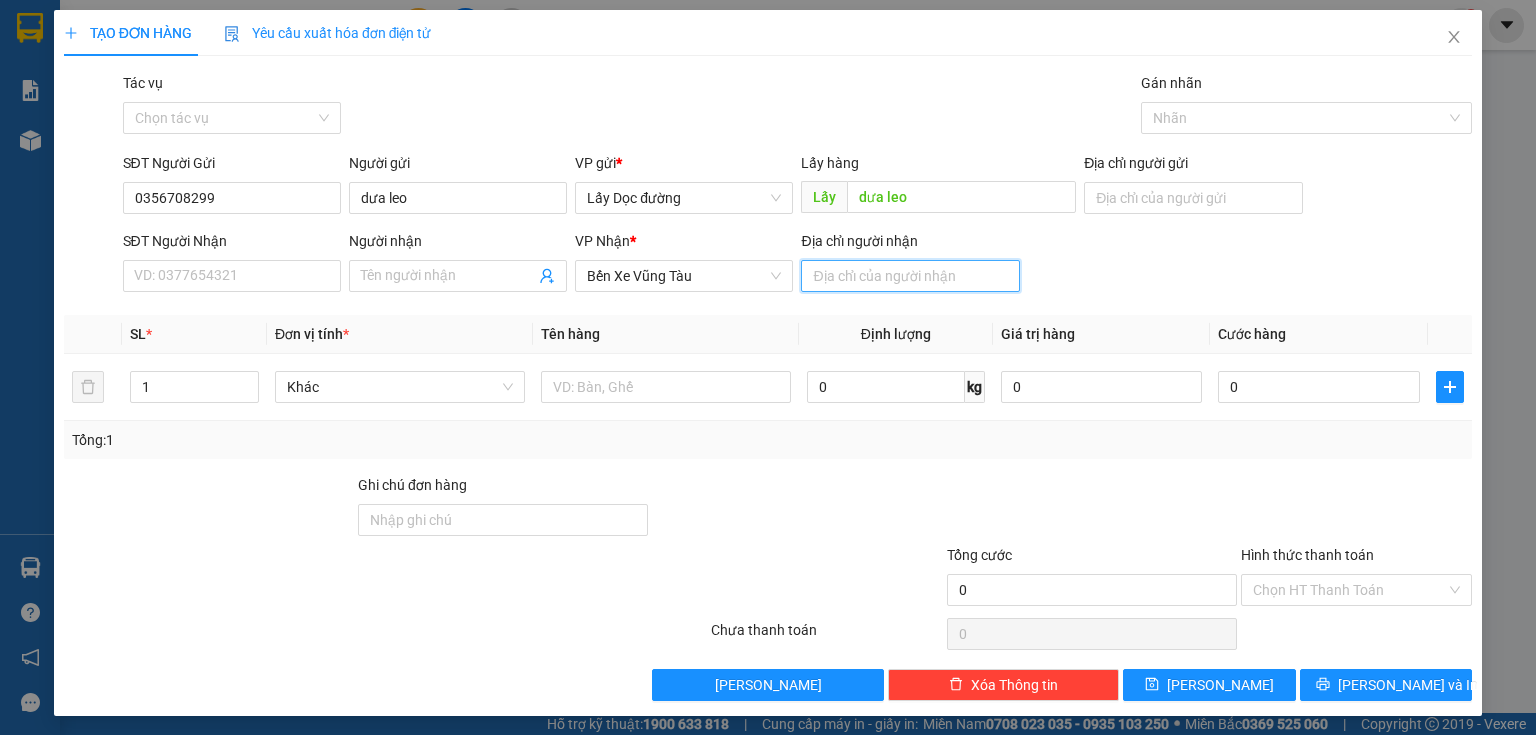 type on "lagi" 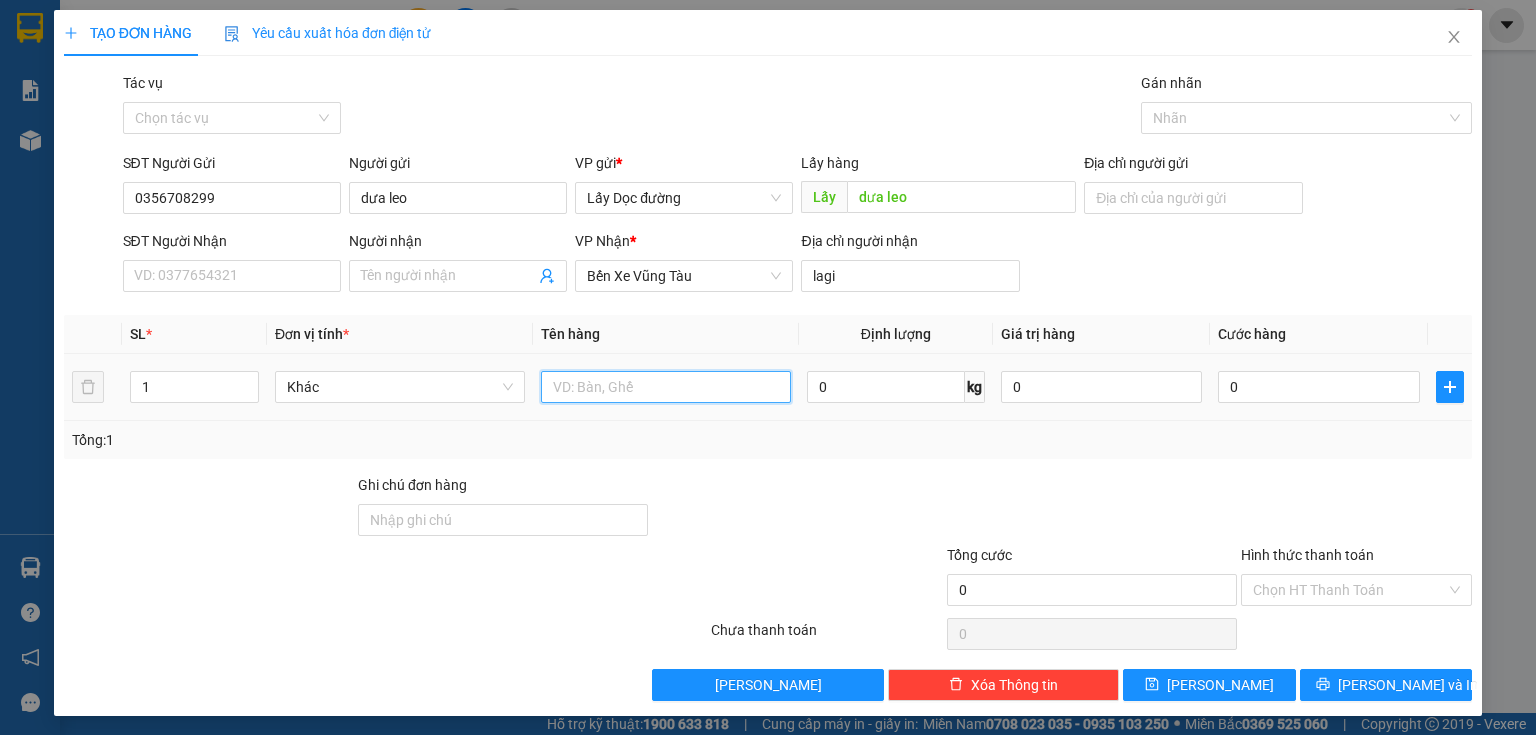 click at bounding box center (666, 387) 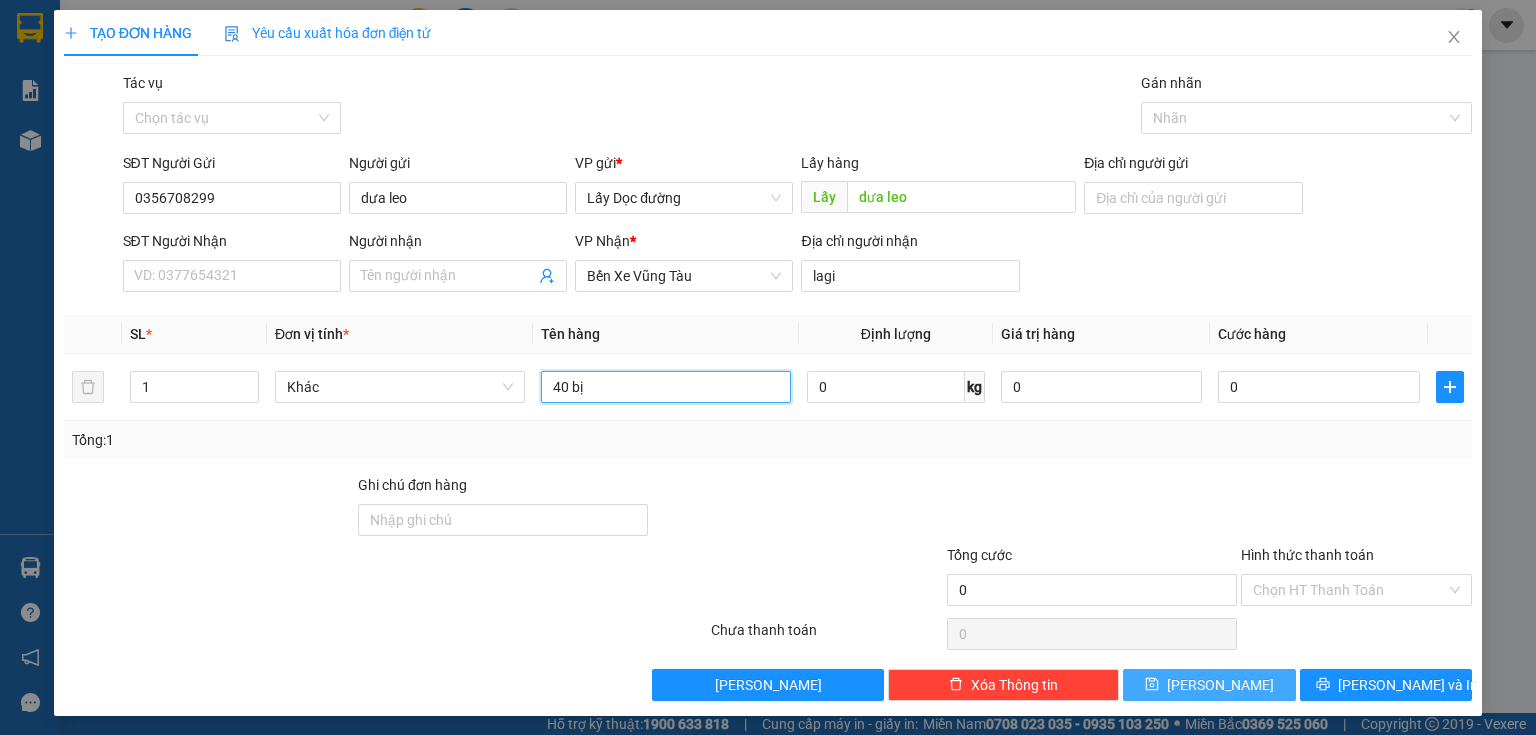 type on "40 bị" 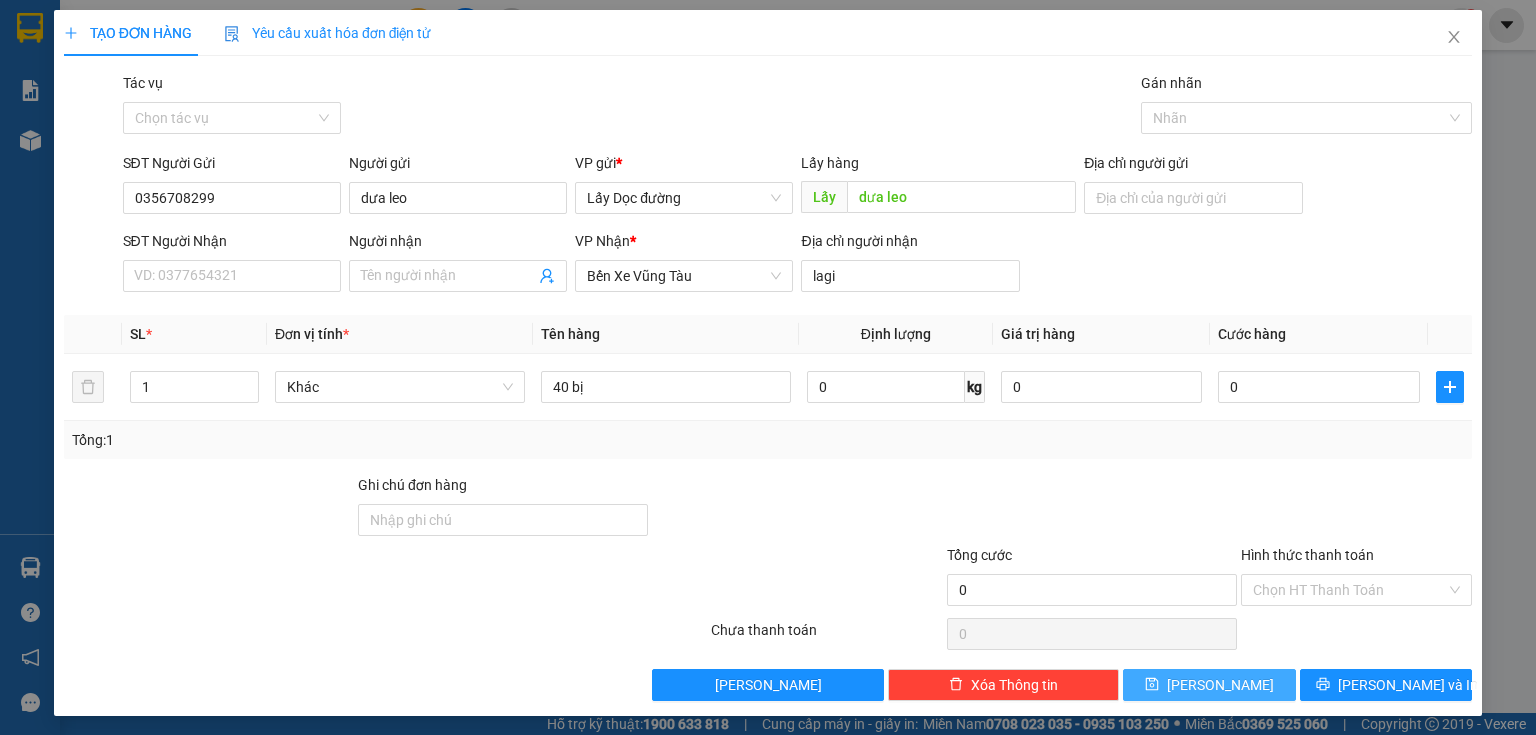 click on "[PERSON_NAME]" at bounding box center (1209, 685) 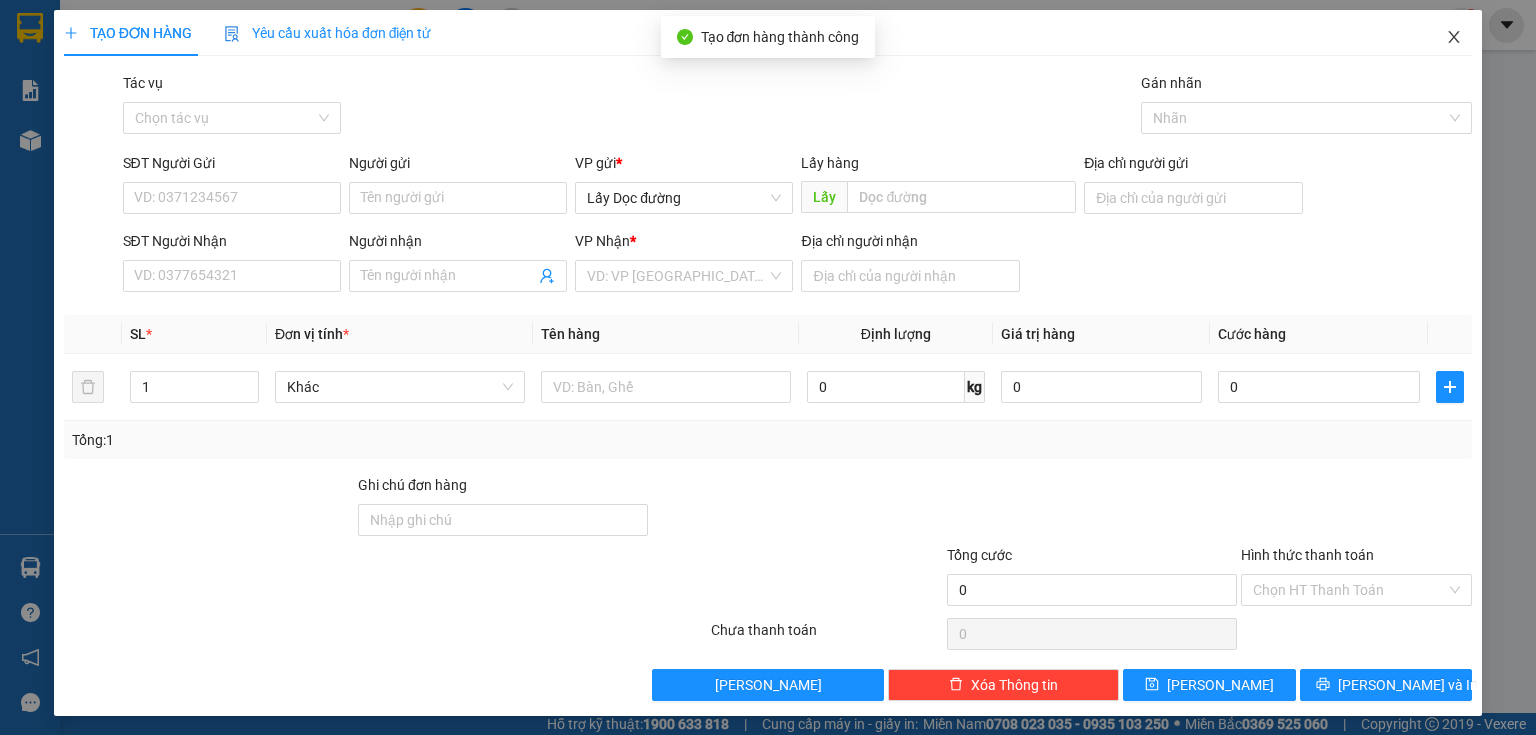 click at bounding box center [1454, 38] 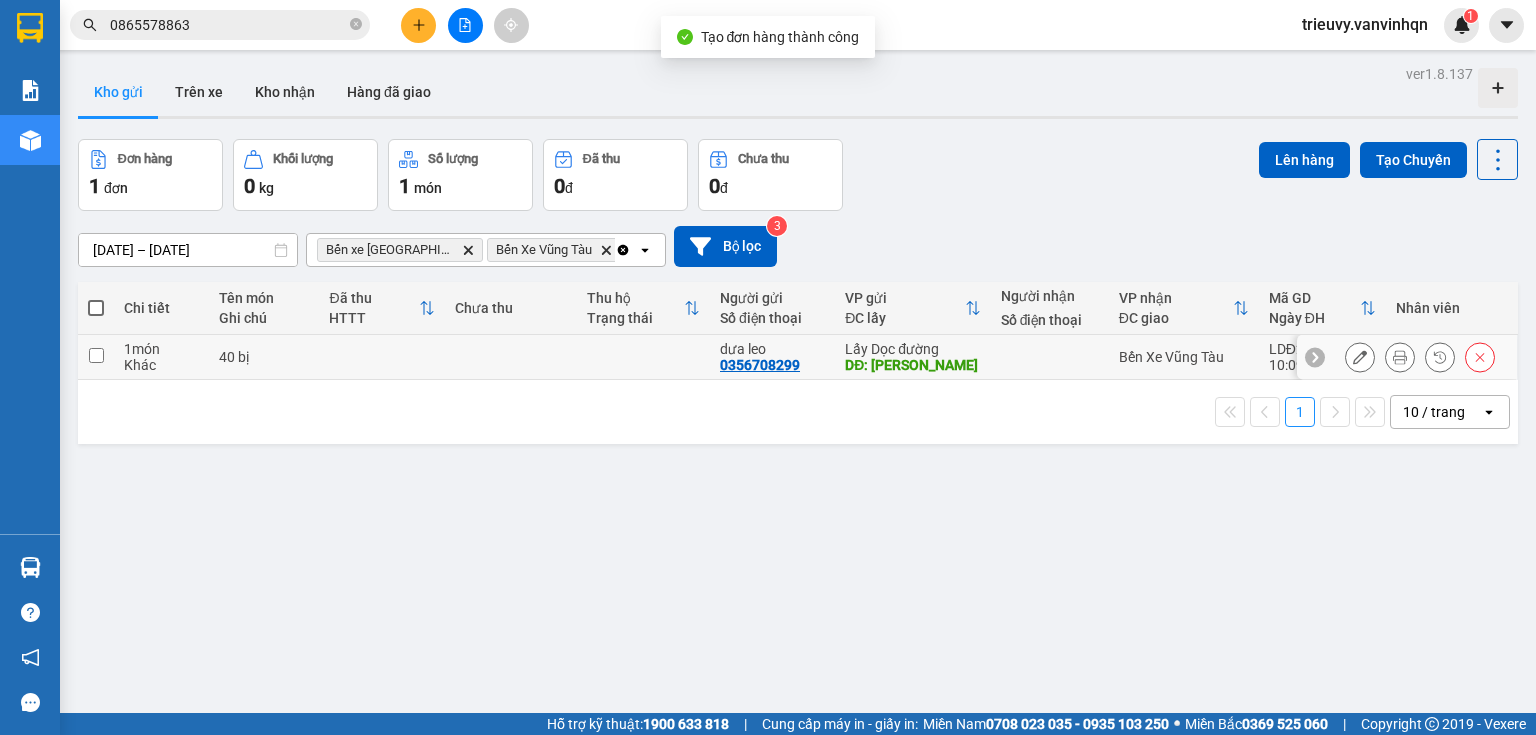 click on "40 bị" at bounding box center (264, 357) 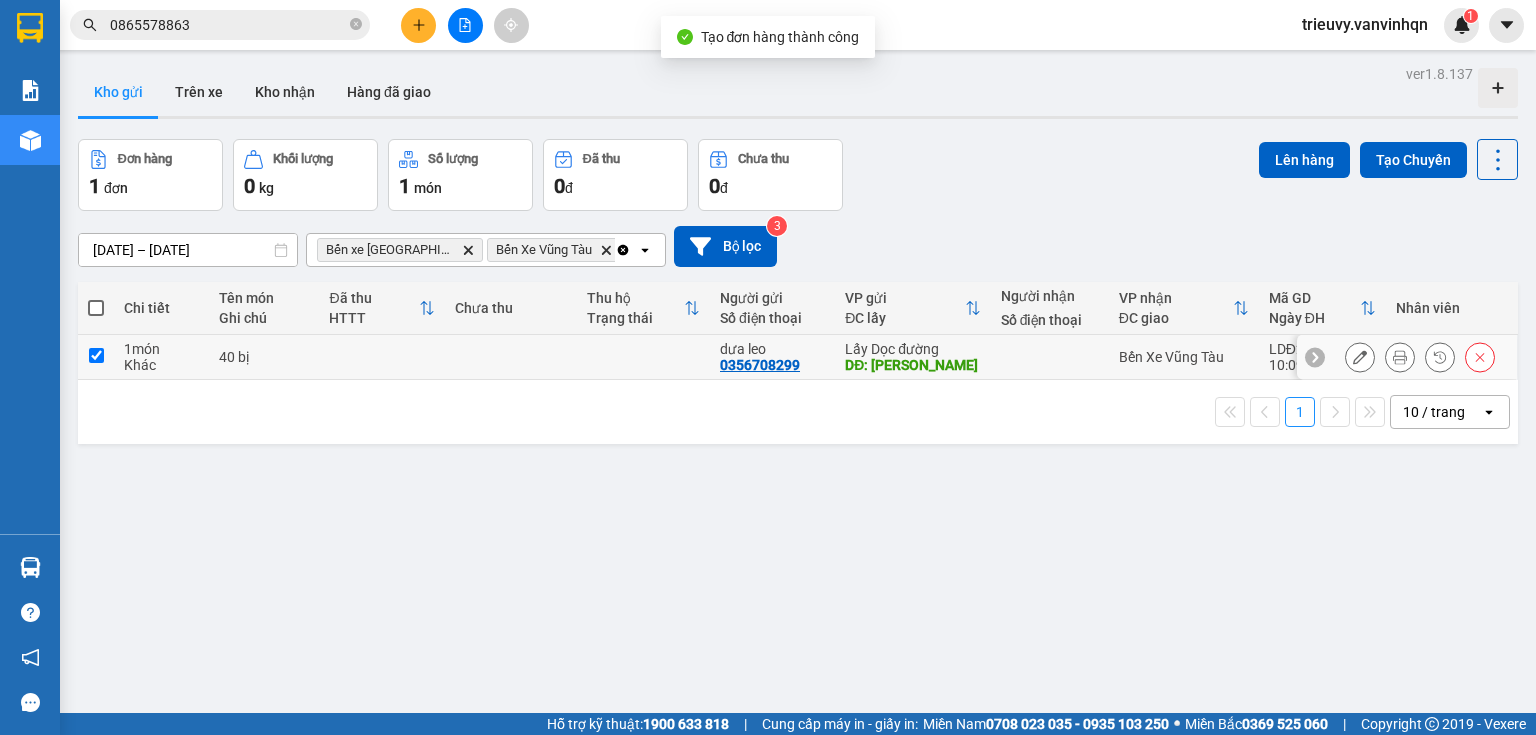 checkbox on "true" 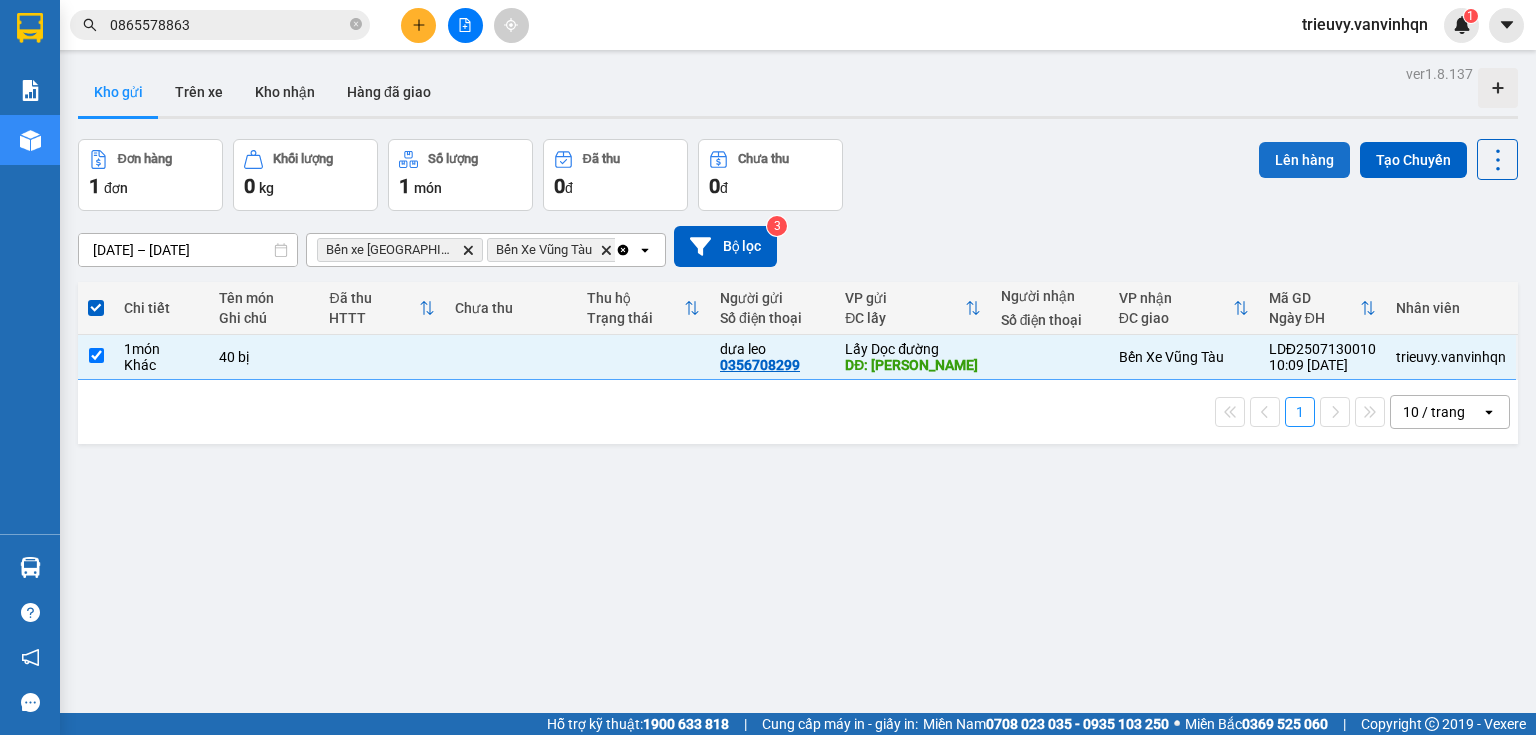 click on "Lên hàng" at bounding box center [1304, 160] 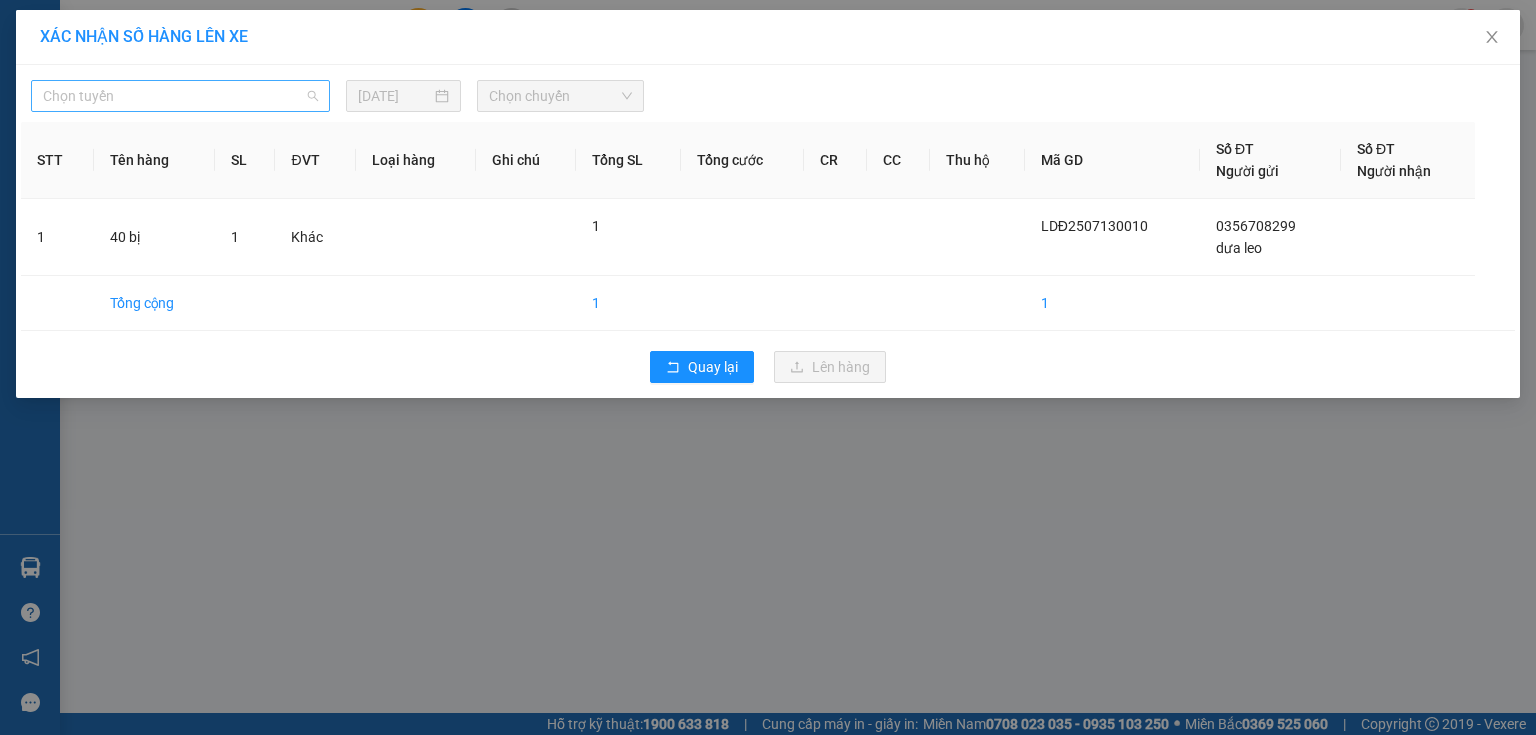 click on "Chọn tuyến" at bounding box center [180, 96] 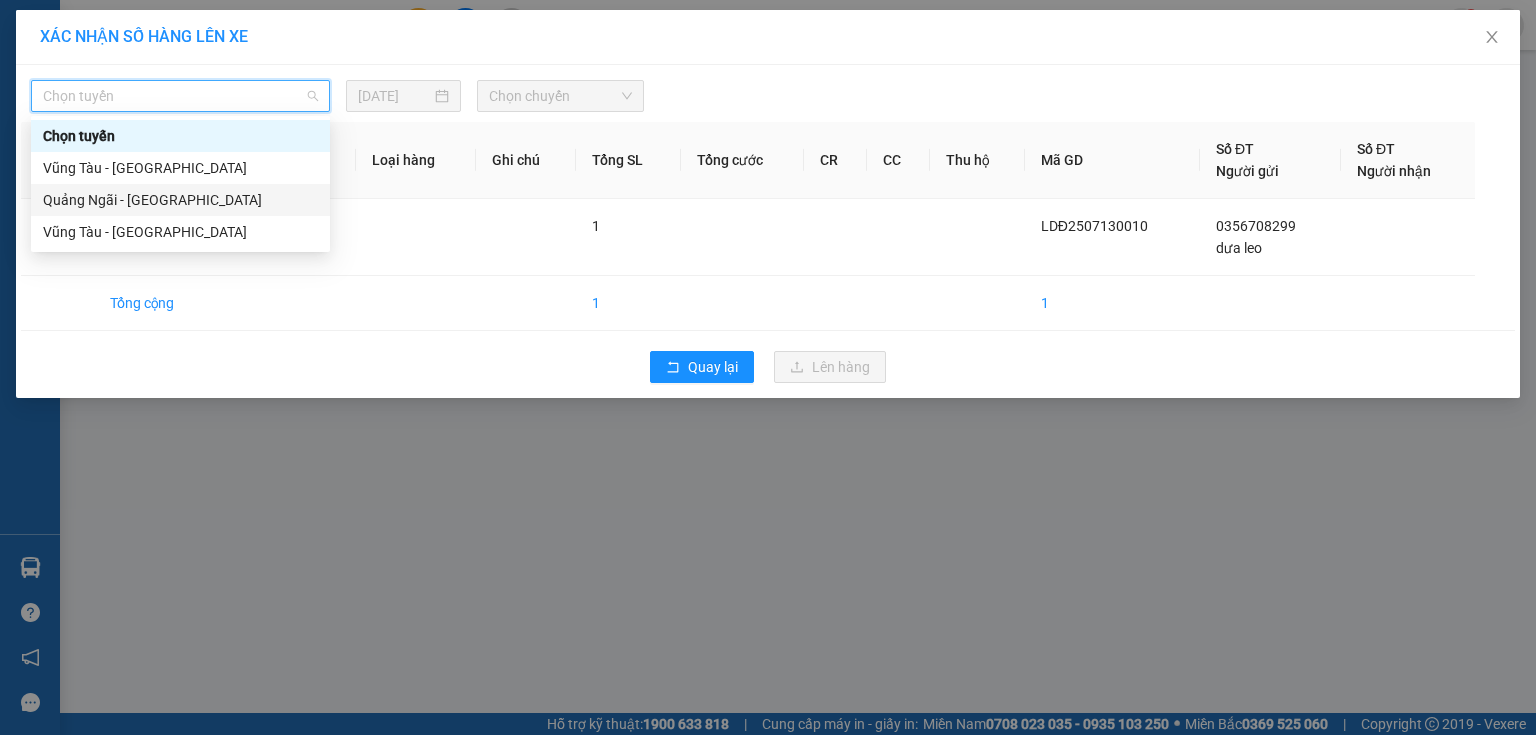 drag, startPoint x: 72, startPoint y: 195, endPoint x: 252, endPoint y: 176, distance: 181 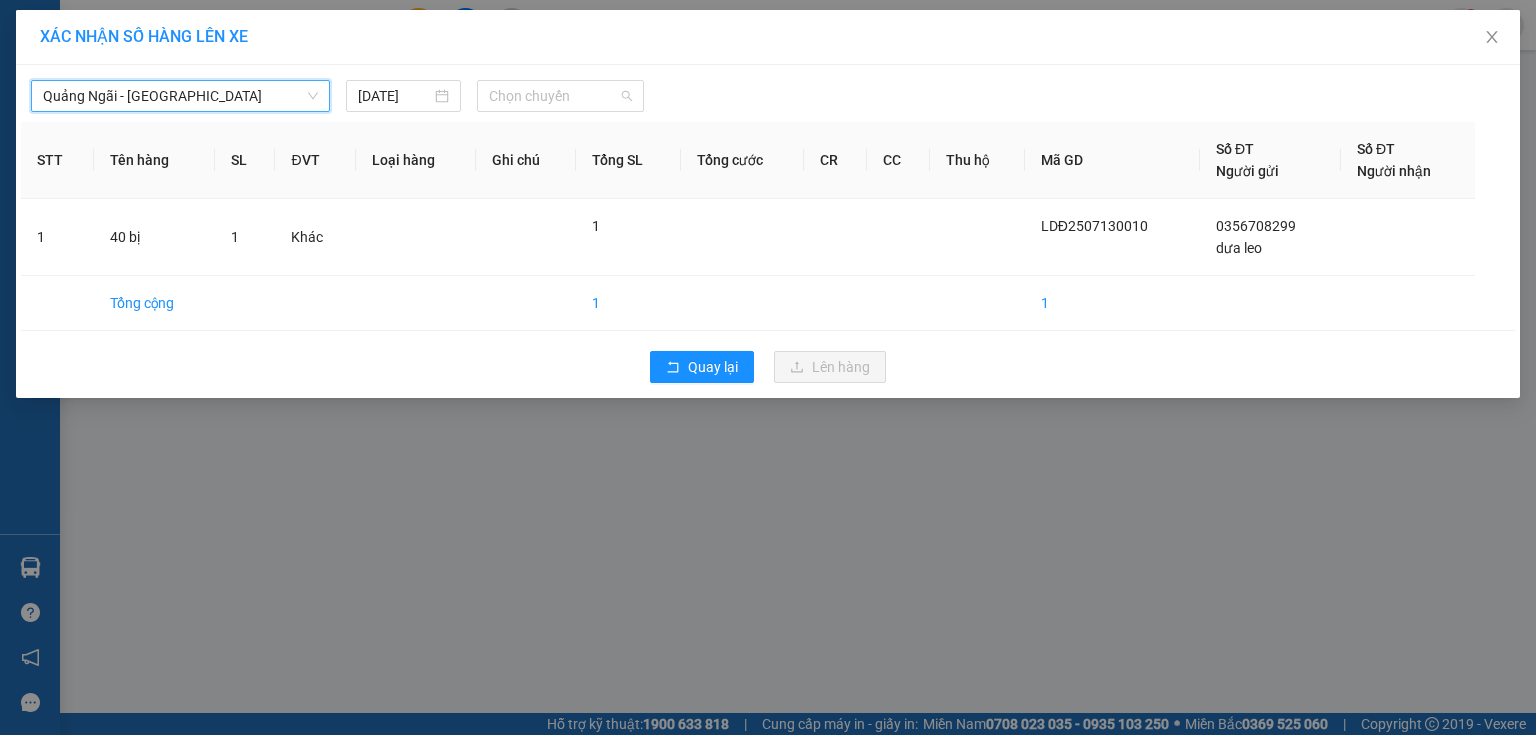 drag, startPoint x: 572, startPoint y: 96, endPoint x: 584, endPoint y: 162, distance: 67.08204 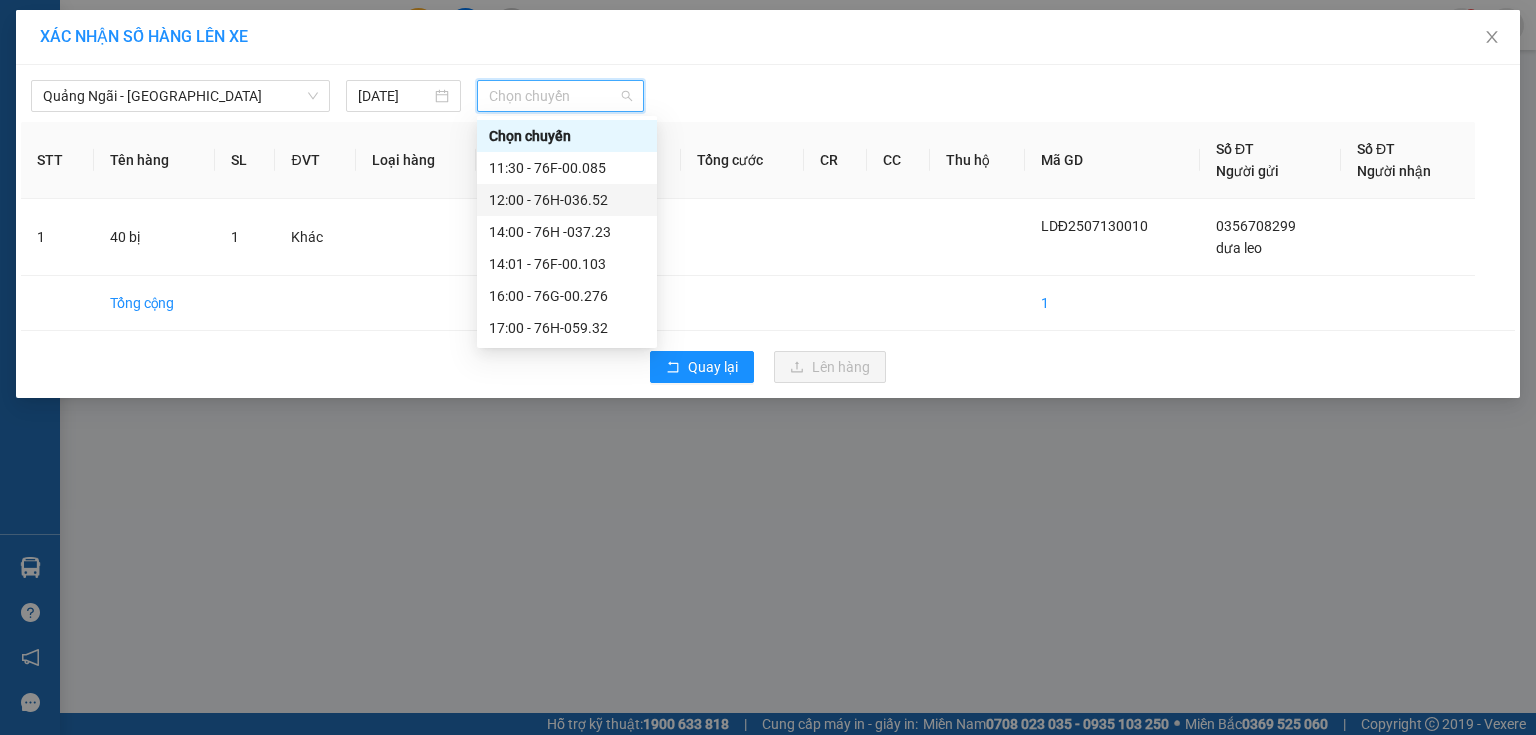 click on "12:00     - 76H-036.52" at bounding box center (567, 200) 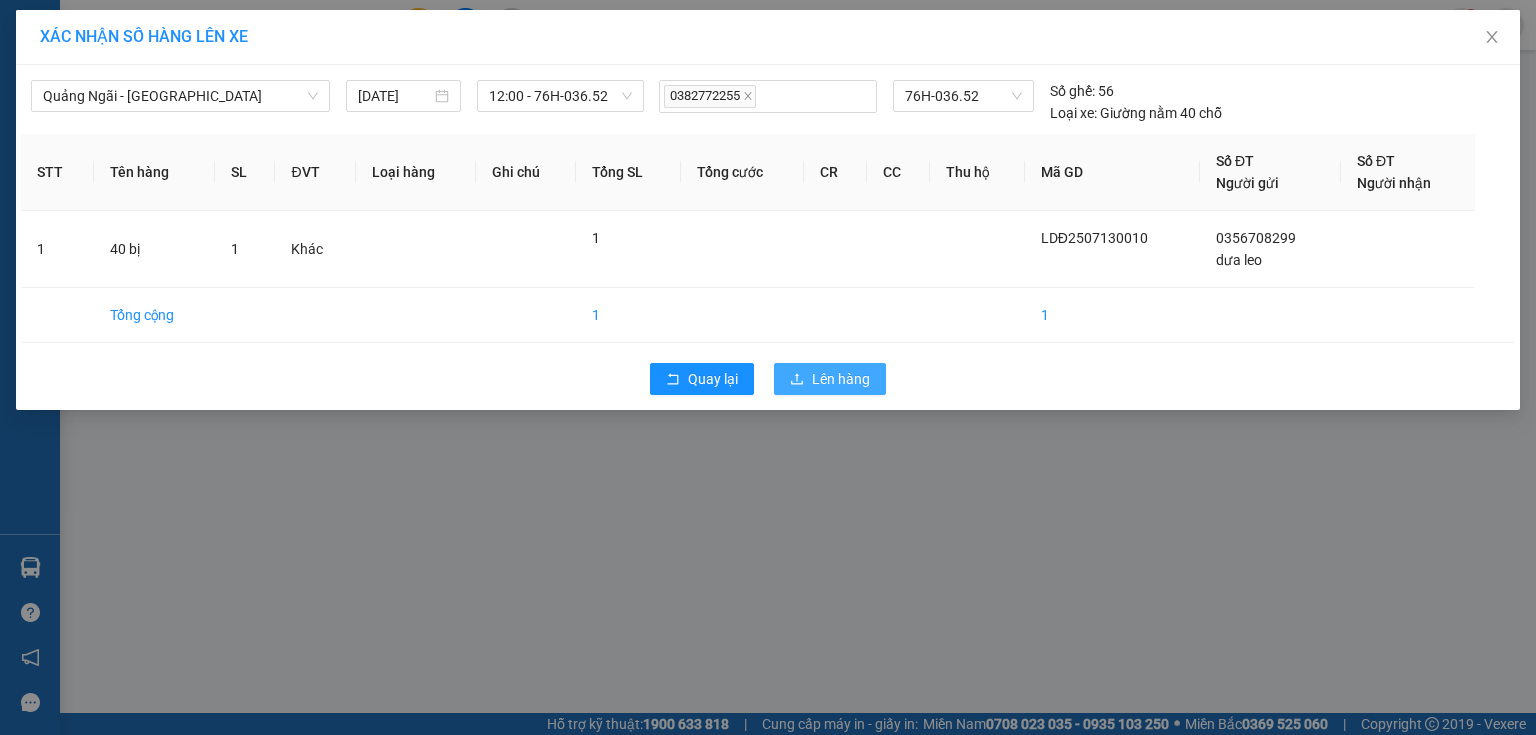 click 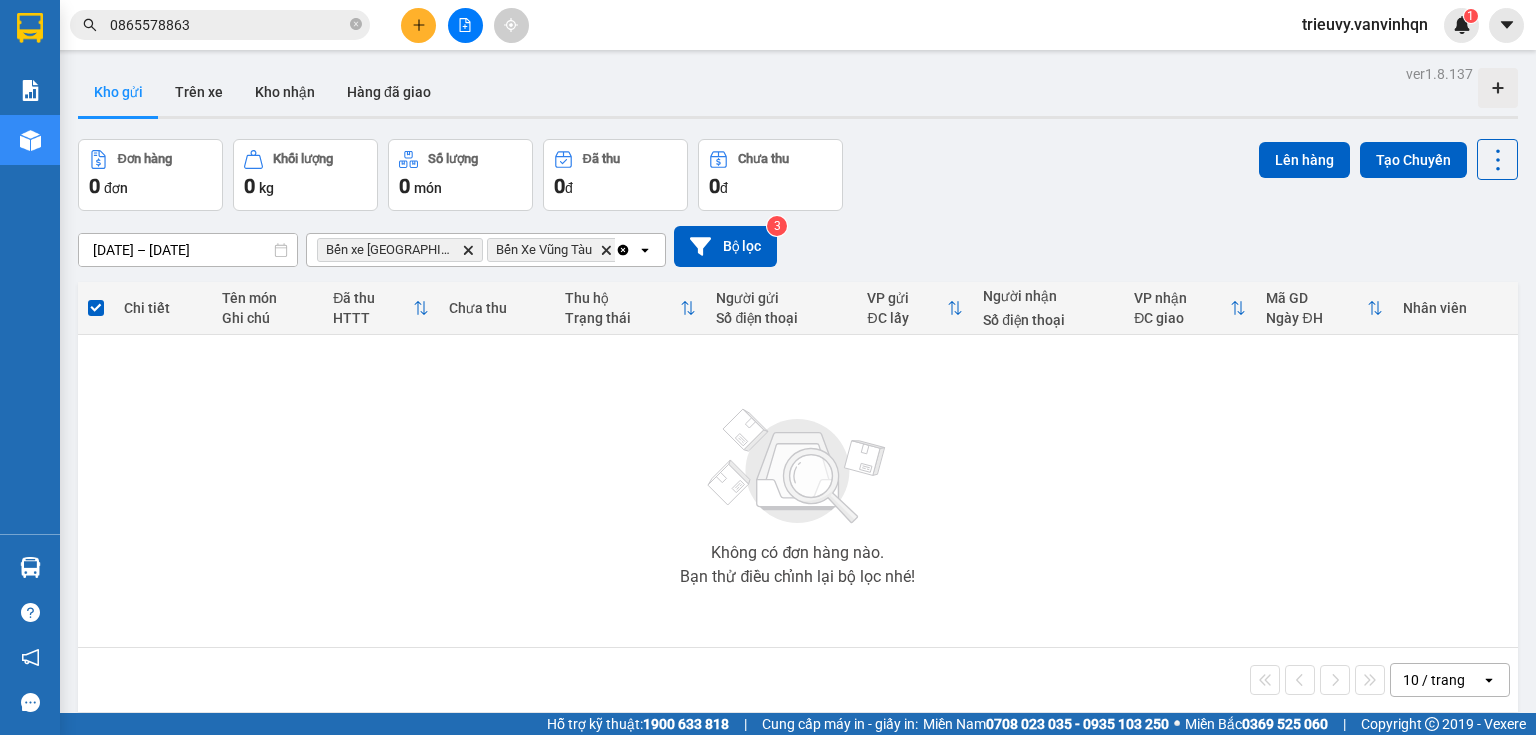 click at bounding box center (418, 25) 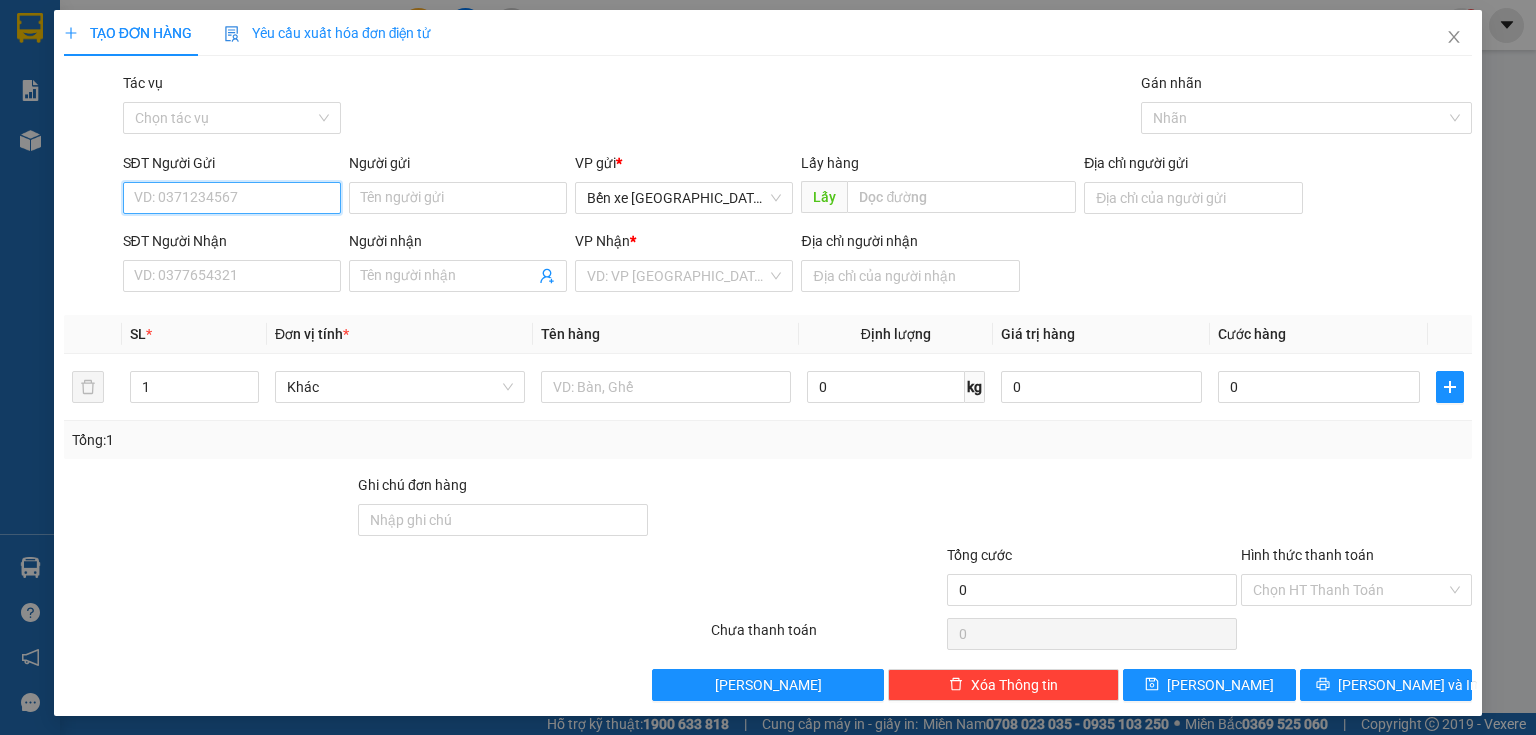 click on "SĐT Người Gửi" at bounding box center [232, 198] 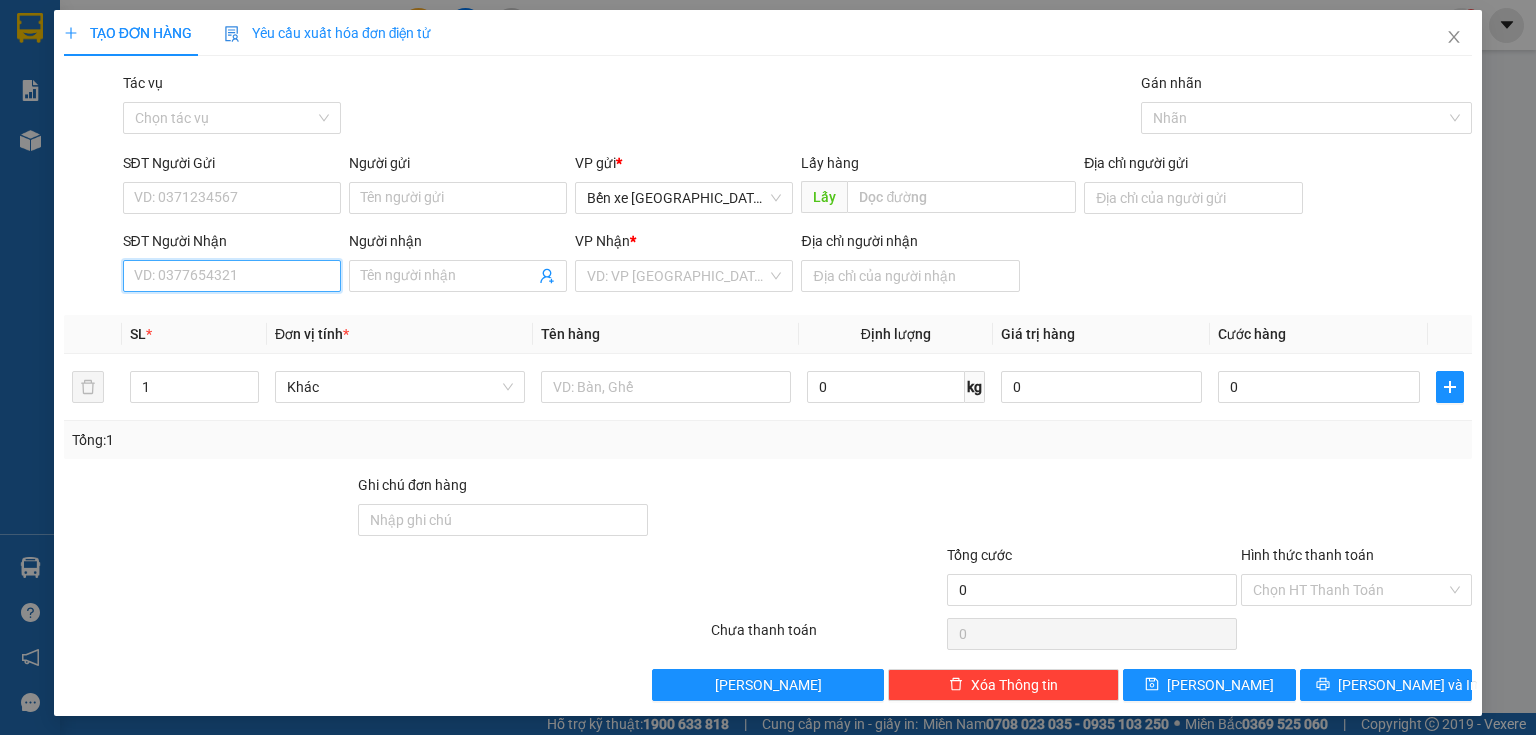 click on "SĐT Người Nhận" at bounding box center [232, 276] 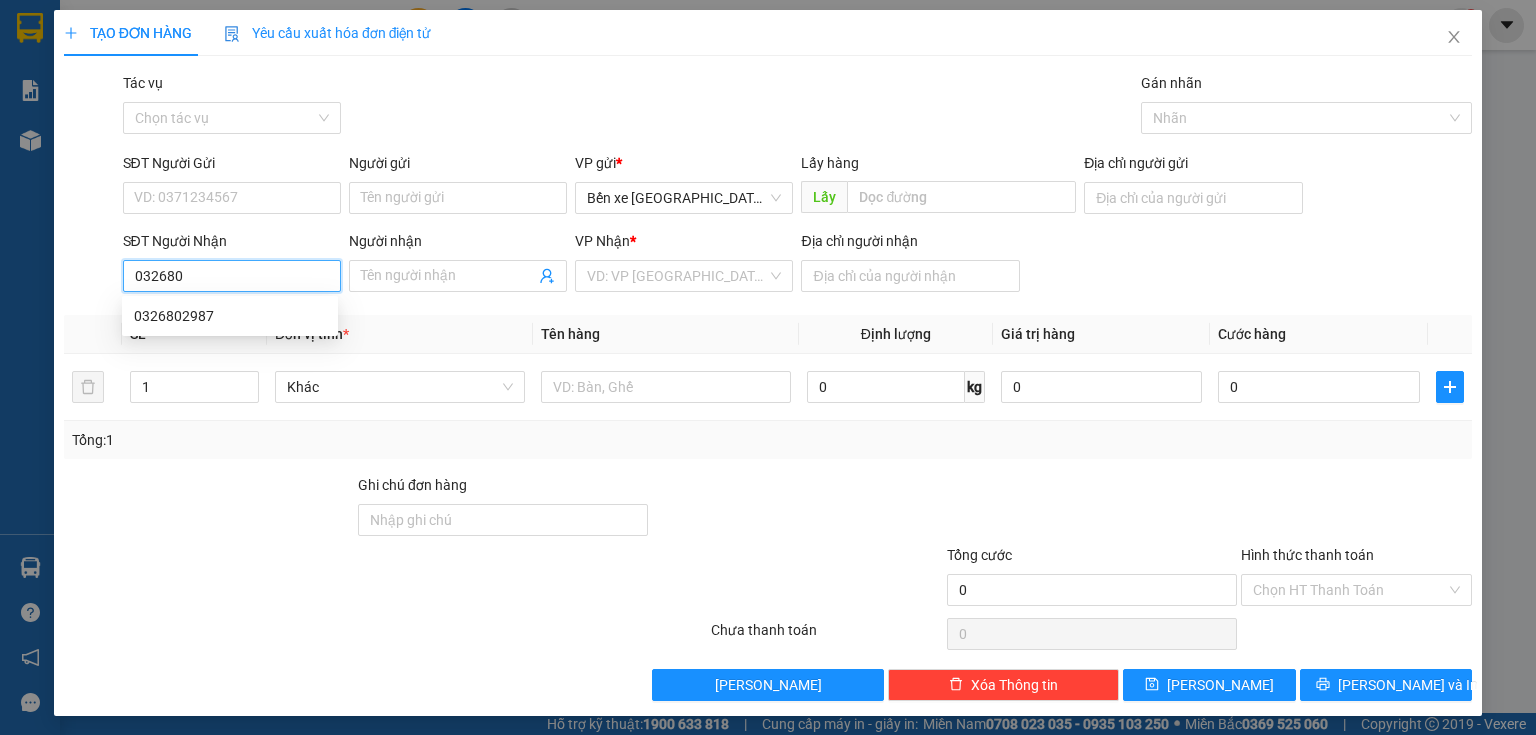 type on "0326802" 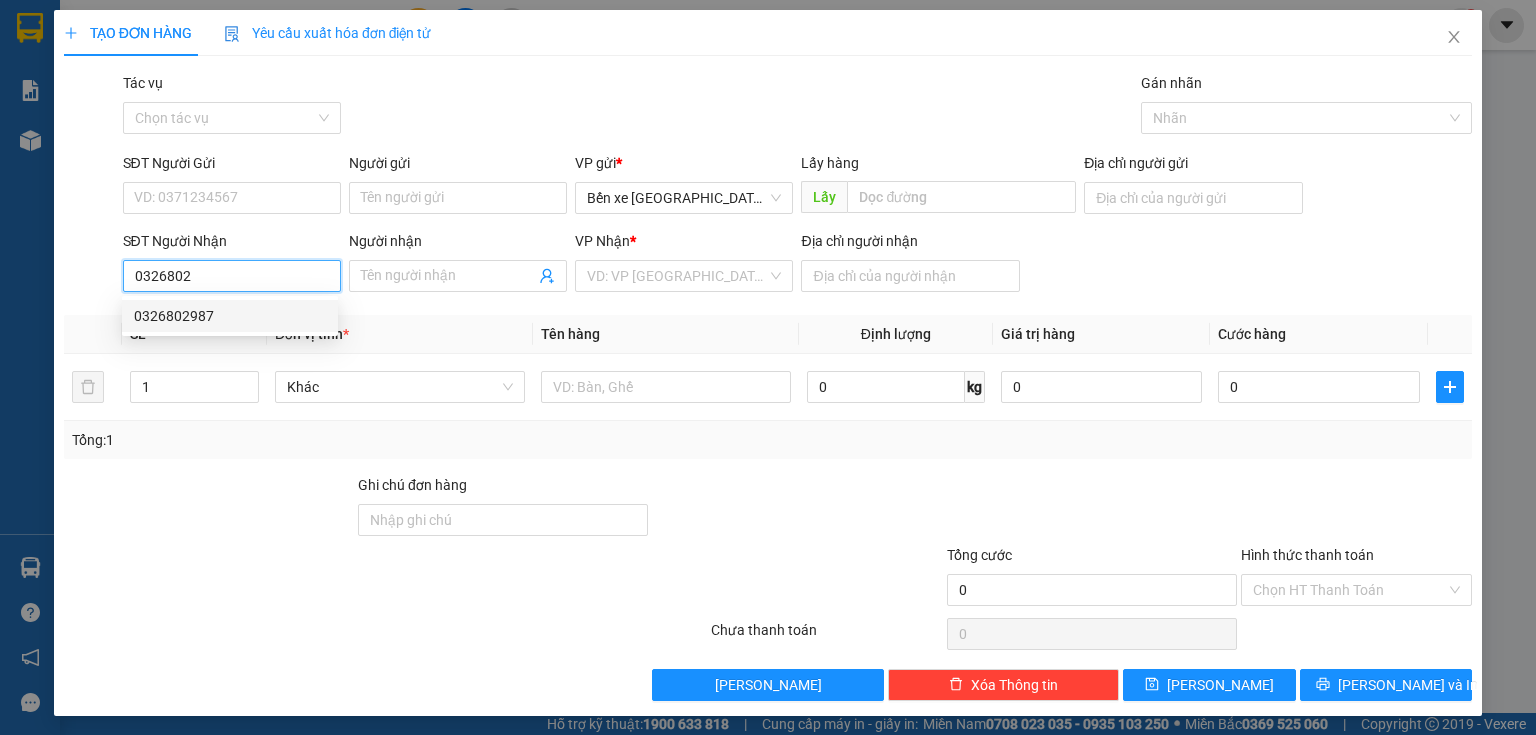 click on "0326802987" at bounding box center (230, 316) 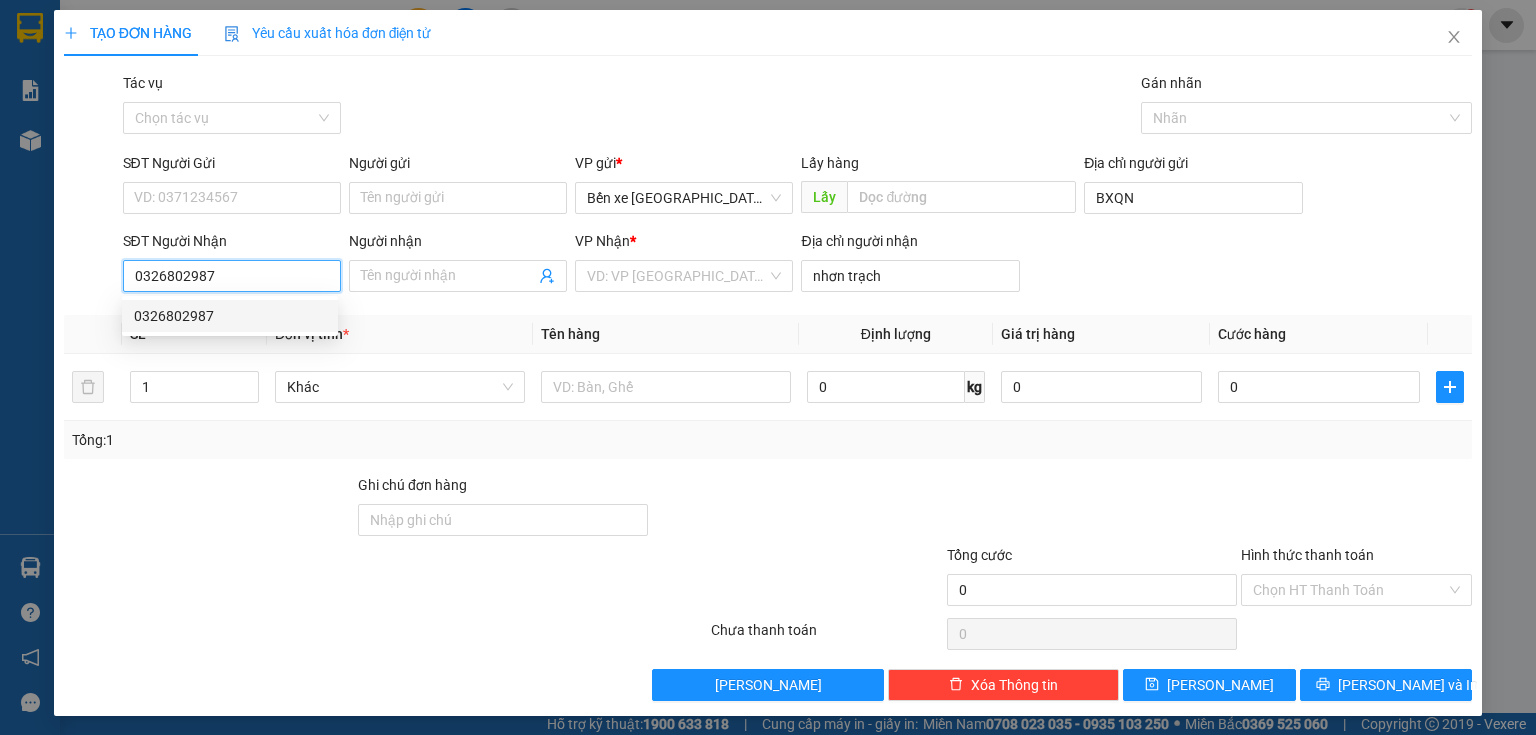 type on "500.000" 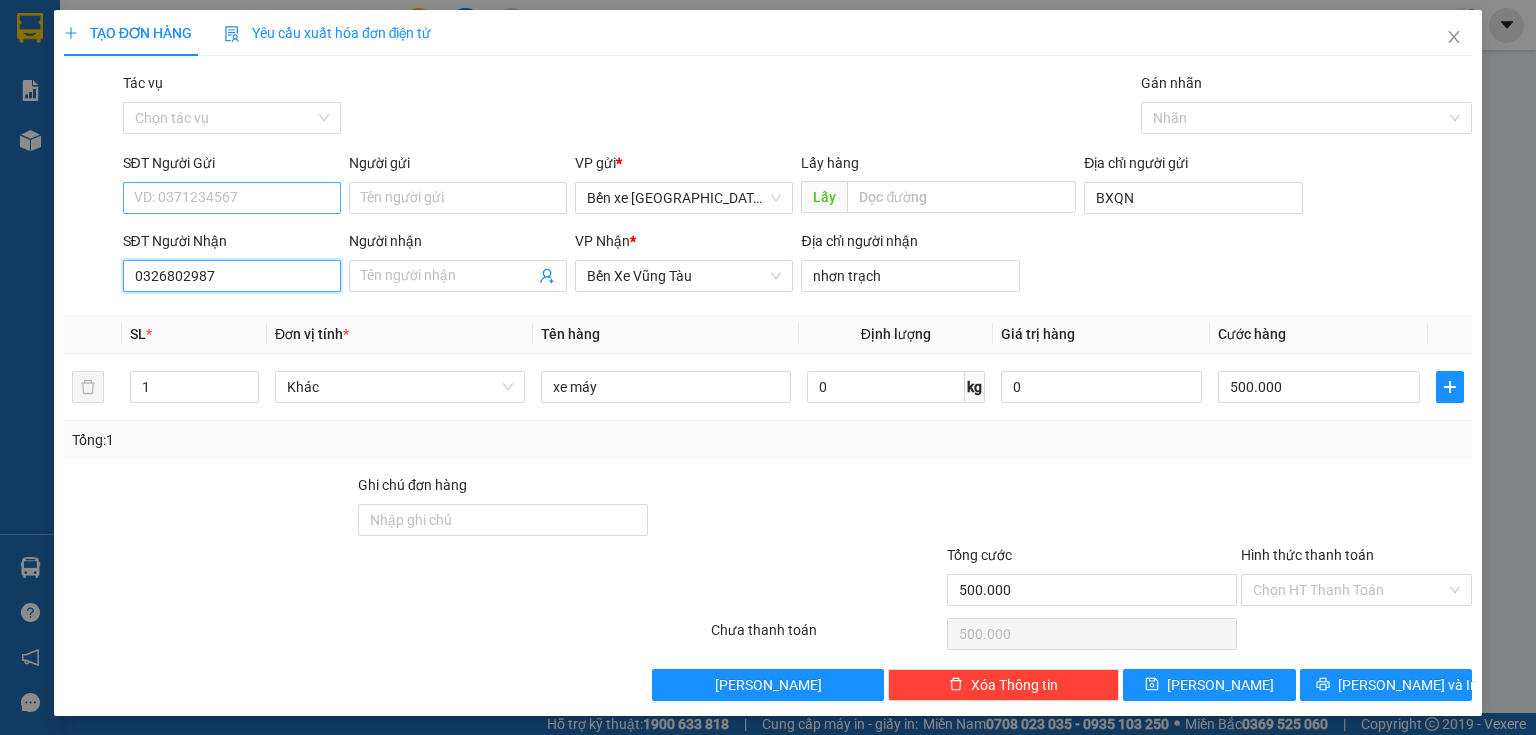 type on "0326802987" 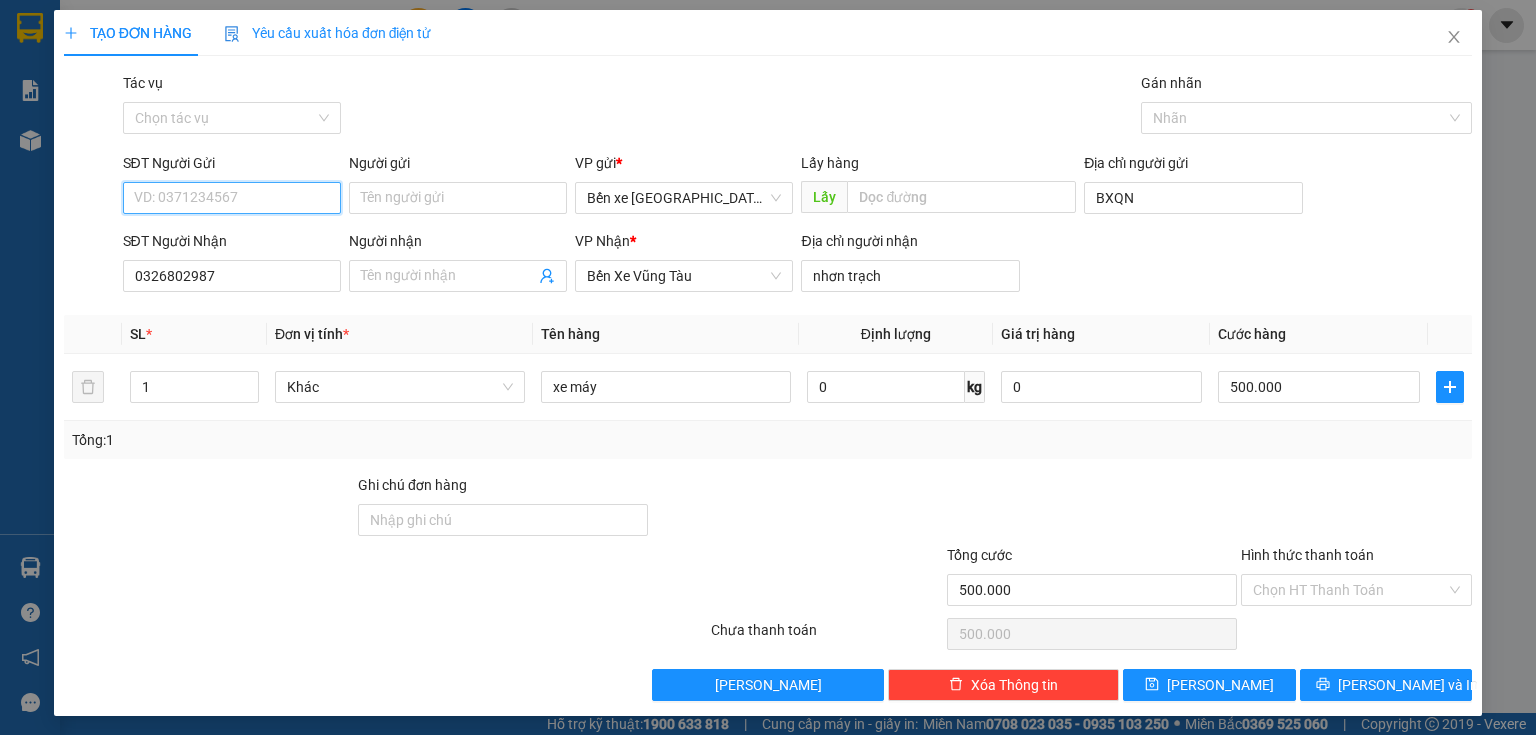 click on "SĐT Người Gửi" at bounding box center (232, 198) 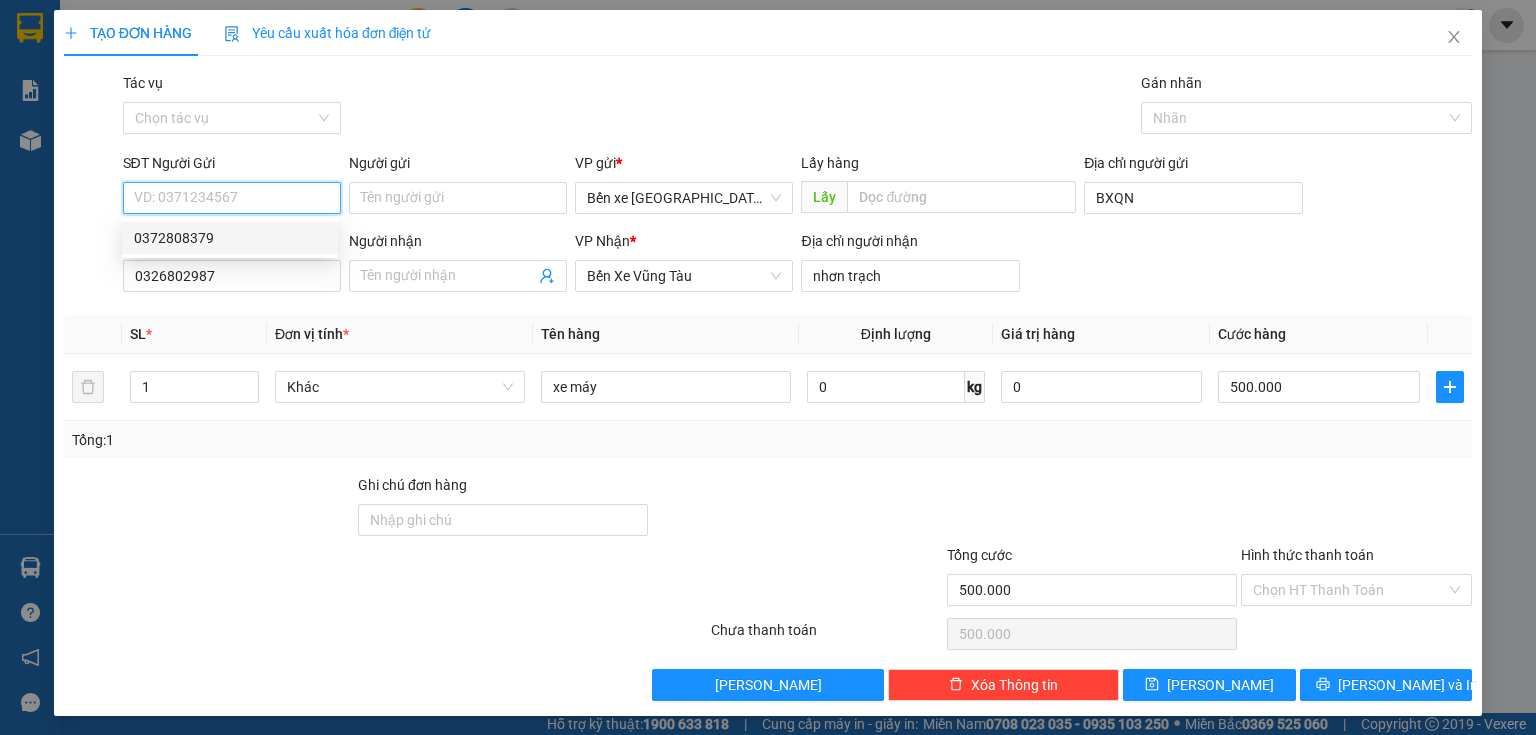 click on "0372808379" at bounding box center (230, 238) 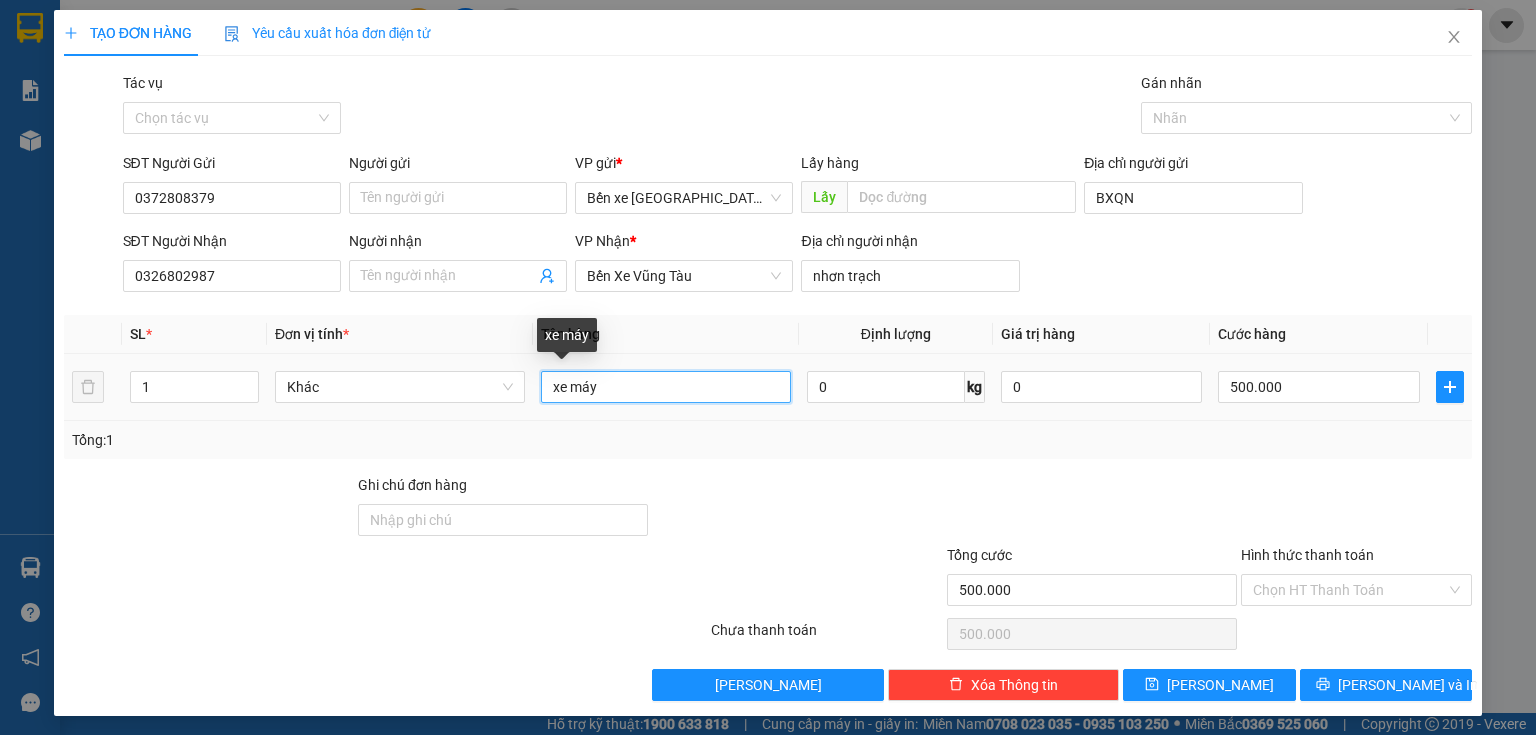 click on "xe máy" at bounding box center [666, 387] 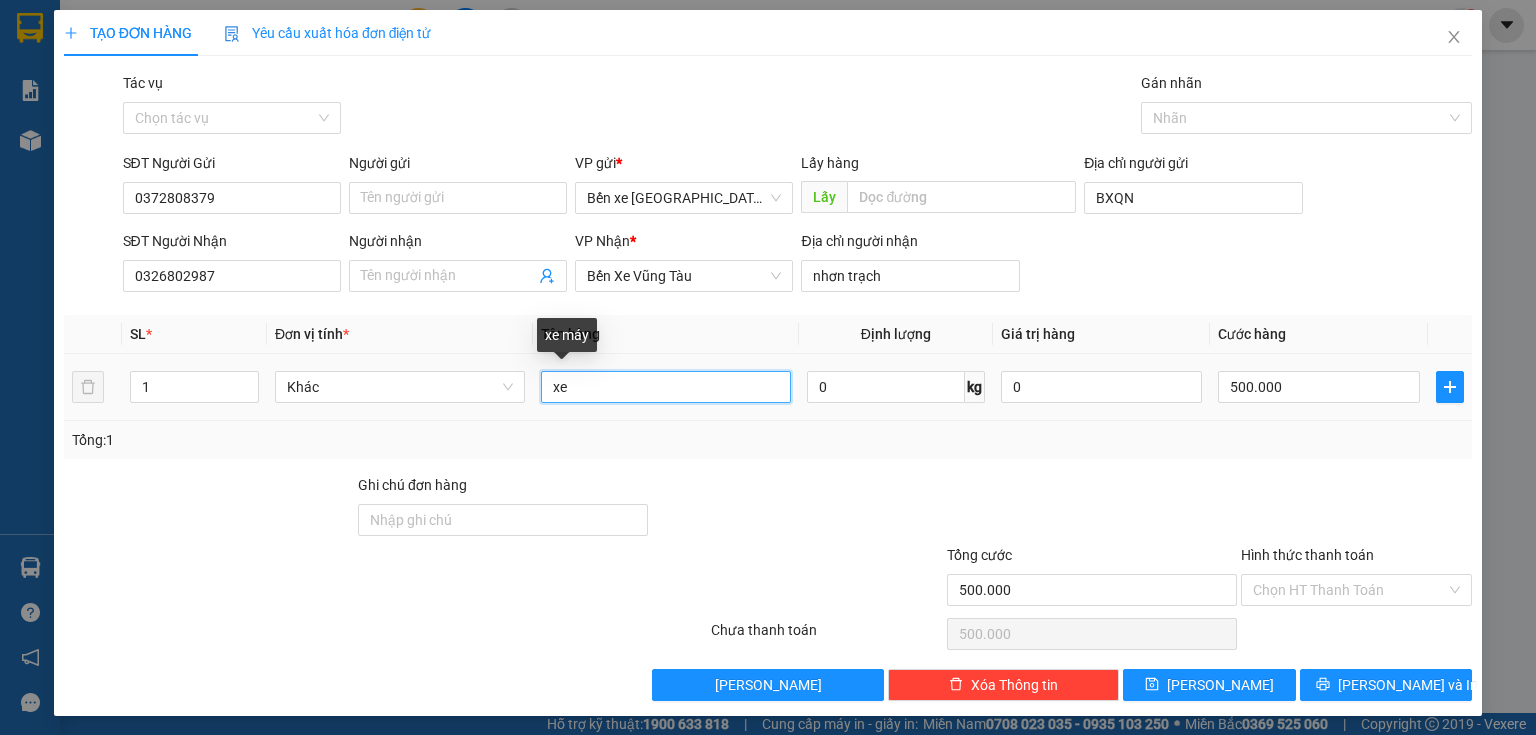 type on "x" 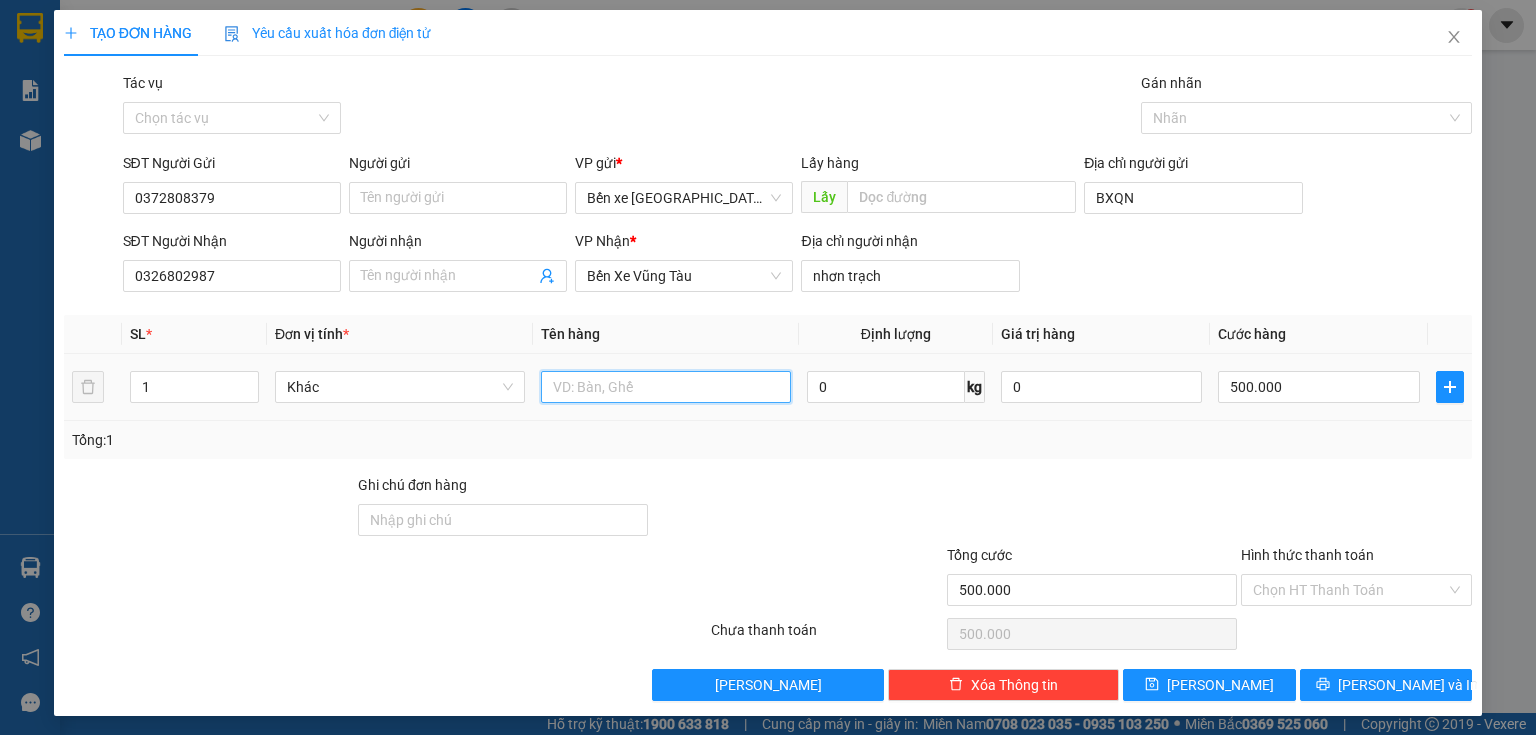 click at bounding box center (666, 387) 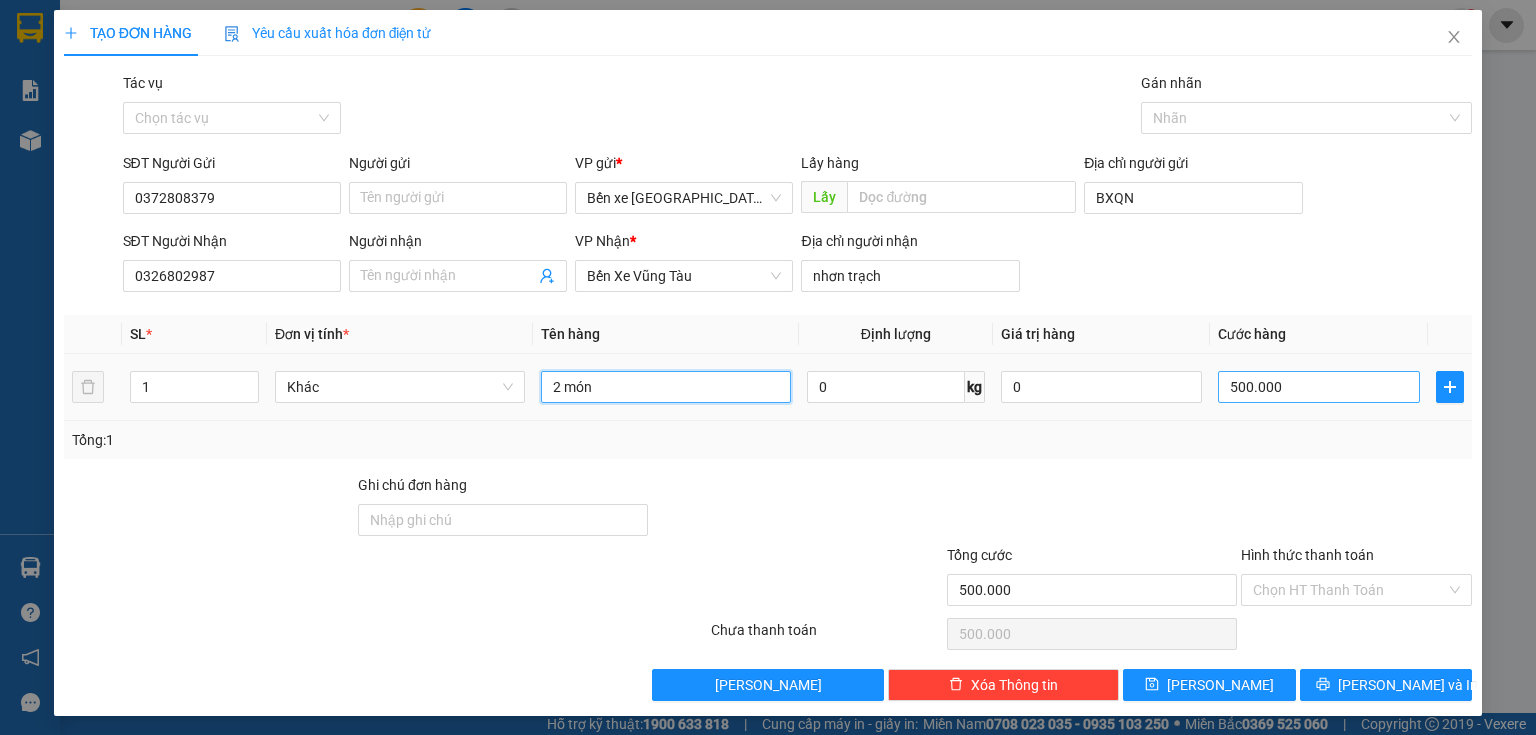type on "2 món" 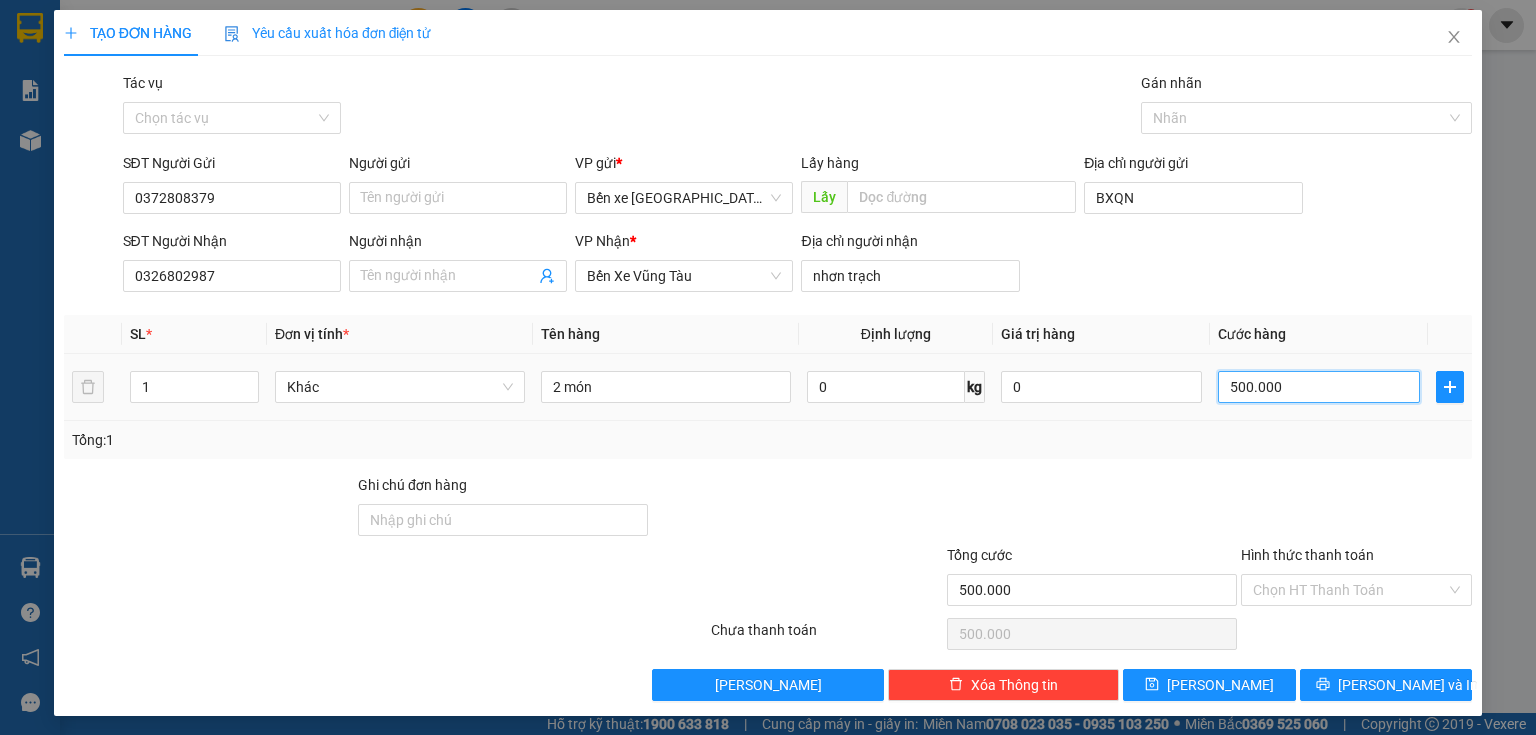 click on "500.000" at bounding box center (1319, 387) 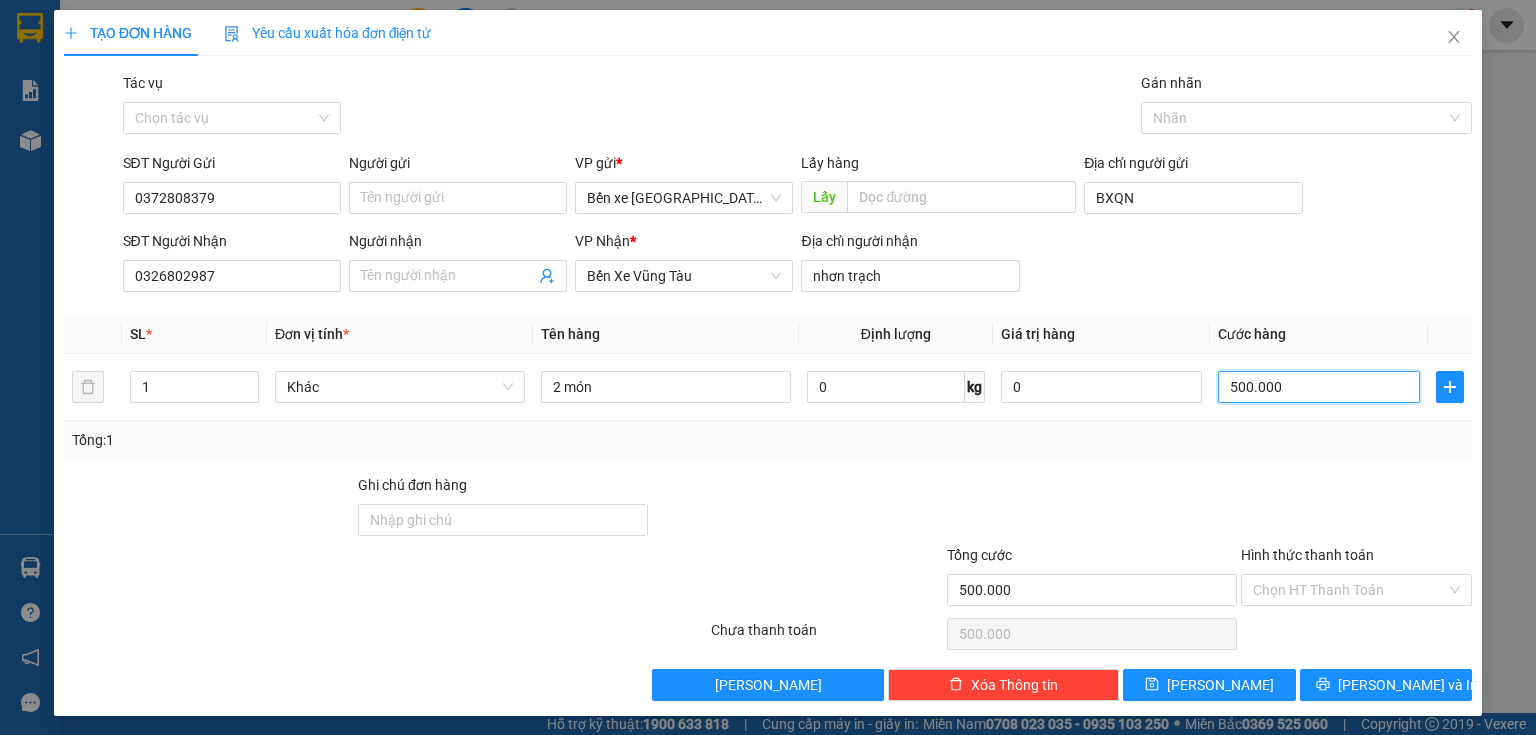 type on "0" 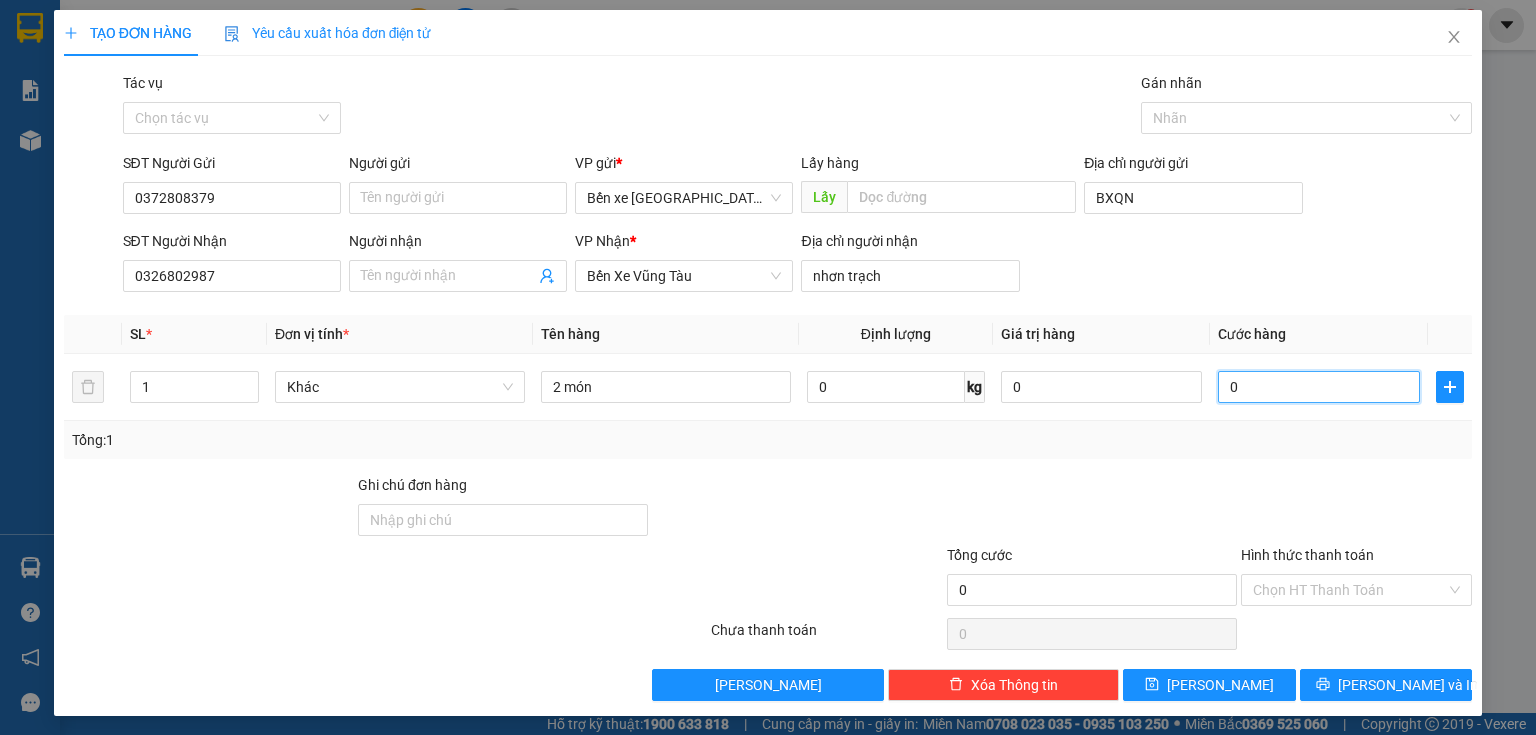 type on "1" 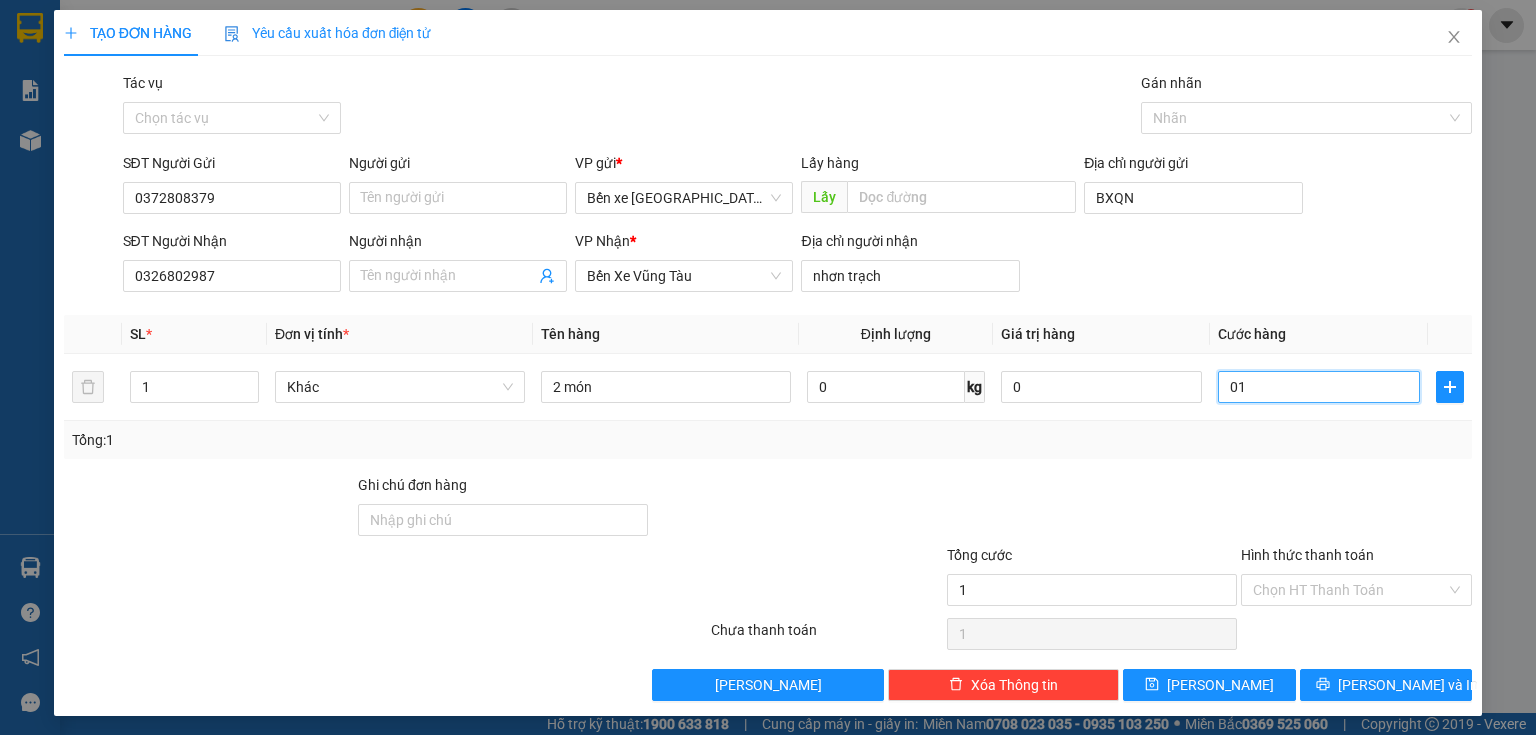 type on "15" 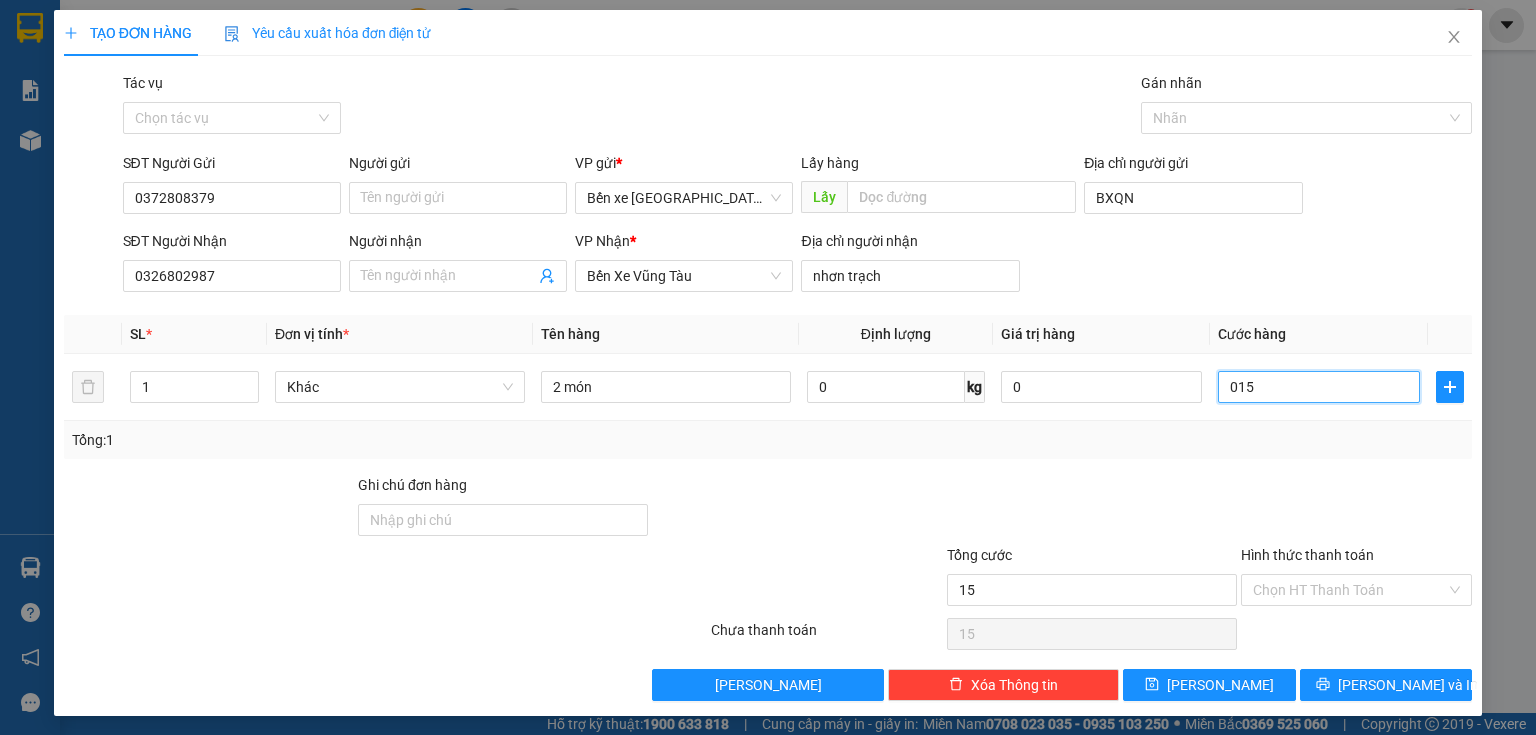 type on "150" 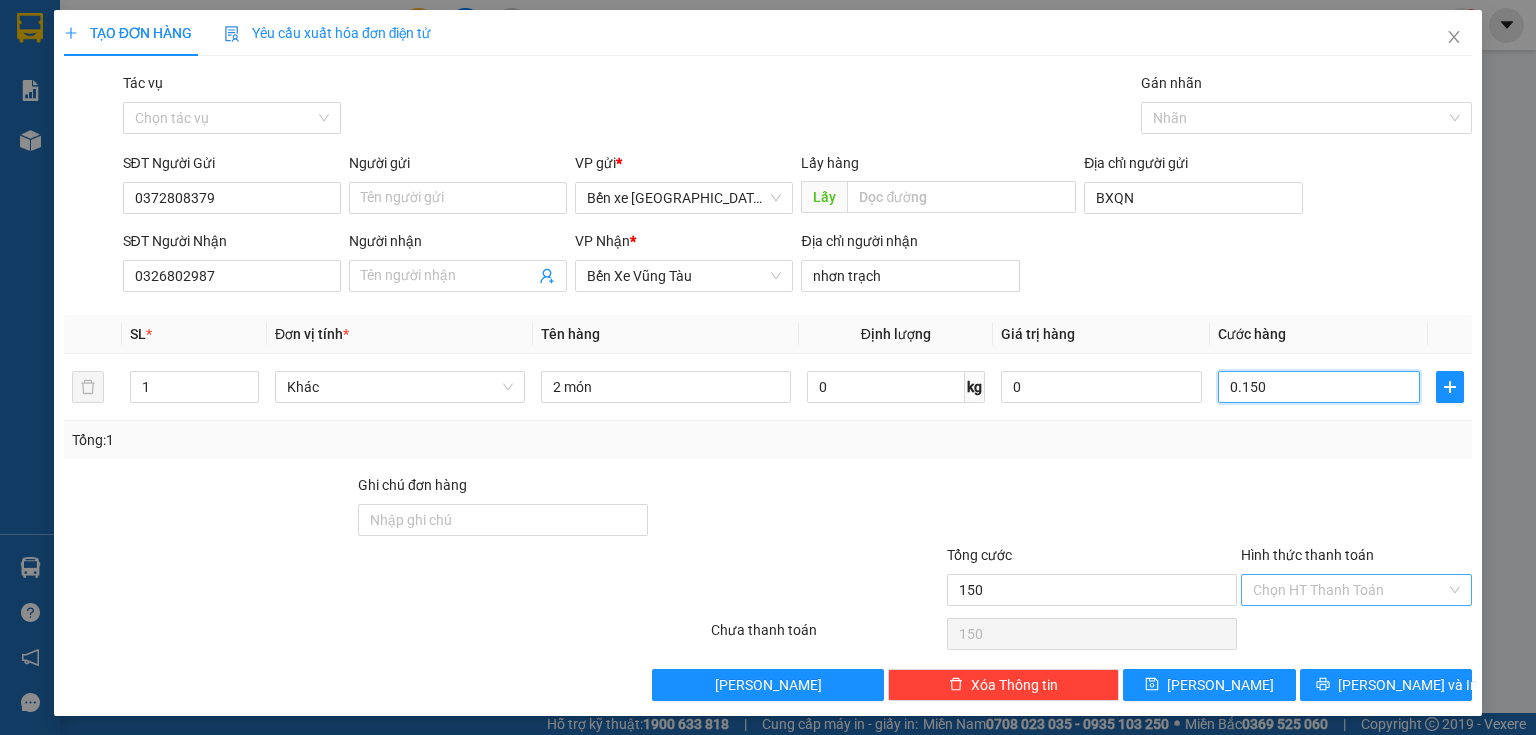 type on "0.150" 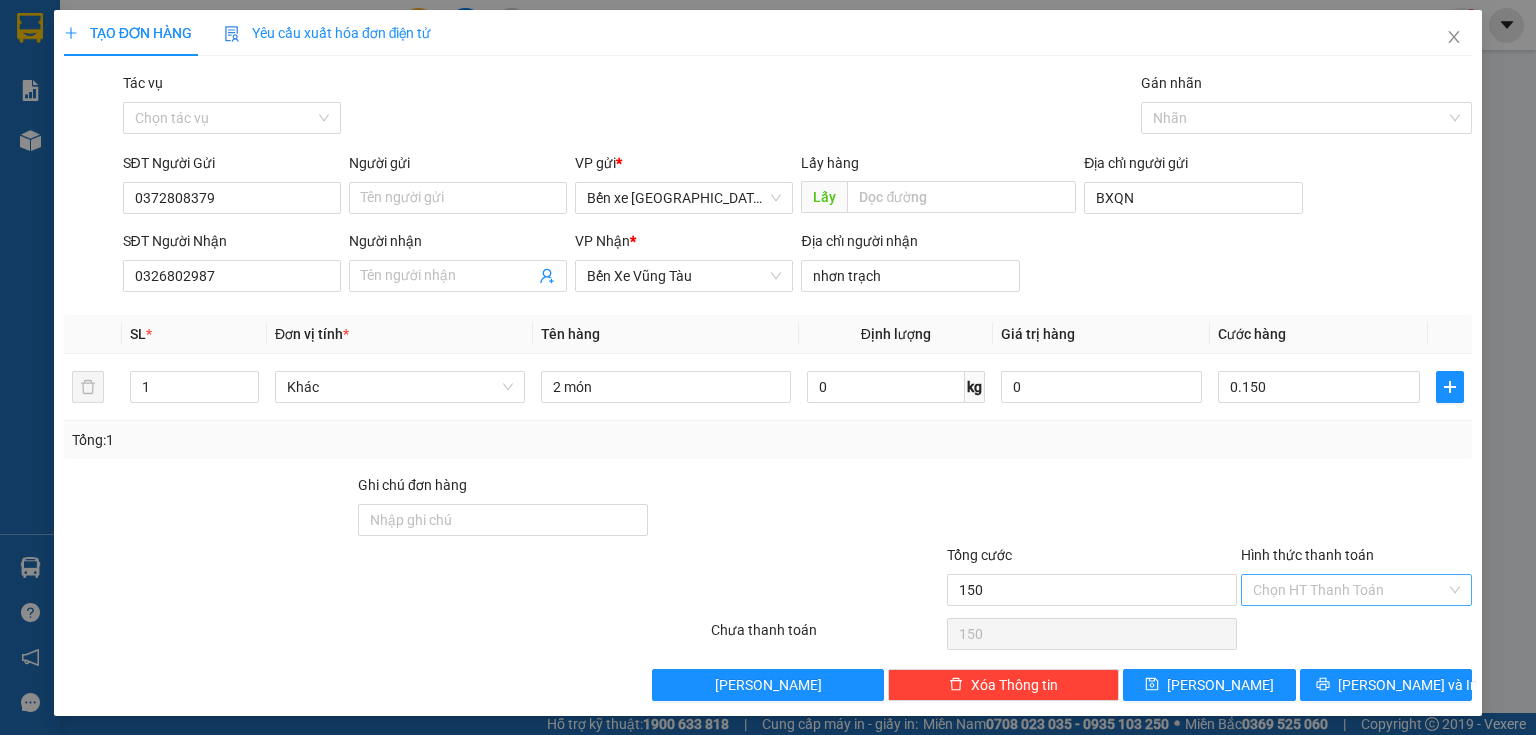 type on "150.000" 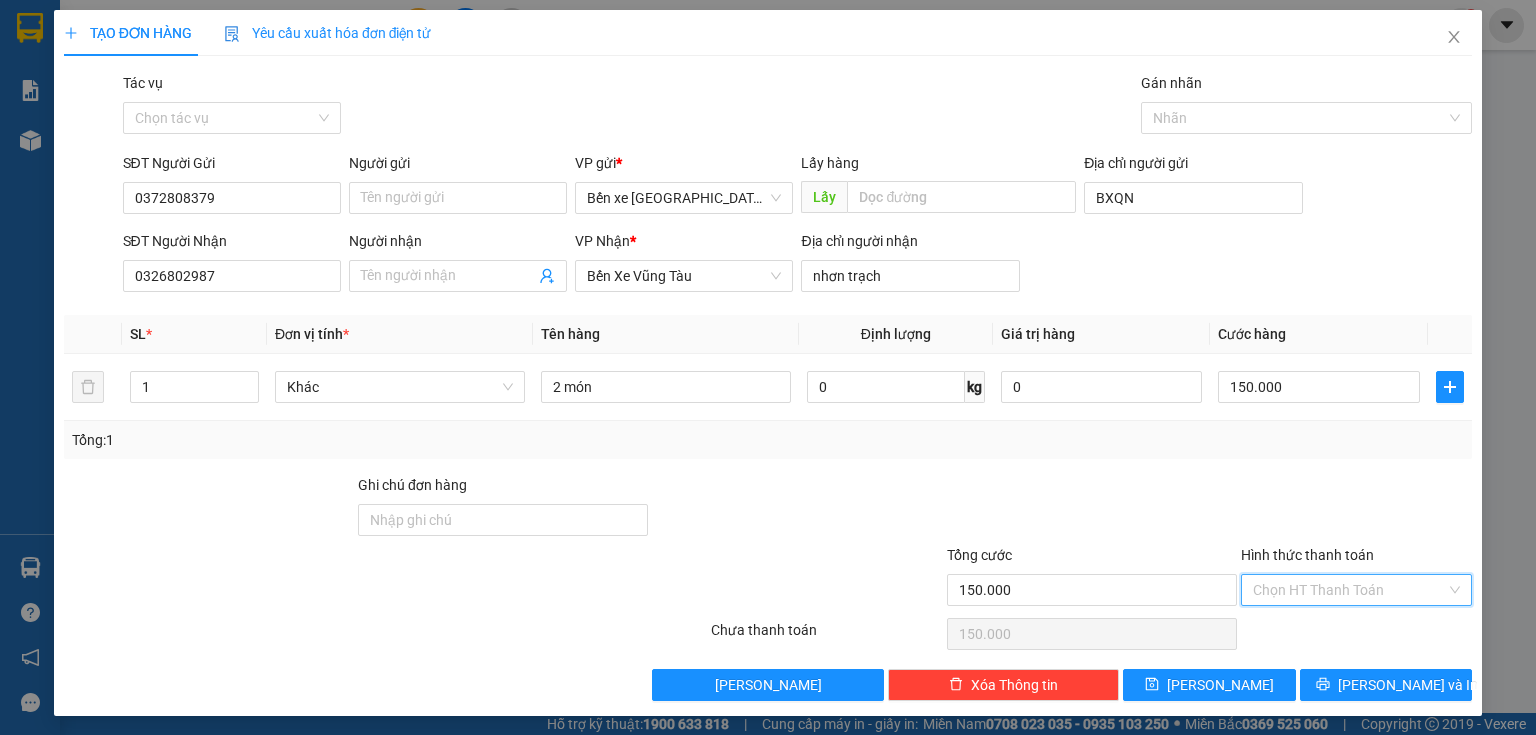 click on "Hình thức thanh toán" at bounding box center (1349, 590) 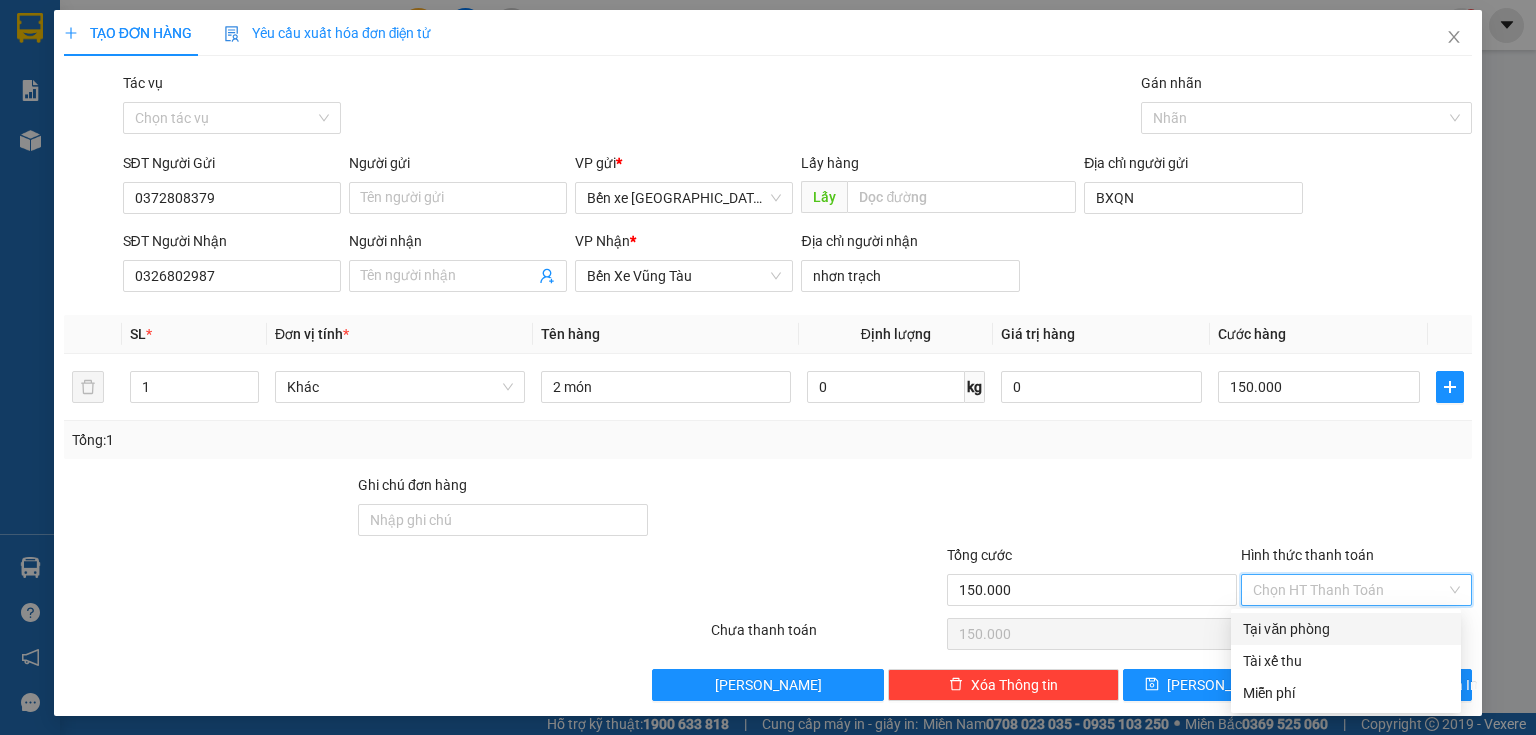 click on "Tại văn phòng" at bounding box center (1346, 629) 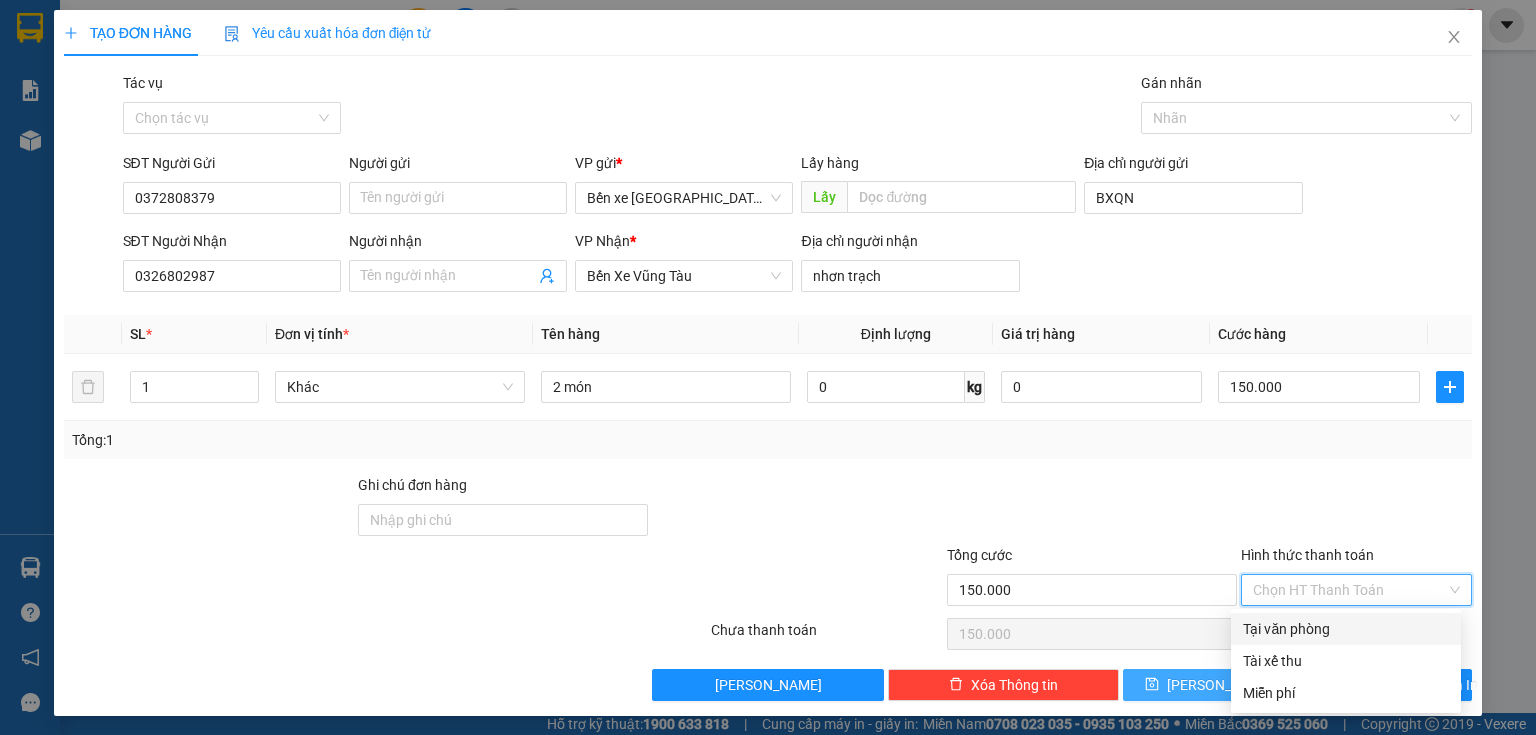 type on "0" 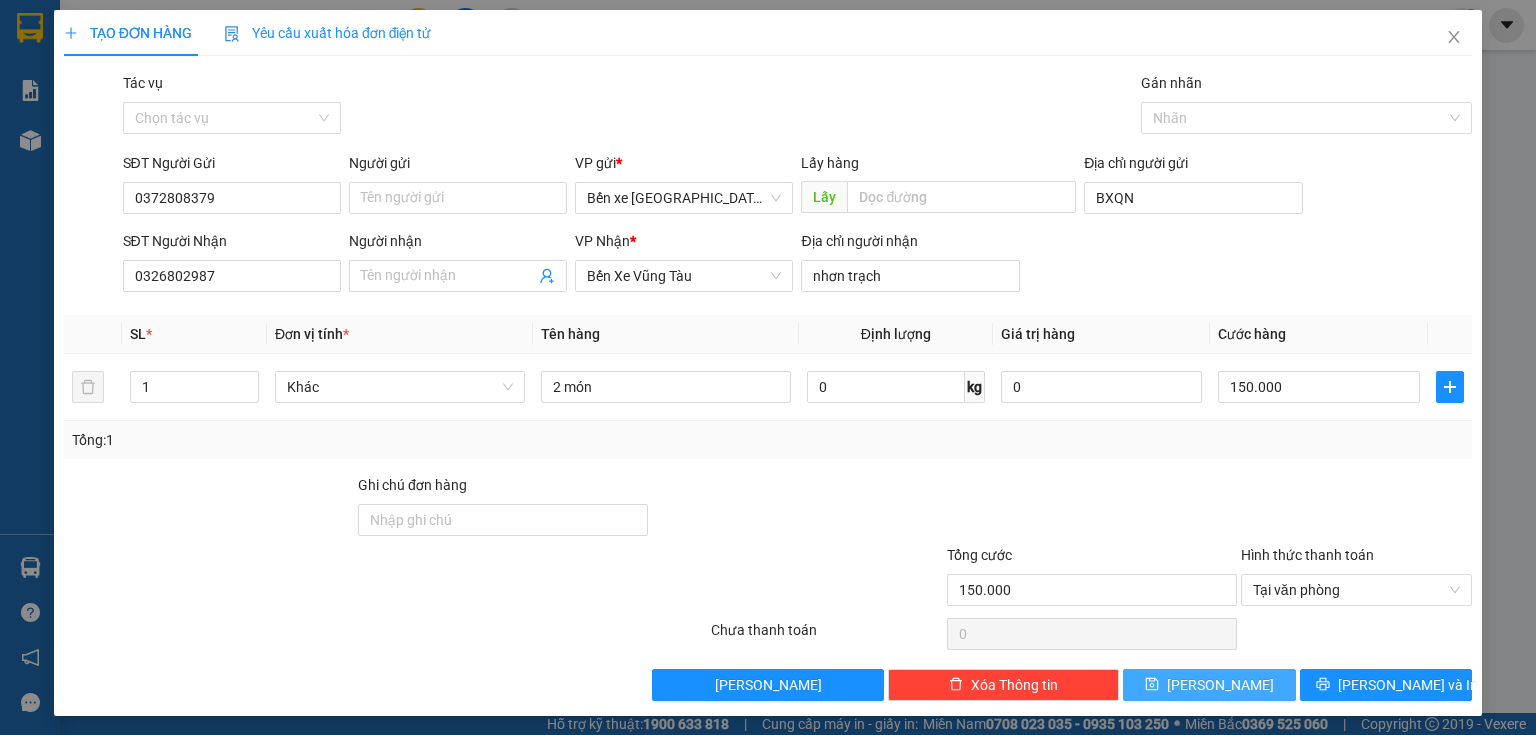 click on "[PERSON_NAME]" at bounding box center [1209, 685] 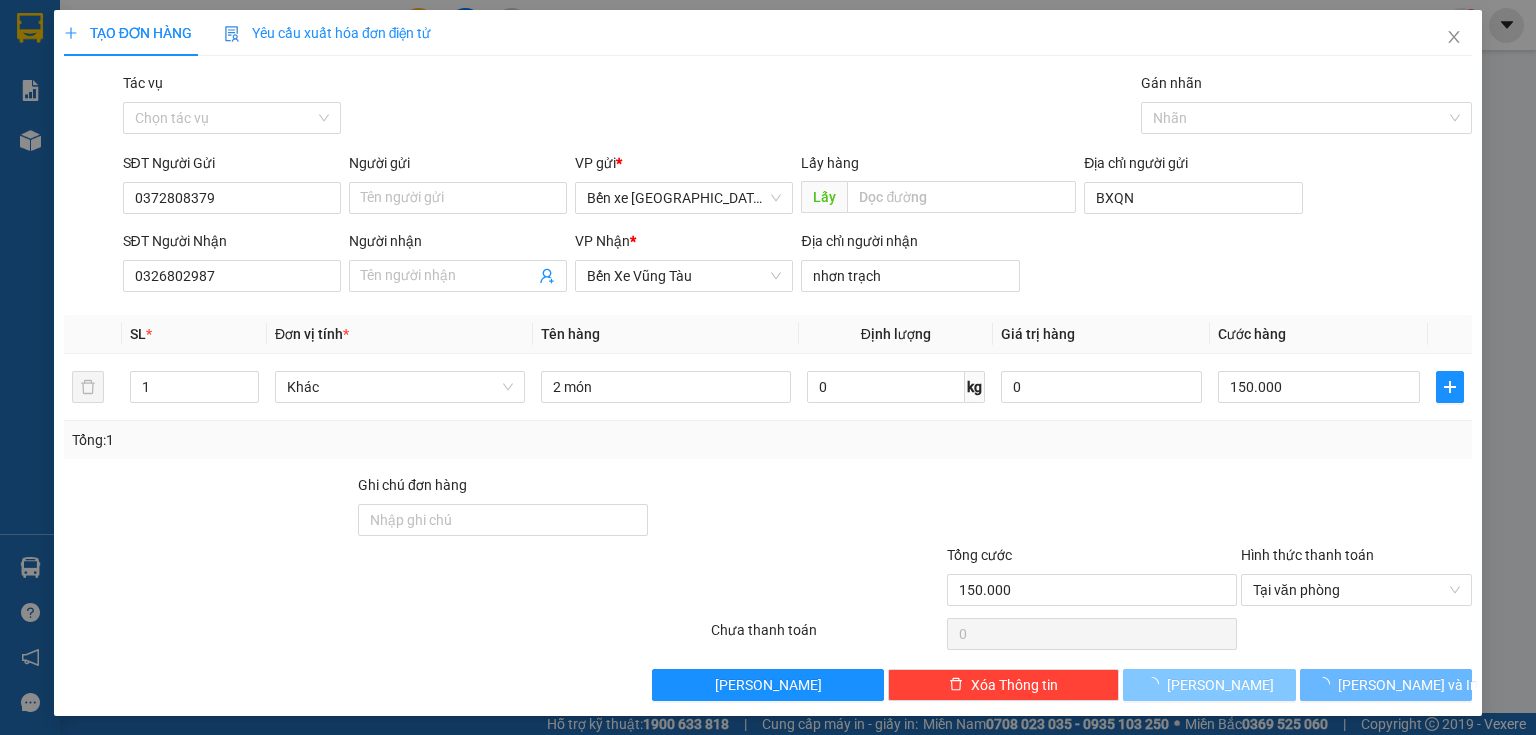 type 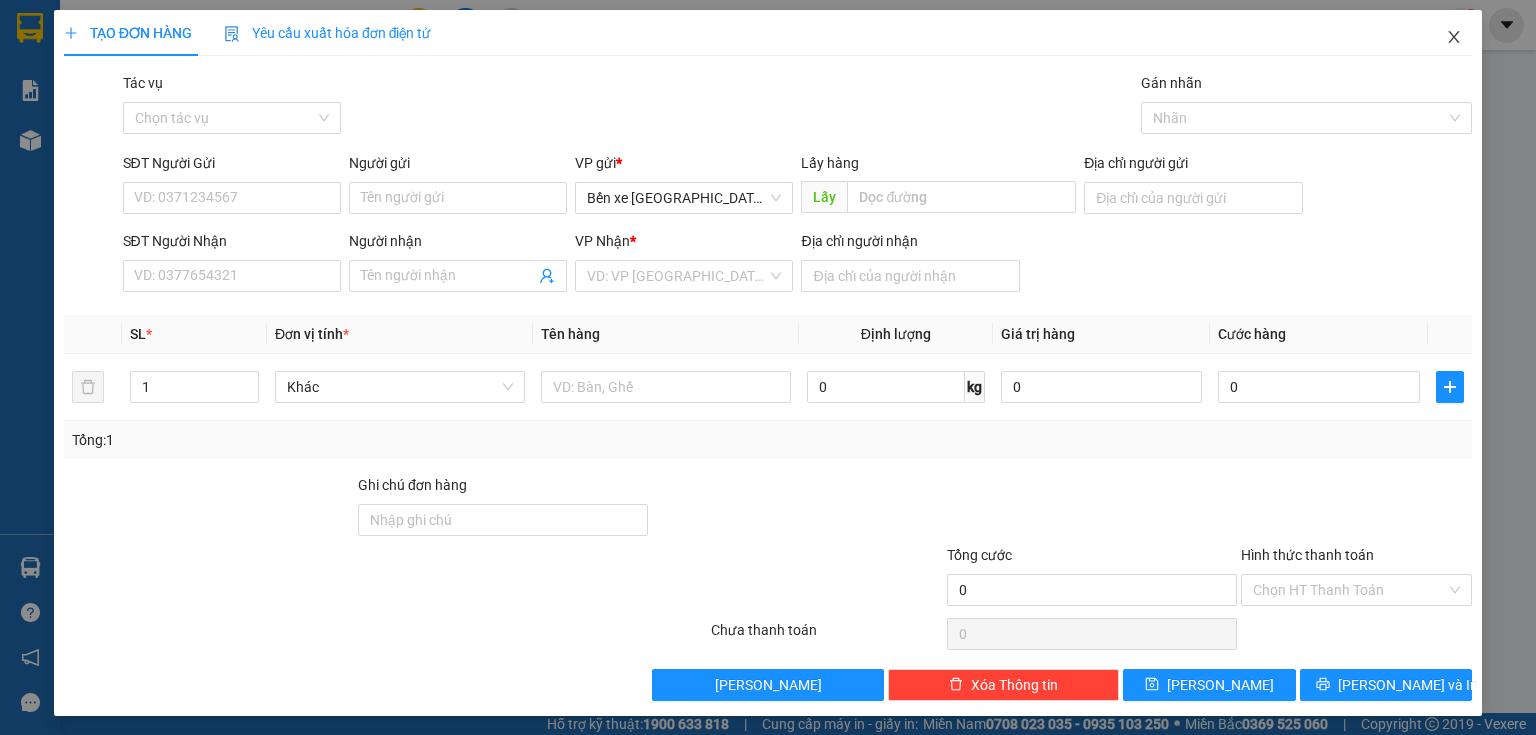 click 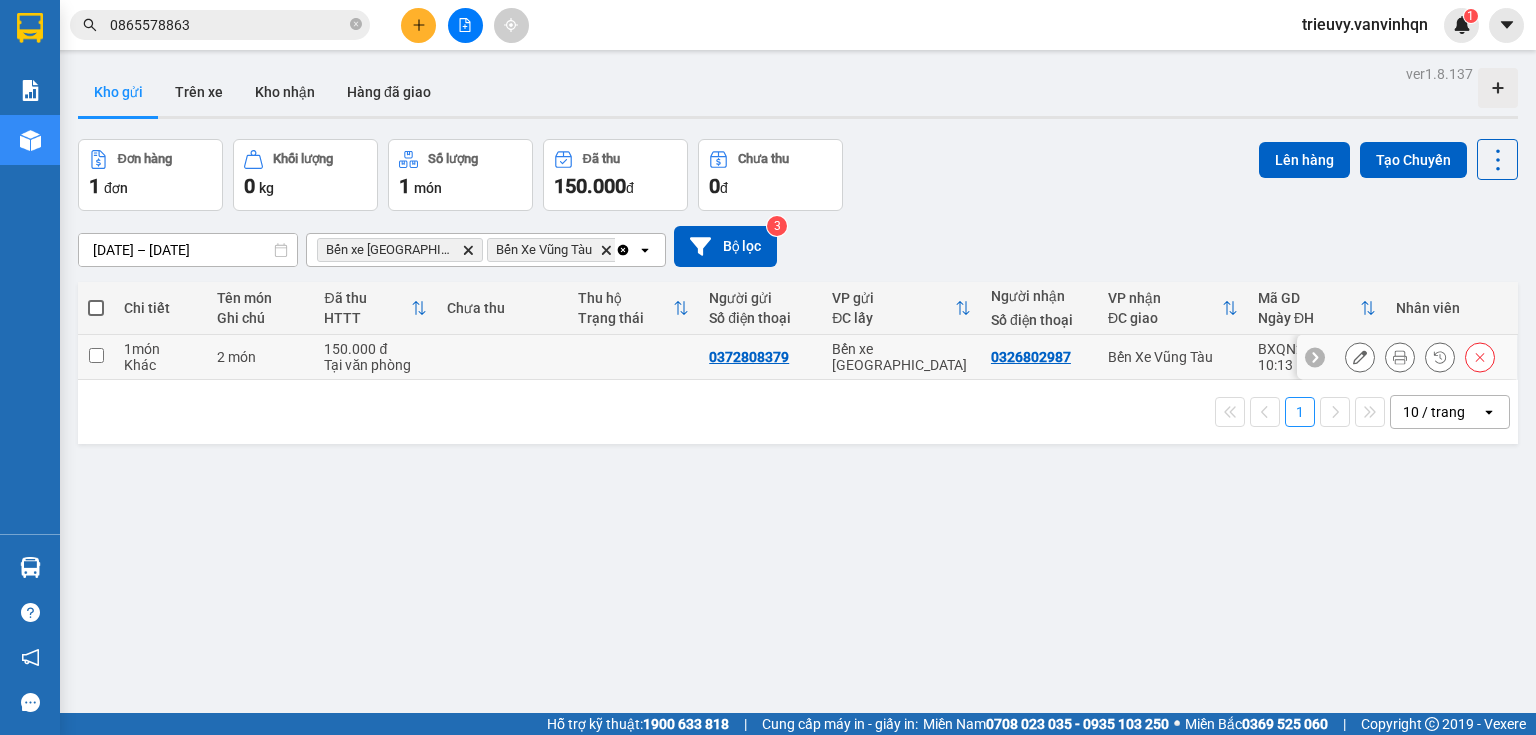 click on "2 món" at bounding box center (260, 357) 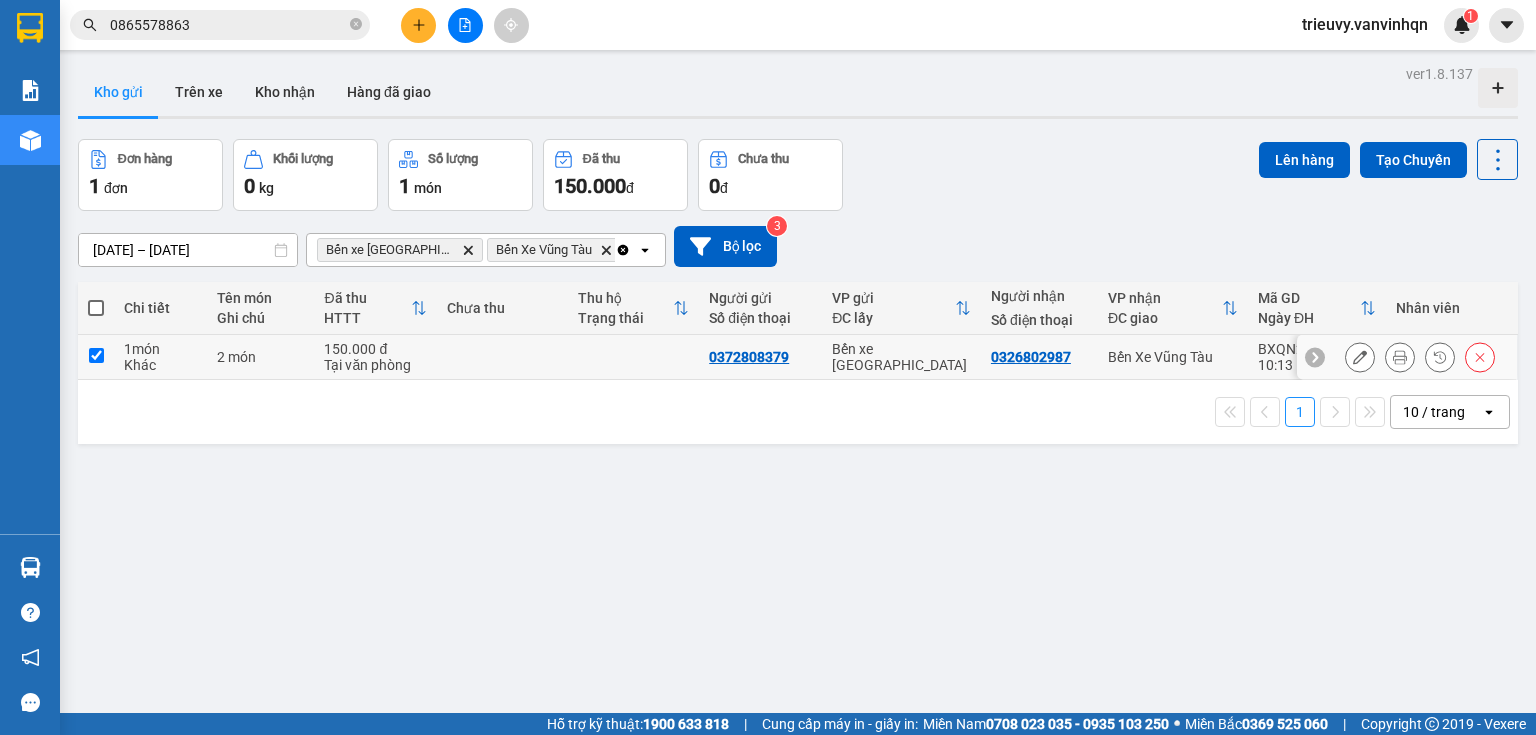 checkbox on "true" 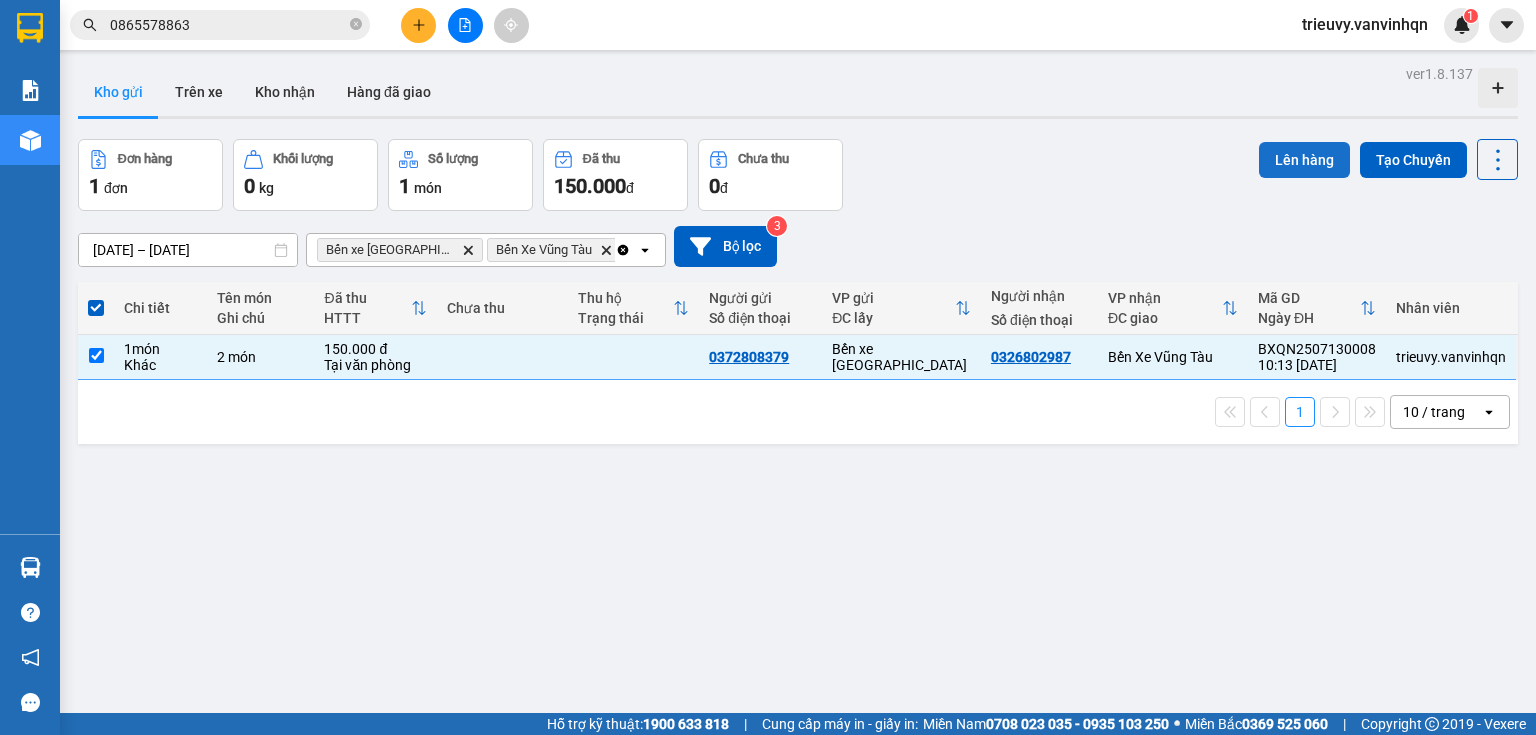 click on "Lên hàng" at bounding box center [1304, 160] 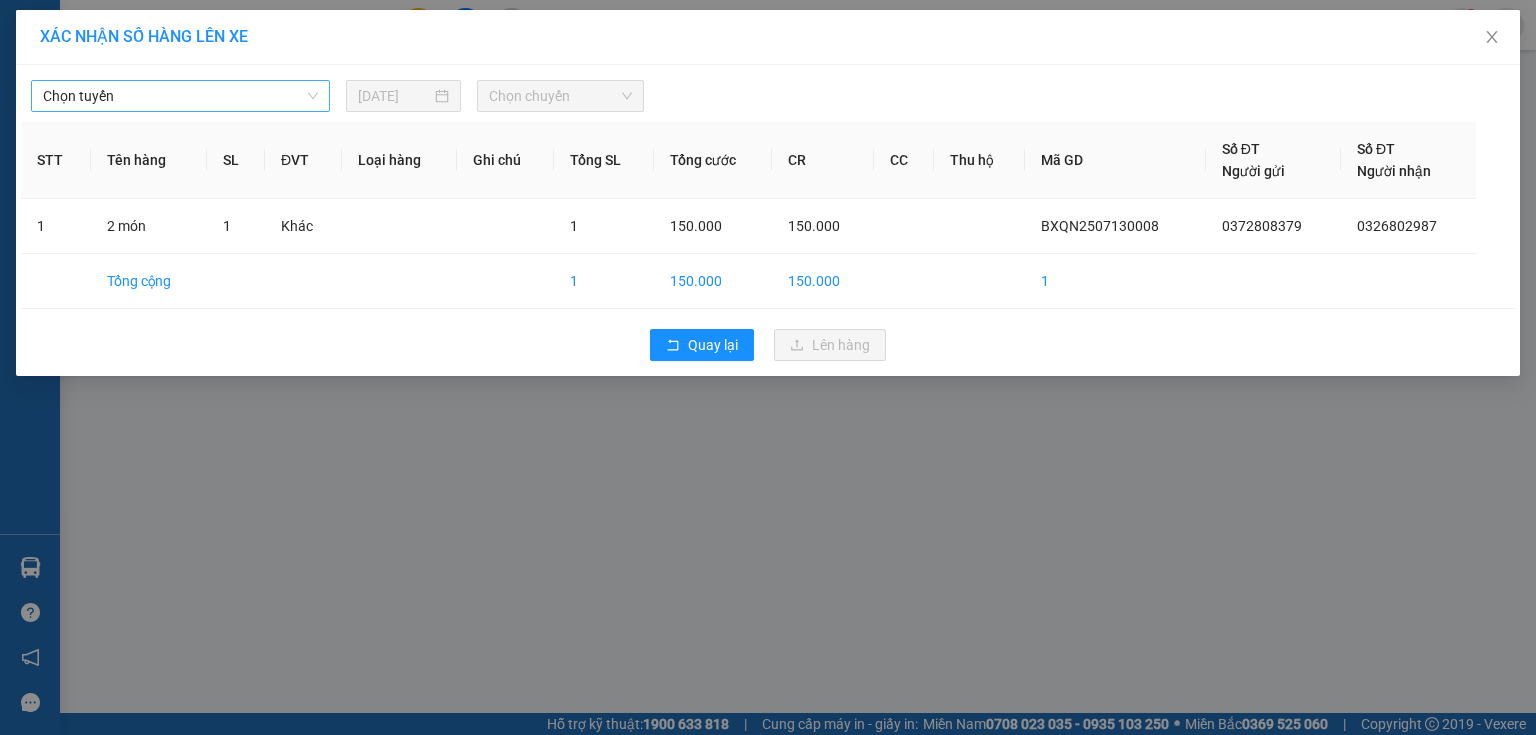 click on "Chọn tuyến" at bounding box center (180, 96) 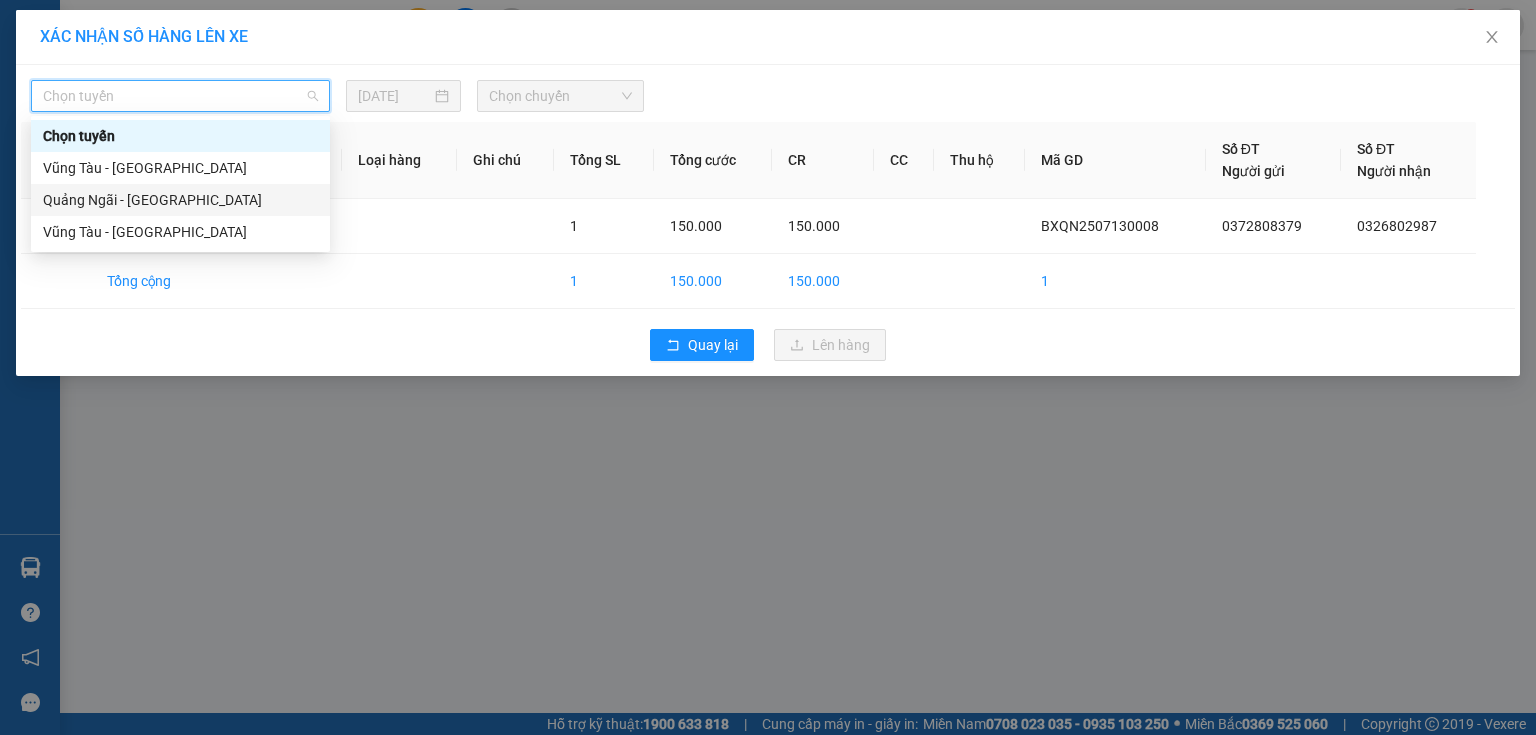 click on "Quảng Ngãi - [GEOGRAPHIC_DATA]" at bounding box center (180, 200) 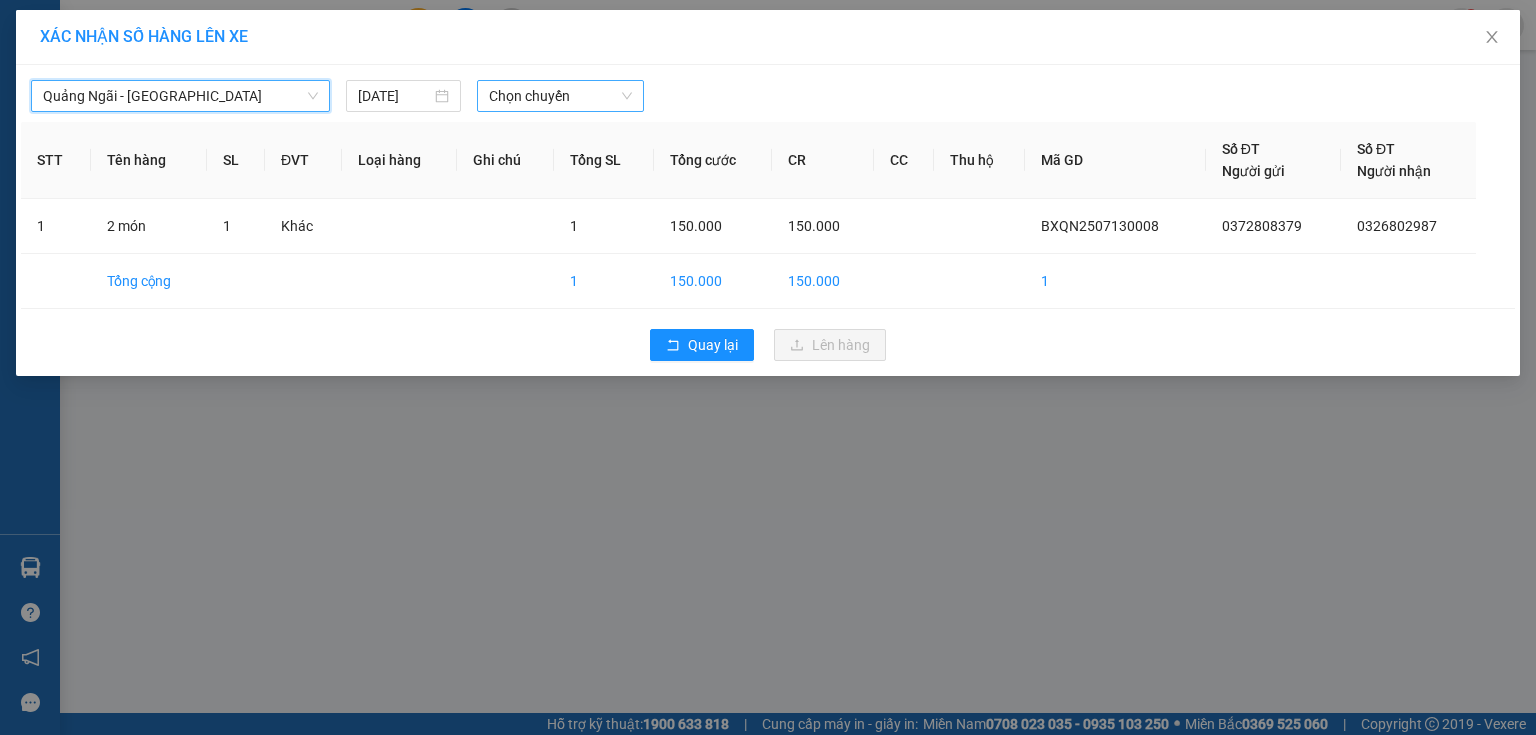 click on "Chọn chuyến" at bounding box center [561, 96] 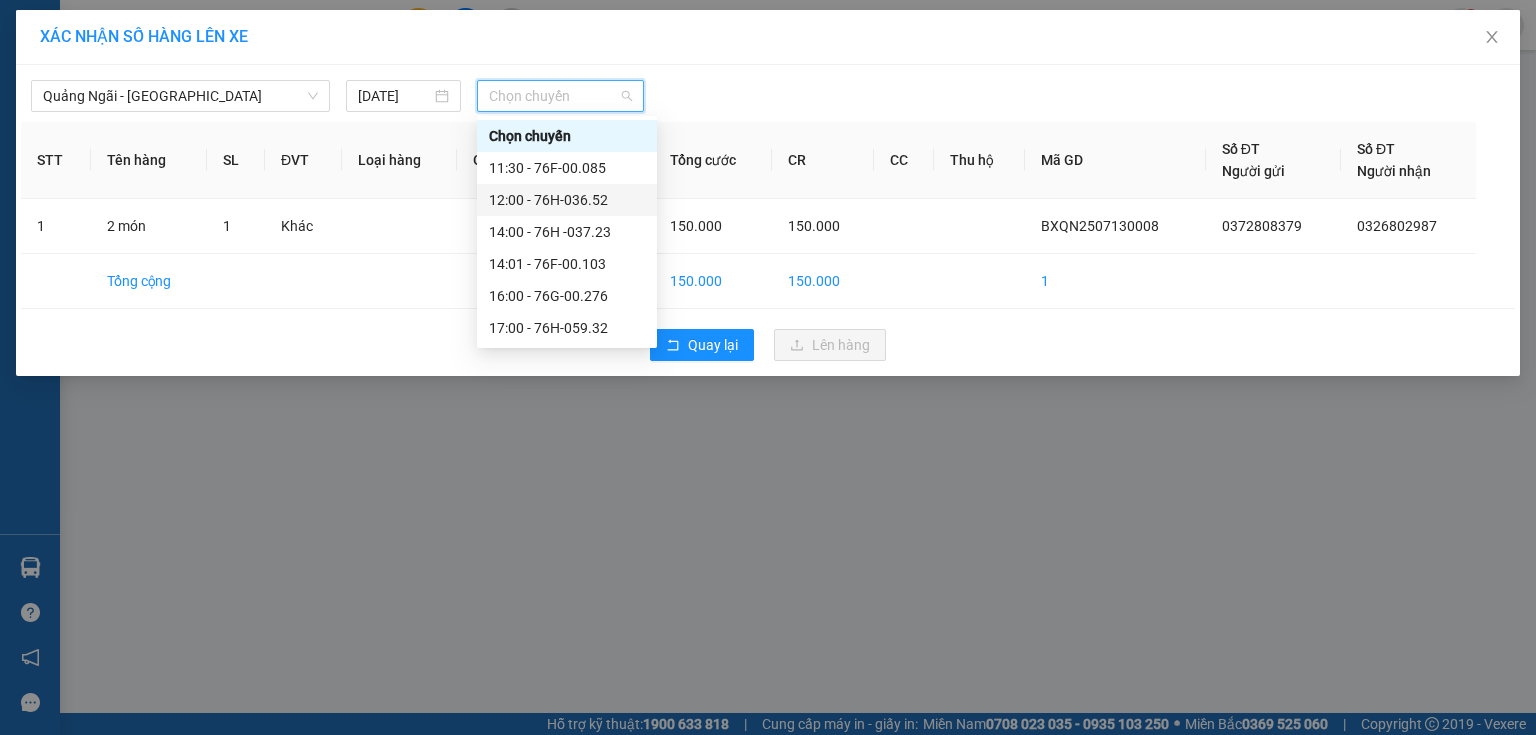 click on "12:00     - 76H-036.52" at bounding box center [567, 200] 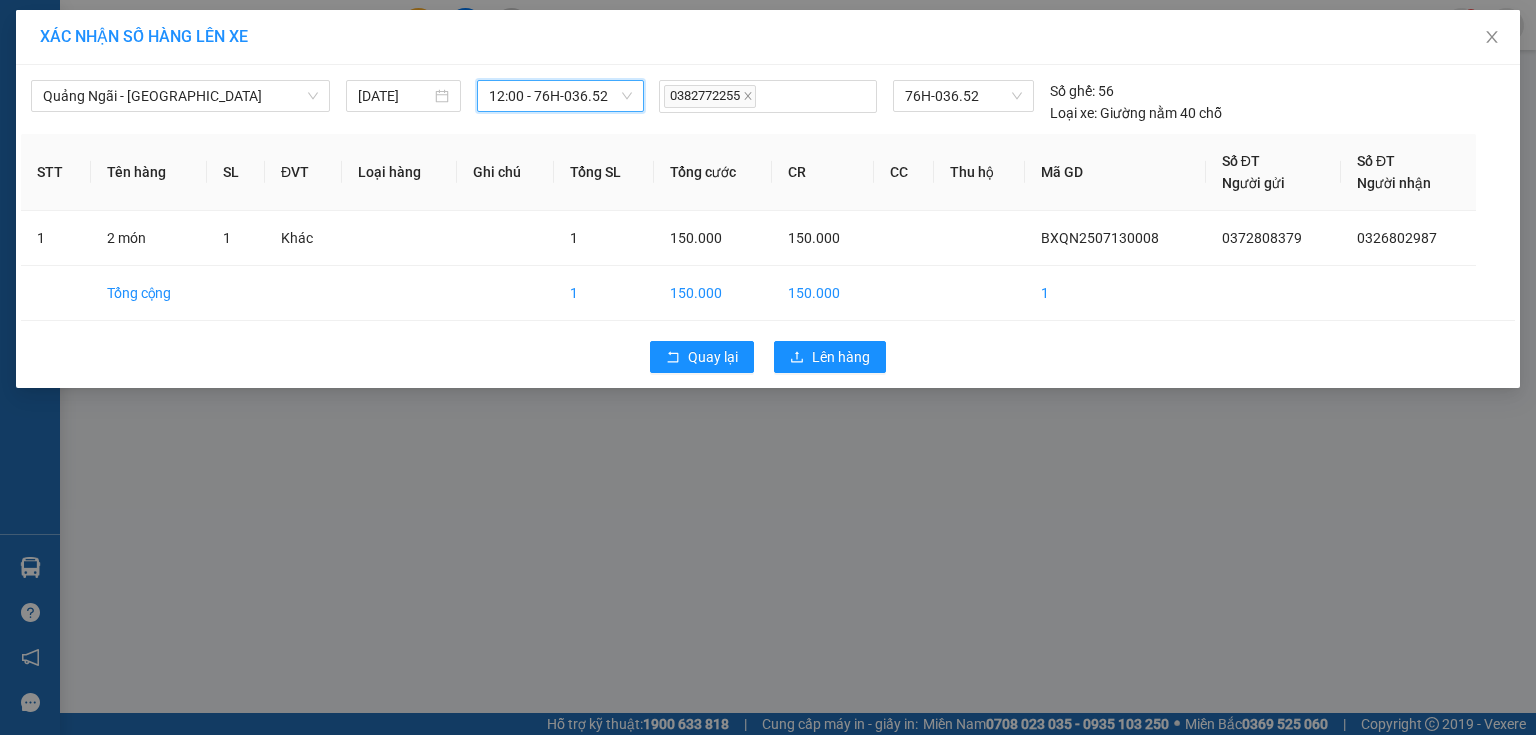 click on "12:00     - 76H-036.52" at bounding box center (561, 96) 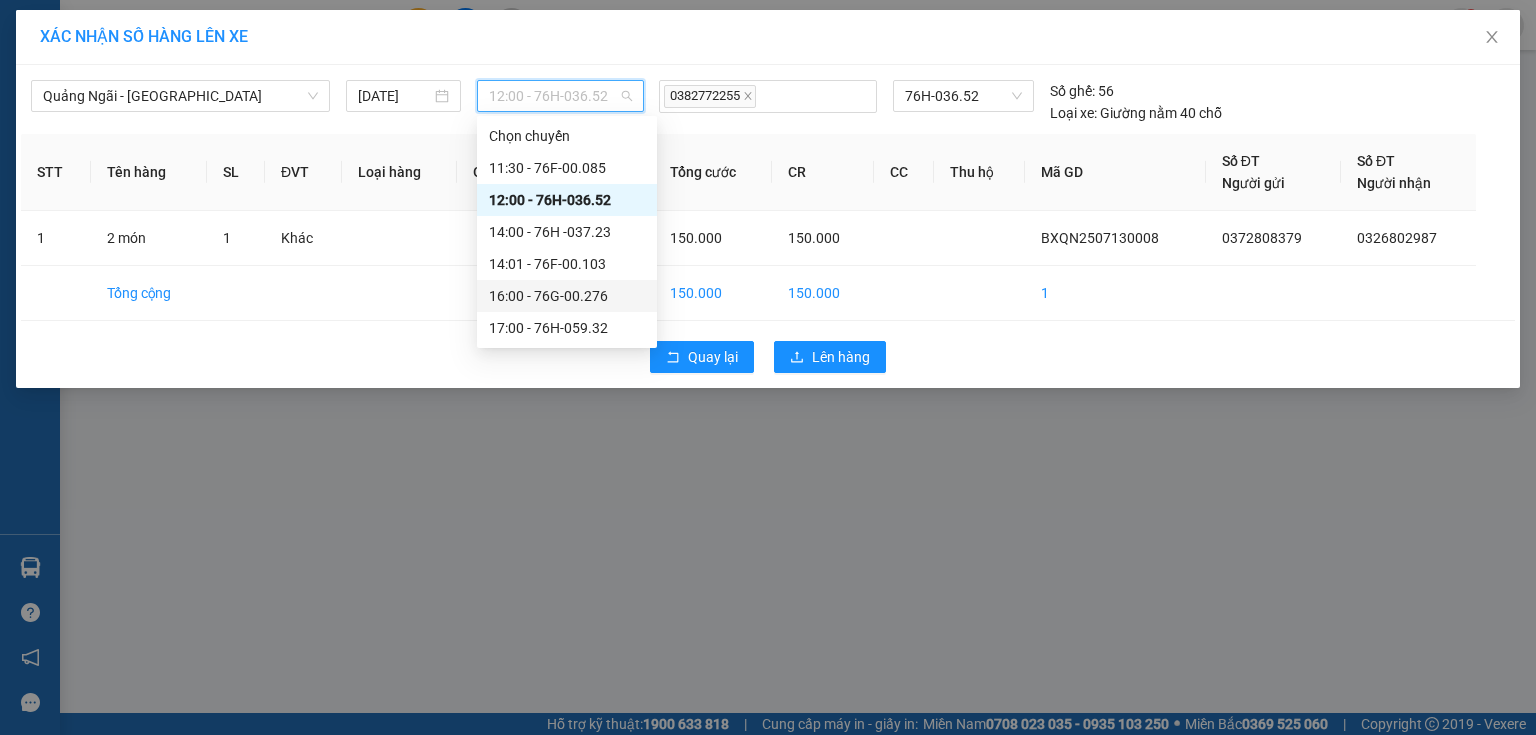 click on "16:00     - 76G-00.276" at bounding box center (567, 296) 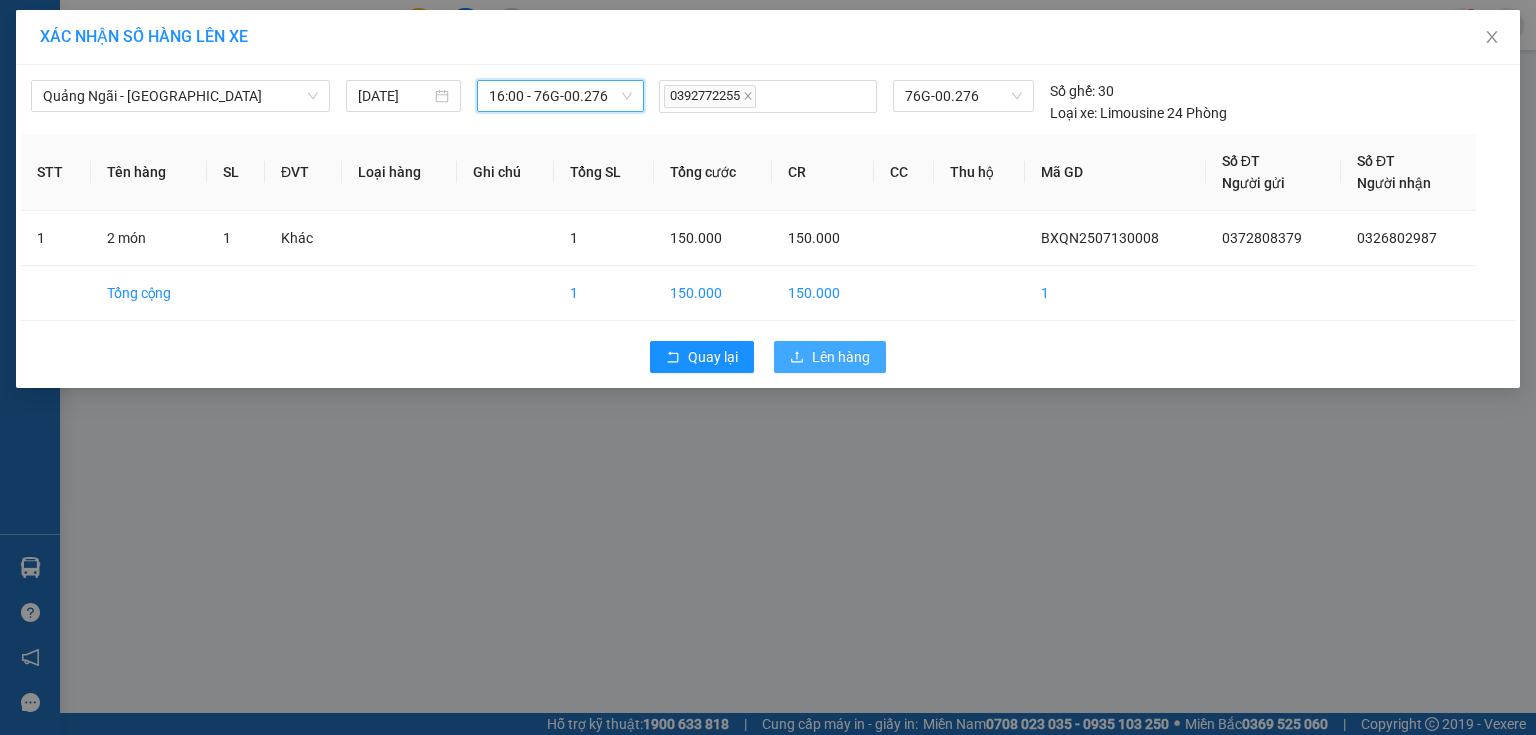 click on "Lên hàng" at bounding box center [841, 357] 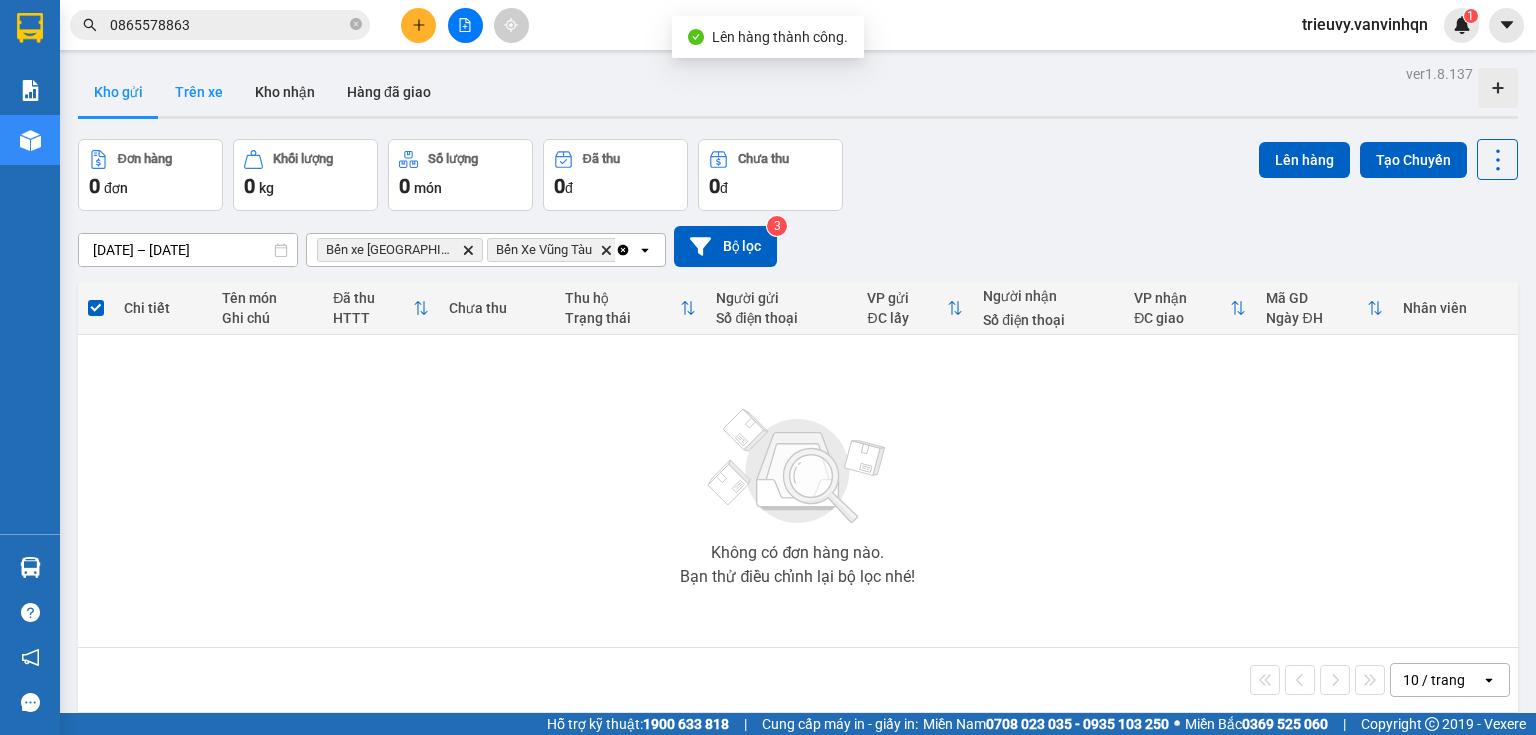 click on "Trên xe" at bounding box center [199, 92] 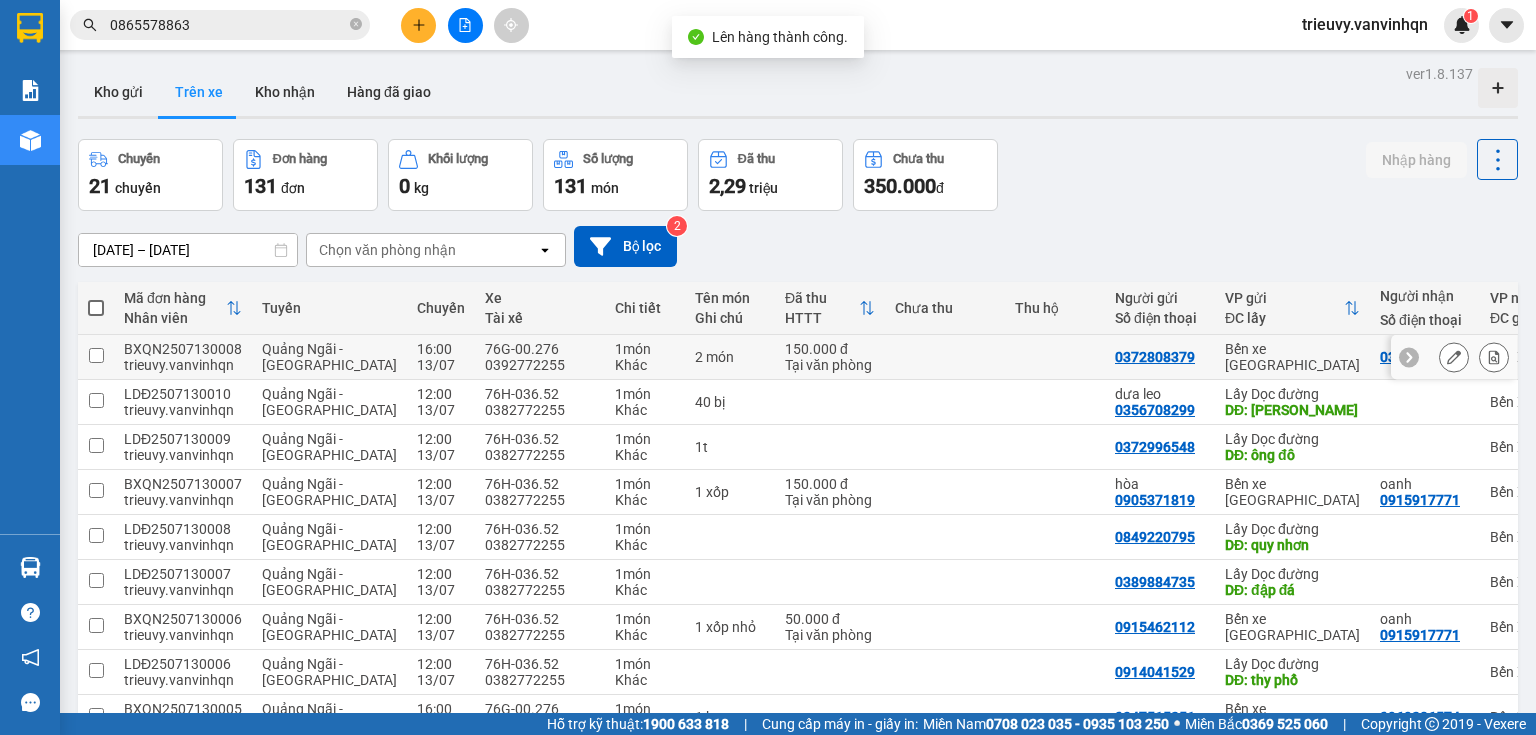 click 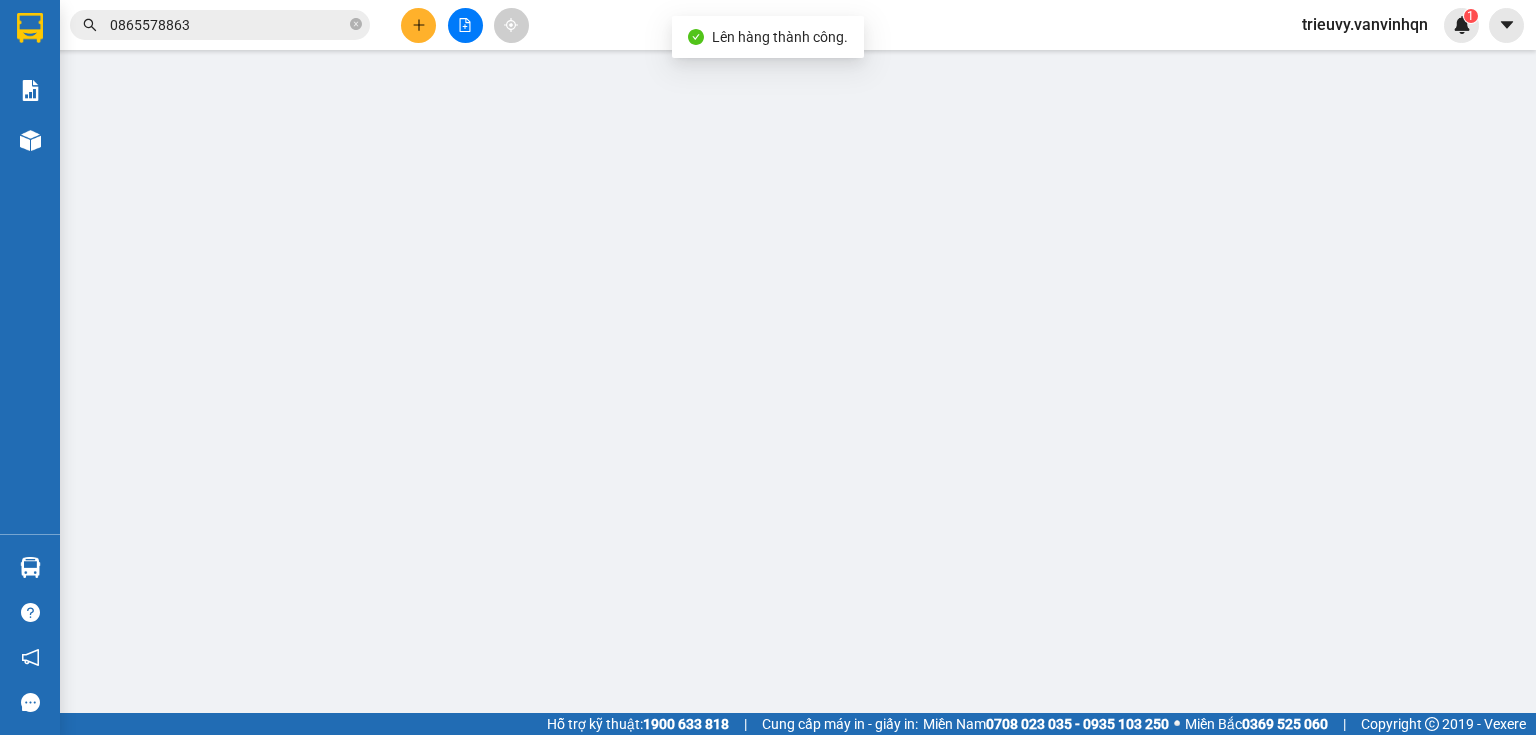 type on "0372808379" 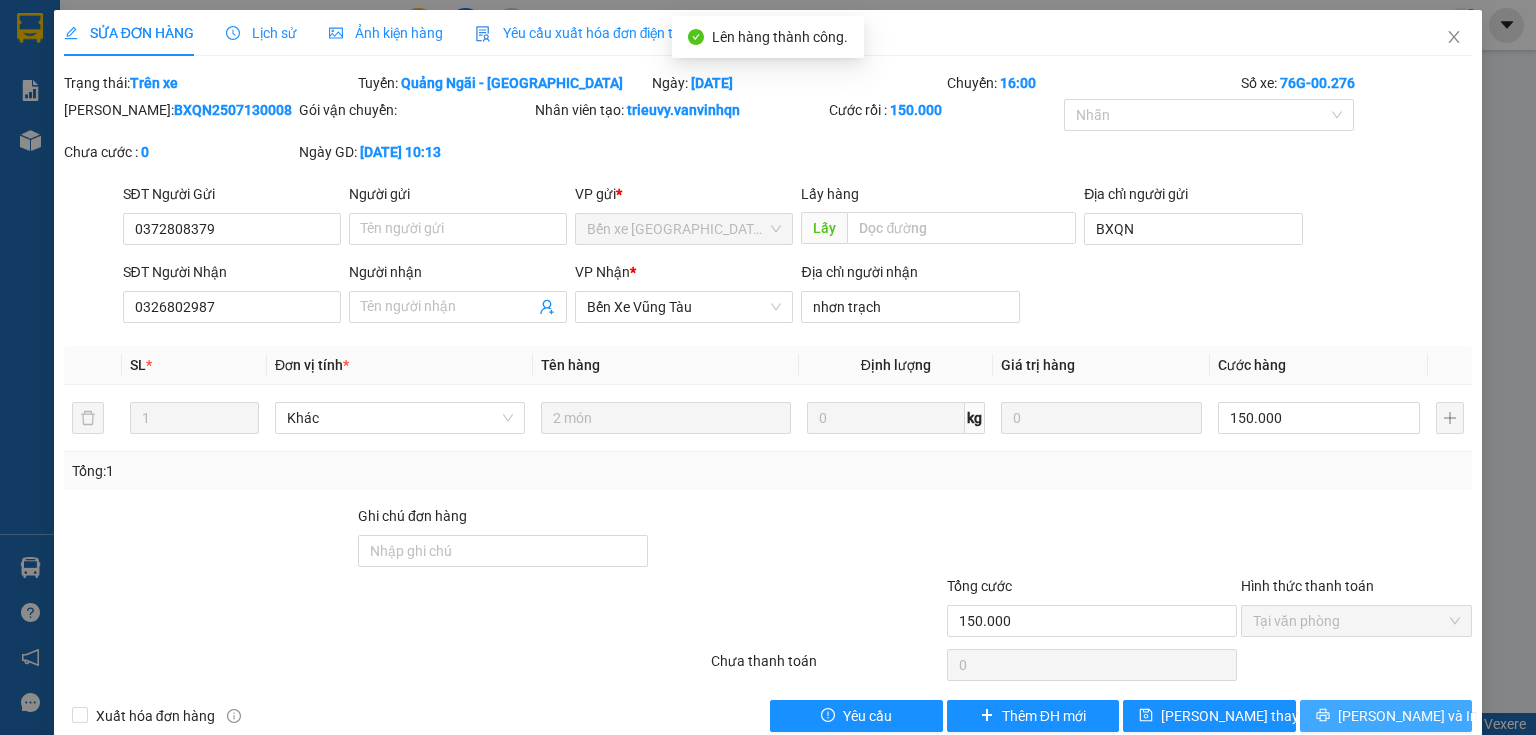 click at bounding box center [1323, 716] 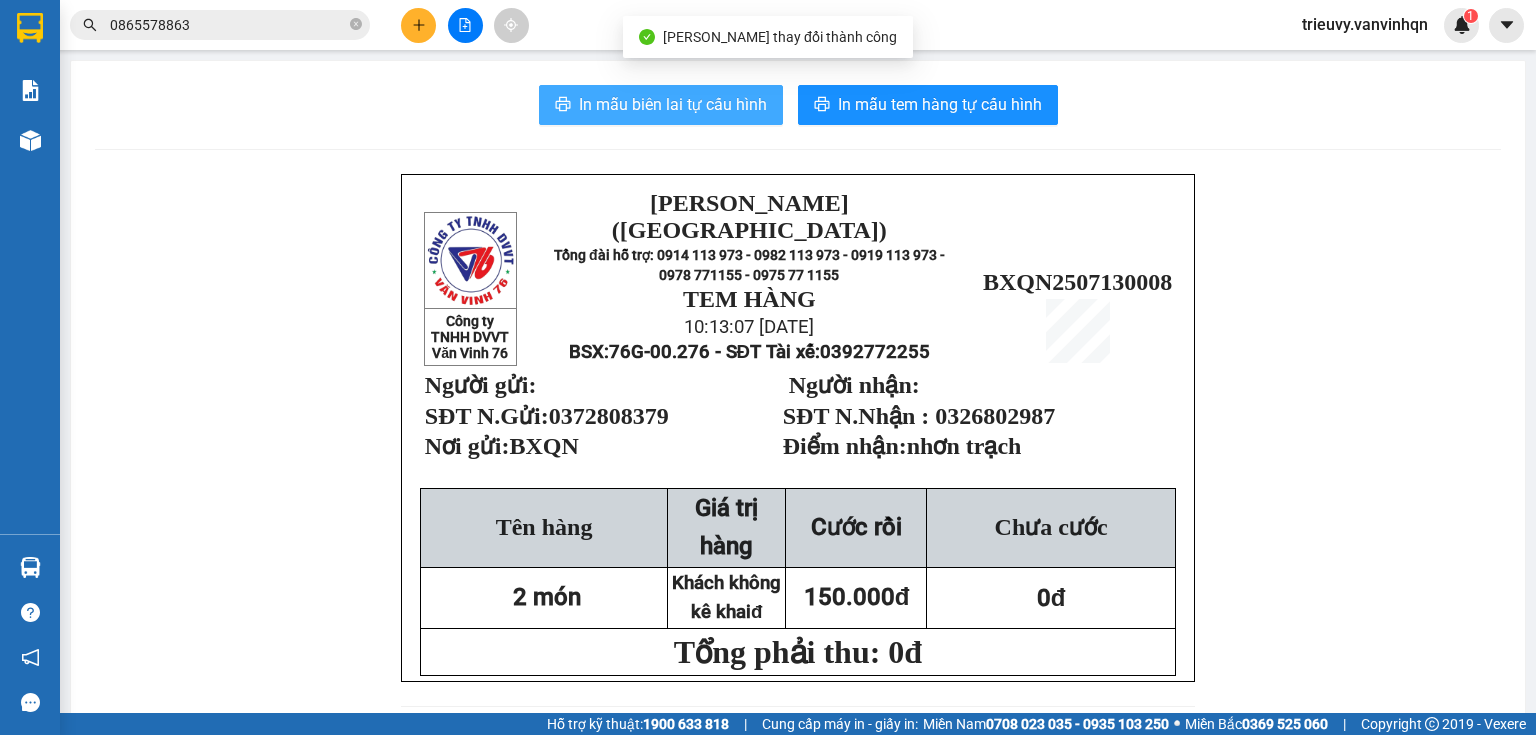 click on "In mẫu biên lai tự cấu hình" at bounding box center [673, 104] 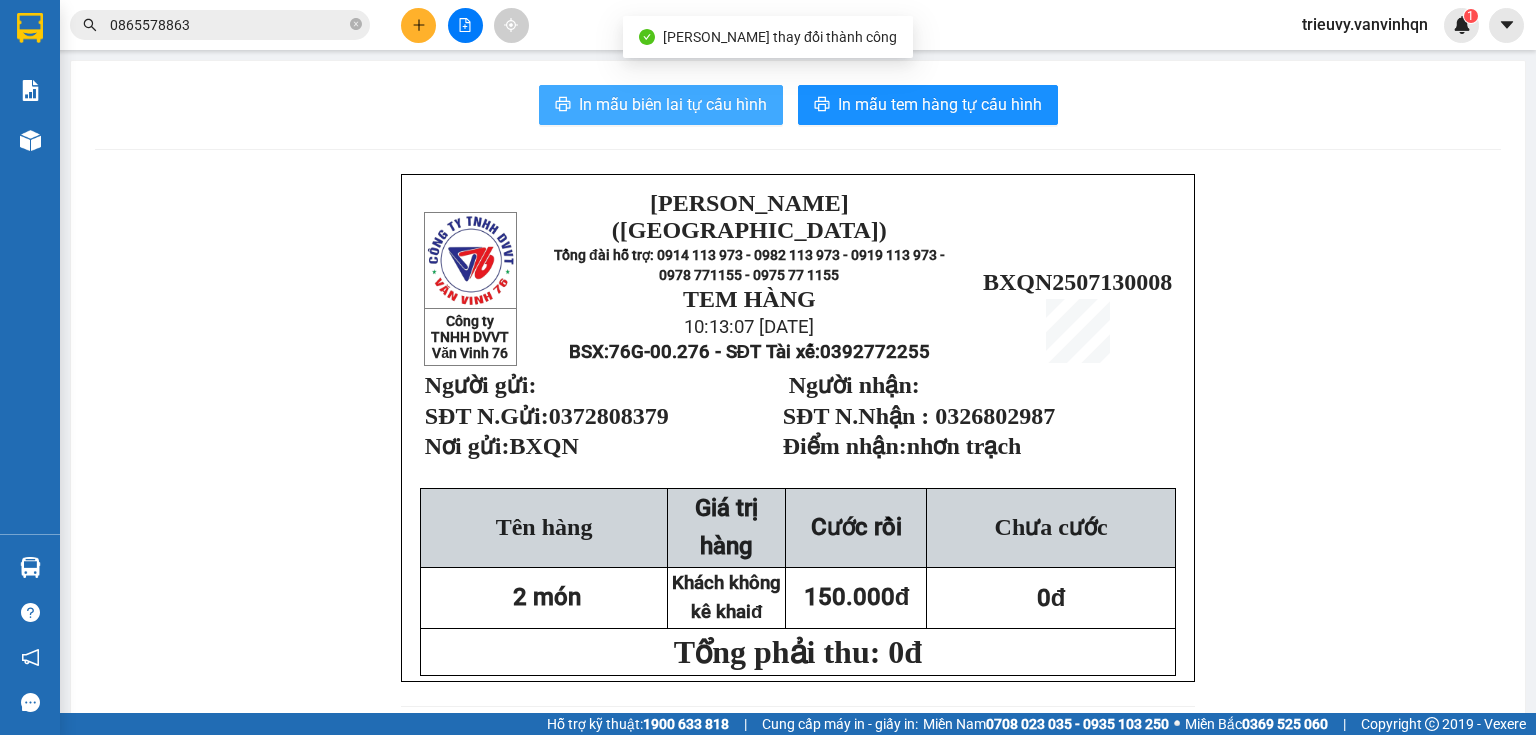 scroll, scrollTop: 0, scrollLeft: 0, axis: both 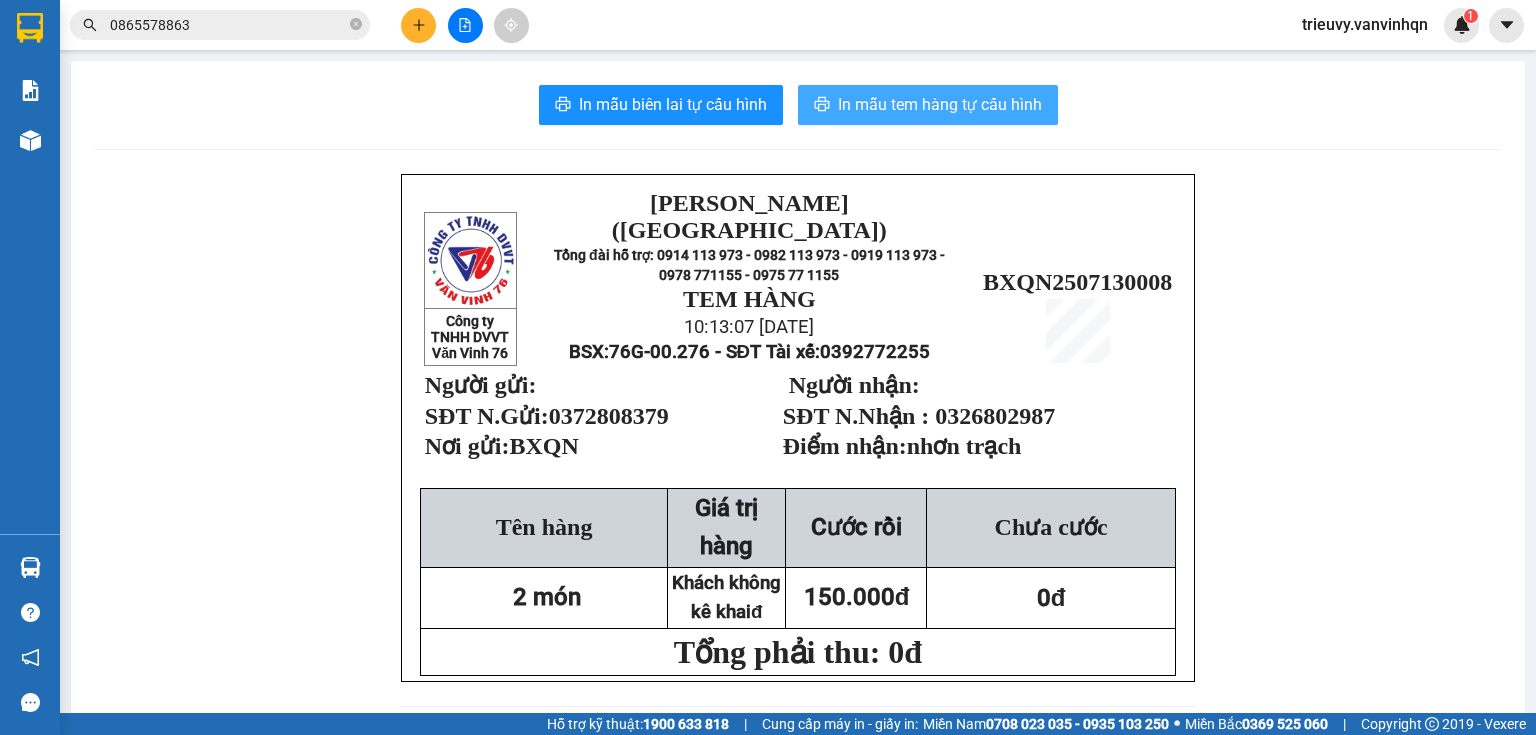 click on "In mẫu tem hàng tự cấu hình" at bounding box center (928, 105) 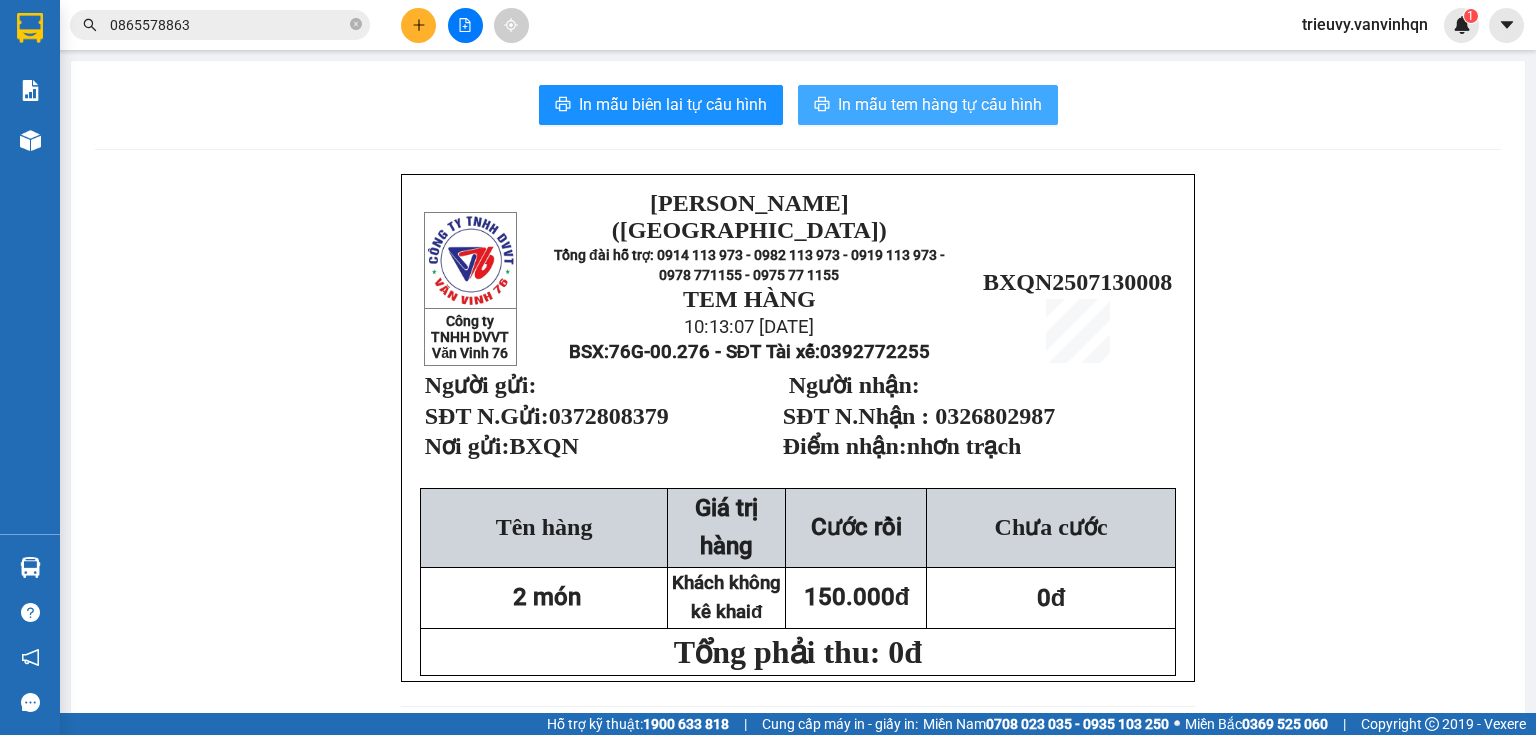 scroll, scrollTop: 0, scrollLeft: 0, axis: both 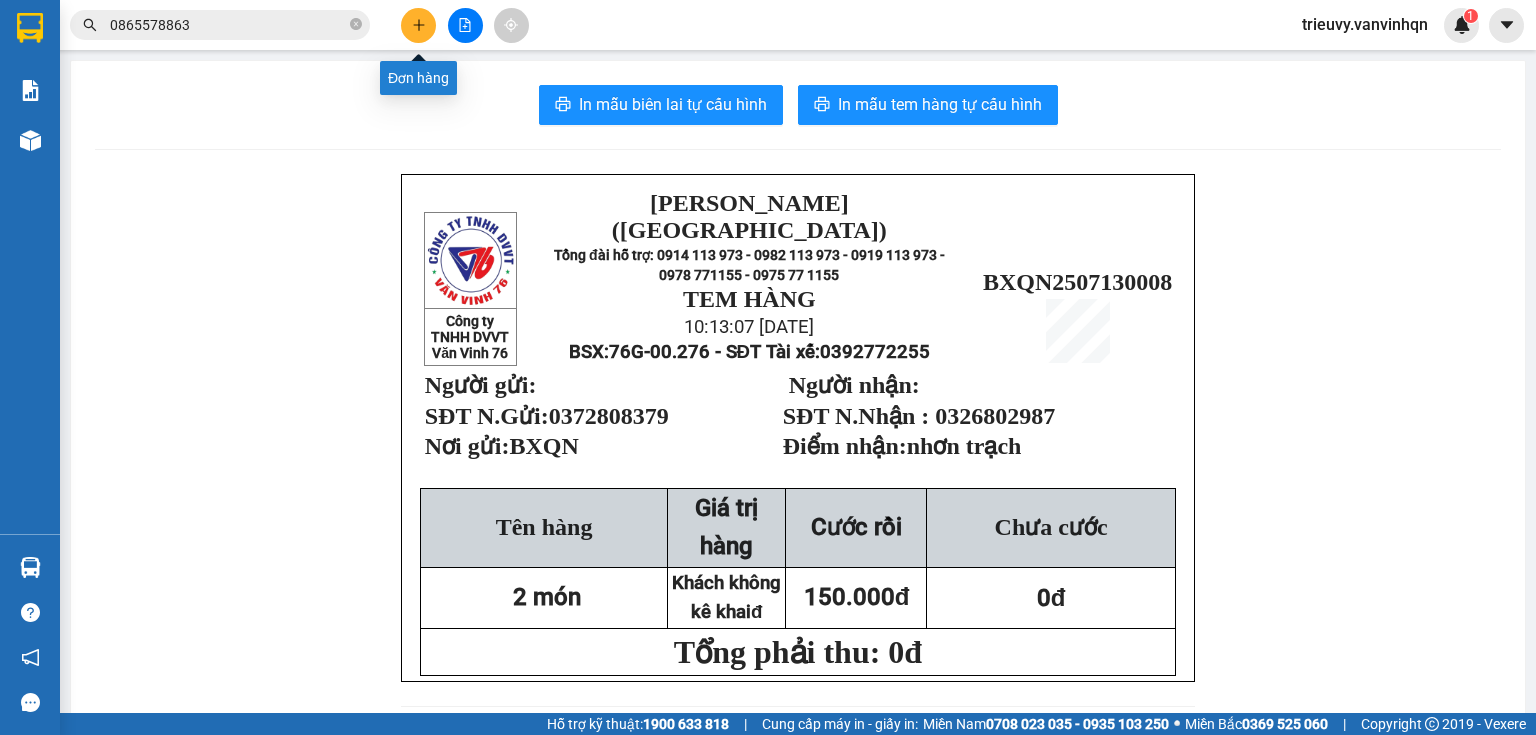 click 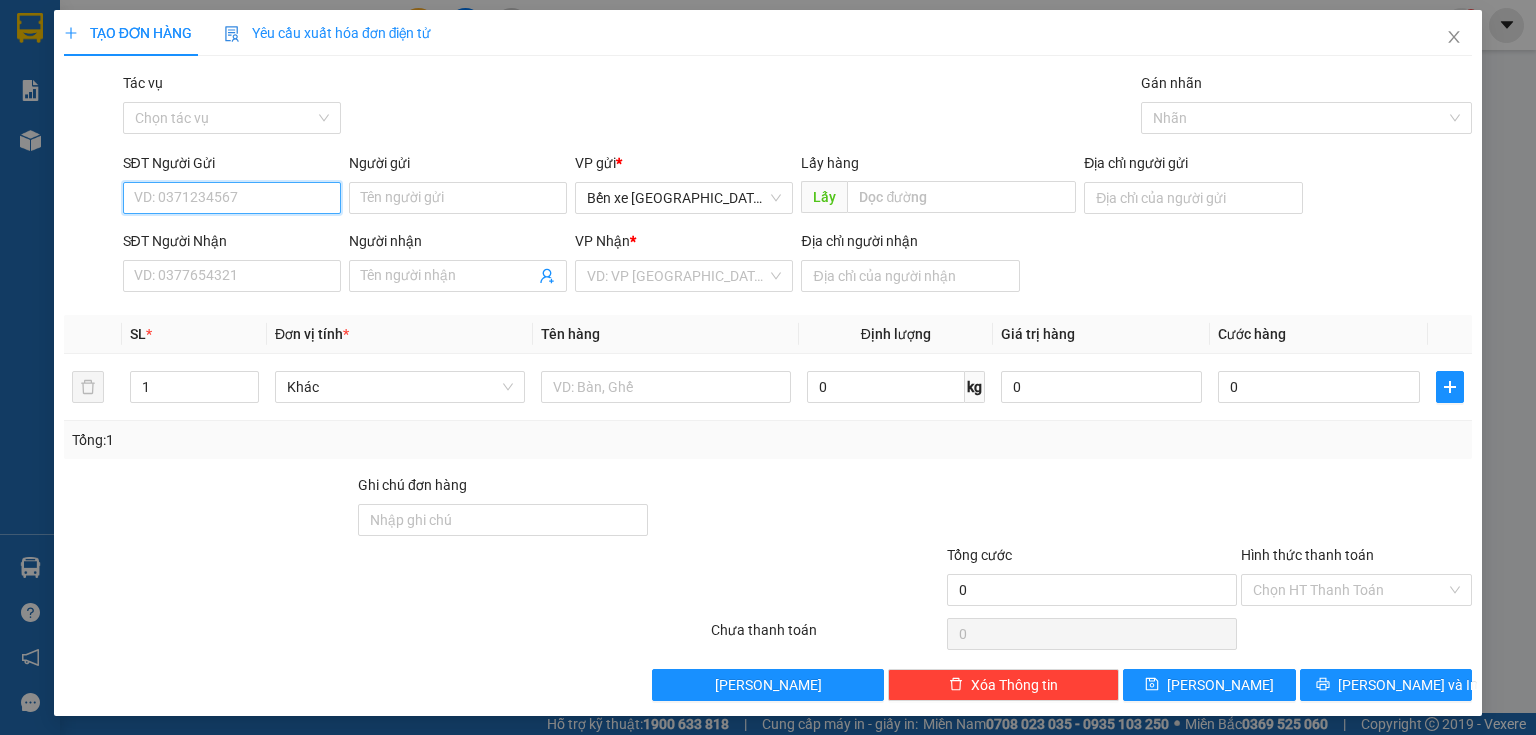 click on "SĐT Người Gửi" at bounding box center (232, 198) 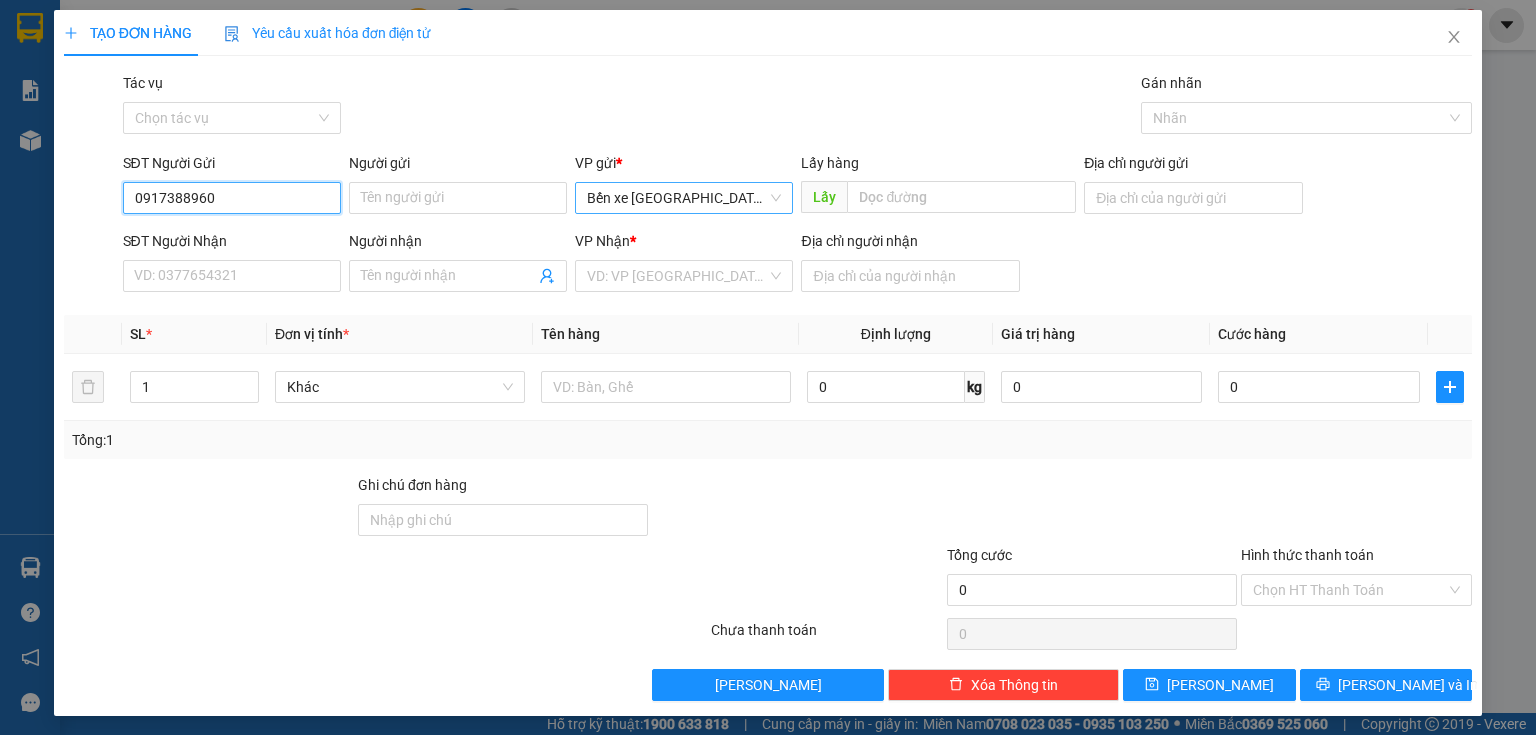 click on "Bến xe [GEOGRAPHIC_DATA]" at bounding box center (684, 198) 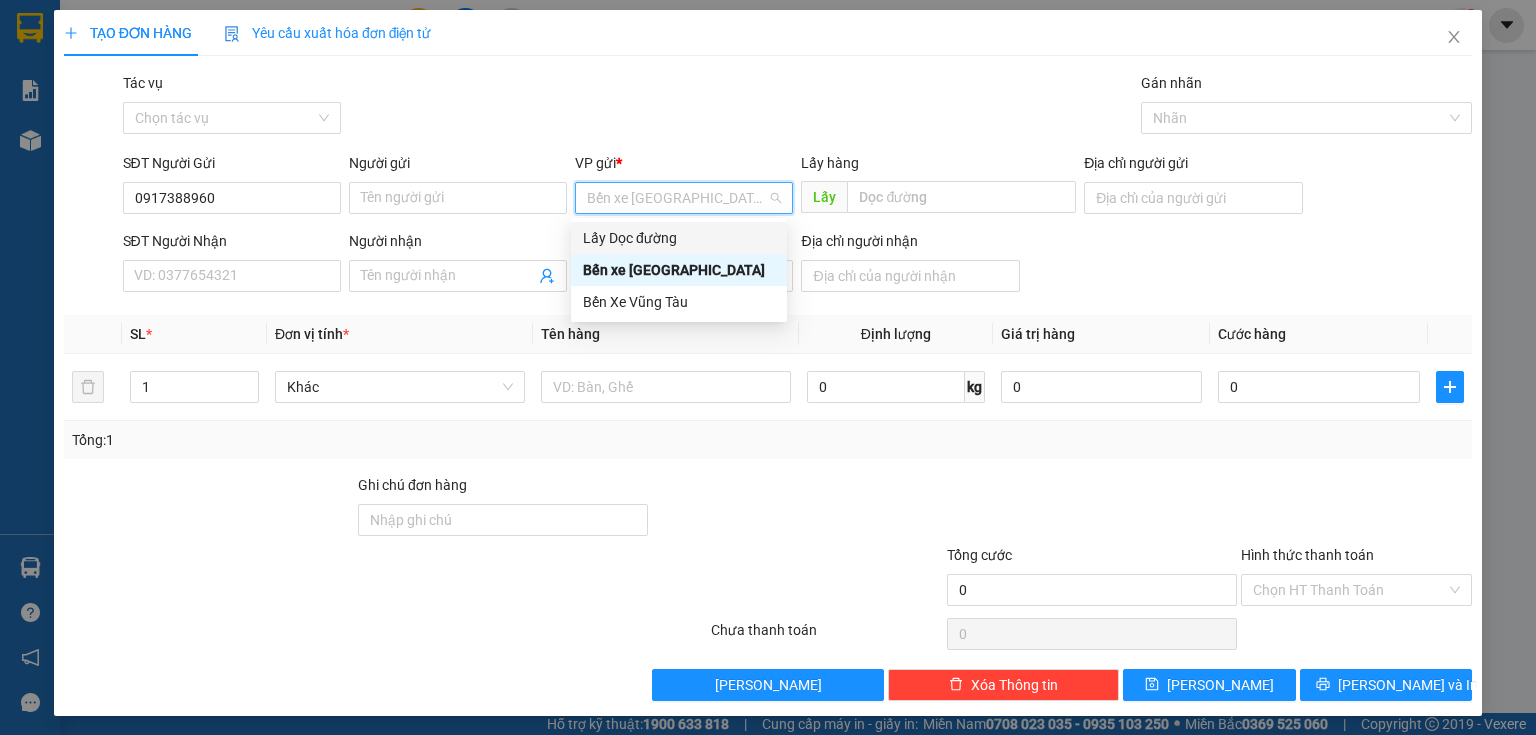 drag, startPoint x: 644, startPoint y: 224, endPoint x: 656, endPoint y: 225, distance: 12.0415945 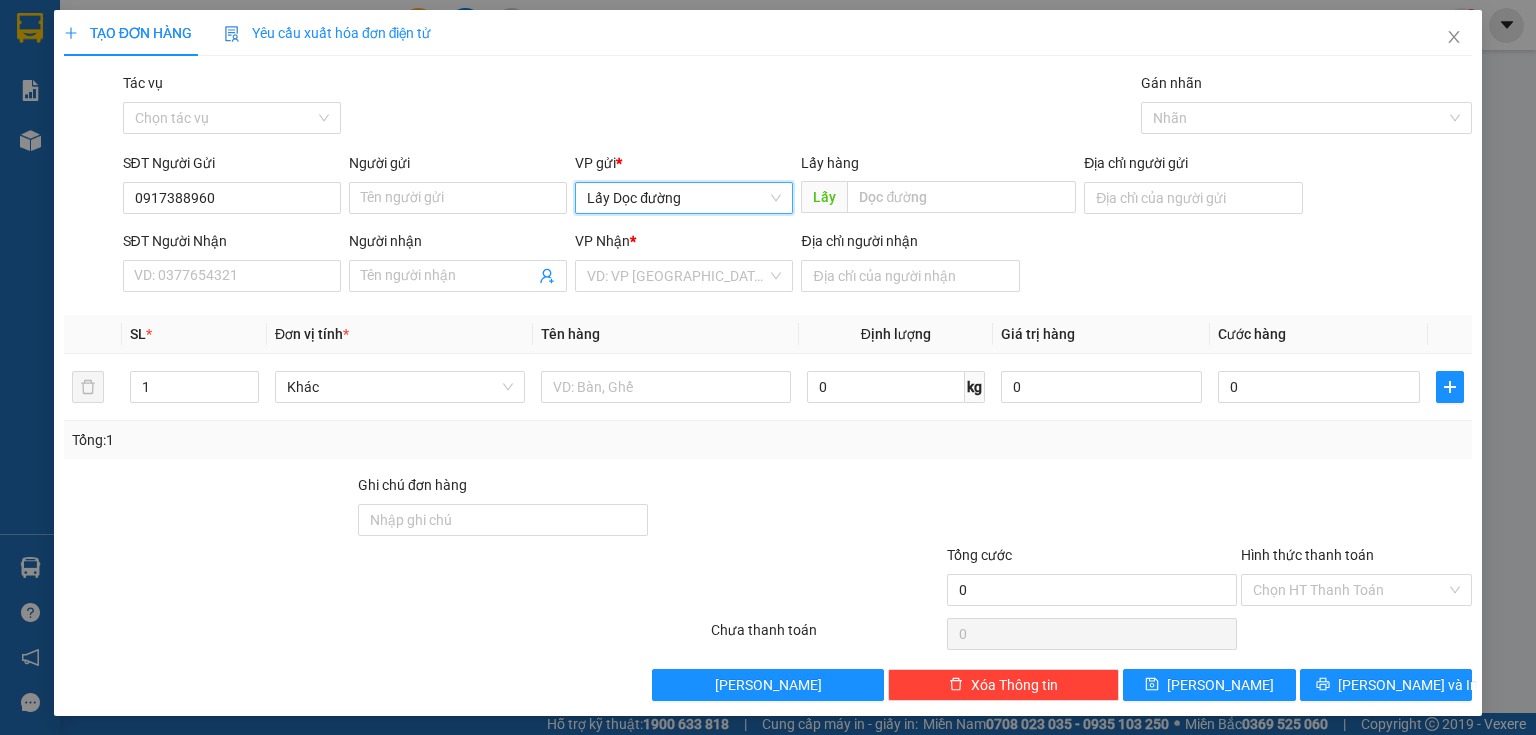click on "Lấy hàng Lấy" at bounding box center (938, 187) 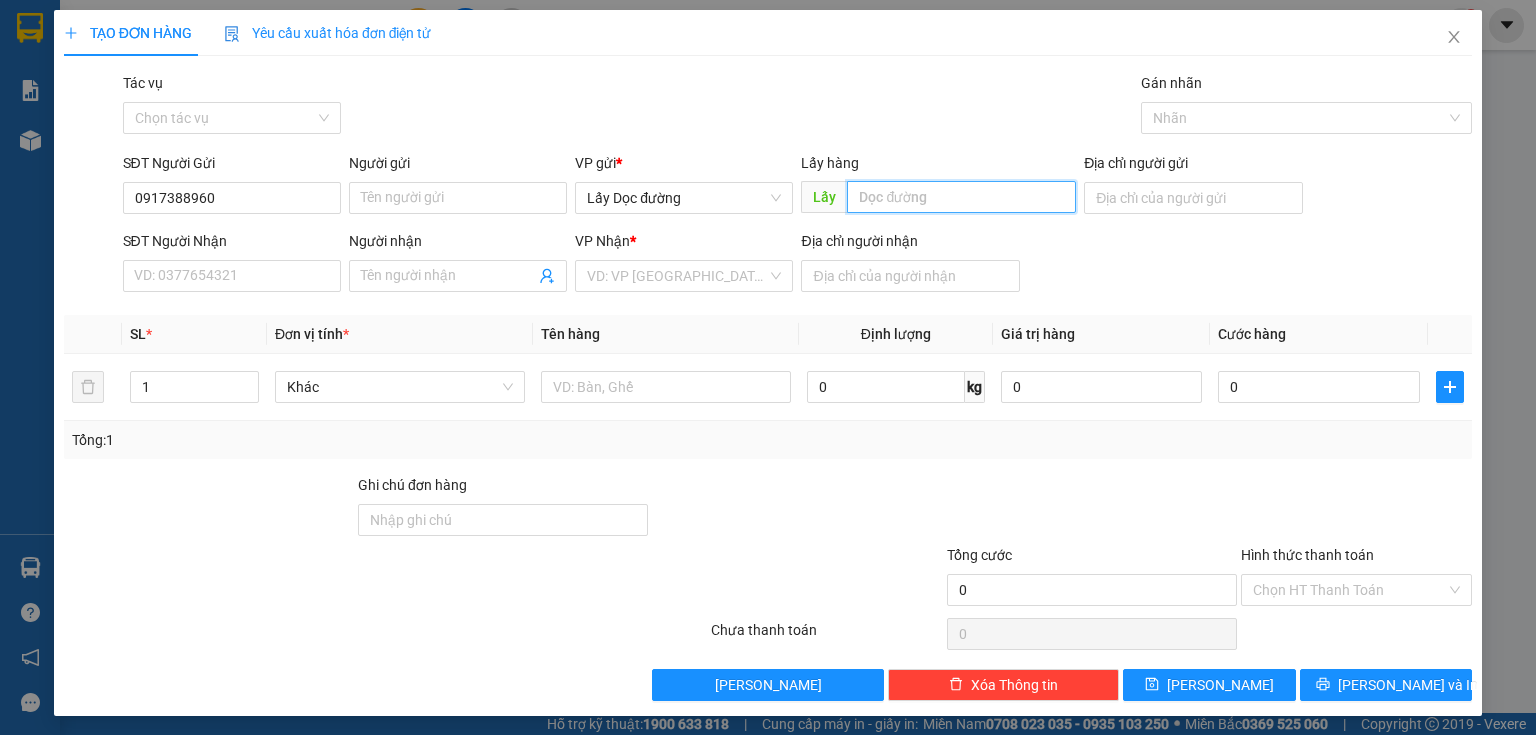 click at bounding box center [961, 197] 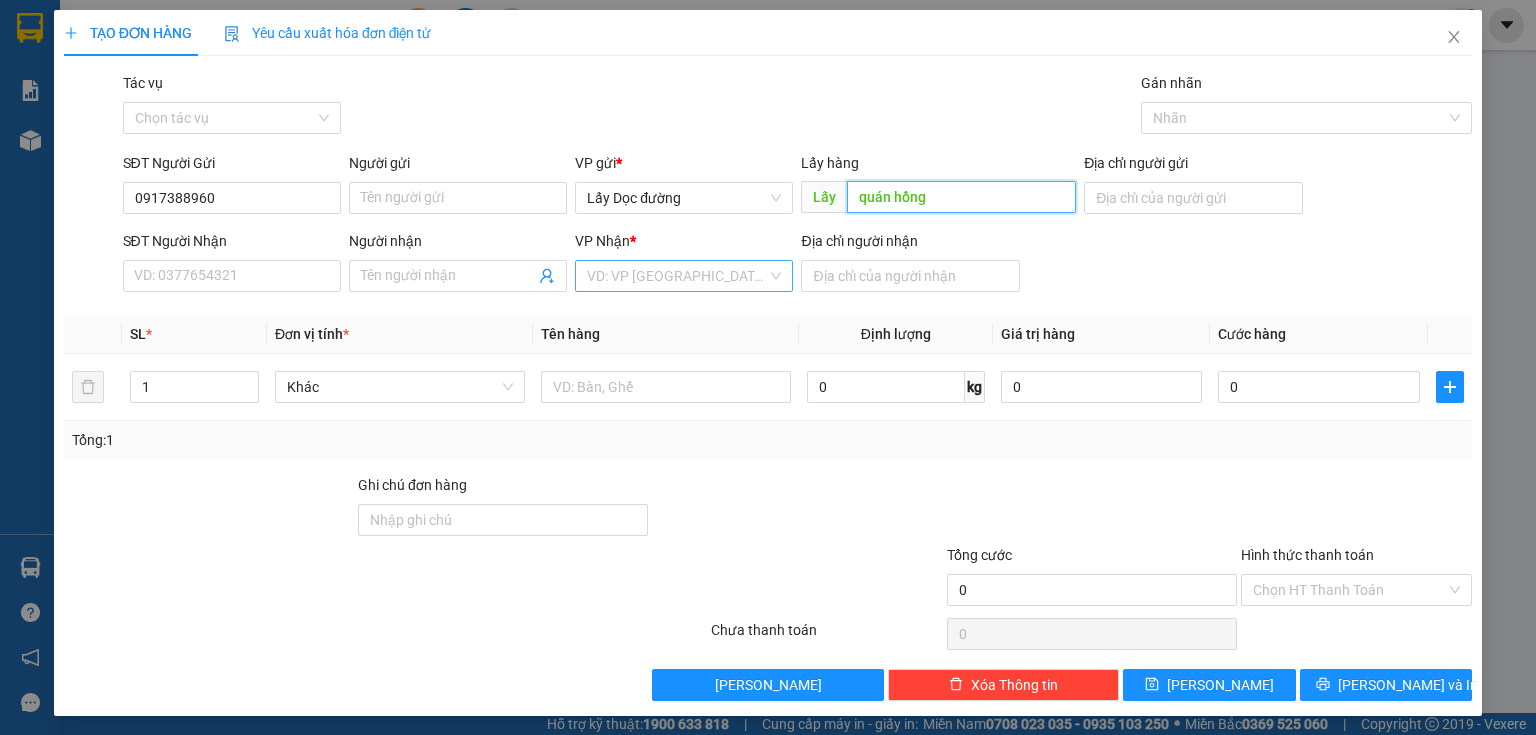 type on "quán hồng" 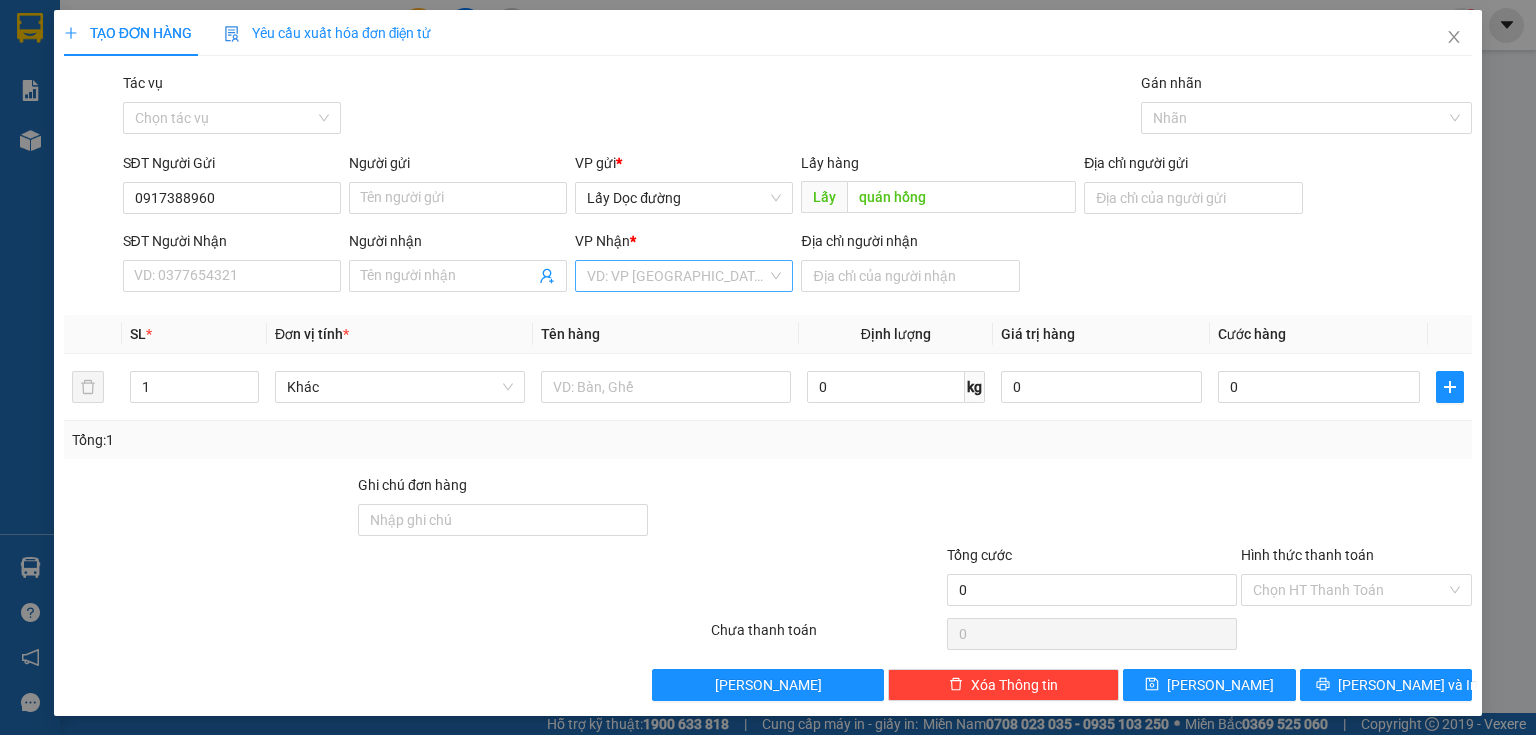 click at bounding box center [677, 276] 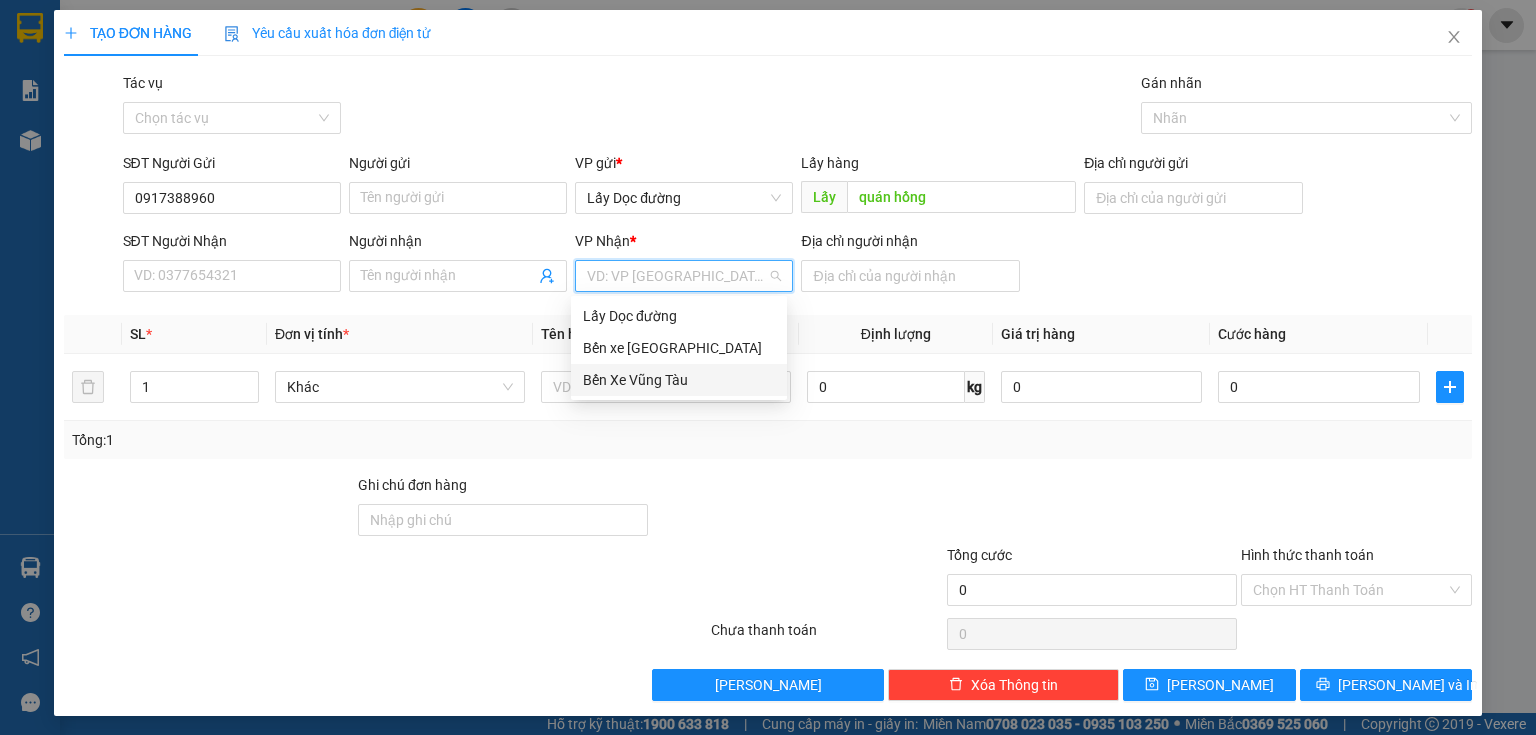 click on "Bến Xe Vũng Tàu" at bounding box center [679, 380] 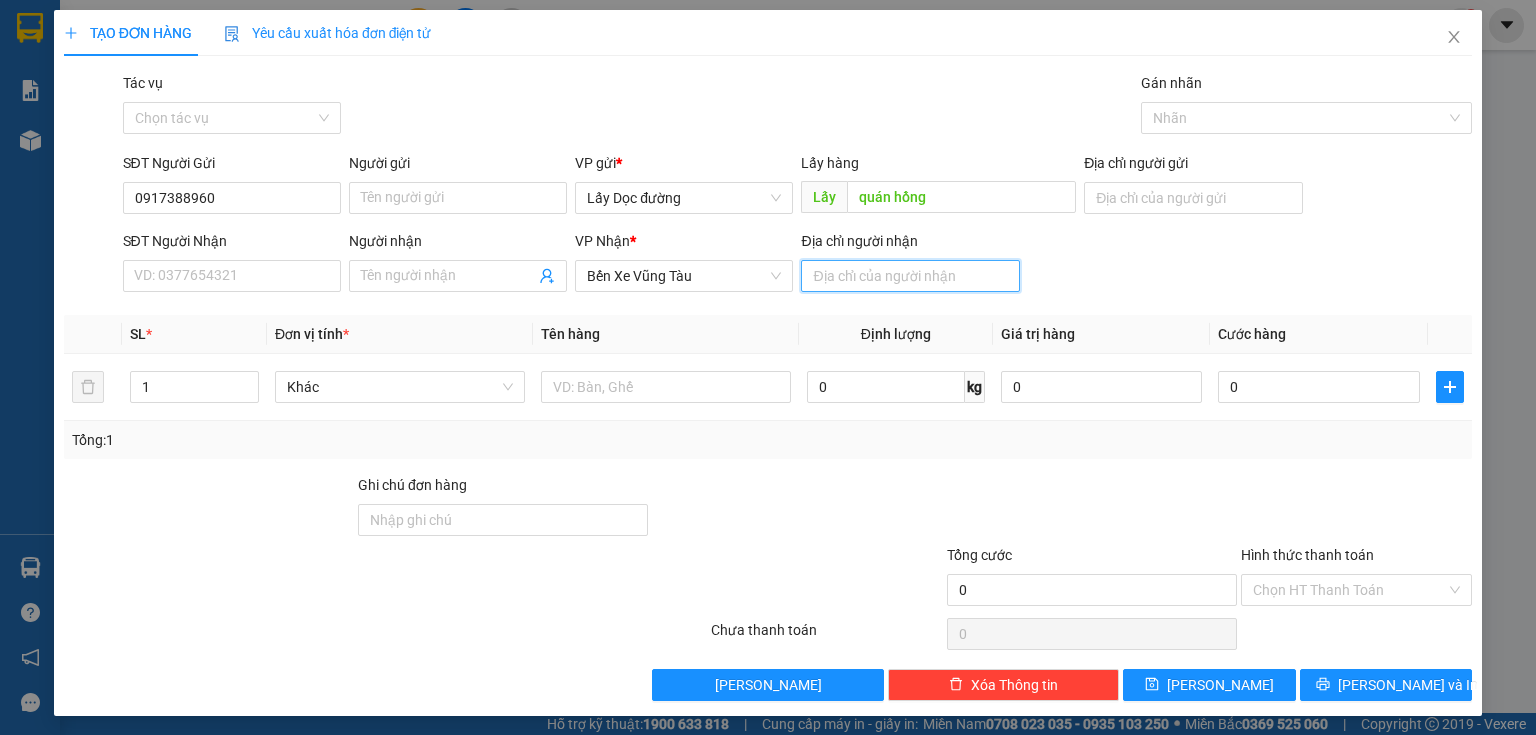 click on "Địa chỉ người nhận" at bounding box center (910, 276) 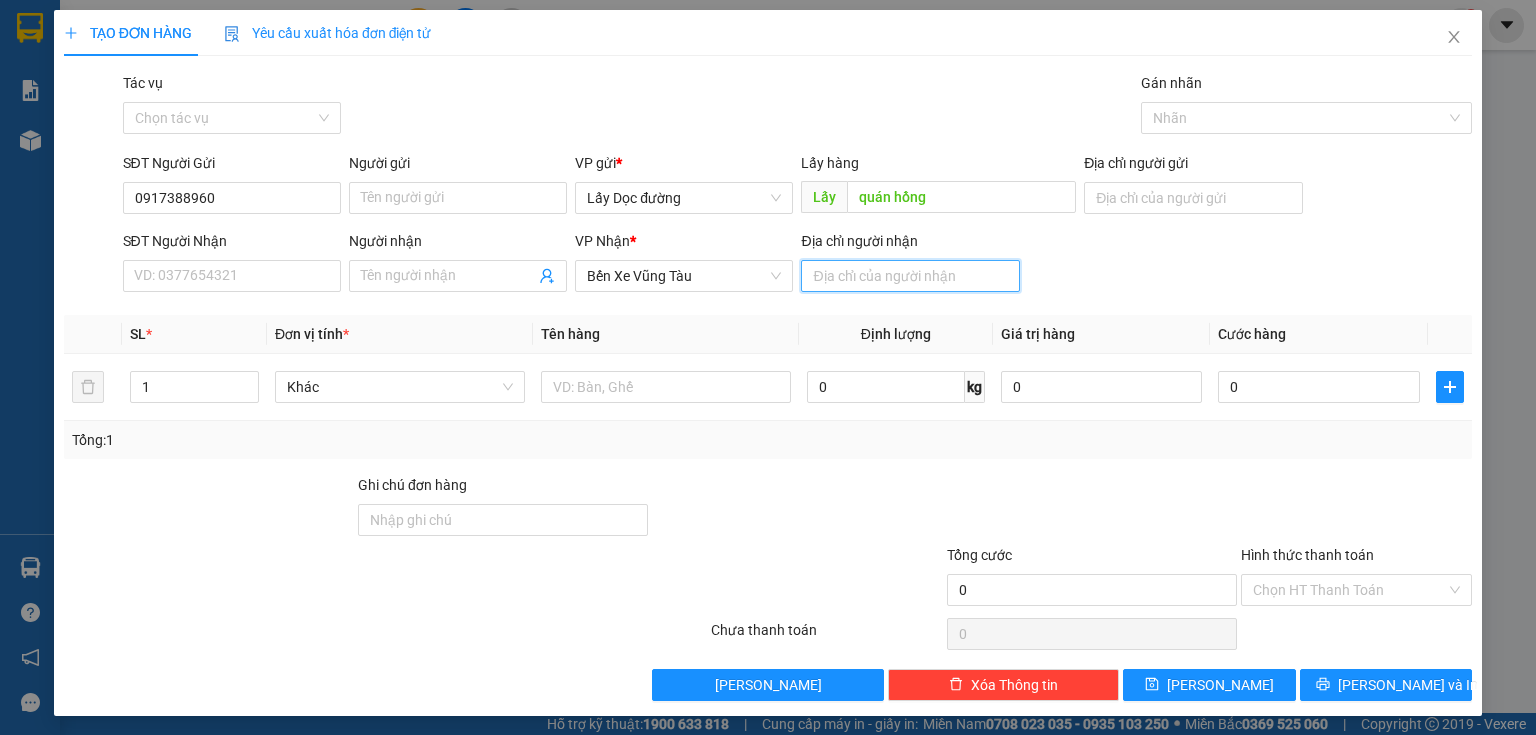 click on "Địa chỉ người nhận" at bounding box center [910, 276] 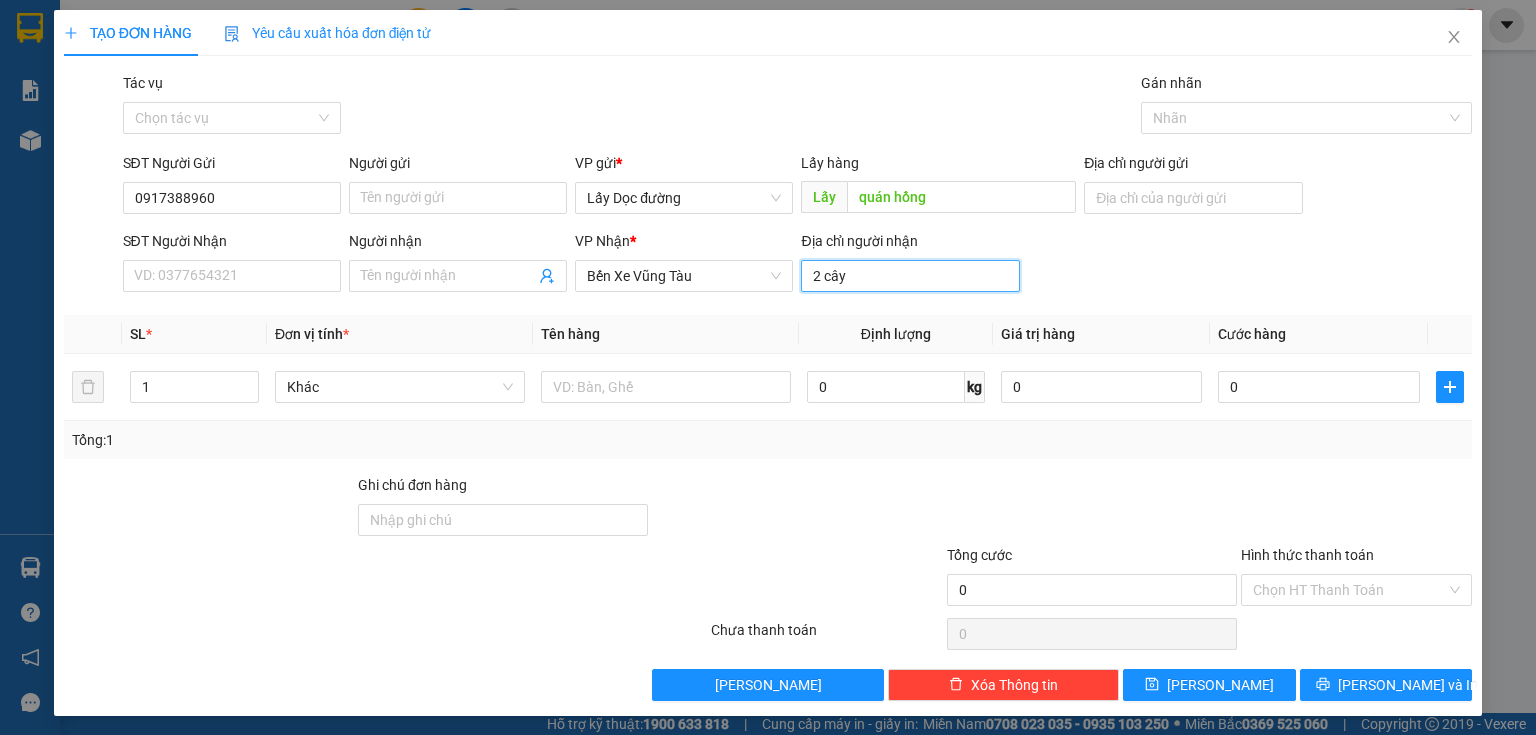 type on "2 cây phượng" 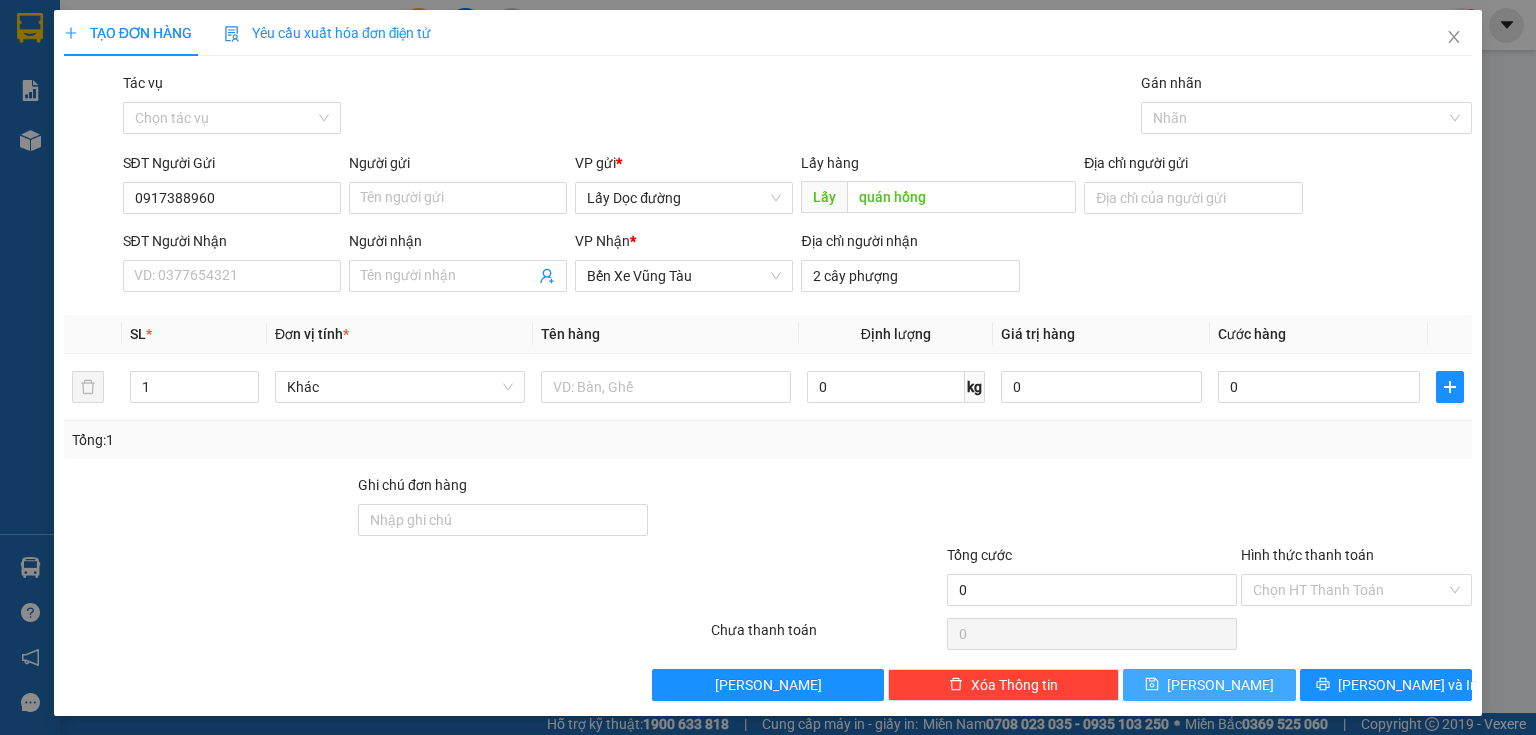 click on "[PERSON_NAME]" at bounding box center (1209, 685) 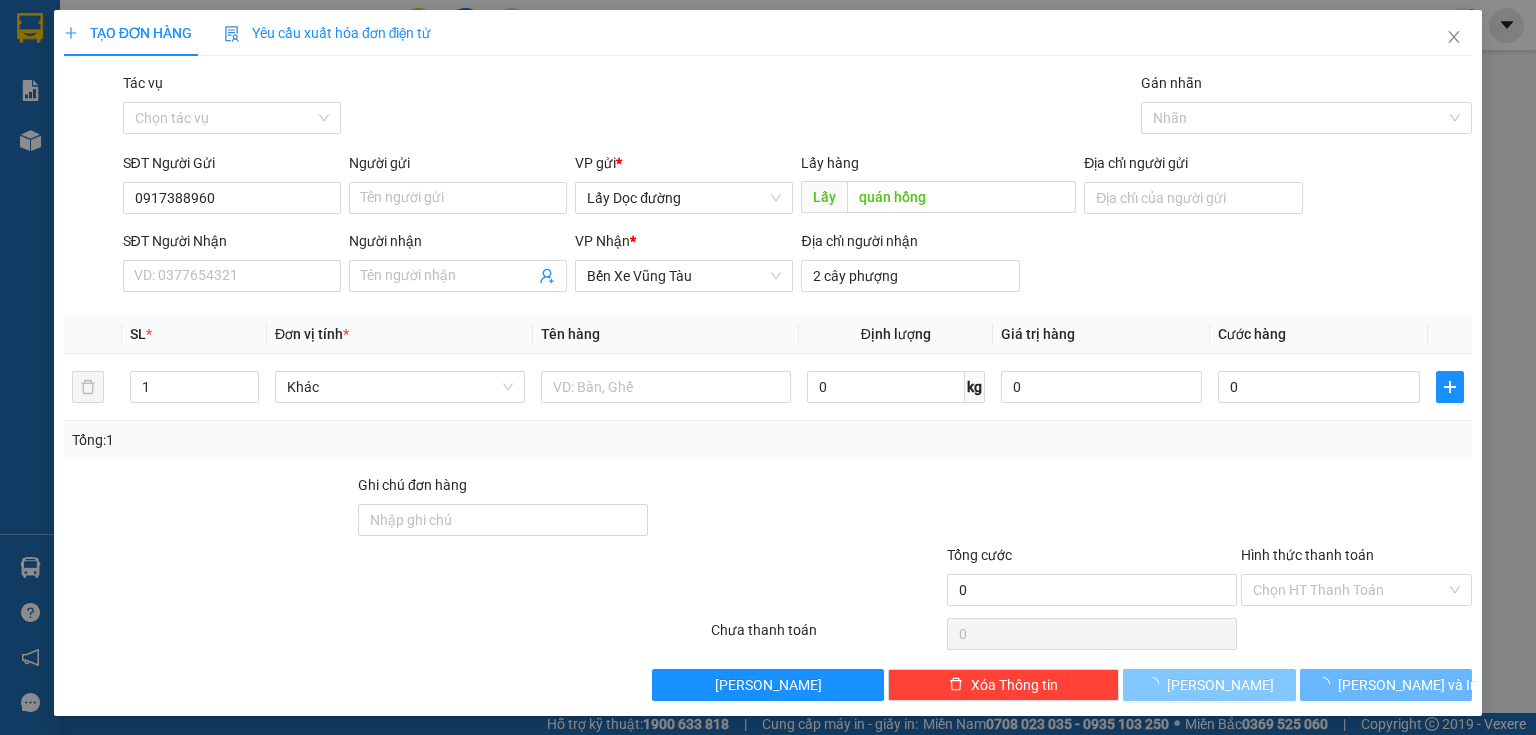 type 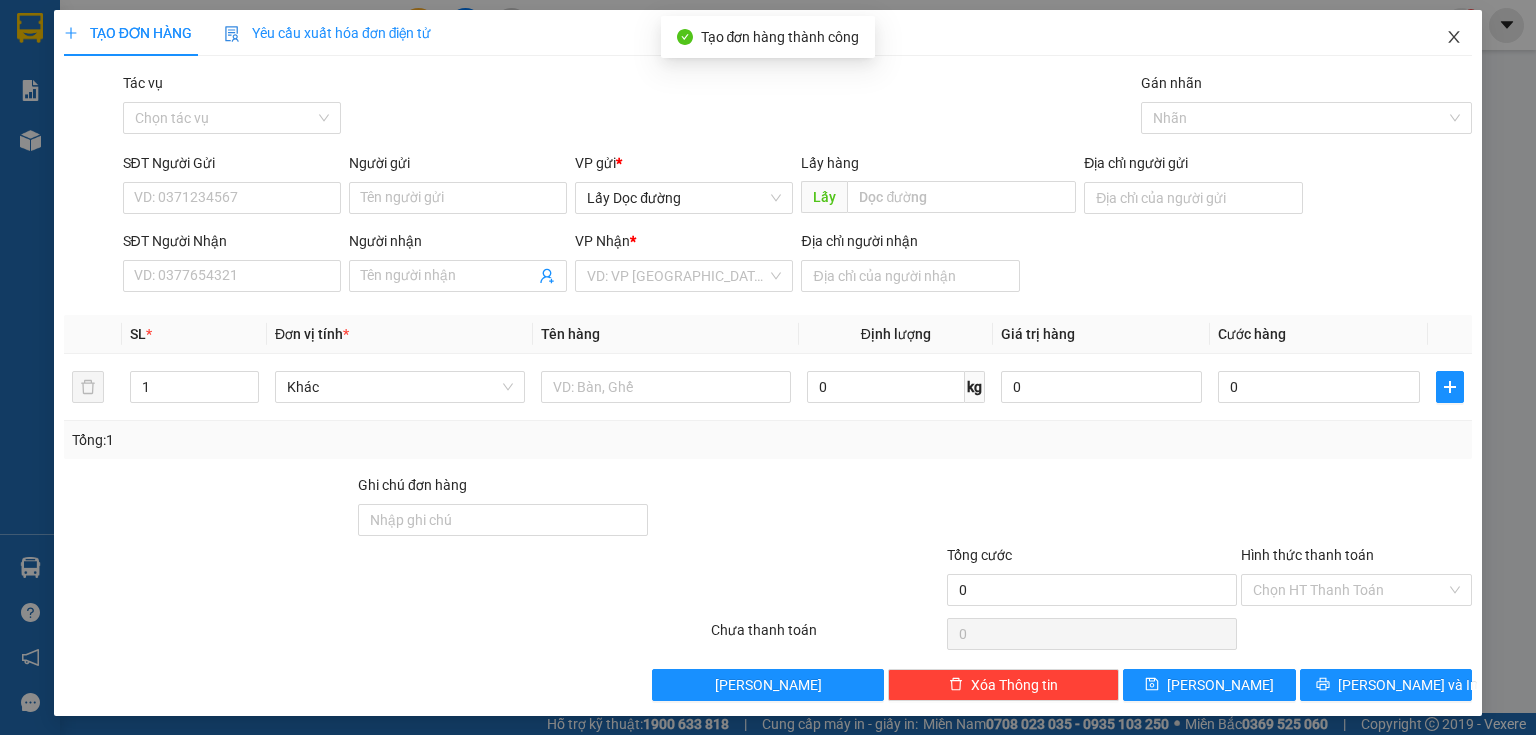 click 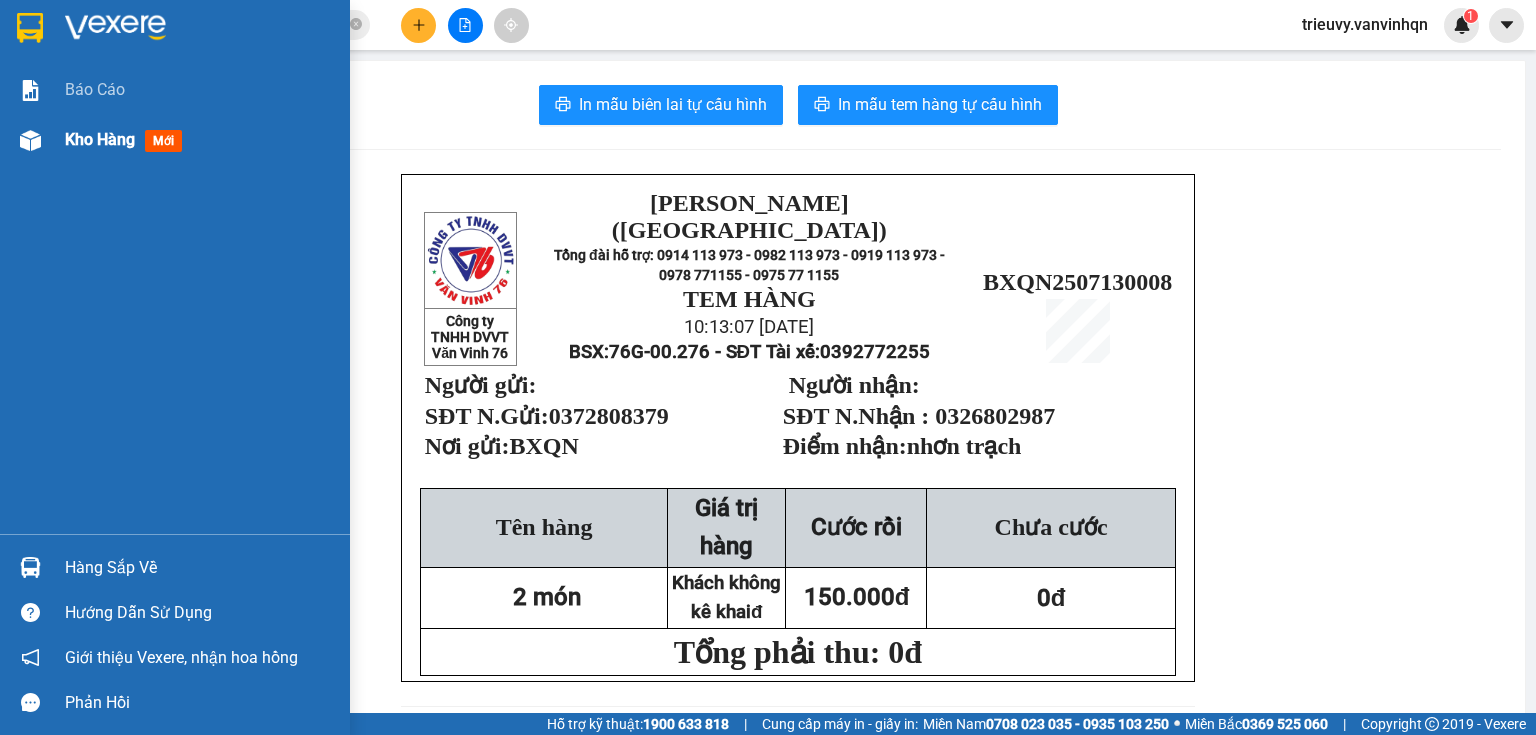 click on "Kho hàng" at bounding box center [100, 139] 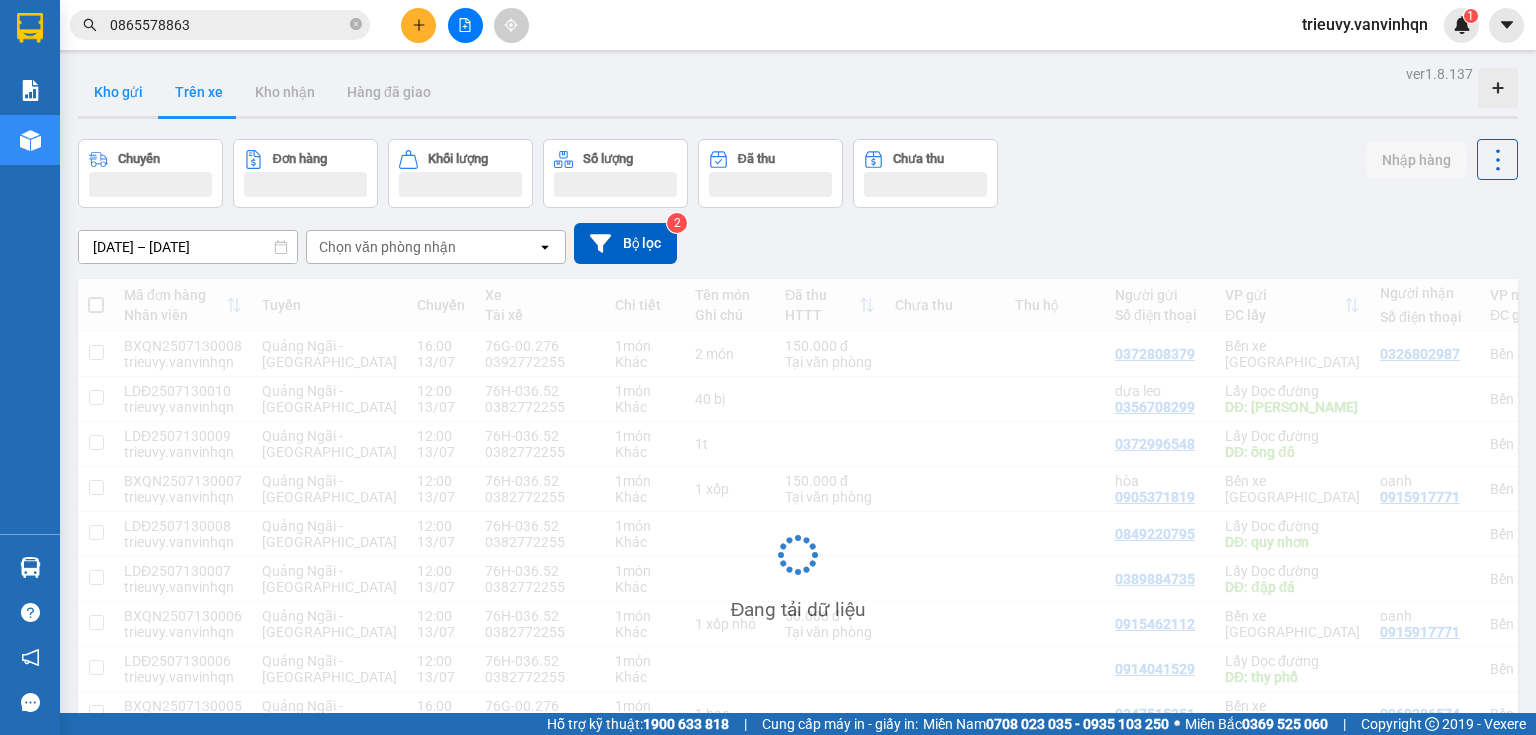 click on "Kho gửi" at bounding box center [118, 92] 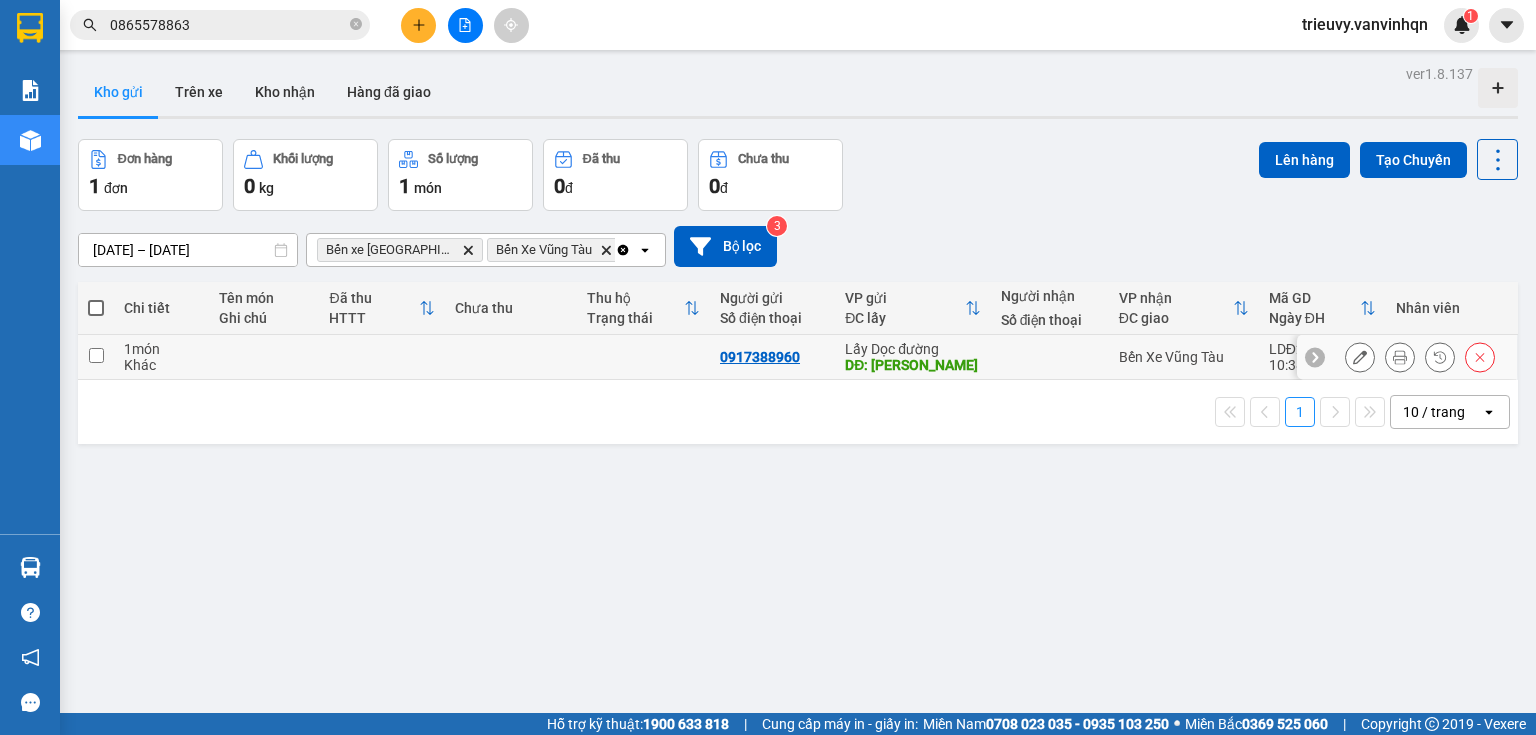 click at bounding box center [511, 357] 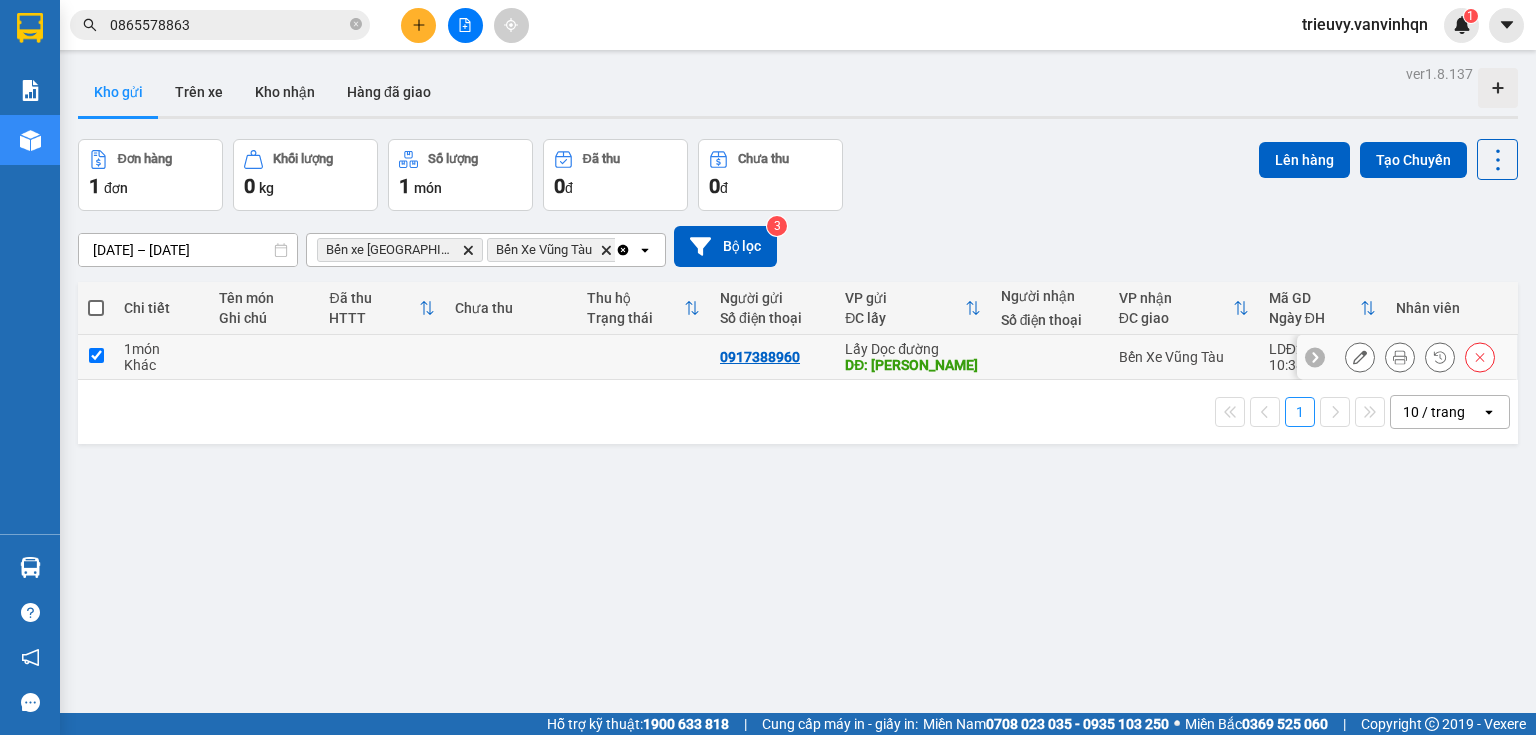 checkbox on "true" 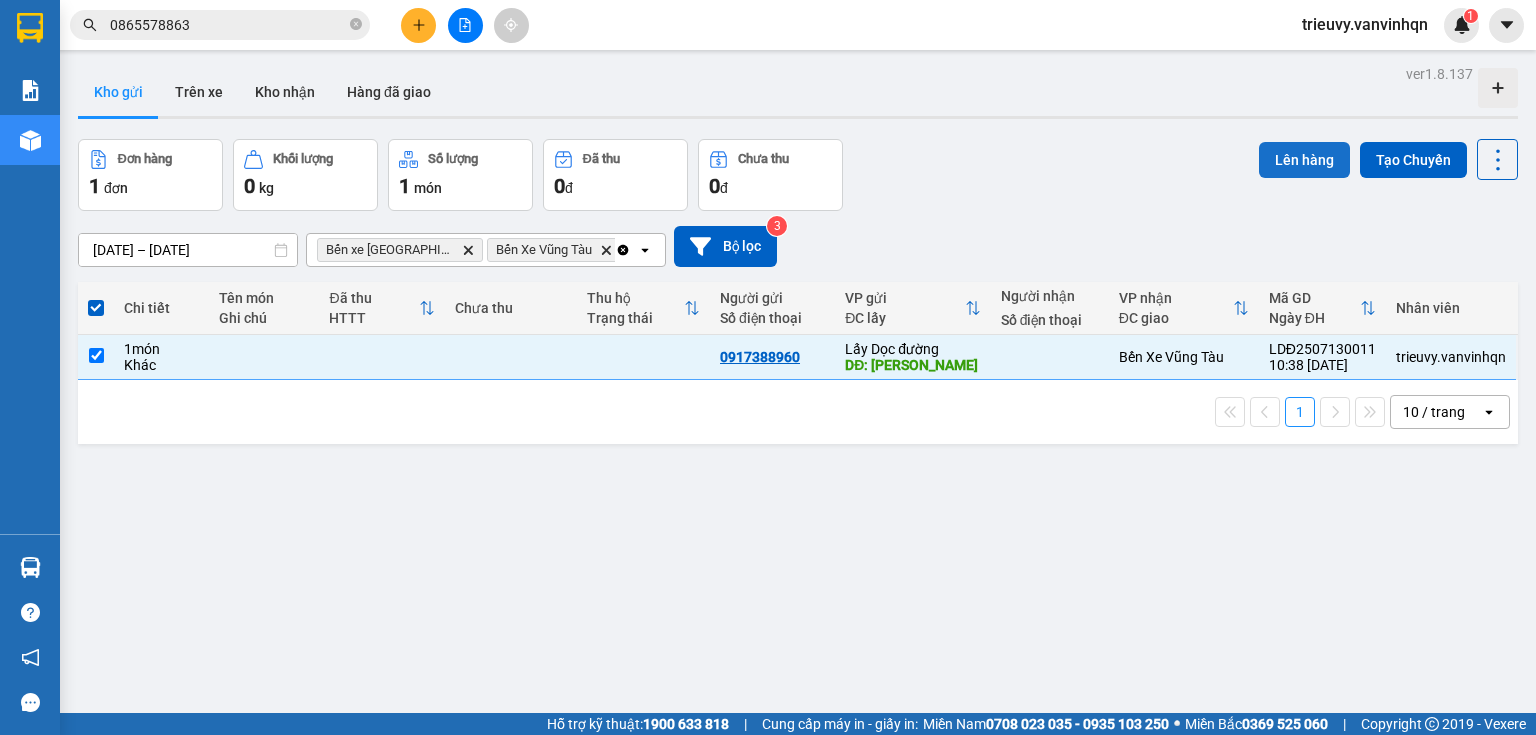 click on "Lên hàng" at bounding box center (1304, 160) 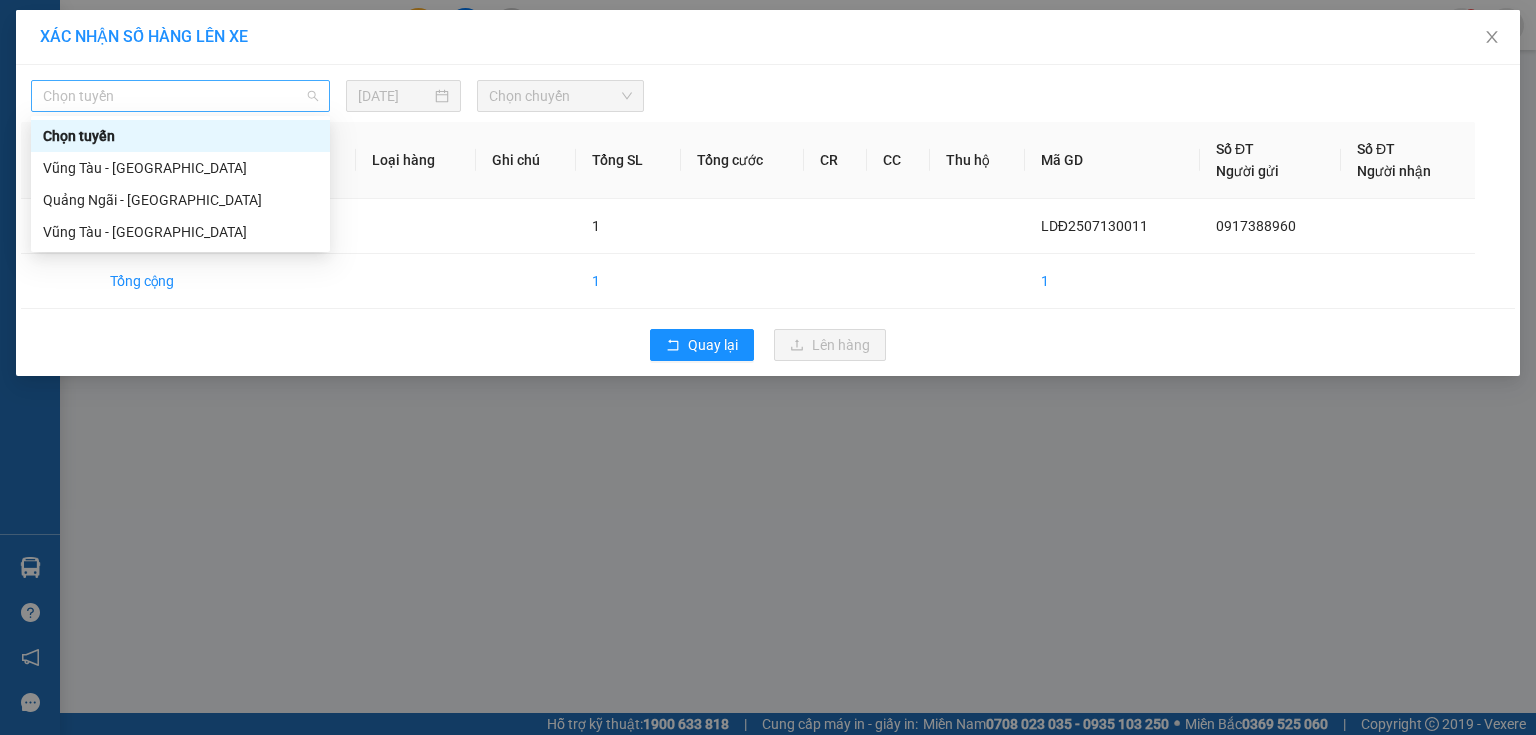 drag, startPoint x: 280, startPoint y: 95, endPoint x: 144, endPoint y: 175, distance: 157.78467 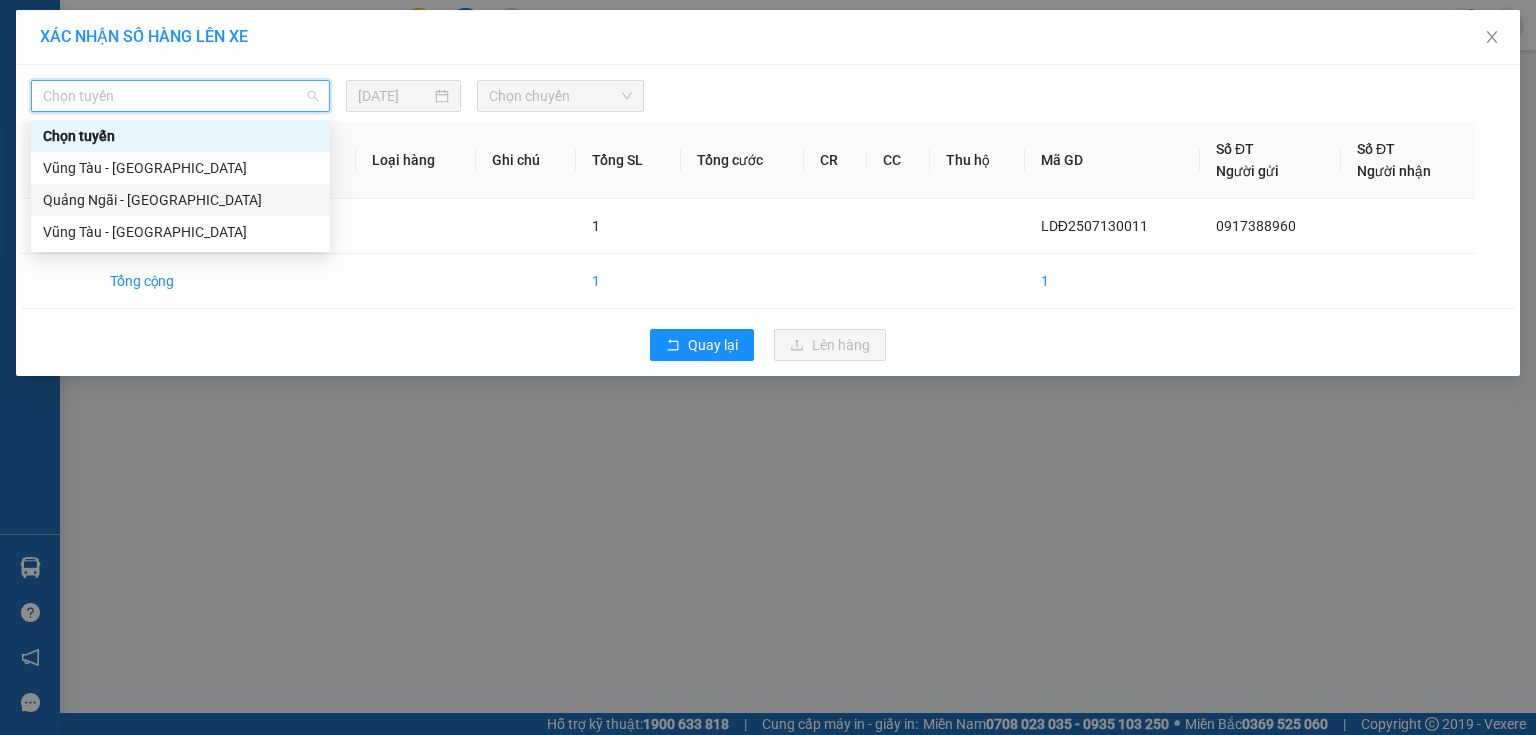 click on "Quảng Ngãi - [GEOGRAPHIC_DATA]" at bounding box center [180, 200] 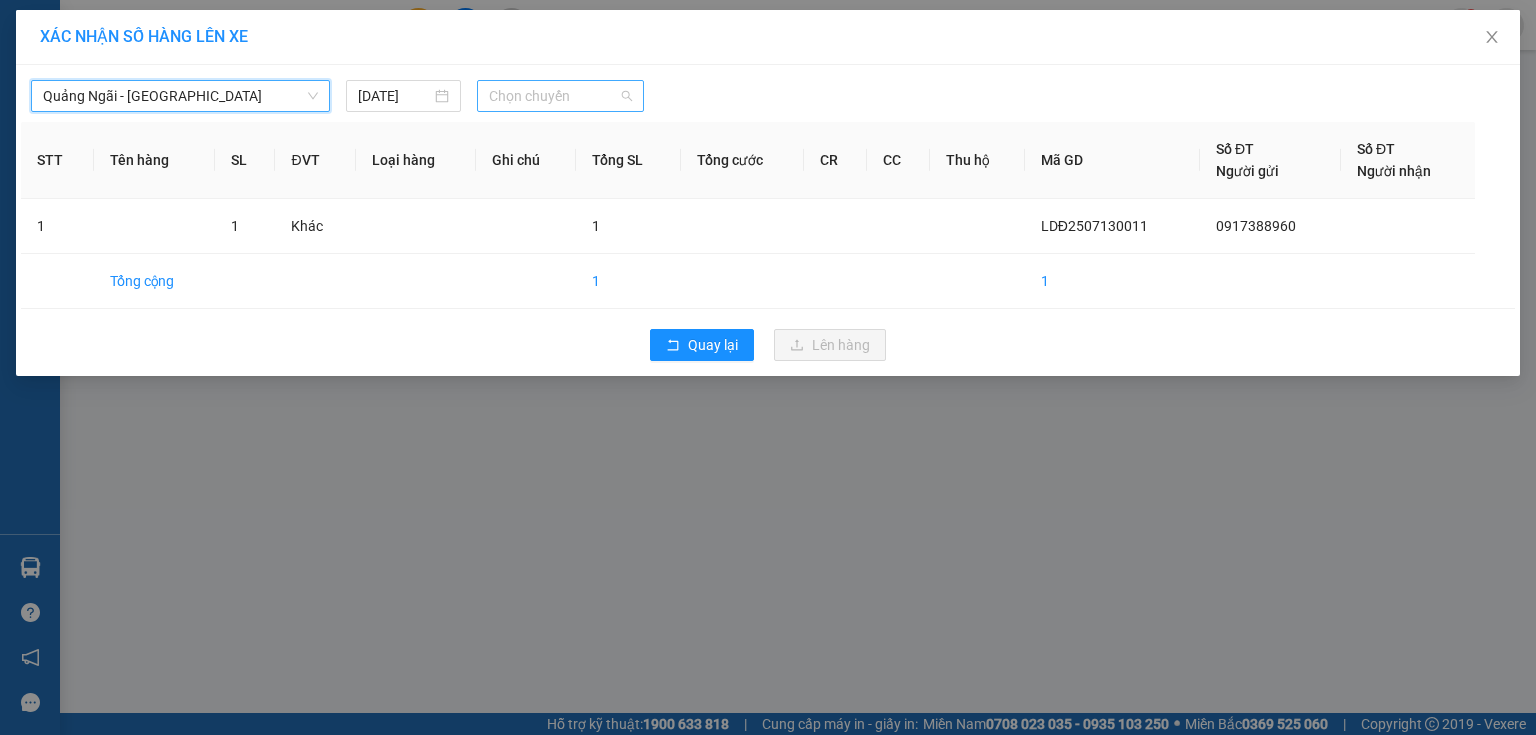 click on "Chọn chuyến" at bounding box center [561, 96] 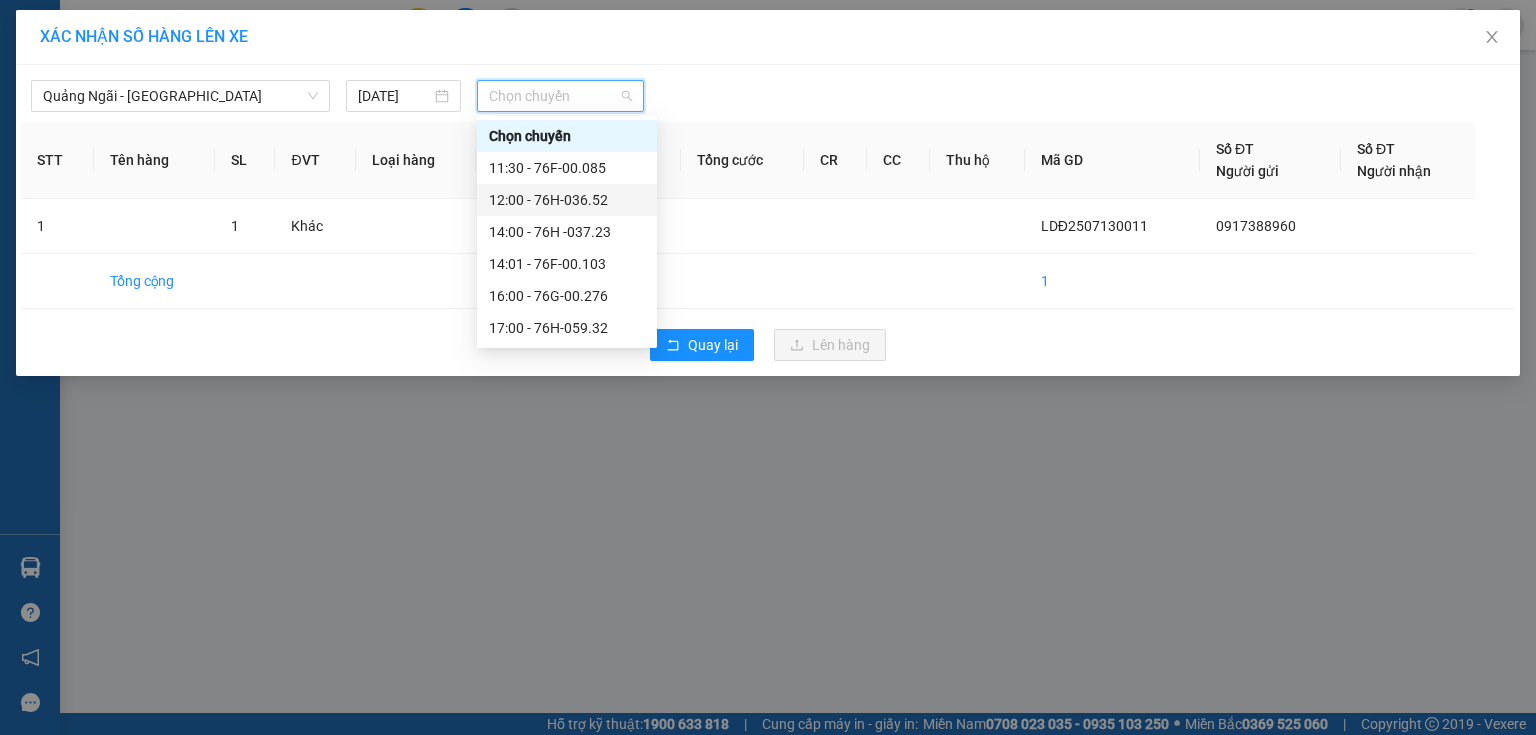 drag, startPoint x: 608, startPoint y: 196, endPoint x: 616, endPoint y: 204, distance: 11.313708 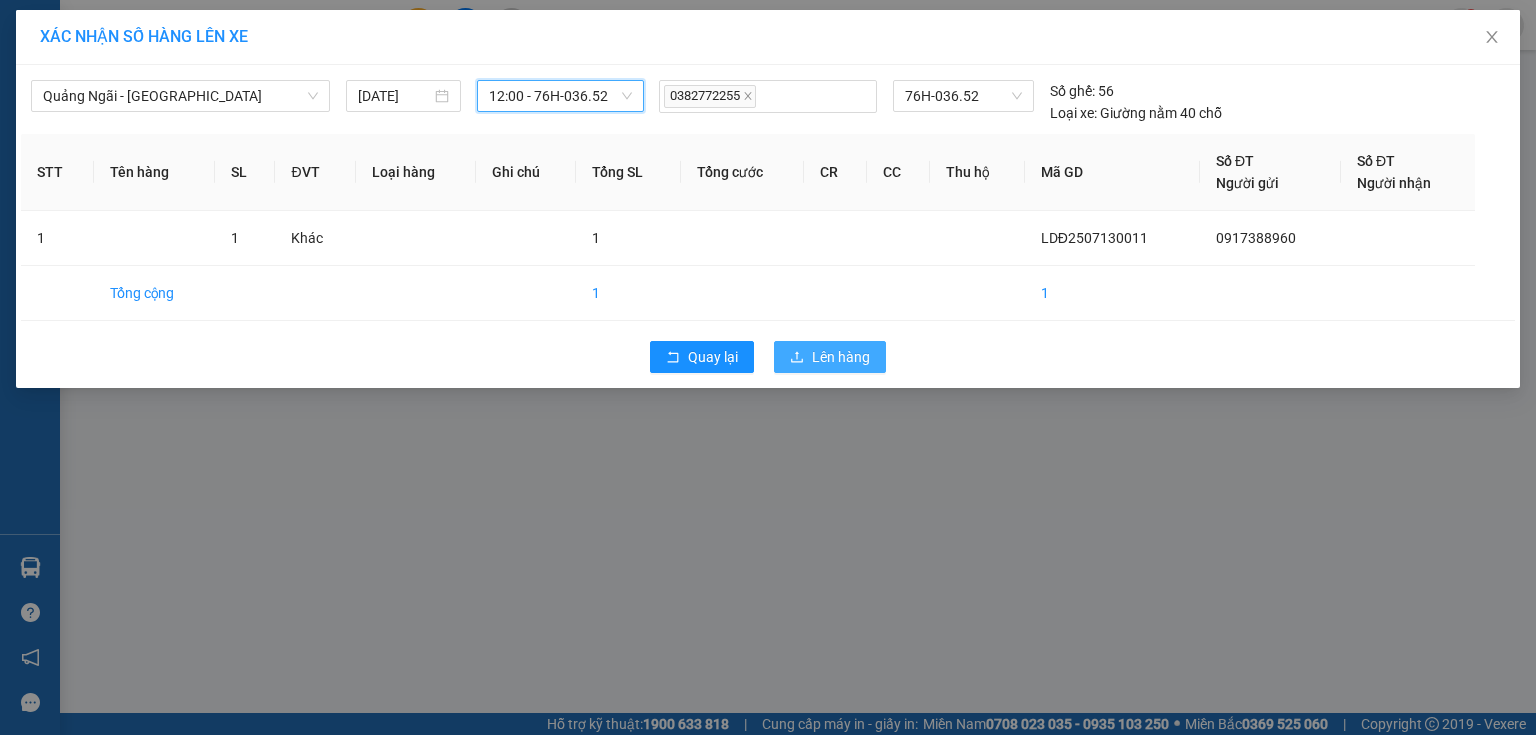 click on "Lên hàng" at bounding box center [830, 357] 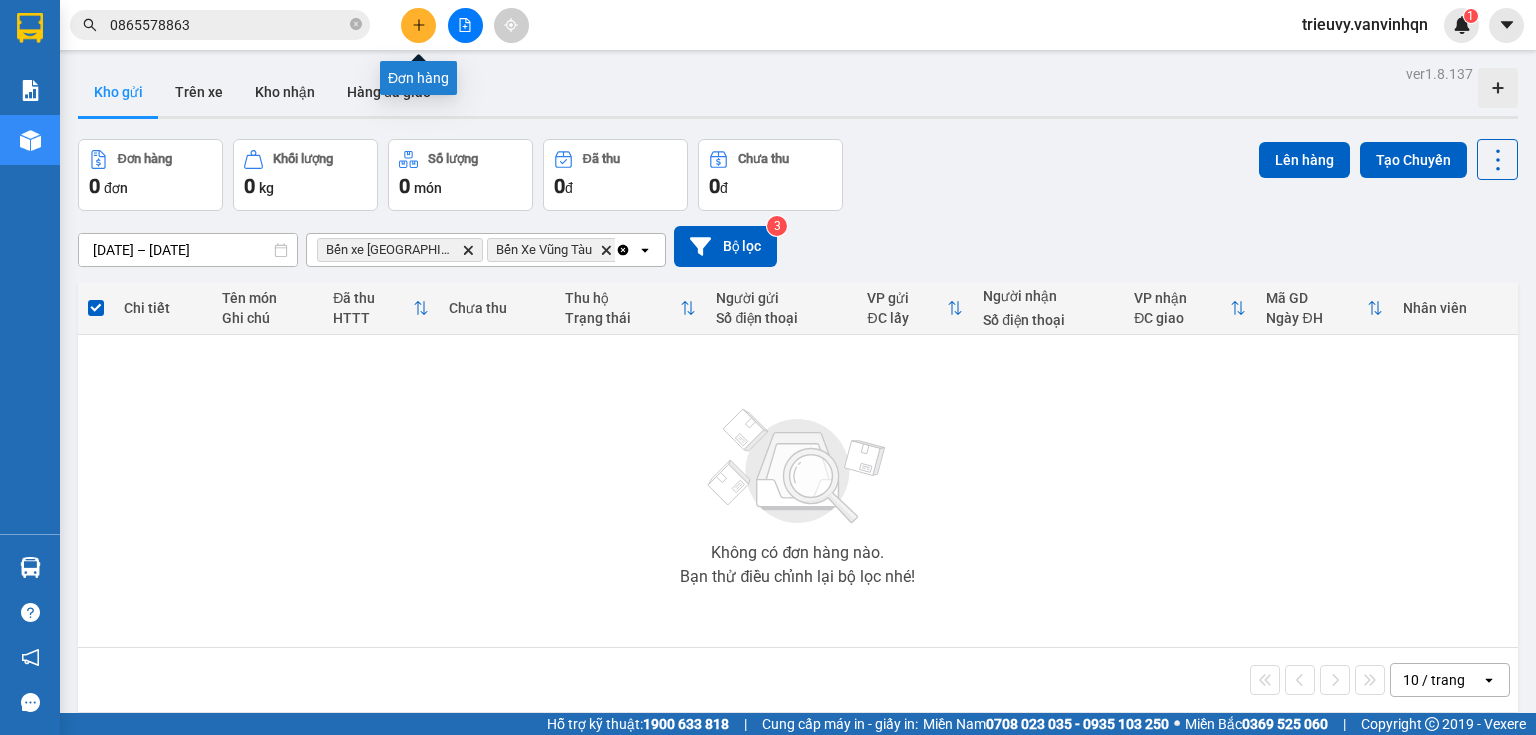 click at bounding box center (418, 25) 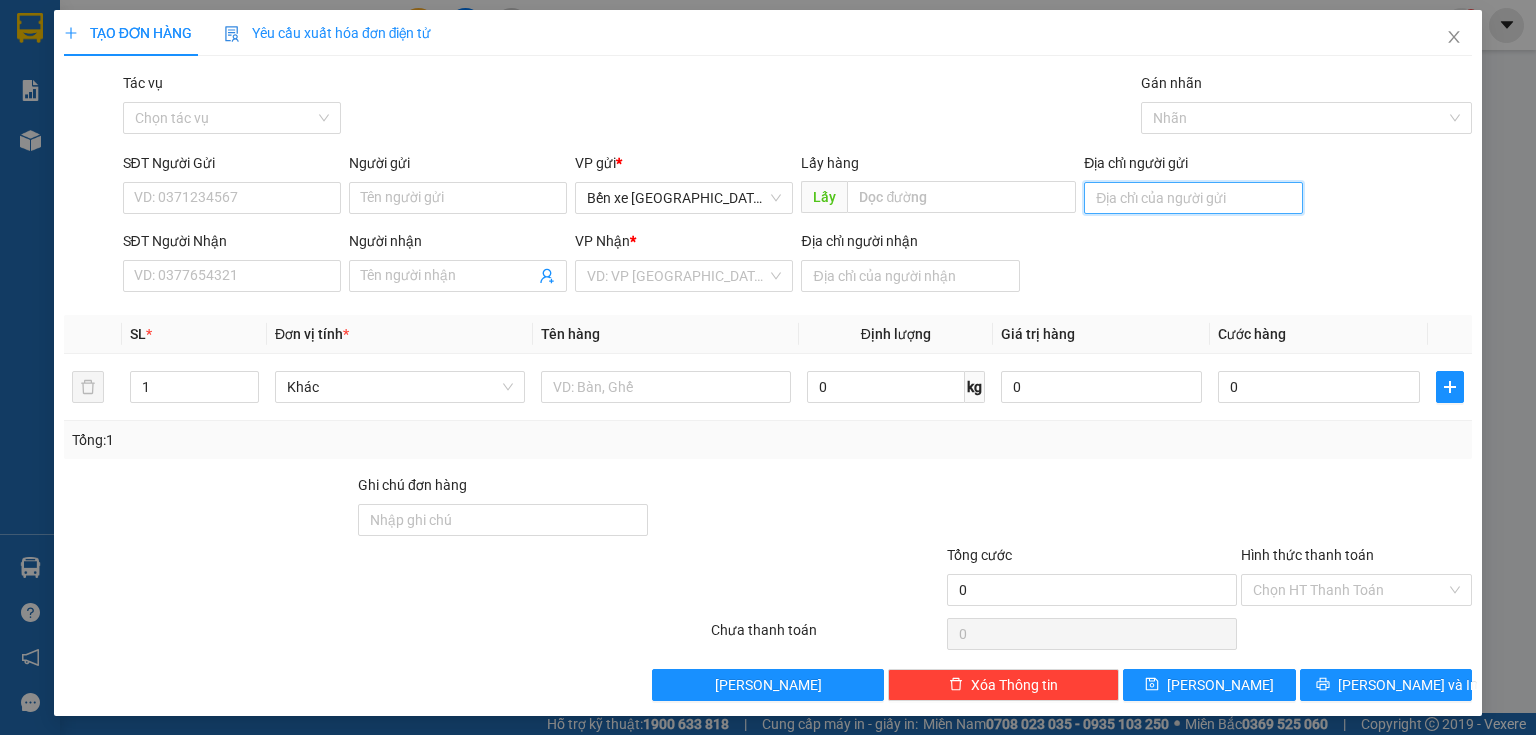 click on "Địa chỉ người gửi" at bounding box center (1193, 198) 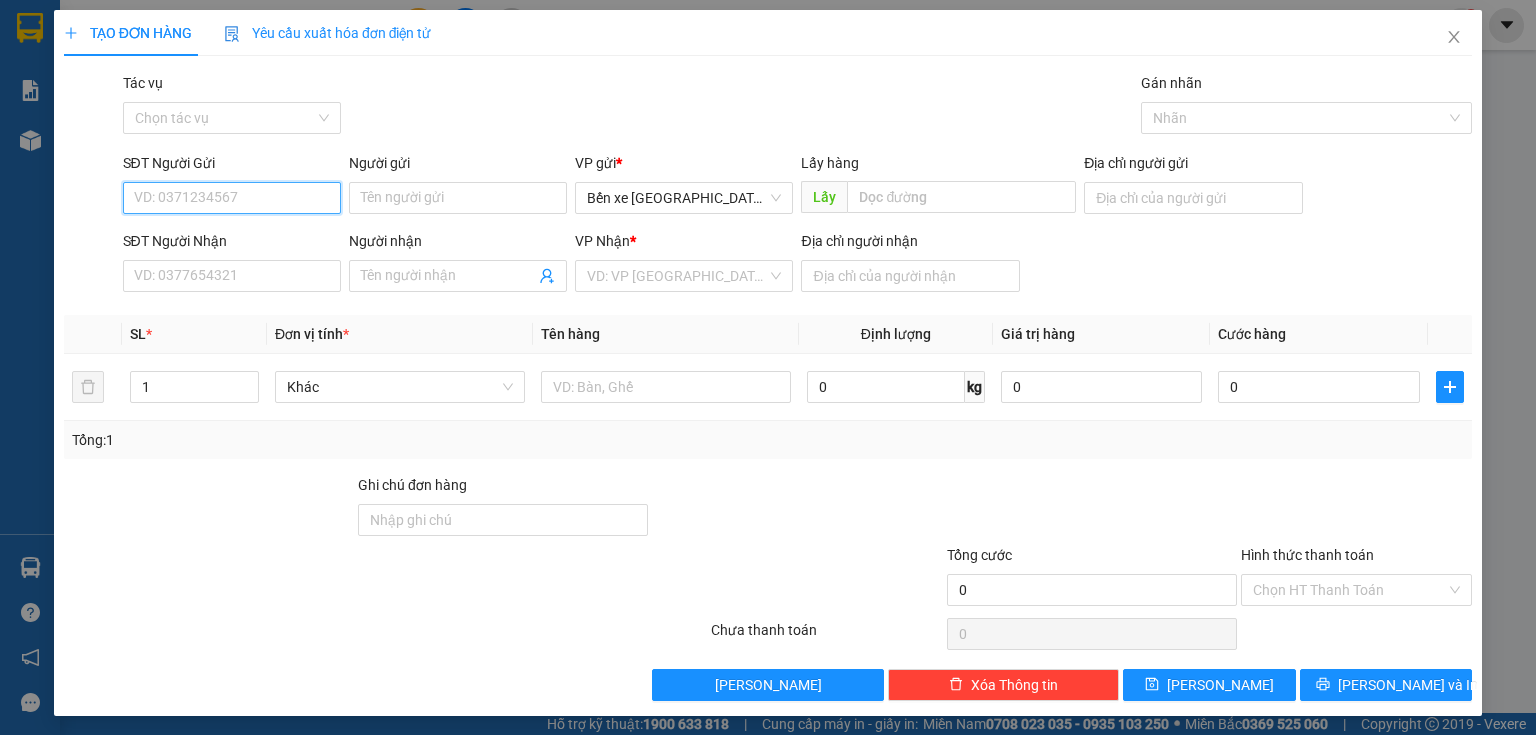 click on "SĐT Người Gửi" at bounding box center [232, 198] 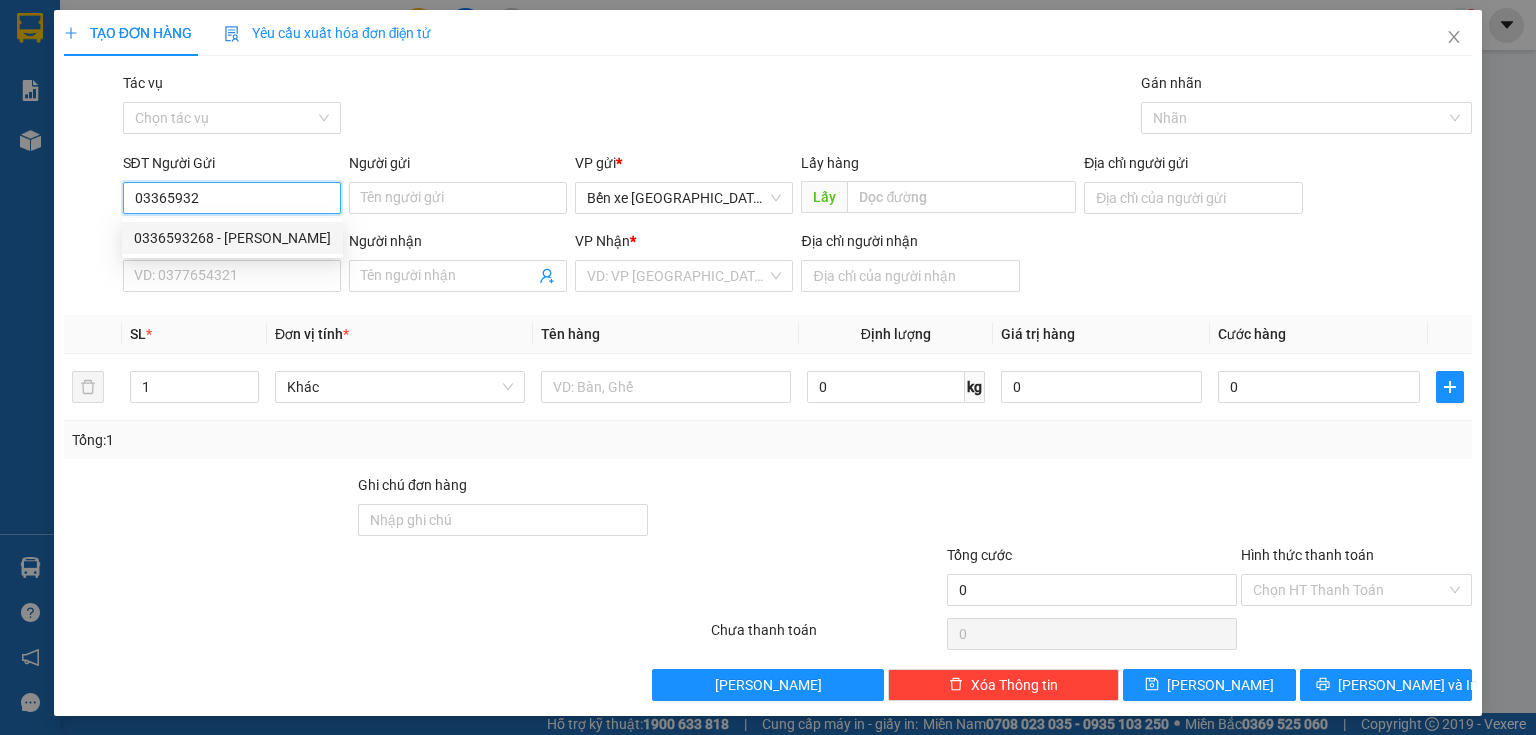 click on "0336593268 - [PERSON_NAME]" at bounding box center [232, 238] 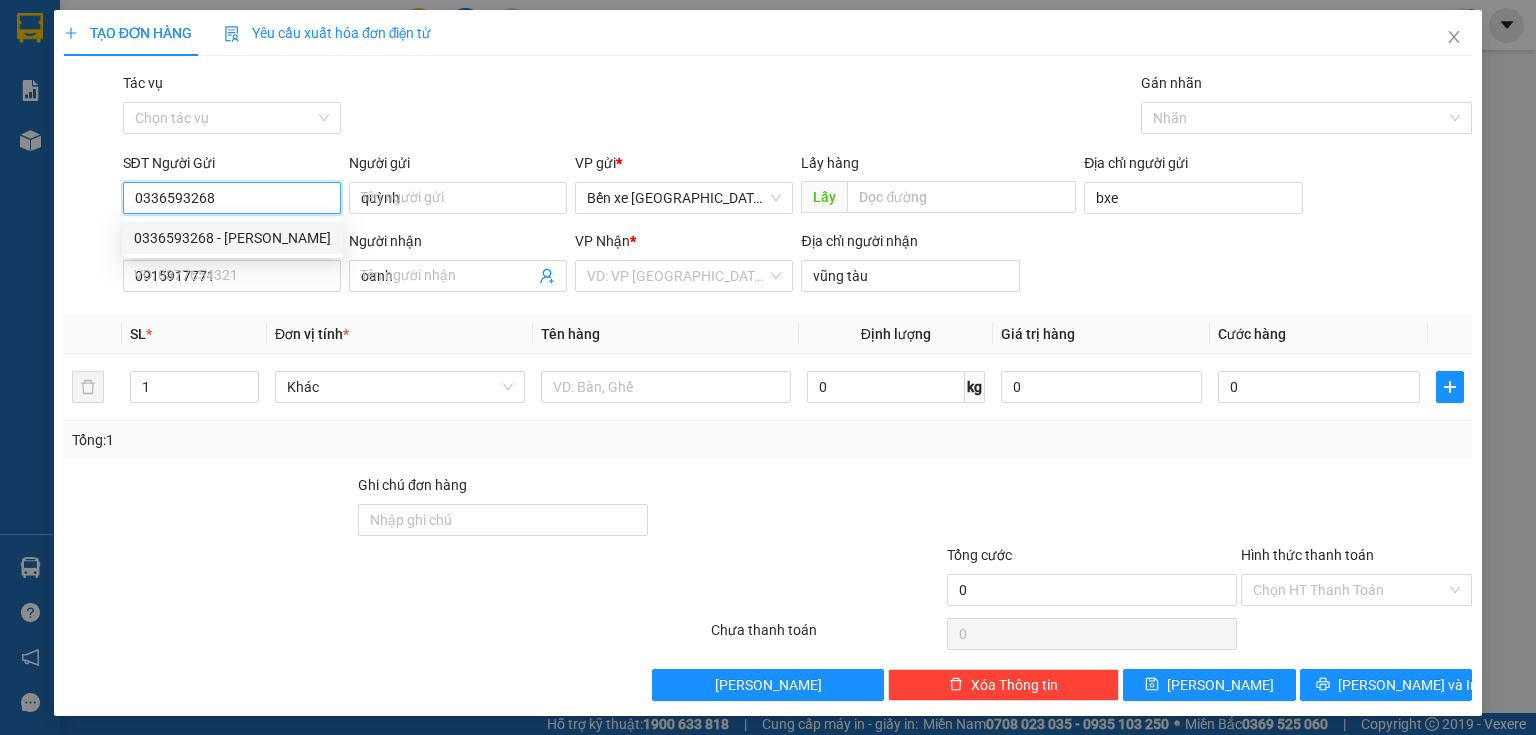 type on "150.000" 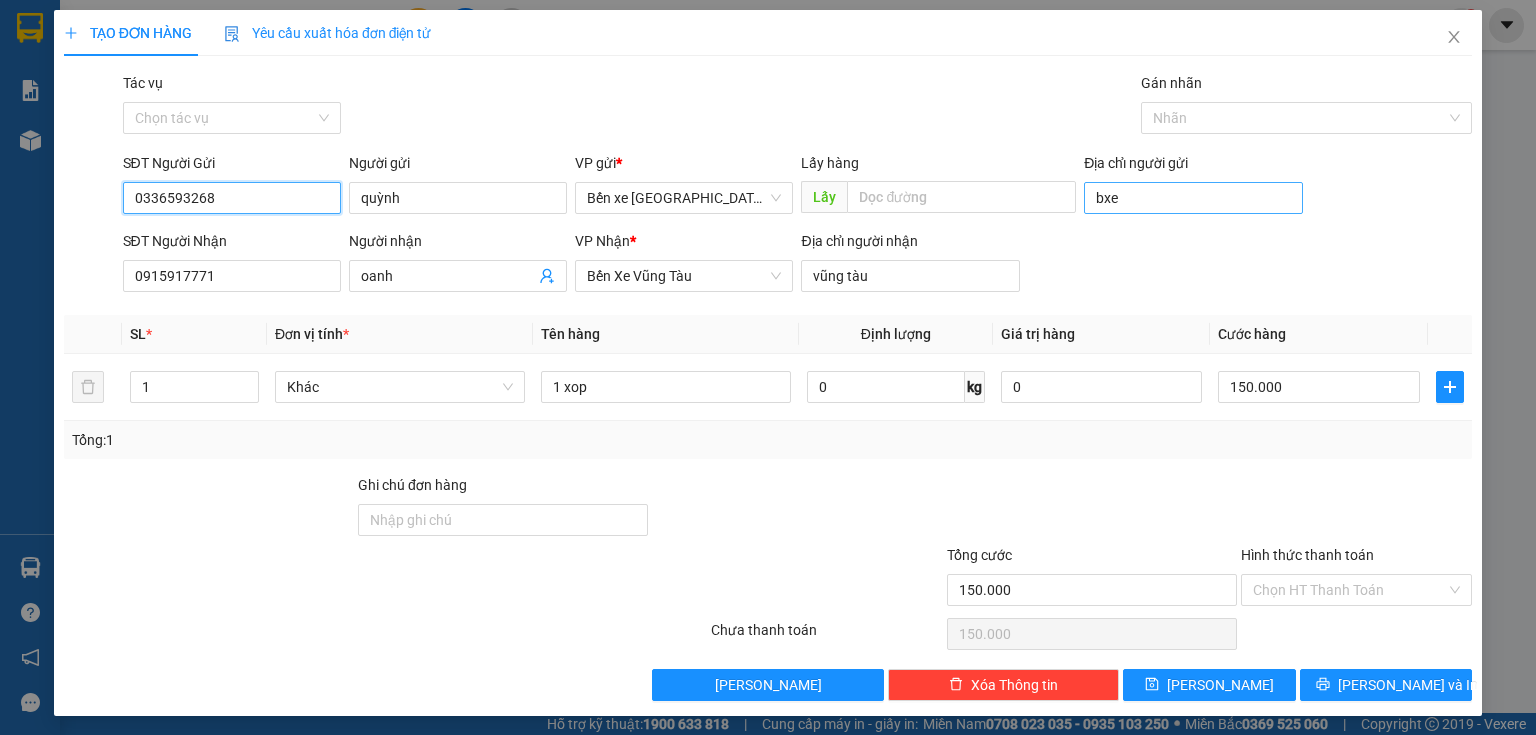 type on "0336593268" 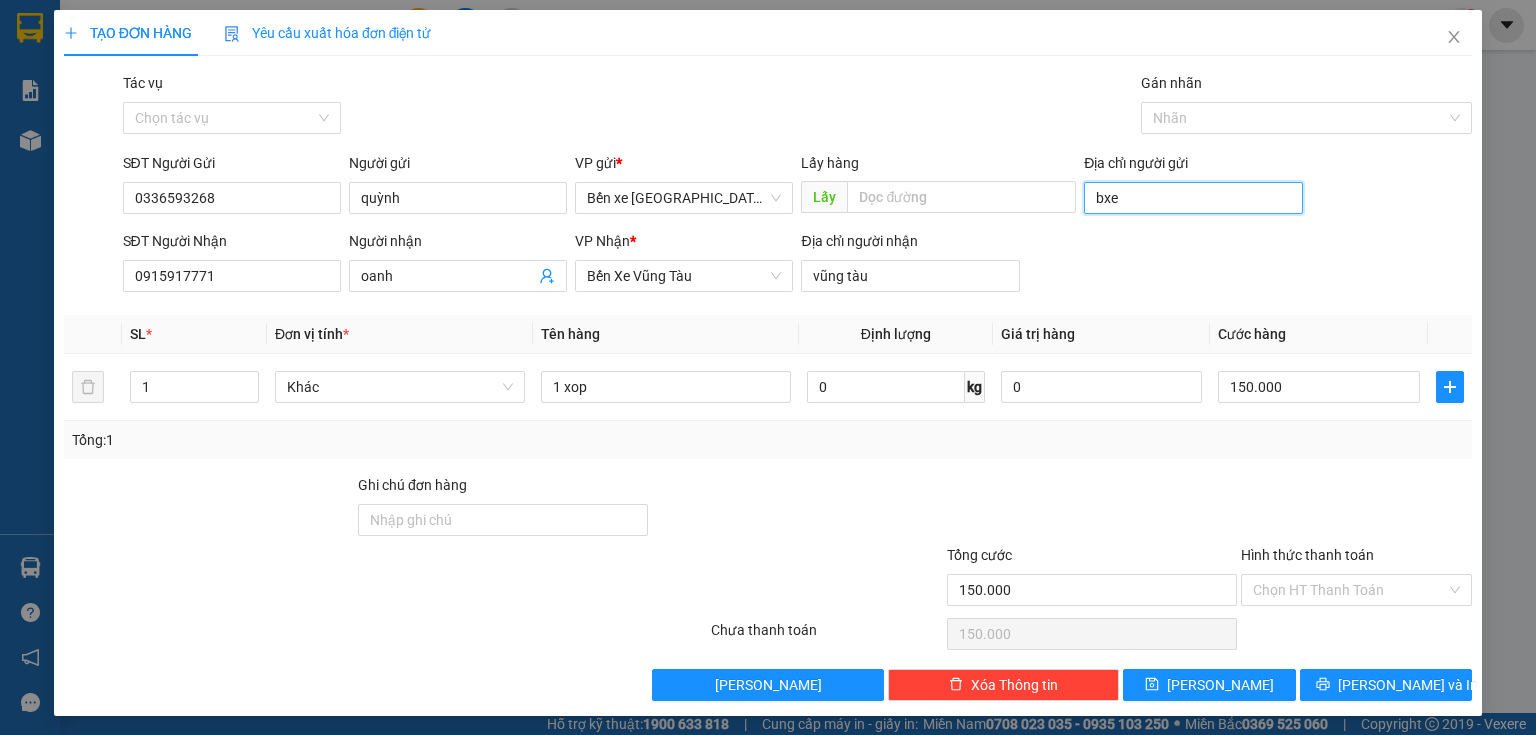 click on "bxe" at bounding box center [1193, 198] 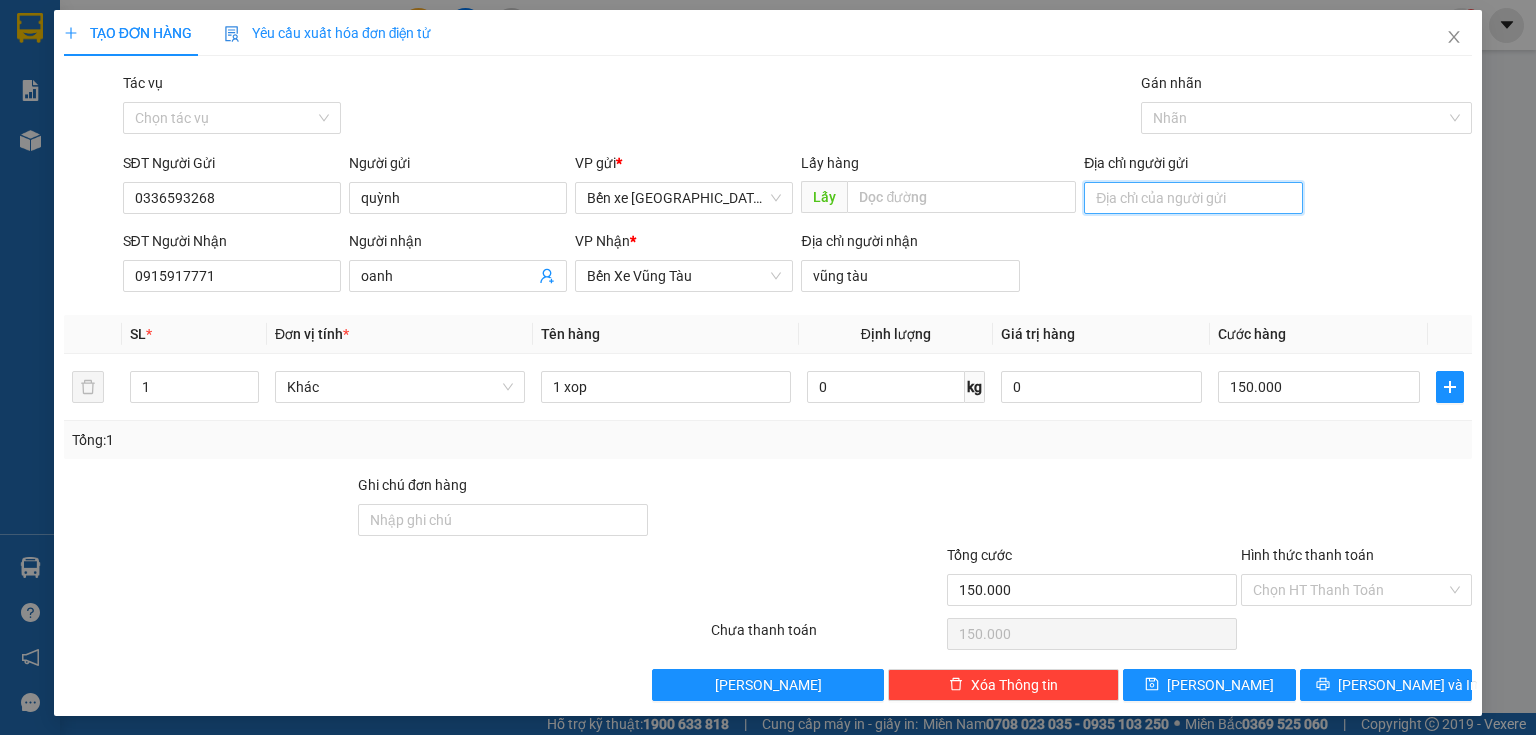 click on "Địa chỉ người gửi" at bounding box center [1193, 198] 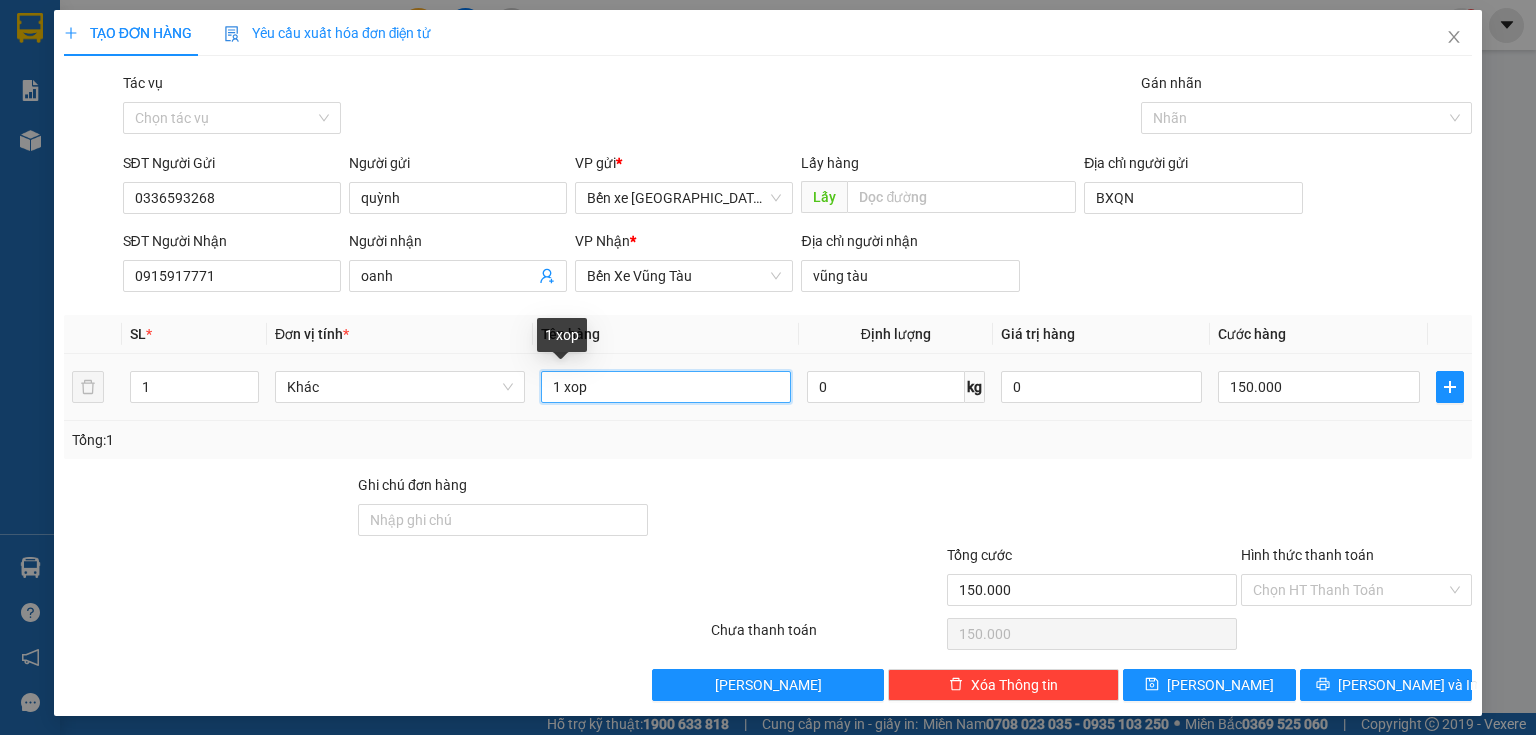 click on "1 xop" at bounding box center [666, 387] 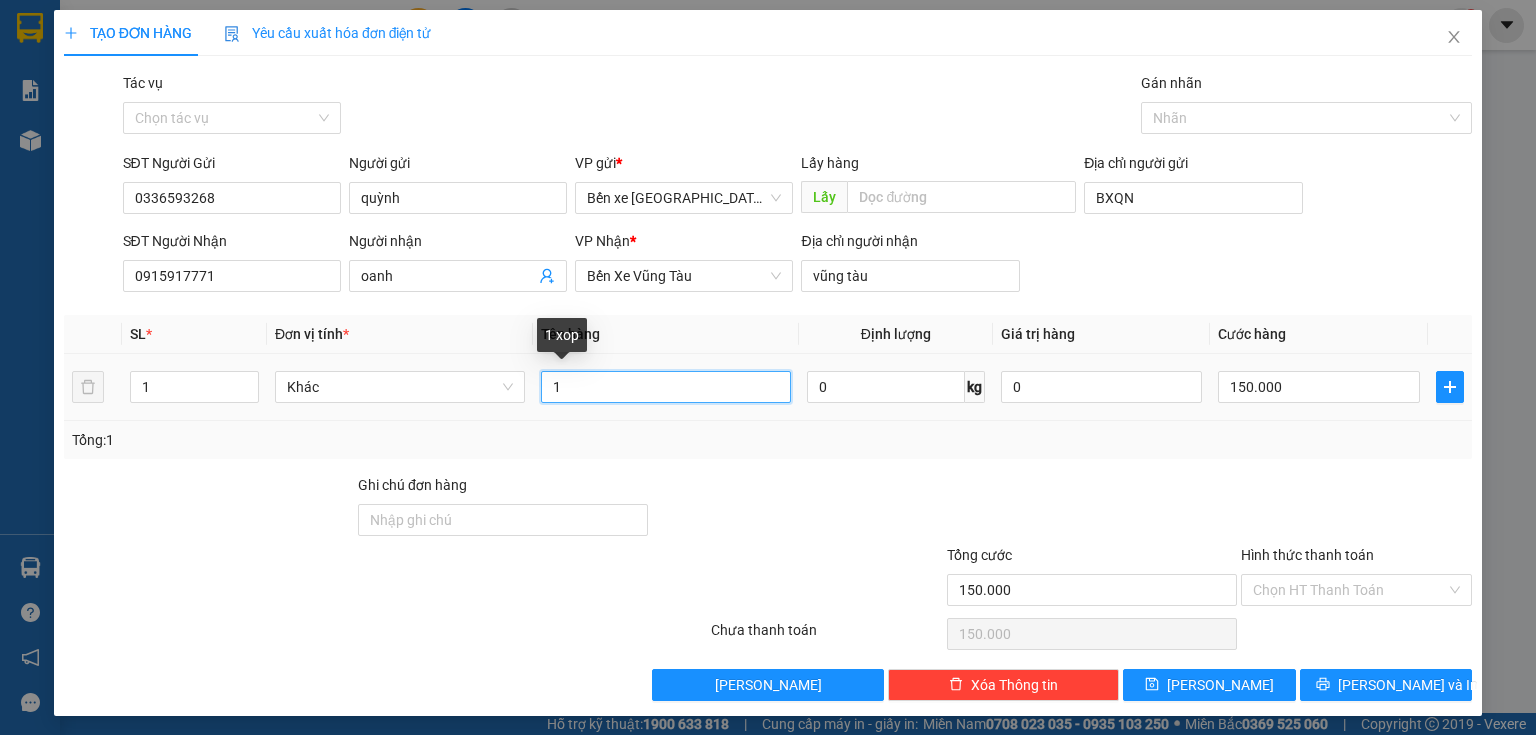 type on "1" 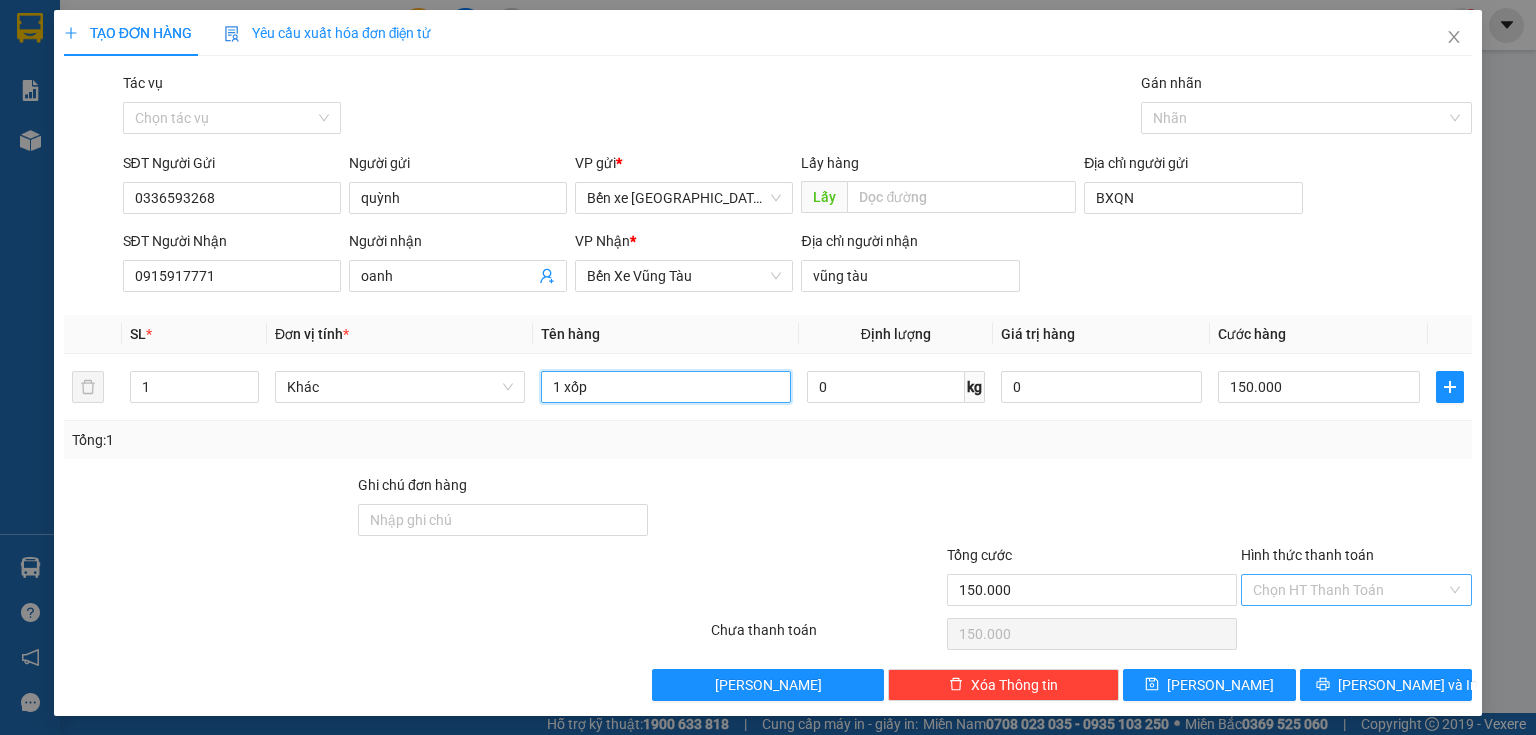type on "1 xốp" 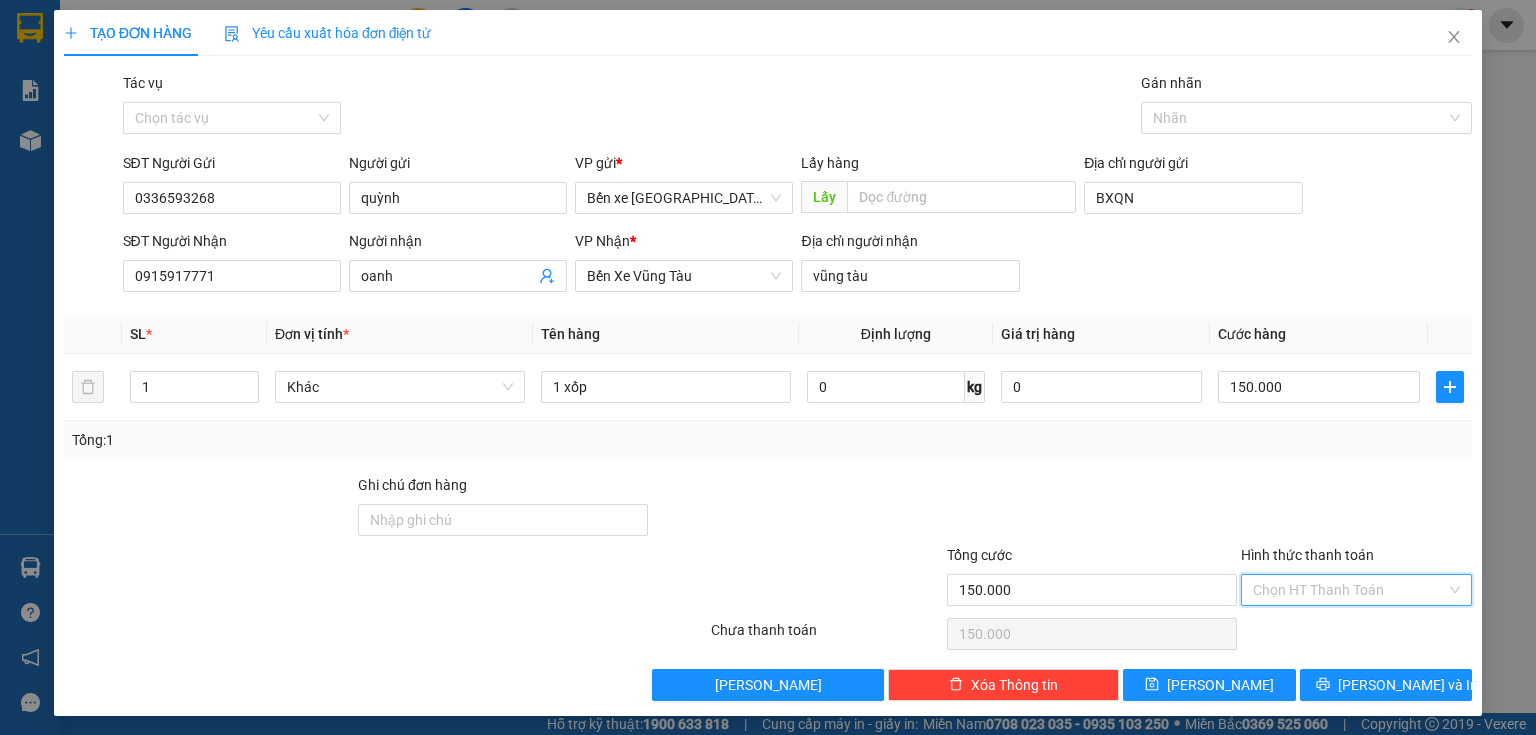 click on "Hình thức thanh toán" at bounding box center [1349, 590] 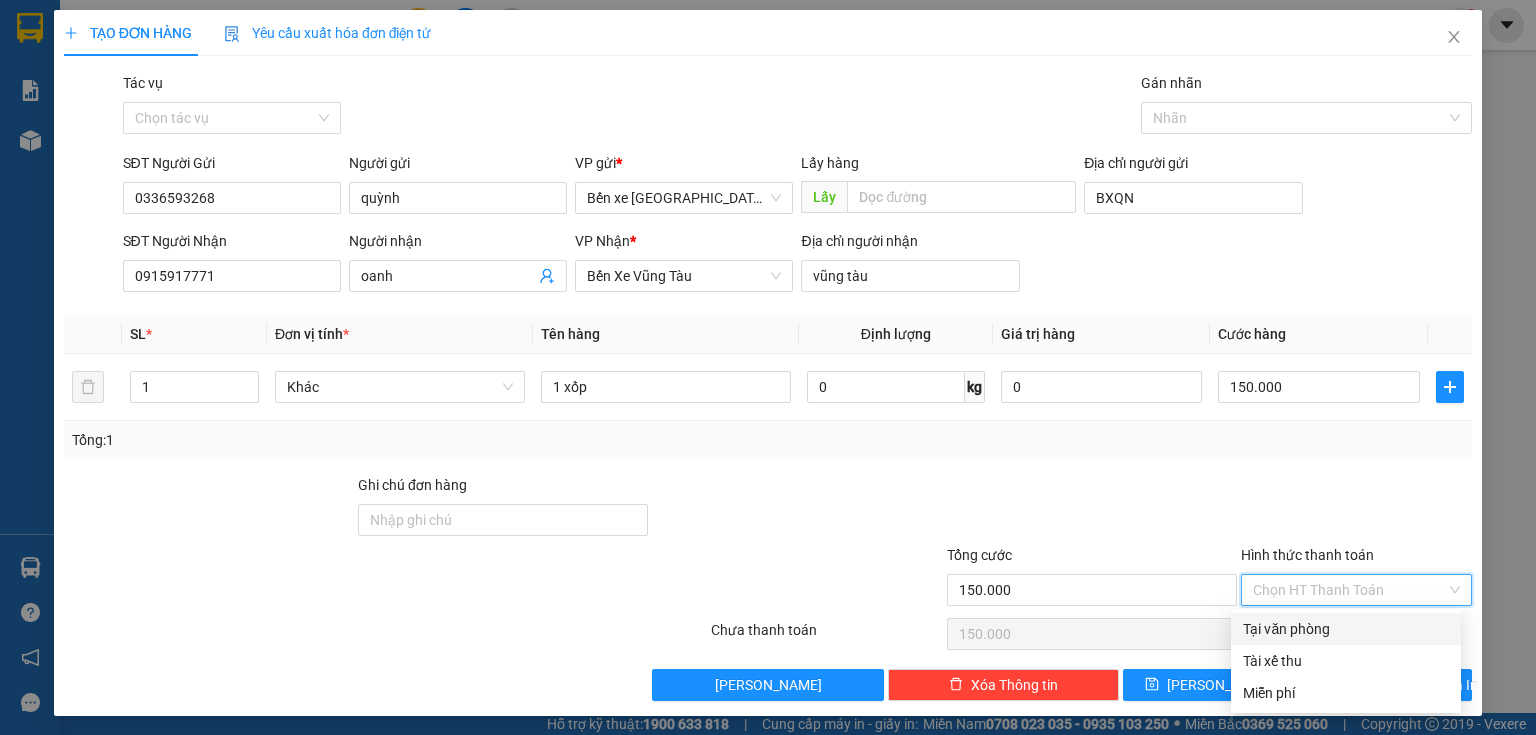 click on "Tại văn phòng" at bounding box center (1346, 629) 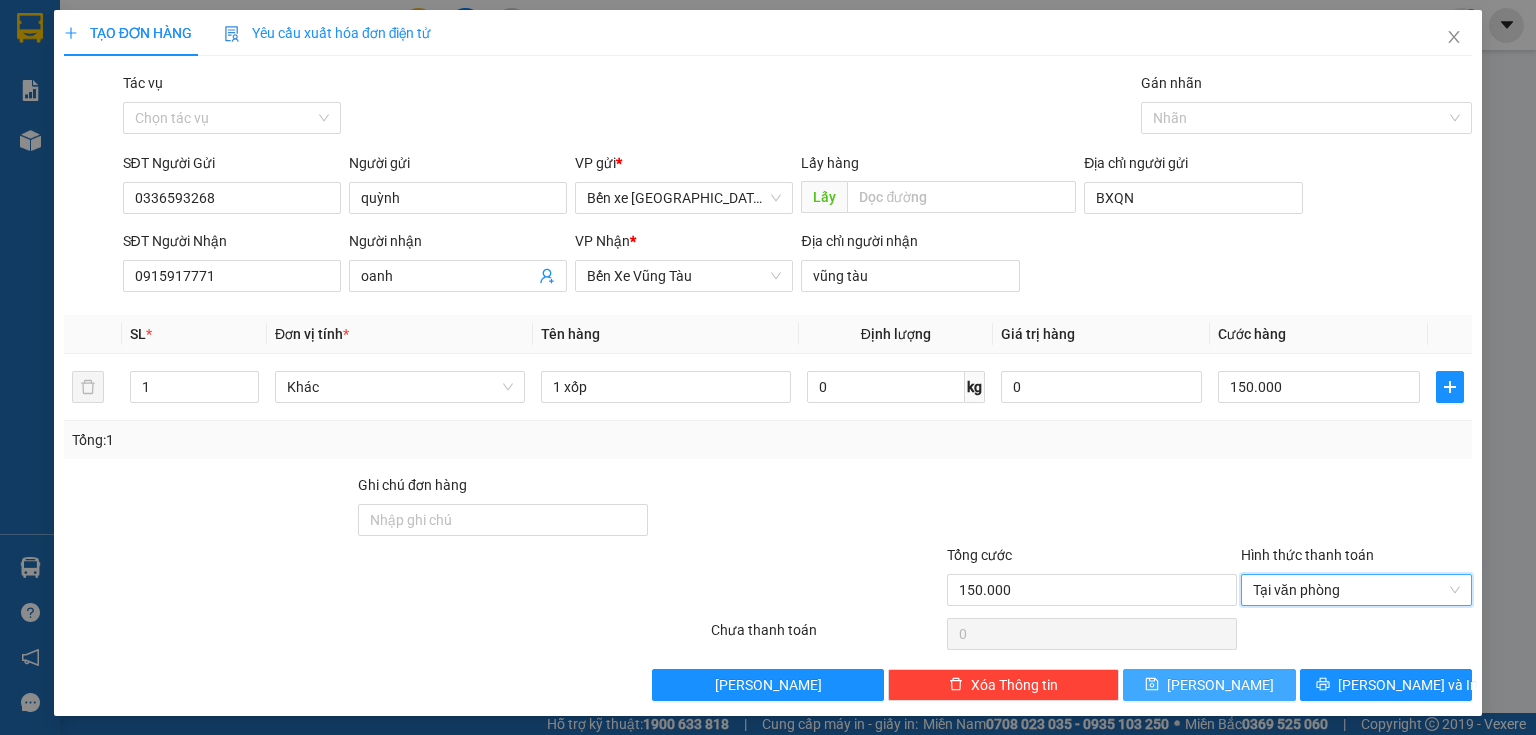 click on "[PERSON_NAME]" at bounding box center [1209, 685] 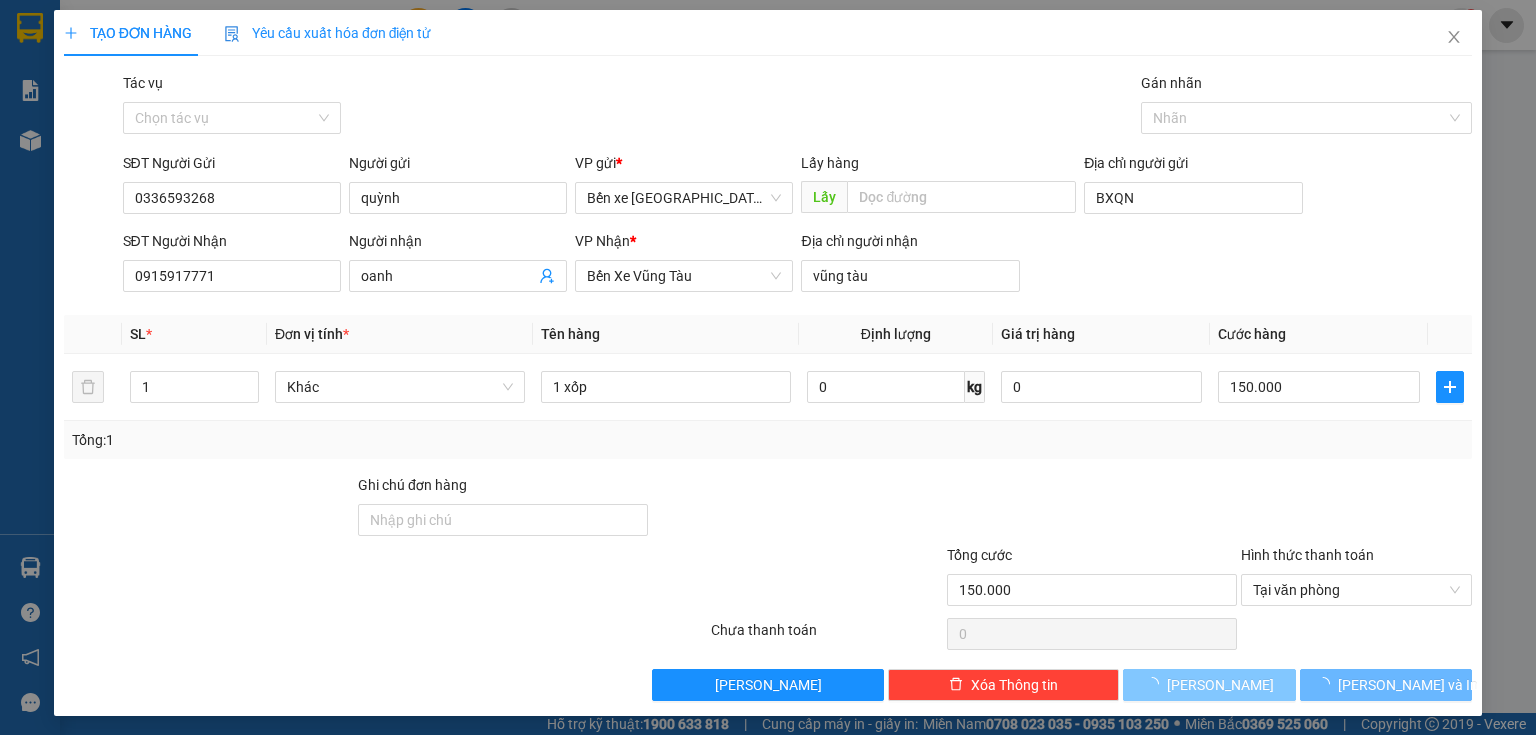 type 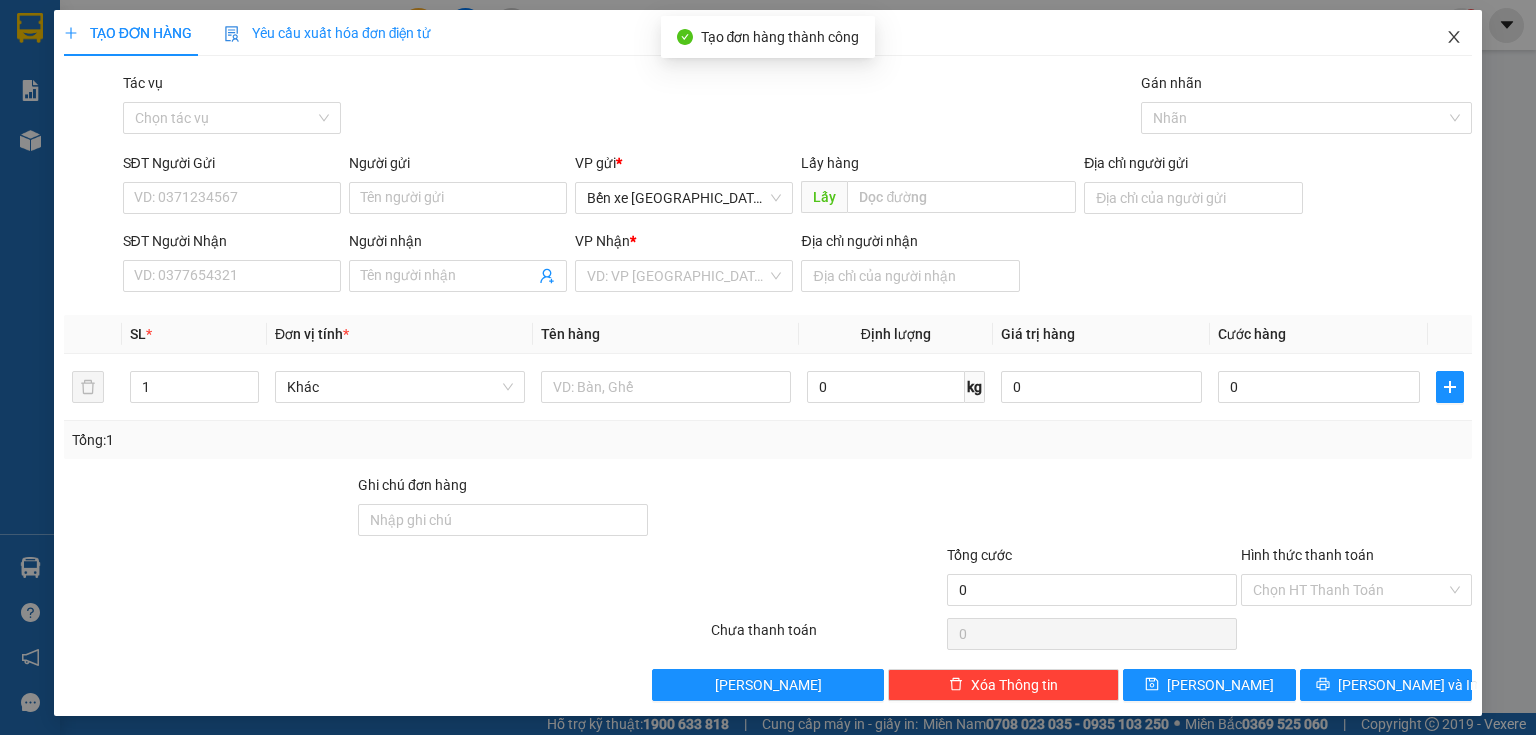click 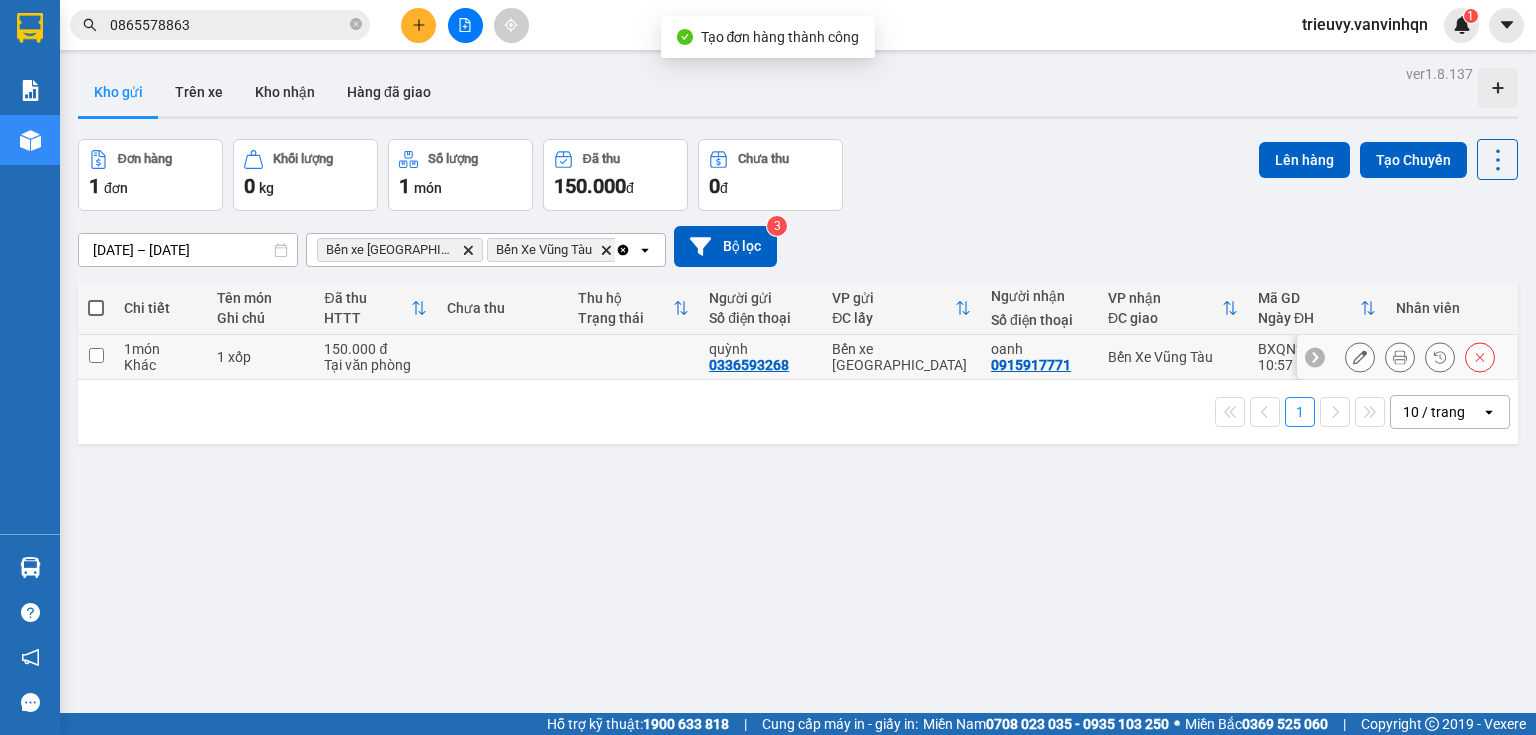 click on "1  món Khác" at bounding box center (160, 357) 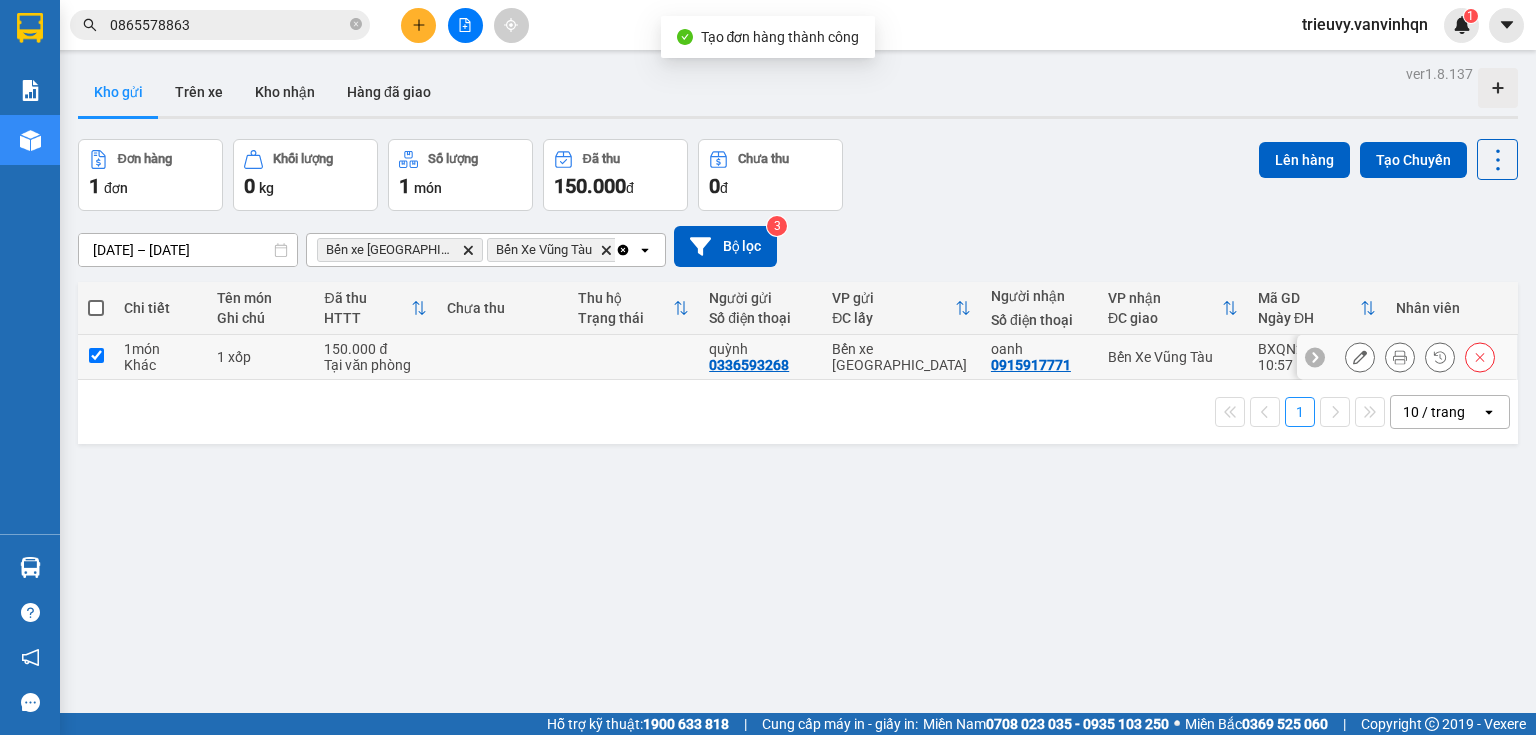 checkbox on "true" 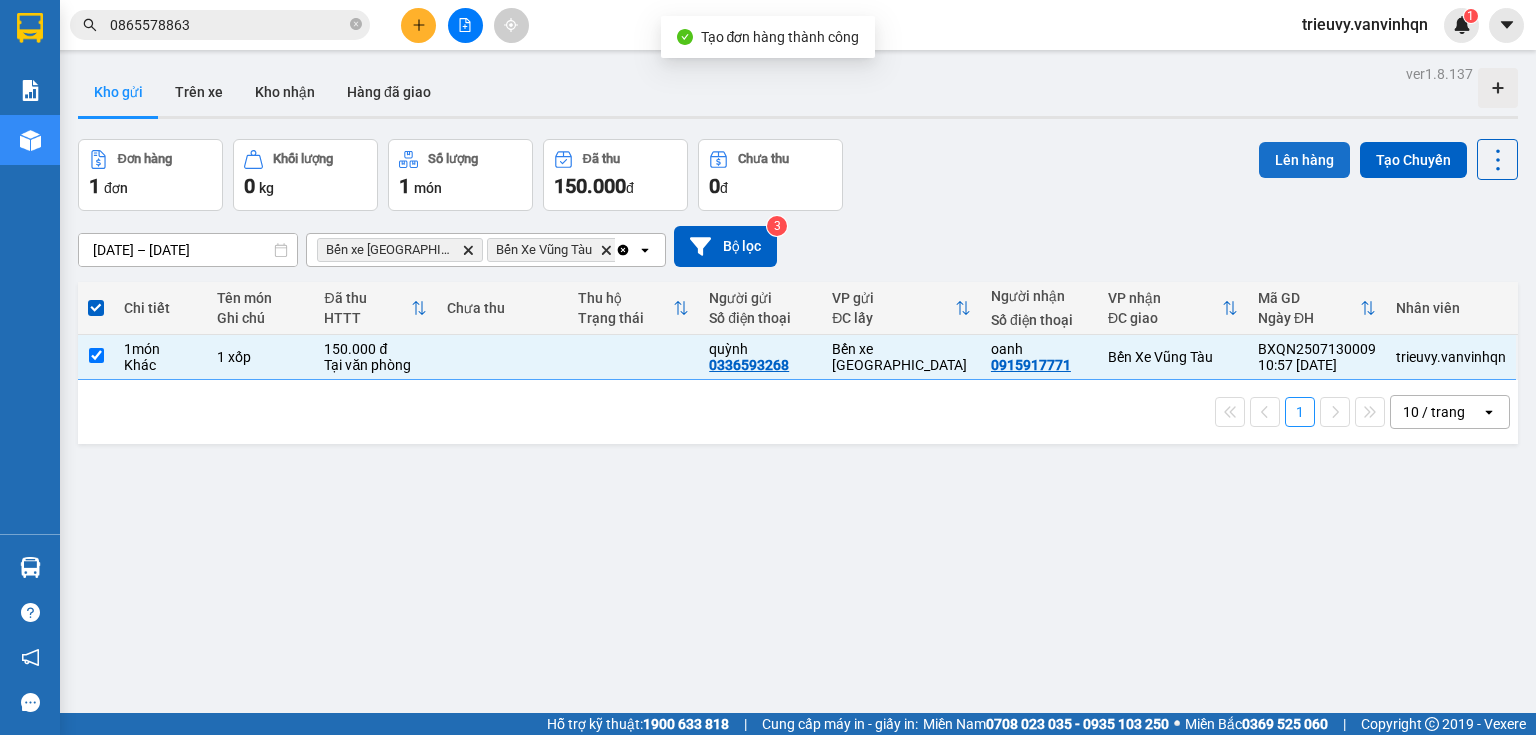 click on "Lên hàng" at bounding box center [1304, 160] 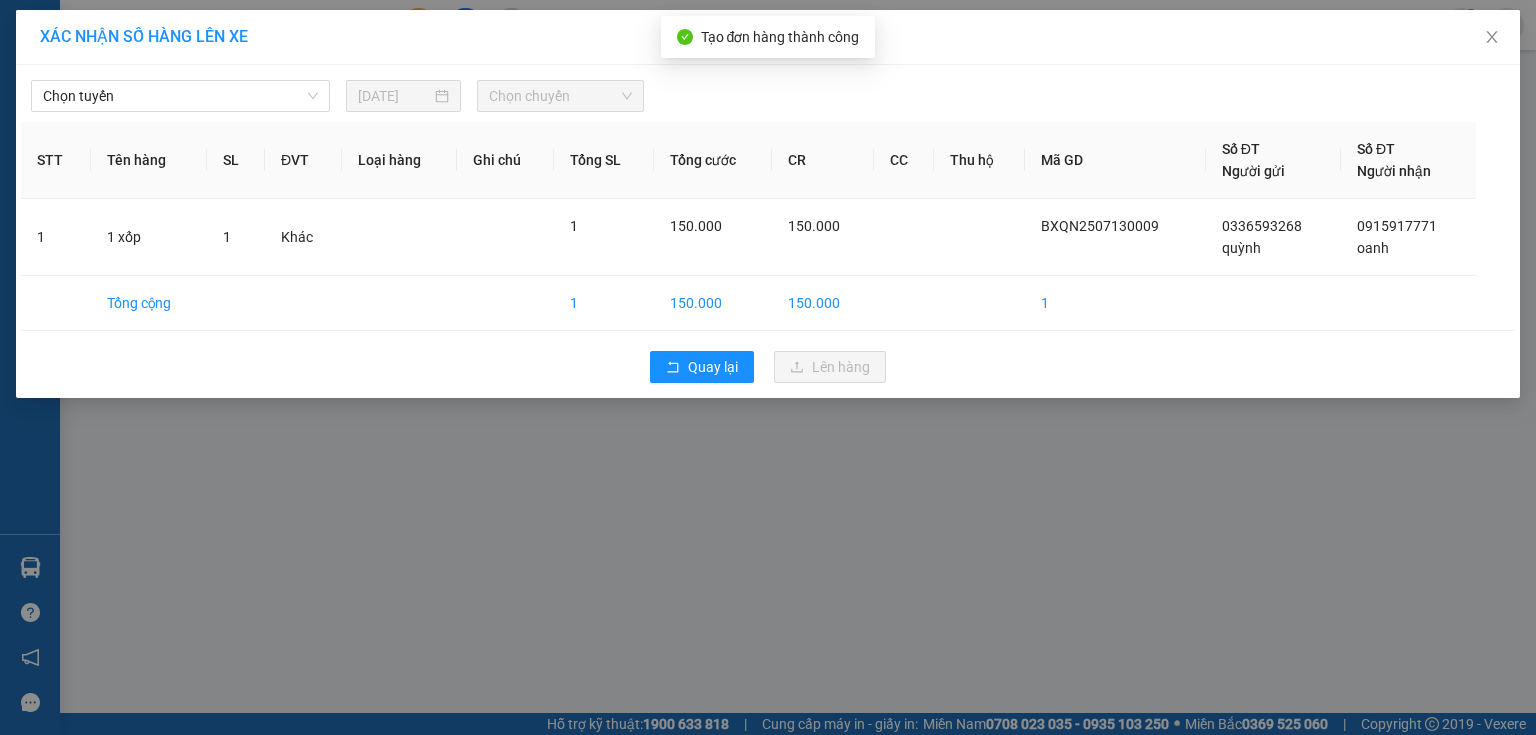 drag, startPoint x: 151, startPoint y: 115, endPoint x: 153, endPoint y: 97, distance: 18.110771 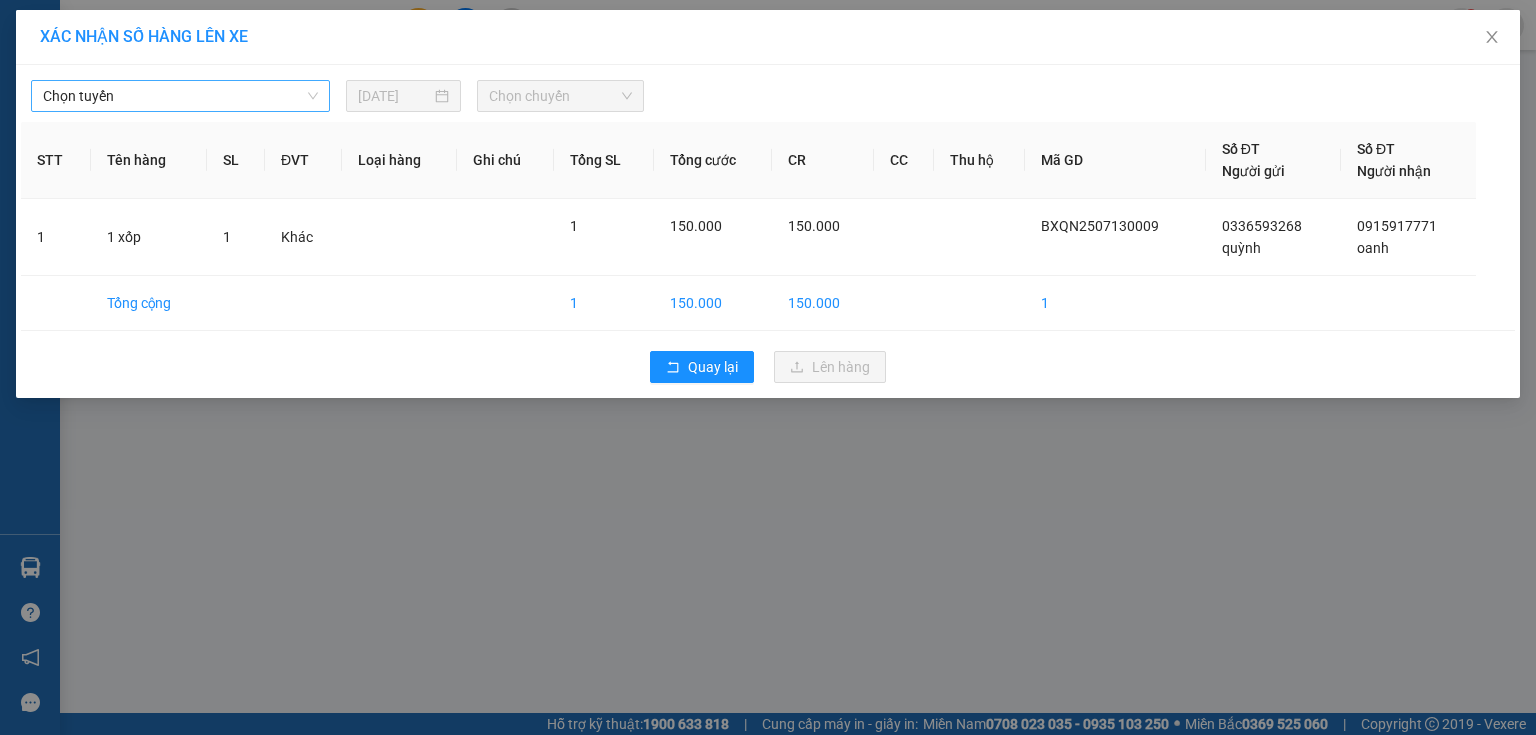click on "Chọn tuyến" at bounding box center (180, 96) 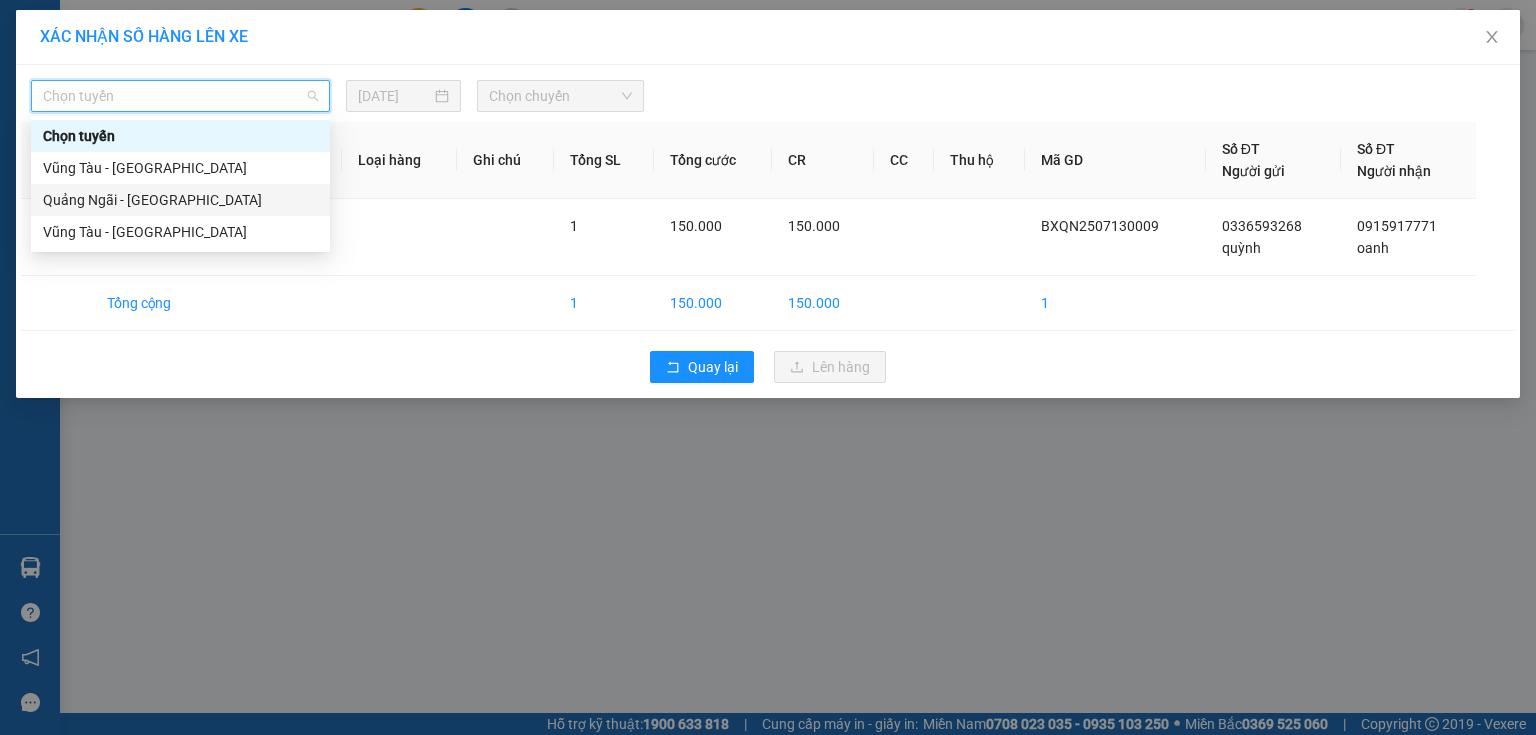 click on "Quảng Ngãi - [GEOGRAPHIC_DATA]" at bounding box center (180, 200) 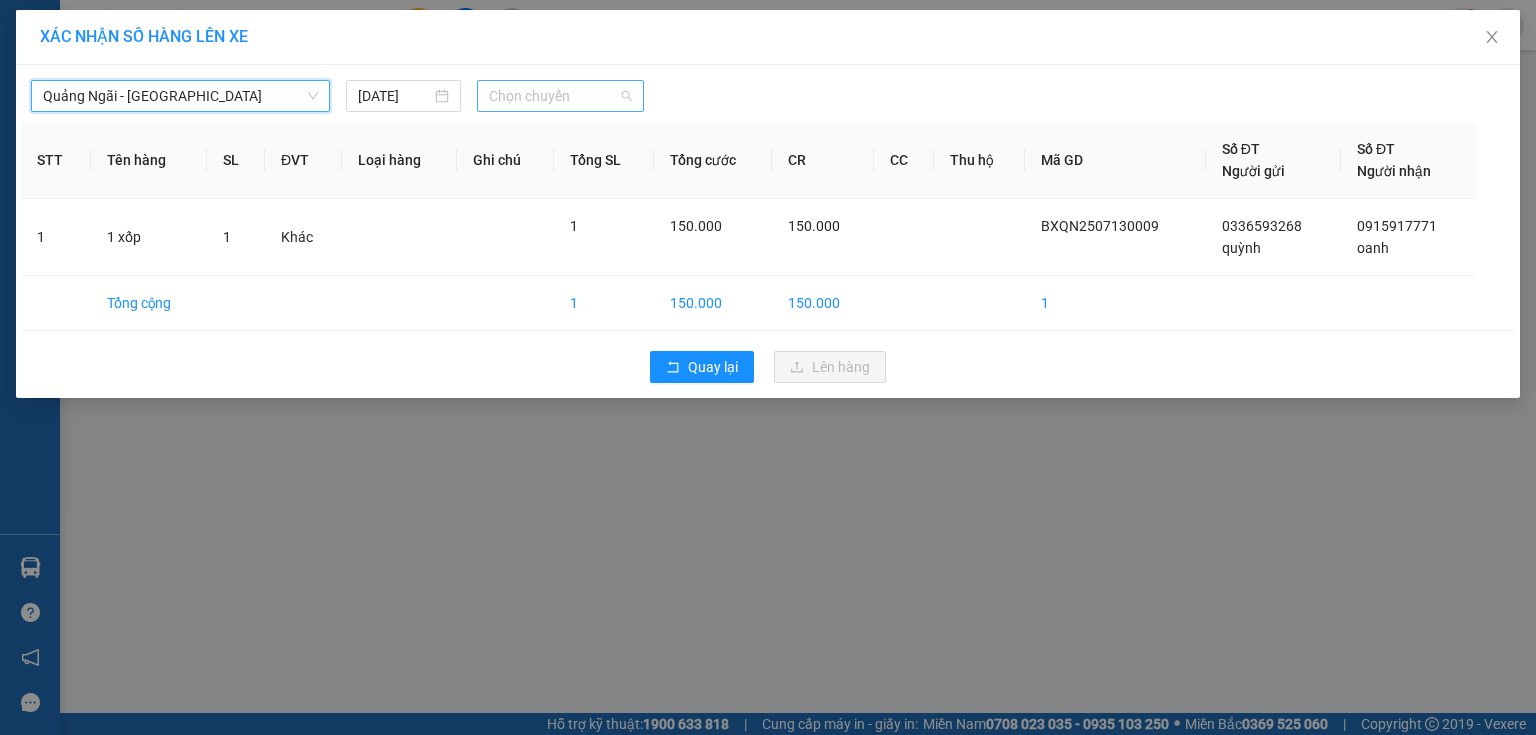 click on "Chọn chuyến" at bounding box center (561, 96) 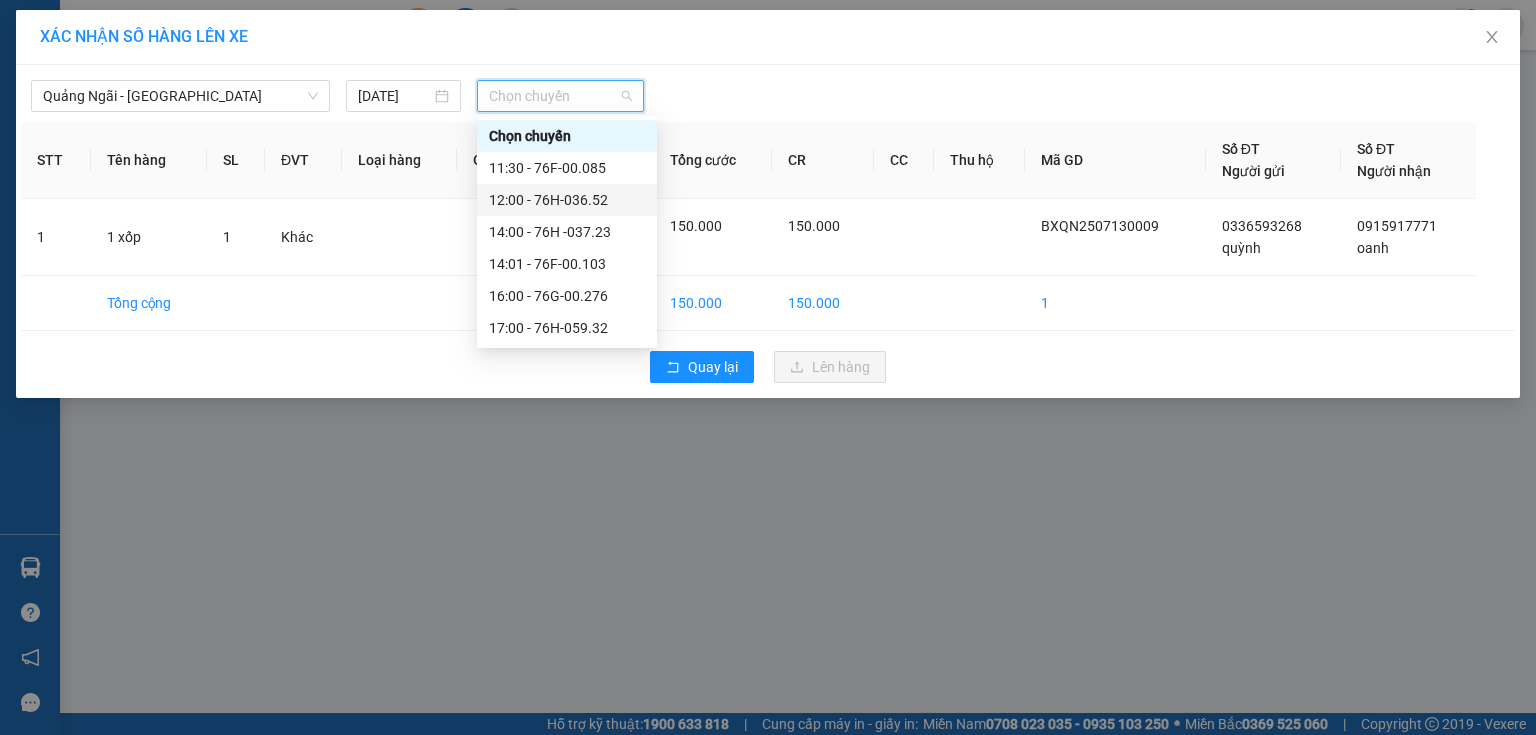 drag, startPoint x: 632, startPoint y: 227, endPoint x: 615, endPoint y: 200, distance: 31.906113 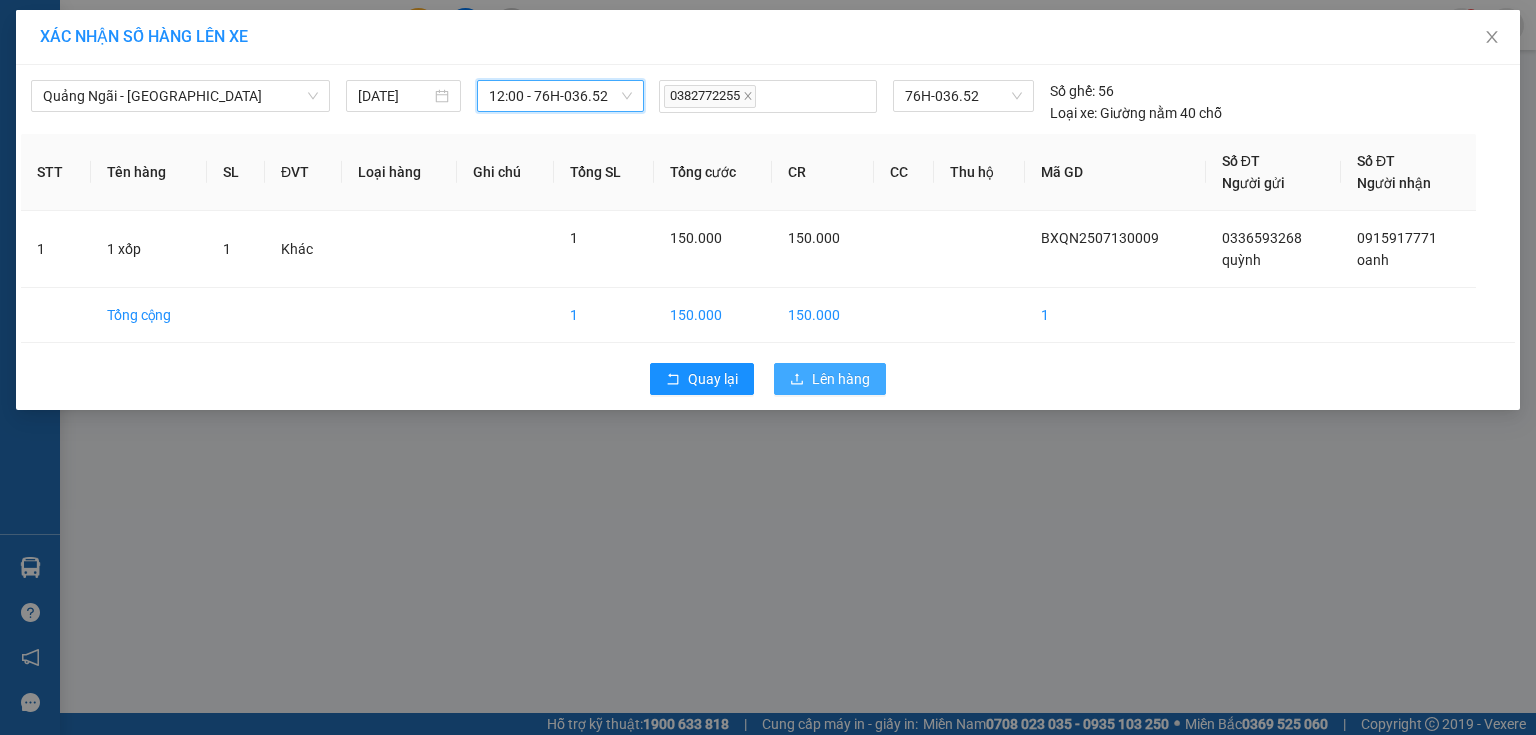 click on "Lên hàng" at bounding box center [830, 379] 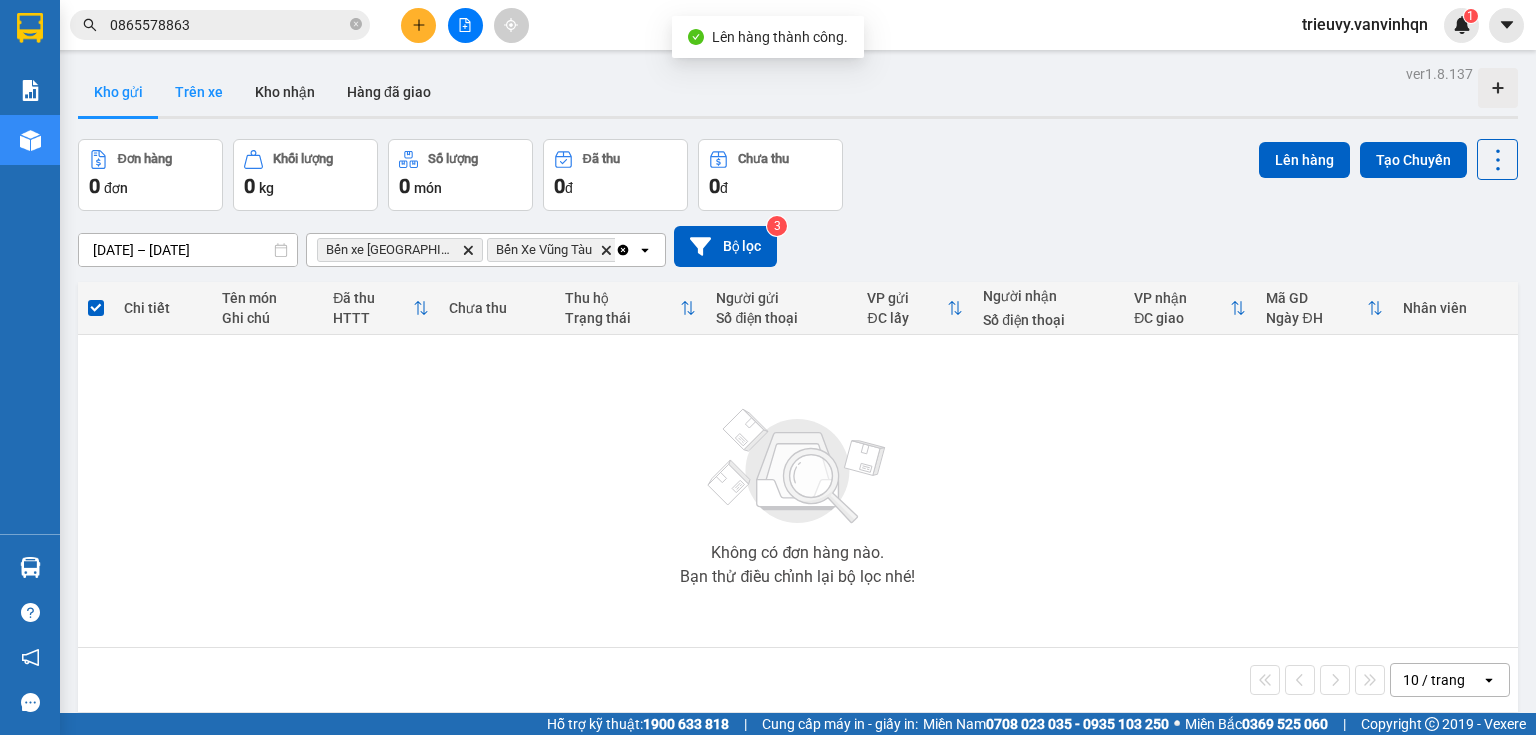 click on "Trên xe" at bounding box center [199, 92] 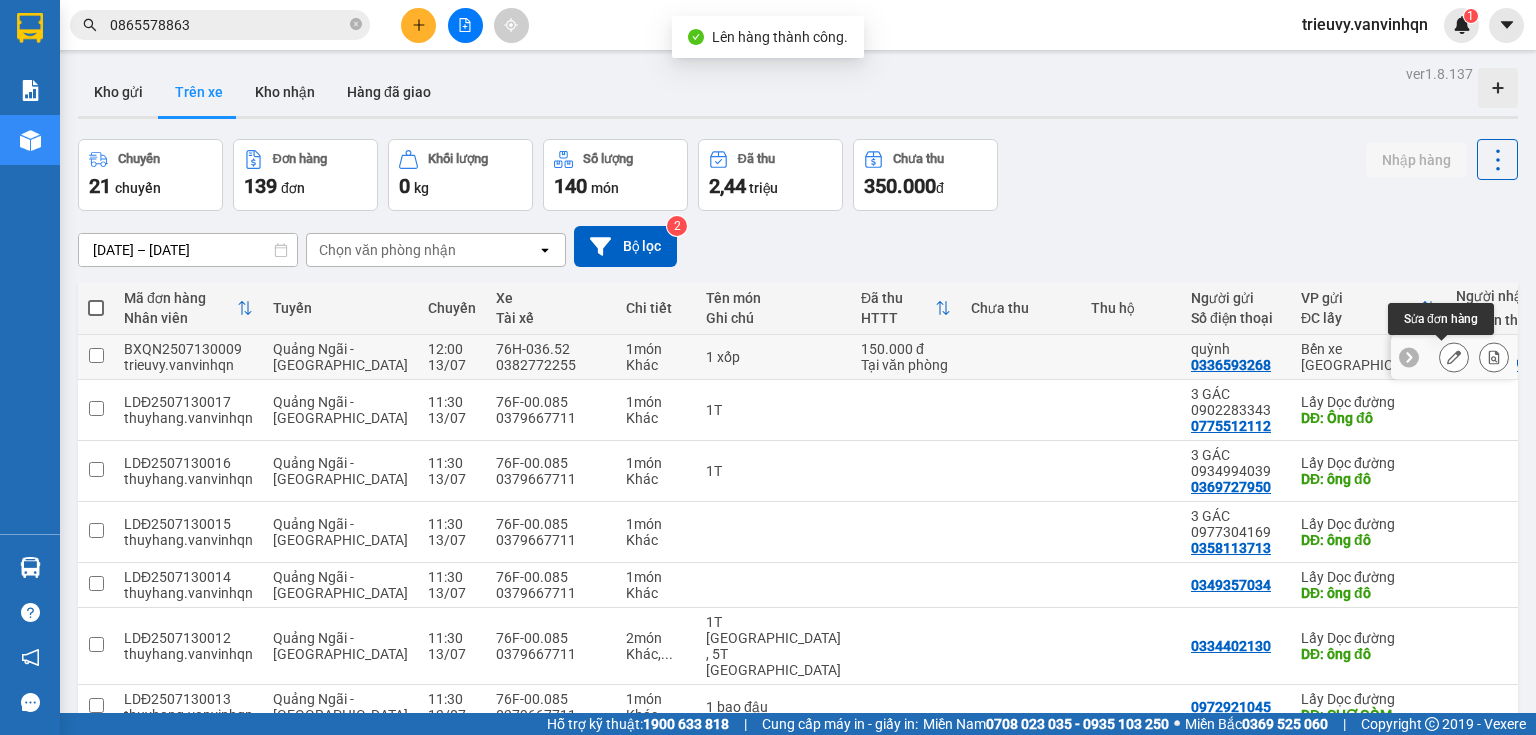 click 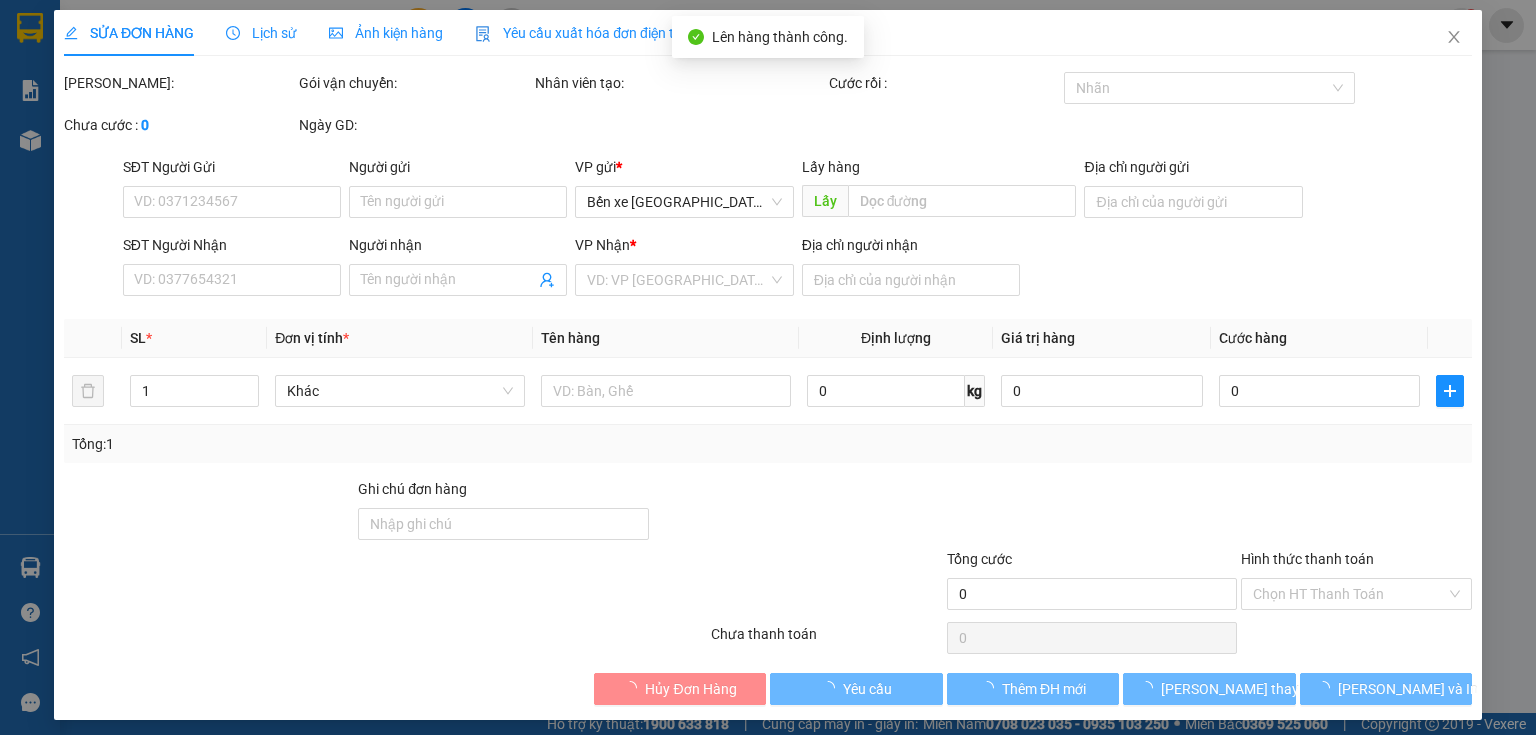 type on "0336593268" 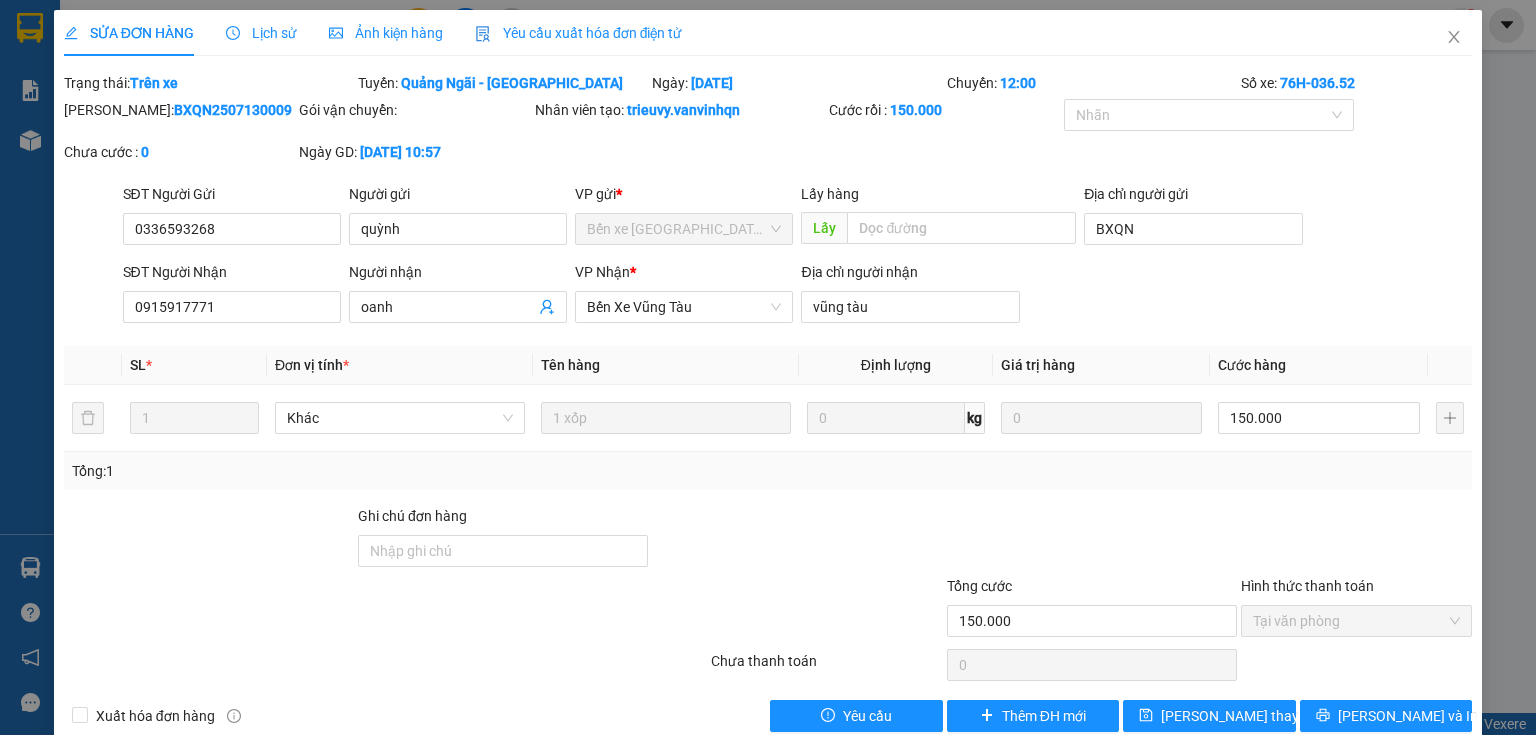 click on "Total Paid Fee 150.000 Total UnPaid Fee 0 Cash Collection Total Fee Trạng thái:  Trên xe Tuyến:   Quảng Ngãi - Vũng Tàu Ngày:   13/07/2025 Chuyến:   12:00 Số xe:   76H-036.52 Mã ĐH:  BXQN2507130009 Gói vận chuyển:   Nhân viên tạo:   trieuvy.vanvinhqn Cước rồi :   150.000   Nhãn Chưa cước :   0 Ngày GD:   13-07-2025 lúc 10:57 SĐT Người Gửi 0336593268 0336593268 Người gửi quỳnh VP gửi  * Bến xe Quảng Ngãi Lấy hàng Lấy Địa chỉ người gửi BXQN SĐT Người Nhận 0915917771 Người nhận oanh VP Nhận  * Bến Xe Vũng Tàu  Địa chỉ người nhận vũng tàu SL  * Đơn vị tính  * Tên hàng  Định lượng Giá trị hàng Cước hàng                 1 Khác 1 xốp 0 kg 0 150.000 Tổng:  1 Ghi chú đơn hàng Tổng cước 150.000 Hình thức thanh toán Tại văn phòng Số tiền thu trước 150.000 Chọn HT Thanh Toán Chưa thanh toán 0 Chọn HT Thanh Toán Xuất hóa đơn hàng Yêu cầu" at bounding box center (768, 402) 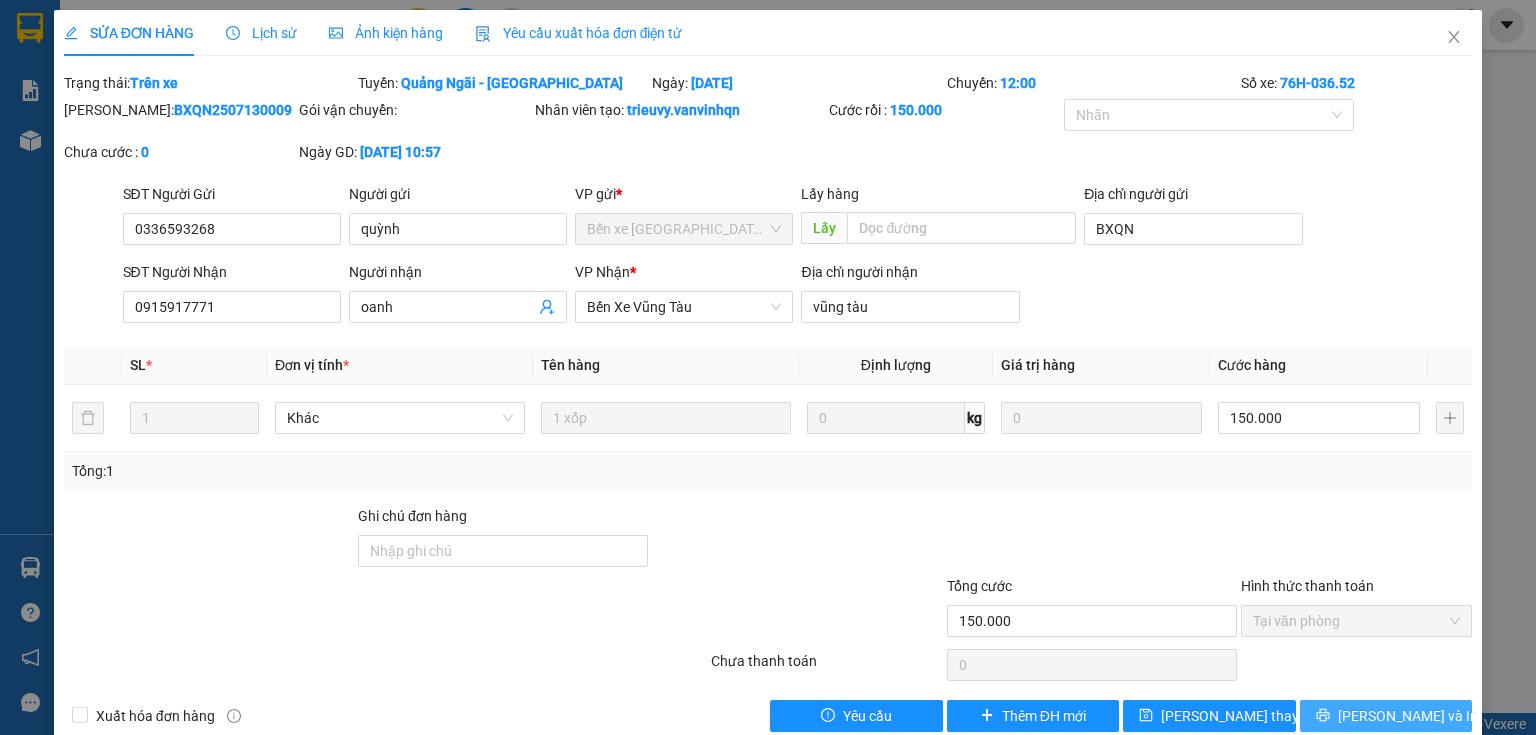 click 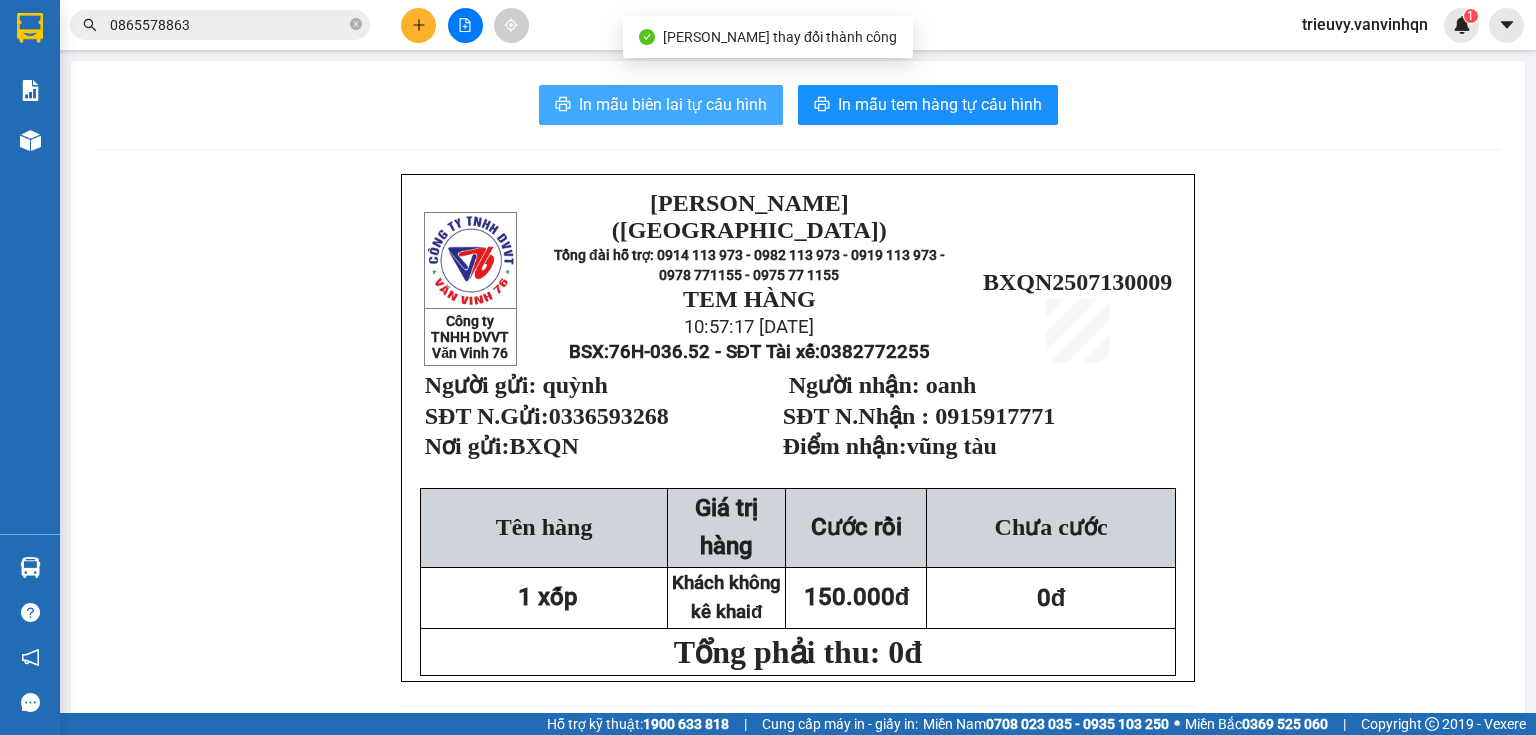 click on "In mẫu biên lai tự cấu hình" at bounding box center [673, 104] 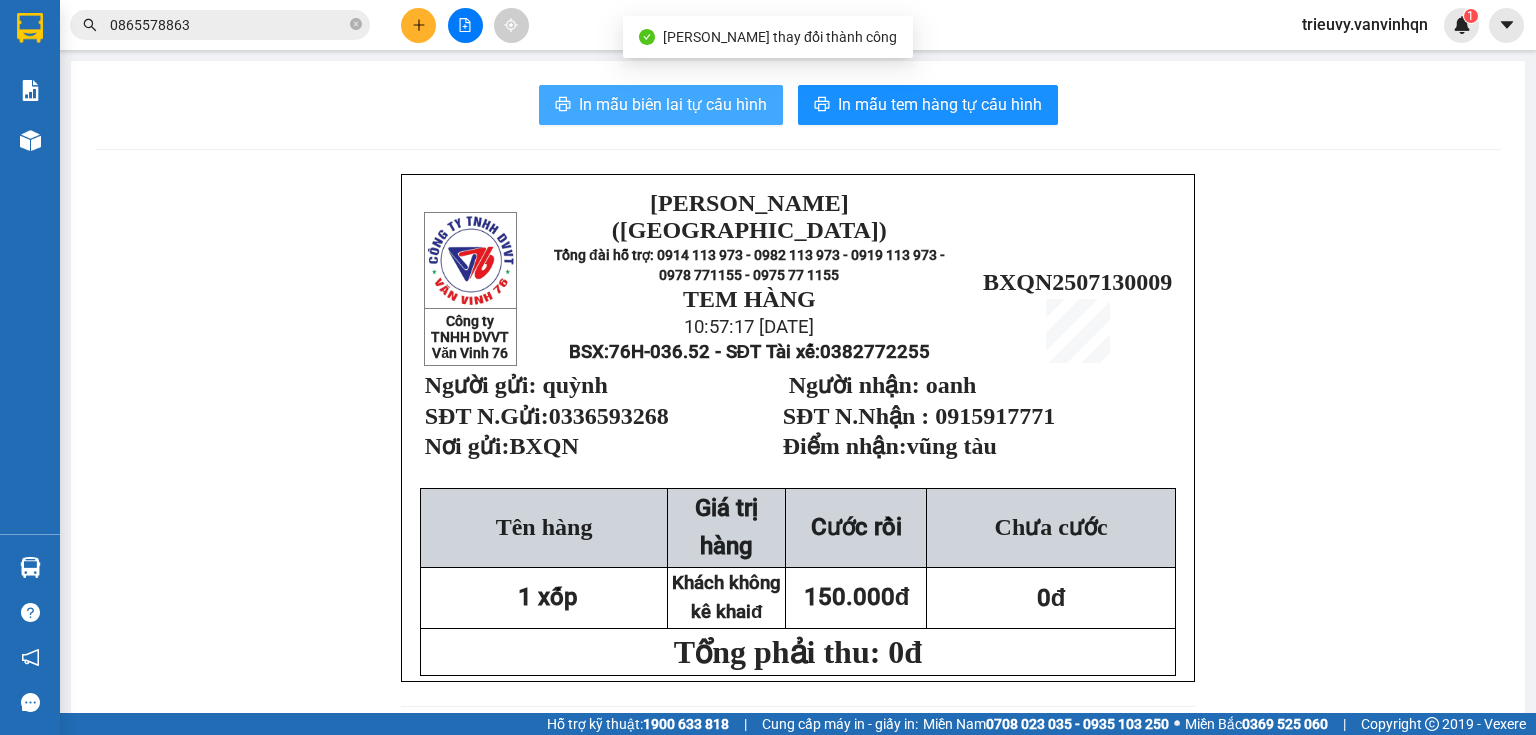 scroll, scrollTop: 0, scrollLeft: 0, axis: both 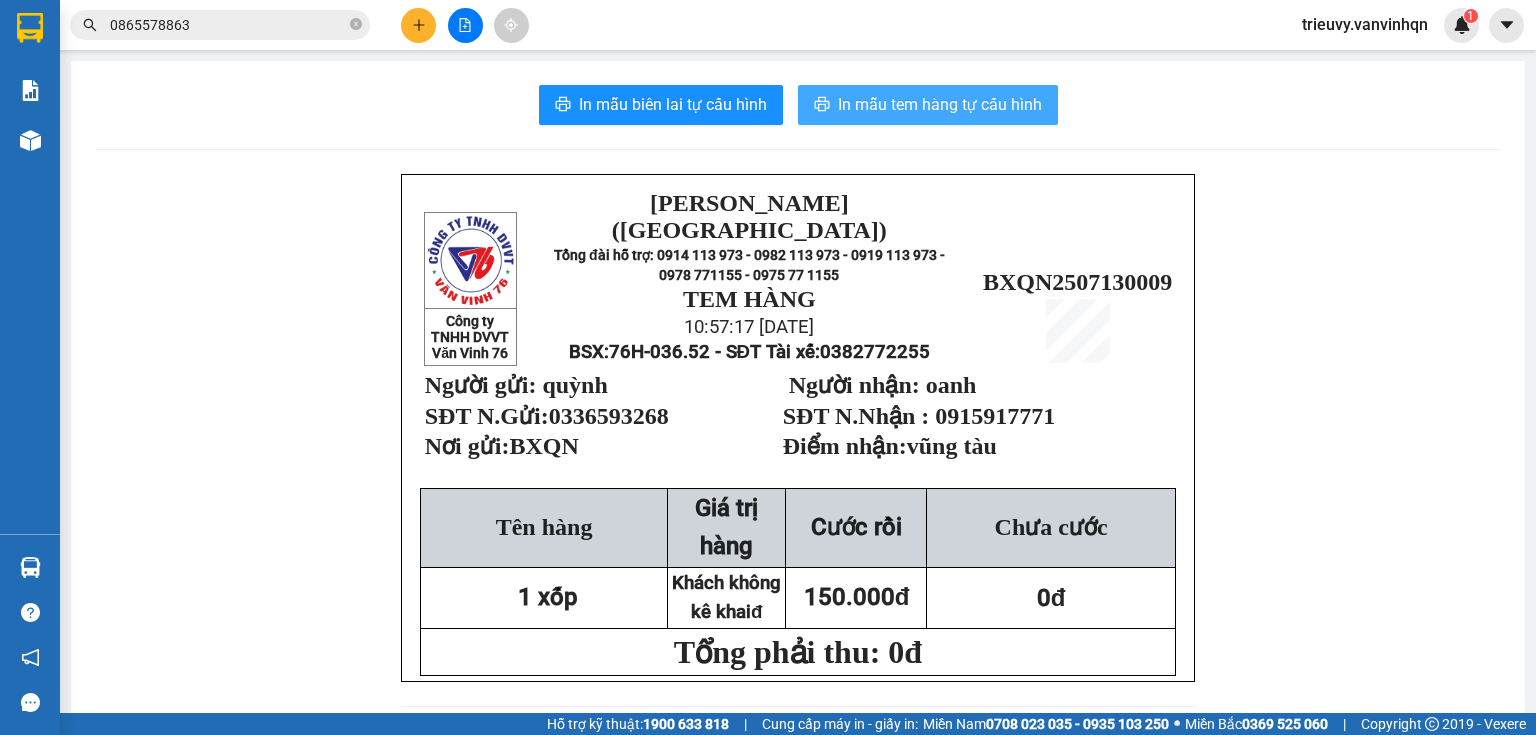 click on "In mẫu tem hàng tự cấu hình" at bounding box center [940, 104] 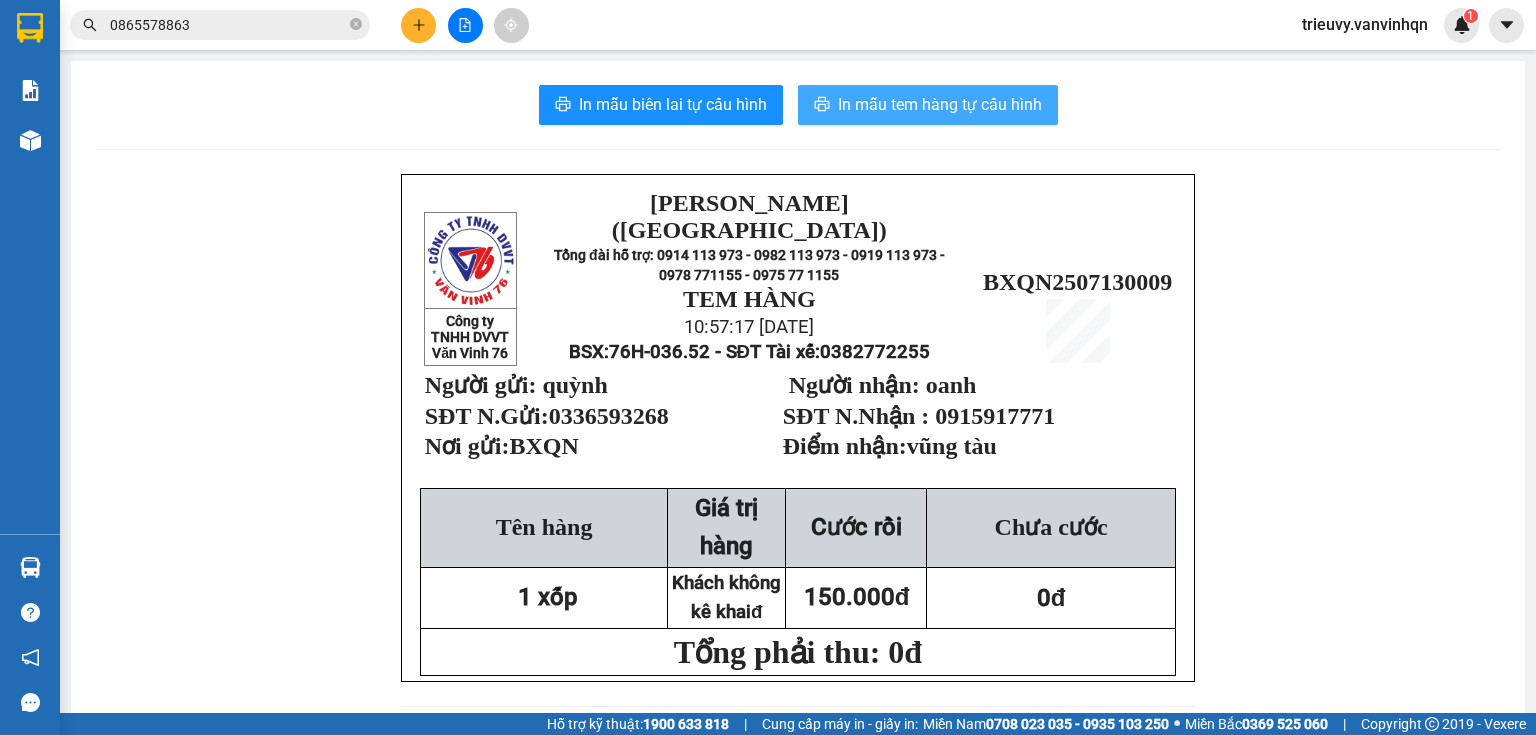 scroll, scrollTop: 0, scrollLeft: 0, axis: both 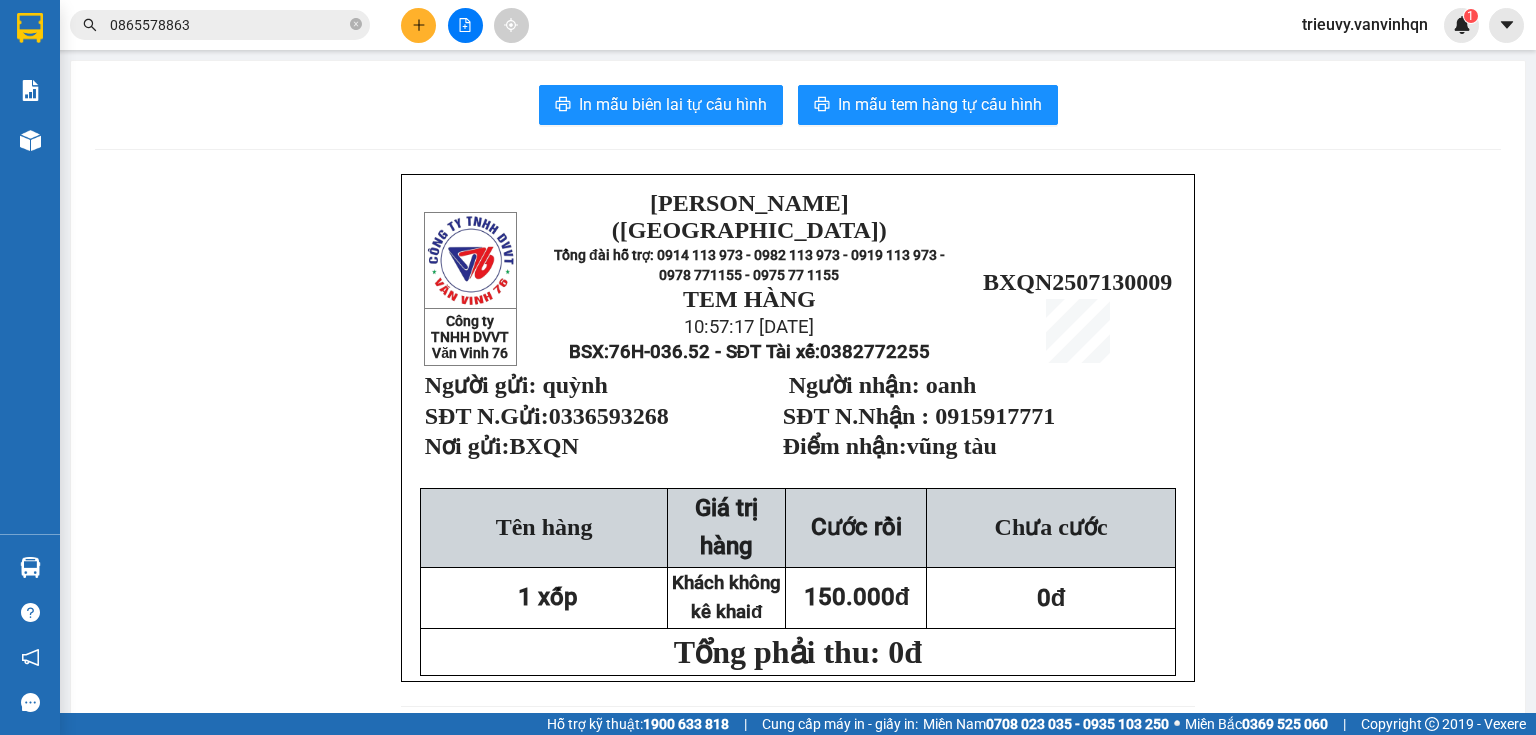 click 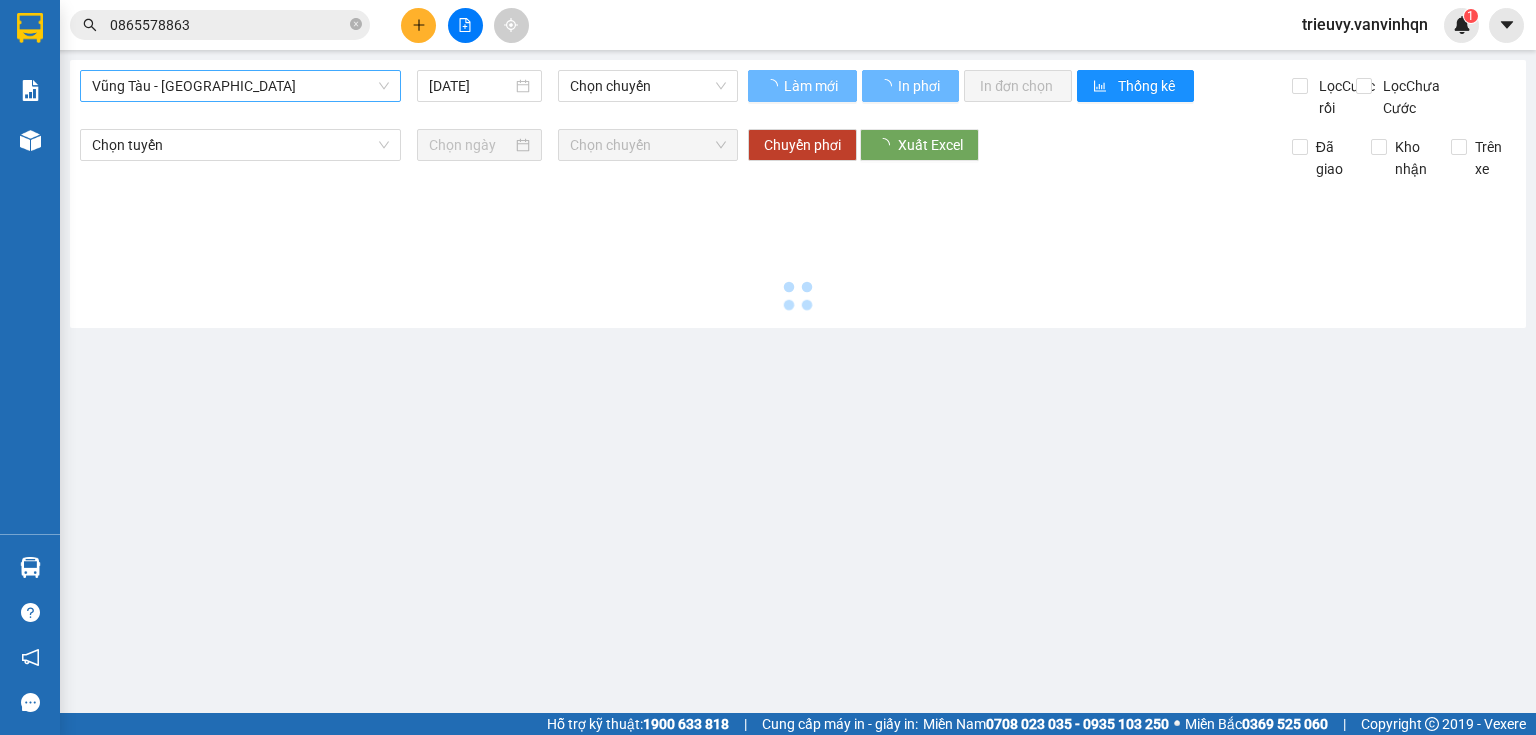 click on "Vũng Tàu - [GEOGRAPHIC_DATA]" at bounding box center (240, 86) 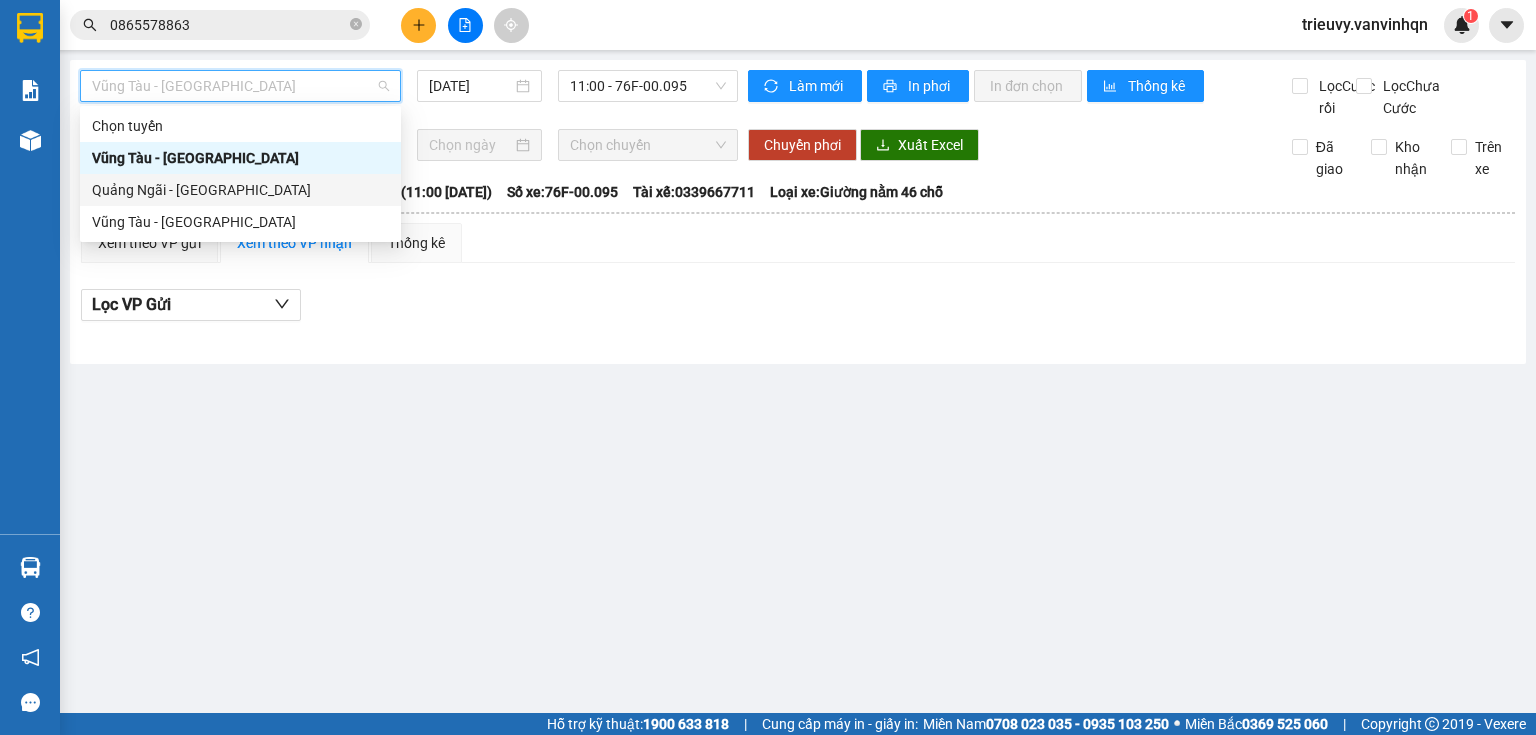 click on "Quảng Ngãi - [GEOGRAPHIC_DATA]" at bounding box center (240, 190) 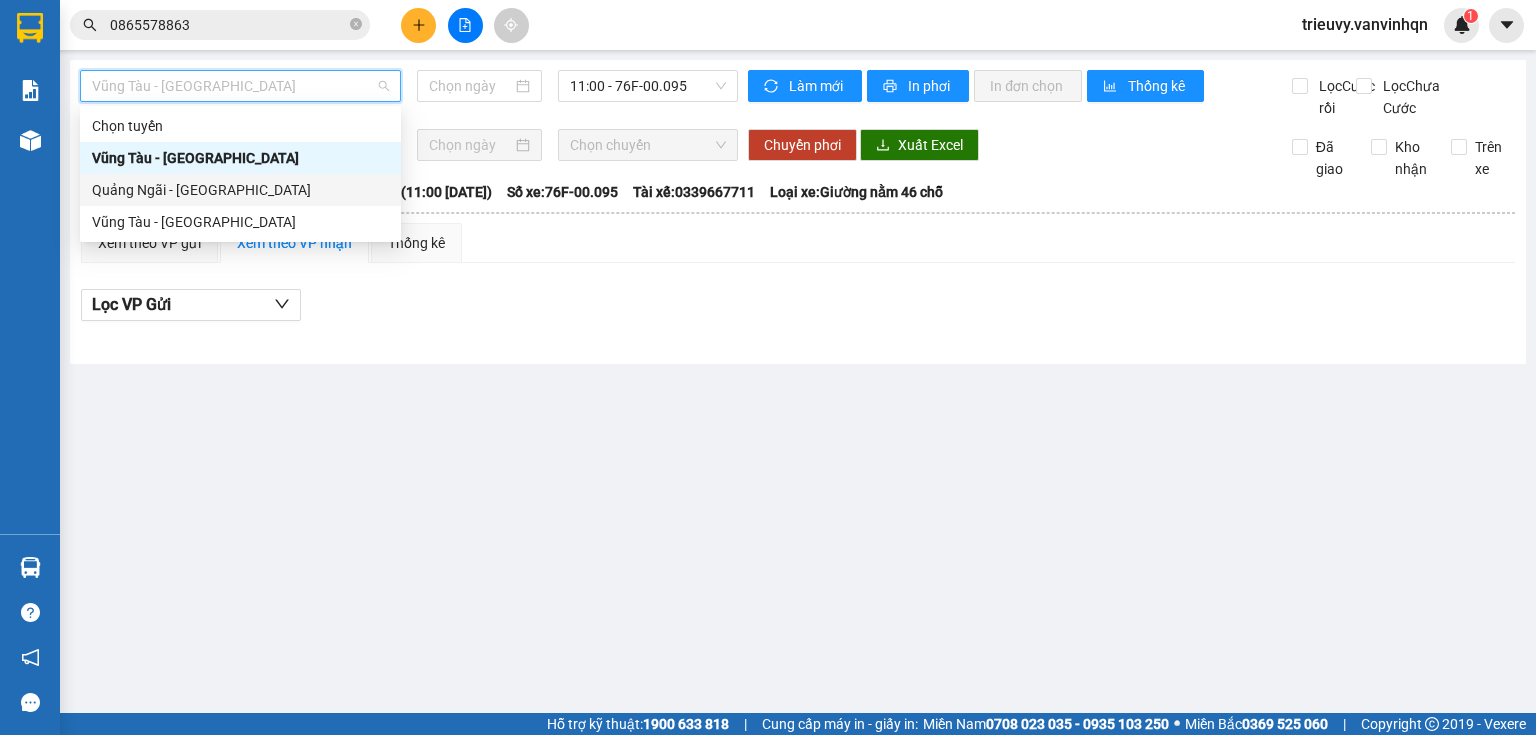 type on "[DATE]" 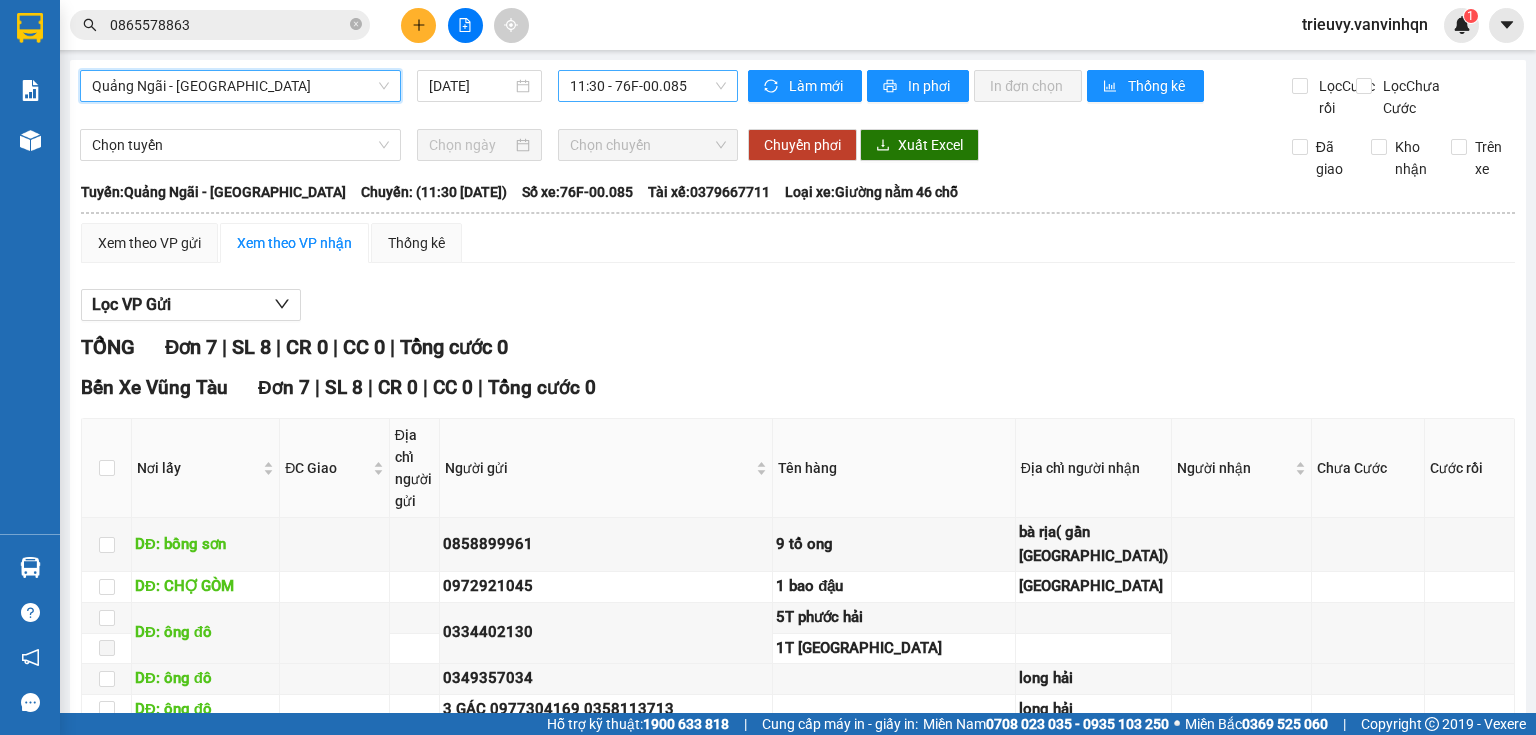 click on "11:30     - 76F-00.085" at bounding box center (648, 86) 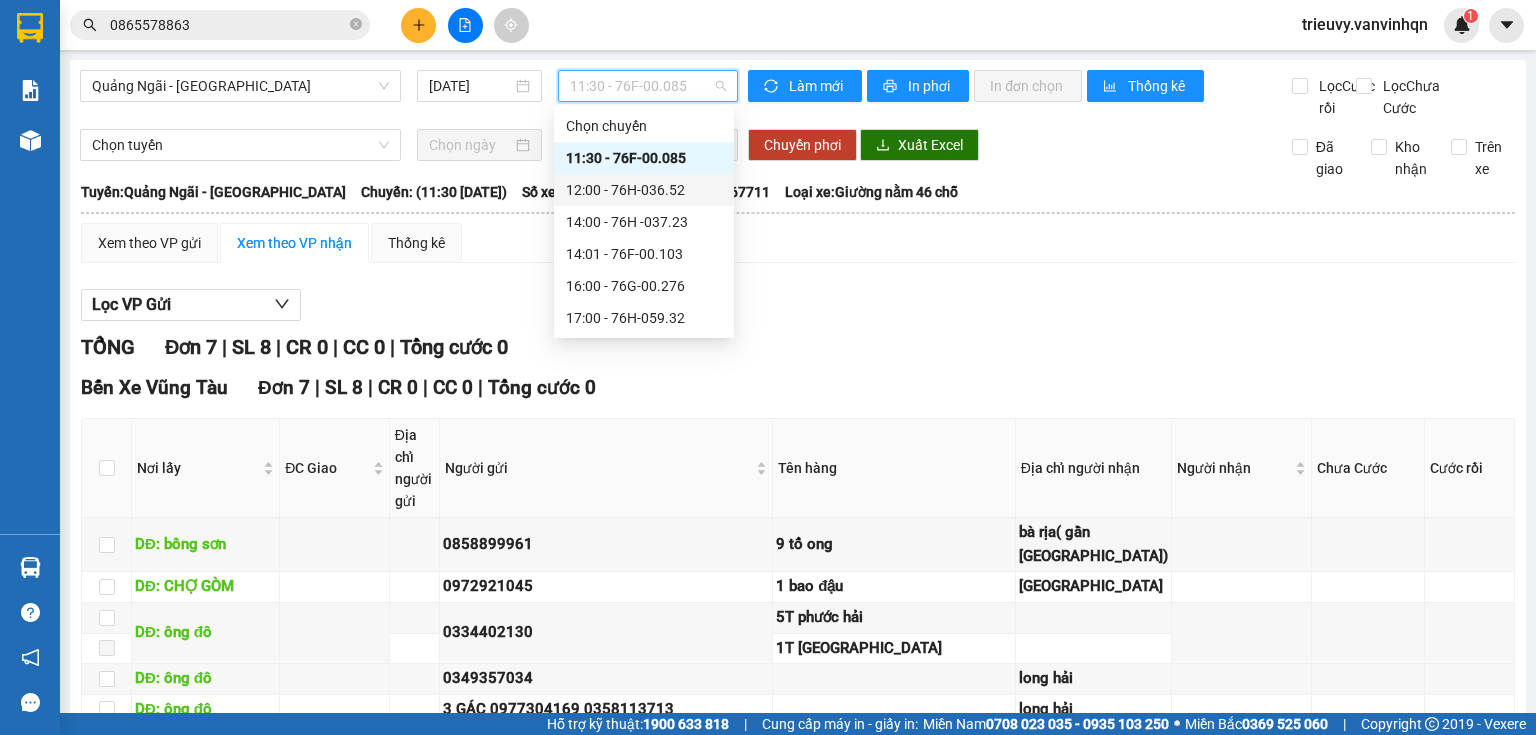 click on "12:00     - 76H-036.52" at bounding box center [644, 190] 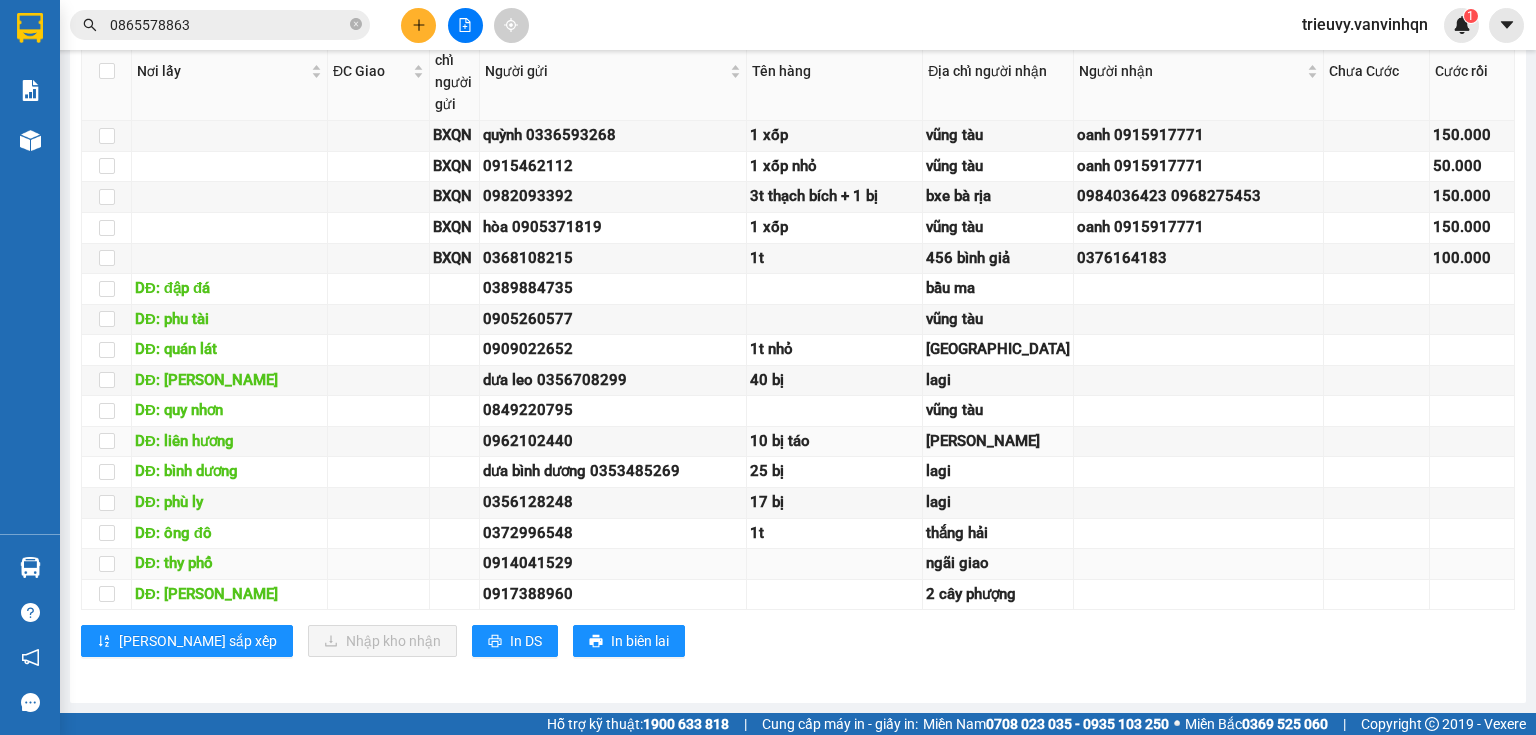 scroll, scrollTop: 696, scrollLeft: 0, axis: vertical 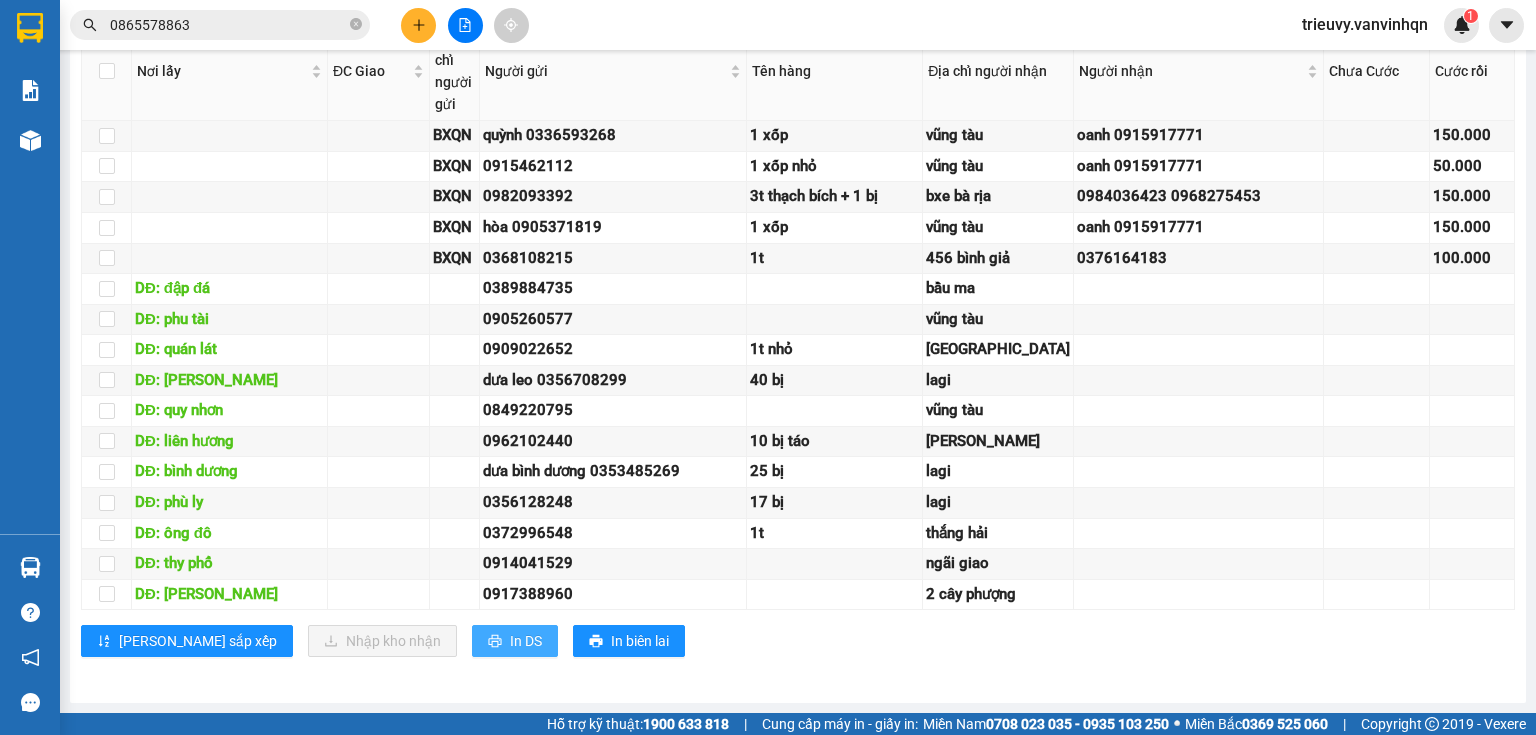 click 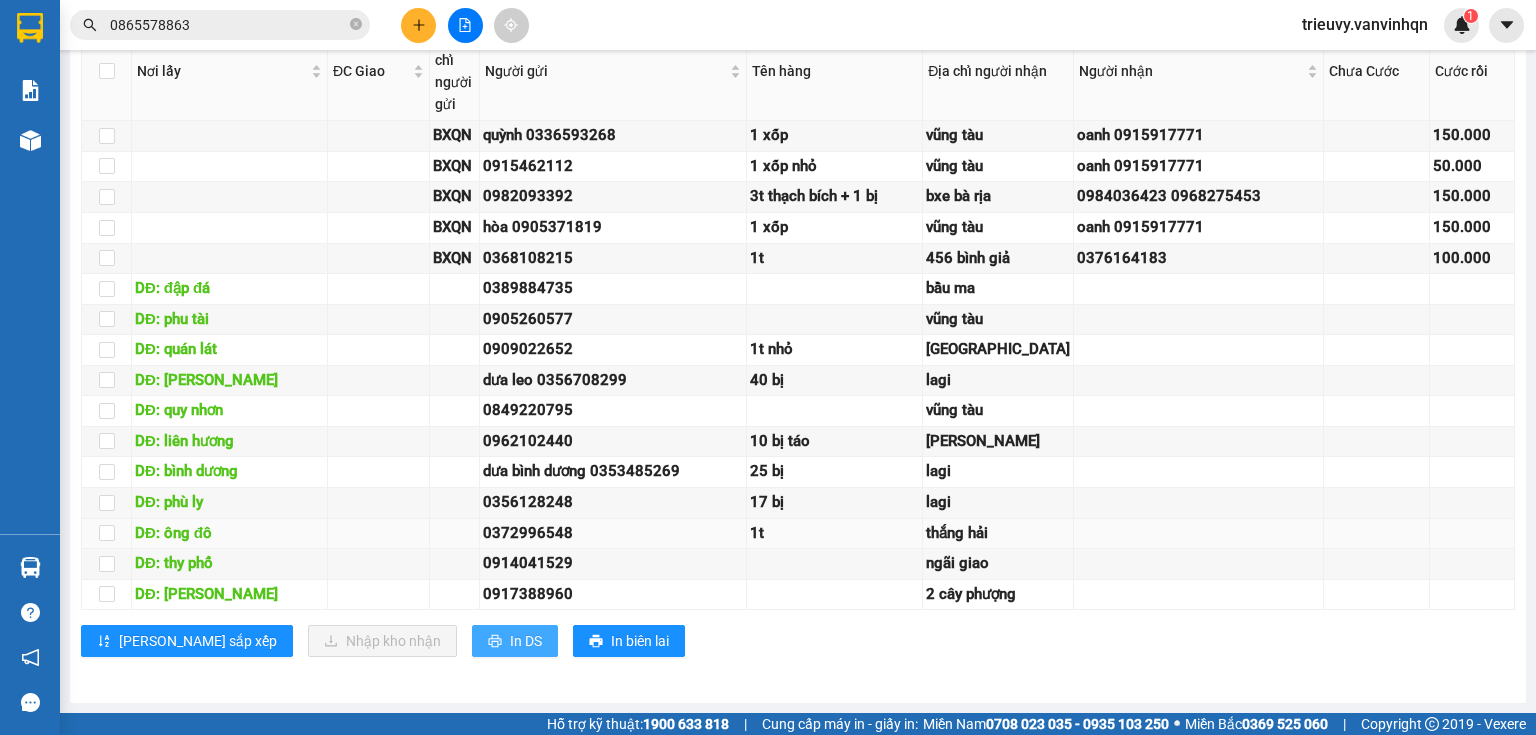 scroll, scrollTop: 0, scrollLeft: 0, axis: both 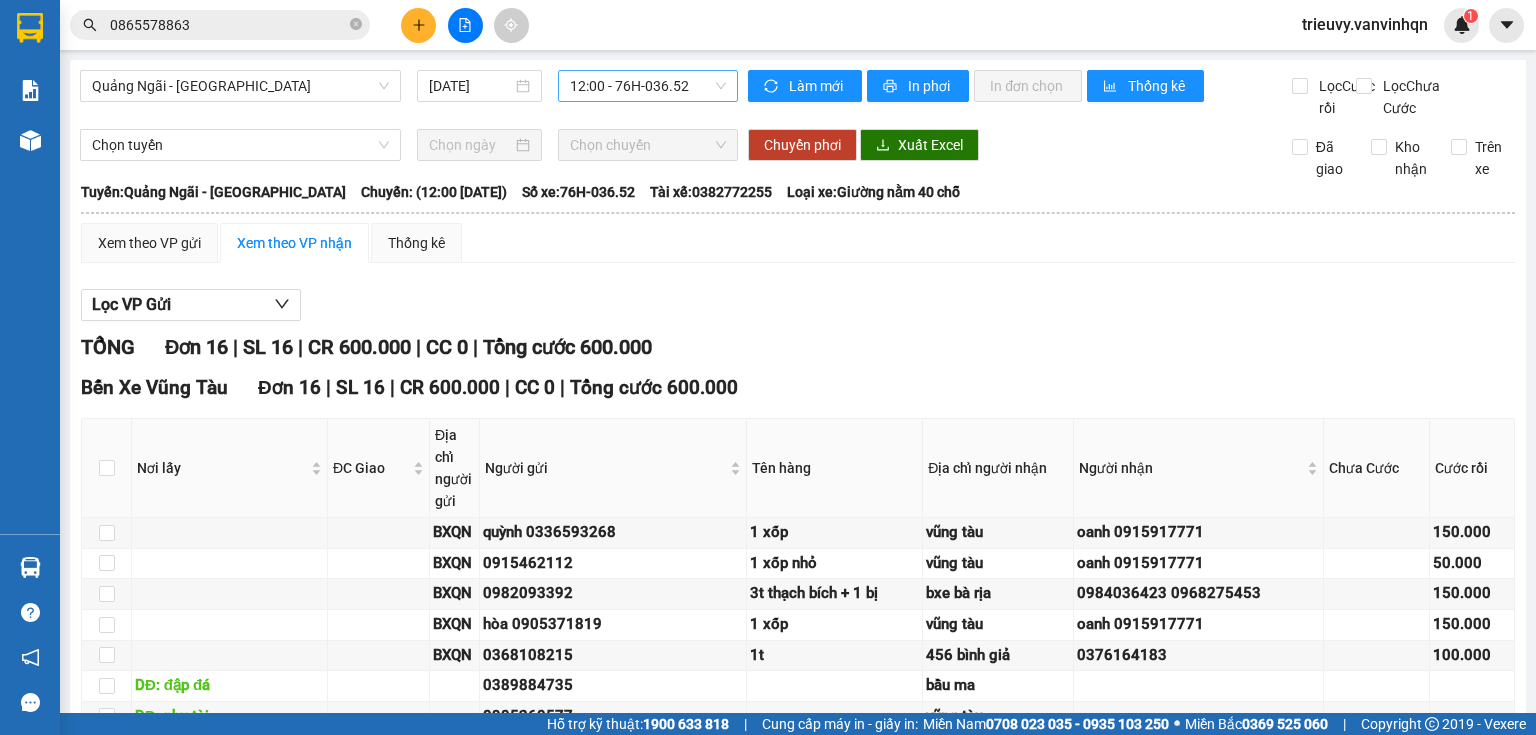 click on "12:00     - 76H-036.52" at bounding box center [648, 86] 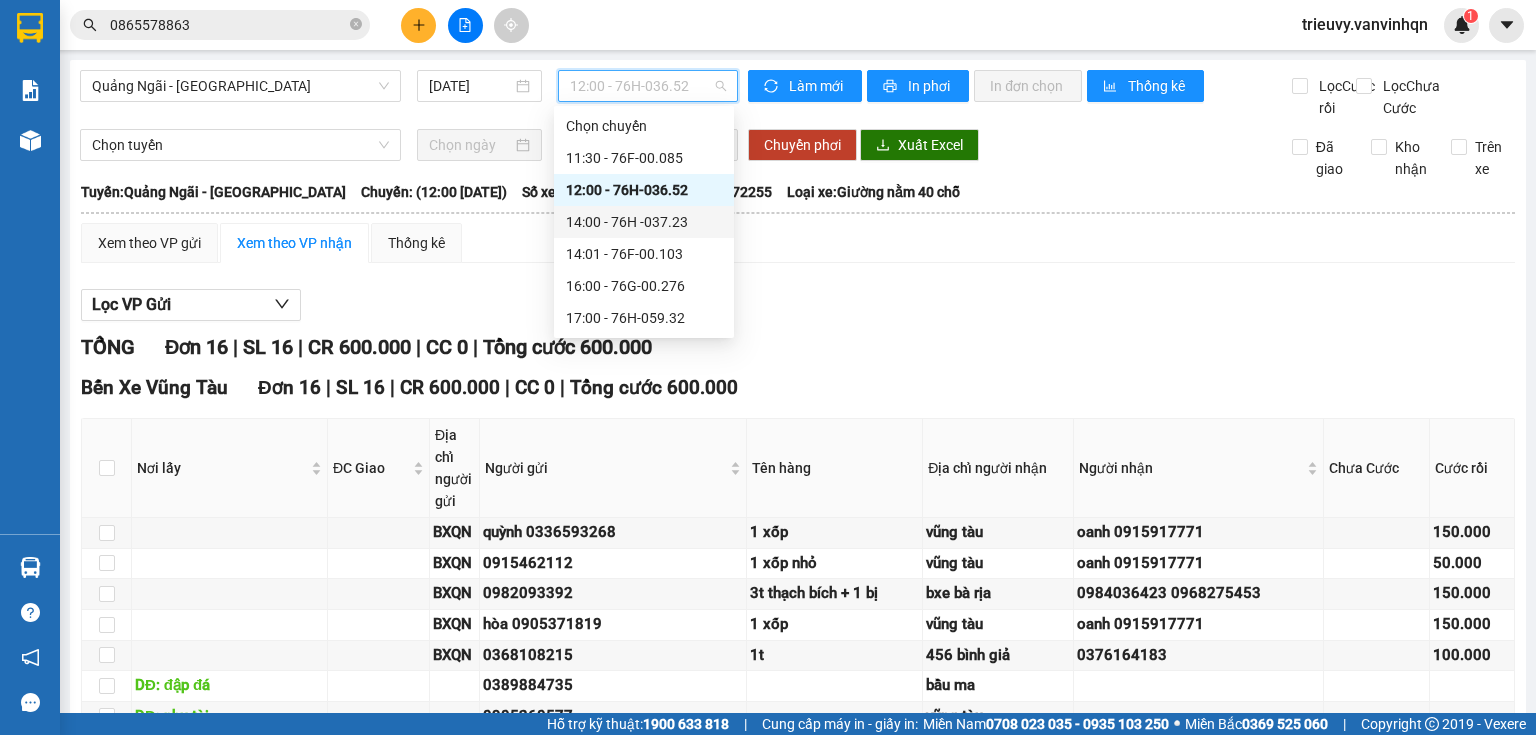 click on "14:00     - 76H -037.23" at bounding box center (644, 222) 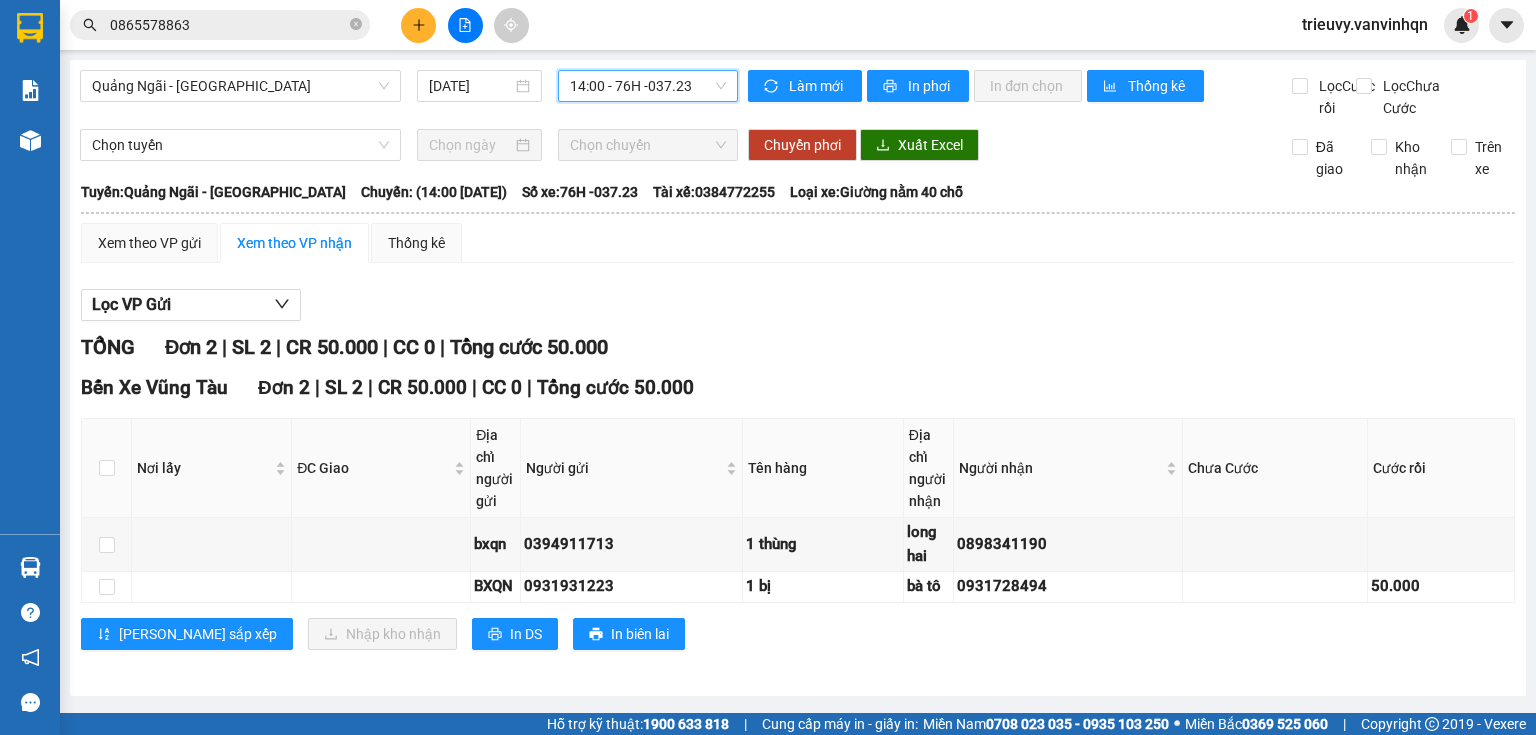 scroll, scrollTop: 12, scrollLeft: 0, axis: vertical 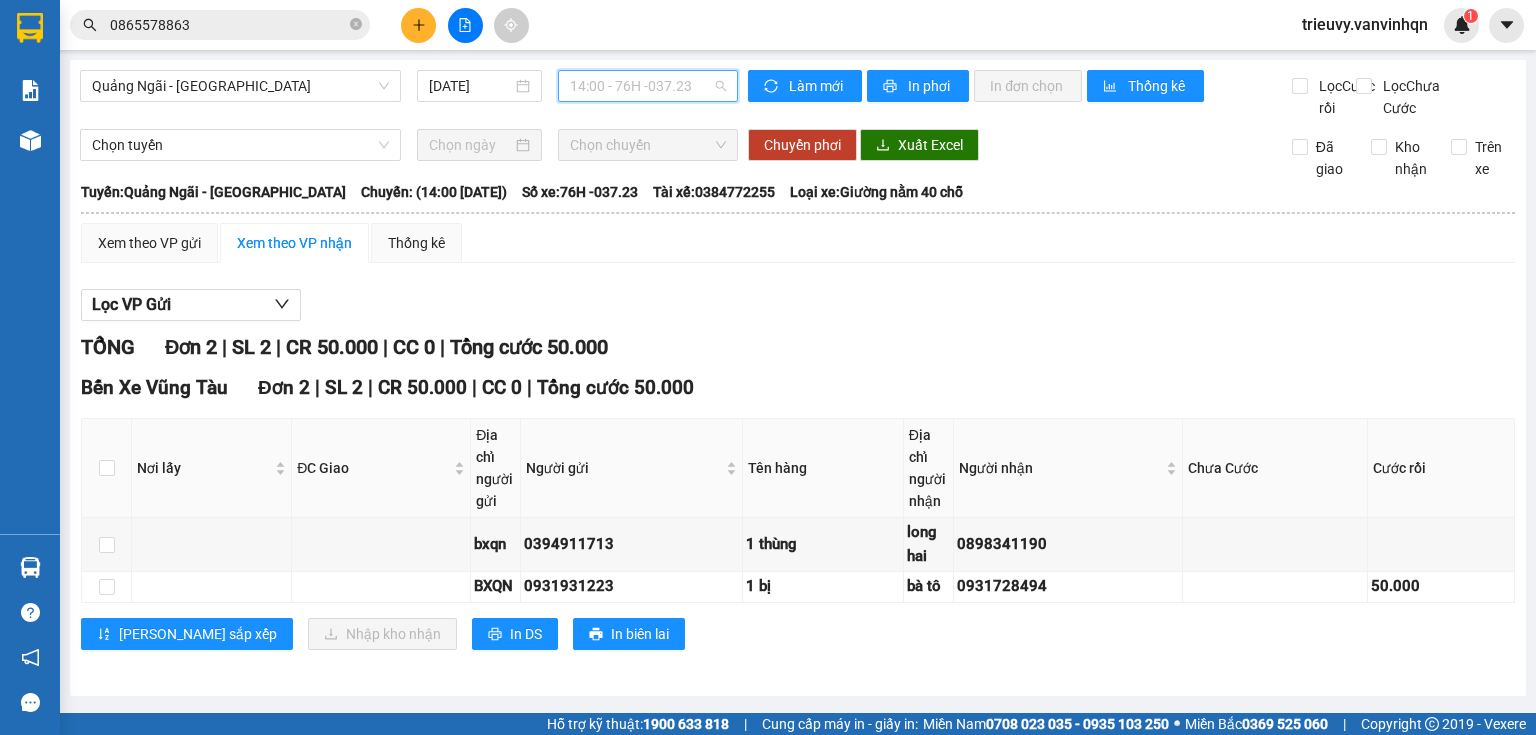 click on "14:00     - 76H -037.23" at bounding box center (648, 86) 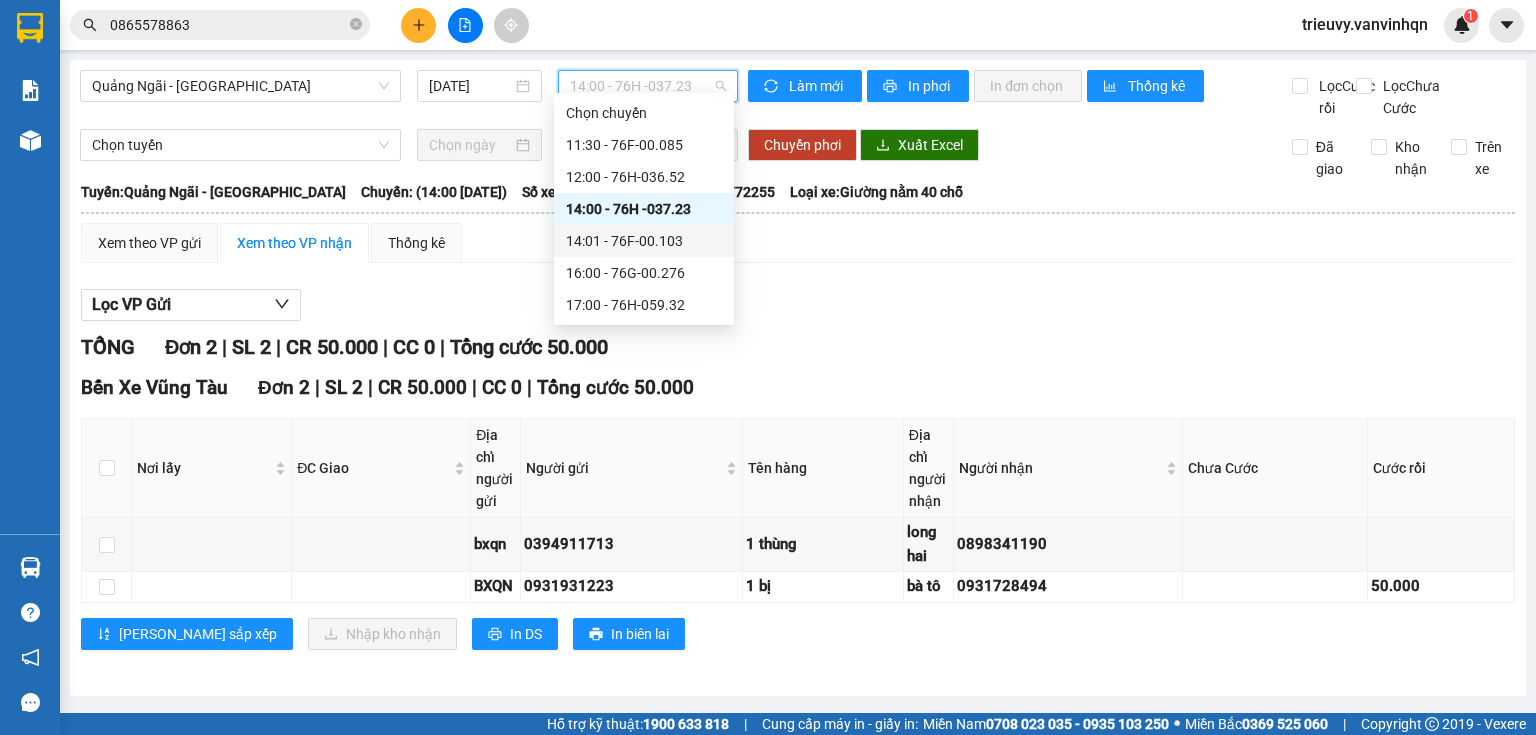 click on "14:01     - 76F-00.103" at bounding box center (644, 241) 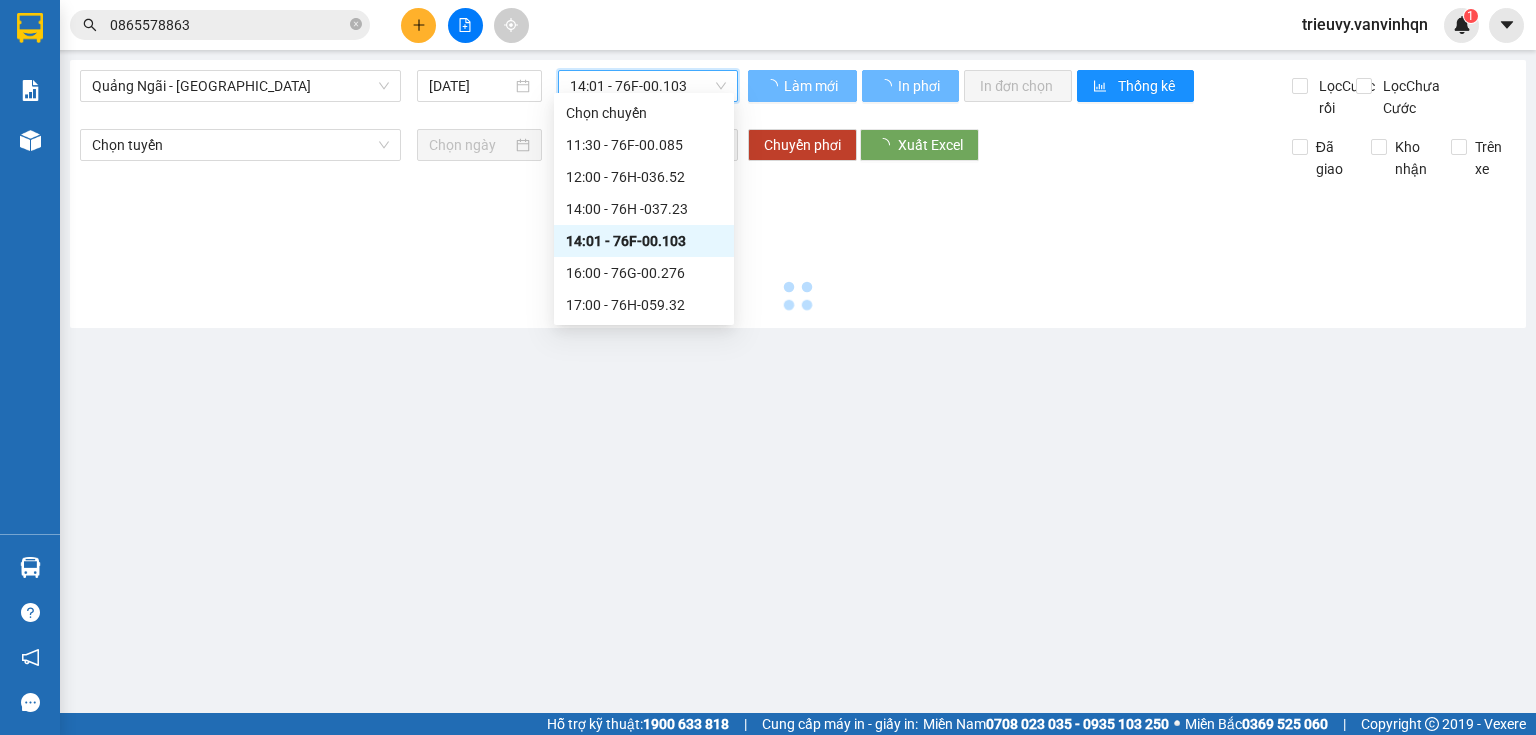 scroll, scrollTop: 0, scrollLeft: 0, axis: both 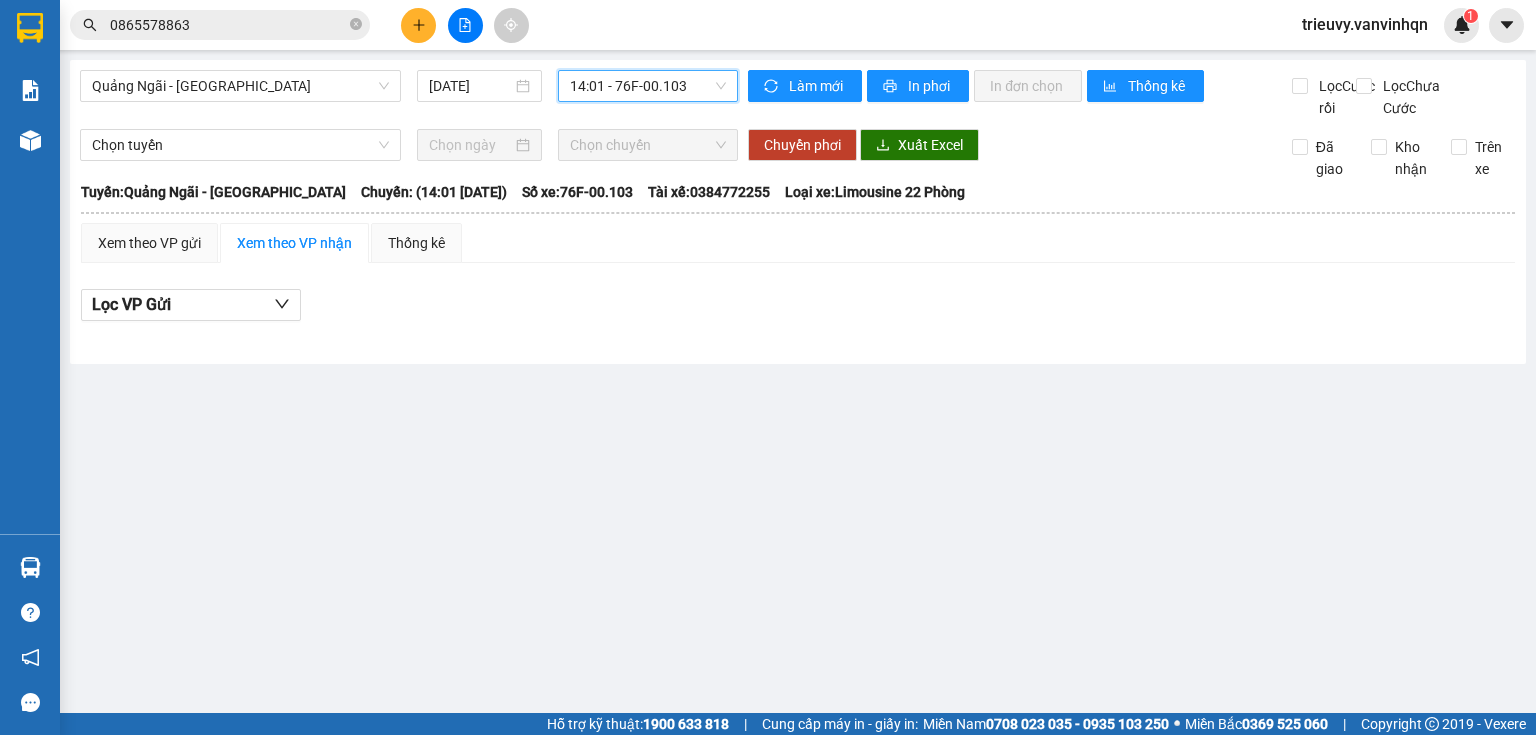 click on "Quảng Ngãi - Vũng Tàu 13/07/2025 14:01 14:01     - 76F-00.103" at bounding box center [409, 94] 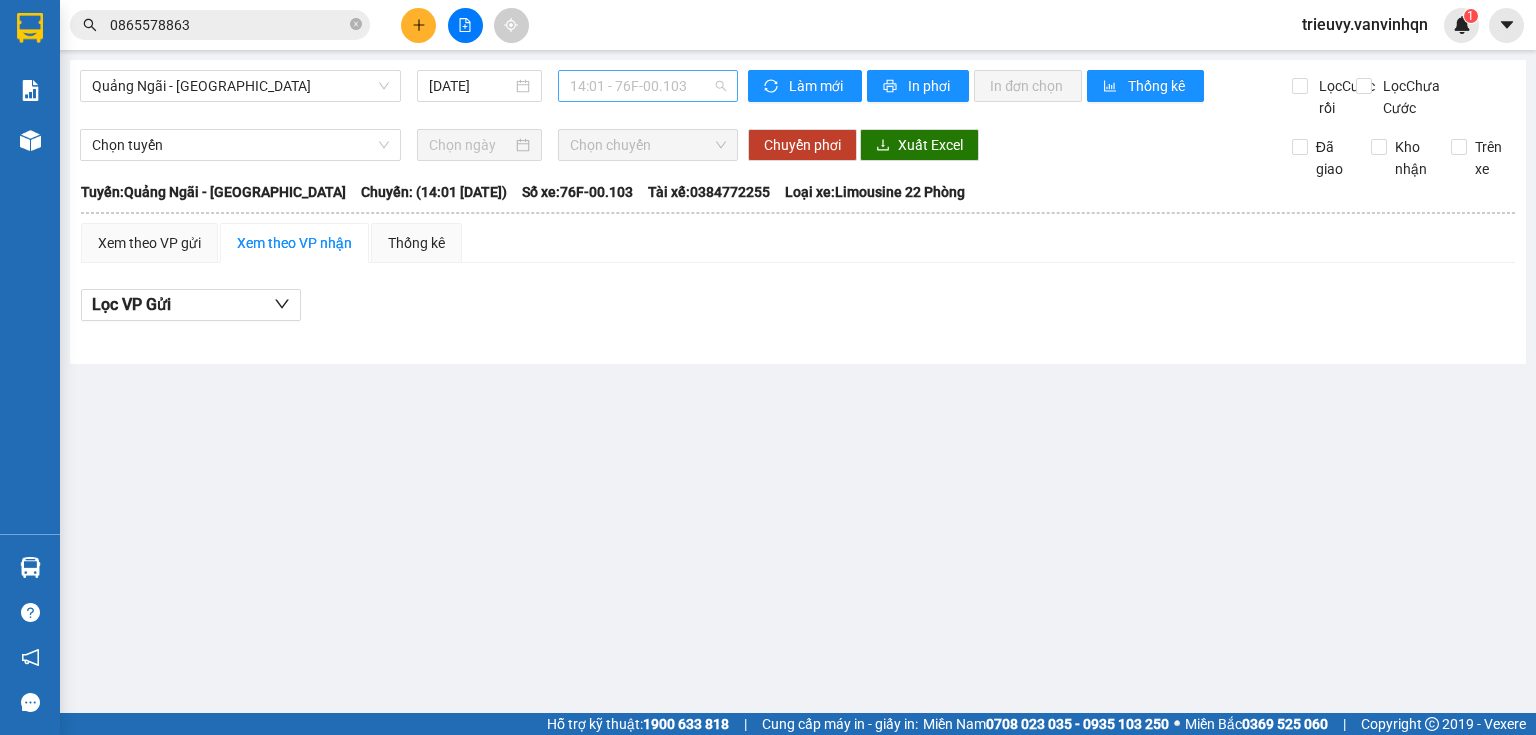 click on "14:01     - 76F-00.103" at bounding box center (648, 86) 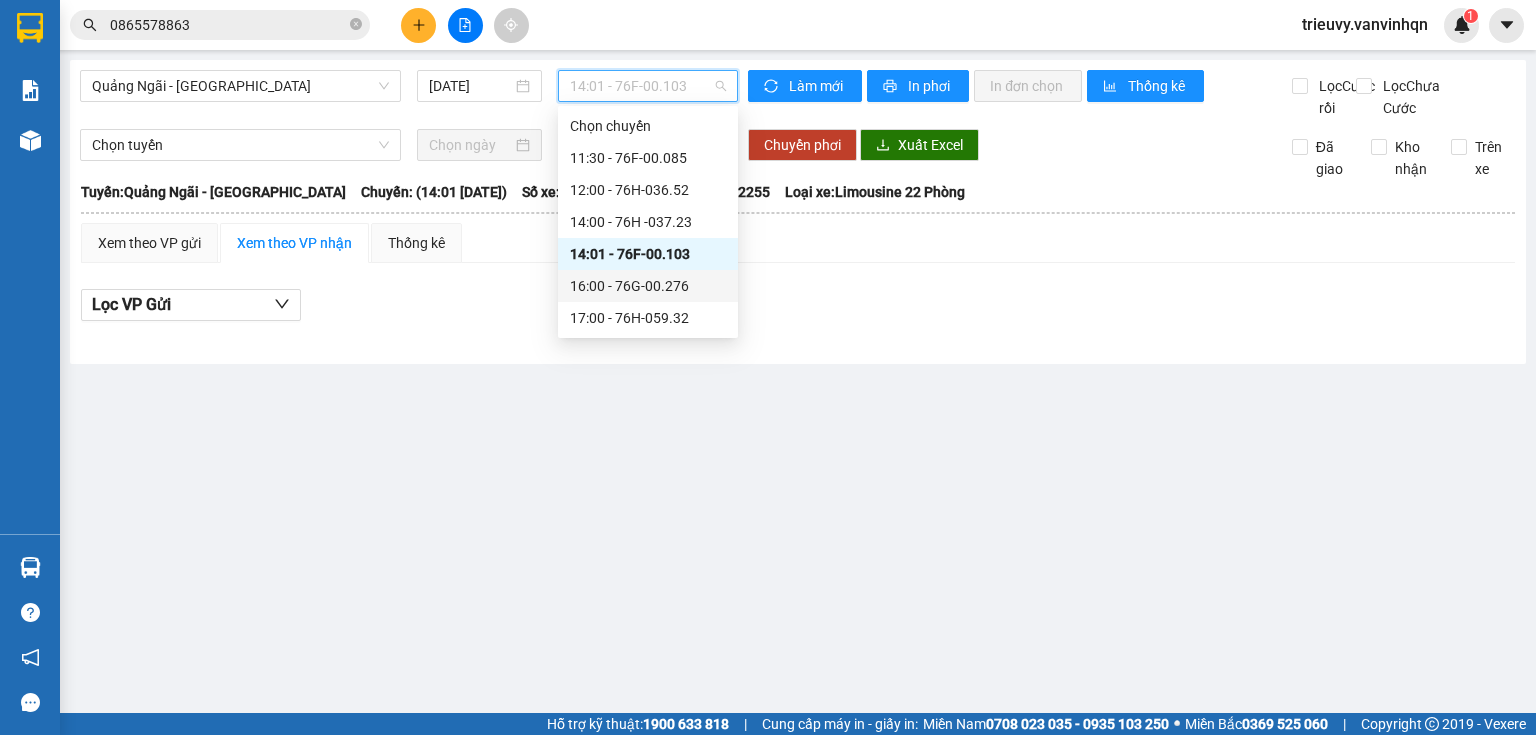 click on "16:00     - 76G-00.276" at bounding box center (648, 286) 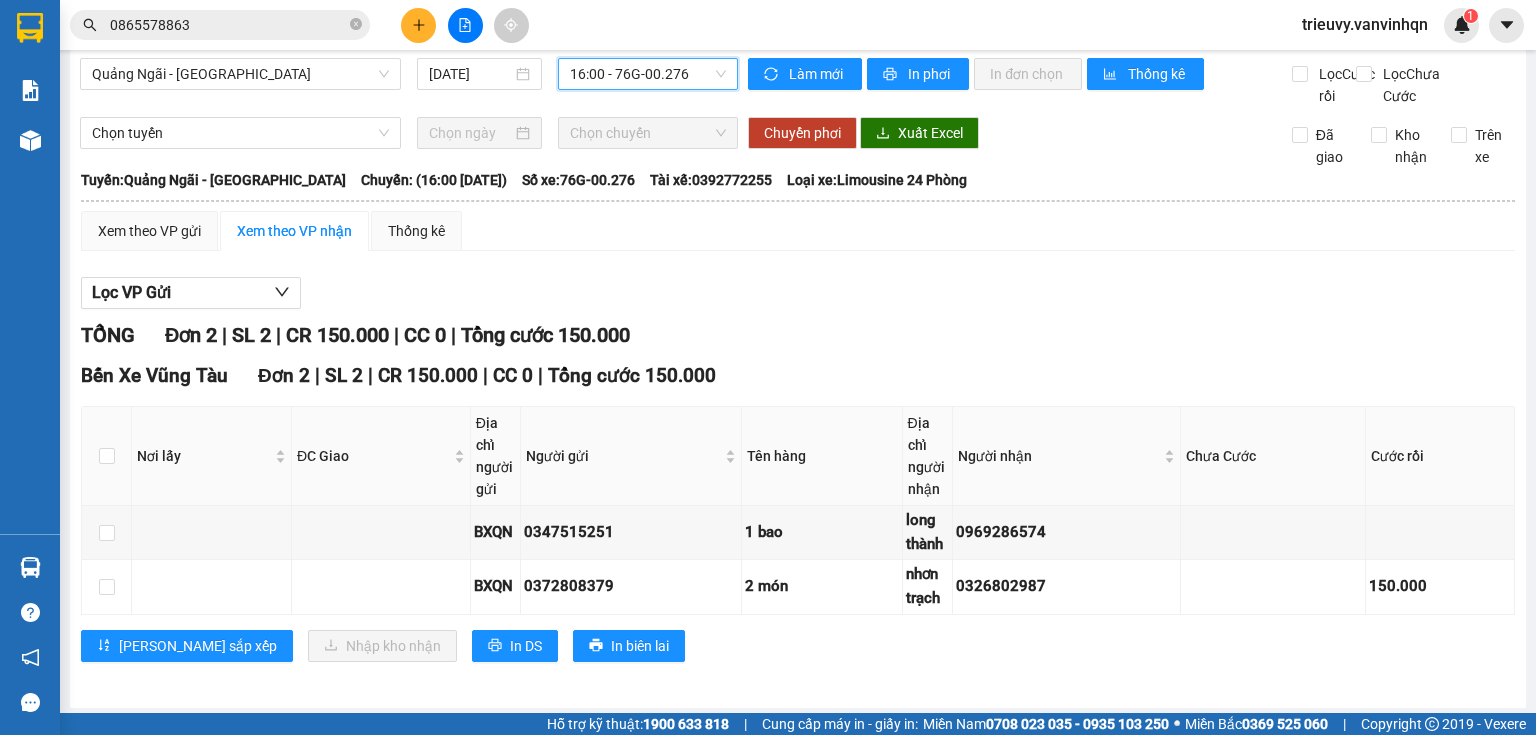 scroll, scrollTop: 0, scrollLeft: 0, axis: both 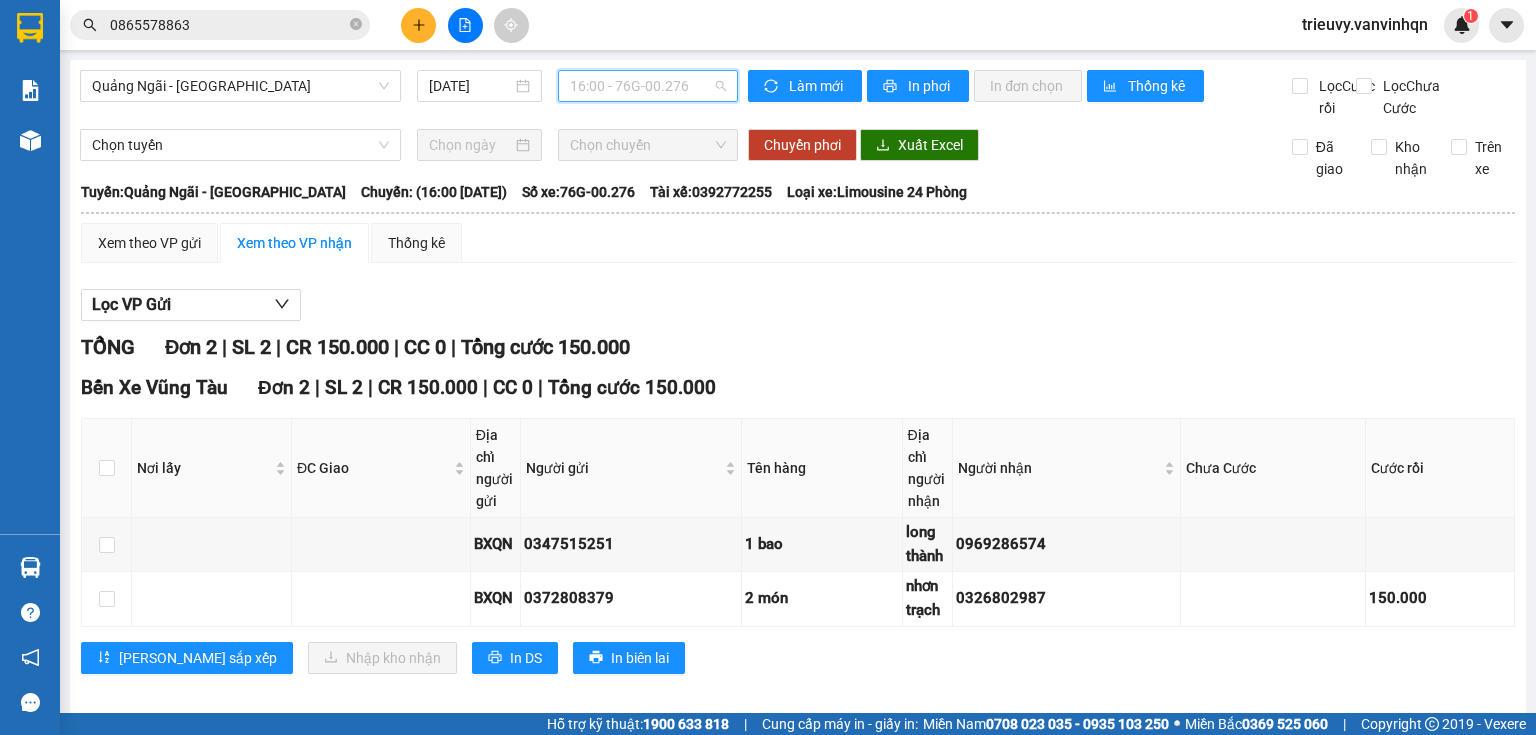 click on "16:00     - 76G-00.276" at bounding box center [648, 86] 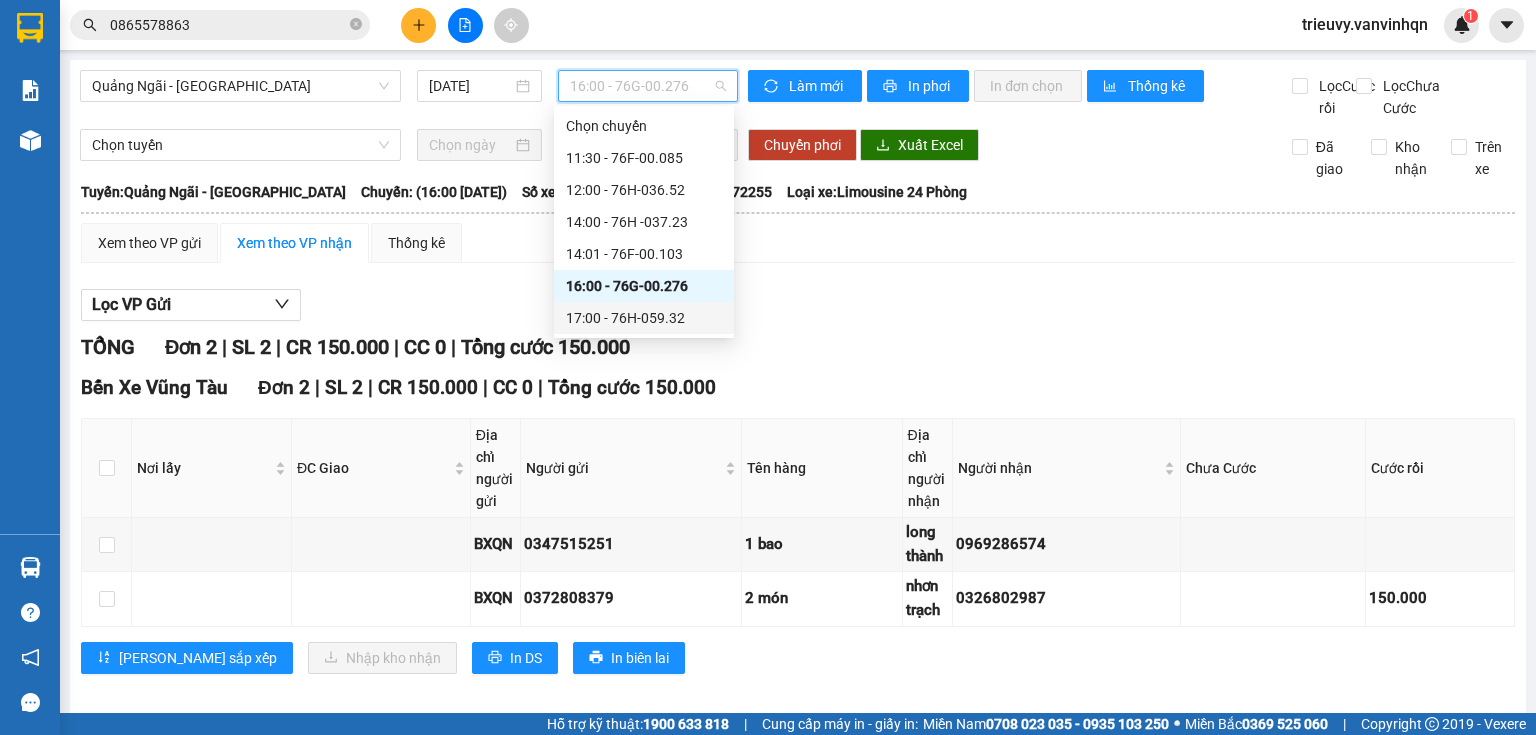 click on "17:00     - 76H-059.32" at bounding box center (644, 318) 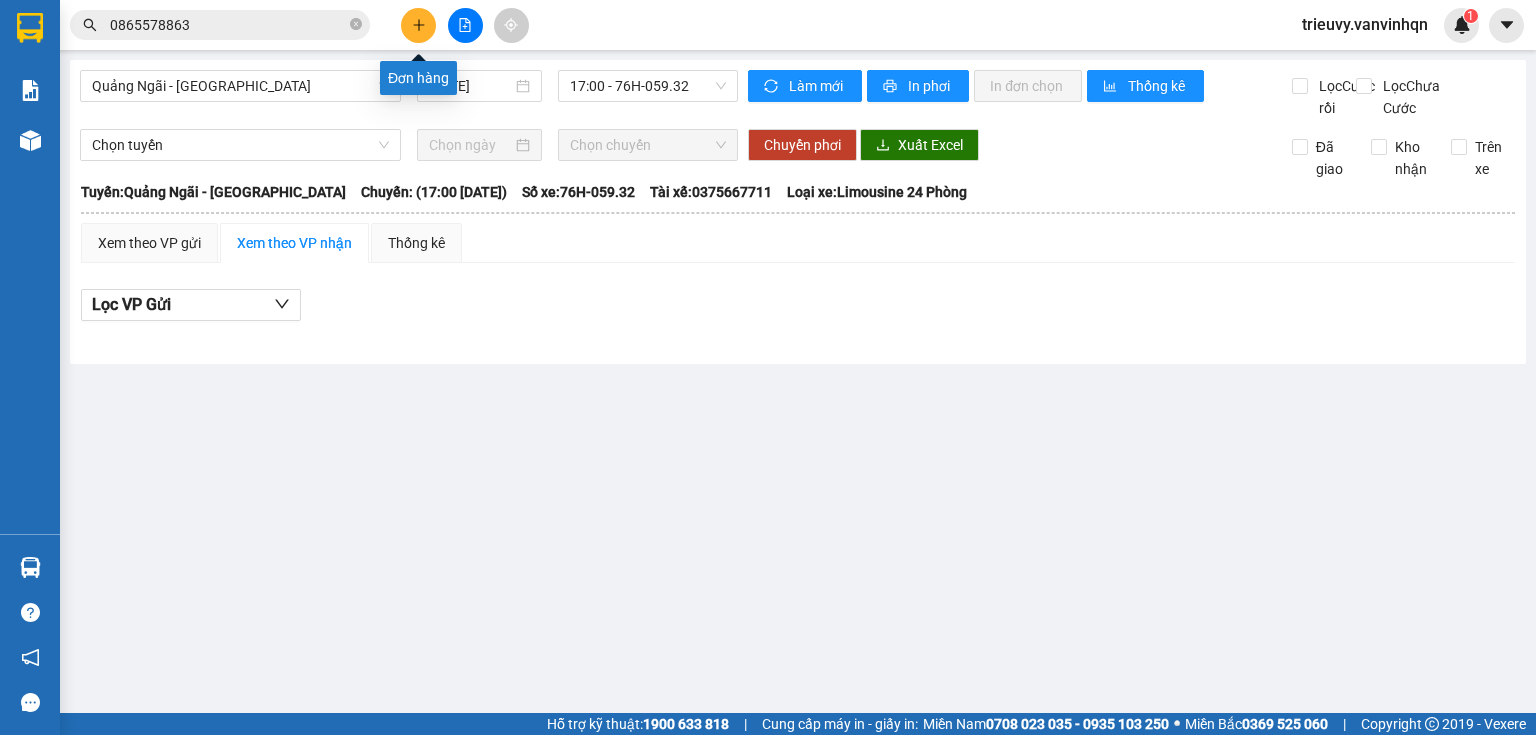 click at bounding box center [418, 25] 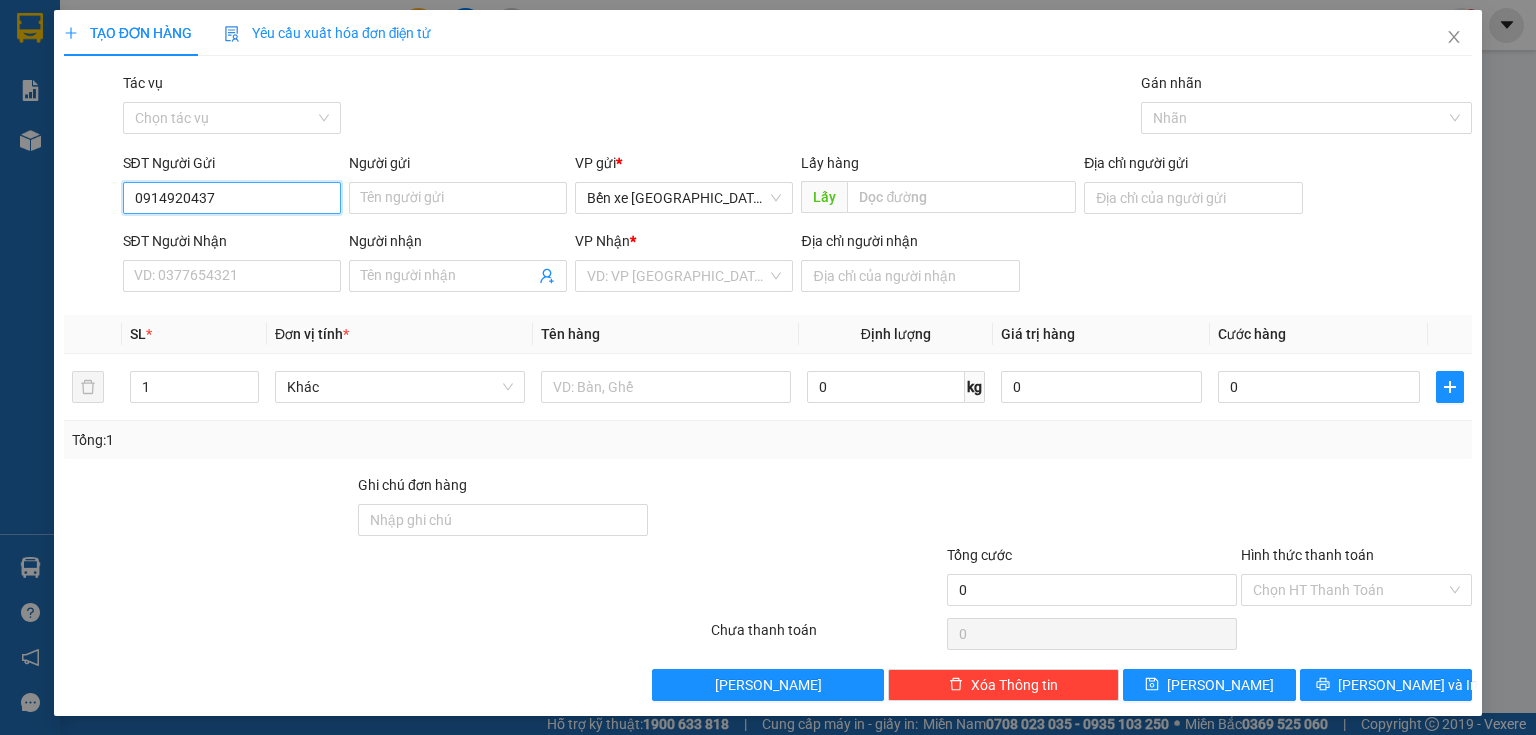 click on "0914920437" at bounding box center [232, 198] 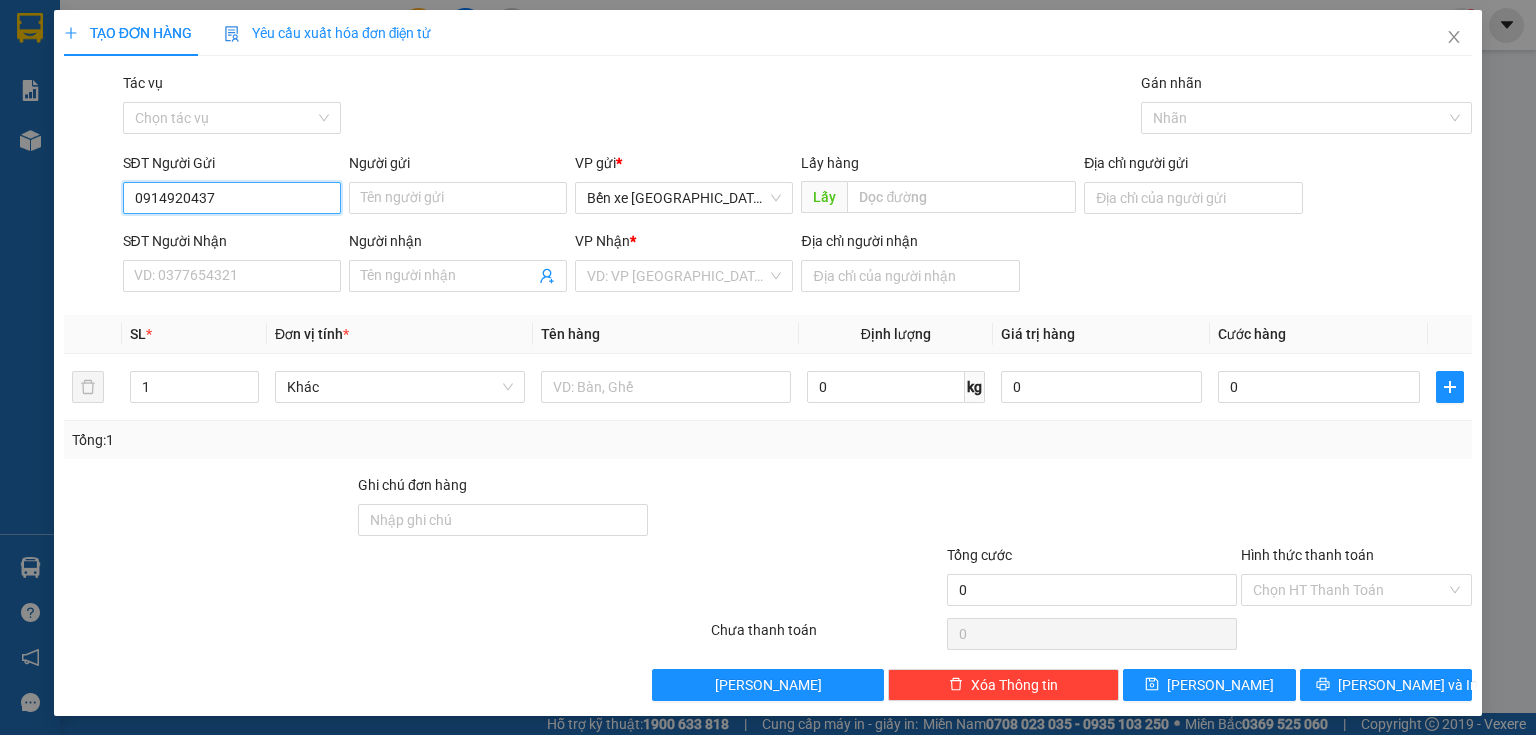 click on "0914920437" at bounding box center (232, 198) 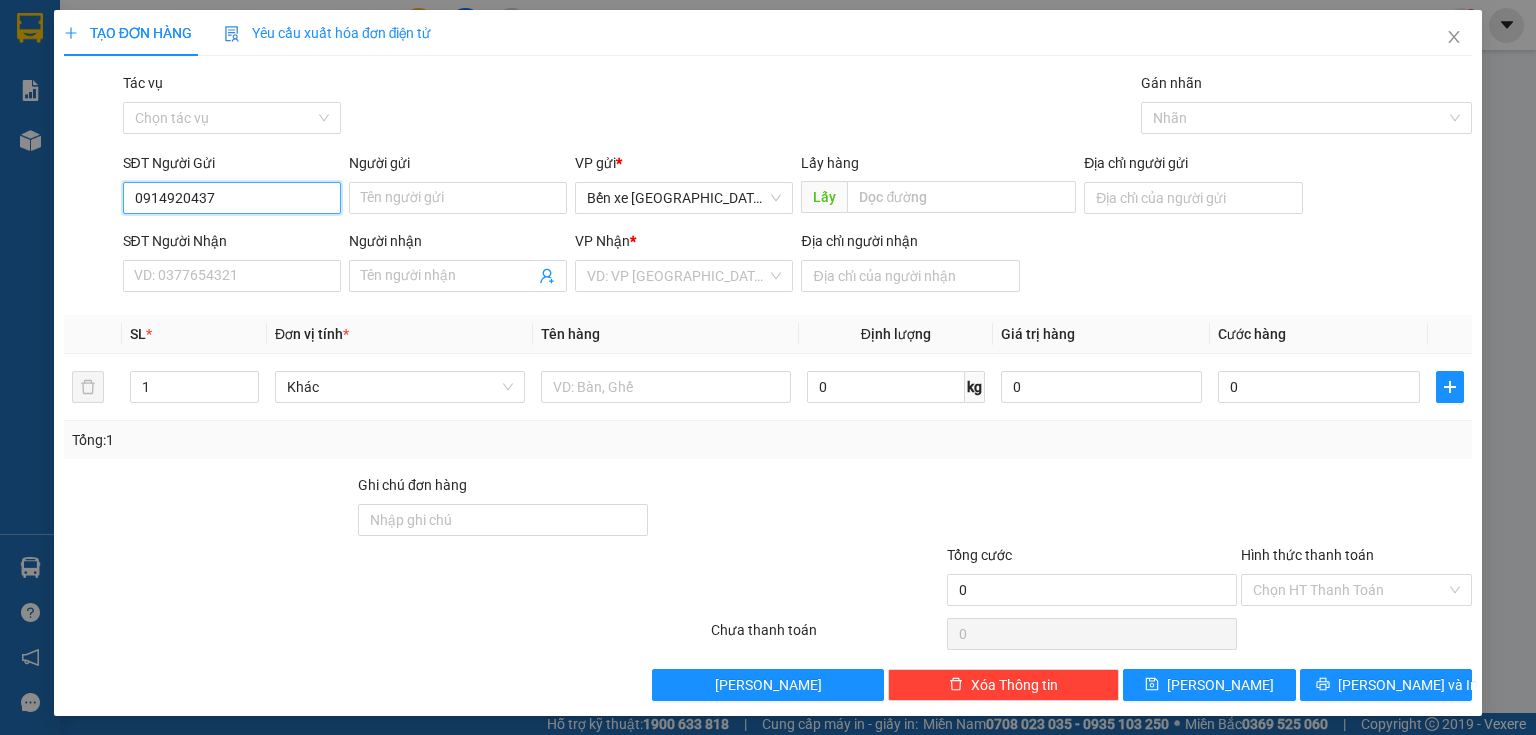 click on "0914920437" at bounding box center (232, 198) 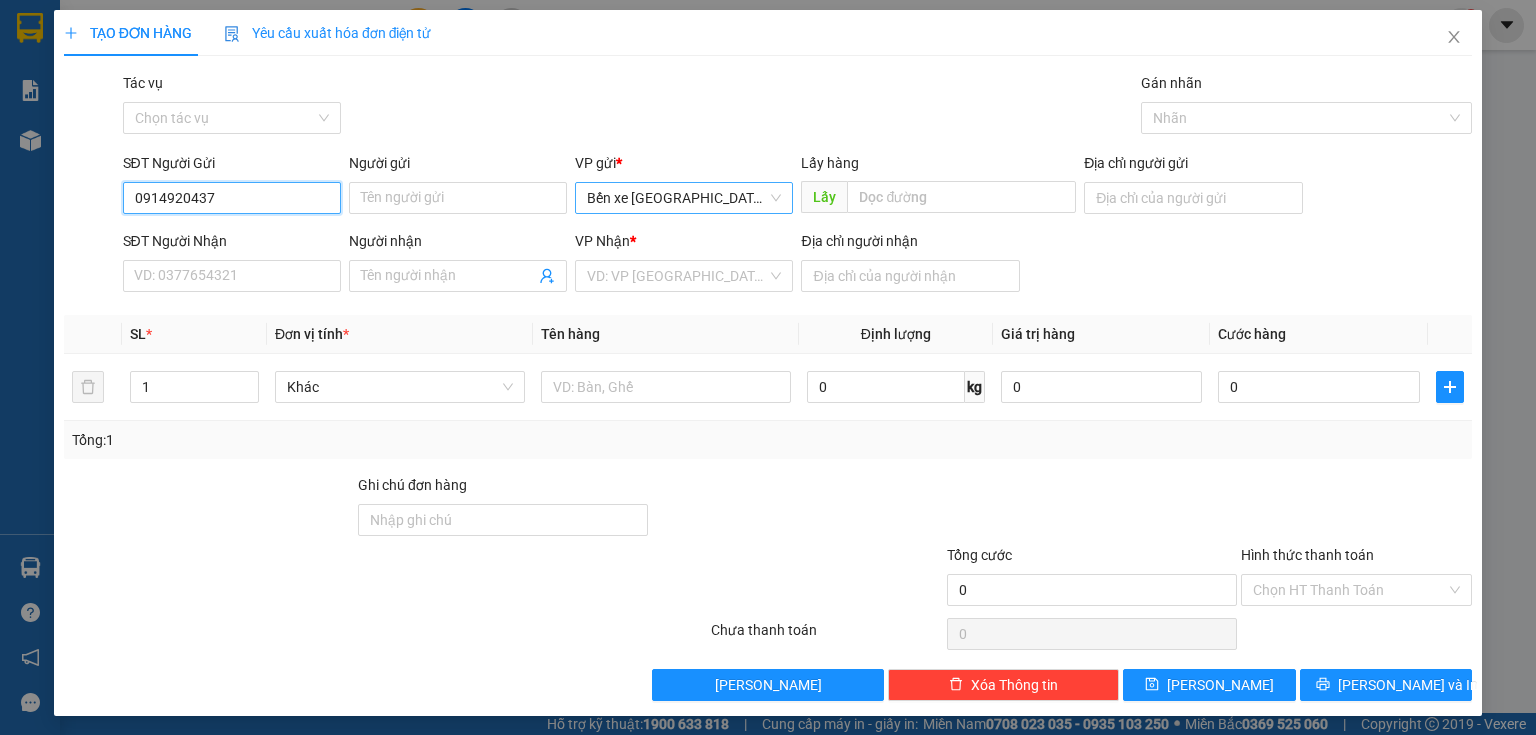 click on "Bến xe [GEOGRAPHIC_DATA]" at bounding box center (684, 198) 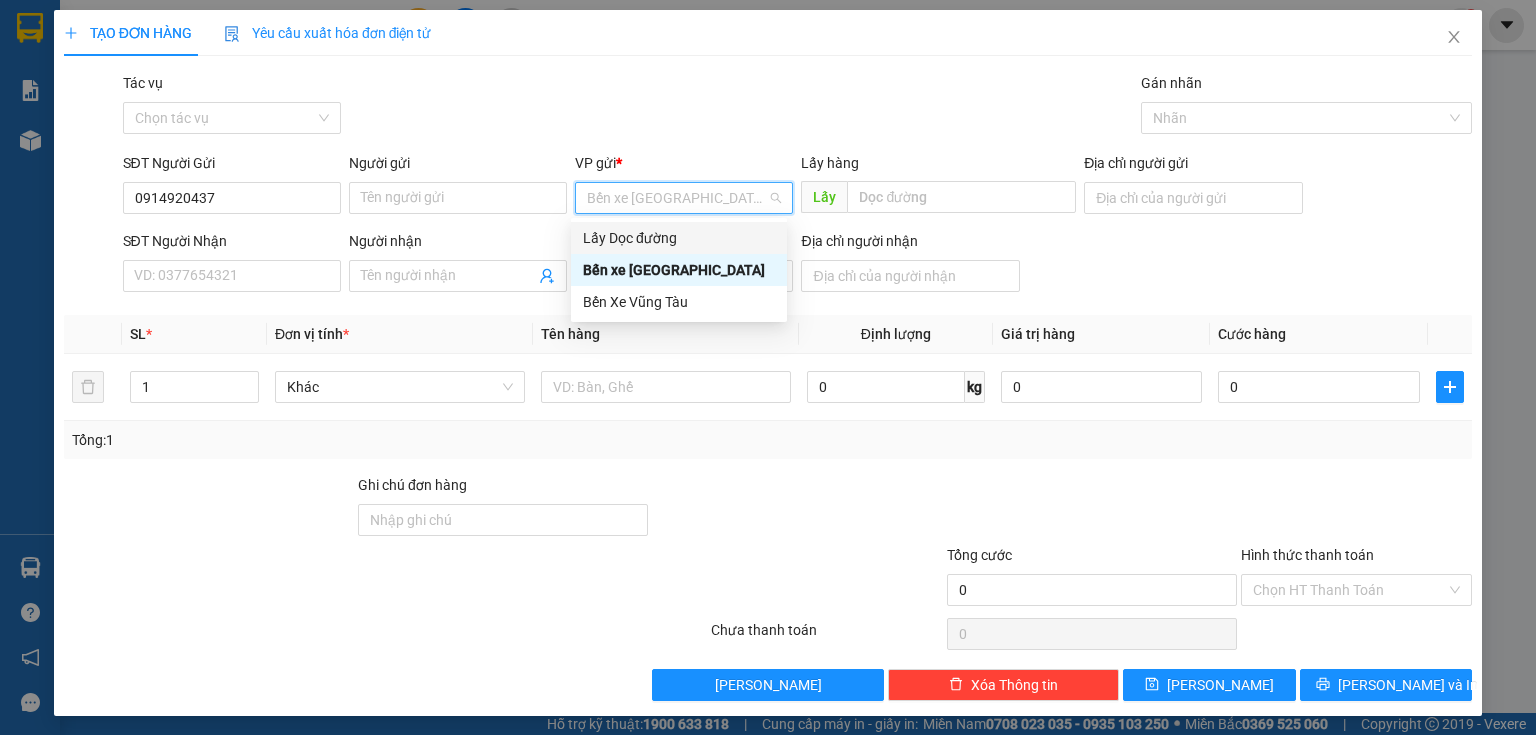 click on "Lấy Dọc đường" at bounding box center (679, 238) 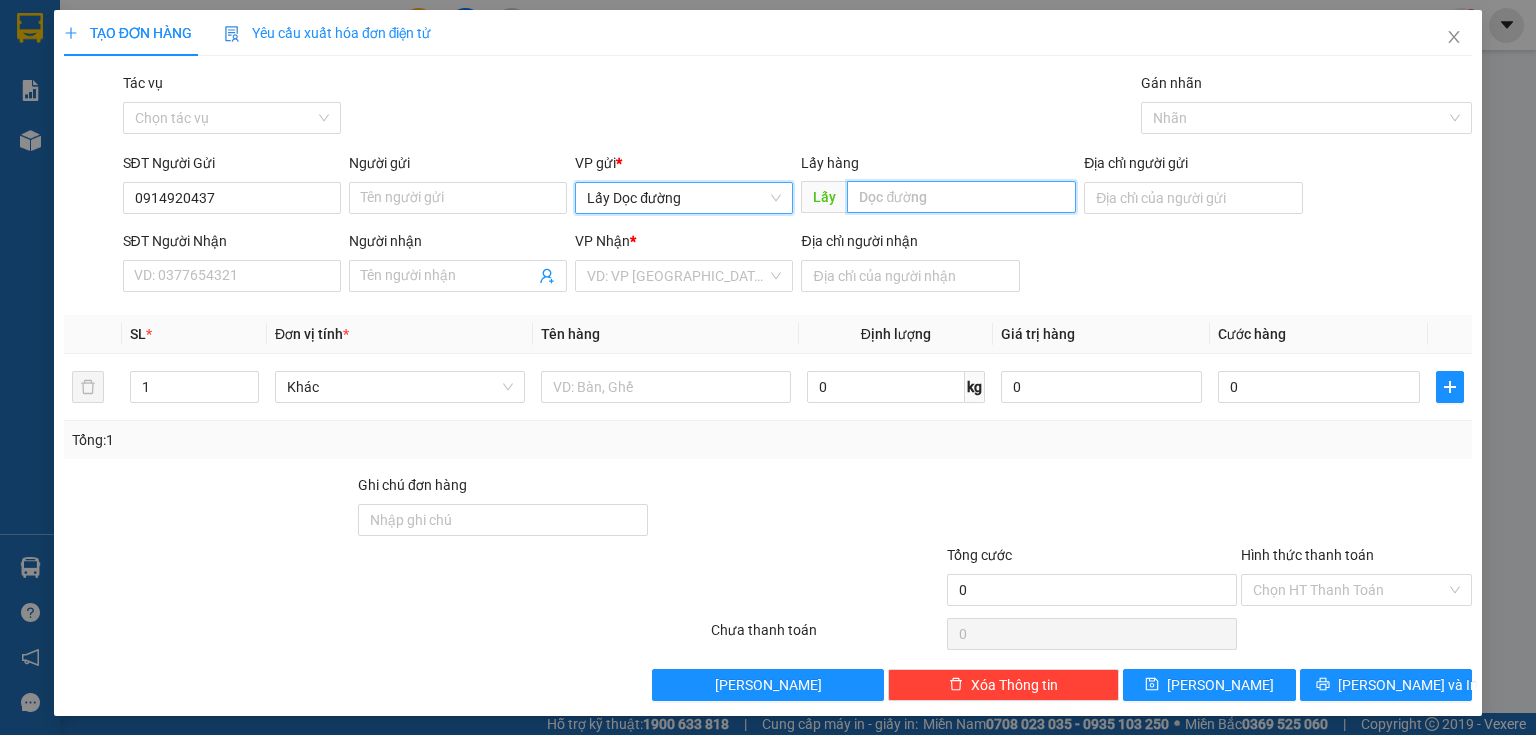 click at bounding box center (961, 197) 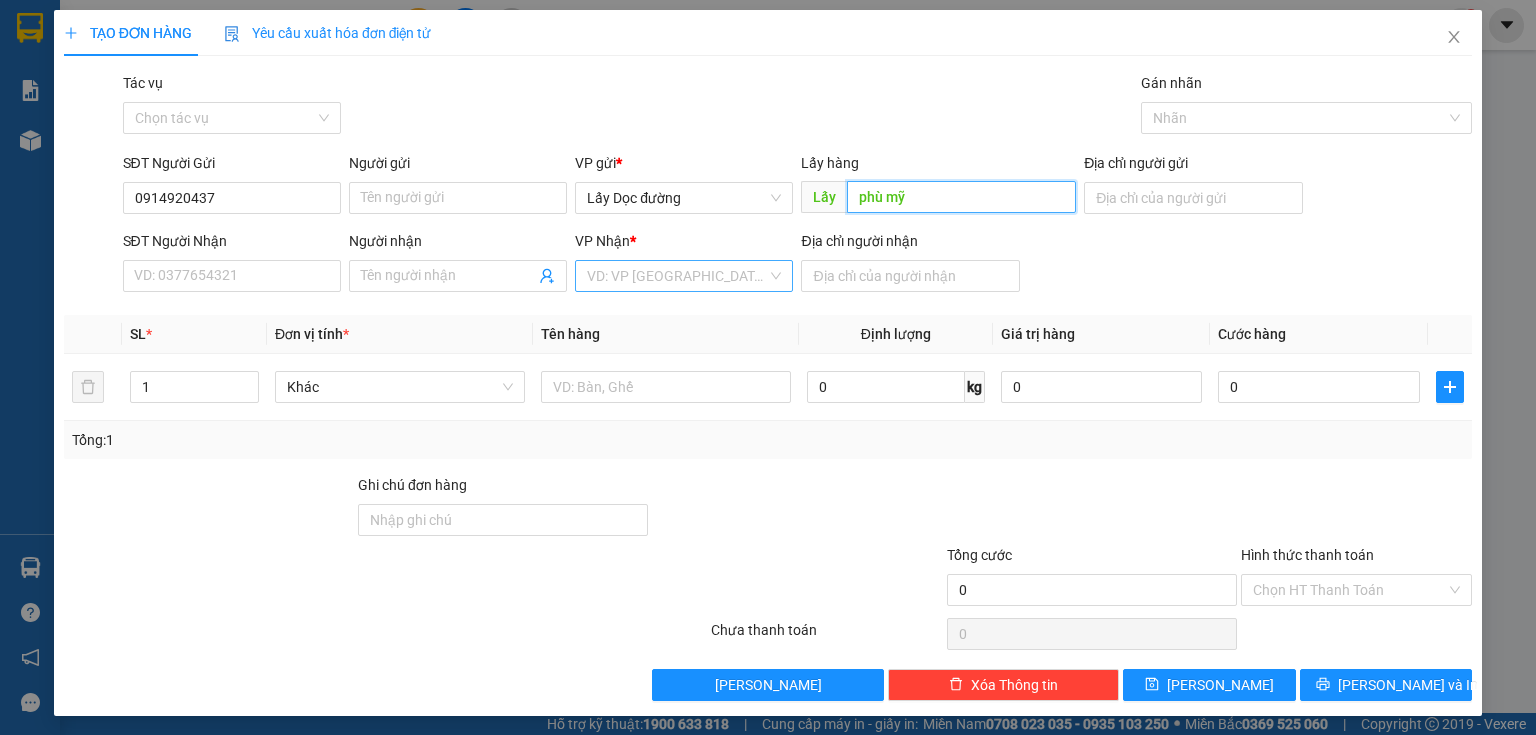 click on "VD: VP [GEOGRAPHIC_DATA]" at bounding box center (684, 276) 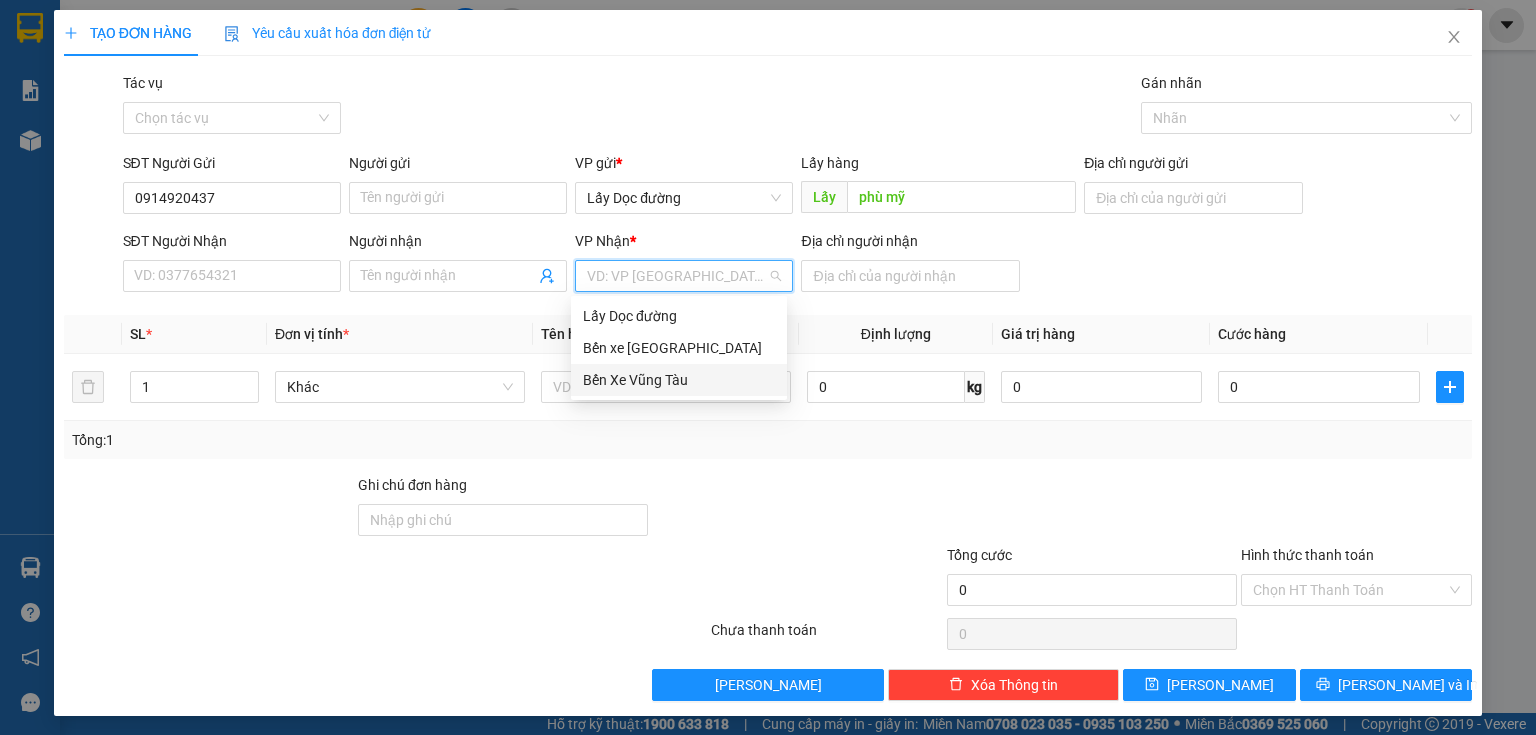 click on "Bến Xe Vũng Tàu" at bounding box center (679, 380) 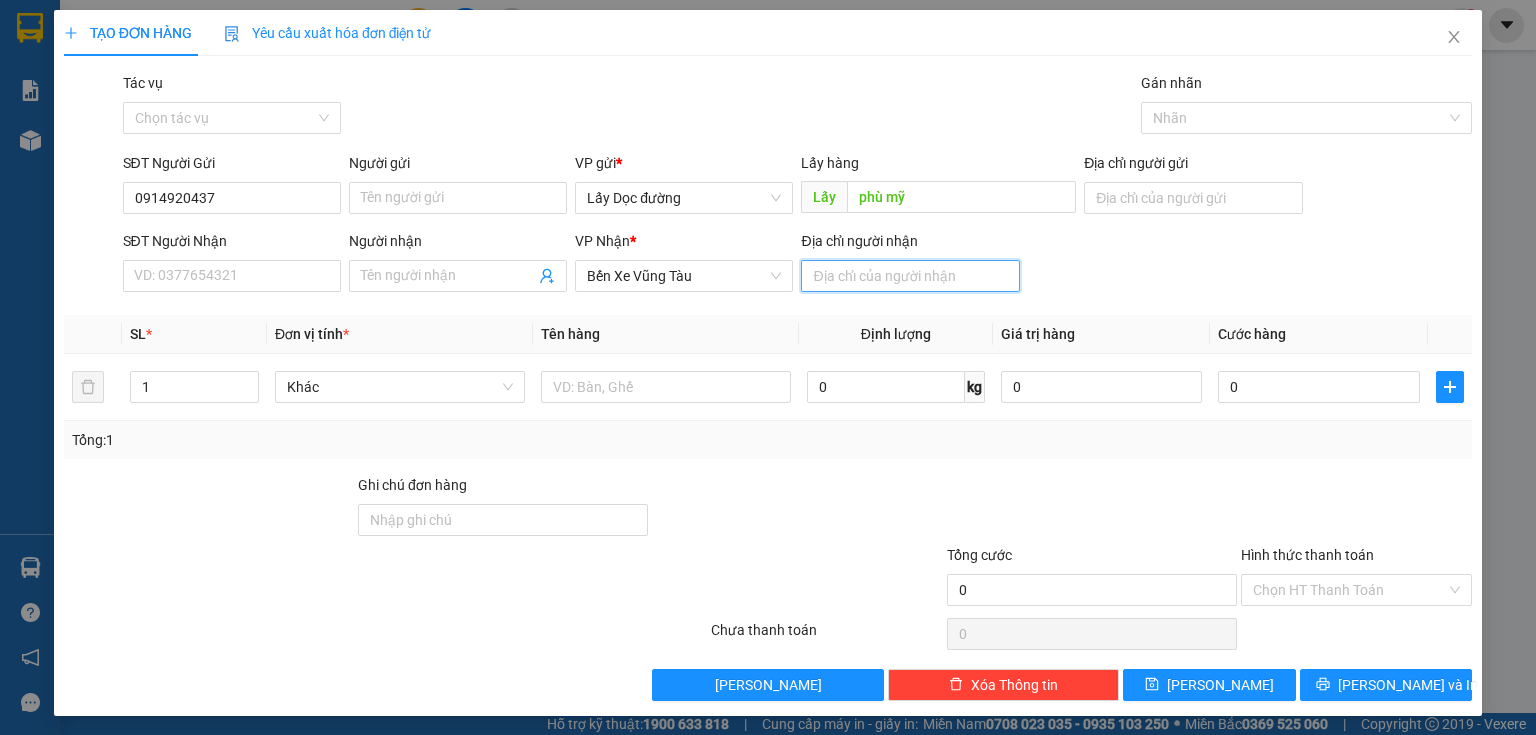 click on "Địa chỉ người nhận" at bounding box center [910, 276] 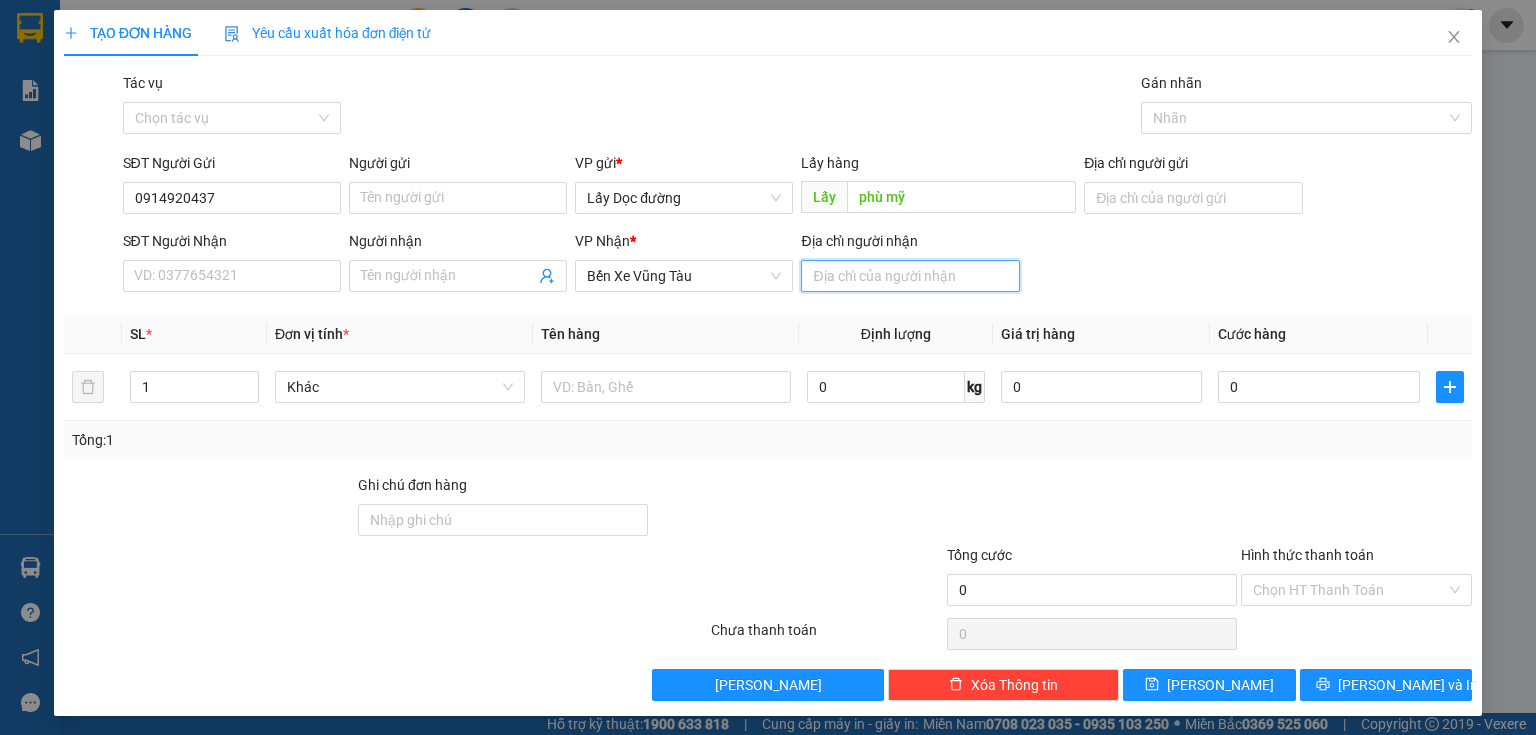 click on "Địa chỉ người nhận" at bounding box center [910, 276] 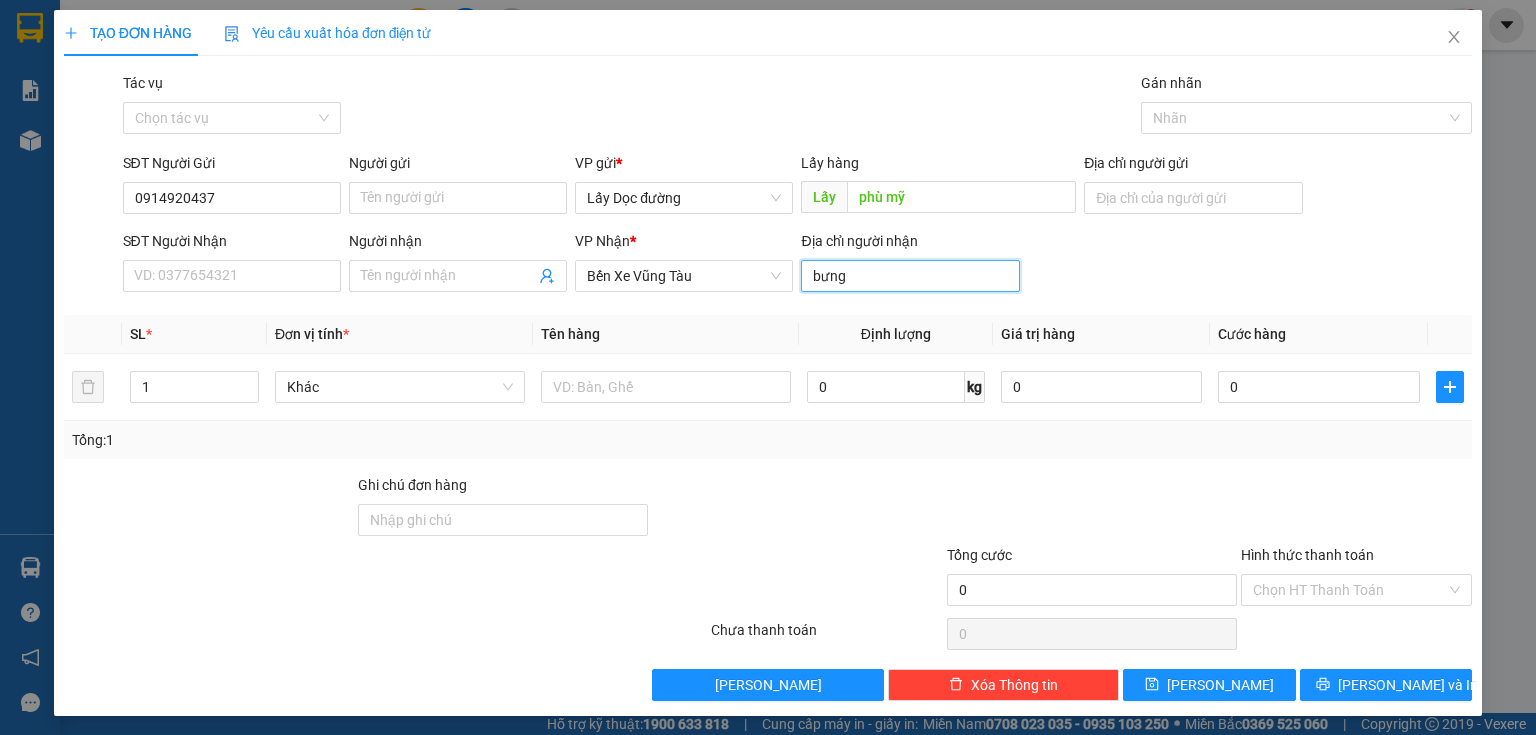 type on "bưng kè" 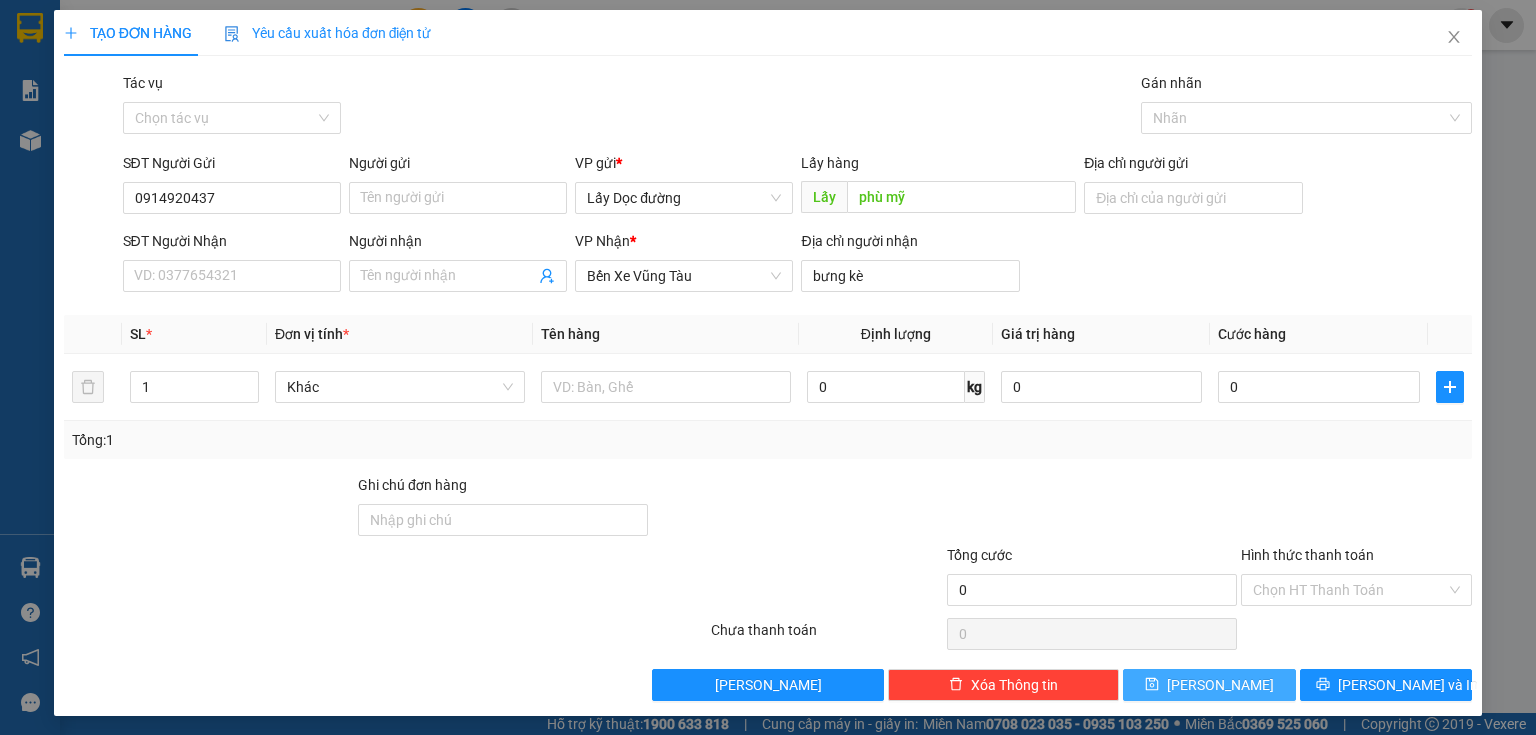 drag, startPoint x: 1224, startPoint y: 708, endPoint x: 1228, endPoint y: 697, distance: 11.7046995 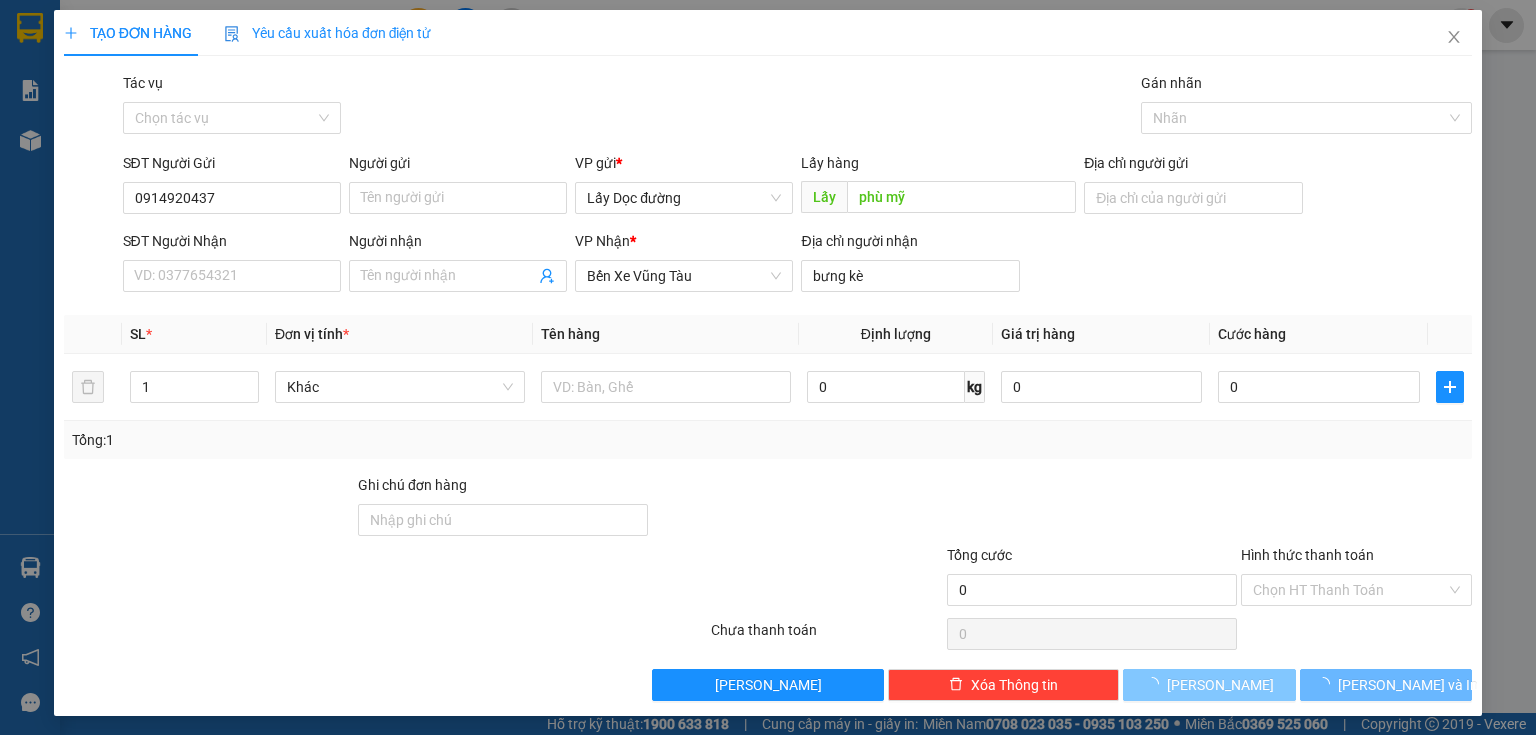 type 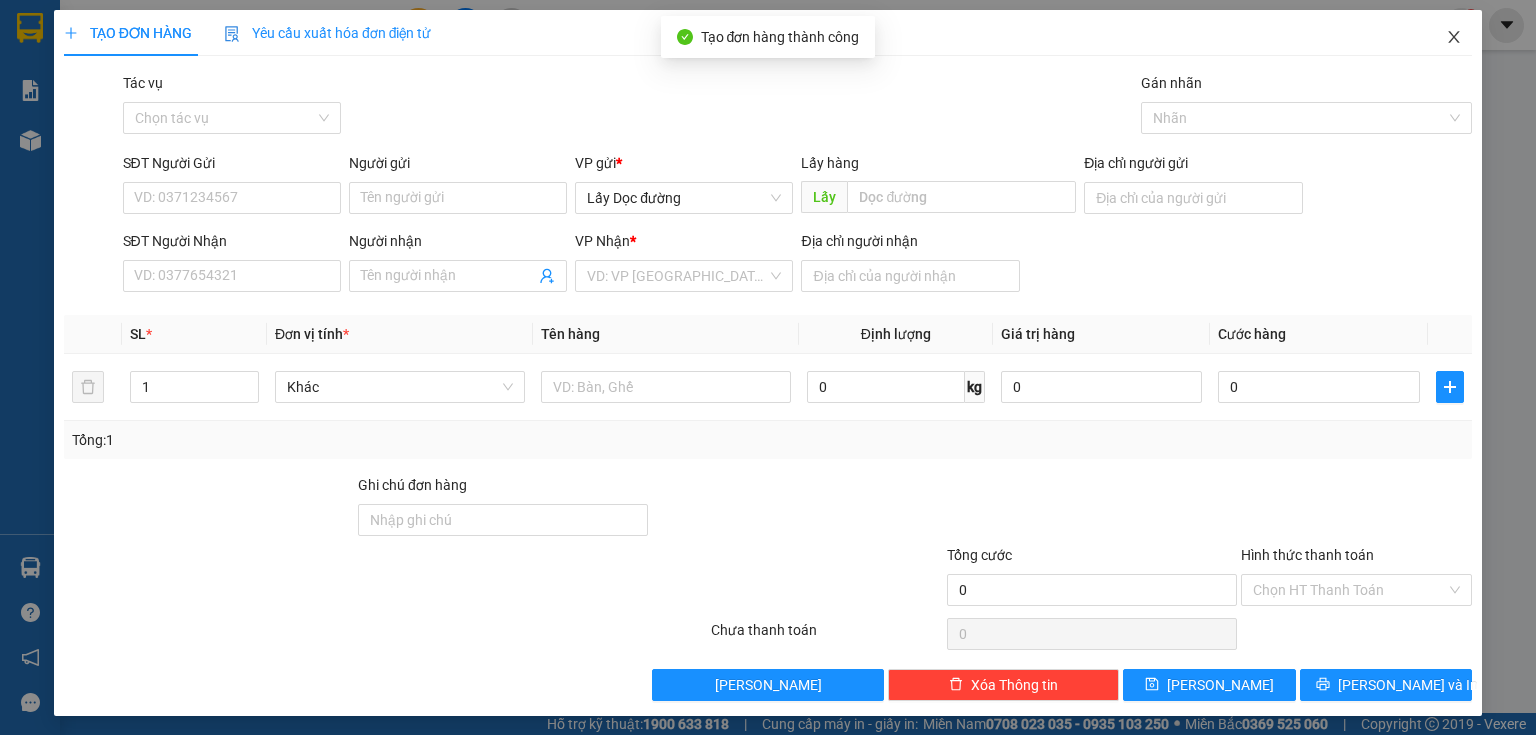 click 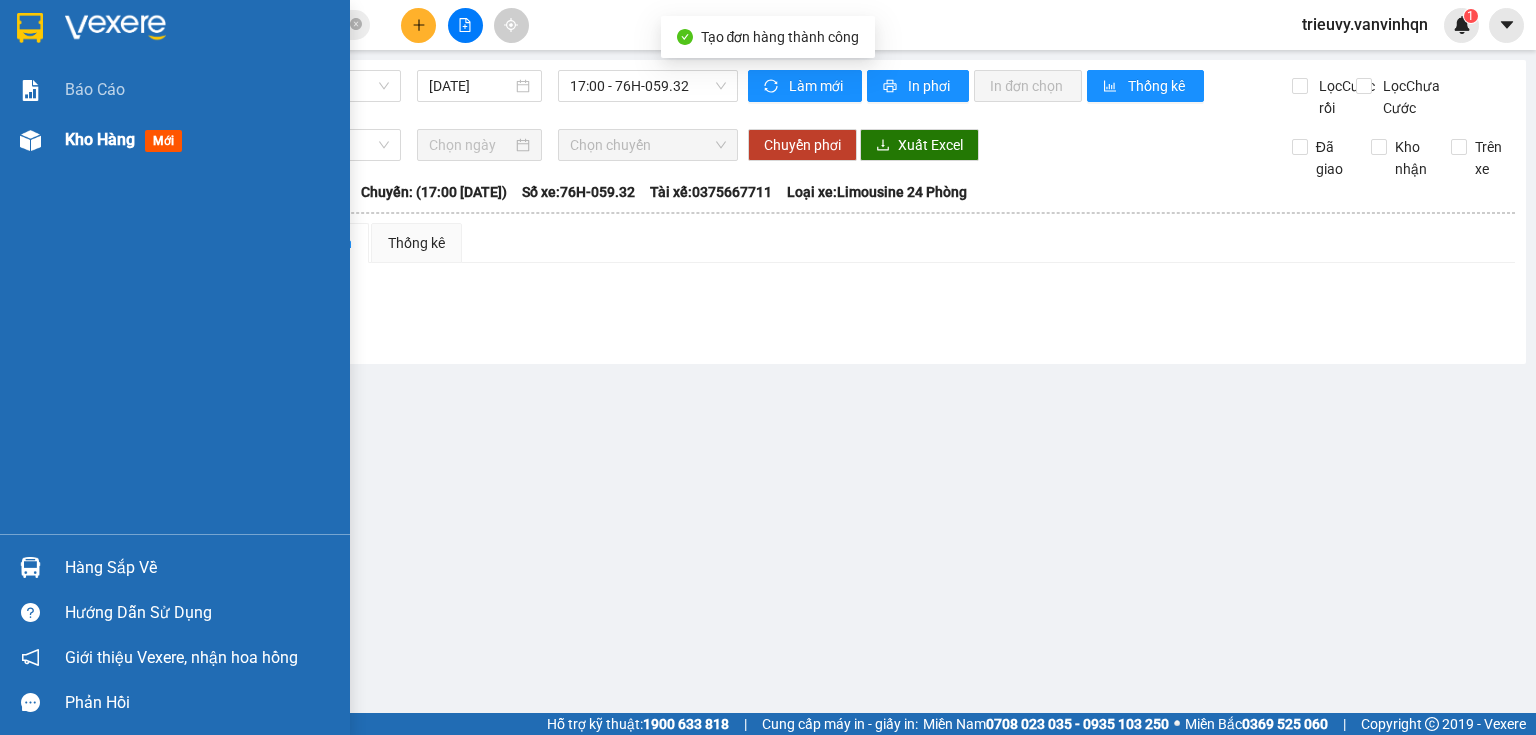 click on "Kho hàng mới" at bounding box center [175, 140] 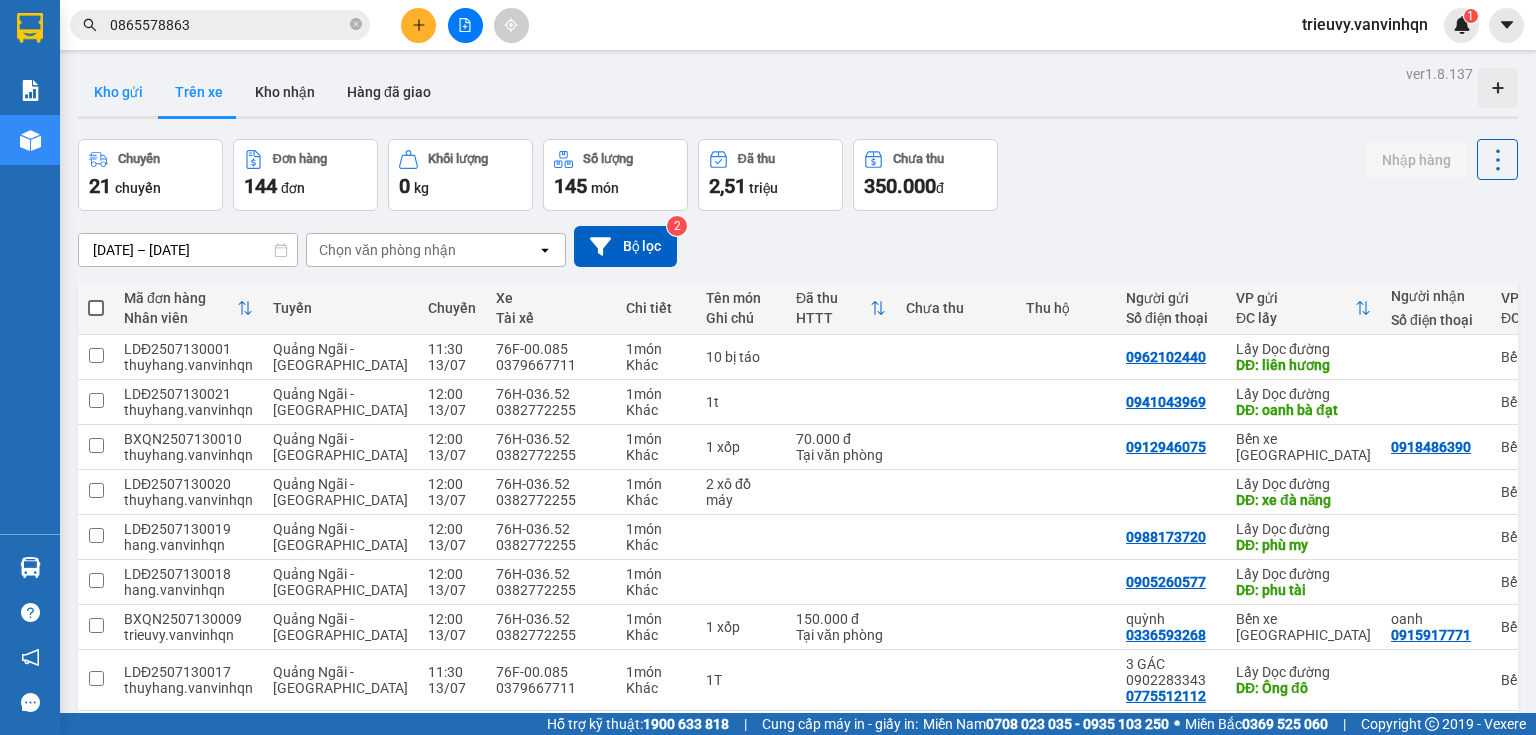 click on "Kho gửi" at bounding box center (118, 92) 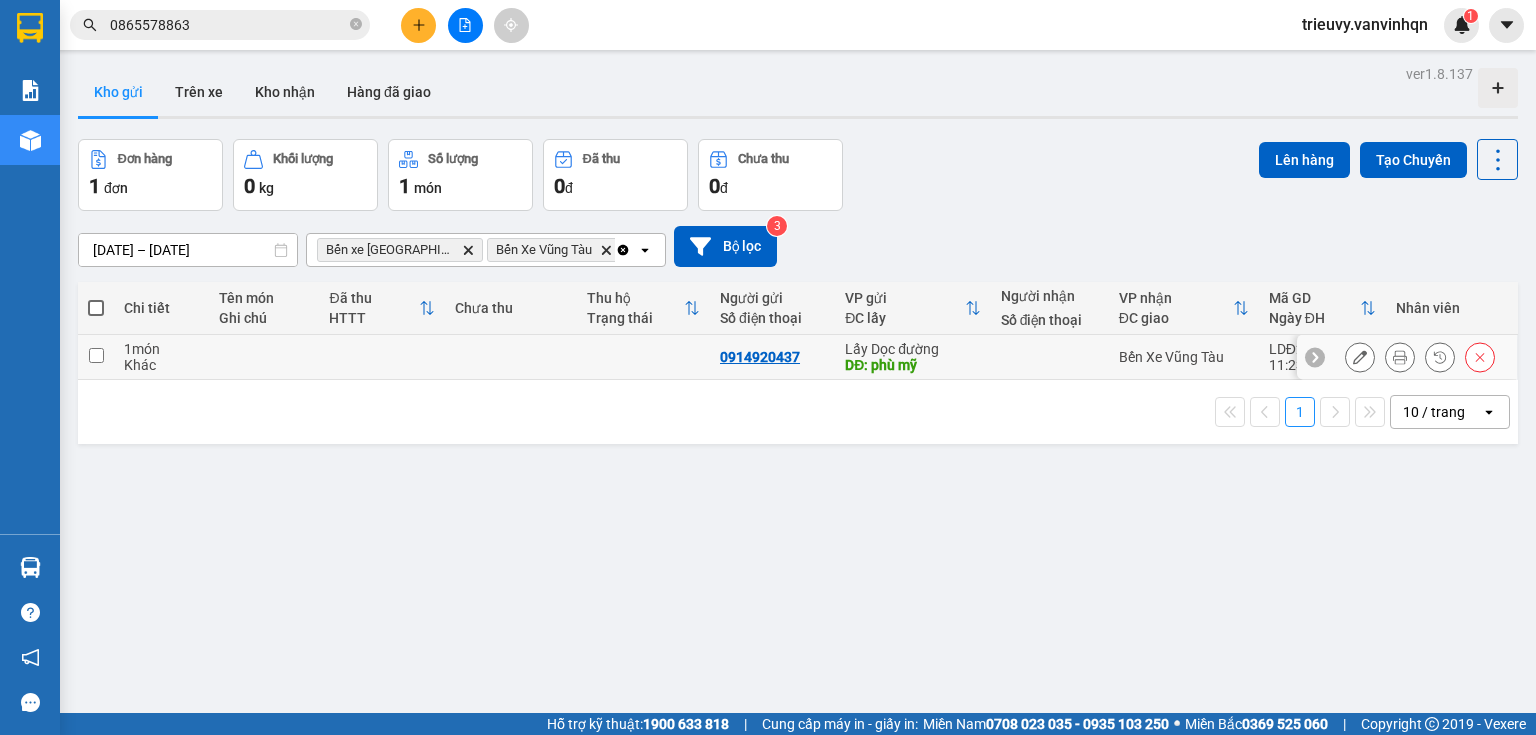 click at bounding box center [381, 357] 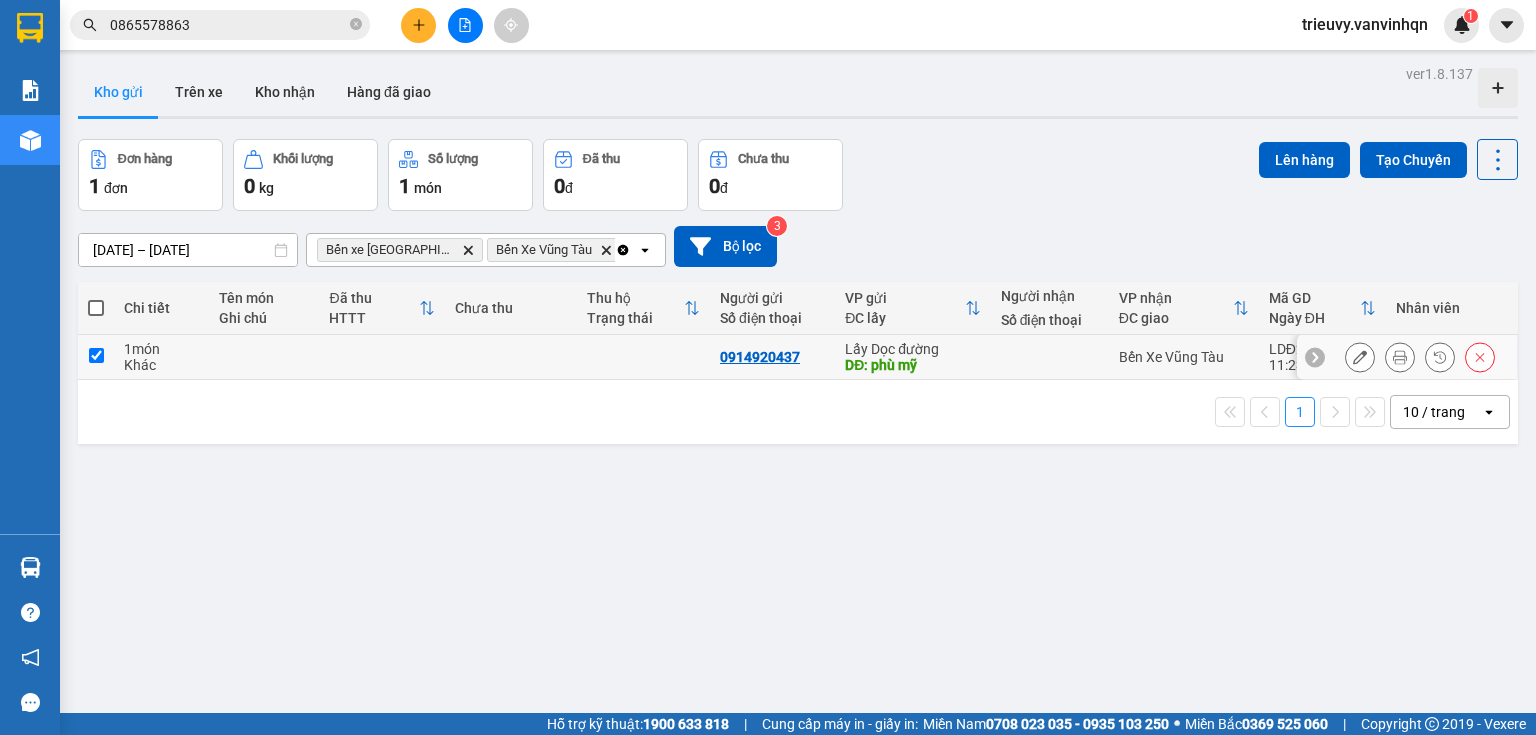 checkbox on "true" 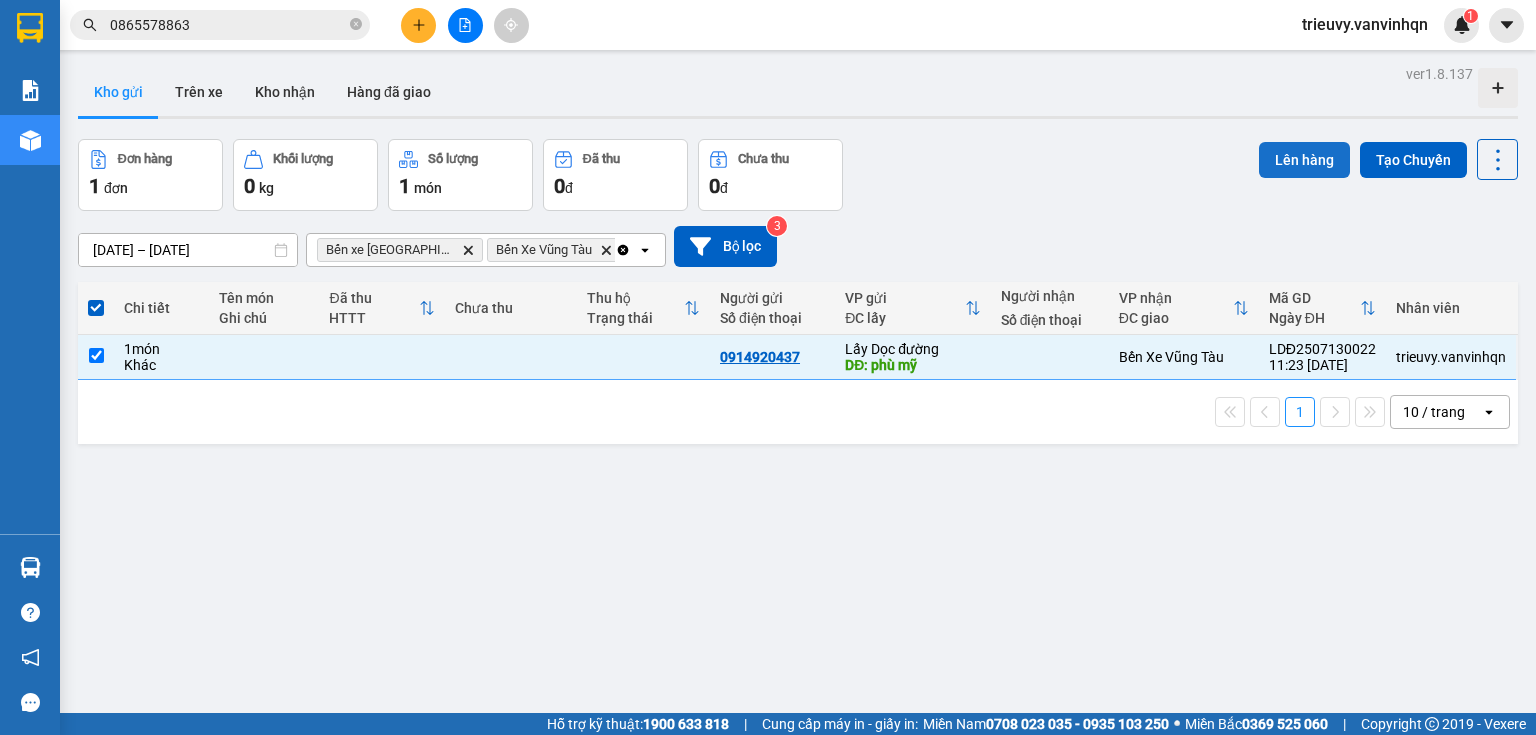 click on "Lên hàng" at bounding box center (1304, 160) 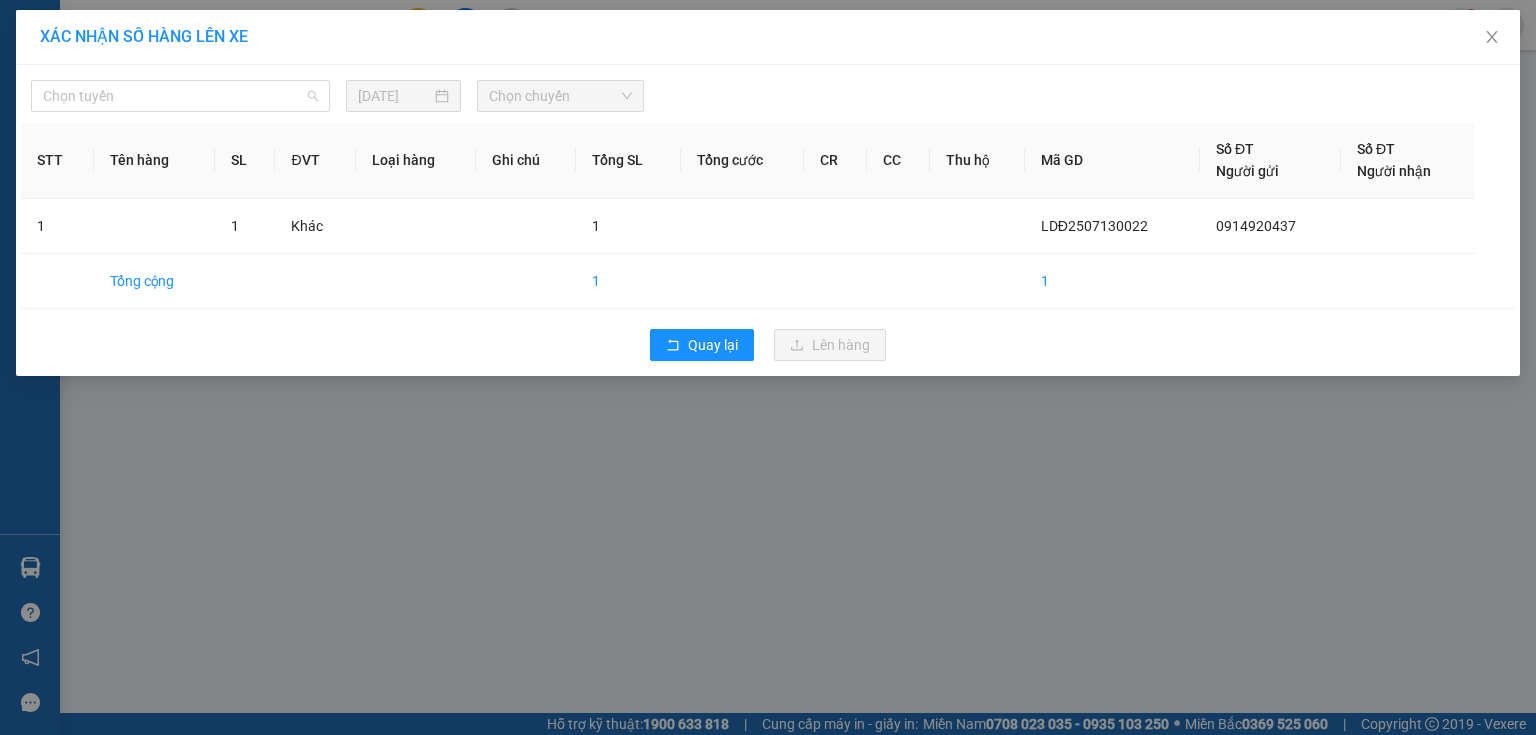 drag, startPoint x: 286, startPoint y: 94, endPoint x: 135, endPoint y: 169, distance: 168.60011 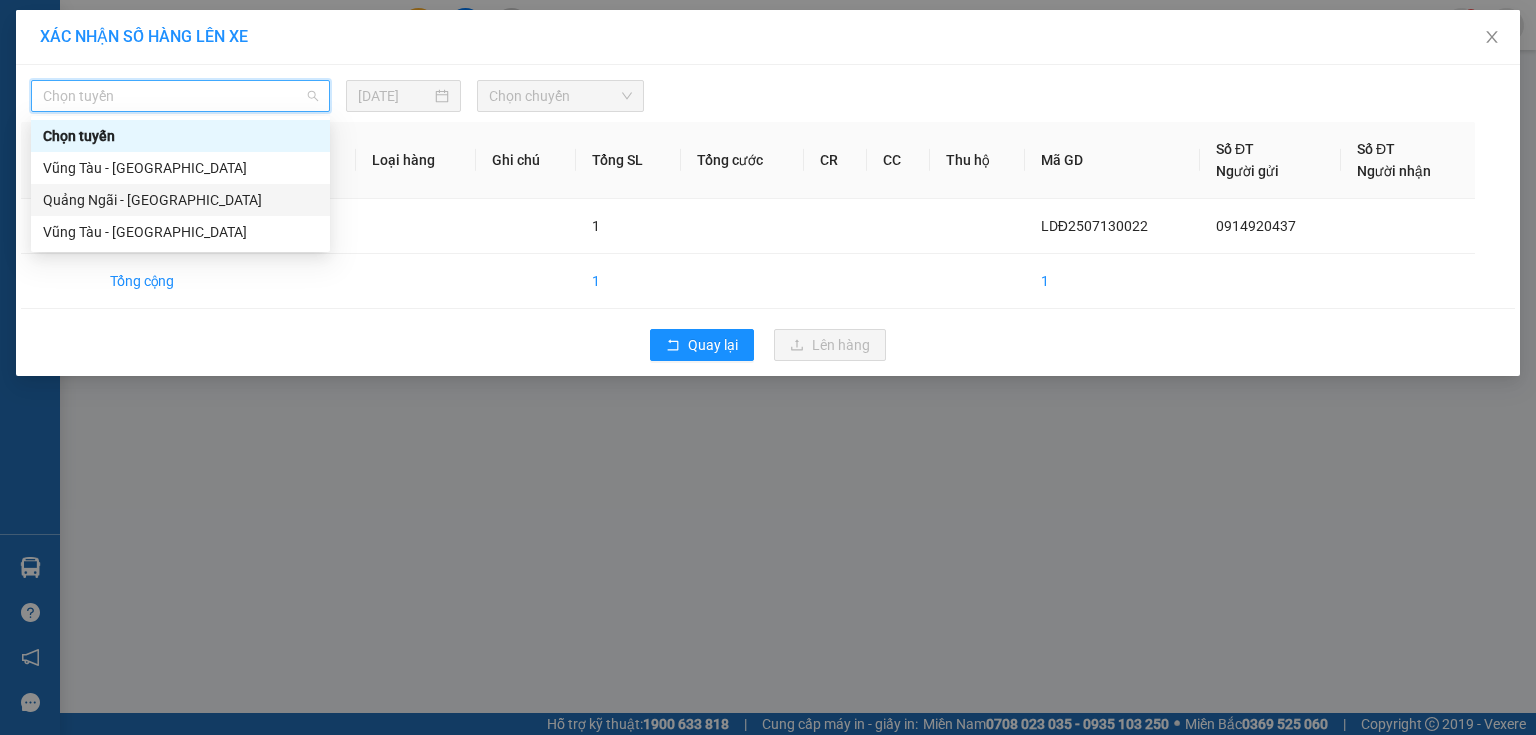click on "Quảng Ngãi - [GEOGRAPHIC_DATA]" at bounding box center (180, 200) 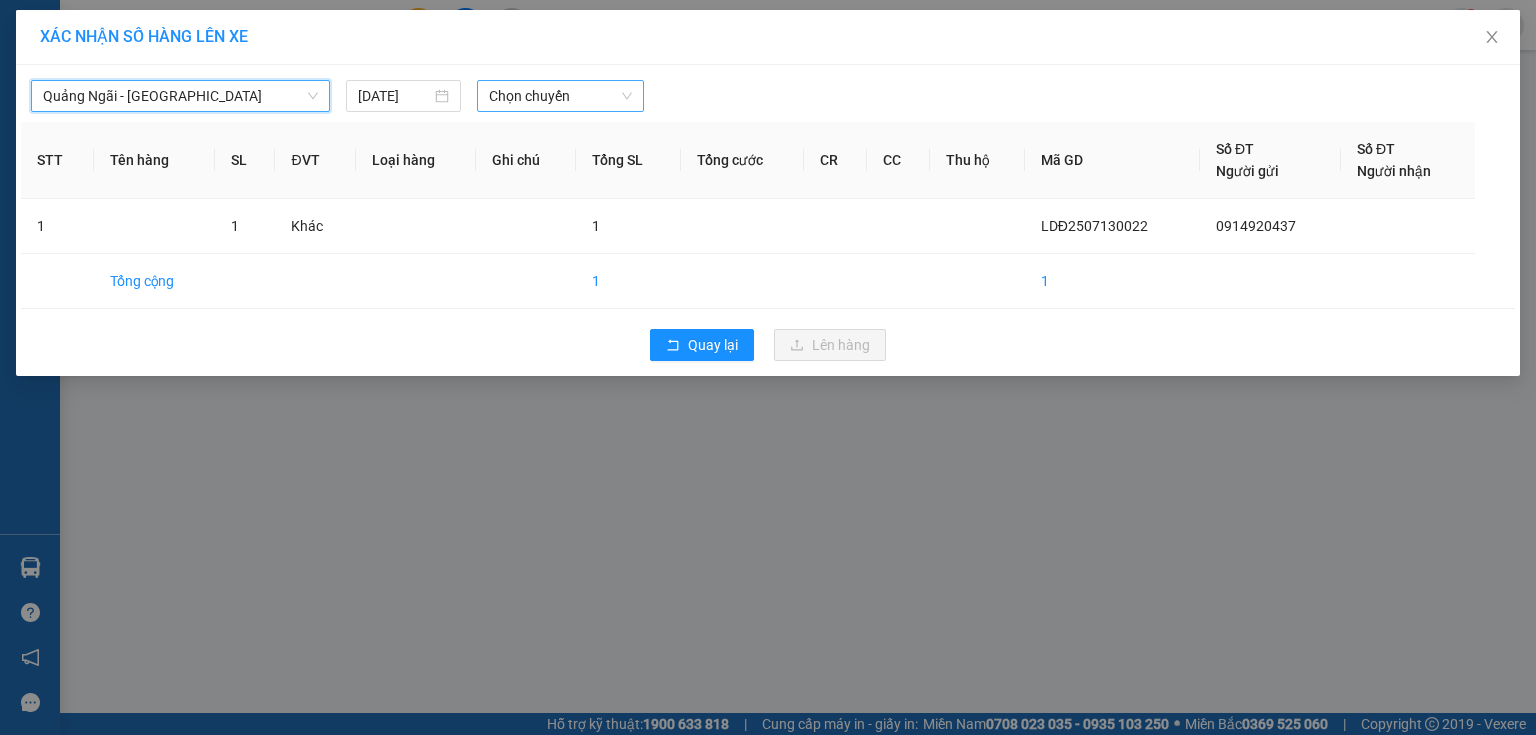click on "Chọn chuyến" at bounding box center (561, 96) 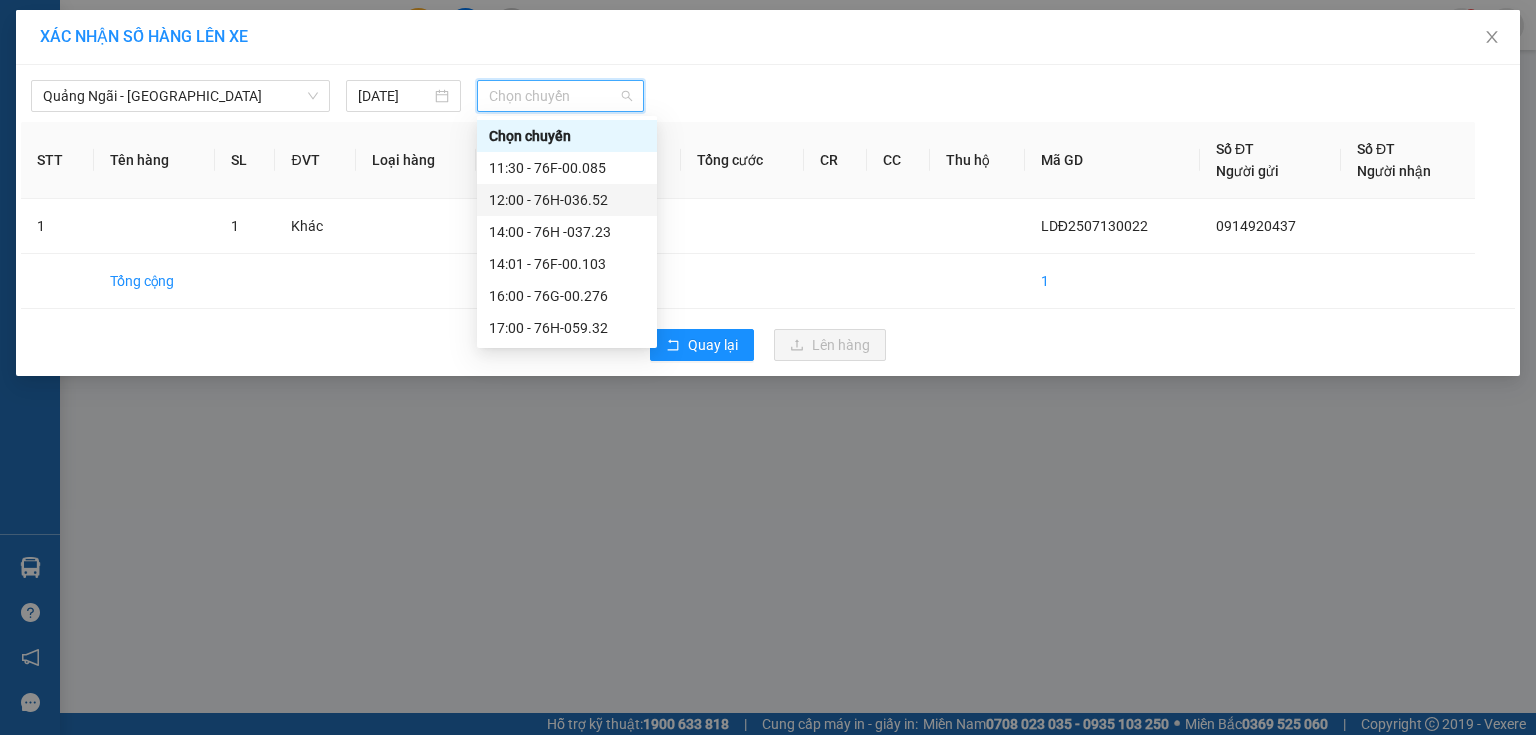 click on "12:00     - 76H-036.52" at bounding box center [567, 200] 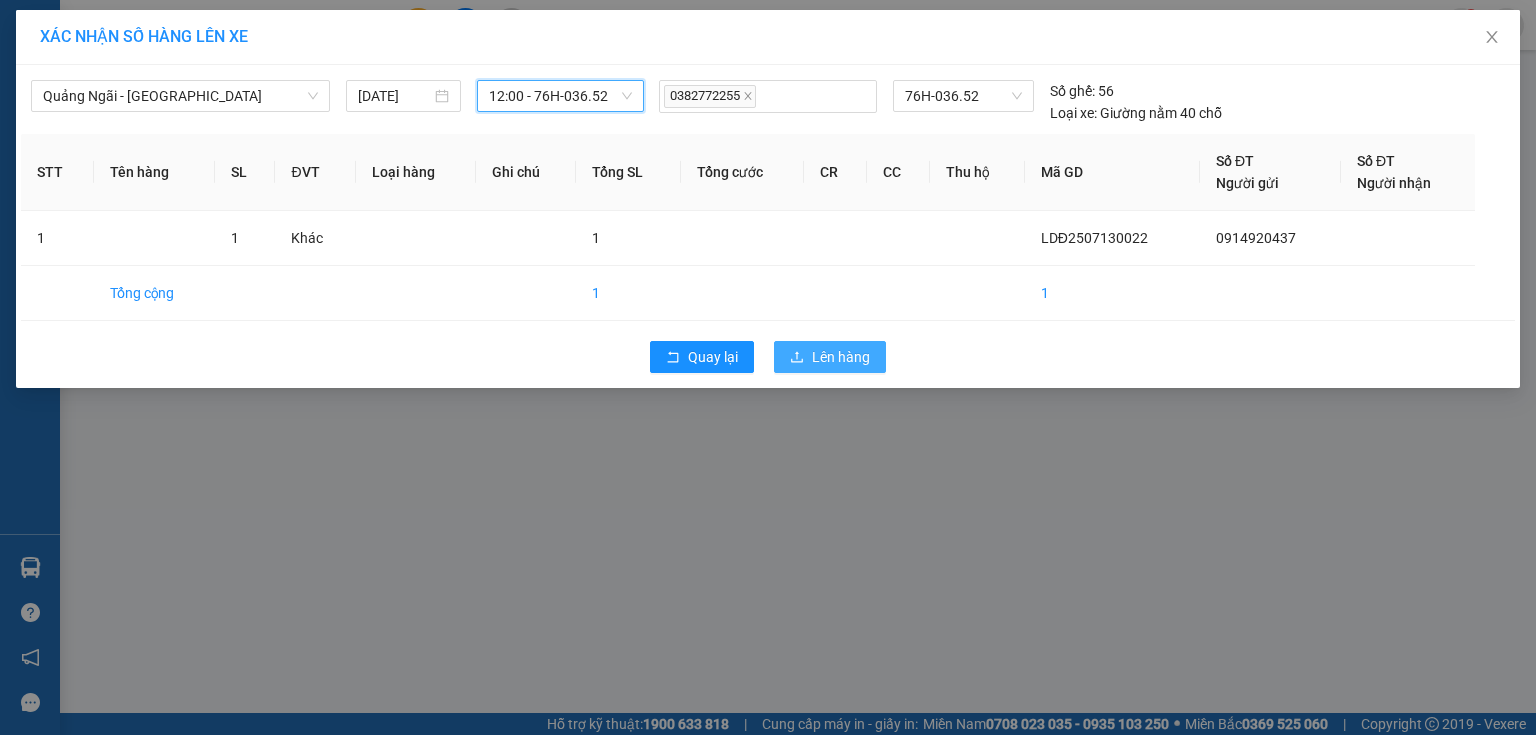 click on "Lên hàng" at bounding box center [841, 357] 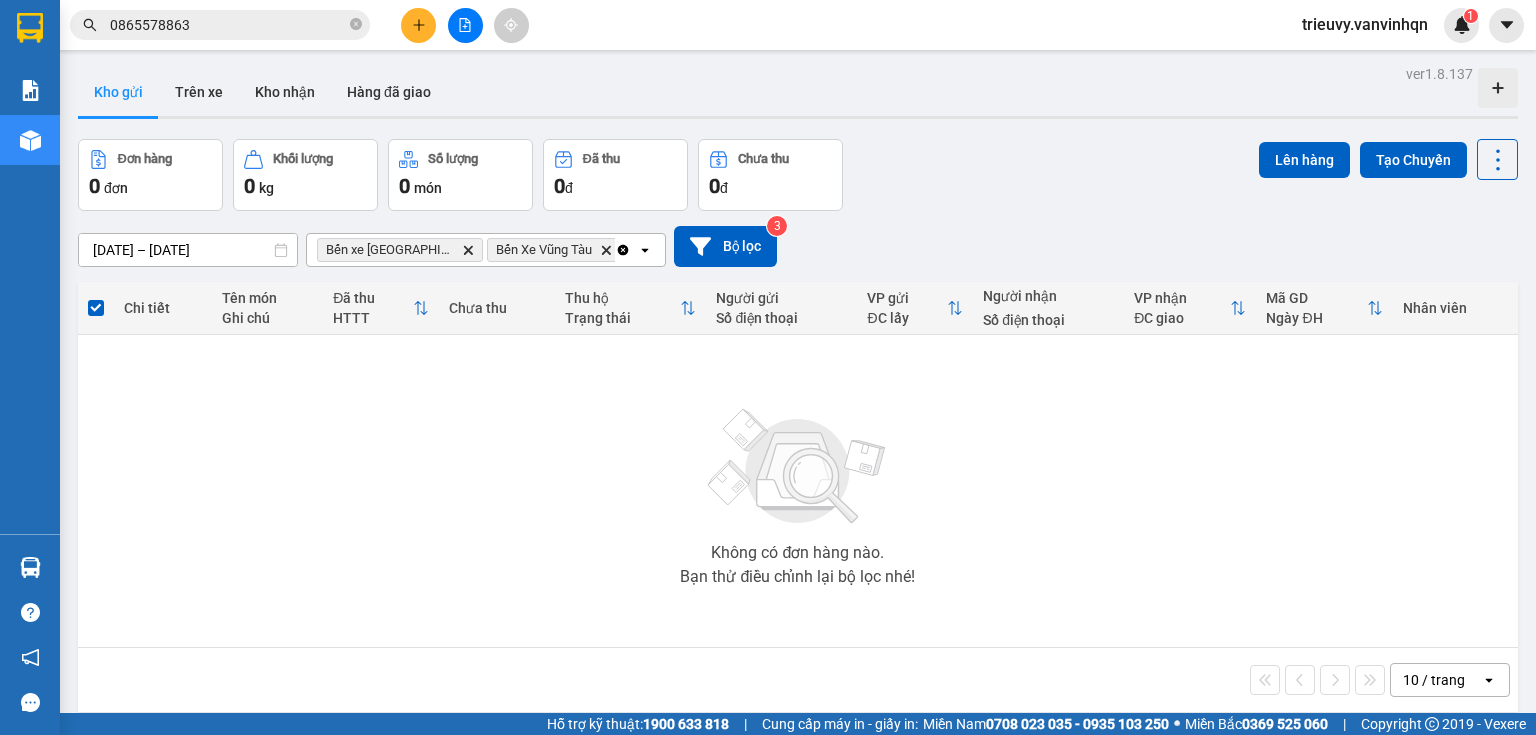 click on "0865578863" at bounding box center (228, 25) 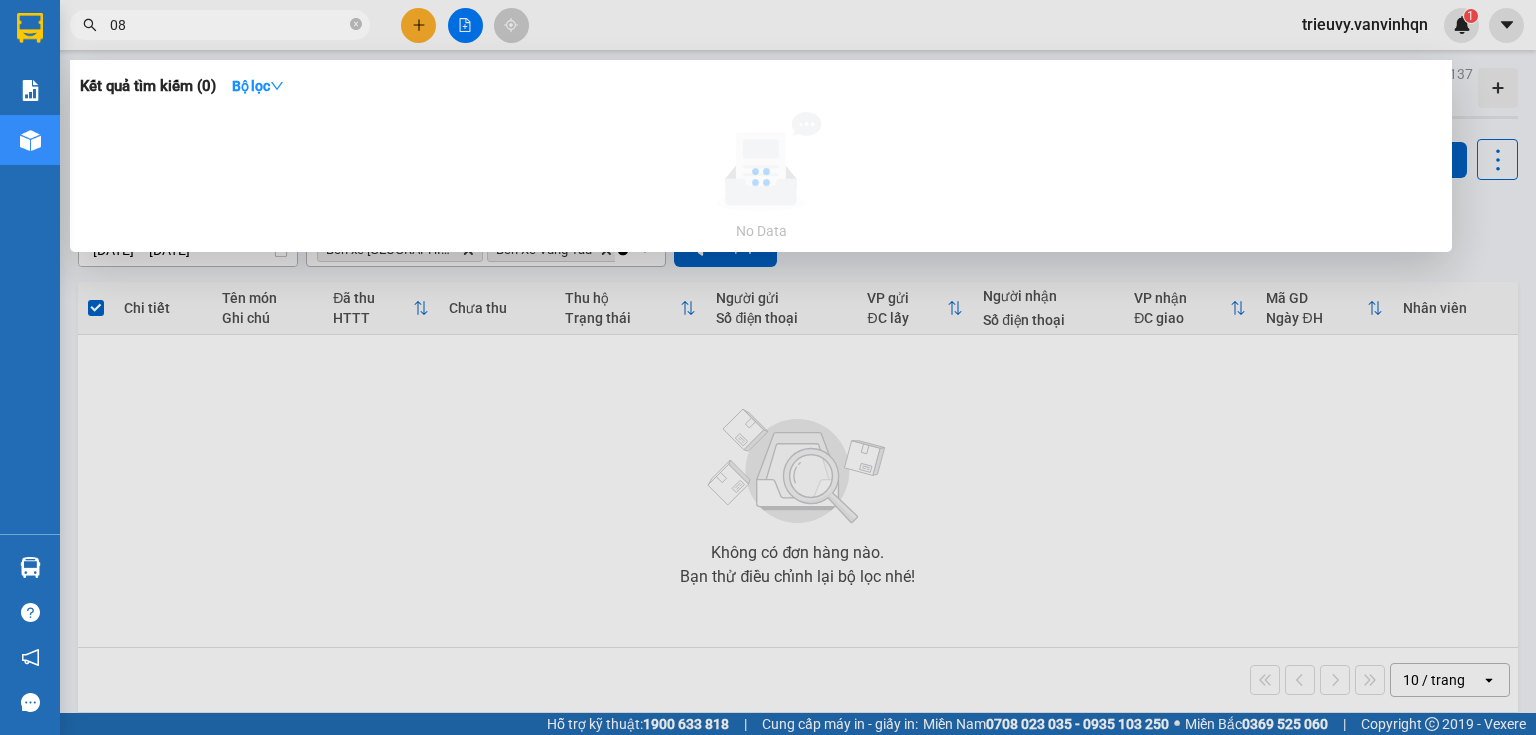 type on "0" 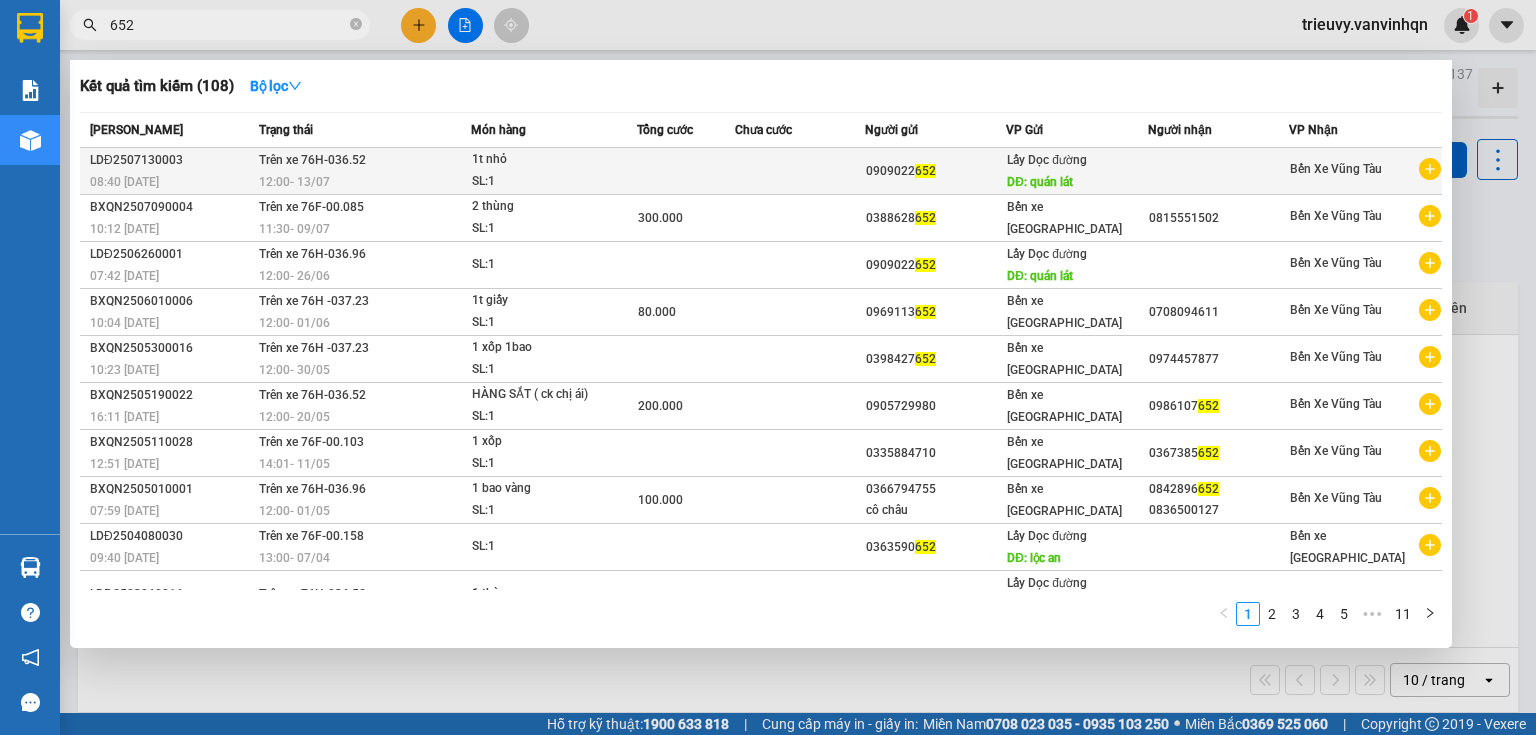 type on "652" 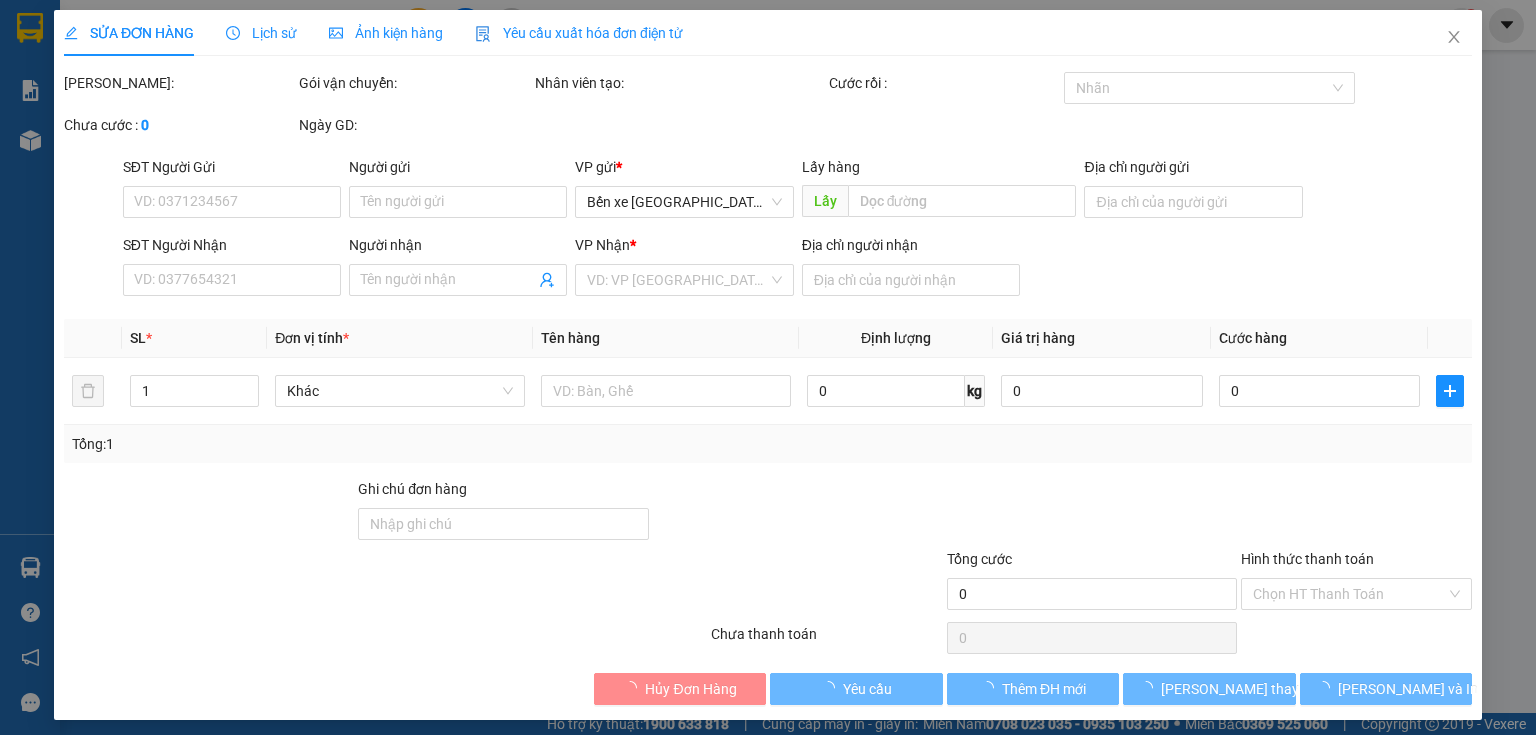 type on "0909022652" 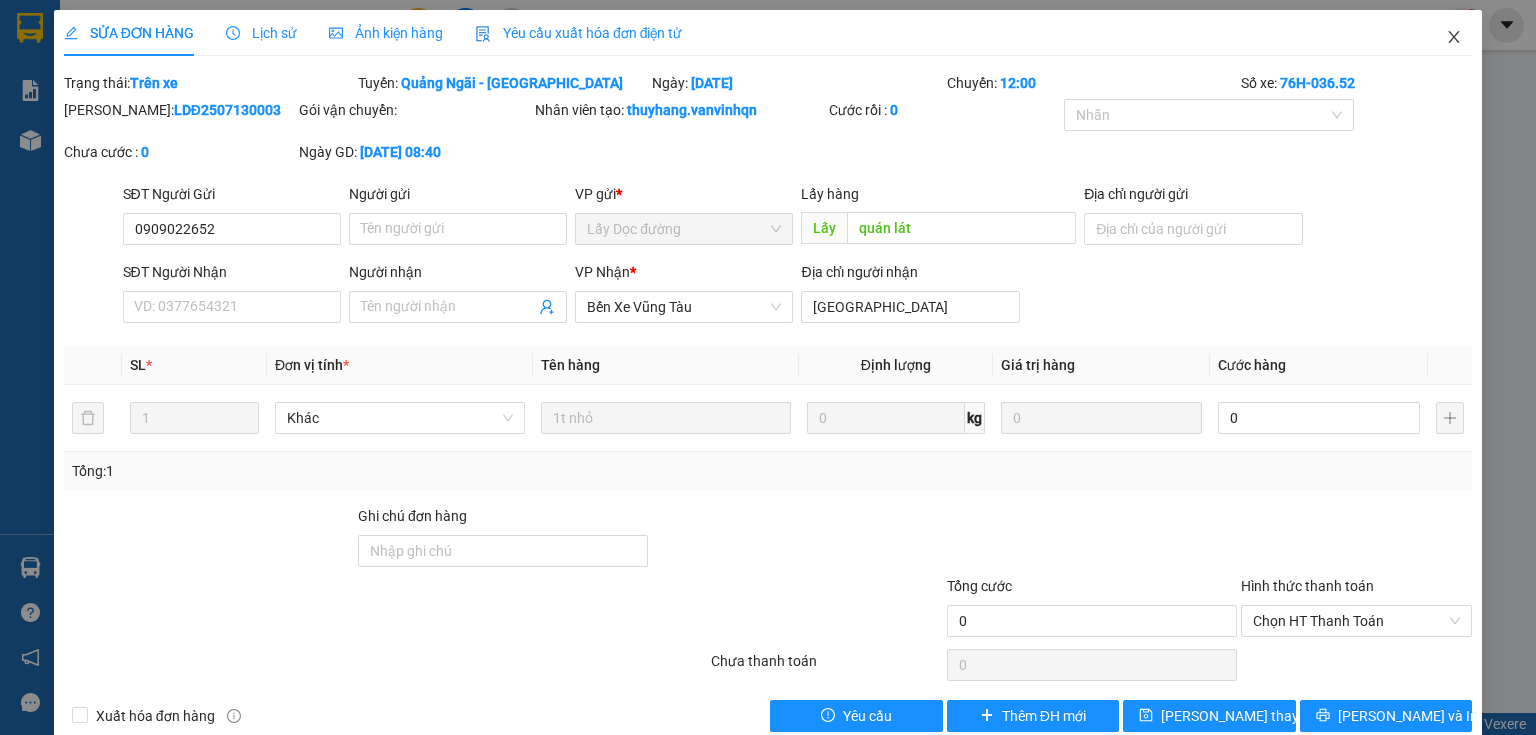 click 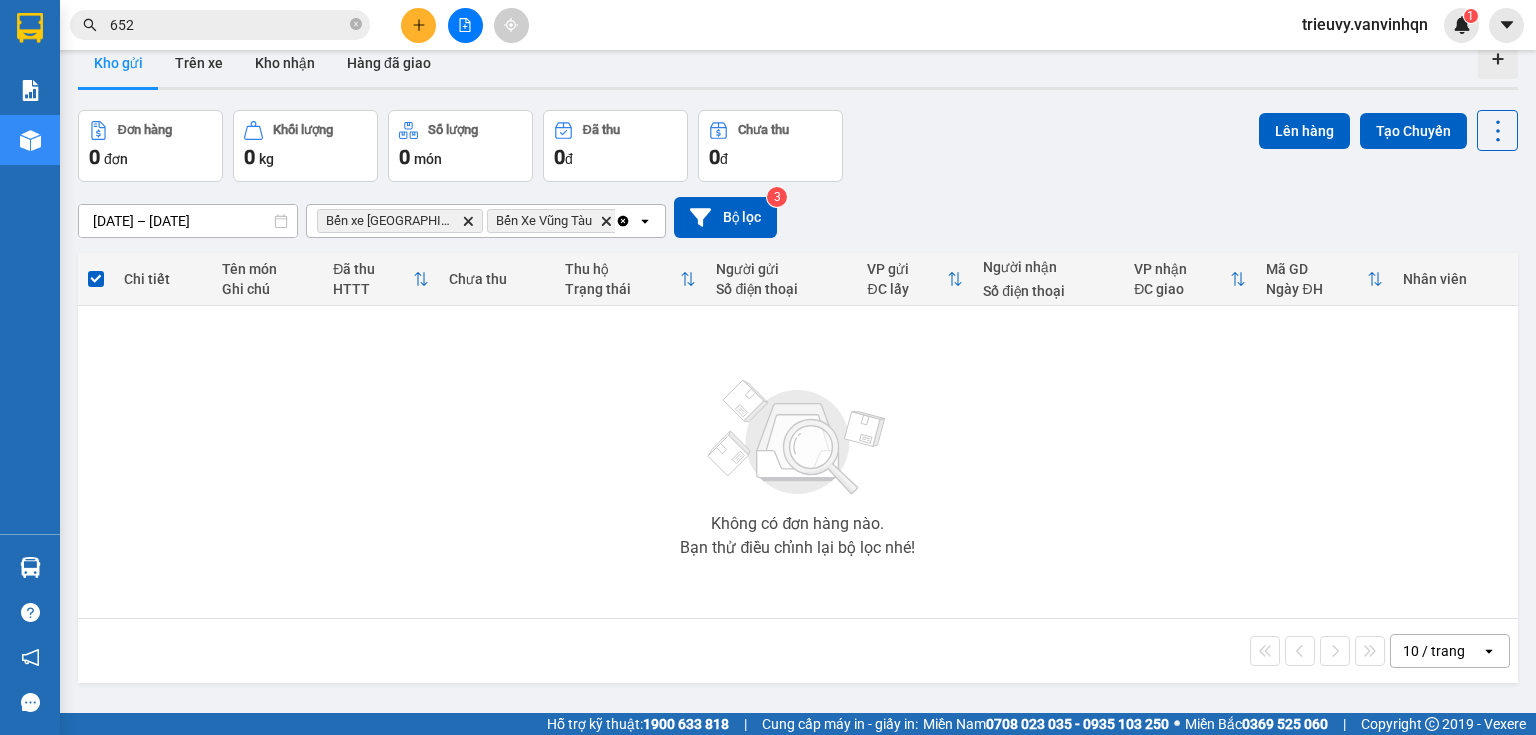 scroll, scrollTop: 0, scrollLeft: 0, axis: both 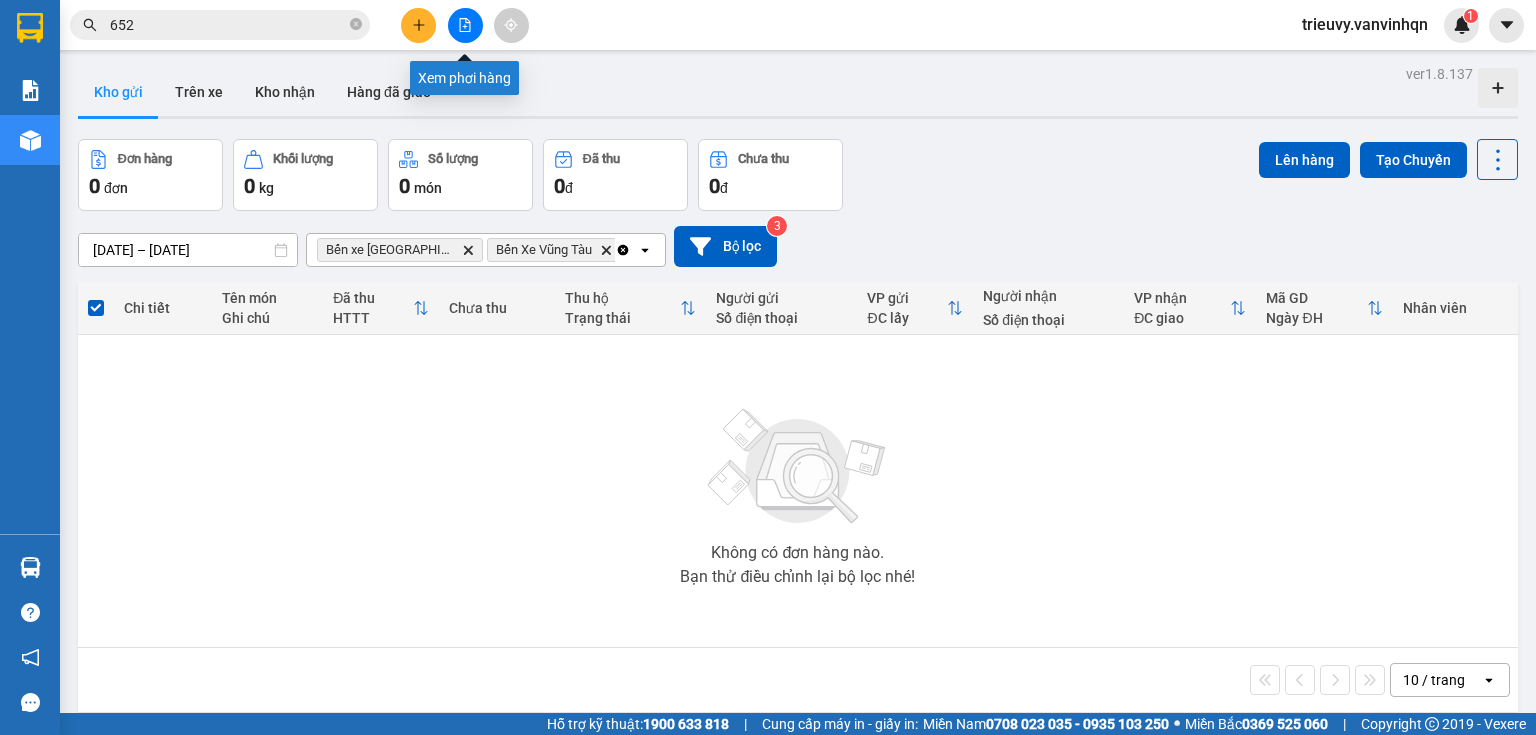 click 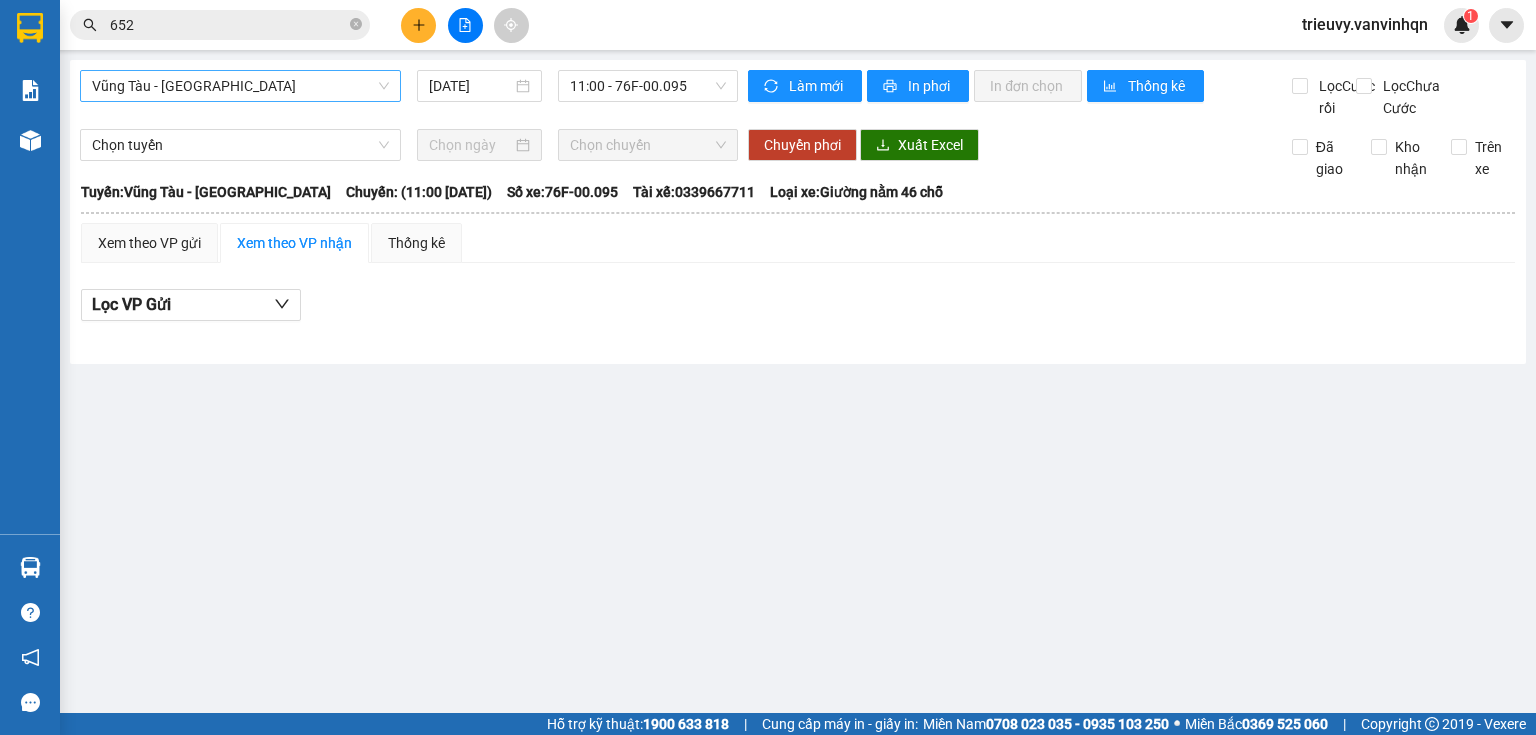 click on "Vũng Tàu - [GEOGRAPHIC_DATA]" at bounding box center (240, 86) 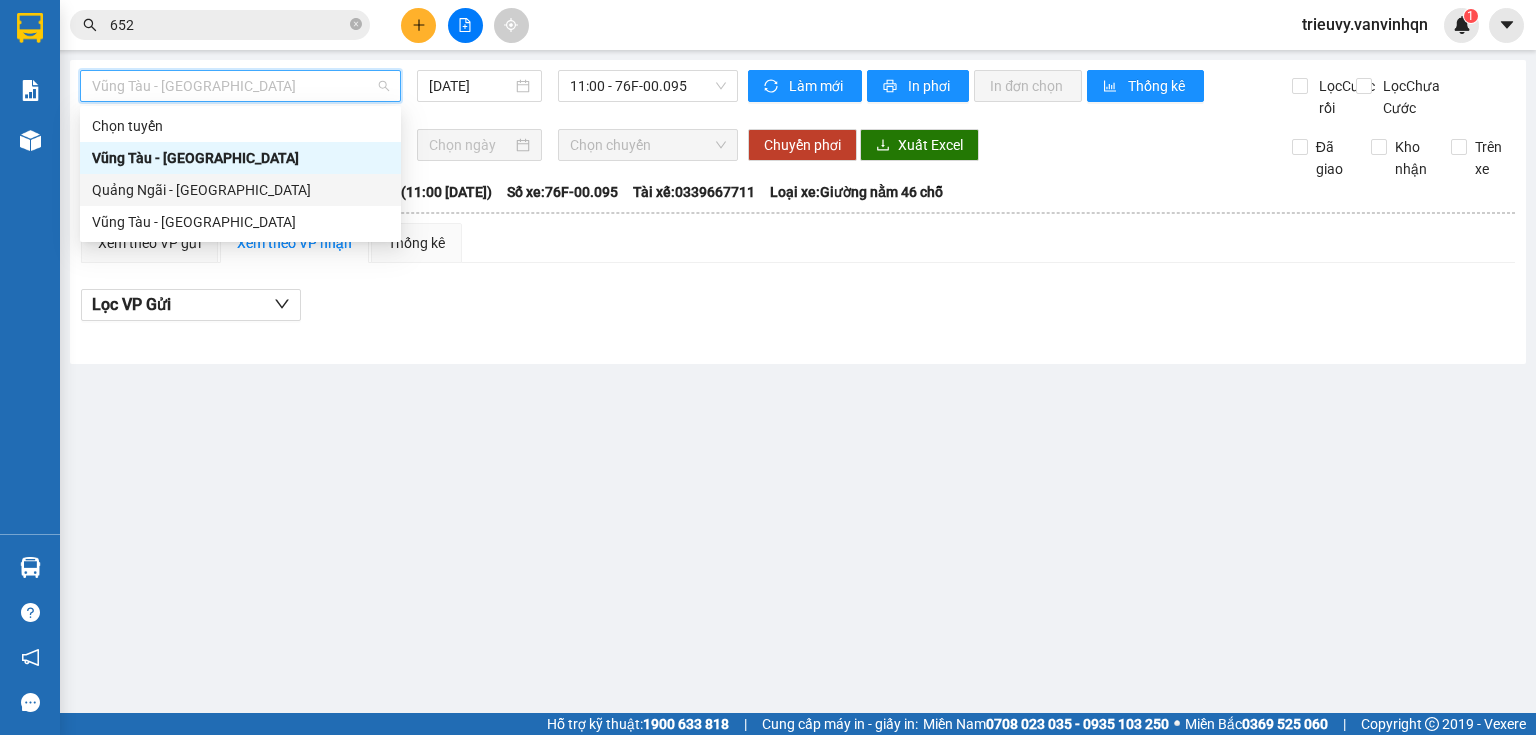 click on "Quảng Ngãi - [GEOGRAPHIC_DATA]" at bounding box center (240, 190) 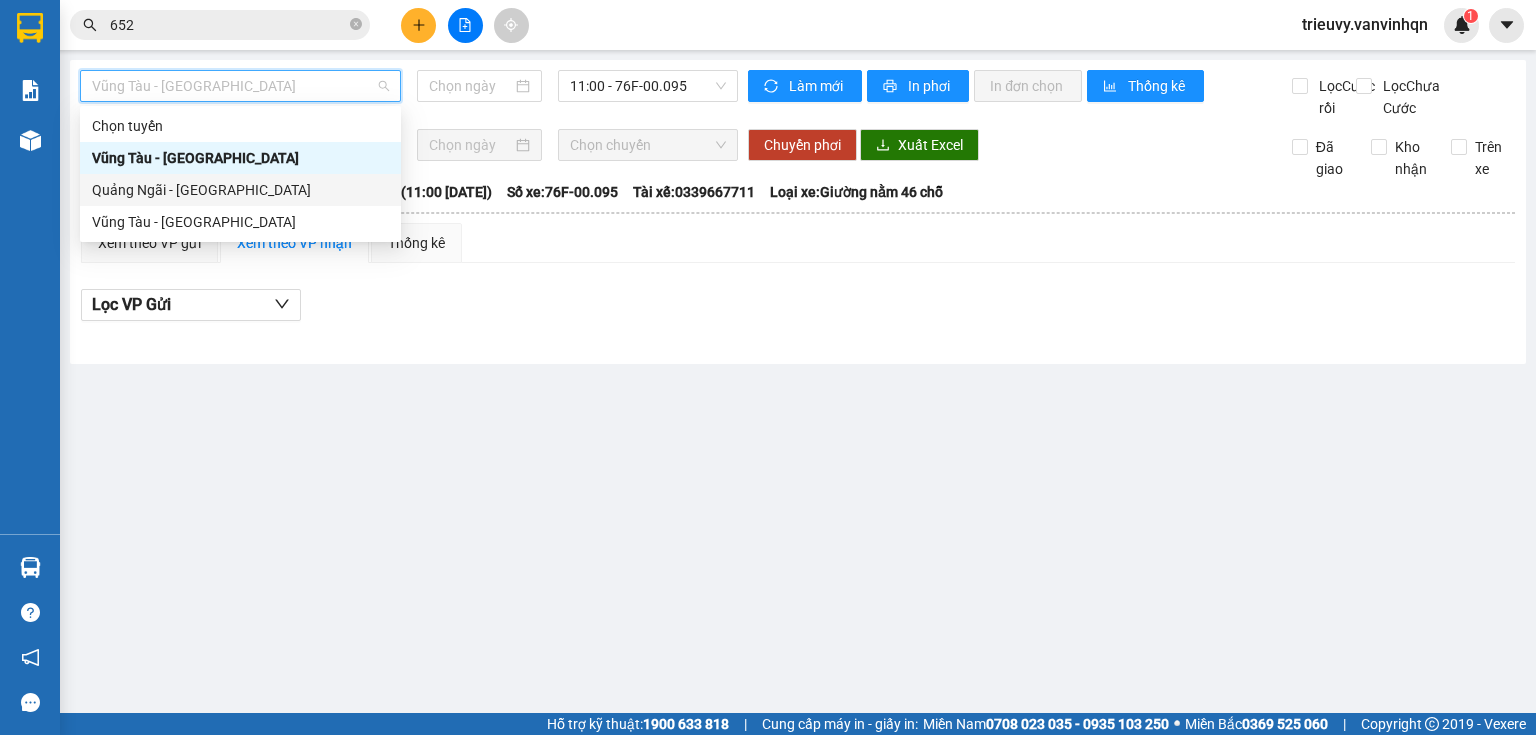 type on "[DATE]" 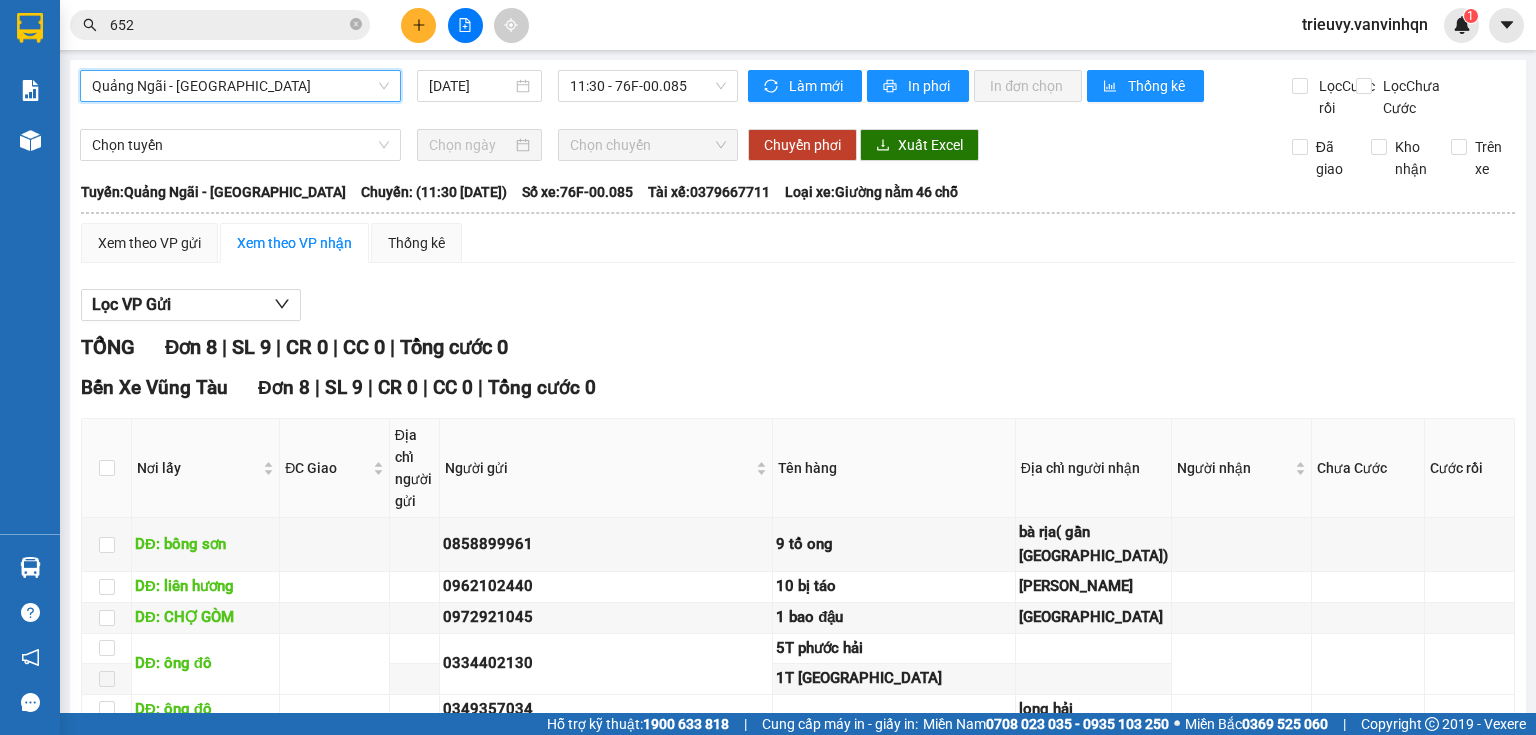 click on "Quảng Ngãi - Vũng Tàu Quảng Ngãi - Vũng Tàu 13/07/2025 11:30     - 76F-00.085" at bounding box center [409, 94] 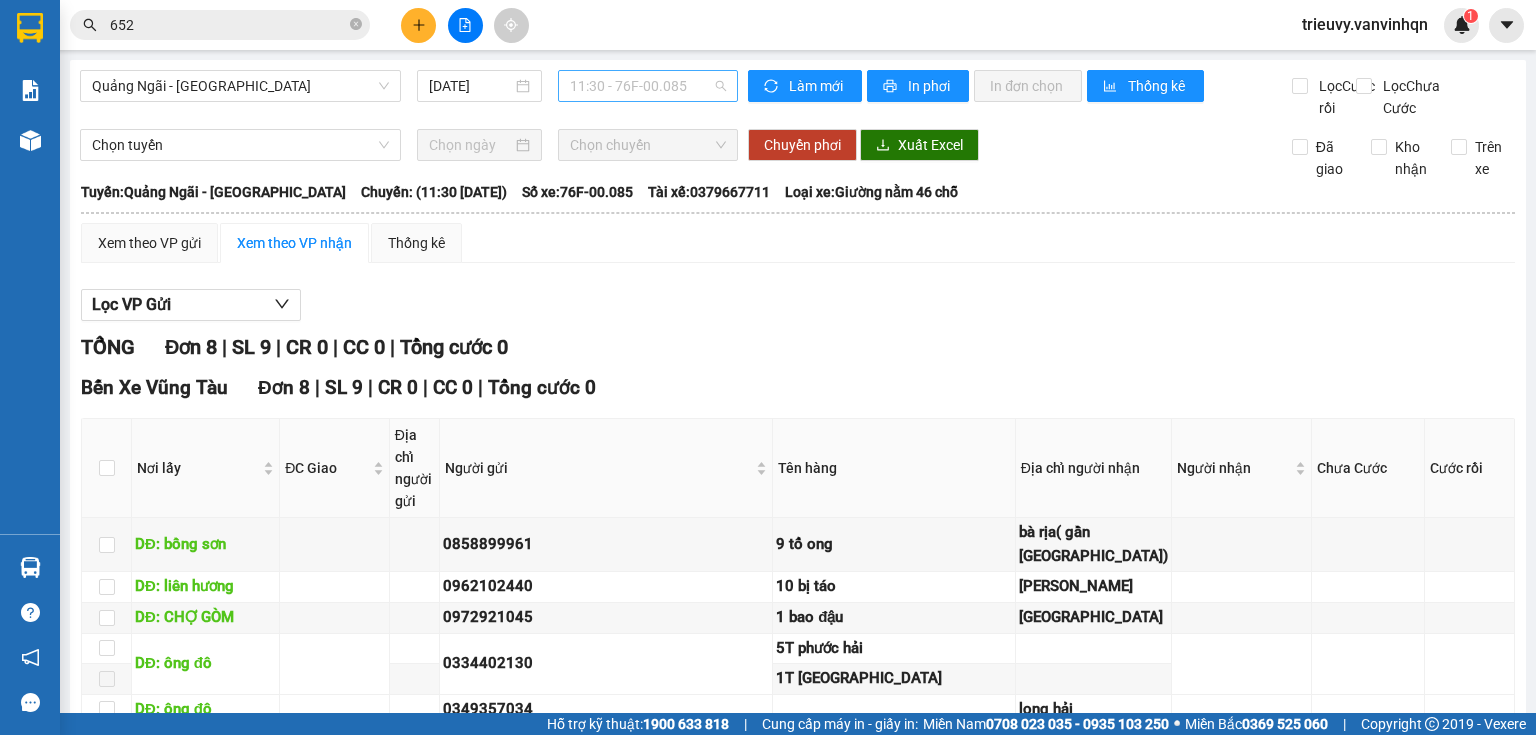 click on "11:30     - 76F-00.085" at bounding box center [648, 86] 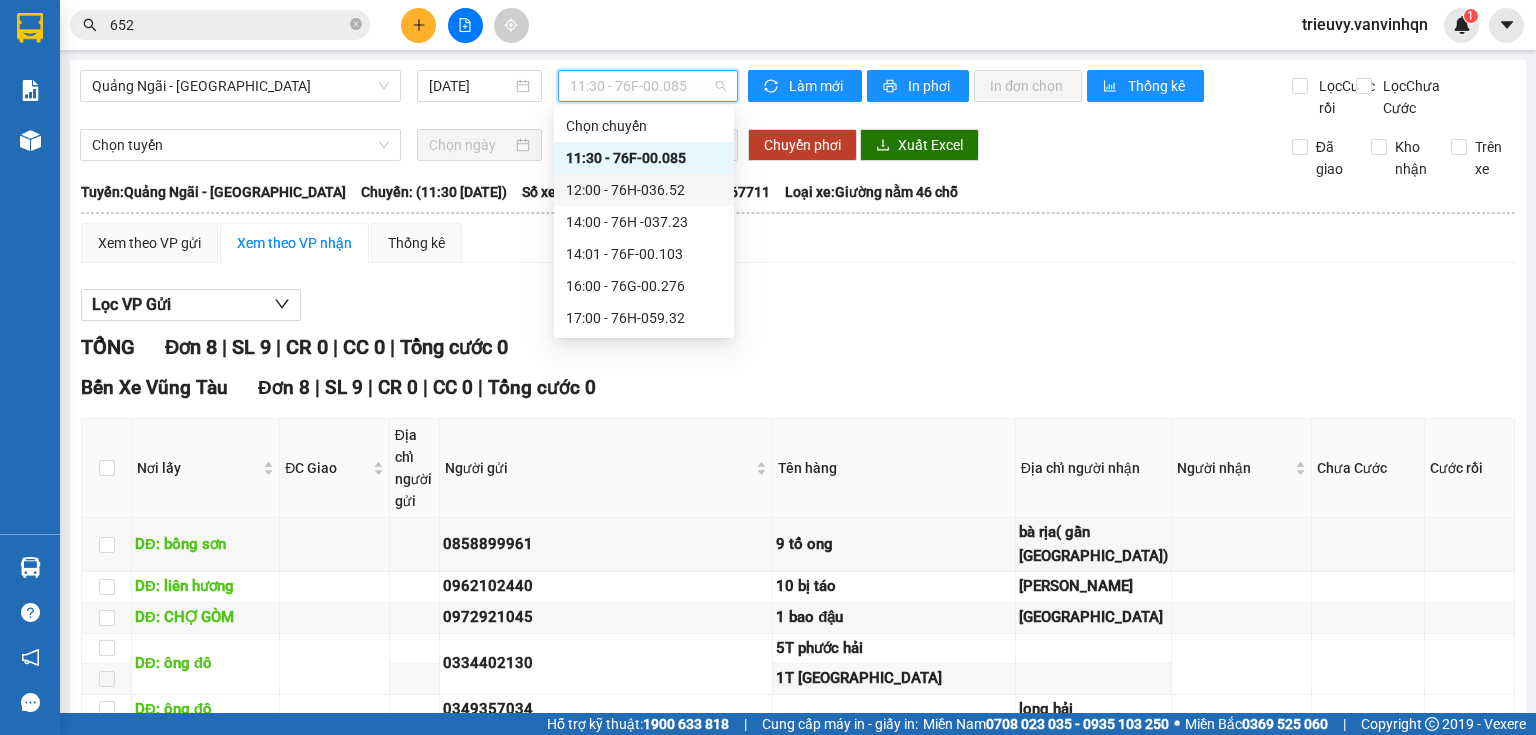 click on "12:00     - 76H-036.52" at bounding box center [644, 190] 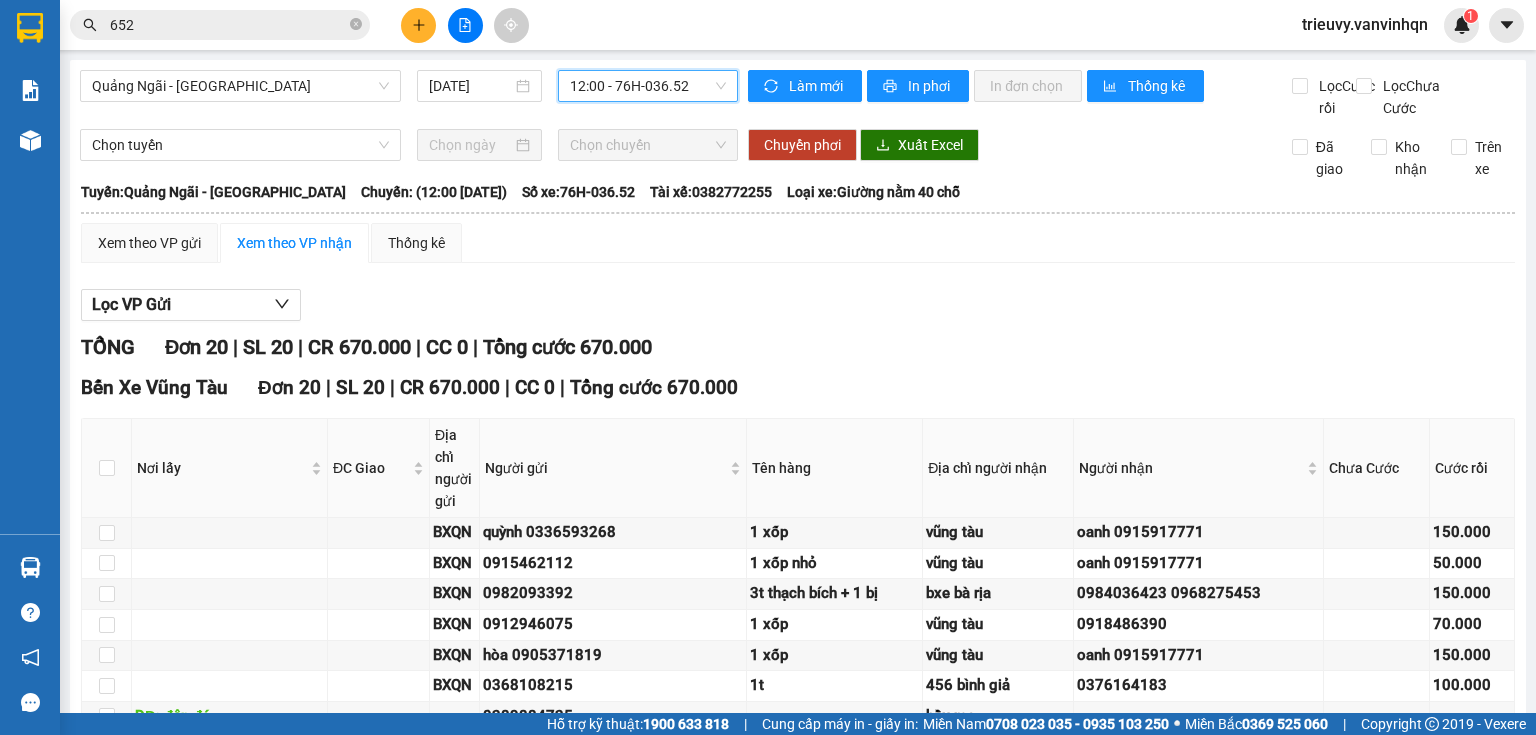 click on "12:00     - 76H-036.52" at bounding box center (648, 86) 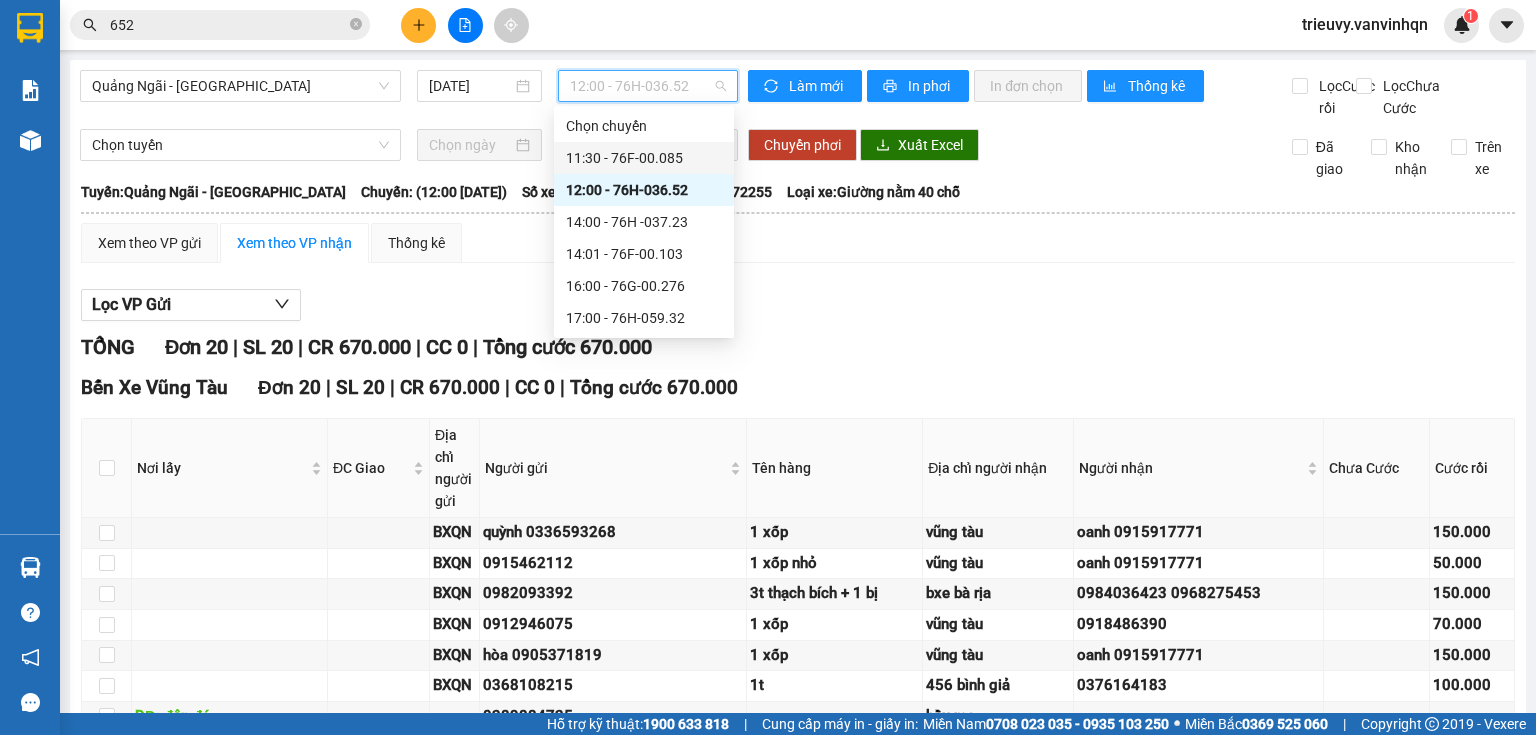 click on "11:30     - 76F-00.085" at bounding box center (644, 158) 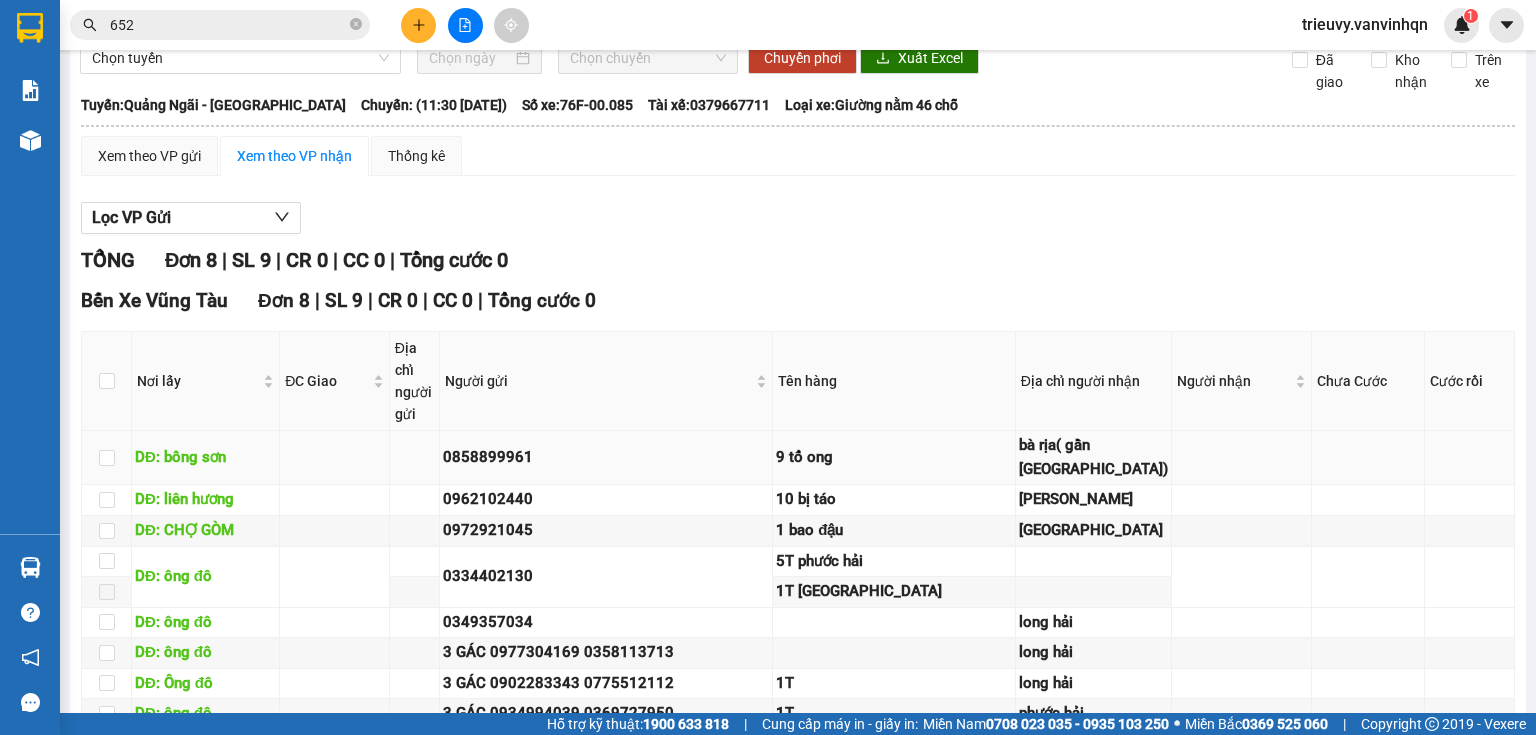 scroll, scrollTop: 0, scrollLeft: 0, axis: both 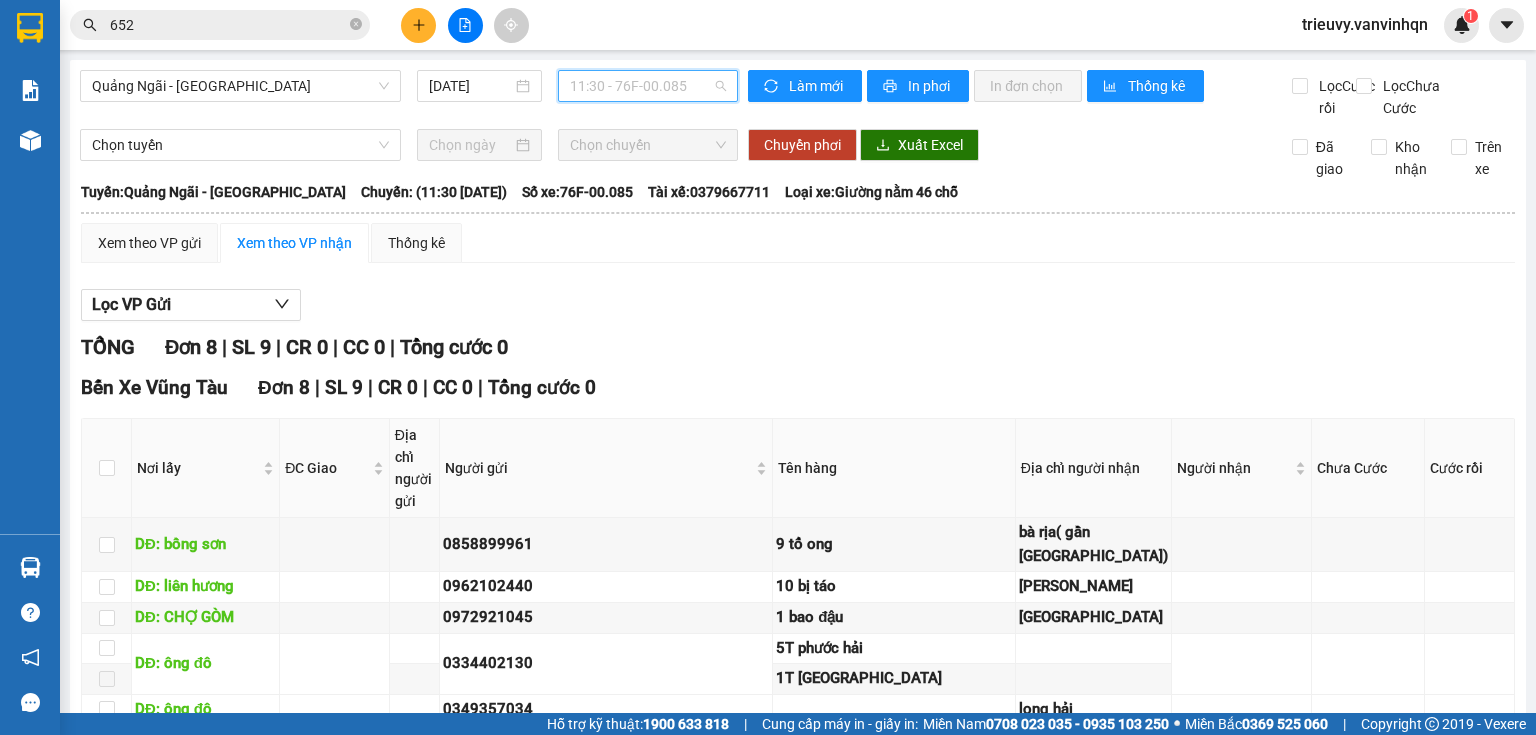 click on "11:30     - 76F-00.085" at bounding box center (648, 86) 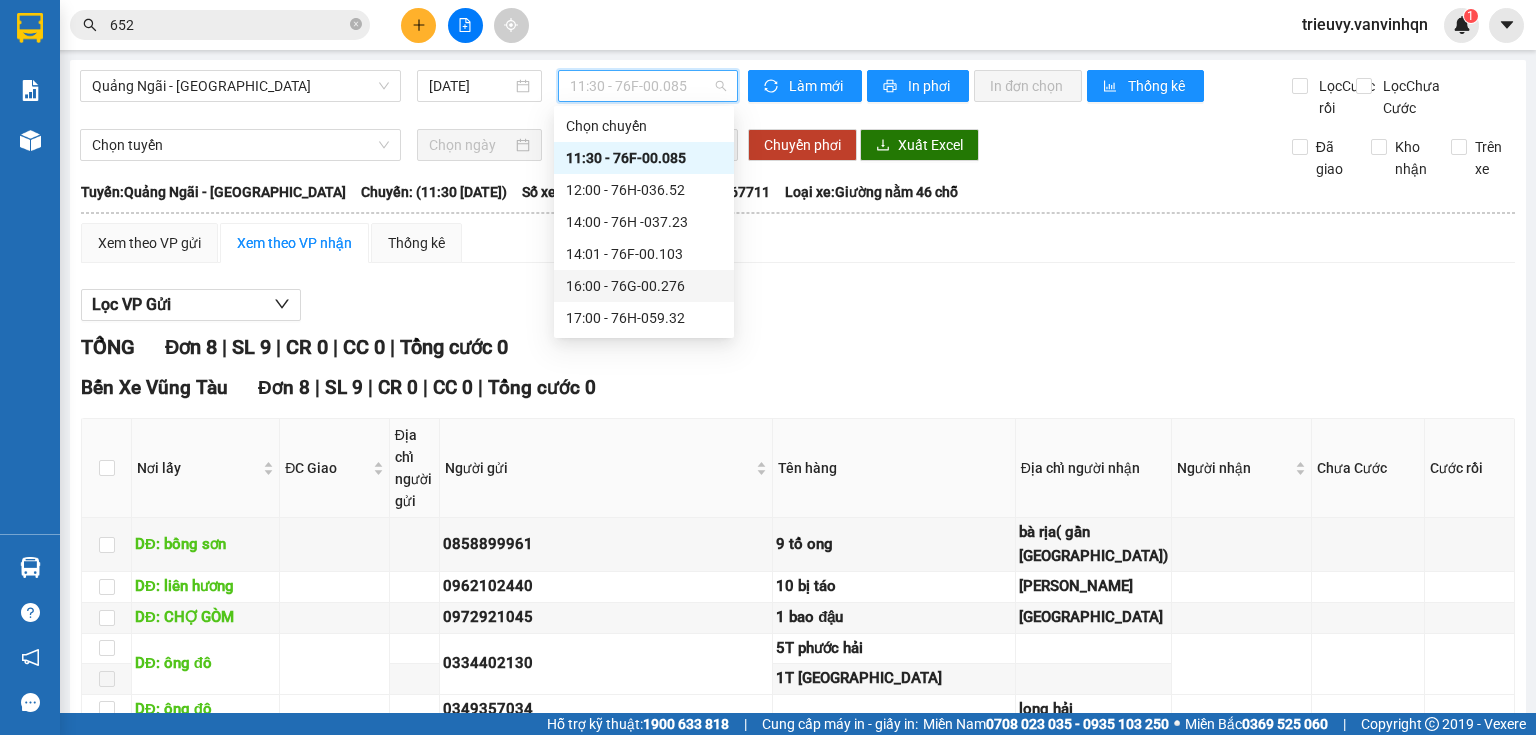 drag, startPoint x: 684, startPoint y: 309, endPoint x: 698, endPoint y: 283, distance: 29.529646 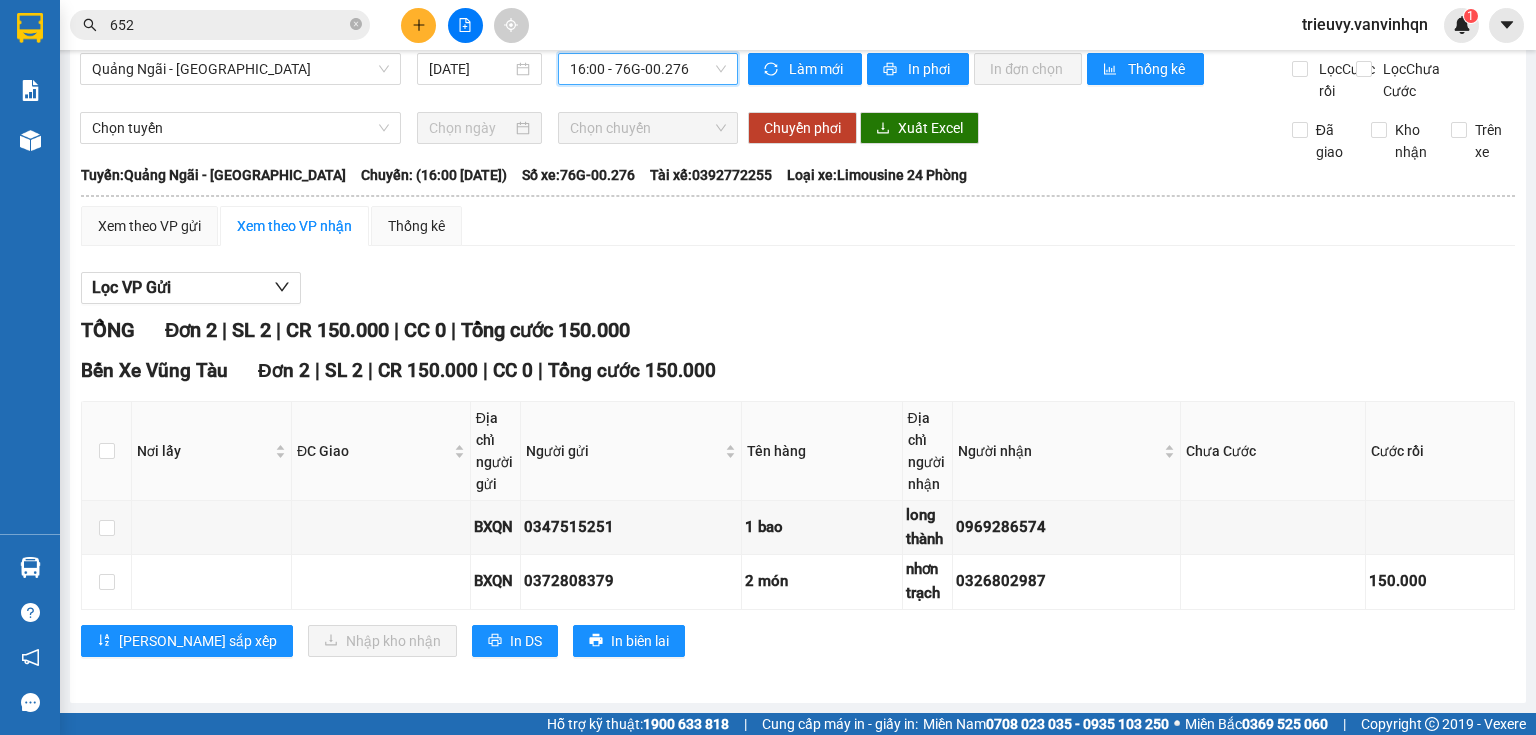 scroll, scrollTop: 36, scrollLeft: 0, axis: vertical 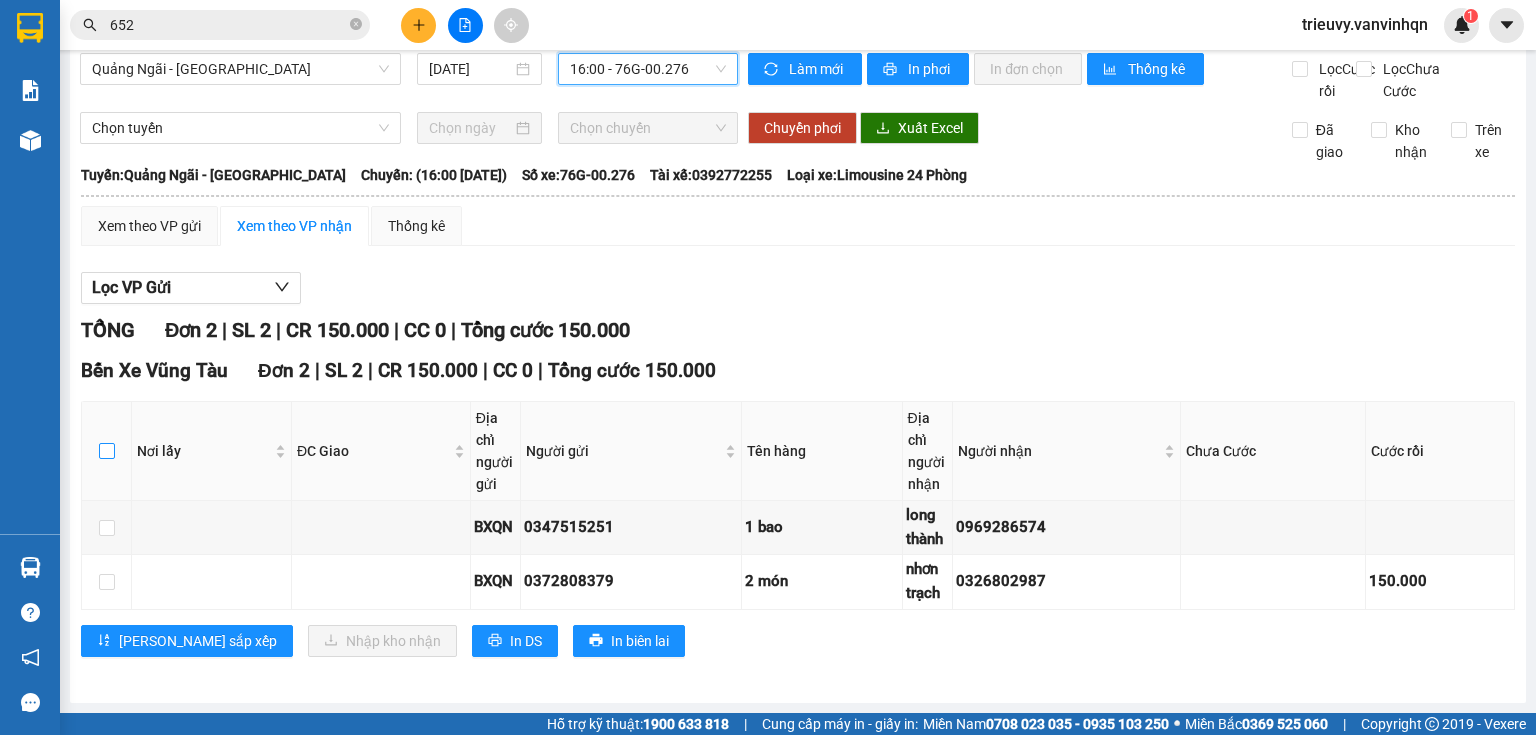 click at bounding box center (107, 451) 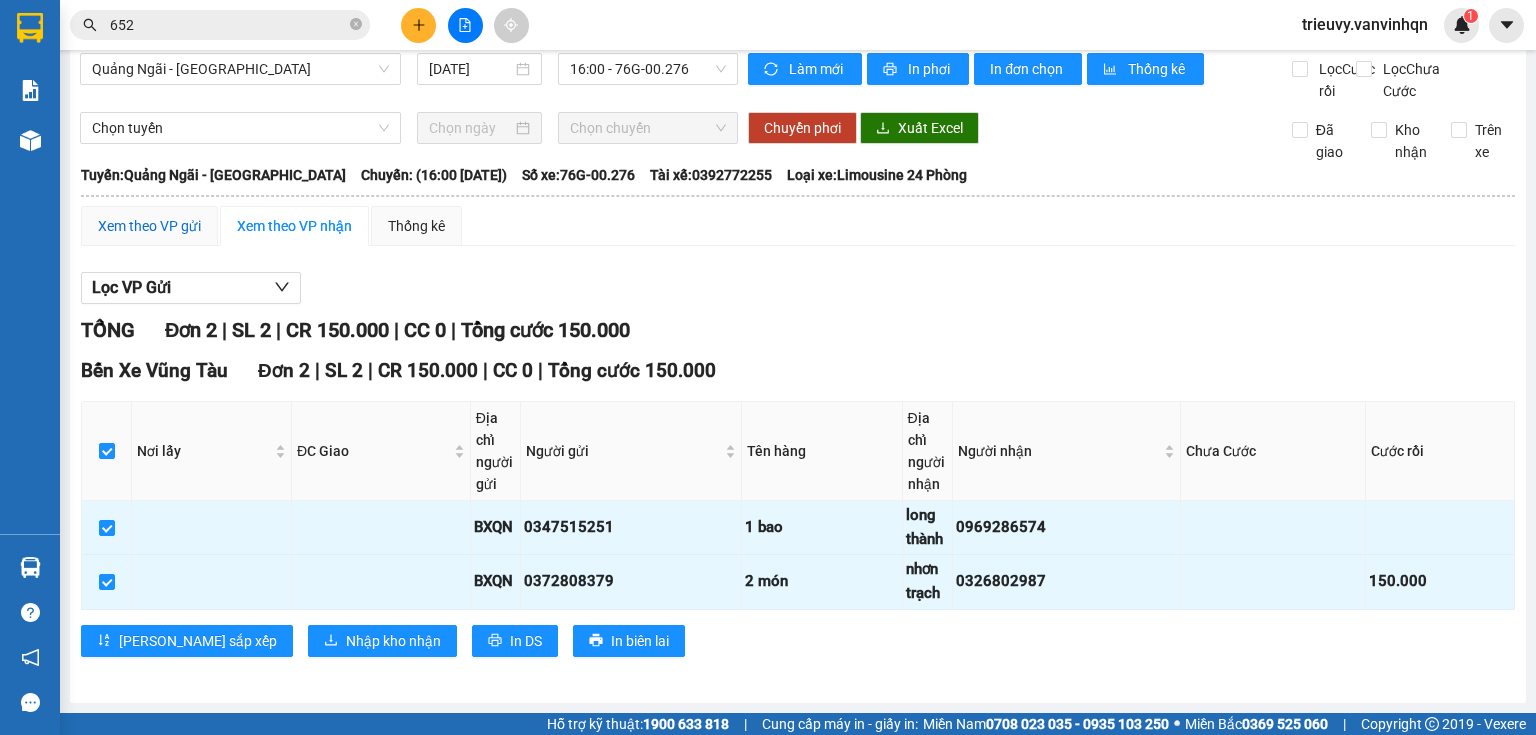 click on "Xem theo VP gửi" at bounding box center (149, 226) 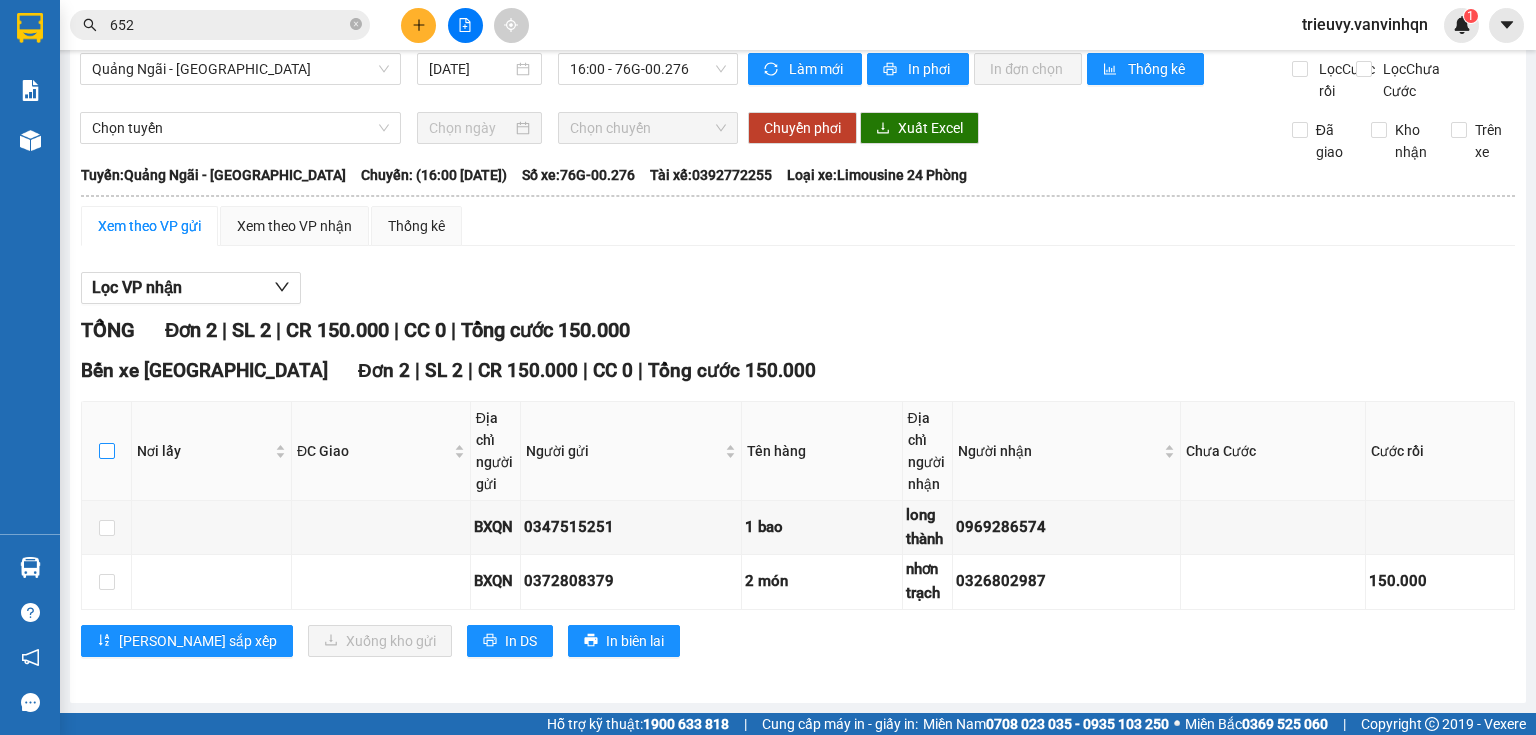 click at bounding box center (107, 451) 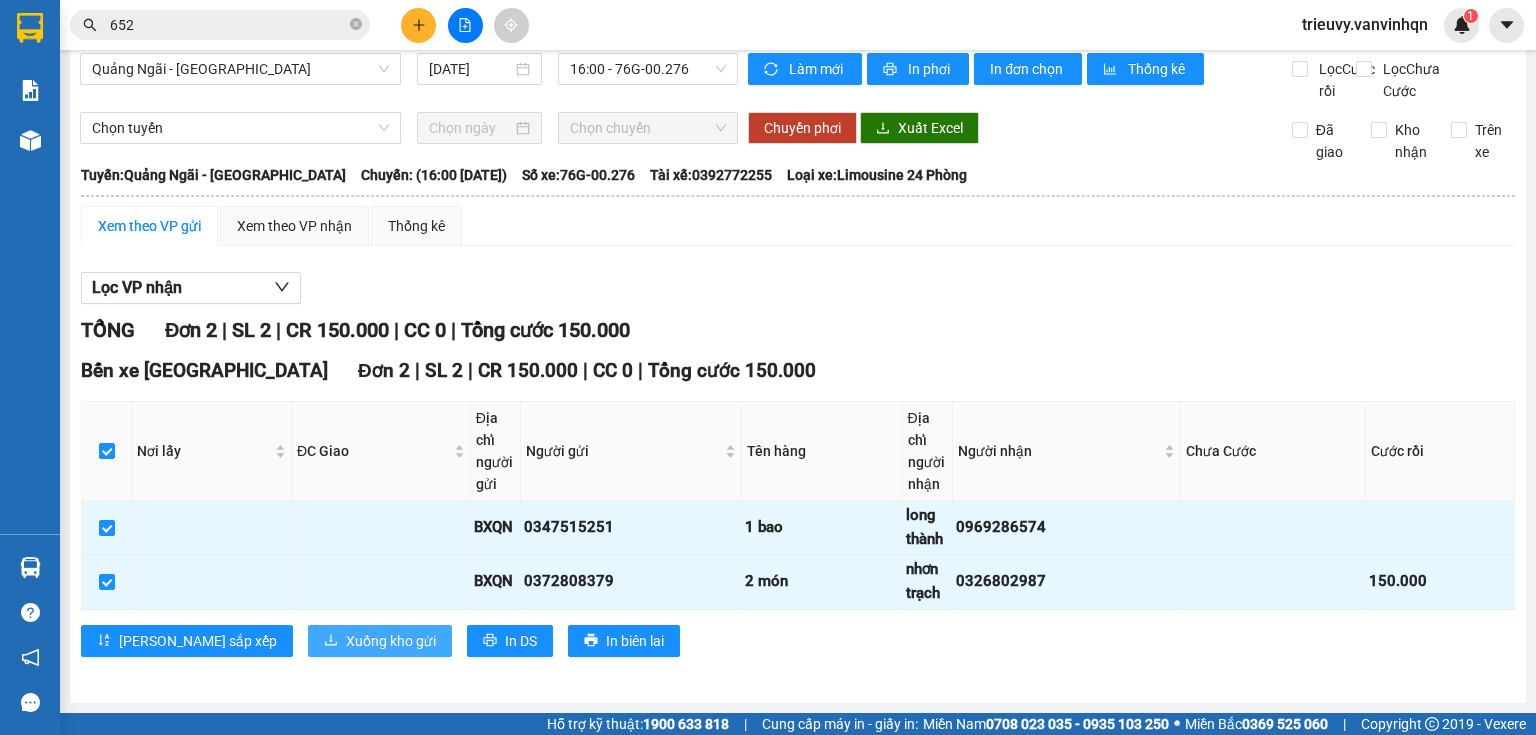 click on "Xuống kho gửi" at bounding box center [391, 641] 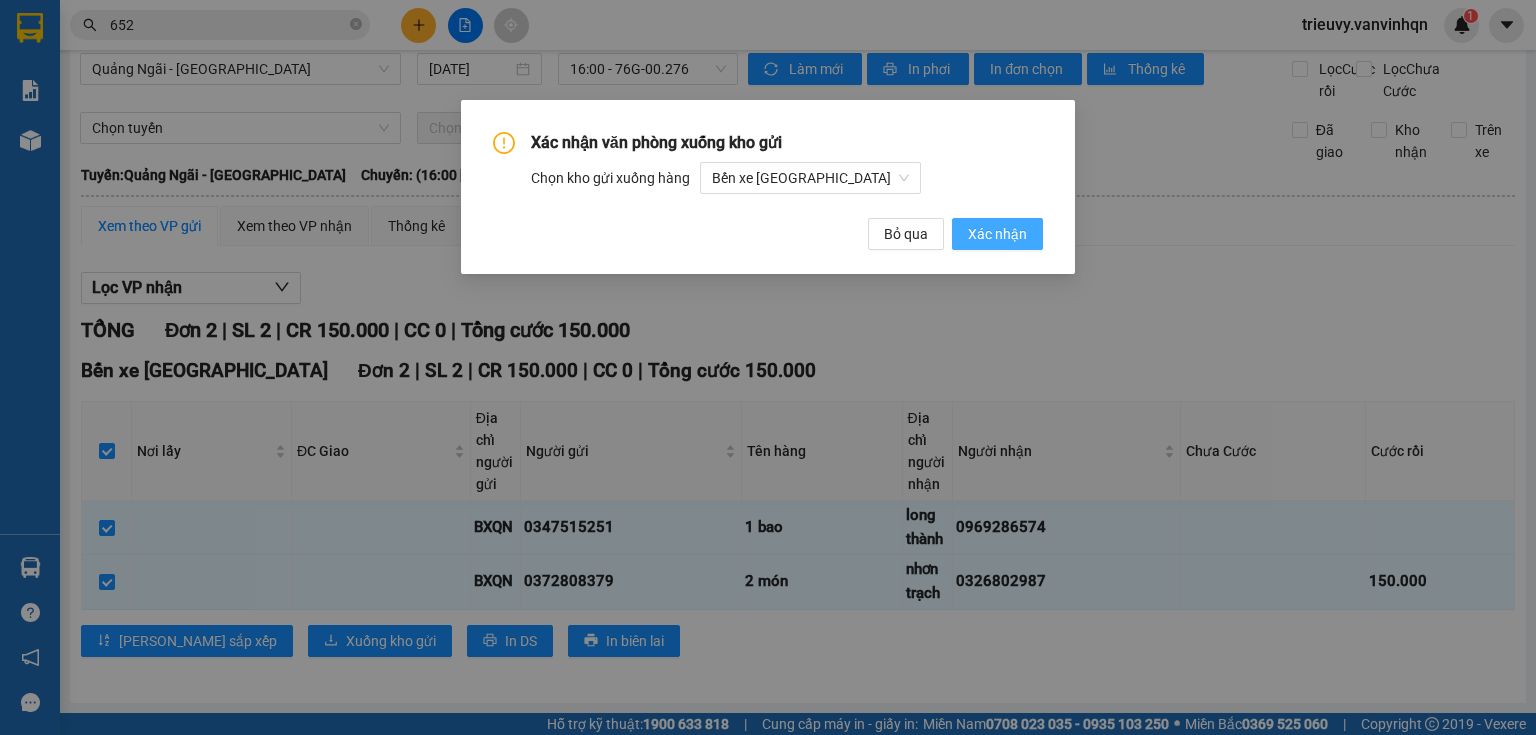 click on "Xác nhận" at bounding box center (997, 234) 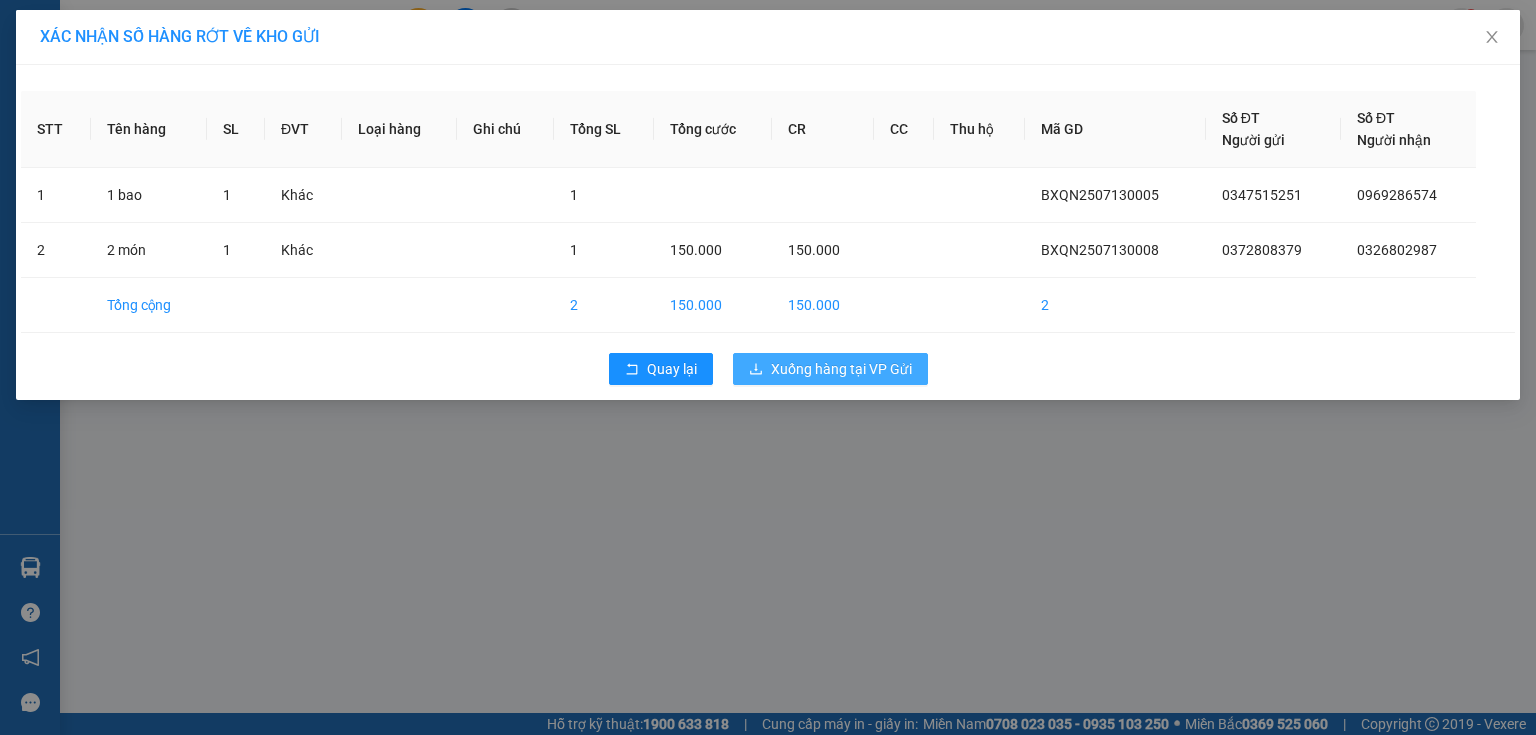 click on "Xuống hàng tại VP Gửi" at bounding box center (841, 369) 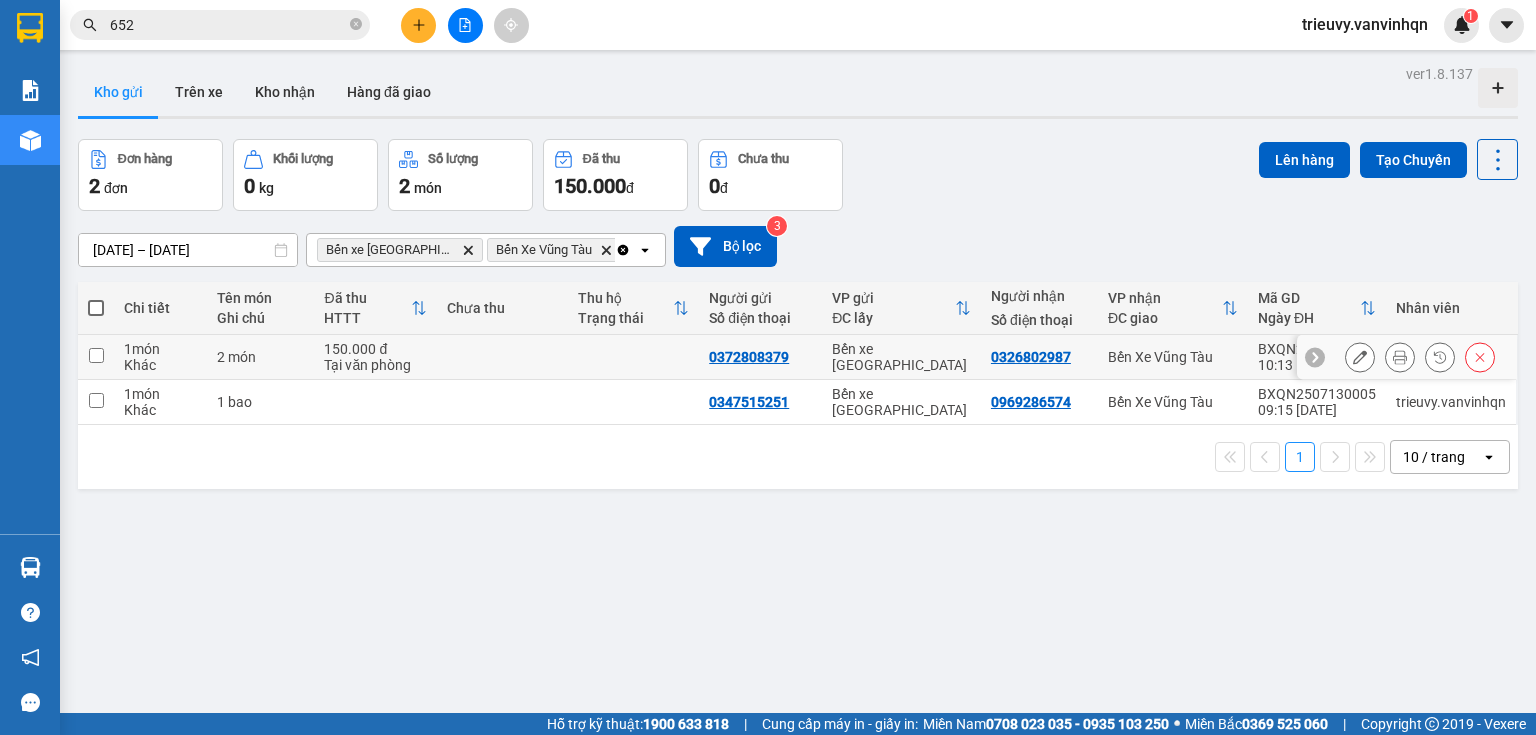 click on "2 món" at bounding box center (260, 357) 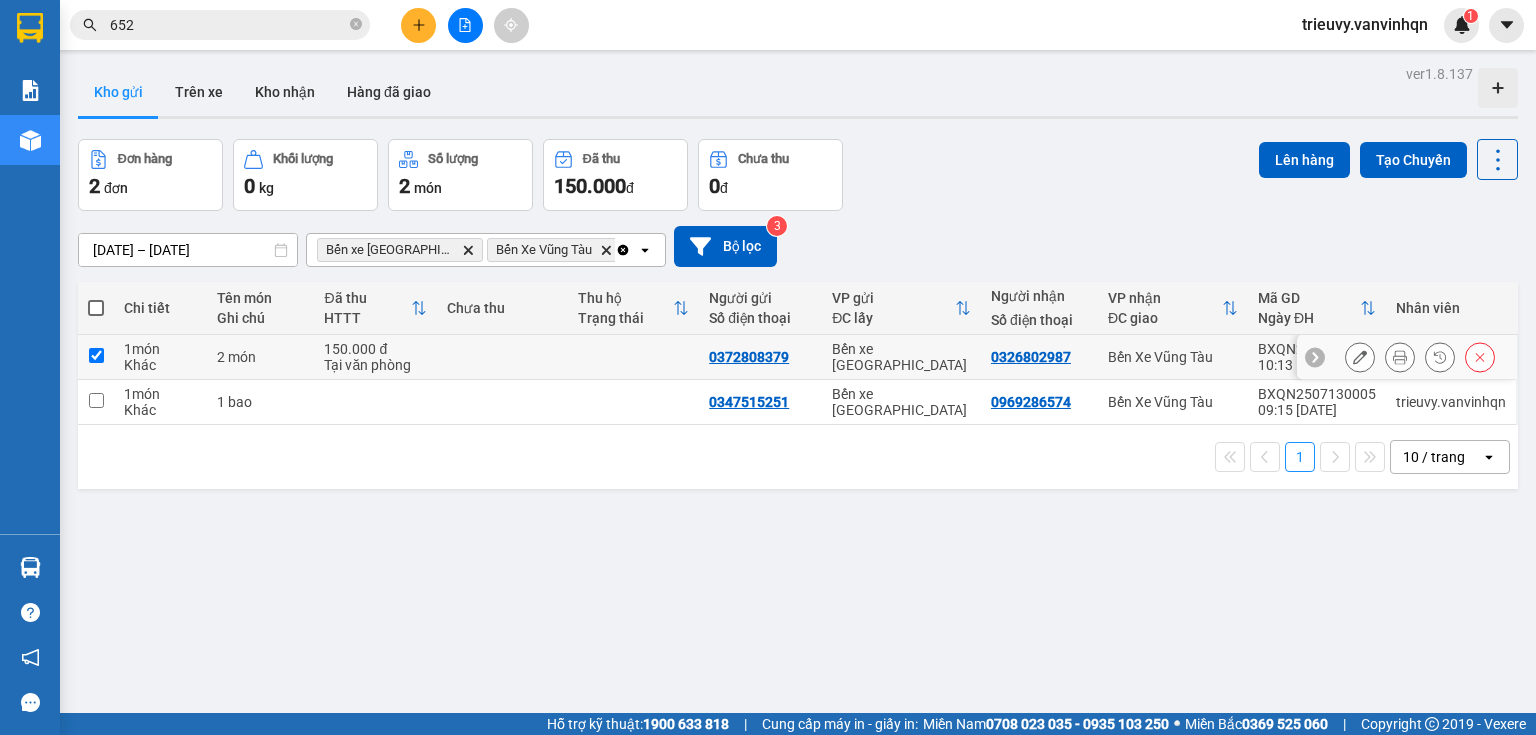 checkbox on "true" 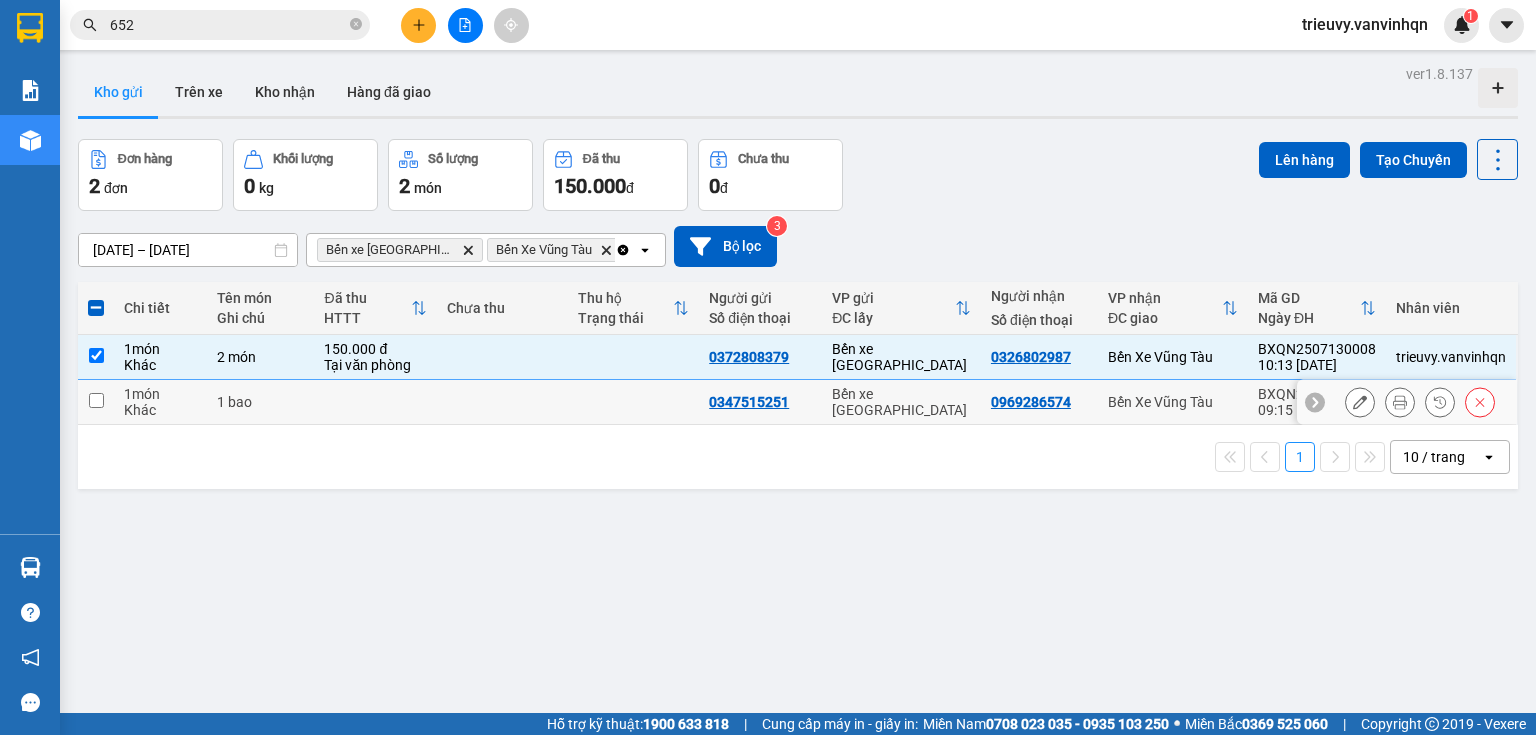 click on "1 bao" at bounding box center [260, 402] 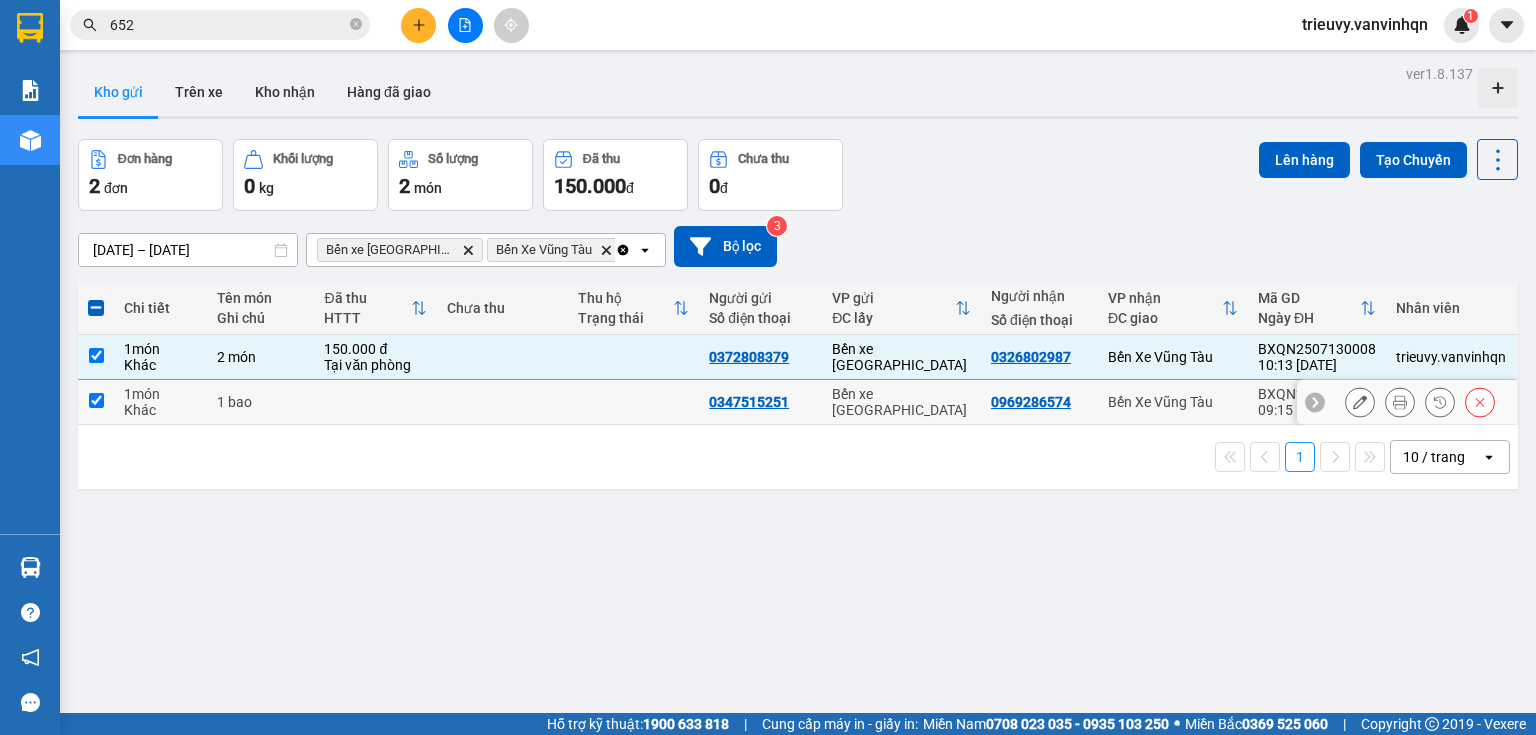checkbox on "true" 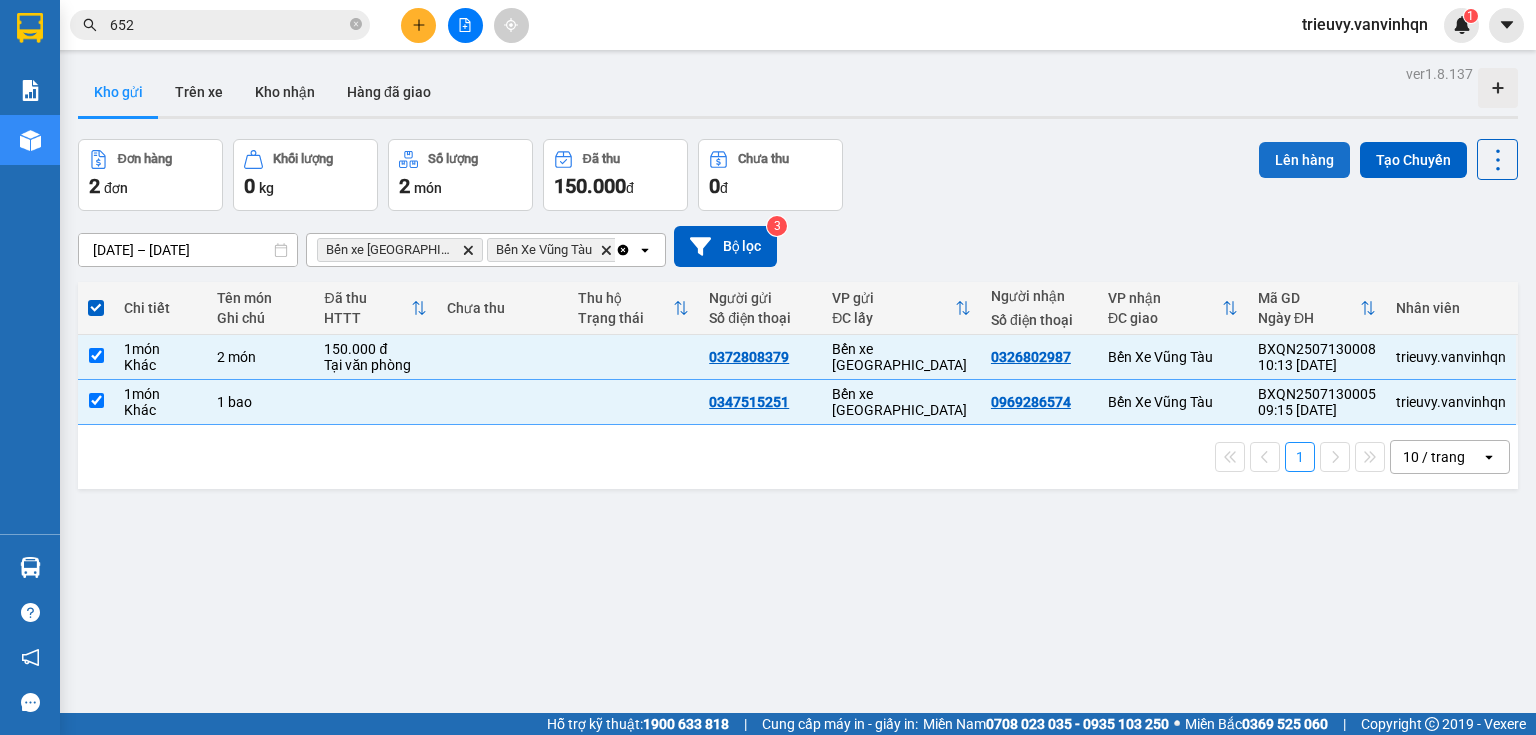 click on "Lên hàng" at bounding box center [1304, 160] 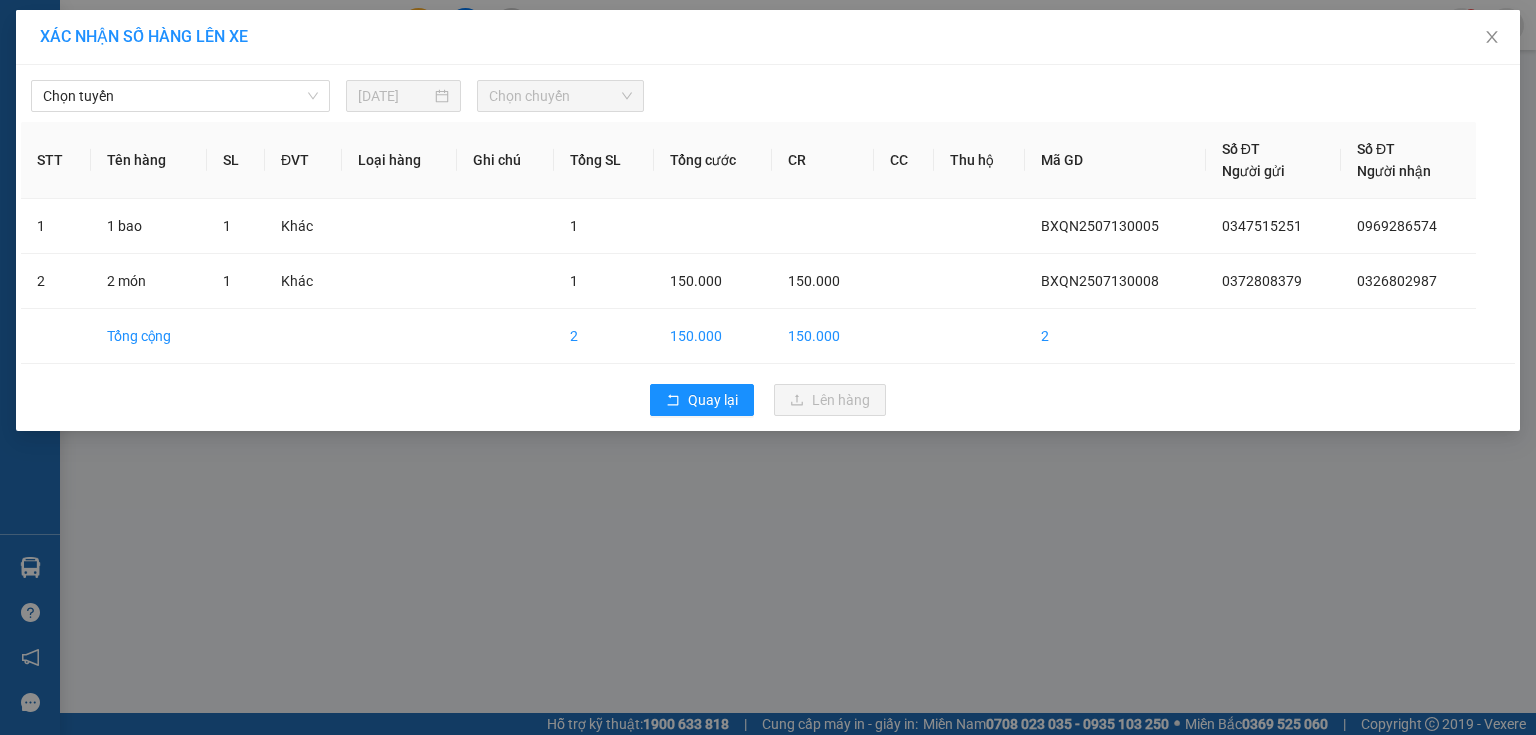 click on "Chọn tuyến 13/07/2025 Chọn chuyến STT Tên hàng SL ĐVT Loại hàng Ghi chú Tổng SL Tổng cước CR CC Thu hộ Mã GD Số ĐT Người gửi Số ĐT Người nhận 1 1 bao  1 Khác 1 BXQN2507130005 0347515251 0969286574 2 2 món  1 Khác 1 150.000 150.000 BXQN2507130008 0372808379 0326802987 Tổng cộng 2 150.000 150.000 2 Quay lại Lên hàng" at bounding box center [768, 248] 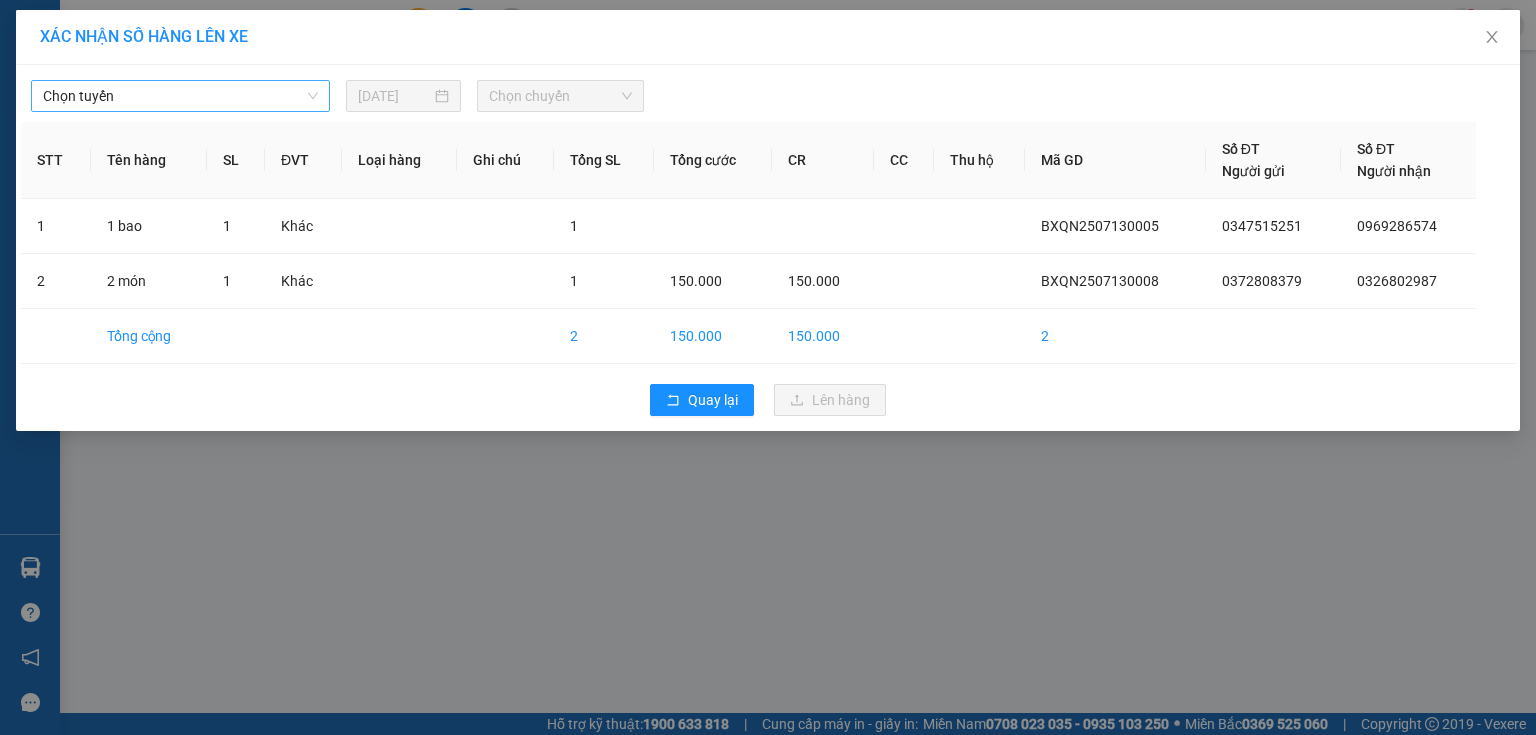 drag, startPoint x: 142, startPoint y: 95, endPoint x: 129, endPoint y: 112, distance: 21.400934 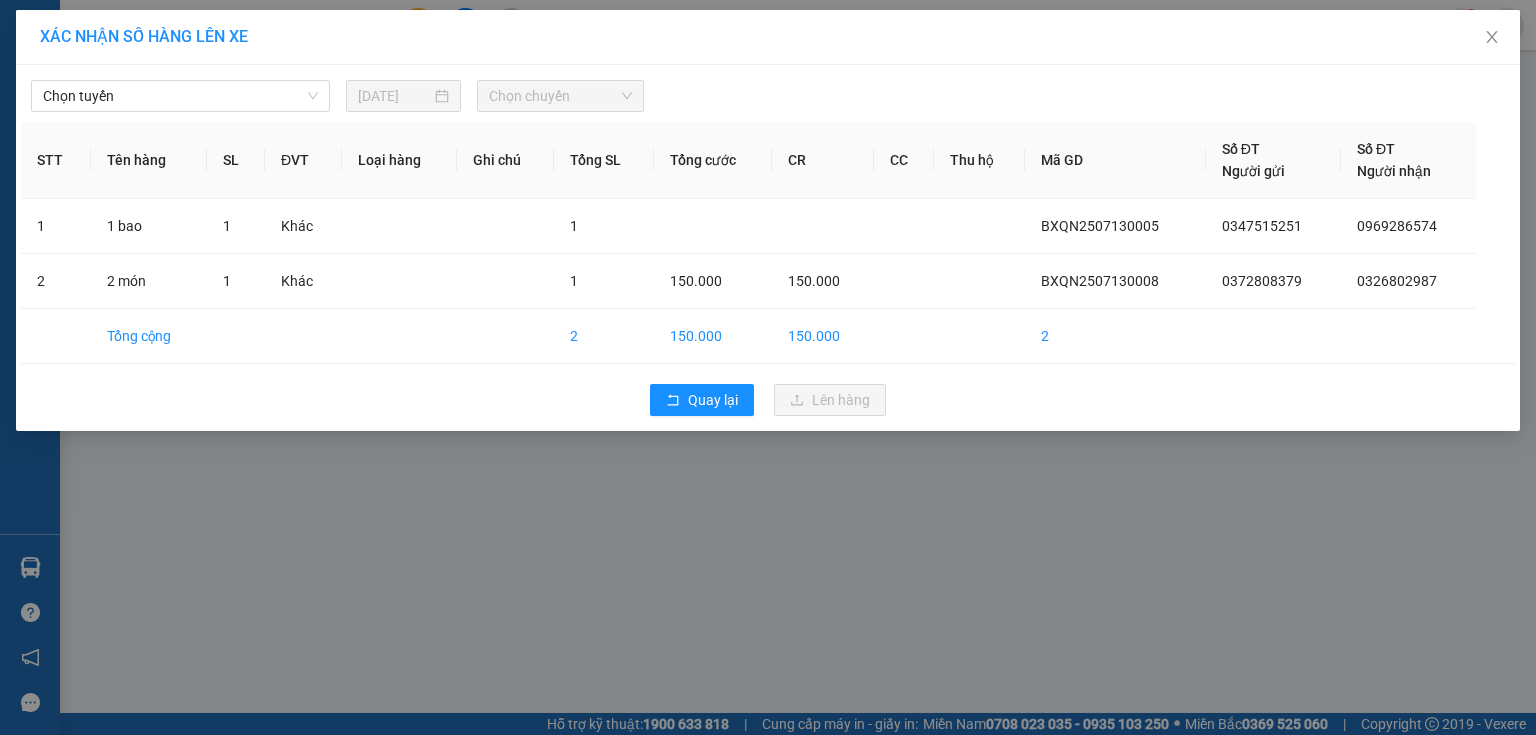 click on "Chọn tuyến" at bounding box center (180, 96) 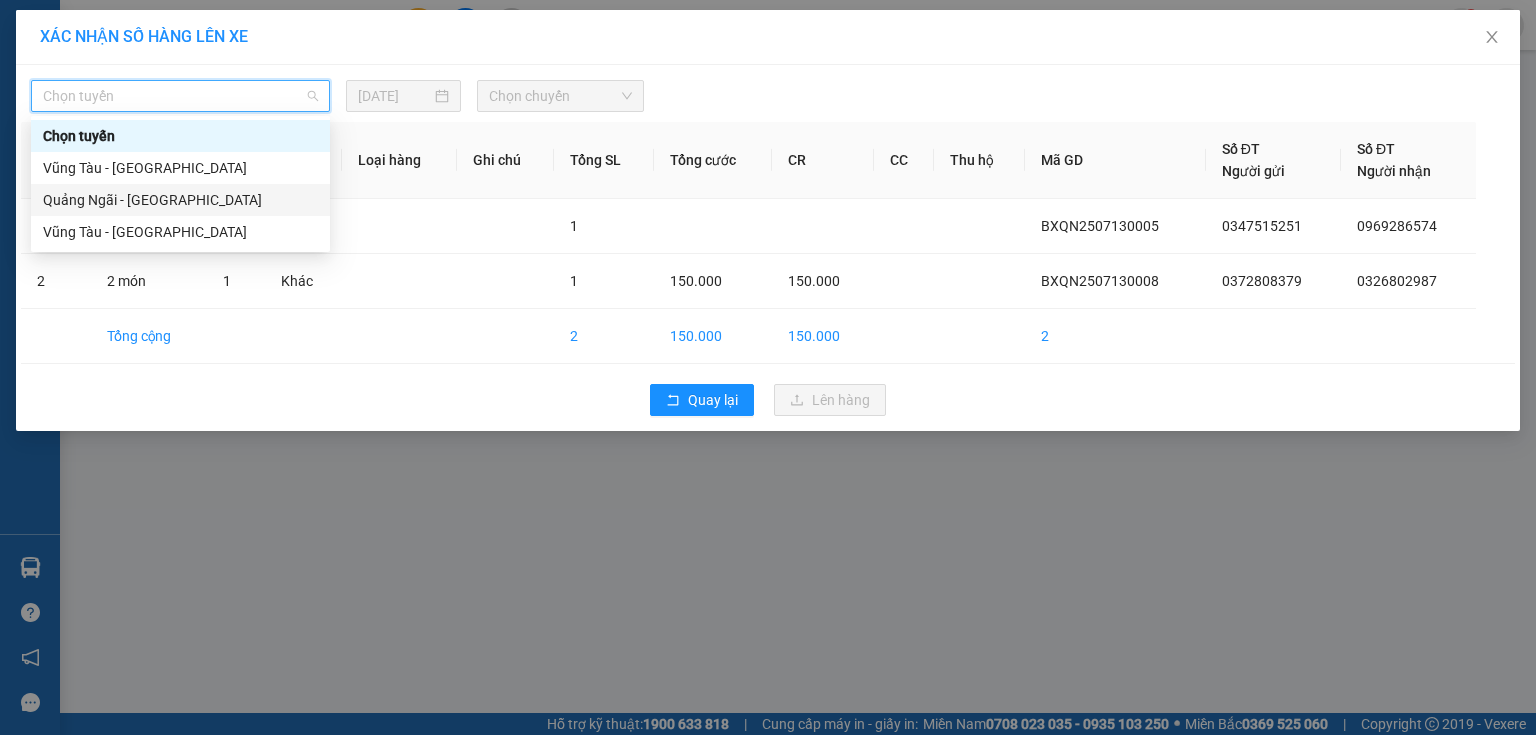 click on "Quảng Ngãi - [GEOGRAPHIC_DATA]" at bounding box center (180, 200) 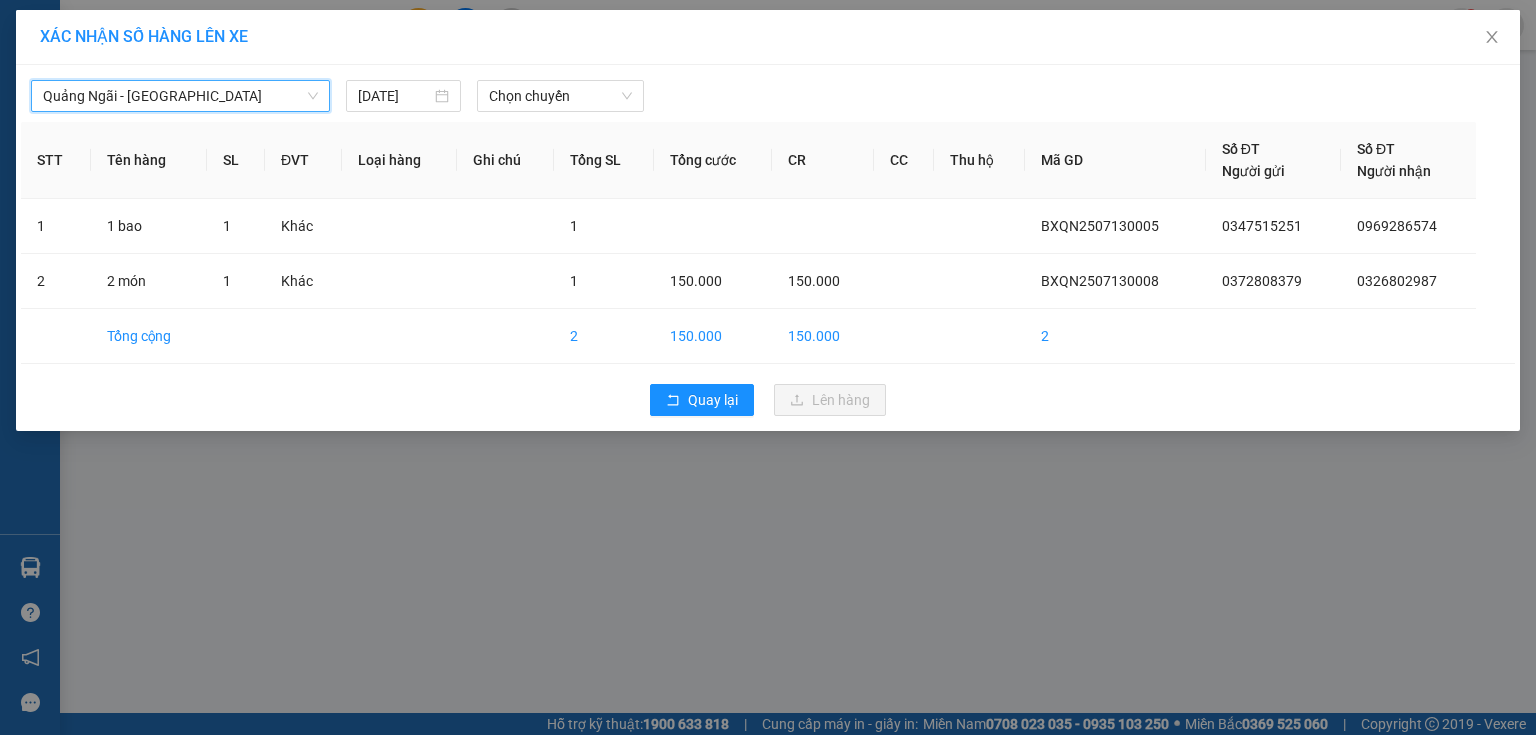 click on "Quảng Ngãi - [GEOGRAPHIC_DATA]" at bounding box center (180, 96) 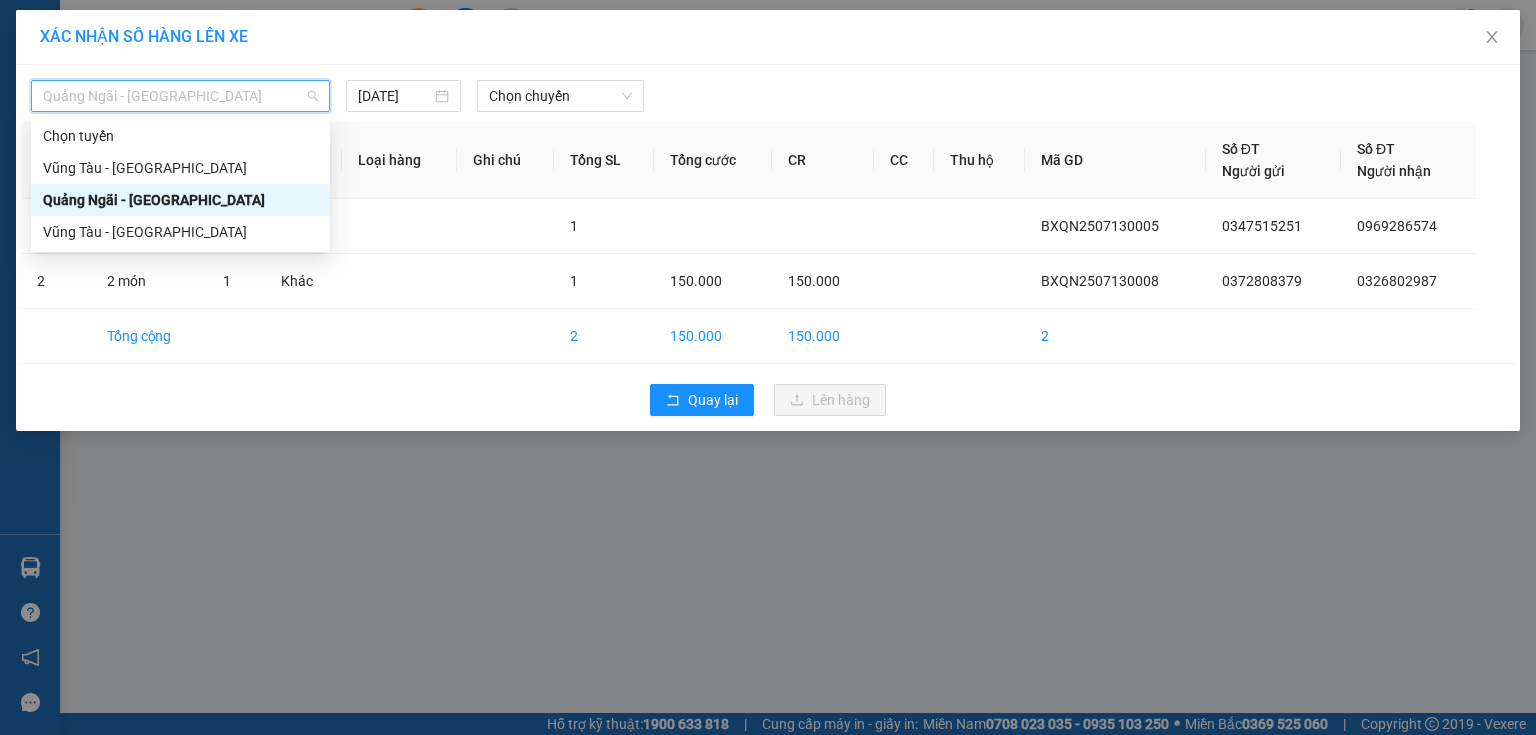 drag, startPoint x: 196, startPoint y: 200, endPoint x: 396, endPoint y: 129, distance: 212.22865 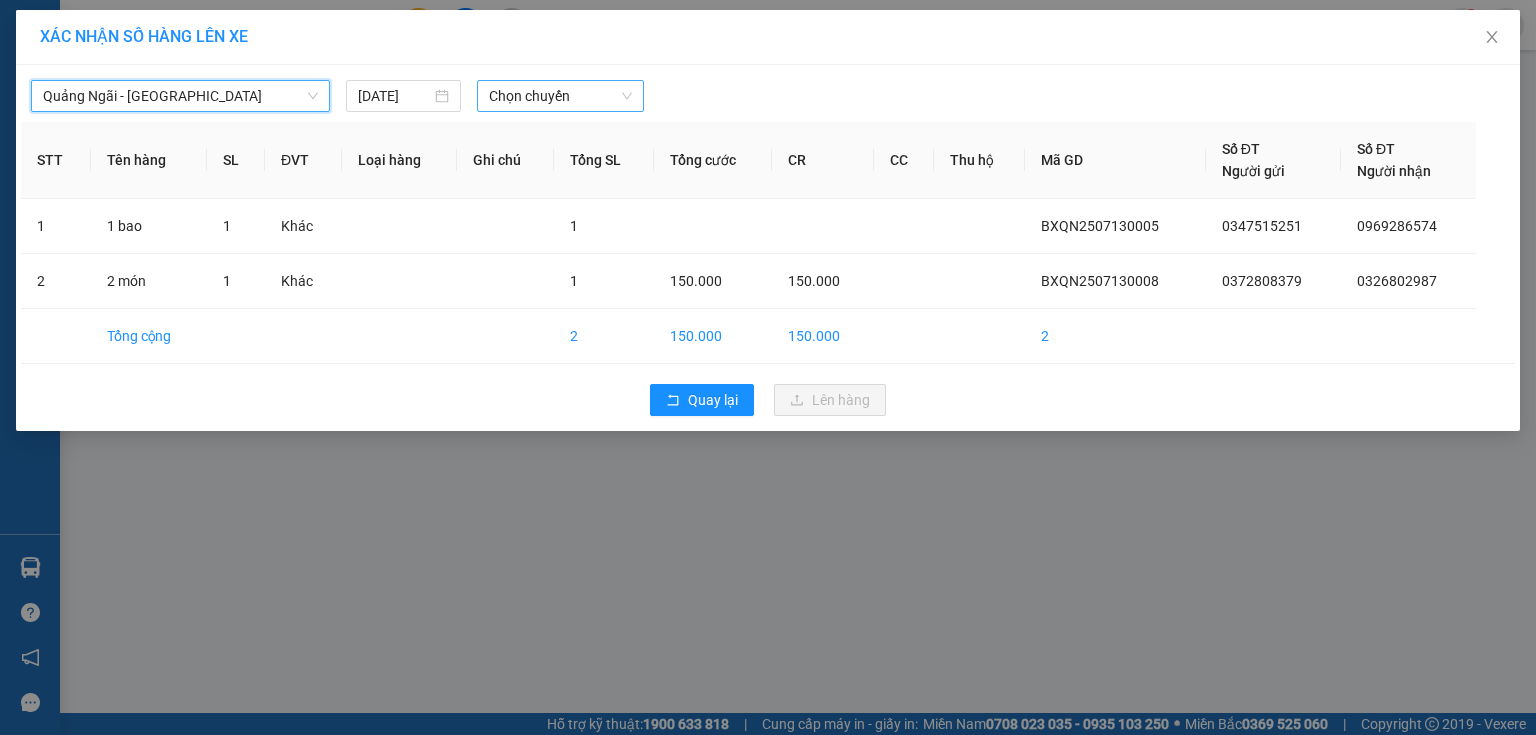 click on "Chọn chuyến" at bounding box center [561, 96] 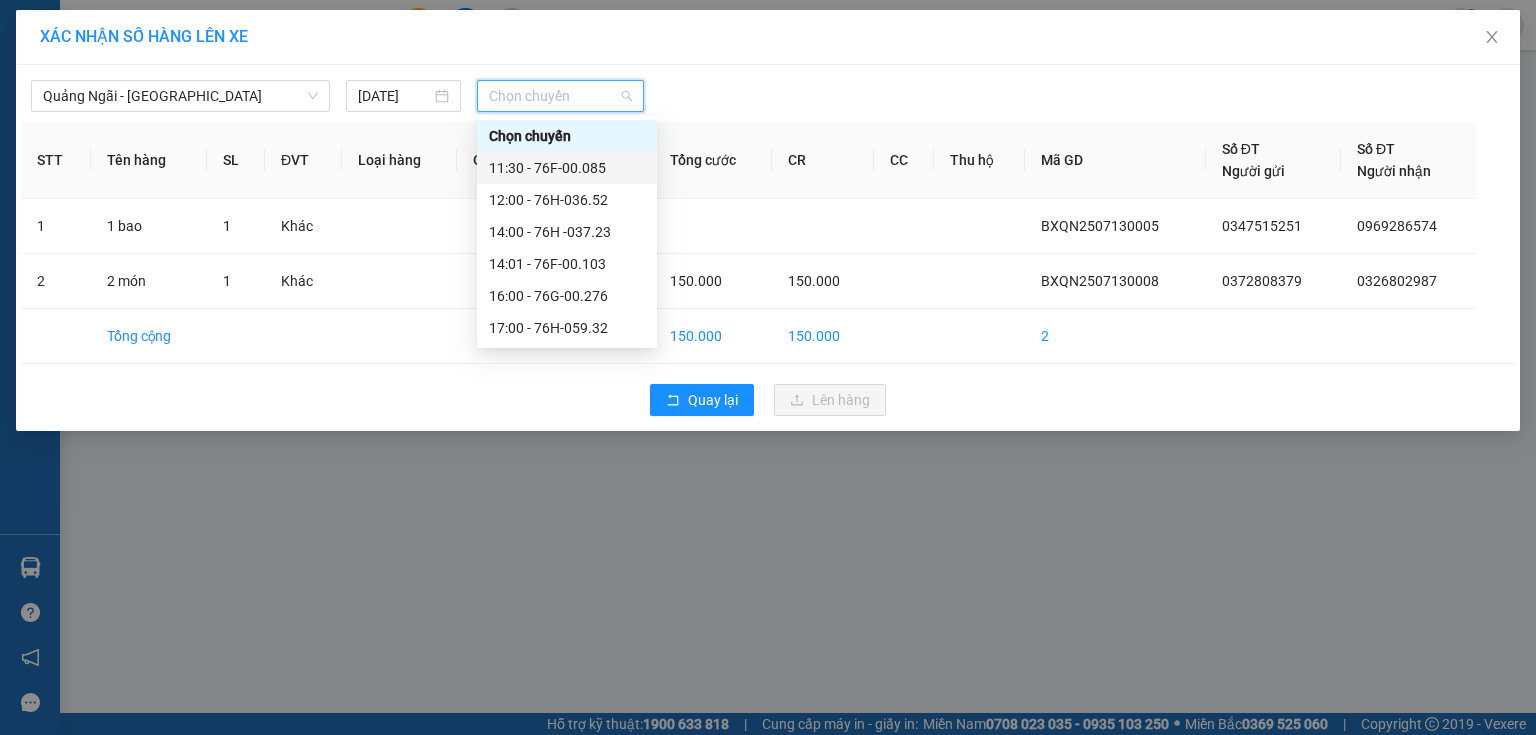 click on "11:30     - 76F-00.085" at bounding box center [567, 168] 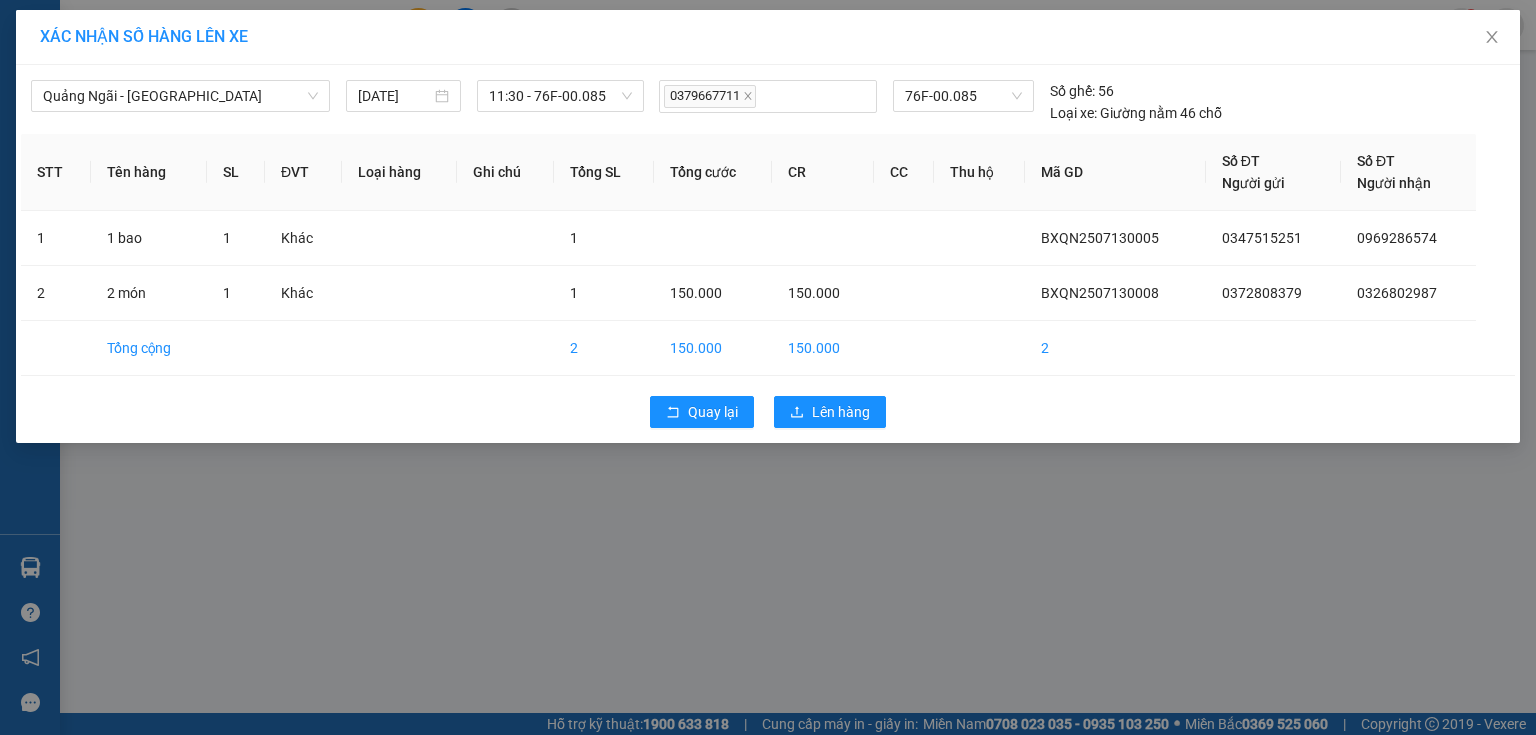 click on "Quay lại Lên hàng" at bounding box center (768, 412) 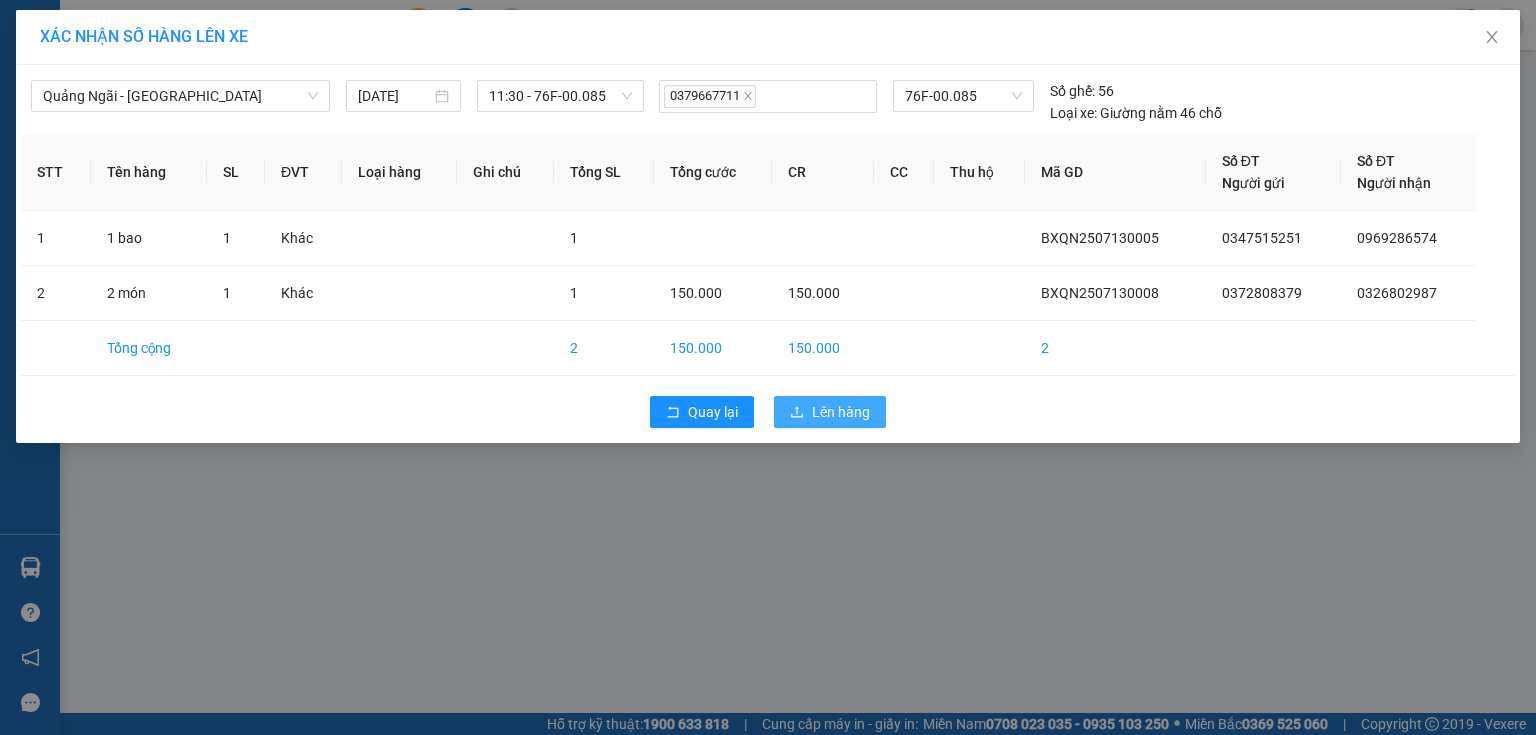 click on "Lên hàng" at bounding box center (841, 412) 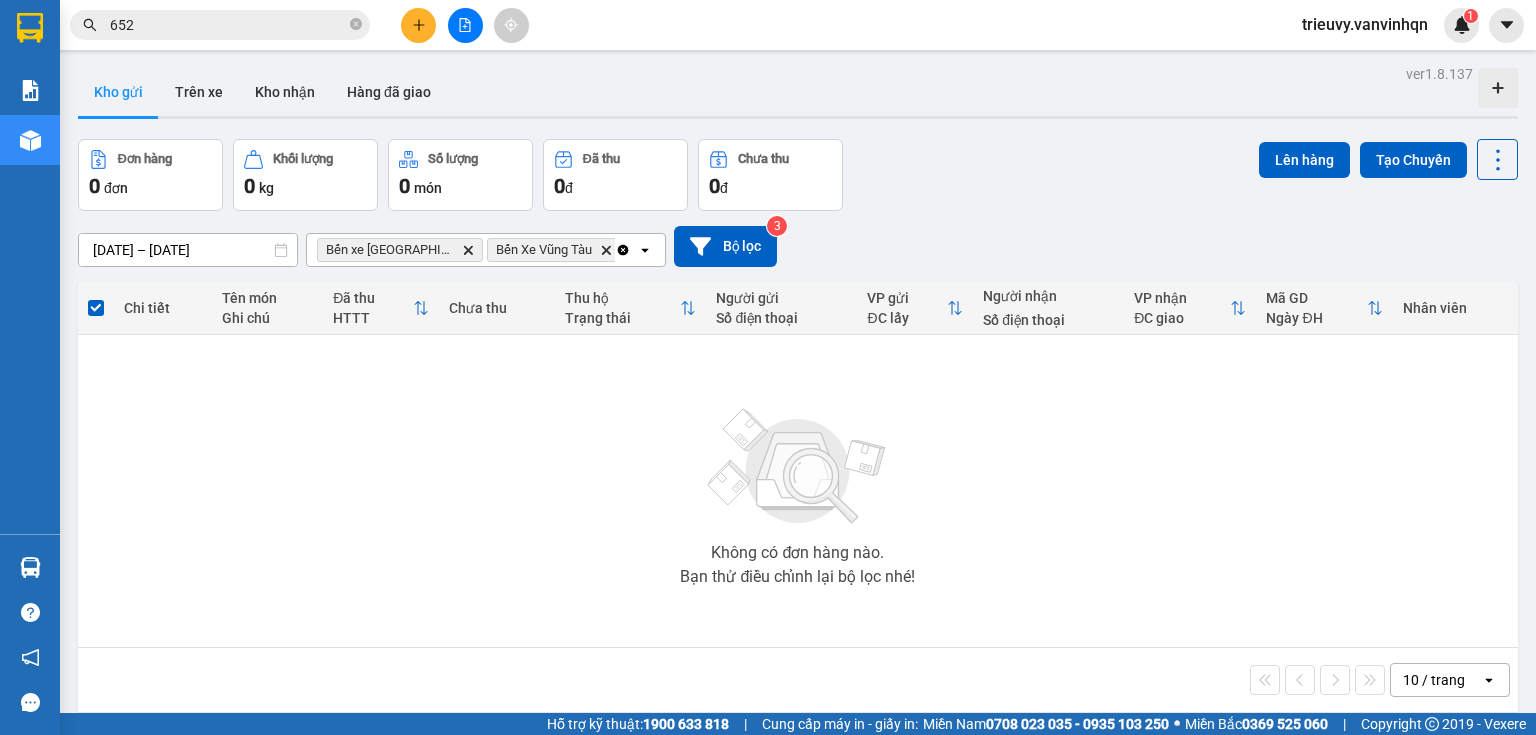 click at bounding box center (465, 25) 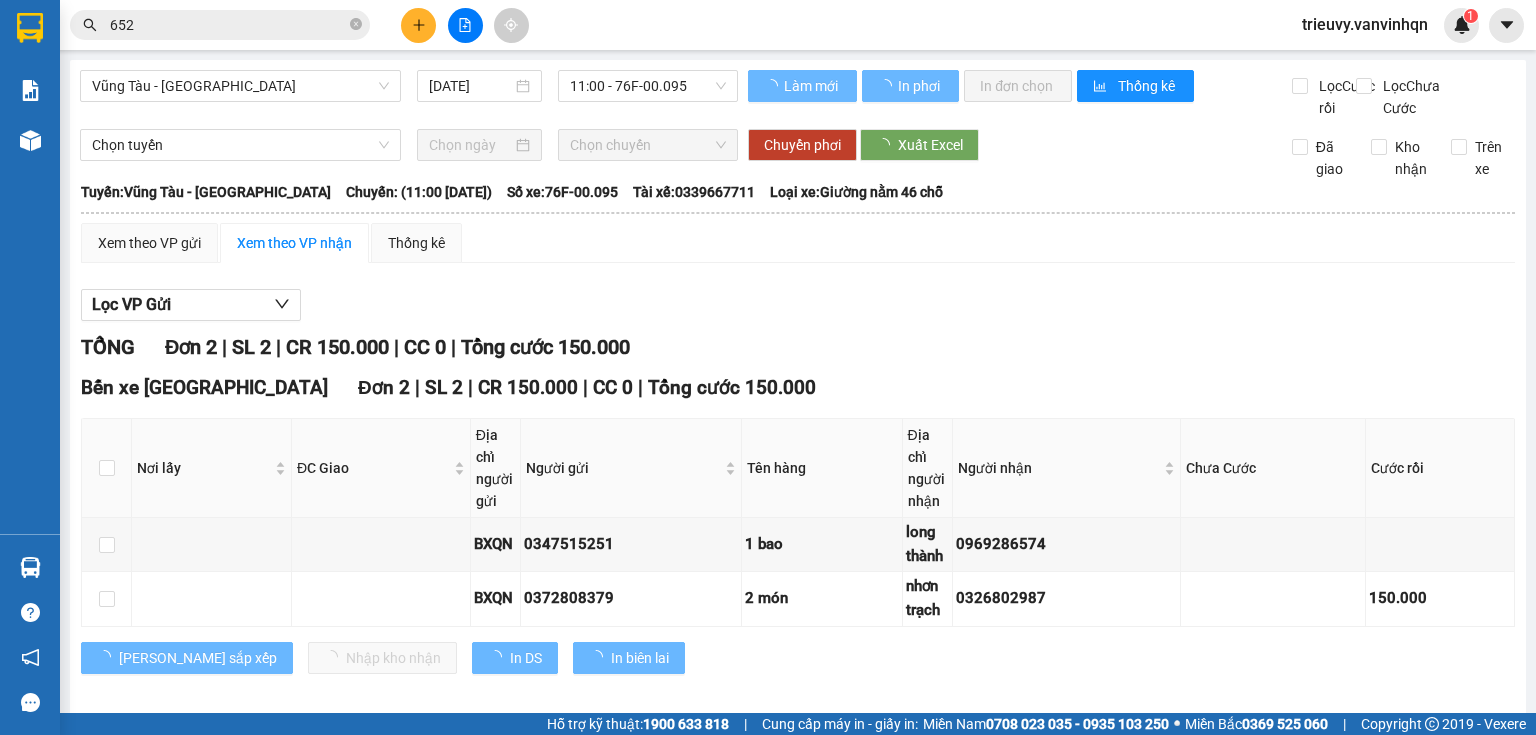 click on "Vũng Tàu - Quảng Ngãi 13/07/2025 11:00     - 76F-00.095" at bounding box center (409, 94) 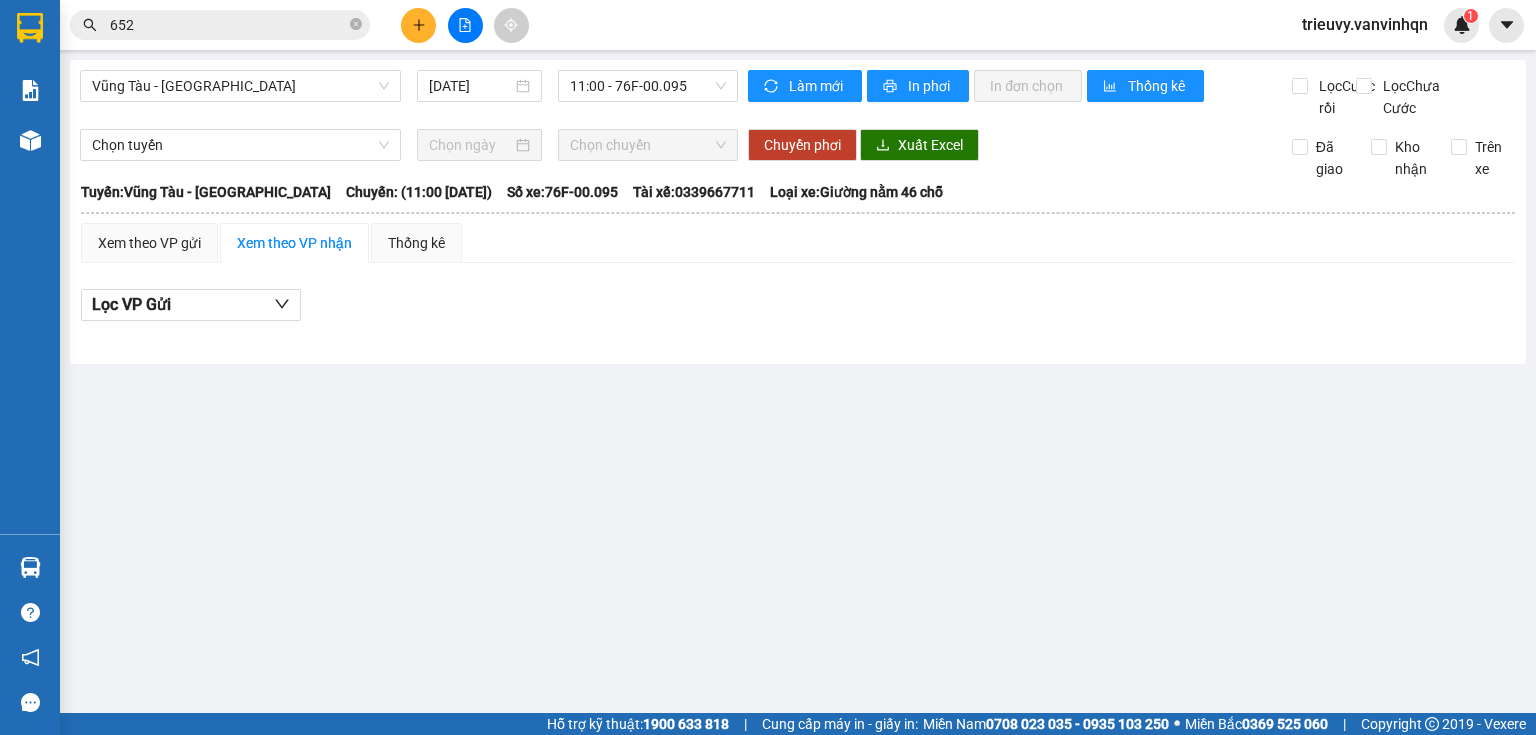 drag, startPoint x: 192, startPoint y: 77, endPoint x: 182, endPoint y: 103, distance: 27.856777 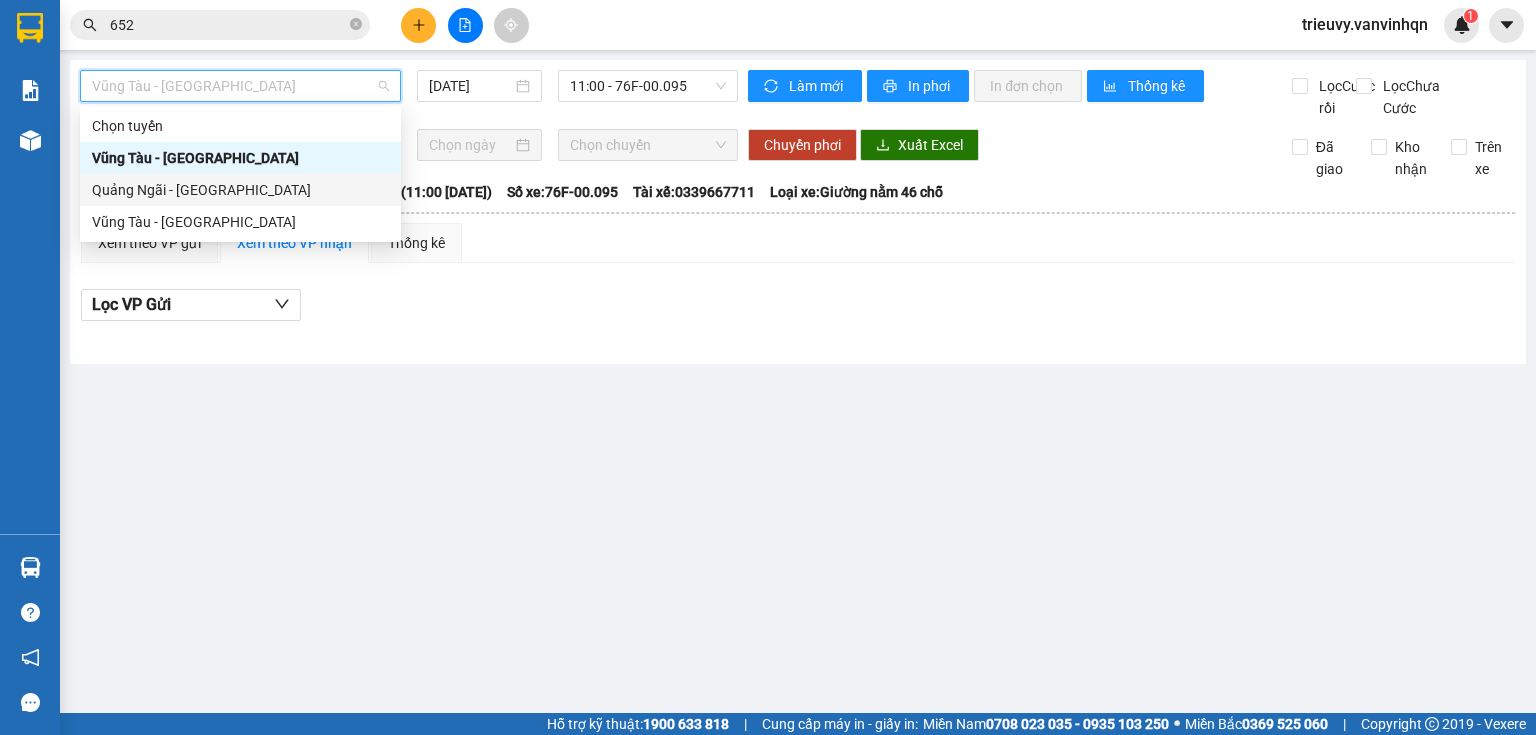 drag, startPoint x: 172, startPoint y: 187, endPoint x: 548, endPoint y: 137, distance: 379.3099 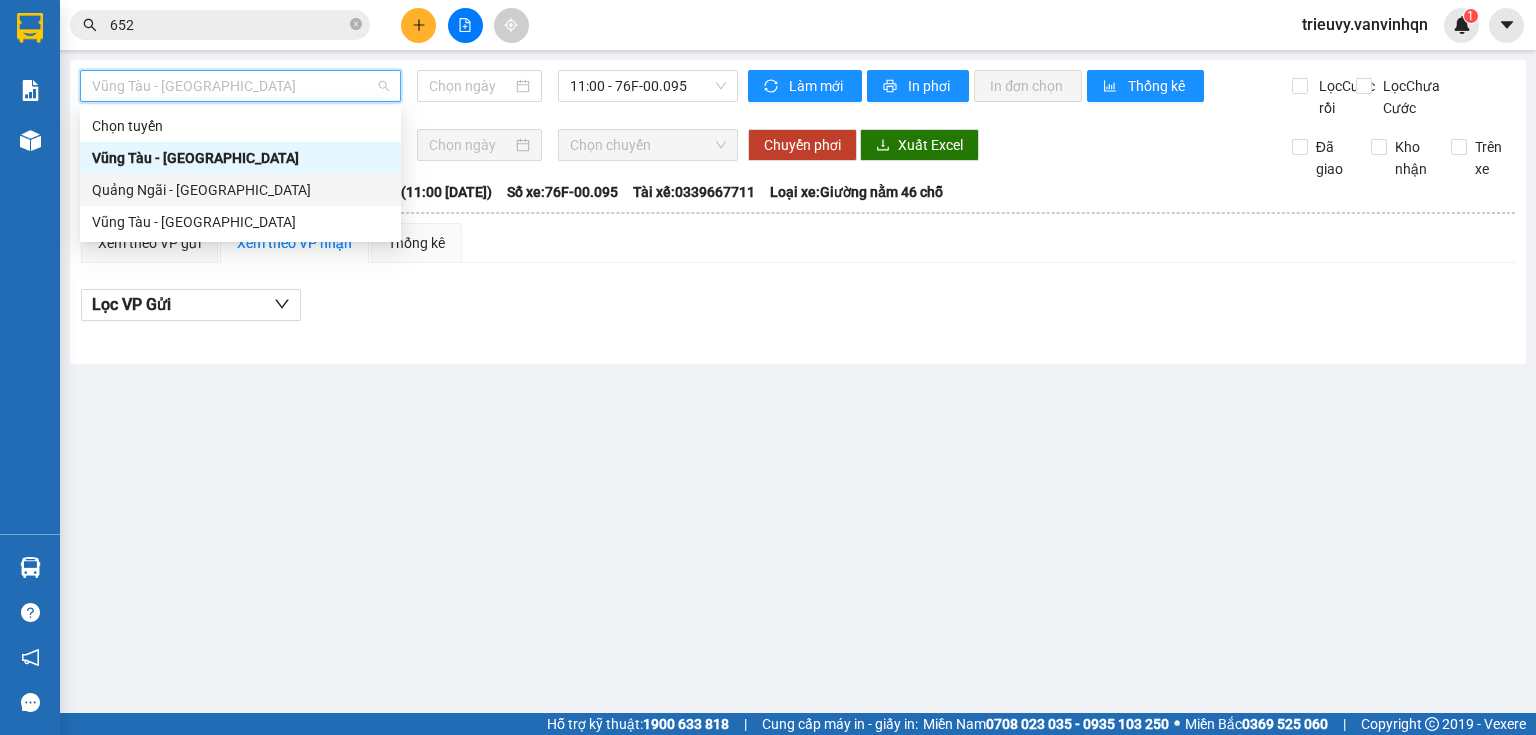 type on "[DATE]" 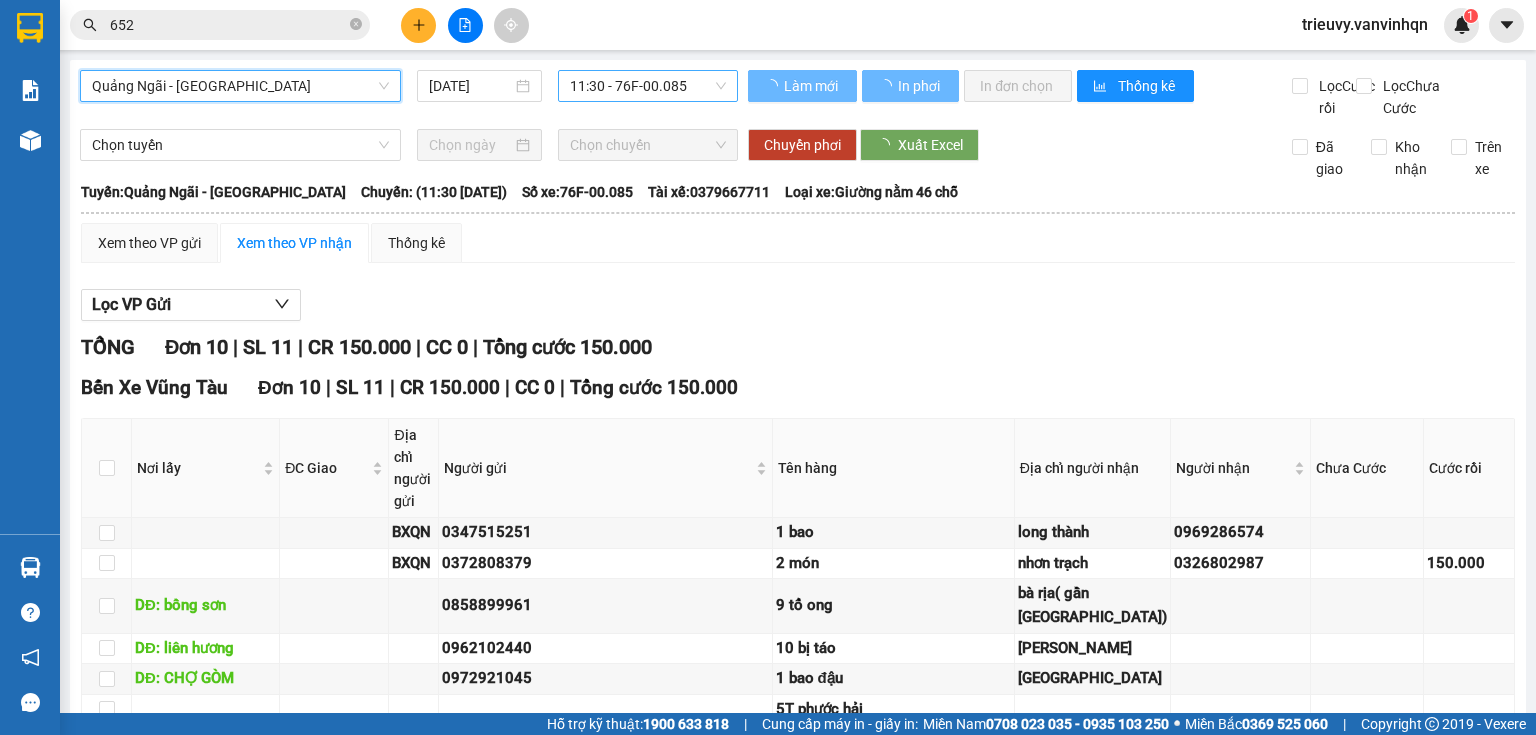 click on "11:30     - 76F-00.085" at bounding box center (648, 86) 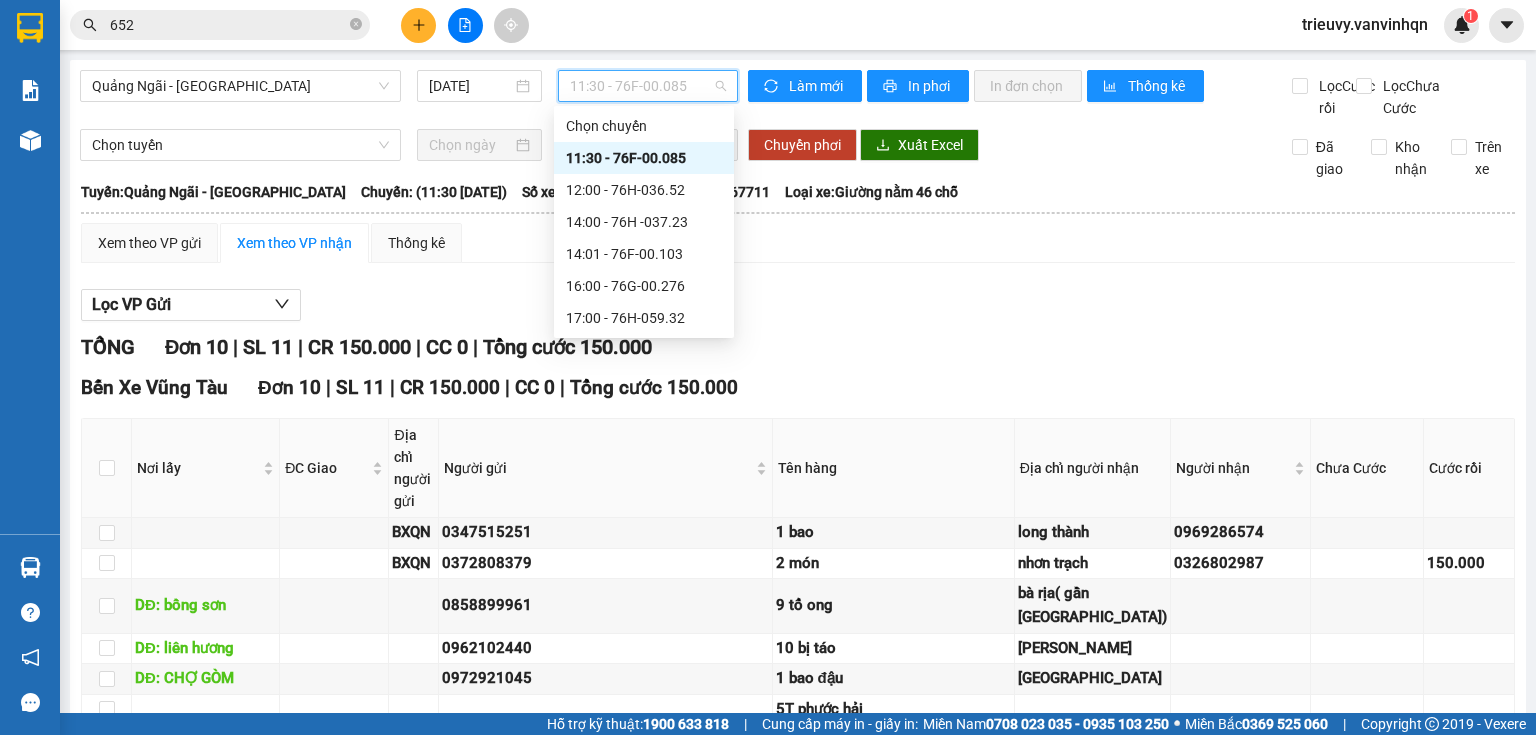 click on "11:30     - 76F-00.085" at bounding box center (644, 158) 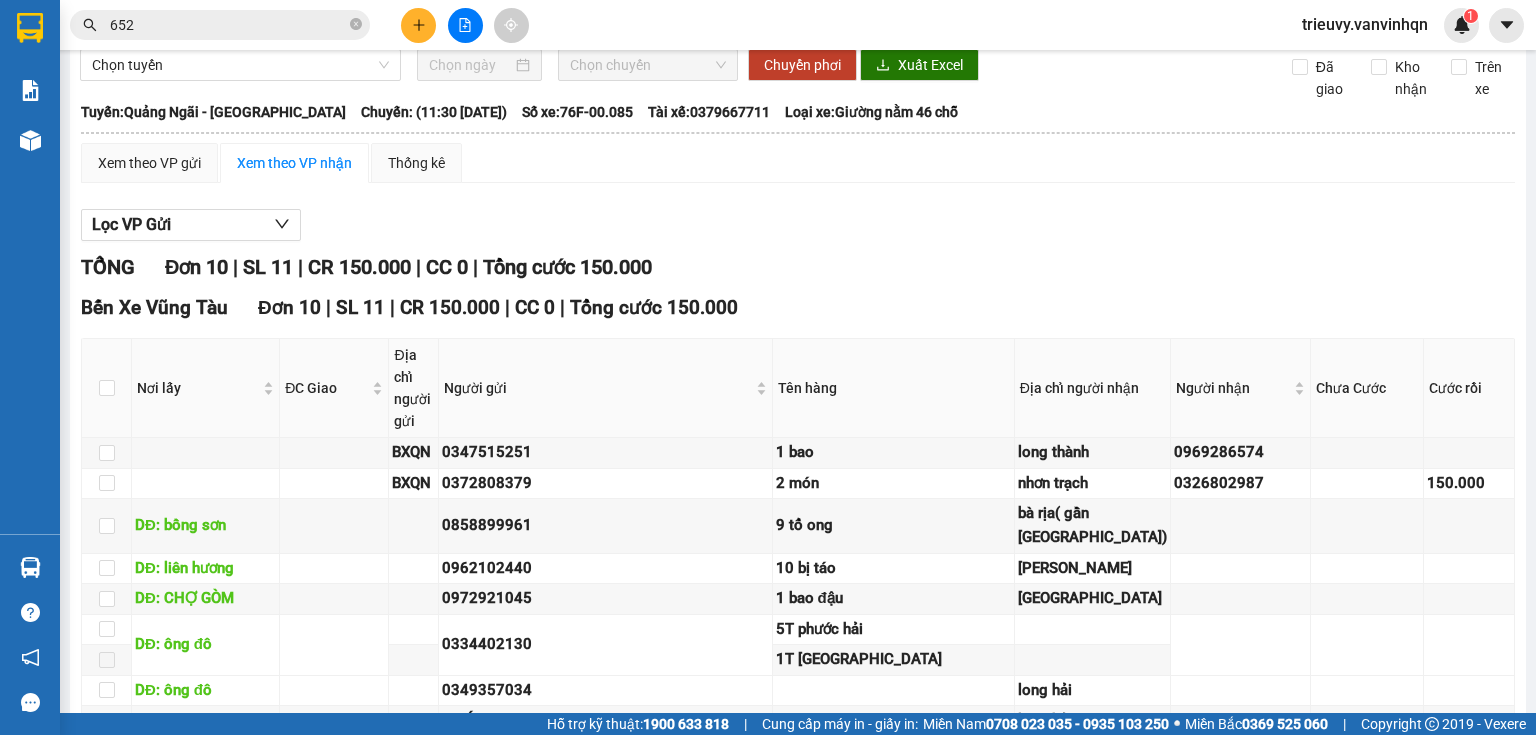 scroll, scrollTop: 0, scrollLeft: 0, axis: both 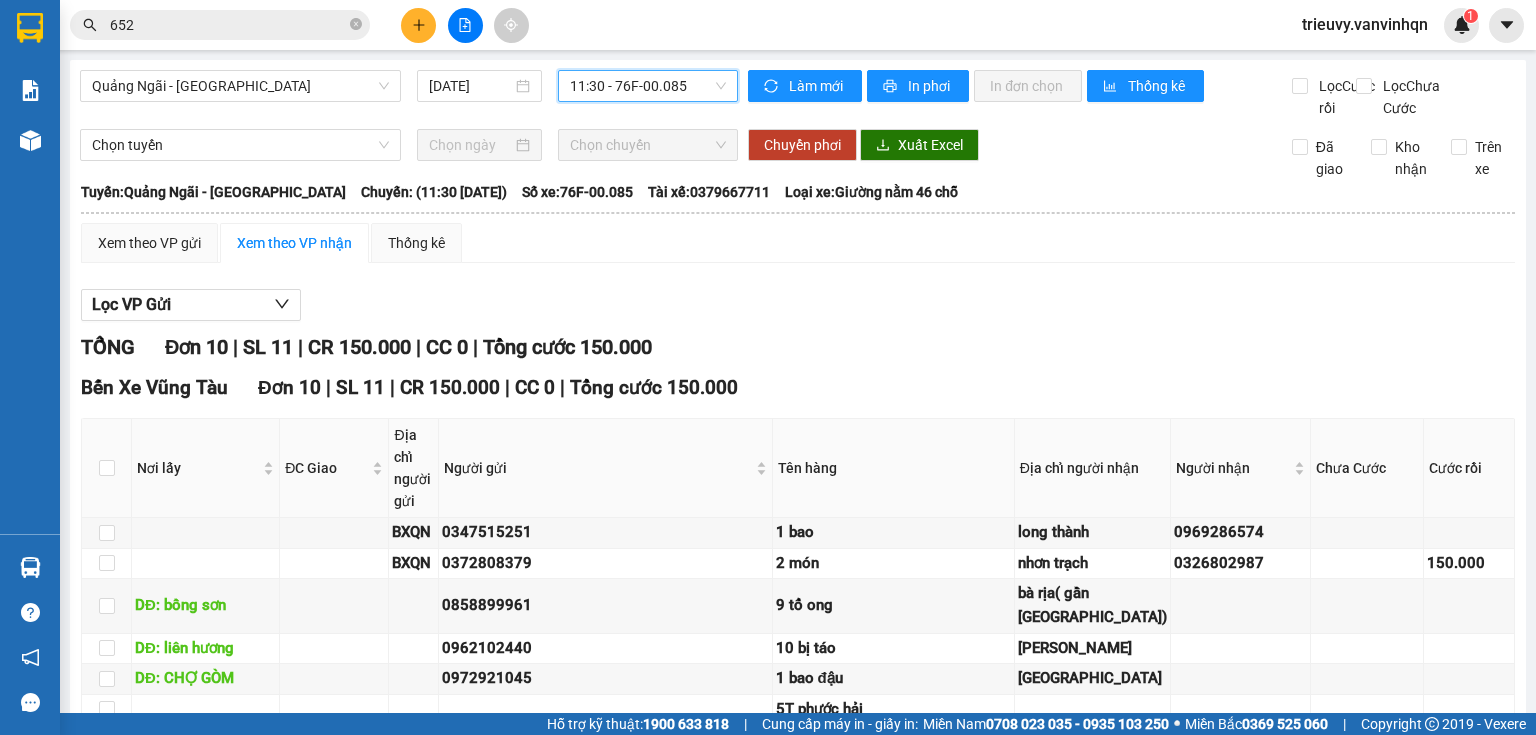 click on "11:30     - 76F-00.085" at bounding box center [648, 86] 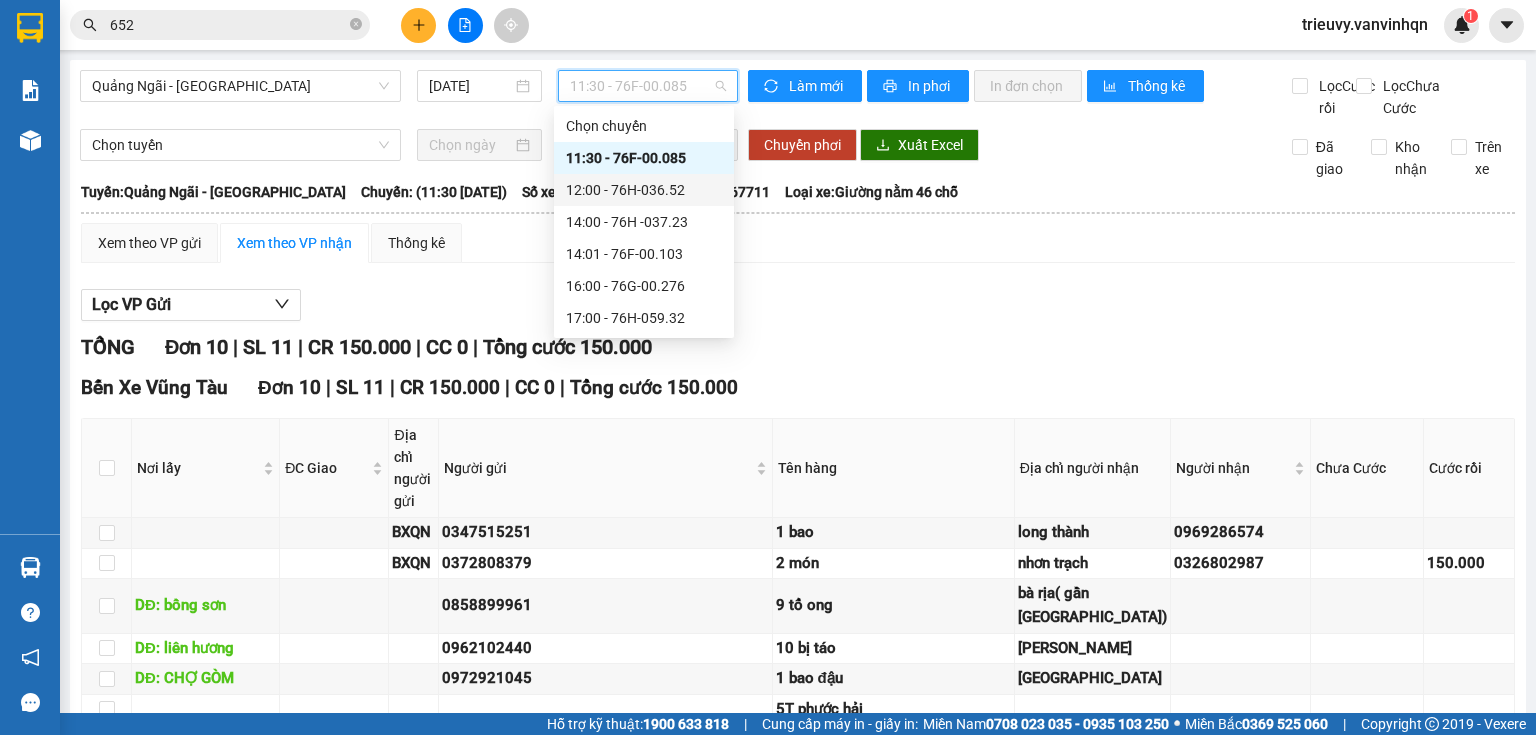 click on "12:00     - 76H-036.52" at bounding box center (644, 190) 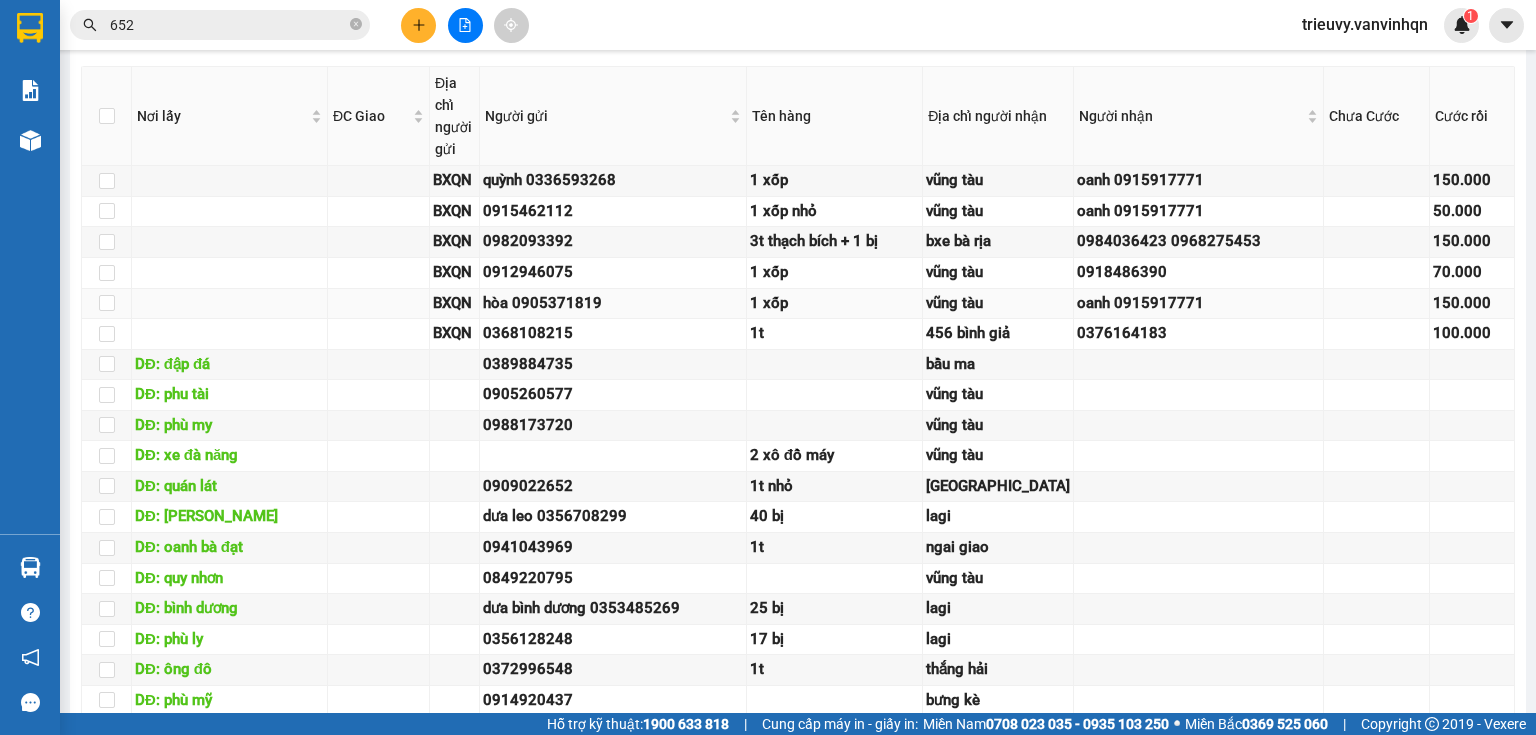 scroll, scrollTop: 0, scrollLeft: 0, axis: both 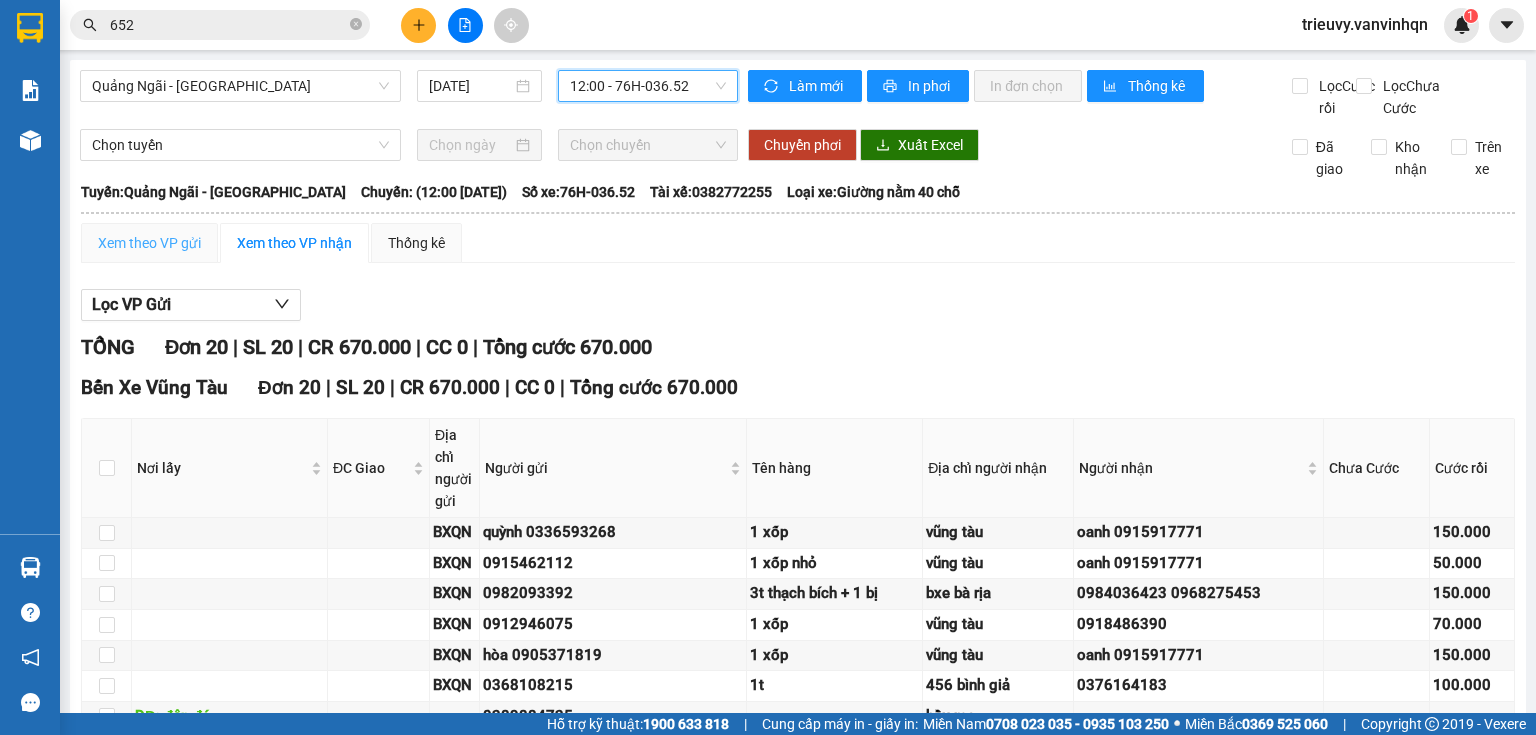 click on "Xem theo VP gửi" at bounding box center [149, 243] 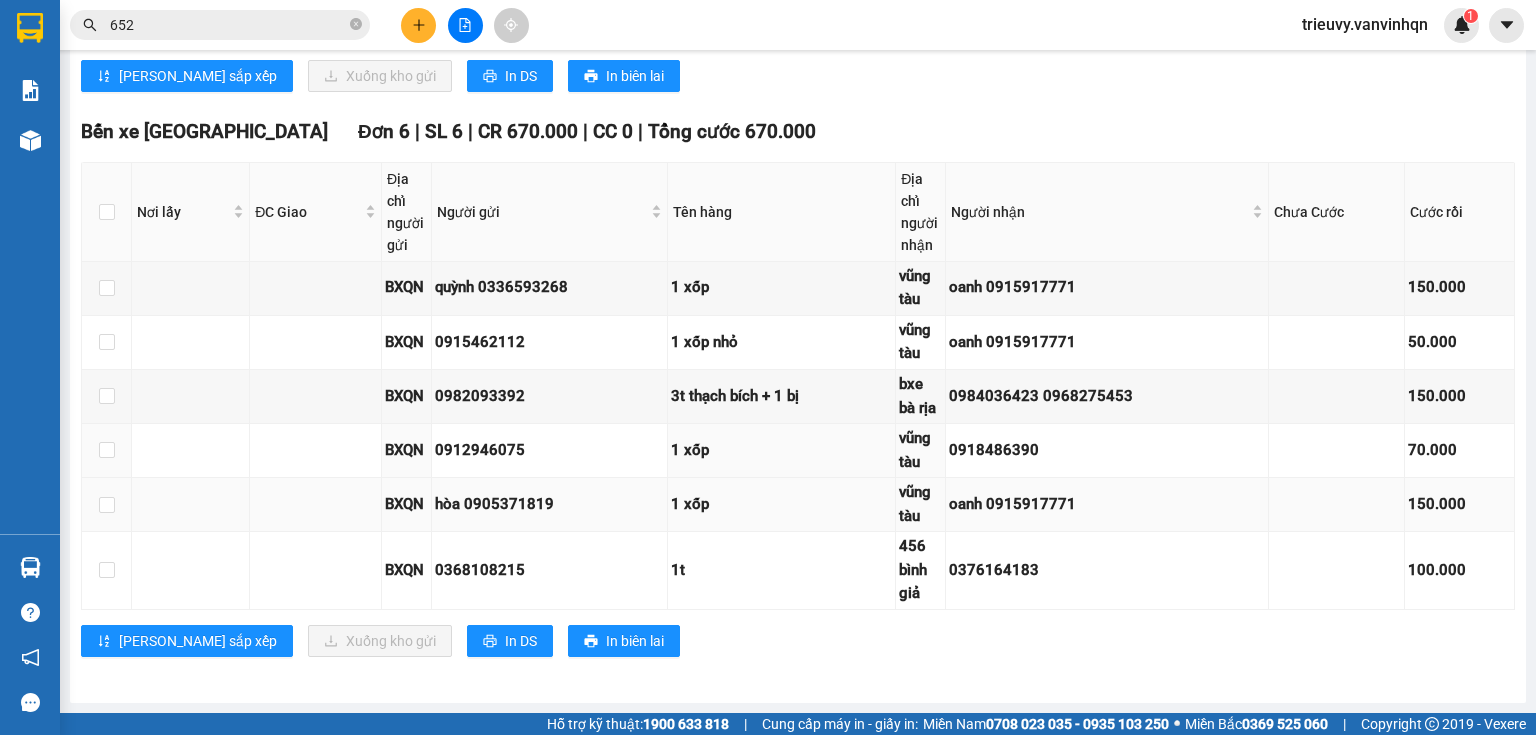 scroll, scrollTop: 1991, scrollLeft: 0, axis: vertical 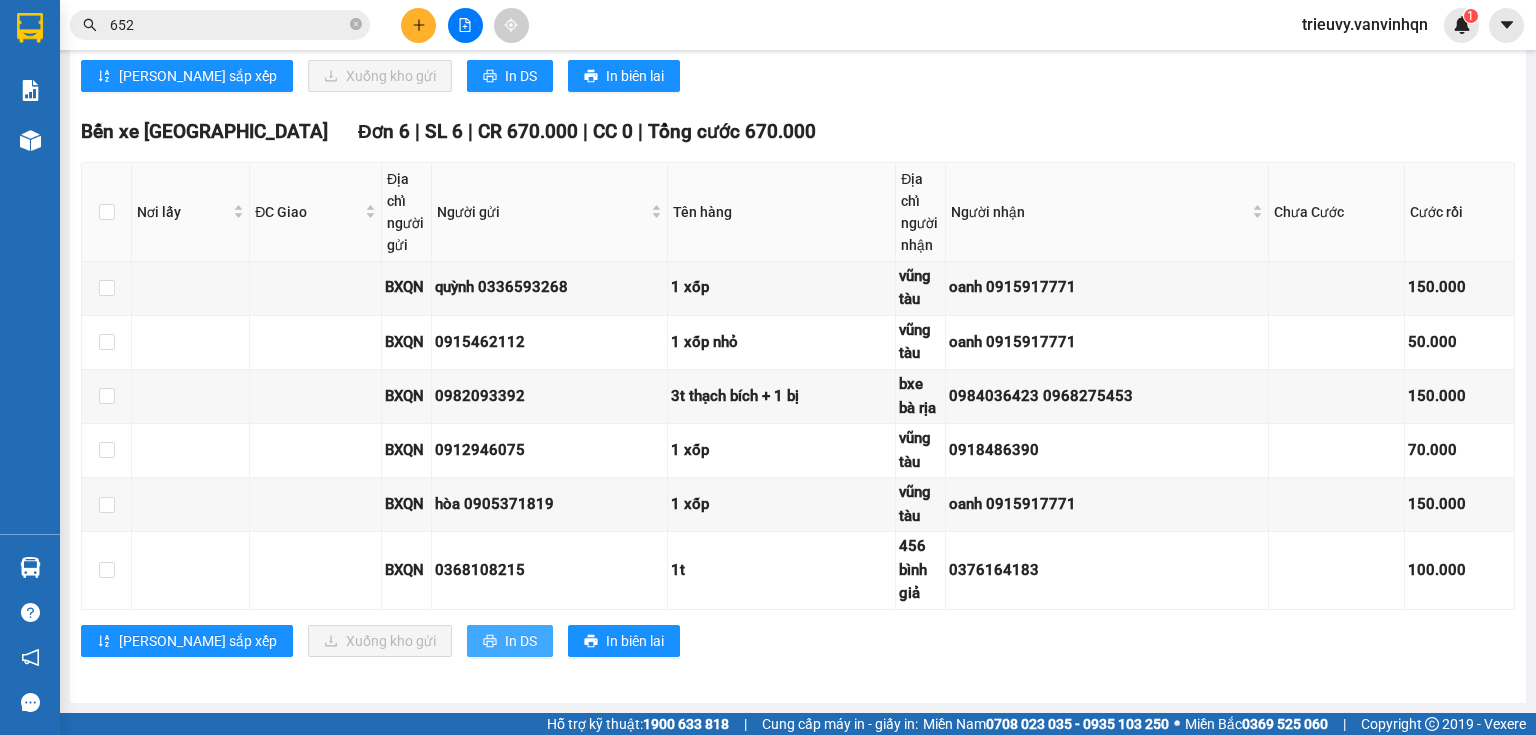 click on "In DS" at bounding box center (510, 641) 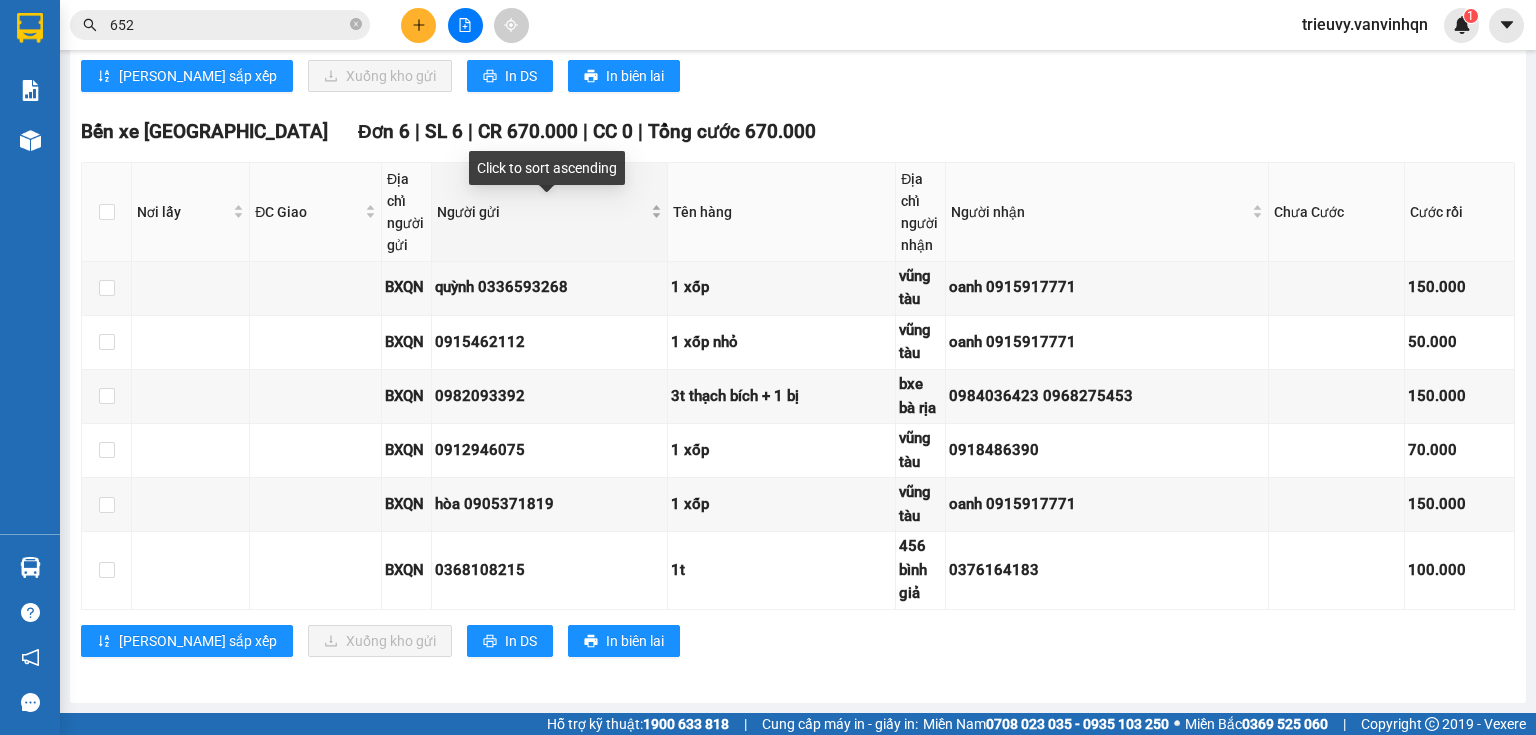 scroll, scrollTop: 1751, scrollLeft: 0, axis: vertical 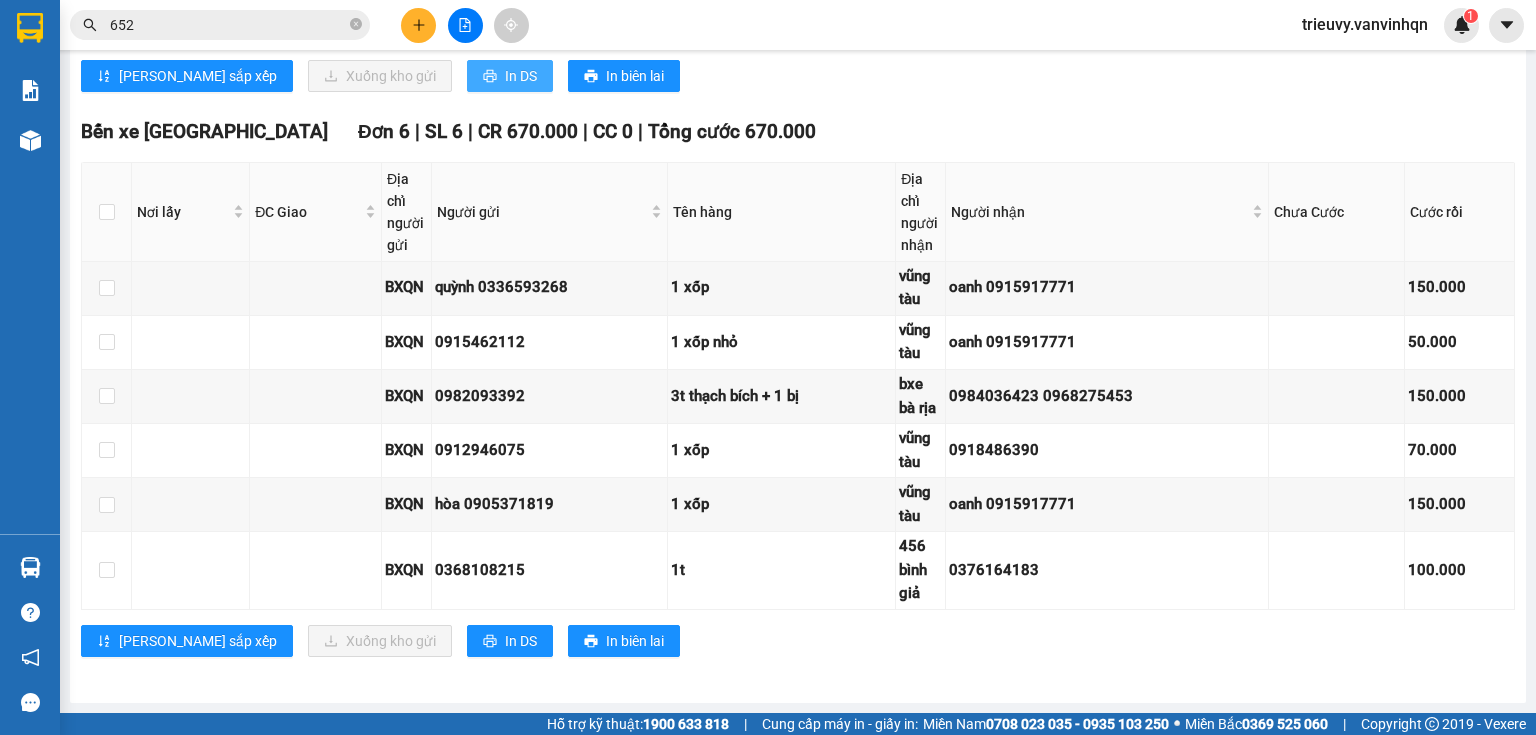 click on "In DS" at bounding box center (510, 76) 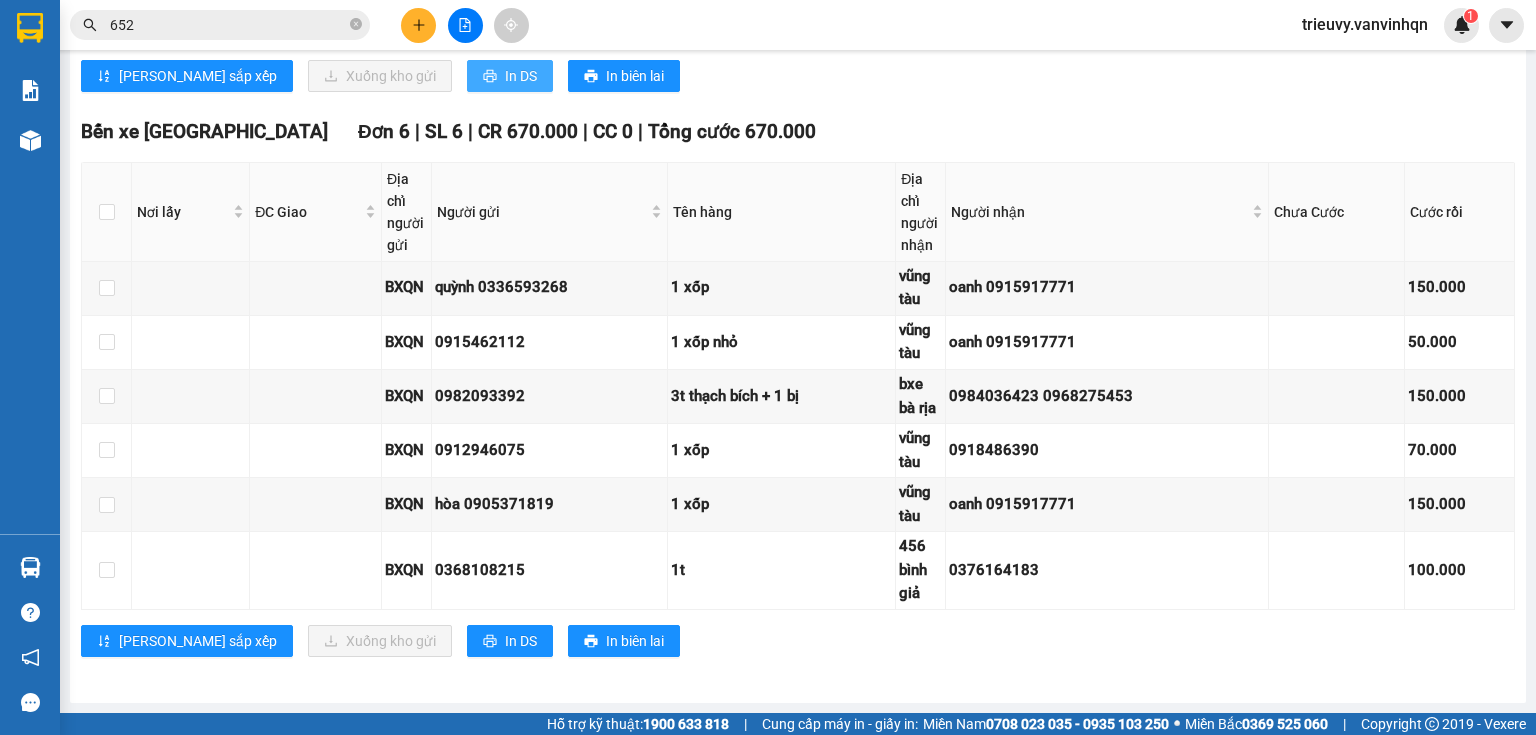 scroll, scrollTop: 0, scrollLeft: 0, axis: both 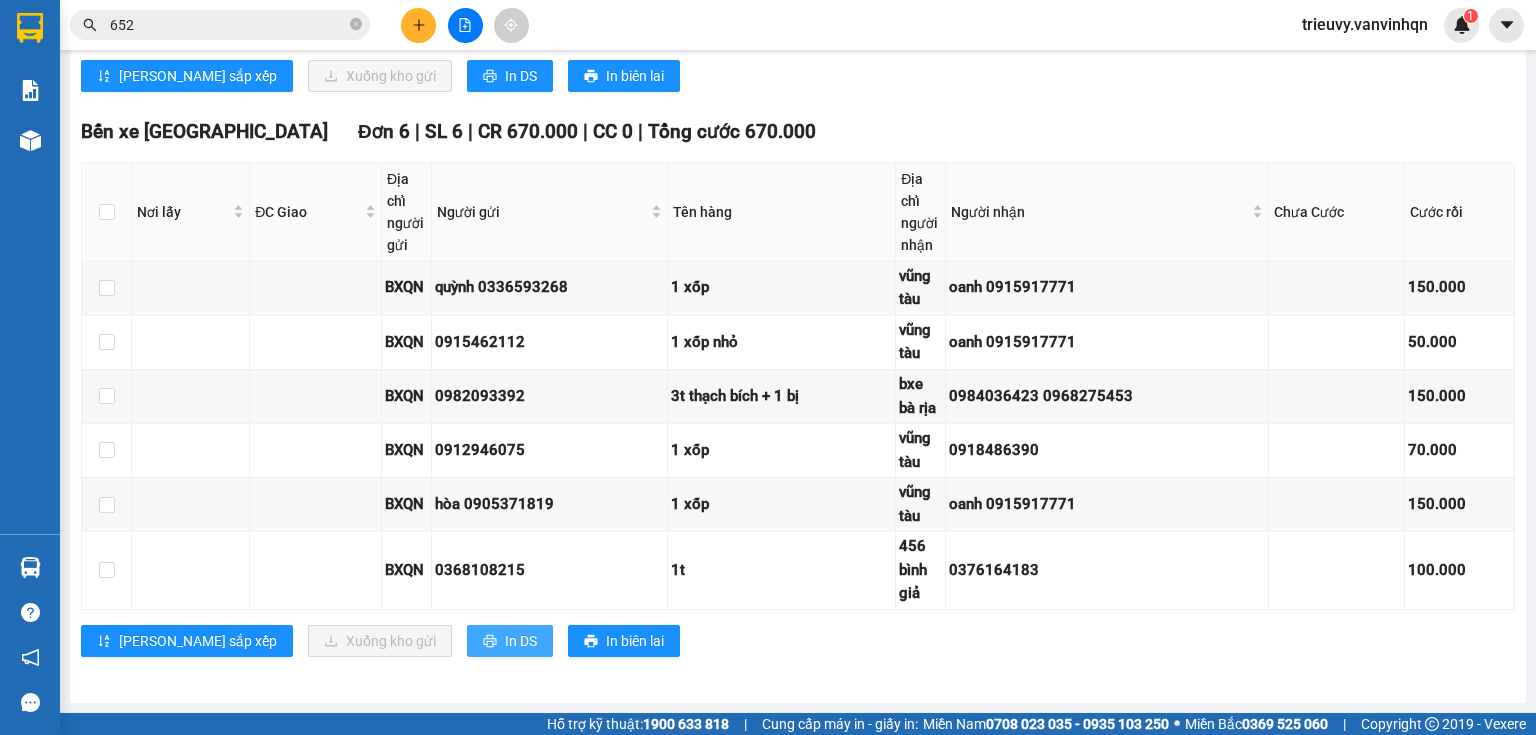 click on "In DS" at bounding box center (521, 641) 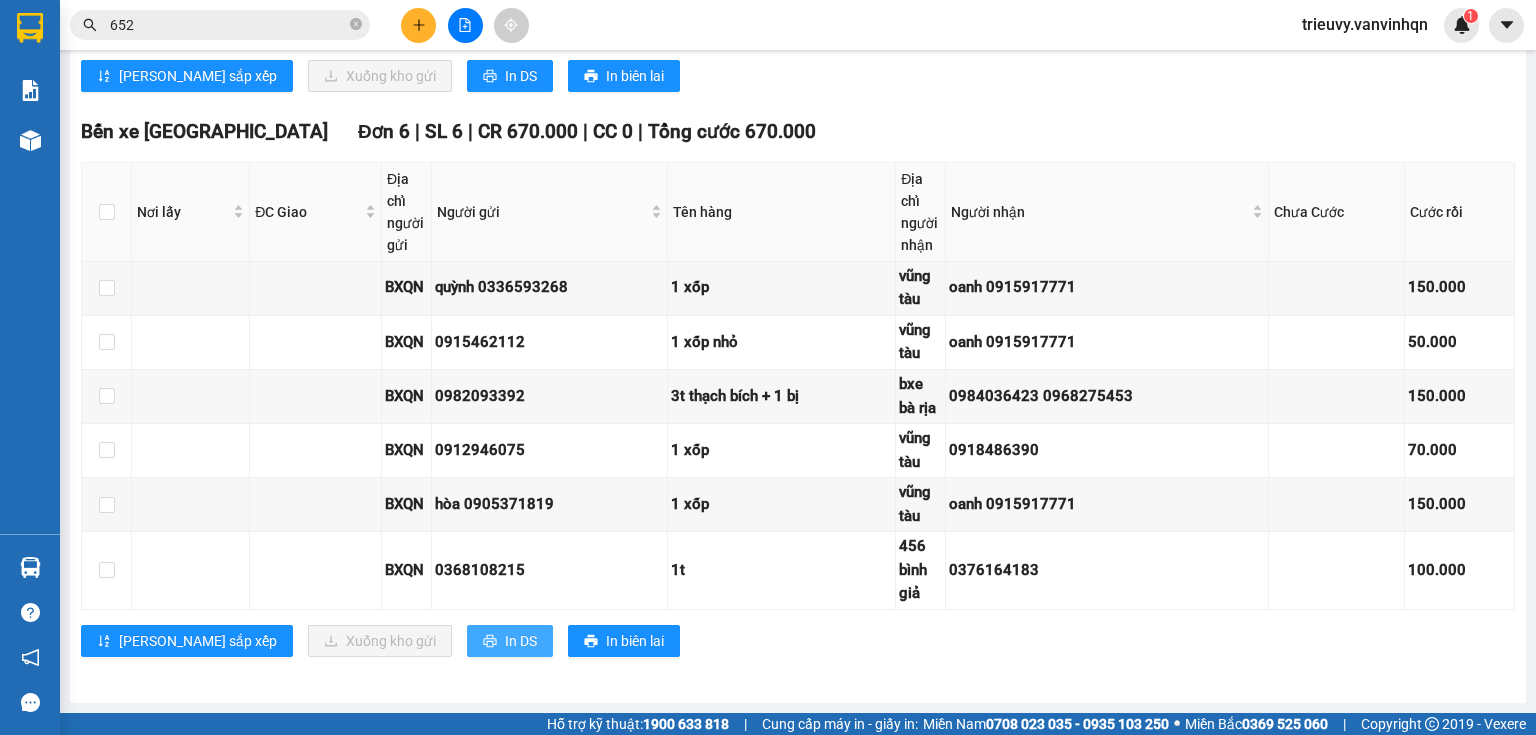 scroll, scrollTop: 0, scrollLeft: 0, axis: both 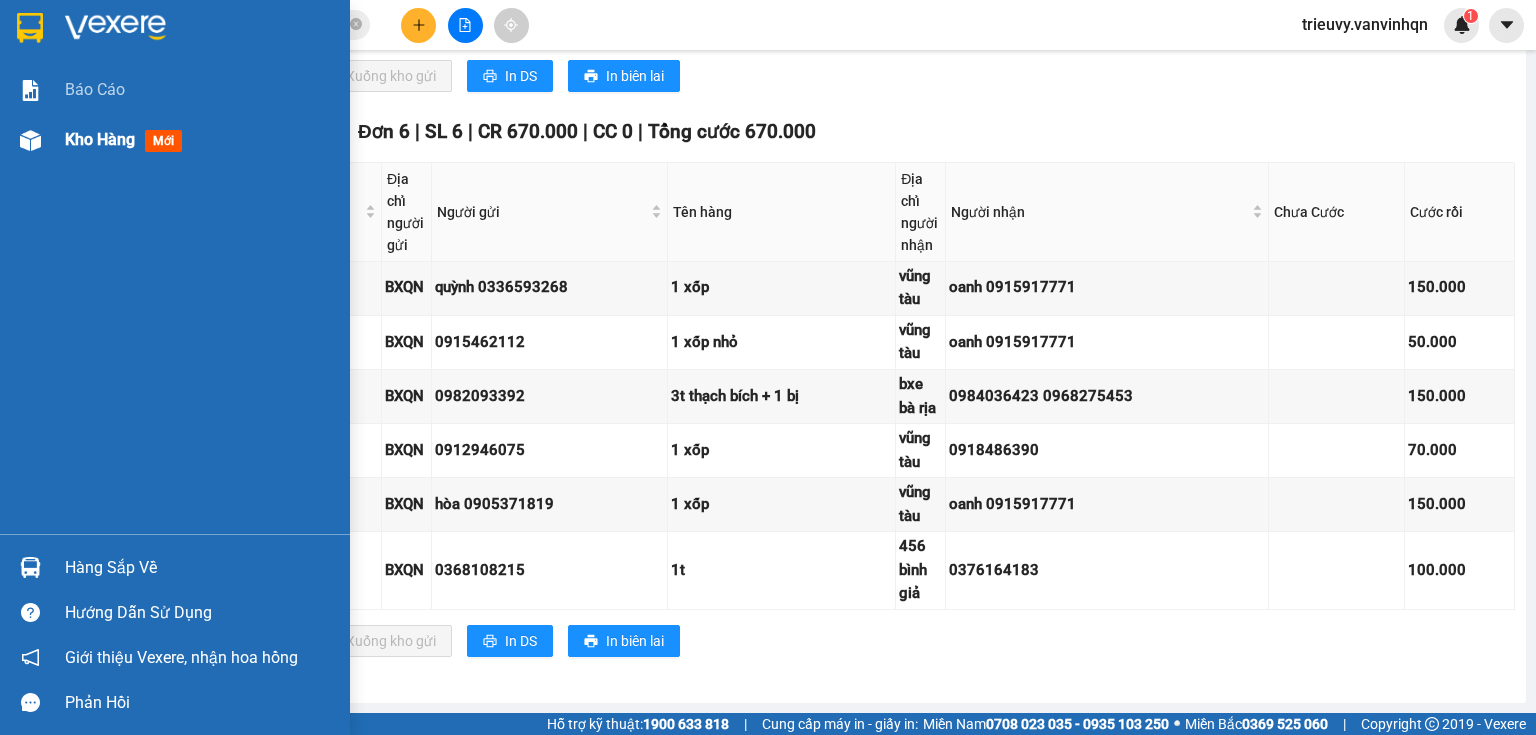click on "Kho hàng mới" at bounding box center (175, 140) 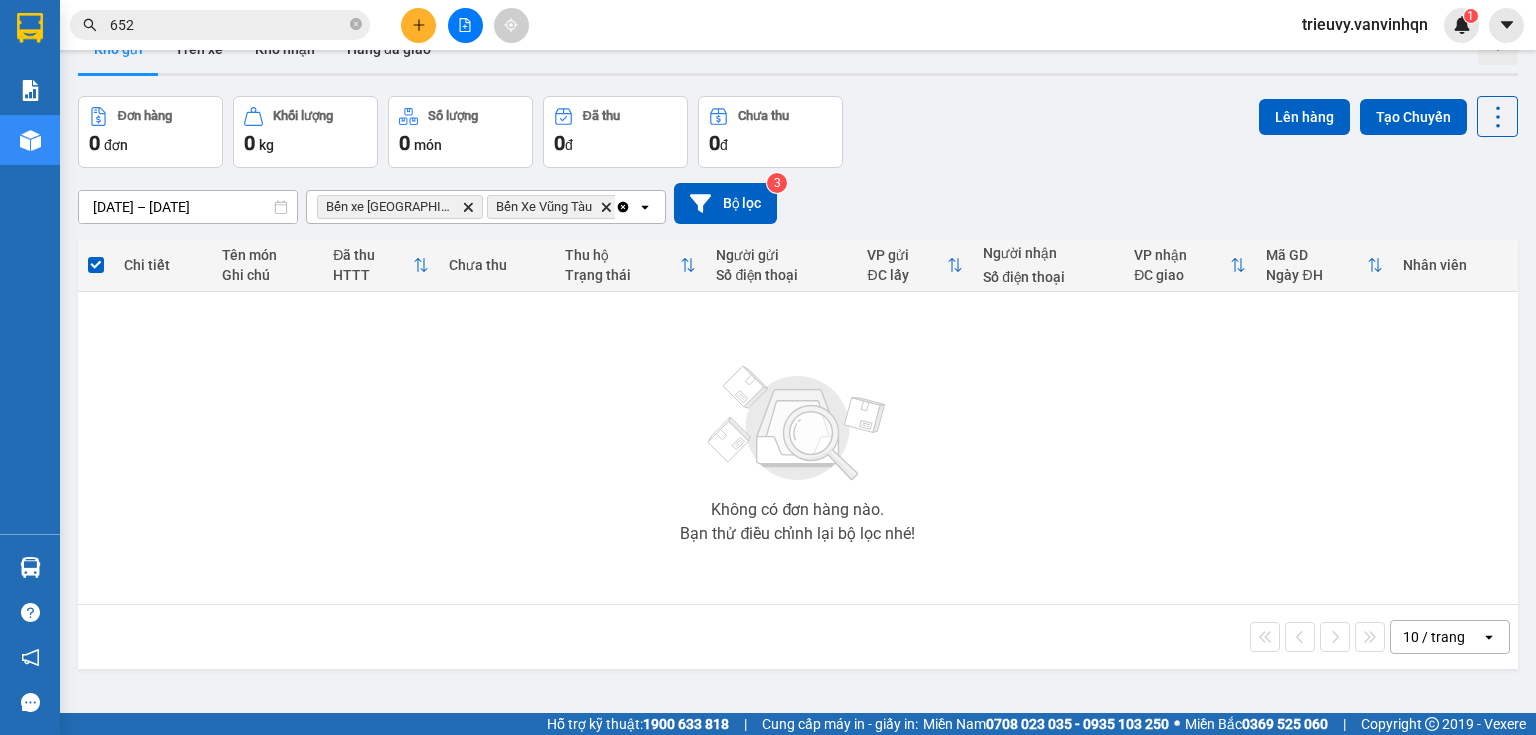 scroll, scrollTop: 0, scrollLeft: 0, axis: both 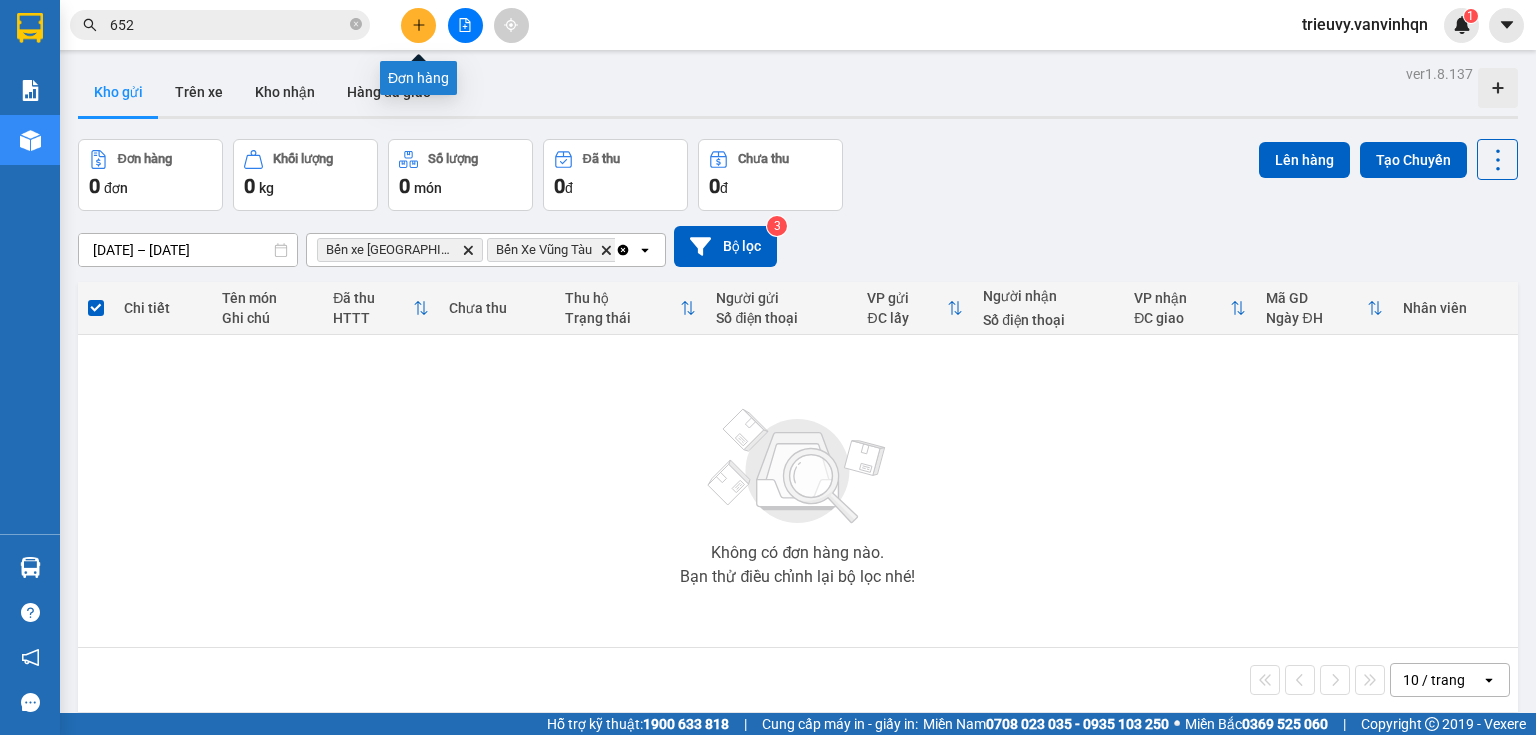 click 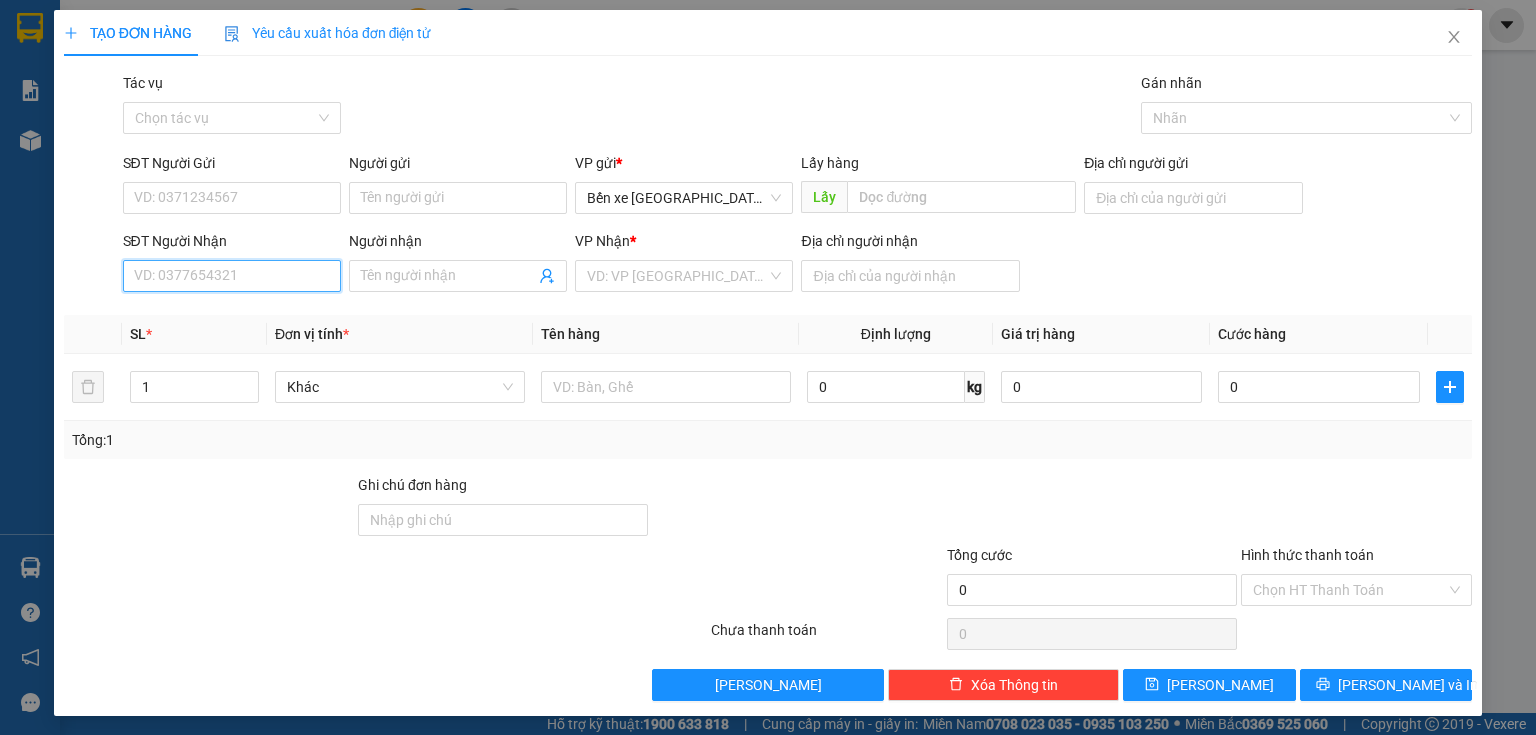 click on "SĐT Người Nhận" at bounding box center [232, 276] 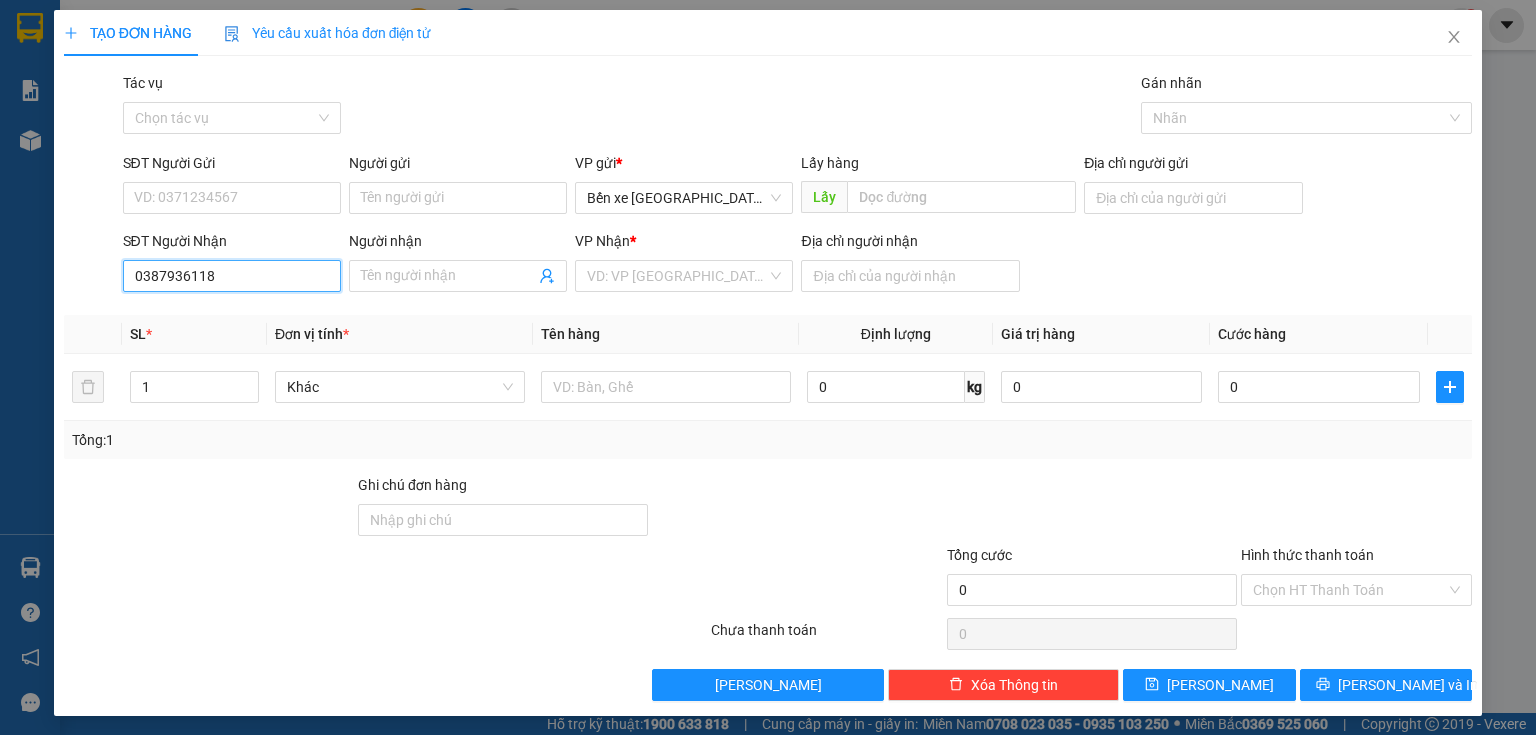 click on "0387936118" at bounding box center (232, 276) 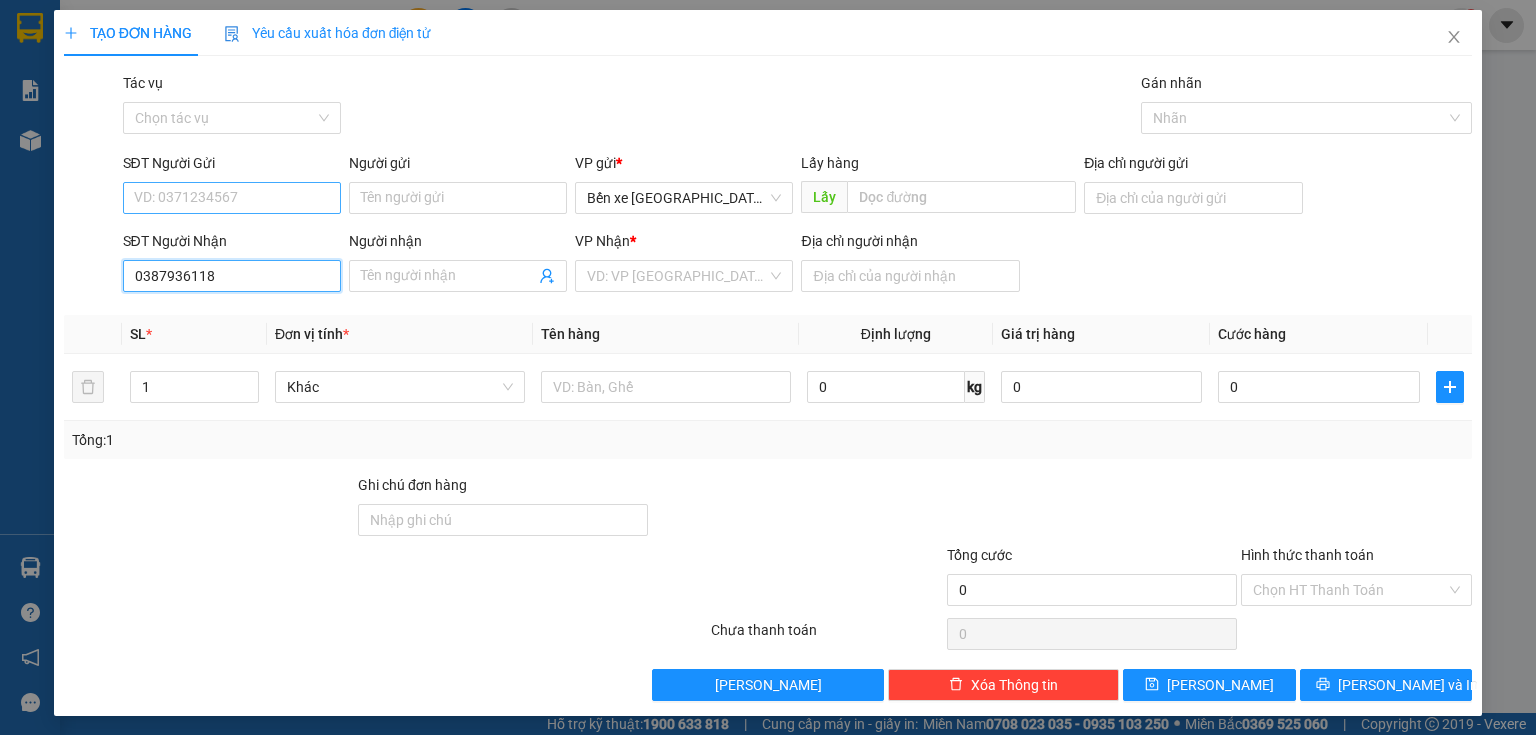 type on "0387936118" 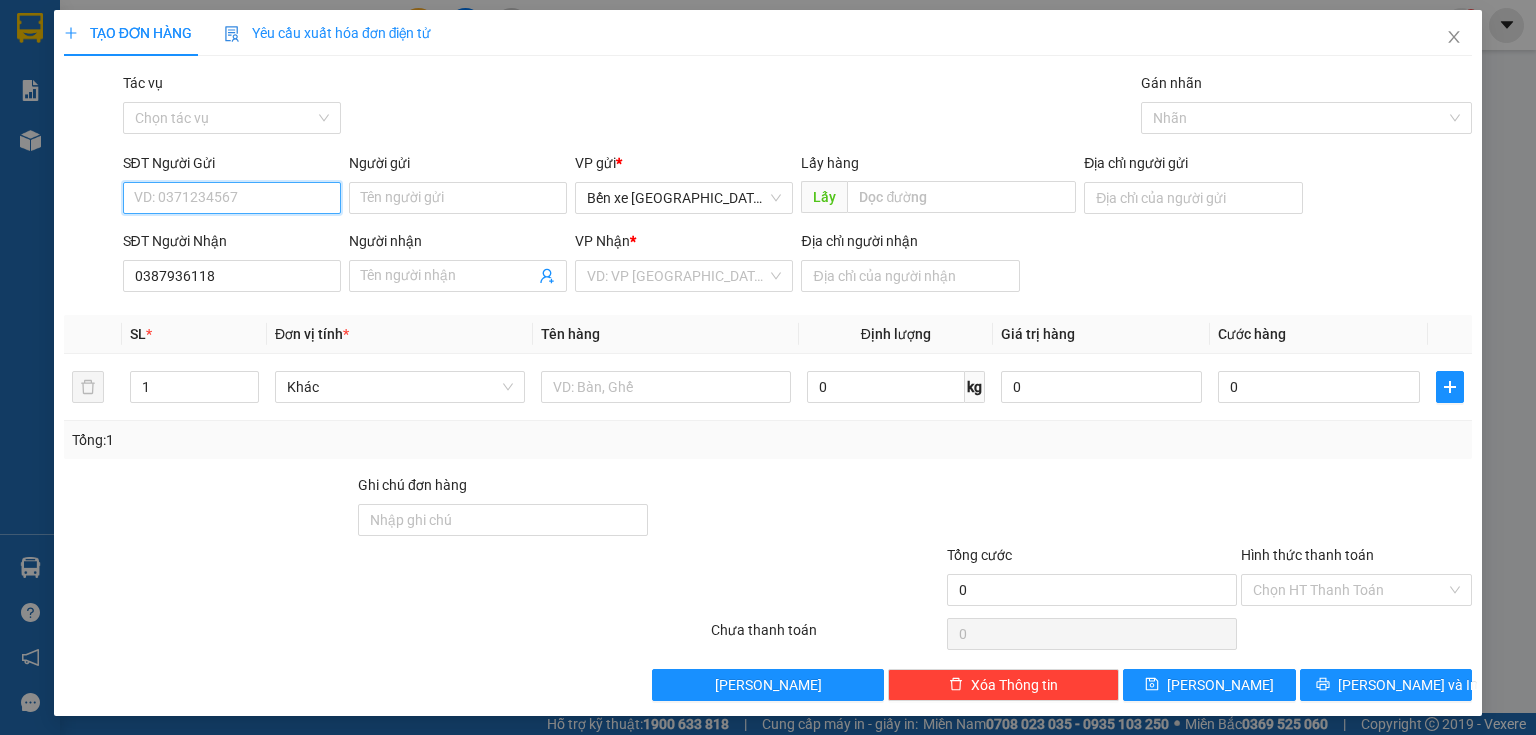click on "SĐT Người Gửi" at bounding box center (232, 198) 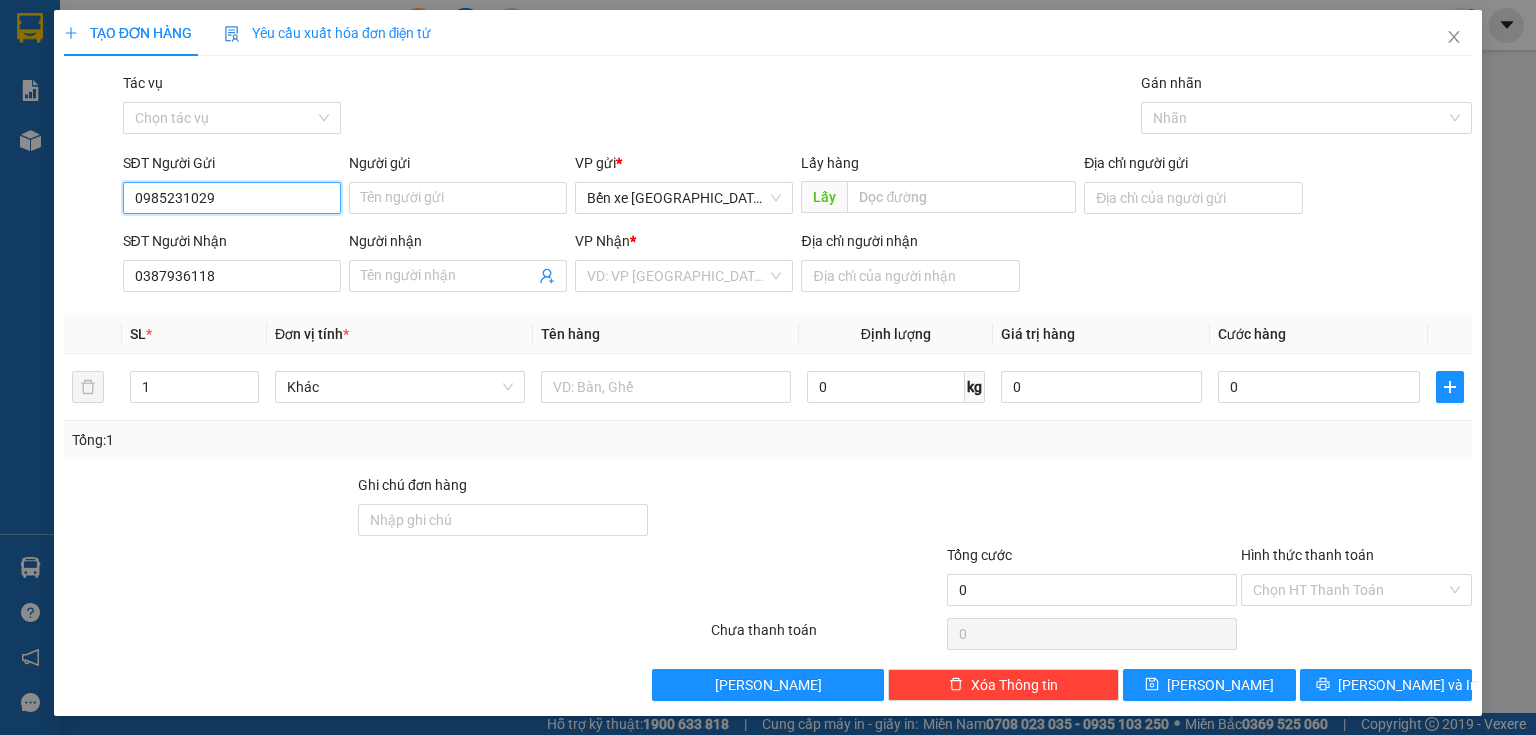 click on "0985231029" at bounding box center [232, 198] 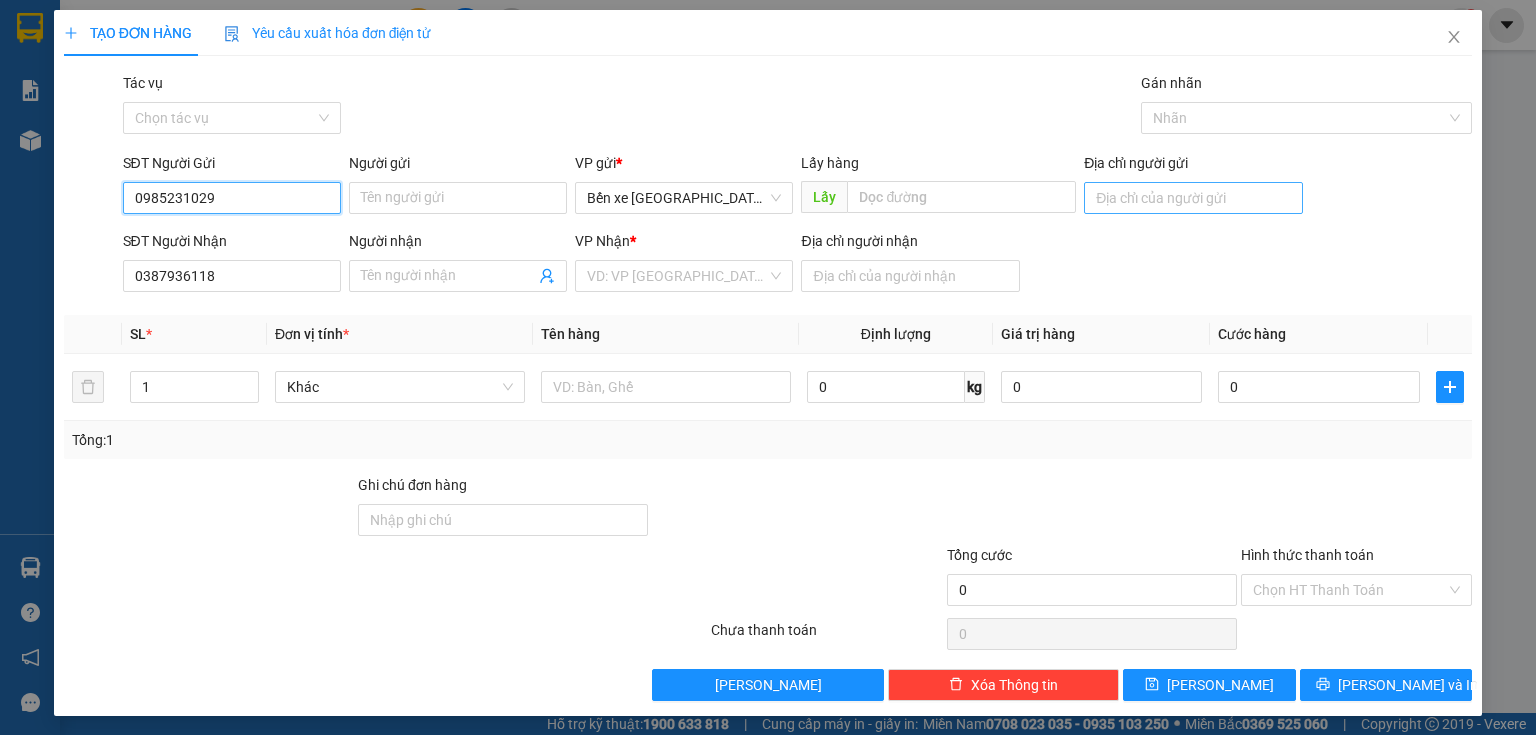 type on "0985231029" 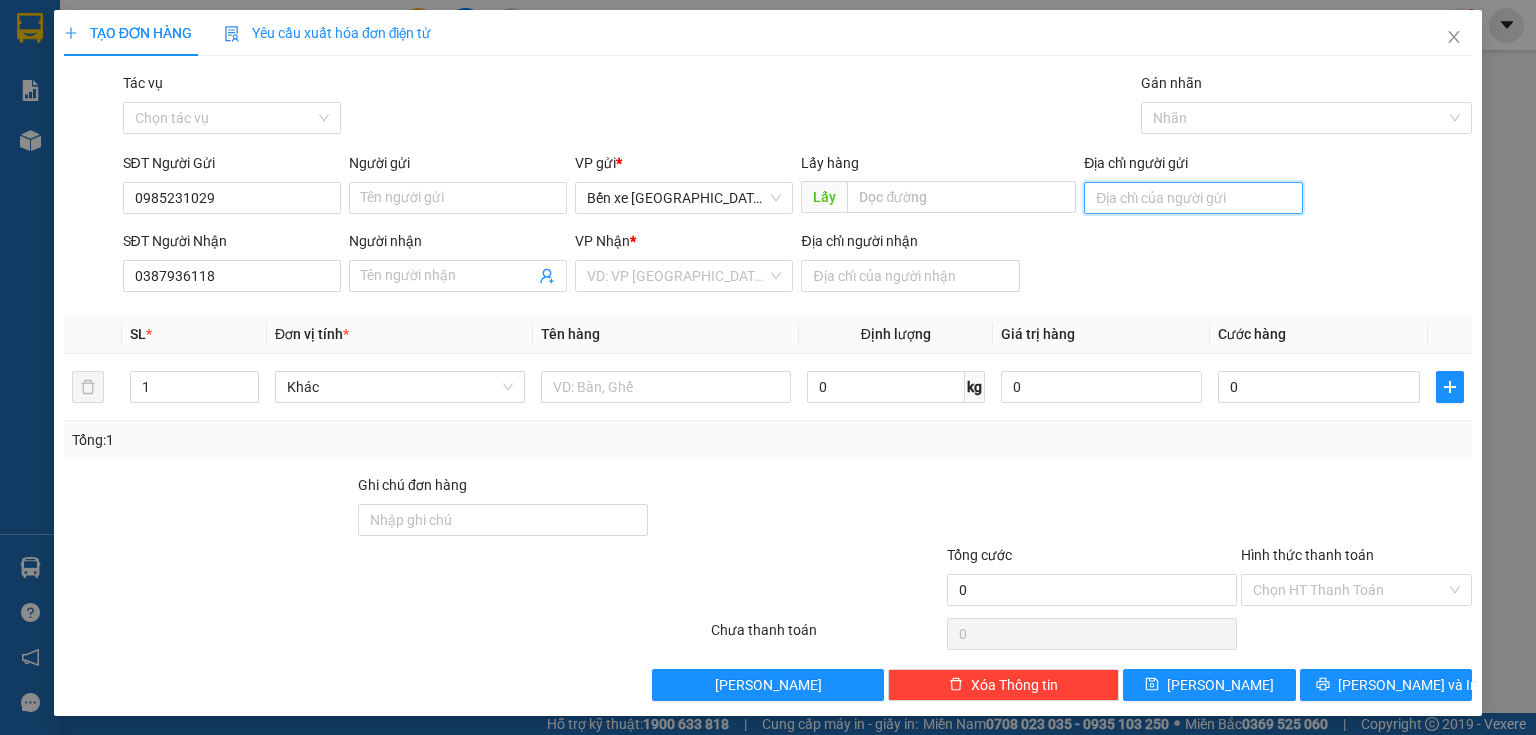 click on "Địa chỉ người gửi" at bounding box center [1193, 198] 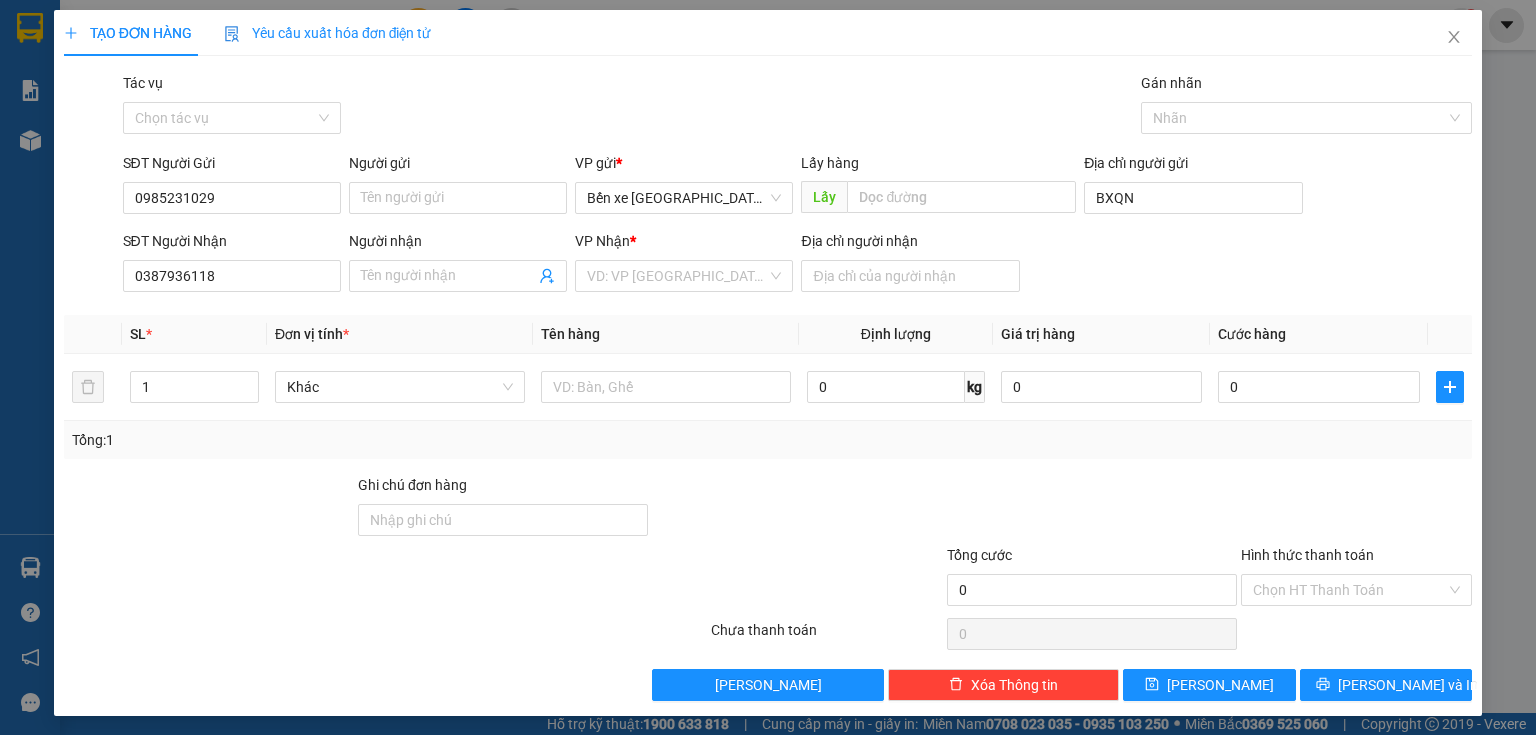 click on "VP Nhận  * VD: VP Sài Gòn" at bounding box center [684, 265] 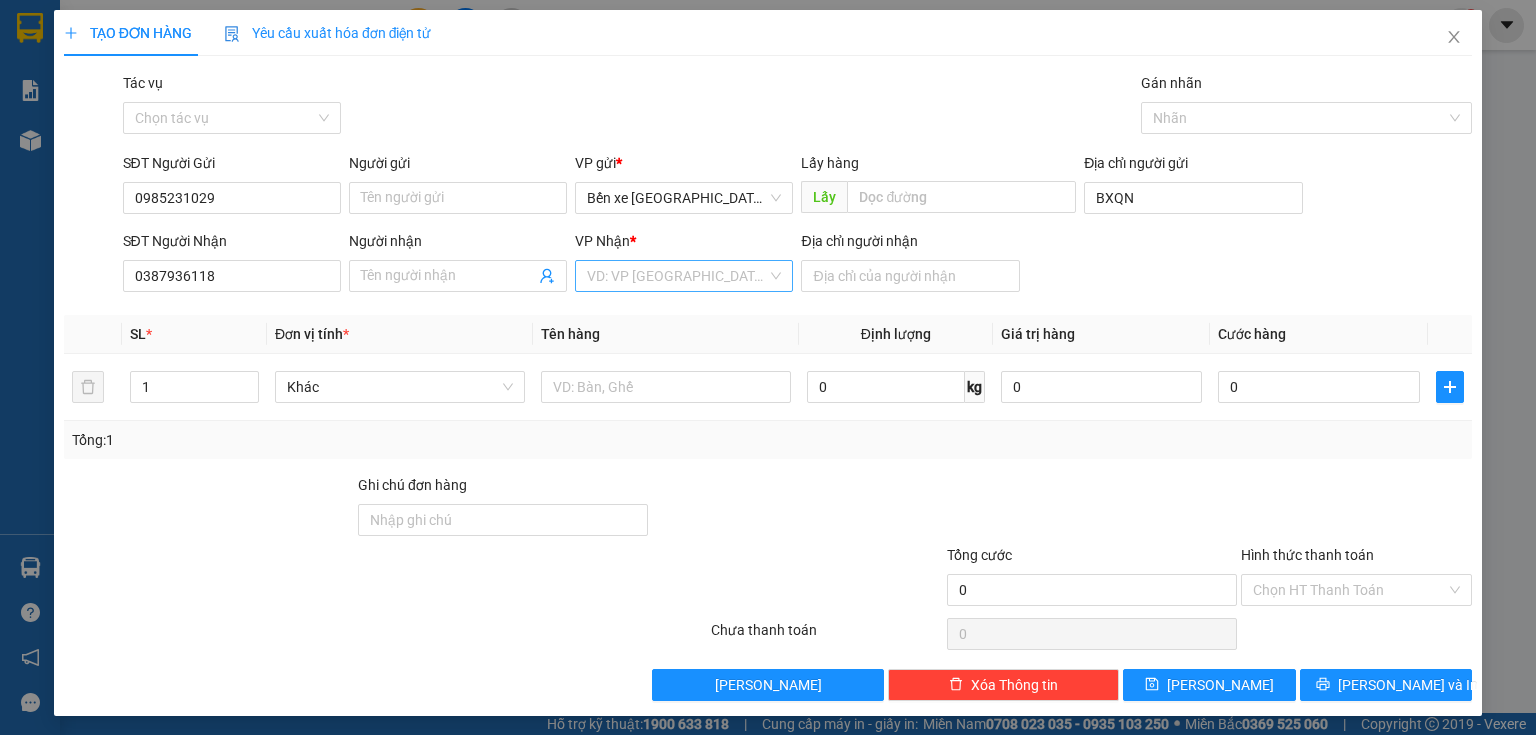 drag, startPoint x: 740, startPoint y: 284, endPoint x: 730, endPoint y: 288, distance: 10.770329 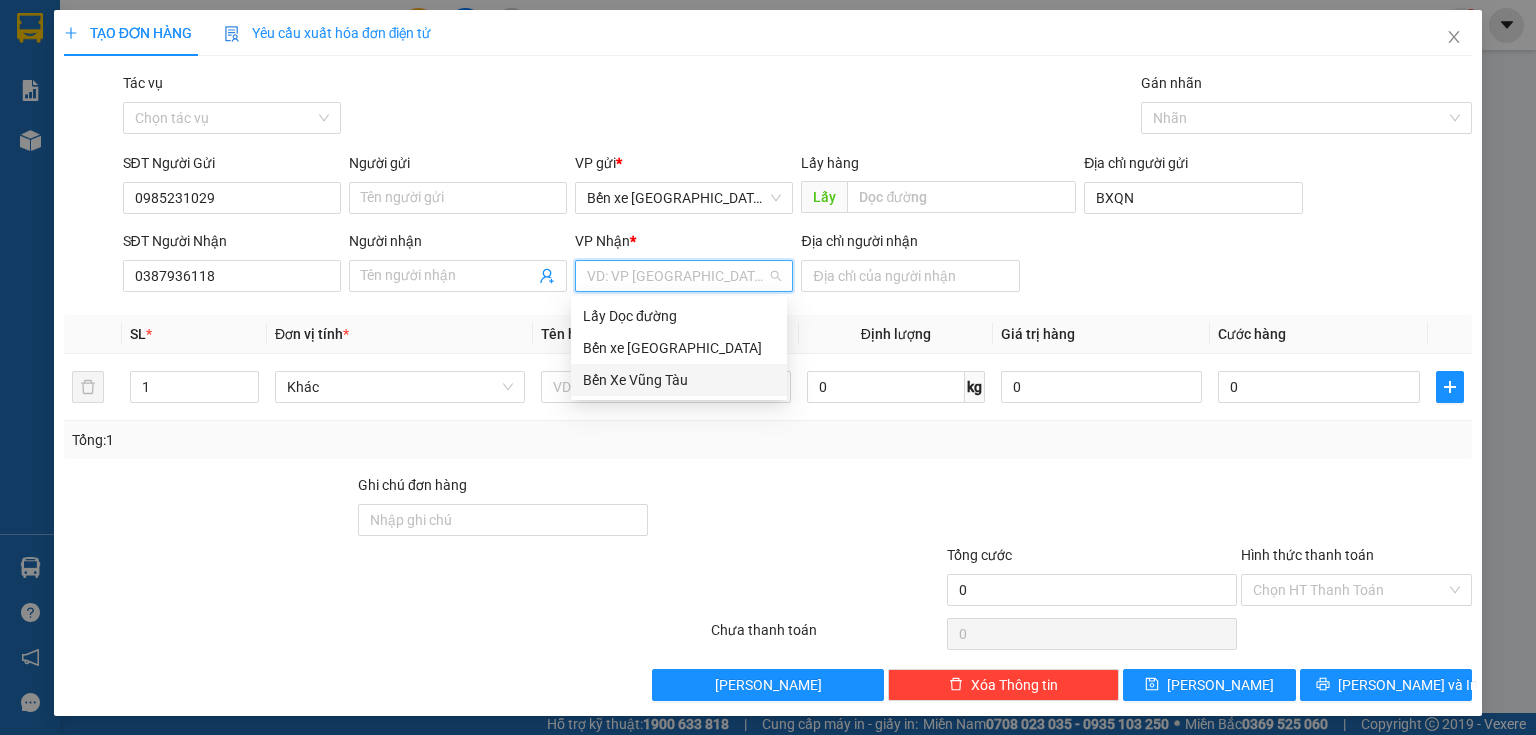 click on "Bến Xe Vũng Tàu" at bounding box center (679, 380) 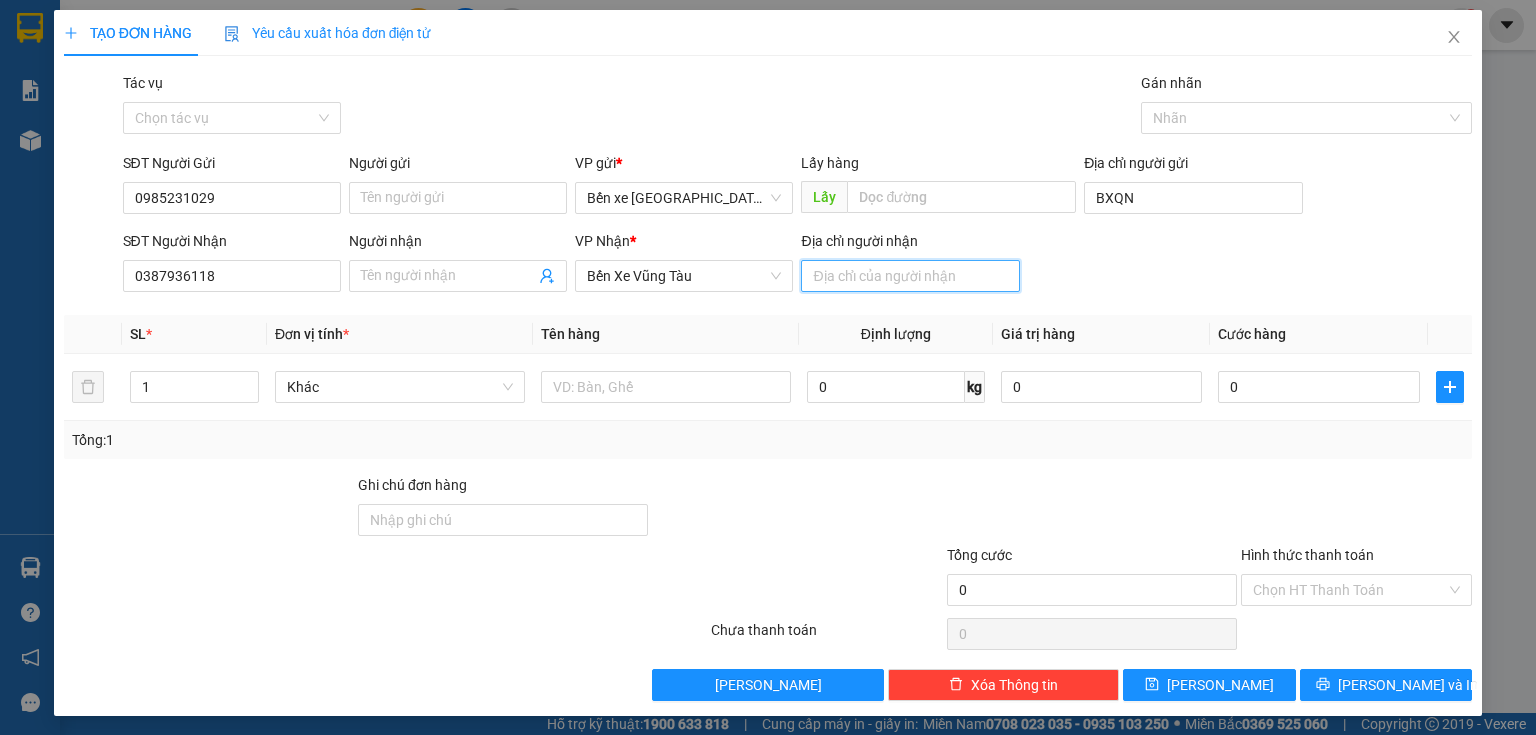 click on "Địa chỉ người nhận" at bounding box center [910, 276] 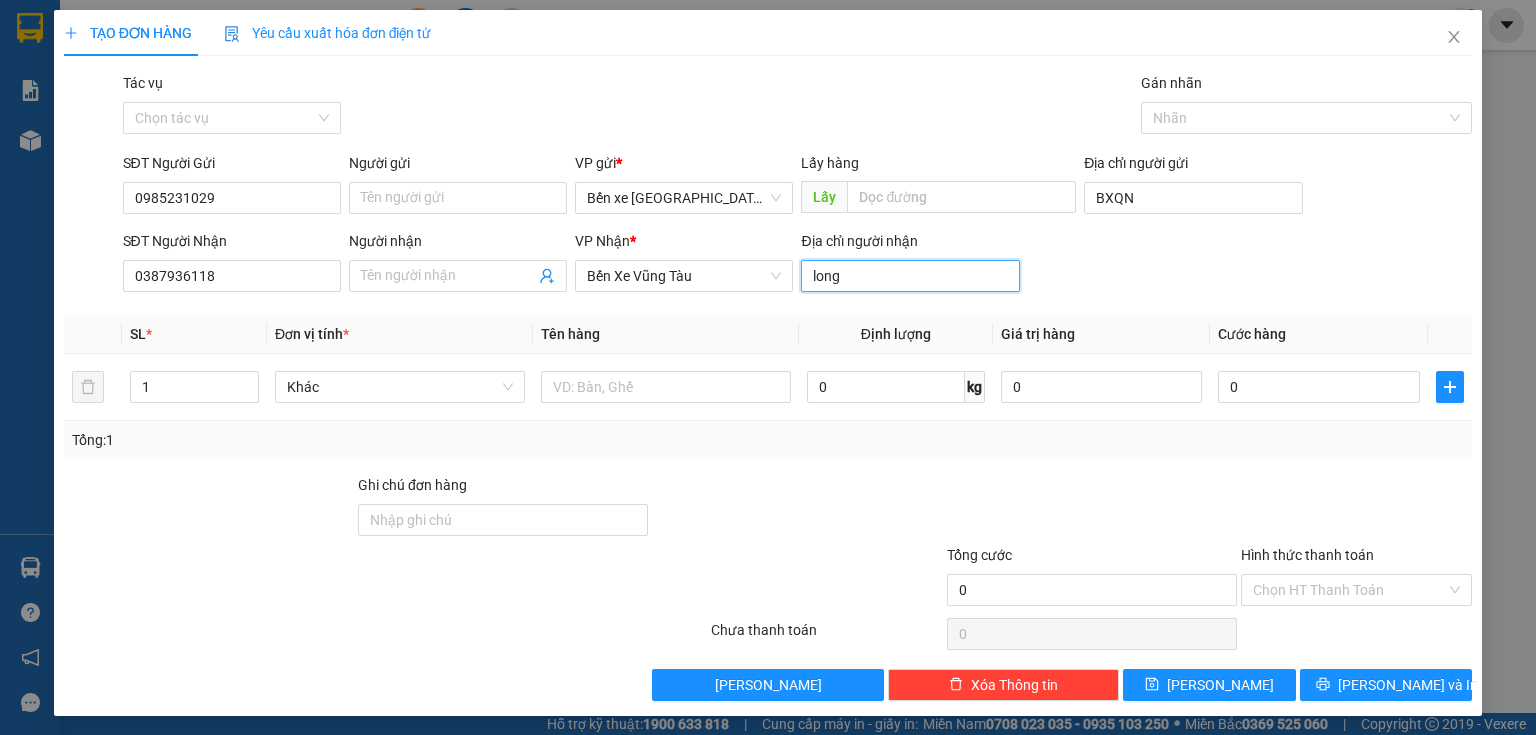 type on "long hải" 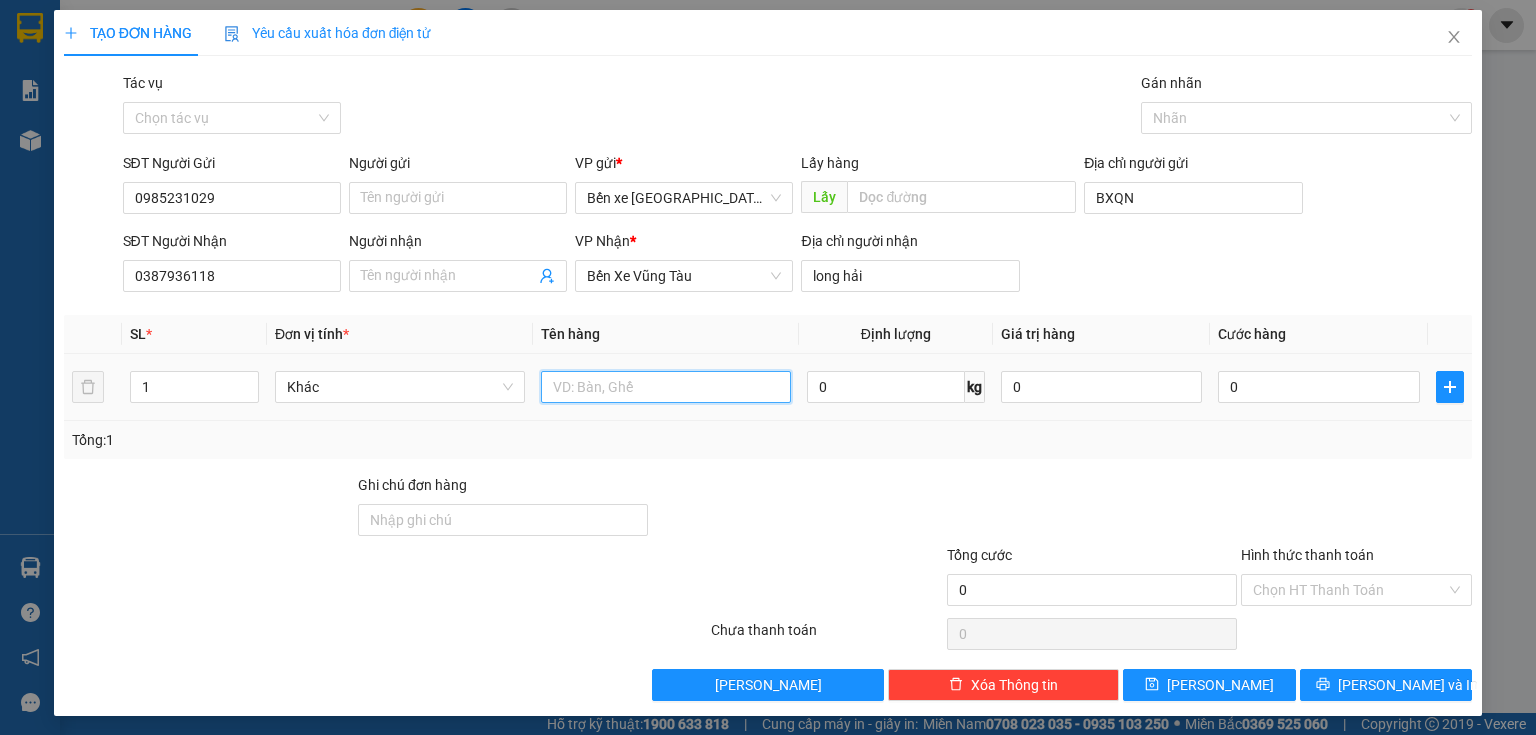 click at bounding box center [666, 387] 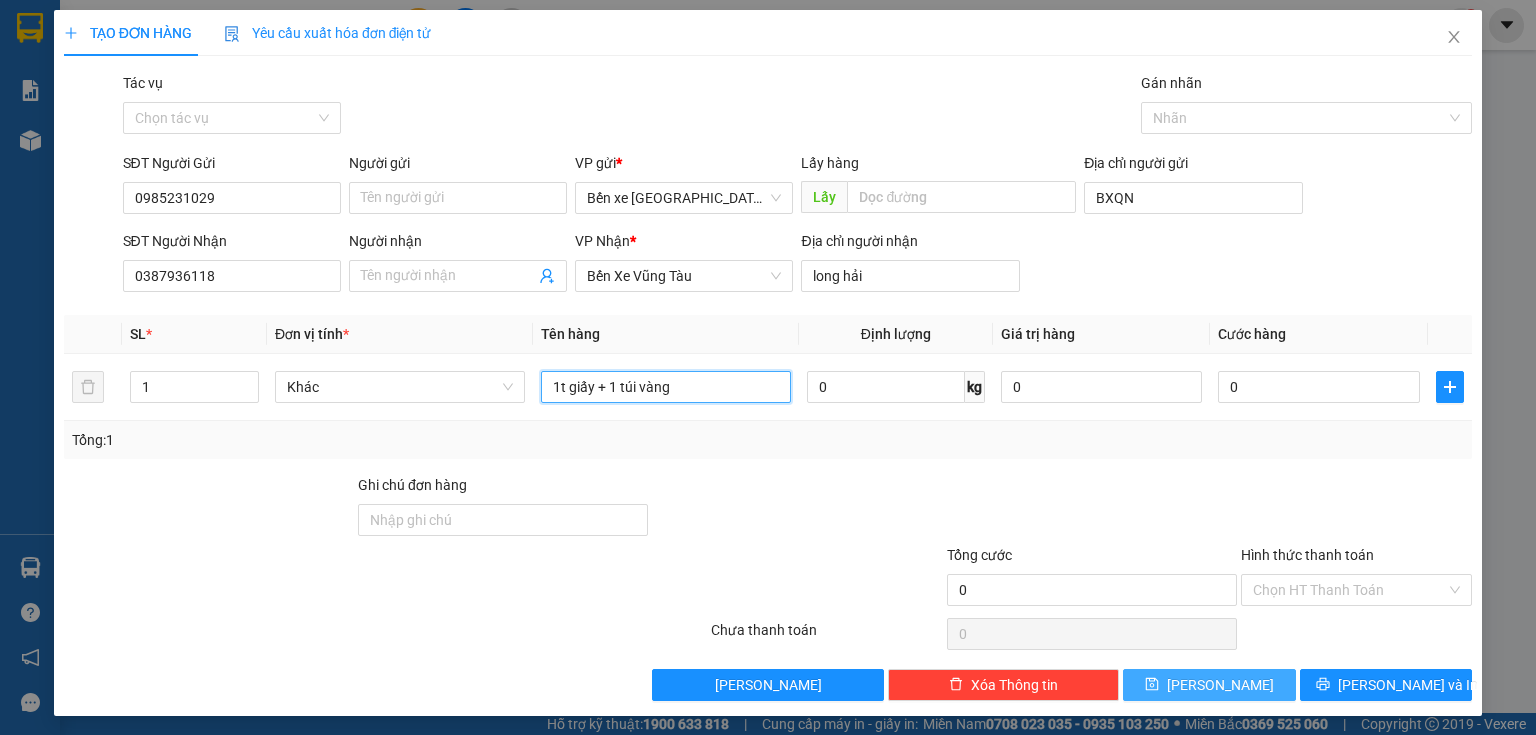 type on "1t giấy + 1 túi vàng" 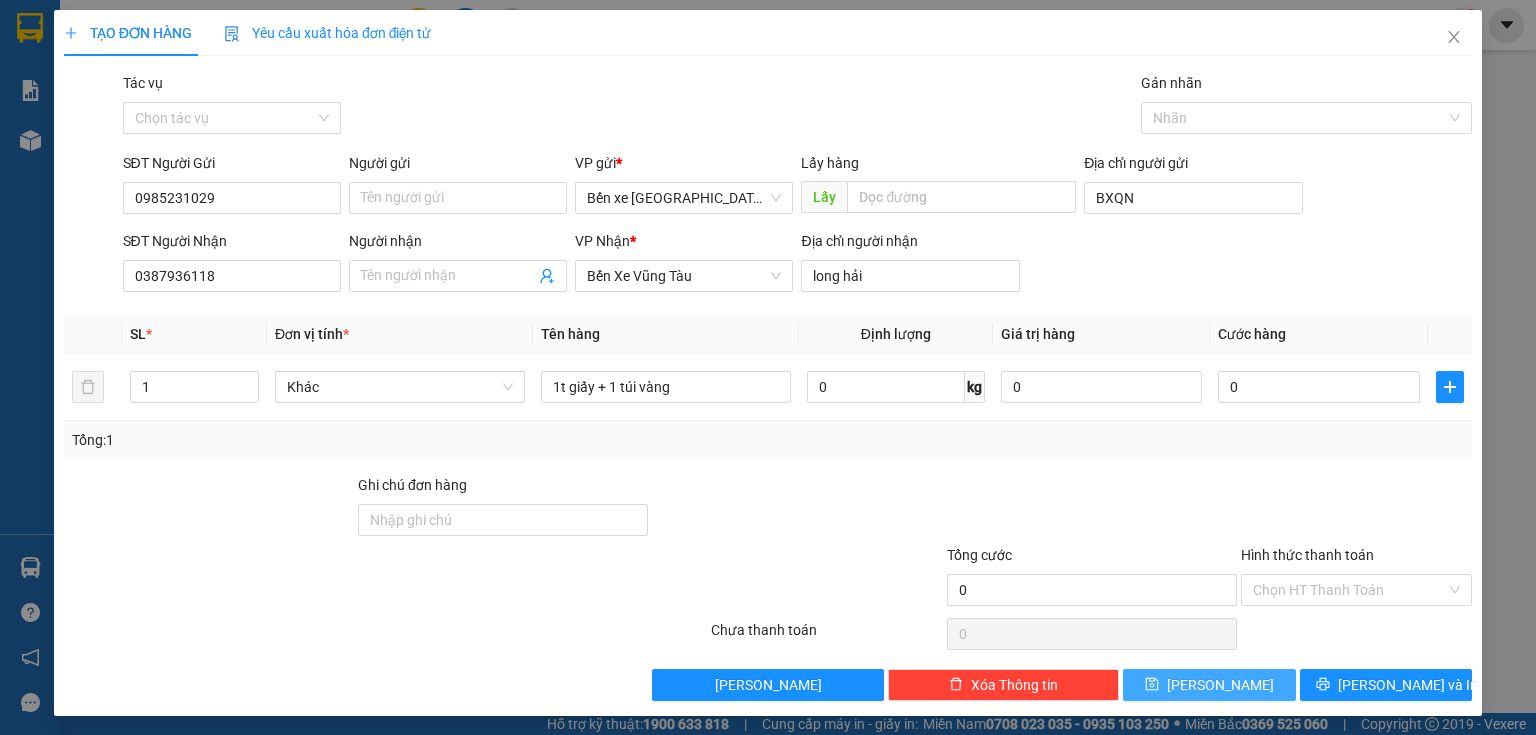 click 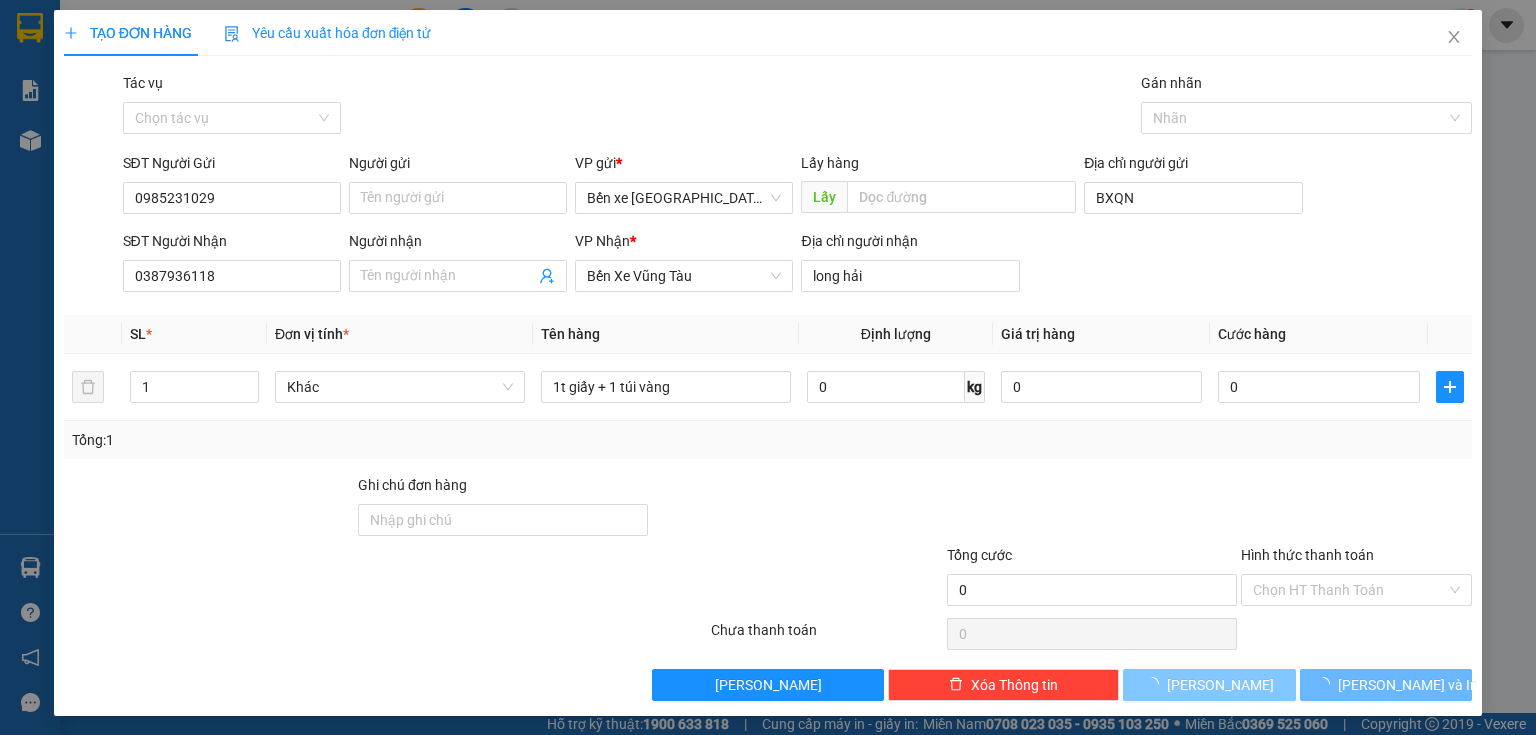 type 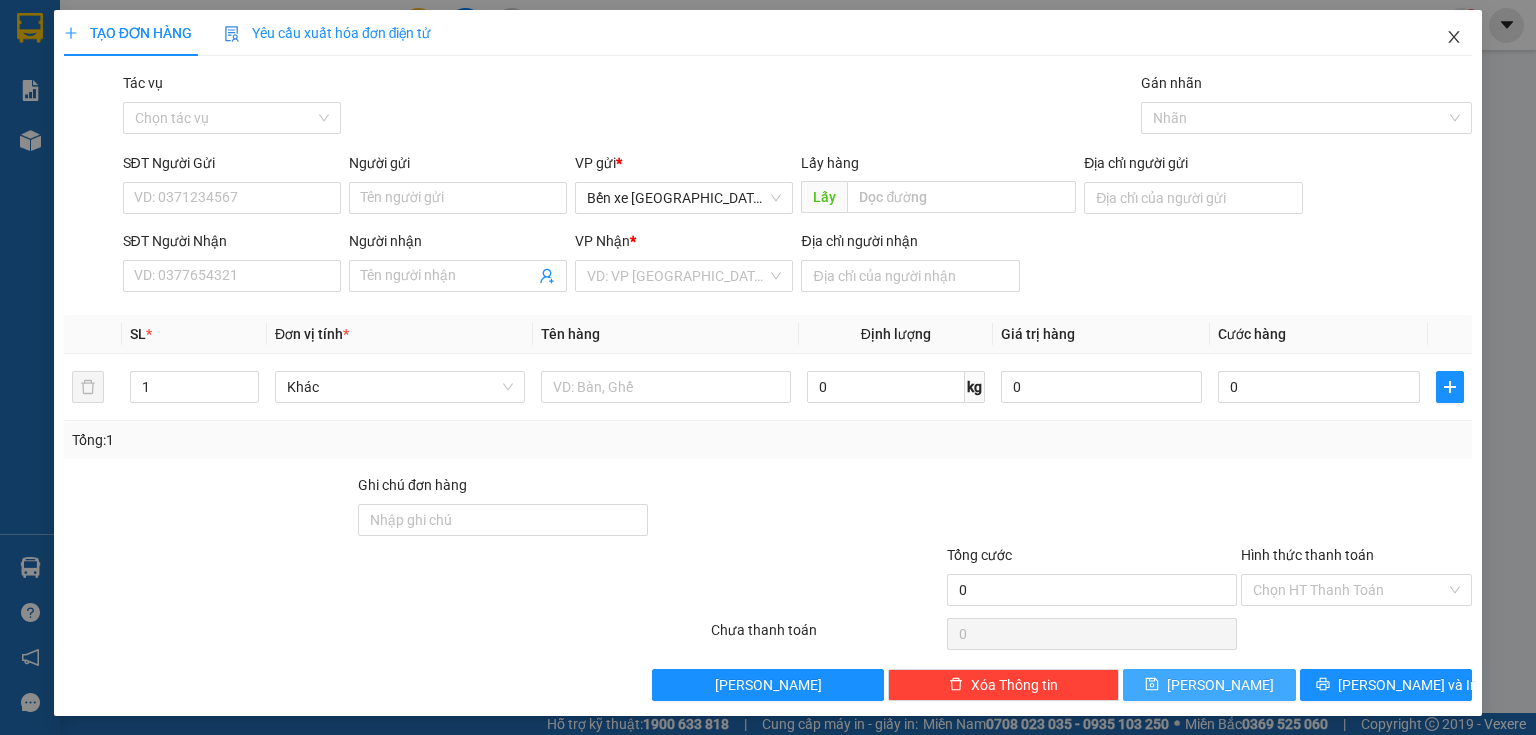 click at bounding box center [1454, 38] 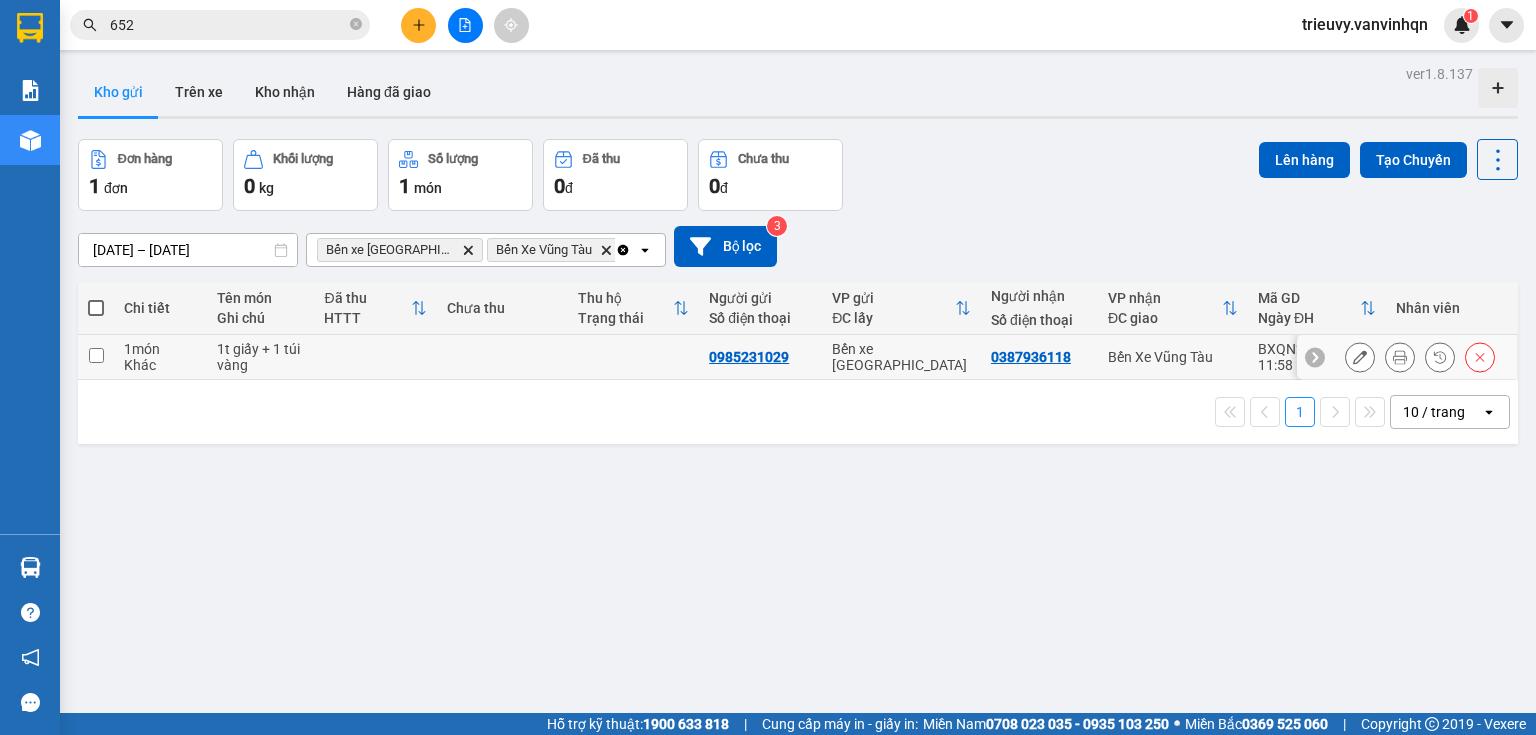 click on "1t giấy + 1 túi vàng" at bounding box center [260, 357] 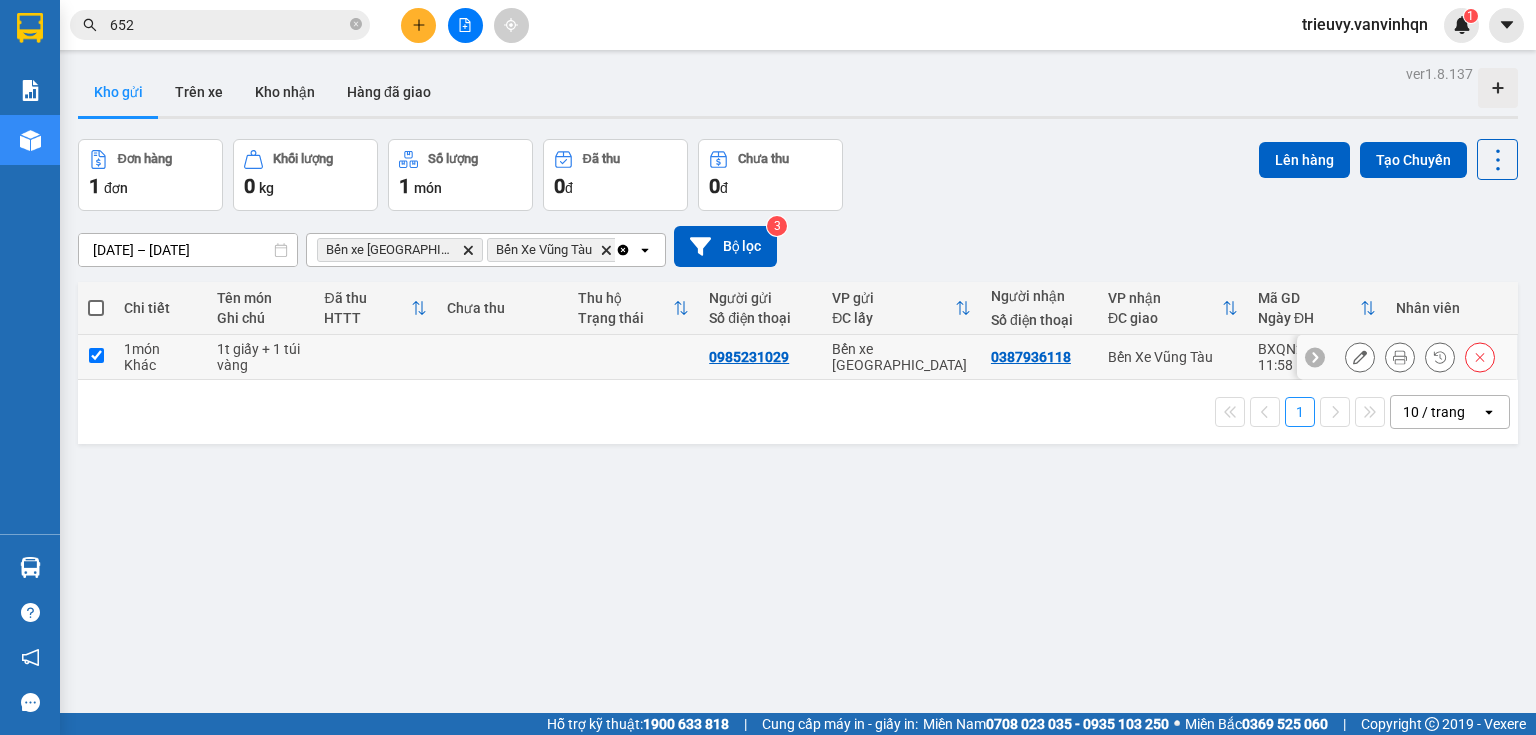 checkbox on "true" 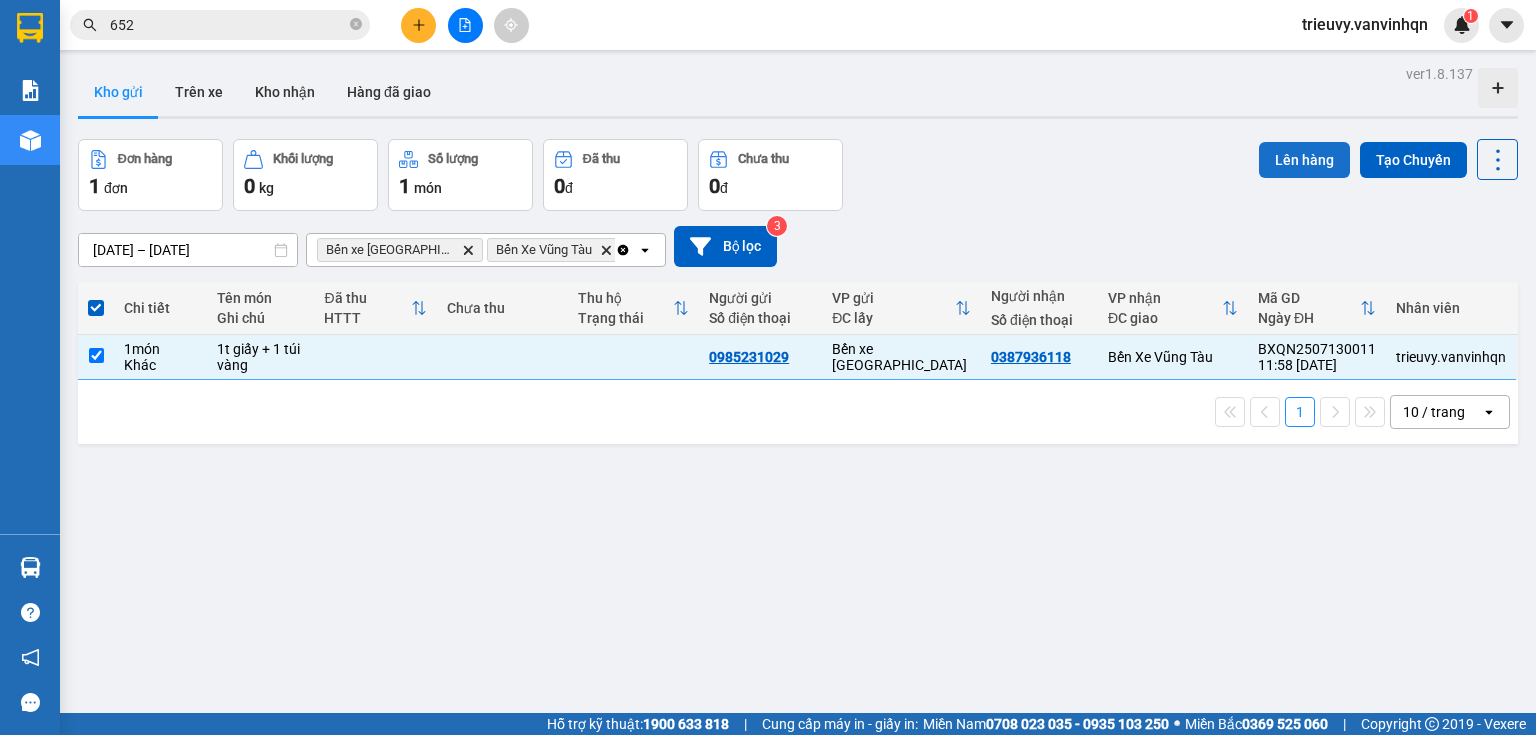 click on "Lên hàng" at bounding box center (1304, 160) 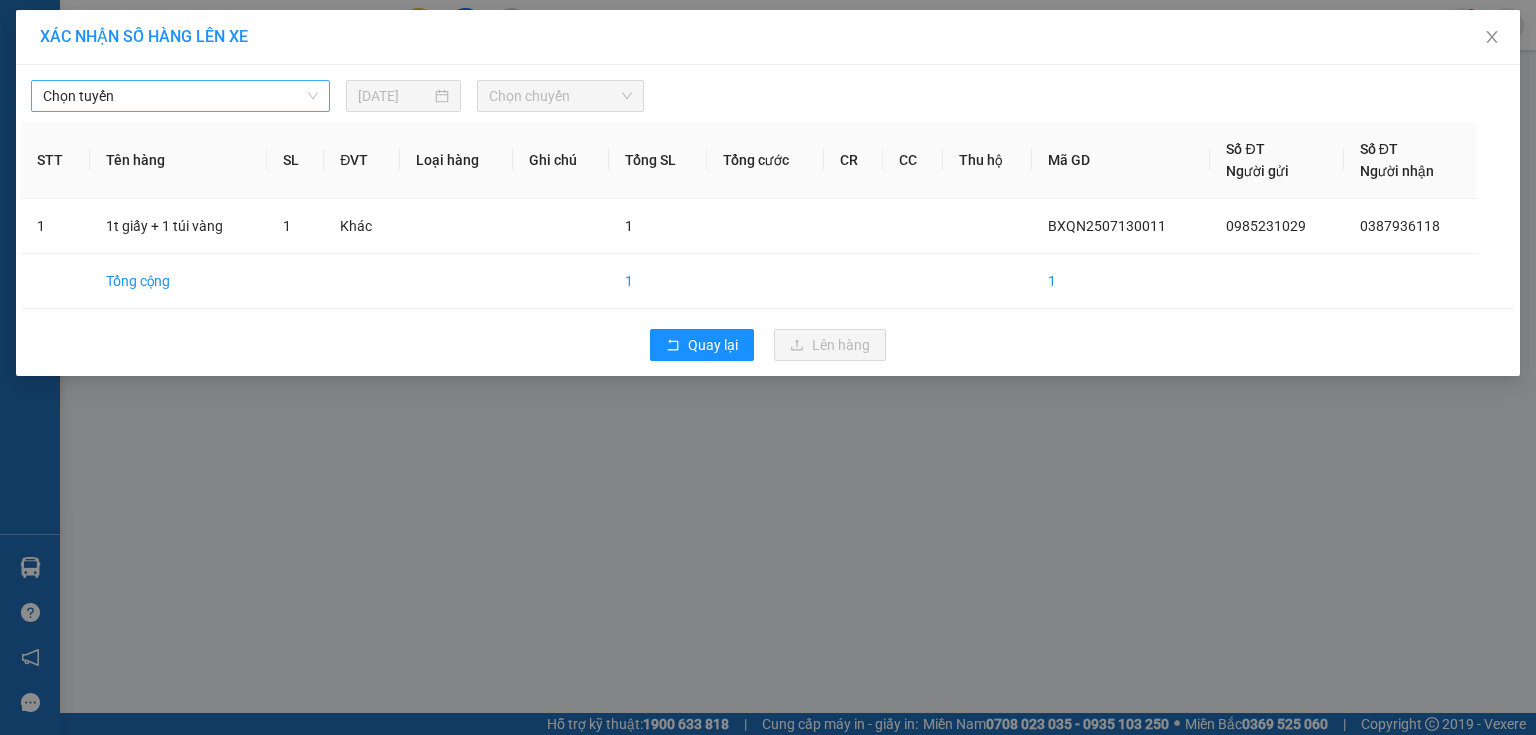click on "Chọn tuyến" at bounding box center [180, 96] 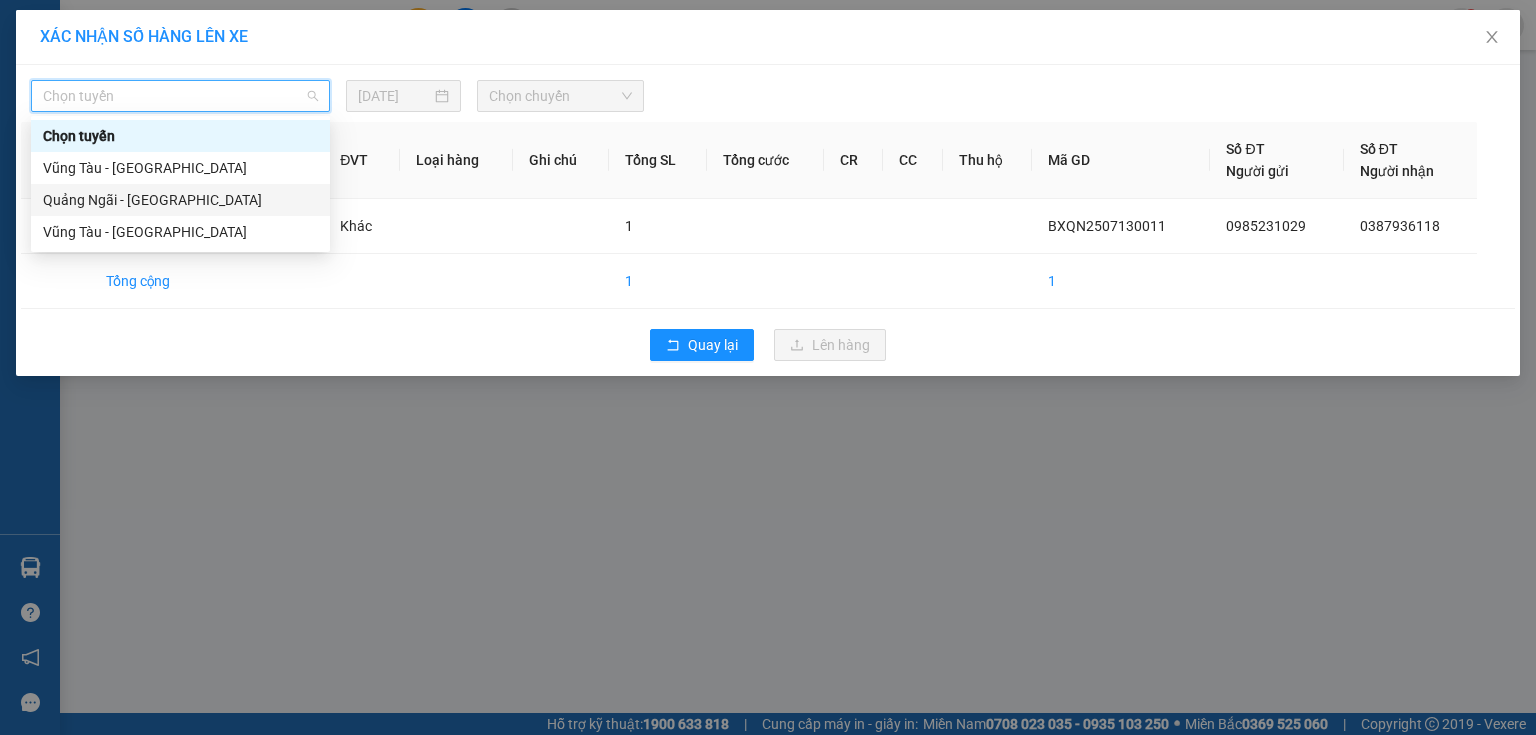 click on "Quảng Ngãi - [GEOGRAPHIC_DATA]" at bounding box center (180, 200) 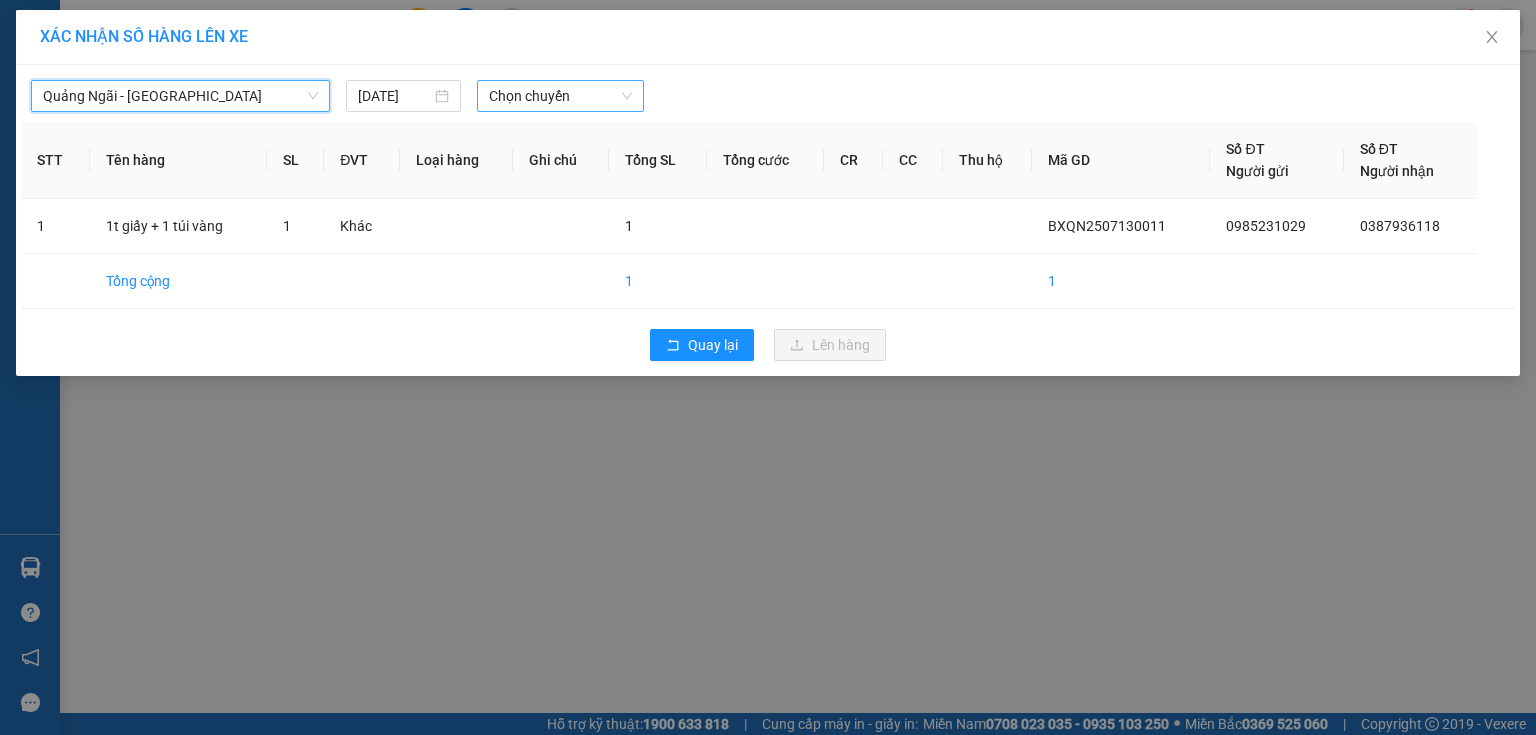 click on "Chọn chuyến" at bounding box center (561, 96) 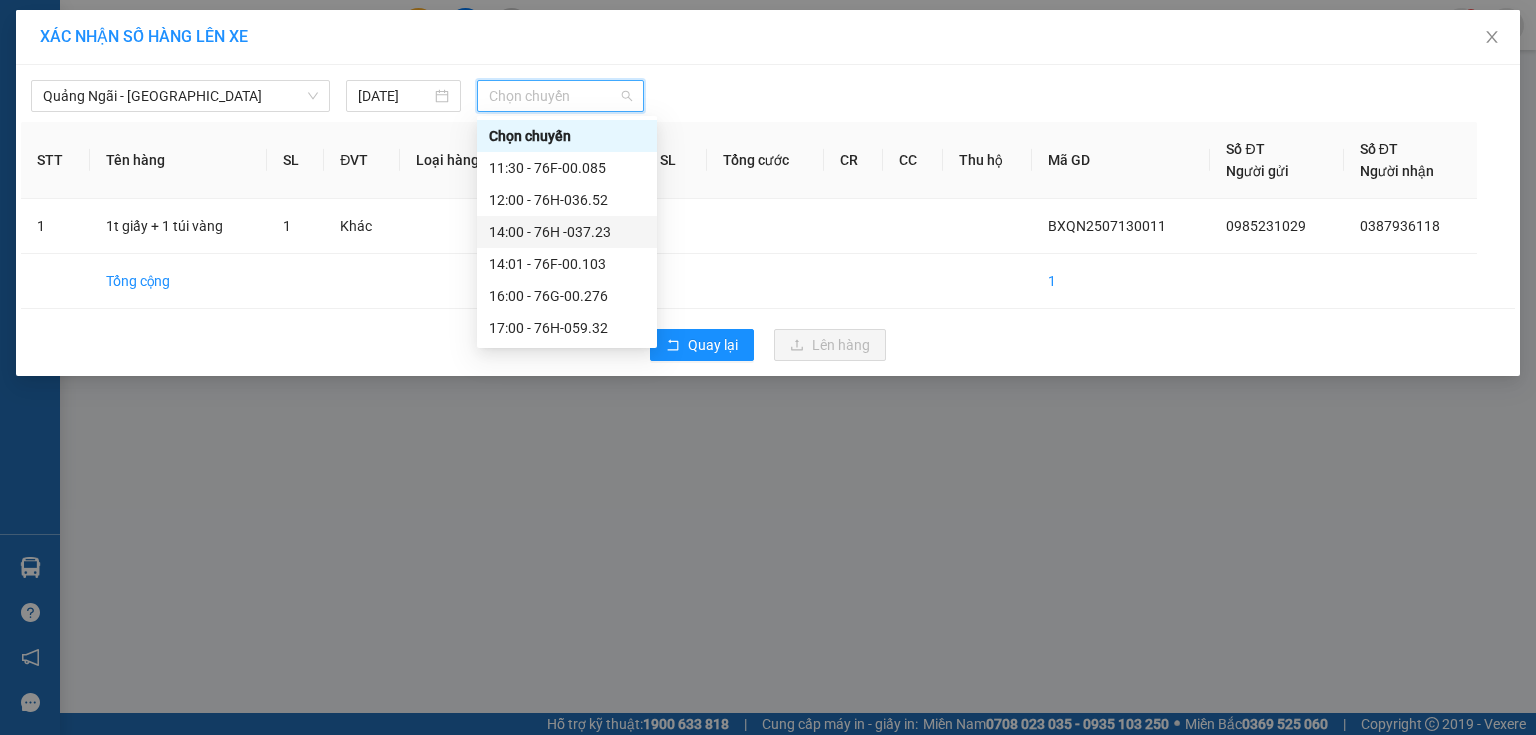 click on "14:00     - 76H -037.23" at bounding box center (567, 232) 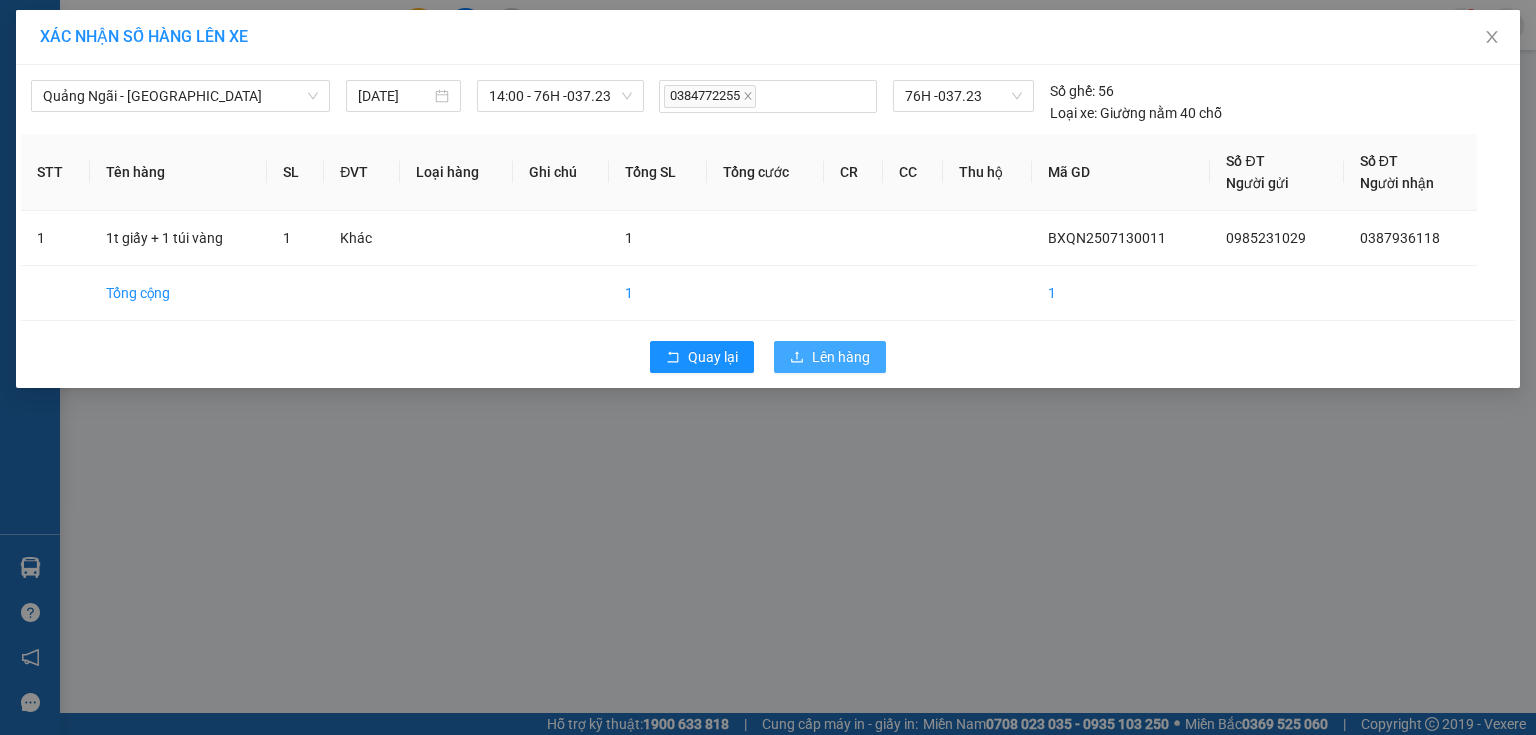 click on "Lên hàng" at bounding box center (830, 357) 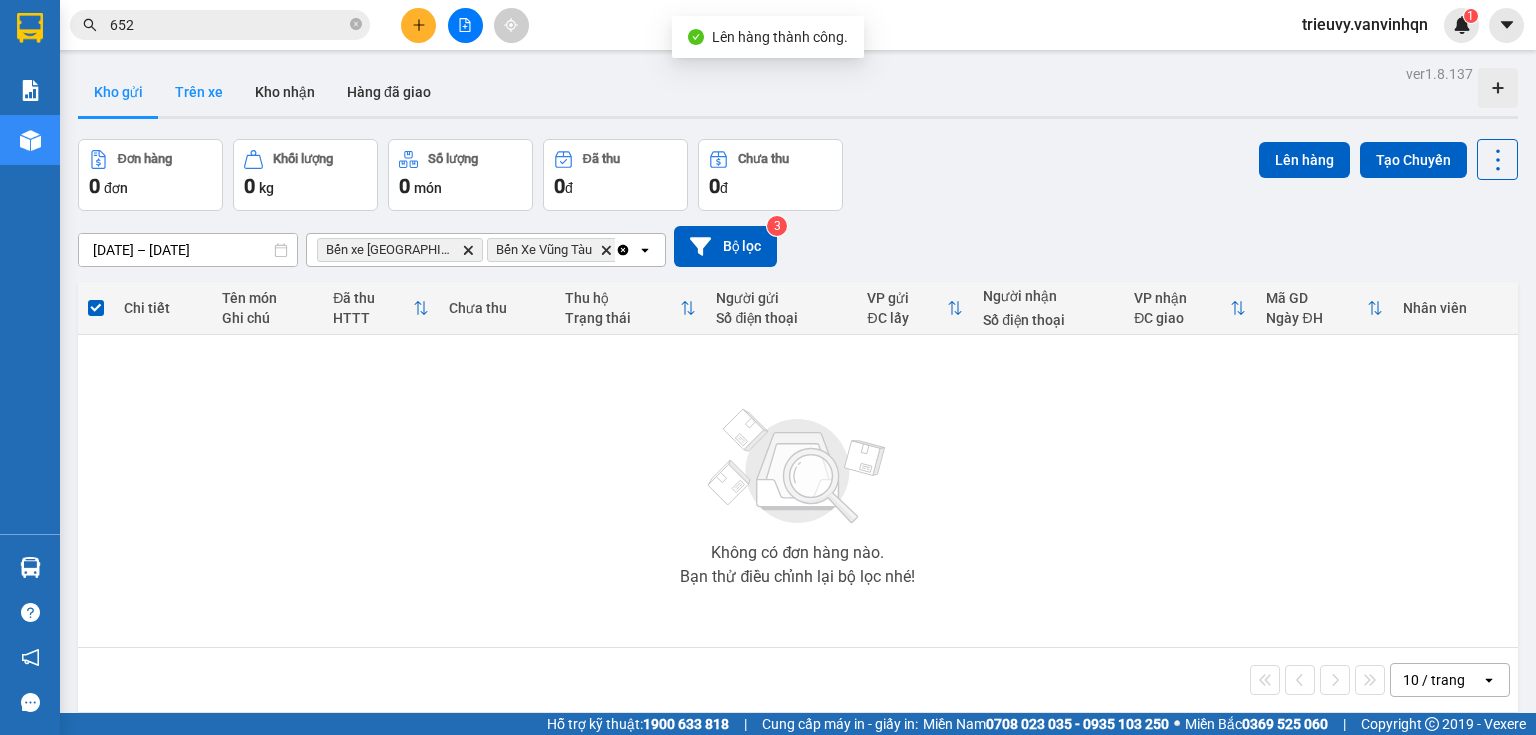 click on "Trên xe" at bounding box center (199, 92) 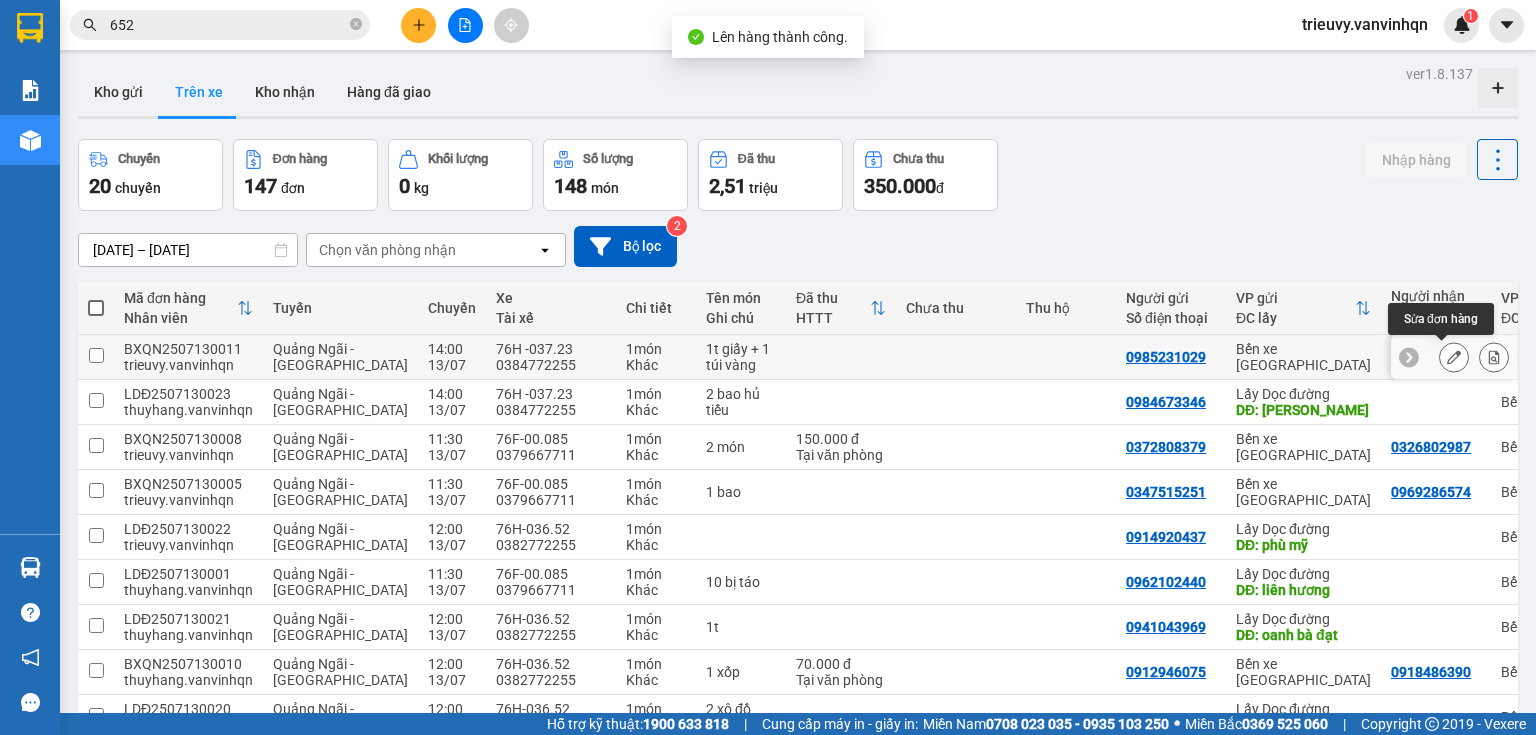 click 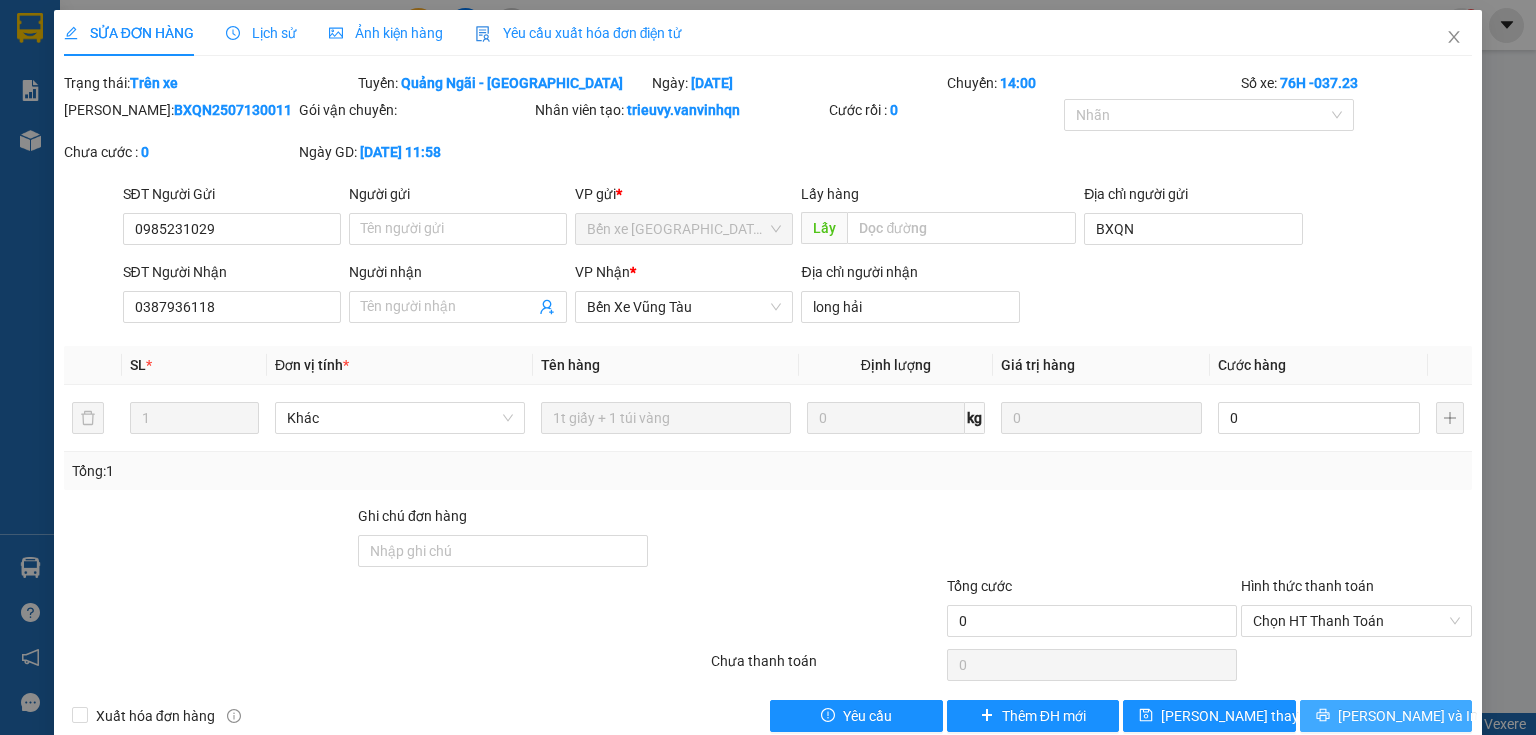 click on "[PERSON_NAME] và In" at bounding box center (1408, 716) 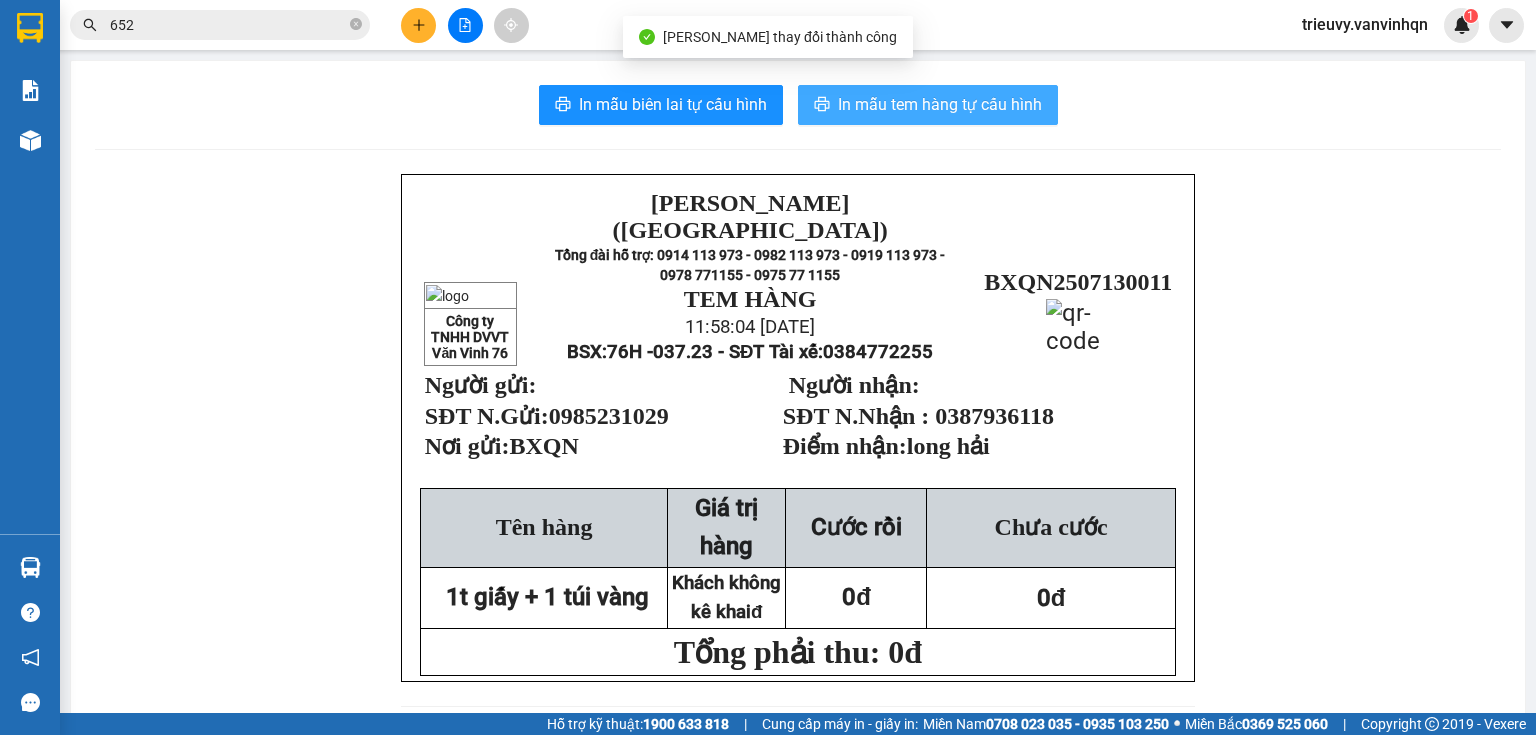 click on "In mẫu tem hàng tự cấu hình" at bounding box center (928, 105) 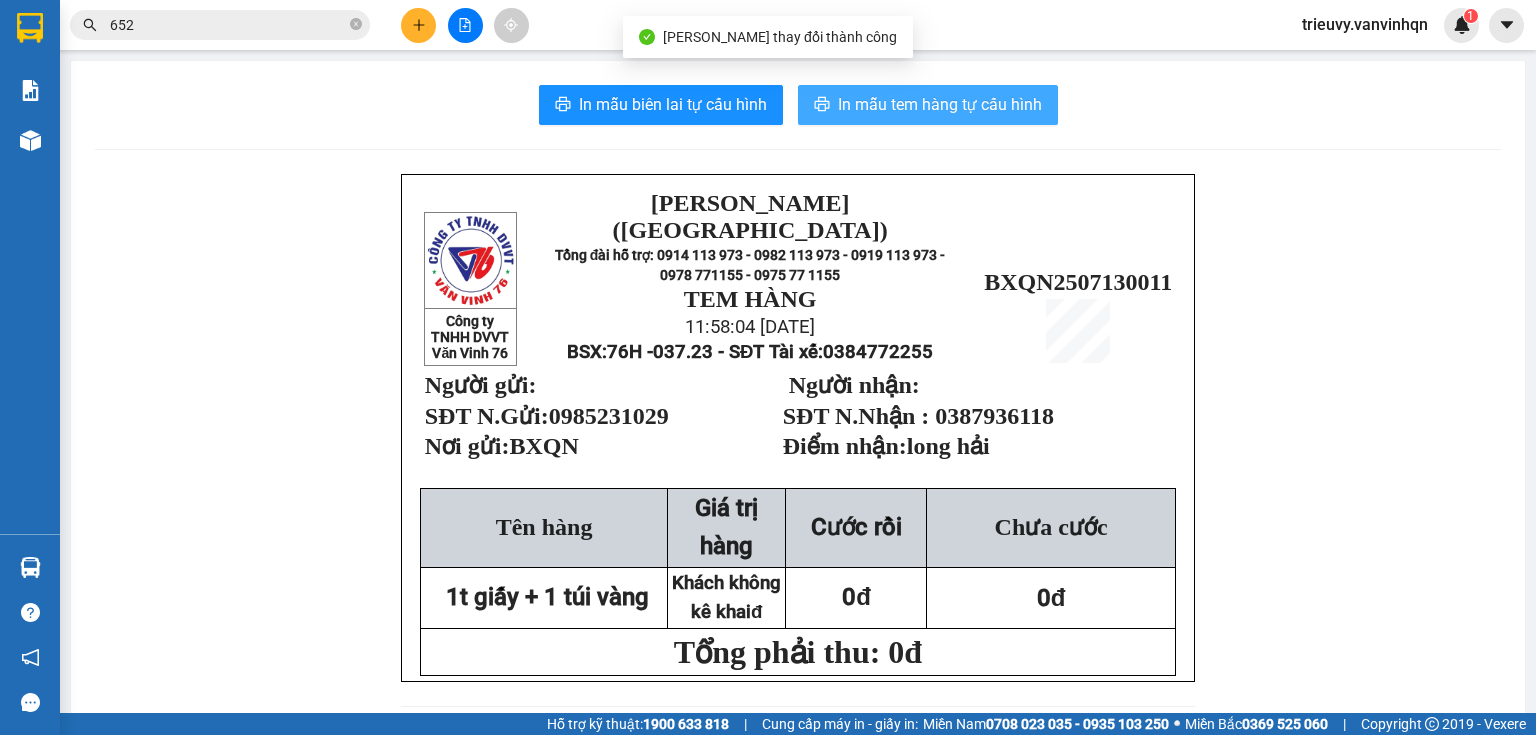 scroll, scrollTop: 0, scrollLeft: 0, axis: both 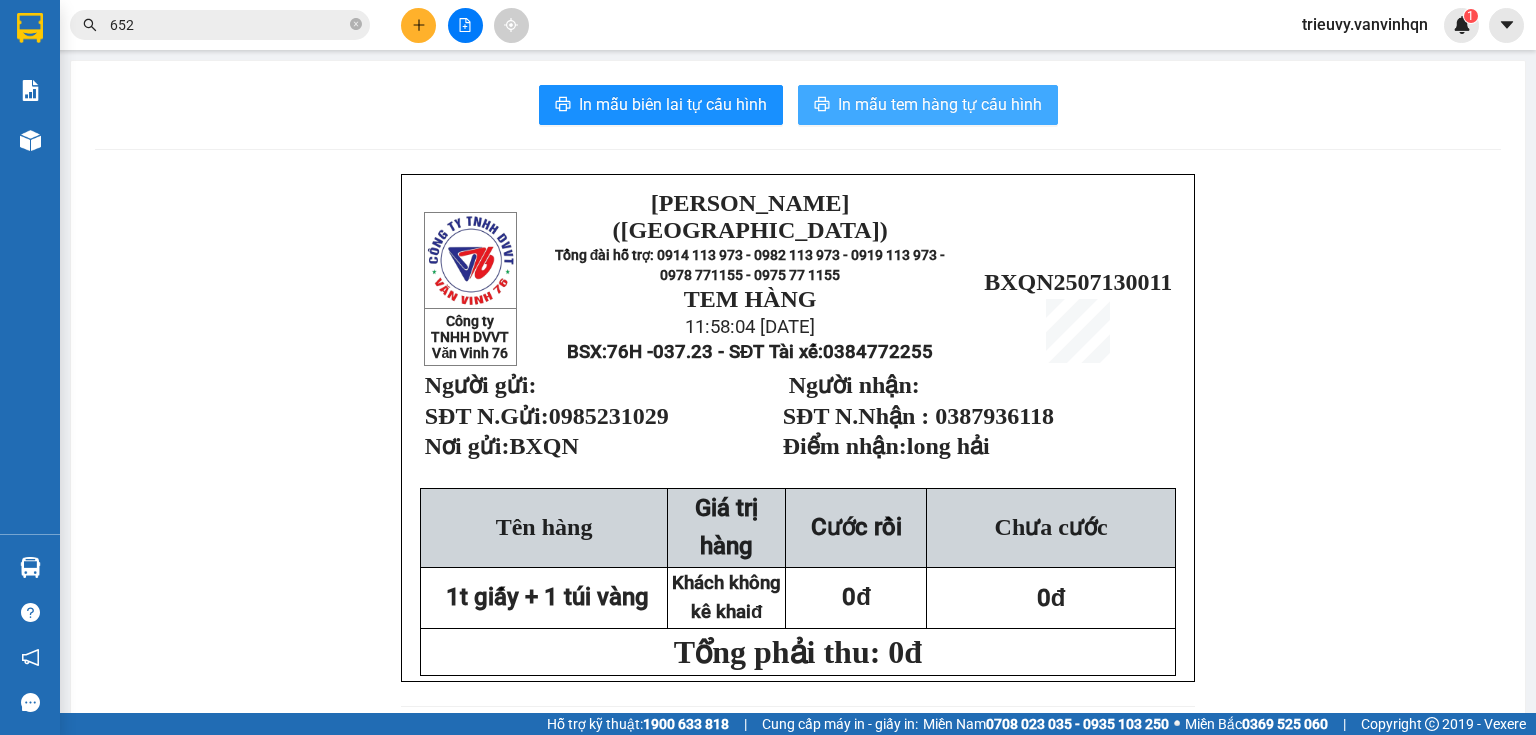 click 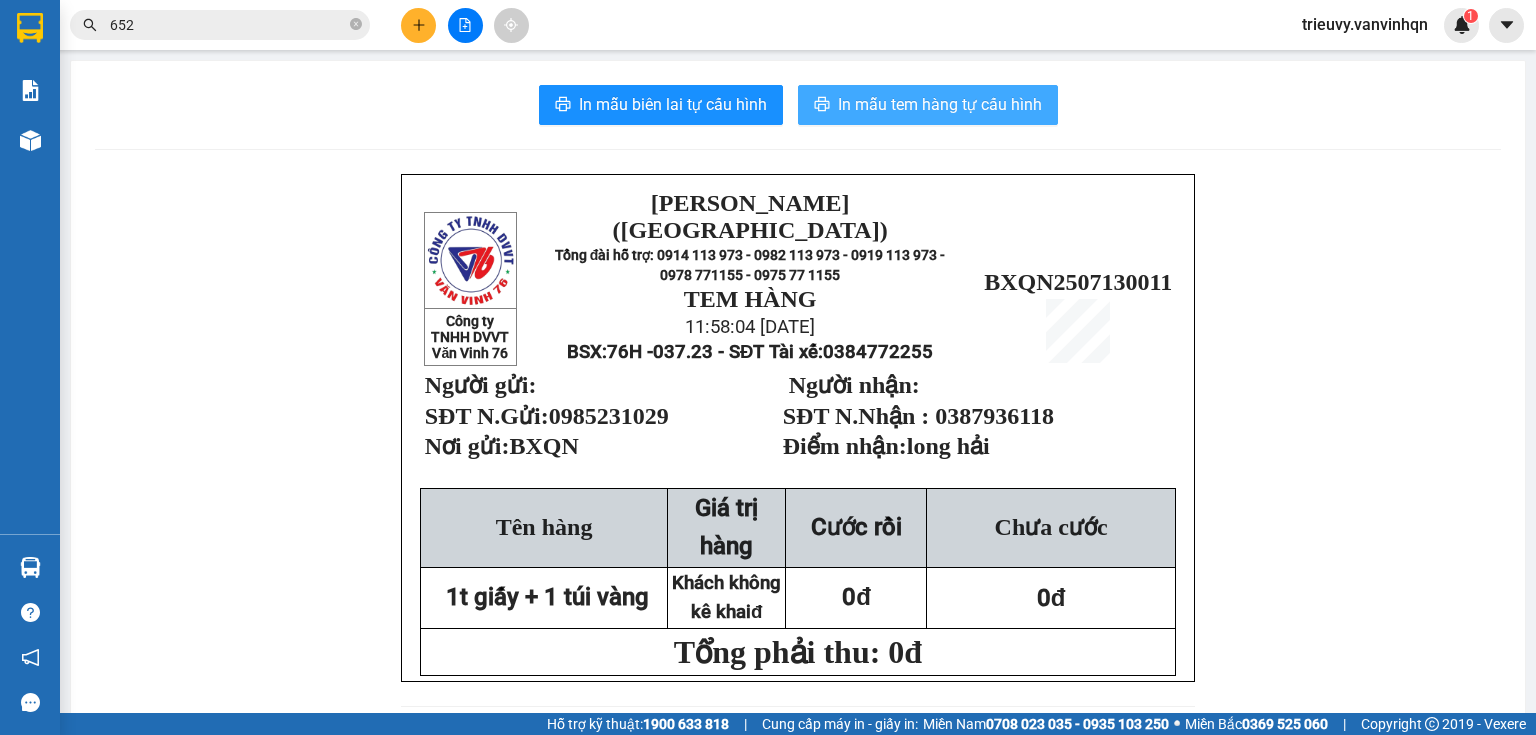scroll, scrollTop: 0, scrollLeft: 0, axis: both 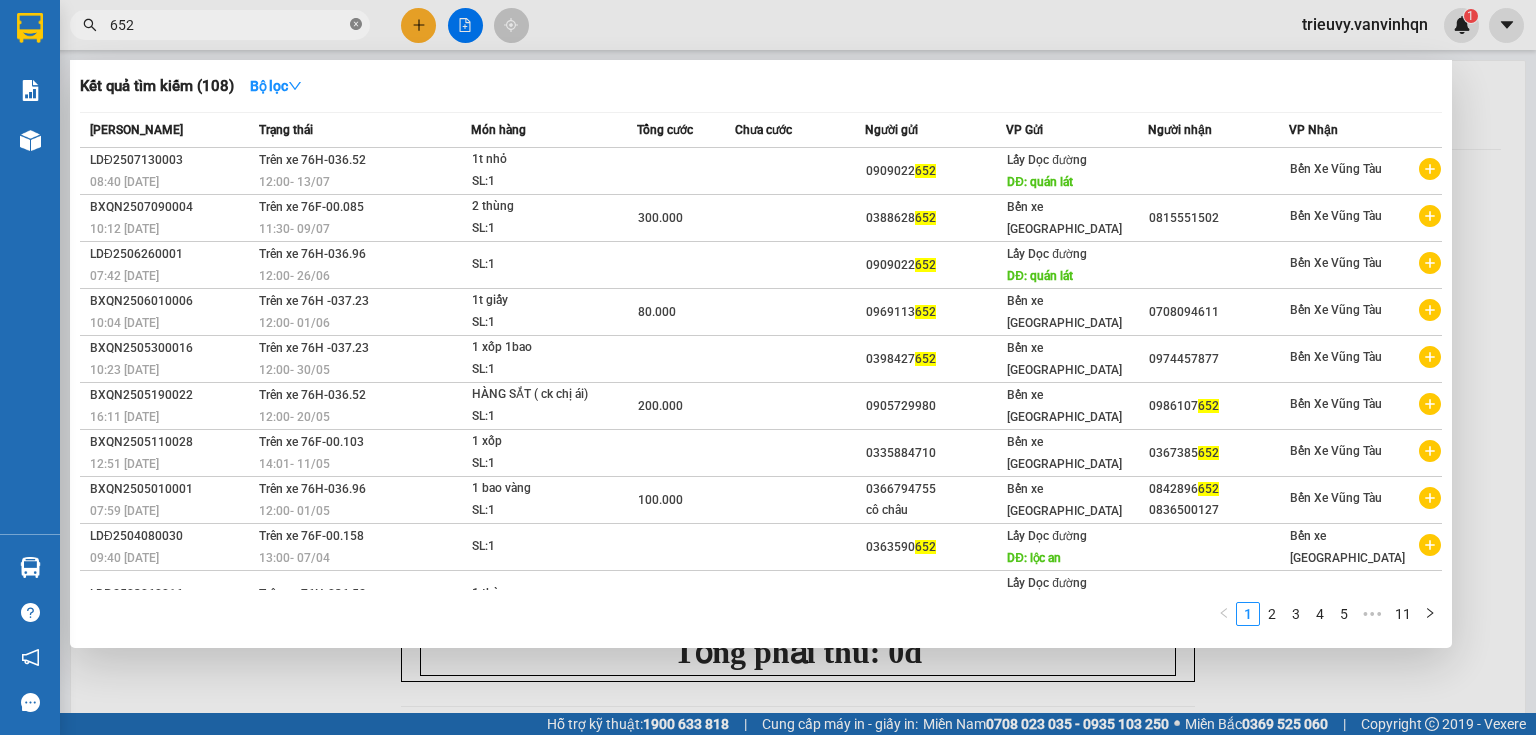 click 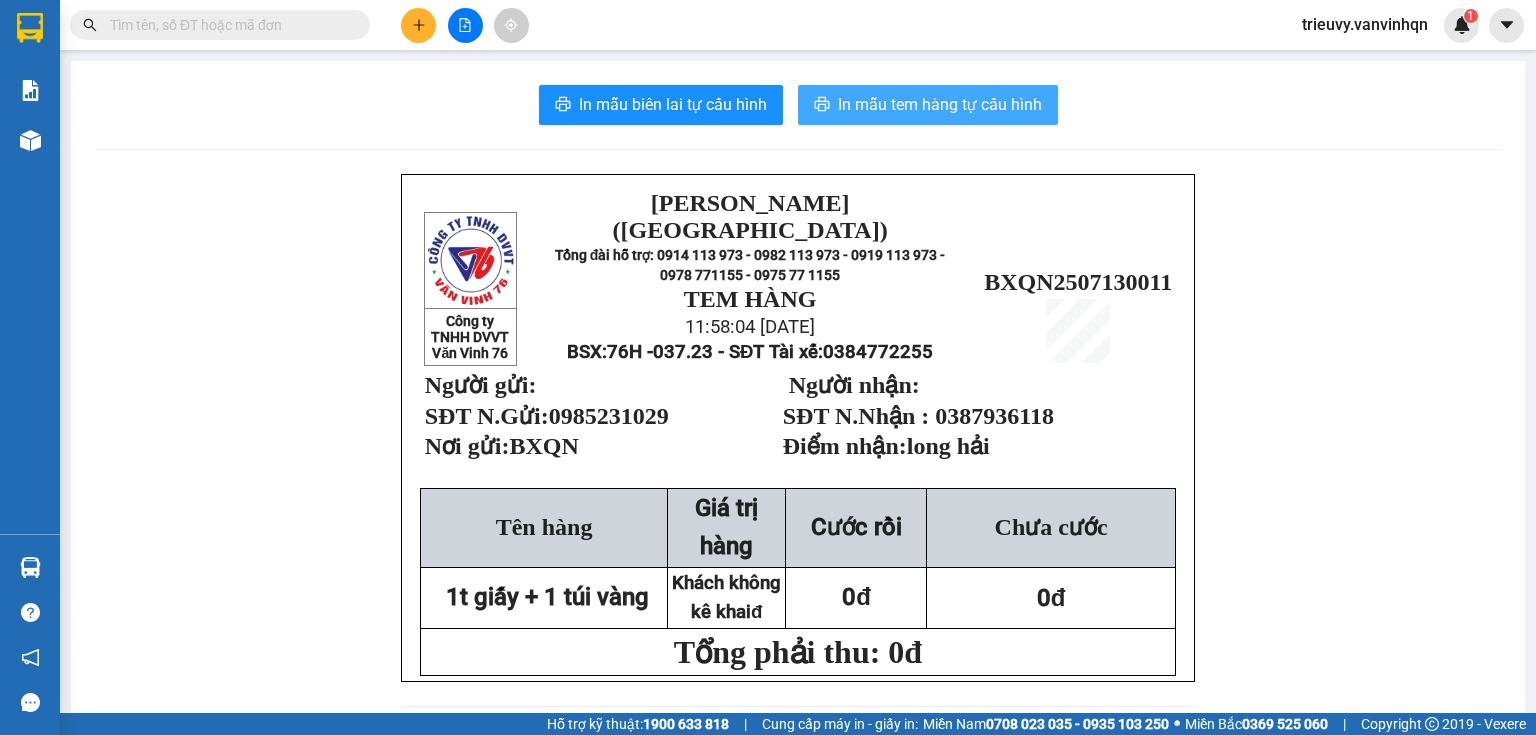 click at bounding box center (228, 25) 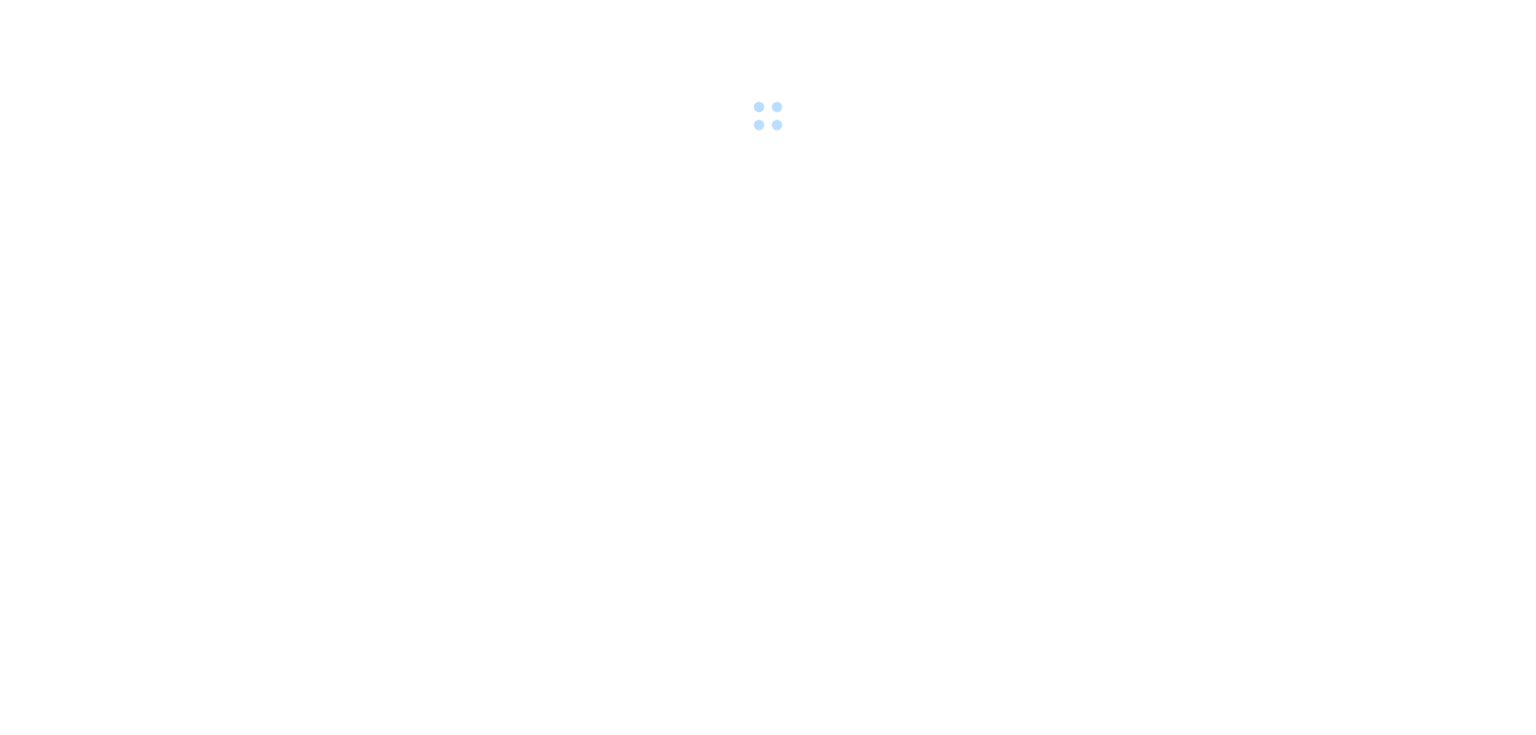 scroll, scrollTop: 0, scrollLeft: 0, axis: both 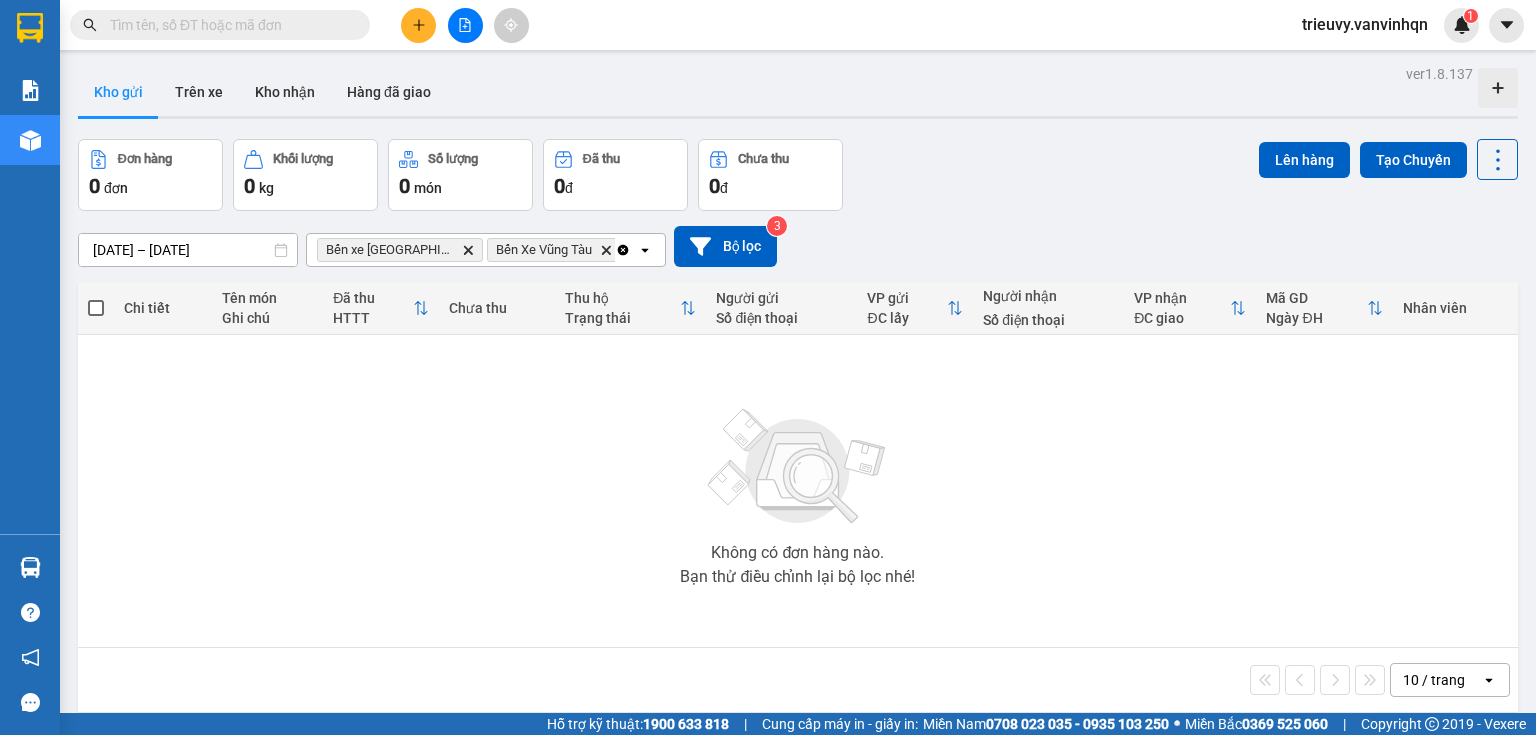 click 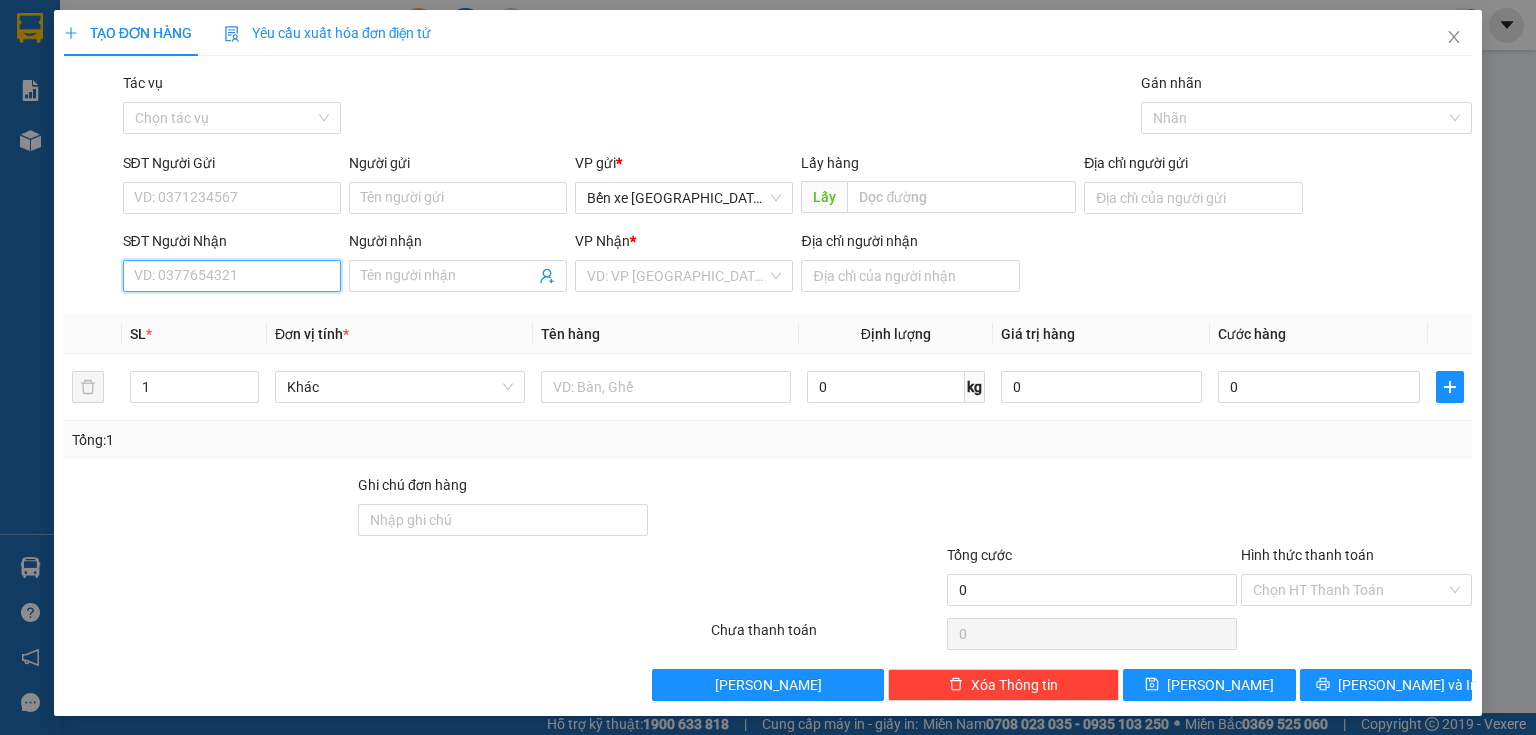 click on "SĐT Người Nhận" at bounding box center [232, 276] 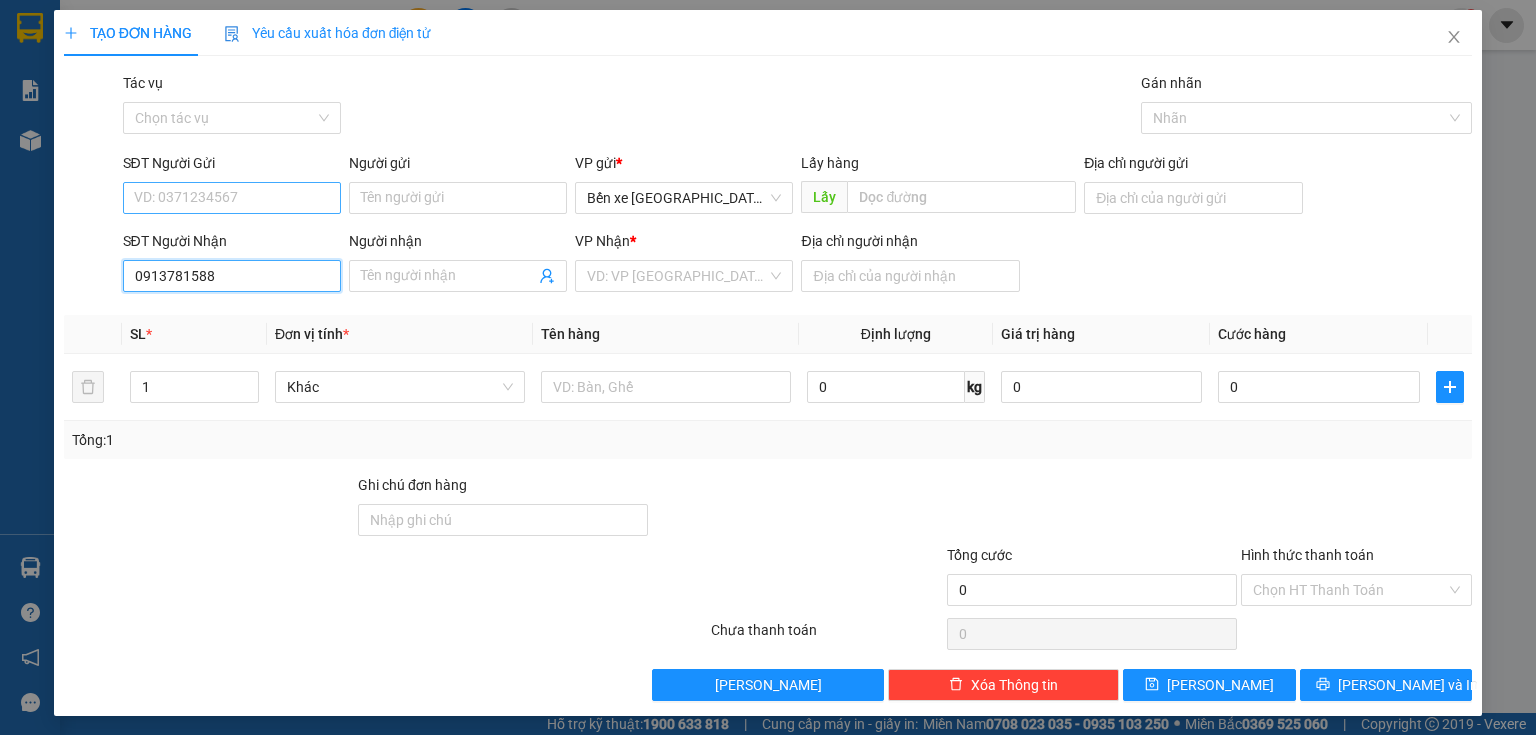 type on "0913781588" 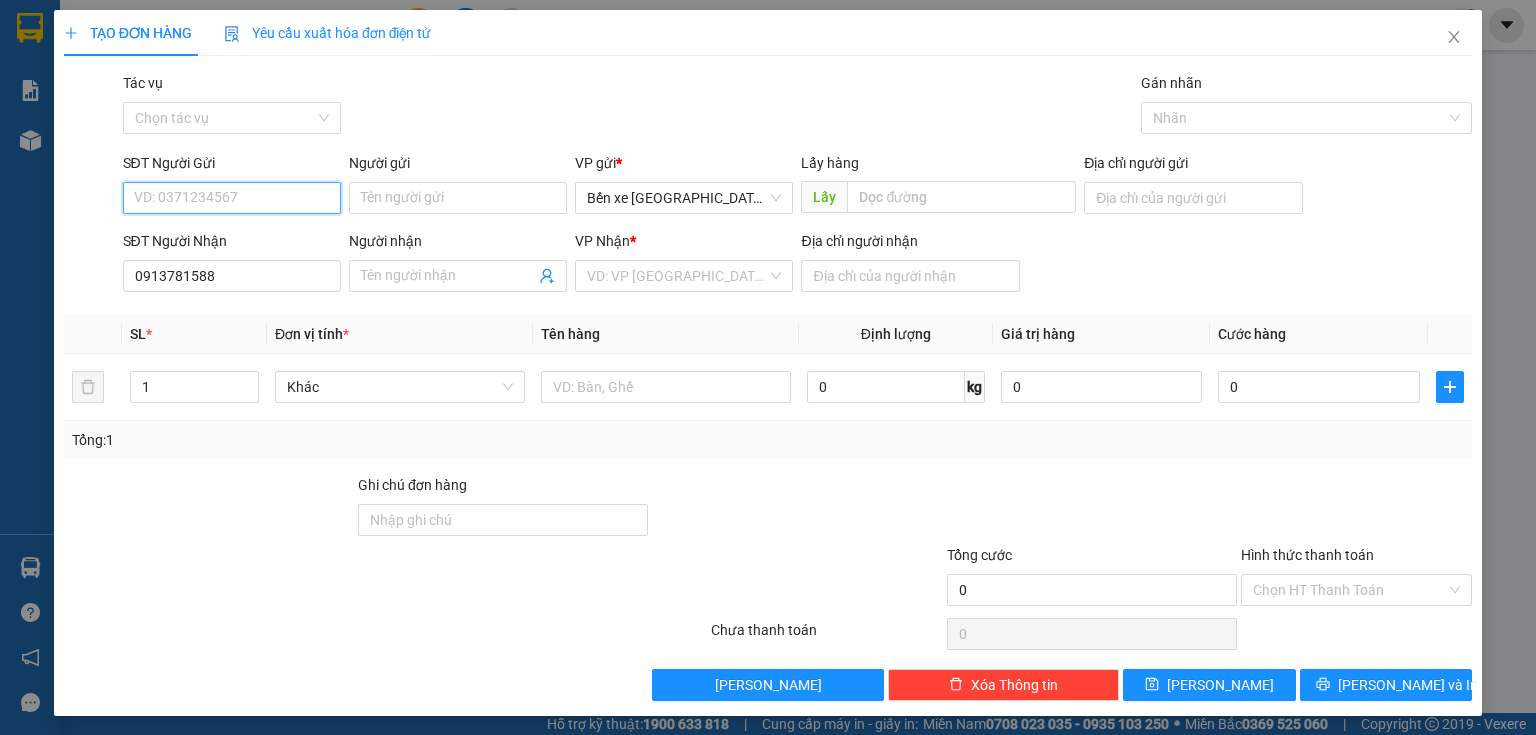 click on "SĐT Người Gửi" at bounding box center [232, 198] 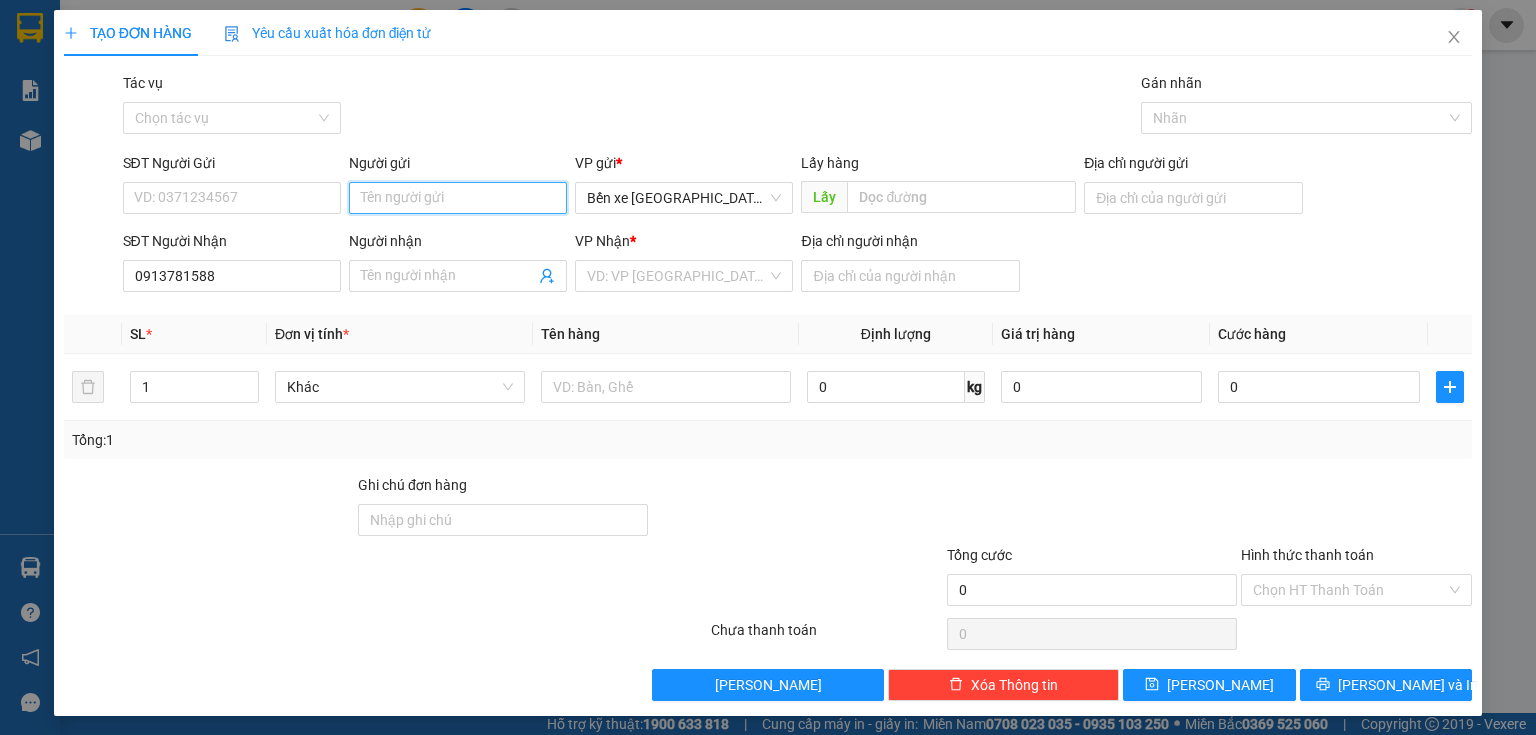 click on "Người gửi" at bounding box center (458, 198) 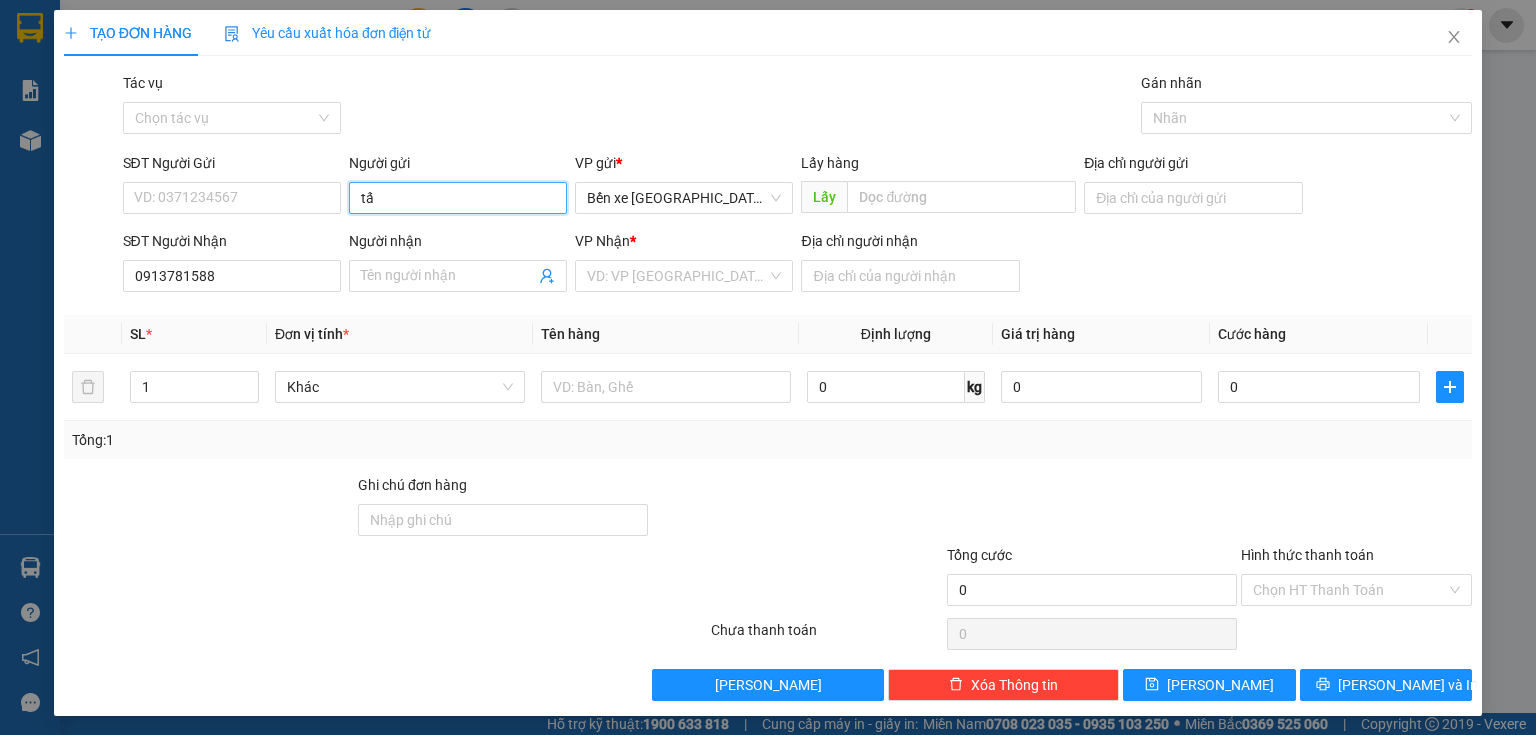 type on "tấn" 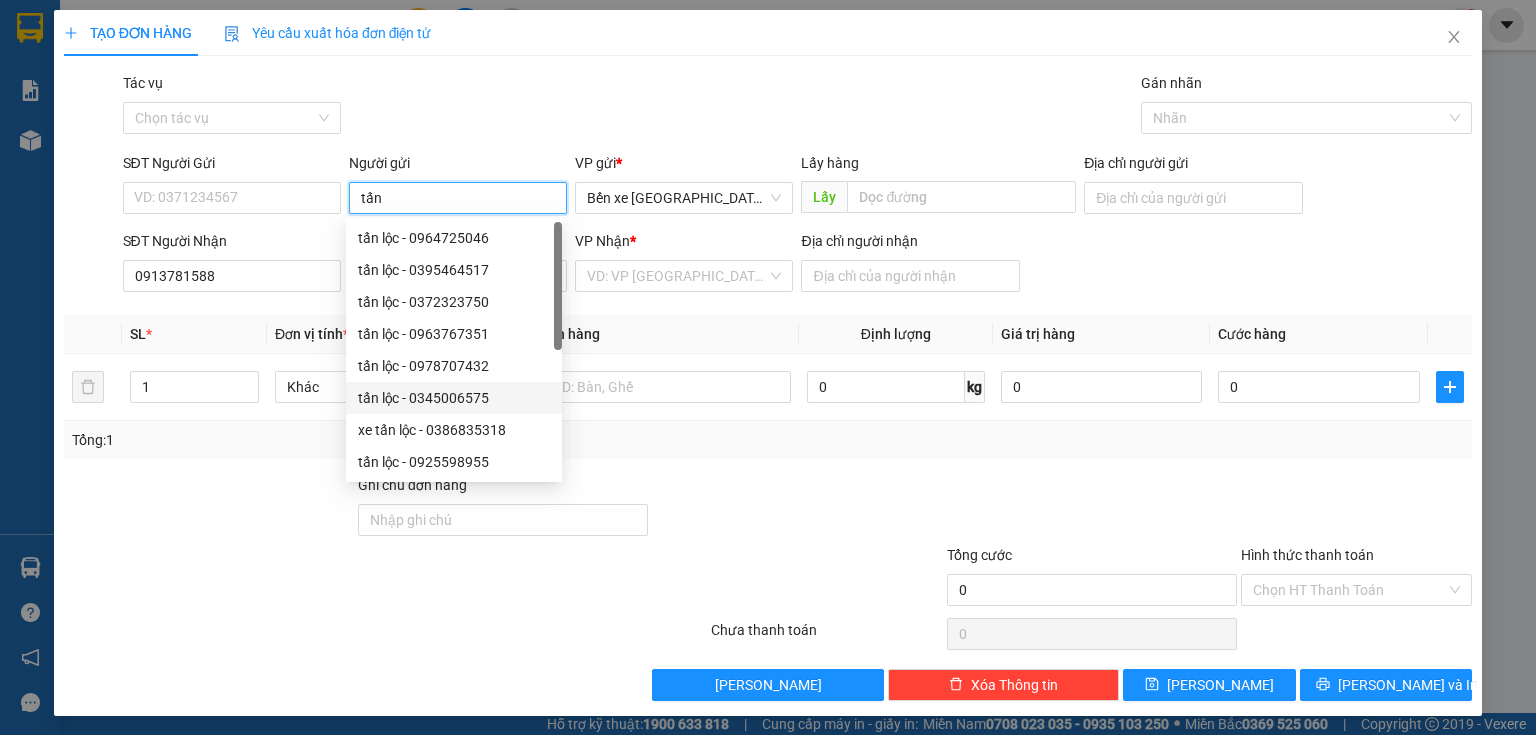 scroll, scrollTop: 64, scrollLeft: 0, axis: vertical 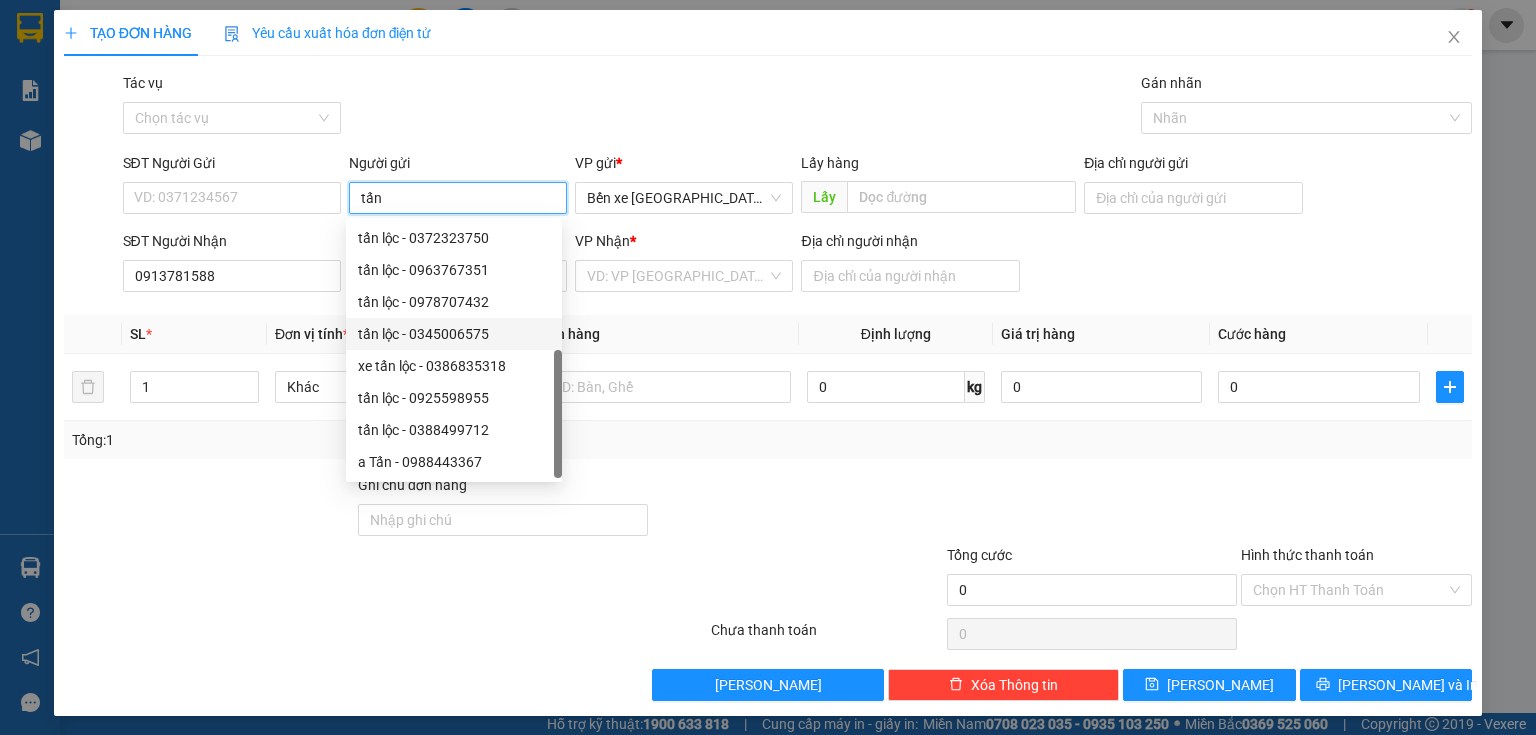 click on "tấn lộc - 0345006575" at bounding box center (454, 334) 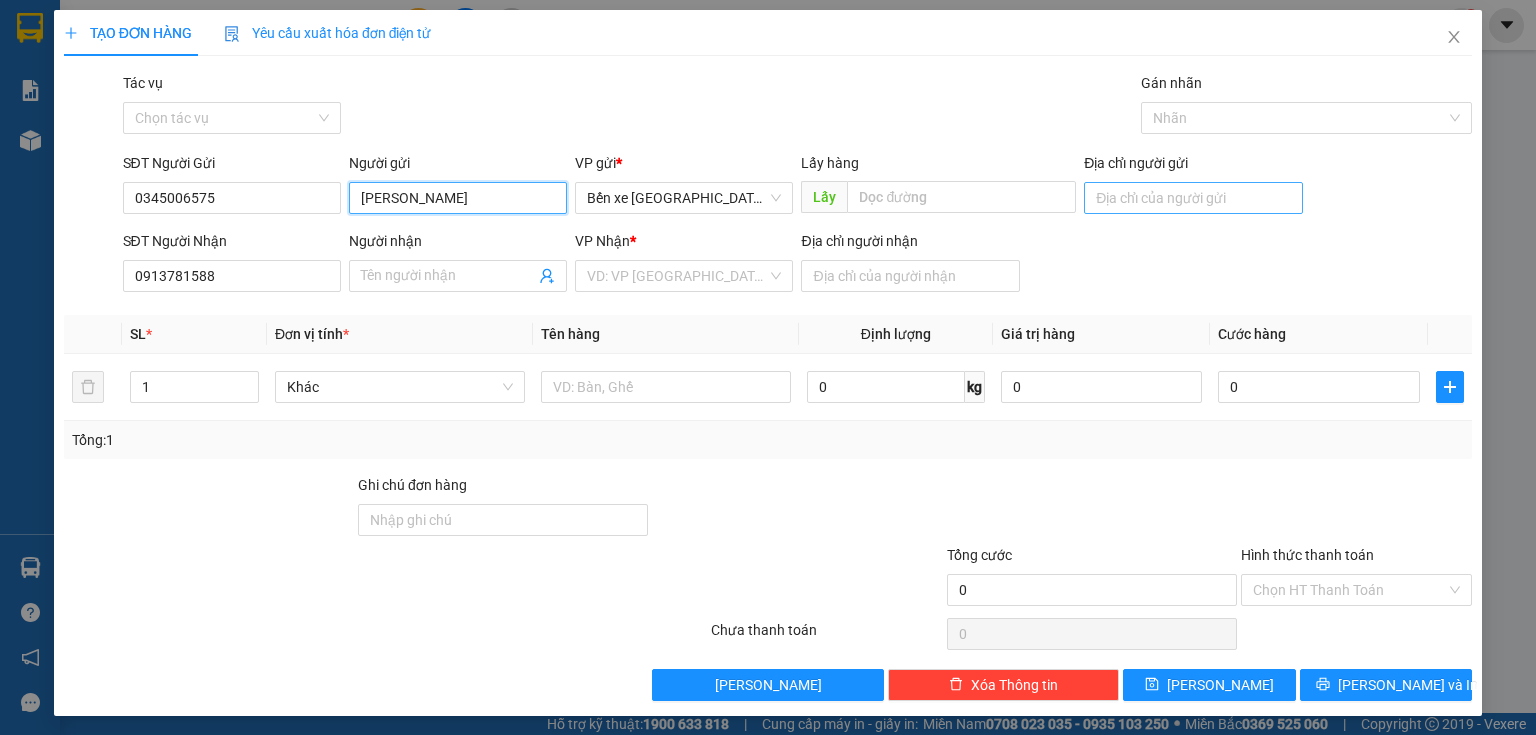 type on "[PERSON_NAME]" 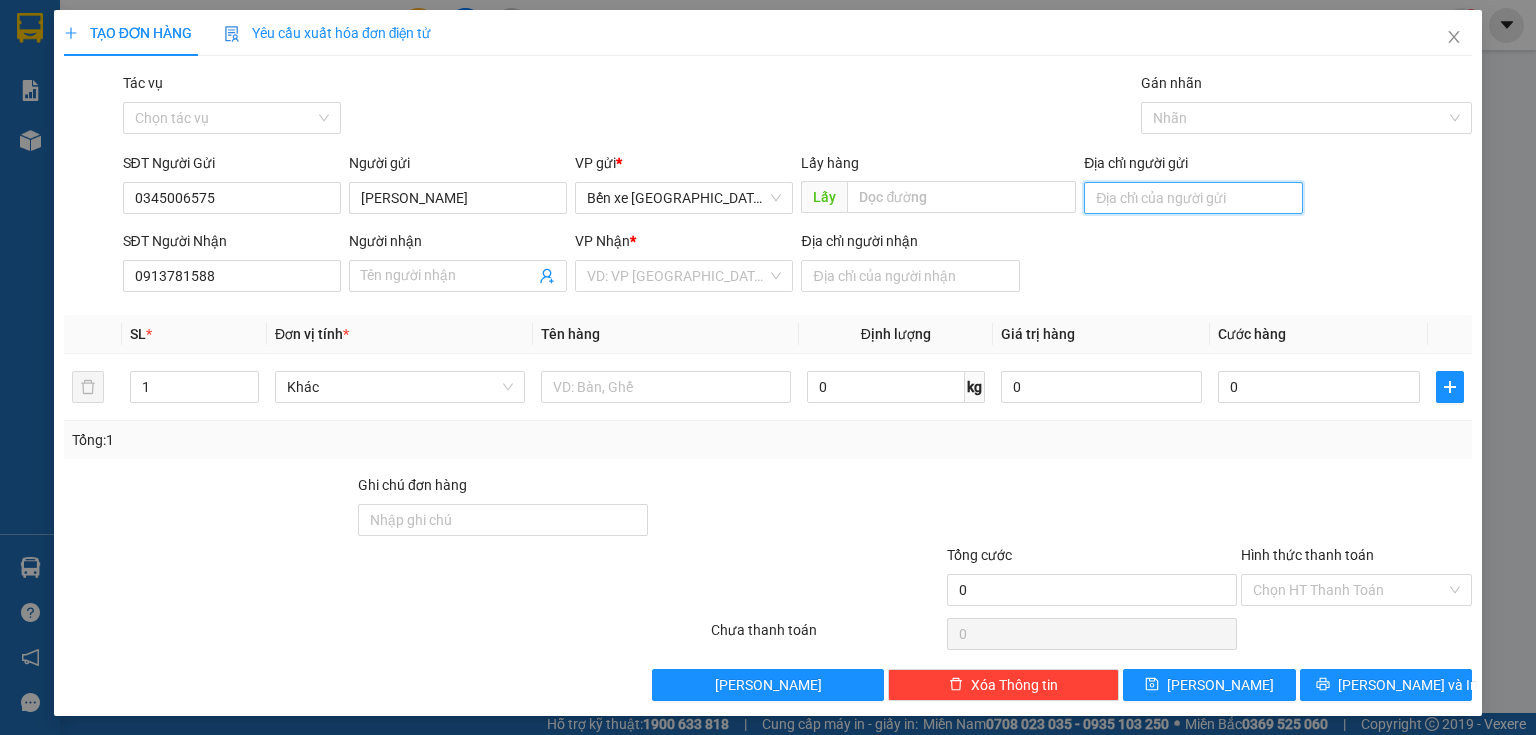 click on "Địa chỉ người gửi" at bounding box center [1193, 198] 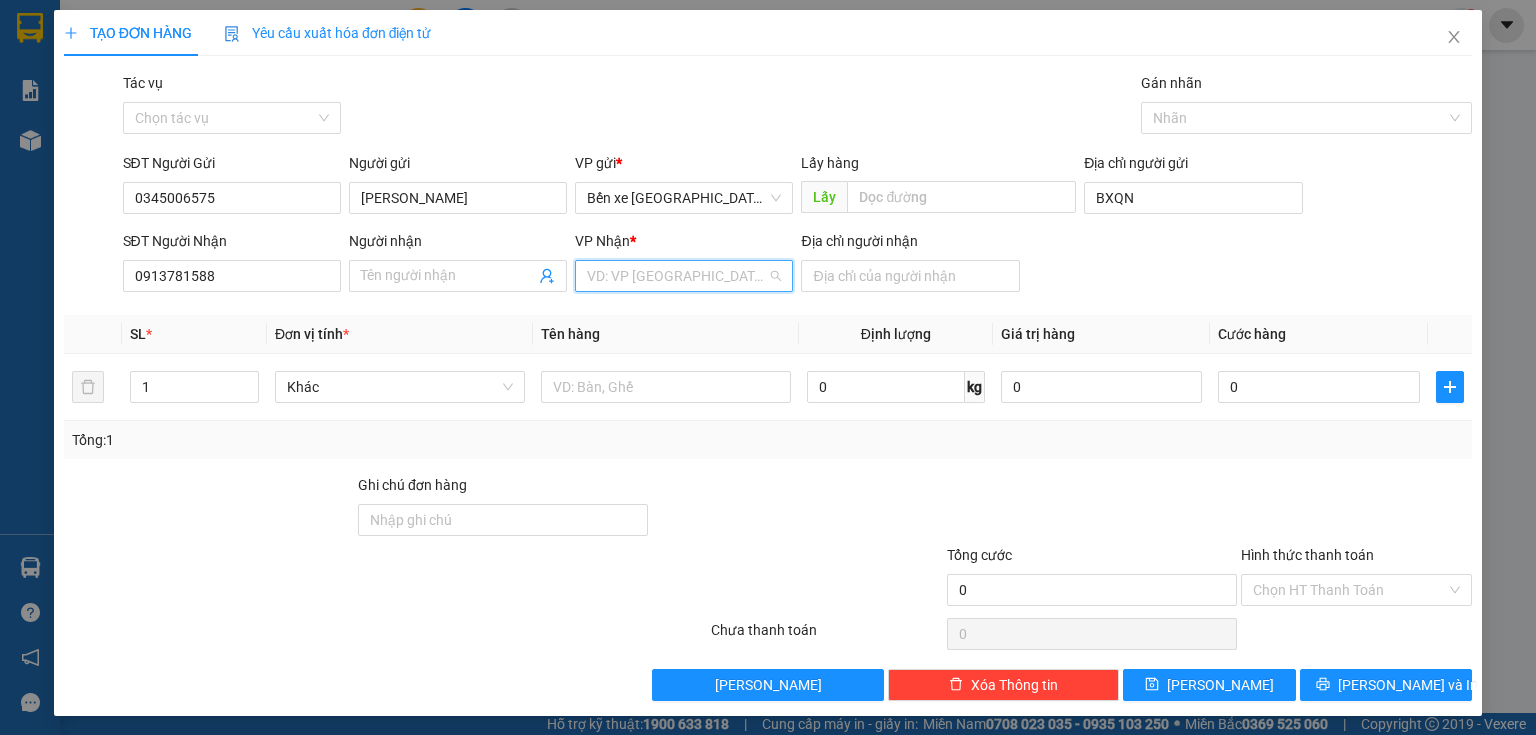 click at bounding box center (677, 276) 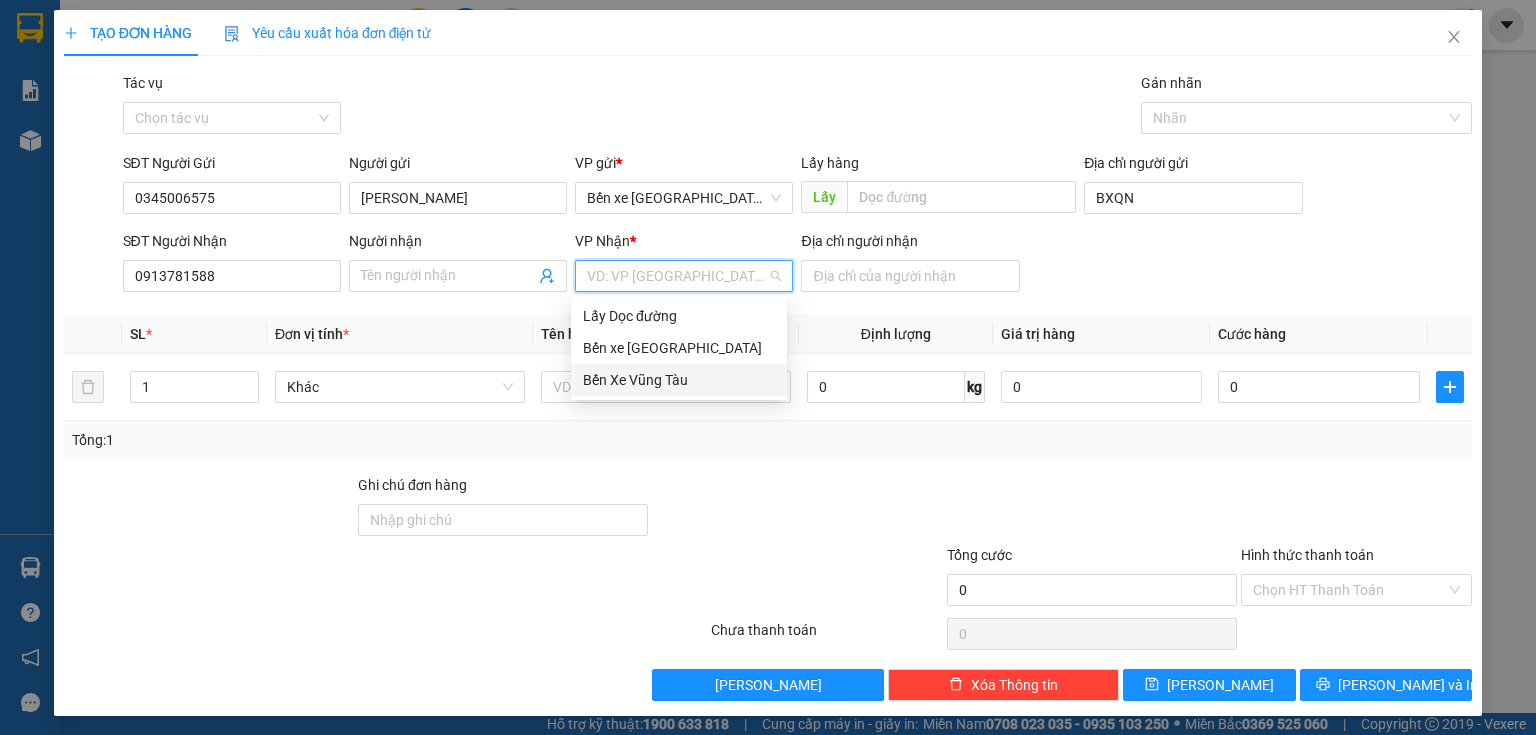 click on "Bến Xe Vũng Tàu" at bounding box center [679, 380] 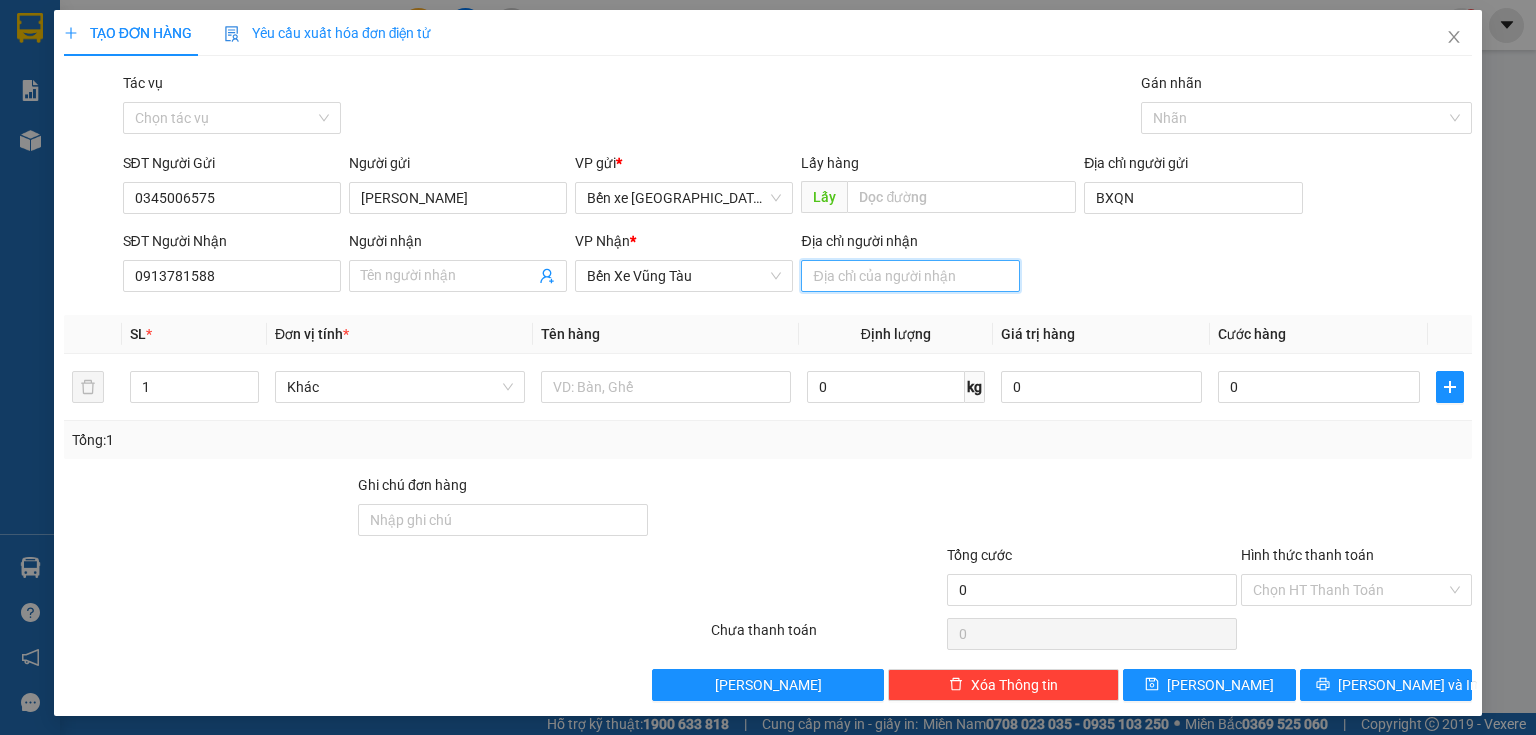 click on "Địa chỉ người nhận" at bounding box center (910, 276) 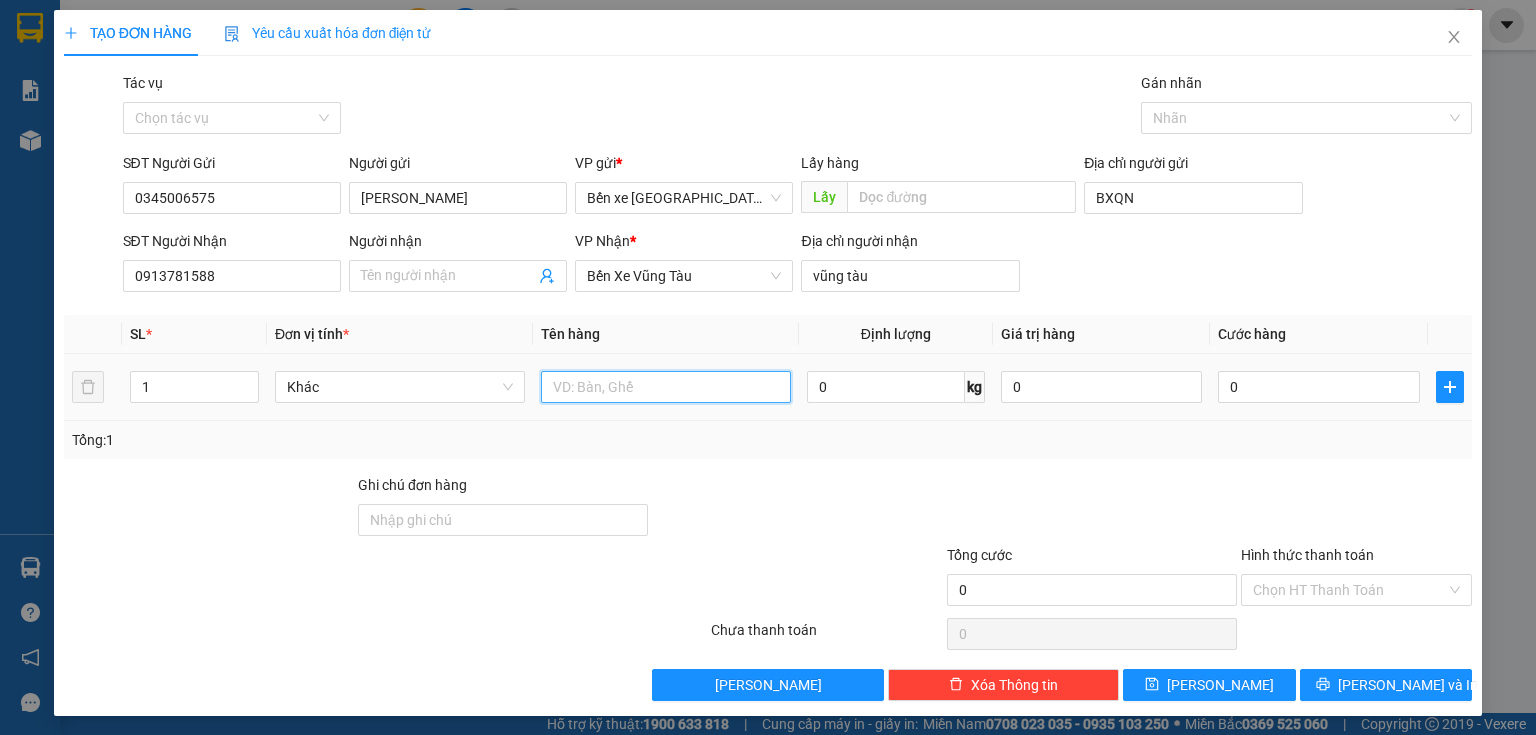 click at bounding box center [666, 387] 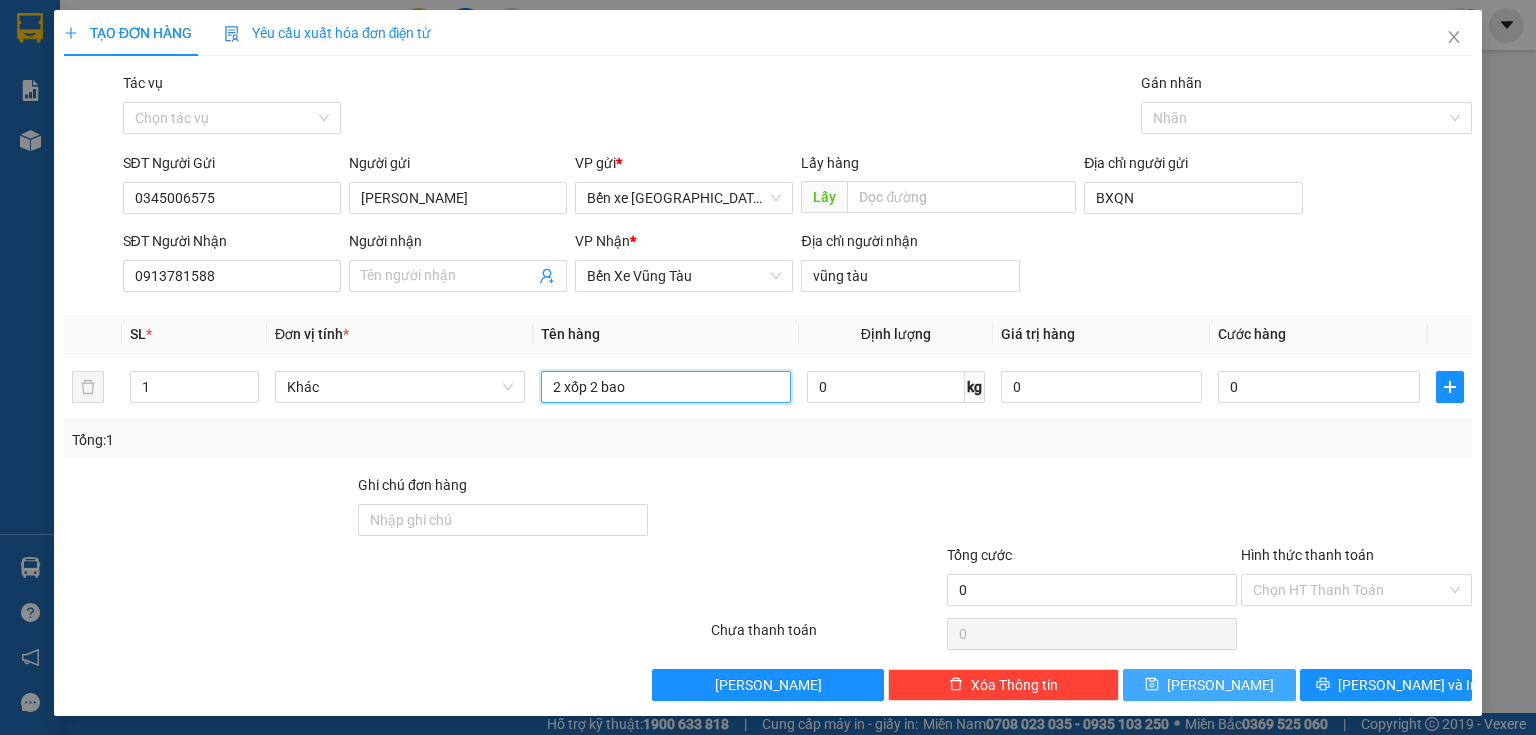 type on "2 xốp 2 bao" 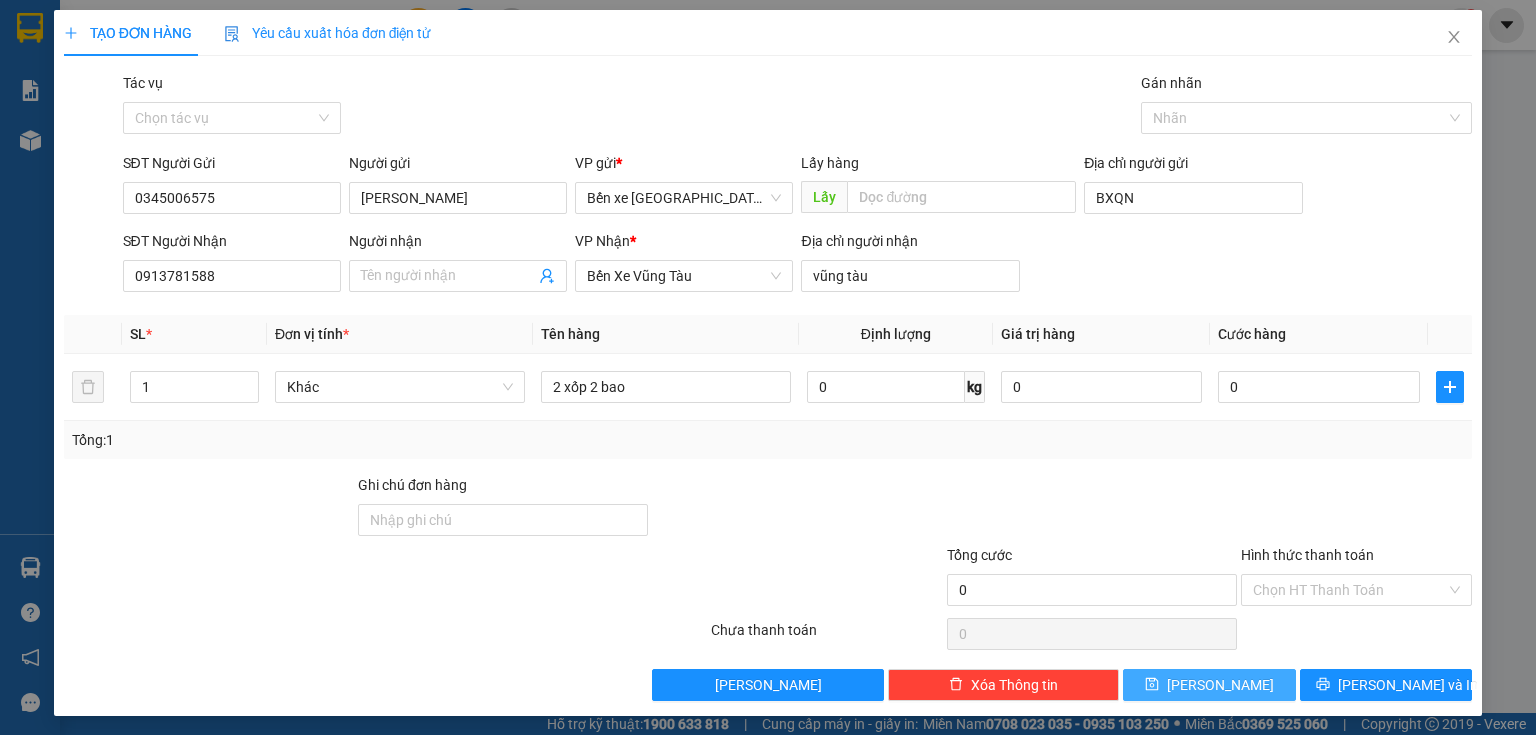 click on "[PERSON_NAME]" at bounding box center [1209, 685] 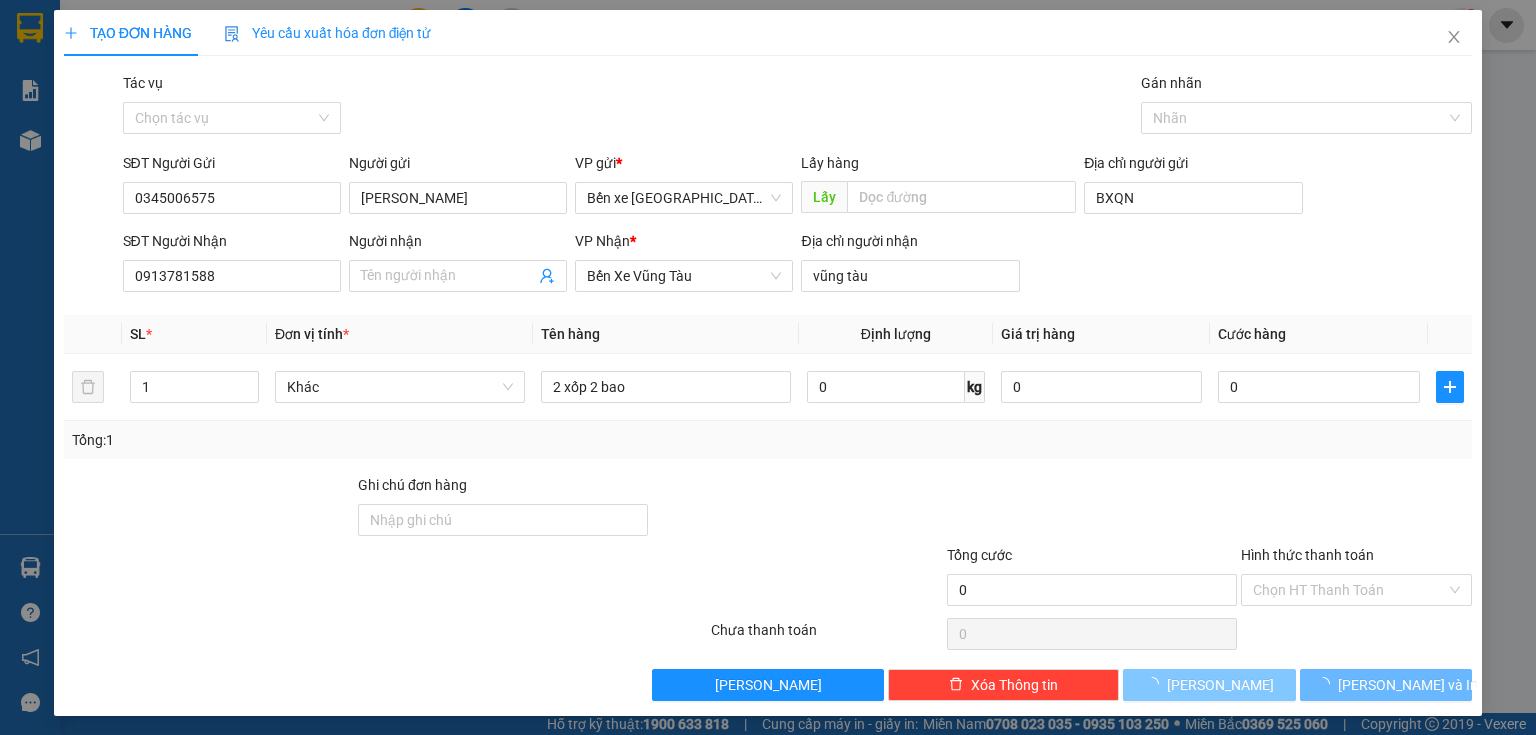 type 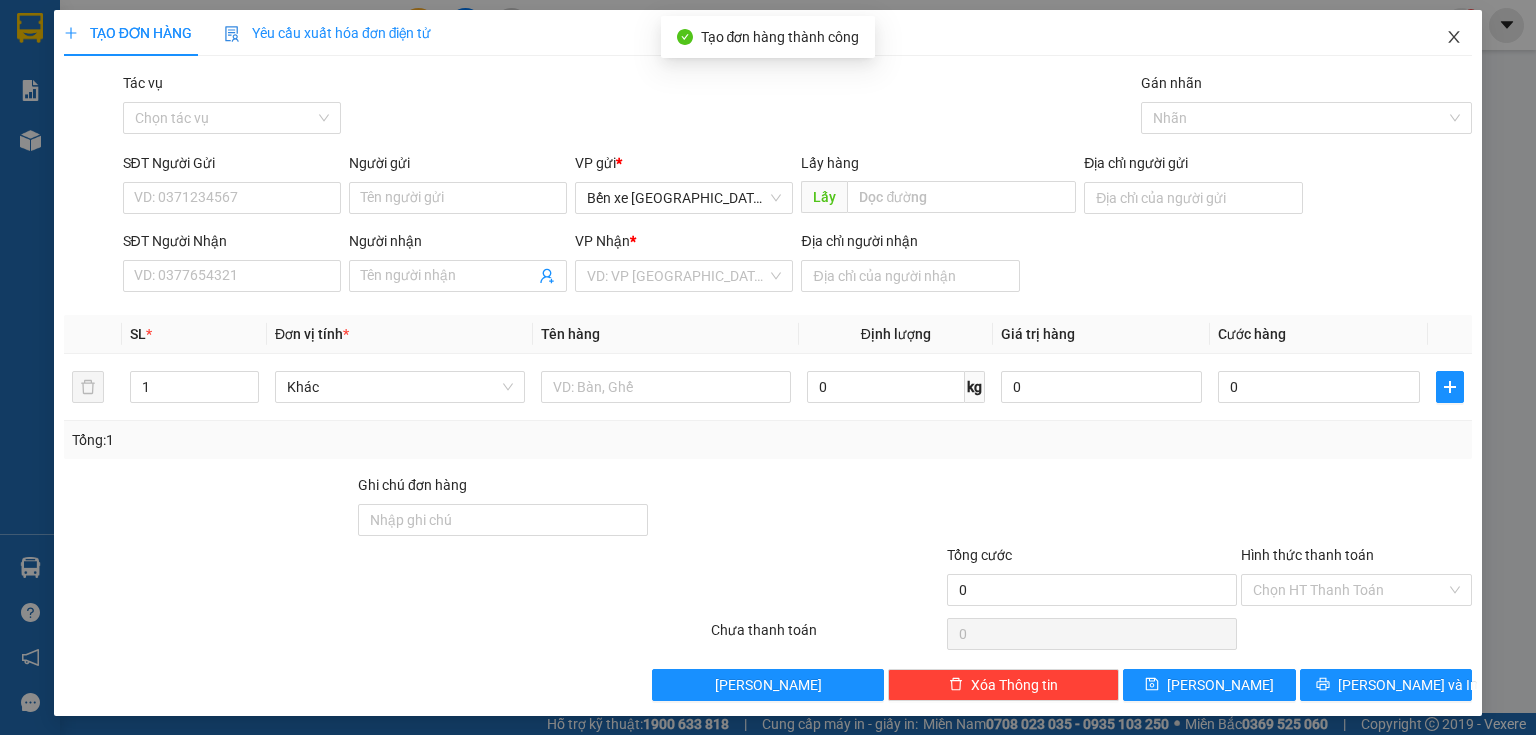 click 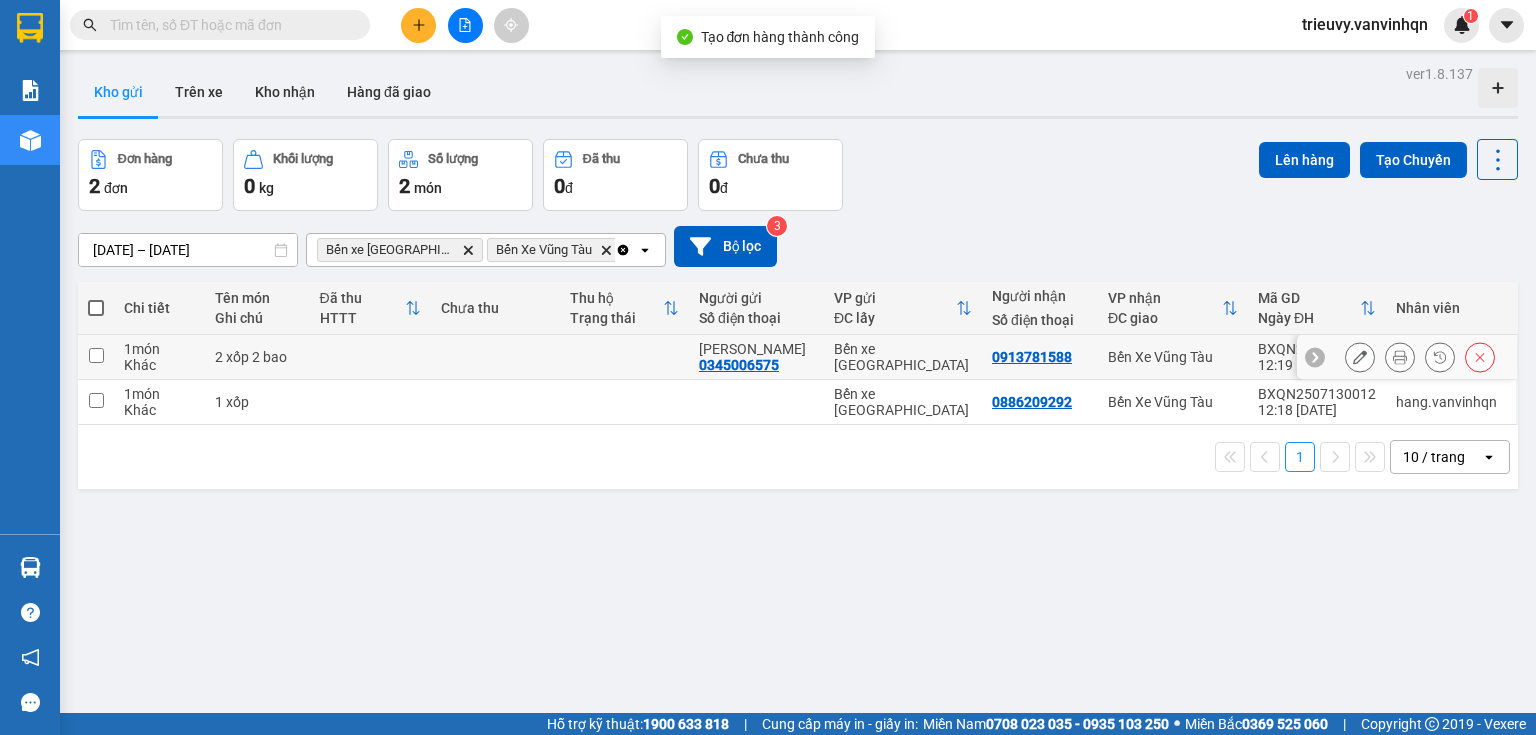 click at bounding box center (495, 357) 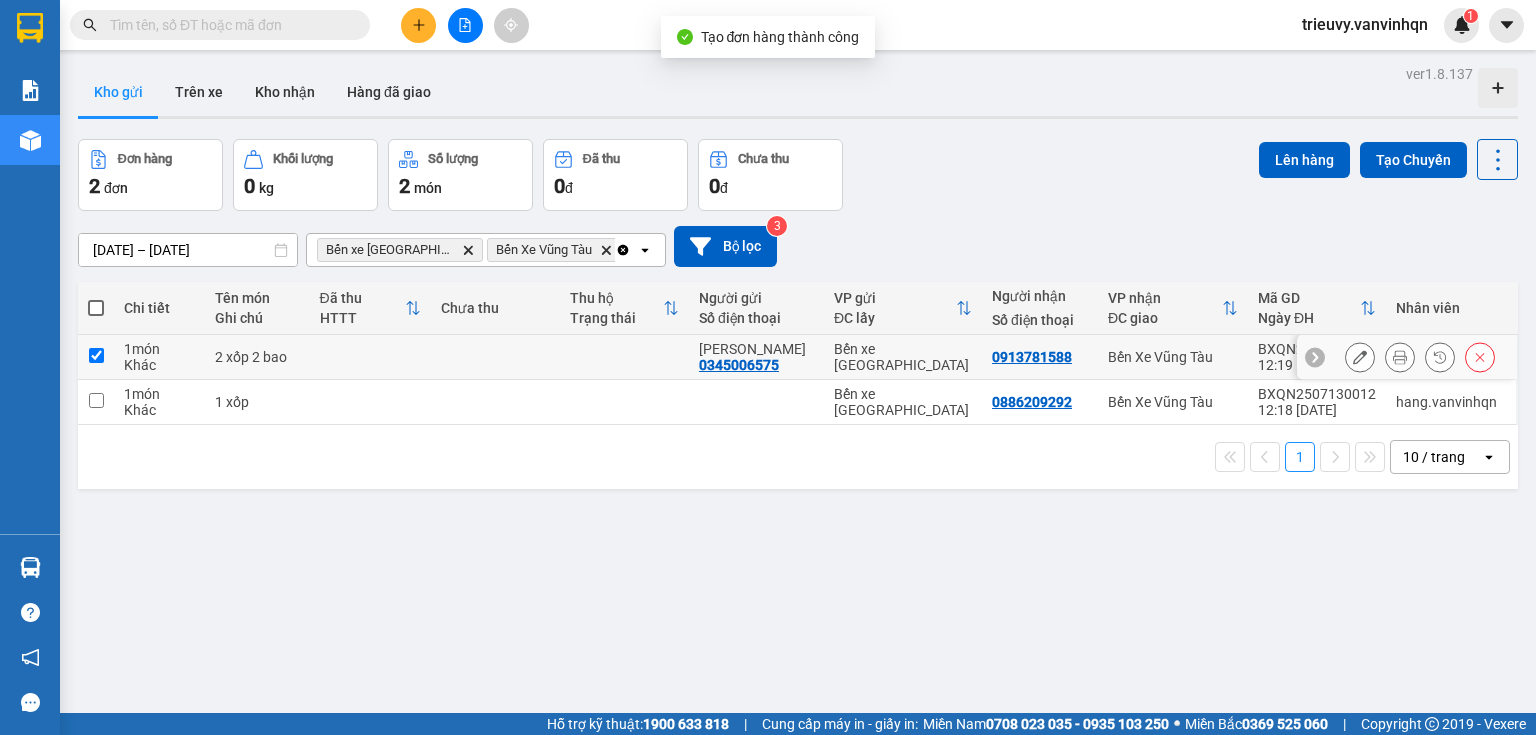checkbox on "true" 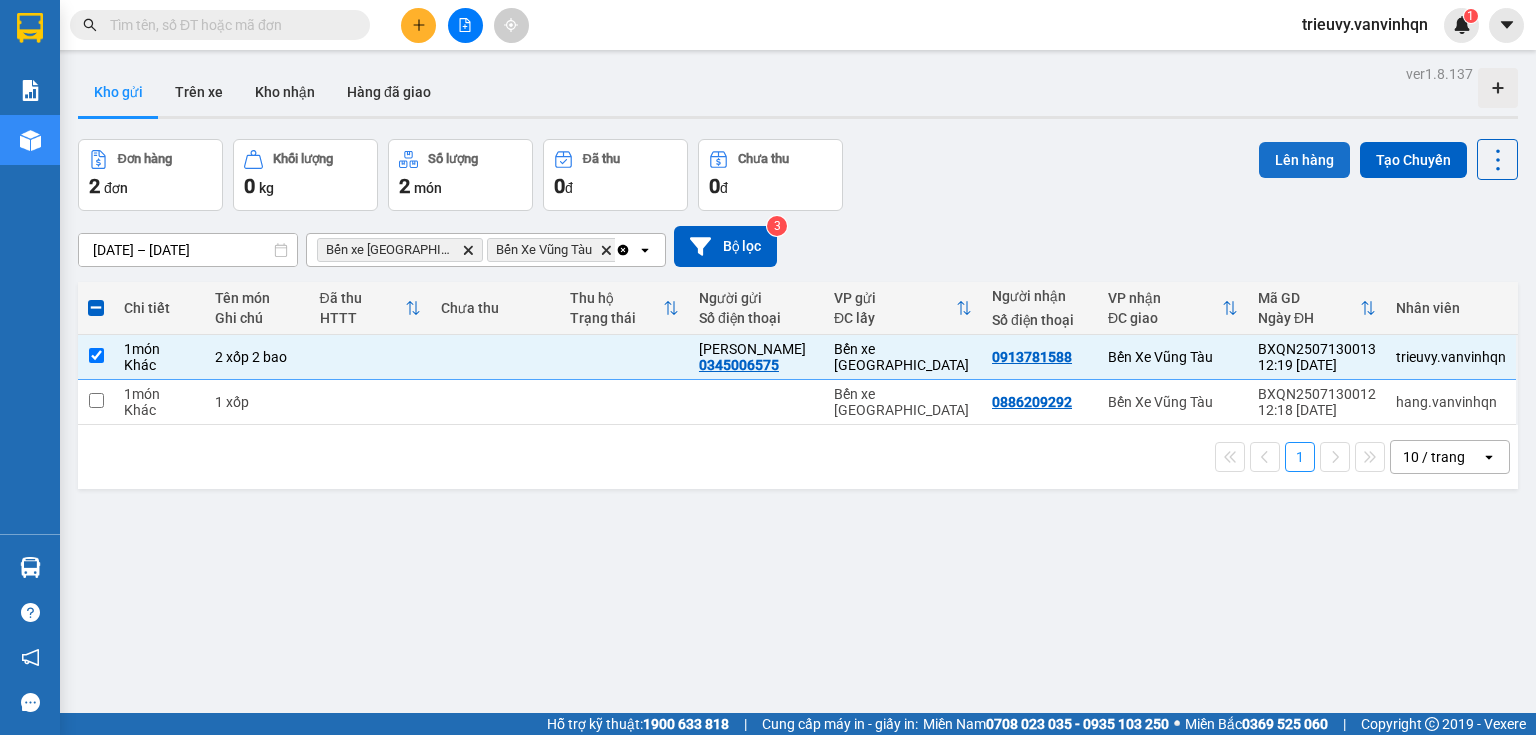 click on "Lên hàng" at bounding box center (1304, 160) 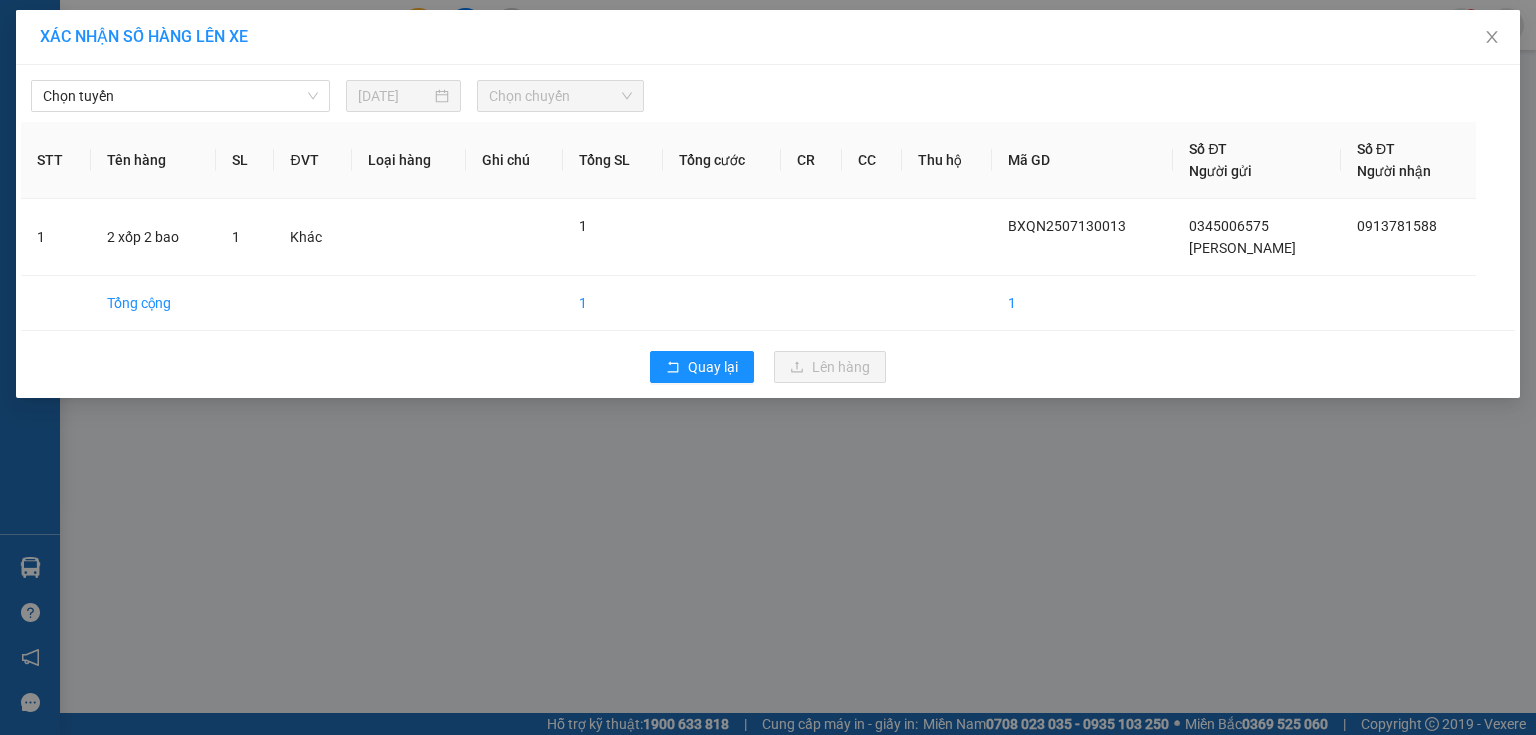 click on "Chọn tuyến 13/07/2025 Chọn chuyến" at bounding box center (768, 91) 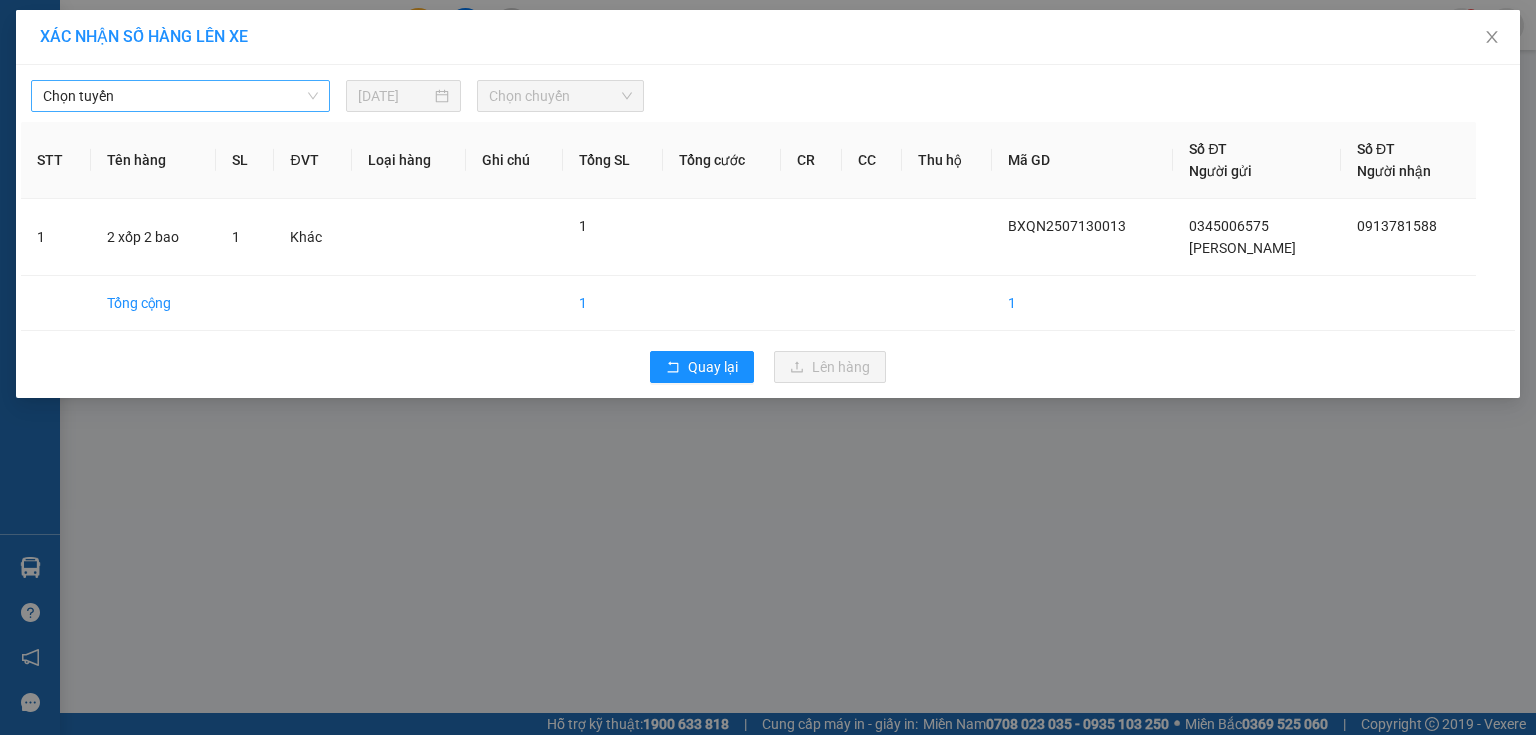 click on "Chọn tuyến" at bounding box center (180, 96) 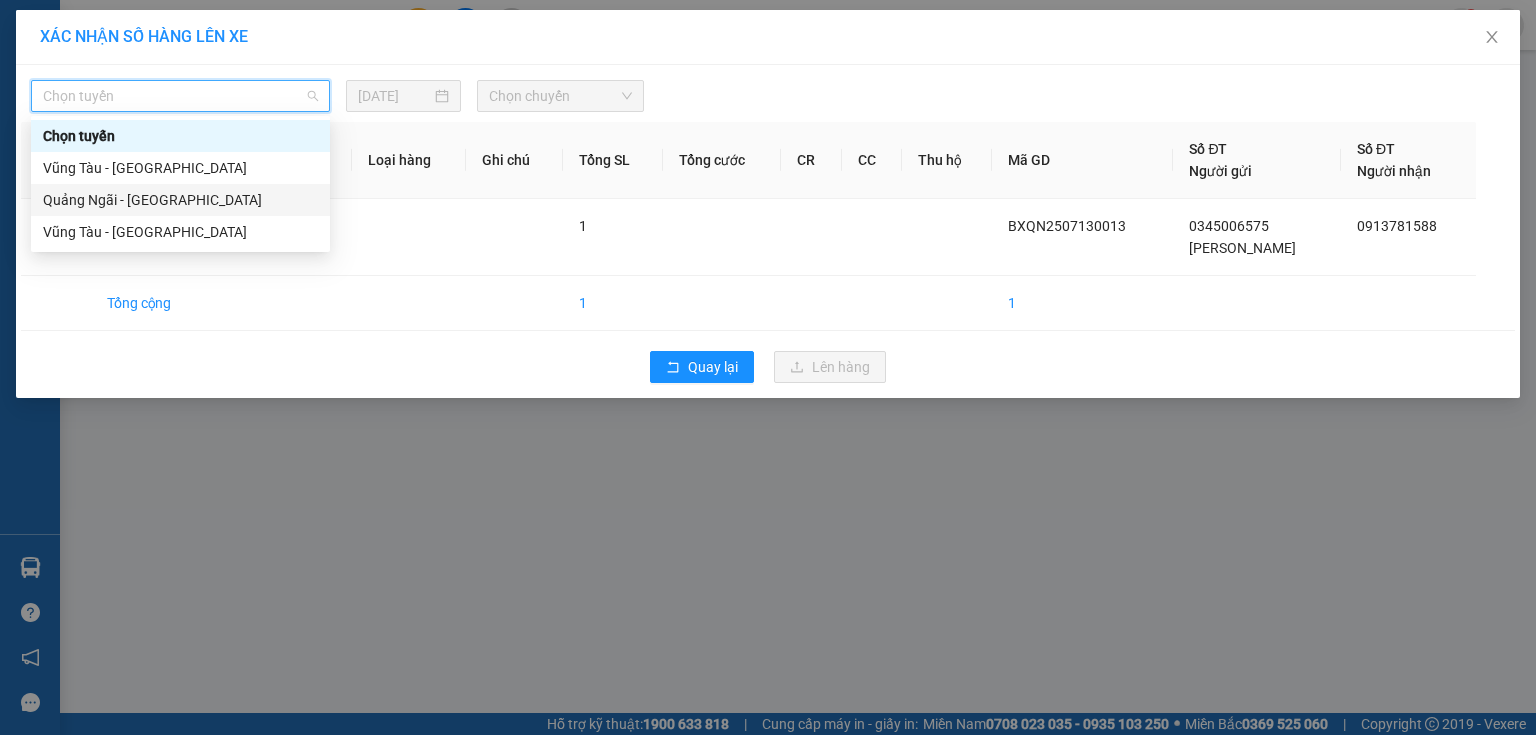 click on "Quảng Ngãi - [GEOGRAPHIC_DATA]" at bounding box center (180, 200) 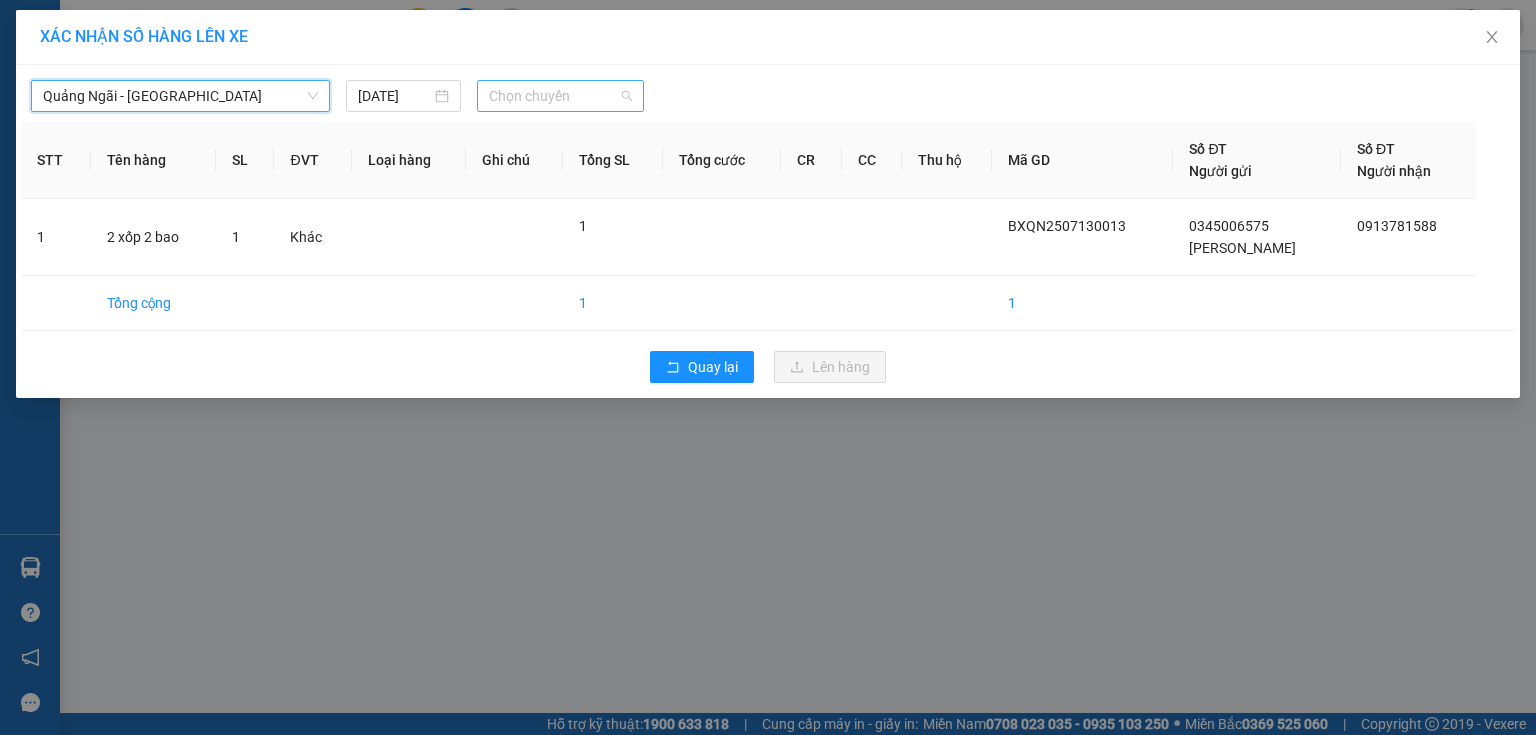click on "Chọn chuyến" at bounding box center [561, 96] 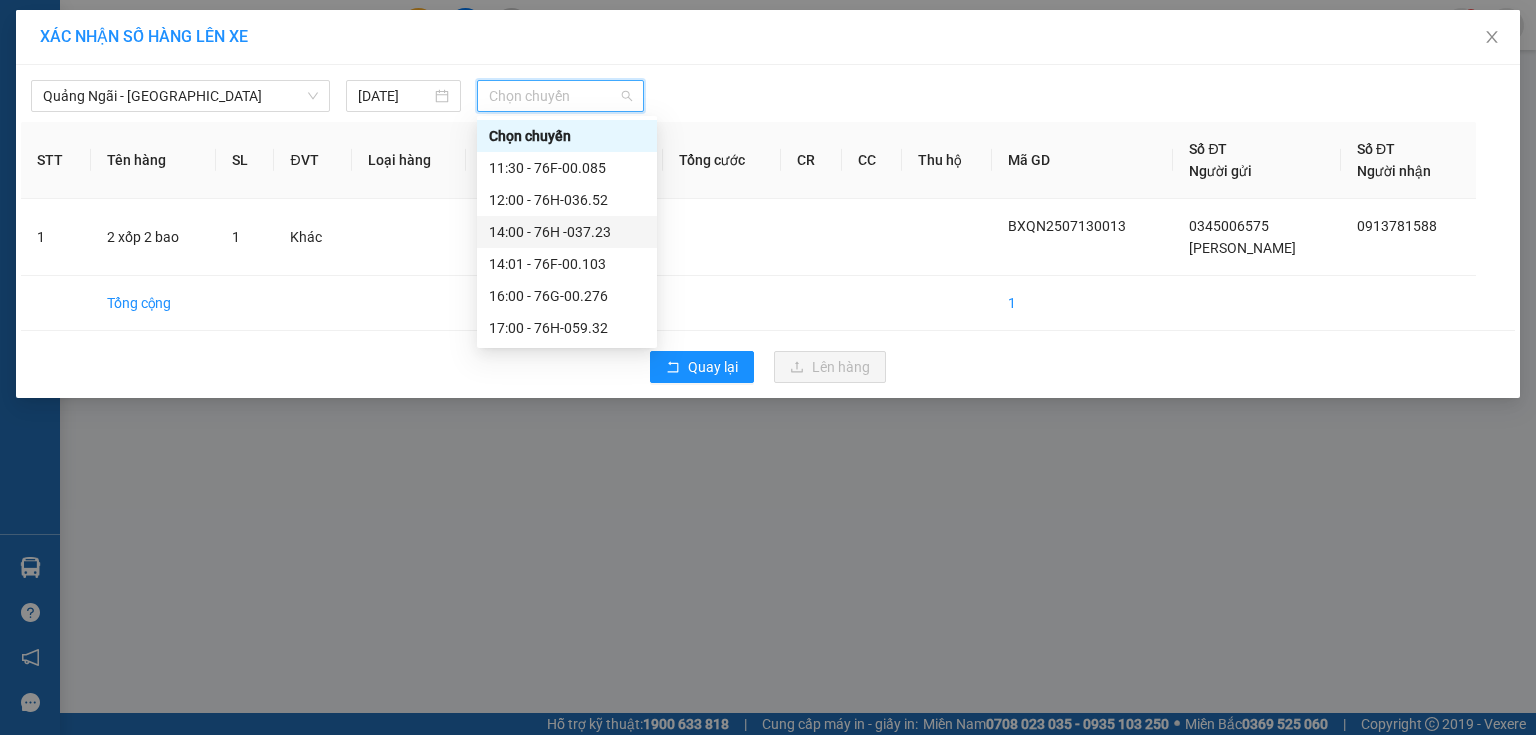 click on "14:00     - 76H -037.23" at bounding box center (567, 232) 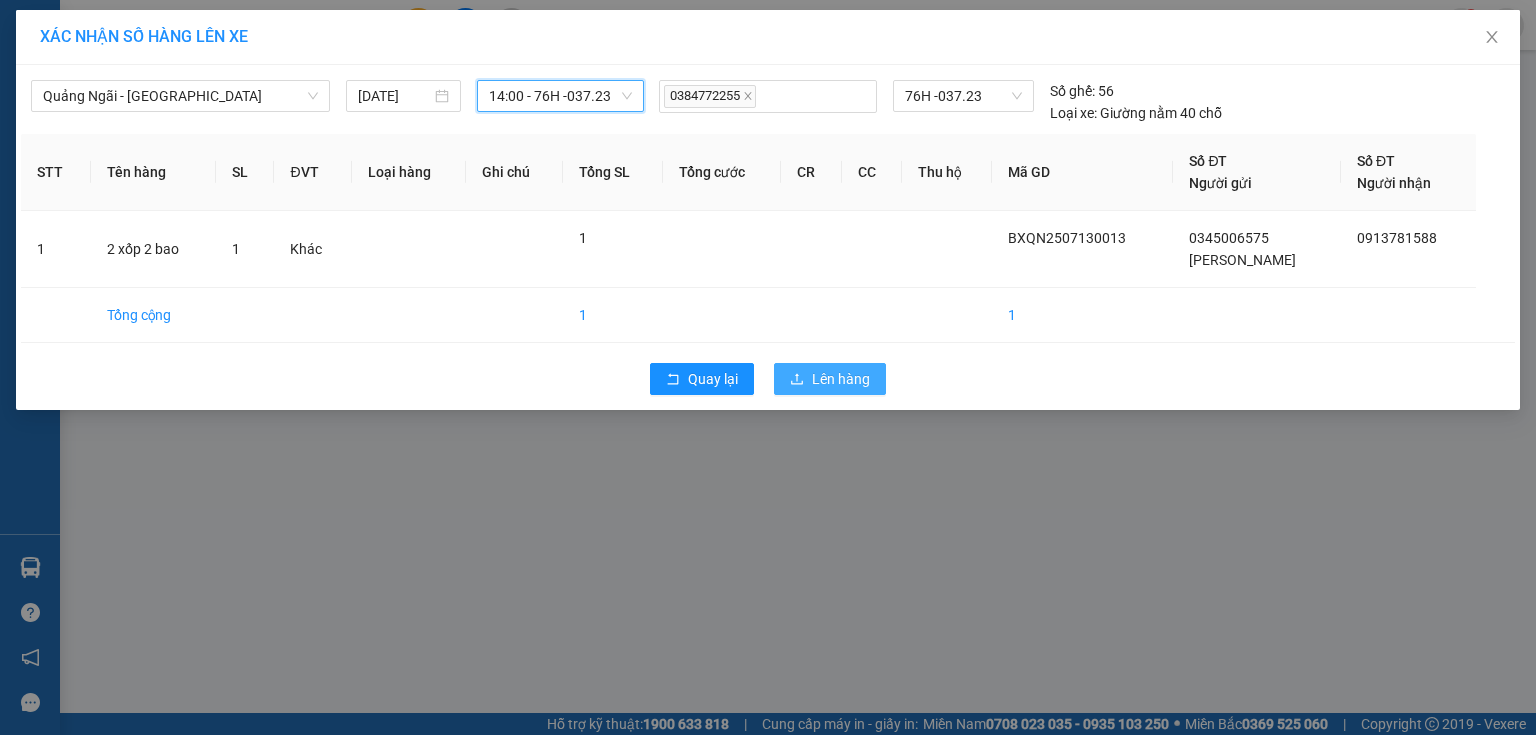 click on "Lên hàng" at bounding box center (841, 379) 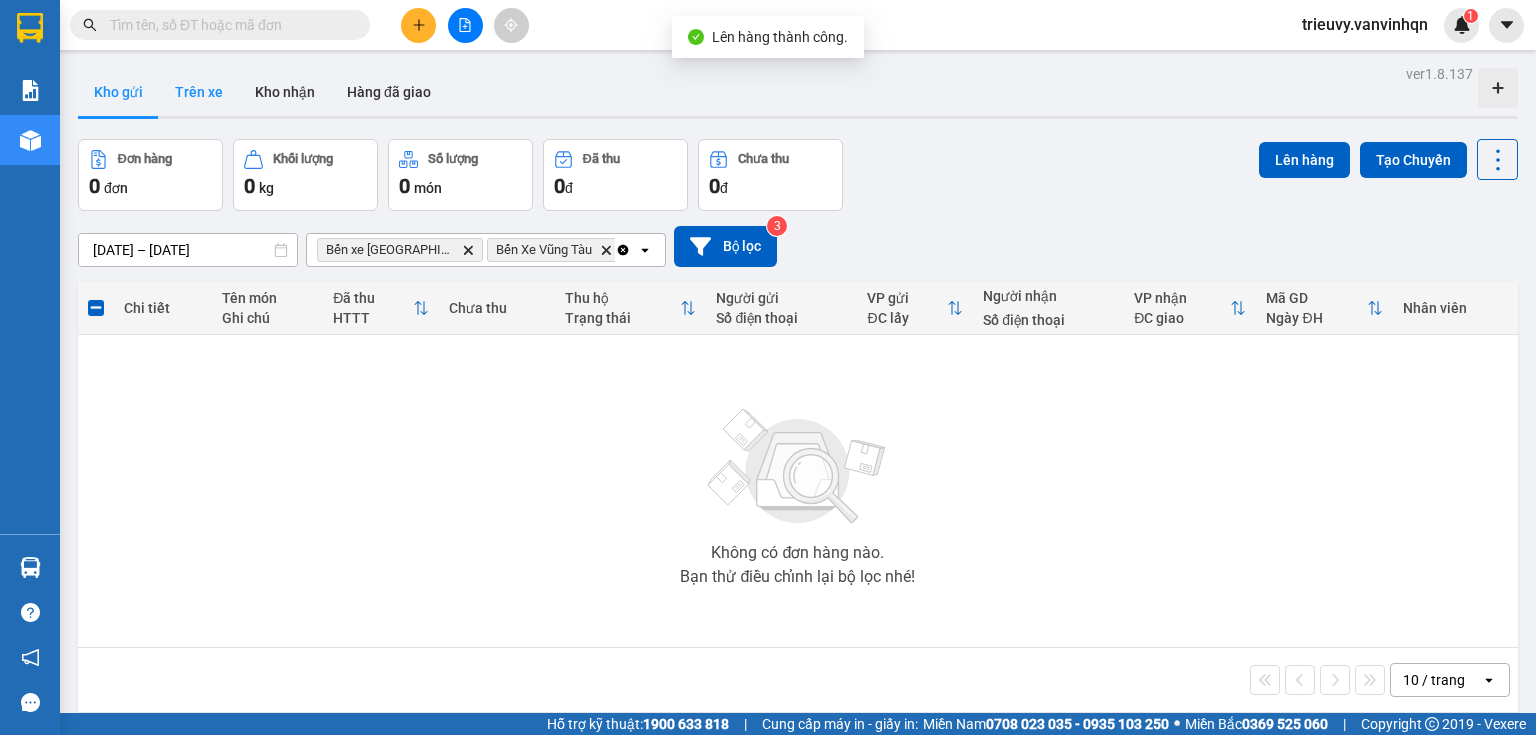 click on "Trên xe" at bounding box center [199, 92] 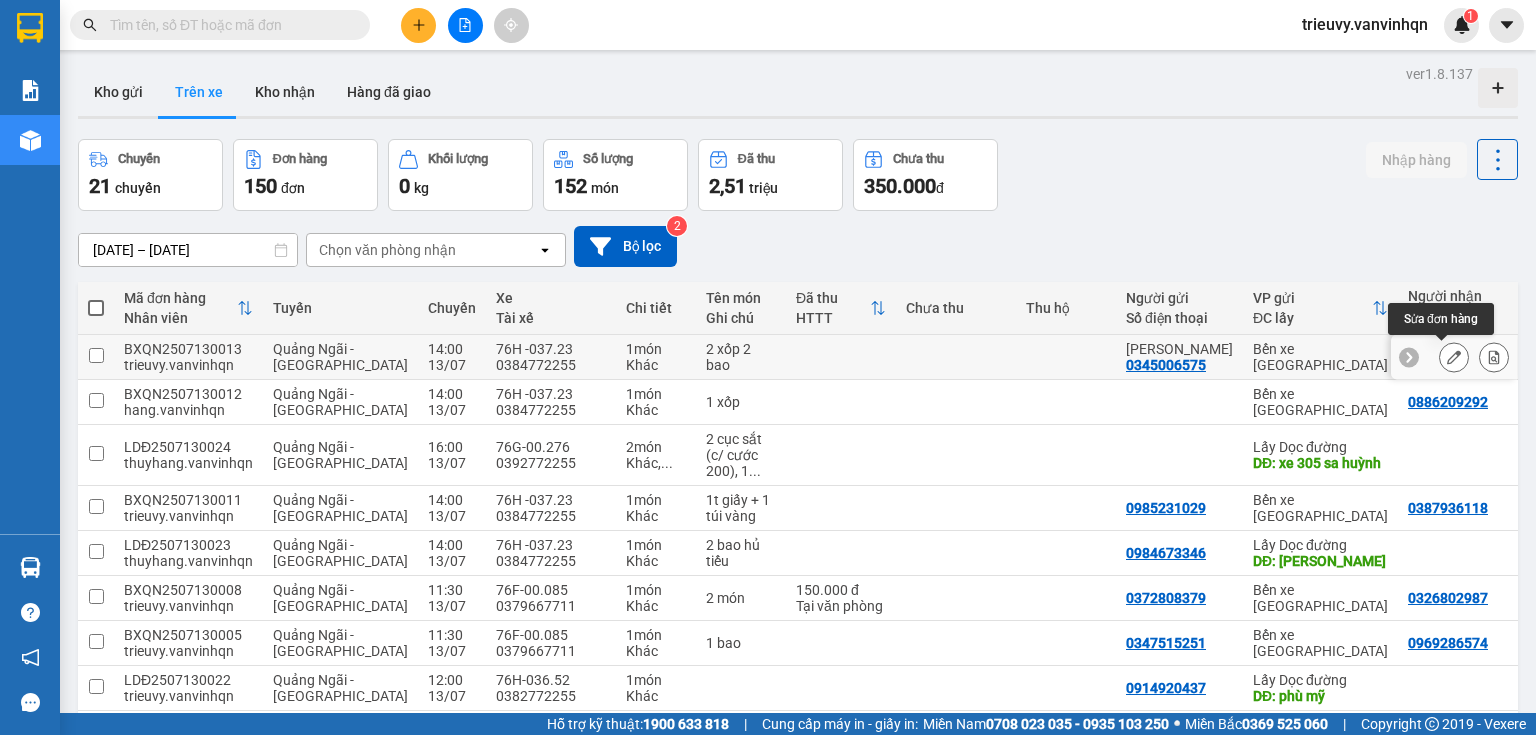 click 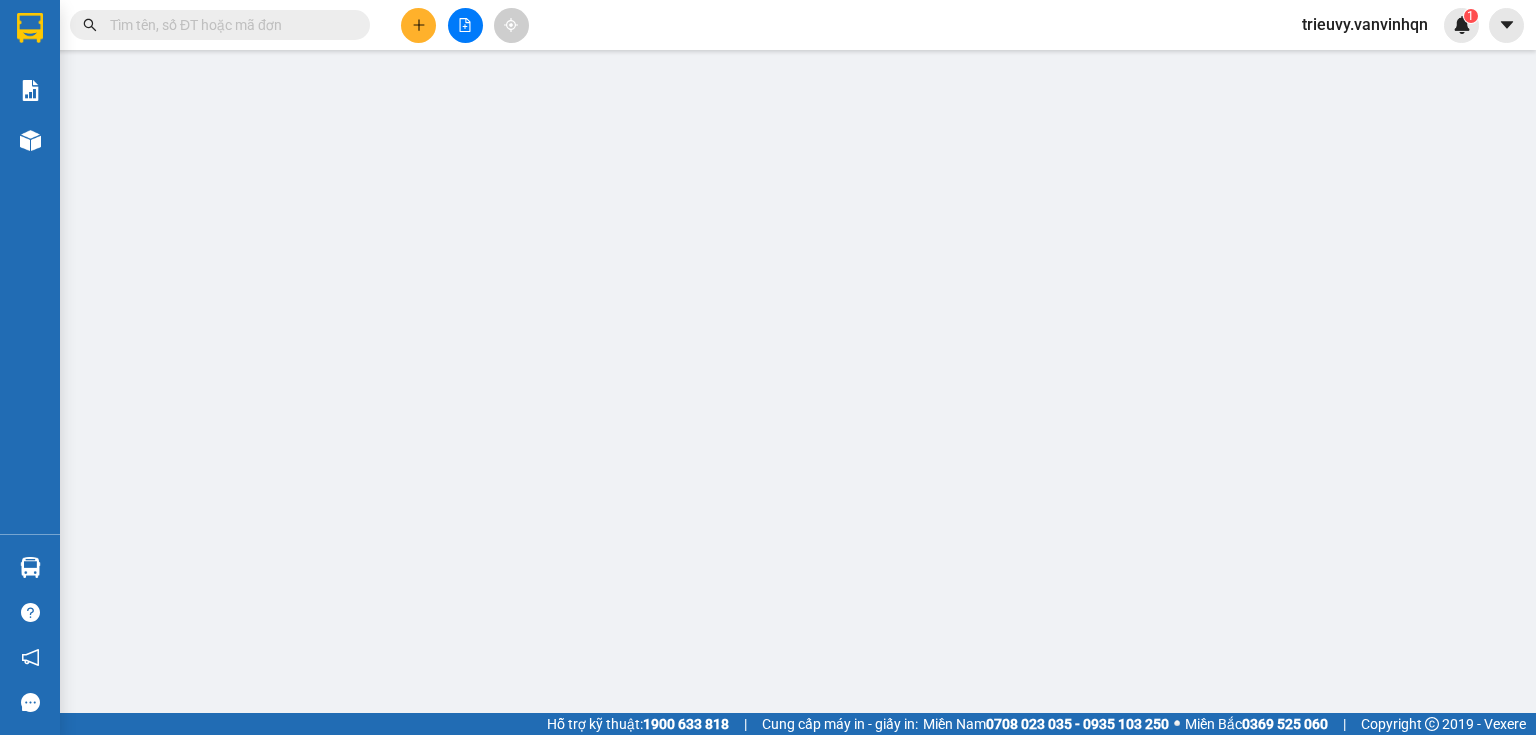 type on "0345006575" 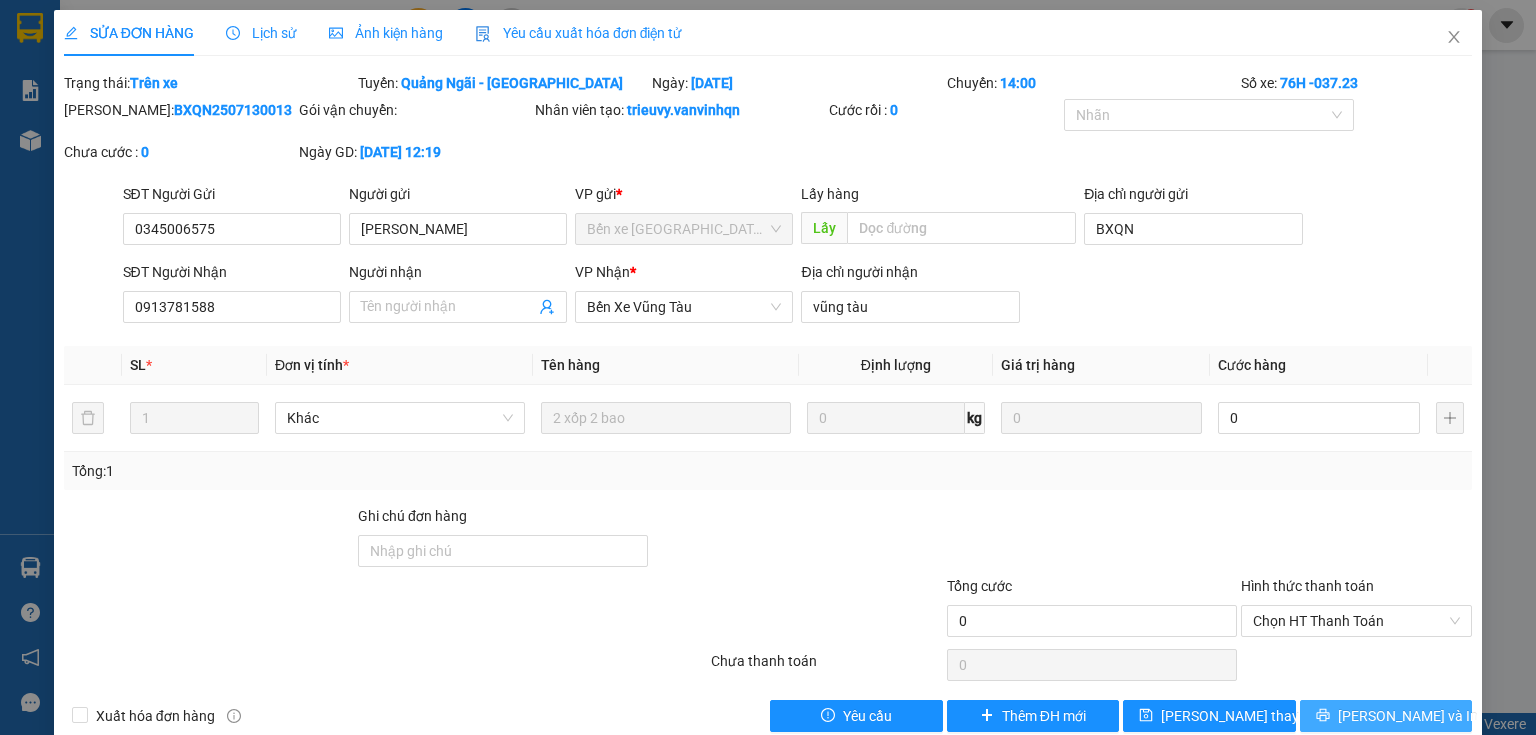 click on "[PERSON_NAME] và In" at bounding box center [1408, 716] 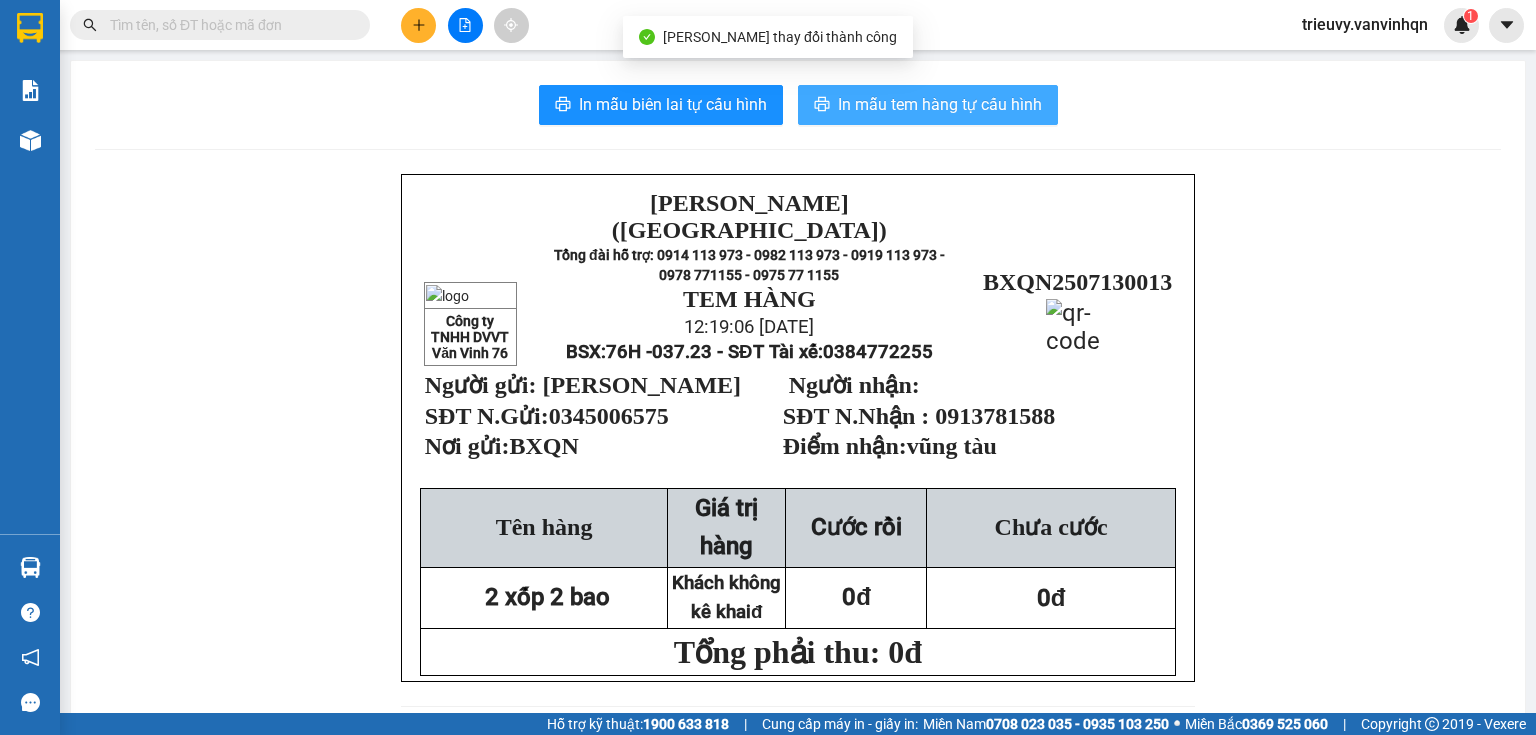 click on "In mẫu tem hàng tự cấu hình" at bounding box center (928, 105) 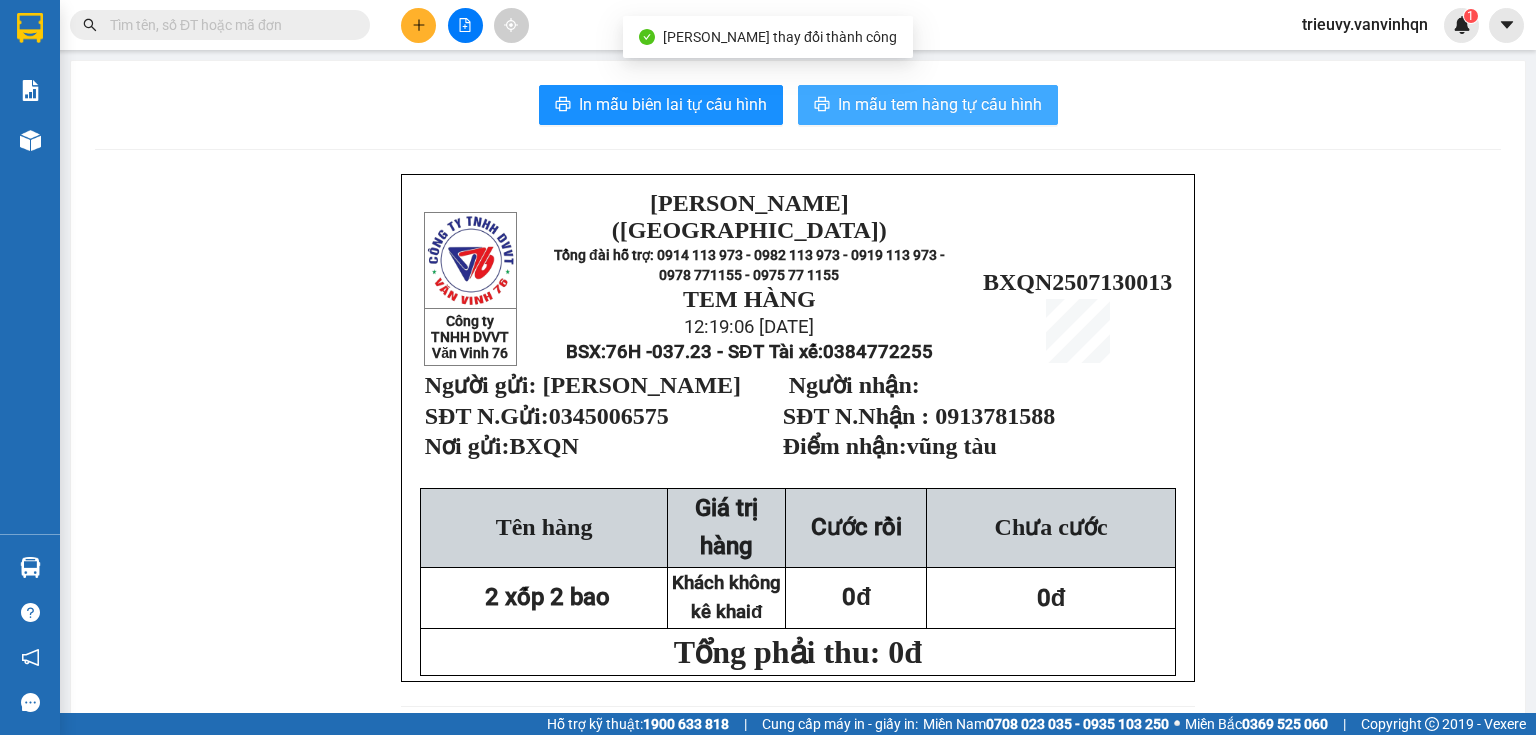 scroll, scrollTop: 0, scrollLeft: 0, axis: both 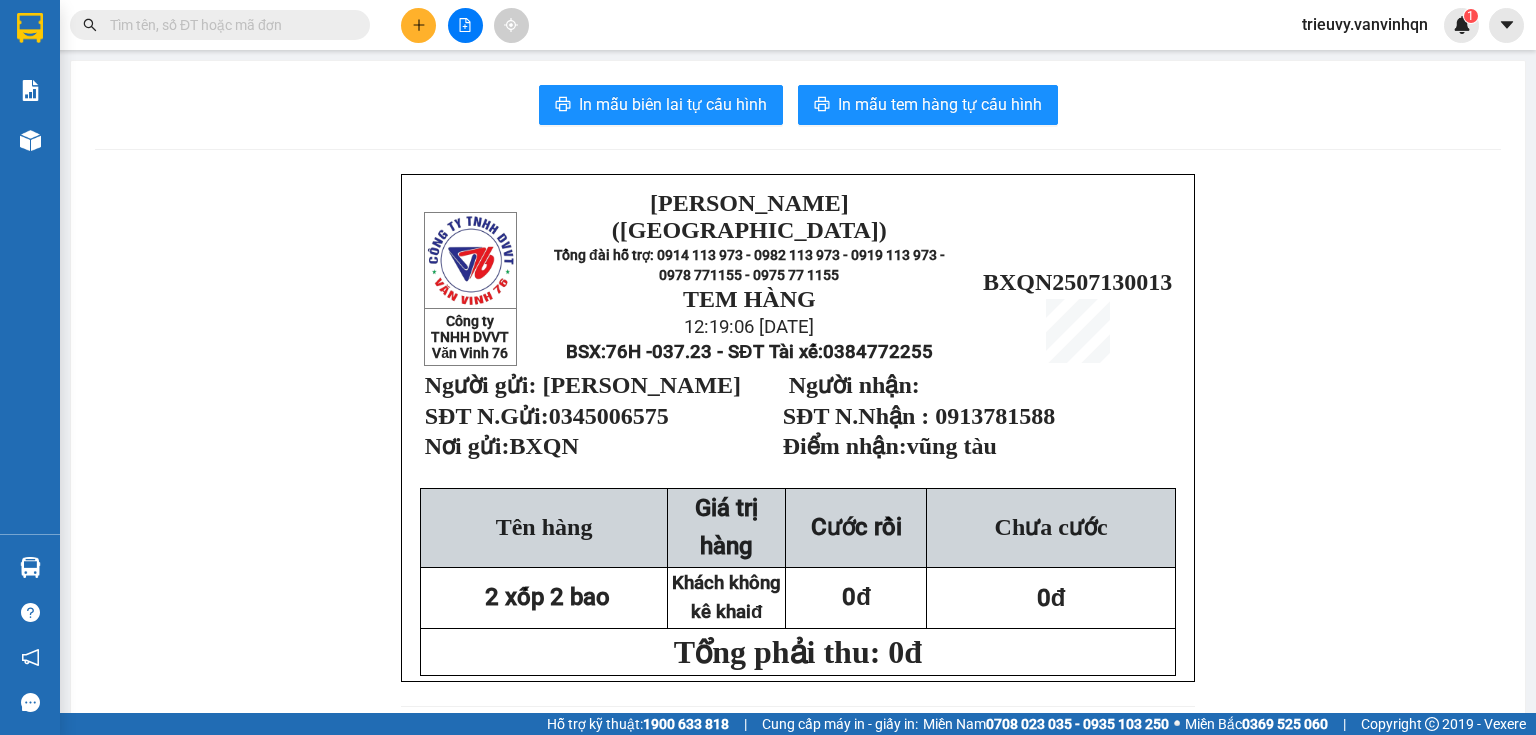 click 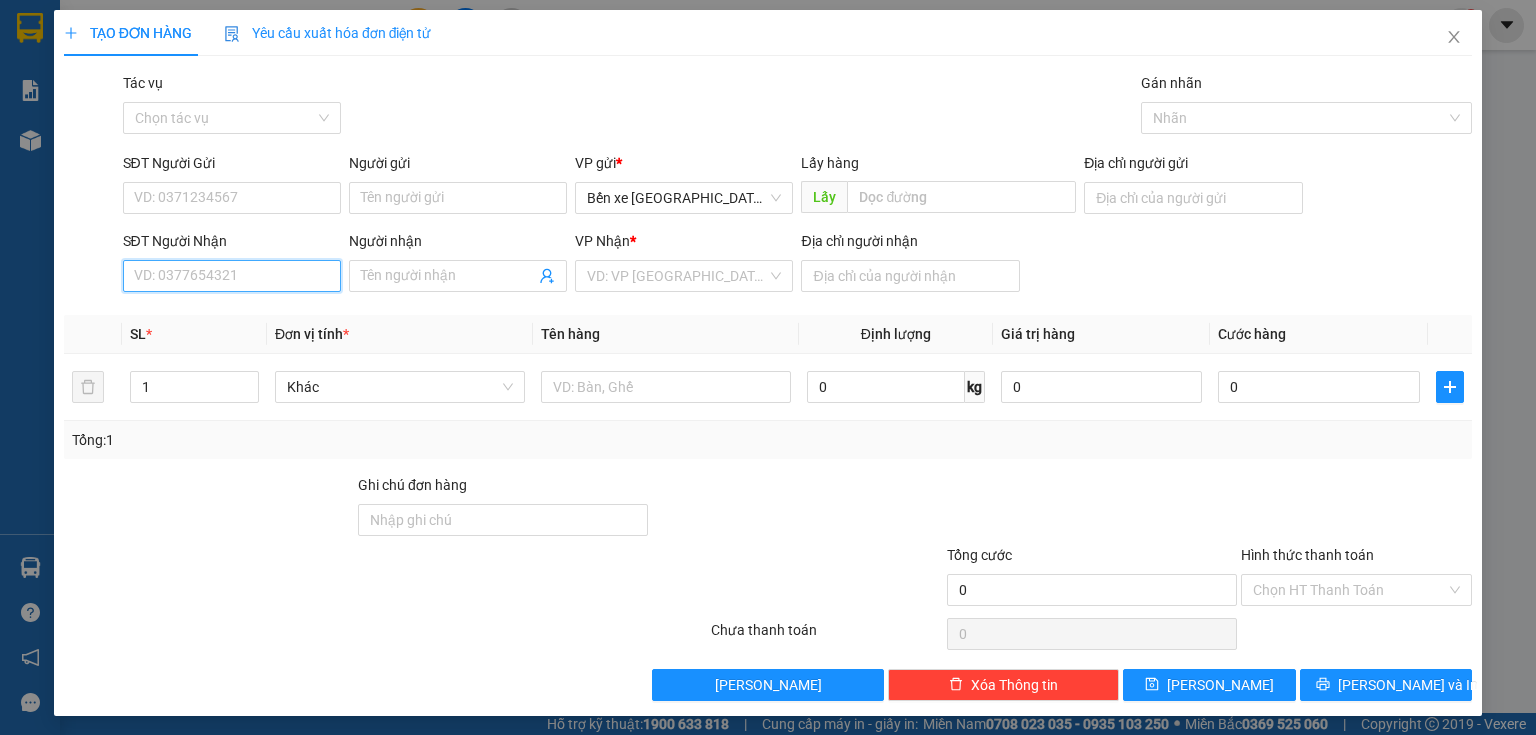 click on "SĐT Người Nhận" at bounding box center [232, 276] 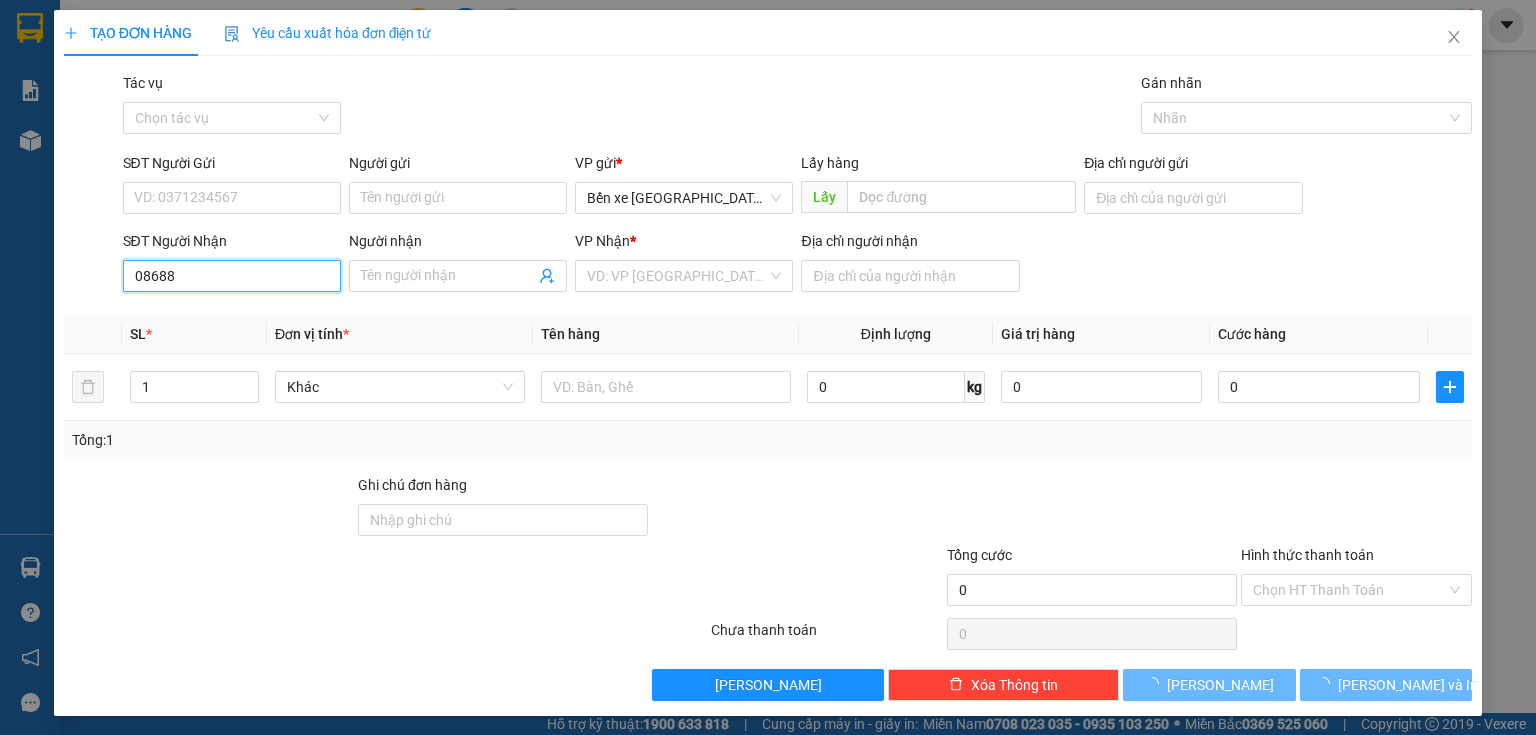 type on "086886" 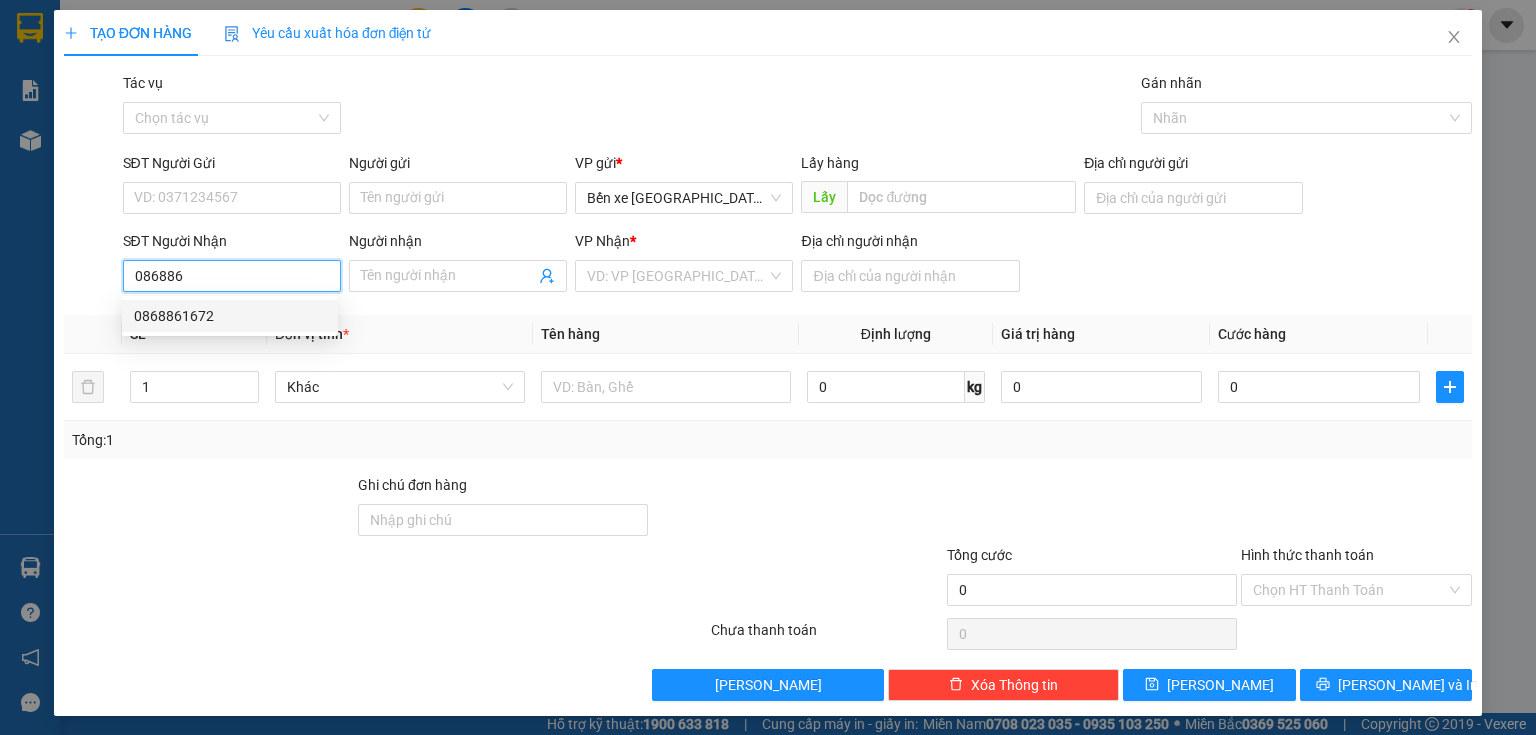 click on "0868861672" at bounding box center (230, 316) 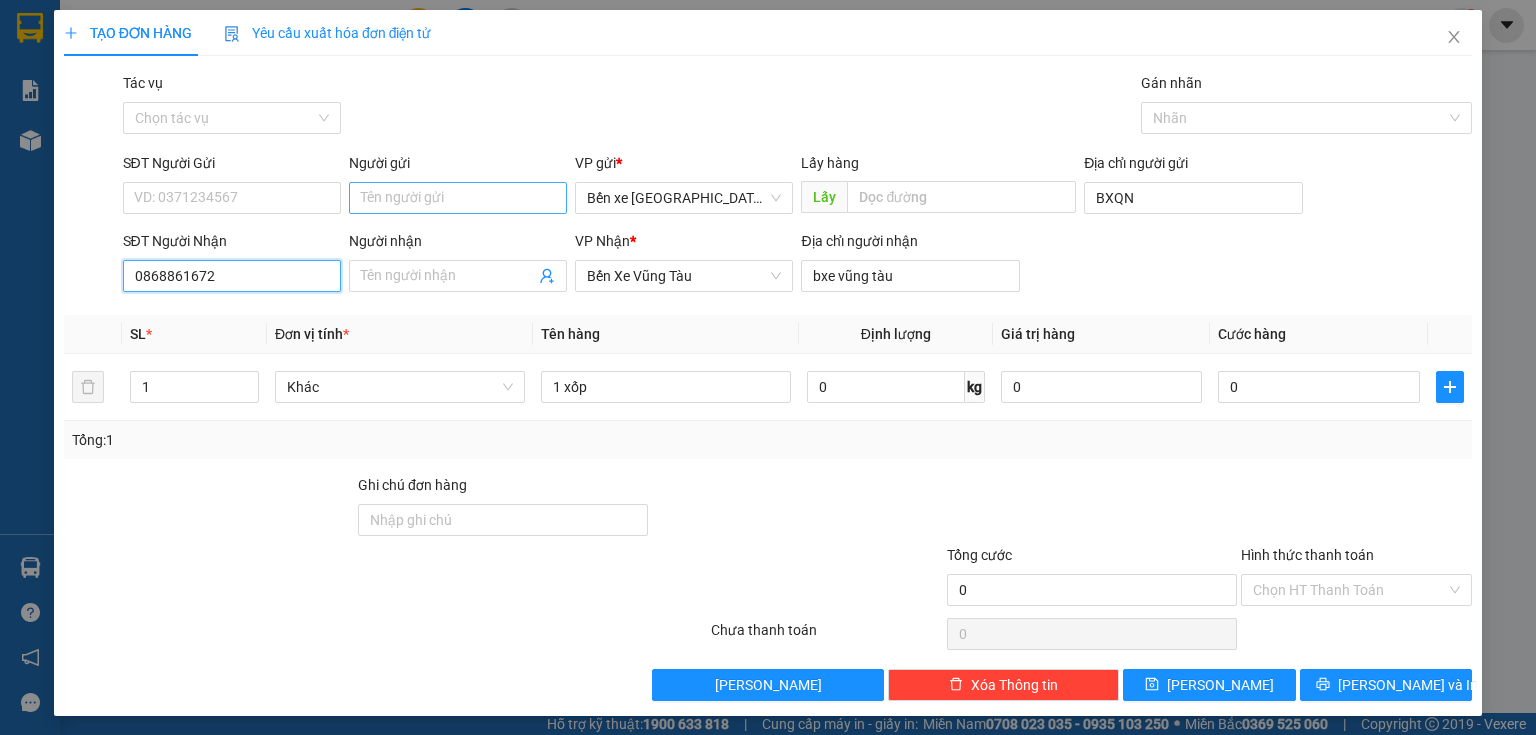 type on "0868861672" 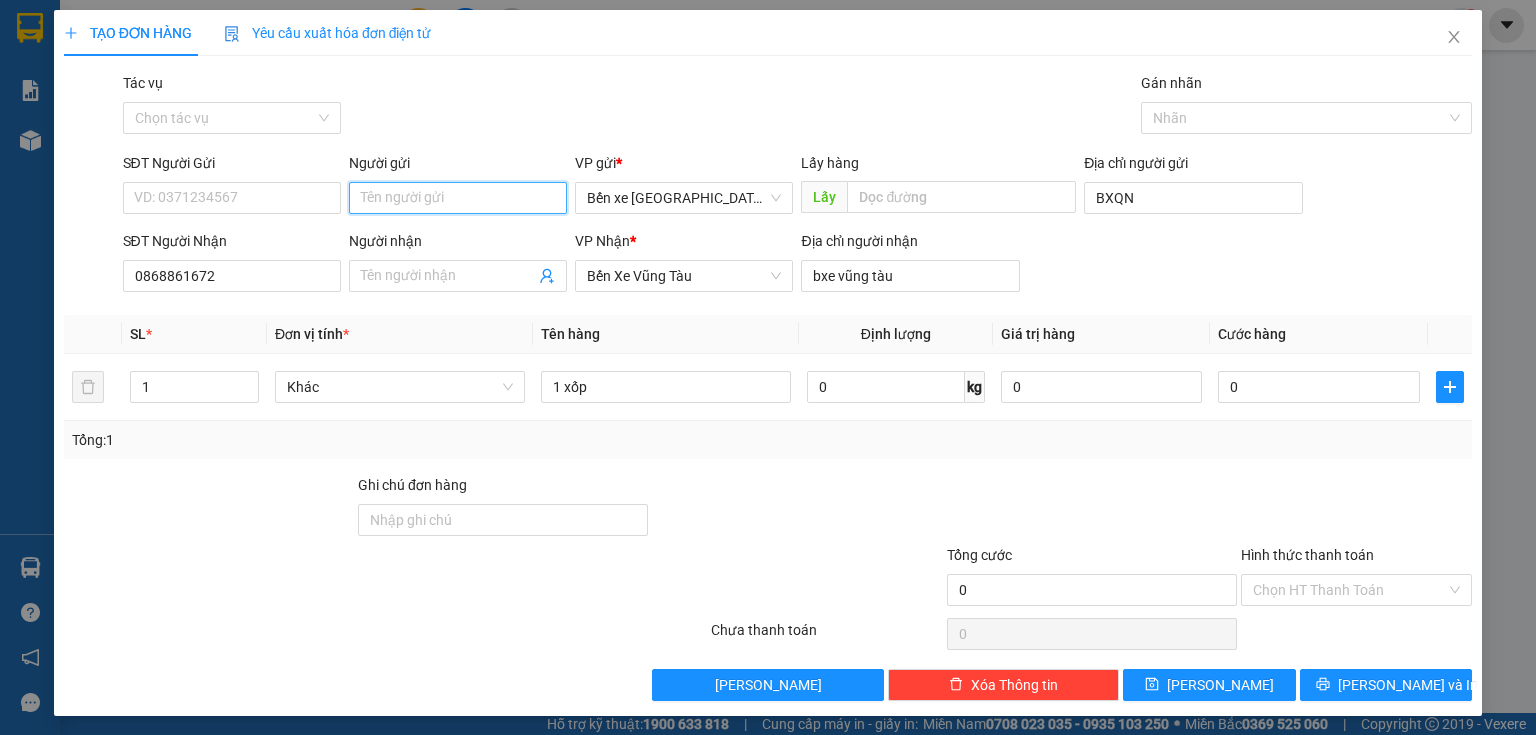 click on "Người gửi" at bounding box center (458, 198) 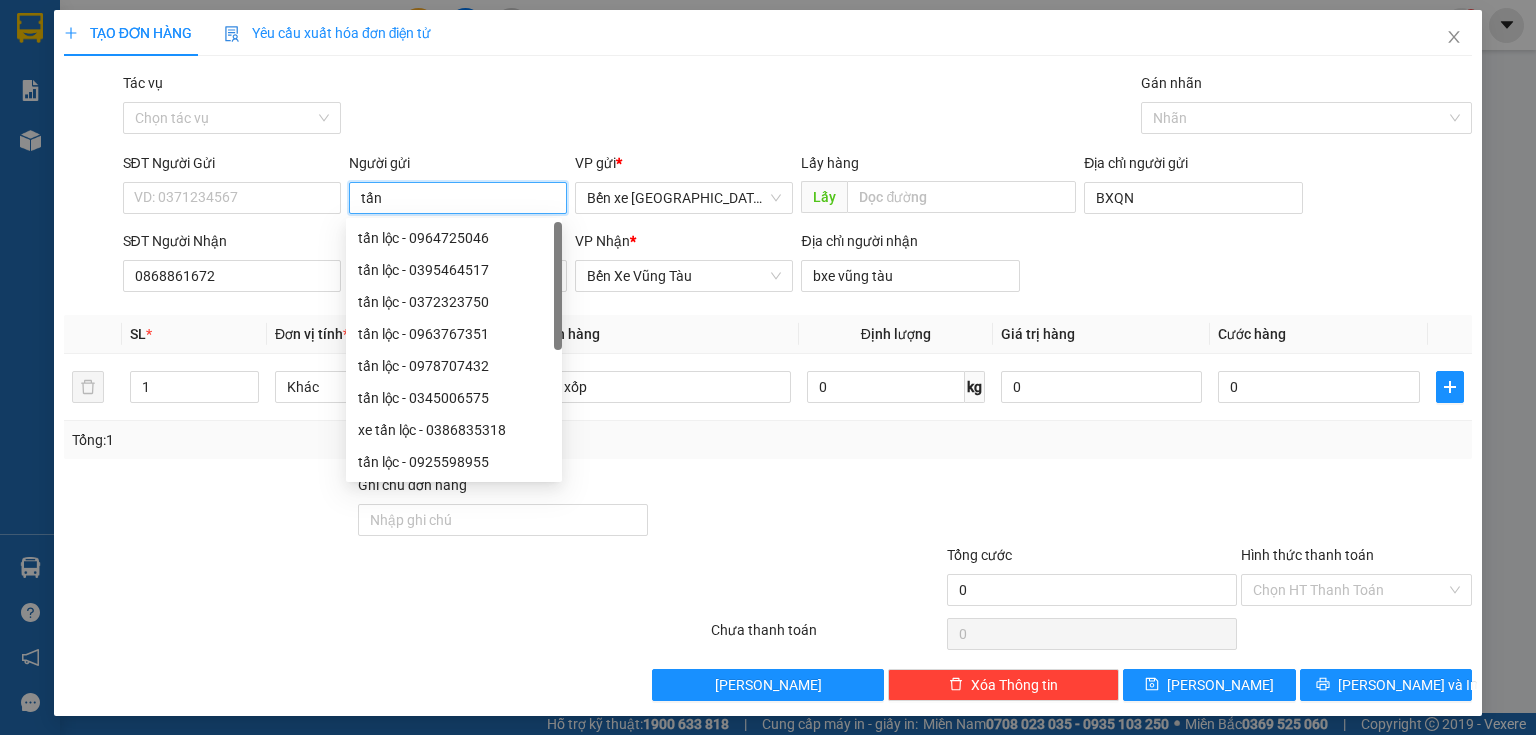 type on "tấn" 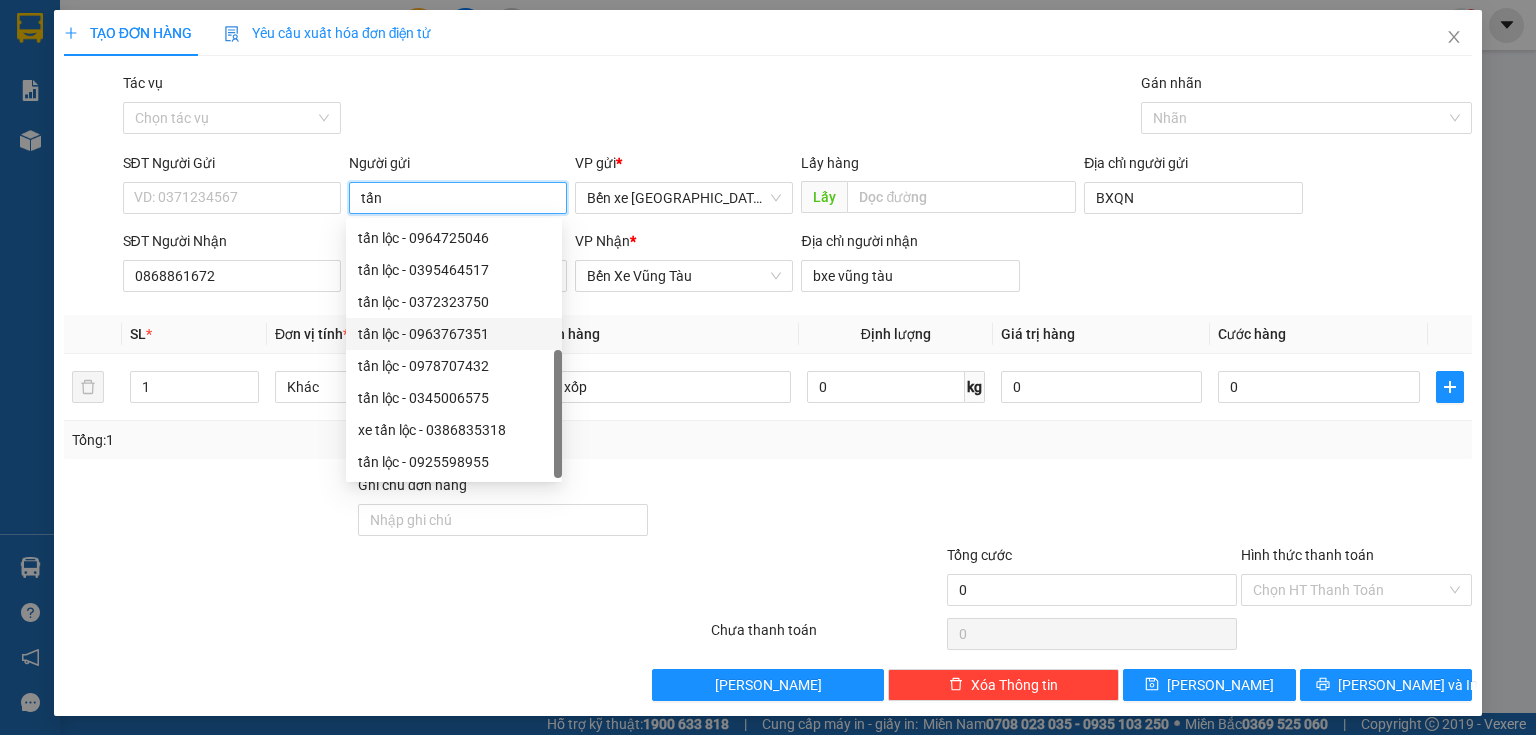 scroll, scrollTop: 64, scrollLeft: 0, axis: vertical 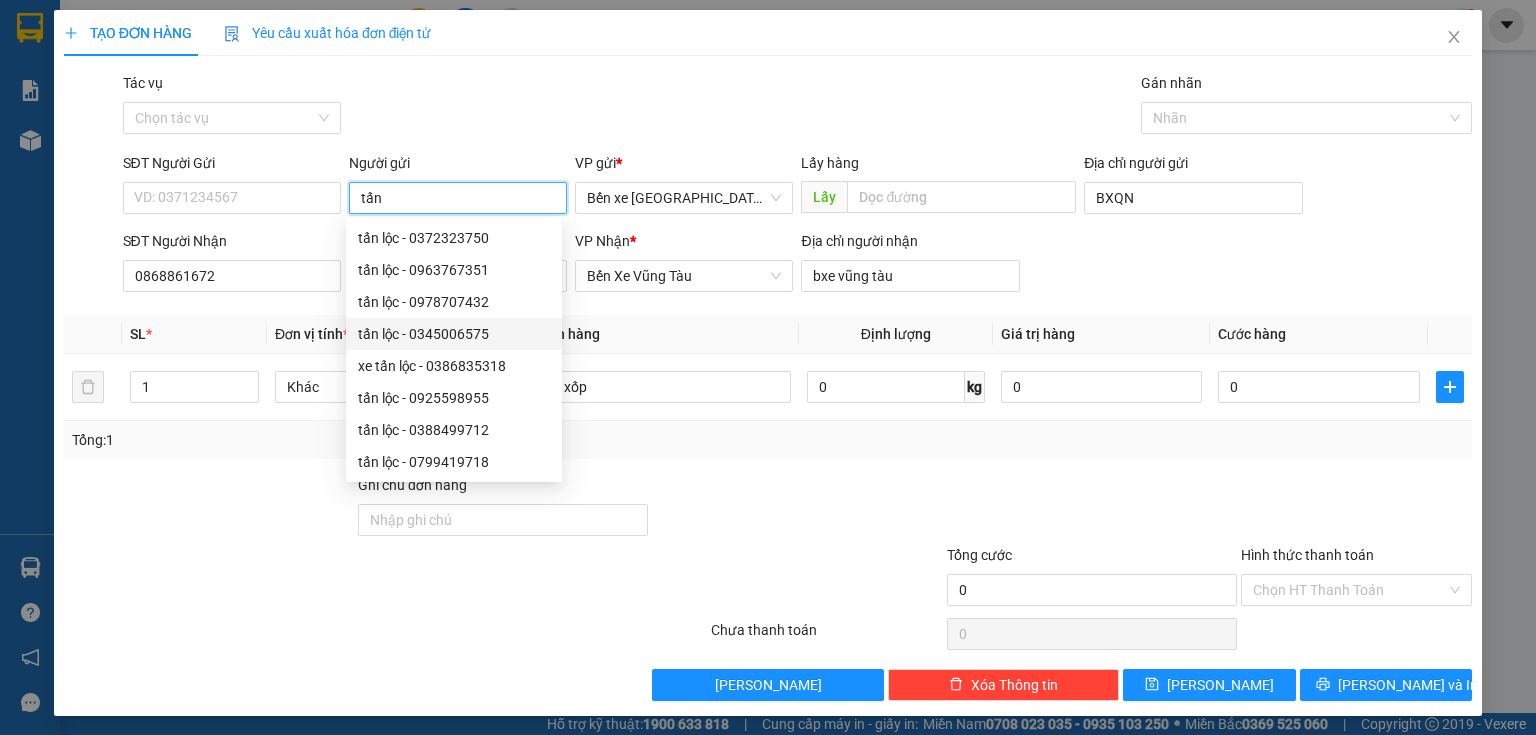 click on "tấn lộc - 0345006575" at bounding box center (454, 334) 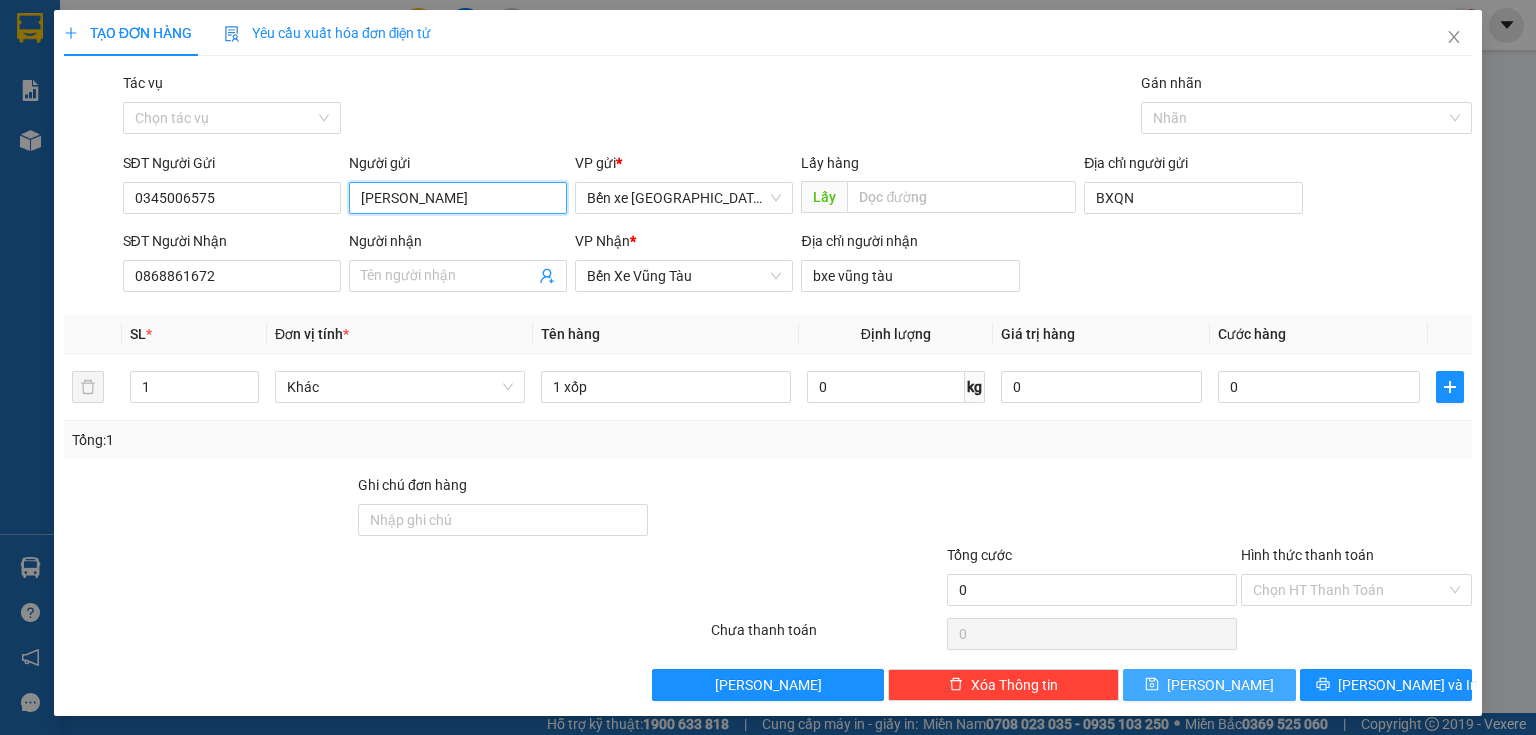 type on "[PERSON_NAME]" 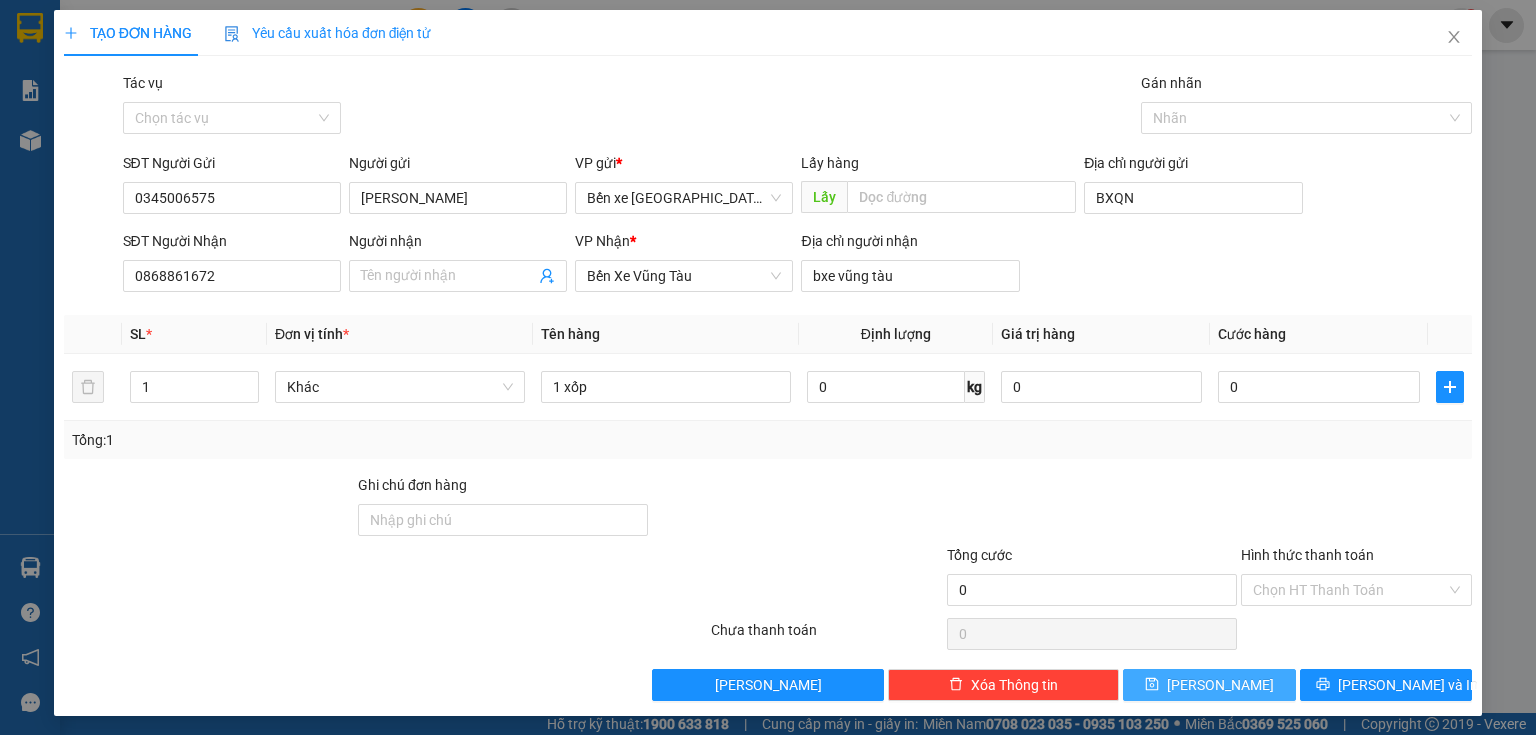 click on "[PERSON_NAME]" at bounding box center (1209, 685) 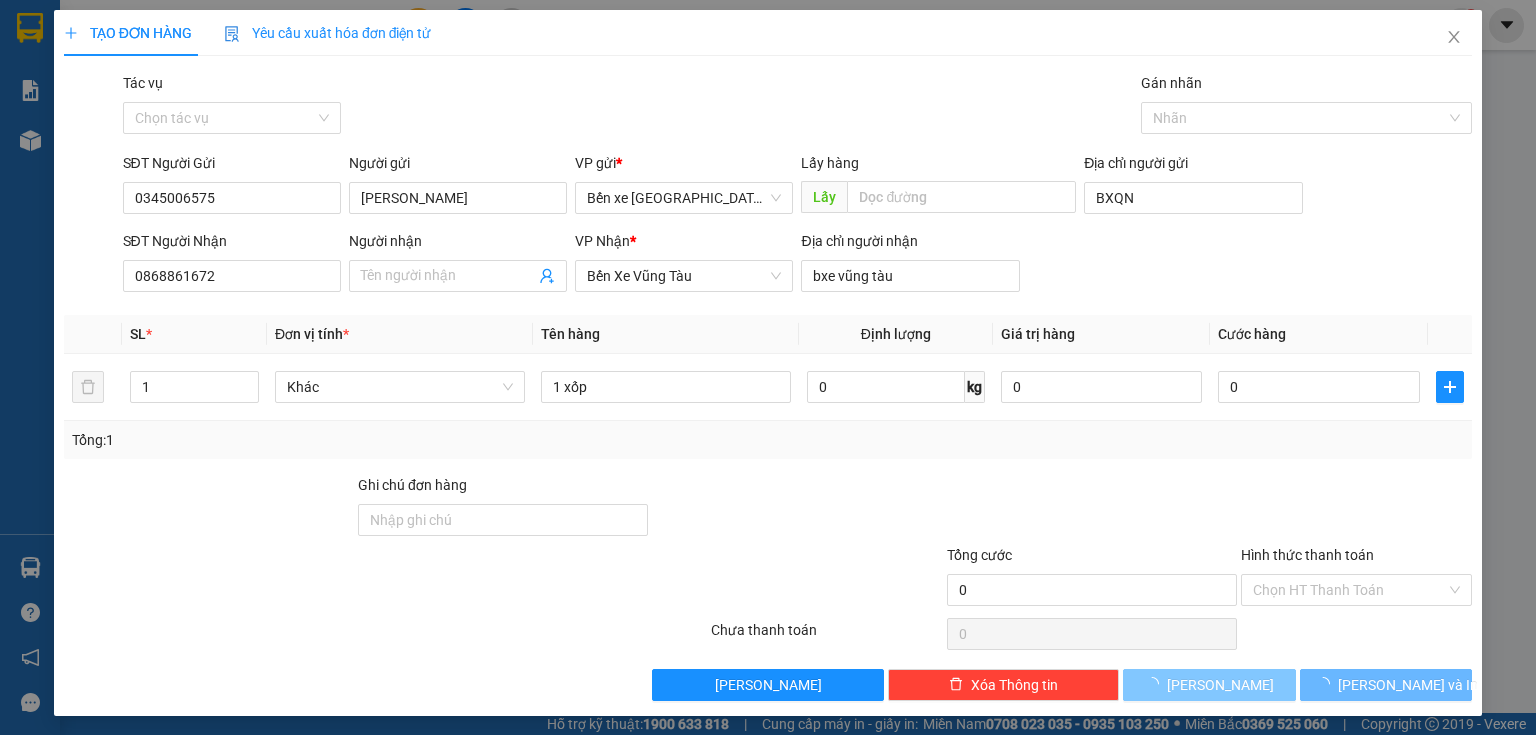 type 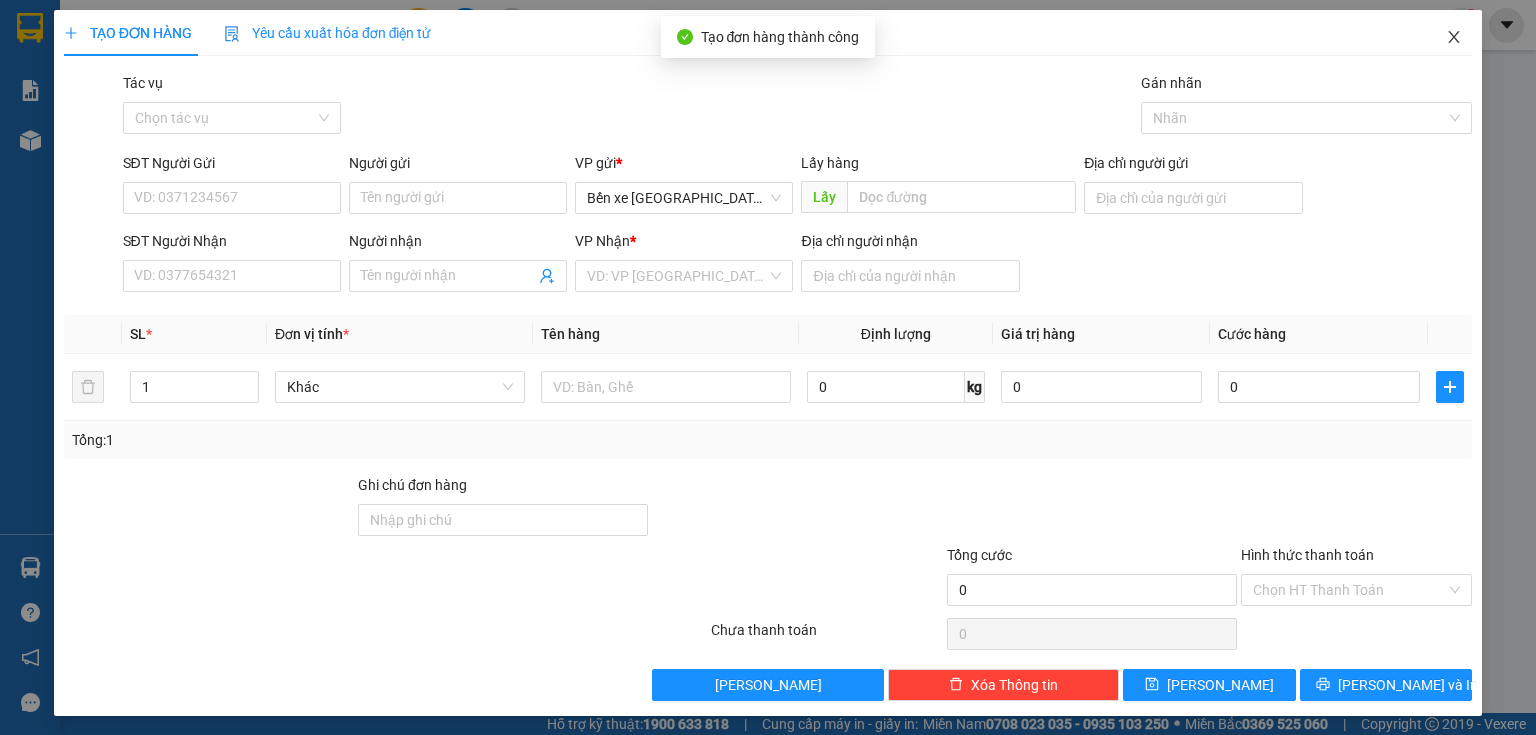 click 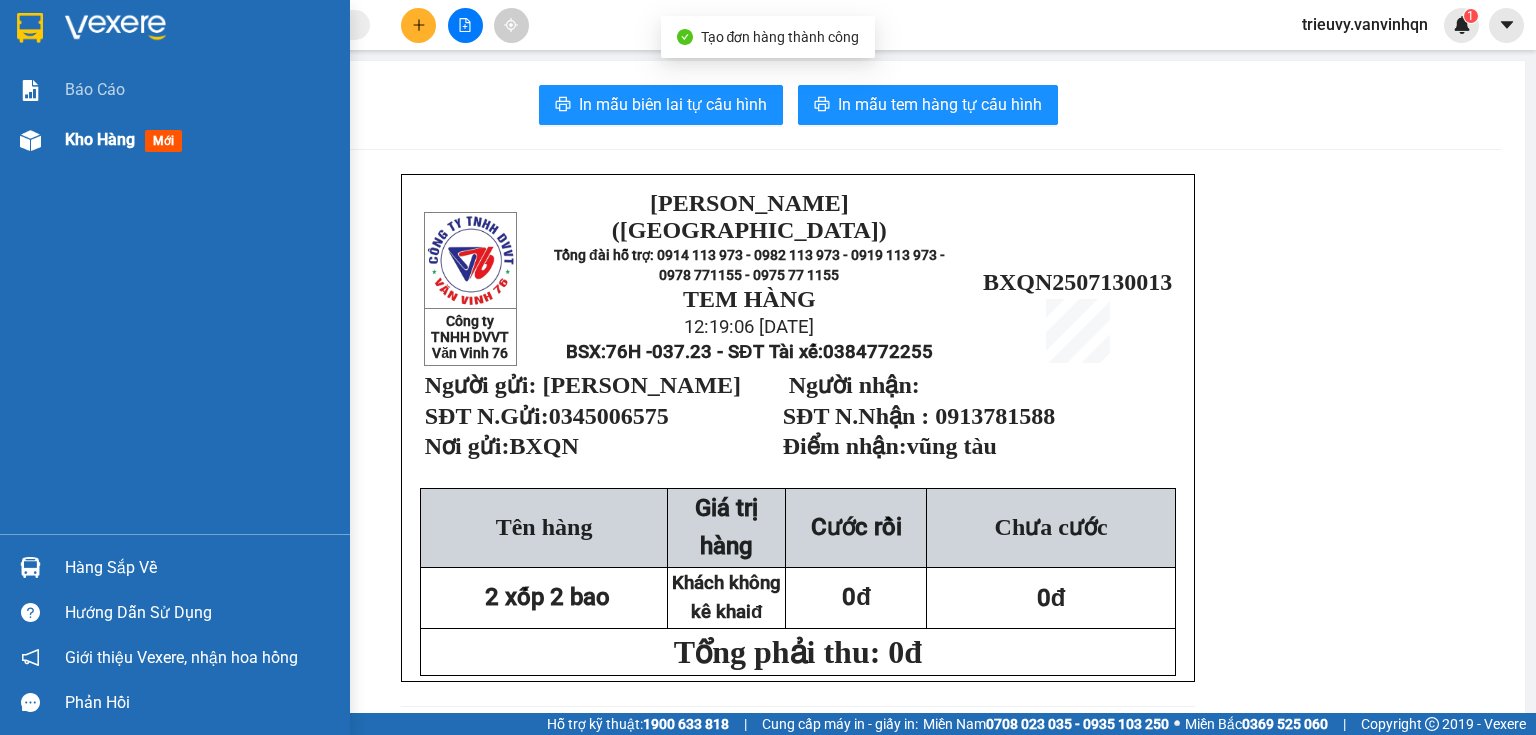 click on "Kho hàng" at bounding box center [100, 139] 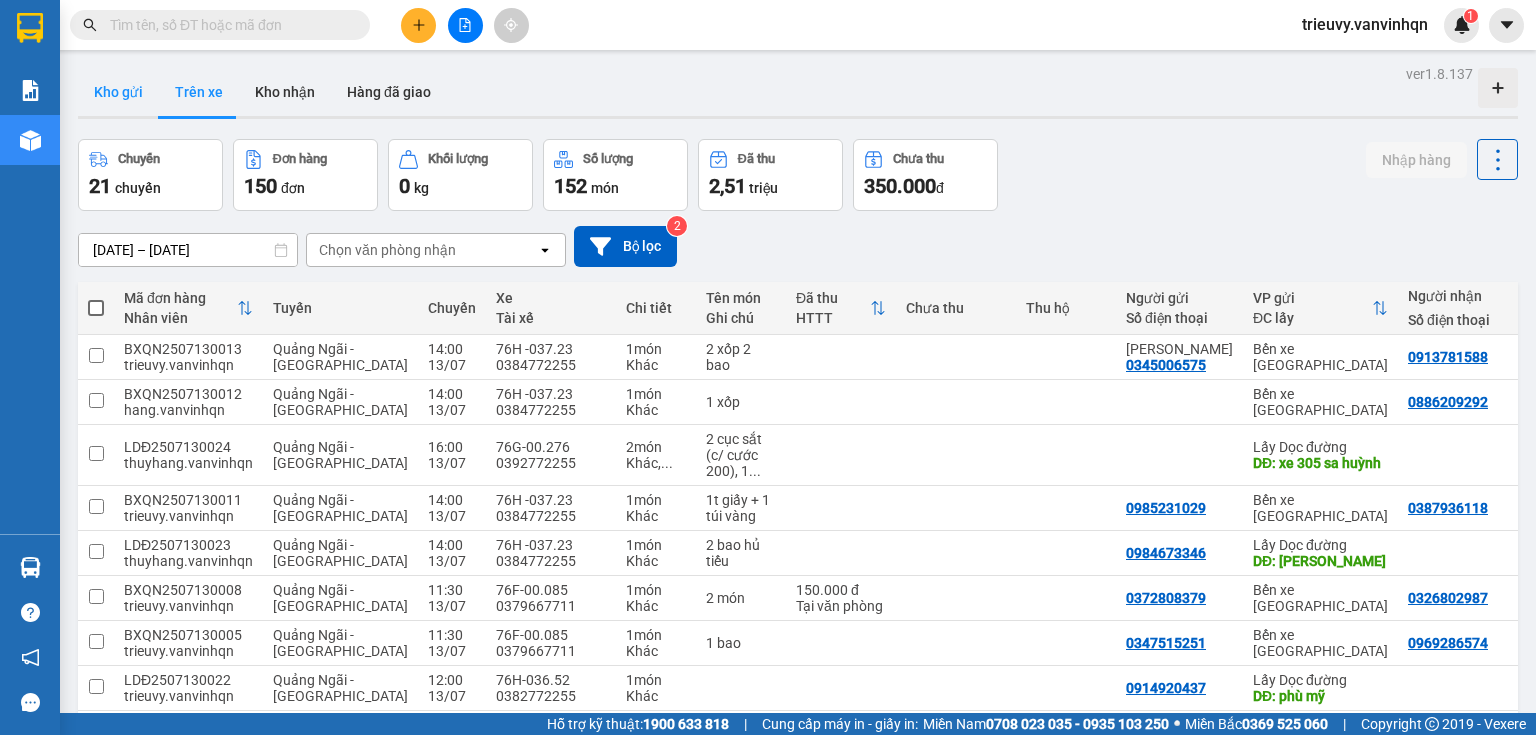 click on "Kho gửi" at bounding box center (118, 92) 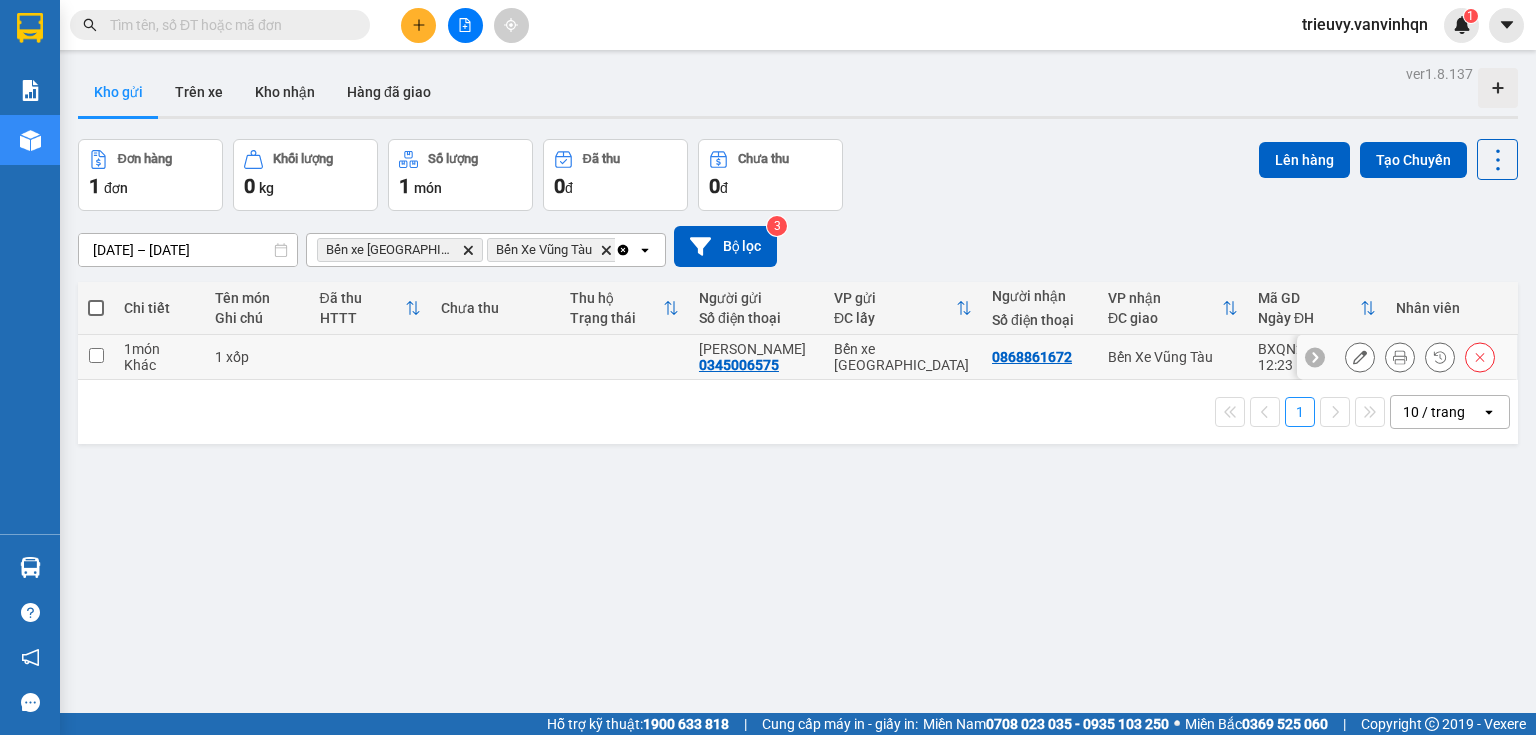click at bounding box center (370, 357) 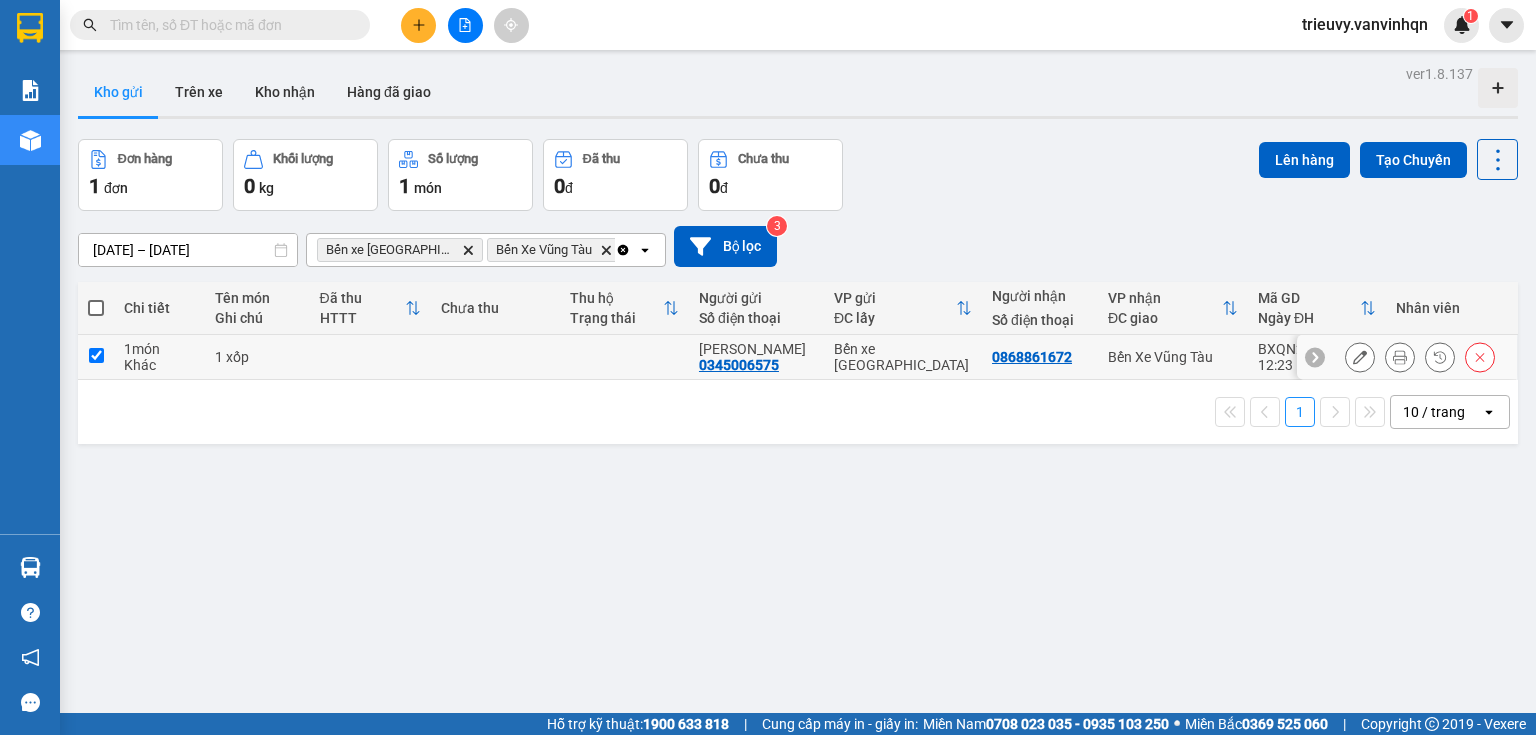 checkbox on "true" 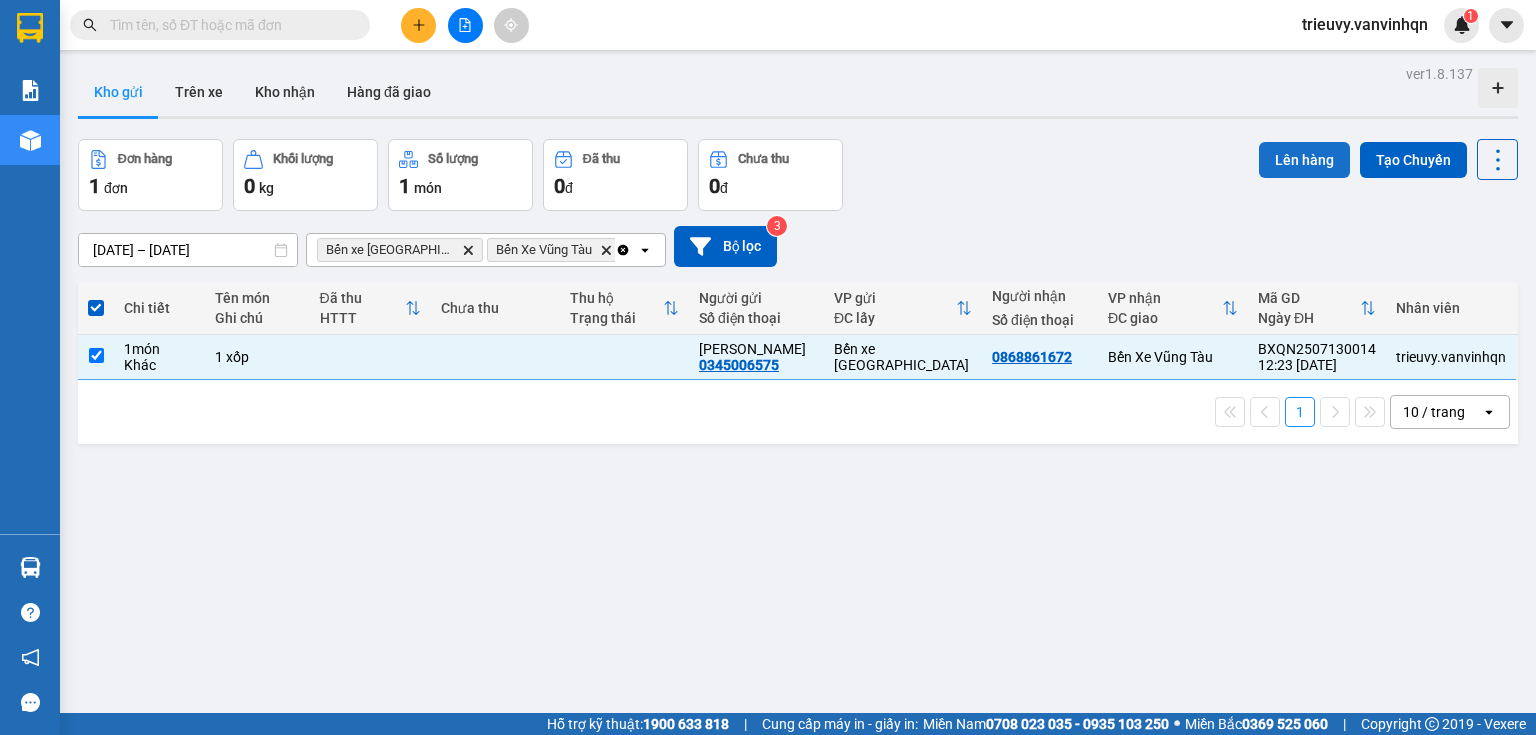 click on "Lên hàng" at bounding box center [1304, 160] 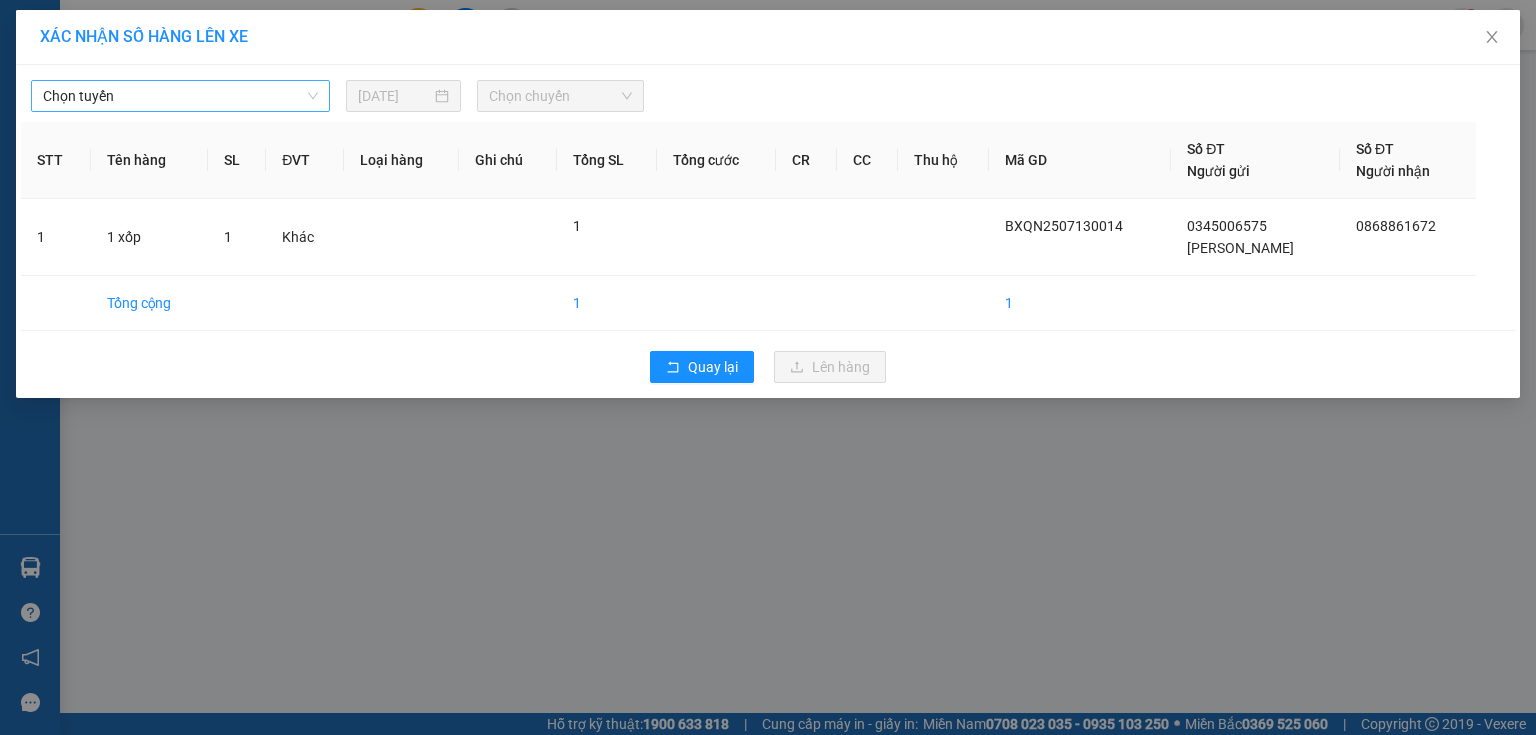 click on "Chọn tuyến" at bounding box center (180, 96) 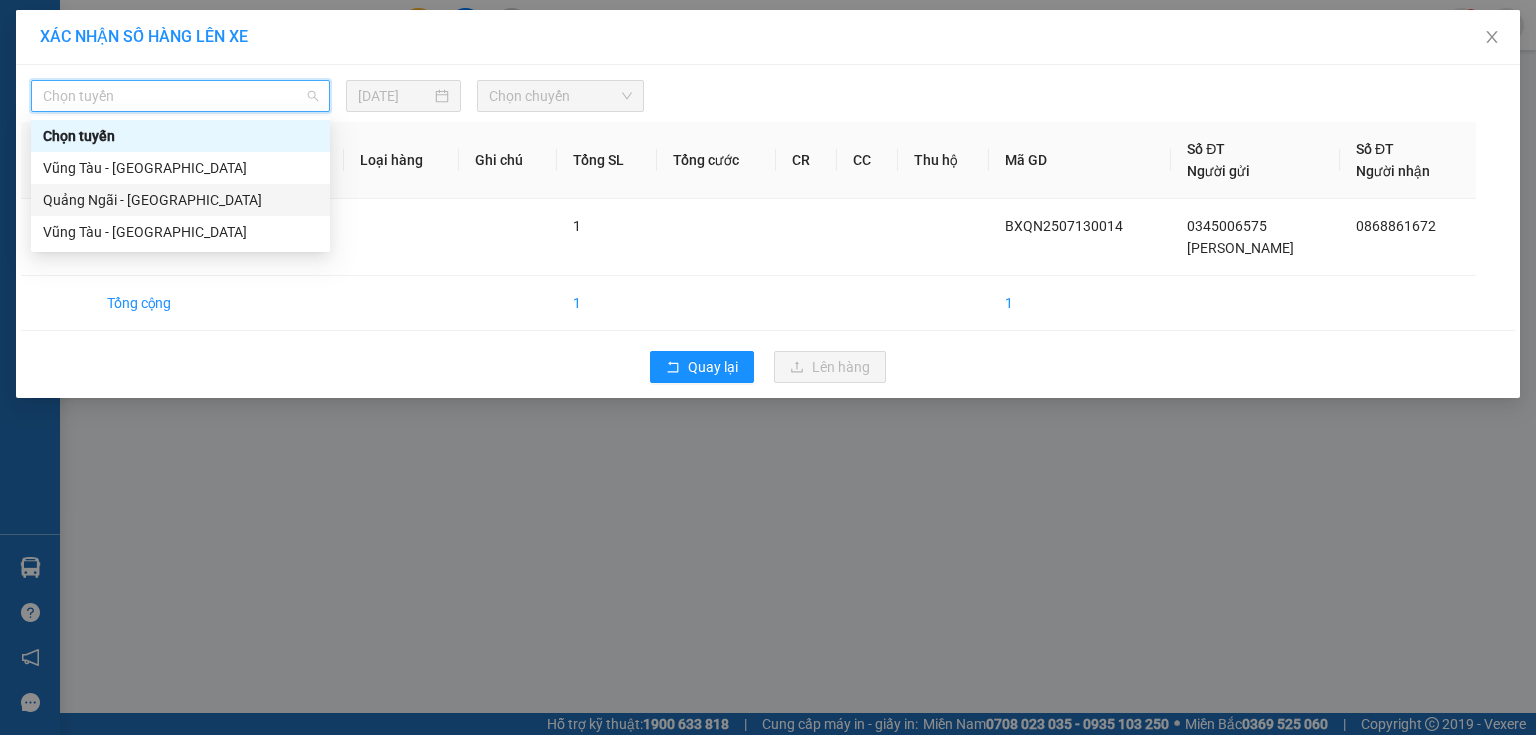 click on "Quảng Ngãi - [GEOGRAPHIC_DATA]" at bounding box center (180, 200) 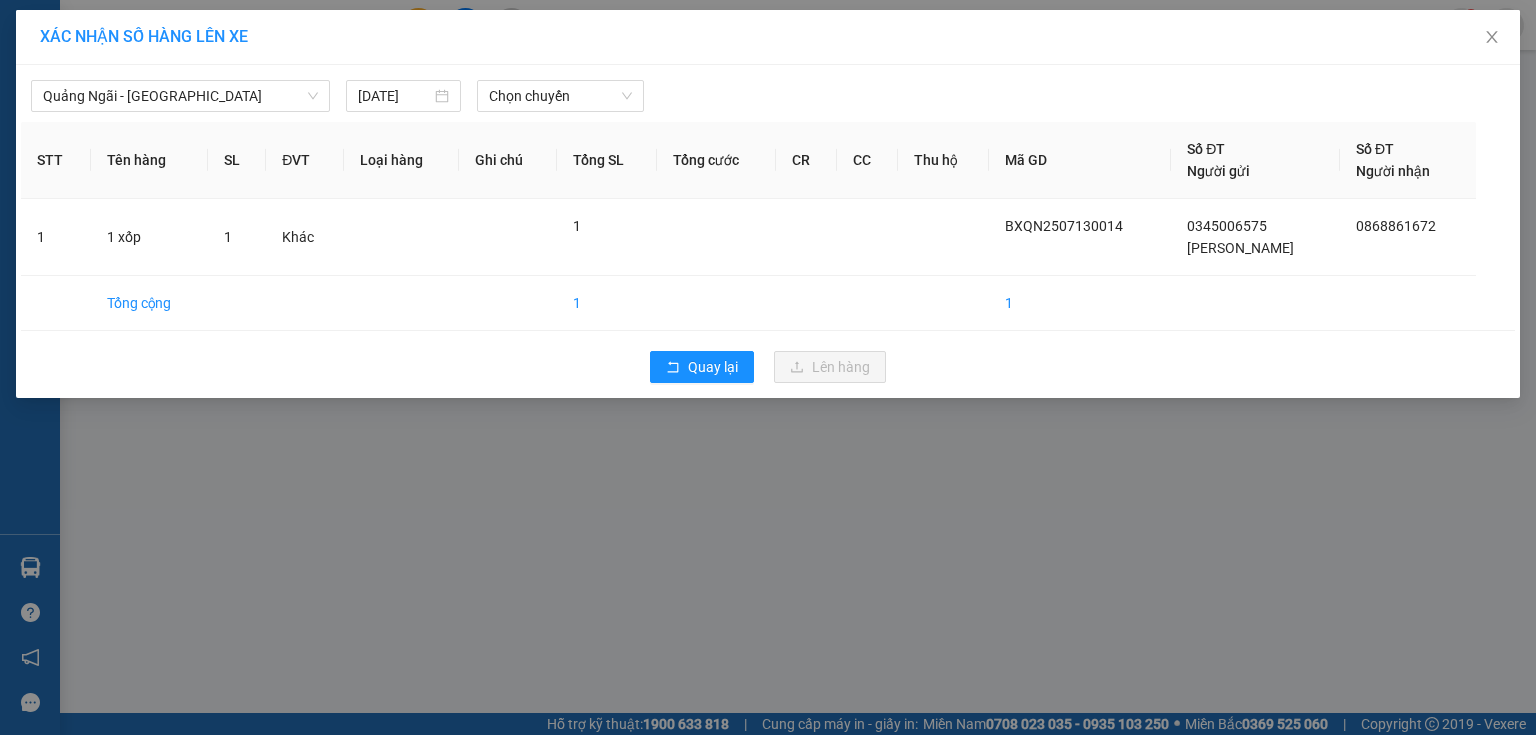 click on "Quảng Ngãi - Vũng Tàu 13/07/2025 Chọn chuyến" at bounding box center [768, 91] 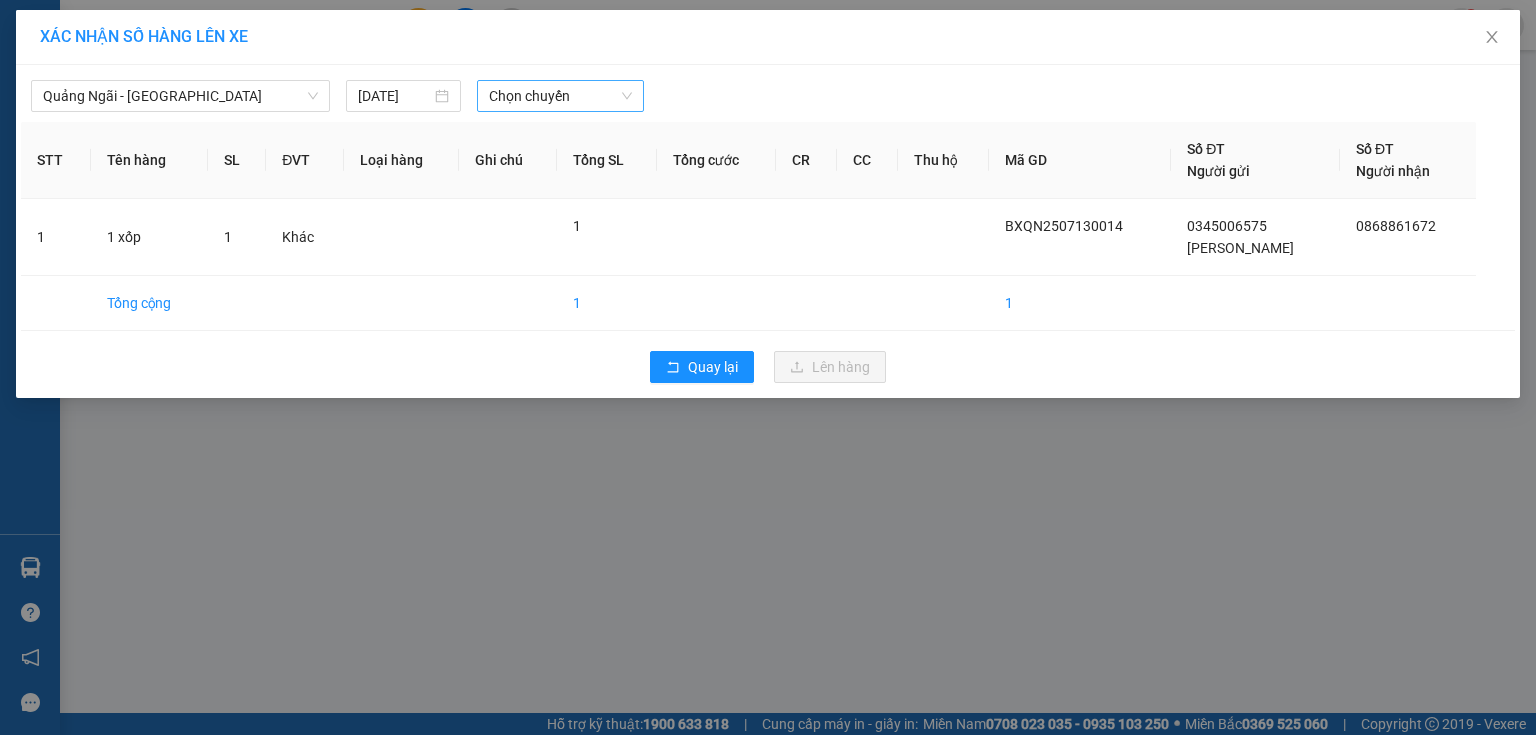 click on "Chọn chuyến" at bounding box center [561, 96] 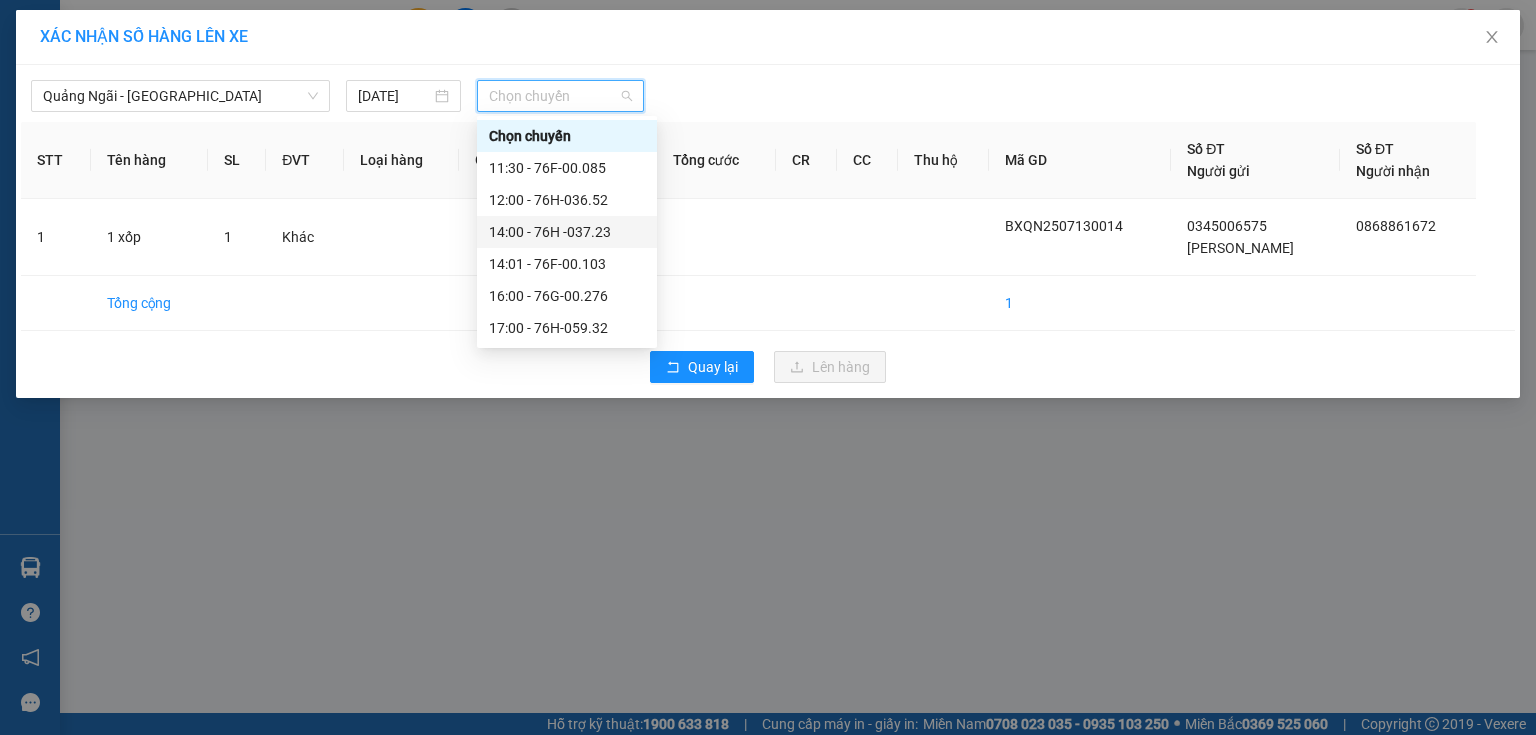 click on "14:00     - 76H -037.23" at bounding box center (567, 232) 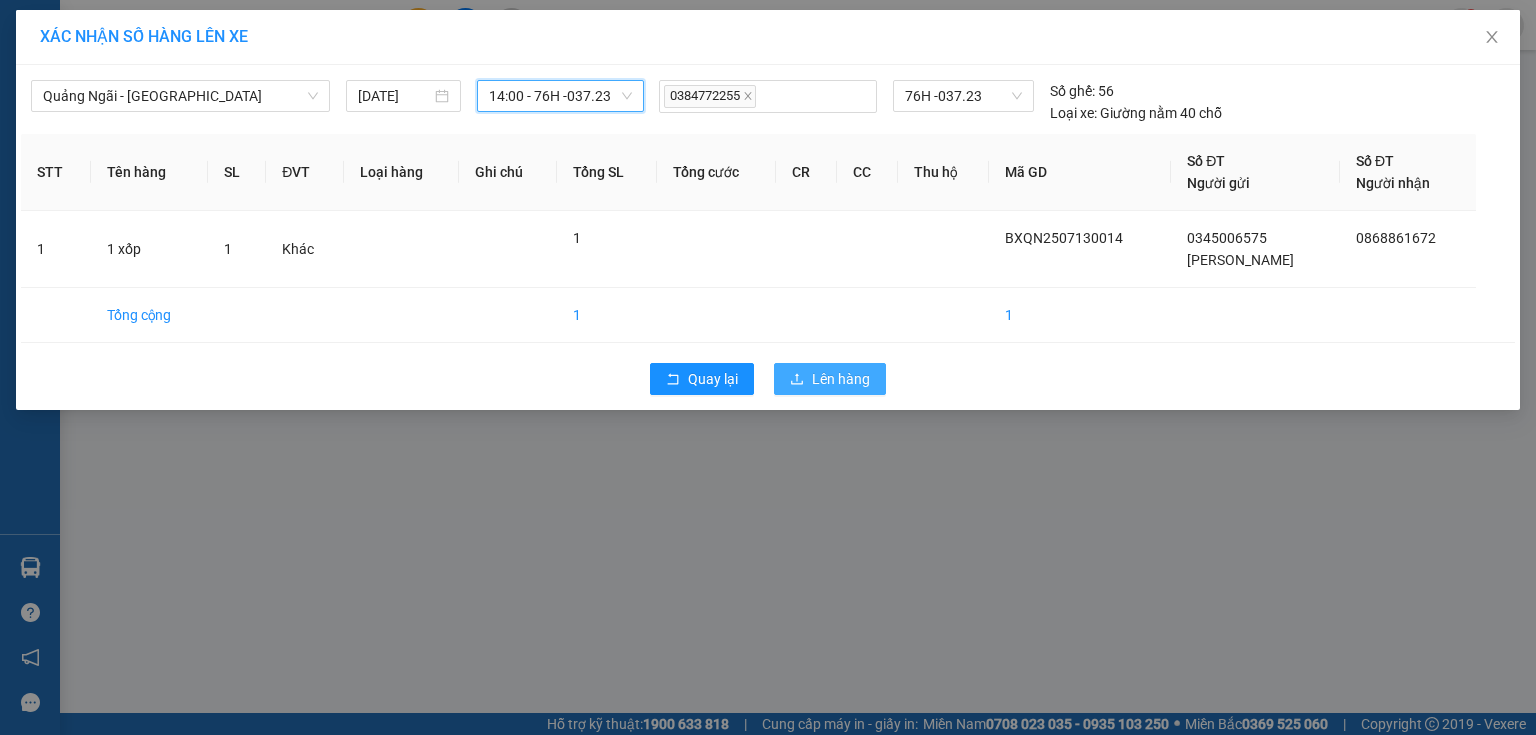 click on "Lên hàng" at bounding box center [841, 379] 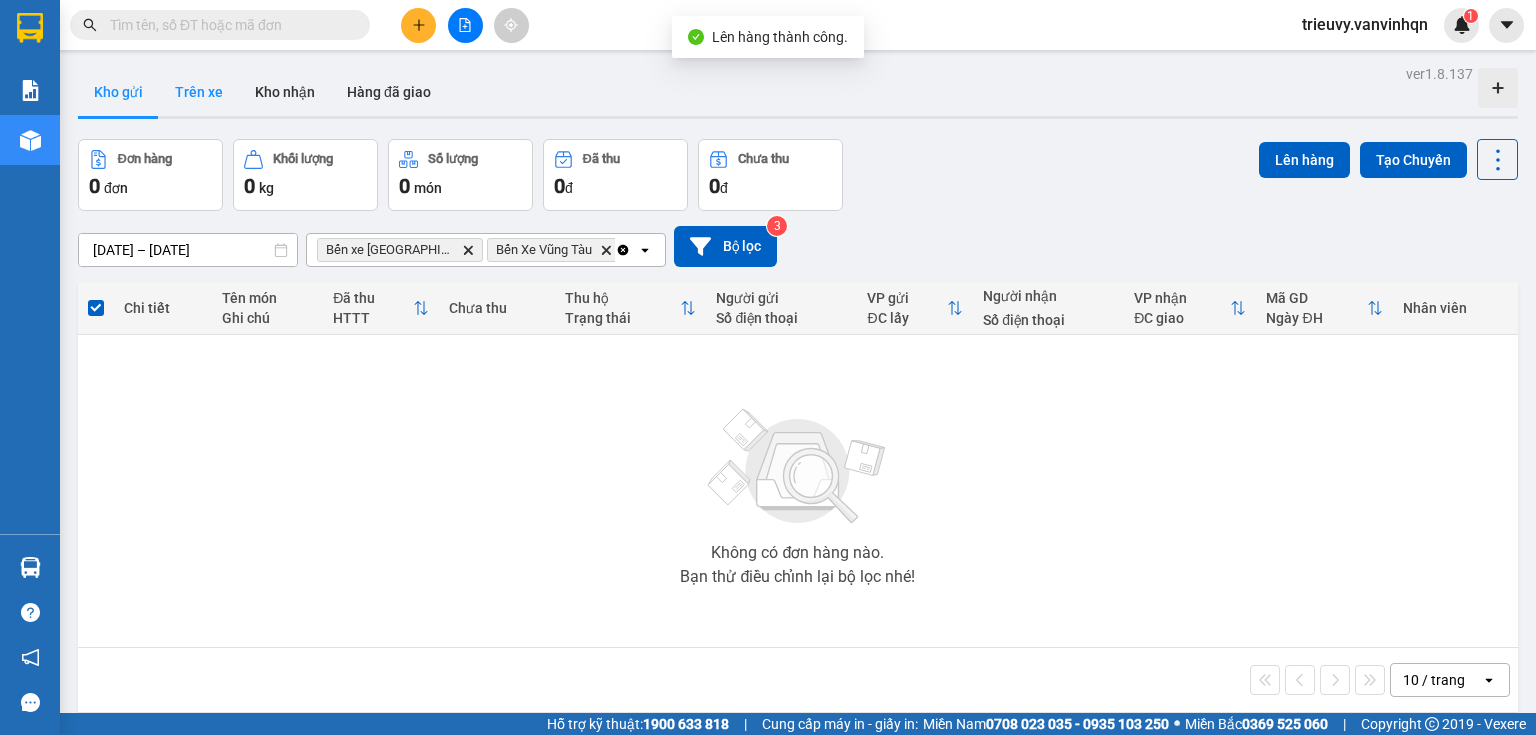 click on "Trên xe" at bounding box center [199, 92] 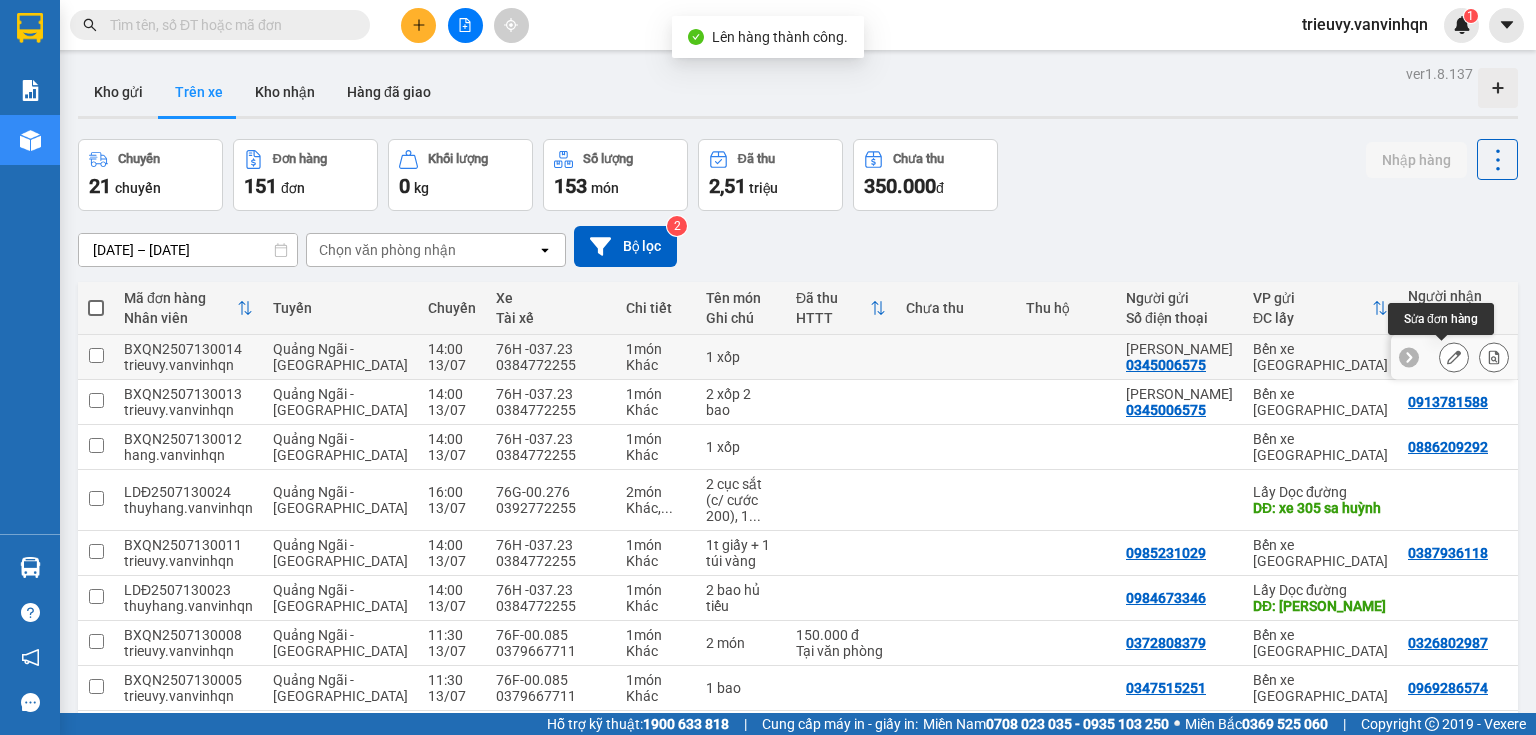 click at bounding box center (1454, 357) 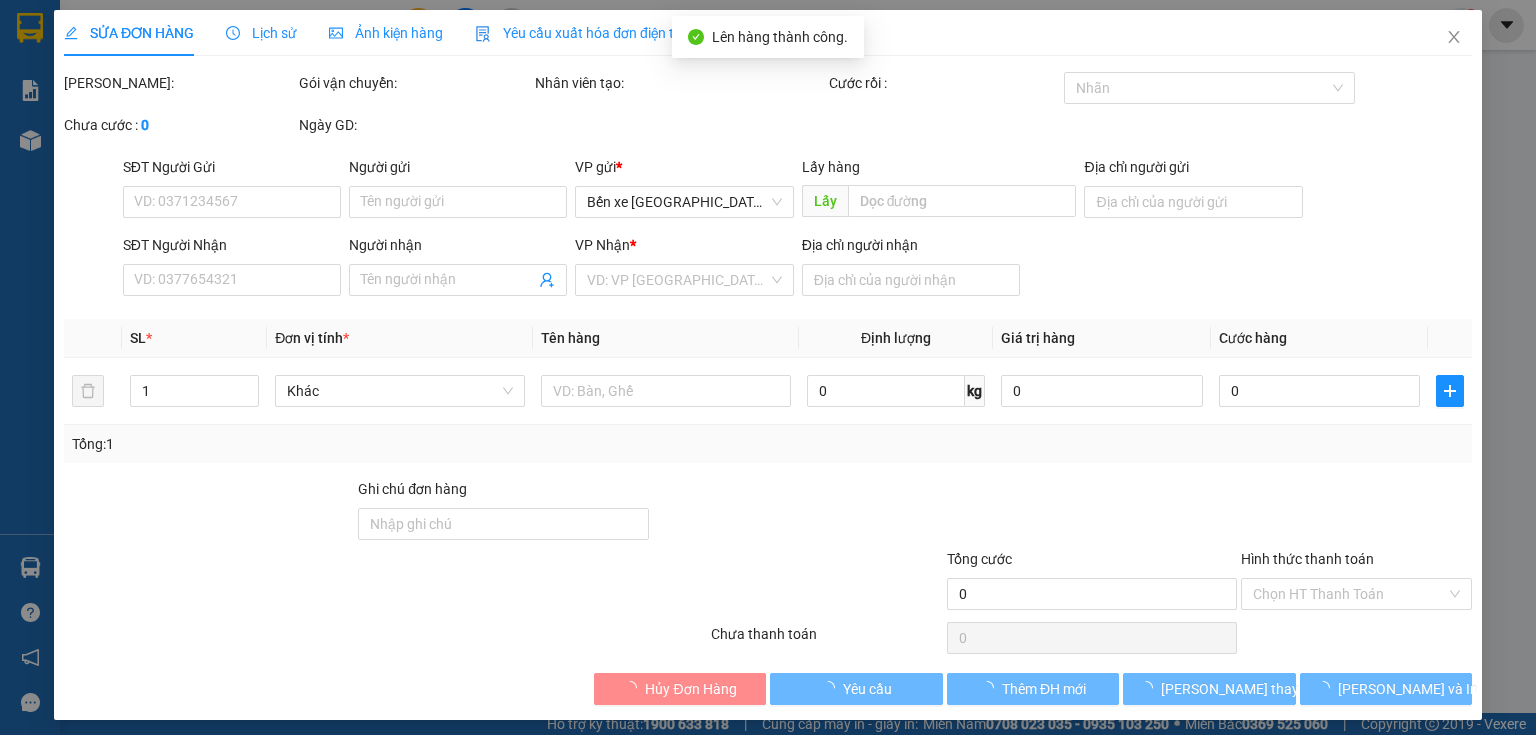 type on "0345006575" 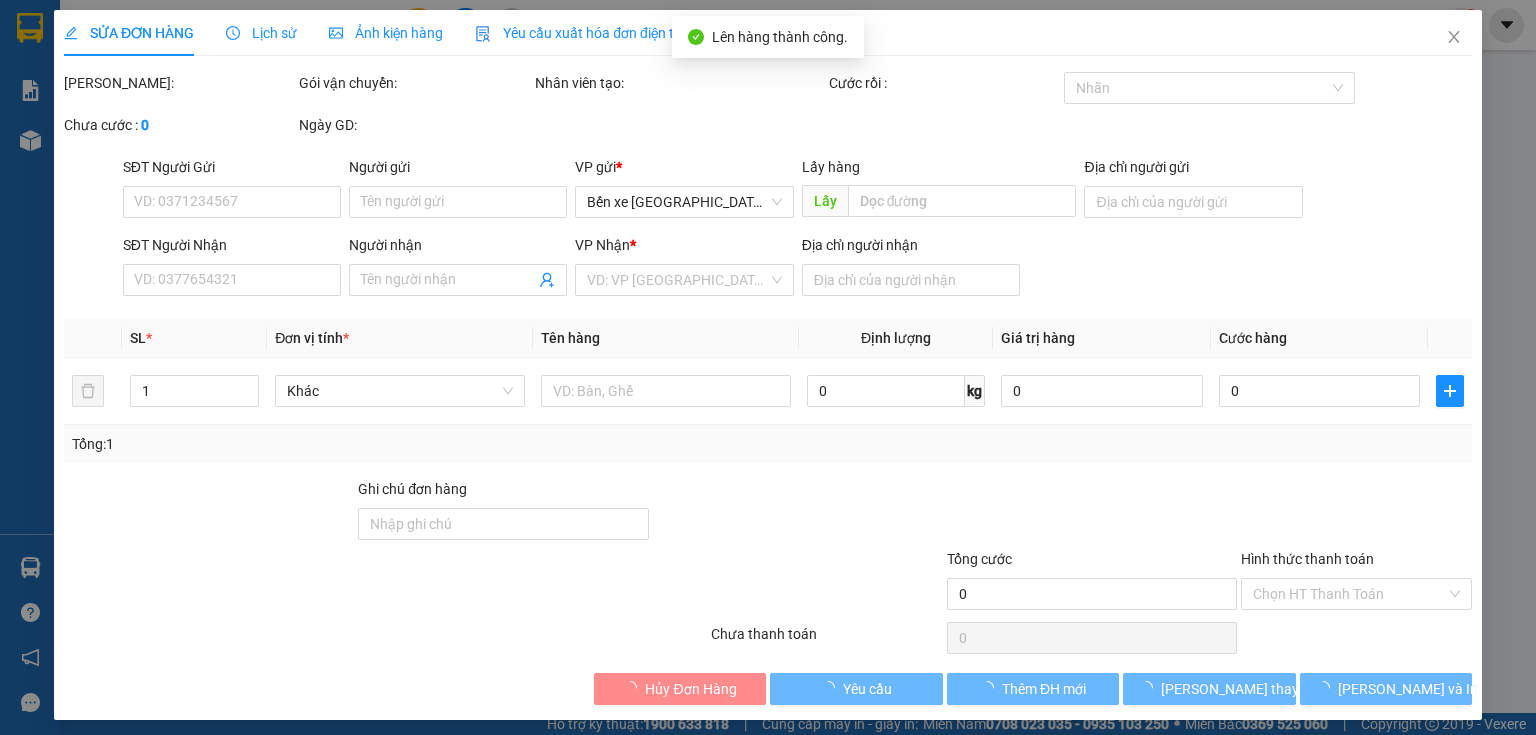 type on "[PERSON_NAME]" 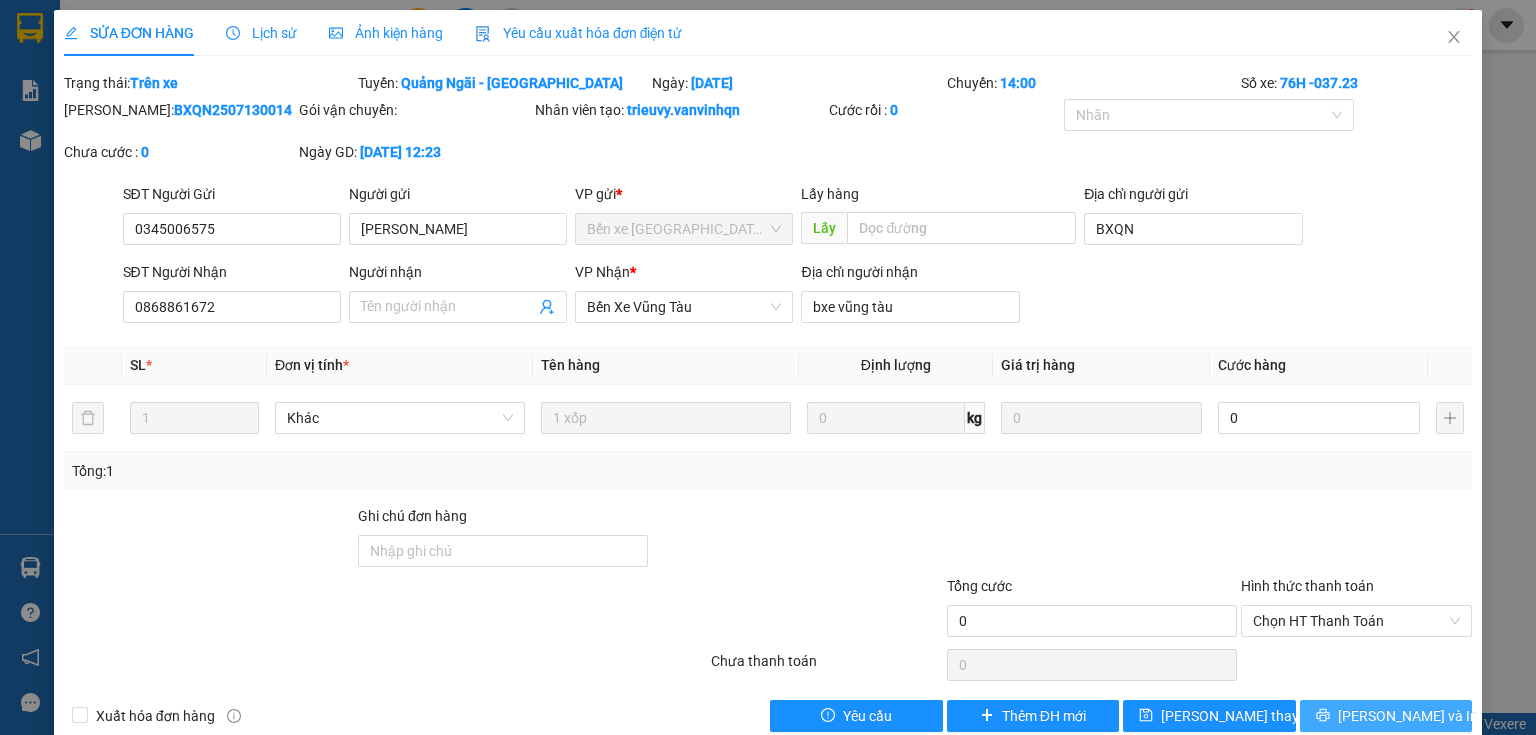 click on "[PERSON_NAME] và In" at bounding box center (1386, 716) 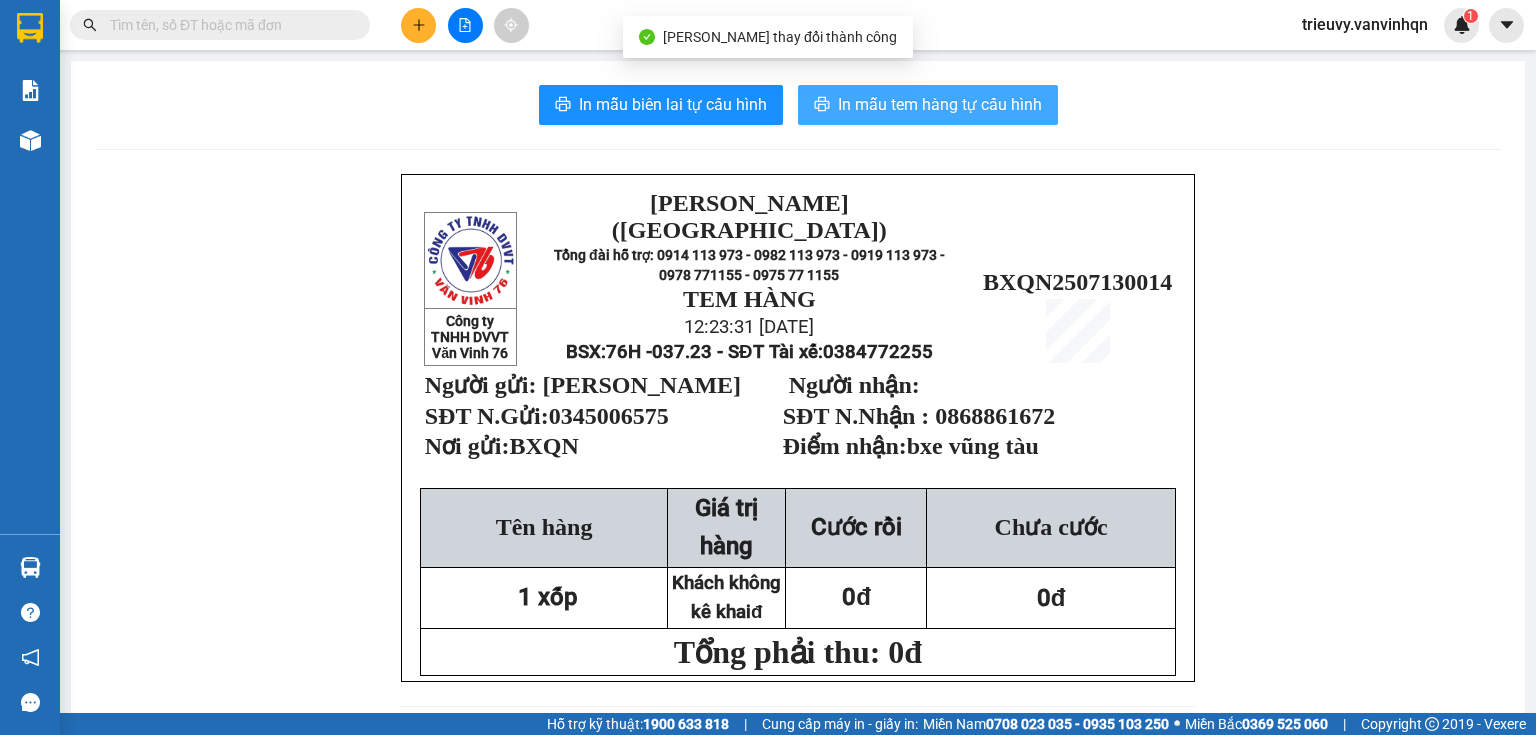 click on "In mẫu tem hàng tự cấu hình" at bounding box center [940, 104] 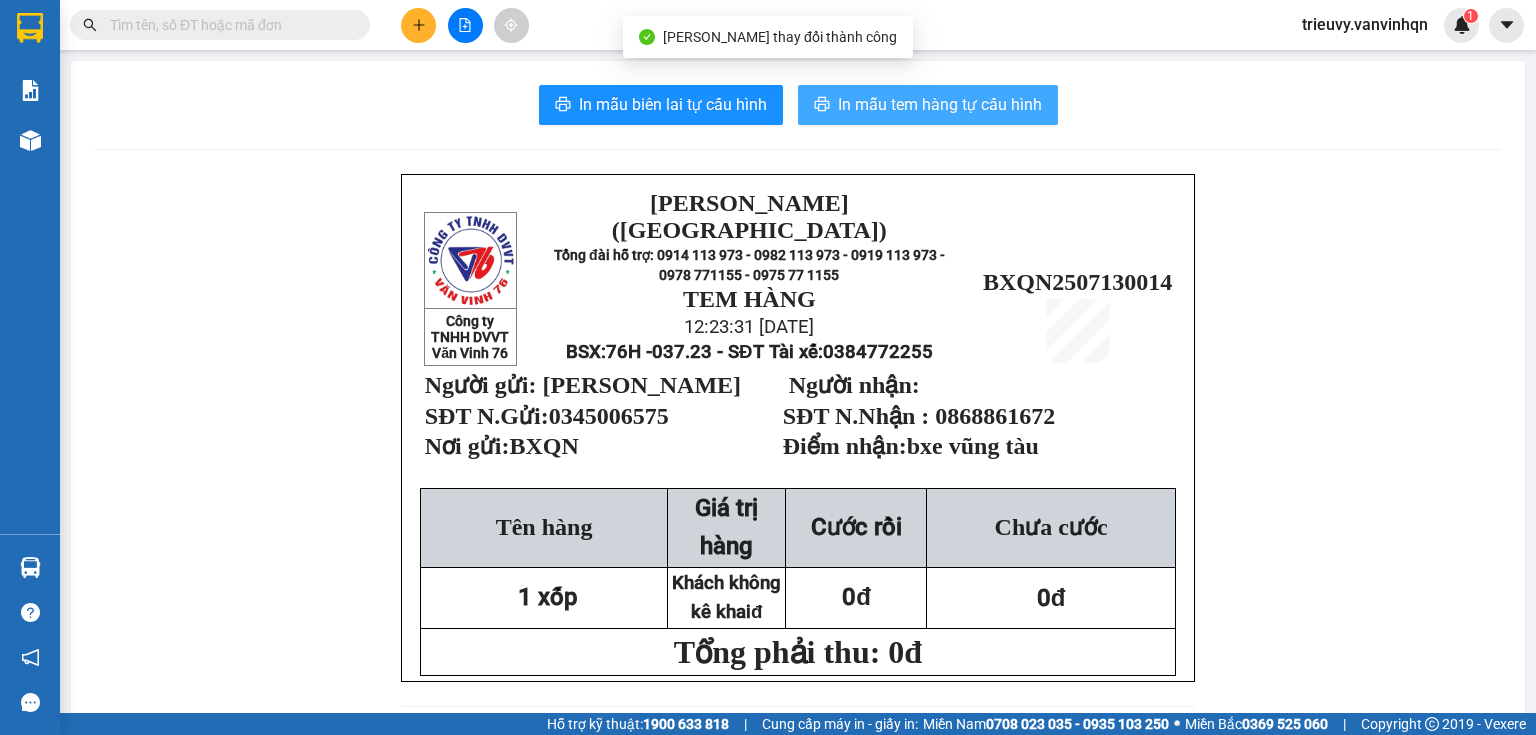 scroll, scrollTop: 0, scrollLeft: 0, axis: both 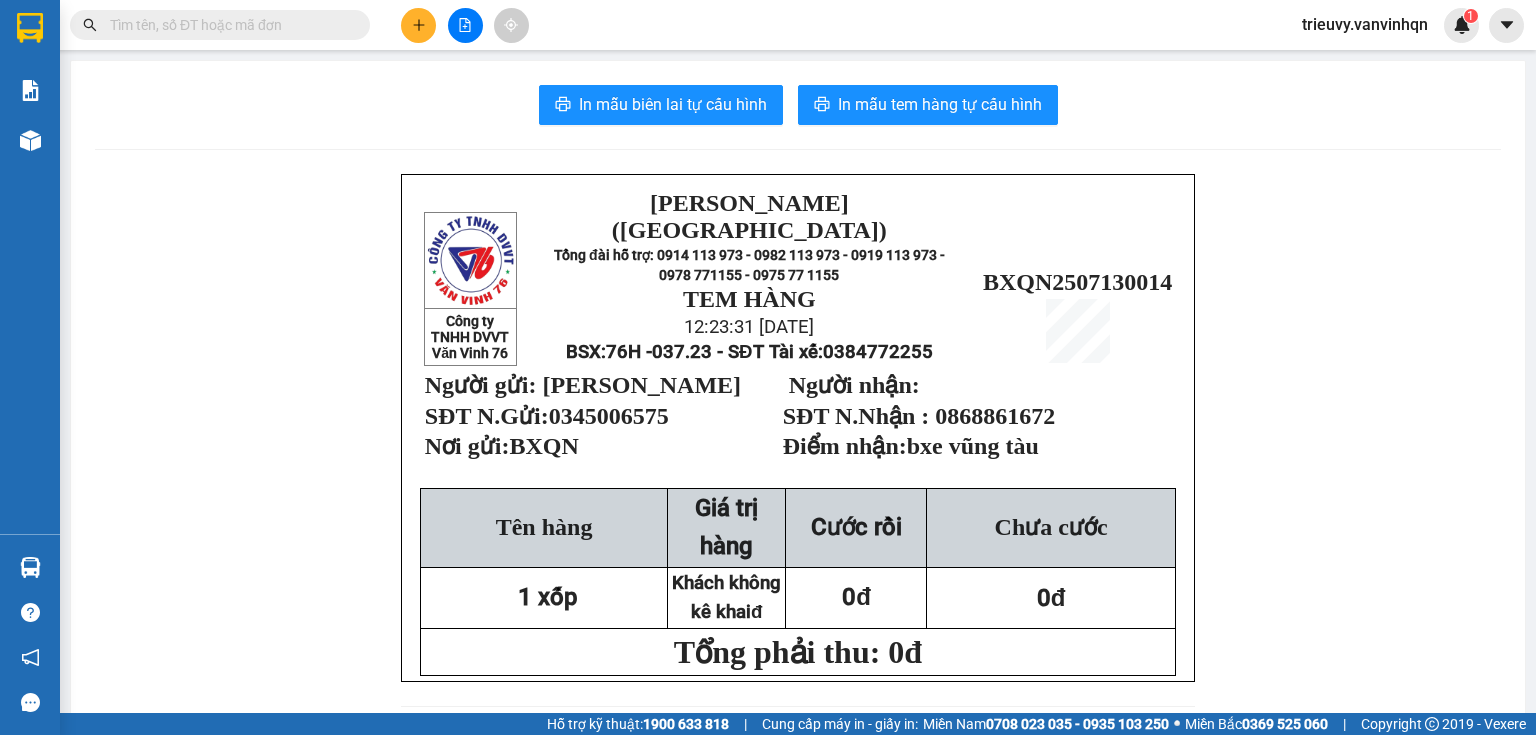 click at bounding box center (465, 25) 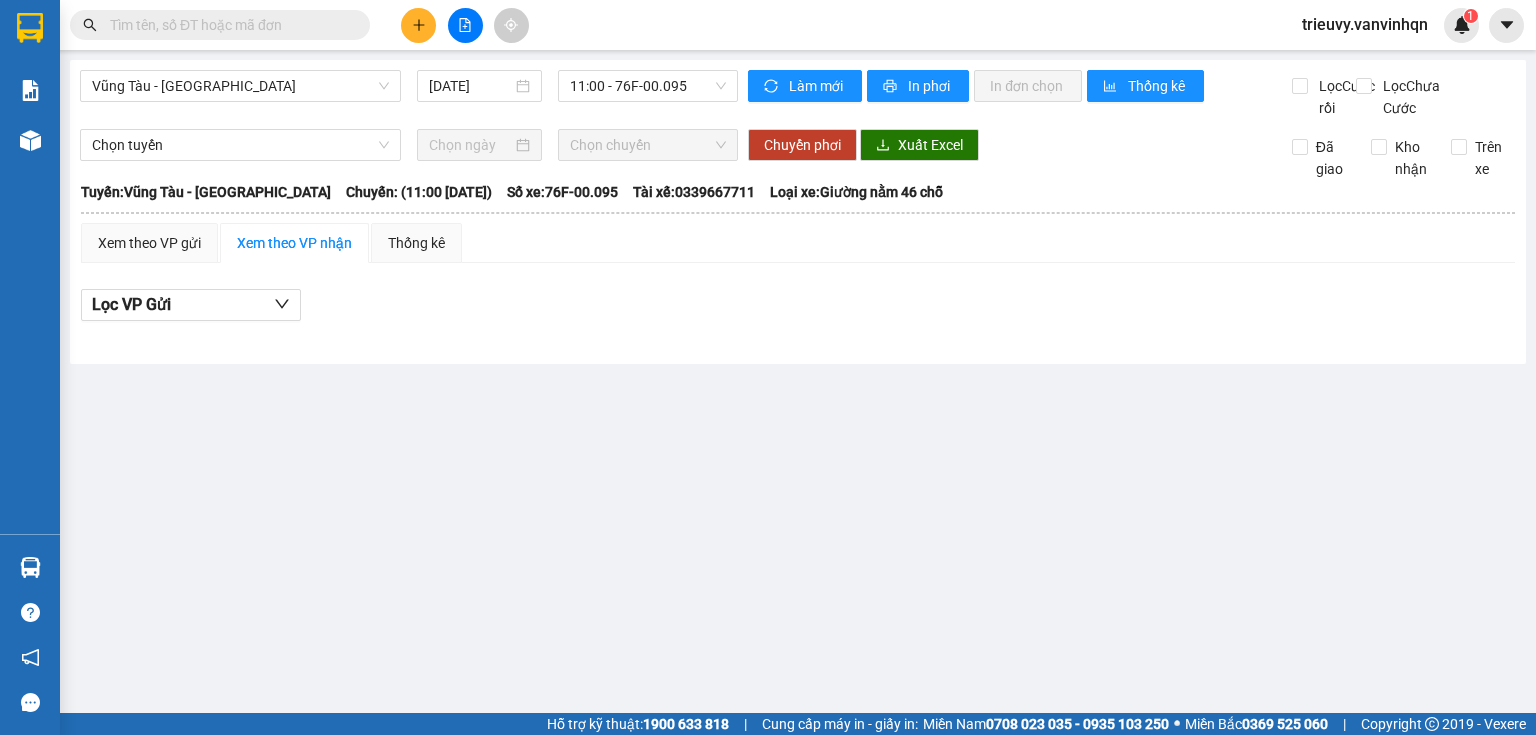 drag, startPoint x: 242, startPoint y: 80, endPoint x: 228, endPoint y: 103, distance: 26.925823 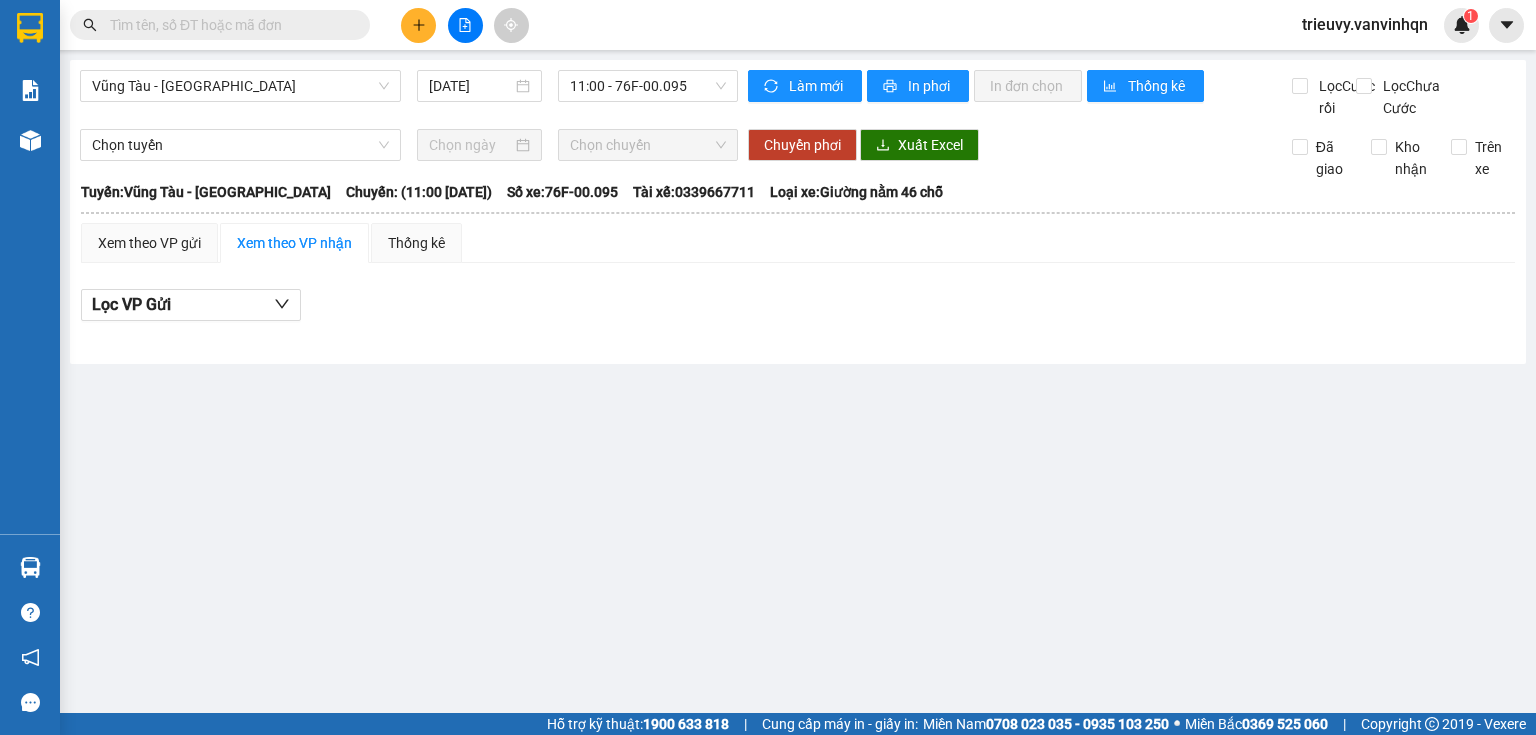 click on "Vũng Tàu - [GEOGRAPHIC_DATA]" at bounding box center (240, 86) 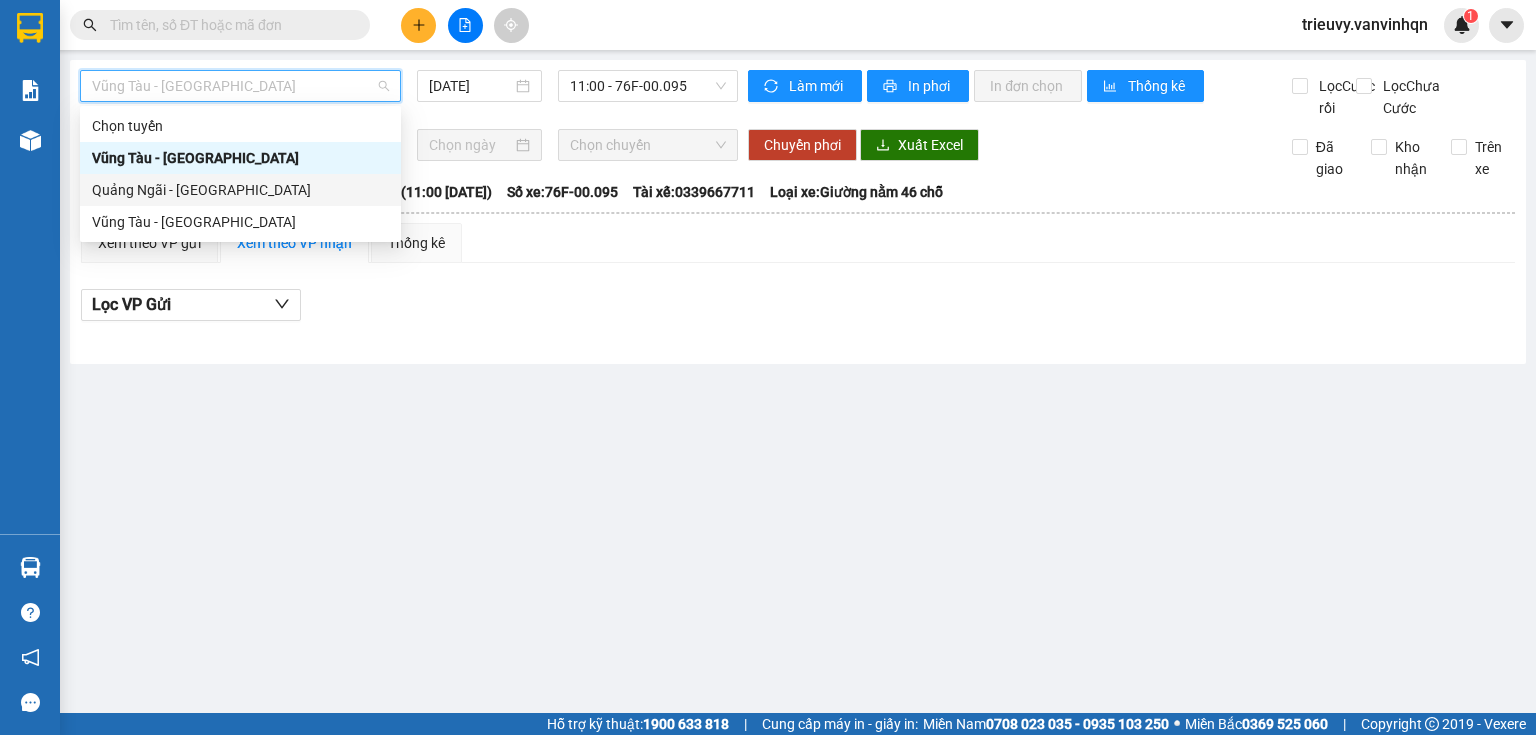 drag, startPoint x: 197, startPoint y: 194, endPoint x: 224, endPoint y: 179, distance: 30.88689 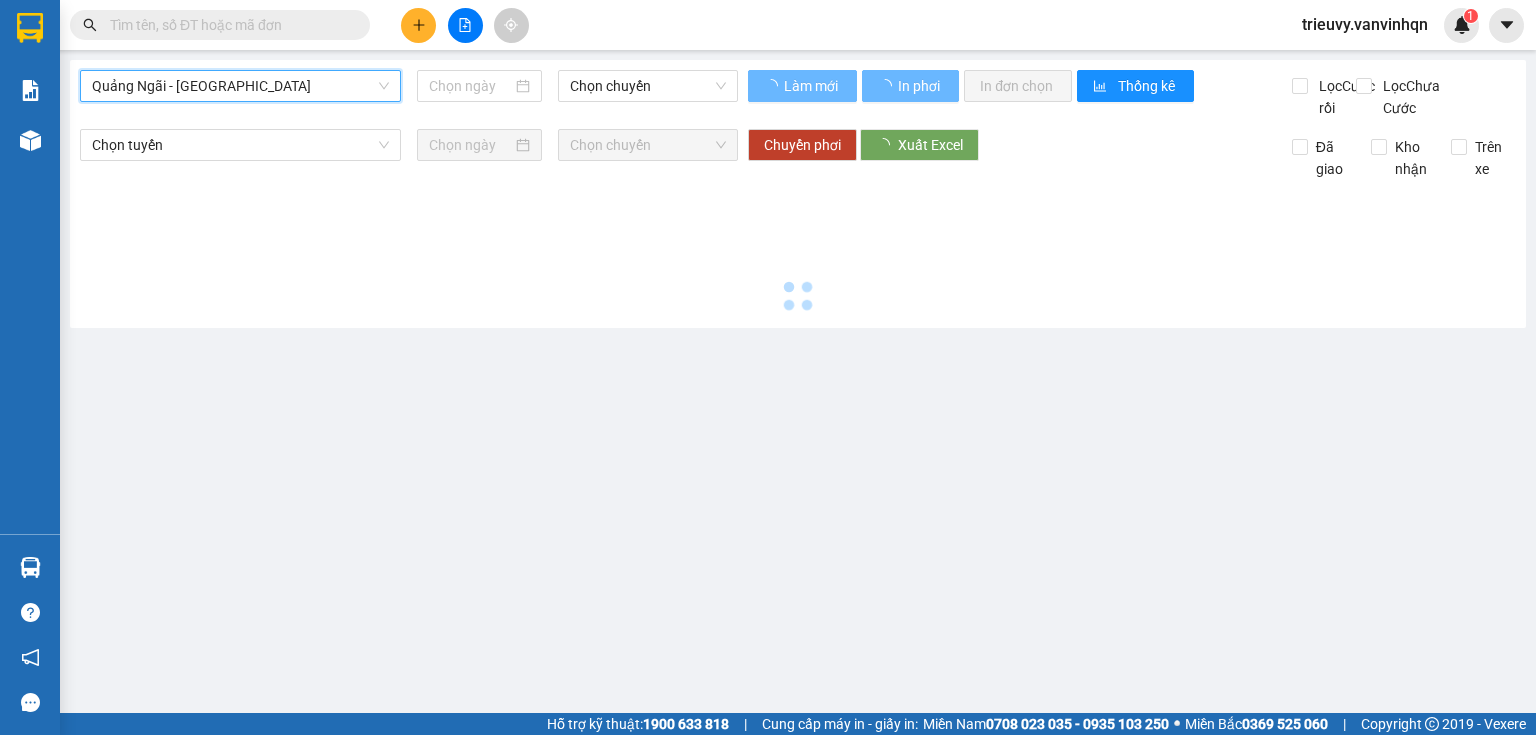 type on "[DATE]" 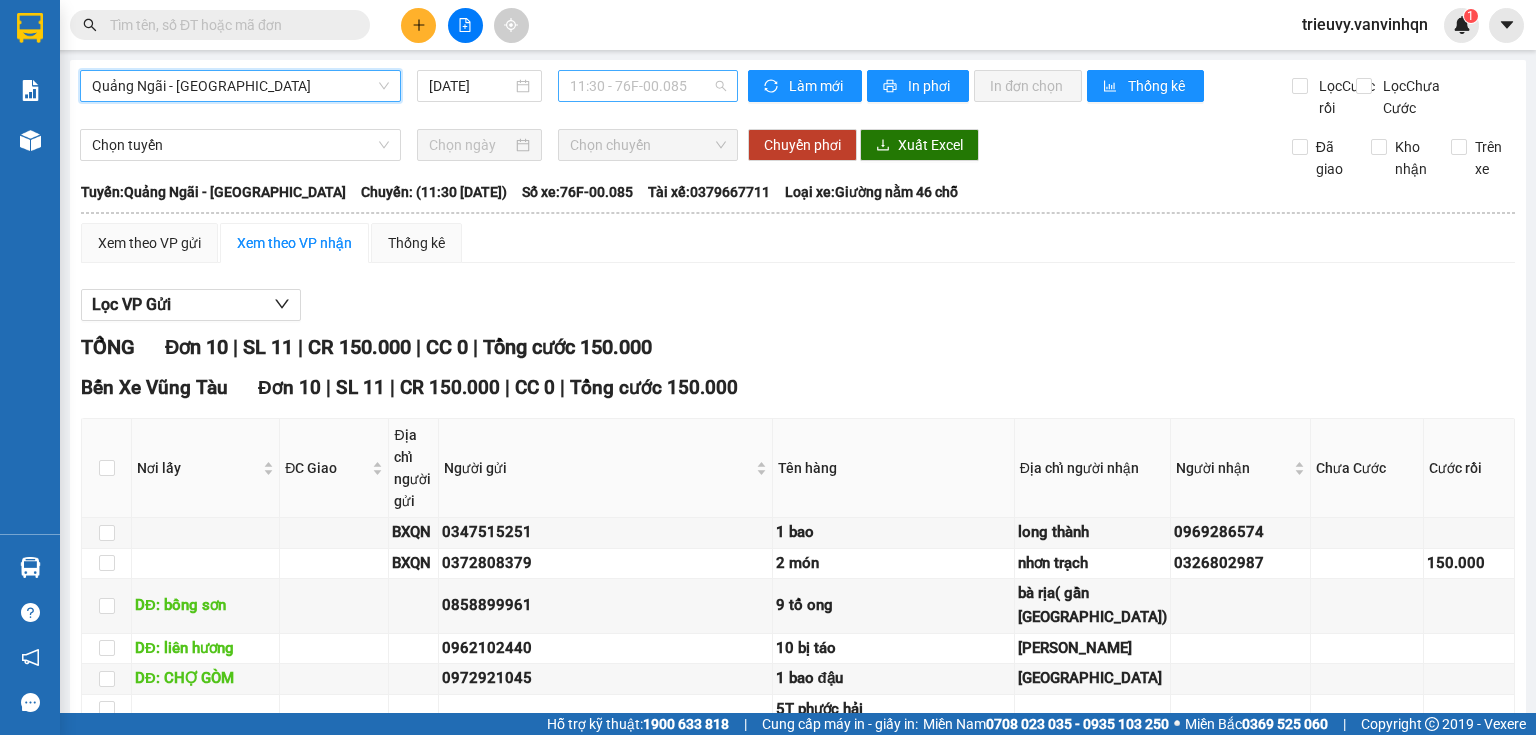 click on "11:30     - 76F-00.085" at bounding box center (648, 86) 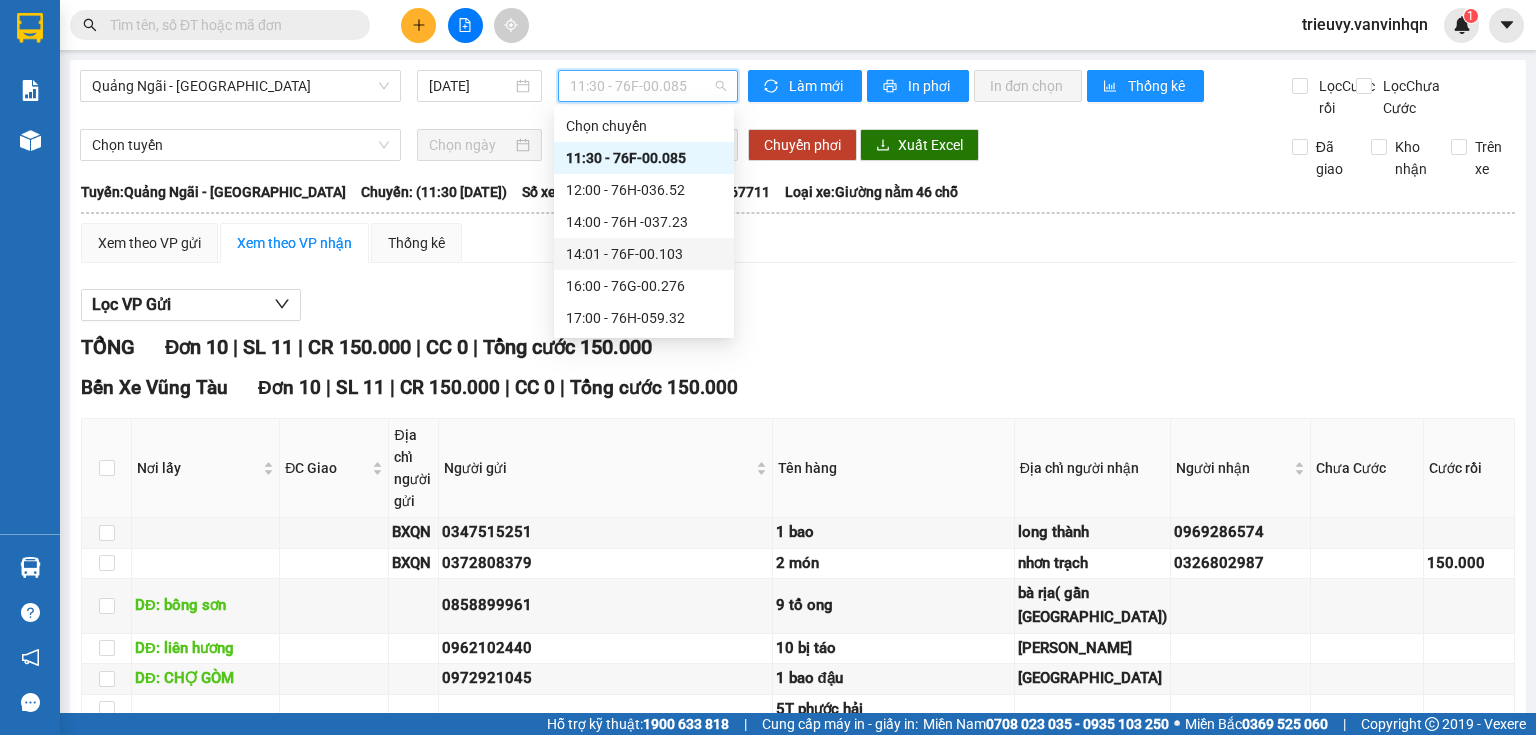 click on "14:01     - 76F-00.103" at bounding box center (644, 254) 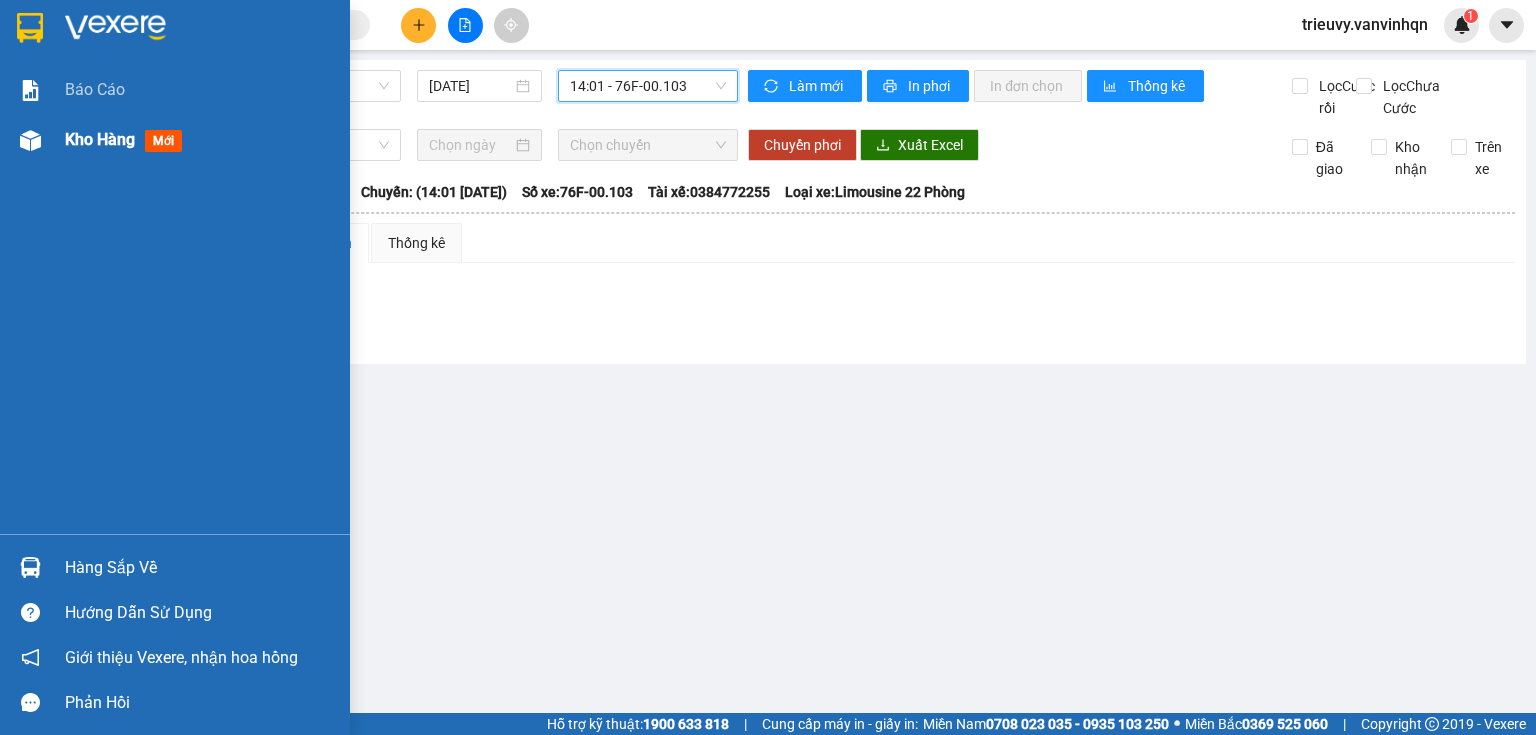 click on "Kho hàng" at bounding box center (100, 139) 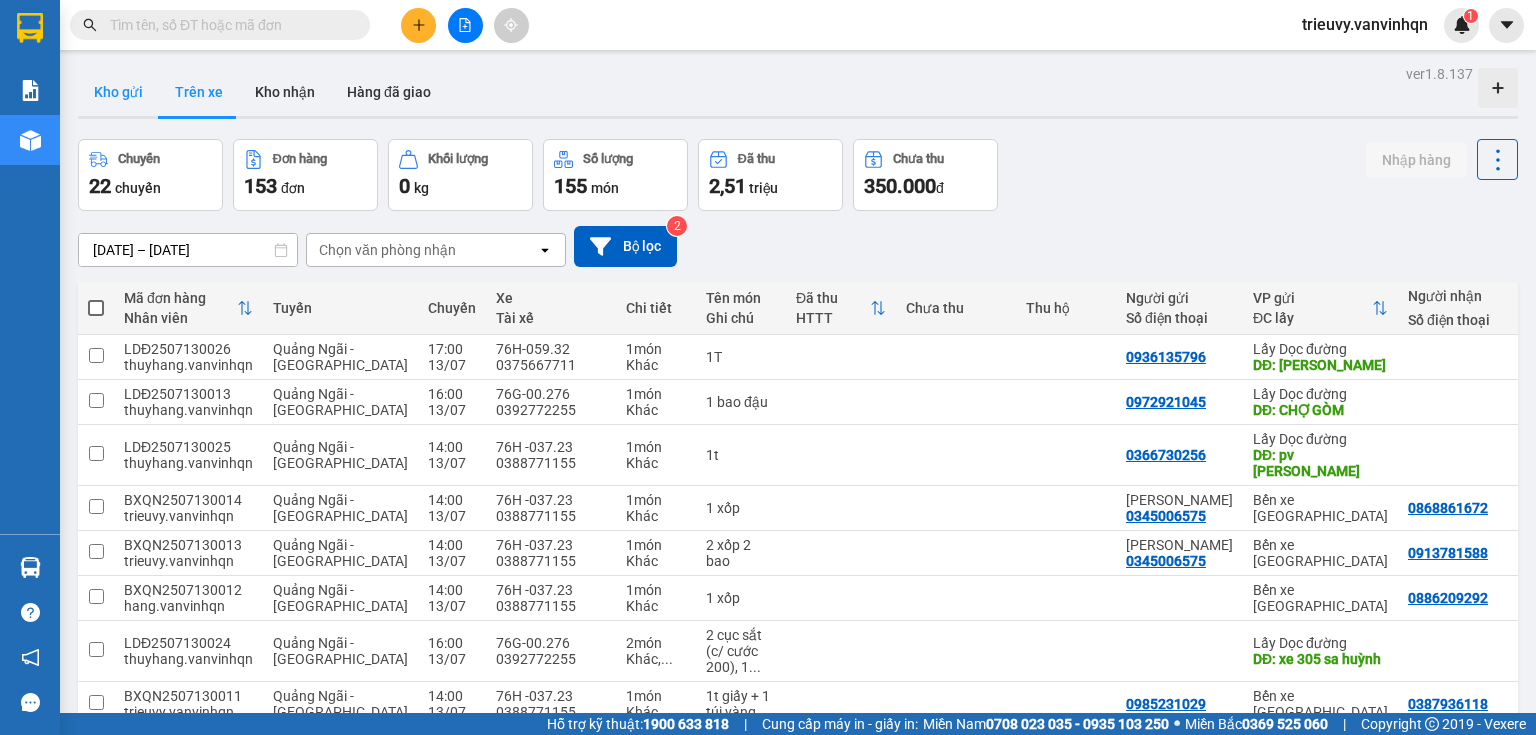 click on "Kho gửi" at bounding box center [118, 92] 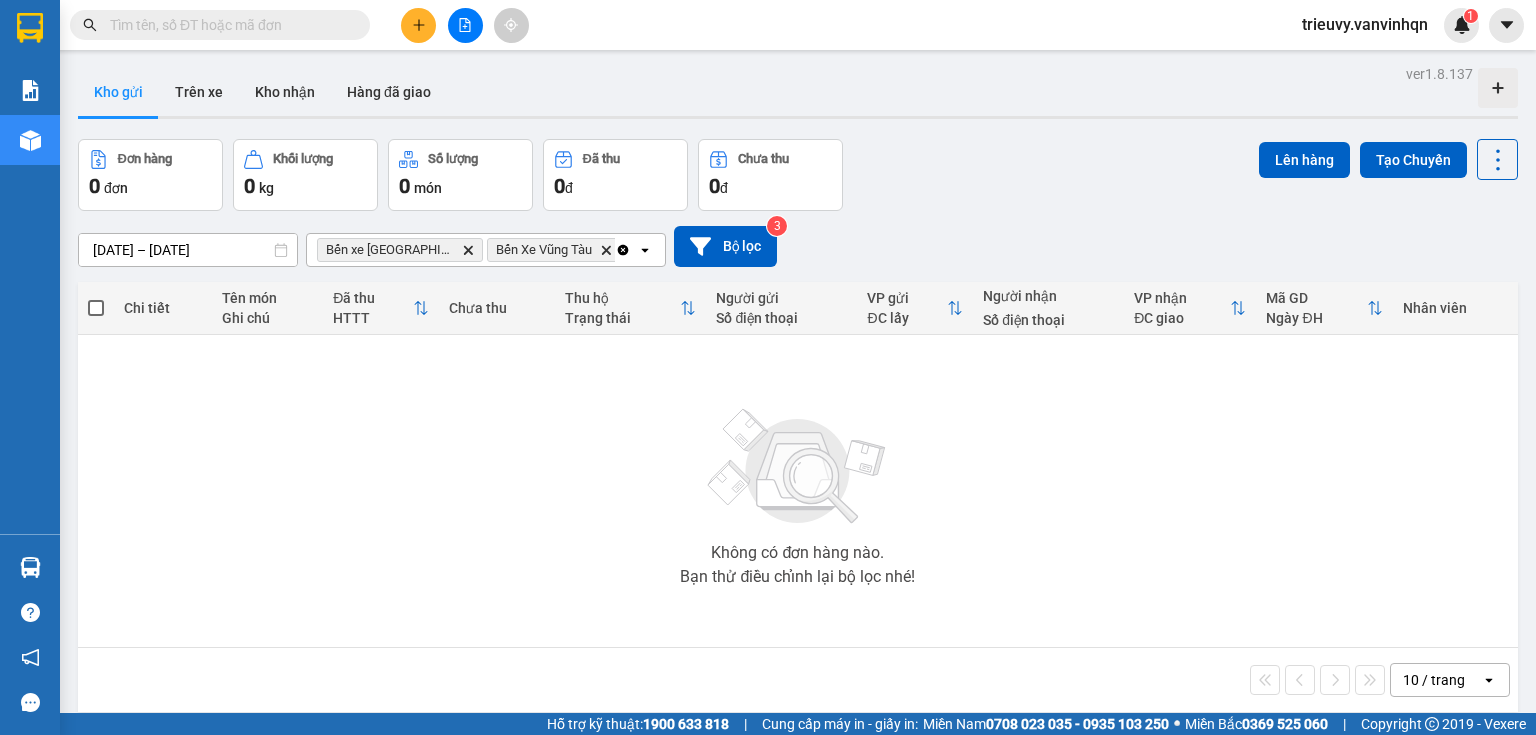 click at bounding box center [195, 25] 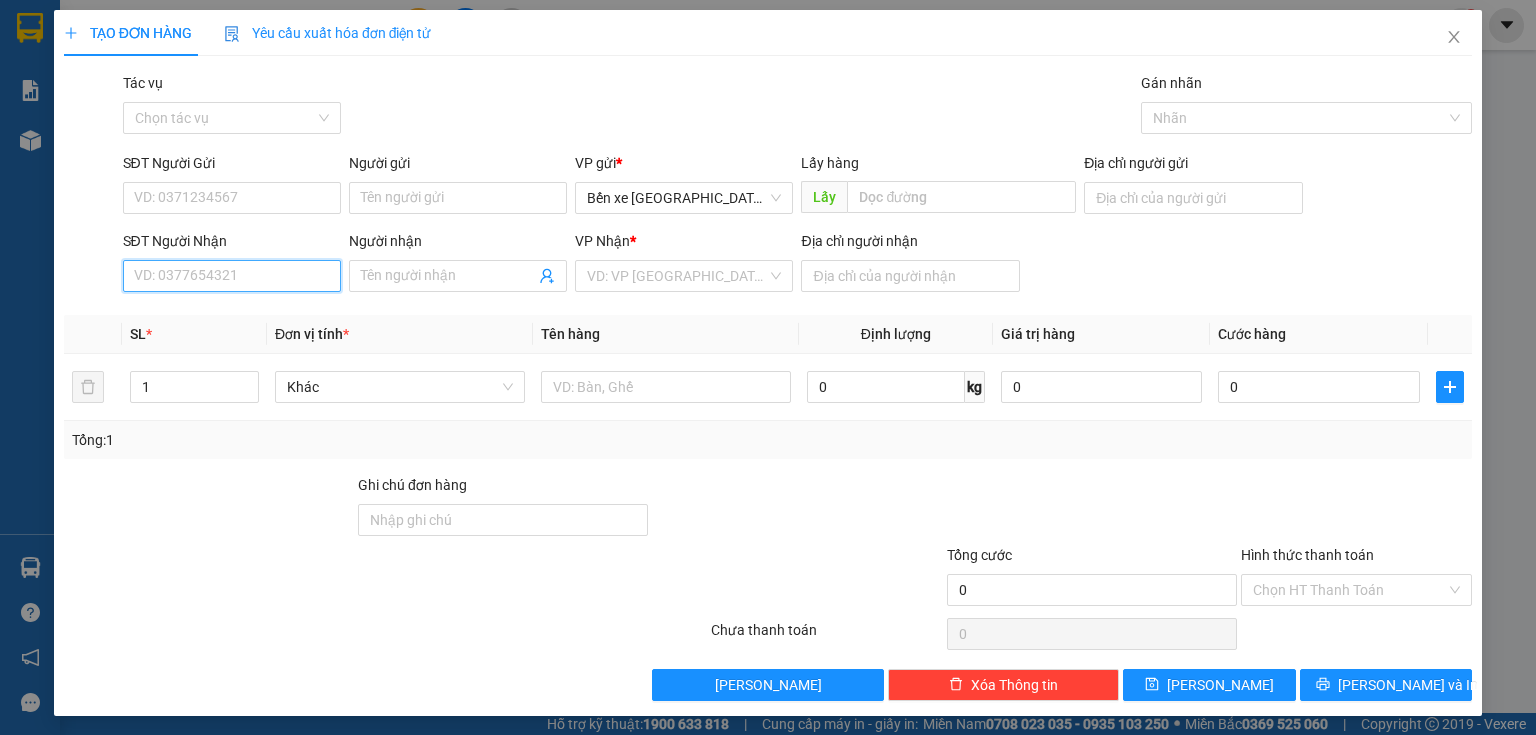 click on "SĐT Người Nhận" at bounding box center [232, 276] 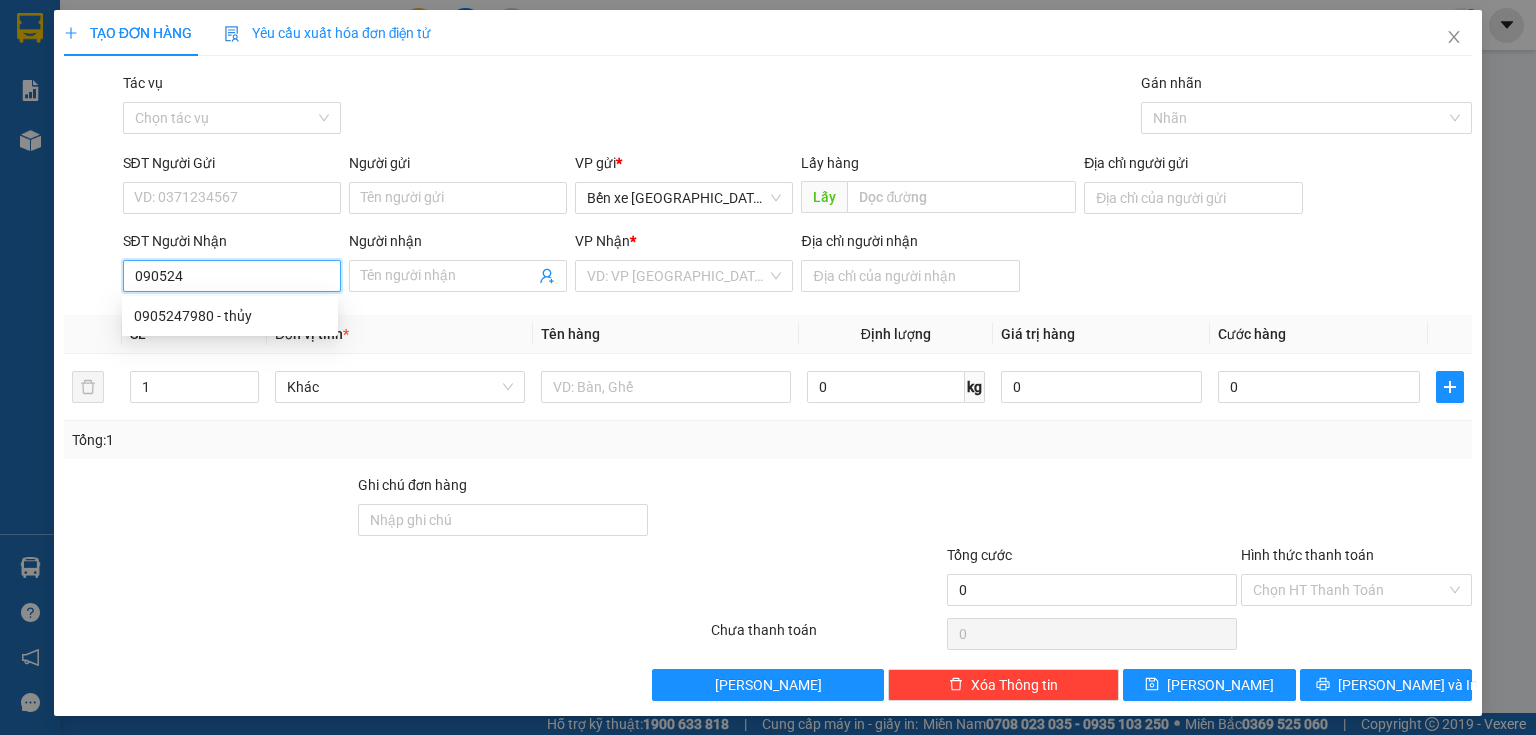 type on "0905247" 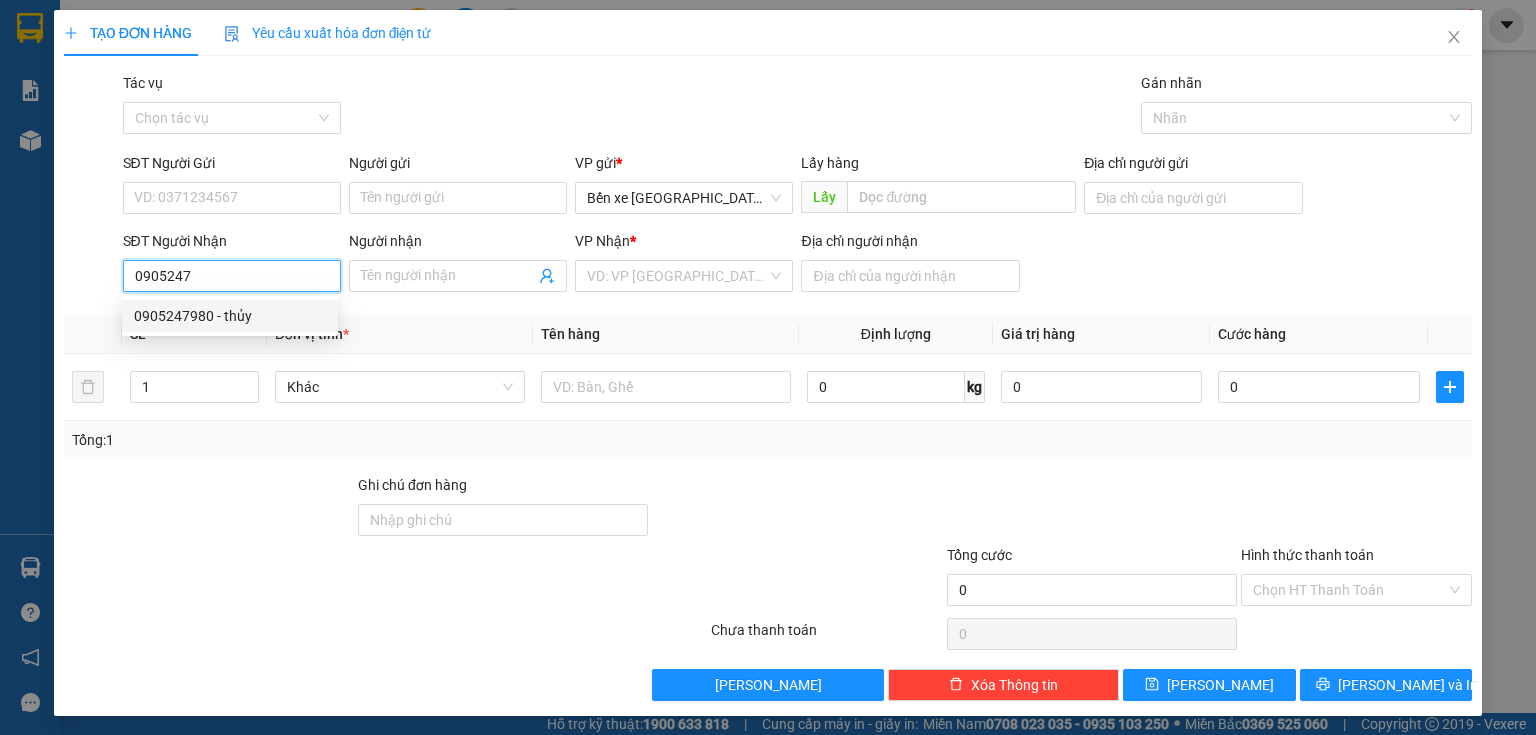 click on "0905247980 - thủy" at bounding box center [230, 316] 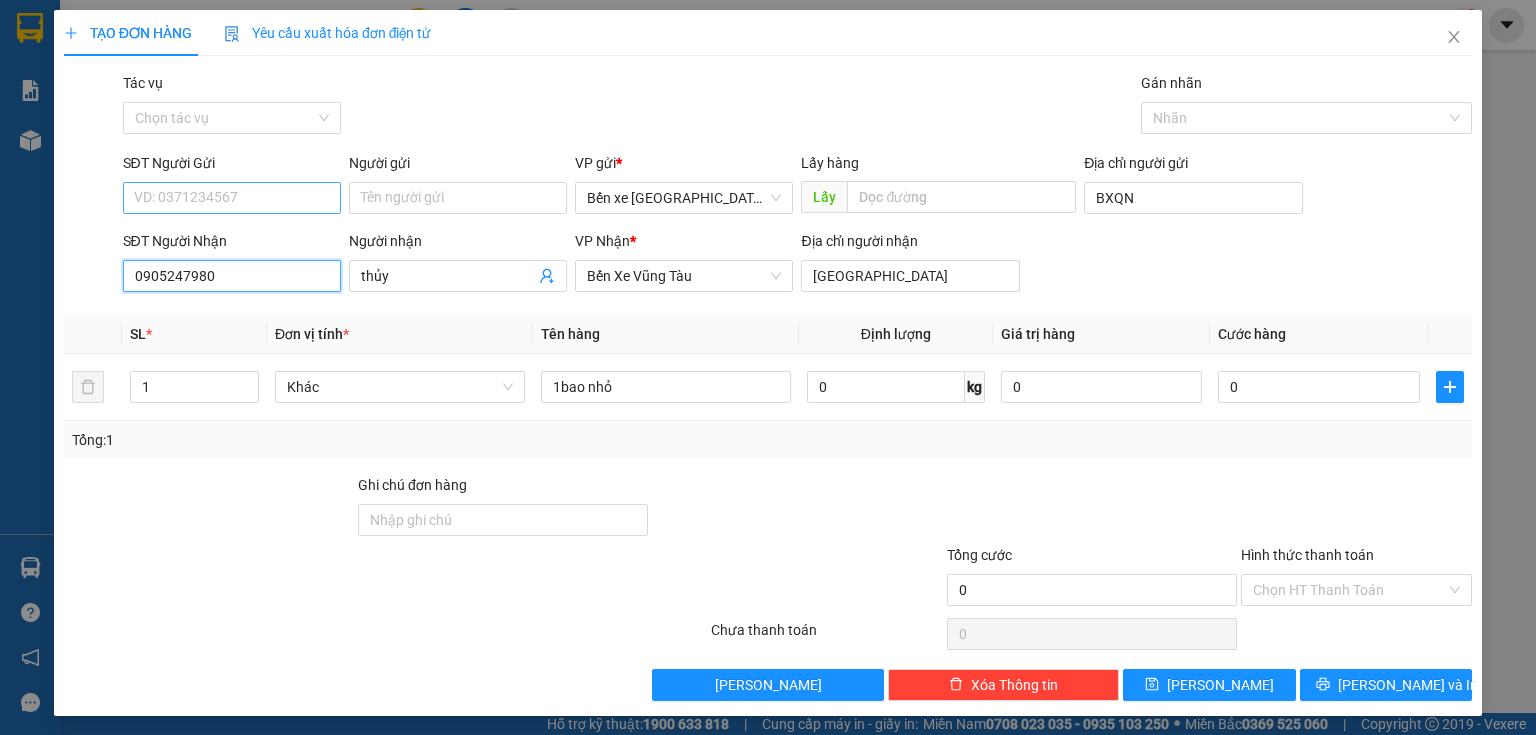 type on "0905247980" 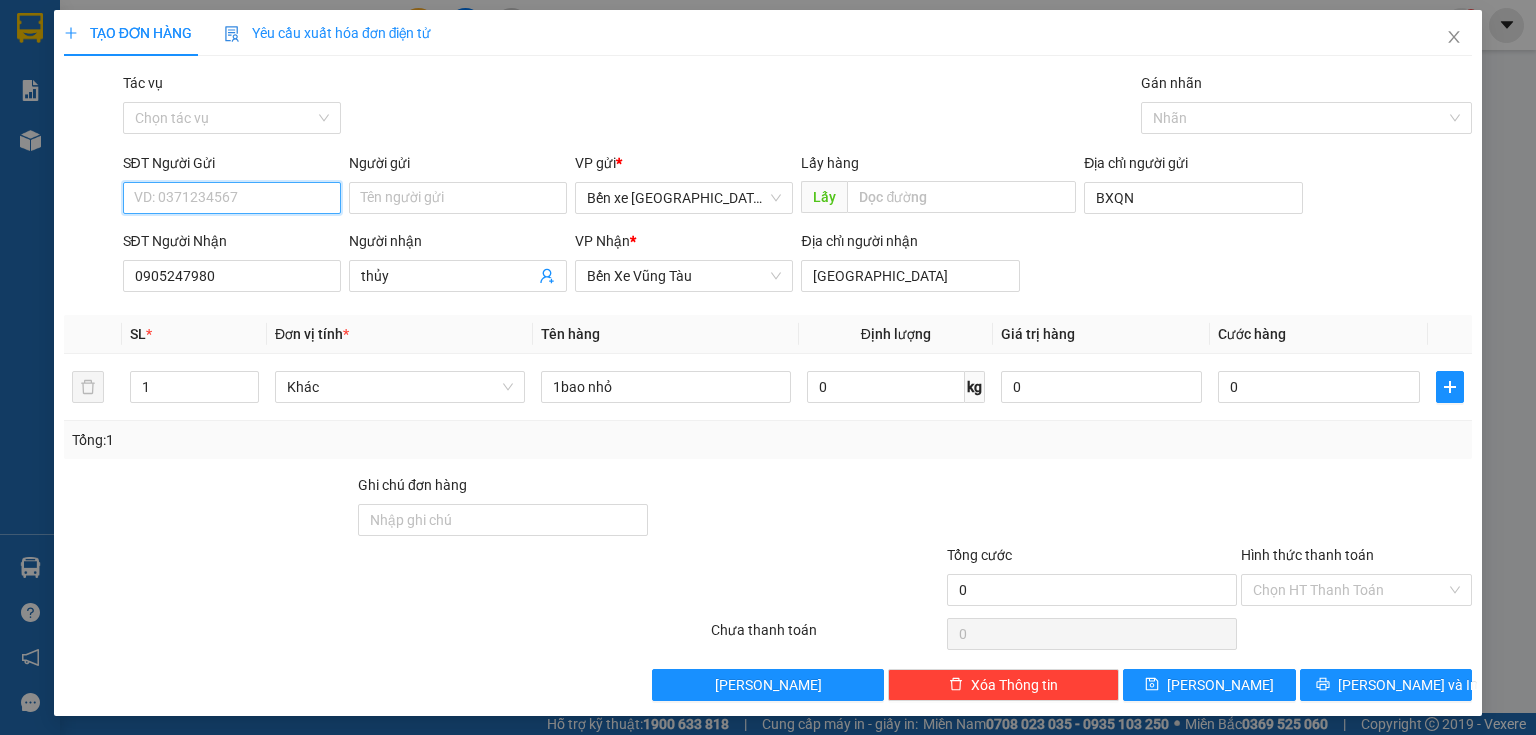 click on "SĐT Người Gửi" at bounding box center (232, 198) 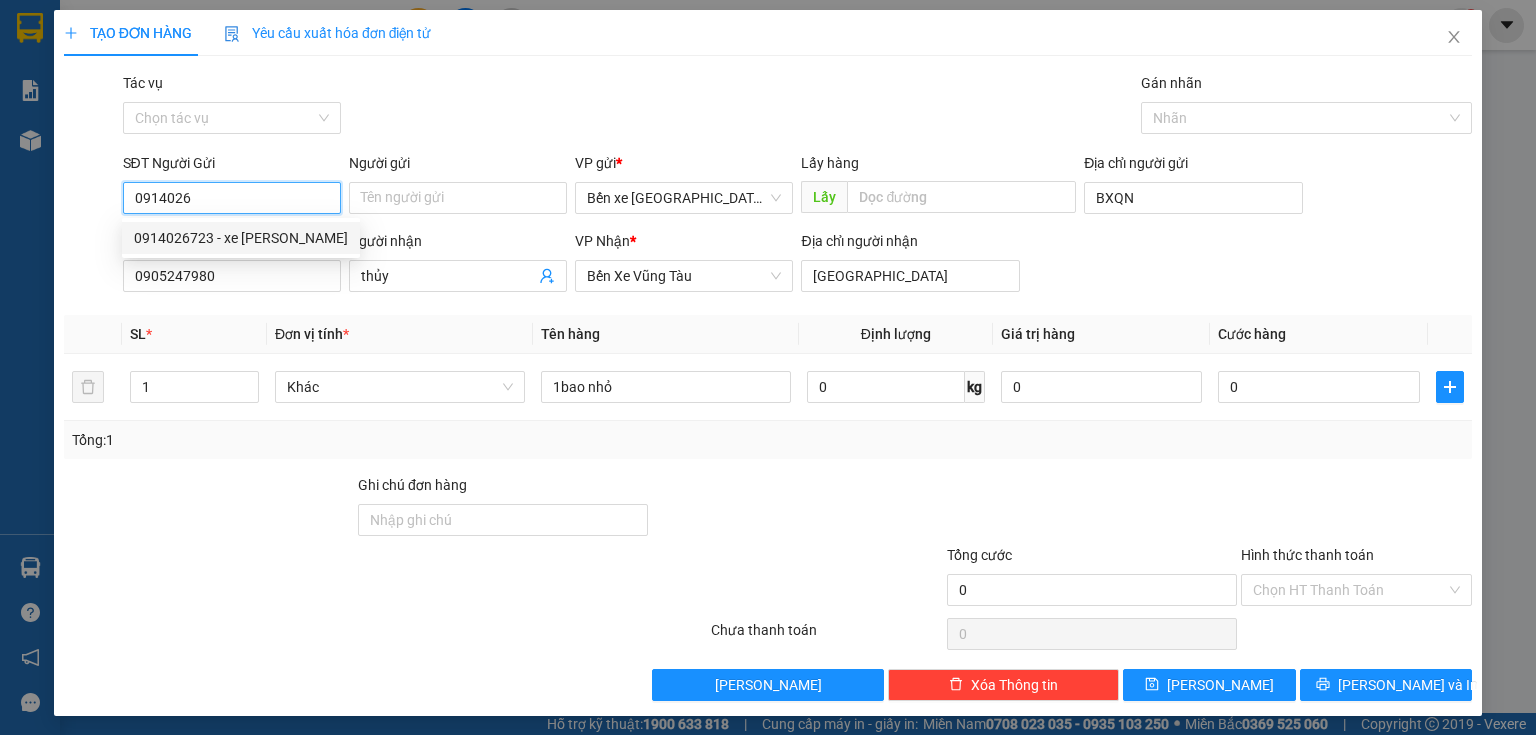 click on "0914026723 - xe tuân huê" at bounding box center [241, 238] 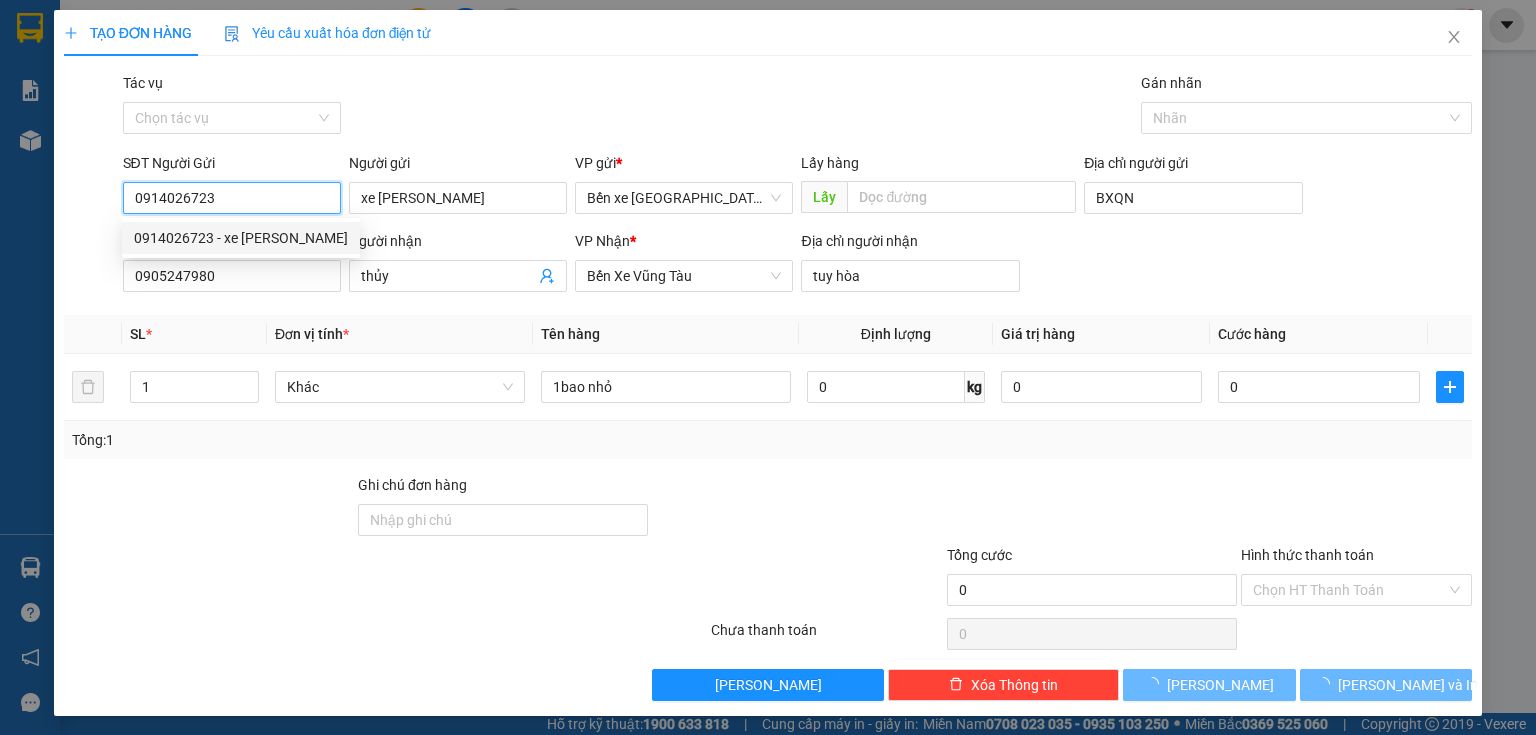 type on "200.000" 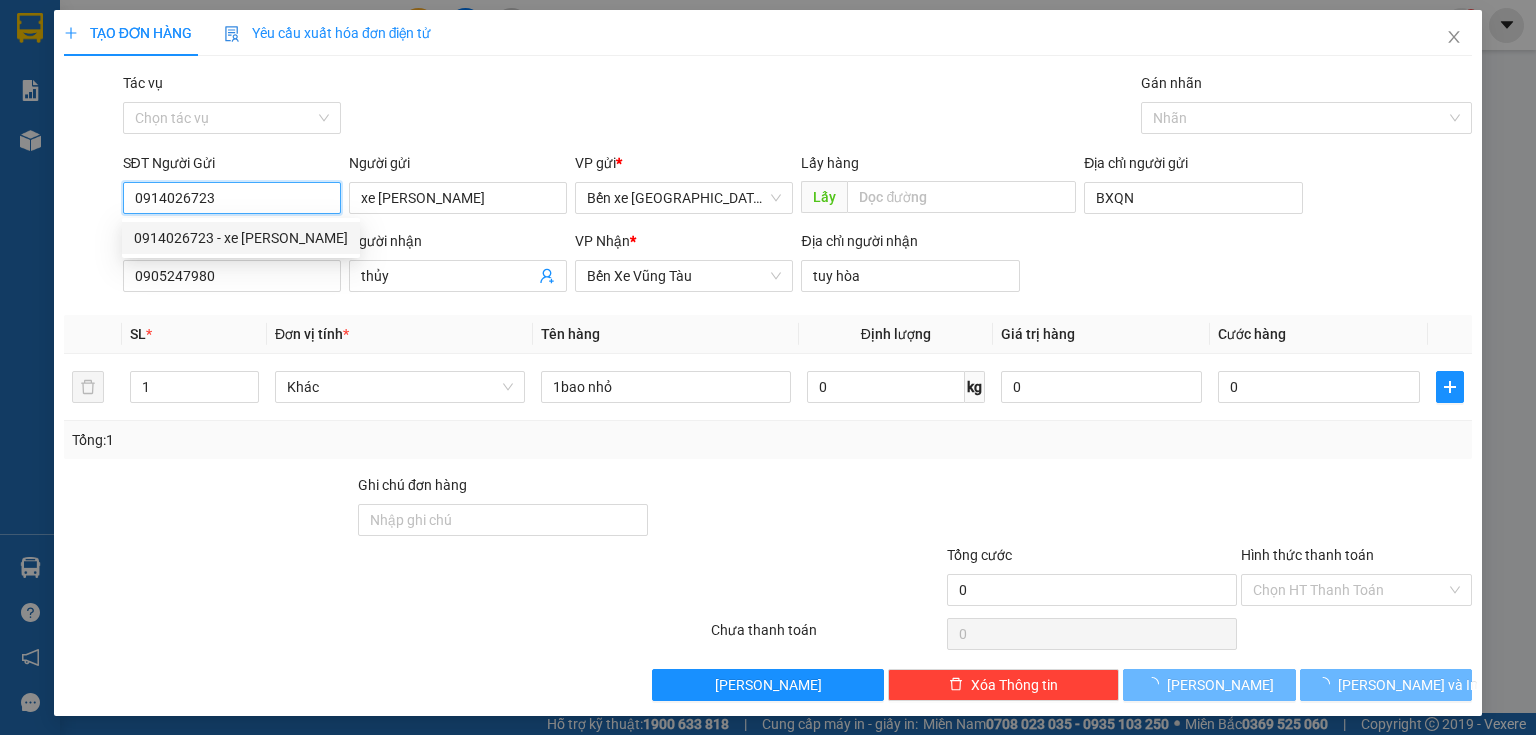 type on "200.000" 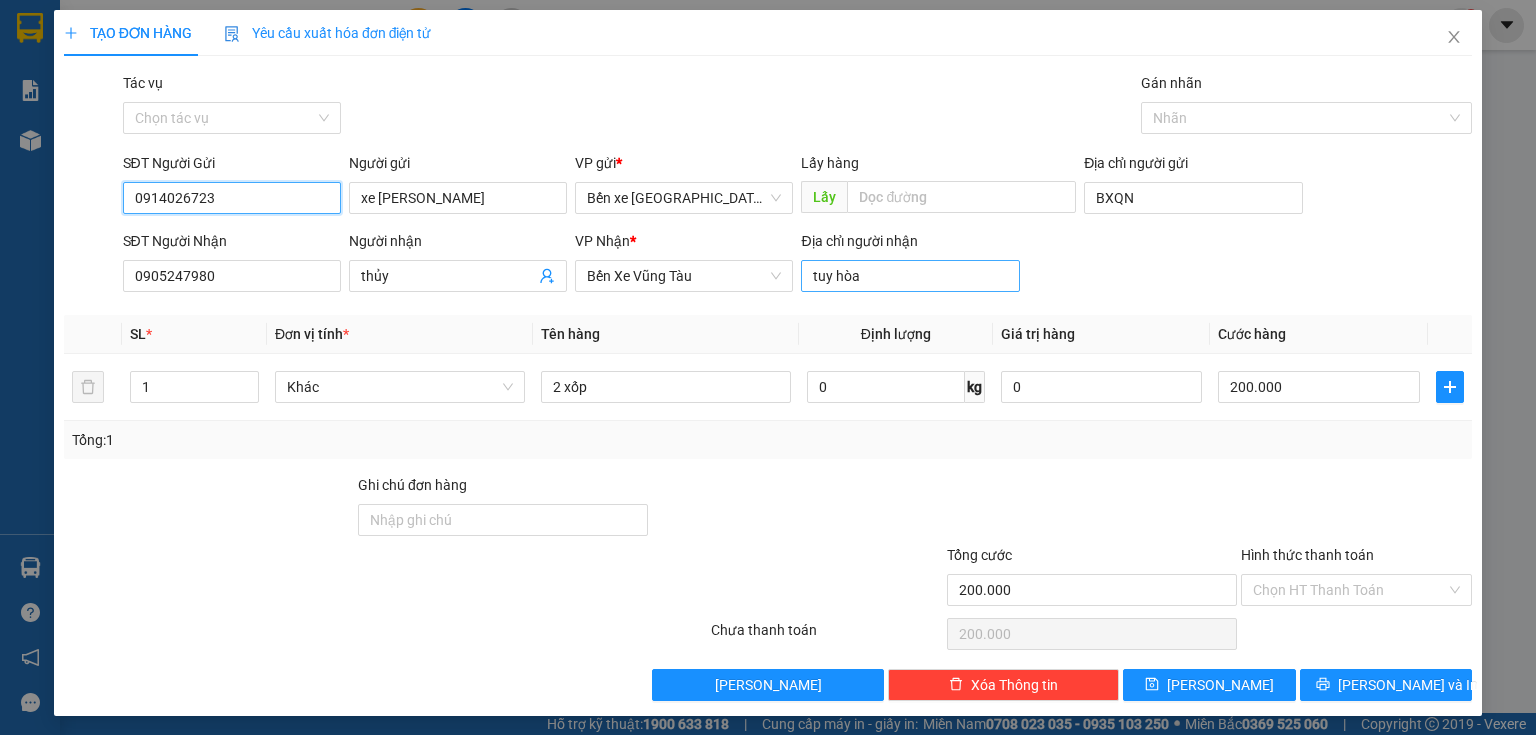 type on "0914026723" 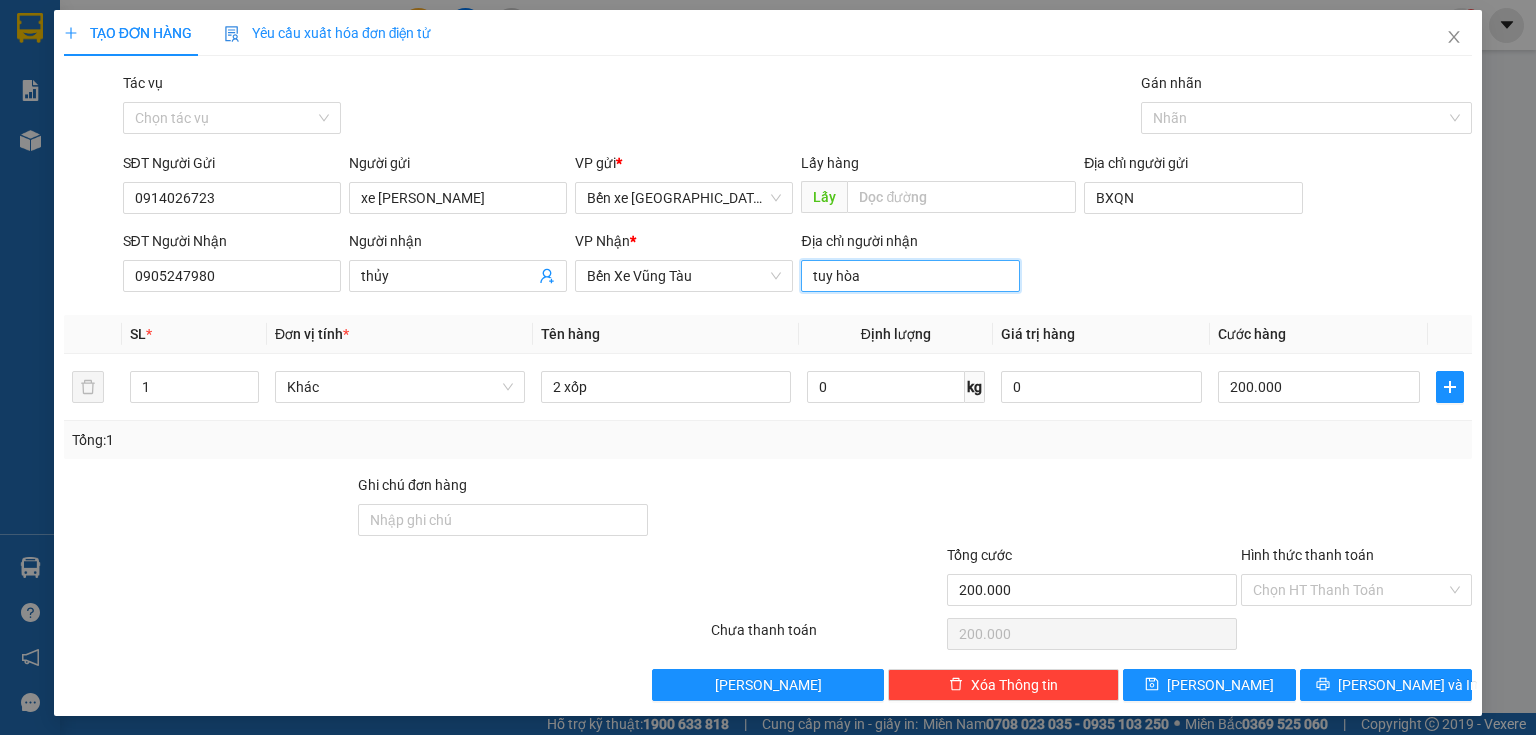click on "tuy hòa" at bounding box center [910, 276] 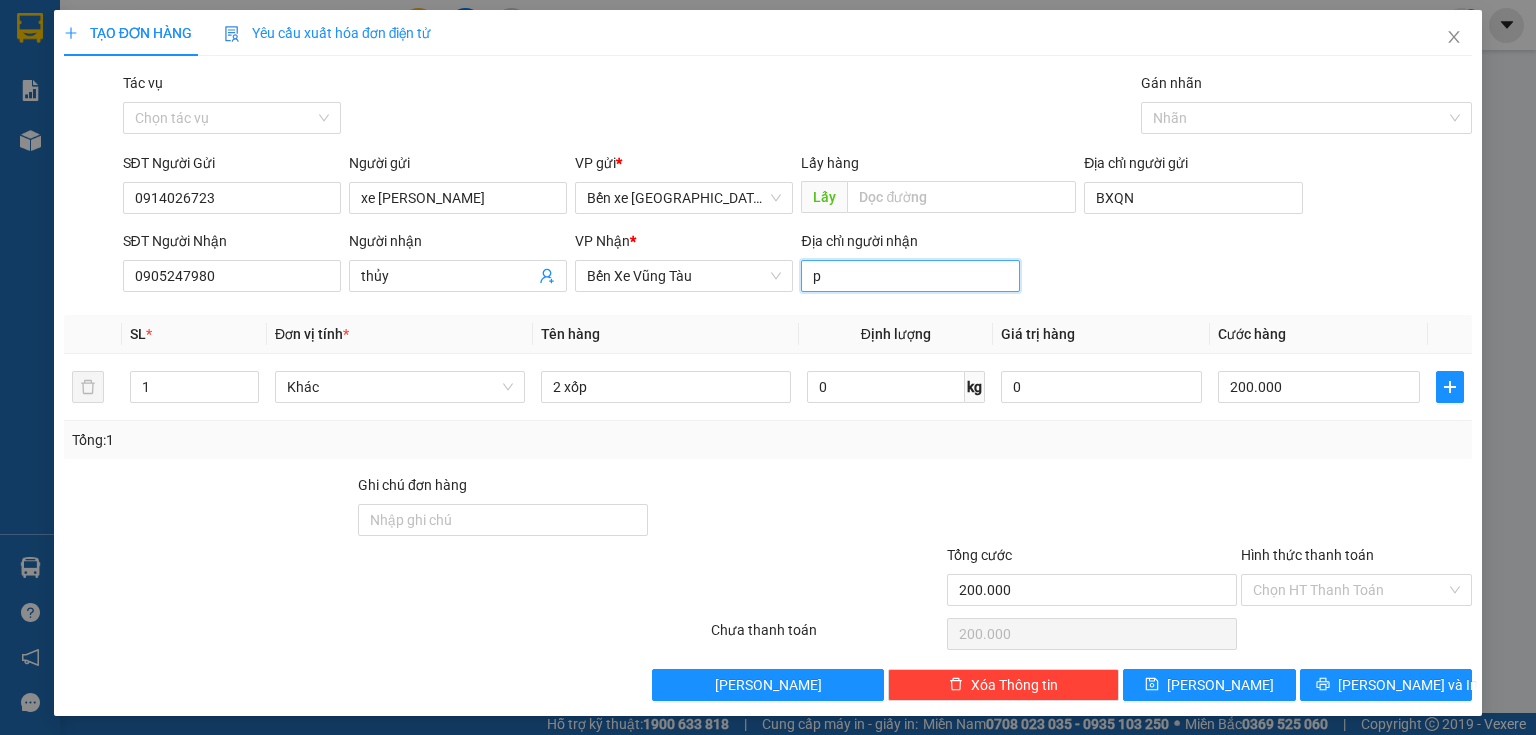 type on "[GEOGRAPHIC_DATA]" 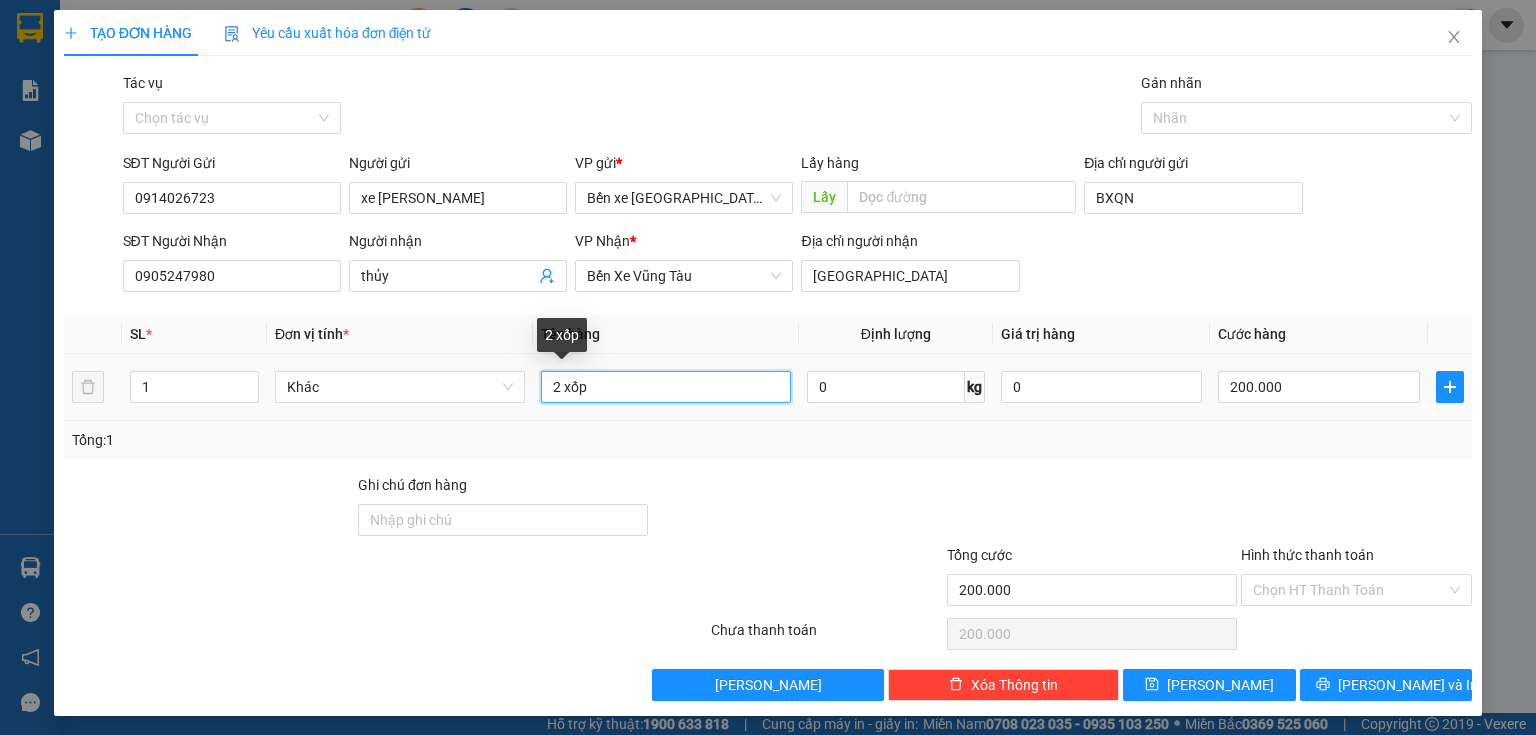 click on "2 xốp" at bounding box center (666, 387) 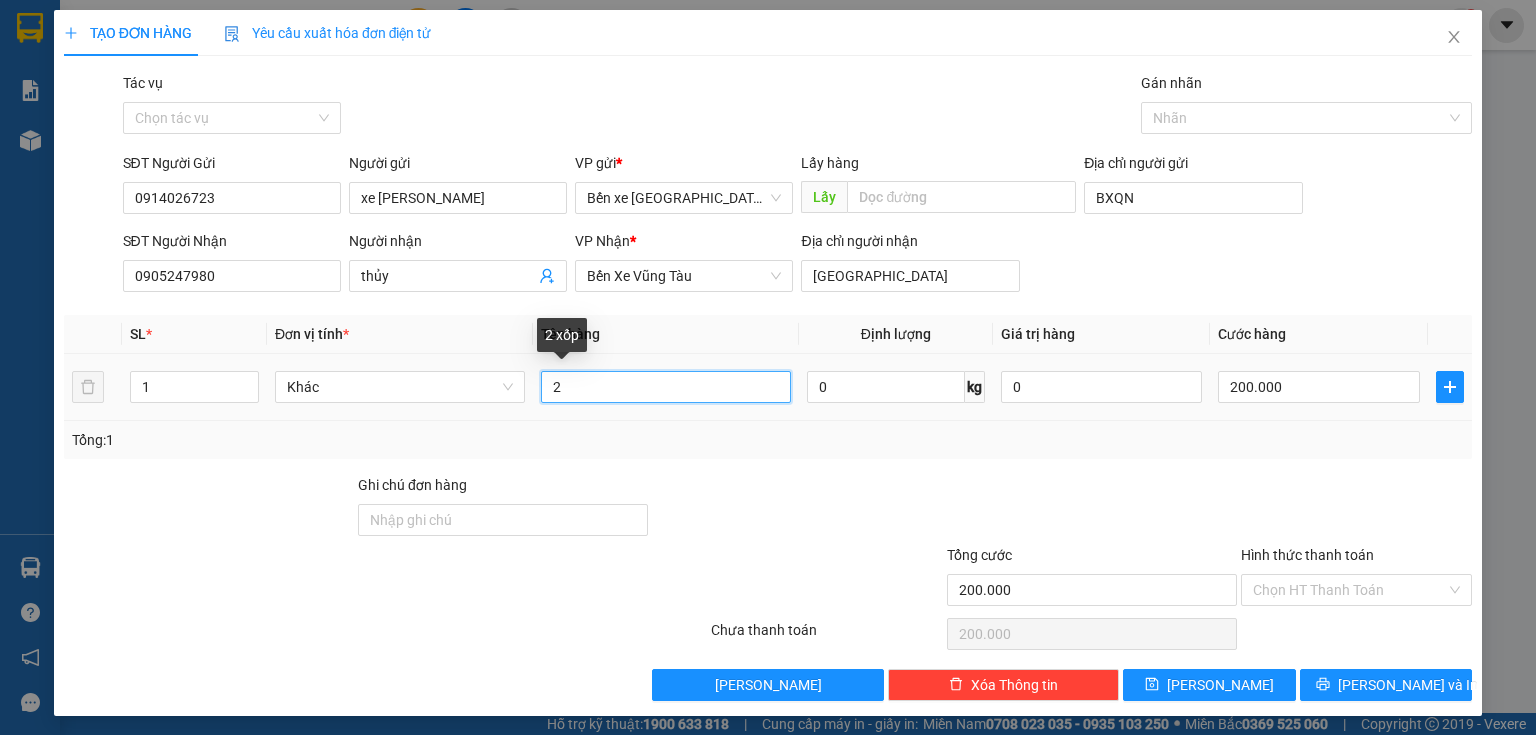 type on "2" 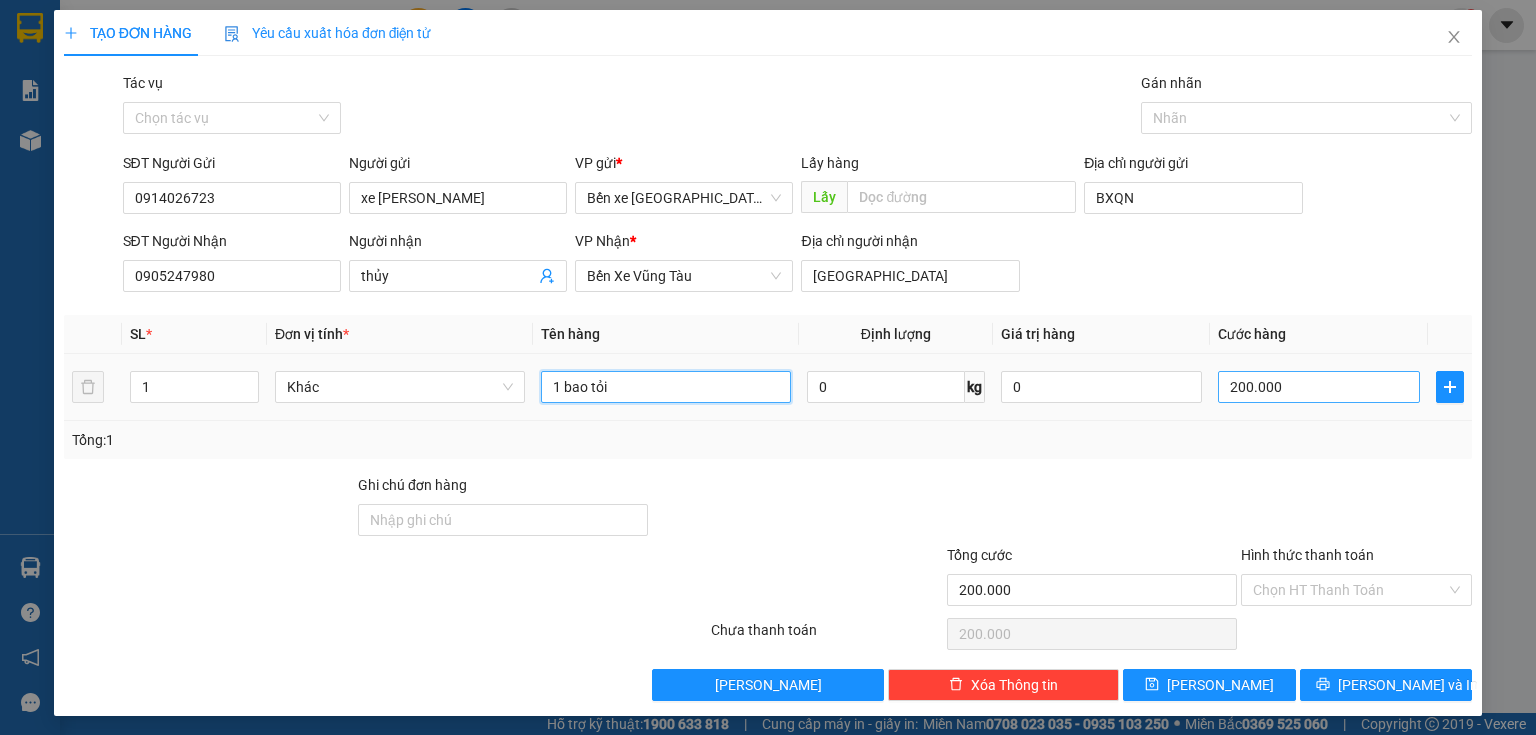 type on "1 bao tỏi" 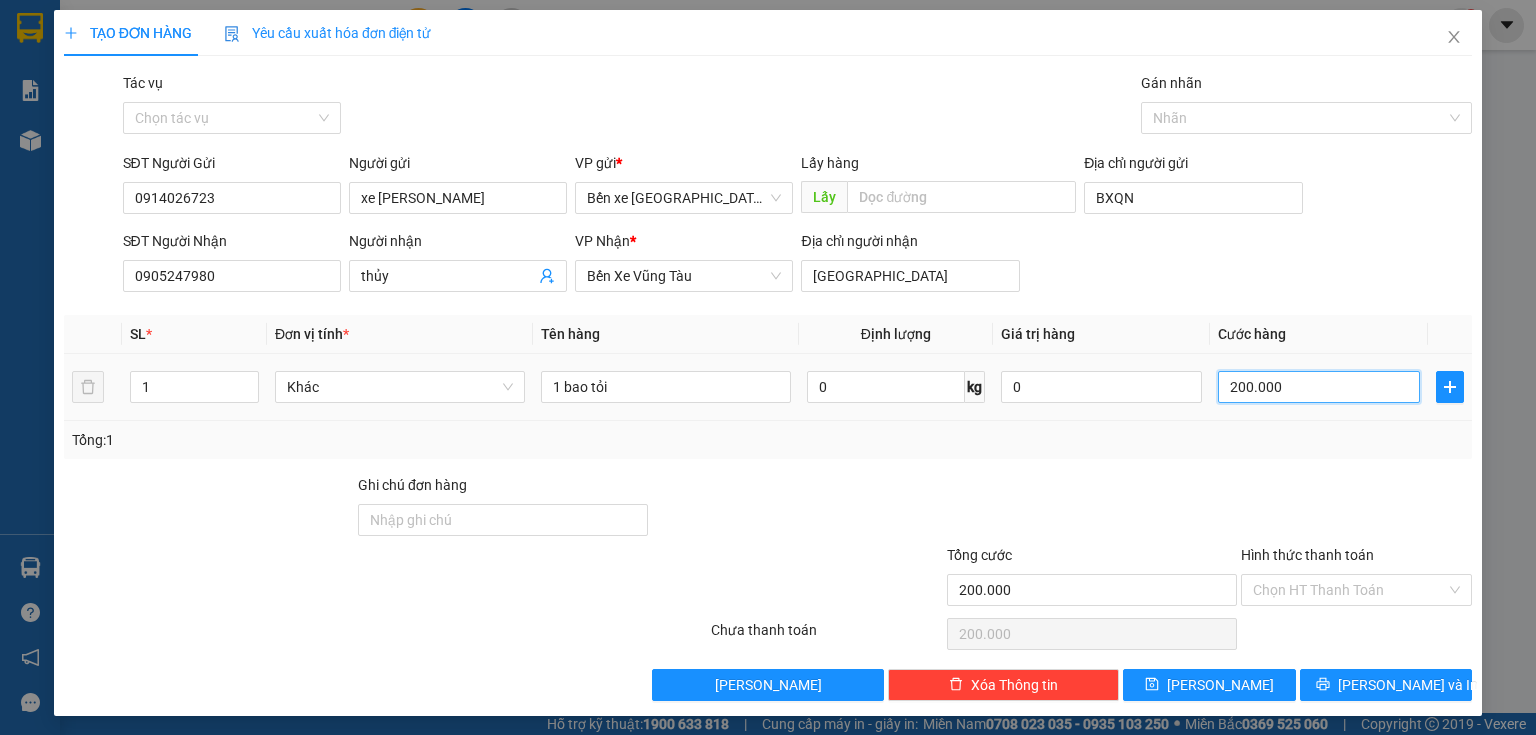 click on "200.000" at bounding box center (1319, 387) 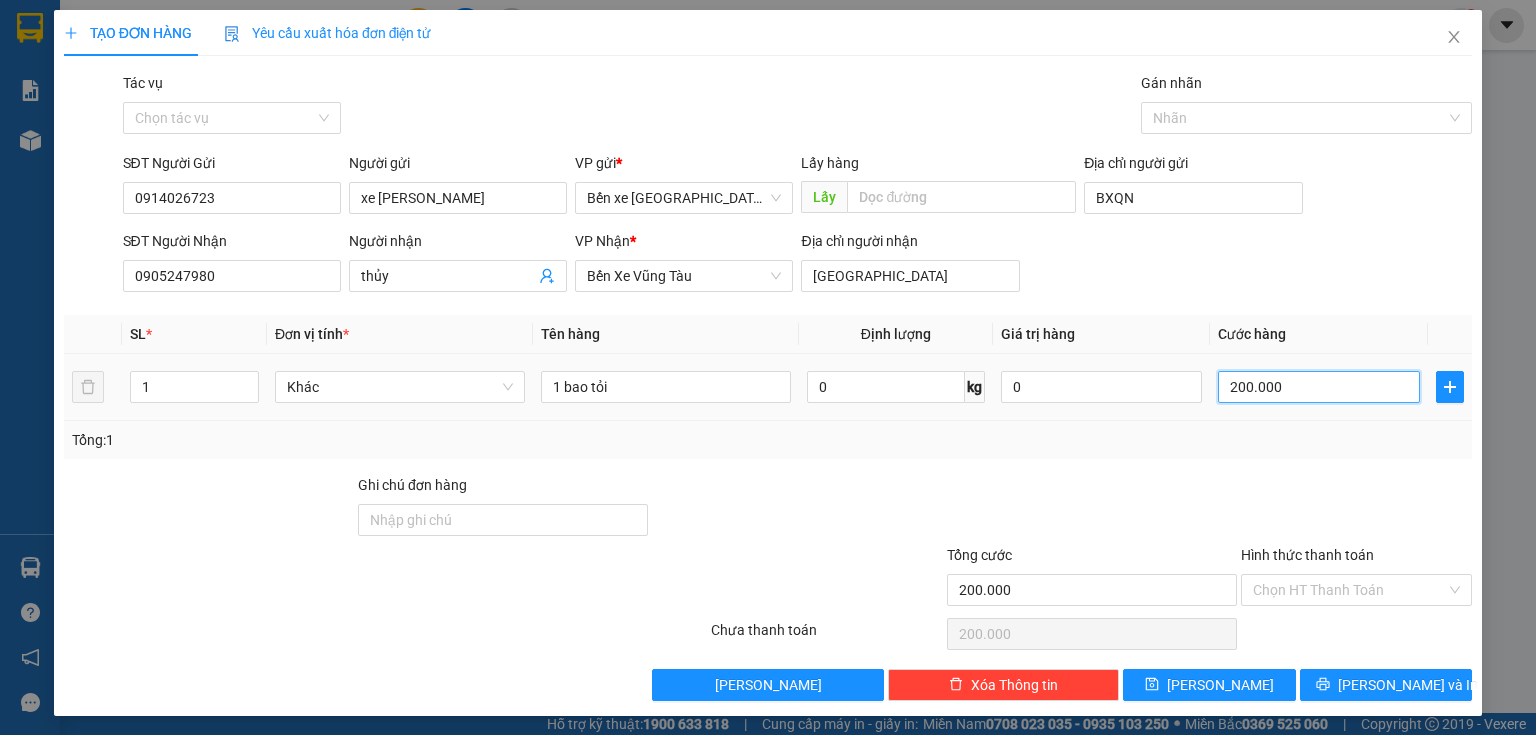 type on "0" 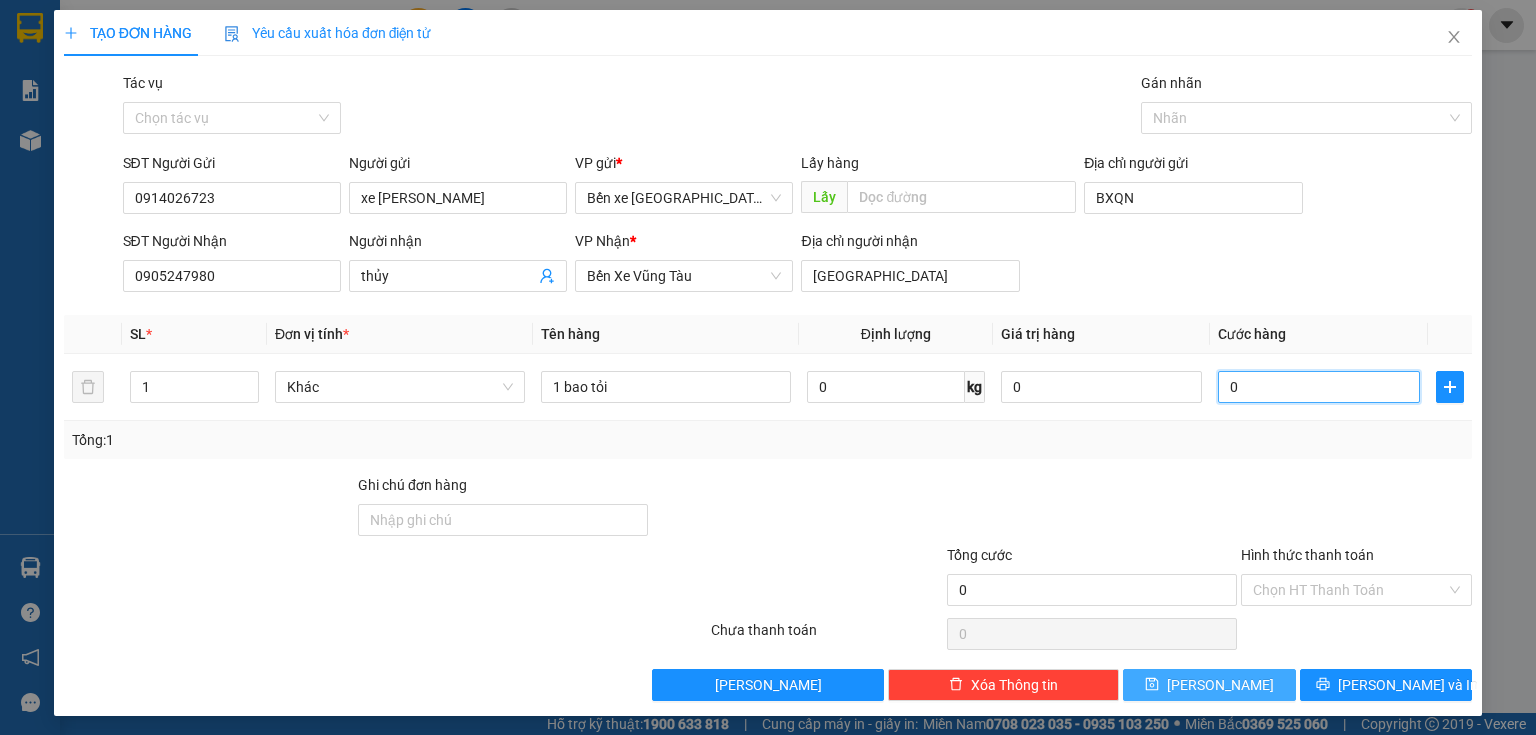 type on "0" 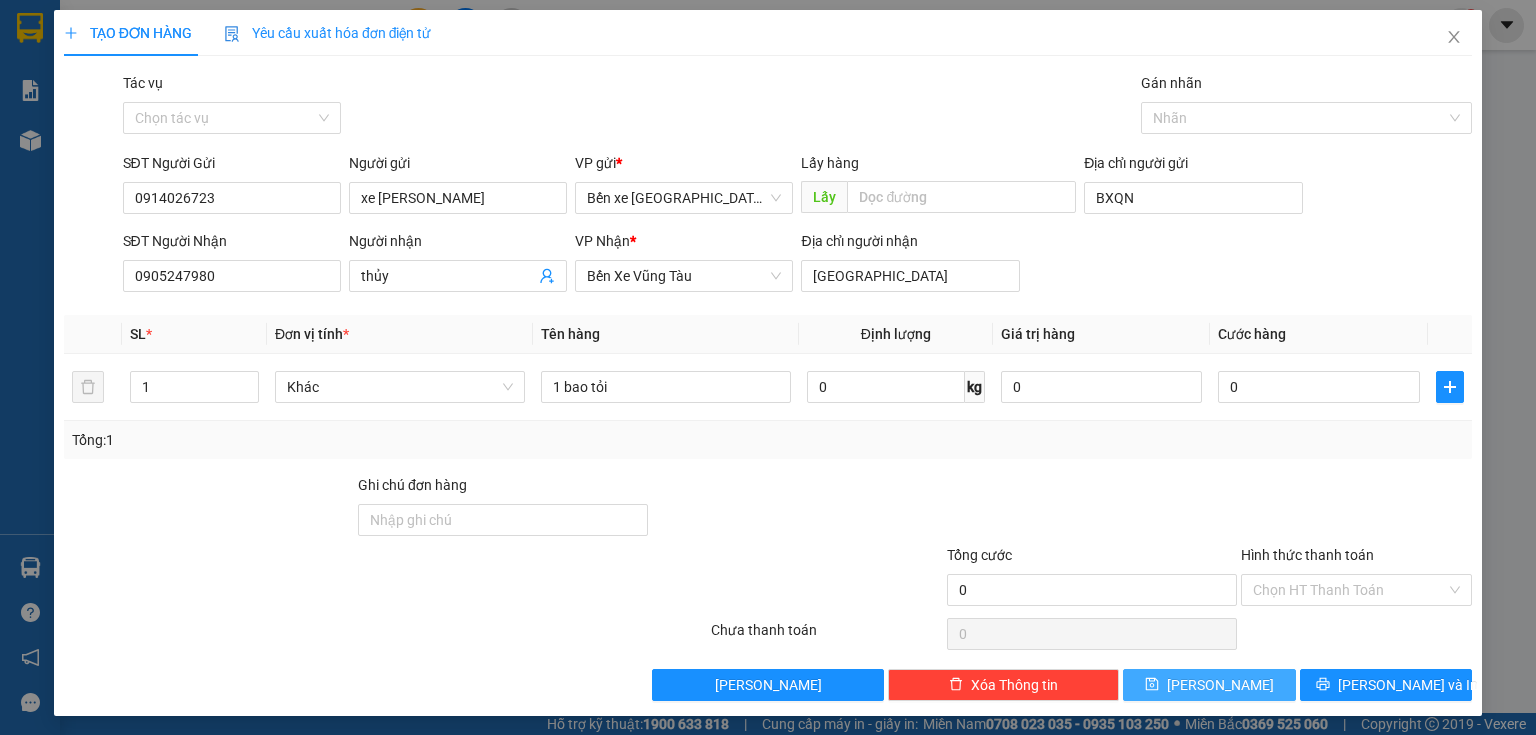 click on "[PERSON_NAME]" at bounding box center [1209, 685] 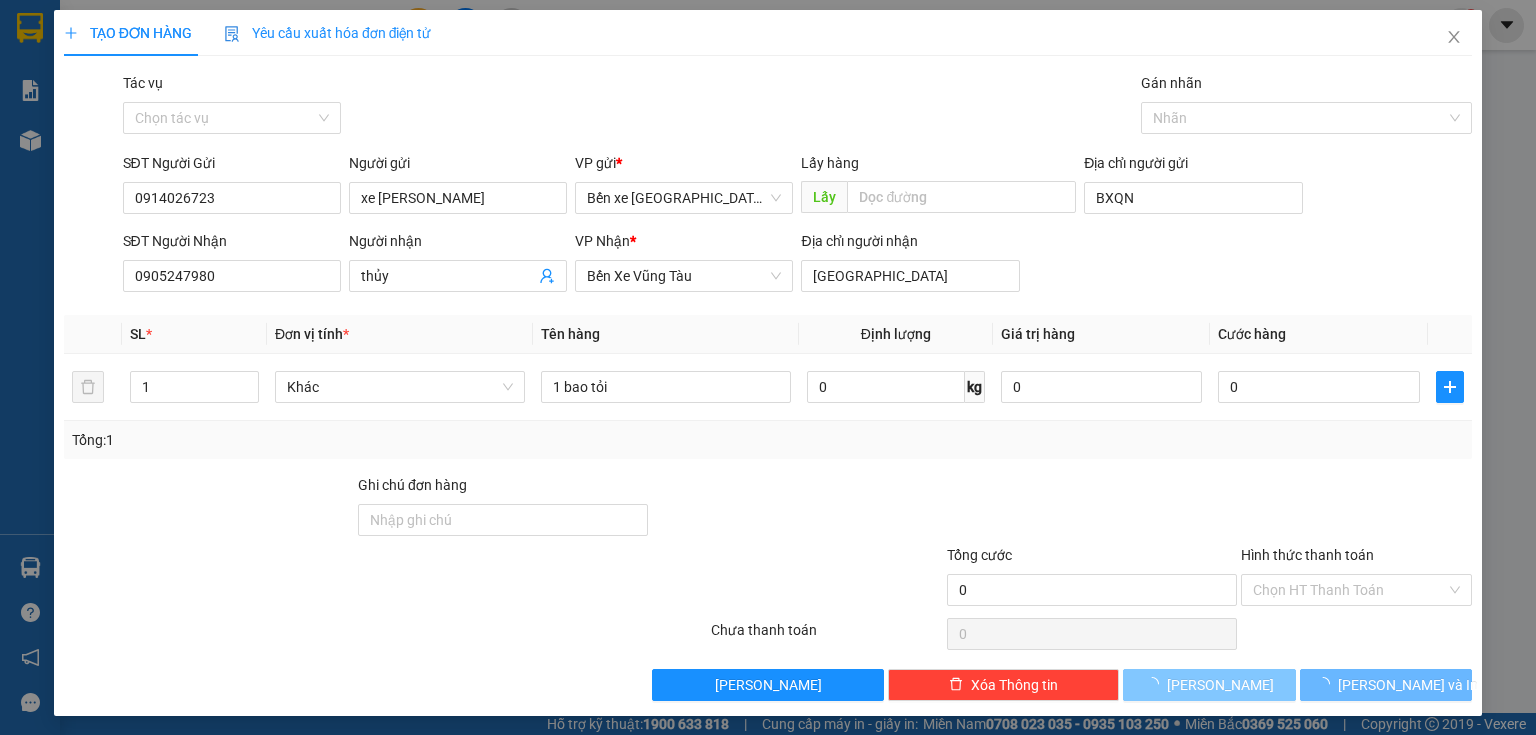 type 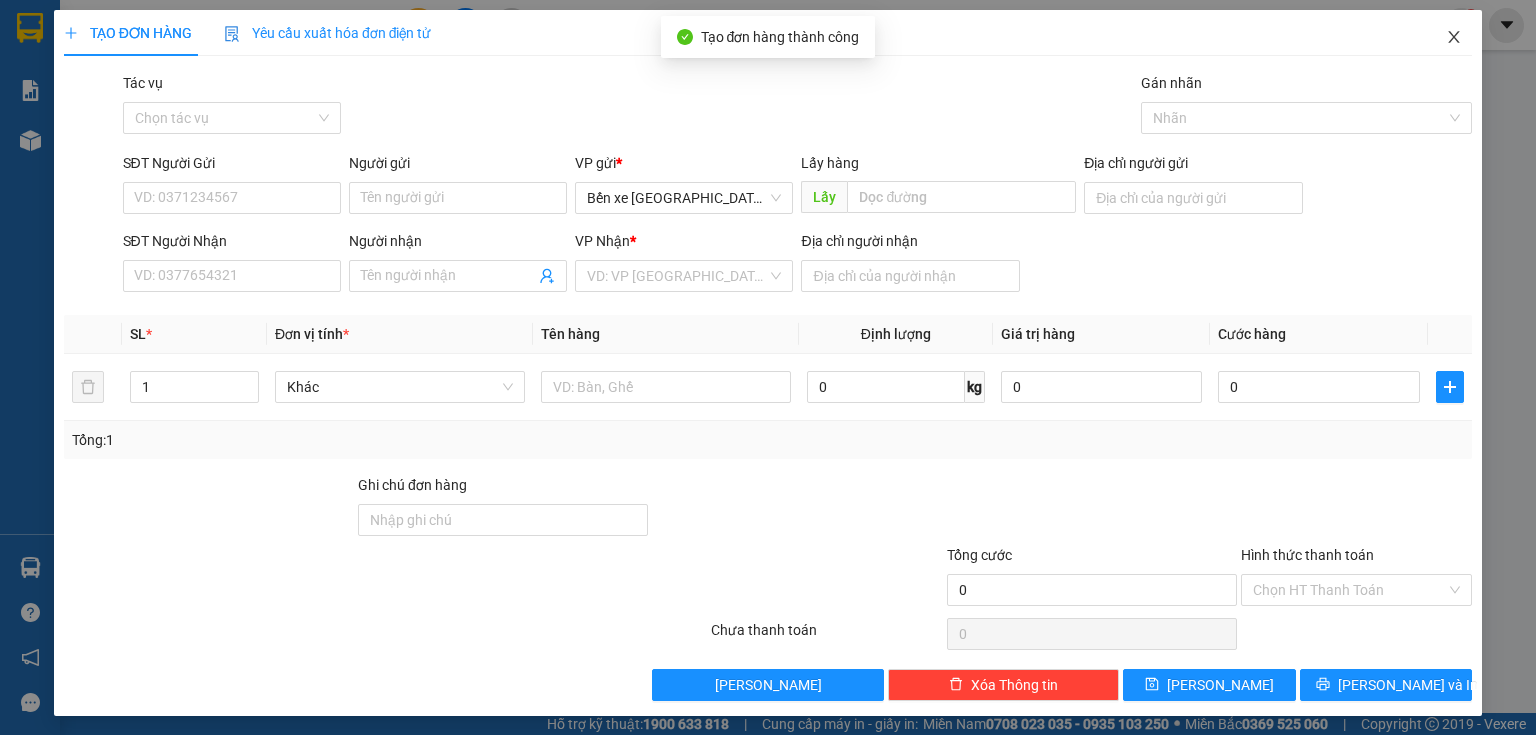 click at bounding box center (1454, 38) 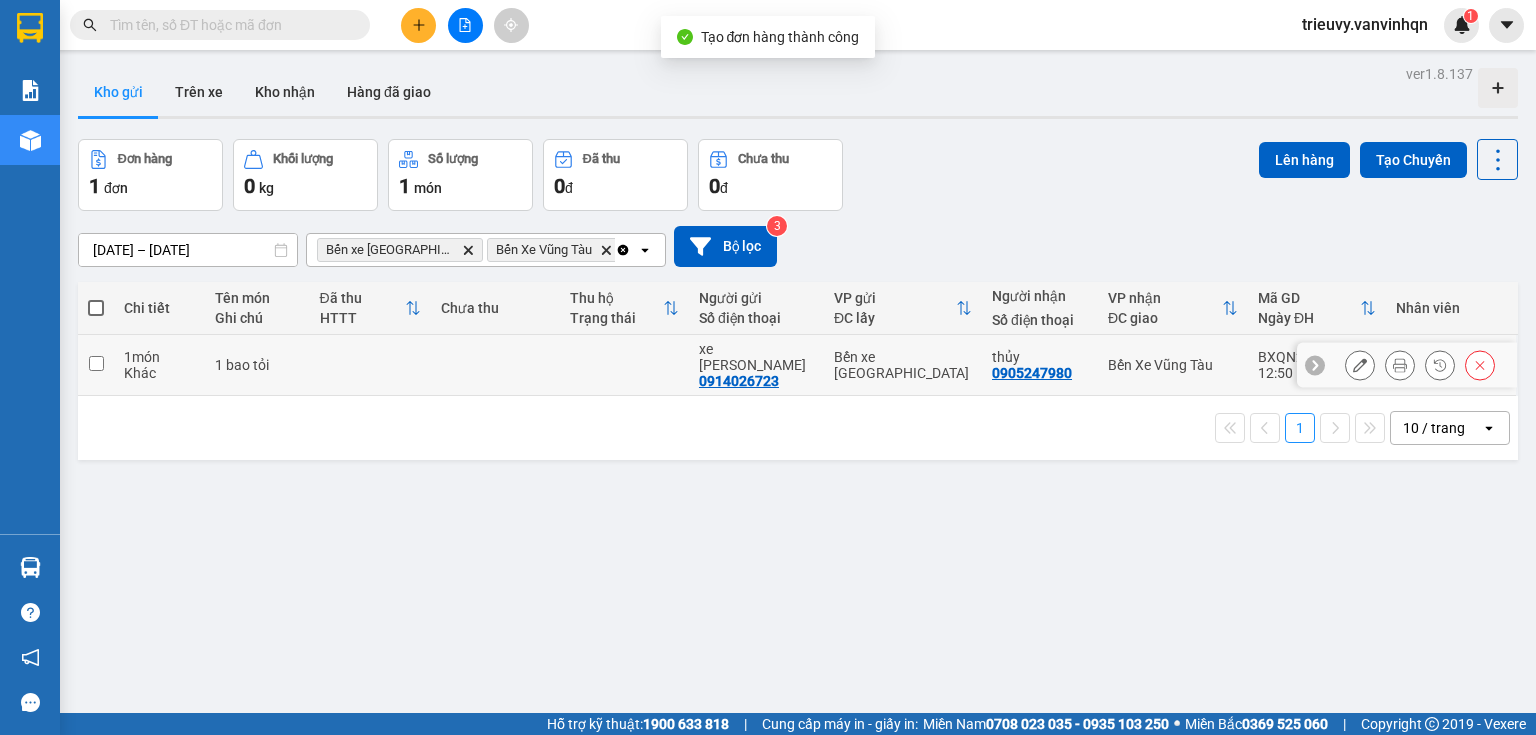 click on "1 bao tỏi" at bounding box center [257, 365] 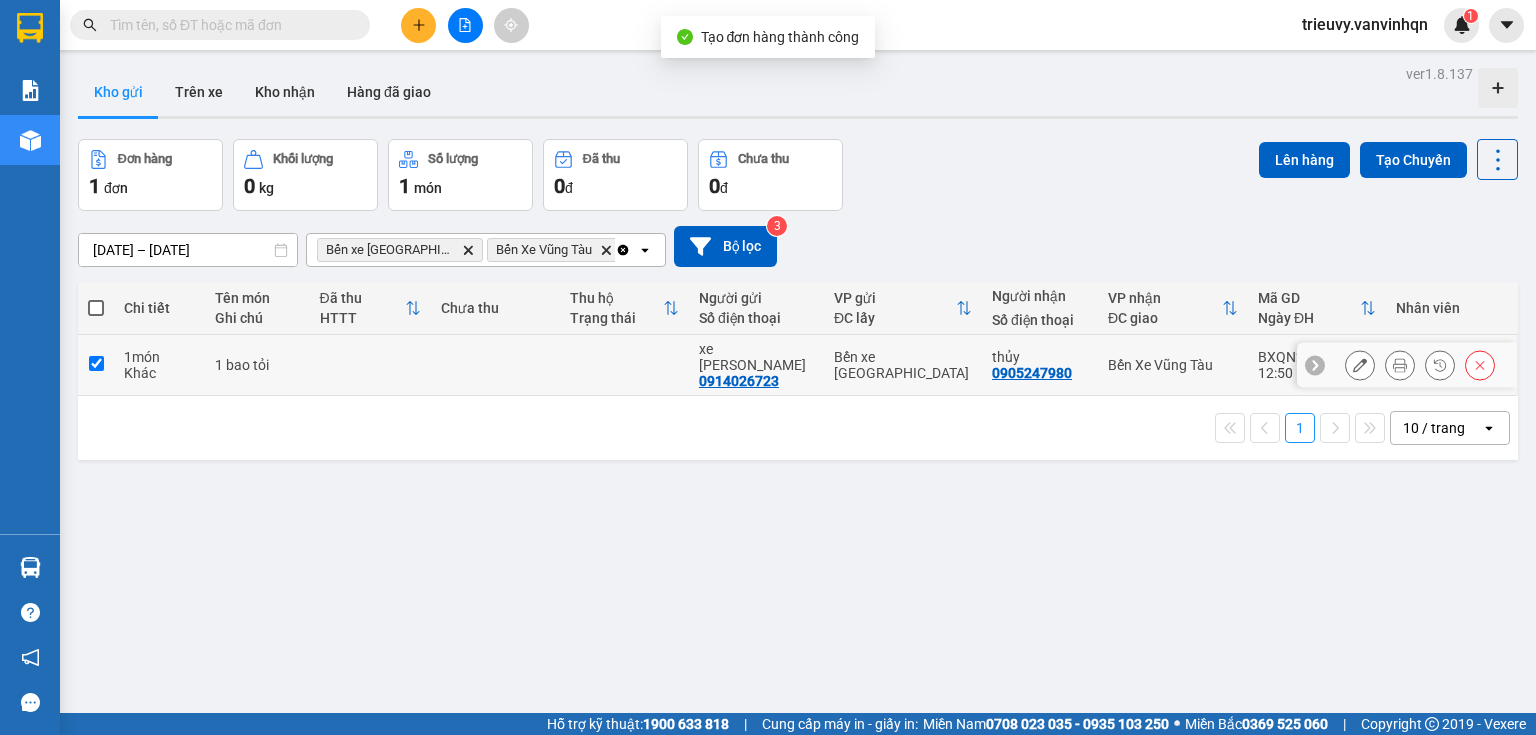 checkbox on "true" 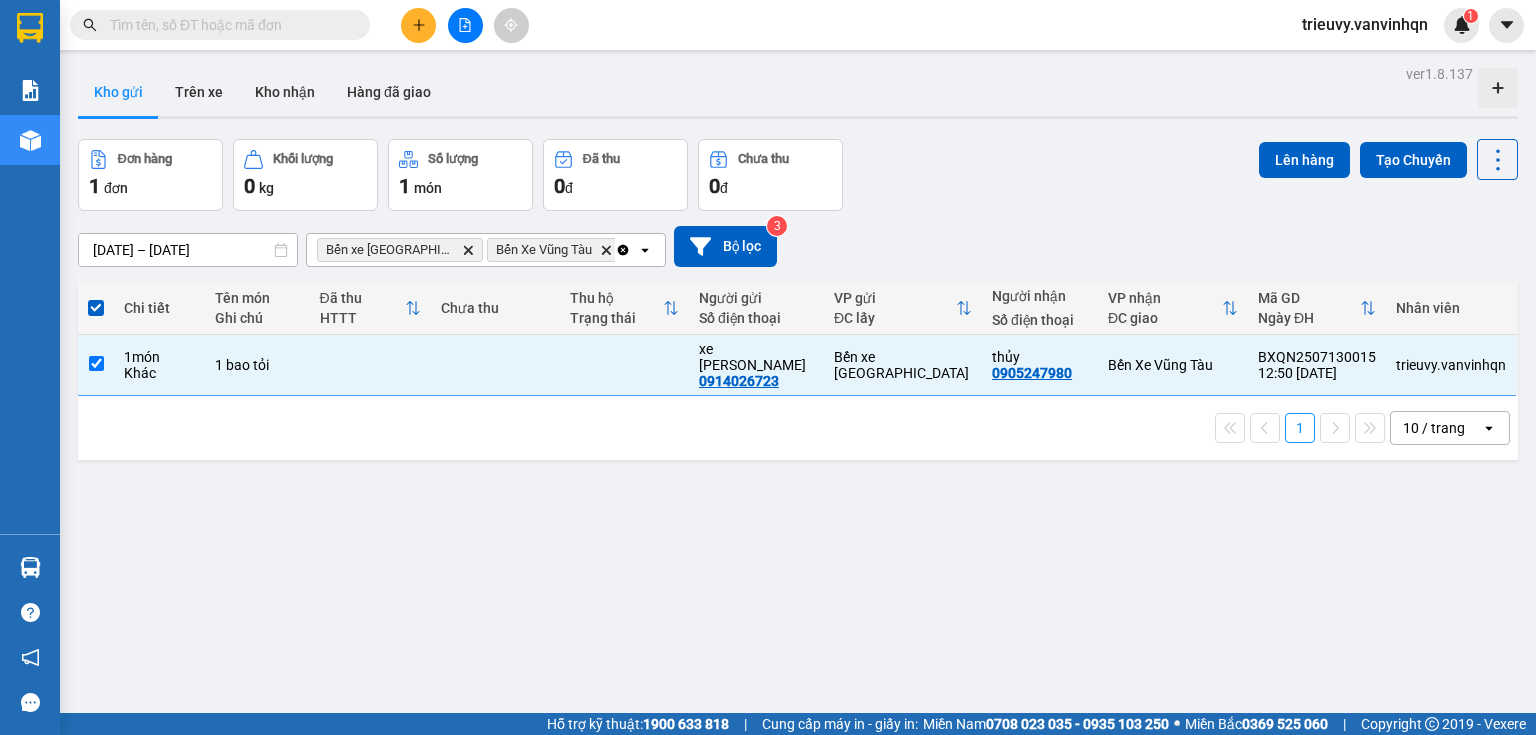 click on "Đơn hàng 1 đơn Khối lượng 0 kg Số lượng 1 món Đã thu 0  đ Chưa thu 0  đ Lên hàng Tạo Chuyến" at bounding box center (798, 175) 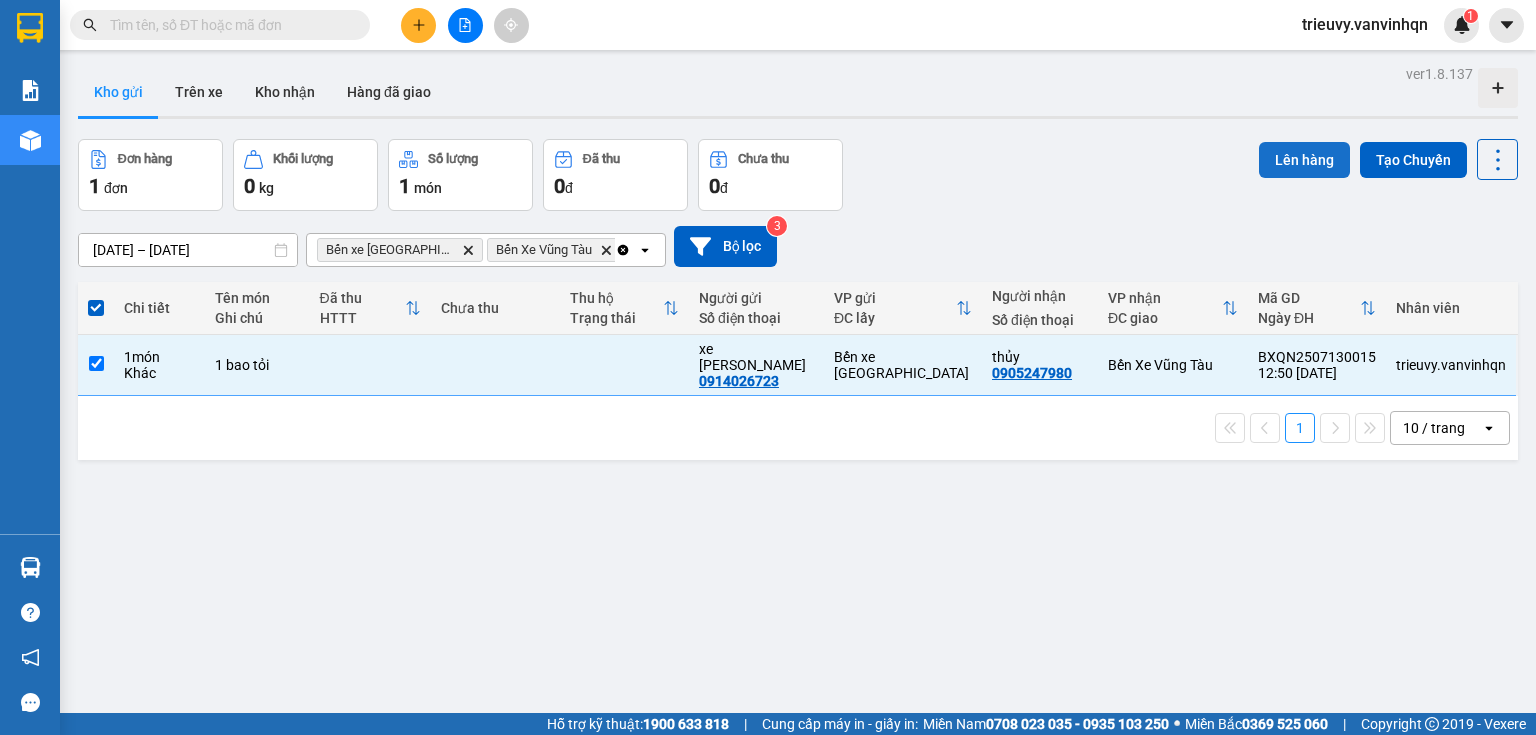 click on "Đơn hàng 1 đơn Khối lượng 0 kg Số lượng 1 món Đã thu 0  đ Chưa thu 0  đ Lên hàng Tạo Chuyến" at bounding box center (798, 175) 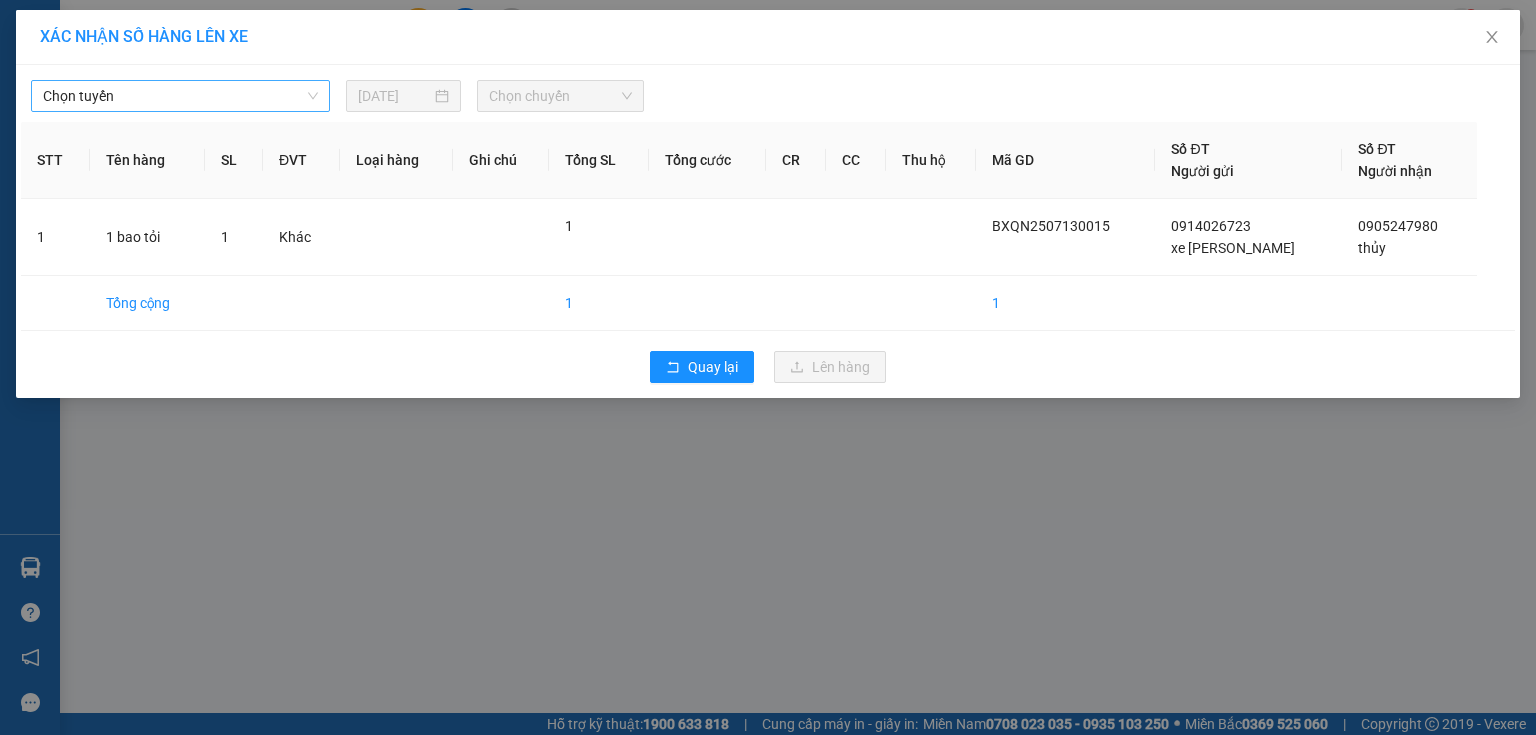 click on "Chọn tuyến" at bounding box center [180, 96] 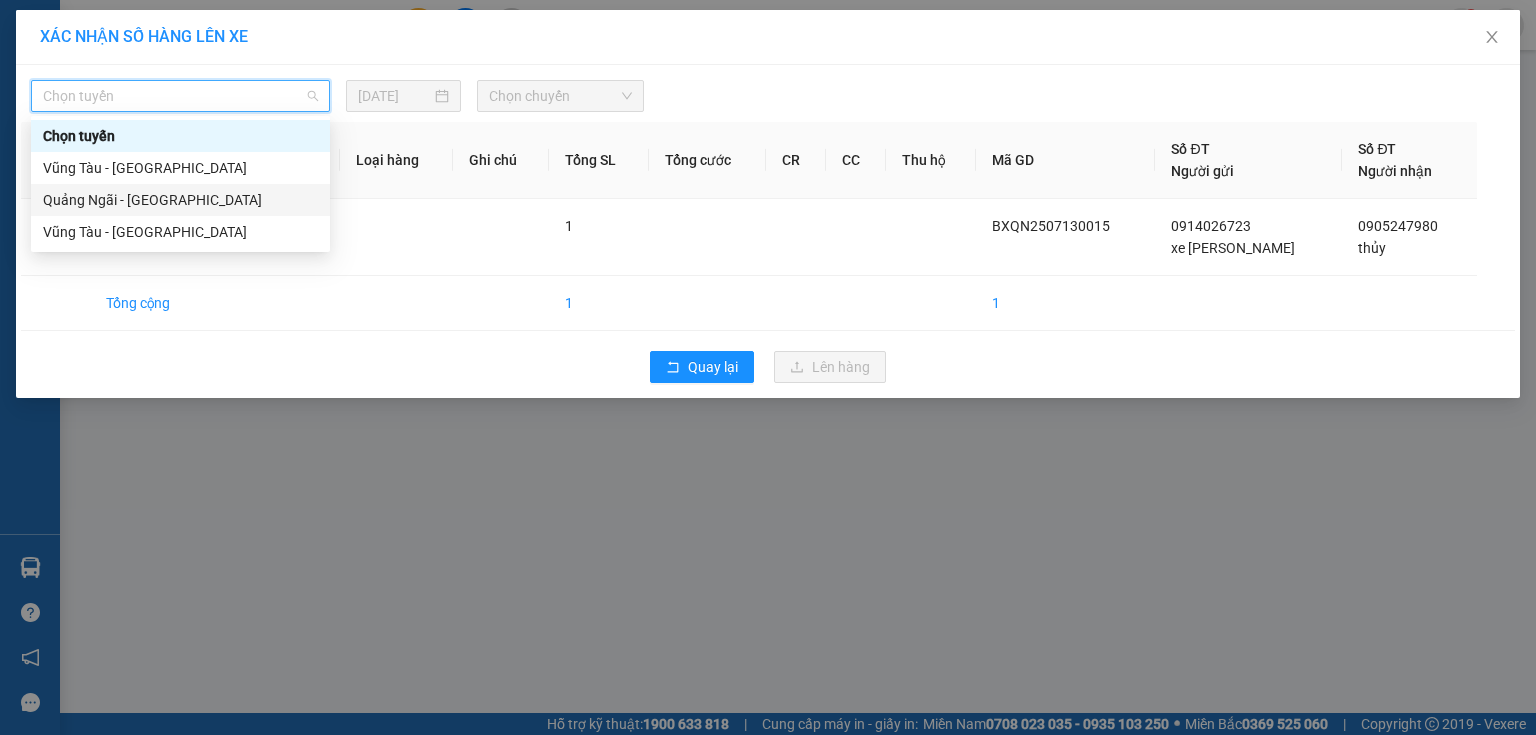 click on "Quảng Ngãi - [GEOGRAPHIC_DATA]" at bounding box center (180, 200) 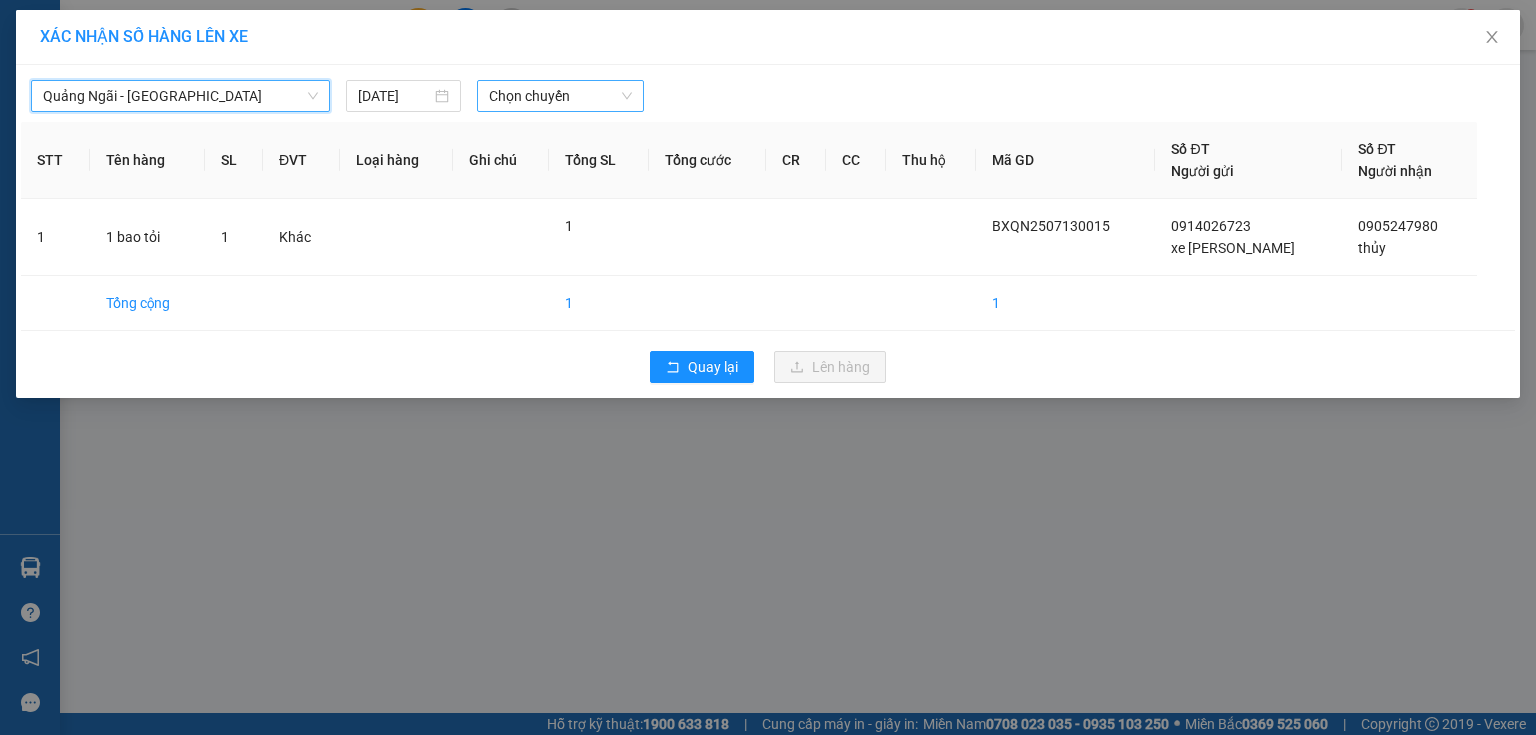 click on "Chọn chuyến" at bounding box center [561, 96] 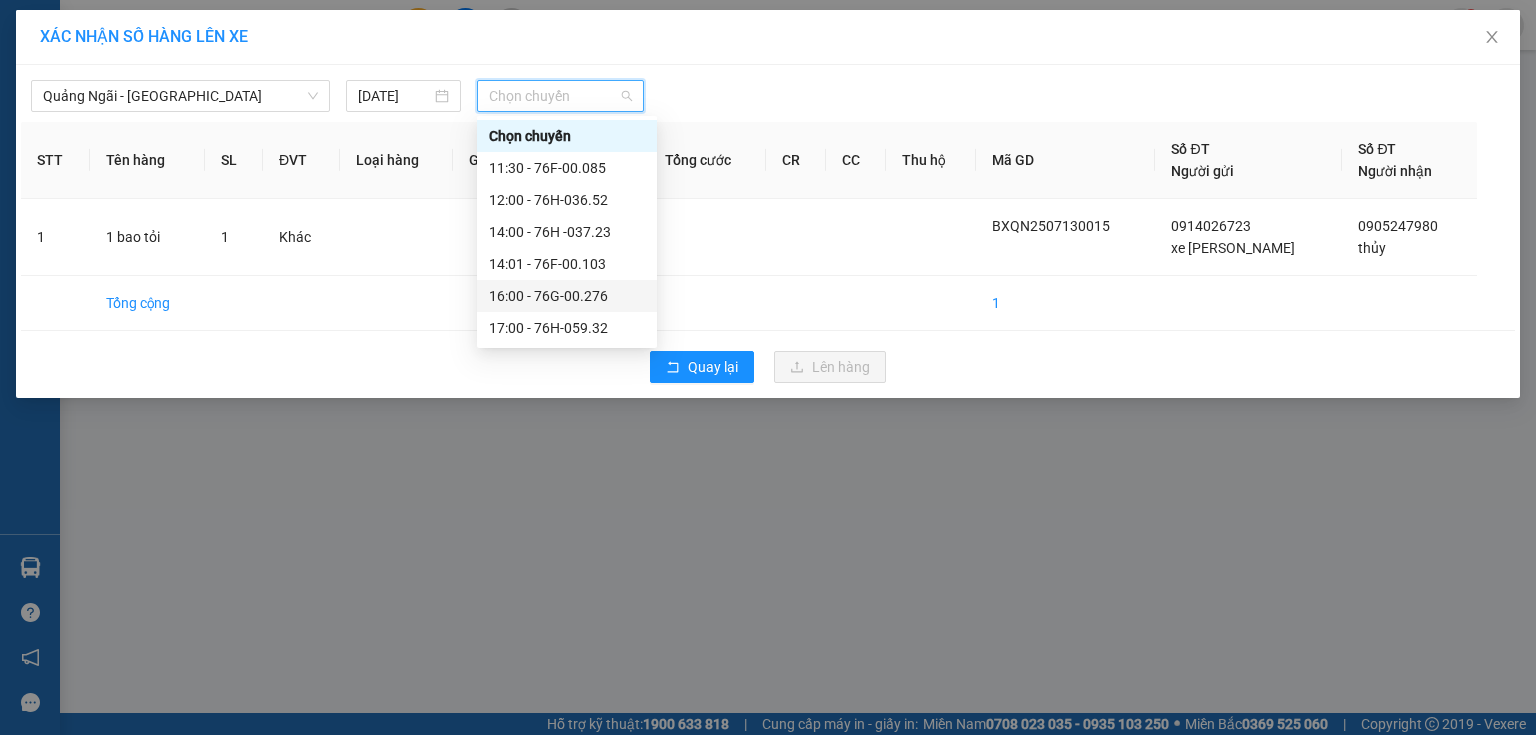 click on "16:00     - 76G-00.276" at bounding box center (567, 296) 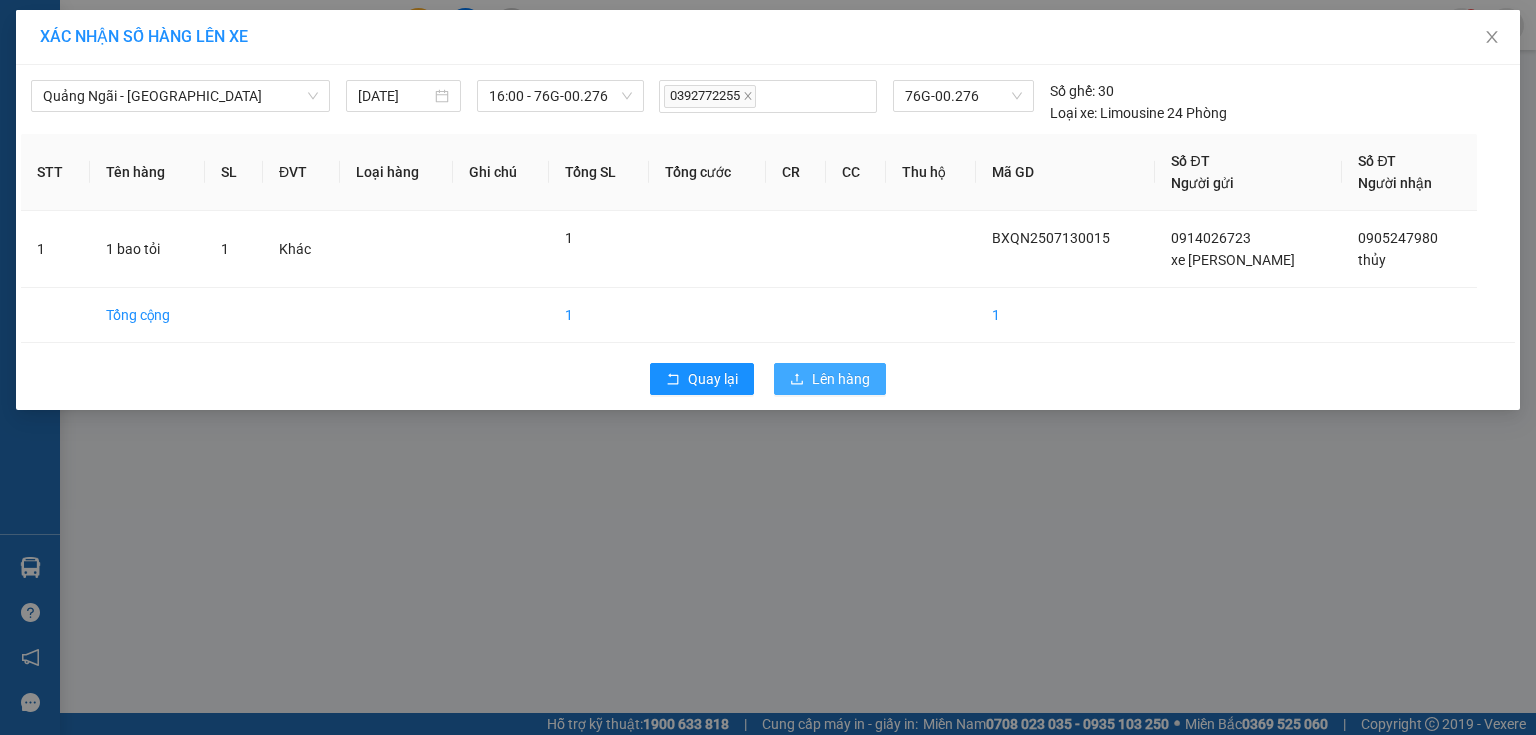 click on "Lên hàng" at bounding box center [841, 379] 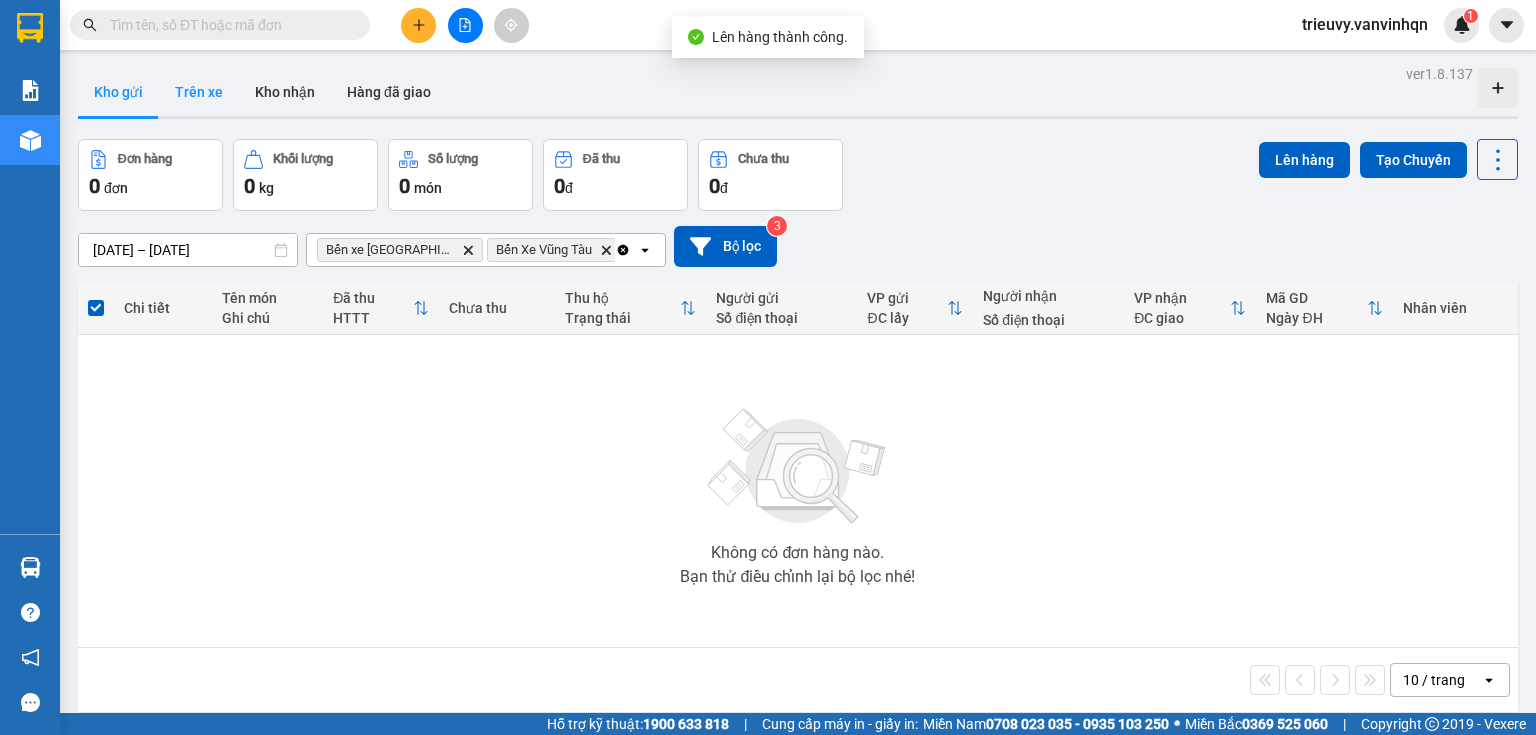 click on "Trên xe" at bounding box center (199, 92) 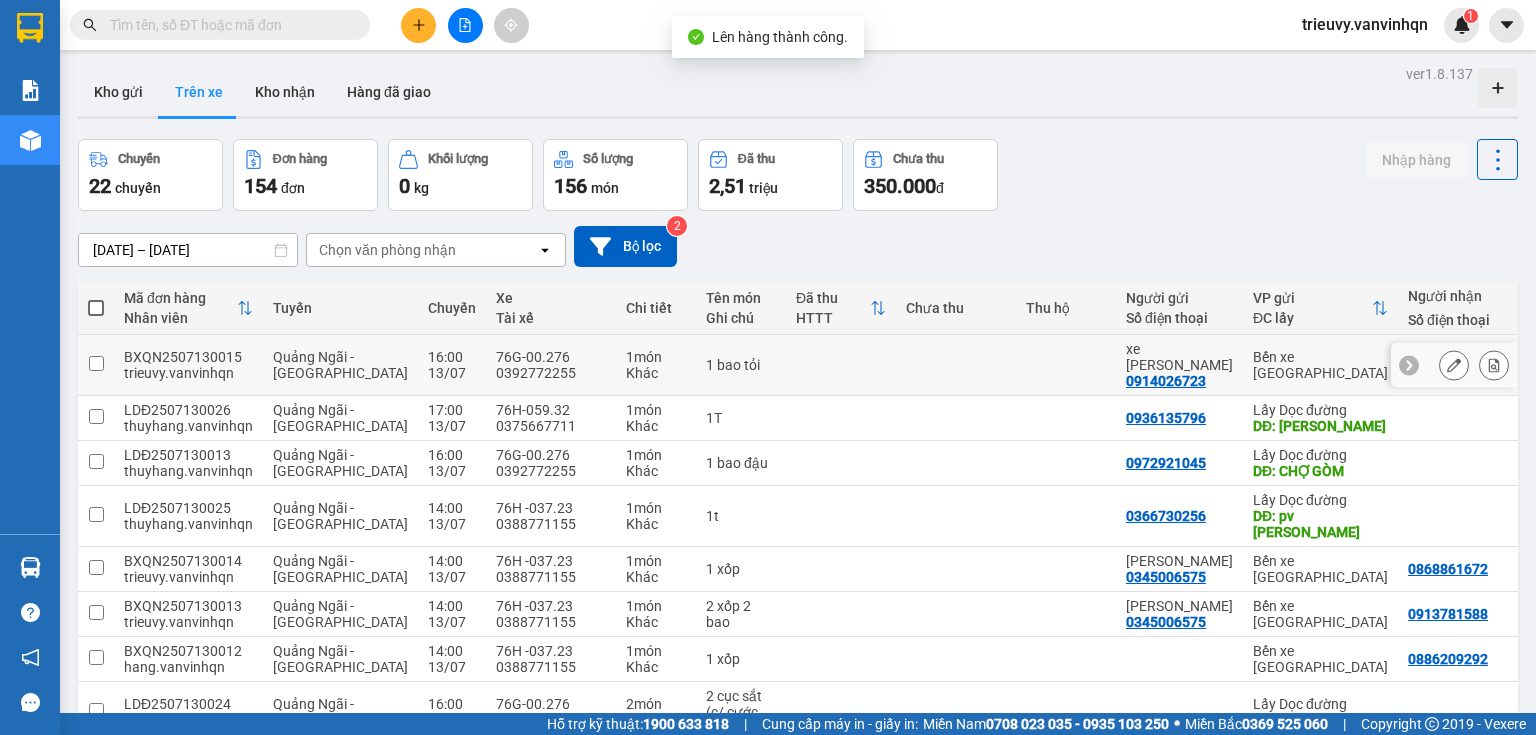 click 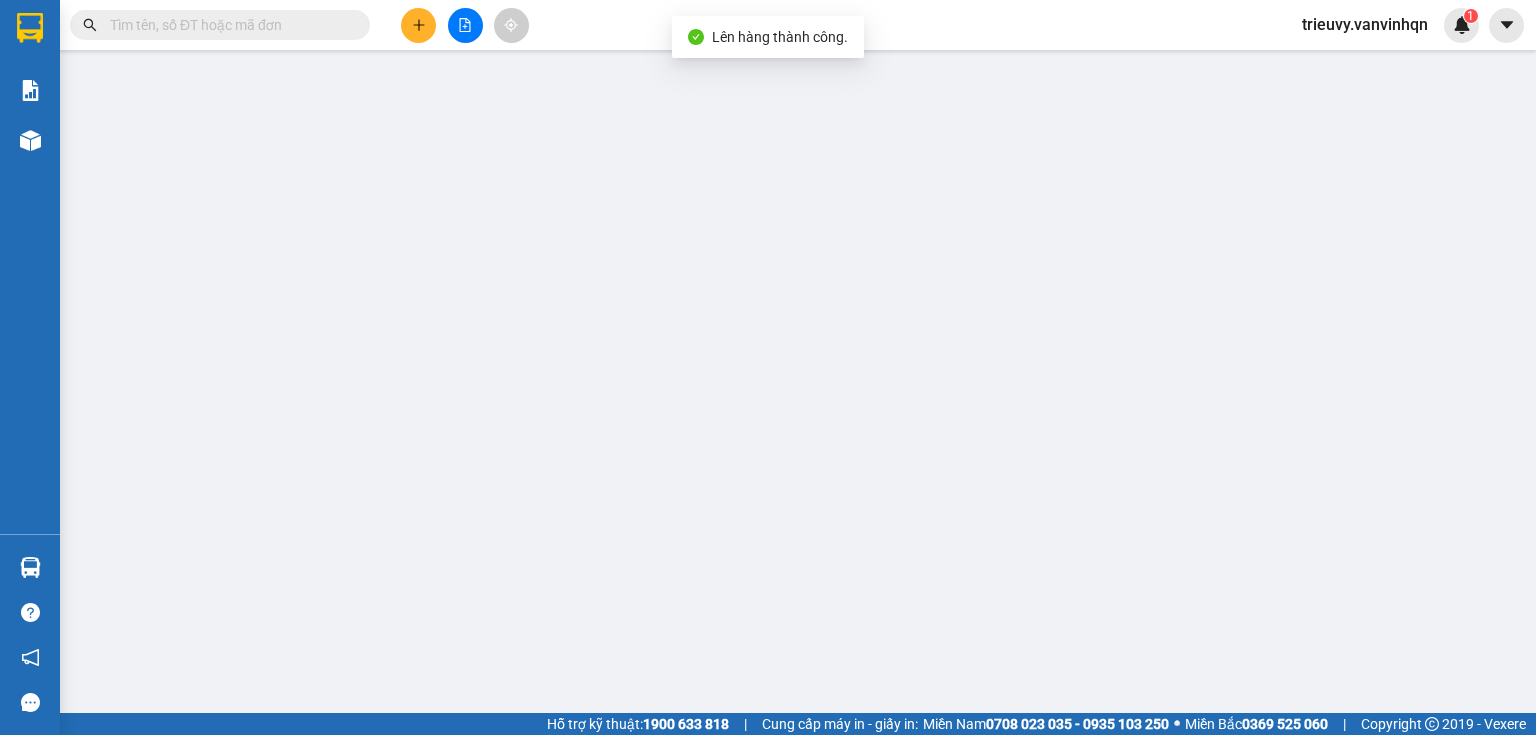 type on "0914026723" 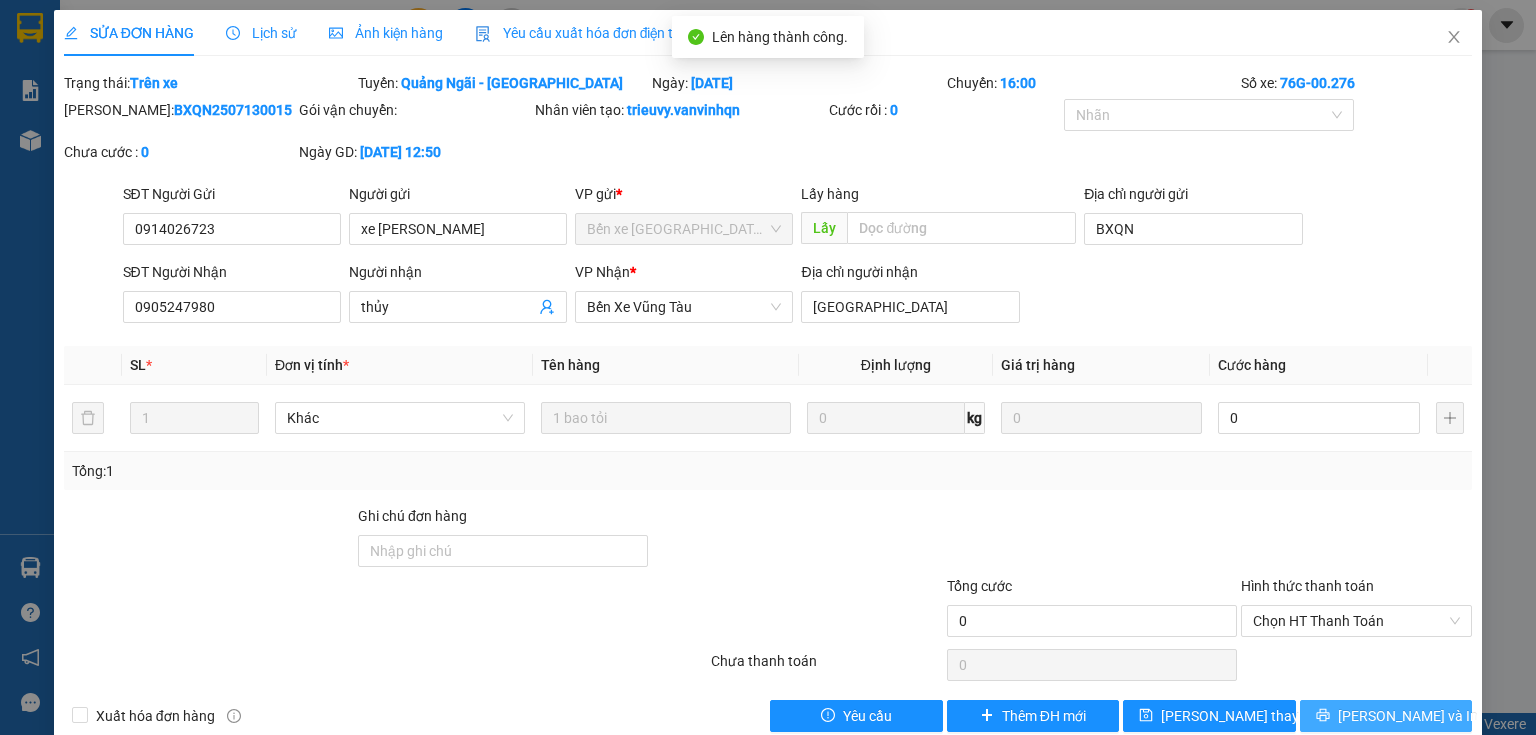 click on "[PERSON_NAME] và In" at bounding box center [1386, 716] 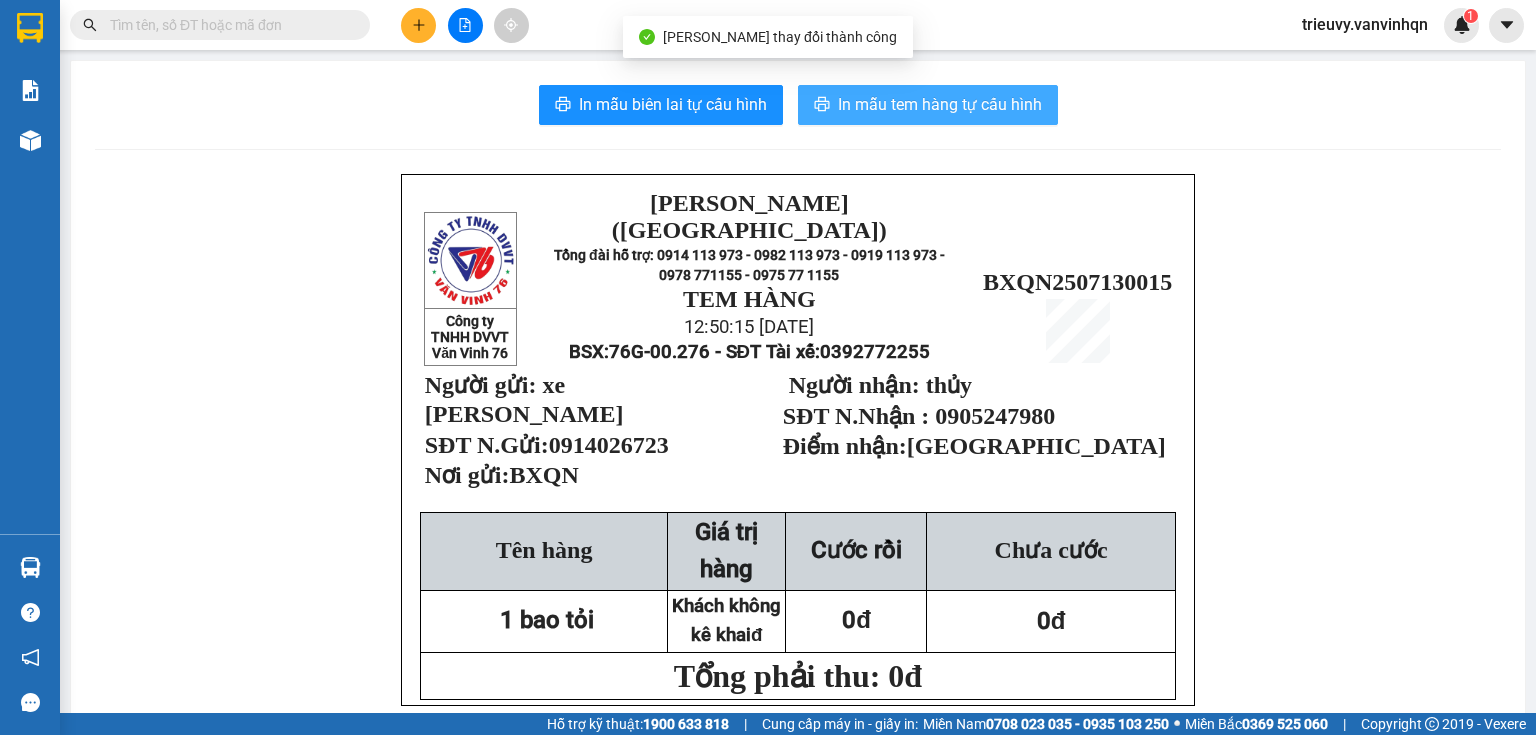 click on "In mẫu tem hàng tự cấu hình" at bounding box center [940, 104] 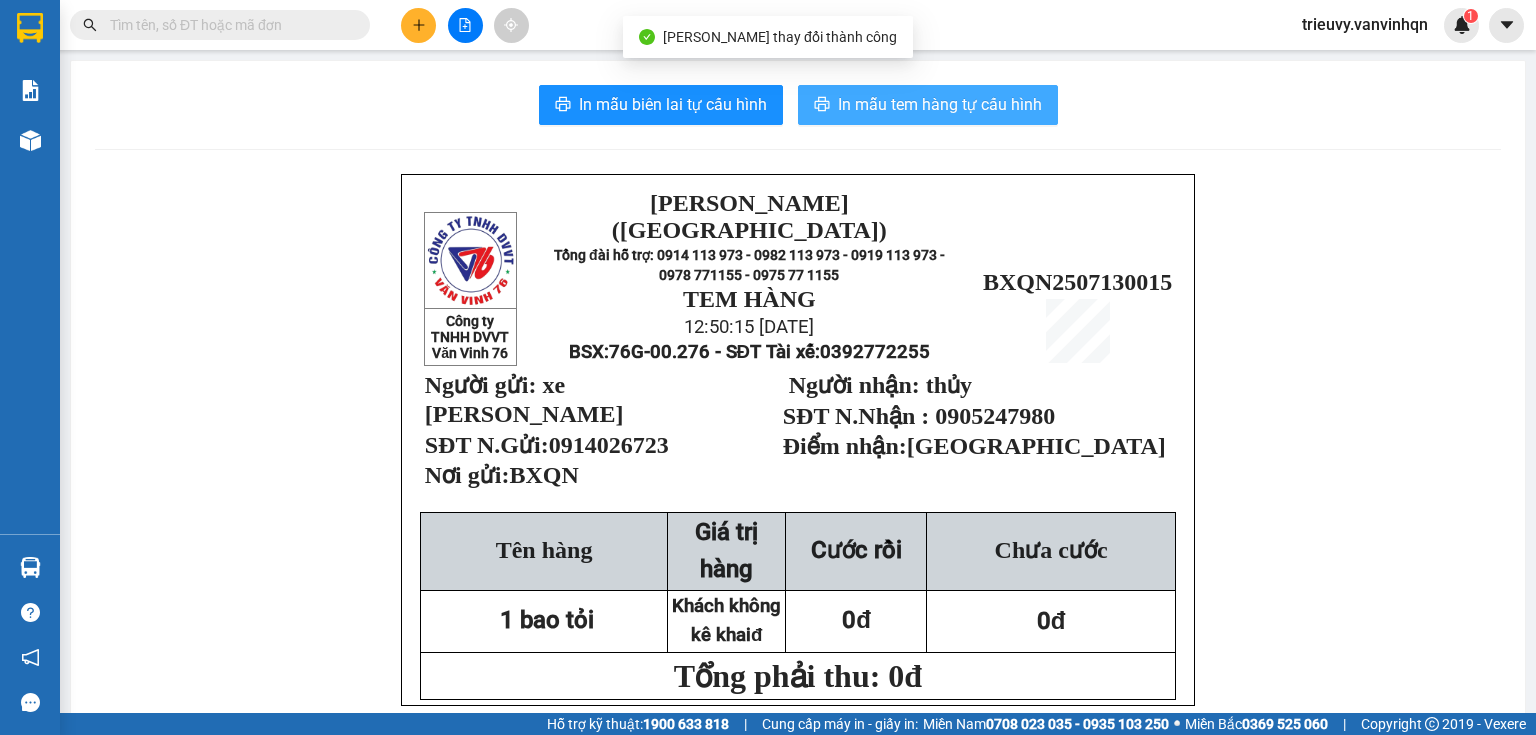 scroll, scrollTop: 0, scrollLeft: 0, axis: both 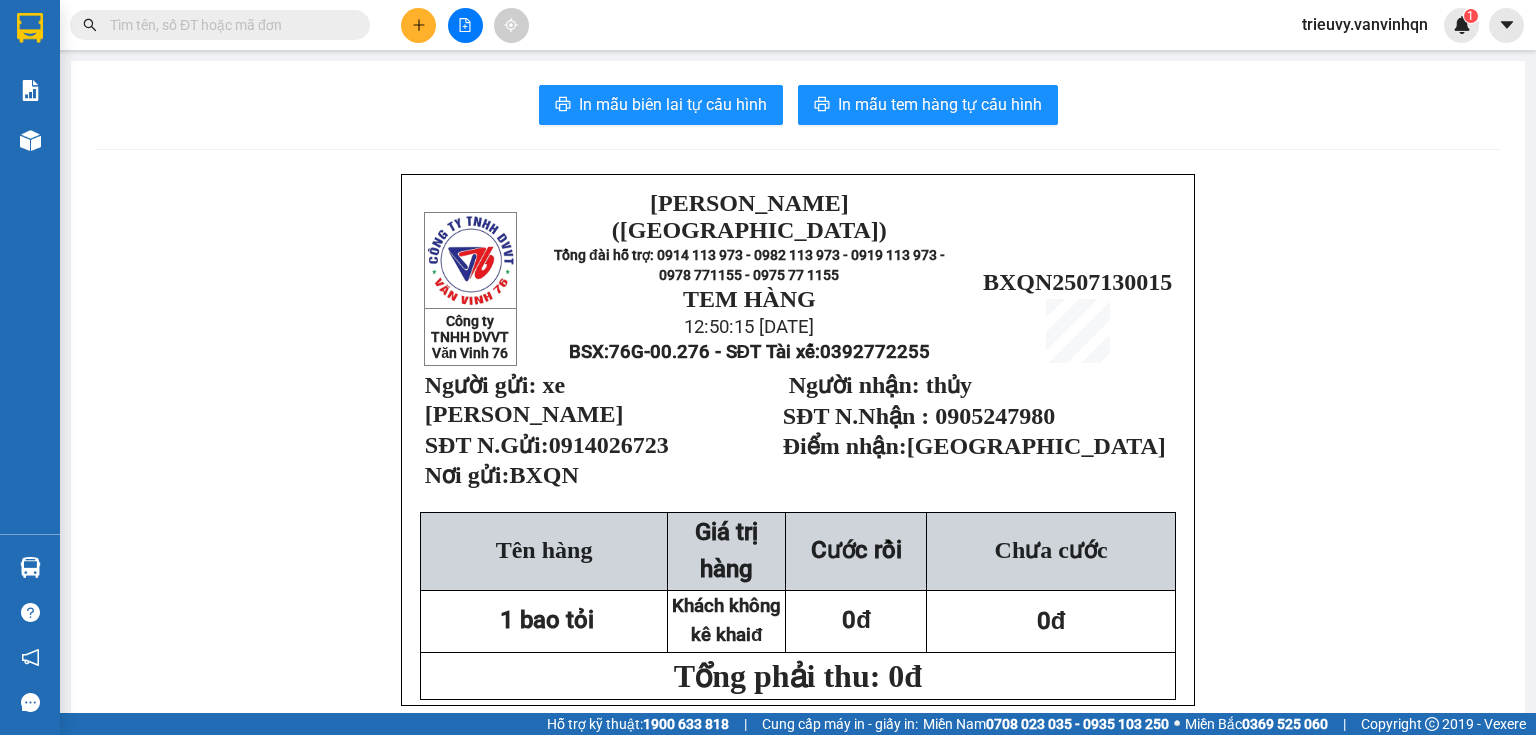 click at bounding box center (228, 25) 